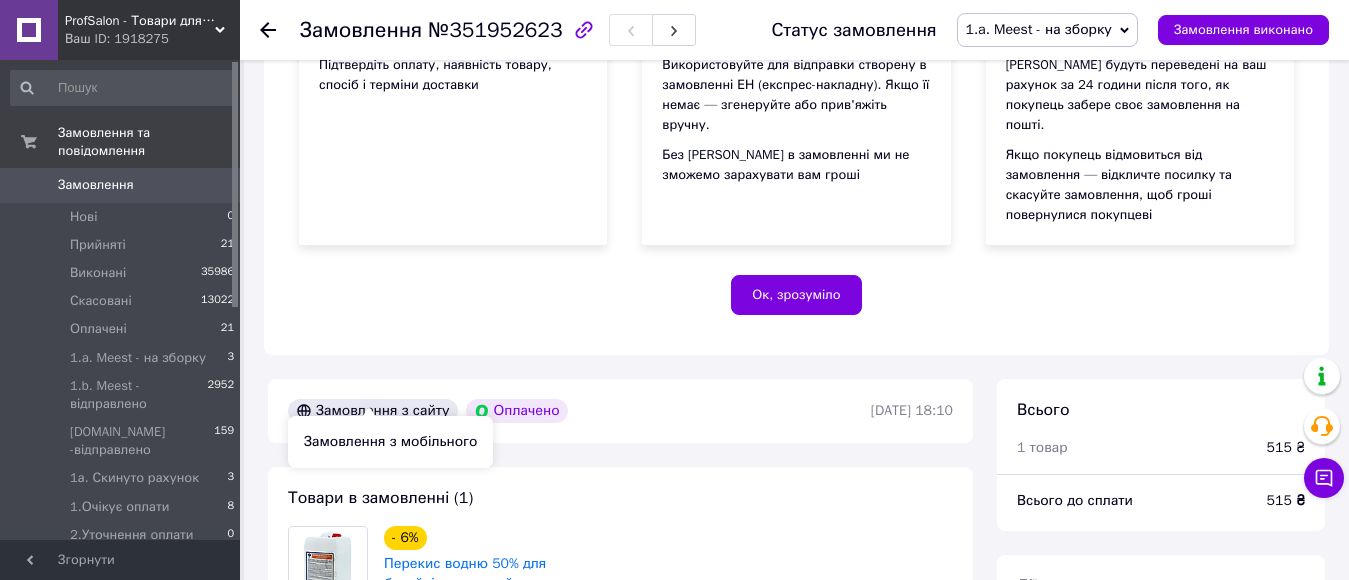 scroll, scrollTop: 300, scrollLeft: 0, axis: vertical 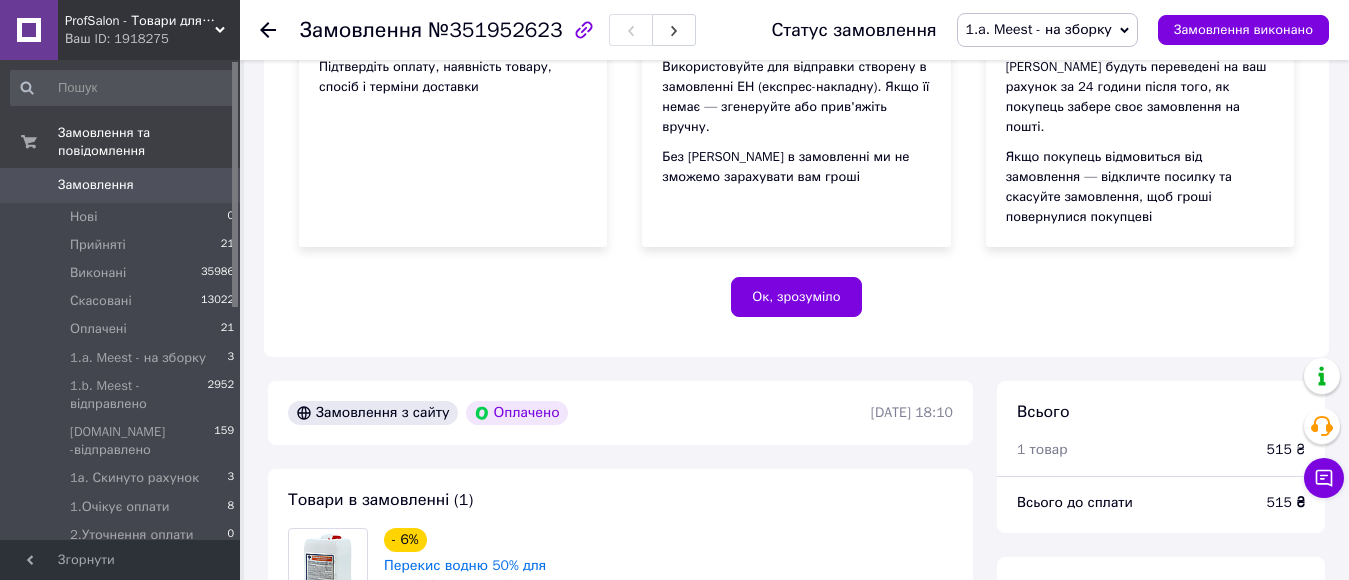 click on "Замовлення 0" at bounding box center [123, 185] 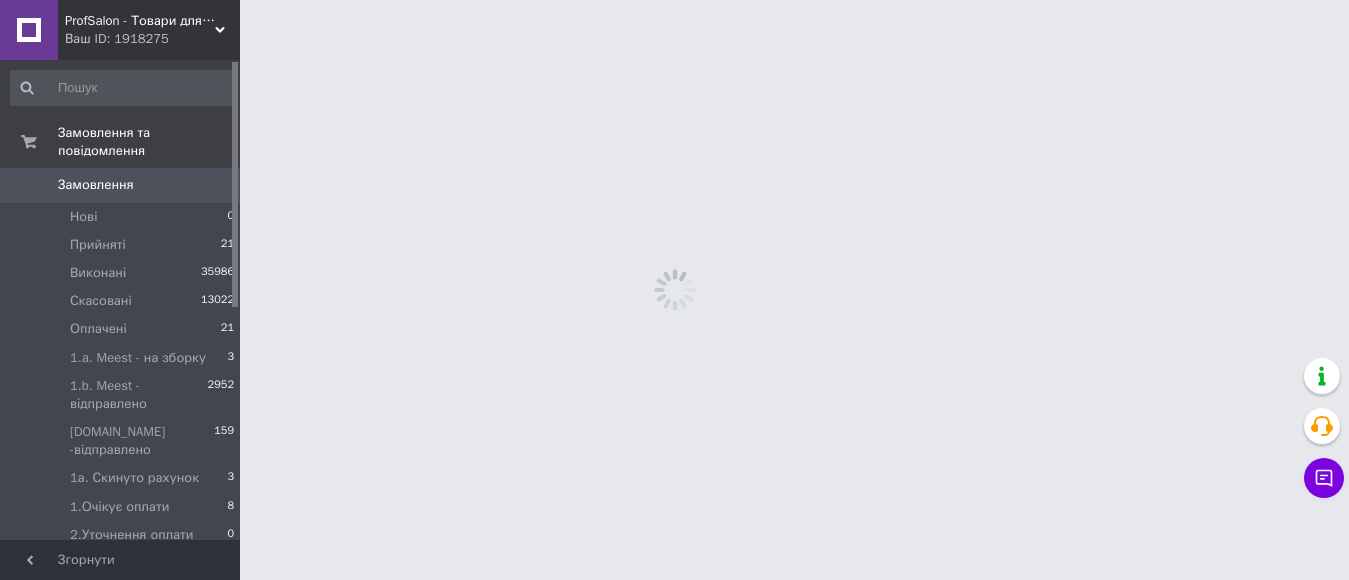 scroll, scrollTop: 0, scrollLeft: 0, axis: both 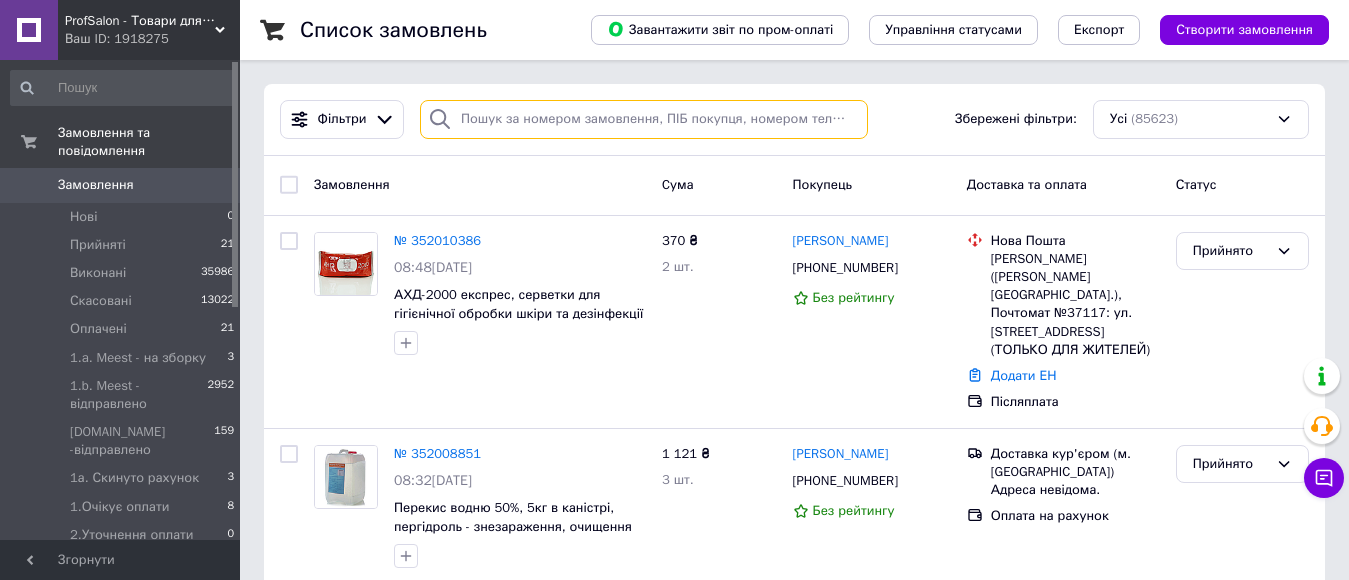 click at bounding box center (644, 119) 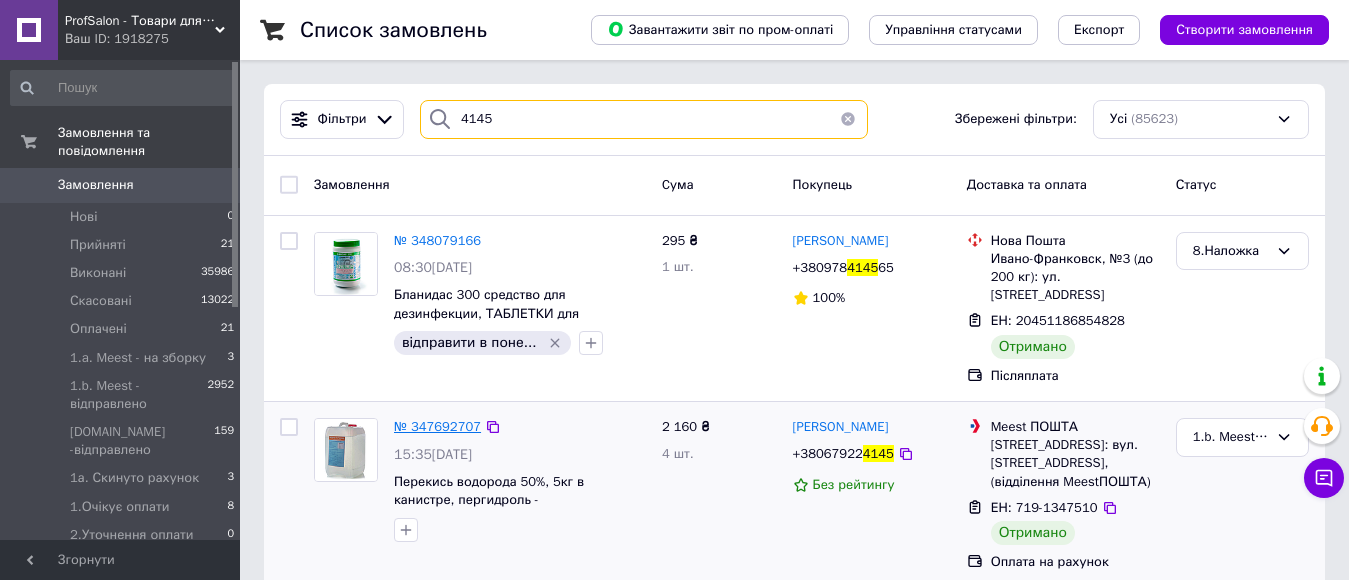 type on "4145" 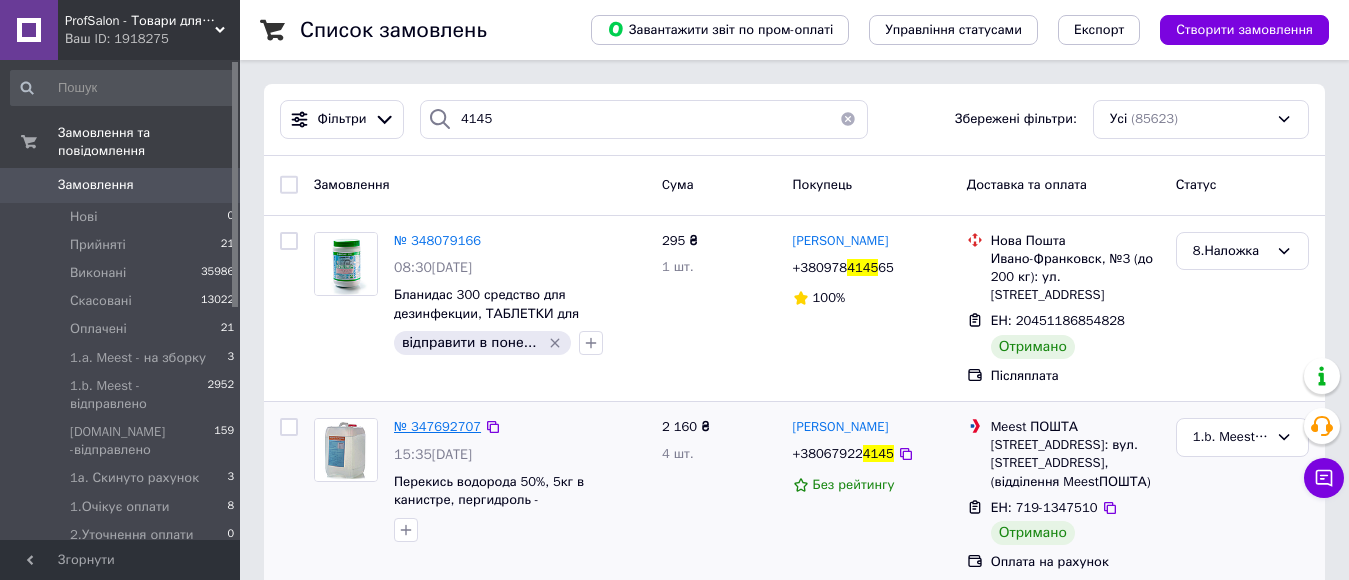 click on "№ 347692707" at bounding box center [437, 426] 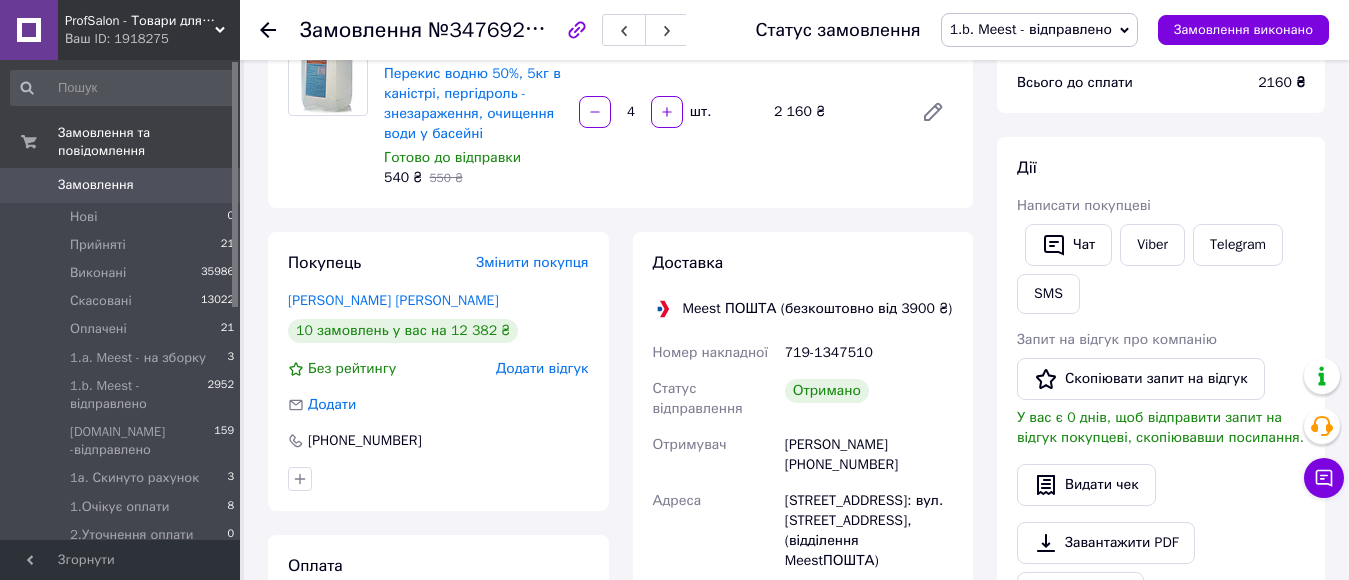 scroll, scrollTop: 200, scrollLeft: 0, axis: vertical 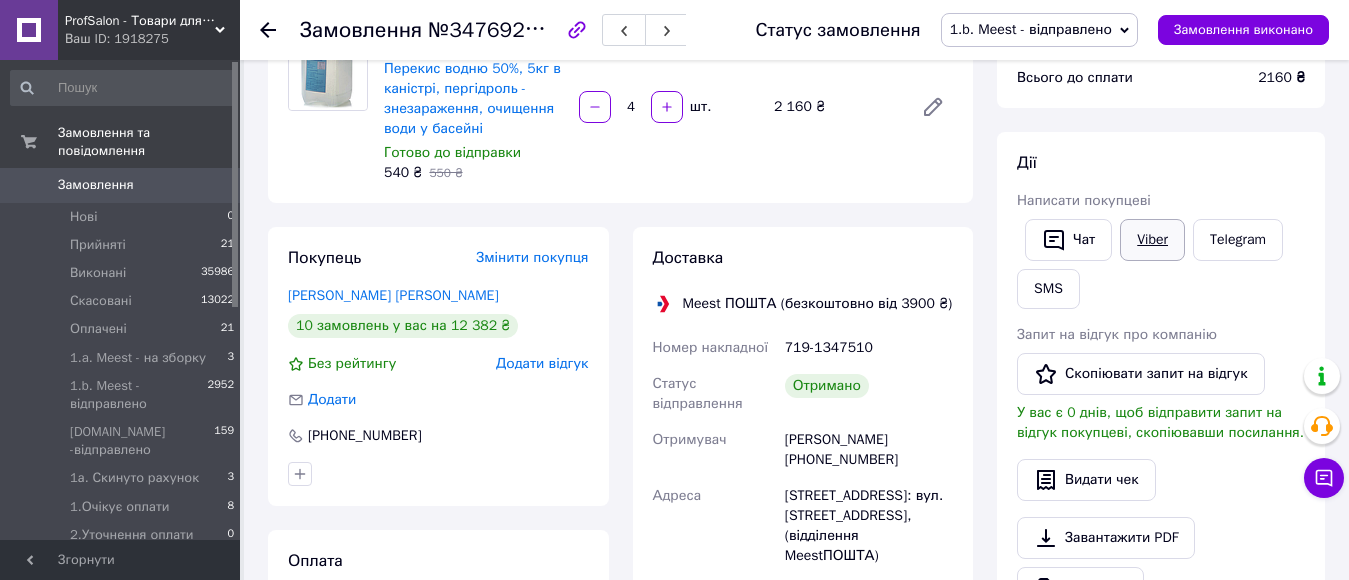 click on "Viber" at bounding box center [1152, 240] 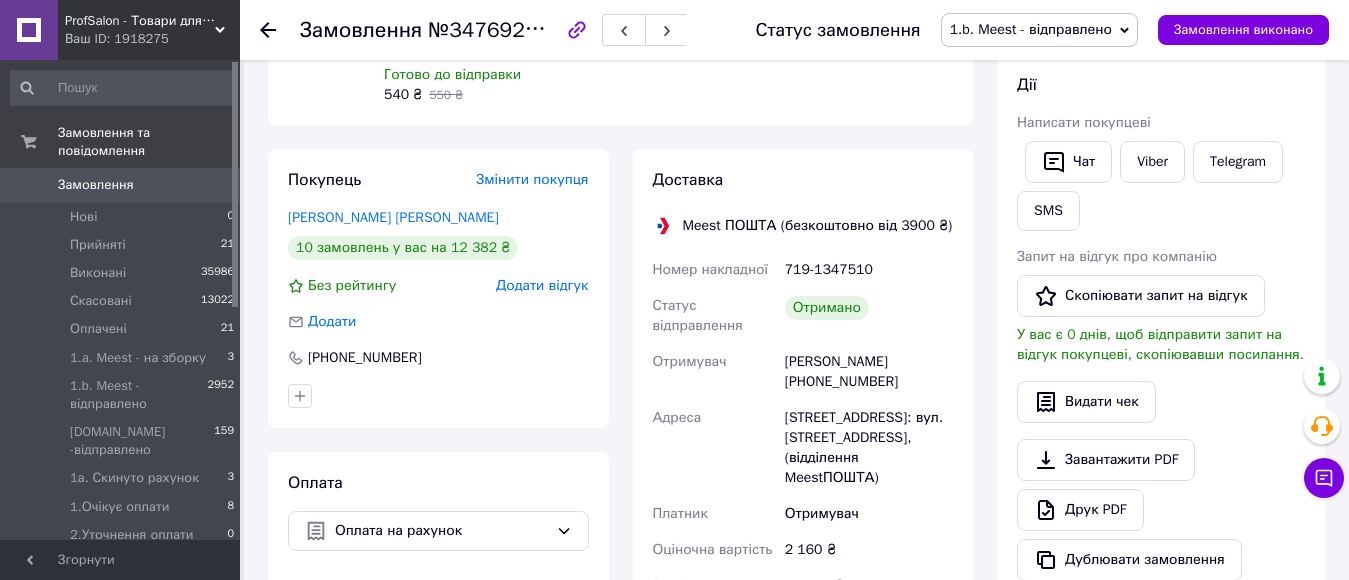 scroll, scrollTop: 400, scrollLeft: 0, axis: vertical 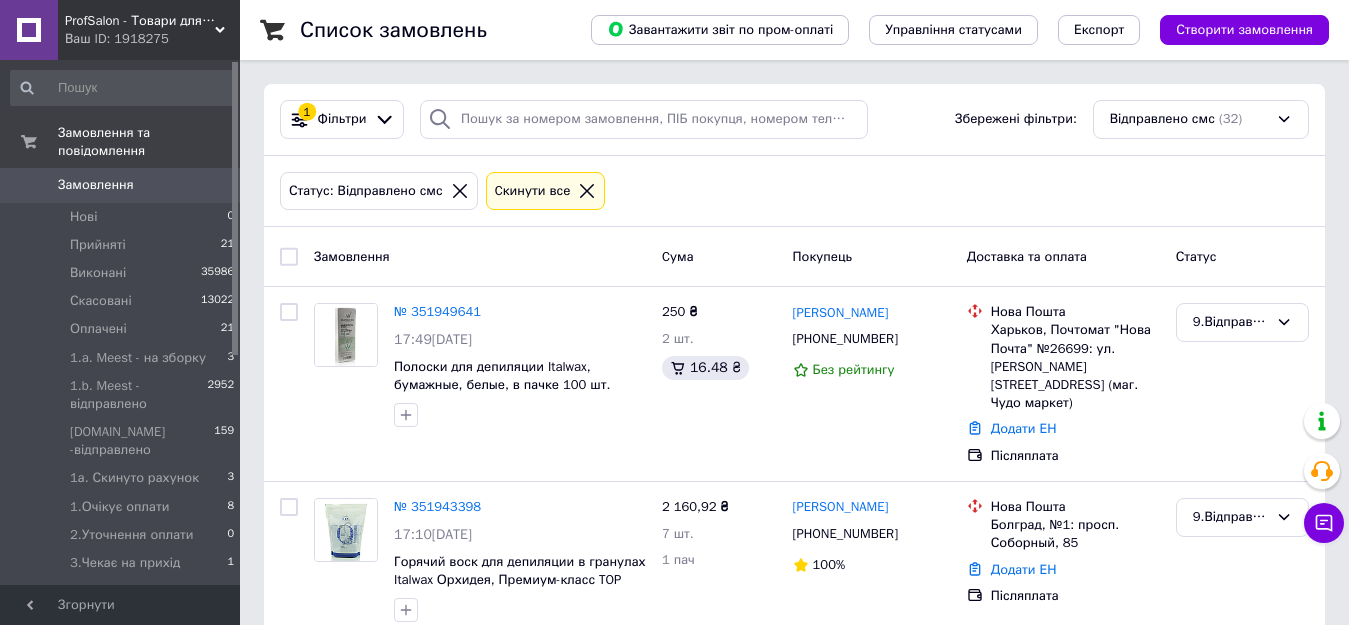 click 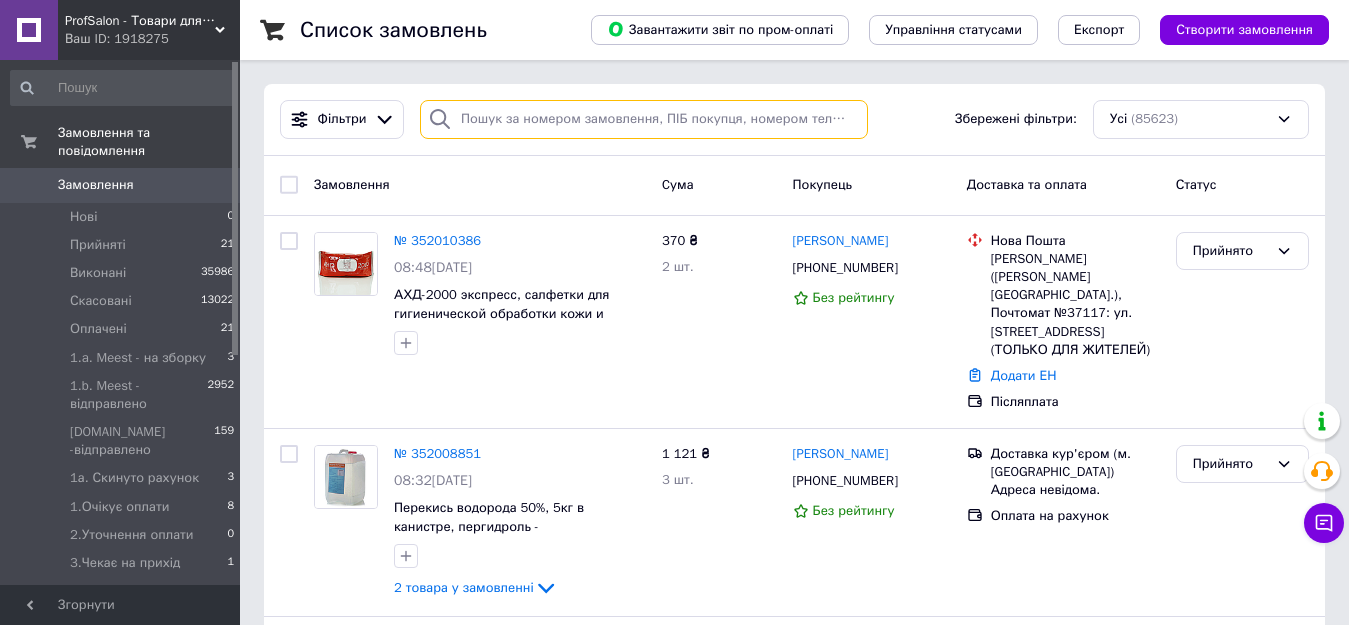 paste on "+380934060549" 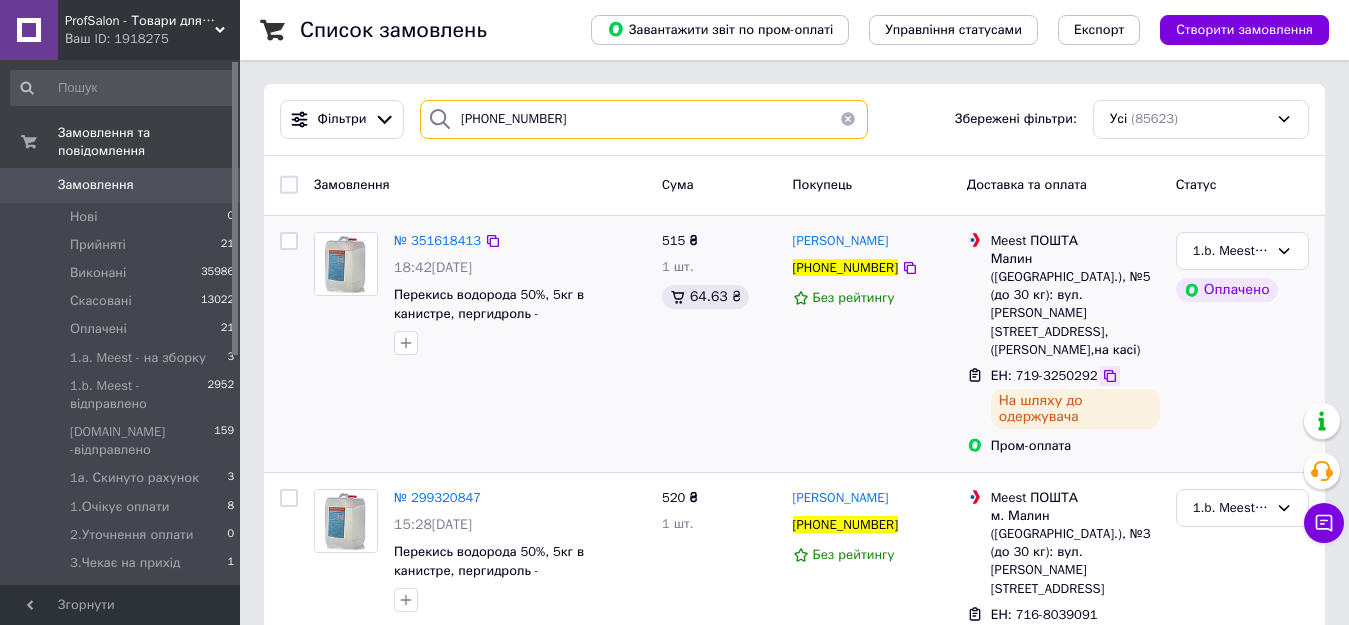 type on "+380934060549" 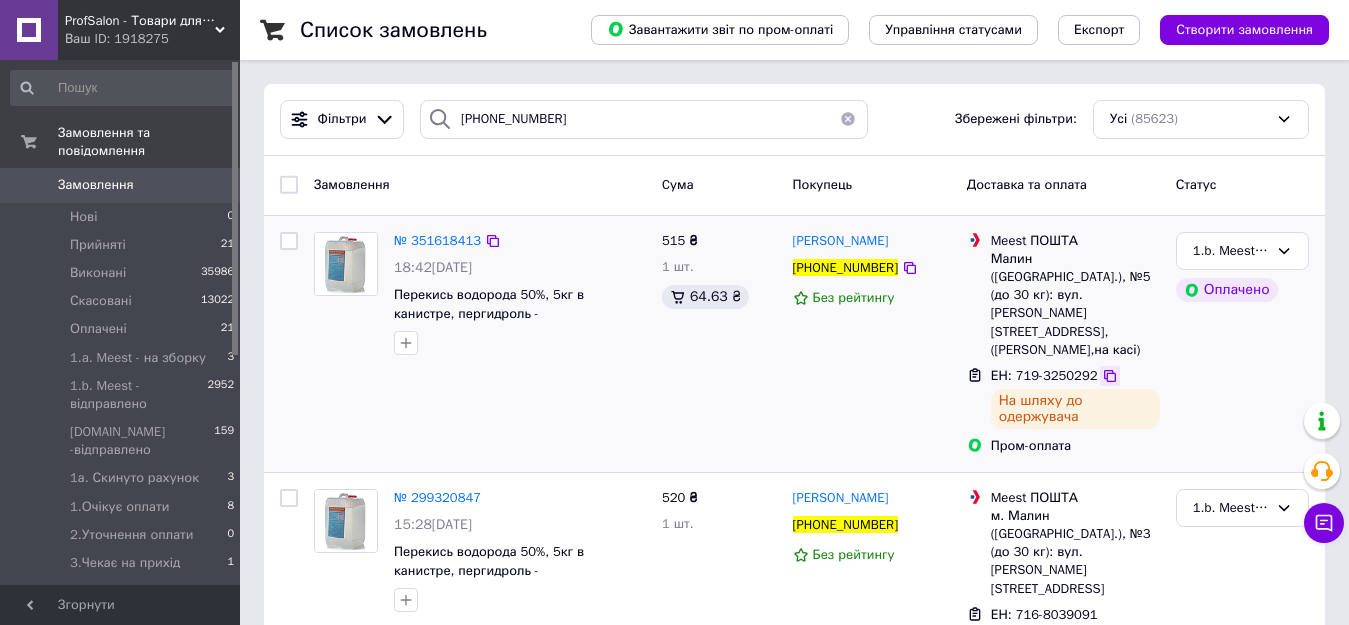 click 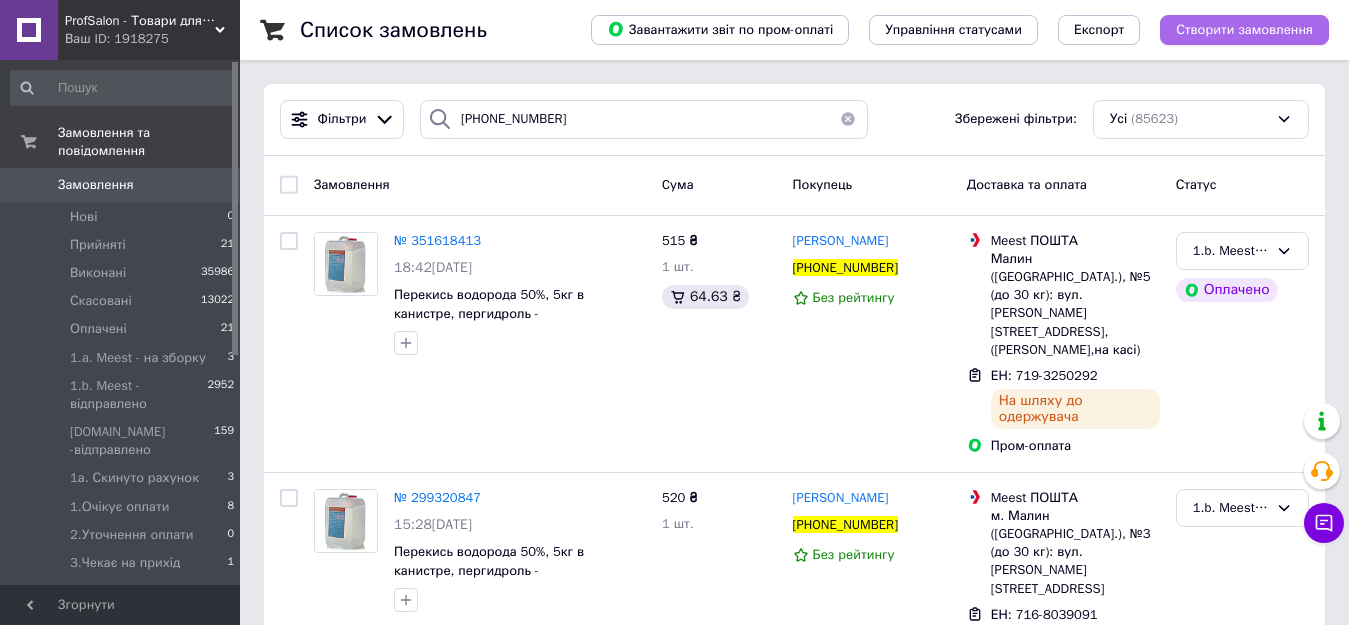 click on "Створити замовлення" at bounding box center (1244, 30) 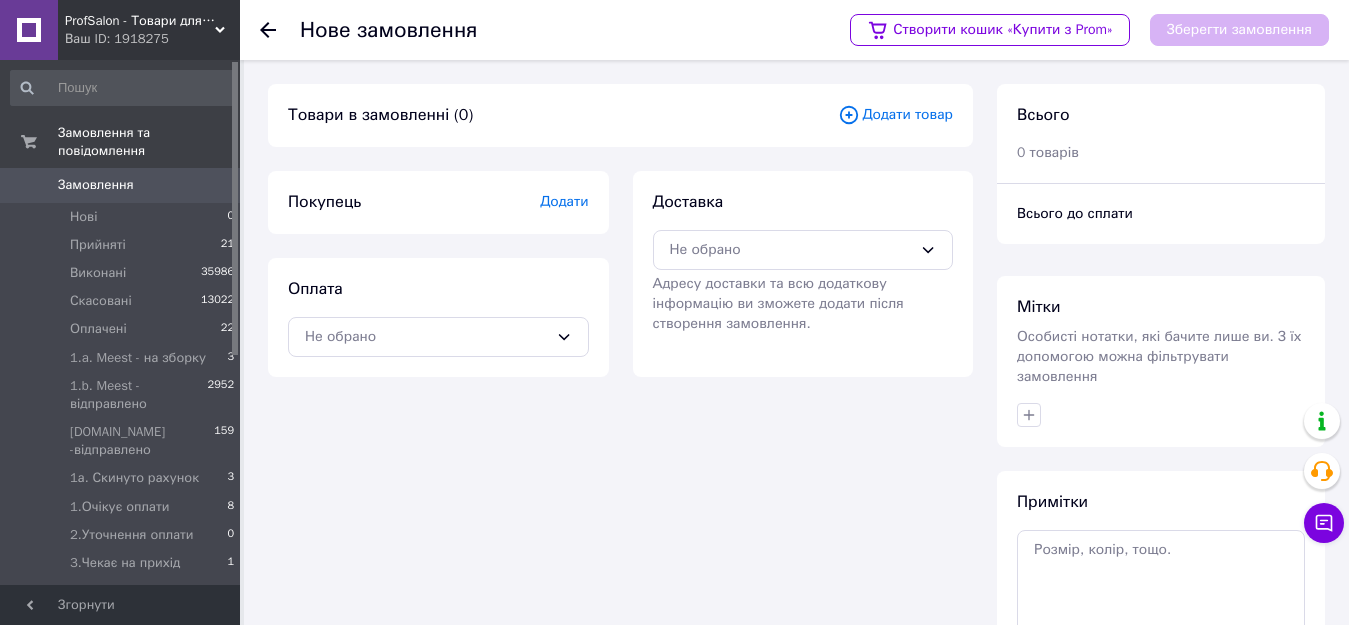 click on "Додати товар" at bounding box center [895, 115] 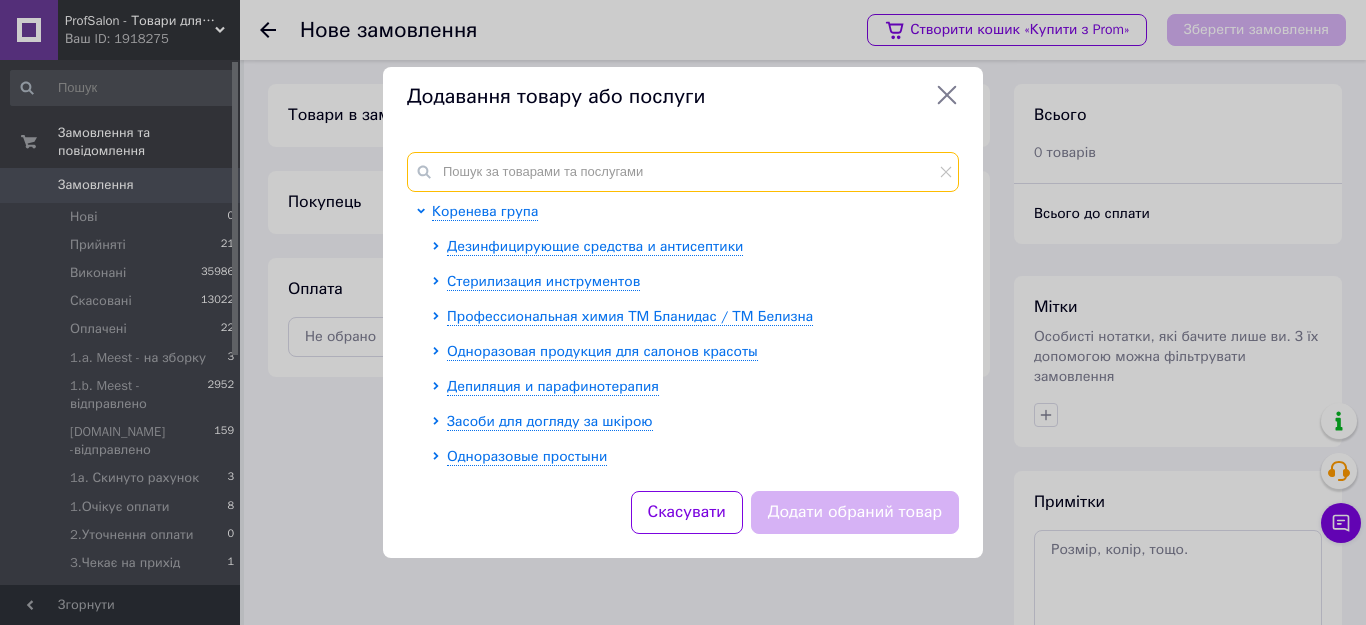 click at bounding box center (683, 172) 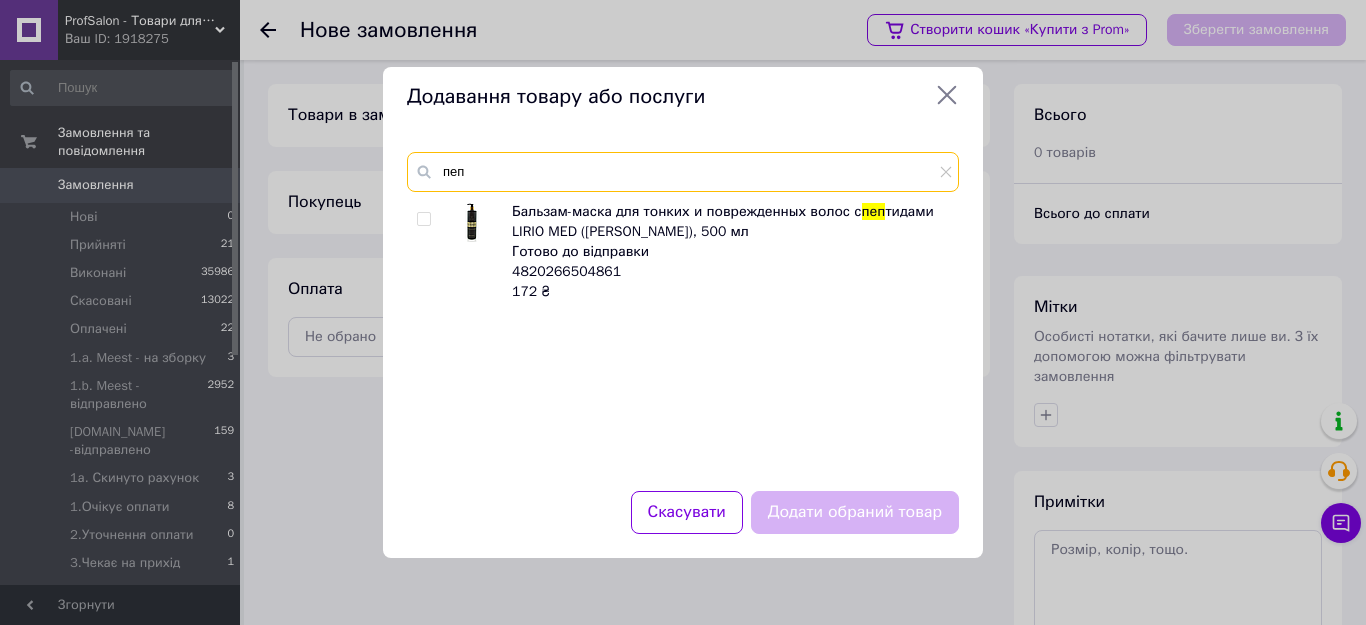 drag, startPoint x: 448, startPoint y: 173, endPoint x: 467, endPoint y: 176, distance: 19.235384 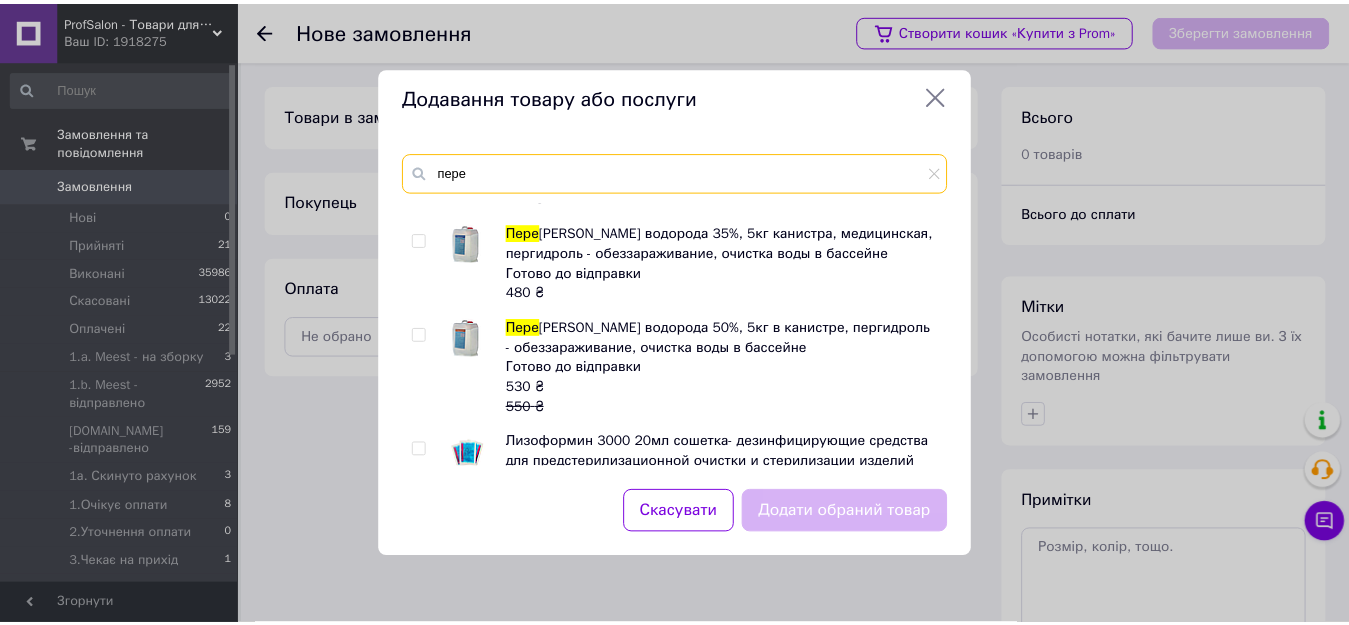 scroll, scrollTop: 200, scrollLeft: 0, axis: vertical 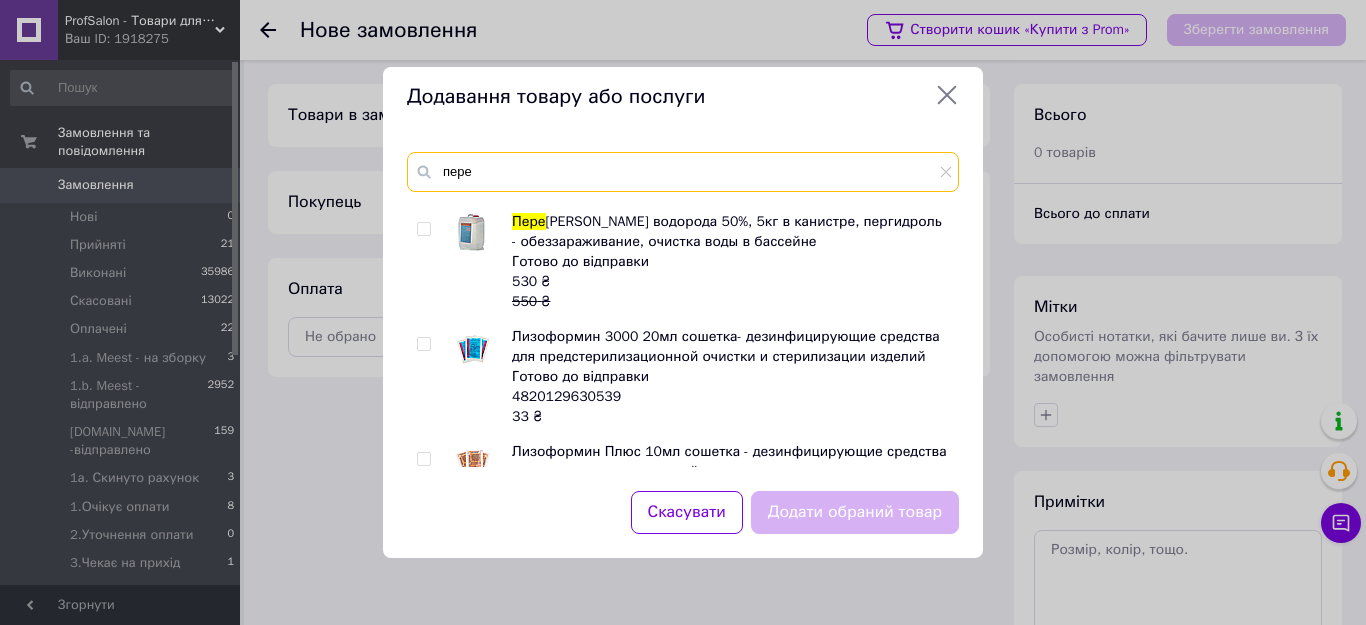 type on "пере" 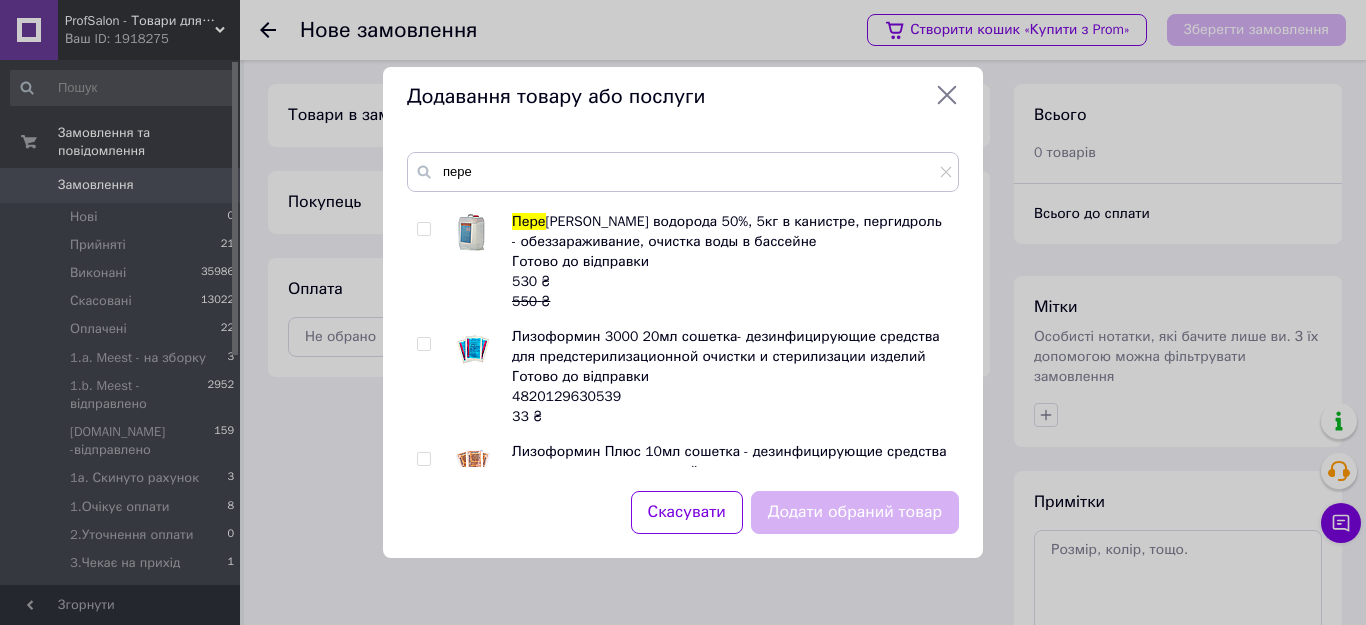 click at bounding box center (423, 229) 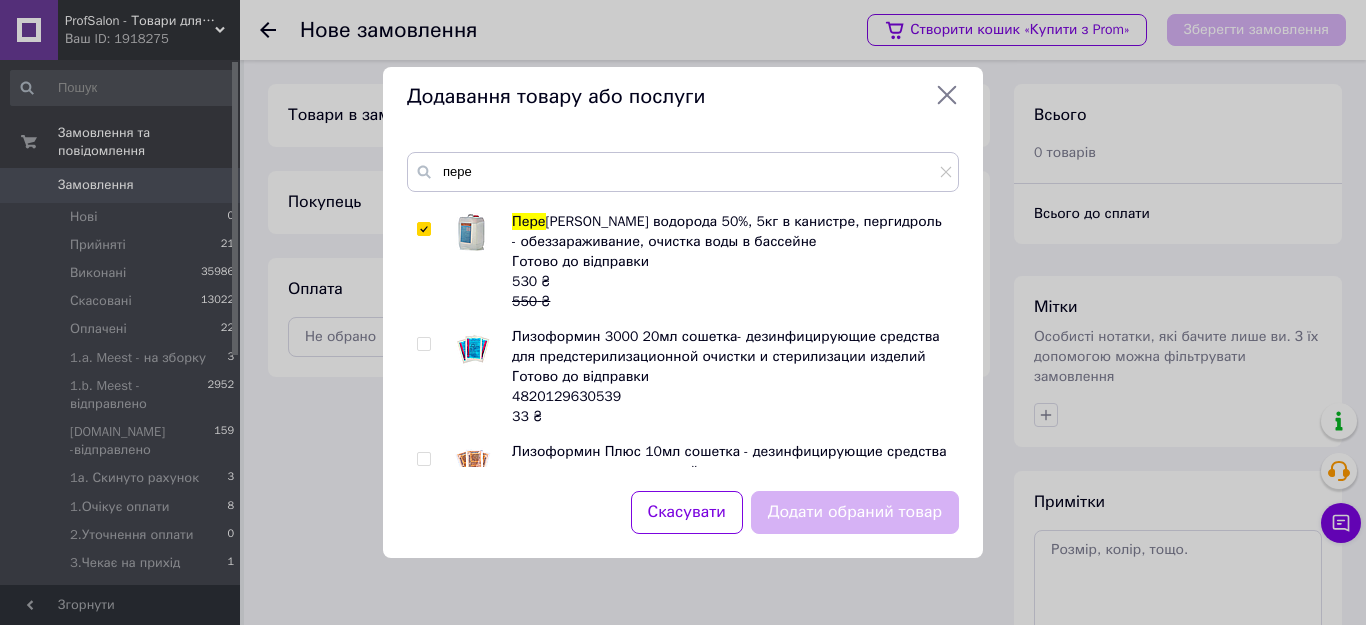 checkbox on "true" 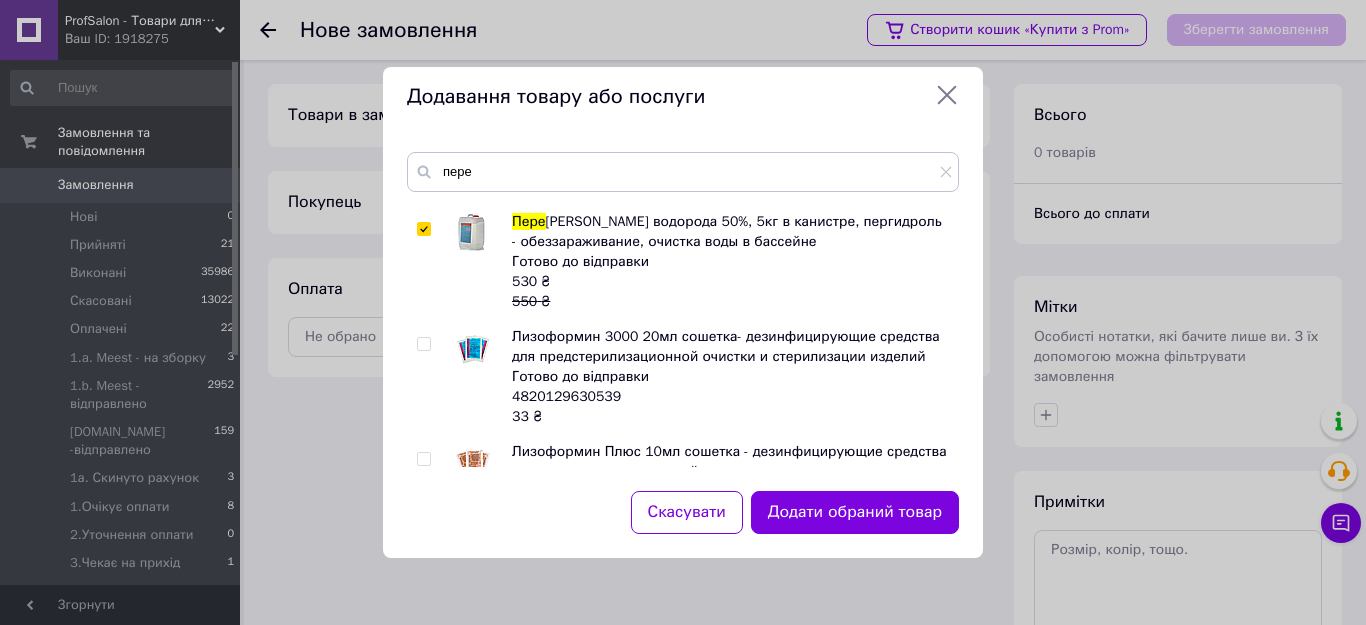 drag, startPoint x: 892, startPoint y: 514, endPoint x: 714, endPoint y: 500, distance: 178.54971 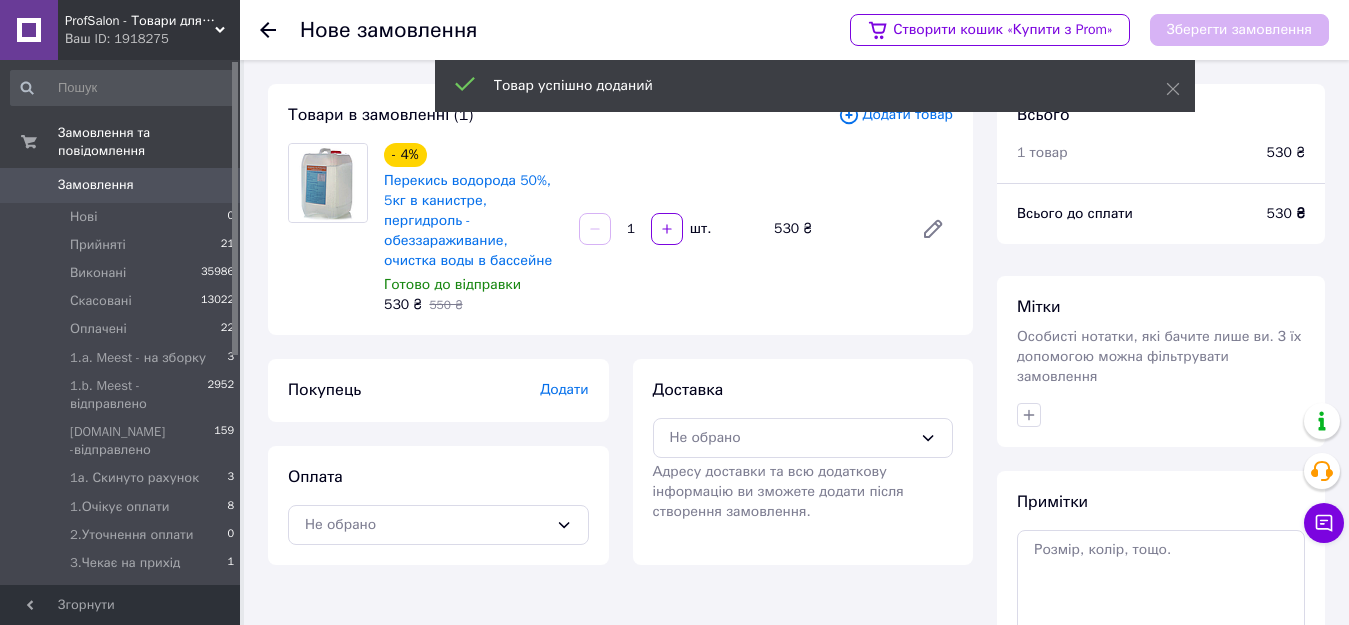 click on "Додати" at bounding box center (564, 389) 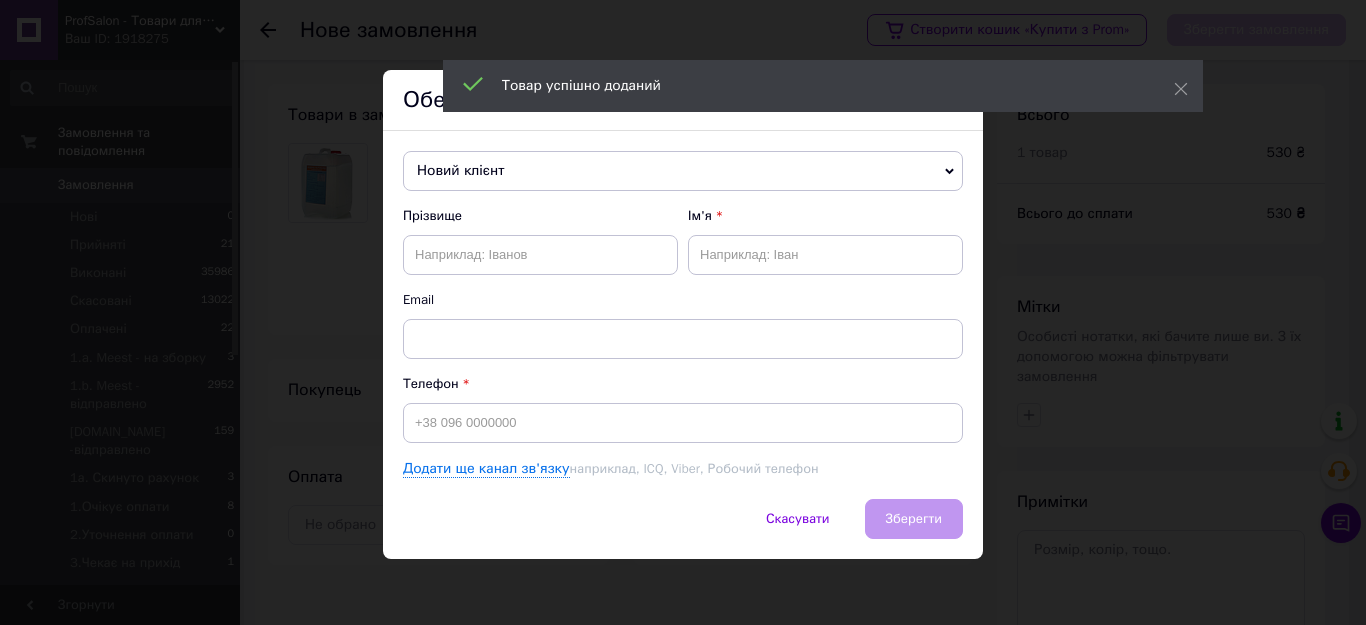 click on "Новий клієнт" at bounding box center (683, 171) 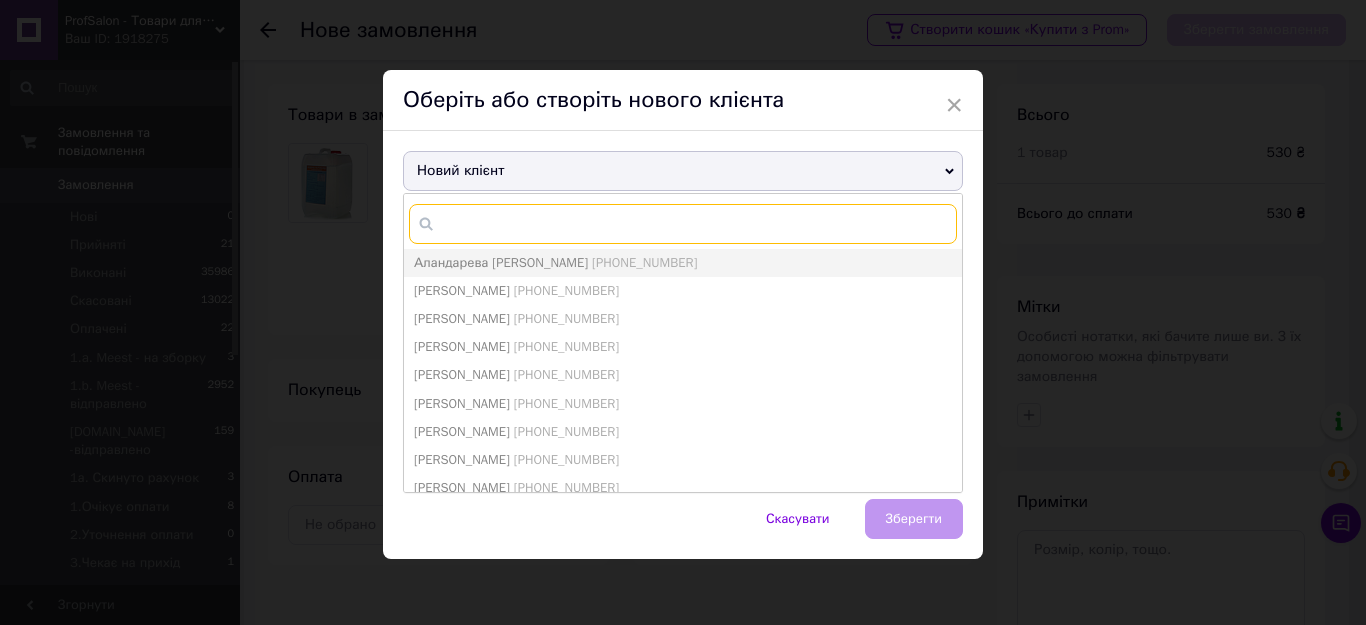 paste on "+380977862638" 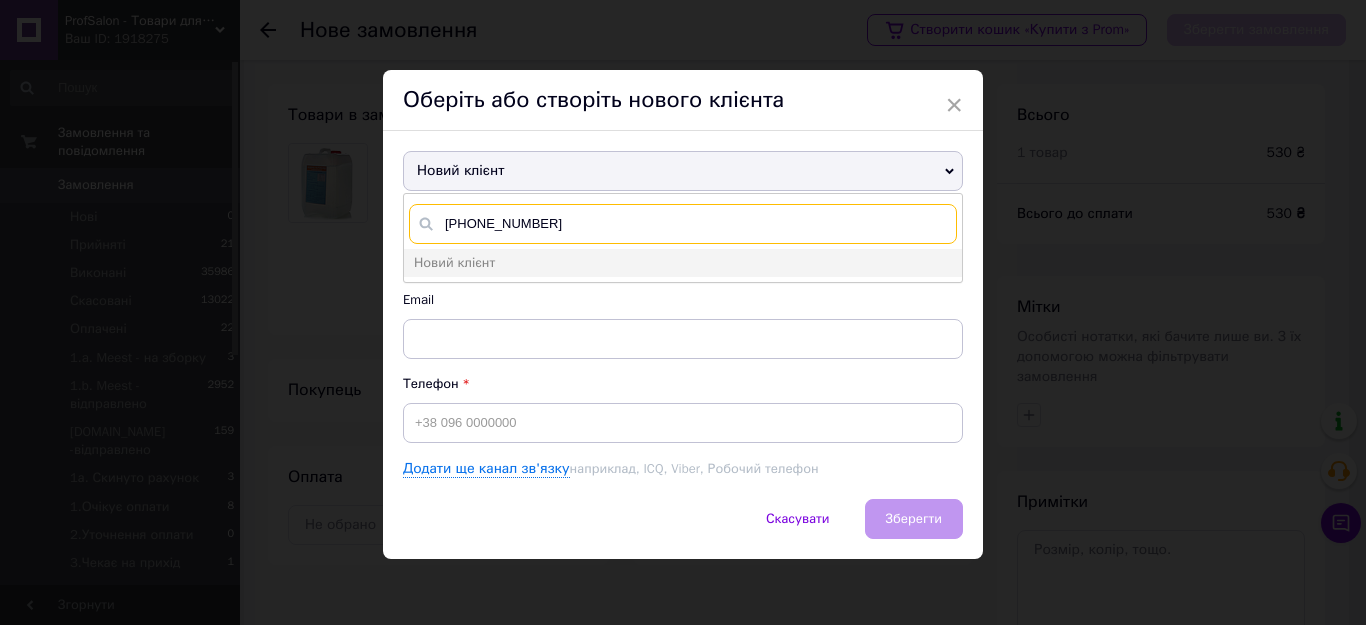 type on "+380977862638" 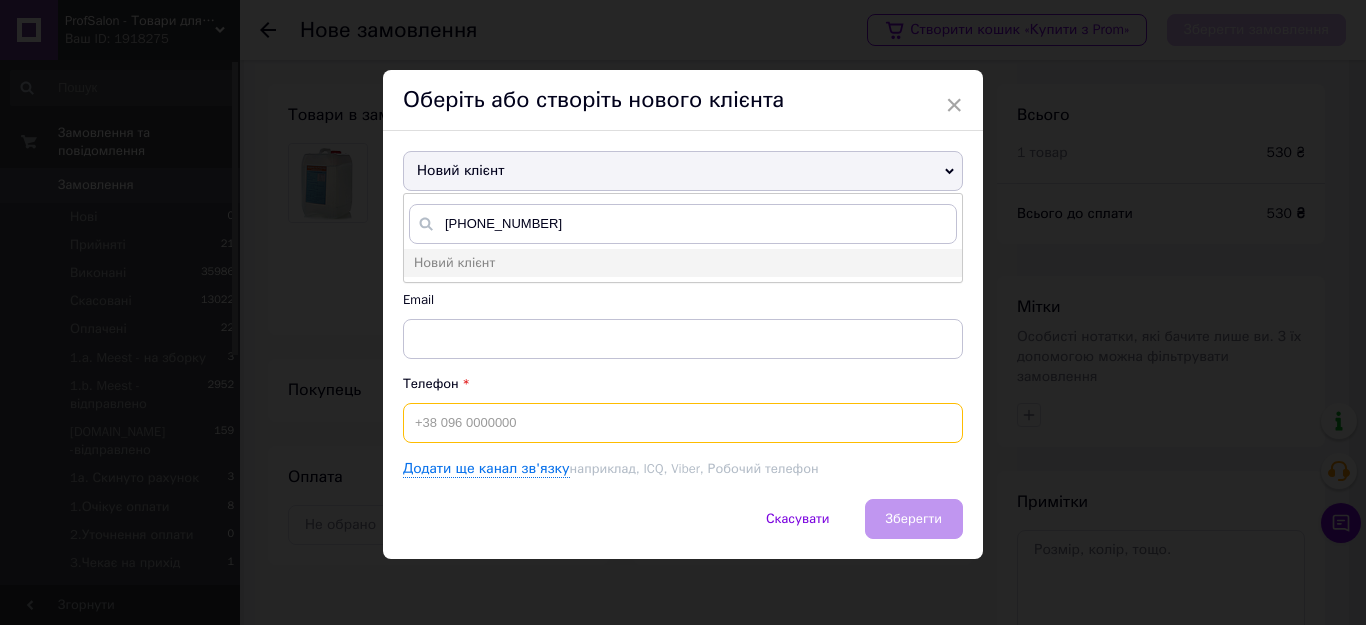 click at bounding box center [683, 423] 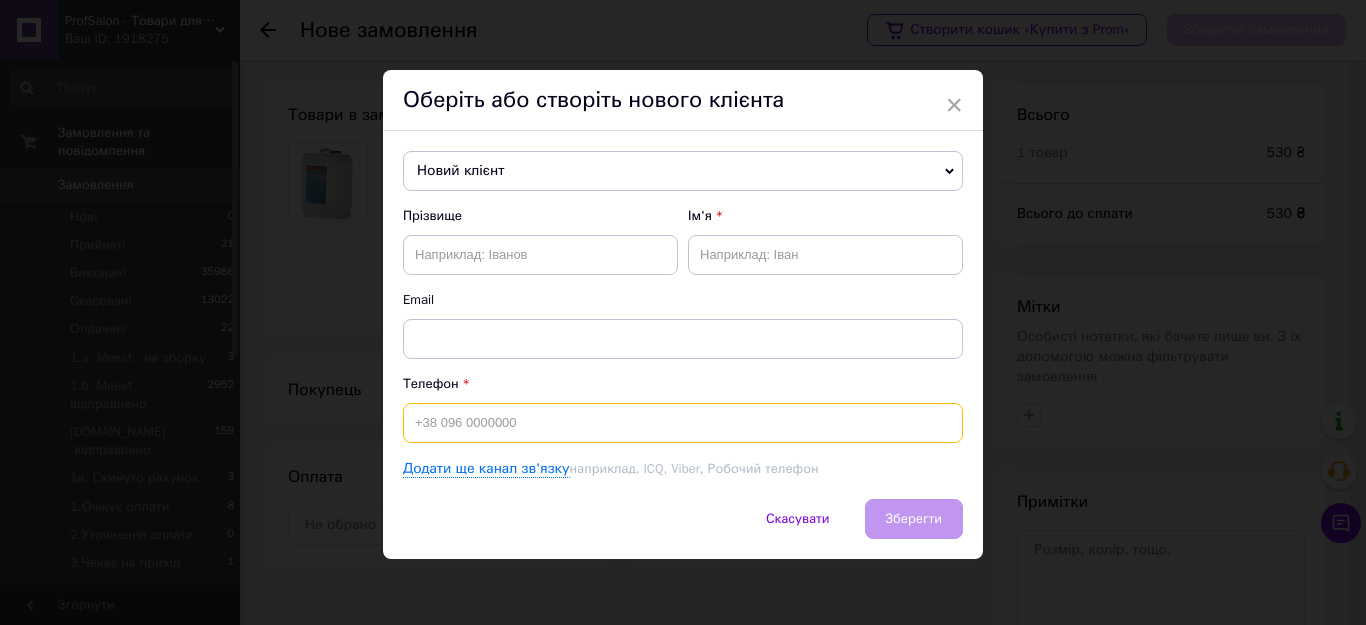 paste on "+380977862638" 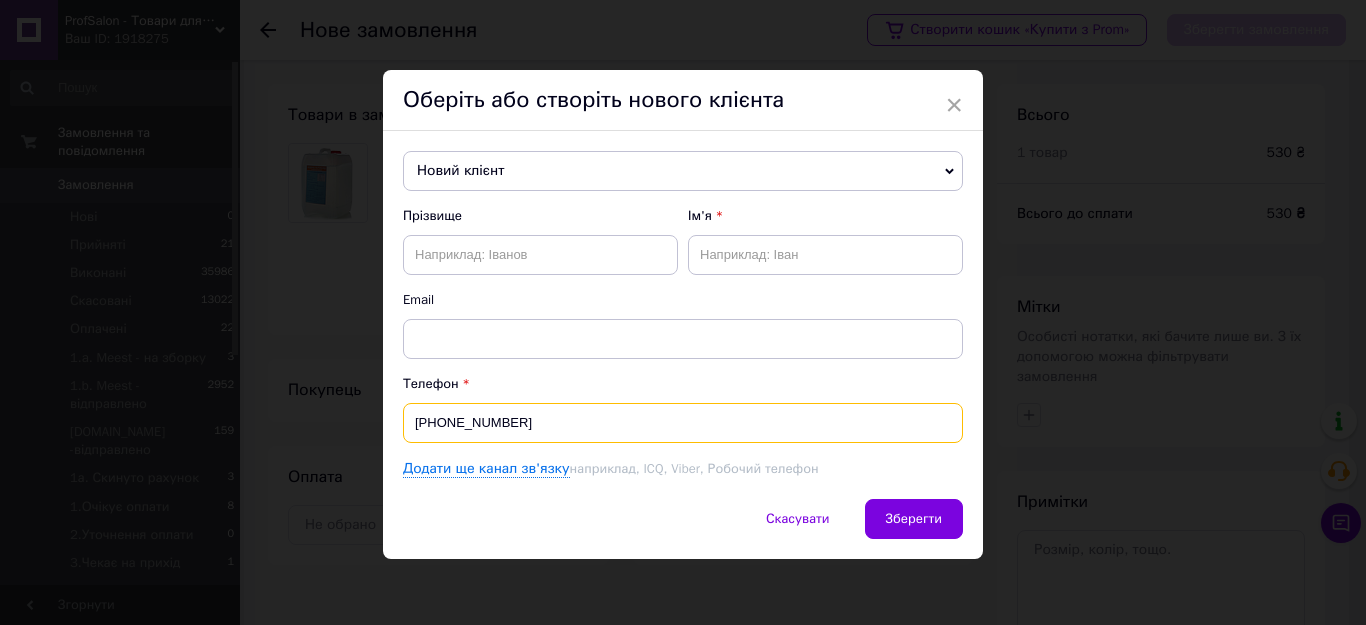 type on "+380977862638" 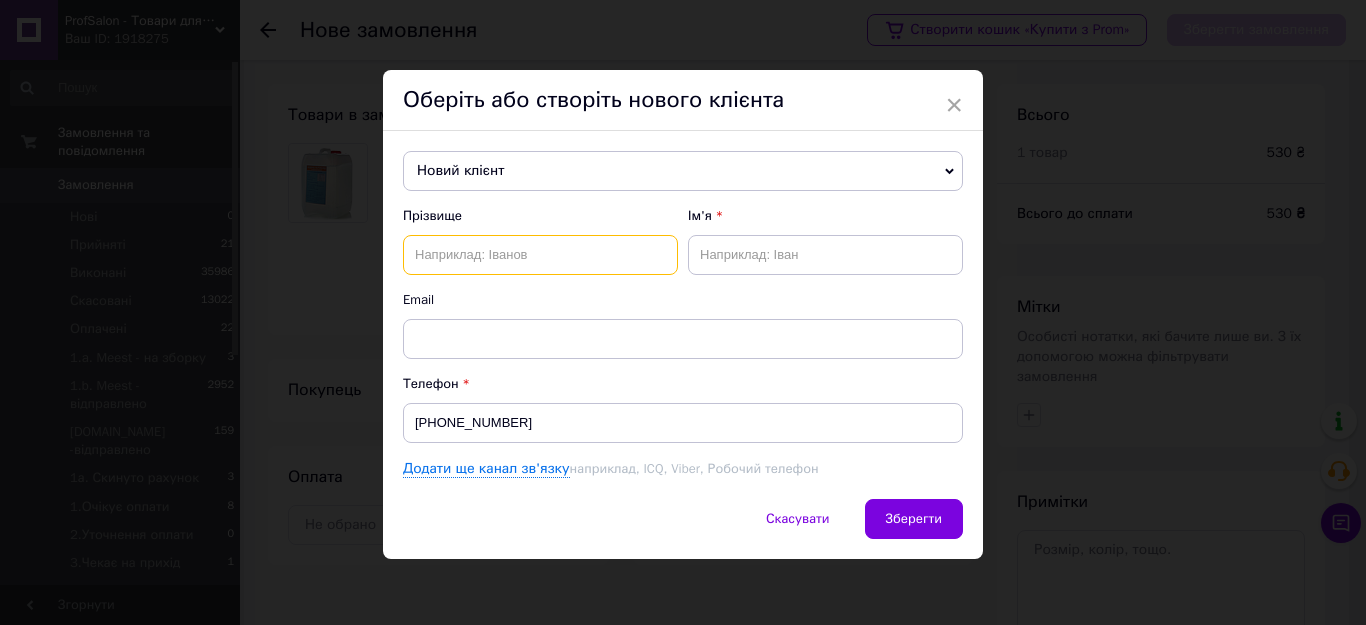 paste on "Мельников Александр" 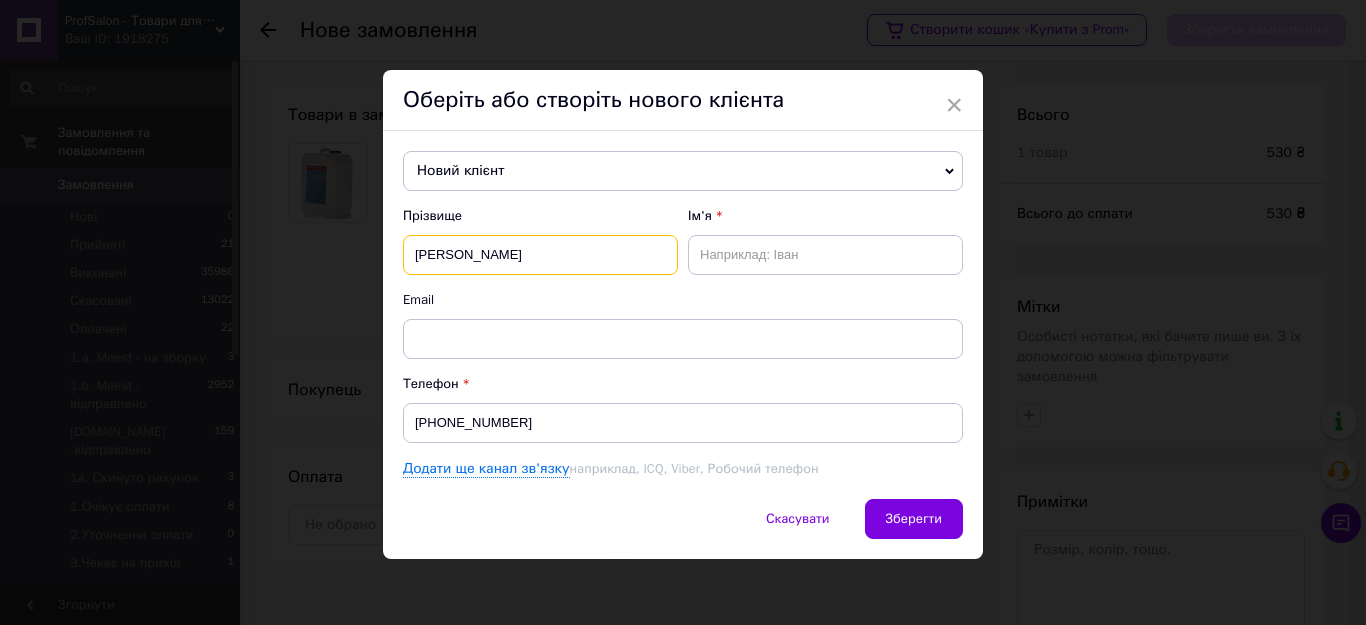 drag, startPoint x: 485, startPoint y: 248, endPoint x: 559, endPoint y: 256, distance: 74.431175 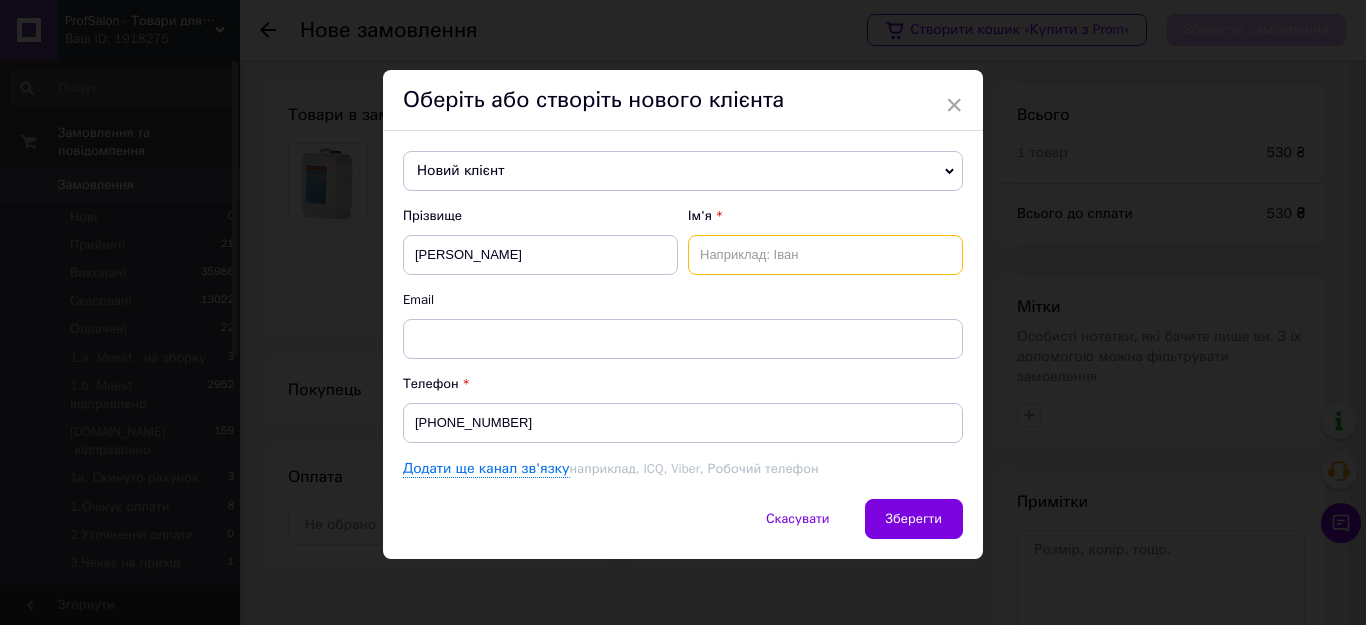 click at bounding box center (825, 255) 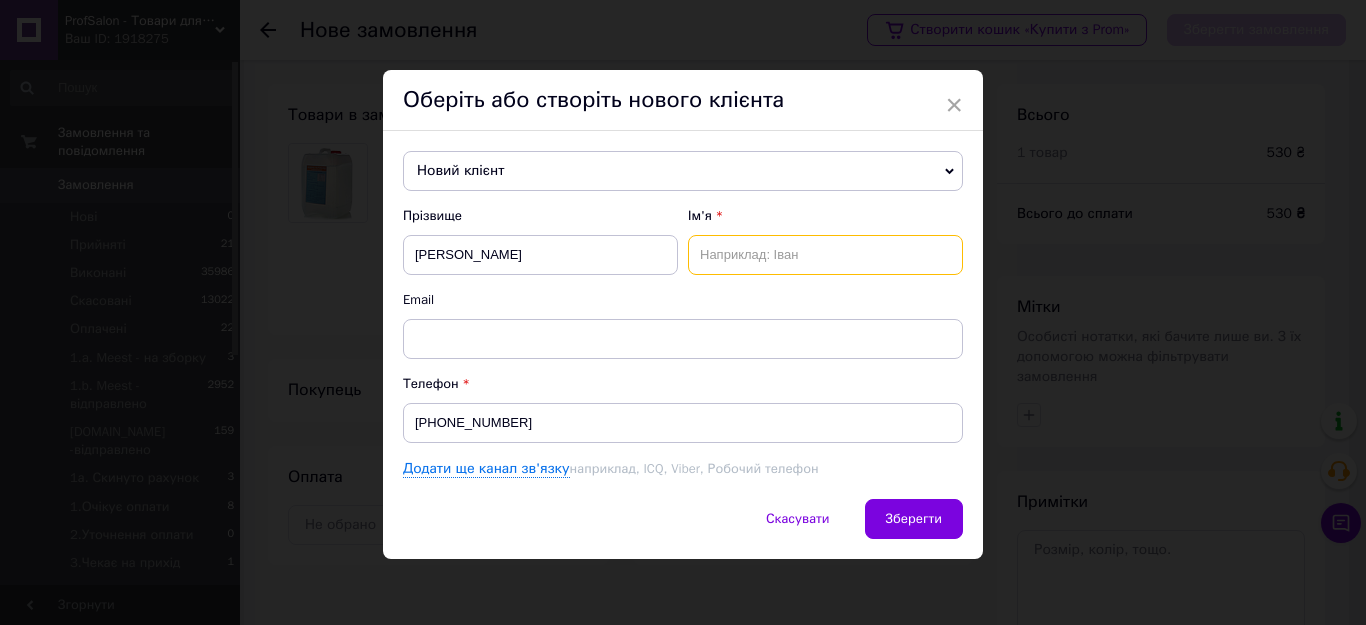 paste on "Александр" 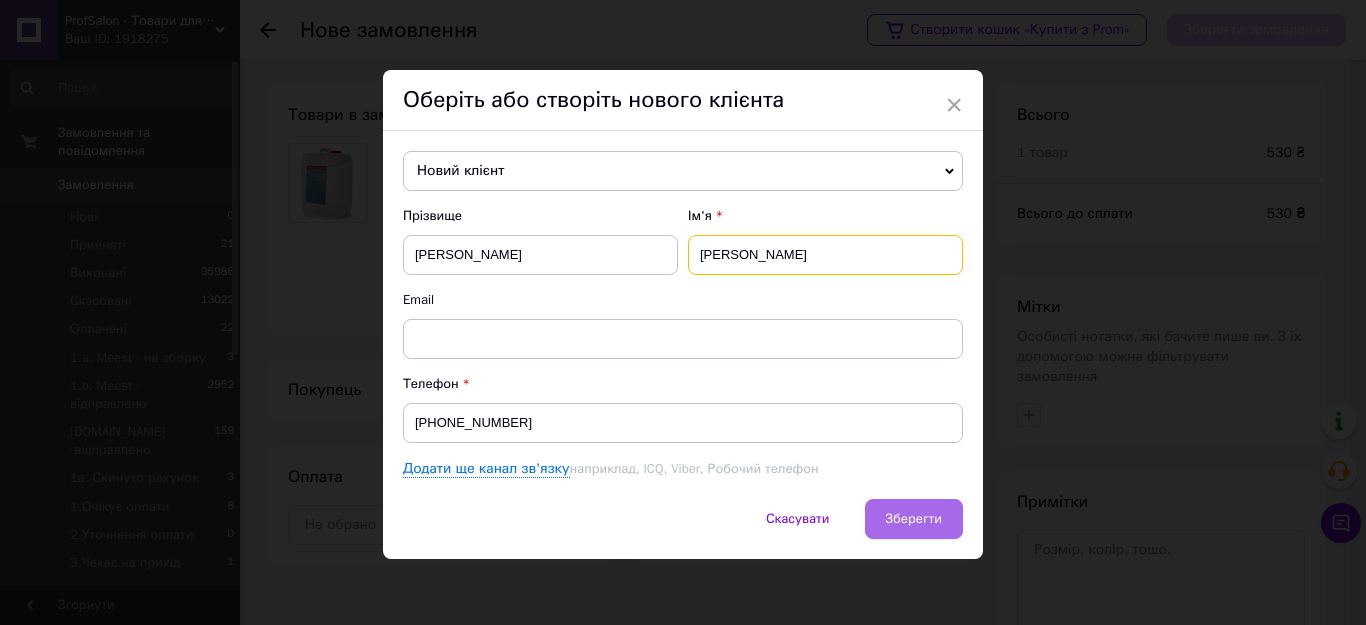 type on "Александр" 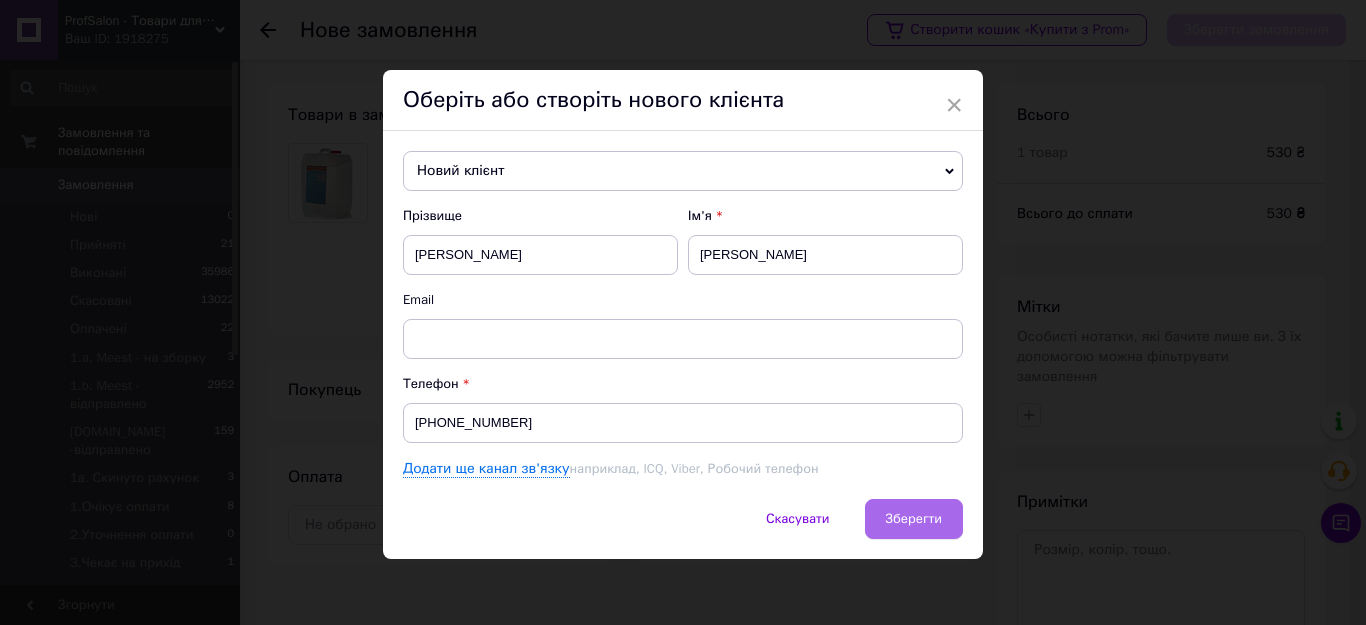 click on "Зберегти" at bounding box center [914, 519] 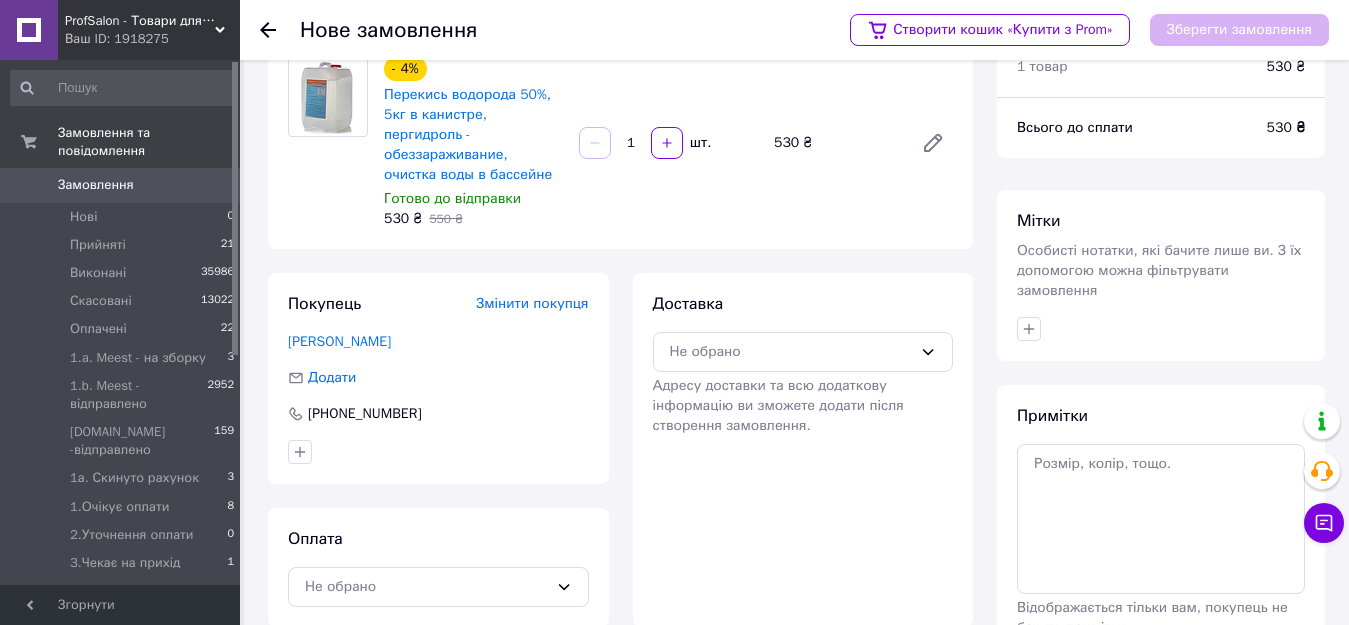 scroll, scrollTop: 199, scrollLeft: 0, axis: vertical 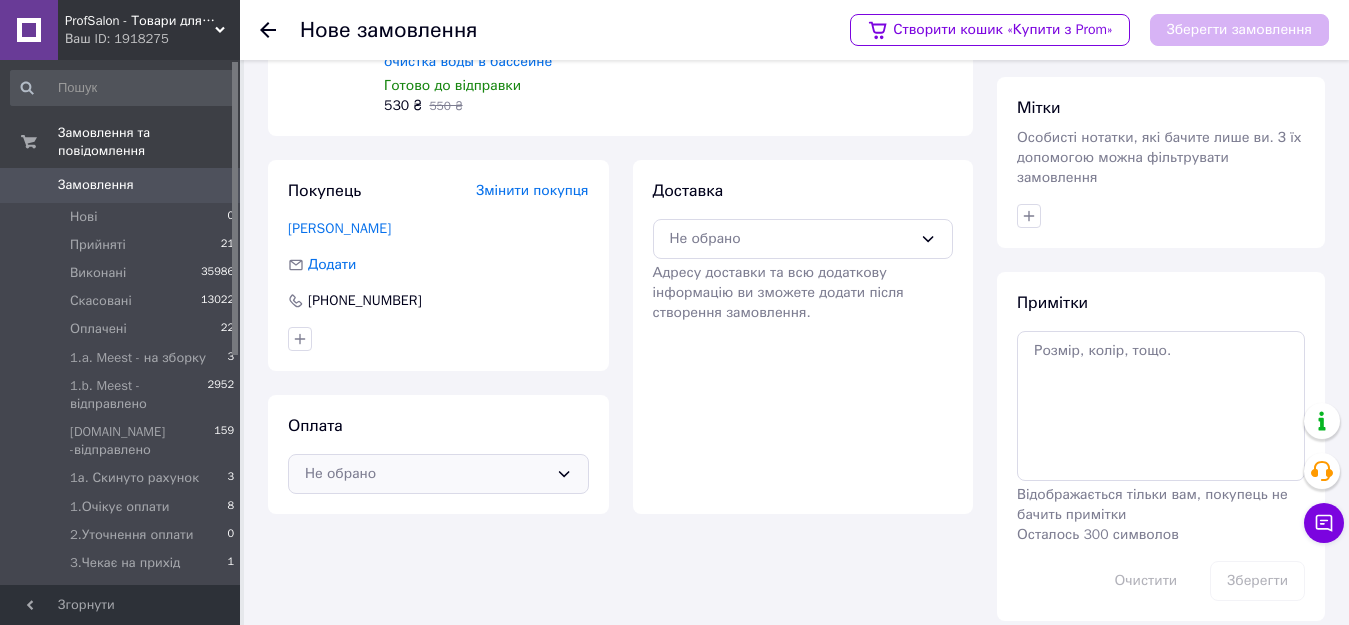 click on "Не обрано" at bounding box center (426, 474) 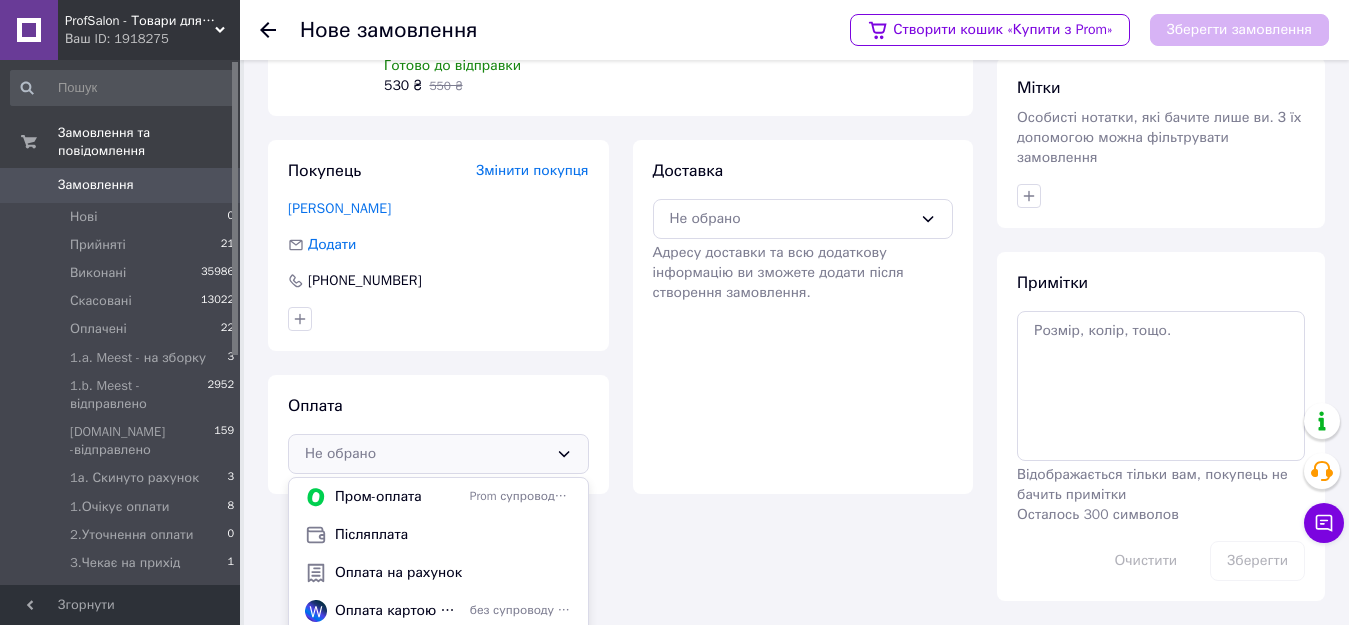 scroll, scrollTop: 225, scrollLeft: 0, axis: vertical 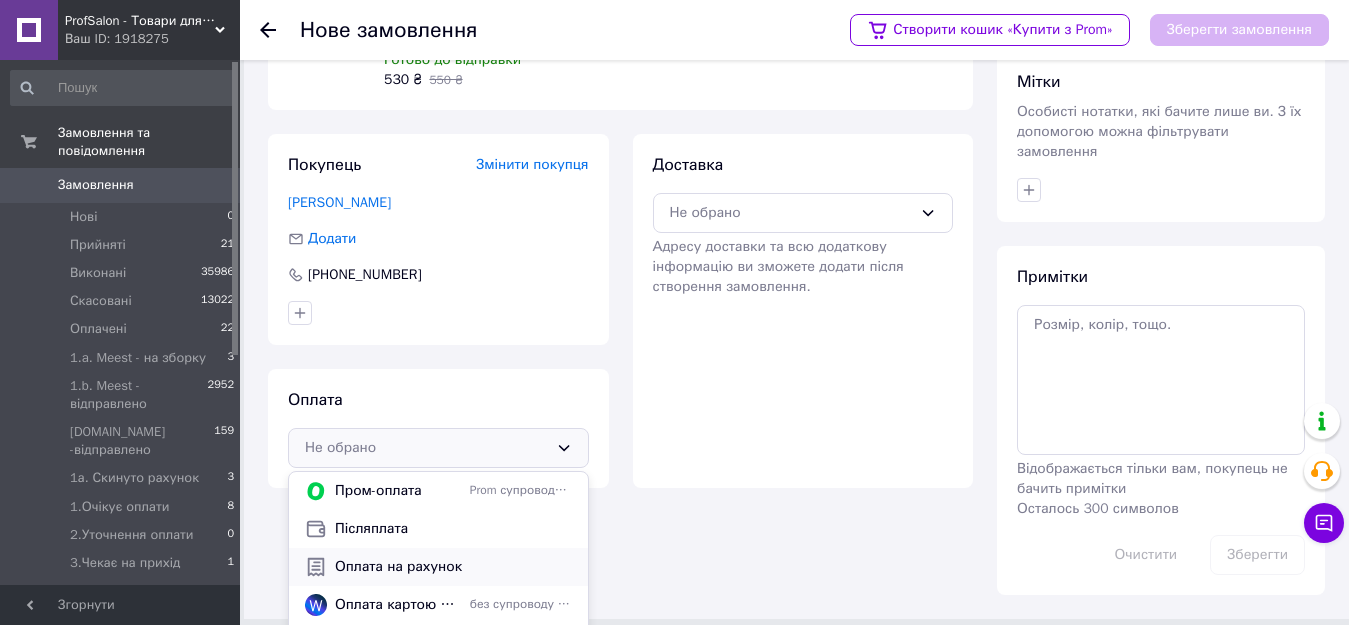 click on "Оплата на рахунок" at bounding box center (453, 567) 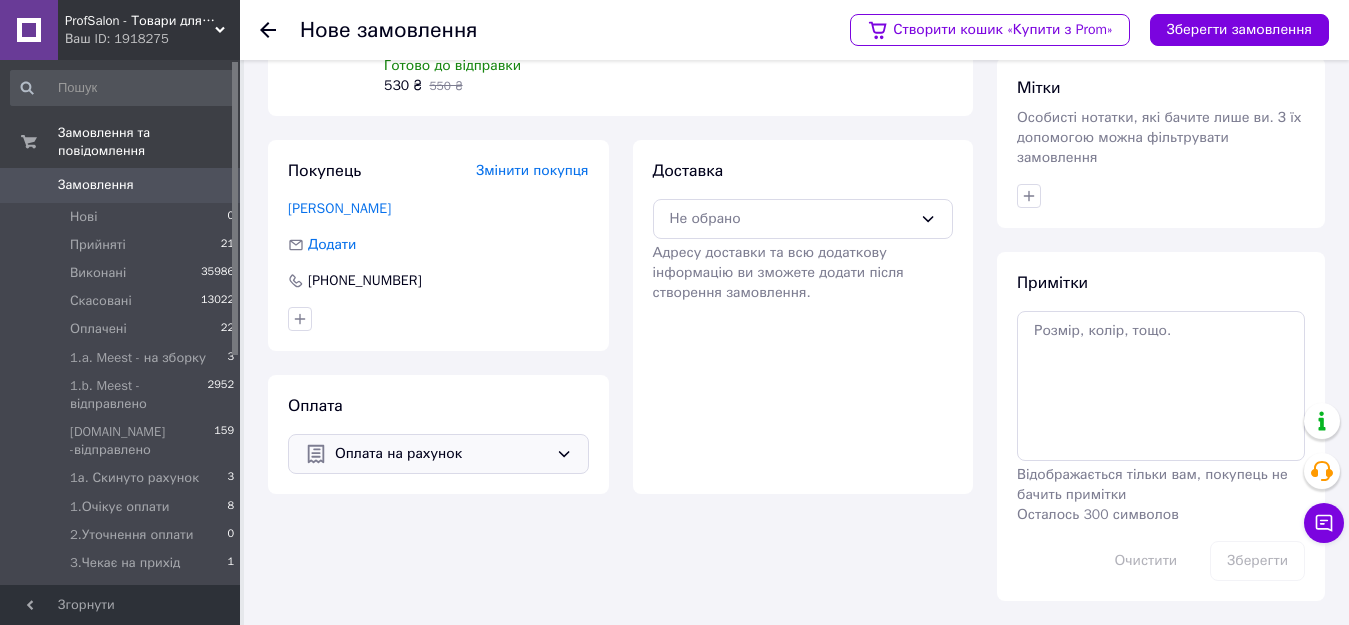 scroll, scrollTop: 199, scrollLeft: 0, axis: vertical 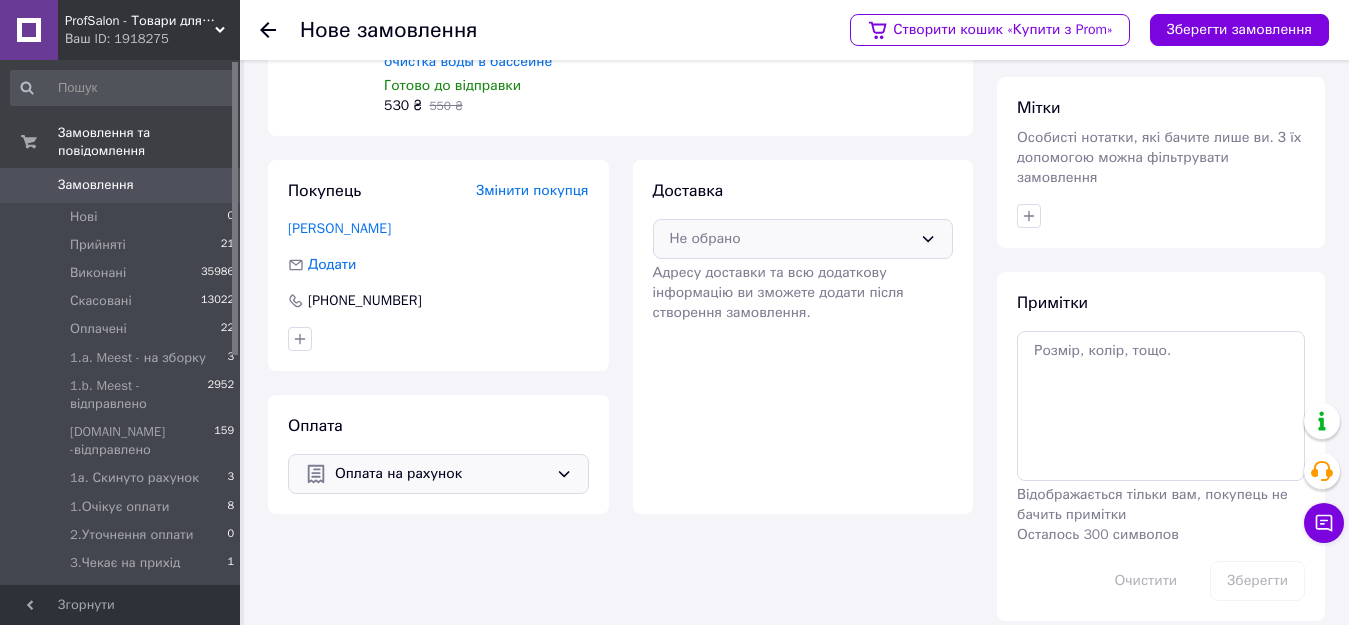 click on "Не обрано" at bounding box center [803, 239] 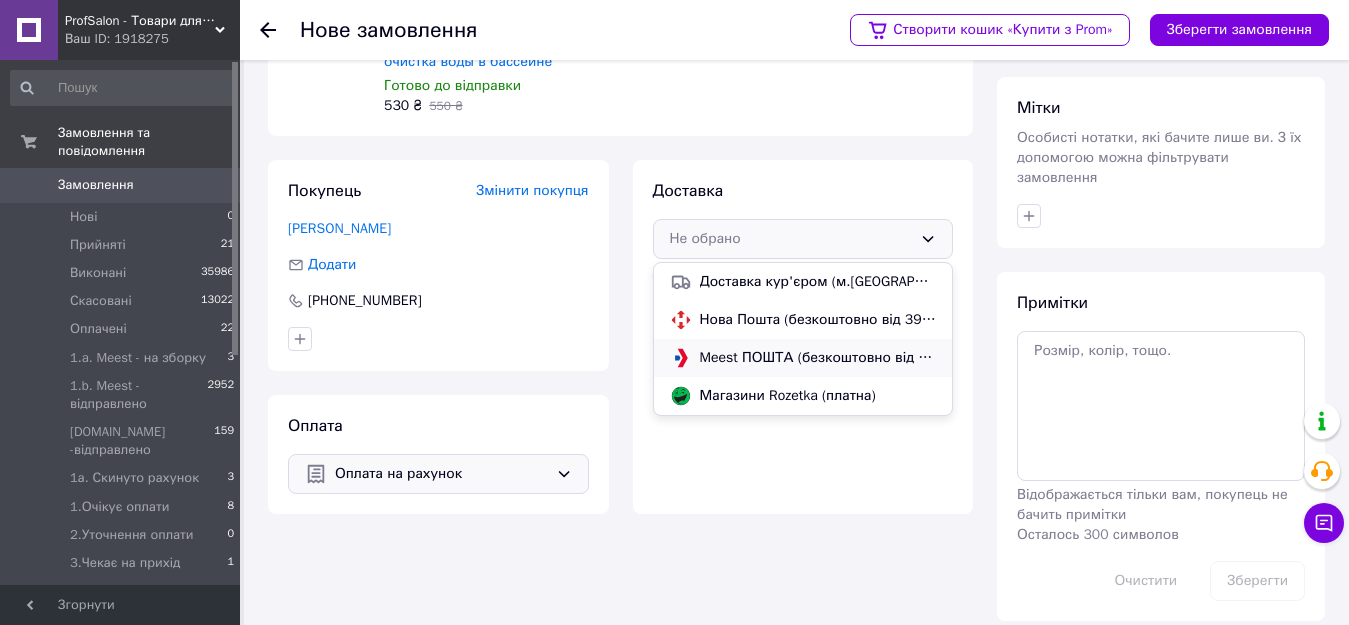 click on "Meest ПОШТА (безкоштовно від 3900 ₴)" at bounding box center (818, 358) 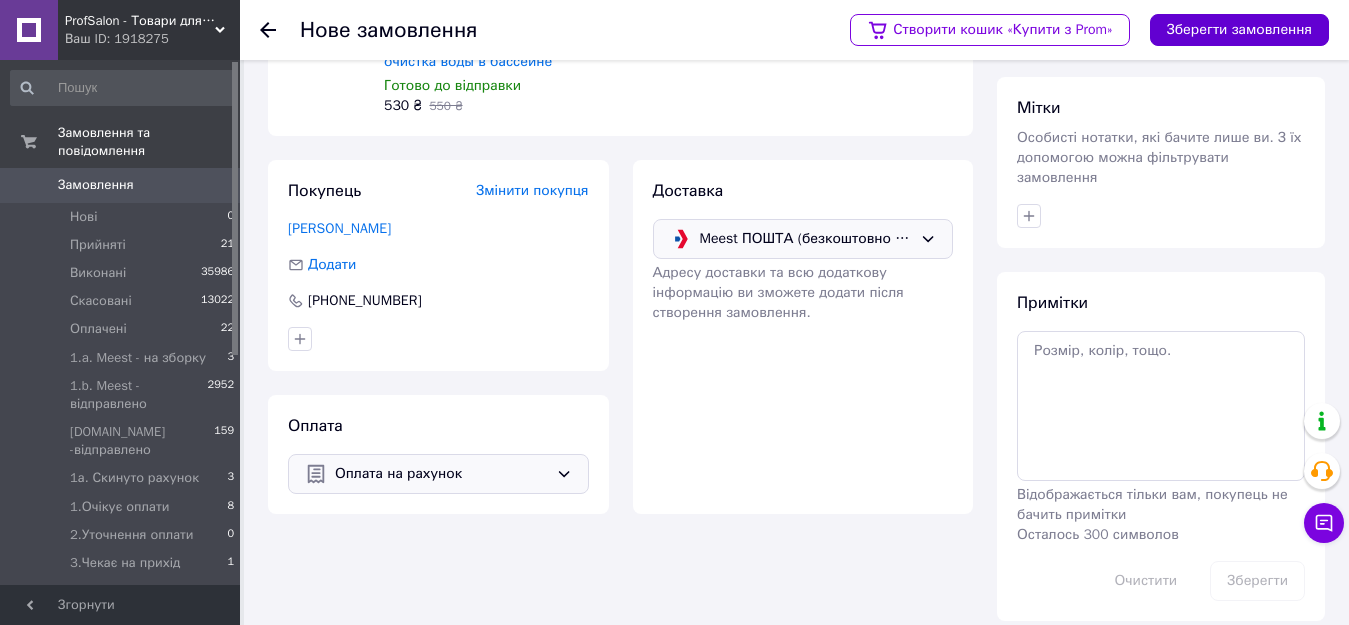 click on "Зберегти замовлення" at bounding box center (1239, 30) 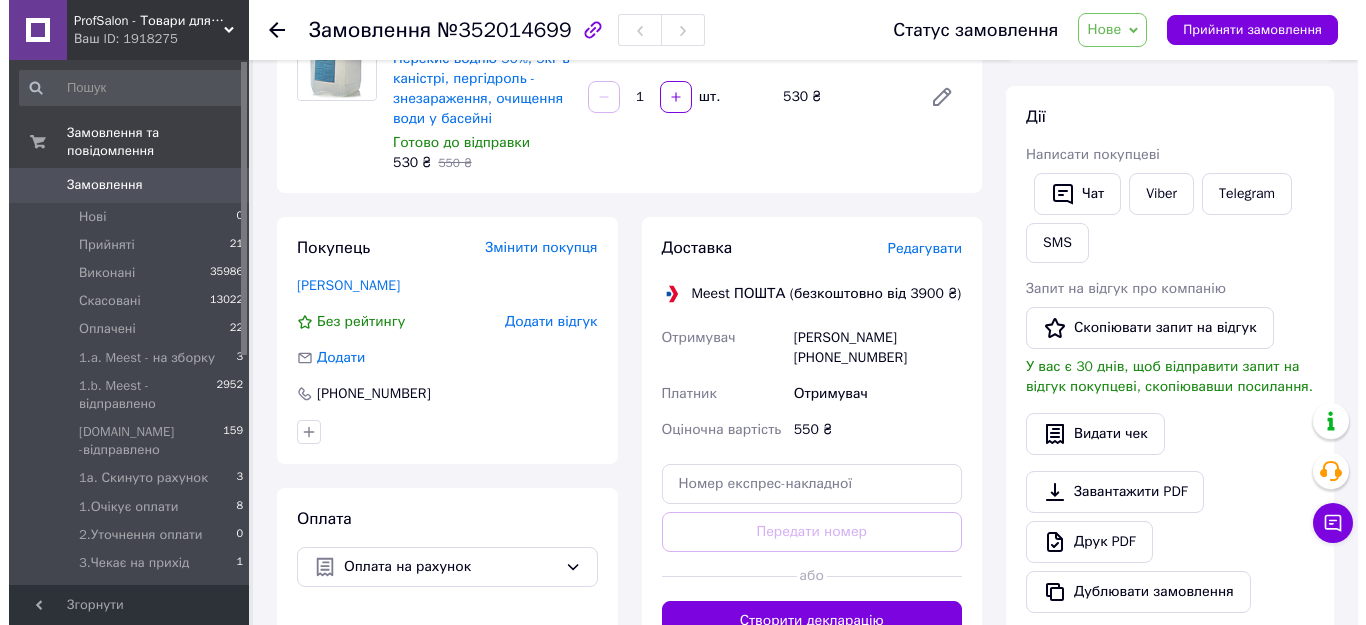 scroll, scrollTop: 199, scrollLeft: 0, axis: vertical 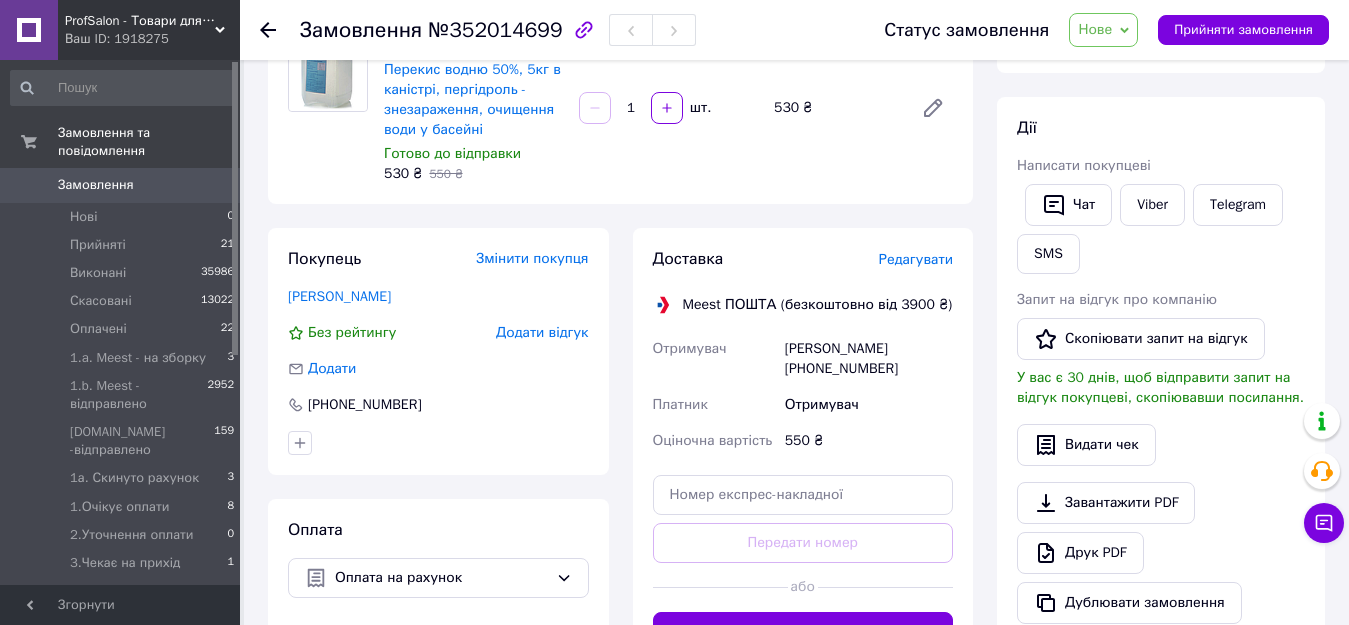 click on "Редагувати" at bounding box center [916, 259] 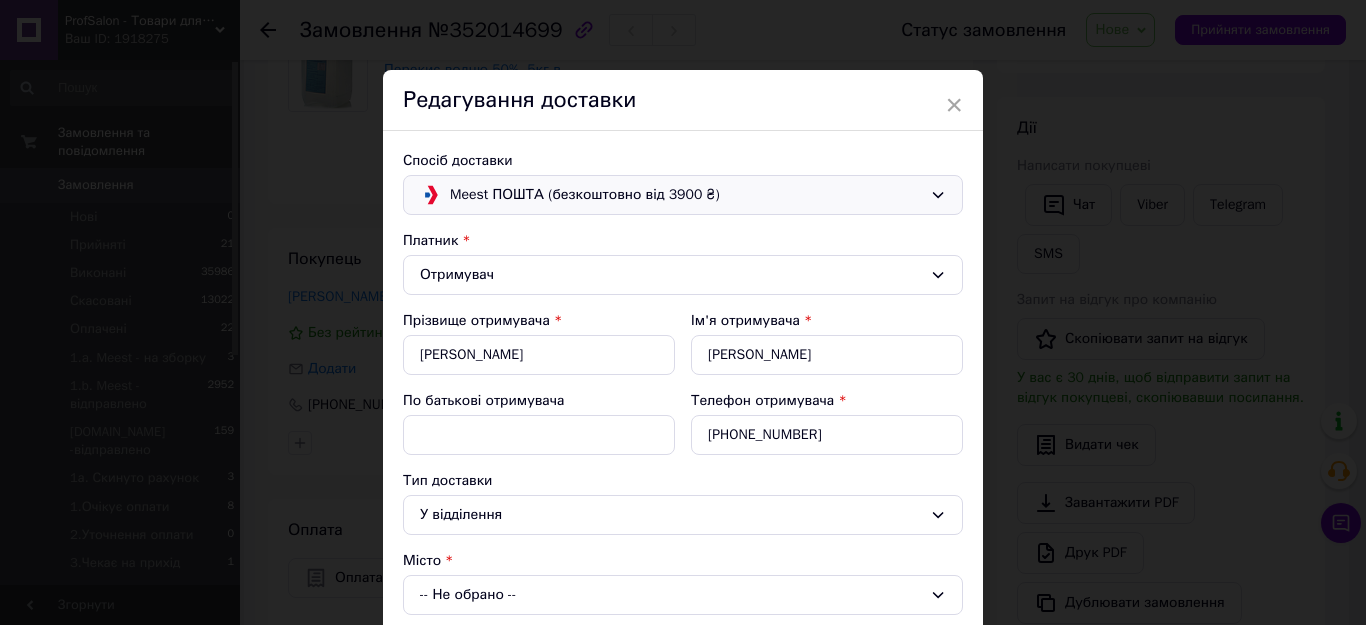 click on "Meest ПОШТА (безкоштовно від 3900 ₴)" at bounding box center [683, 195] 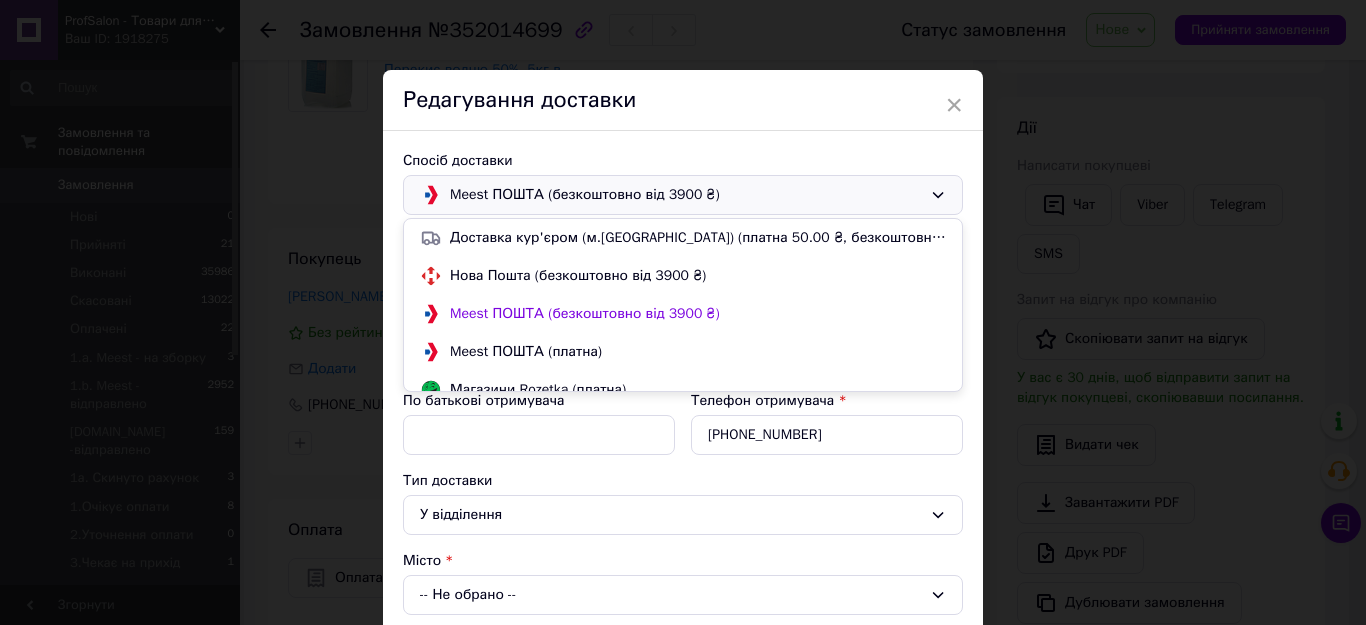 scroll, scrollTop: 18, scrollLeft: 0, axis: vertical 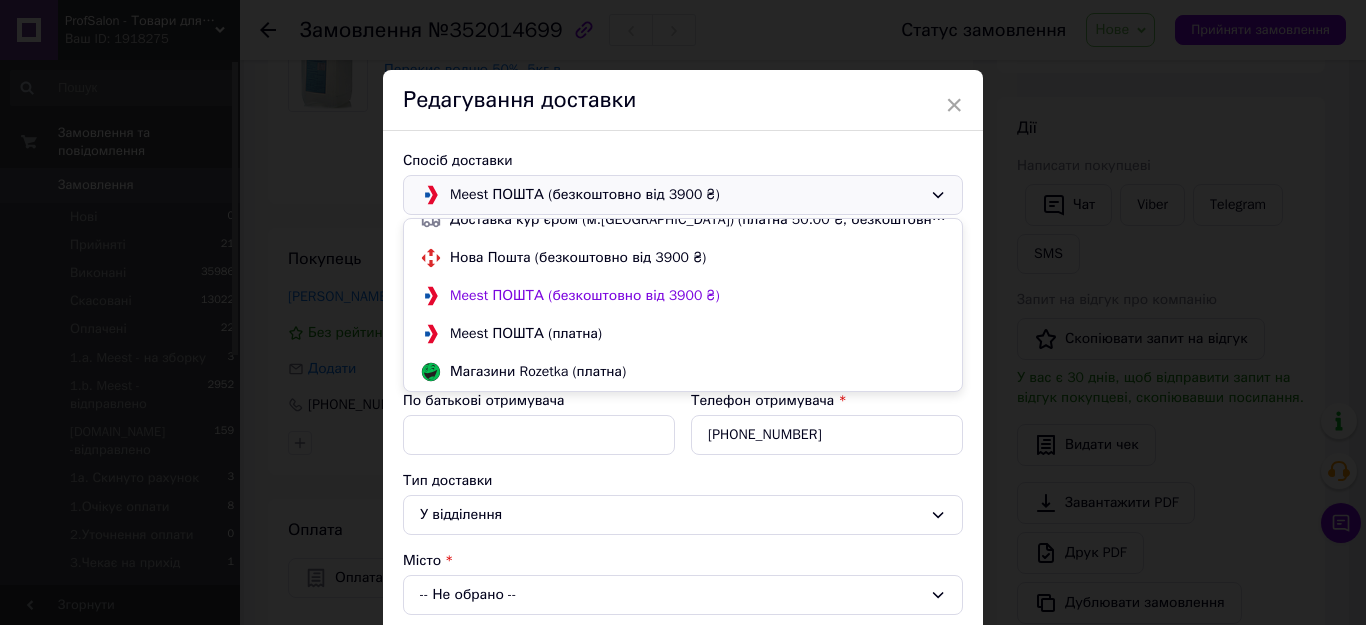 click on "Meest ПОШТА (безкоштовно від 3900 ₴) Доставка кур'єром (м.Тернопіль) (платна 50.00 ₴, безкоштовно від 1900 ₴) Нова Пошта (безкоштовно від 3900 ₴) Meest ПОШТА (безкоштовно від 3900 ₴) Meest ПОШТА (платна) Магазини Rozetka (платна)" at bounding box center [683, 195] 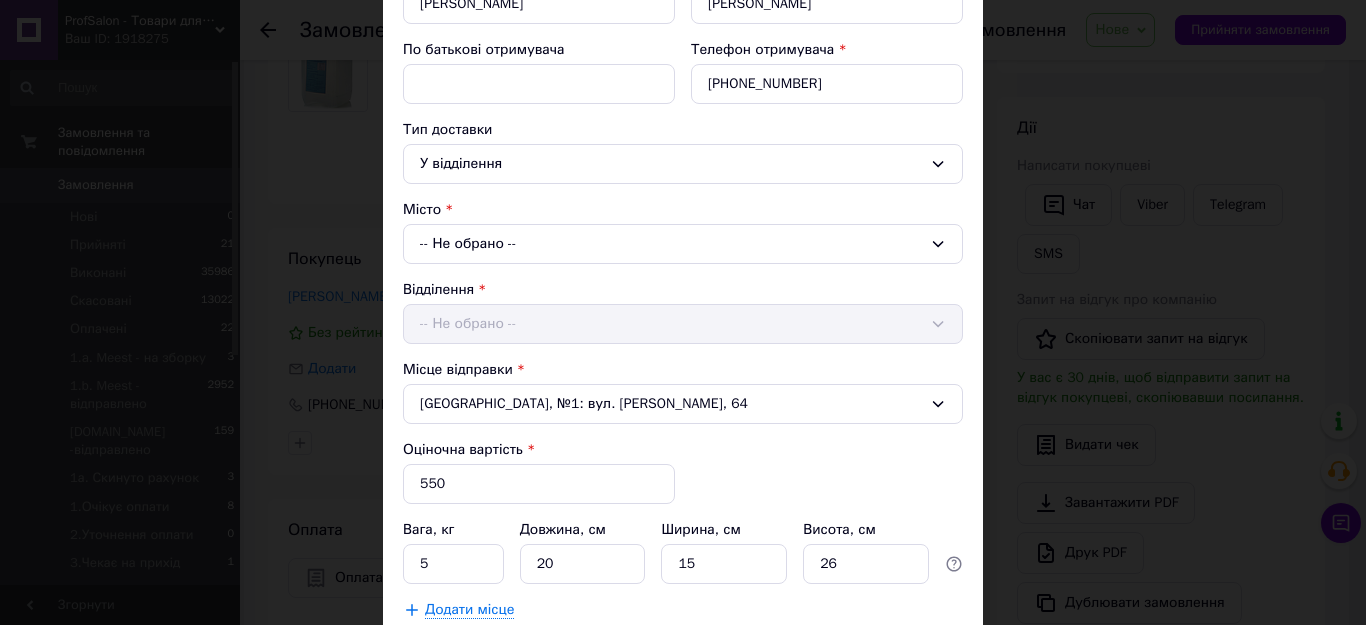 scroll, scrollTop: 400, scrollLeft: 0, axis: vertical 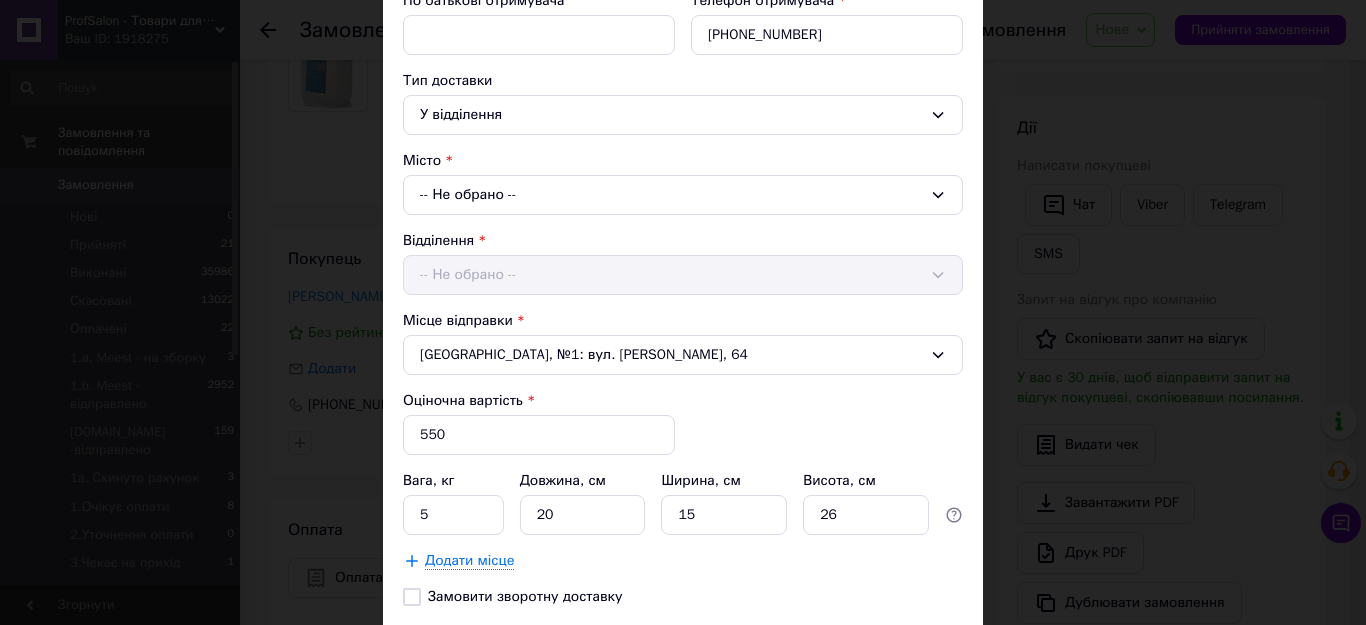 click on "-- Не обрано --" at bounding box center [683, 195] 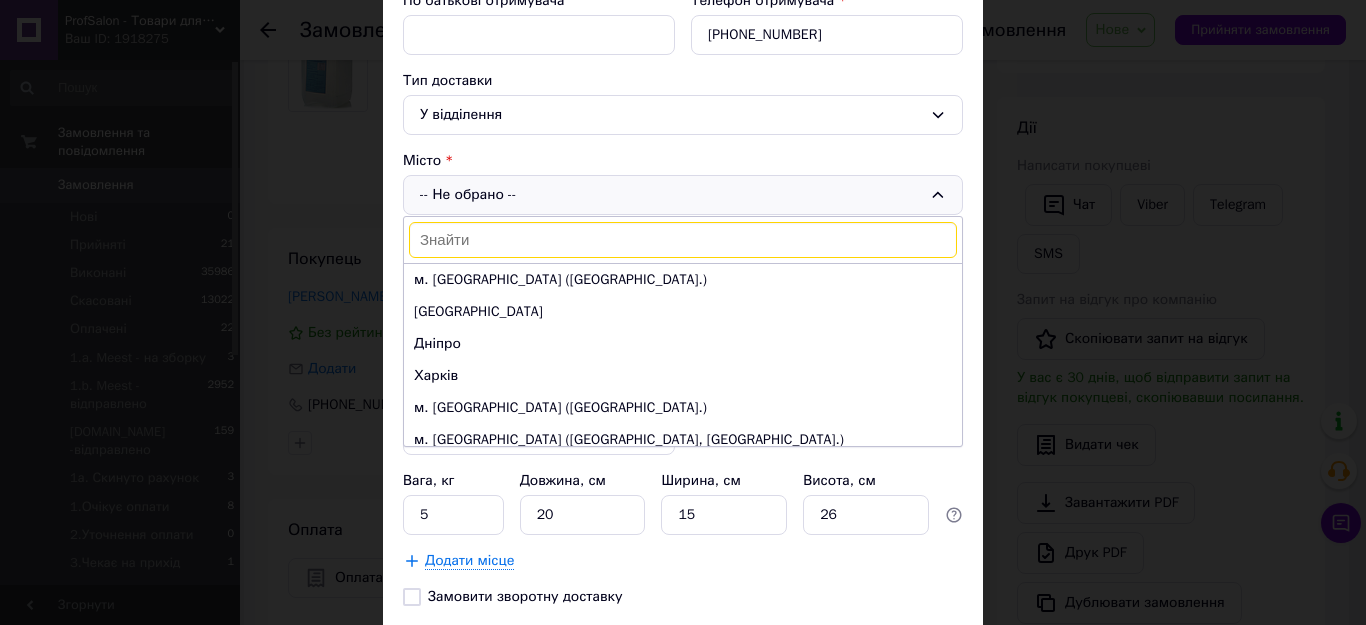 click at bounding box center (683, 240) 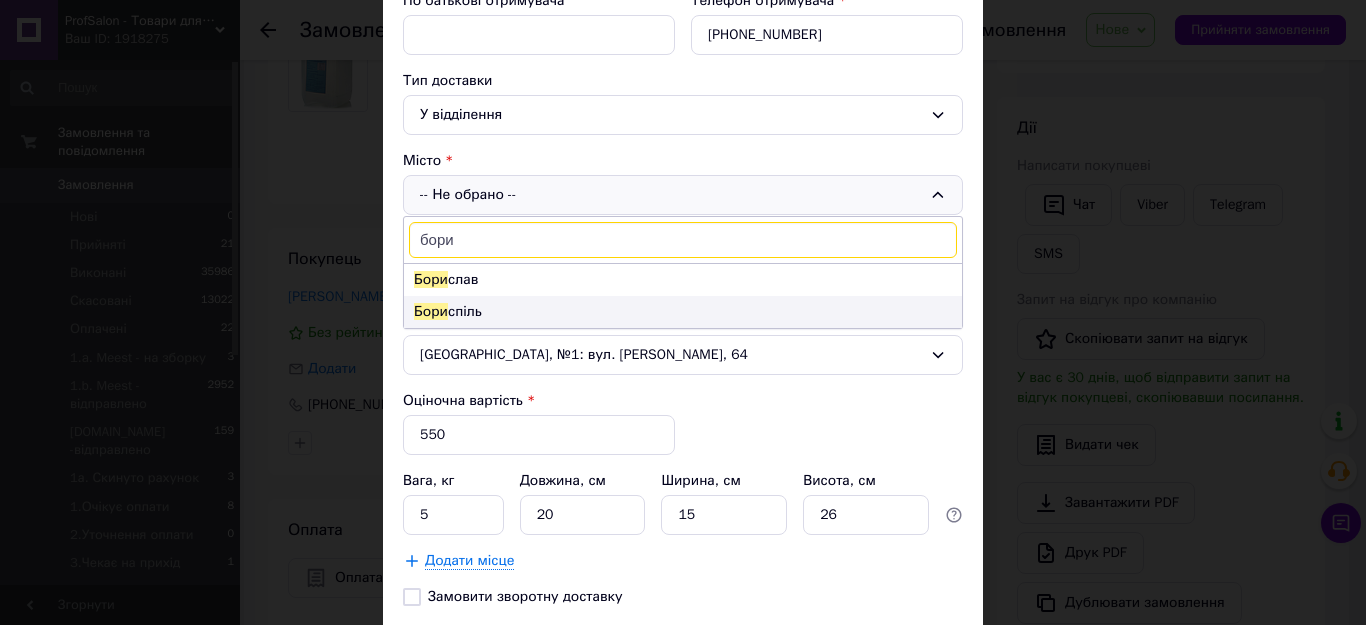 type on "бори" 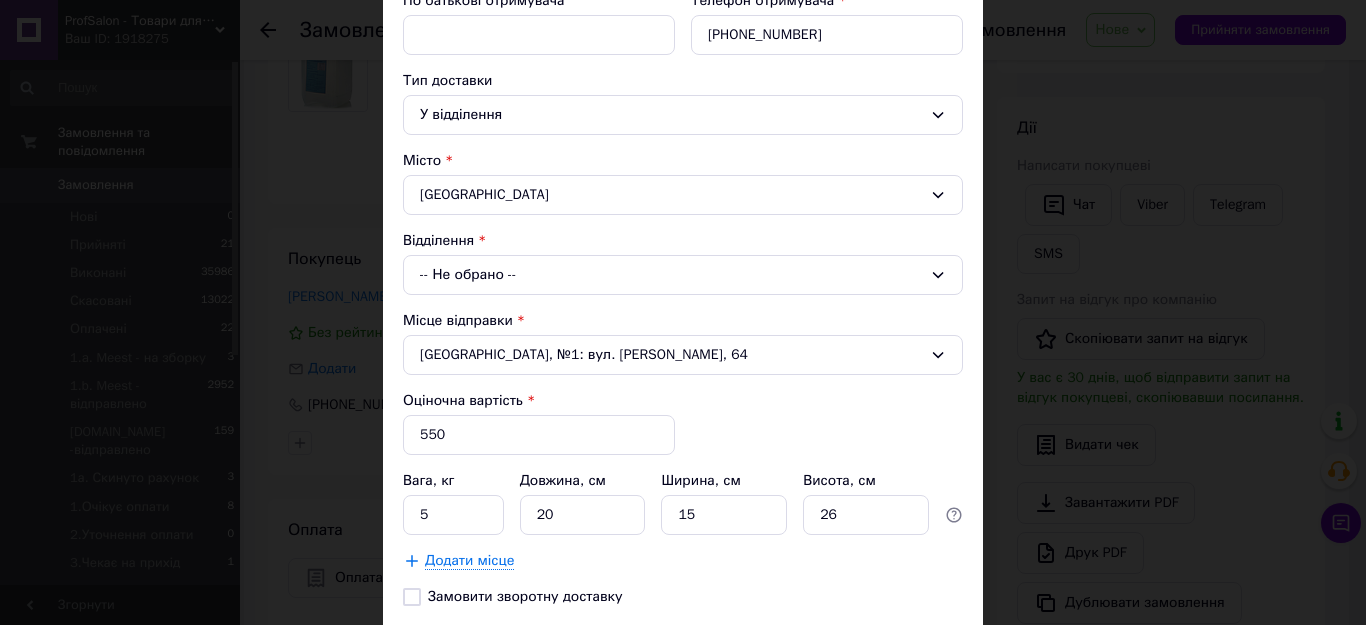 click on "-- Не обрано --" at bounding box center [683, 275] 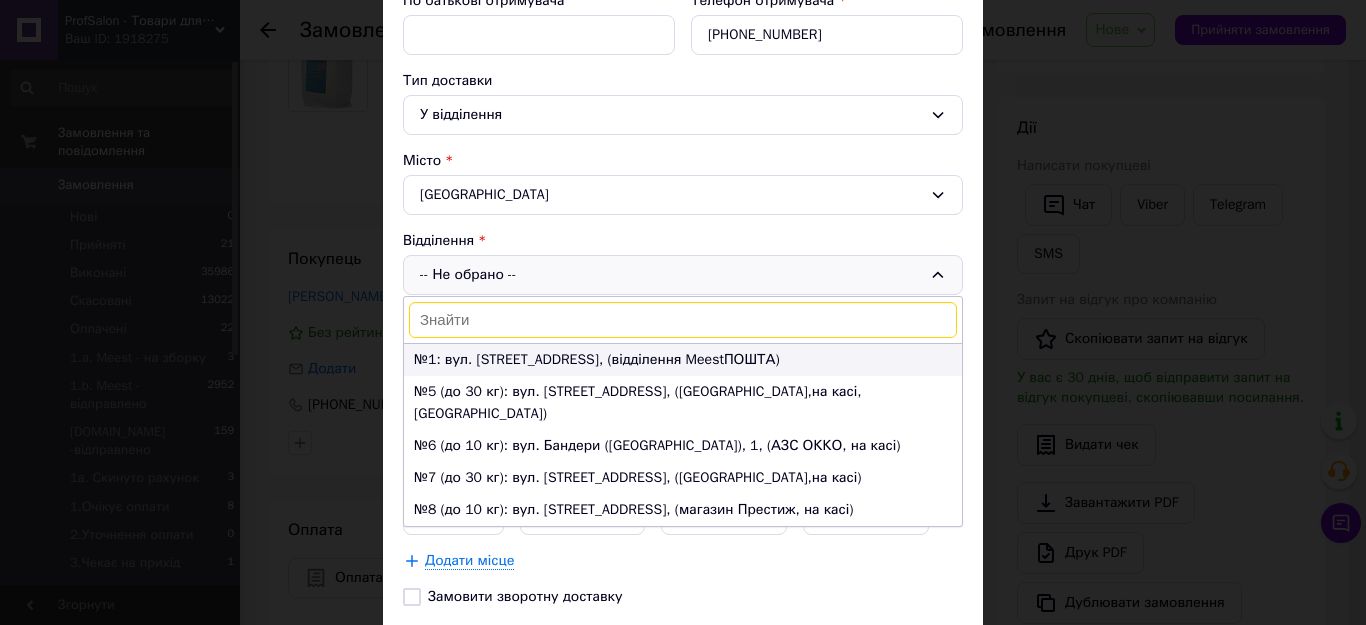 click on "№1: вул. Привокзальна, 21, (відділення MeestПОШТА)" at bounding box center [683, 360] 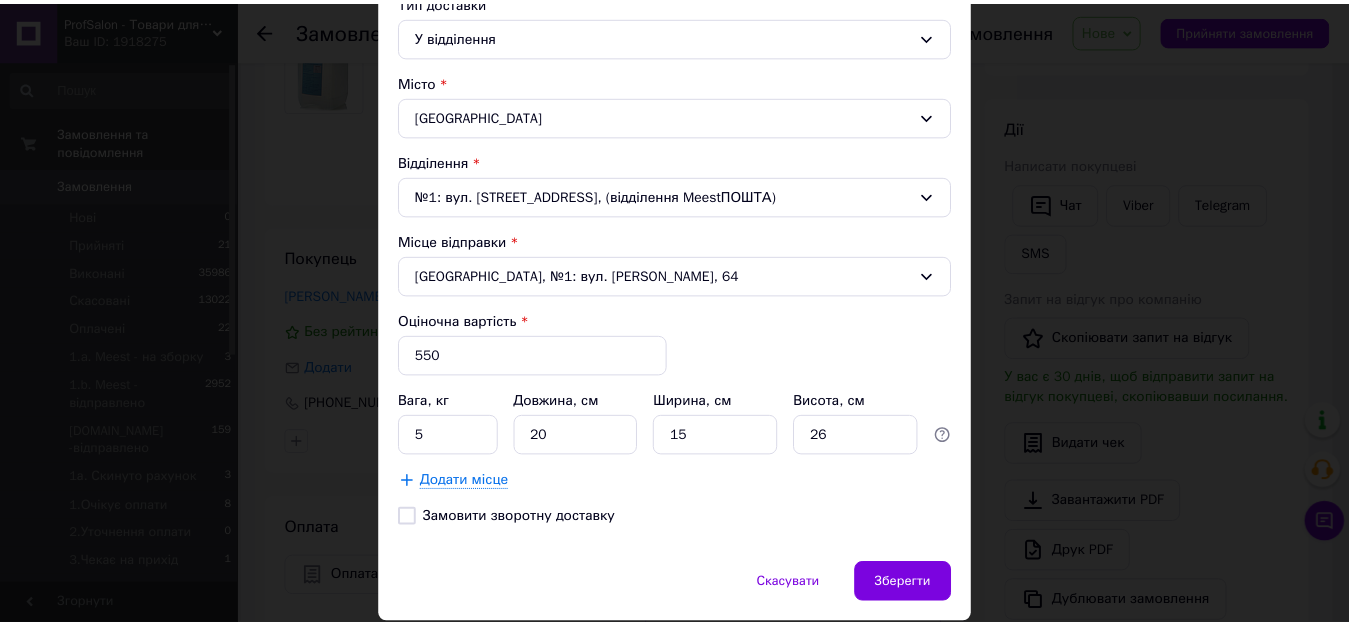 scroll, scrollTop: 548, scrollLeft: 0, axis: vertical 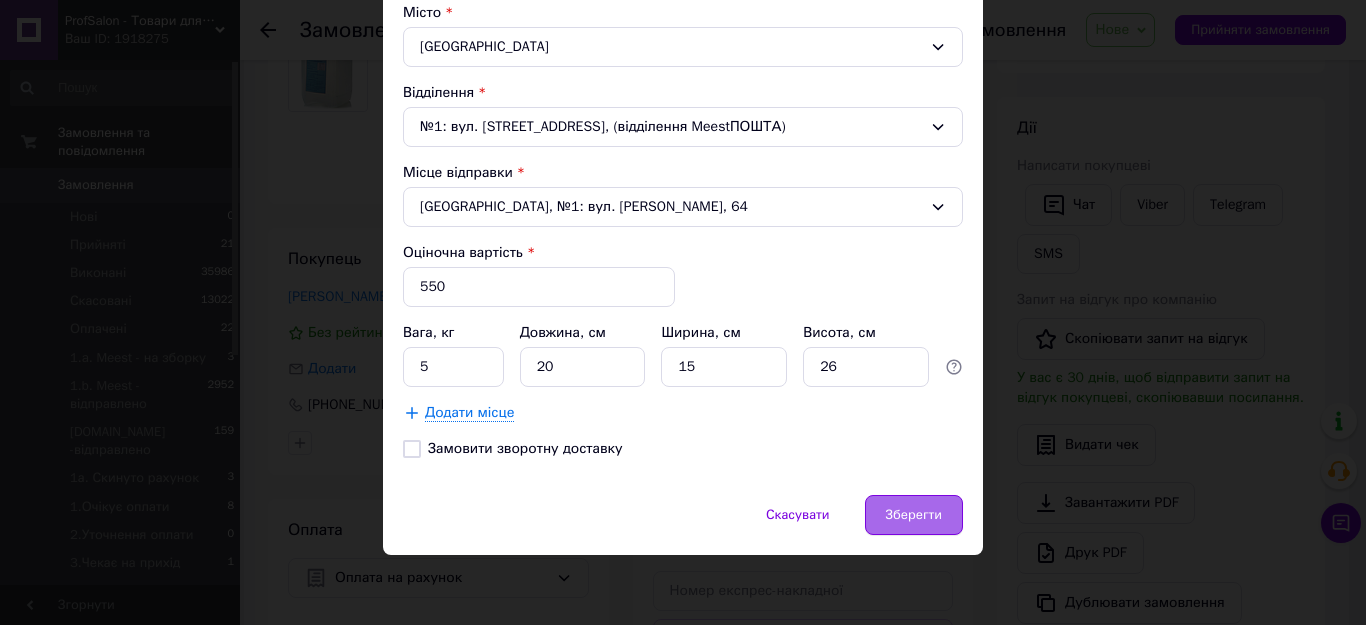 click on "Зберегти" at bounding box center (914, 515) 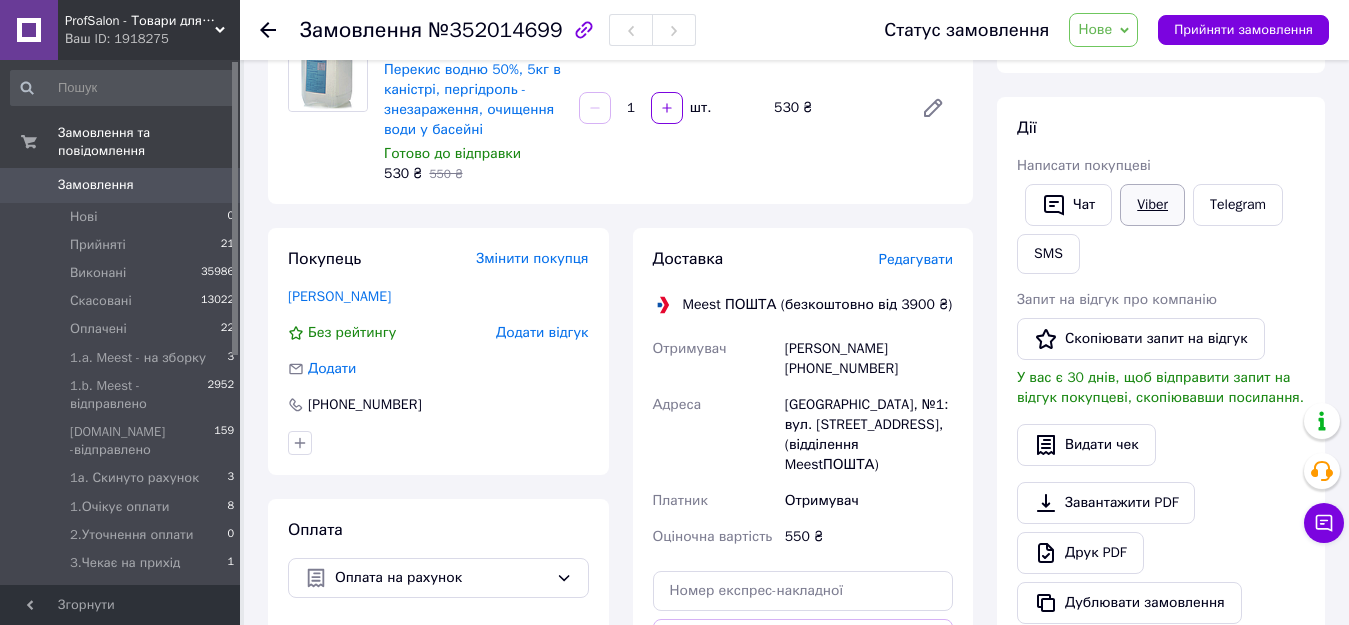 click on "Viber" at bounding box center (1152, 205) 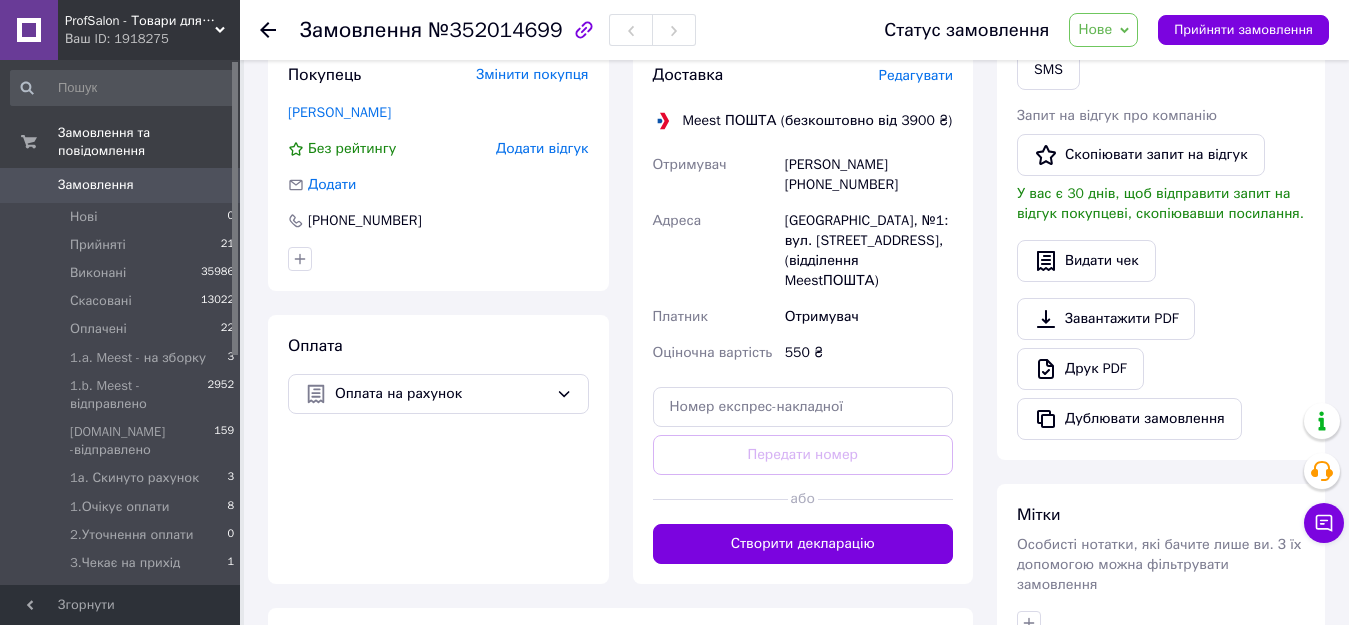 scroll, scrollTop: 399, scrollLeft: 0, axis: vertical 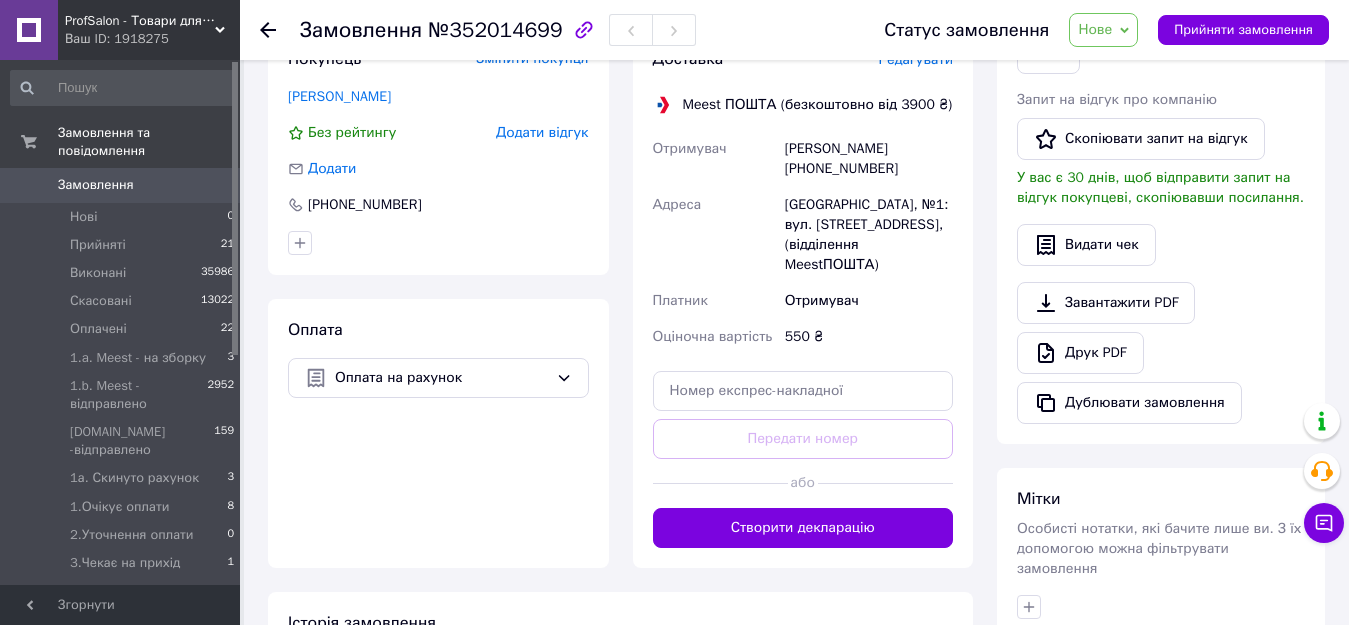 click on "Нове" at bounding box center [1095, 29] 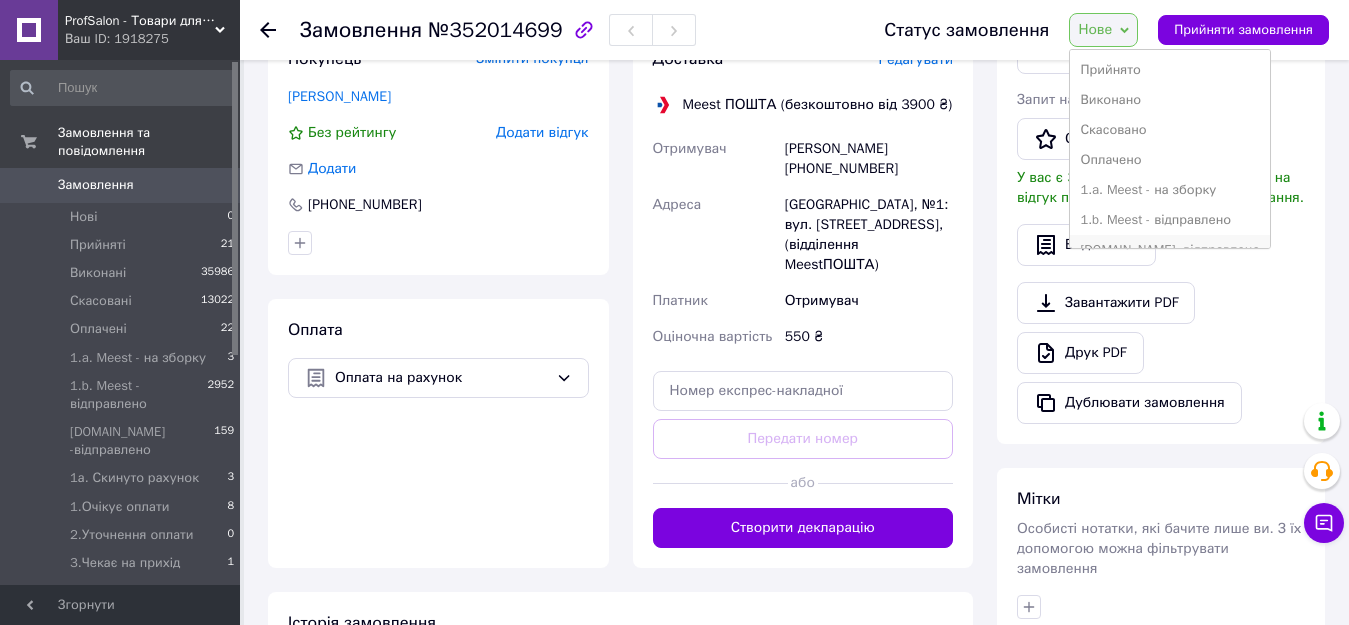 scroll, scrollTop: 100, scrollLeft: 0, axis: vertical 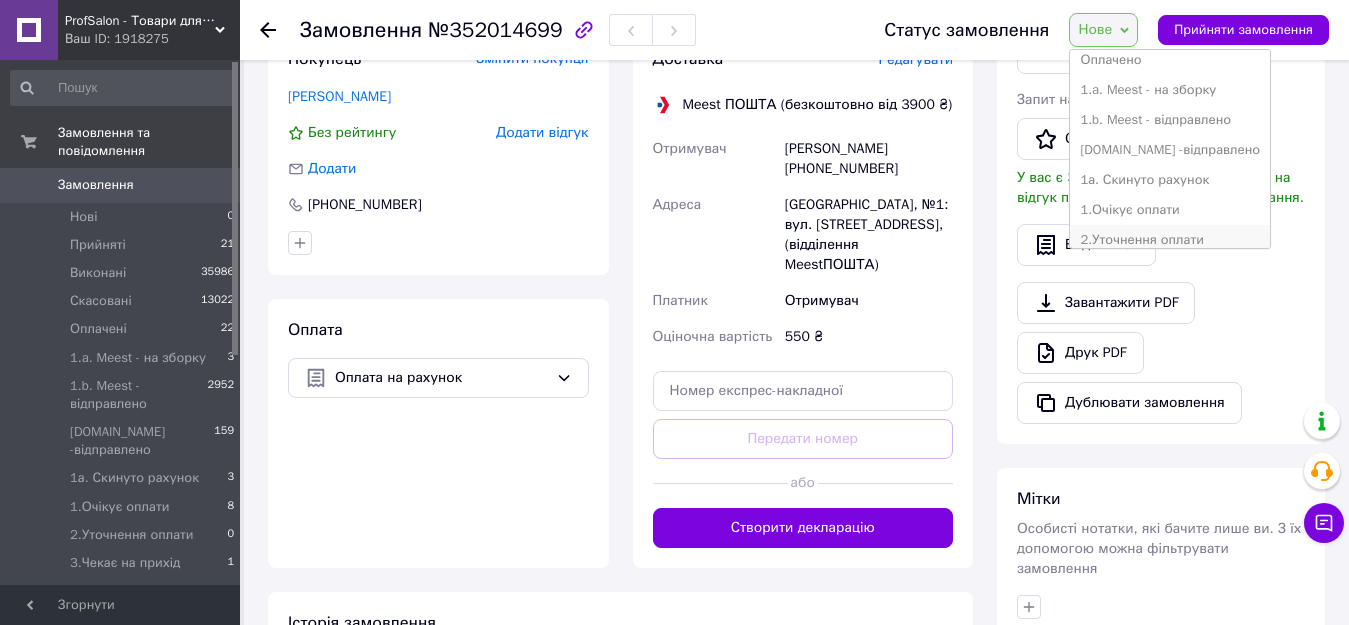 click on "2.Уточнення оплати" at bounding box center [1170, 240] 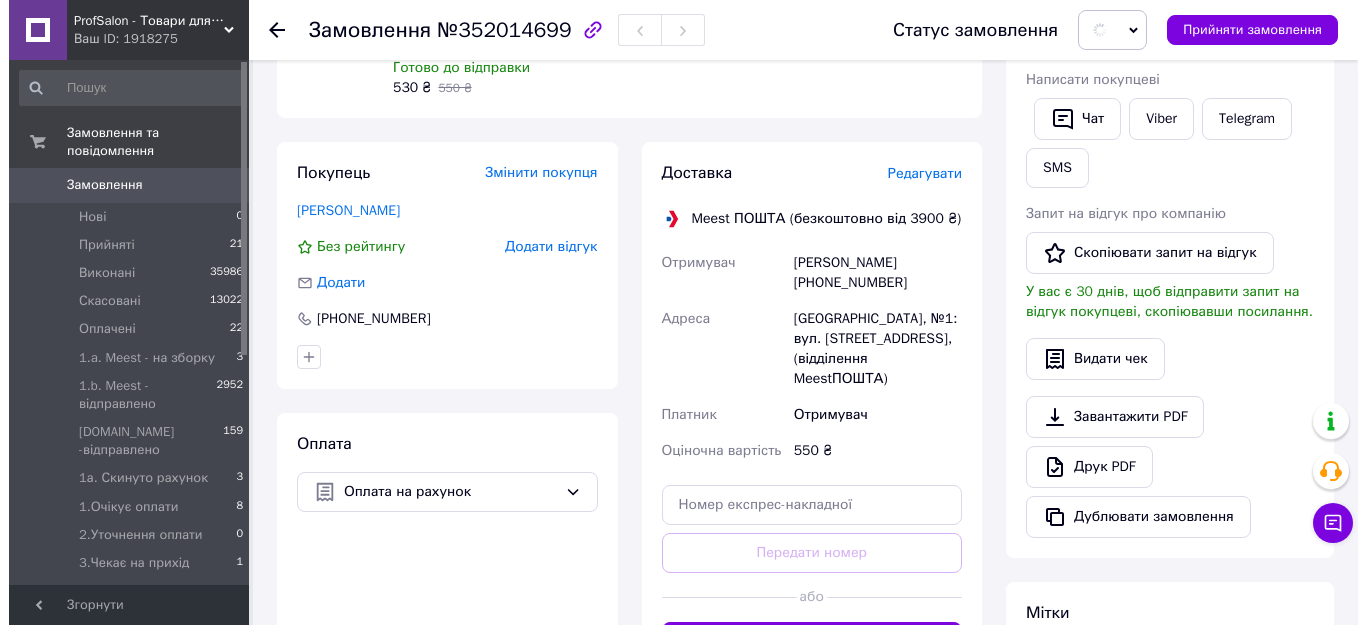 scroll, scrollTop: 99, scrollLeft: 0, axis: vertical 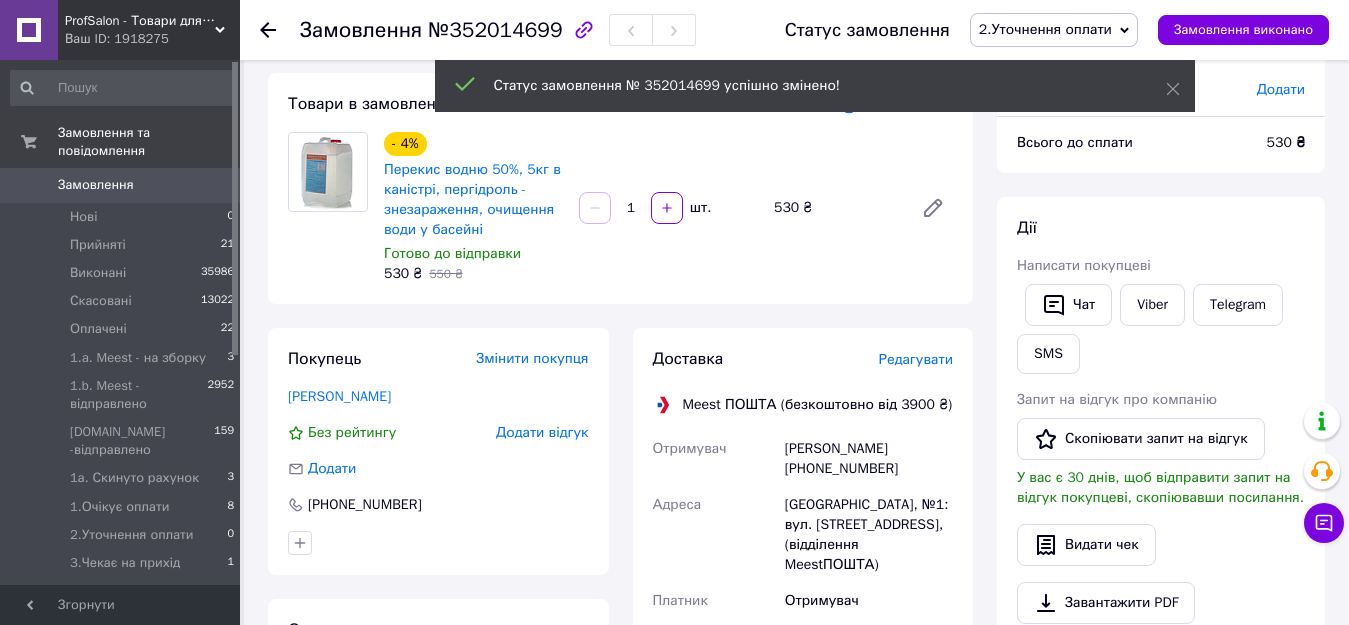 click on "Редагувати" at bounding box center [916, 359] 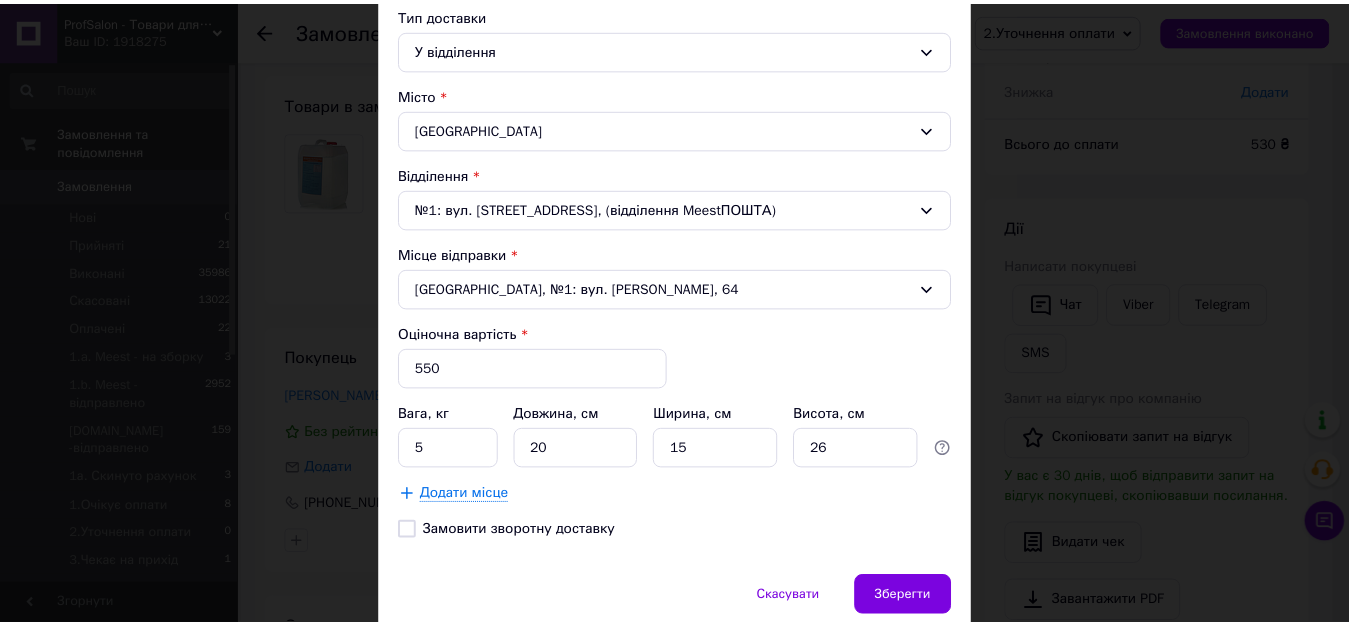 scroll, scrollTop: 500, scrollLeft: 0, axis: vertical 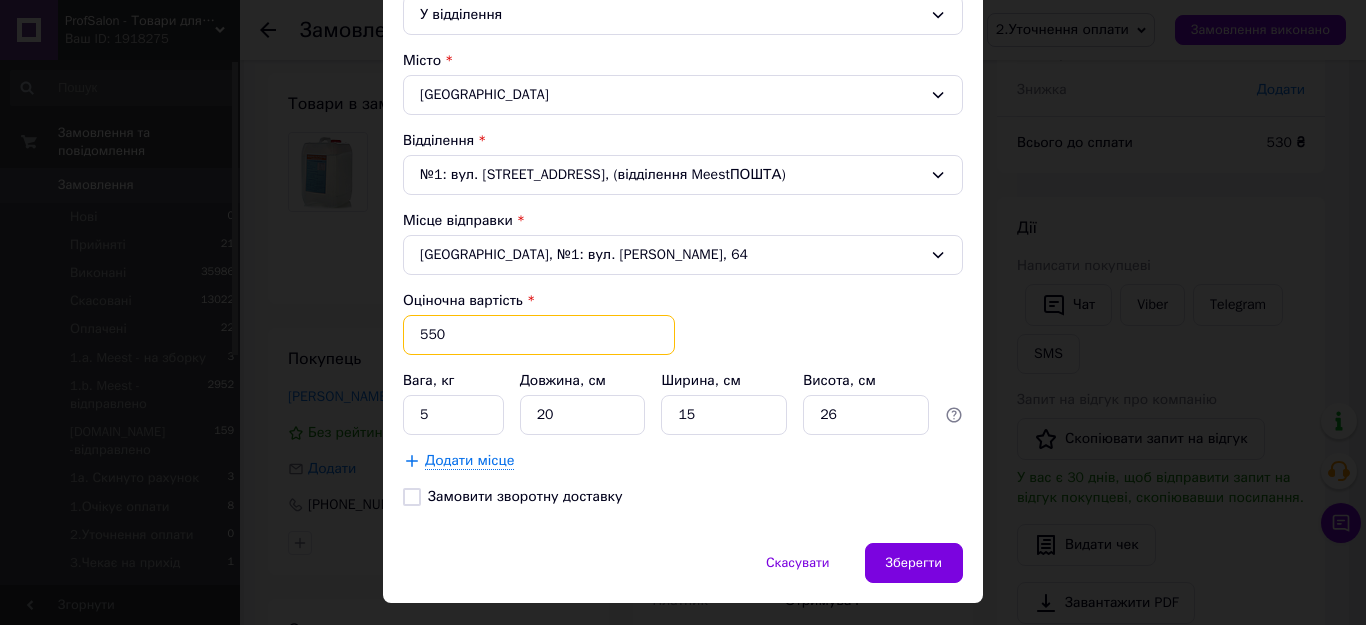 drag, startPoint x: 458, startPoint y: 338, endPoint x: 421, endPoint y: 338, distance: 37 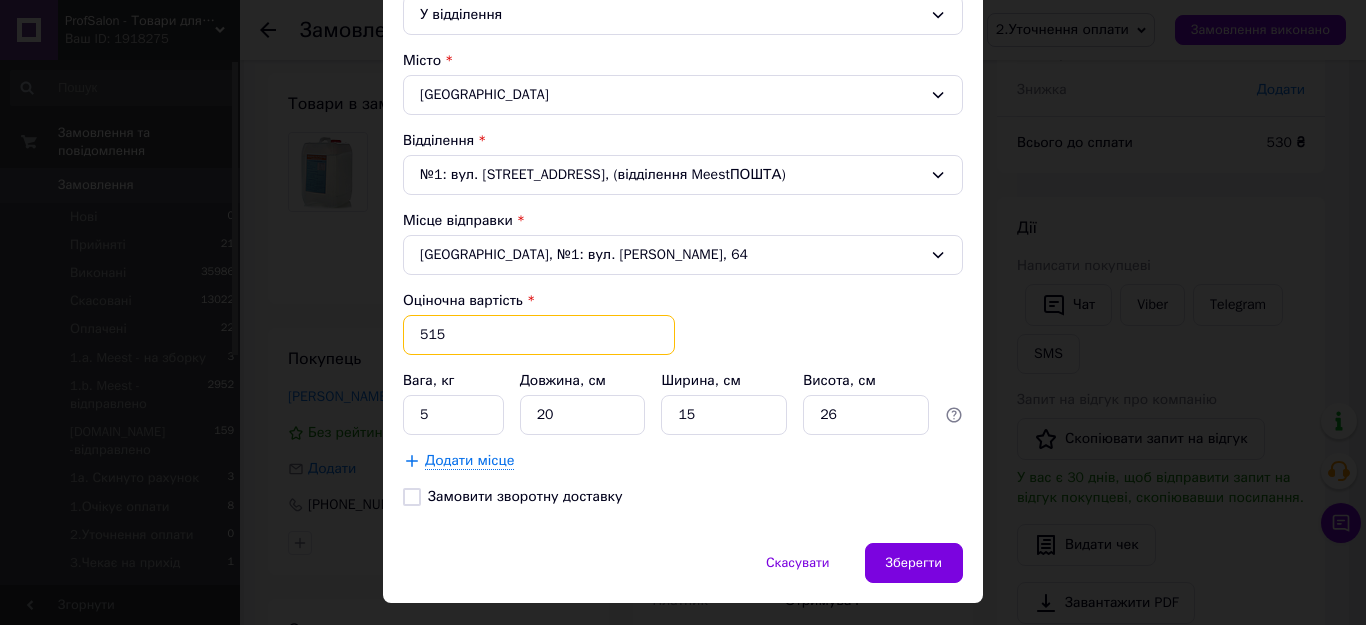 type on "515" 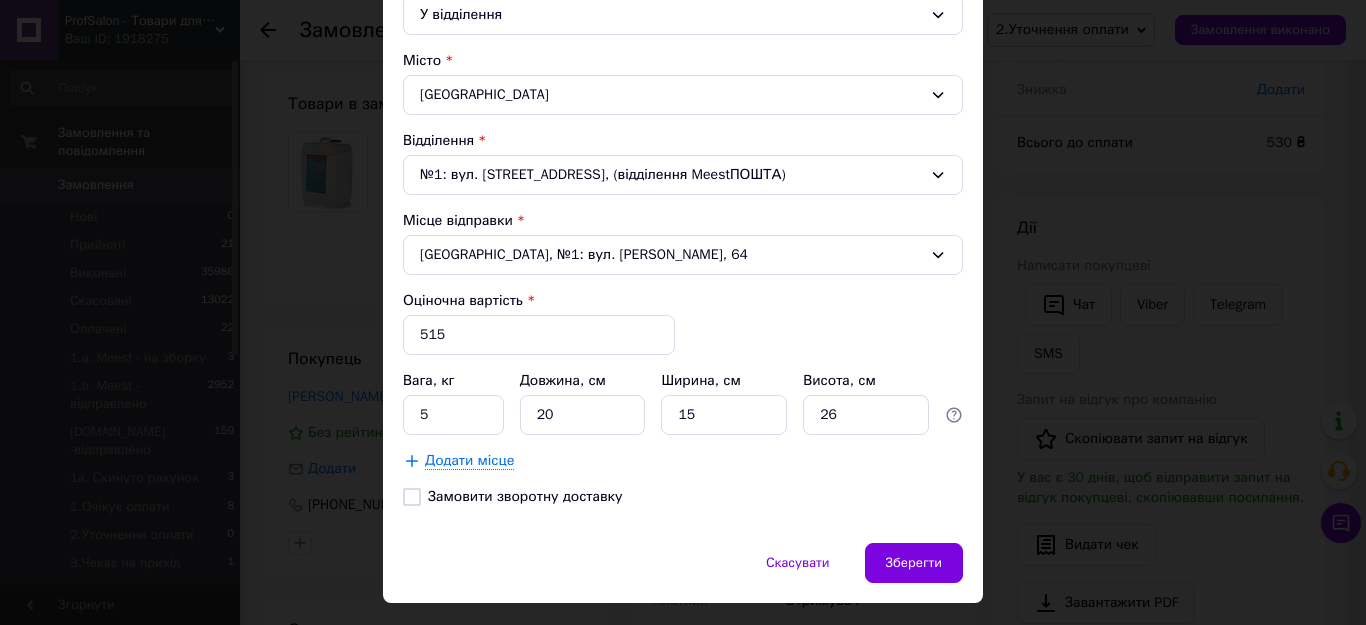 click on "Скасувати   Зберегти" at bounding box center (683, 573) 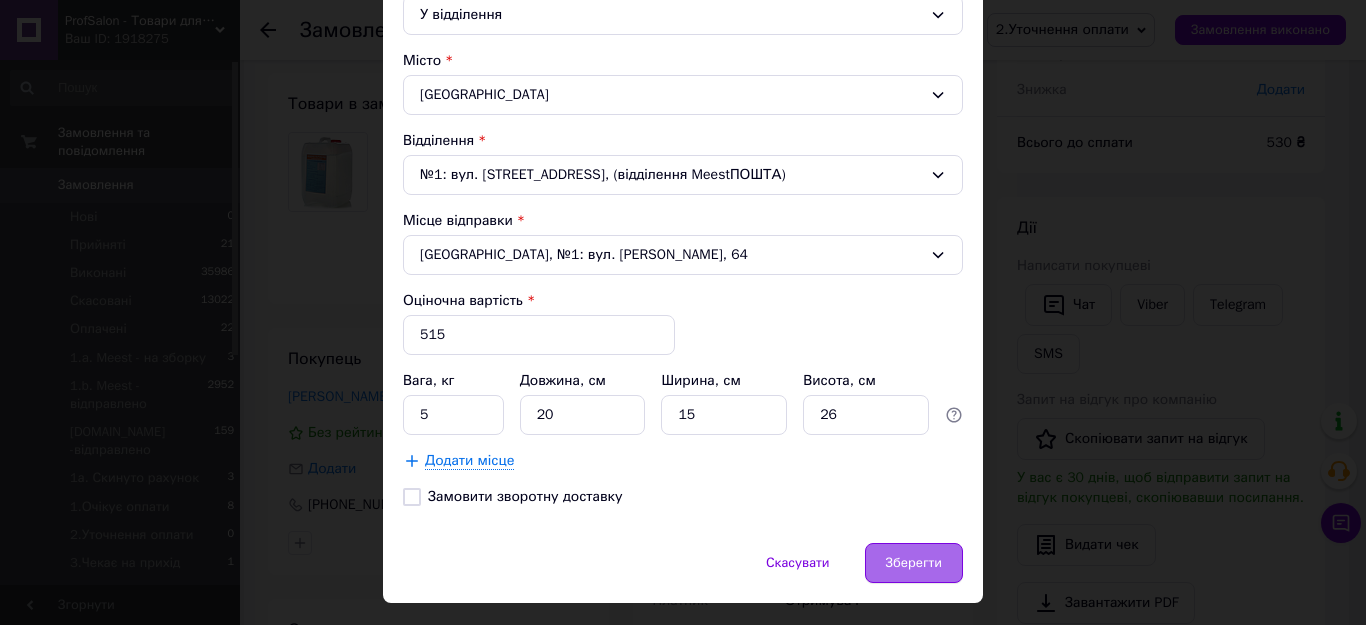 click on "Зберегти" at bounding box center (914, 563) 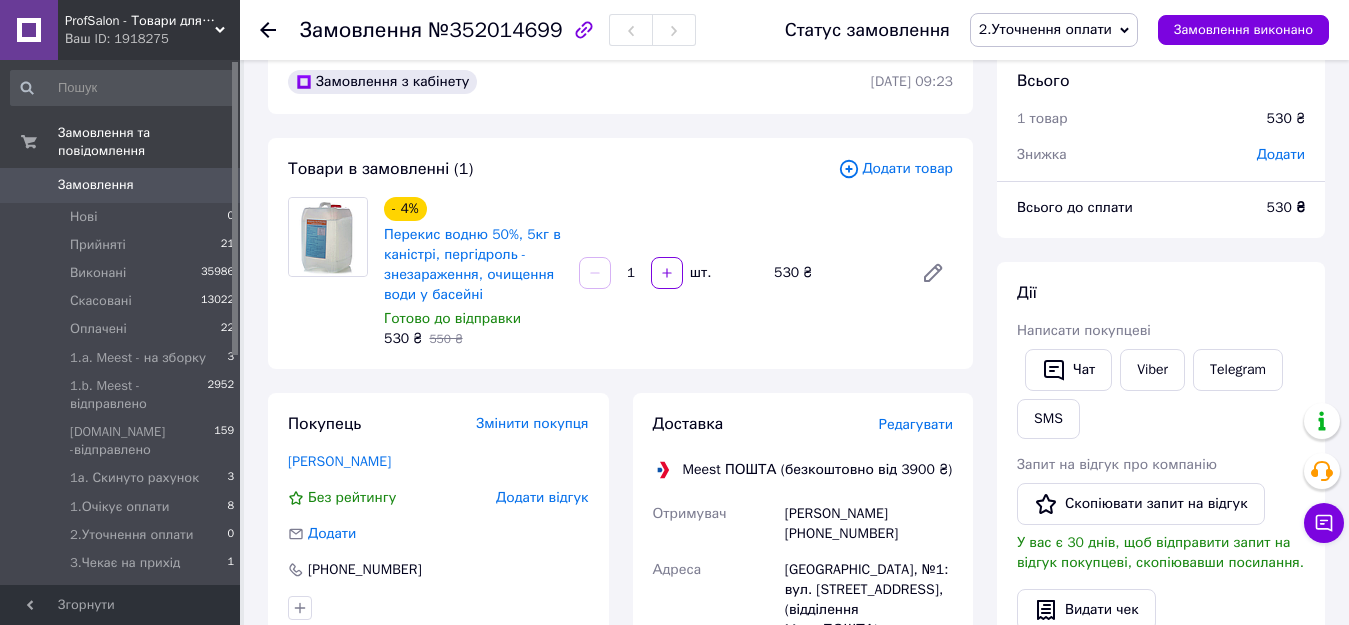 scroll, scrollTop: 0, scrollLeft: 0, axis: both 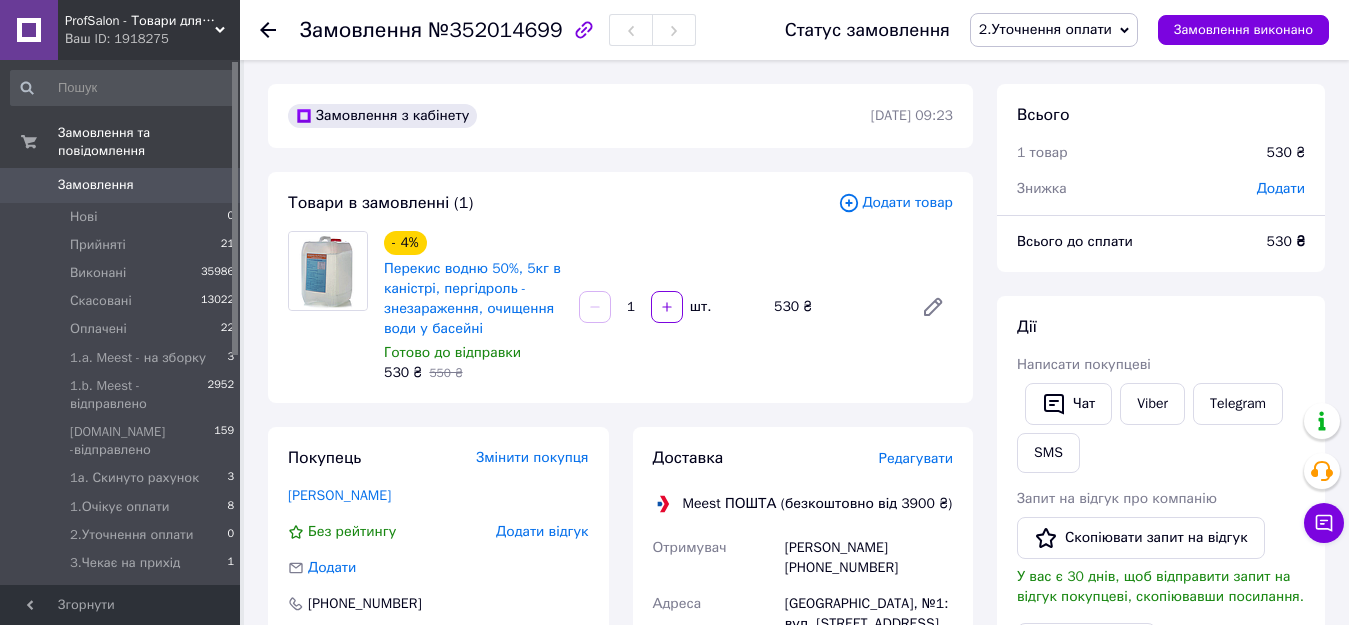 click on "Замовлення" at bounding box center (96, 185) 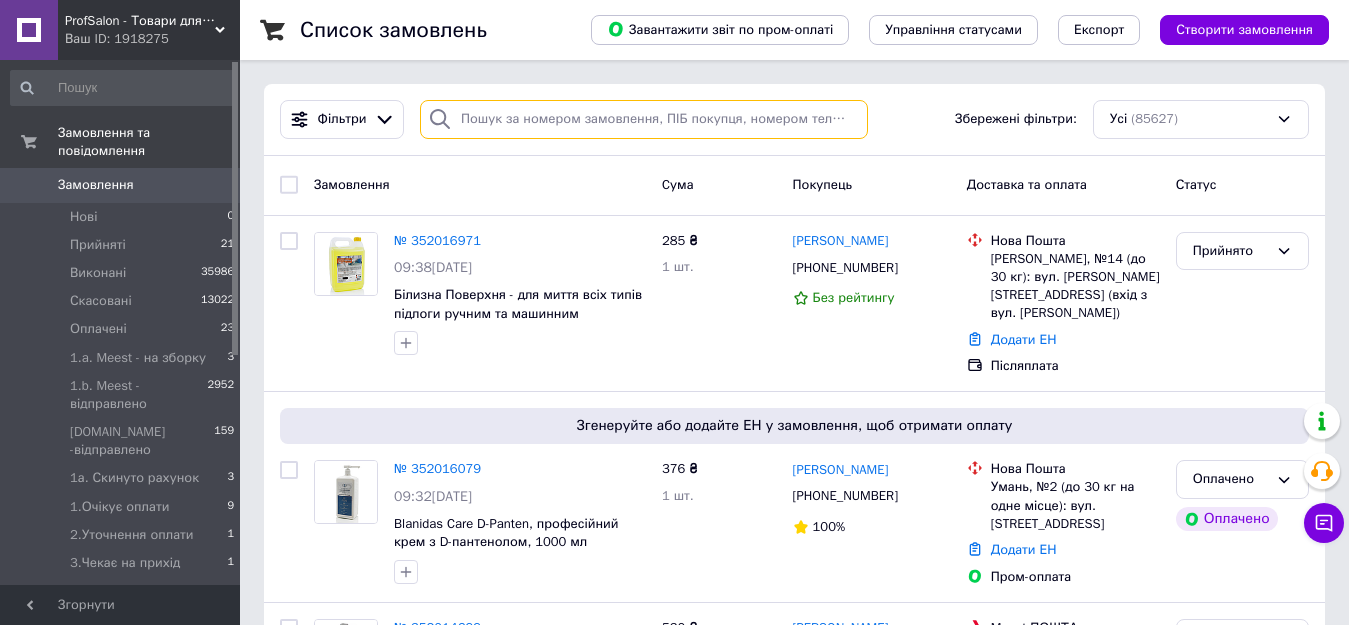 paste on "[PHONE_NUMBER]" 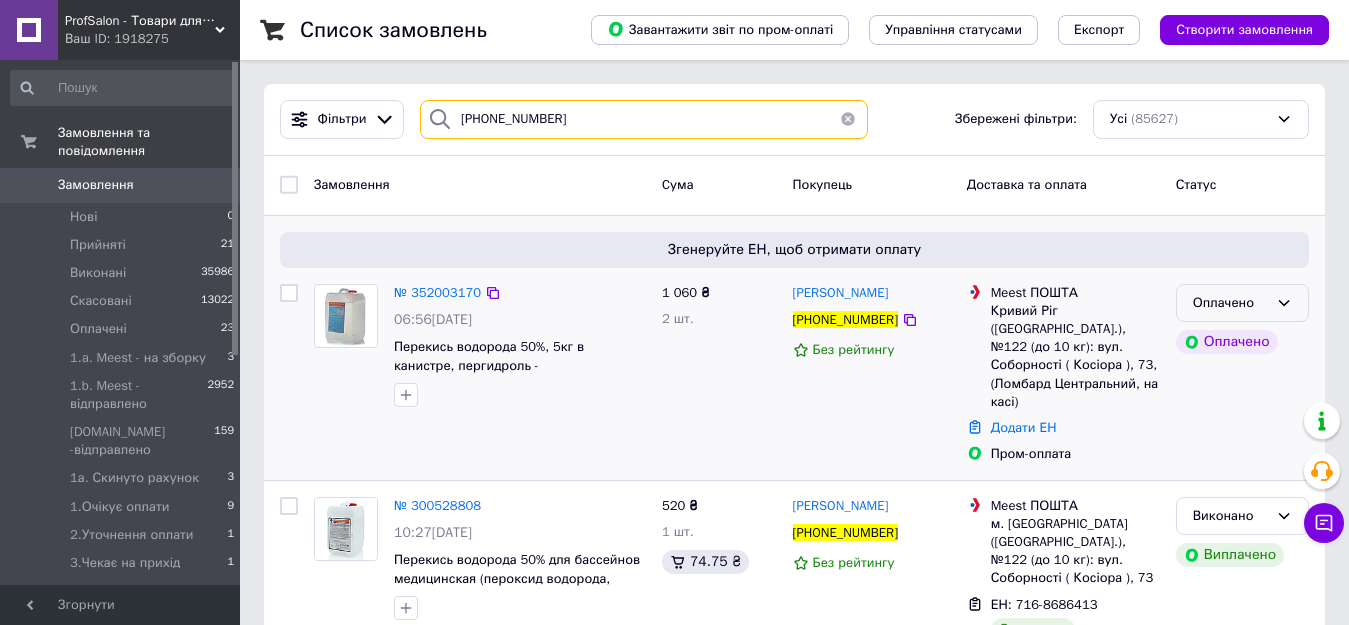 type on "[PHONE_NUMBER]" 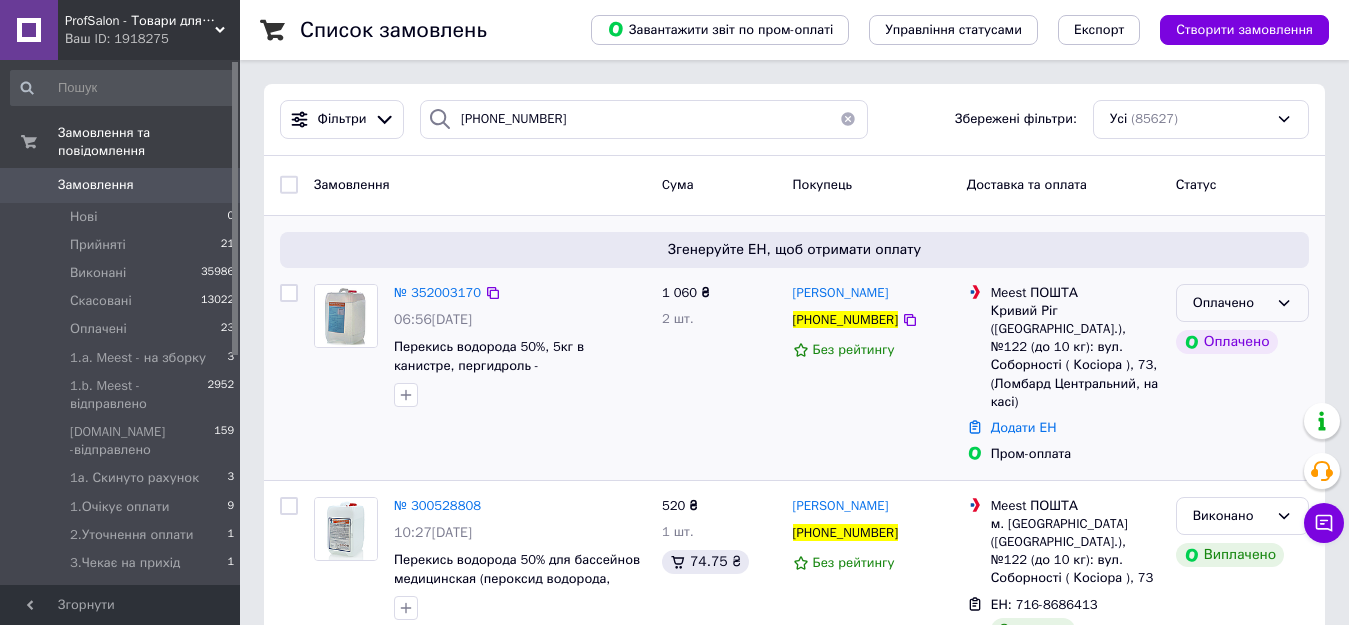 click 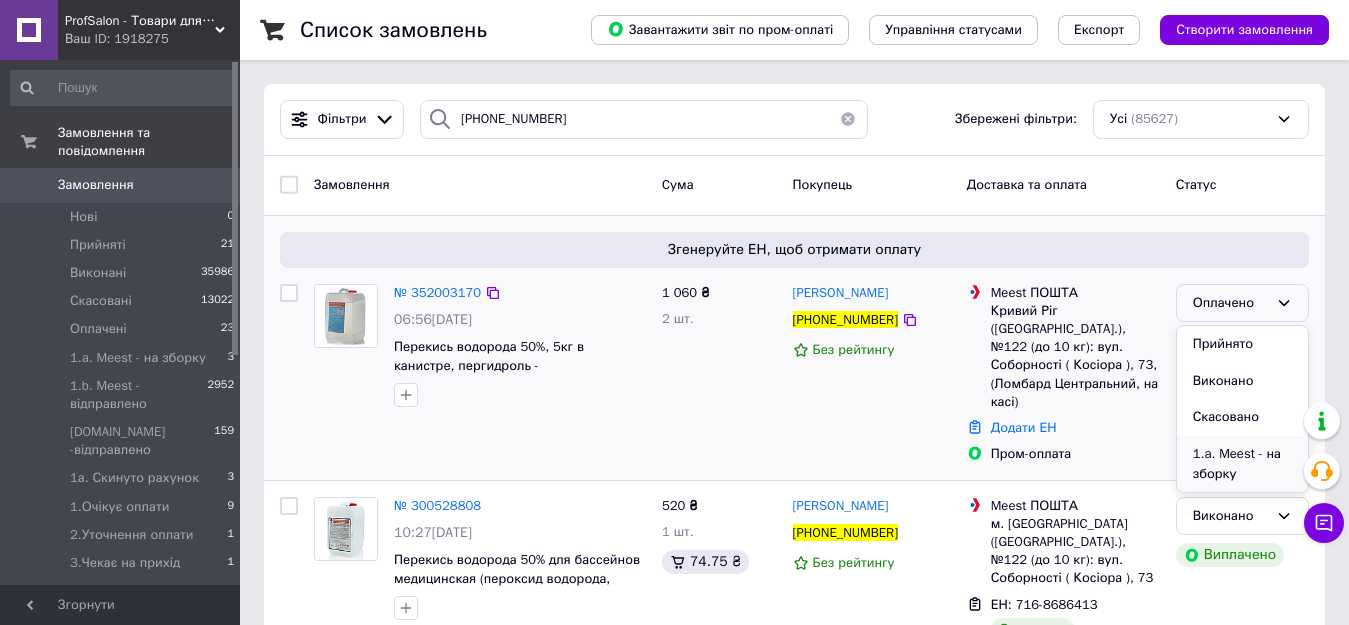 click on "1.a. Meest - на зборку" at bounding box center (1242, 464) 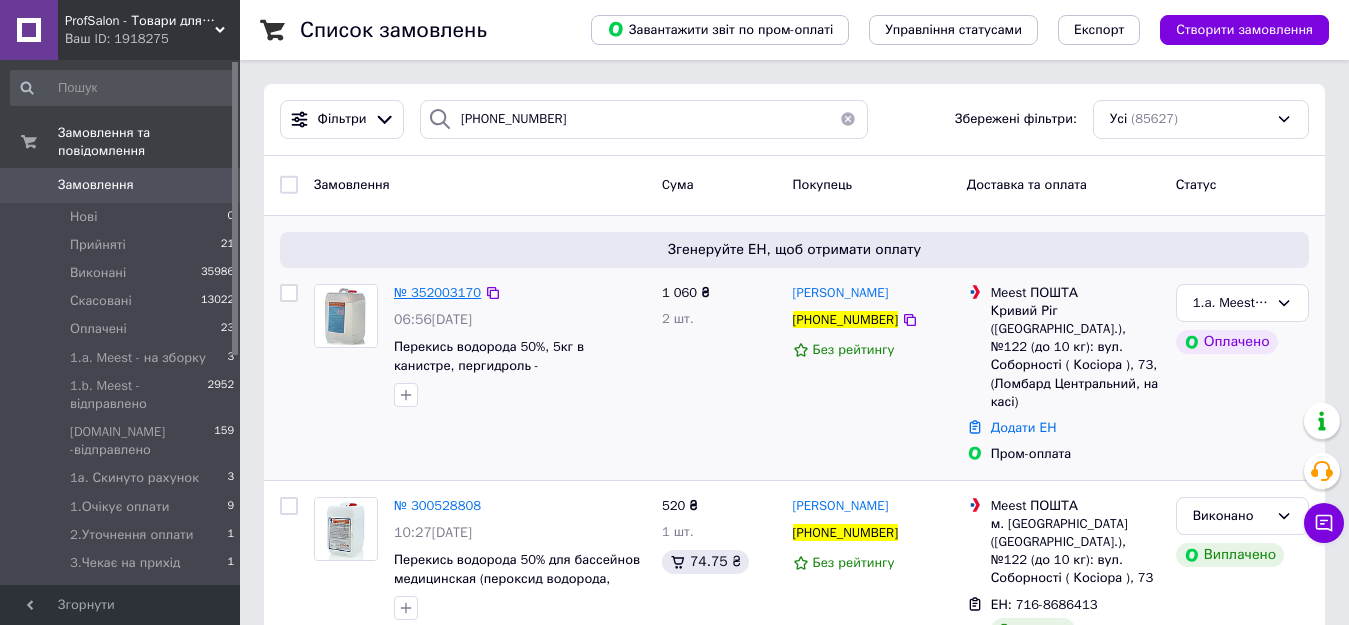 click on "№ 352003170" at bounding box center [437, 292] 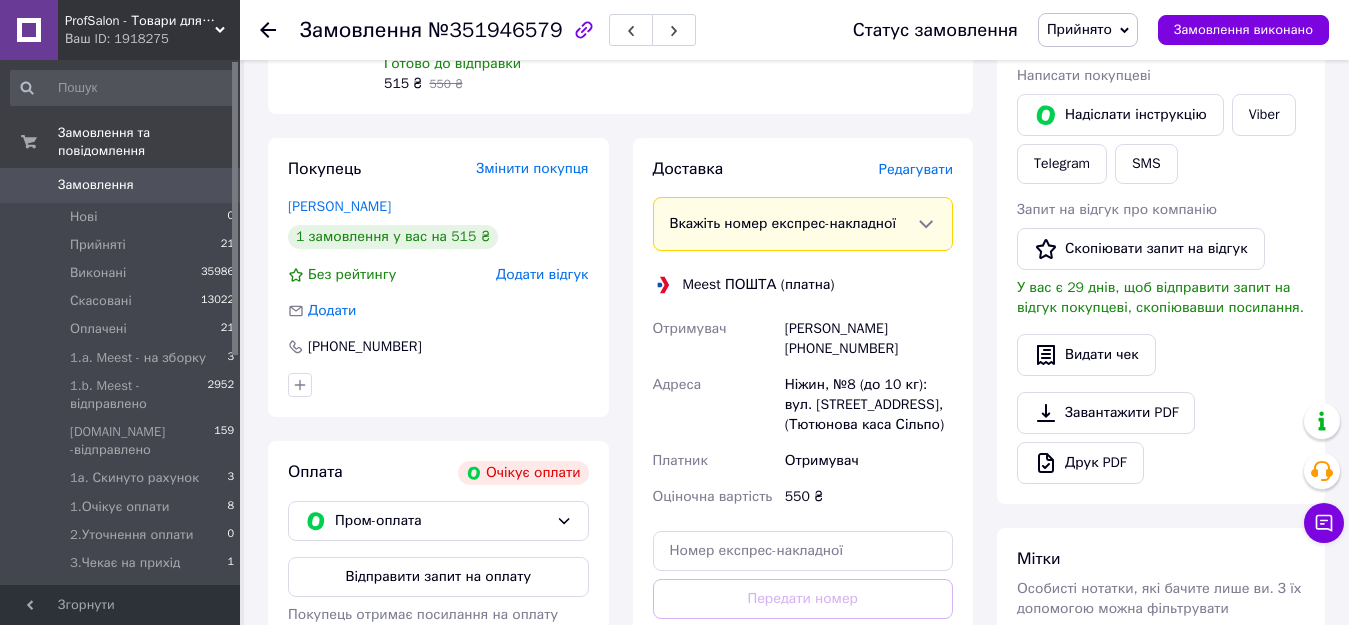 scroll, scrollTop: 289, scrollLeft: 0, axis: vertical 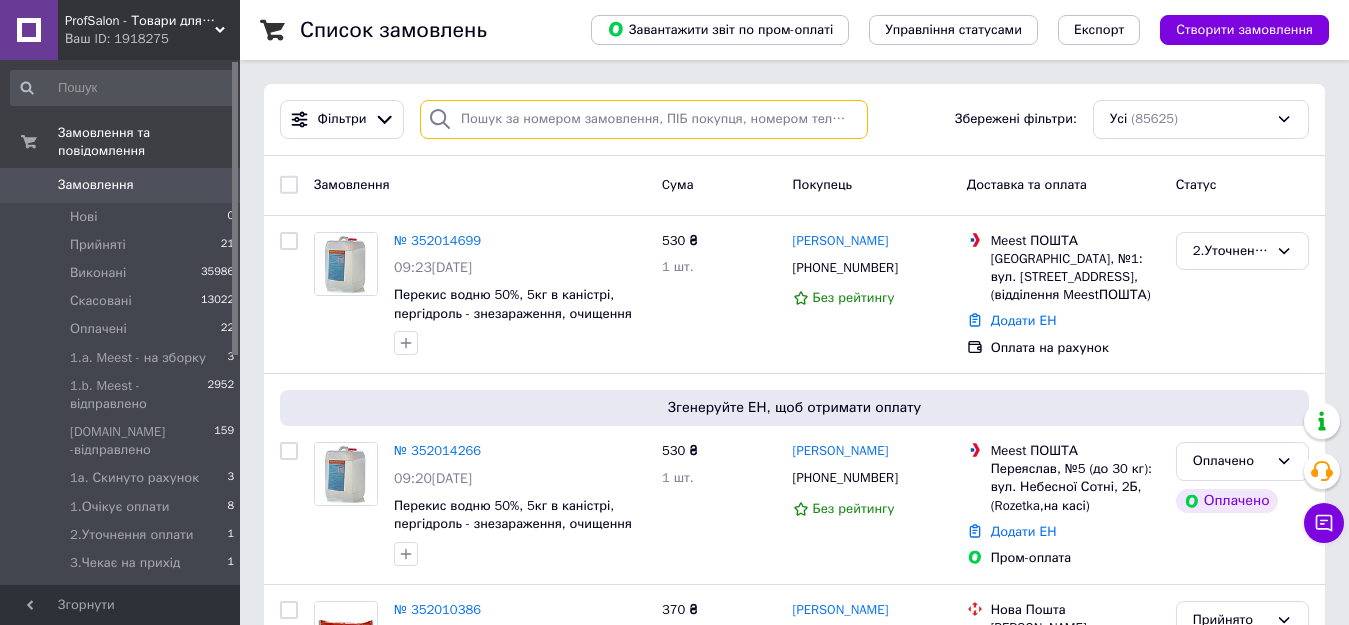 click at bounding box center [644, 119] 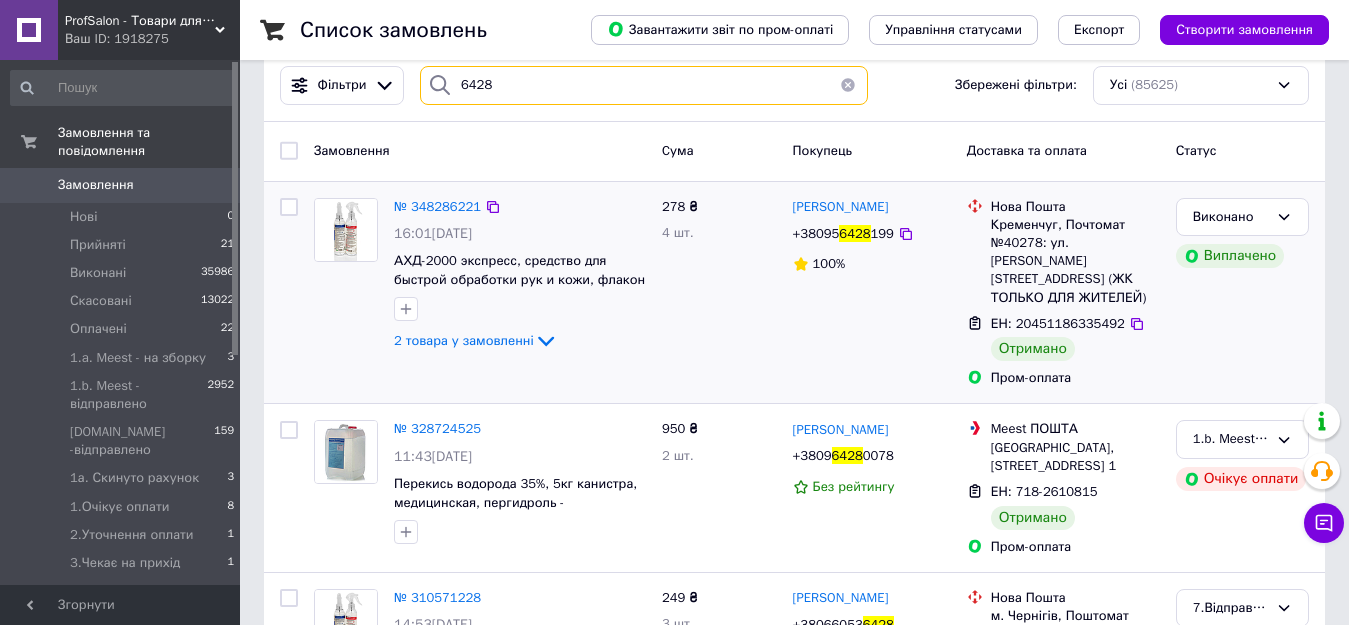 scroll, scrollTop: 0, scrollLeft: 0, axis: both 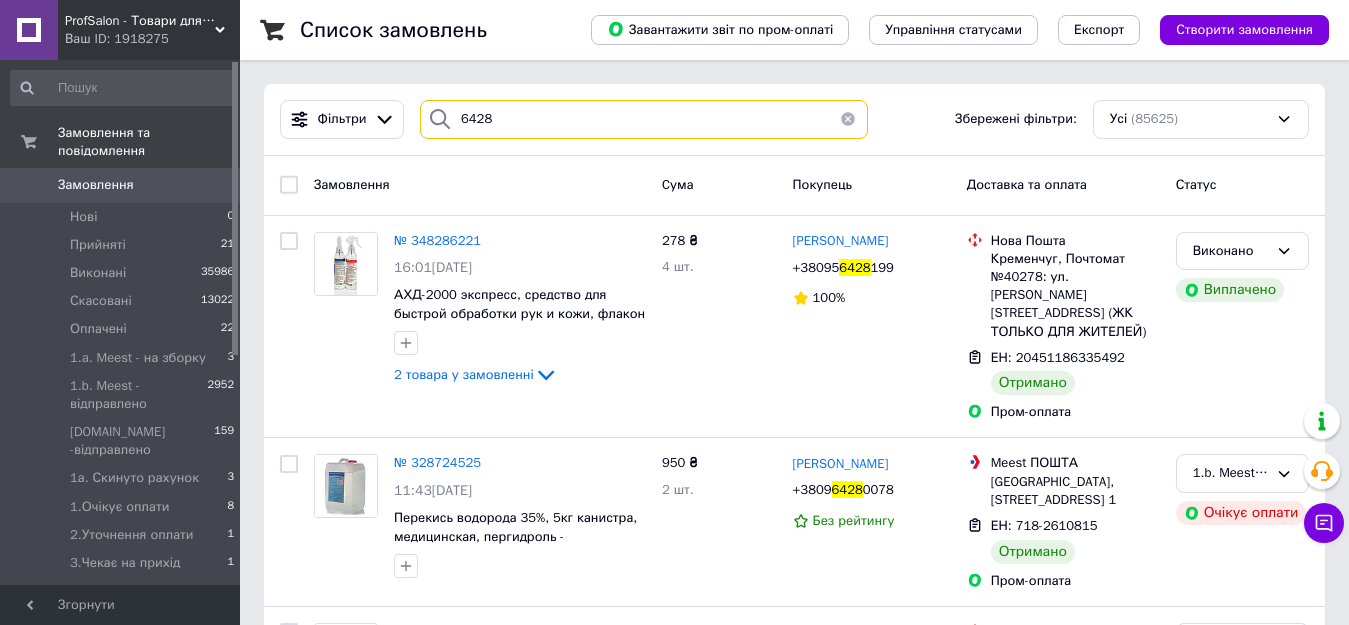 click on "6428" at bounding box center (644, 119) 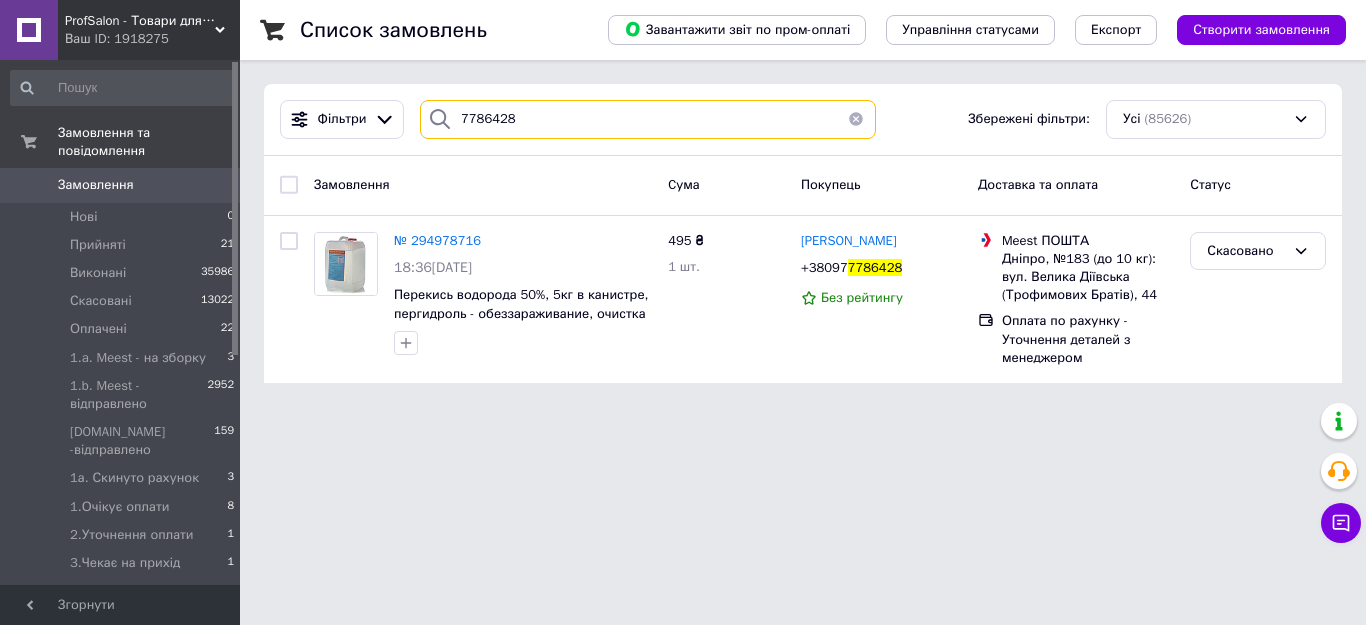 drag, startPoint x: 458, startPoint y: 122, endPoint x: 518, endPoint y: 123, distance: 60.00833 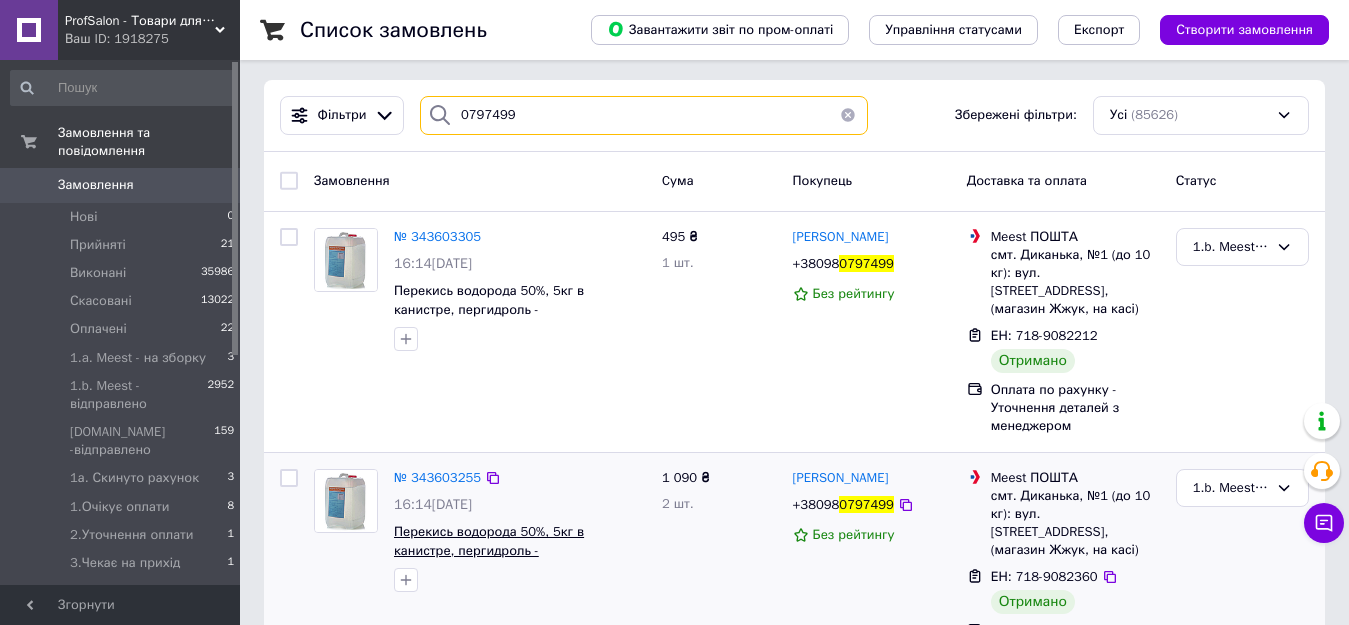 scroll, scrollTop: 0, scrollLeft: 0, axis: both 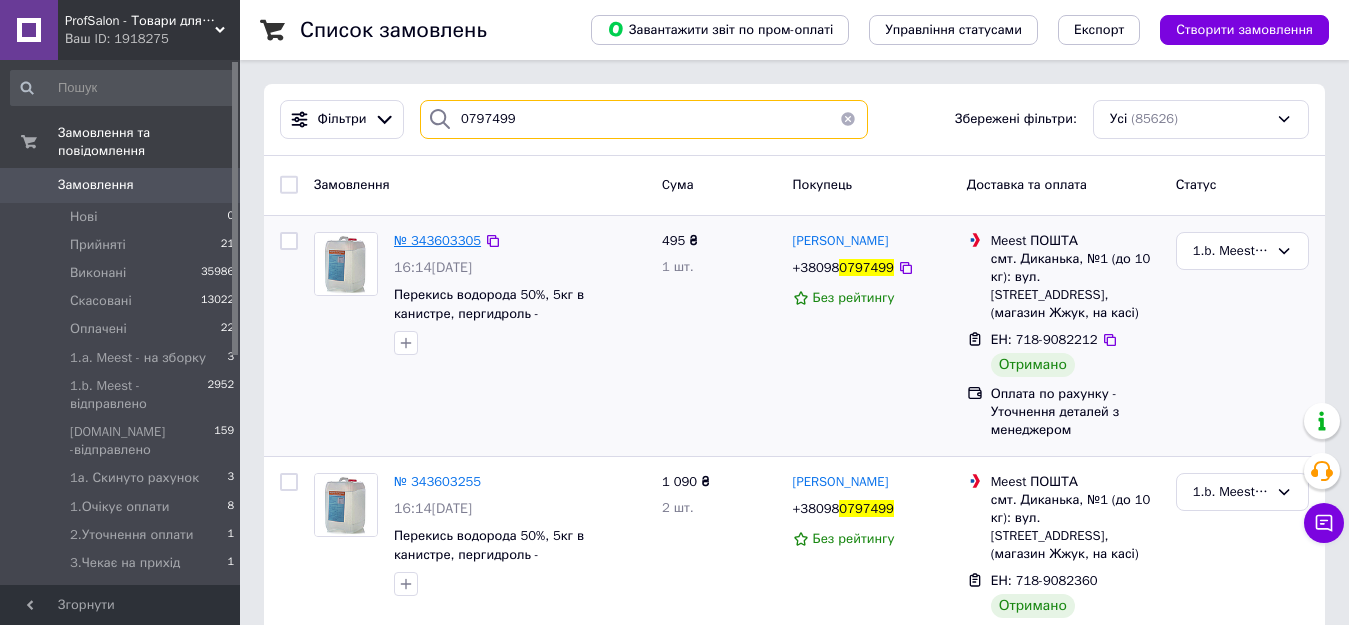 type on "0797499" 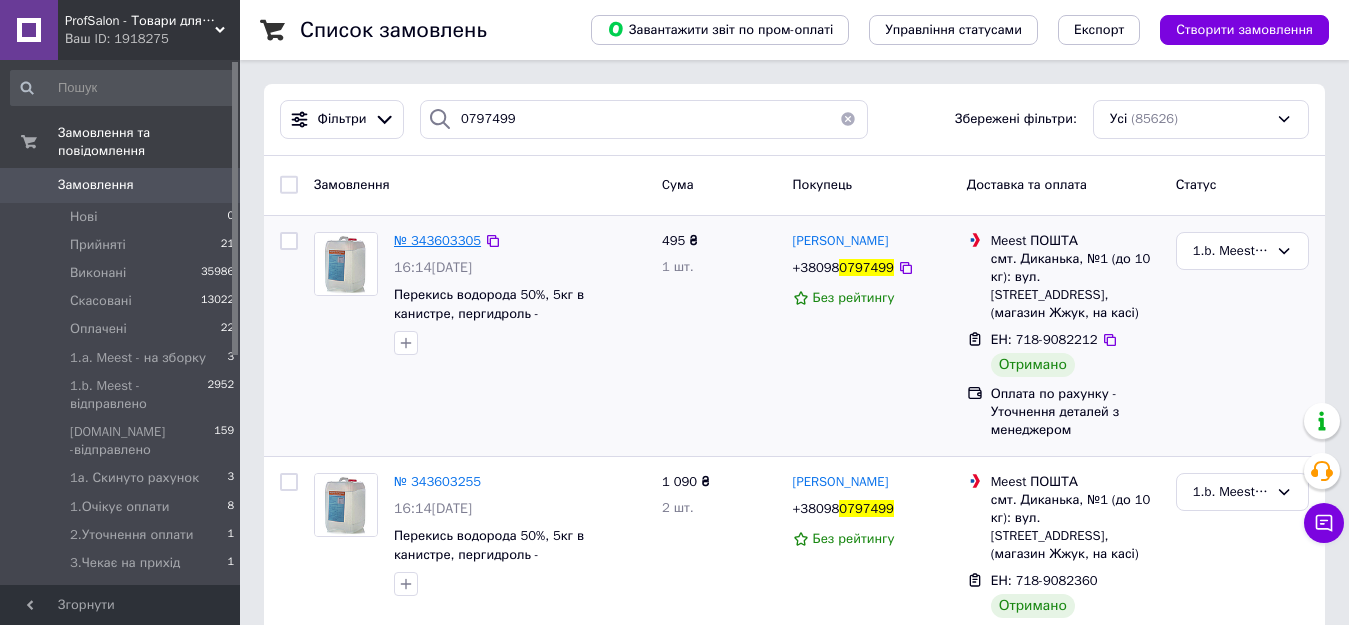 click on "№ 343603305" at bounding box center (437, 240) 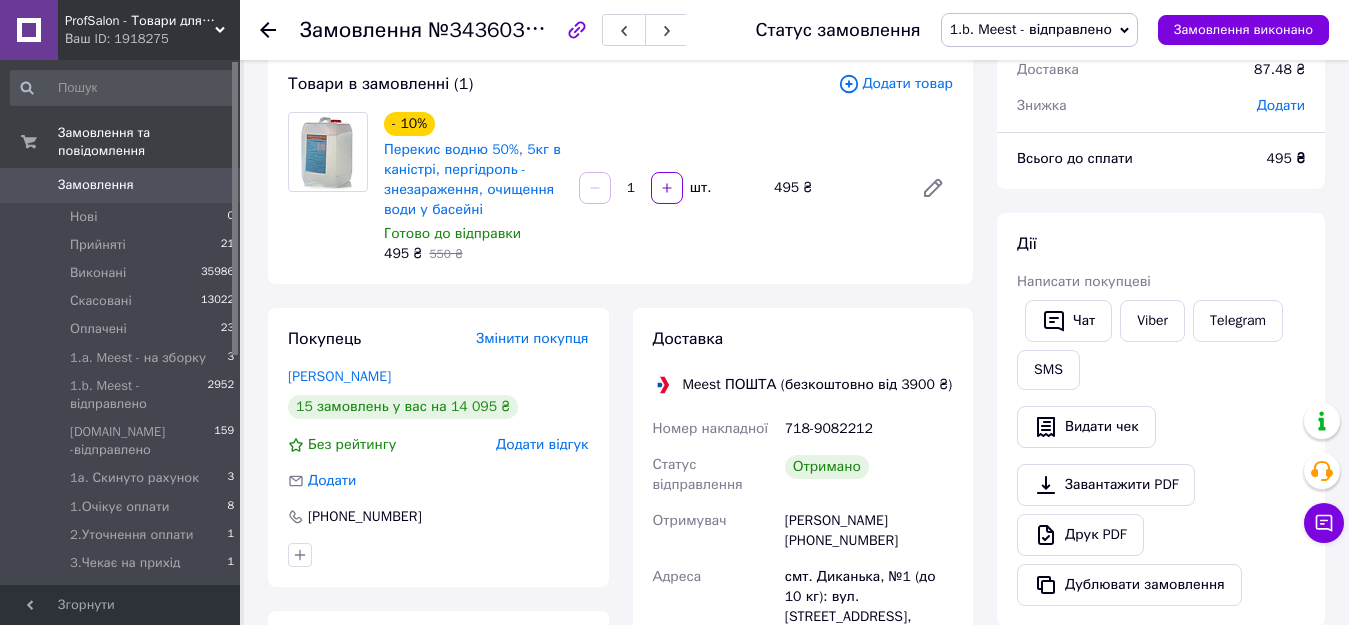 scroll, scrollTop: 0, scrollLeft: 0, axis: both 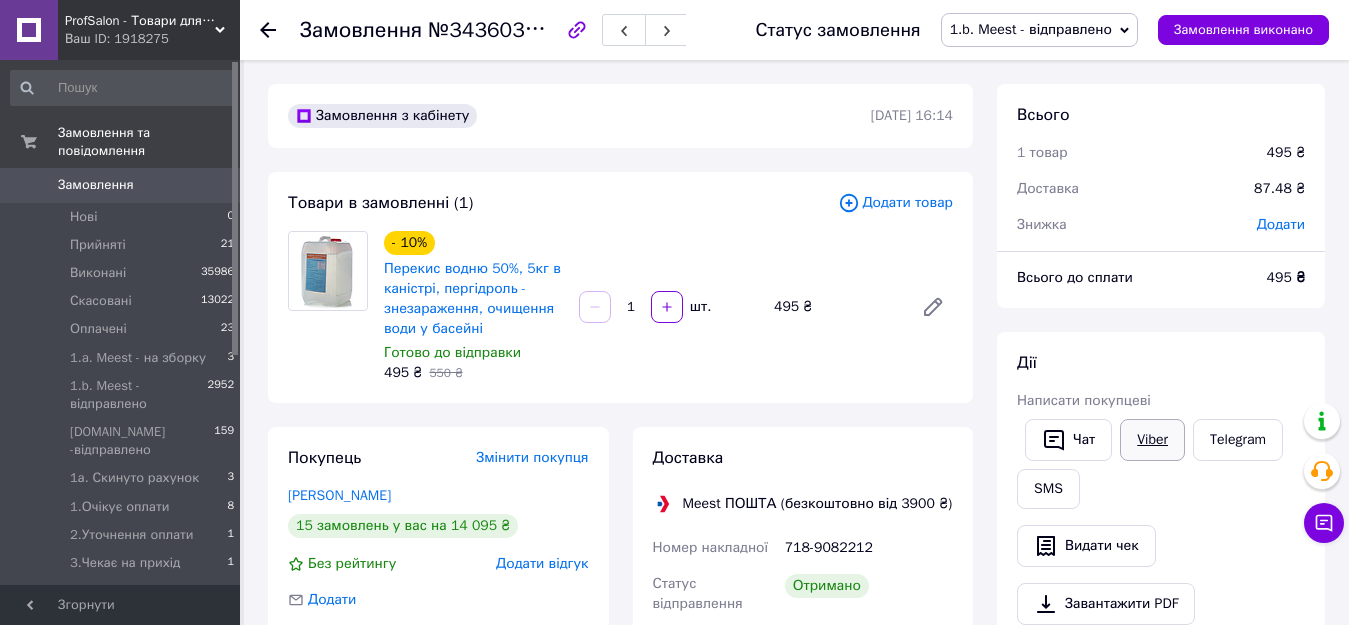 click on "Viber" at bounding box center [1152, 440] 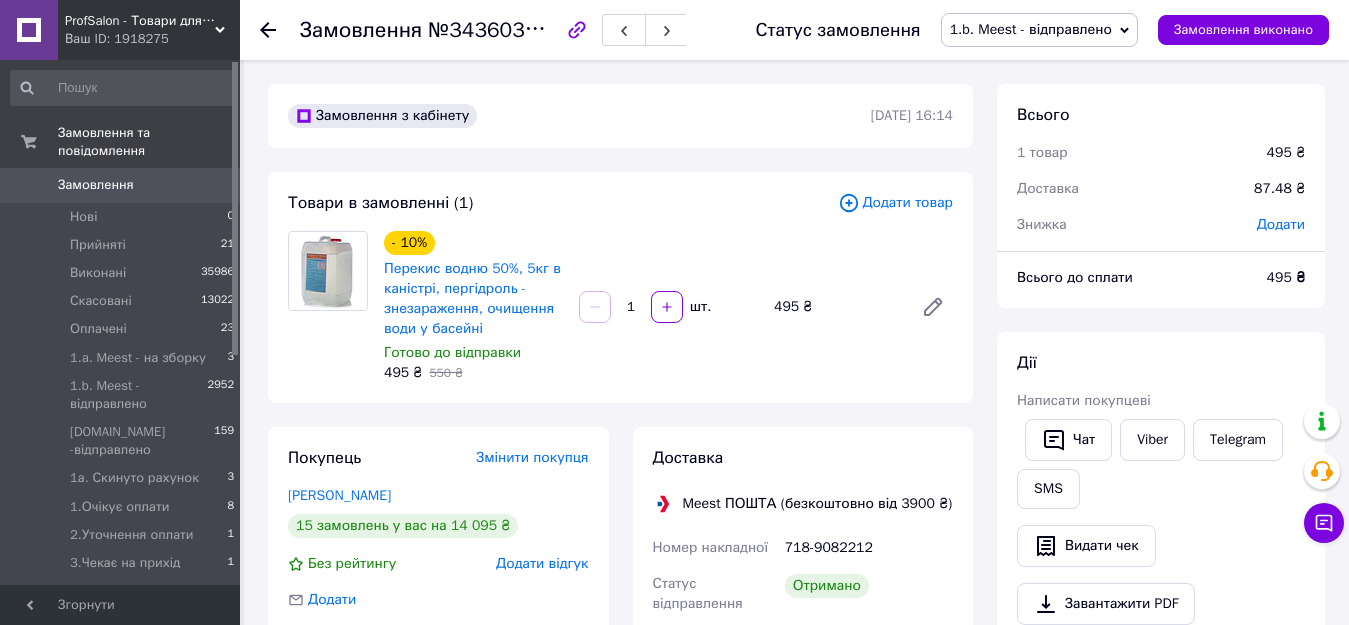 click on "Замовлення" at bounding box center [121, 185] 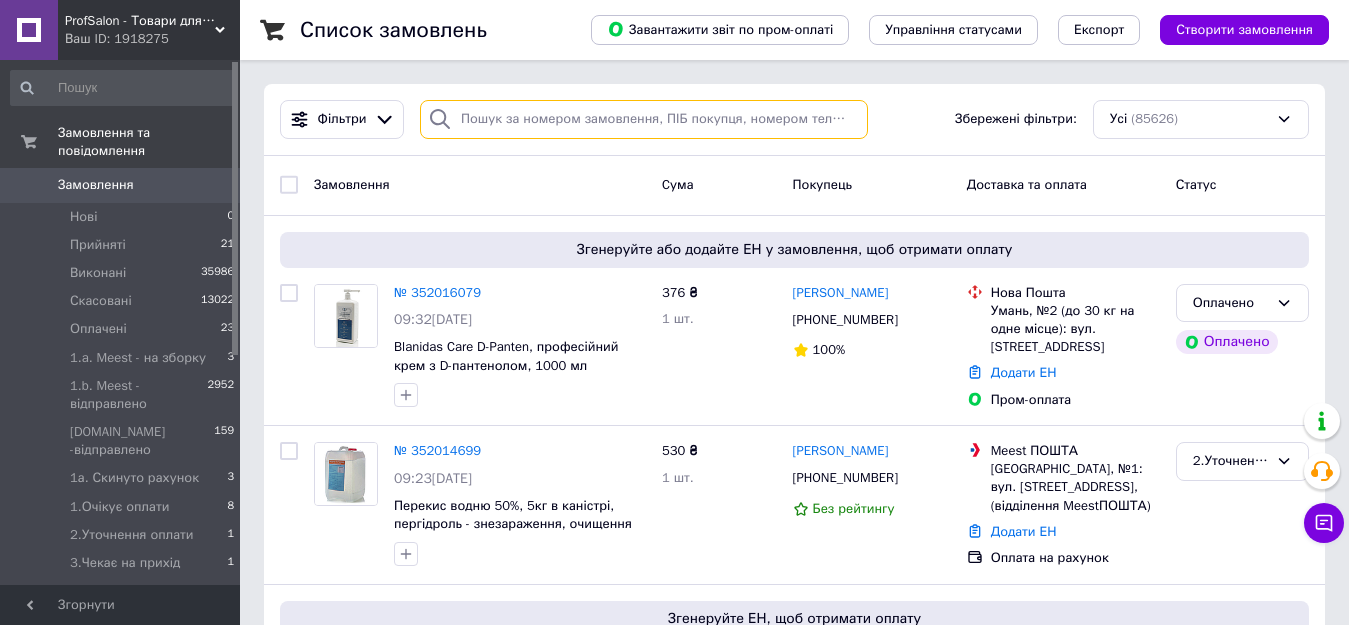 click at bounding box center (644, 119) 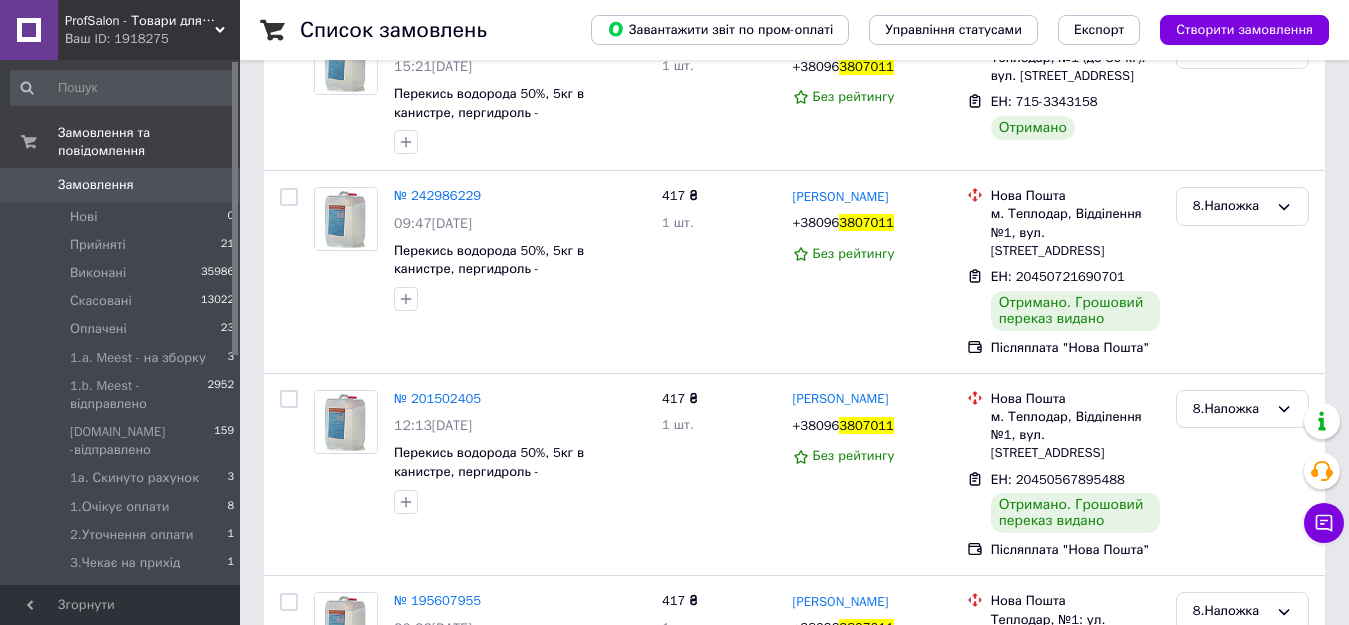 scroll, scrollTop: 0, scrollLeft: 0, axis: both 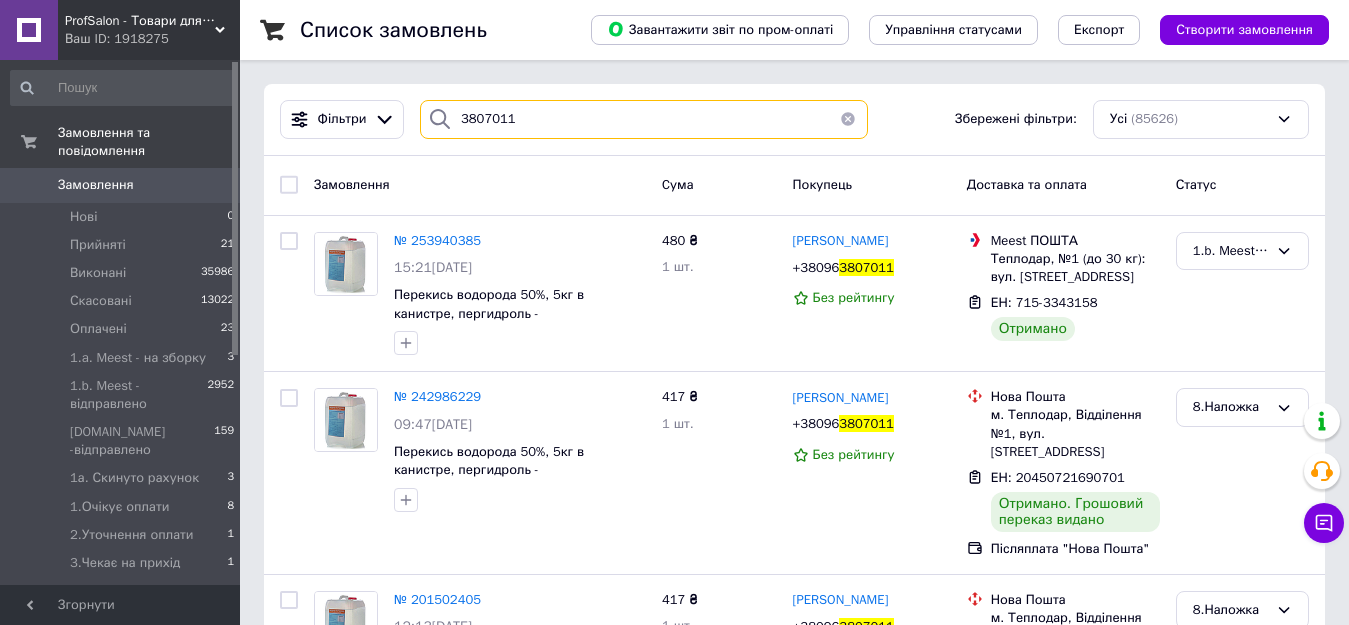type on "3807011" 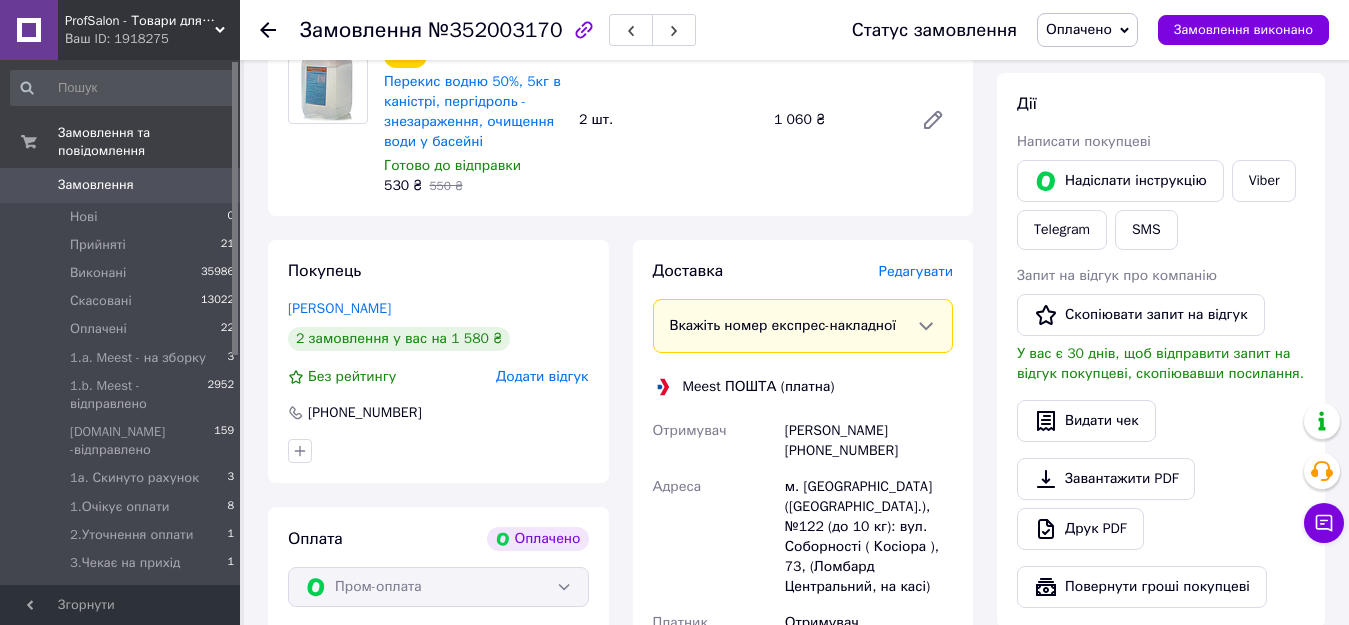 scroll, scrollTop: 800, scrollLeft: 0, axis: vertical 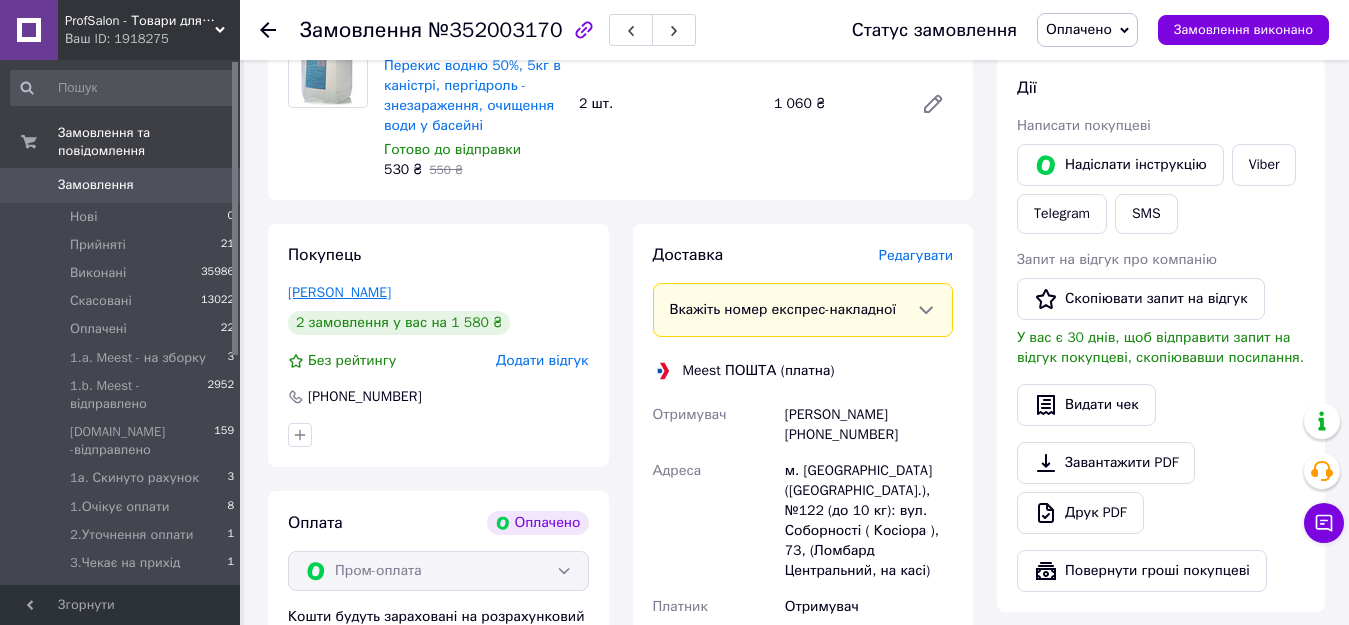 click on "[PERSON_NAME]" at bounding box center (339, 292) 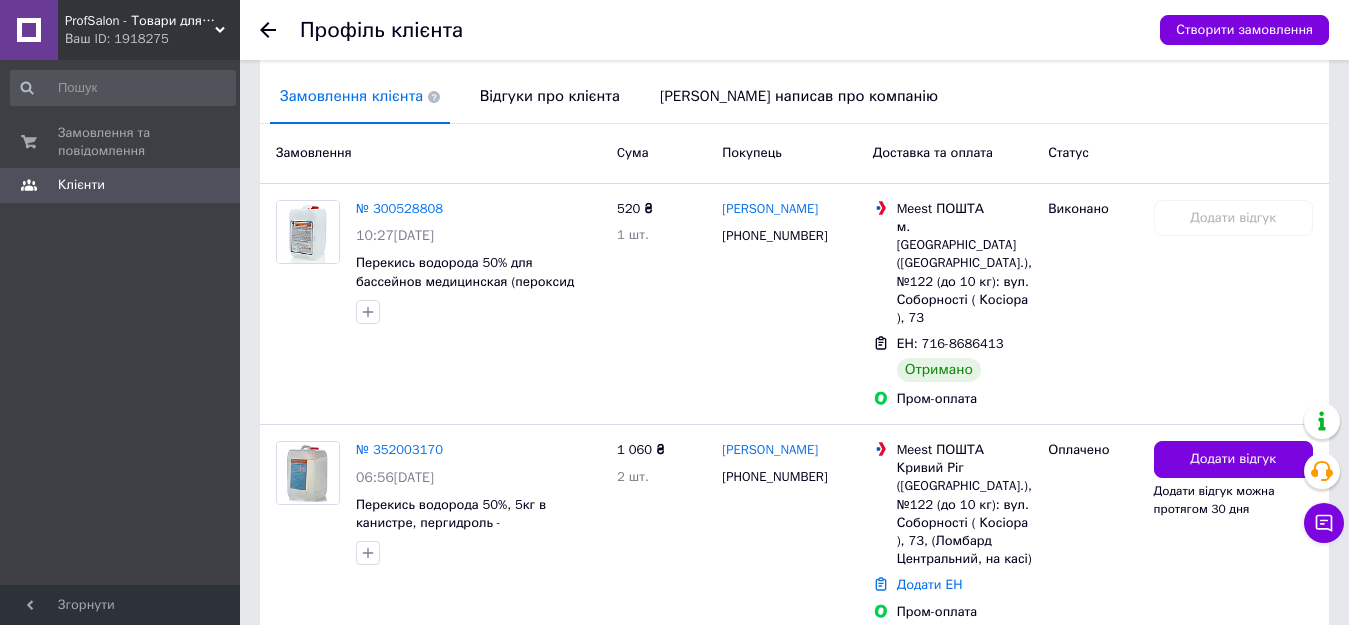 scroll, scrollTop: 500, scrollLeft: 0, axis: vertical 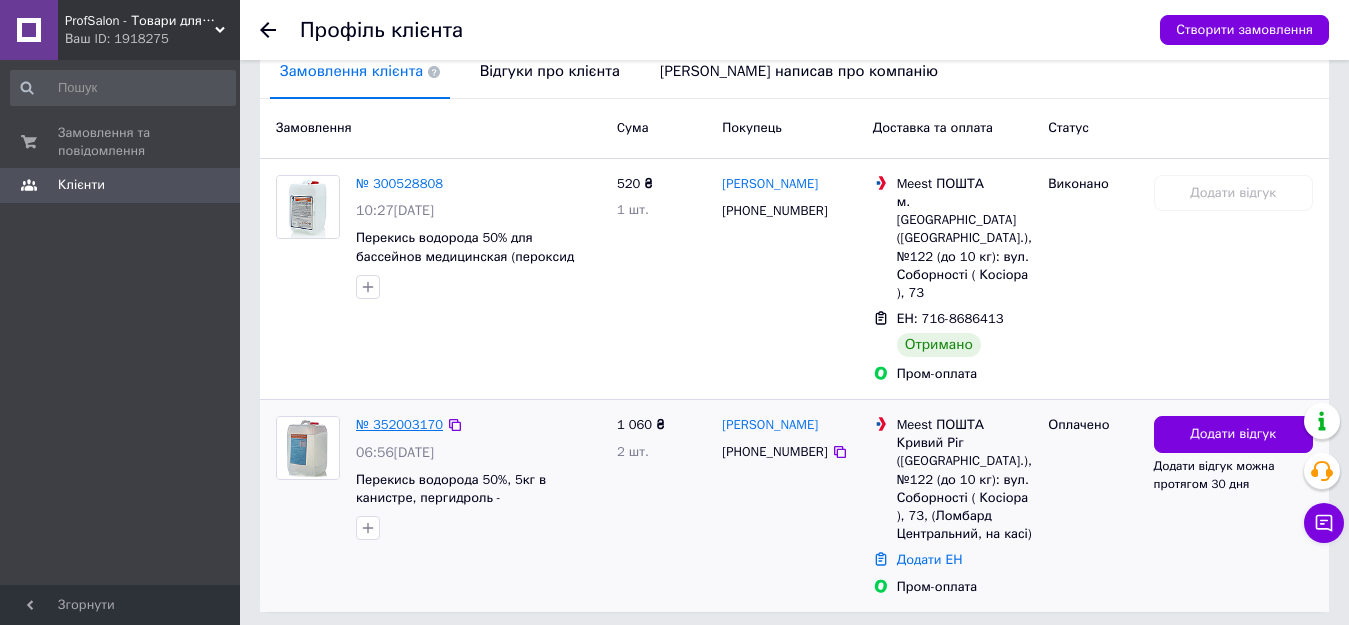click on "№ 352003170" at bounding box center (399, 424) 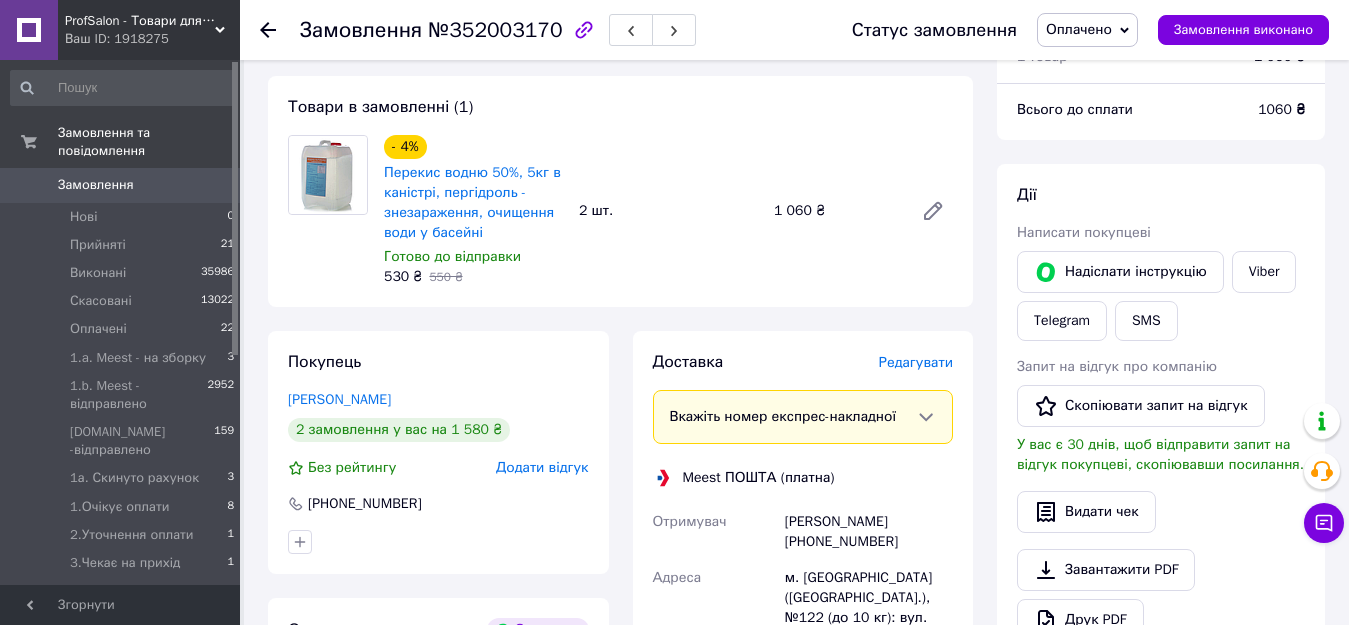scroll, scrollTop: 700, scrollLeft: 0, axis: vertical 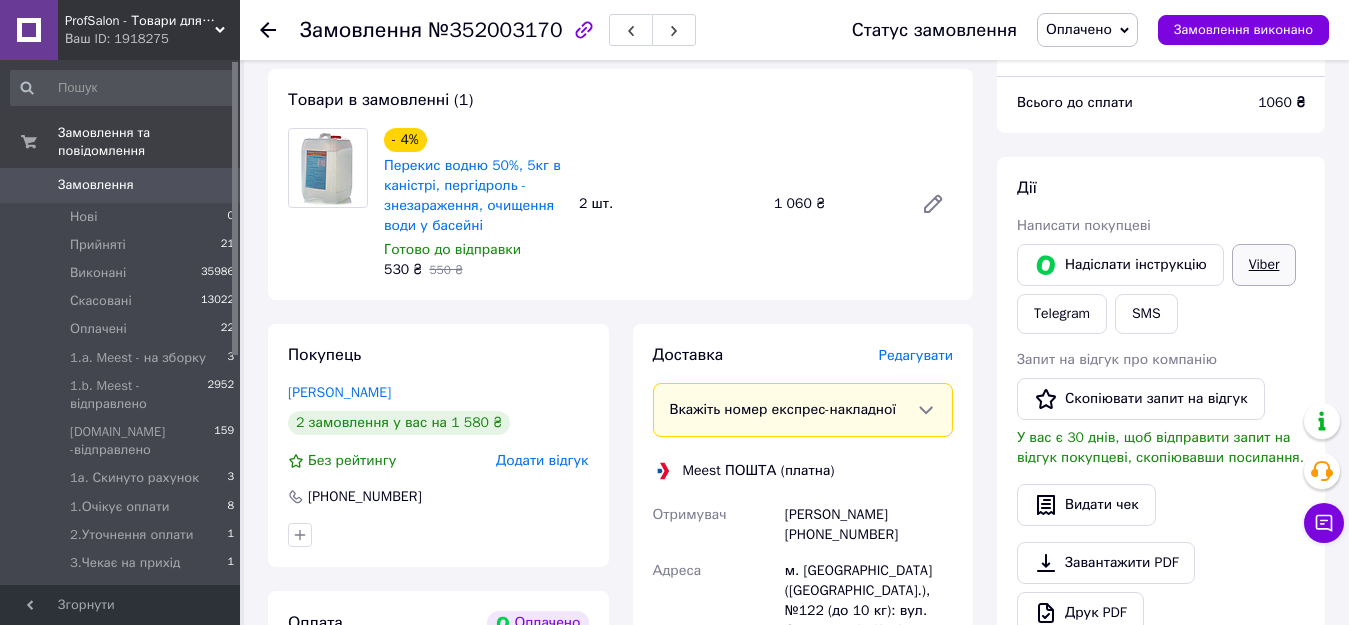click on "Viber" at bounding box center (1264, 265) 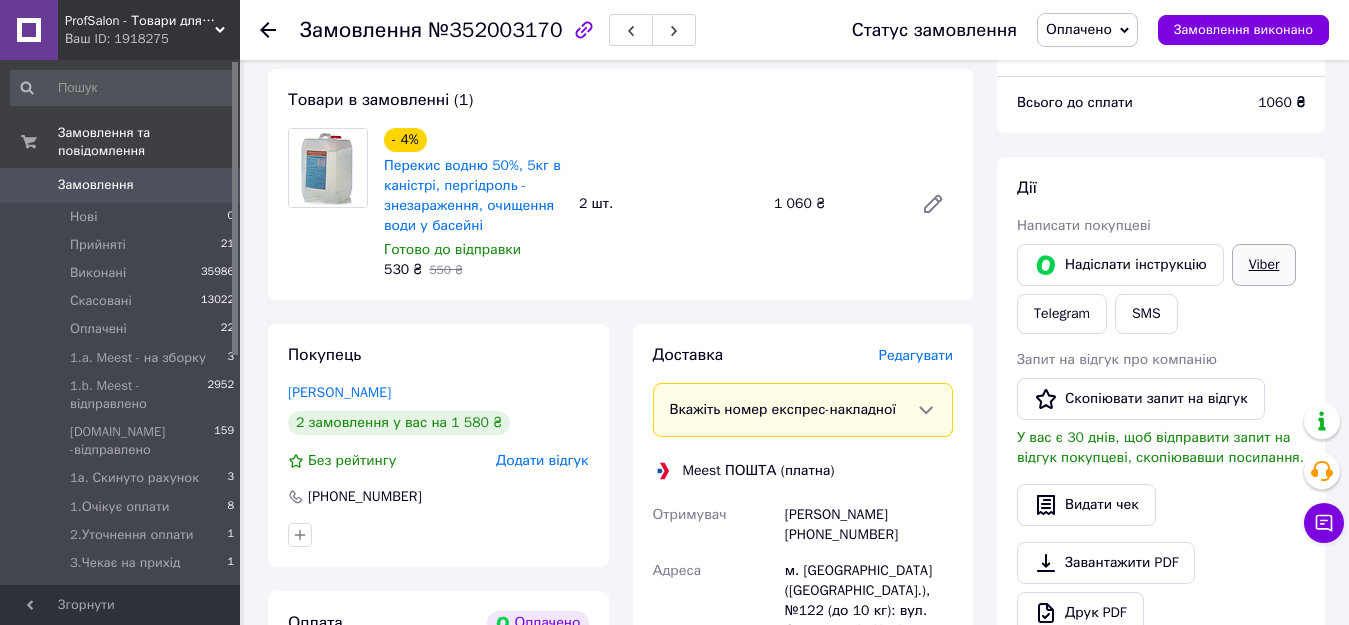 click on "Viber" at bounding box center (1264, 265) 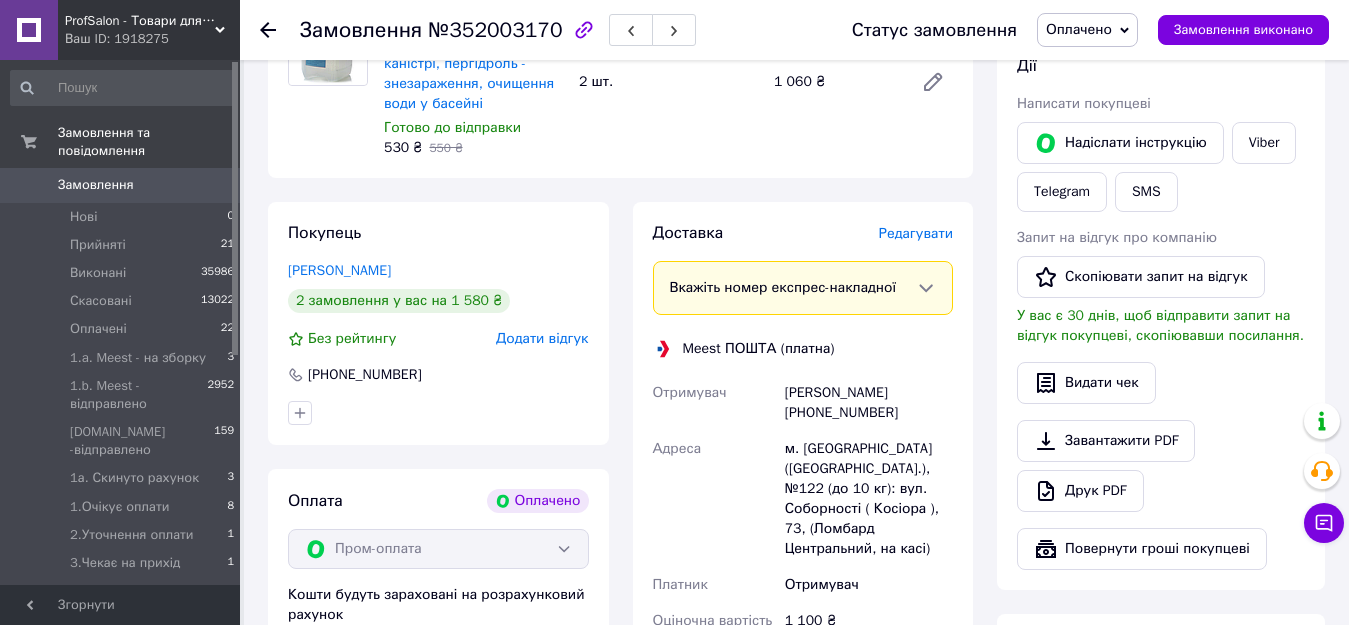 scroll, scrollTop: 1000, scrollLeft: 0, axis: vertical 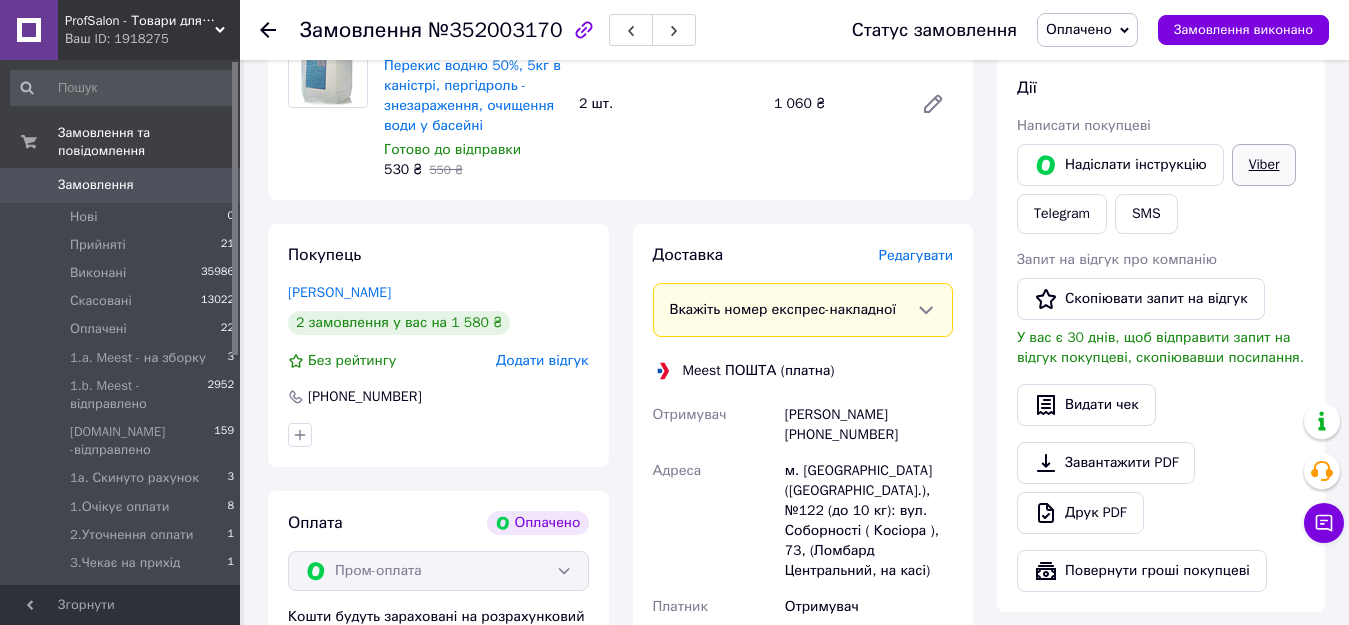 click on "Viber" at bounding box center [1264, 165] 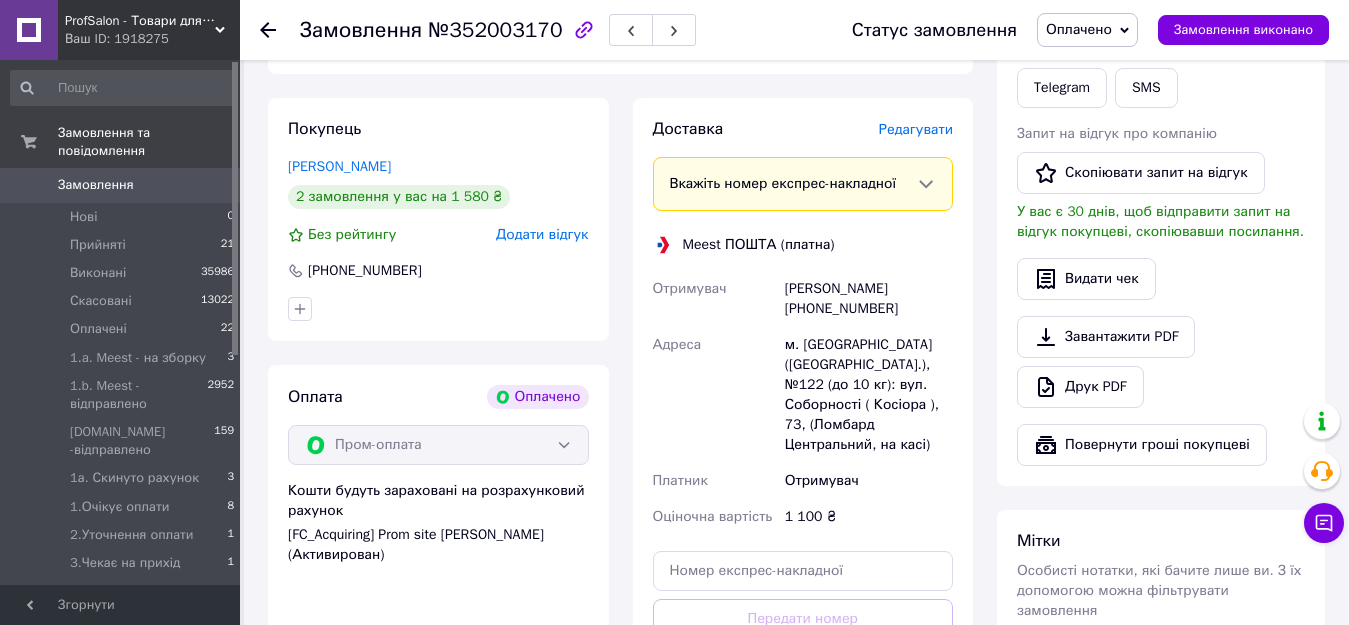 scroll, scrollTop: 1100, scrollLeft: 0, axis: vertical 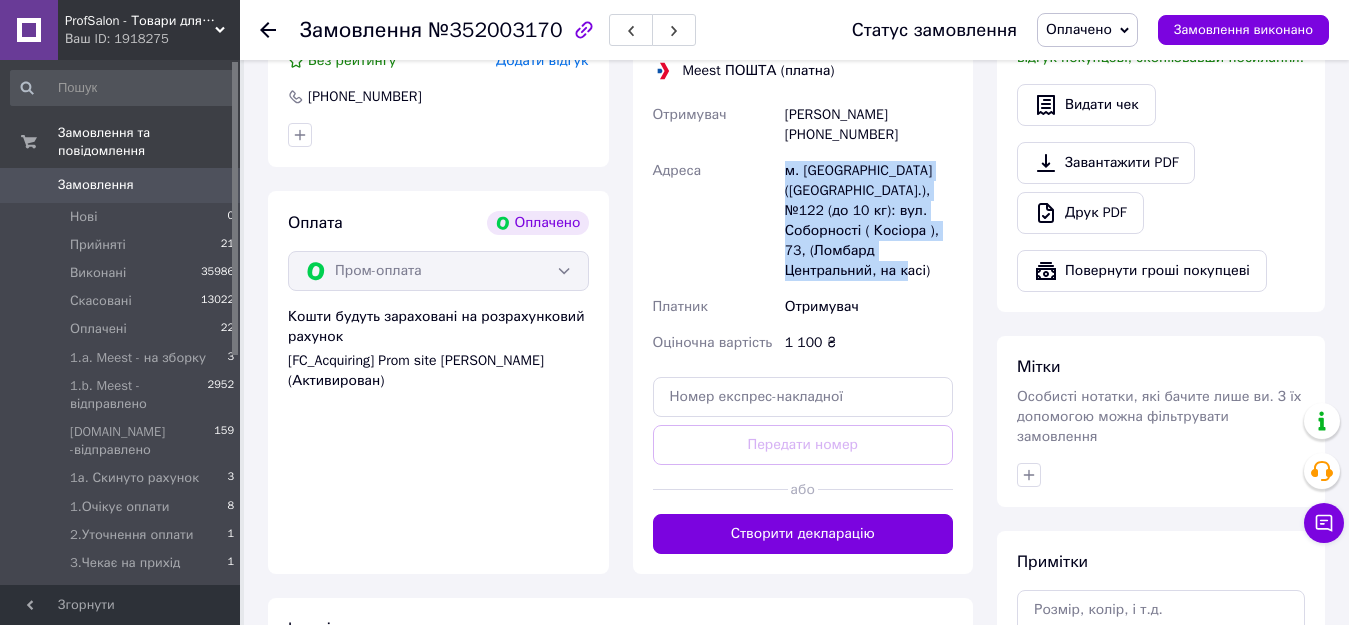 drag, startPoint x: 784, startPoint y: 154, endPoint x: 873, endPoint y: 244, distance: 126.57409 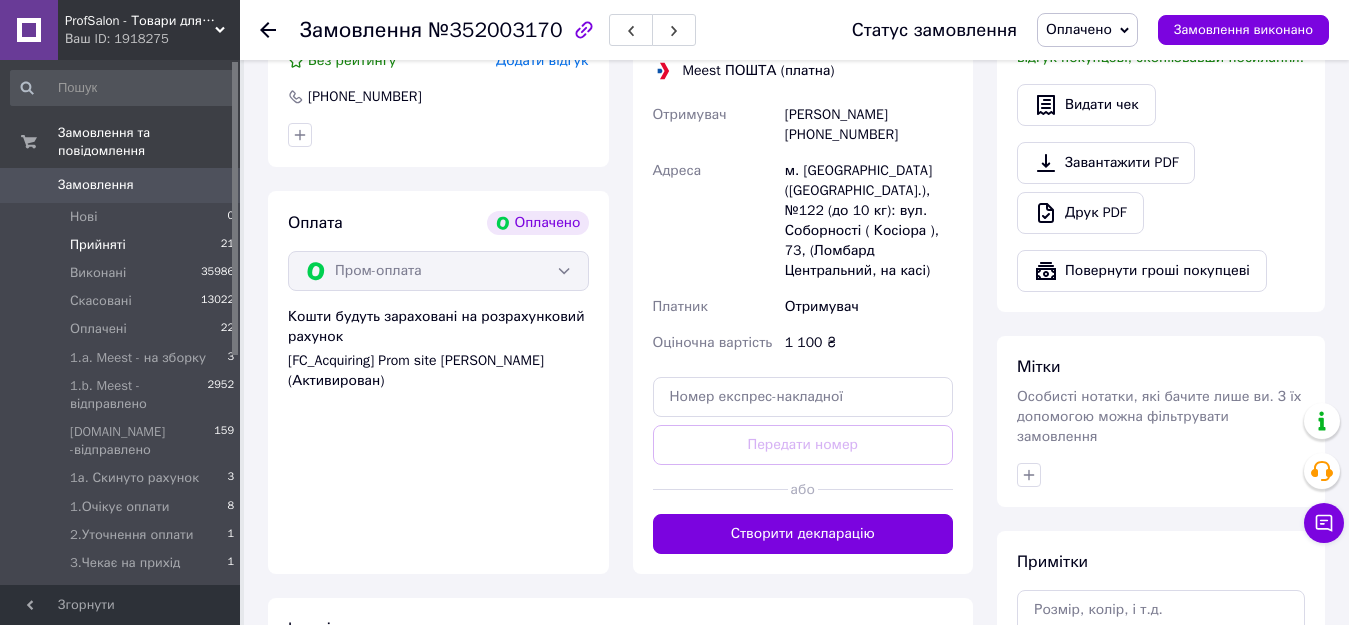 click on "Прийняті" at bounding box center [98, 245] 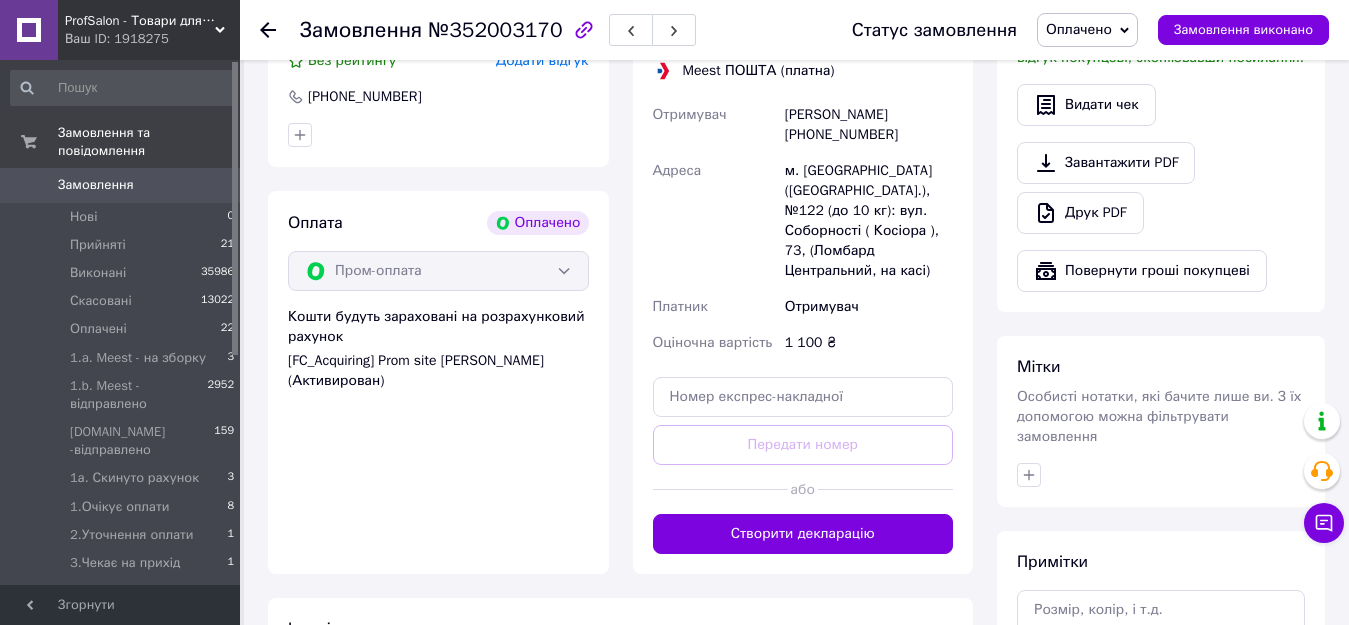 scroll, scrollTop: 0, scrollLeft: 0, axis: both 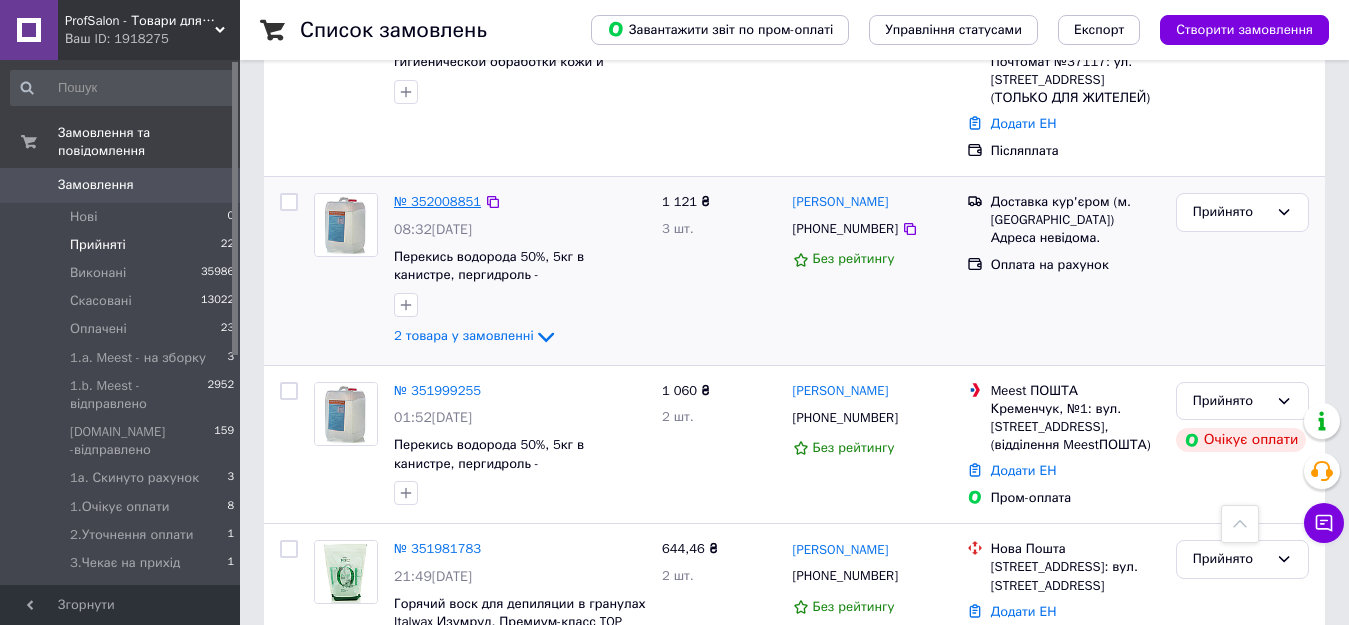 click on "№ 352008851" at bounding box center (437, 201) 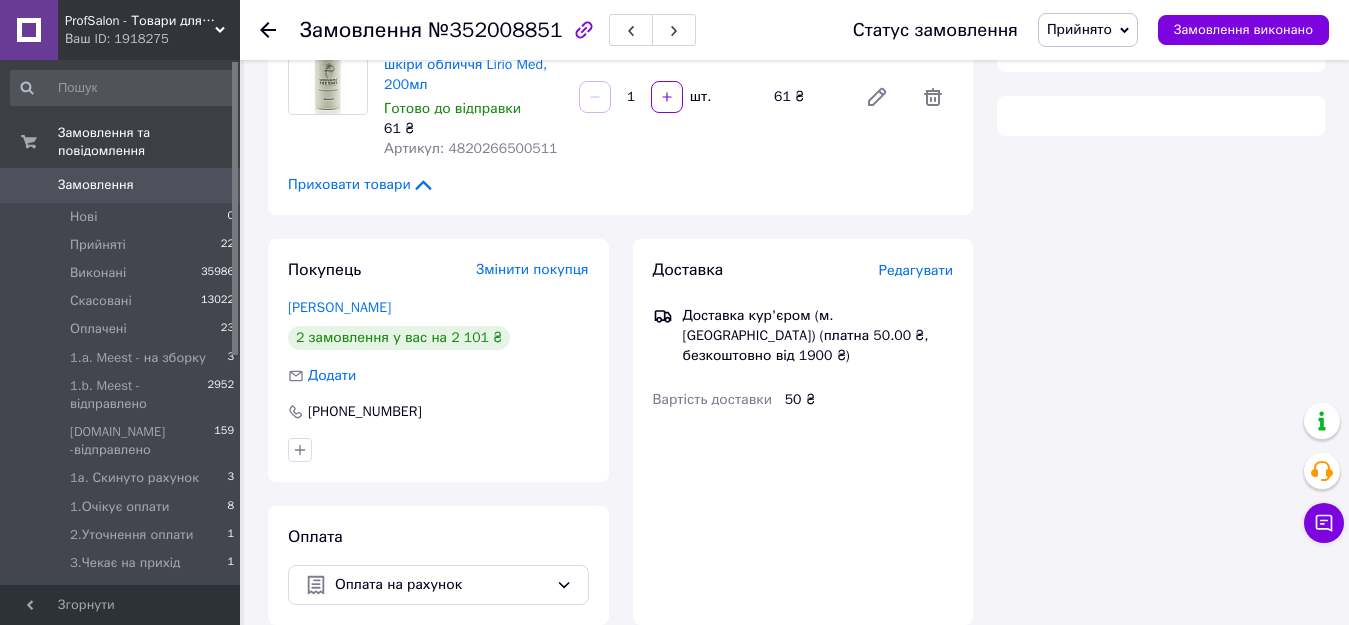 scroll, scrollTop: 352, scrollLeft: 0, axis: vertical 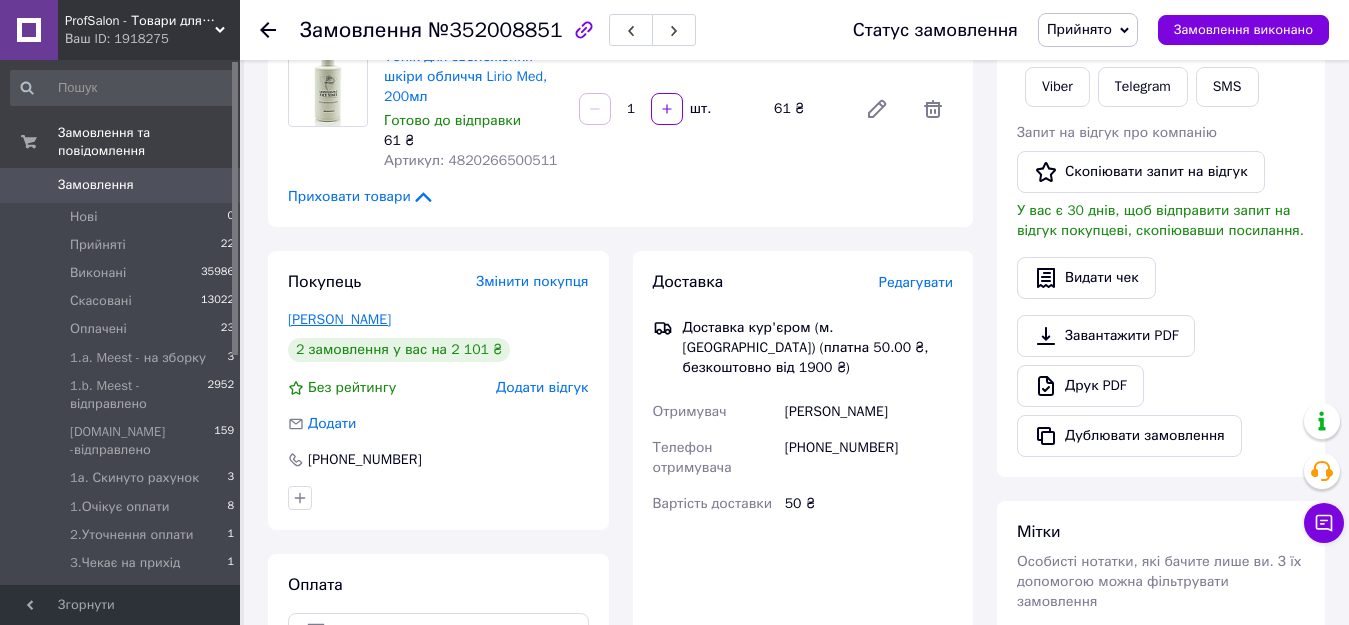 click on "Куца Ольга" at bounding box center [339, 319] 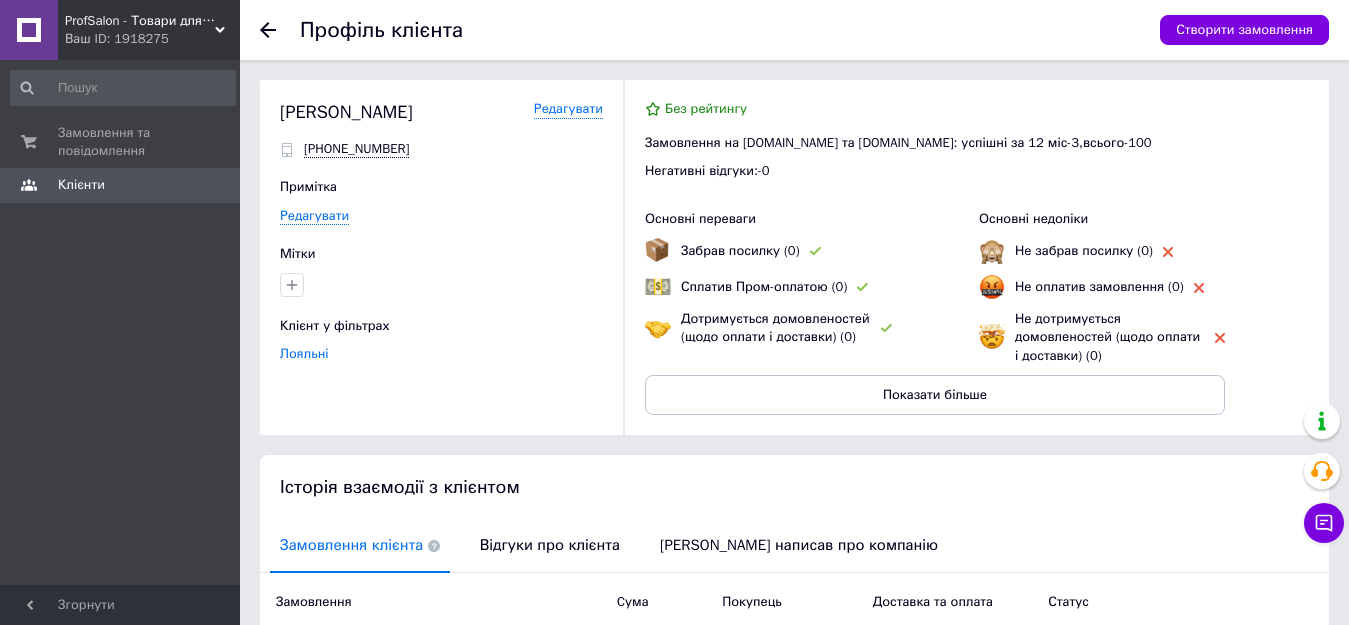 scroll, scrollTop: 498, scrollLeft: 0, axis: vertical 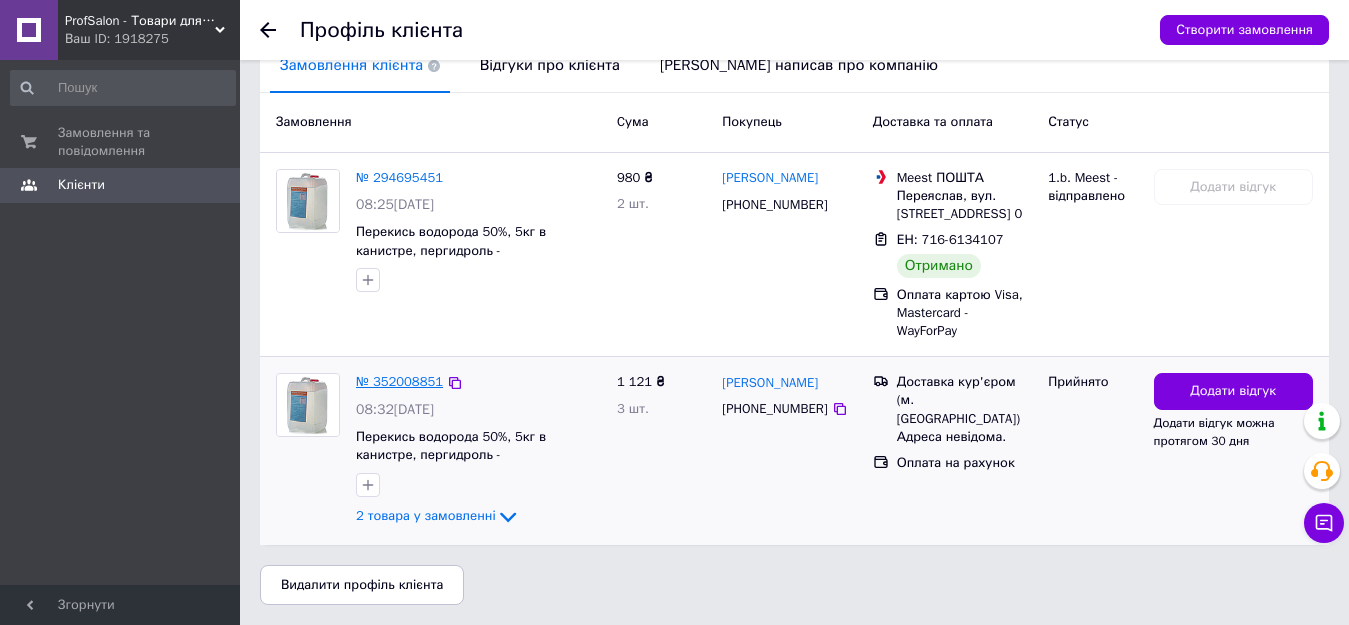 click on "№ 352008851" at bounding box center (399, 381) 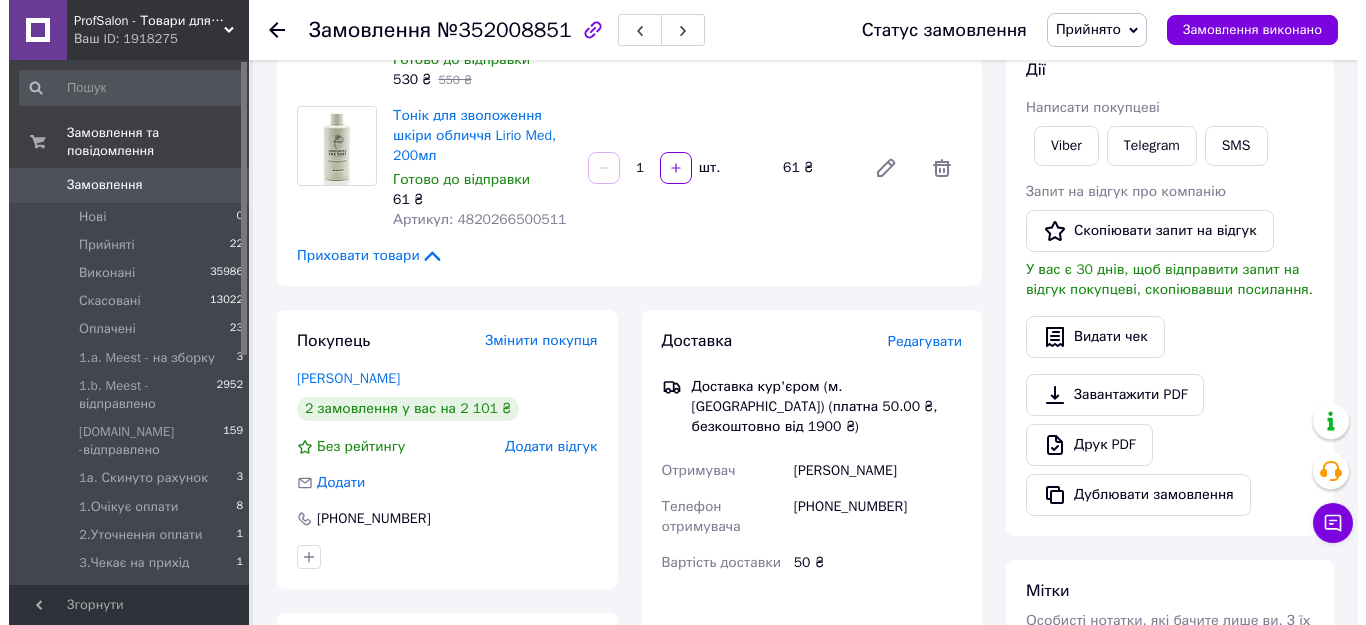 scroll, scrollTop: 300, scrollLeft: 0, axis: vertical 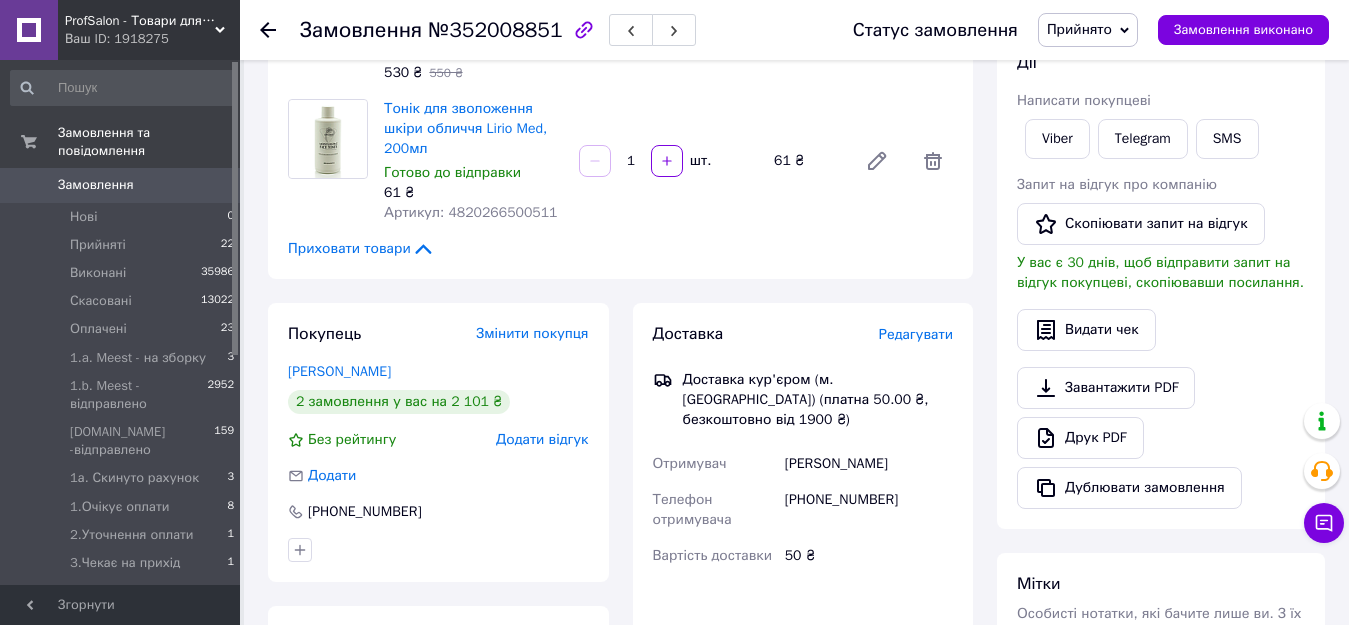 click on "Редагувати" at bounding box center (916, 334) 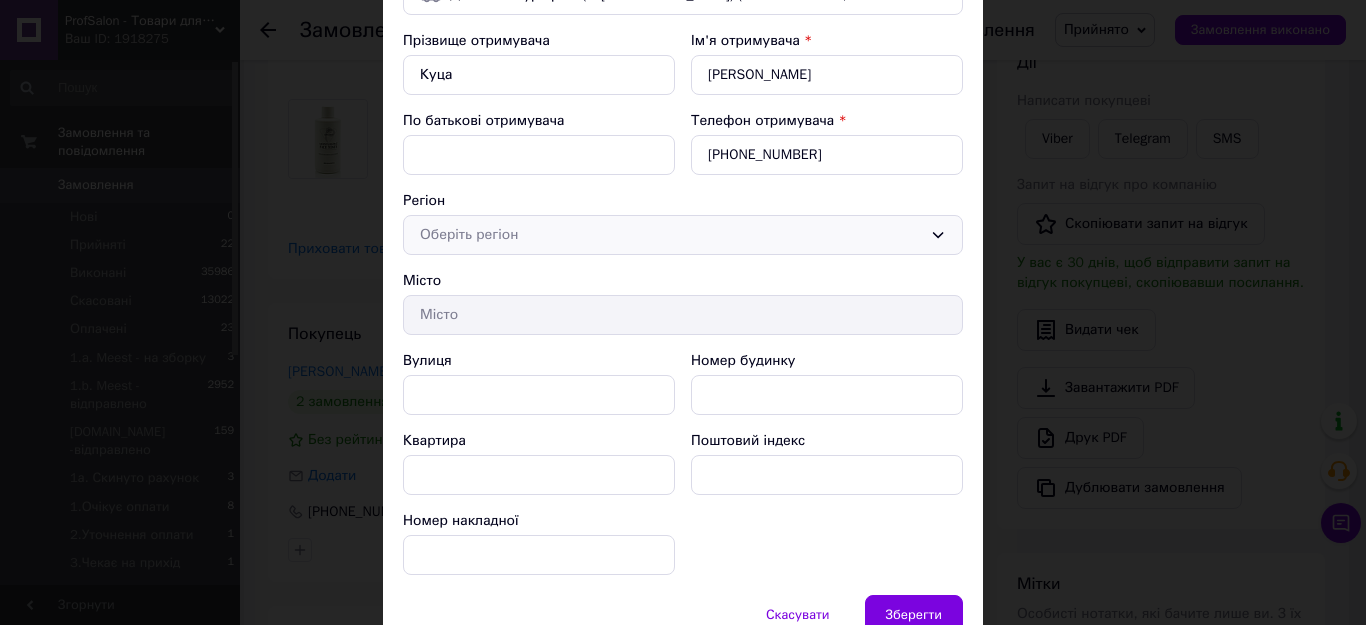 scroll, scrollTop: 100, scrollLeft: 0, axis: vertical 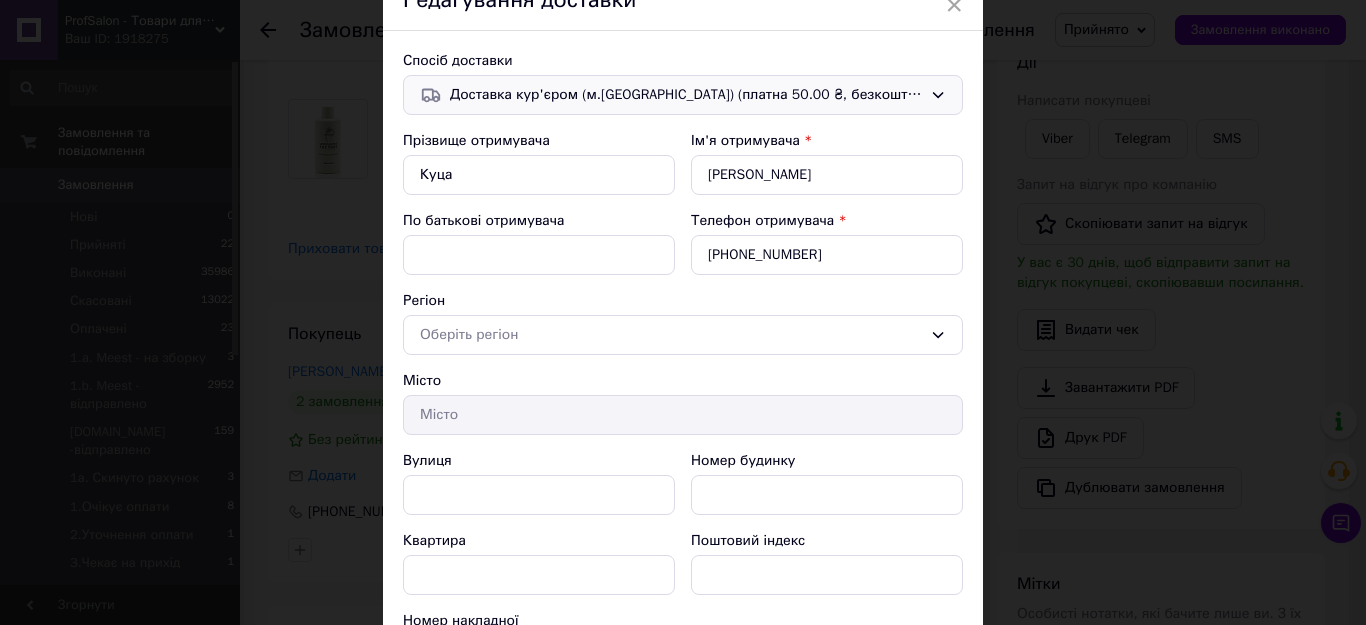 click on "Доставка кур'єром (м.Тернопіль) (платна 50.00 ₴, безкоштовно від 1900 ₴)" at bounding box center [686, 95] 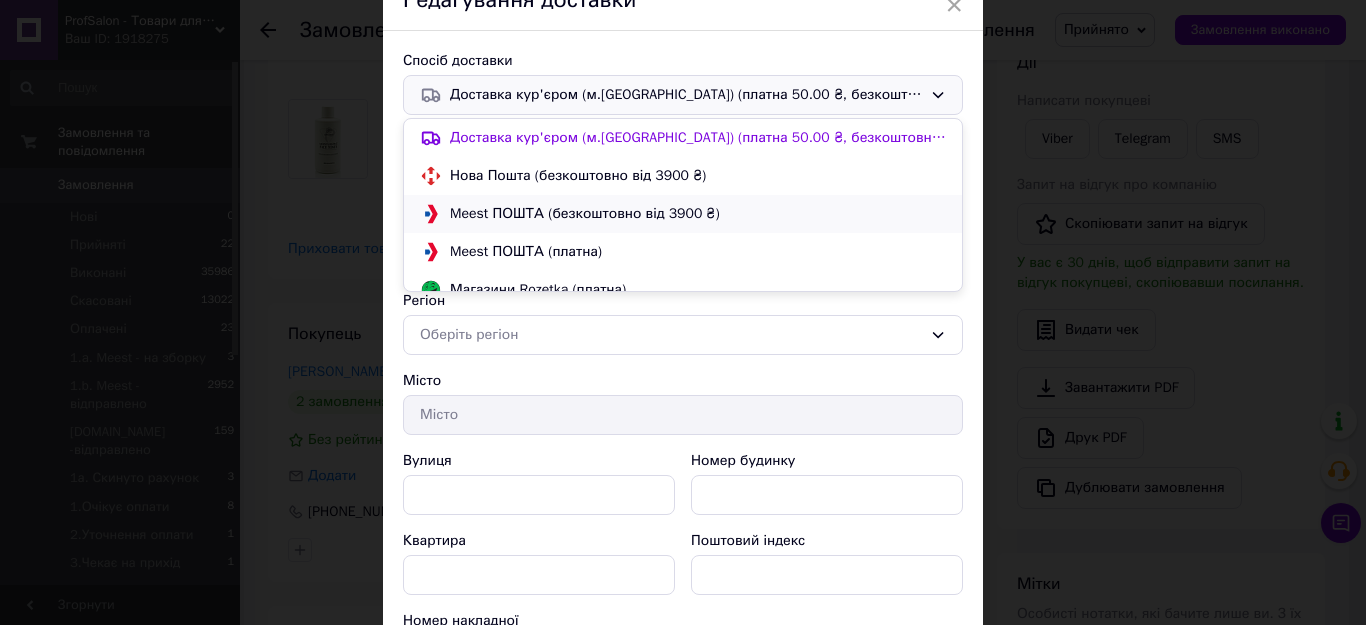 click on "Meest ПОШТА (безкоштовно від 3900 ₴)" at bounding box center (698, 214) 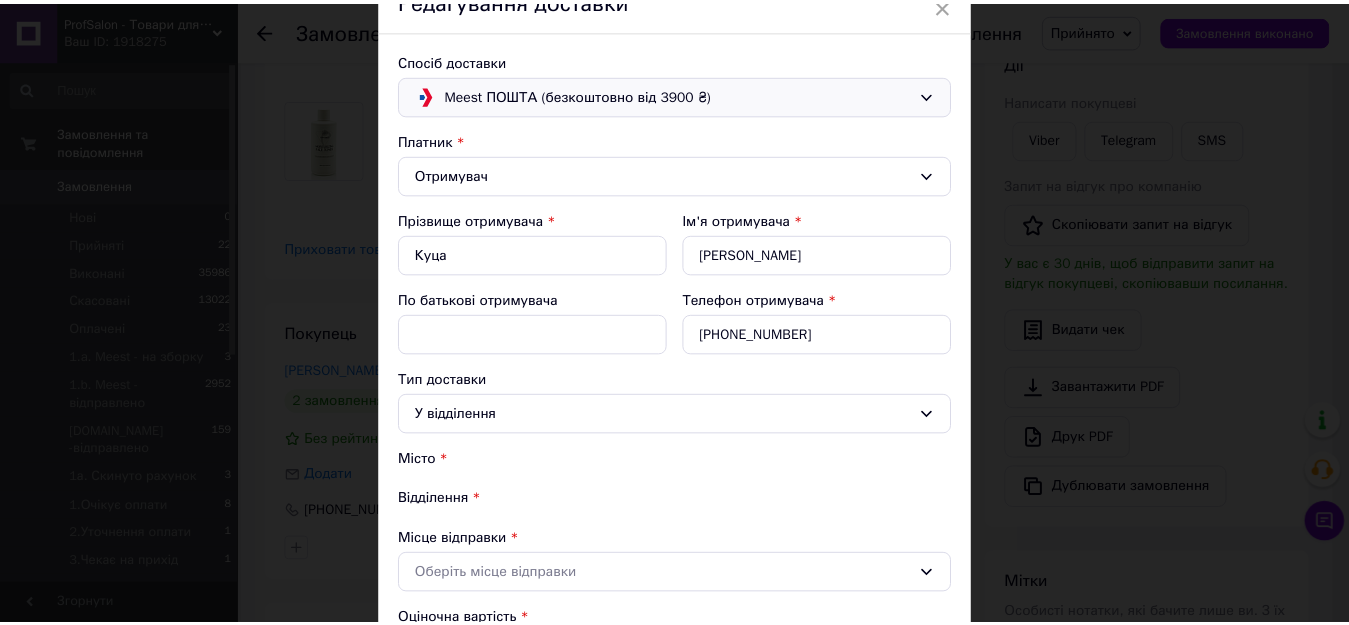 scroll, scrollTop: 200, scrollLeft: 0, axis: vertical 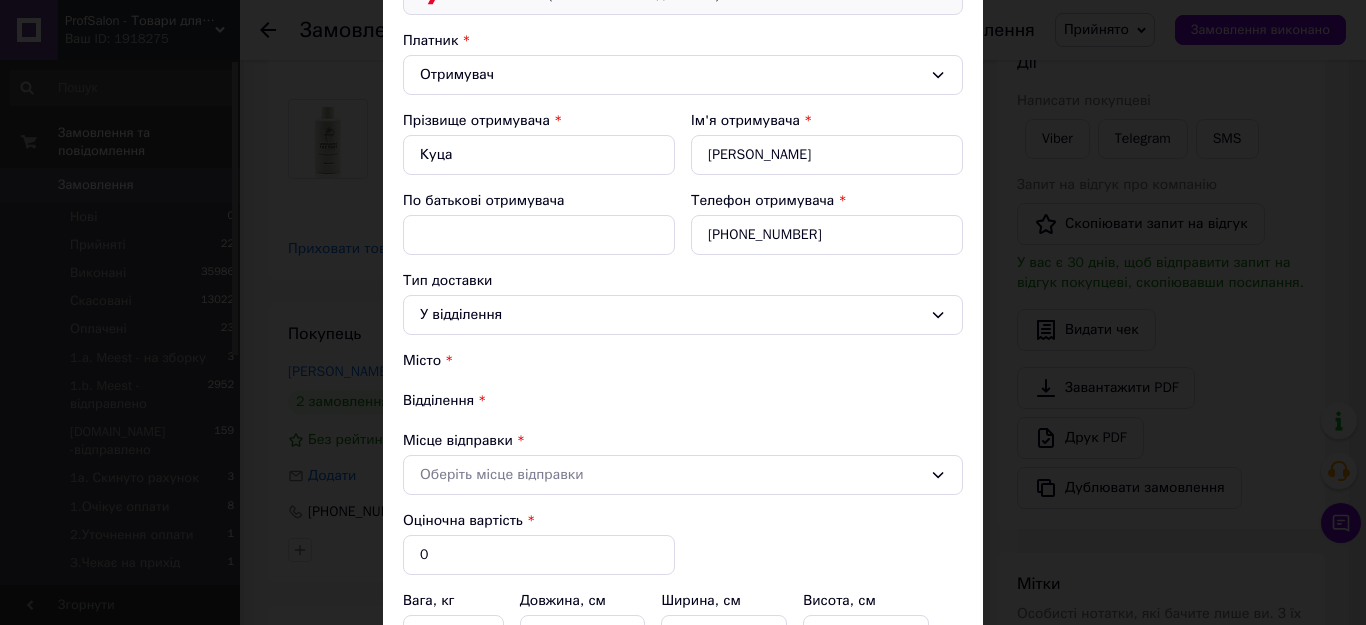 type on "1161" 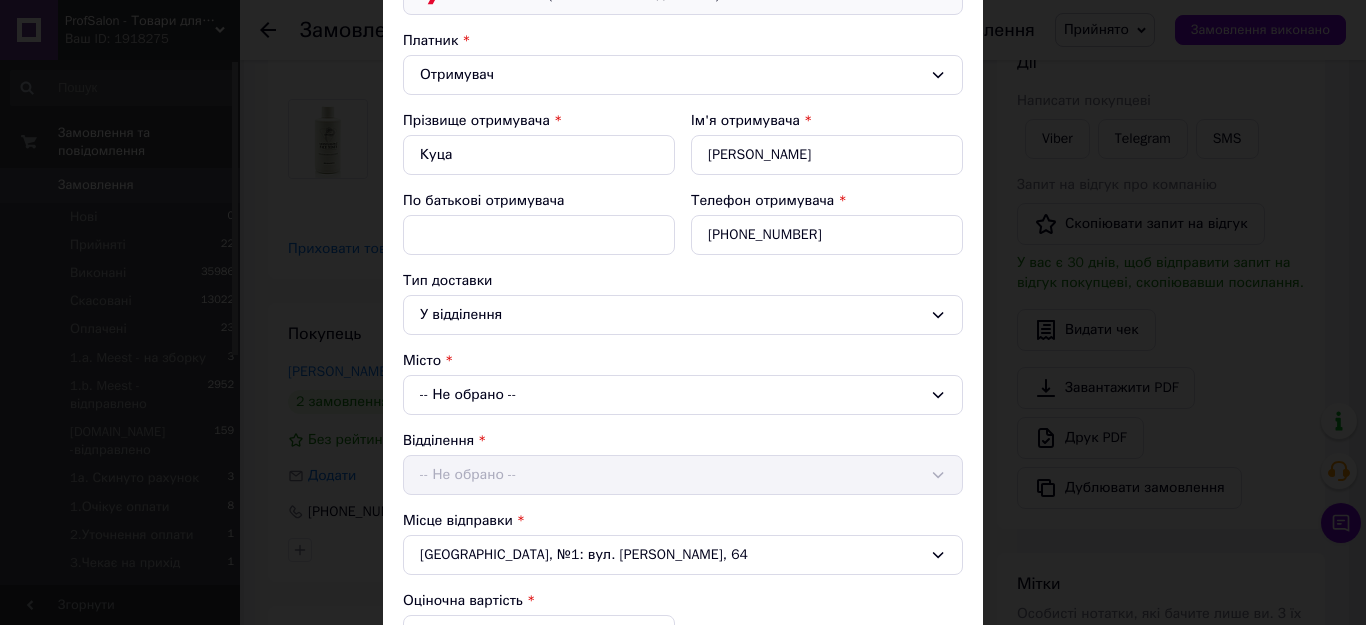 click on "× Редагування доставки Спосіб доставки Meest ПОШТА (безкоштовно від 3900 ₴) Платник Отримувач Прізвище отримувача   * Куца Ім'я отримувача   * Ольга По батькові отримувача Телефон отримувача   * +380730616971 Тип доставки У відділення Місто -- Не обрано -- Відділення -- Не обрано -- Місце відправки Тернопіль, №1: вул. Гайова, 64 Оціночна вартість   * 1161 Вага, кг   10 Довжина, см   20 Ширина, см   15 Висота, см   26 Додати місце   Замовити зворотну доставку Скасувати   Зберегти" at bounding box center (683, 312) 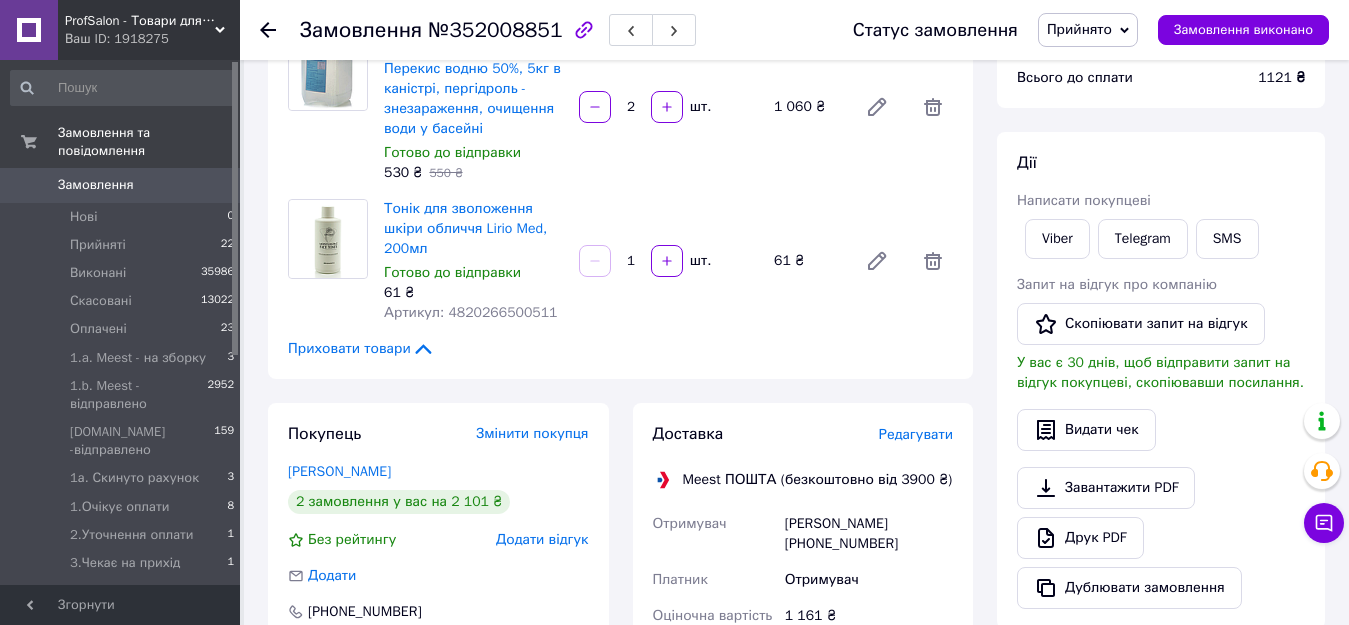scroll, scrollTop: 100, scrollLeft: 0, axis: vertical 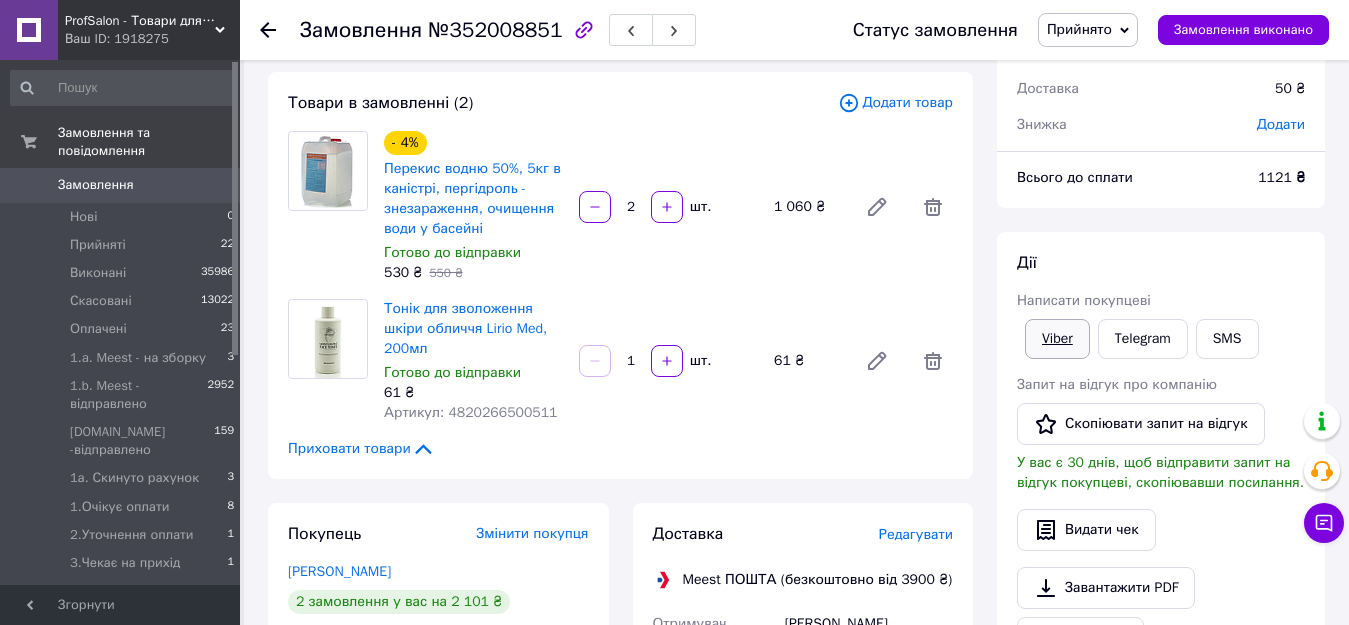 click on "Viber" at bounding box center [1057, 339] 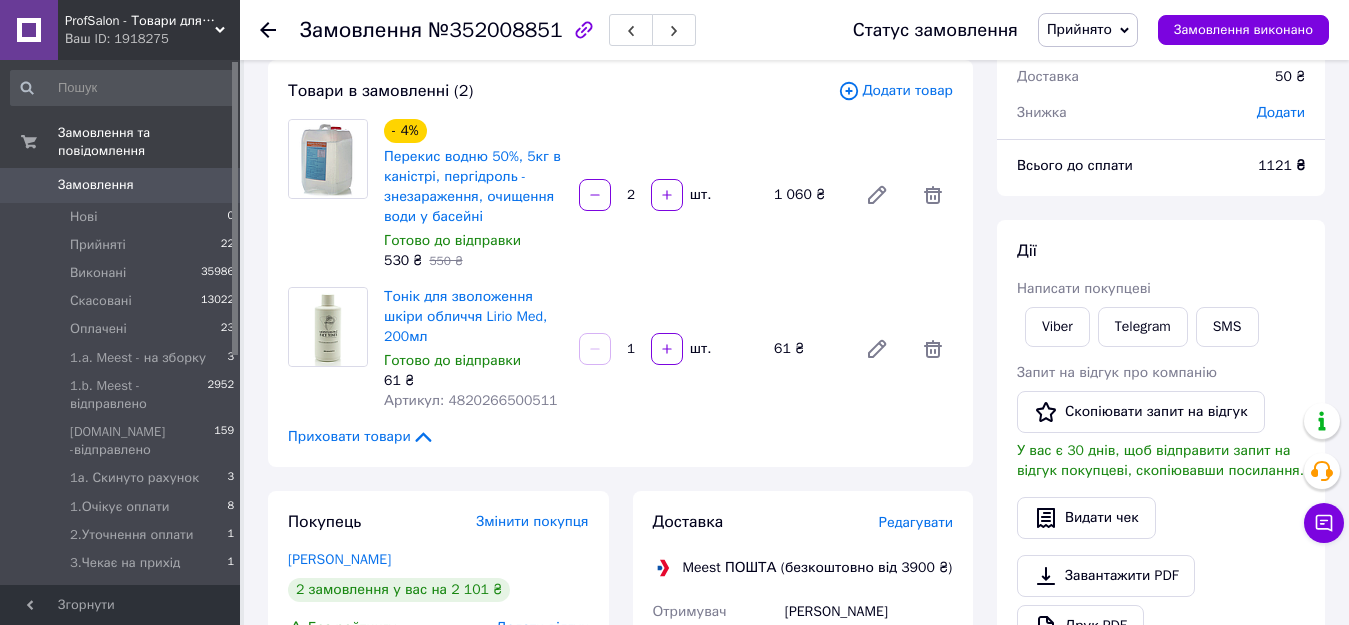 scroll, scrollTop: 100, scrollLeft: 0, axis: vertical 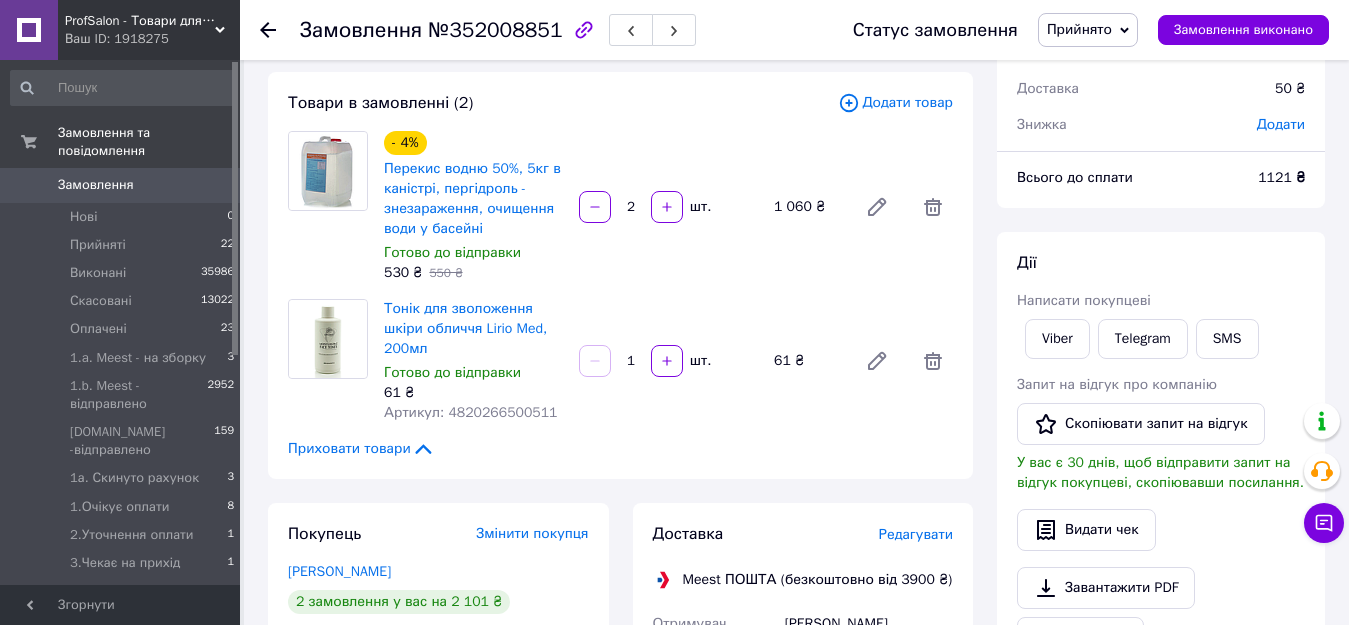 click on "Прийнято" at bounding box center (1079, 29) 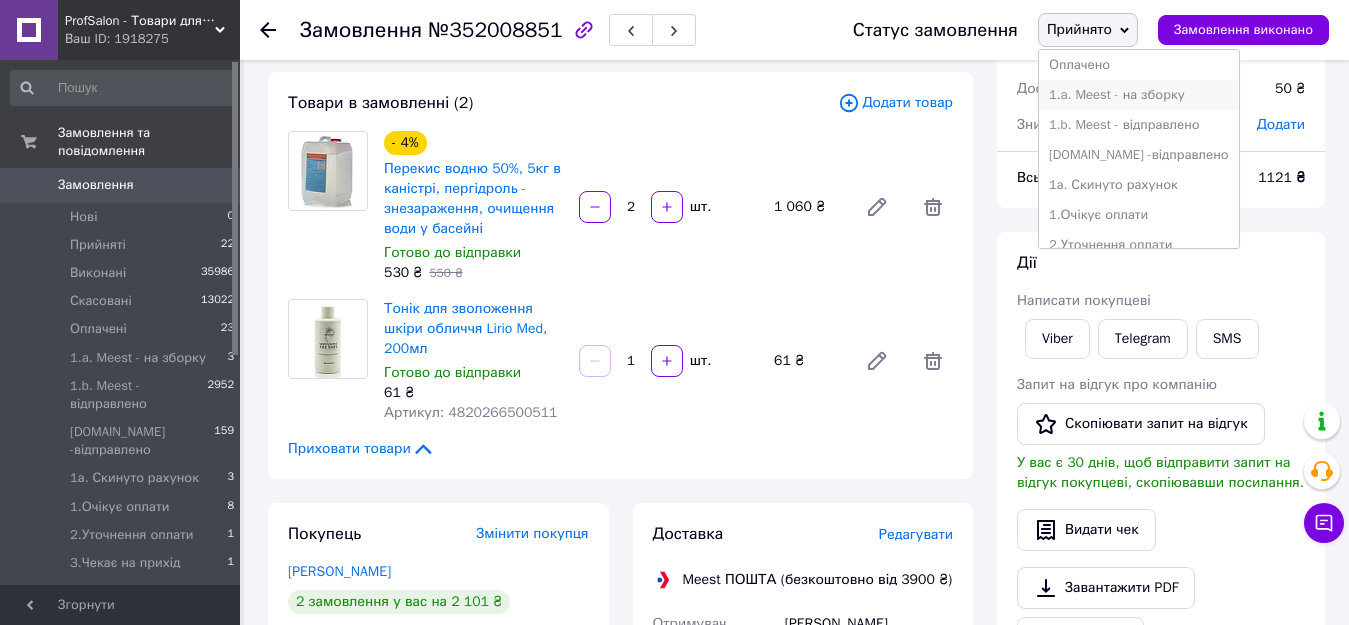 scroll, scrollTop: 100, scrollLeft: 0, axis: vertical 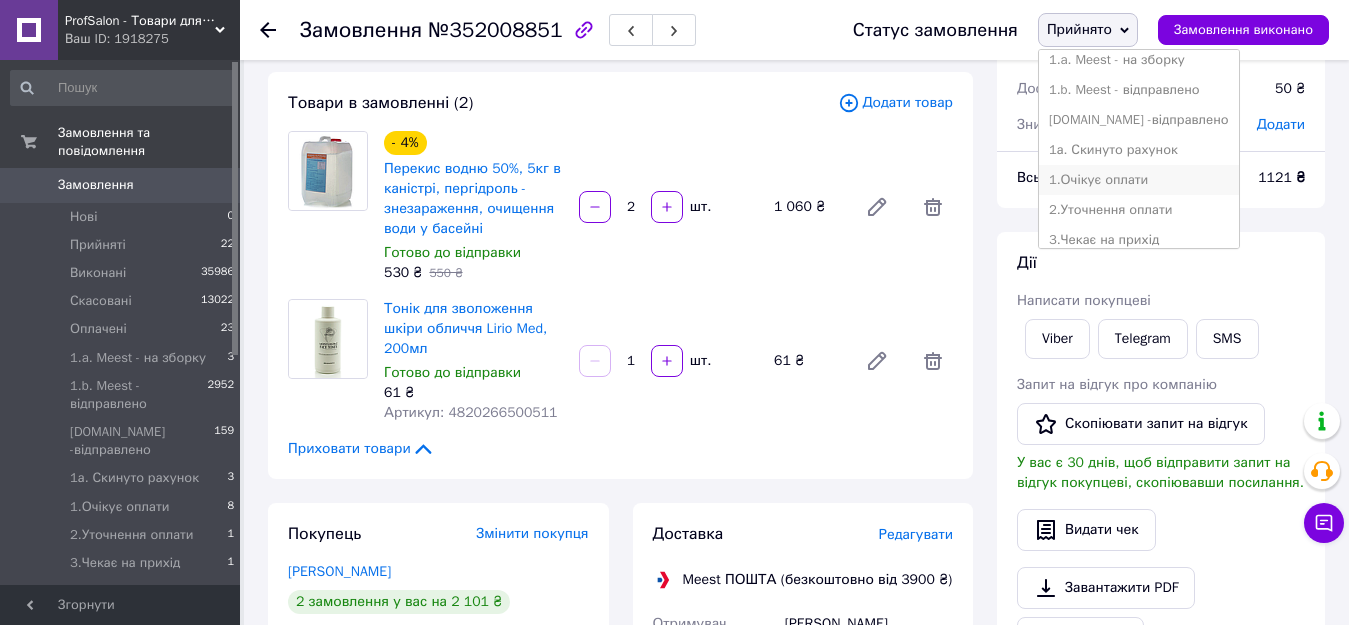 click on "1.Очікує оплати" at bounding box center (1139, 180) 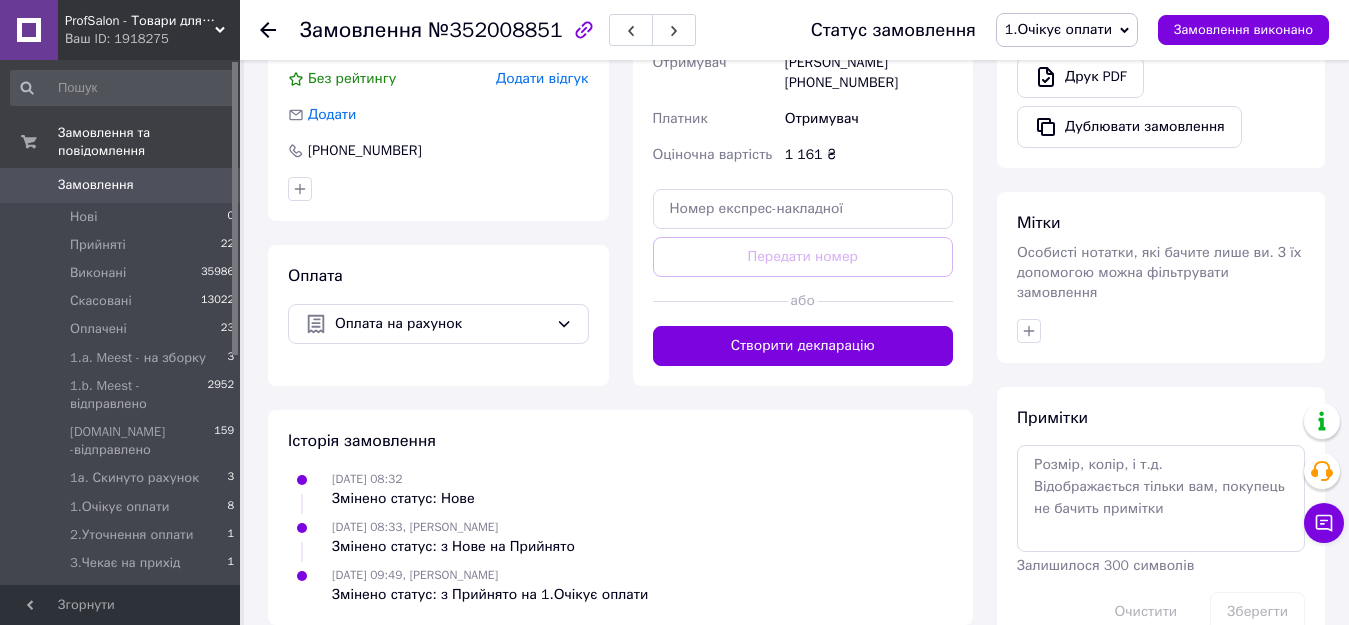 scroll, scrollTop: 692, scrollLeft: 0, axis: vertical 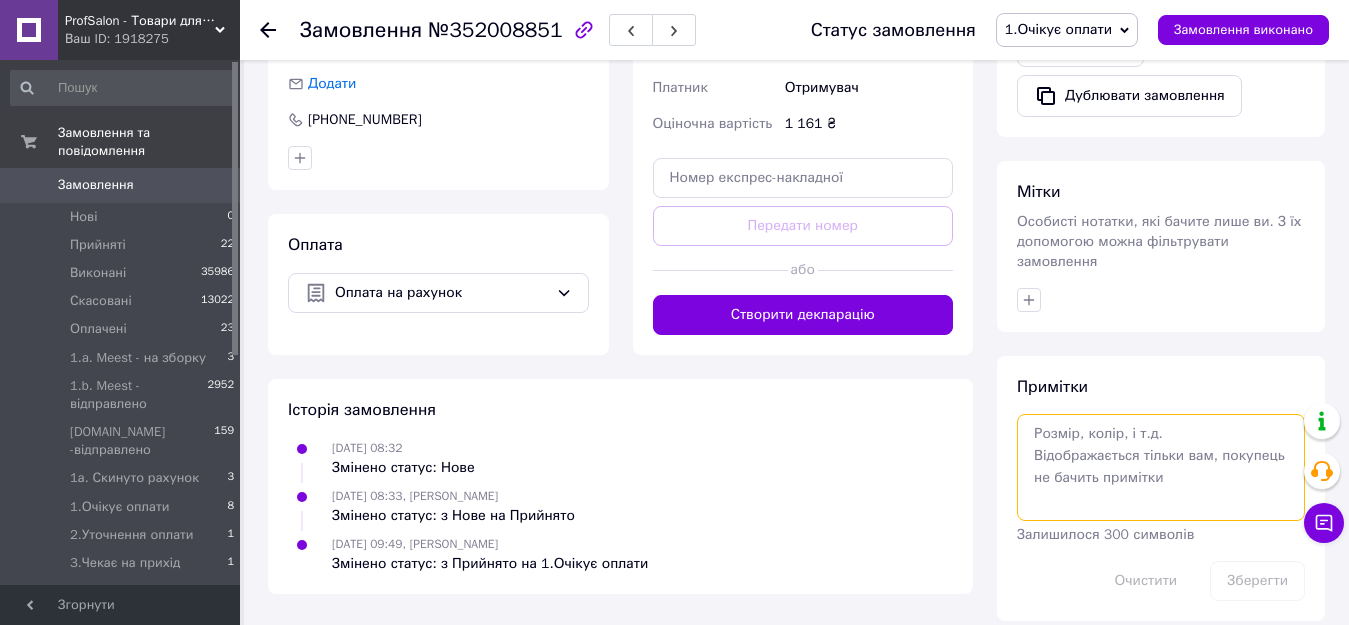 click at bounding box center [1161, 467] 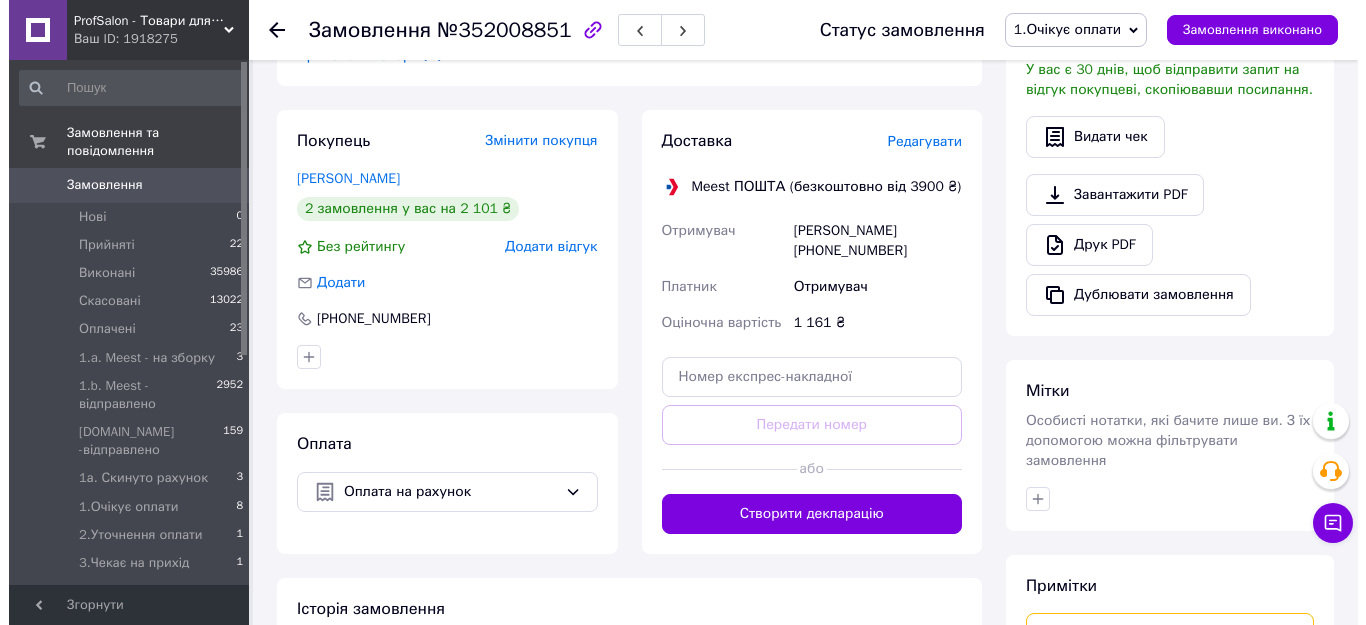 scroll, scrollTop: 492, scrollLeft: 0, axis: vertical 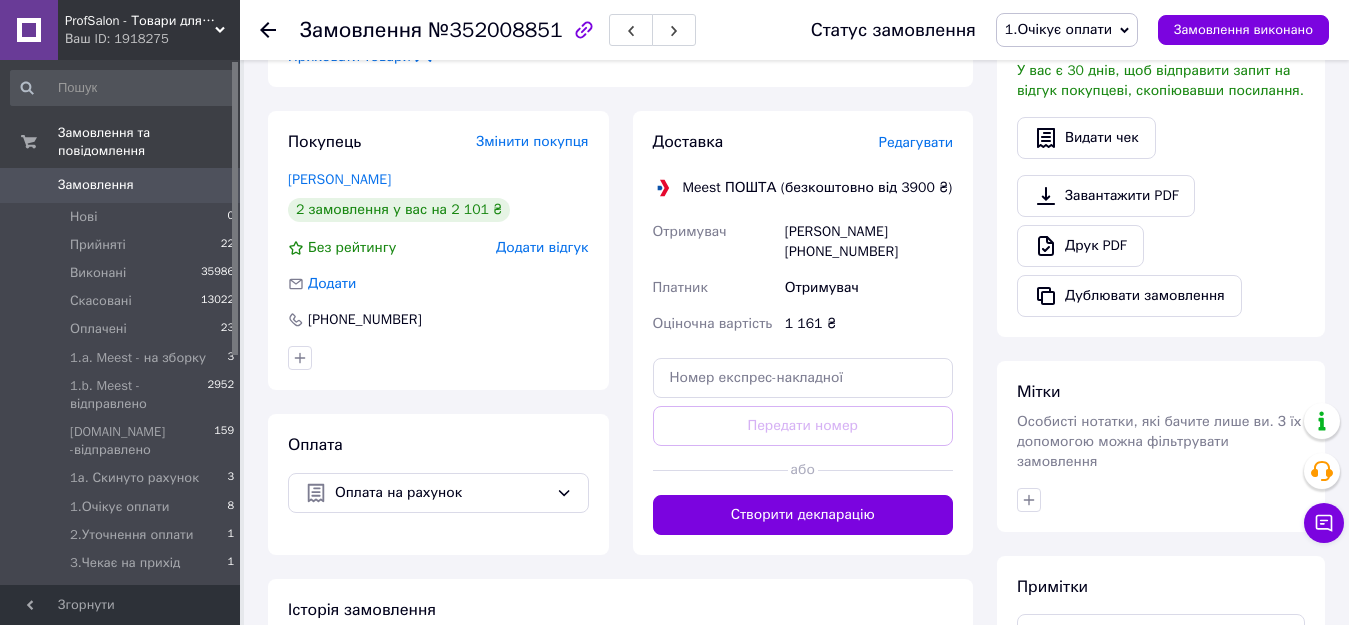 click on "Редагувати" at bounding box center (916, 142) 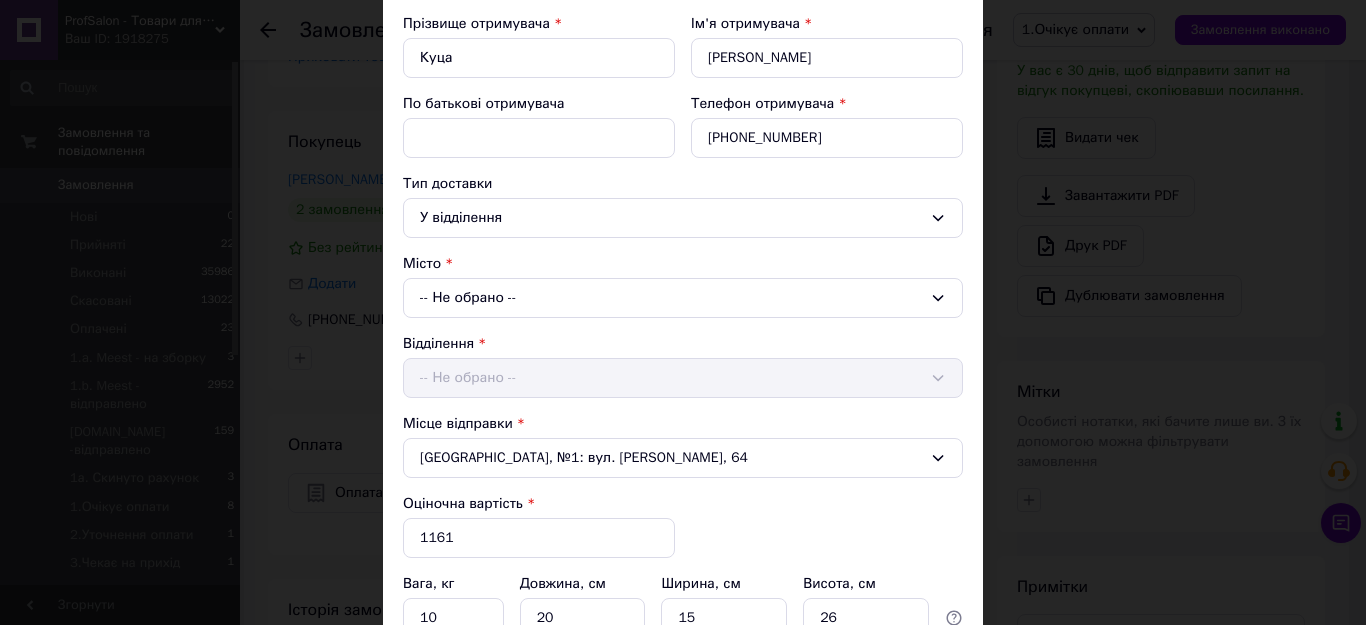 scroll, scrollTop: 300, scrollLeft: 0, axis: vertical 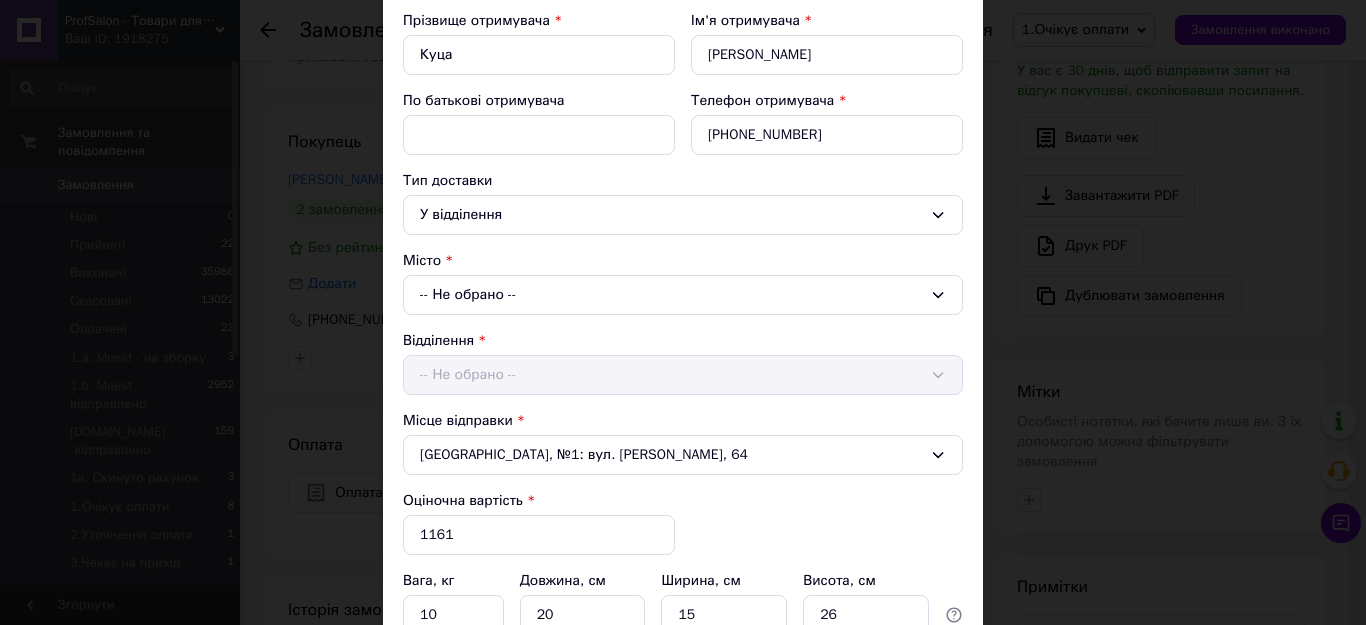 click on "-- Не обрано --" at bounding box center [683, 295] 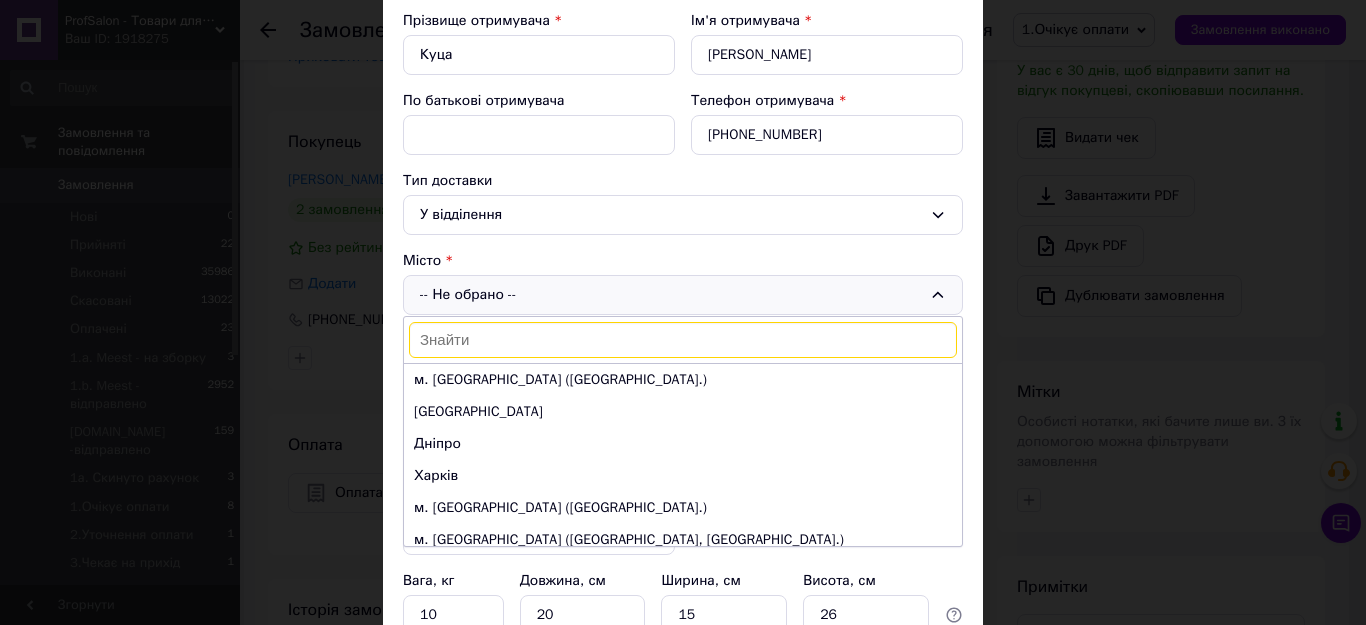 click at bounding box center (683, 340) 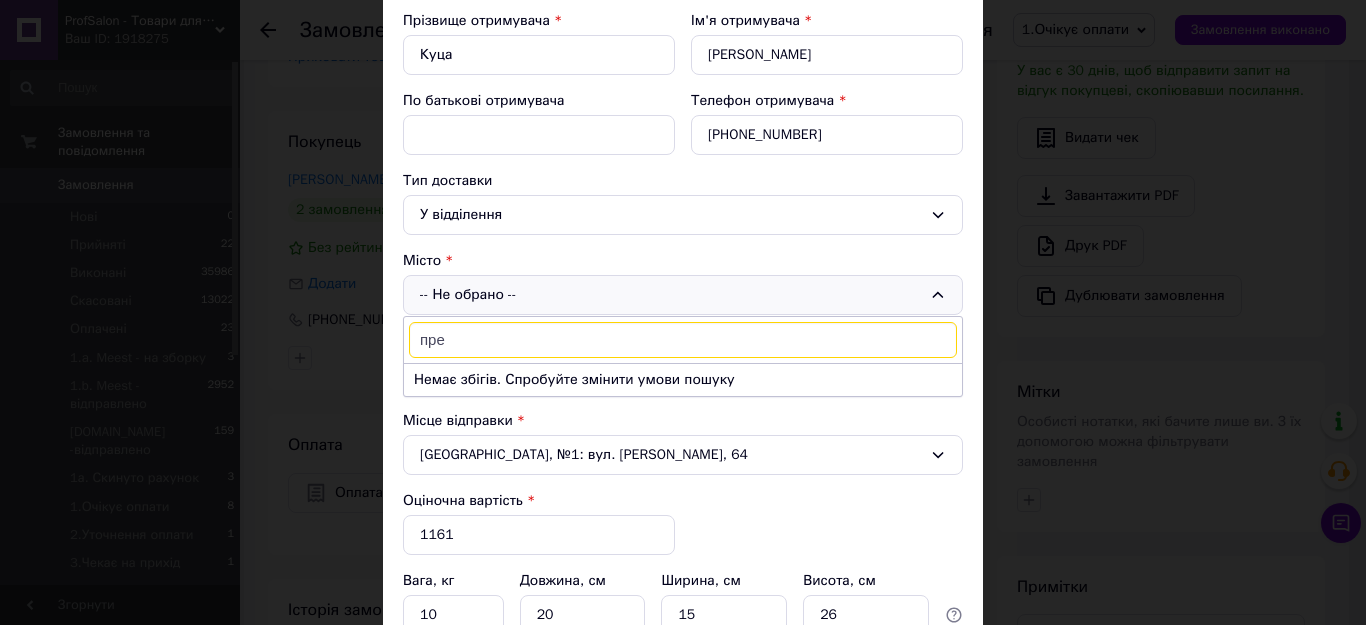 click on "пре" at bounding box center (683, 340) 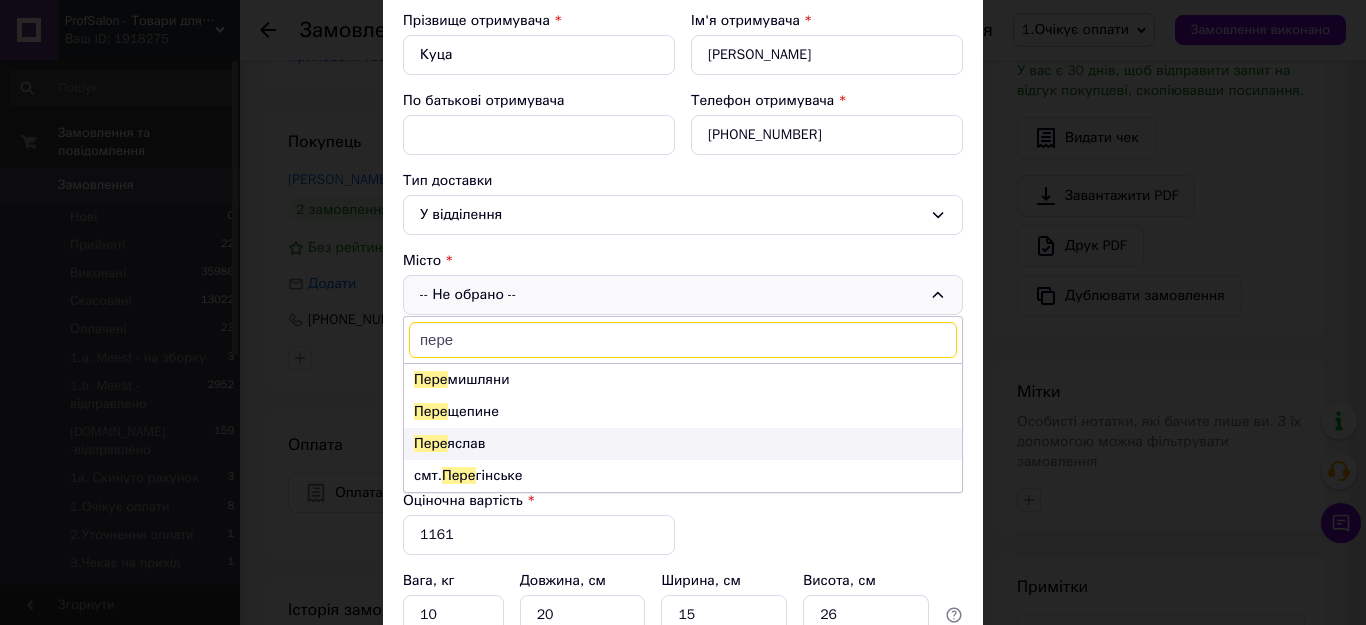 type on "пере" 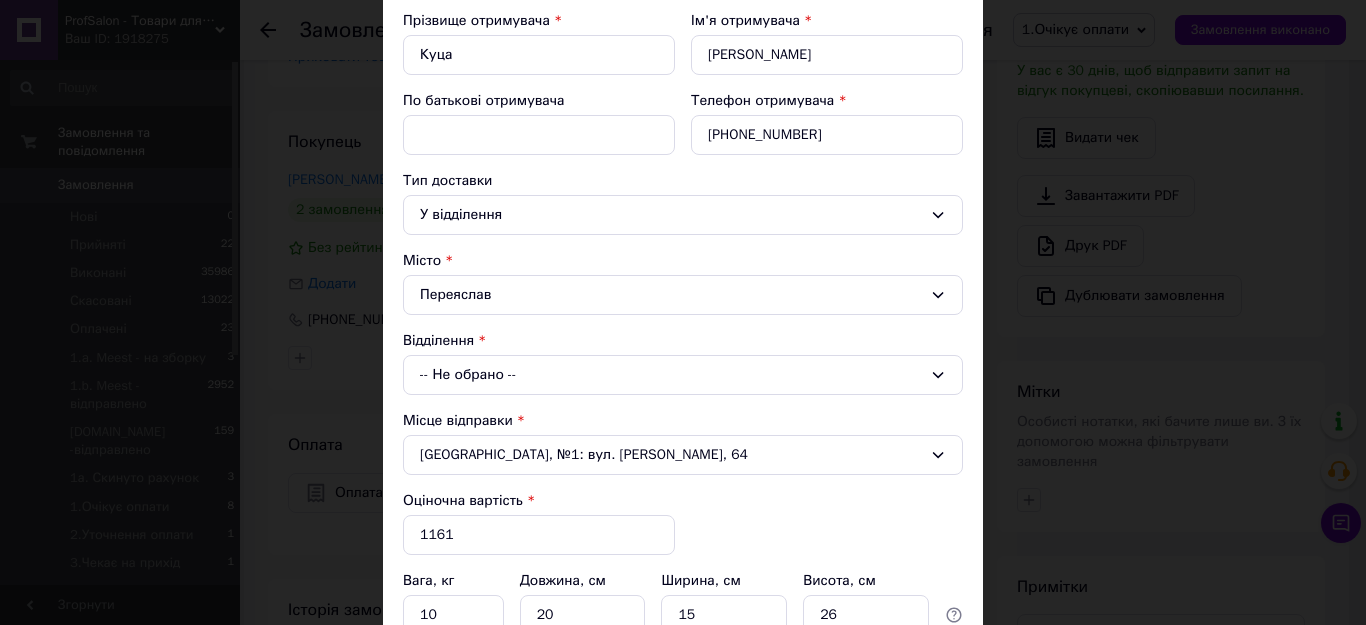 click on "Платник Отримувач Прізвище отримувача   * Куца Ім'я отримувача   * Ольга По батькові отримувача Телефон отримувача   * +380730616971 Тип доставки У відділення Місто Переяслав Відділення -- Не обрано -- Місце відправки Тернопіль, №1: вул. Гайова, 64 Оціночна вартість   * 1161 Вага, кг   10 Довжина, см   20 Ширина, см   15 Висота, см   26 Додати місце   Замовити зворотну доставку" at bounding box center (683, 327) 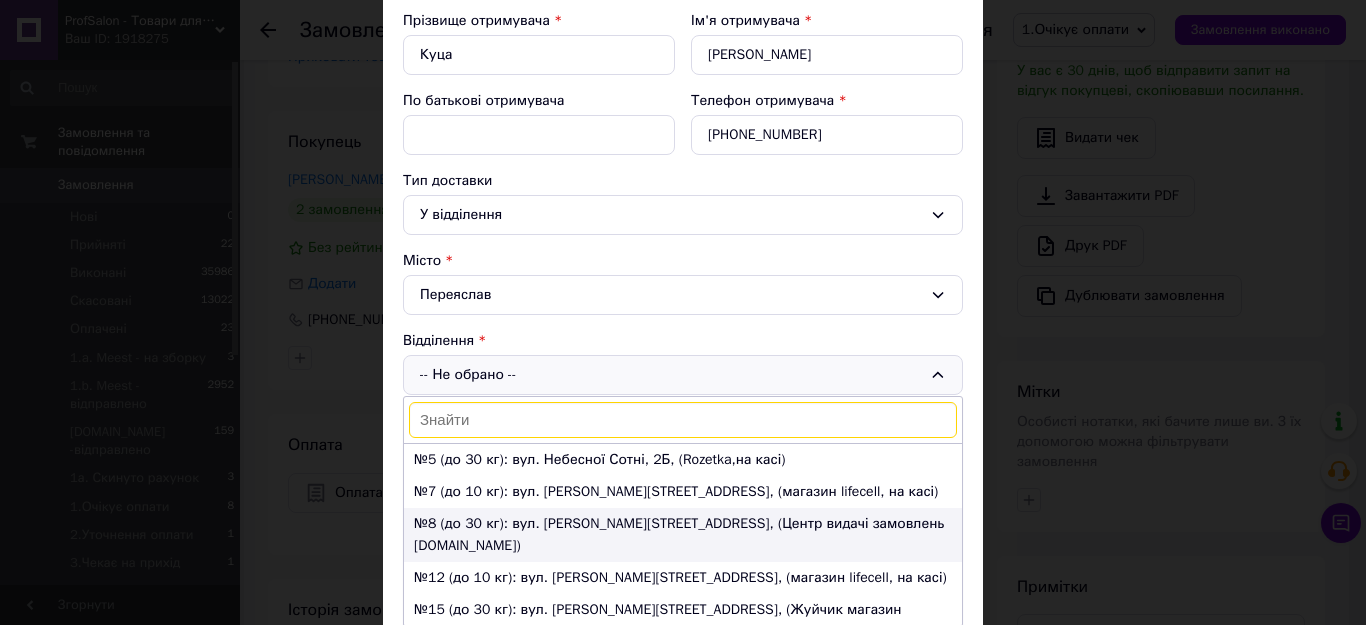 click on "№8 (до 30 кг): вул. Хмельницького Богдана, 32, (Центр видачі замовлень ЕПІЦЕНТР.ua)" at bounding box center (683, 535) 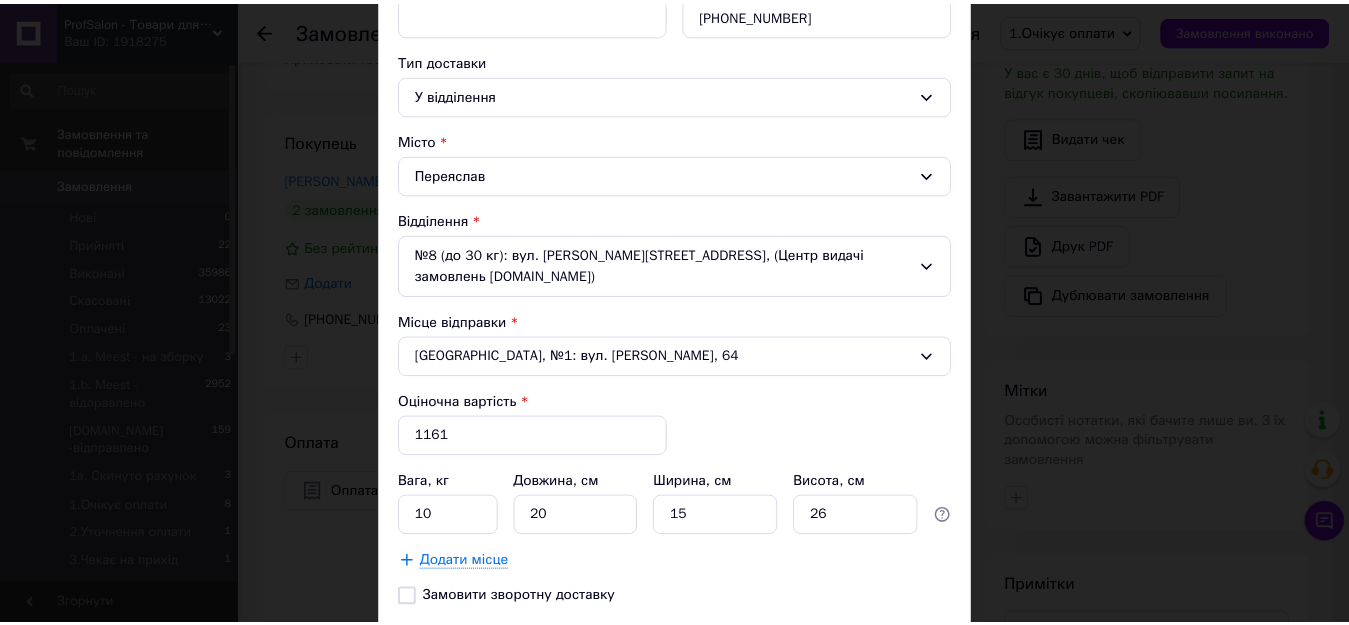 scroll, scrollTop: 570, scrollLeft: 0, axis: vertical 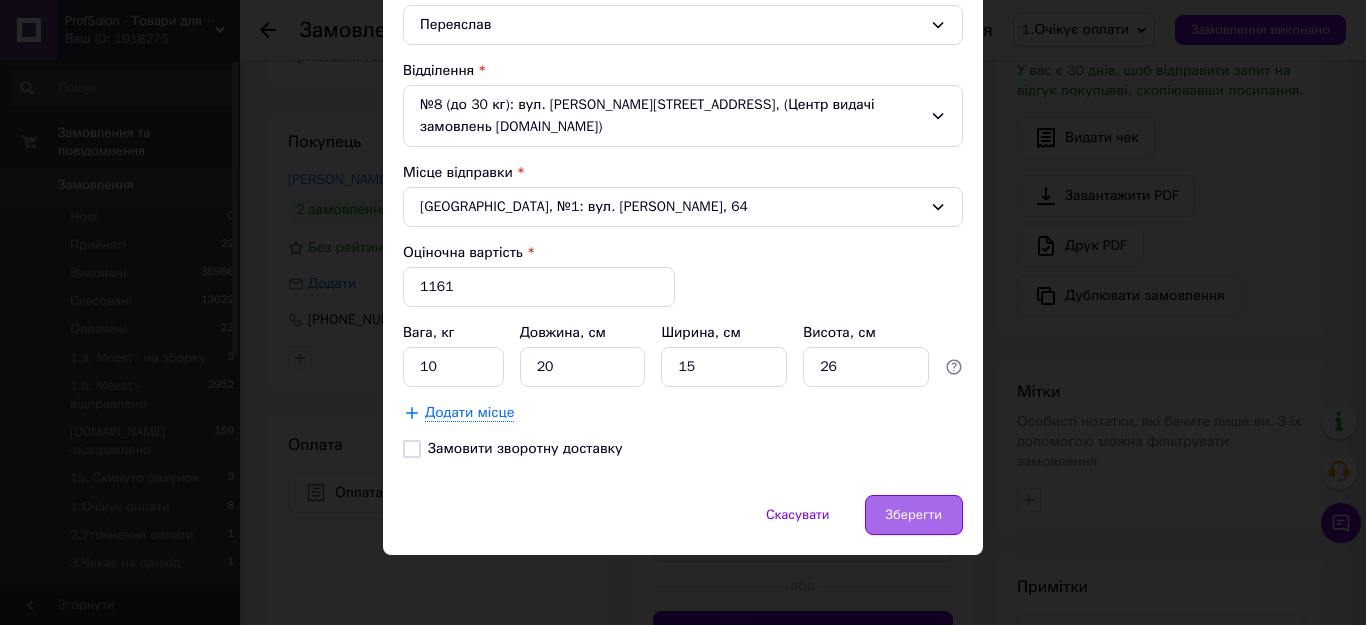 click on "Зберегти" at bounding box center [914, 515] 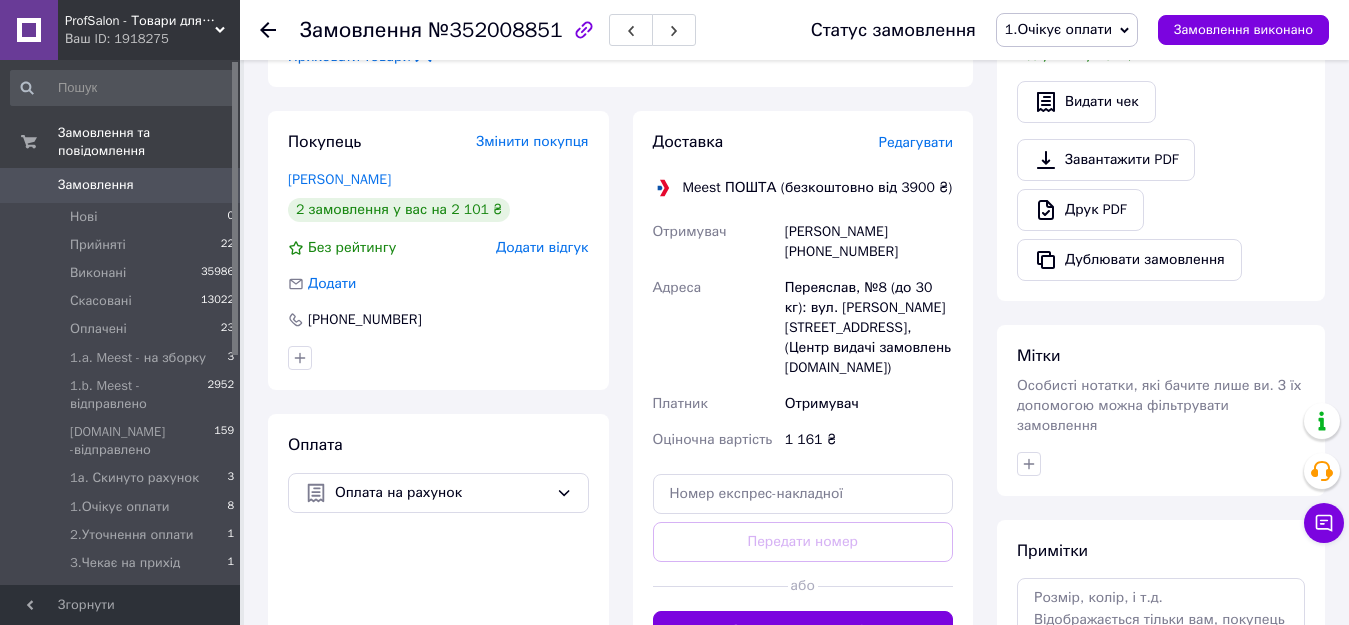 click on "Замовлення" at bounding box center (121, 185) 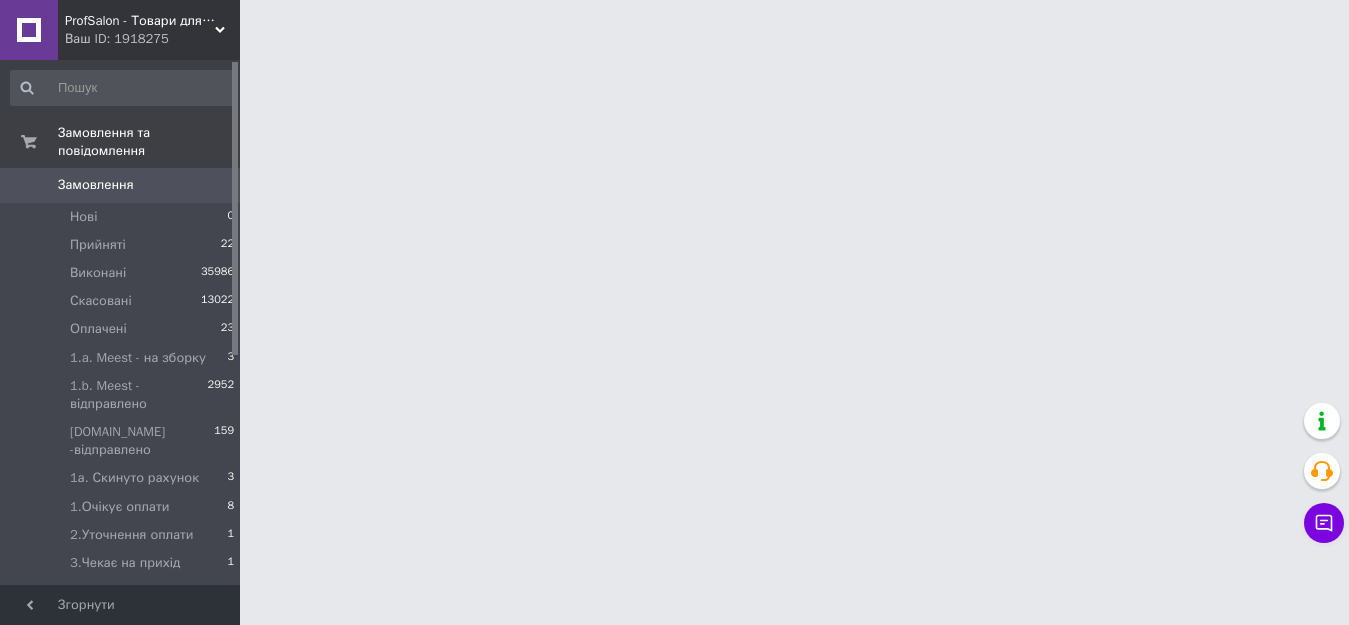 scroll, scrollTop: 0, scrollLeft: 0, axis: both 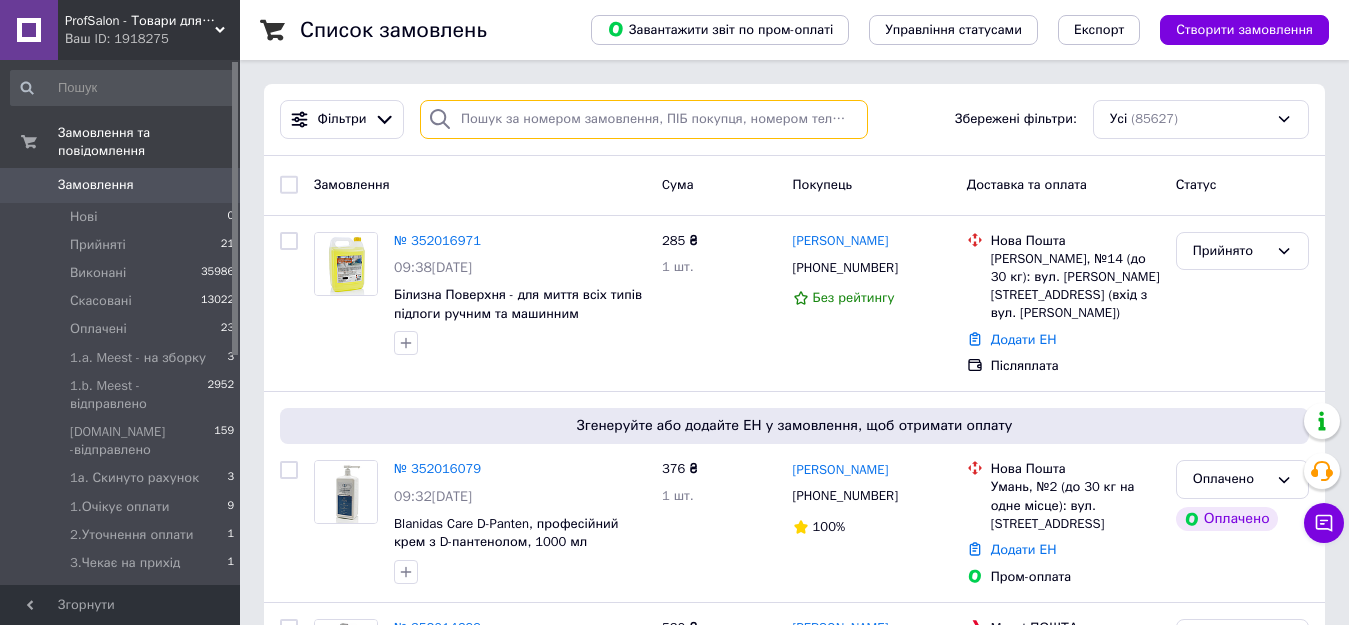 paste on "+380980797499" 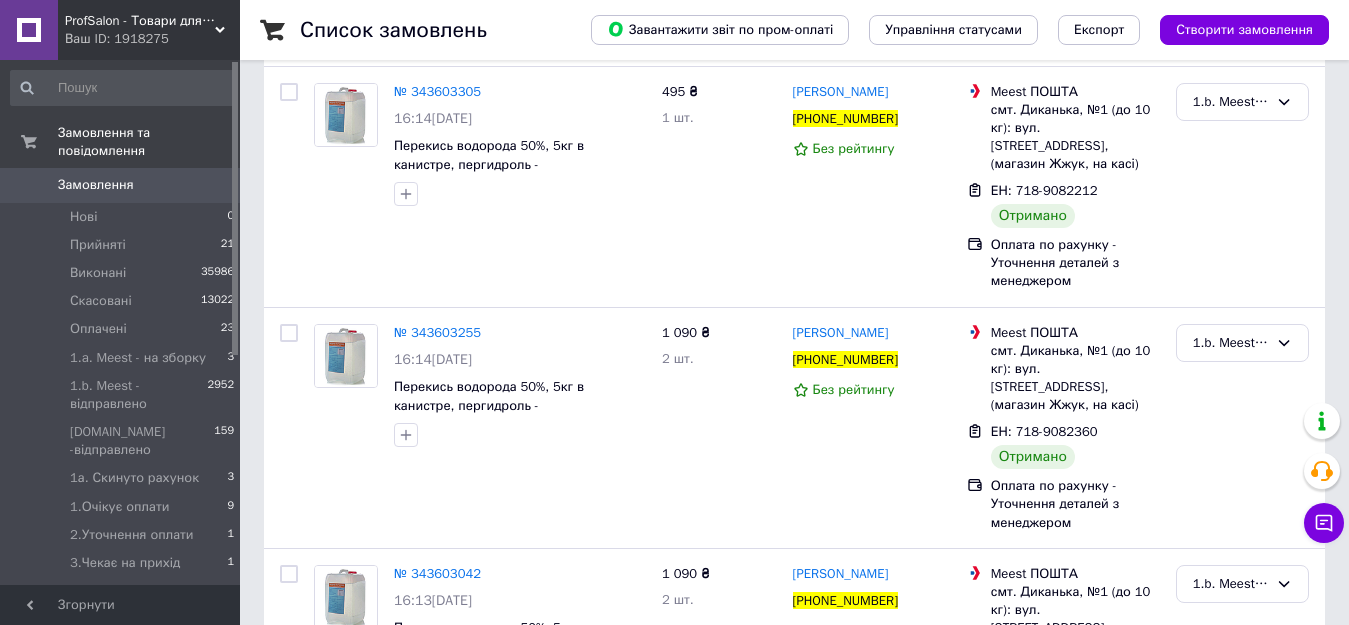 scroll, scrollTop: 100, scrollLeft: 0, axis: vertical 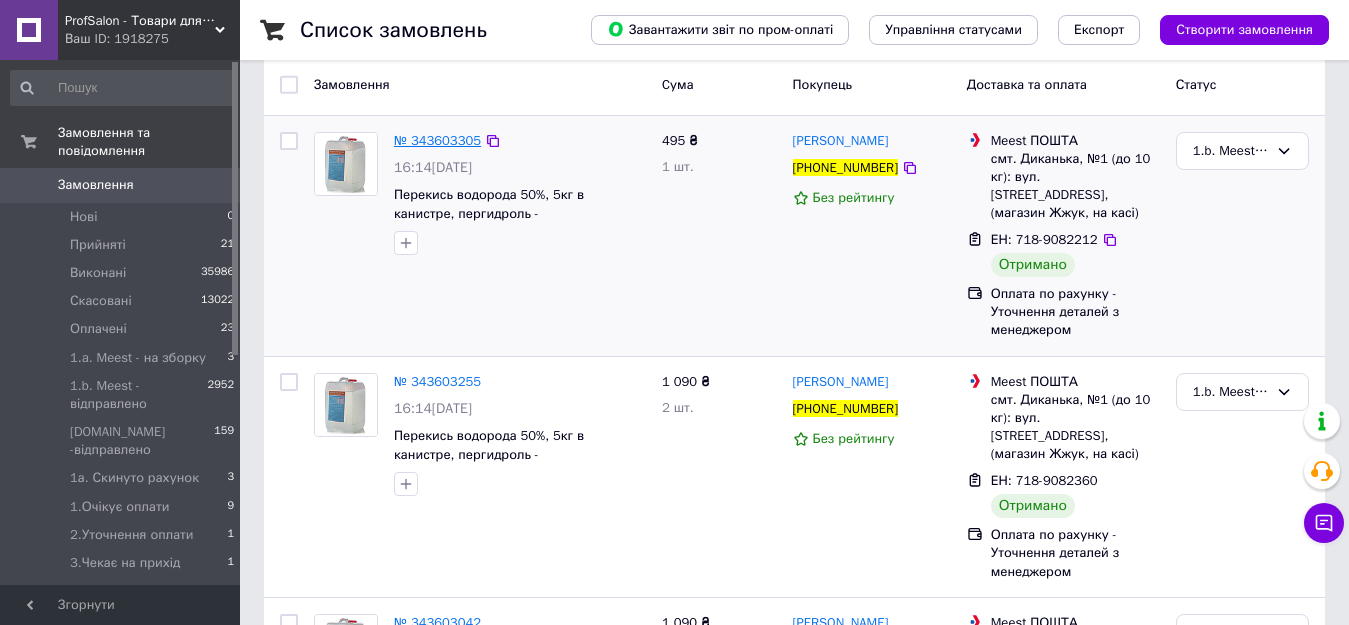 type on "+380980797499" 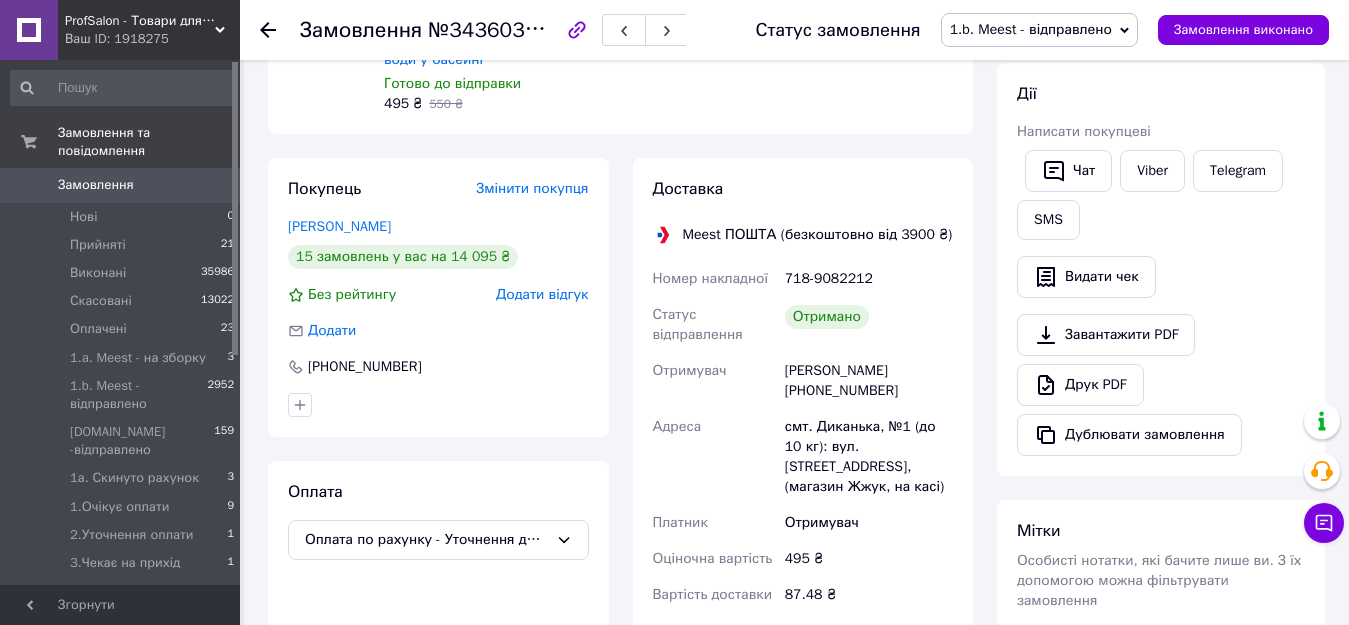 scroll, scrollTop: 300, scrollLeft: 0, axis: vertical 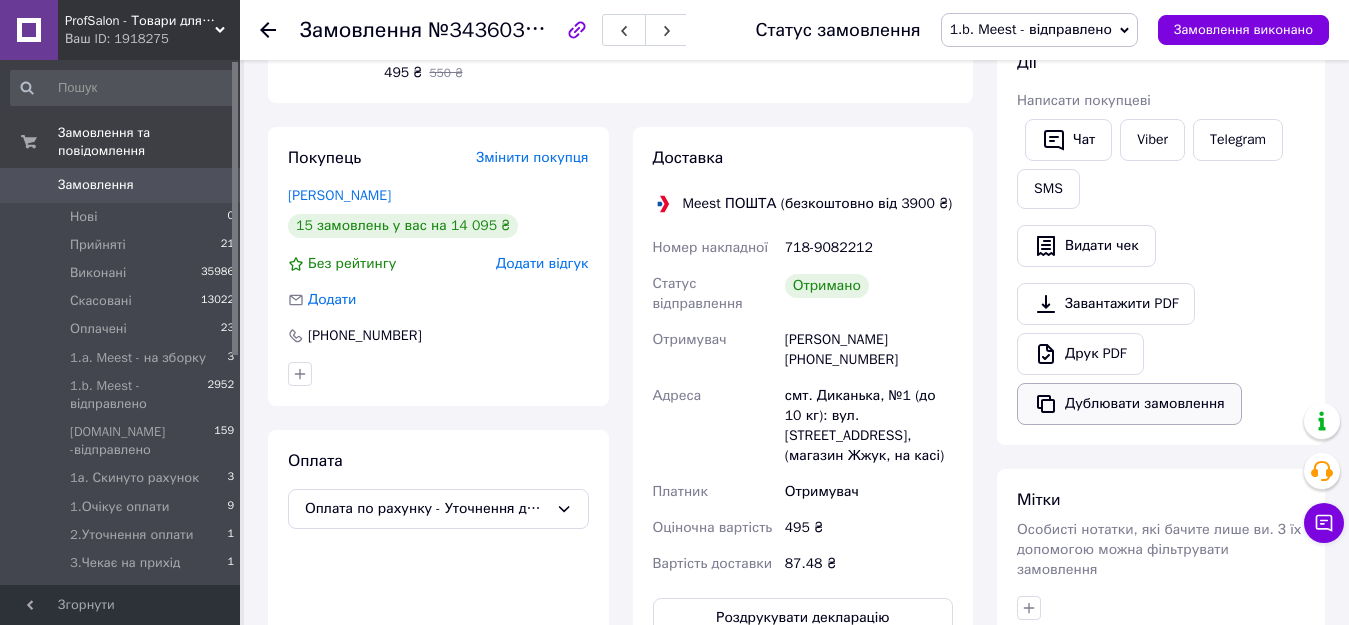 click on "Дублювати замовлення" at bounding box center (1129, 404) 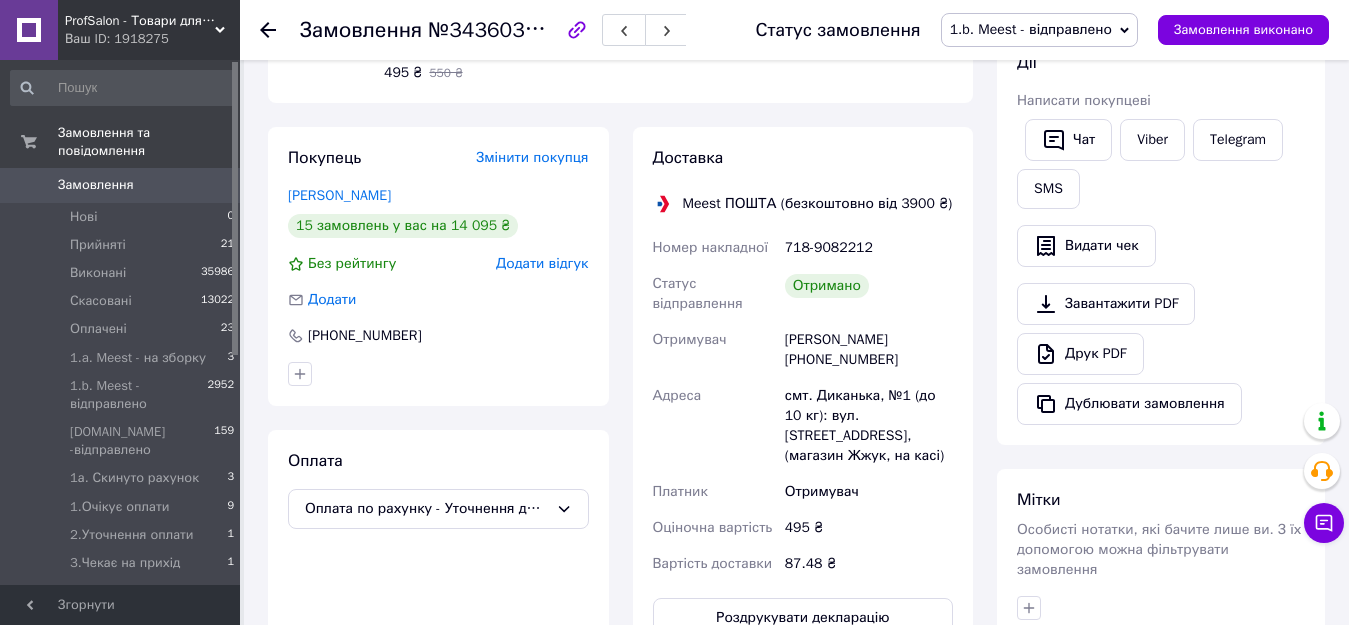 click 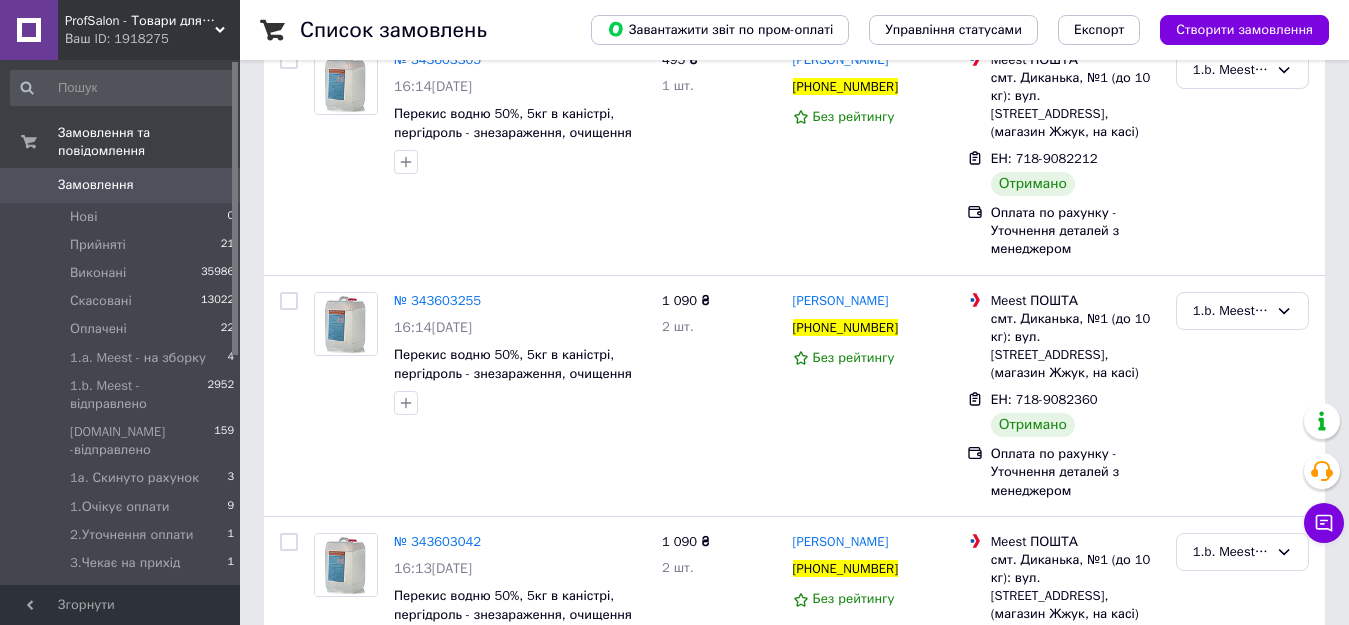 scroll, scrollTop: 200, scrollLeft: 0, axis: vertical 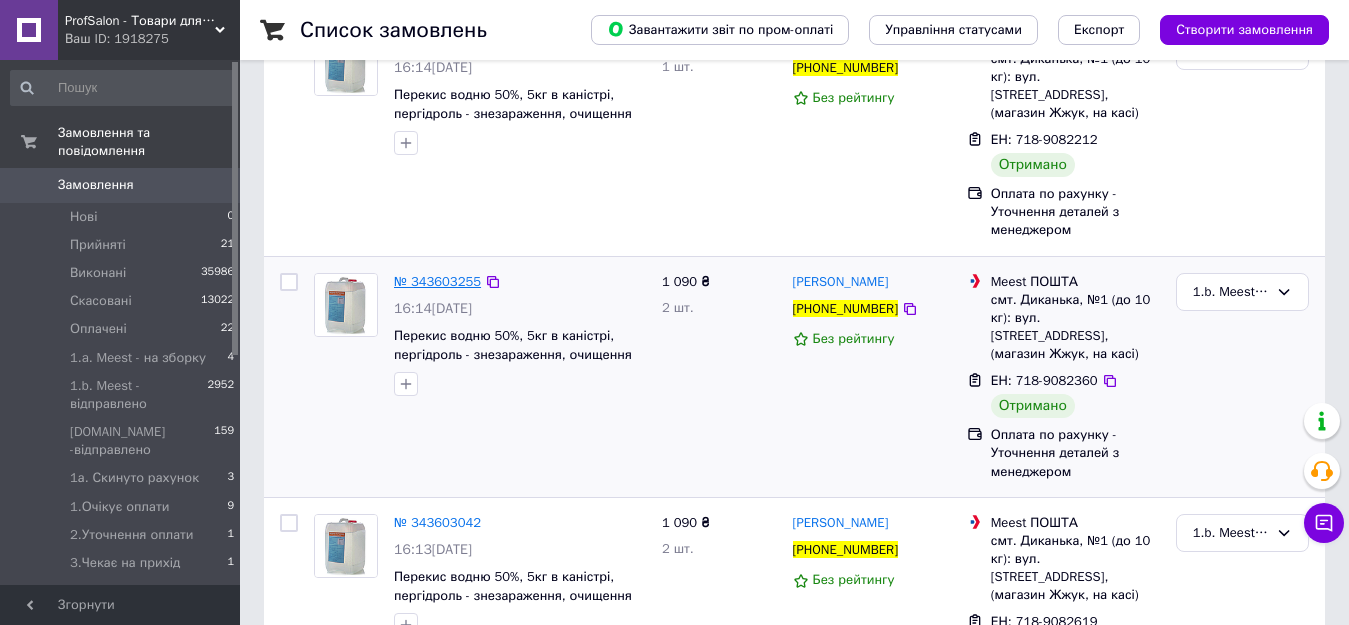 click on "№ 343603255" at bounding box center [437, 281] 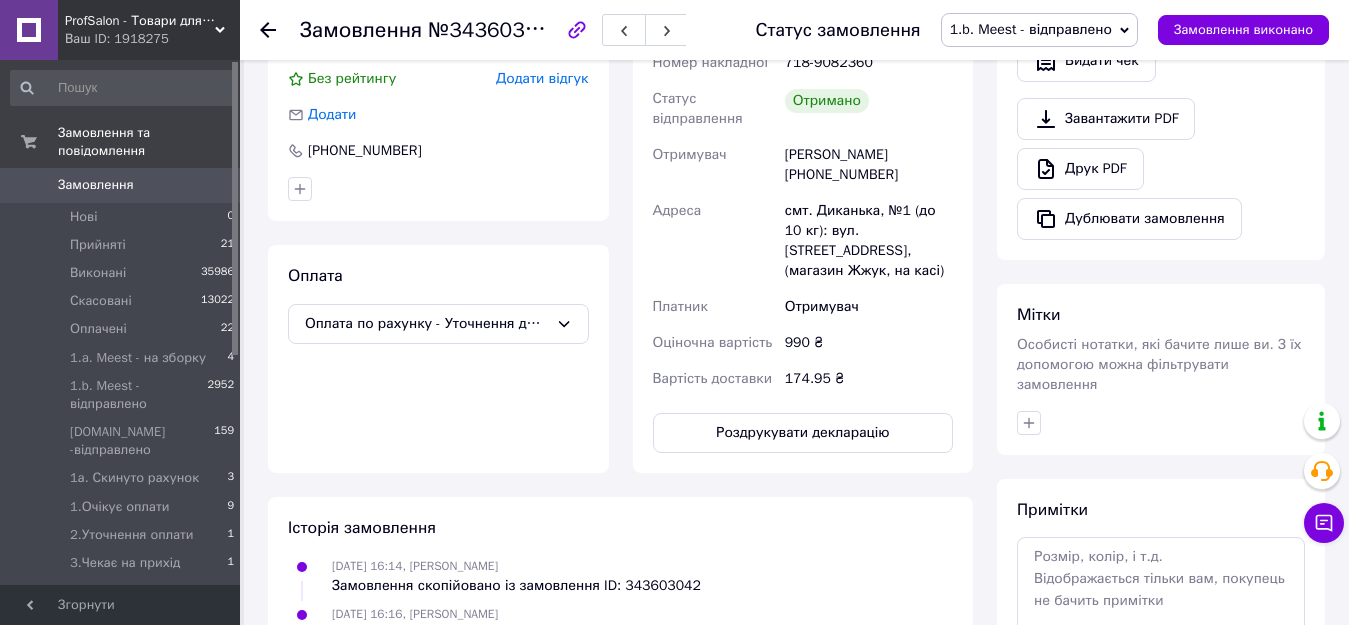 scroll, scrollTop: 500, scrollLeft: 0, axis: vertical 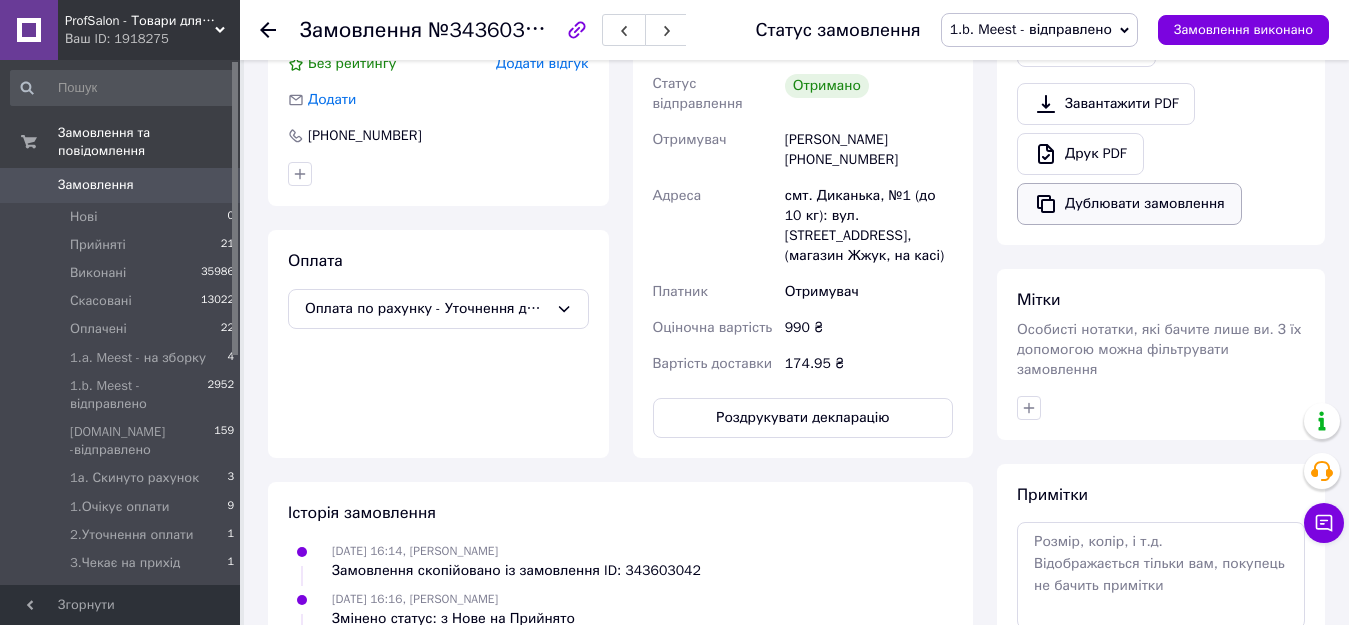 click on "Дублювати замовлення" at bounding box center (1129, 204) 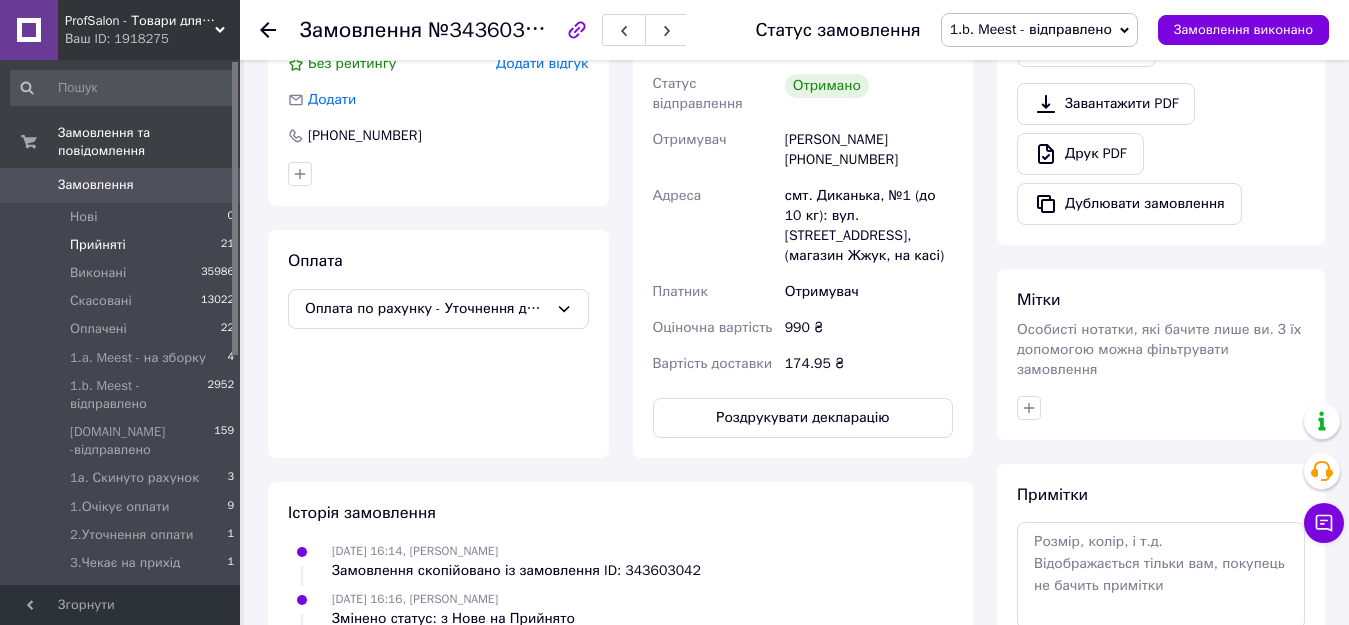click on "Прийняті 21" at bounding box center [123, 245] 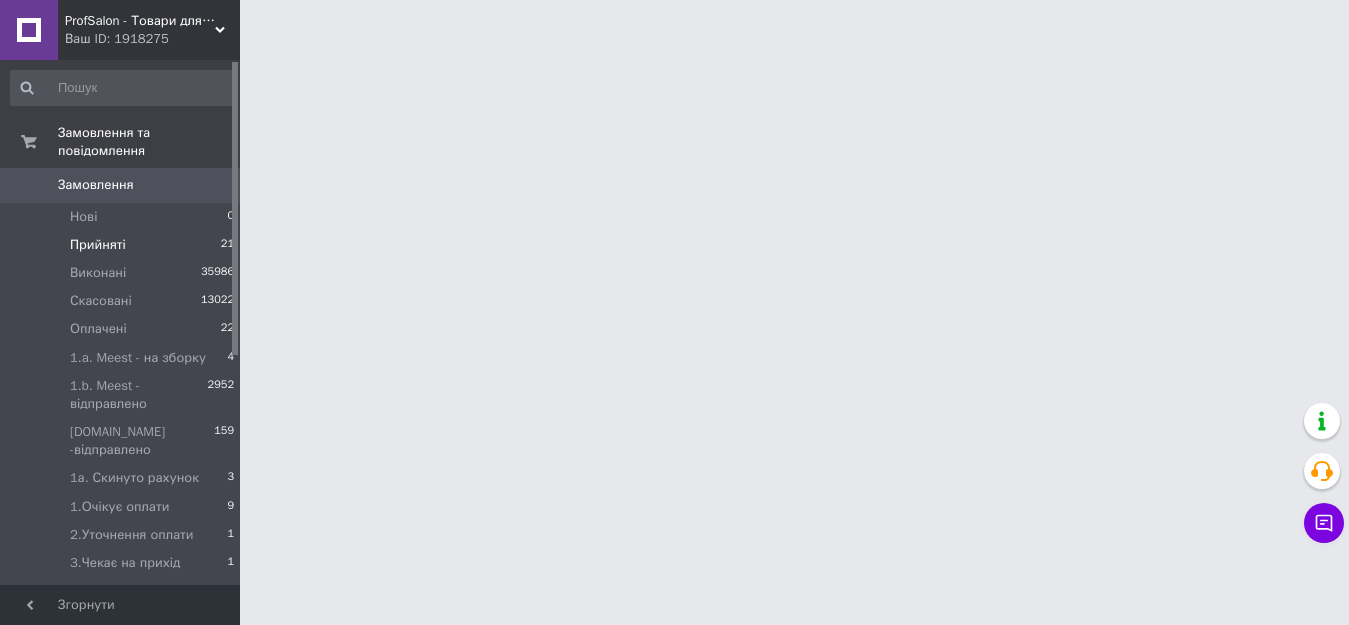 scroll, scrollTop: 0, scrollLeft: 0, axis: both 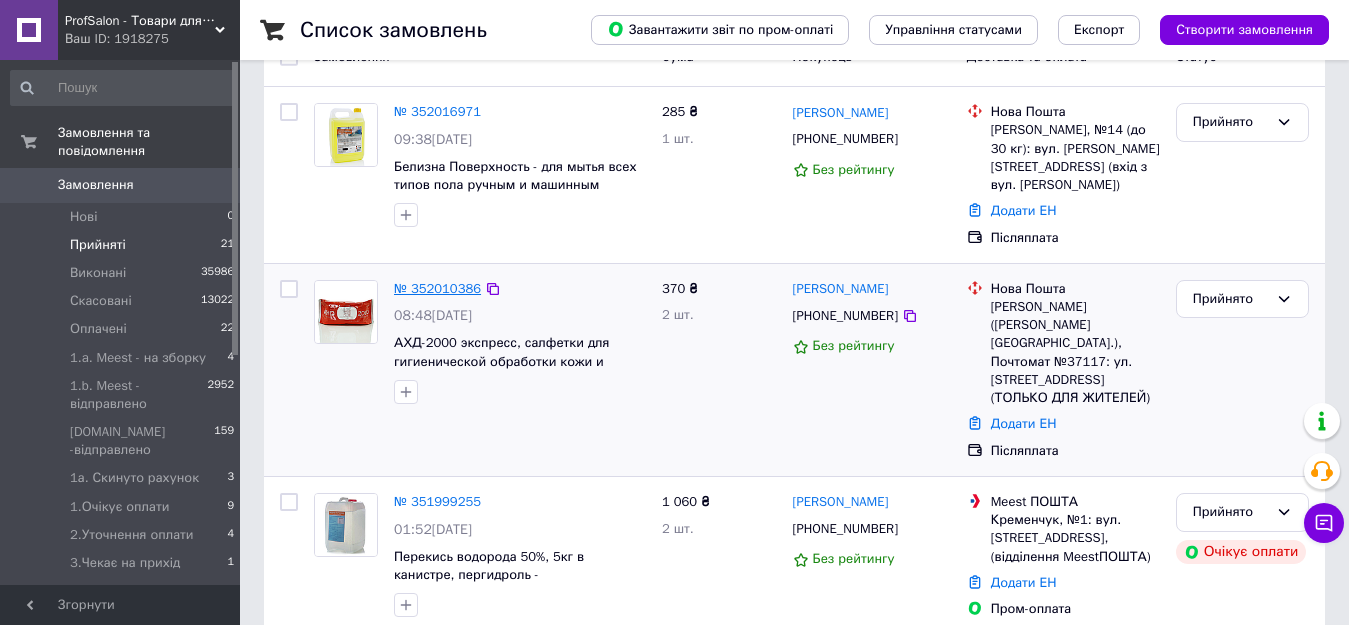click on "№ 352010386" at bounding box center [437, 288] 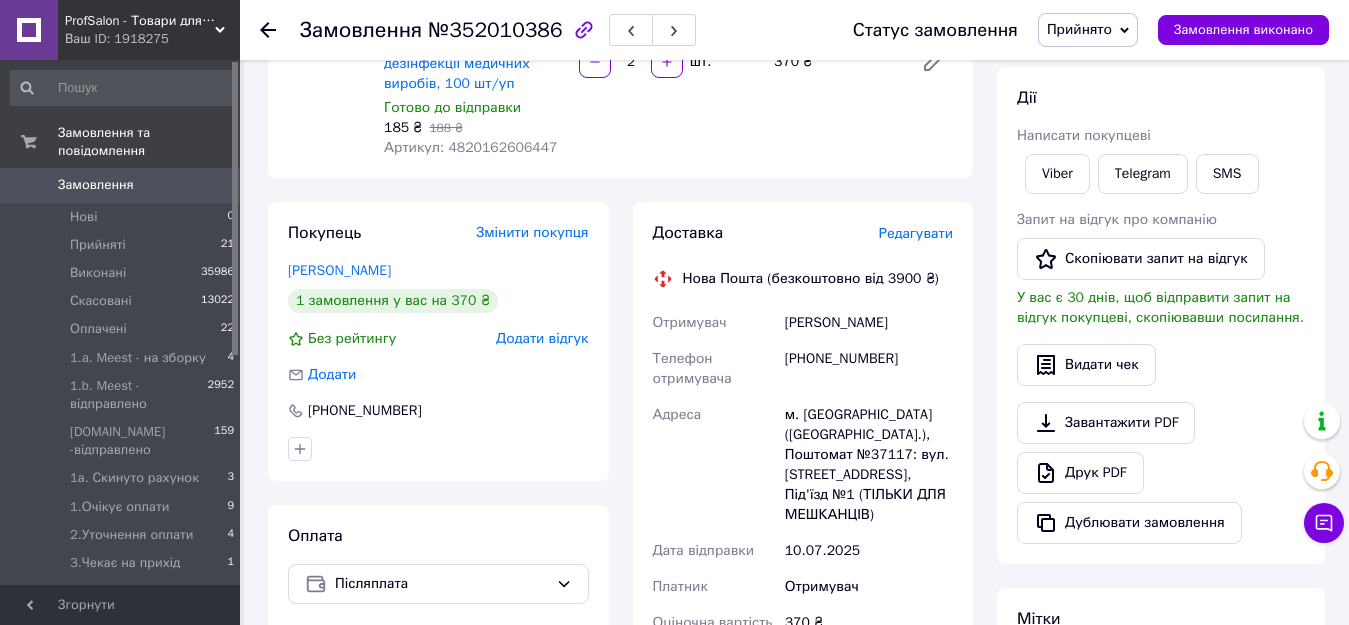 scroll, scrollTop: 300, scrollLeft: 0, axis: vertical 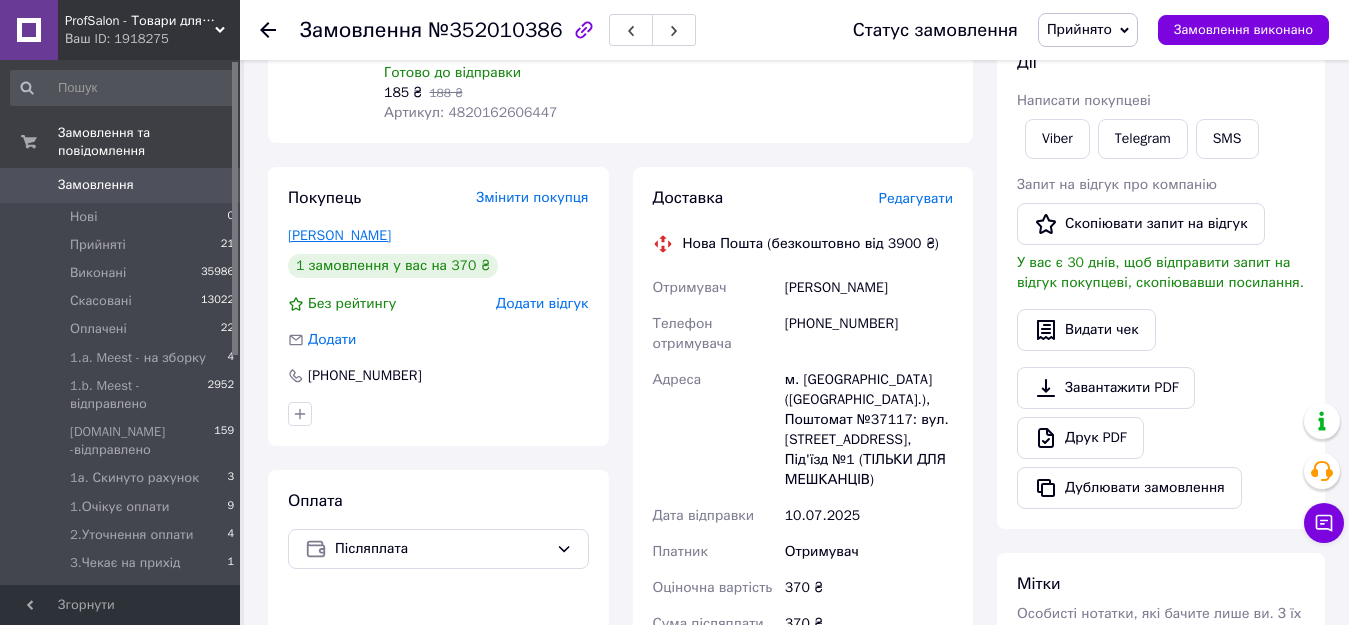 click on "Гоголь Каріна" at bounding box center (339, 235) 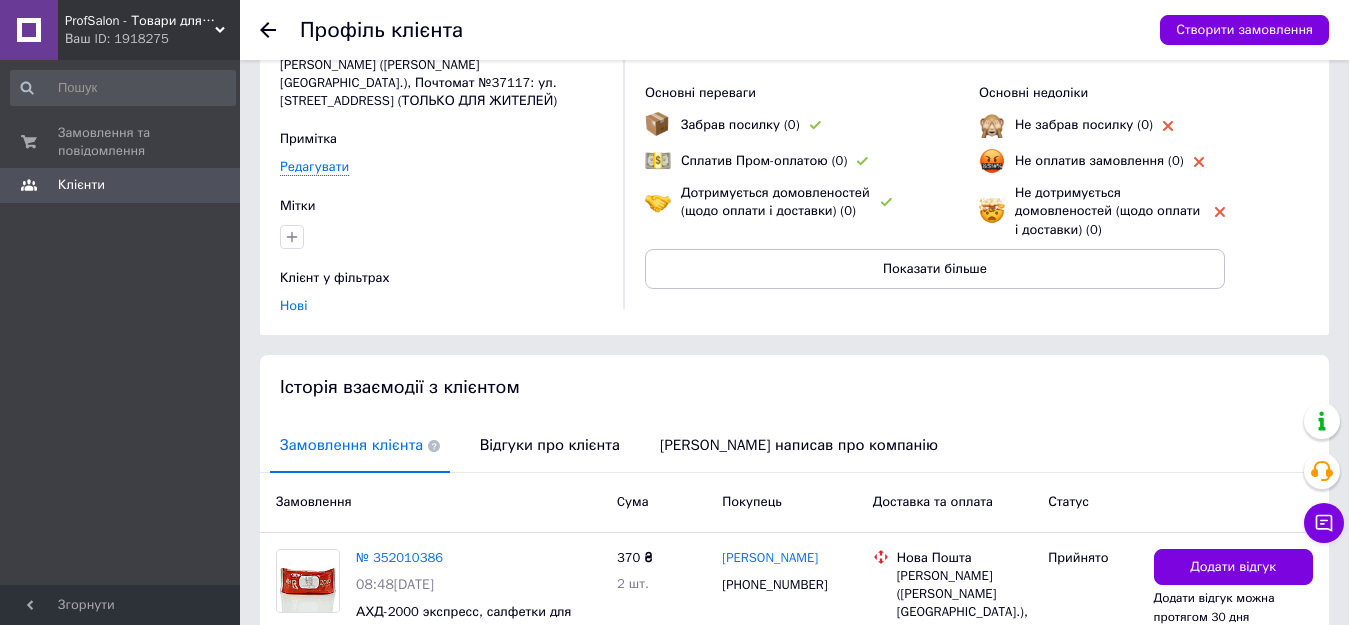 scroll, scrollTop: 300, scrollLeft: 0, axis: vertical 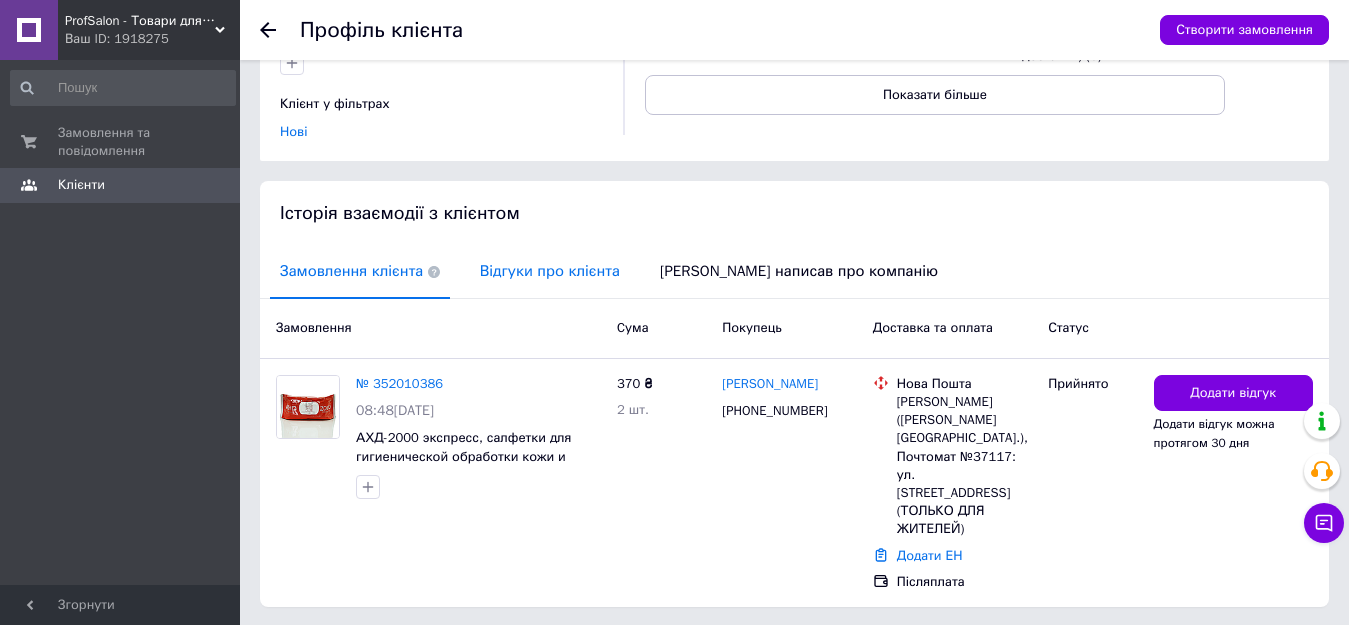 click on "Відгуки про клієнта" at bounding box center (550, 271) 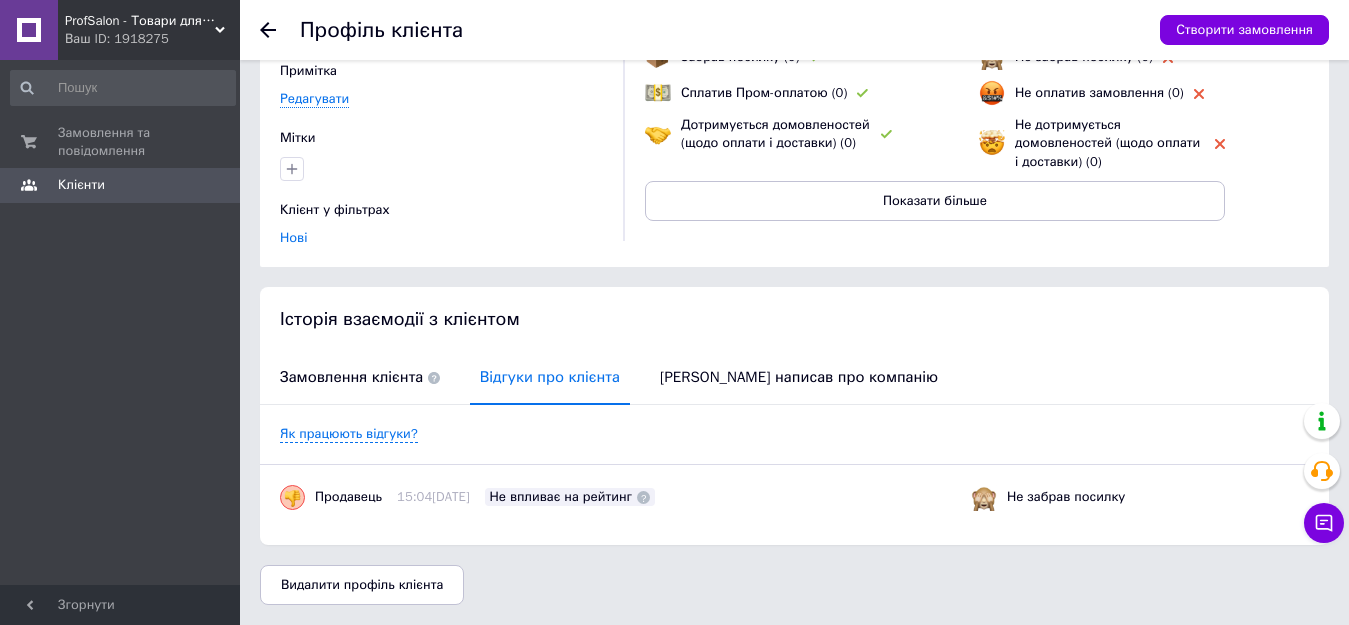 scroll, scrollTop: 193, scrollLeft: 0, axis: vertical 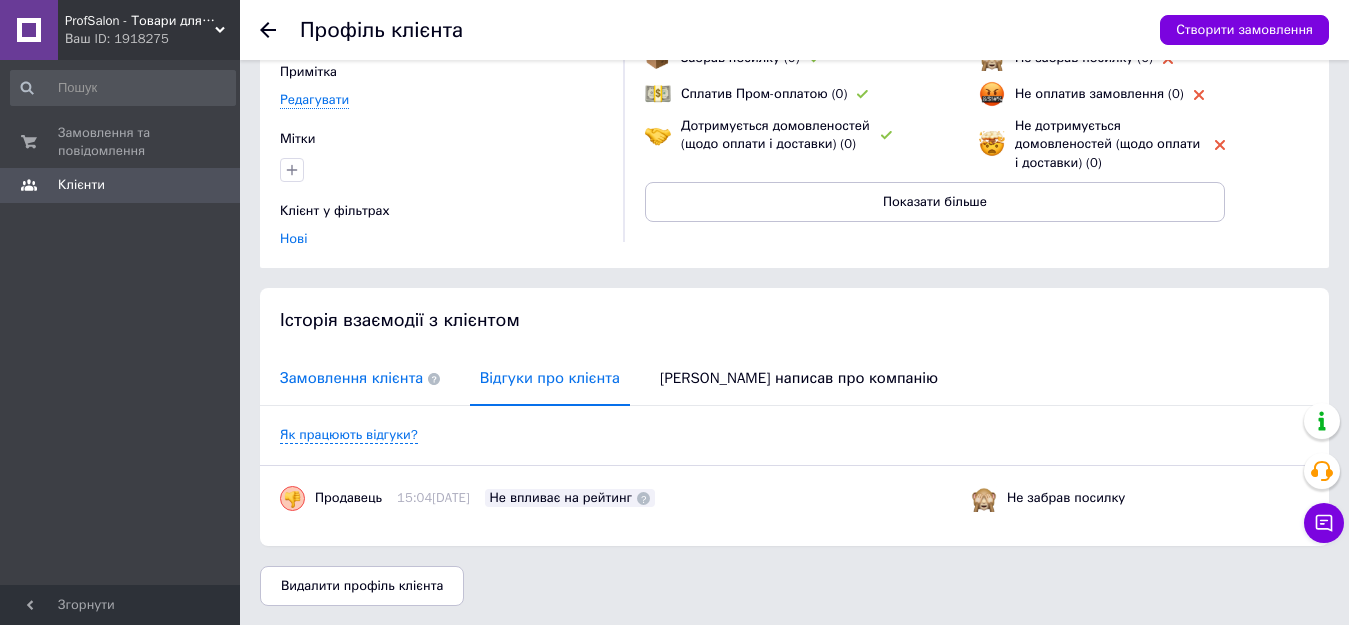 click on "Замовлення клієнта" at bounding box center (360, 378) 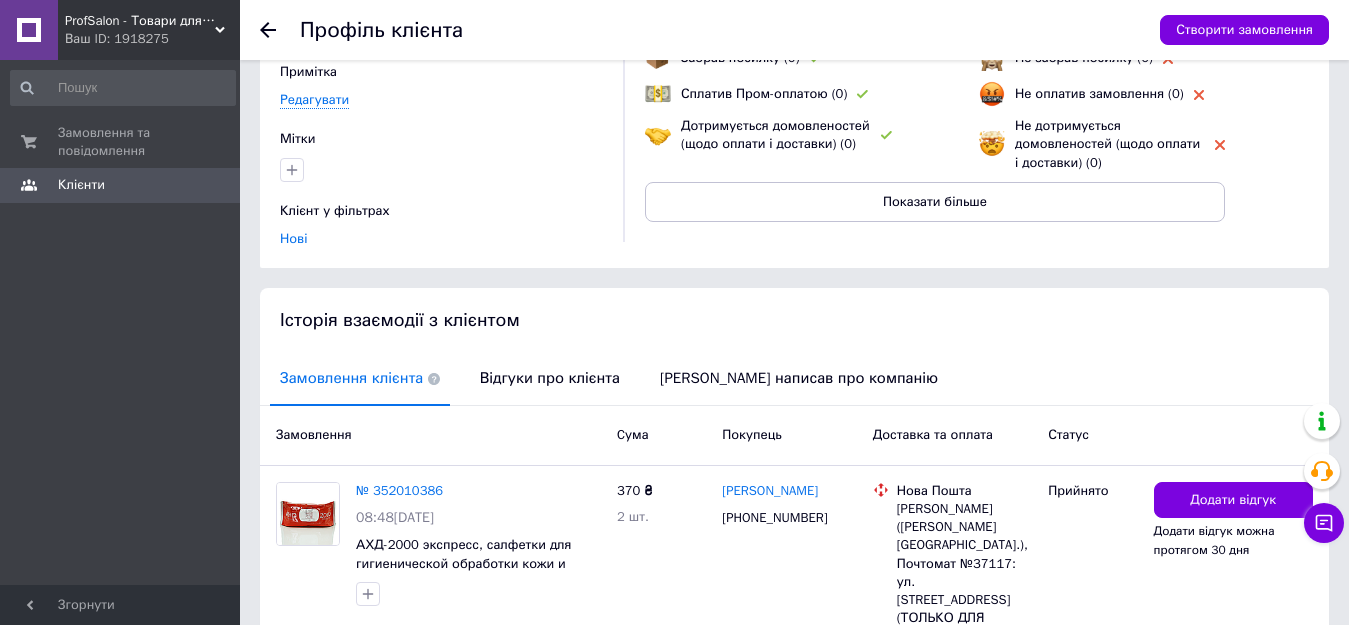 scroll, scrollTop: 300, scrollLeft: 0, axis: vertical 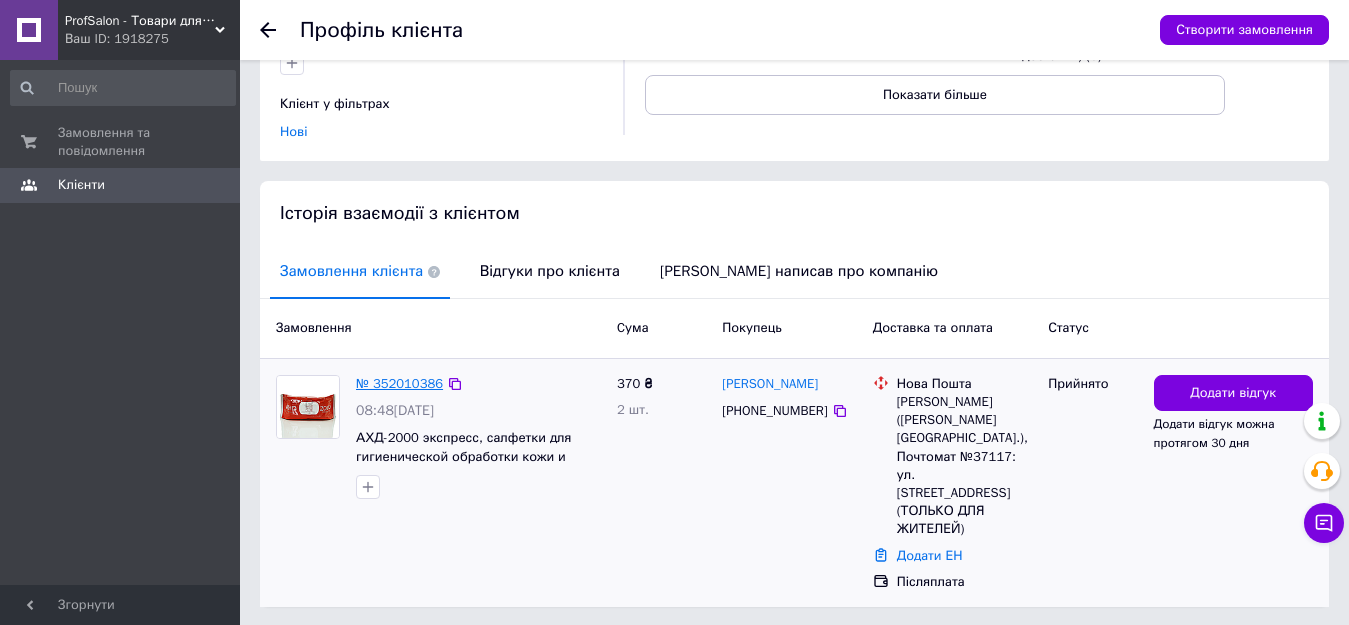 click on "№ 352010386" at bounding box center (399, 383) 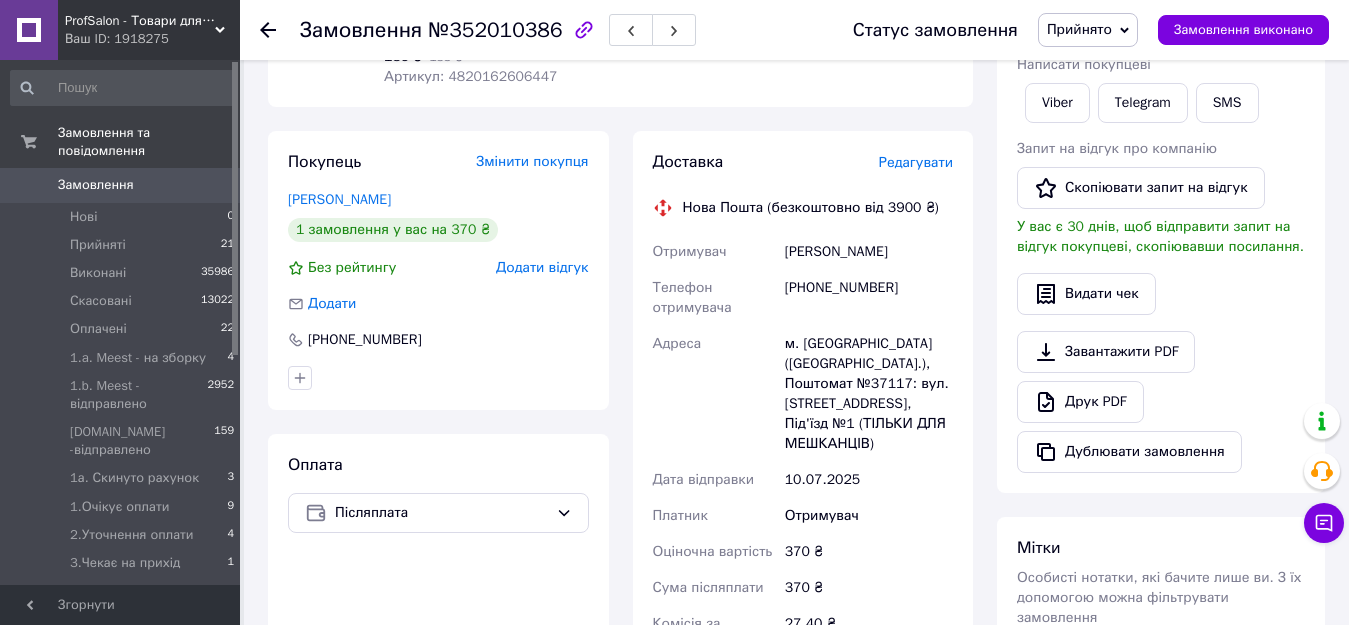 scroll, scrollTop: 300, scrollLeft: 0, axis: vertical 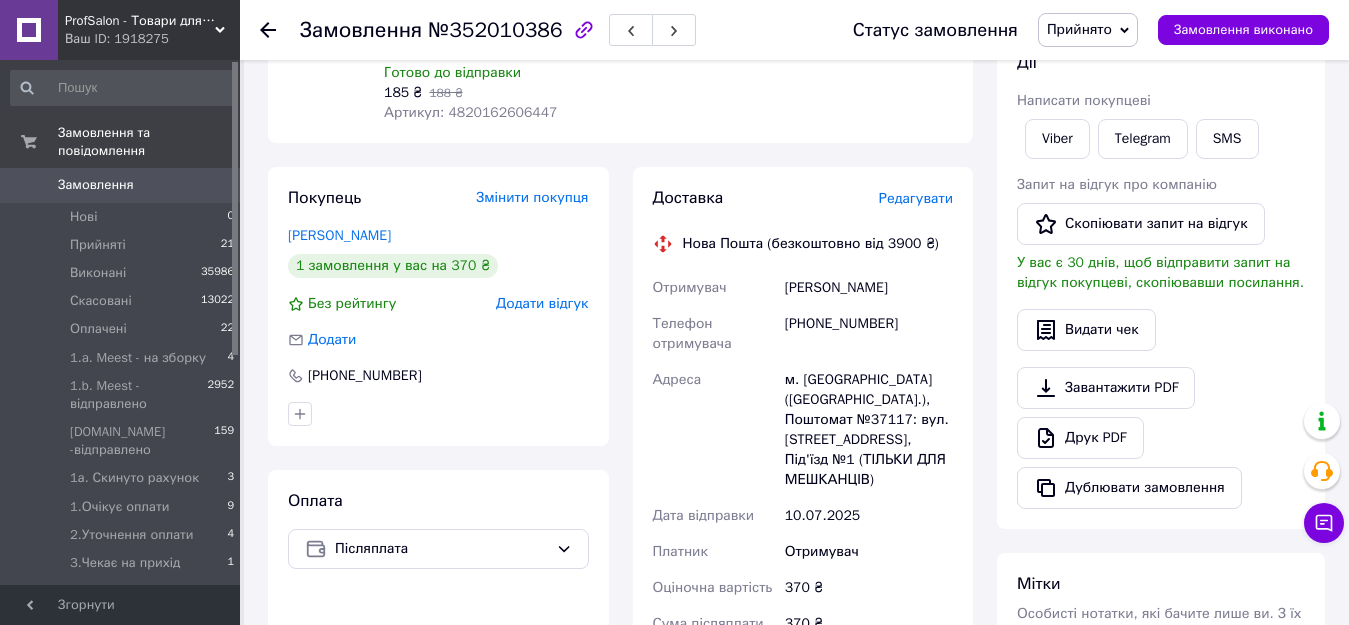 click on "Прийнято" at bounding box center (1079, 29) 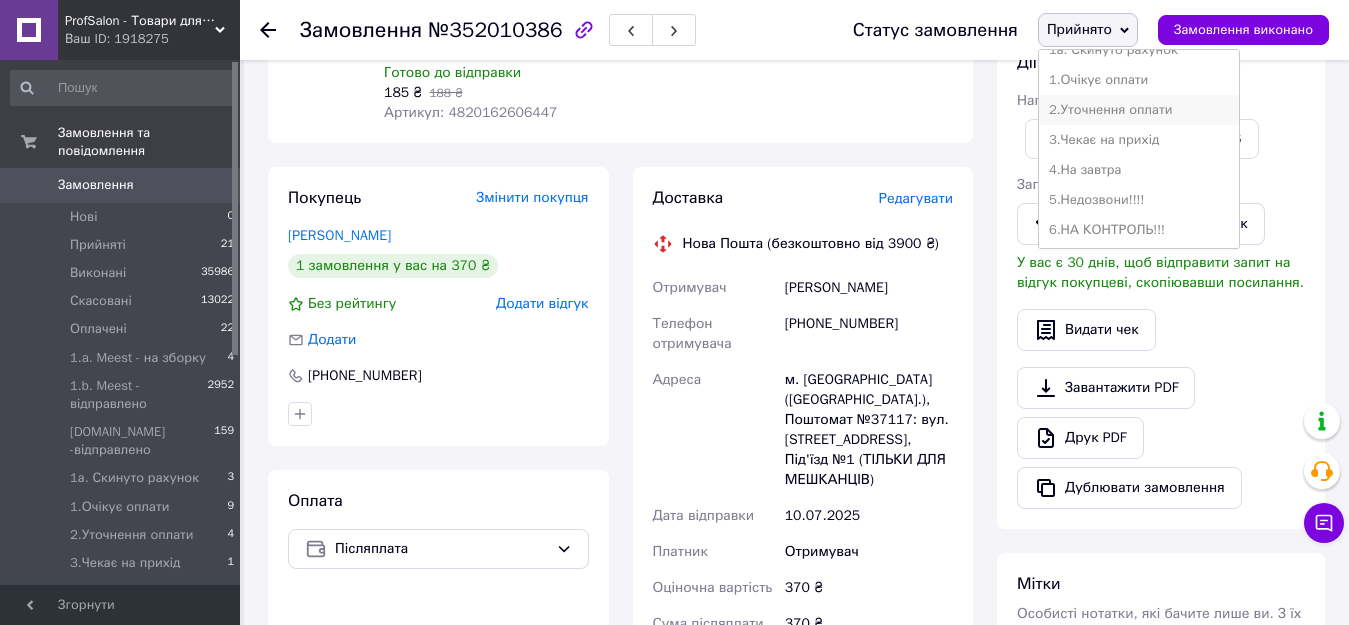 scroll, scrollTop: 100, scrollLeft: 0, axis: vertical 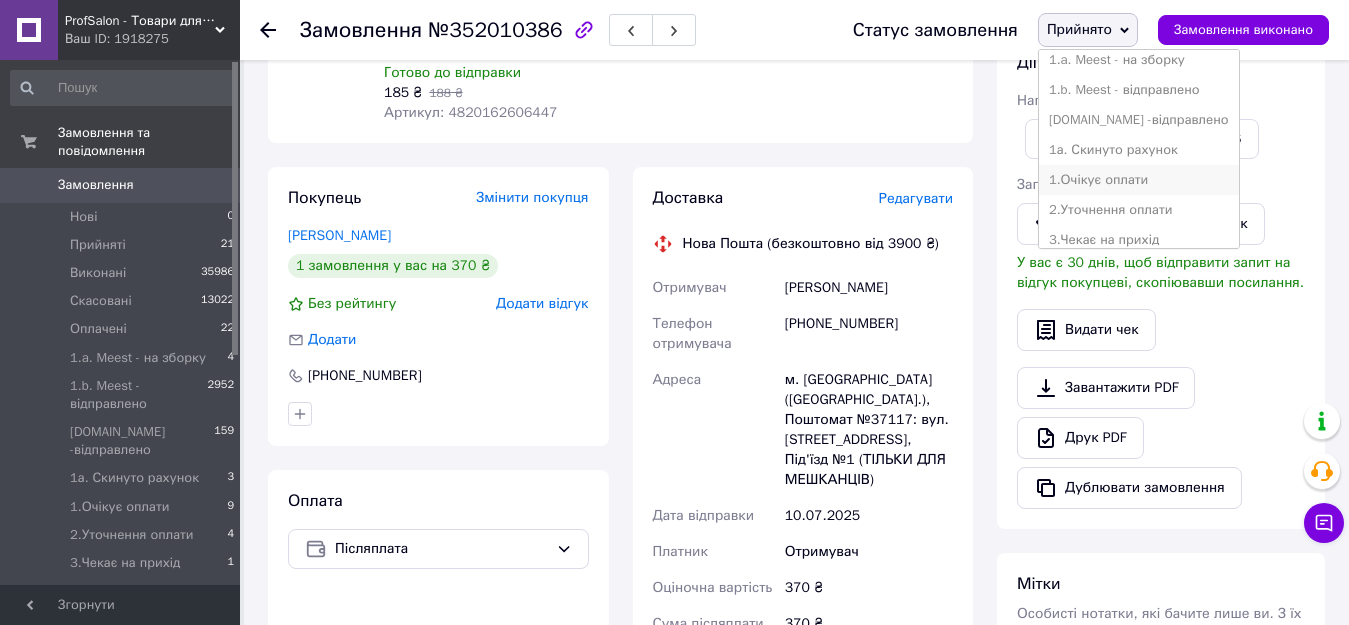 click on "1.Очікує оплати" at bounding box center (1139, 180) 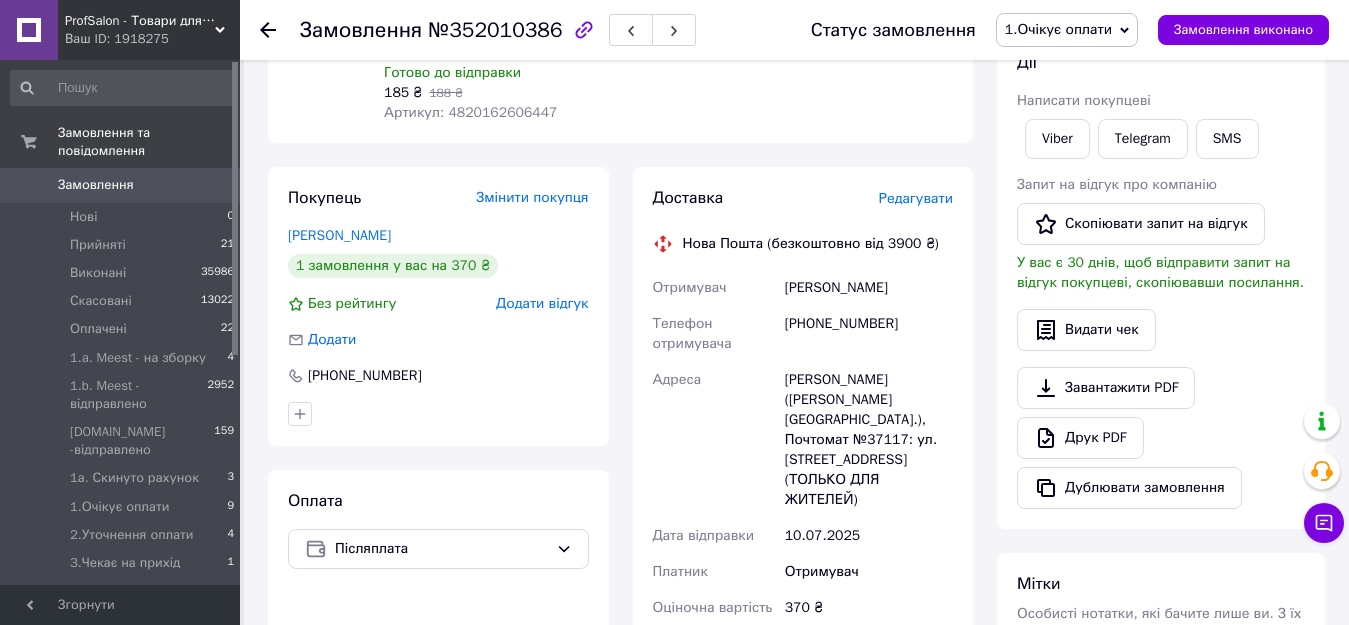 click 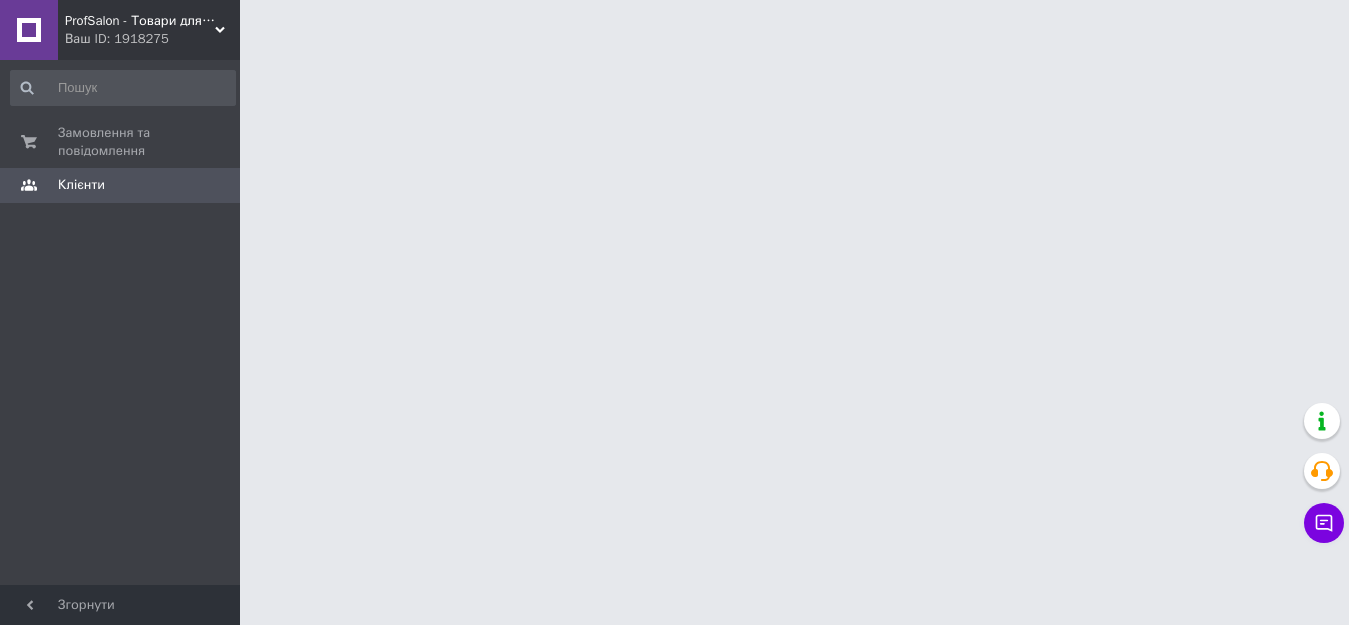 scroll, scrollTop: 0, scrollLeft: 0, axis: both 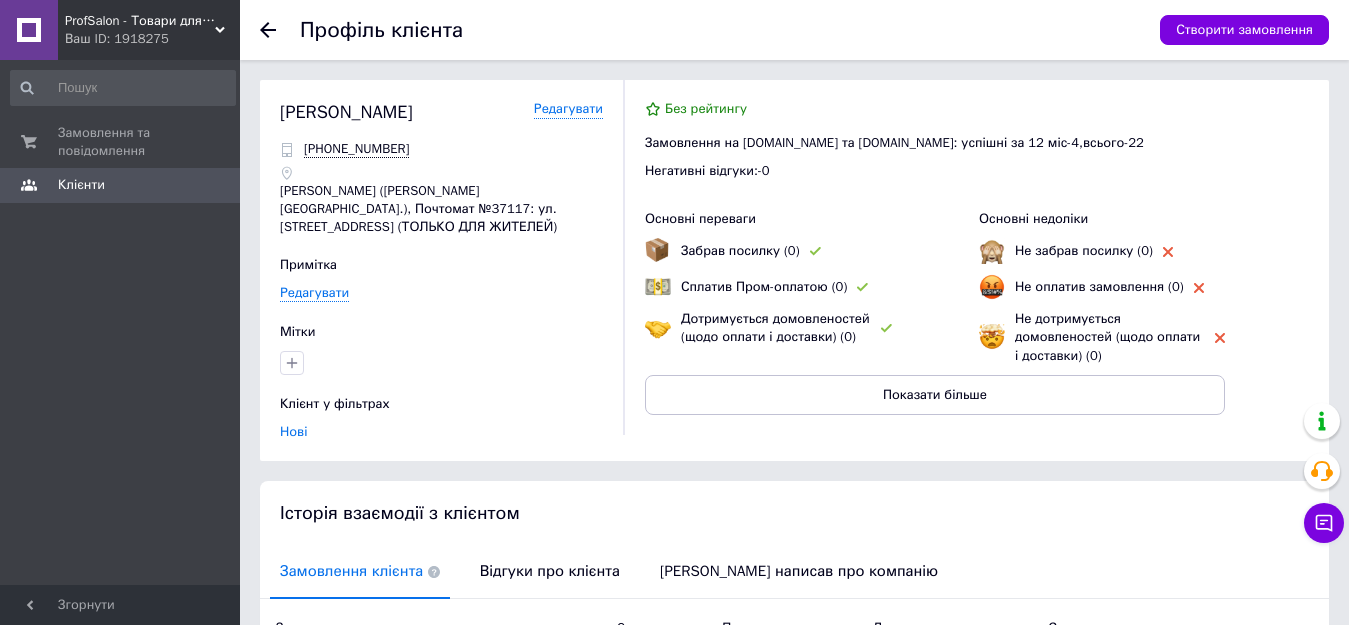 click 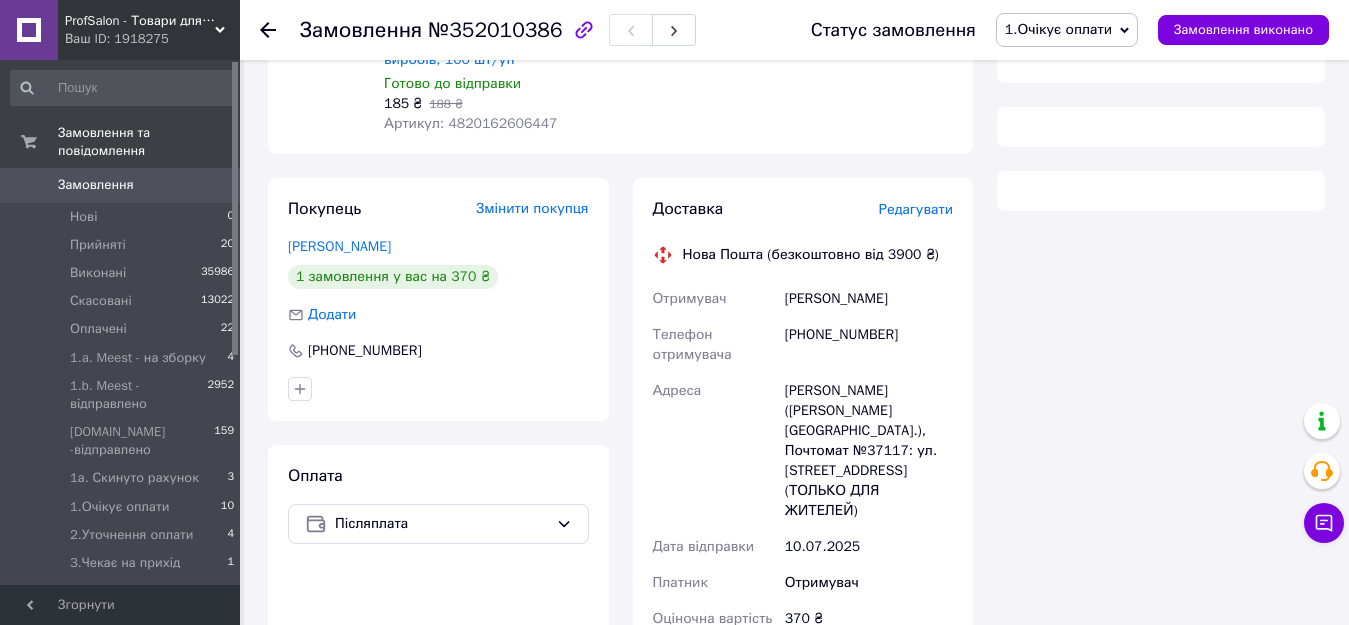 click 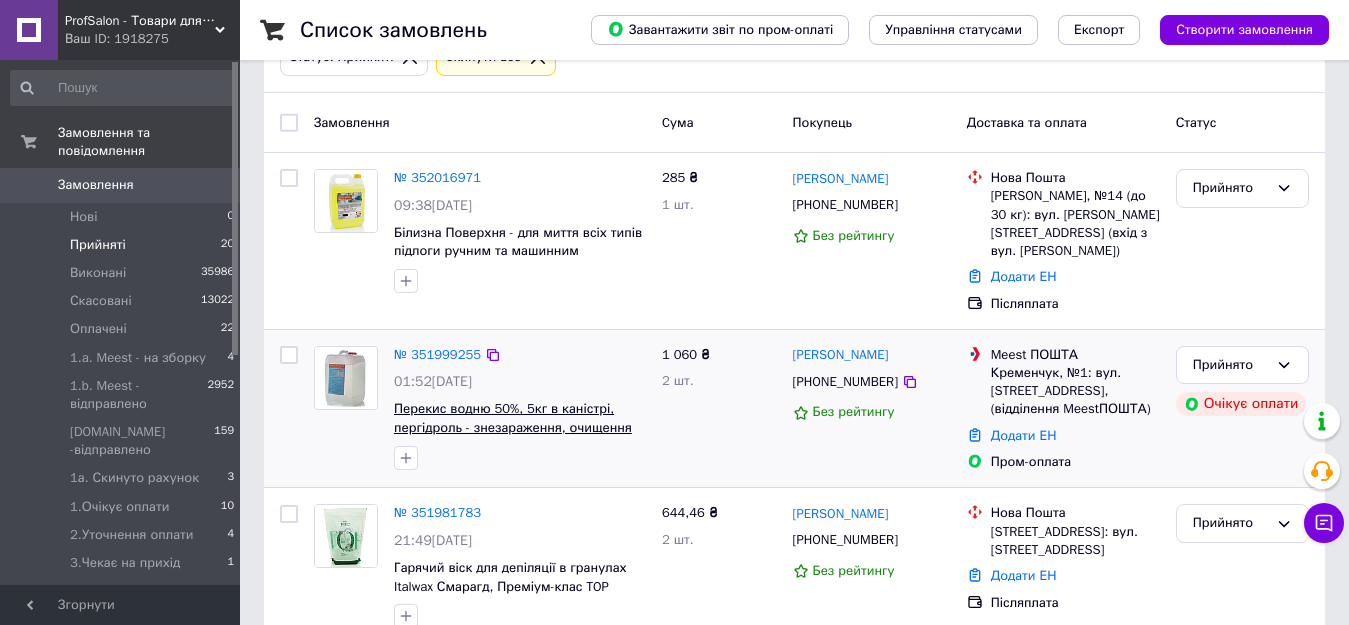 scroll, scrollTop: 0, scrollLeft: 0, axis: both 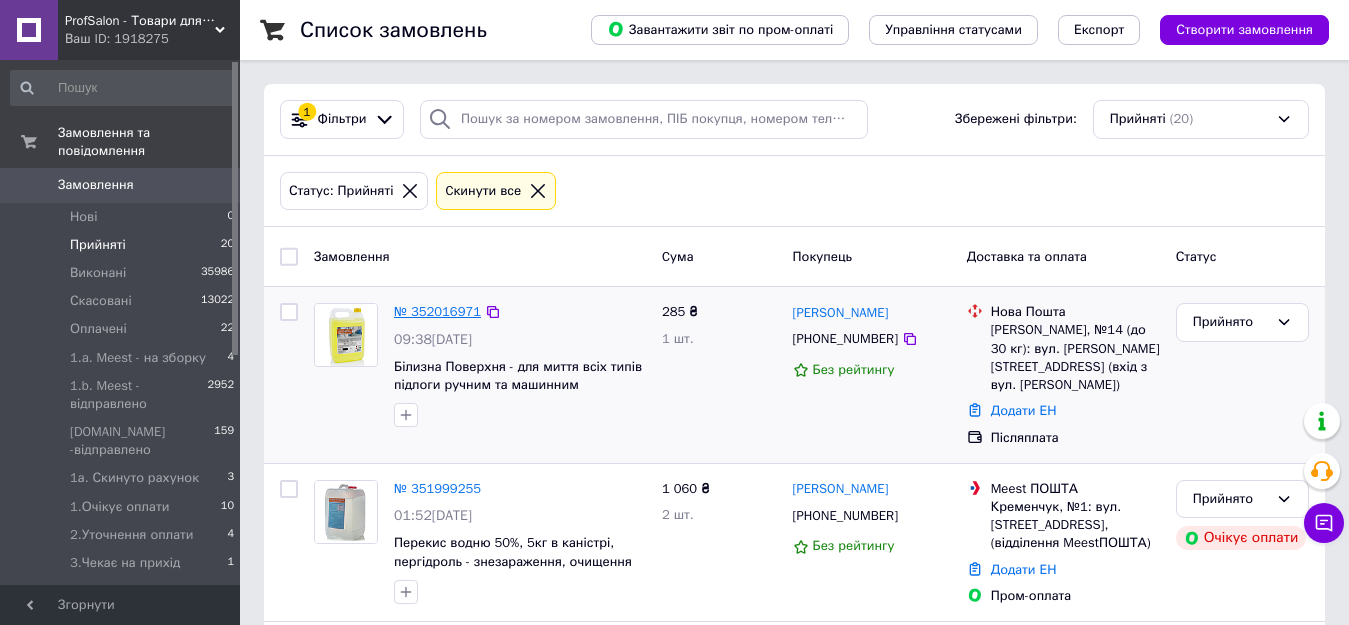 click on "№ 352016971" at bounding box center (437, 311) 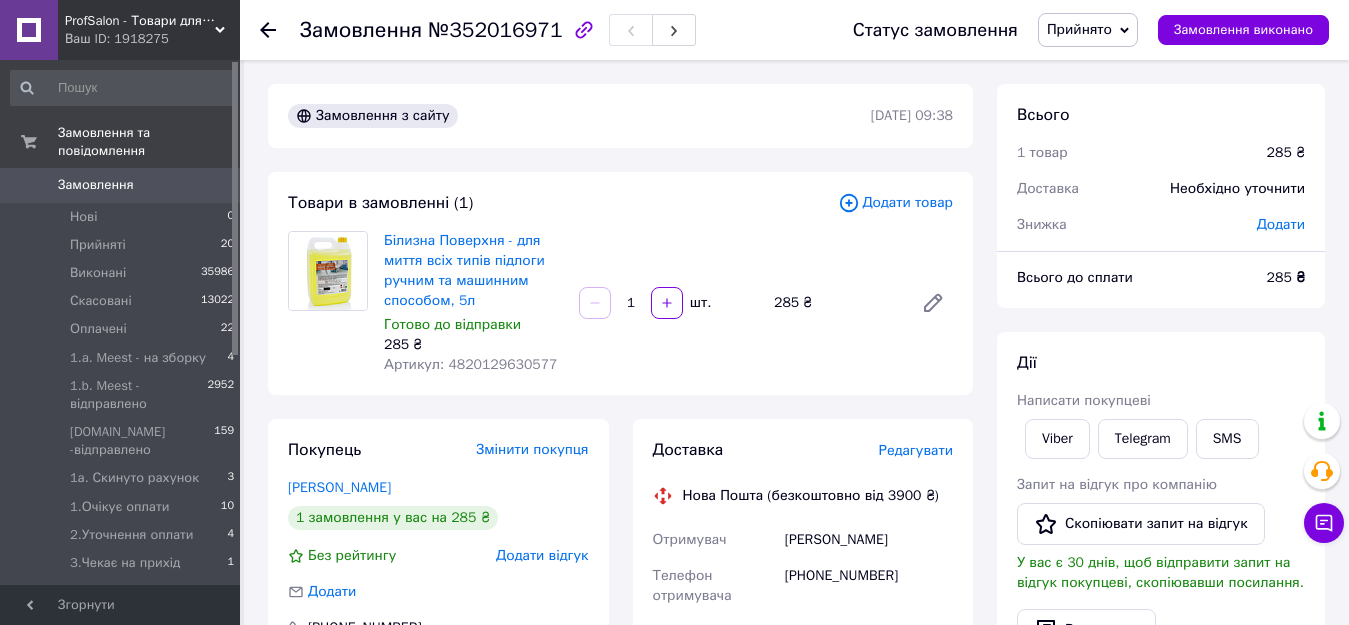 scroll, scrollTop: 100, scrollLeft: 0, axis: vertical 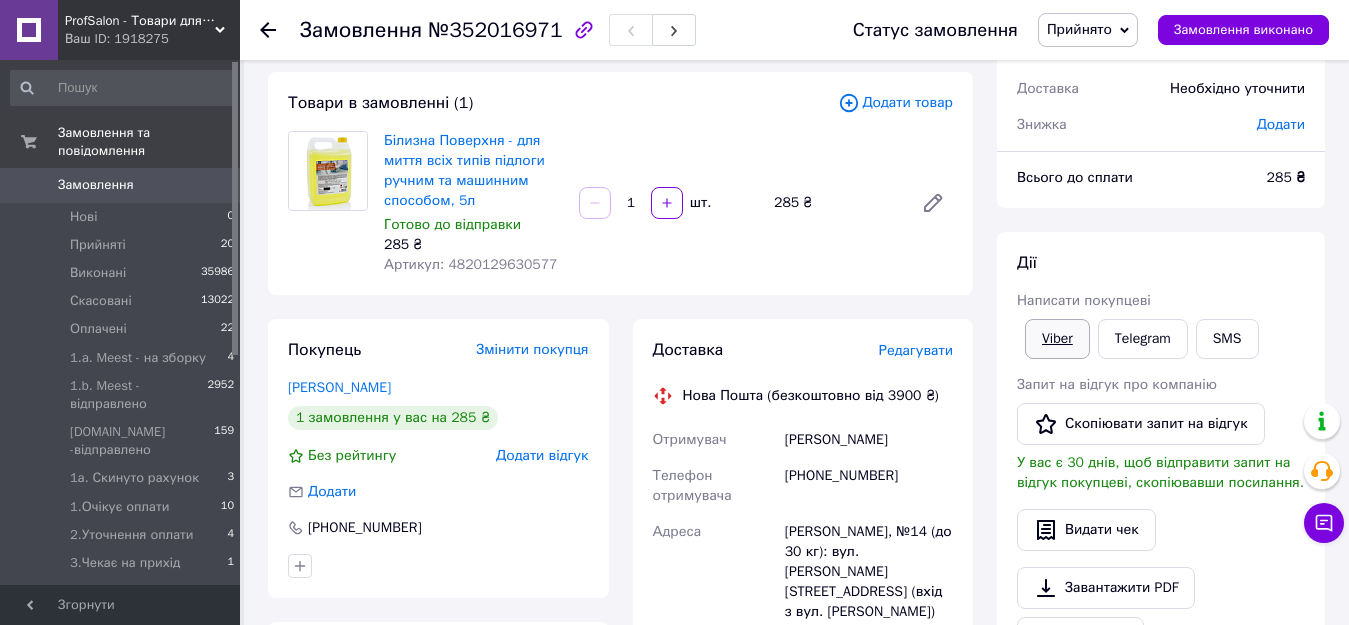 click on "Viber" at bounding box center [1057, 339] 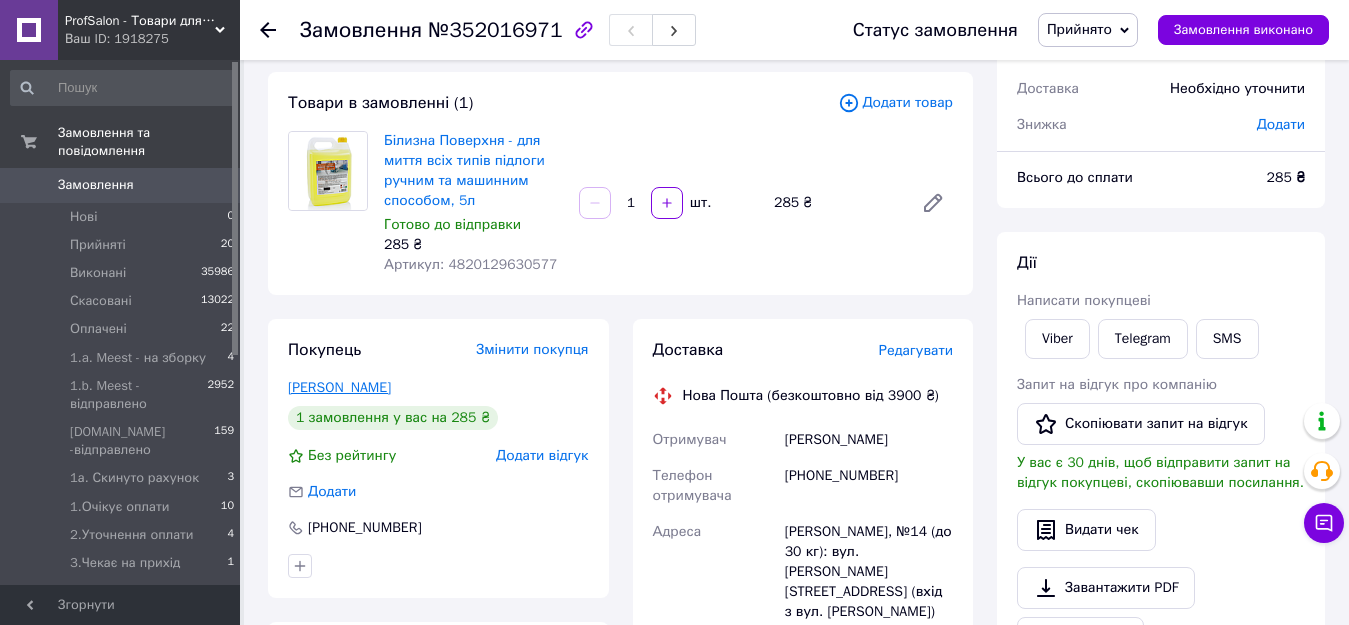 click on "Сарібекян Євгенія" at bounding box center (339, 387) 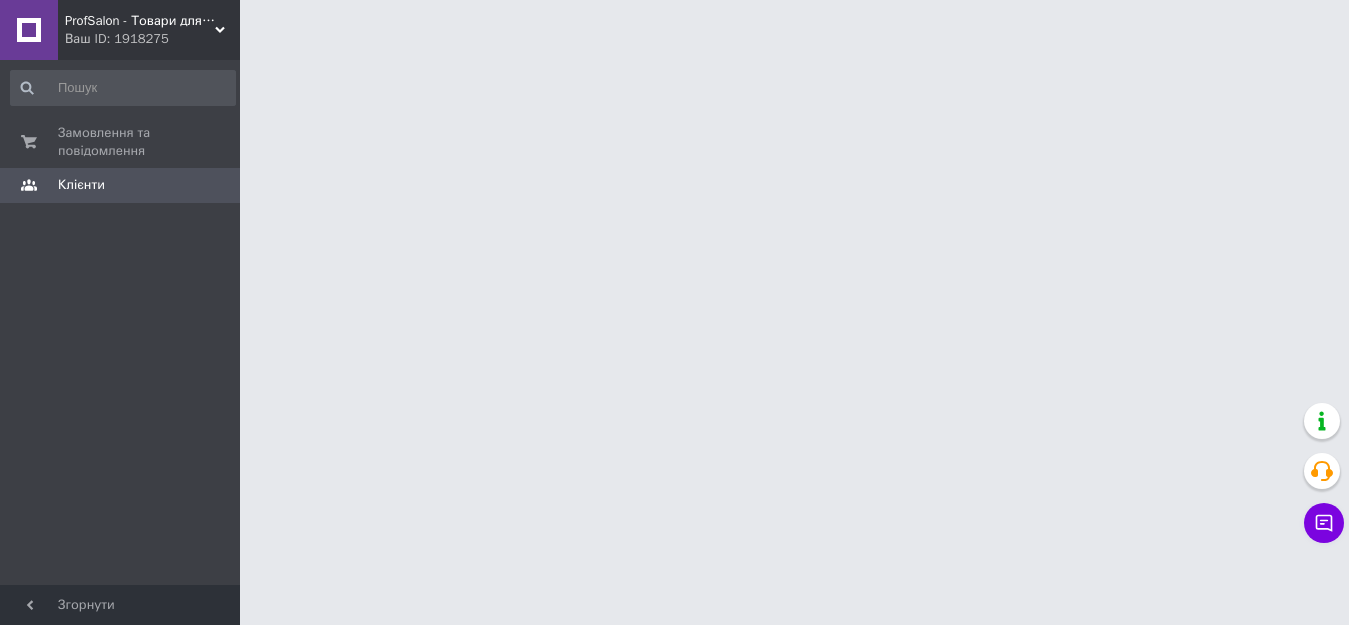 scroll, scrollTop: 0, scrollLeft: 0, axis: both 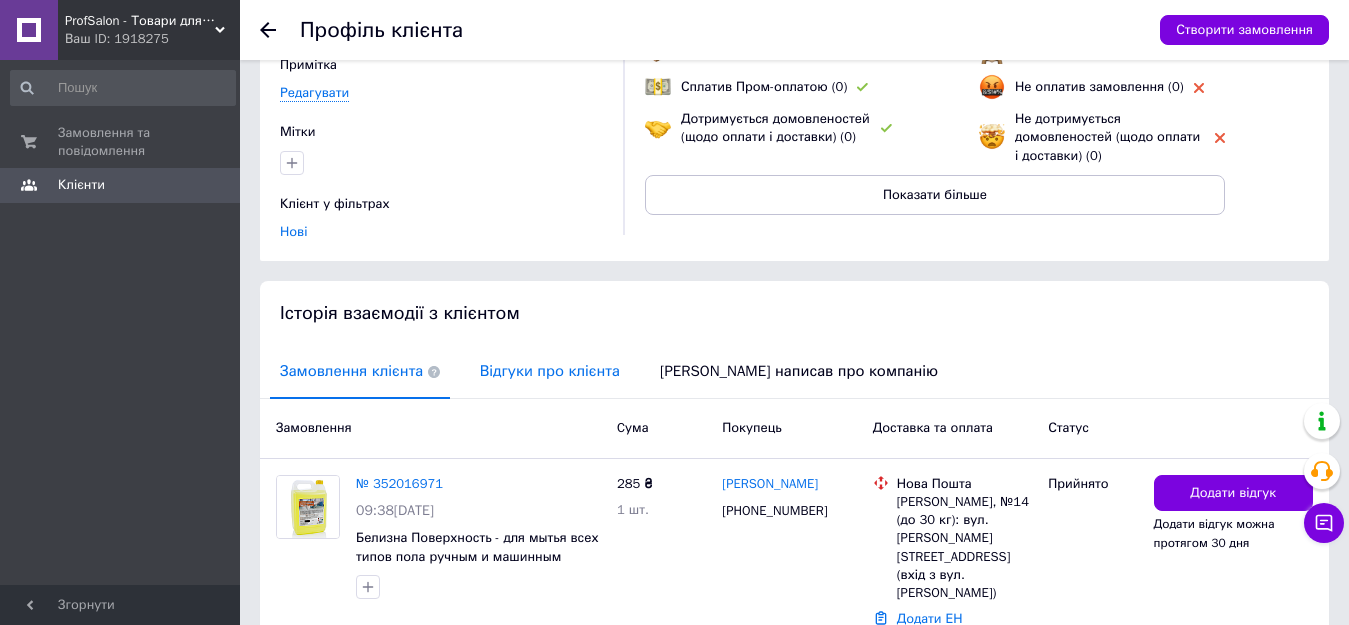 click on "Відгуки про клієнта" at bounding box center [550, 371] 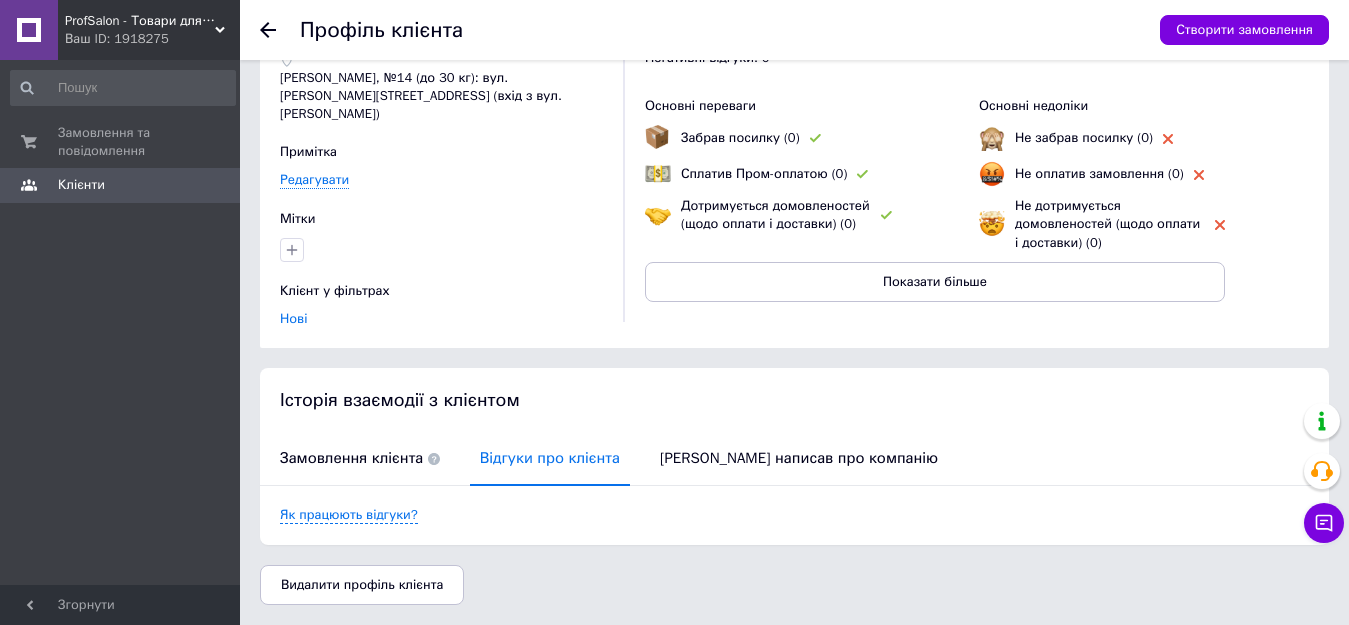 scroll, scrollTop: 94, scrollLeft: 0, axis: vertical 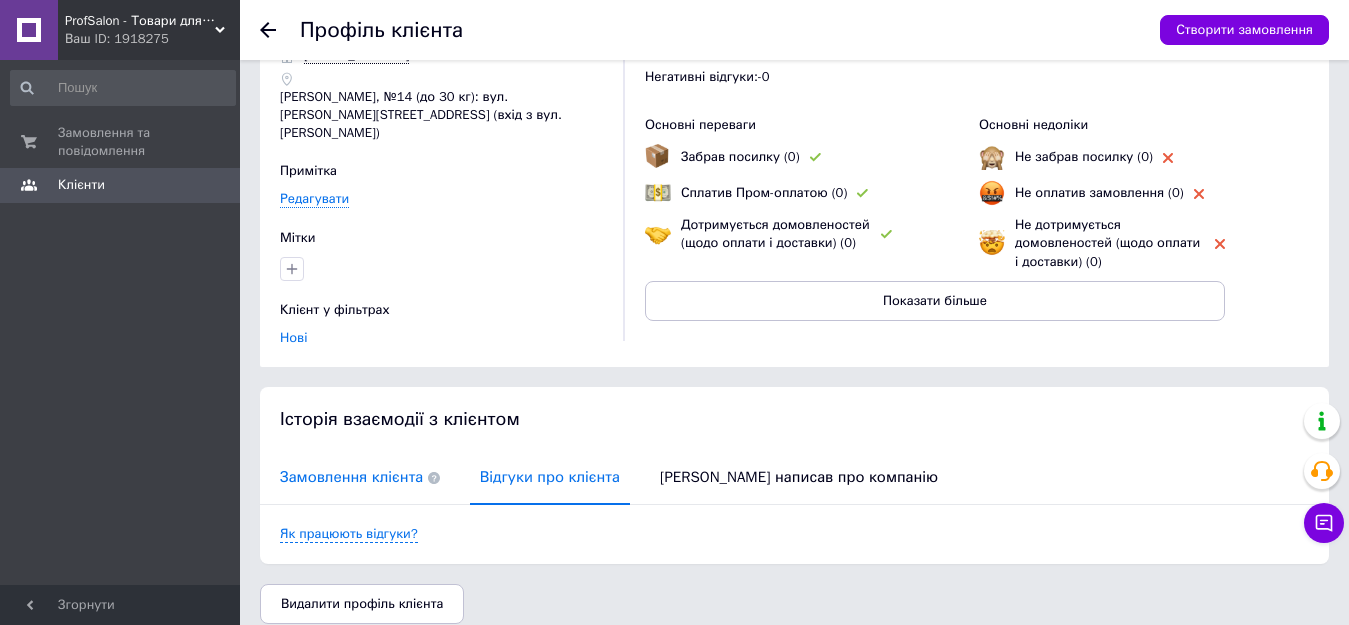 click on "Замовлення клієнта" at bounding box center (360, 477) 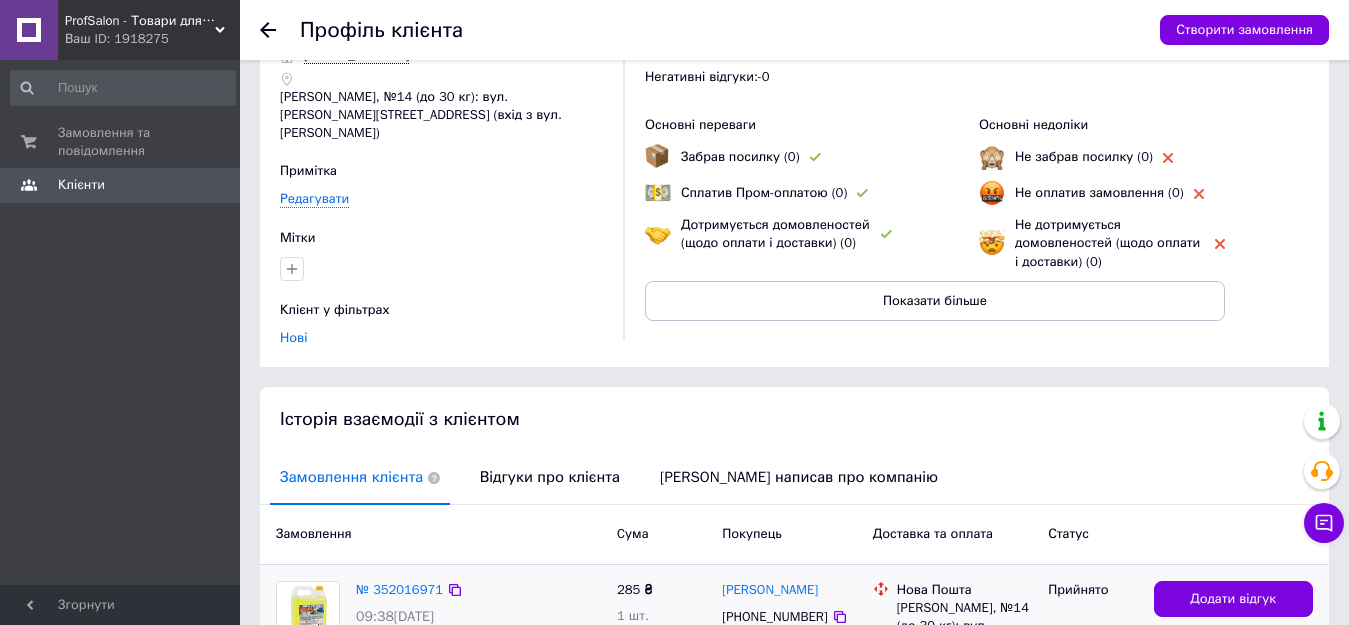 scroll, scrollTop: 200, scrollLeft: 0, axis: vertical 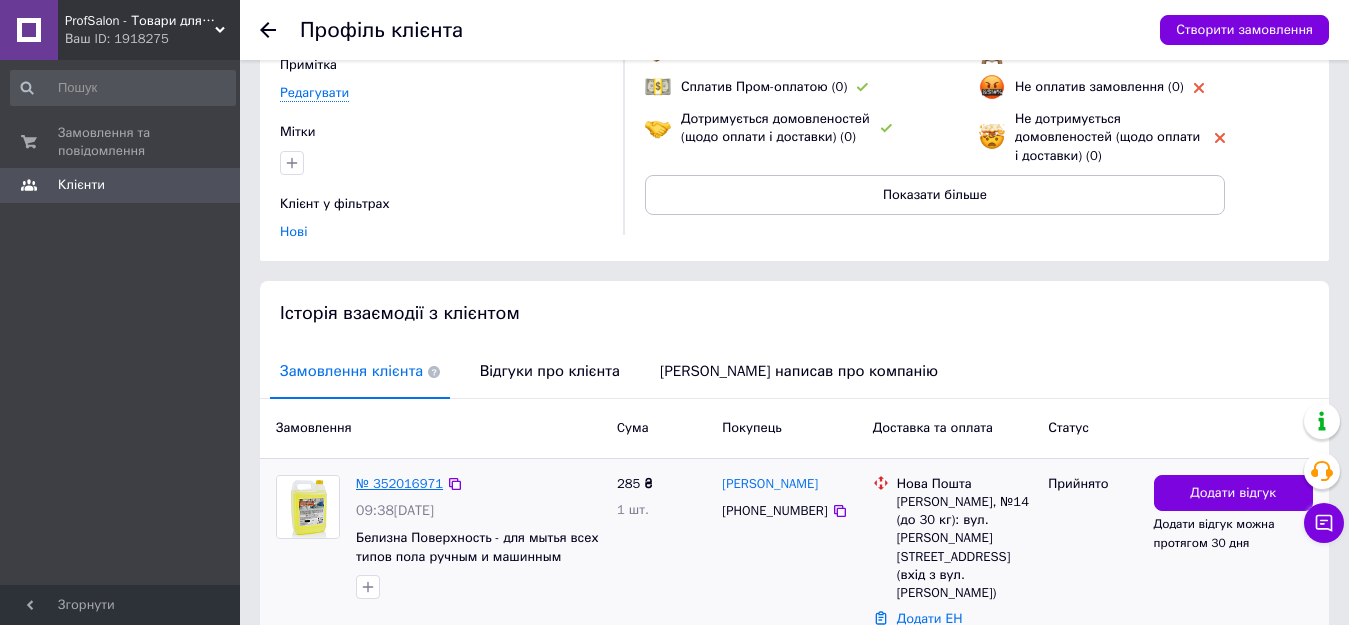 click on "№ 352016971" at bounding box center [399, 483] 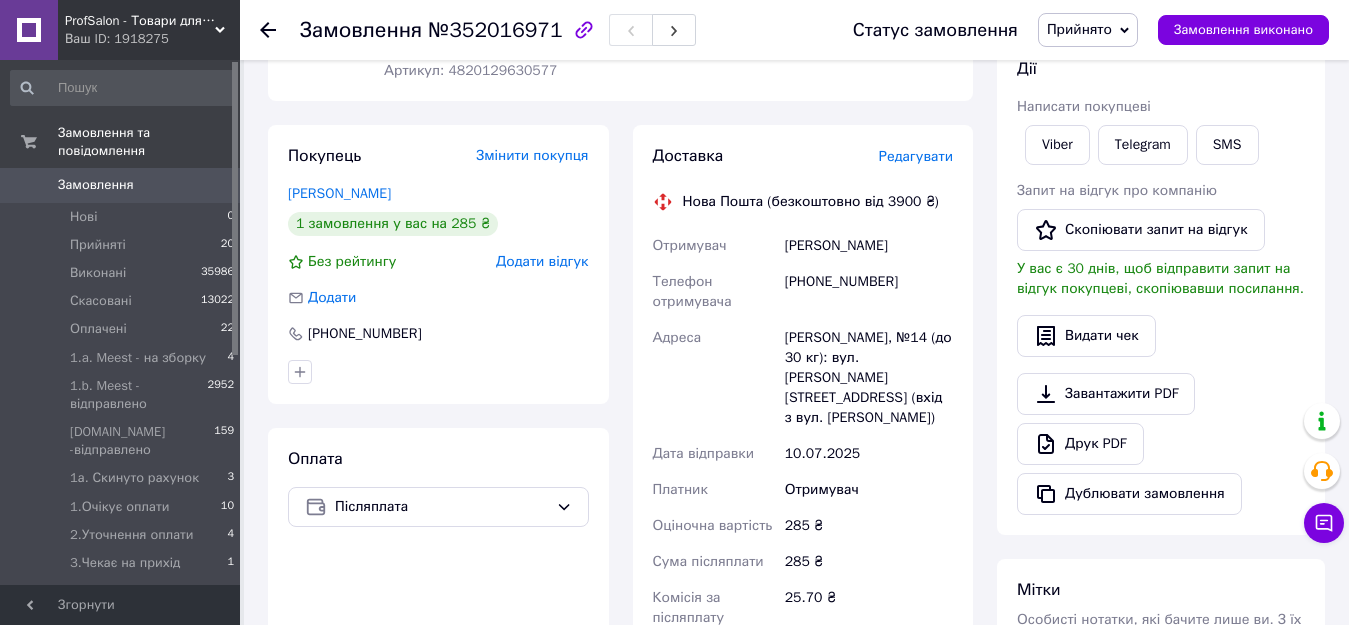 scroll, scrollTop: 300, scrollLeft: 0, axis: vertical 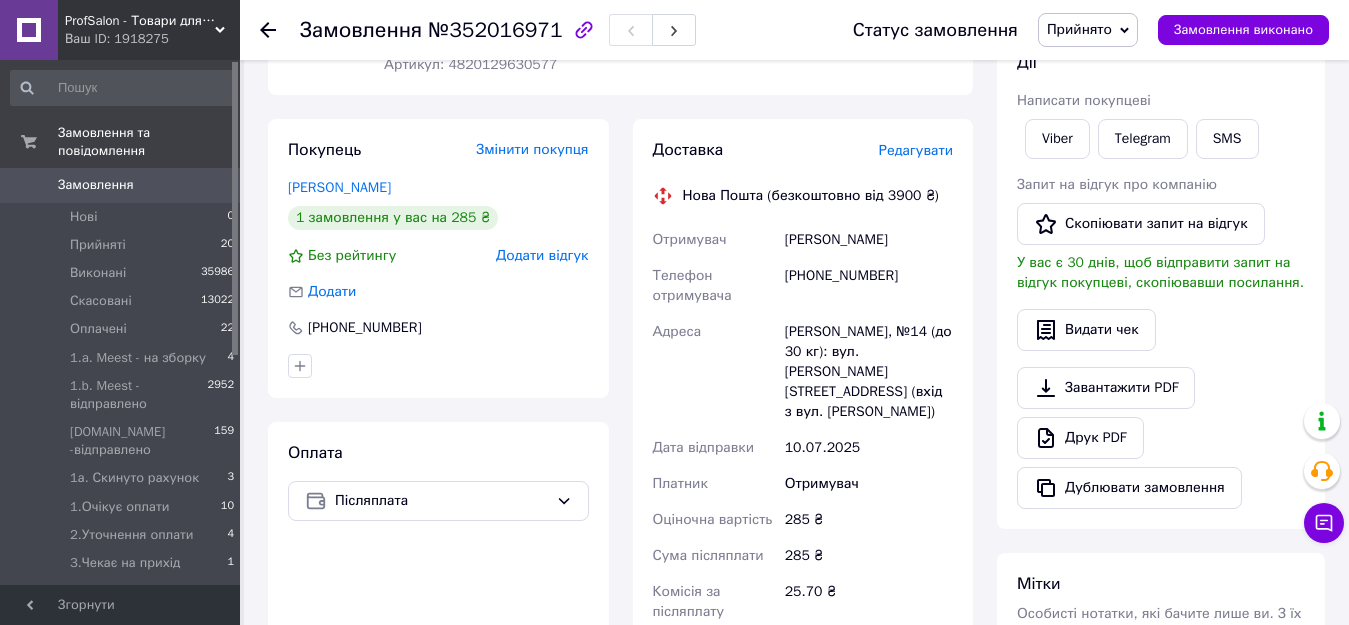 click on "Прийнято" at bounding box center [1088, 30] 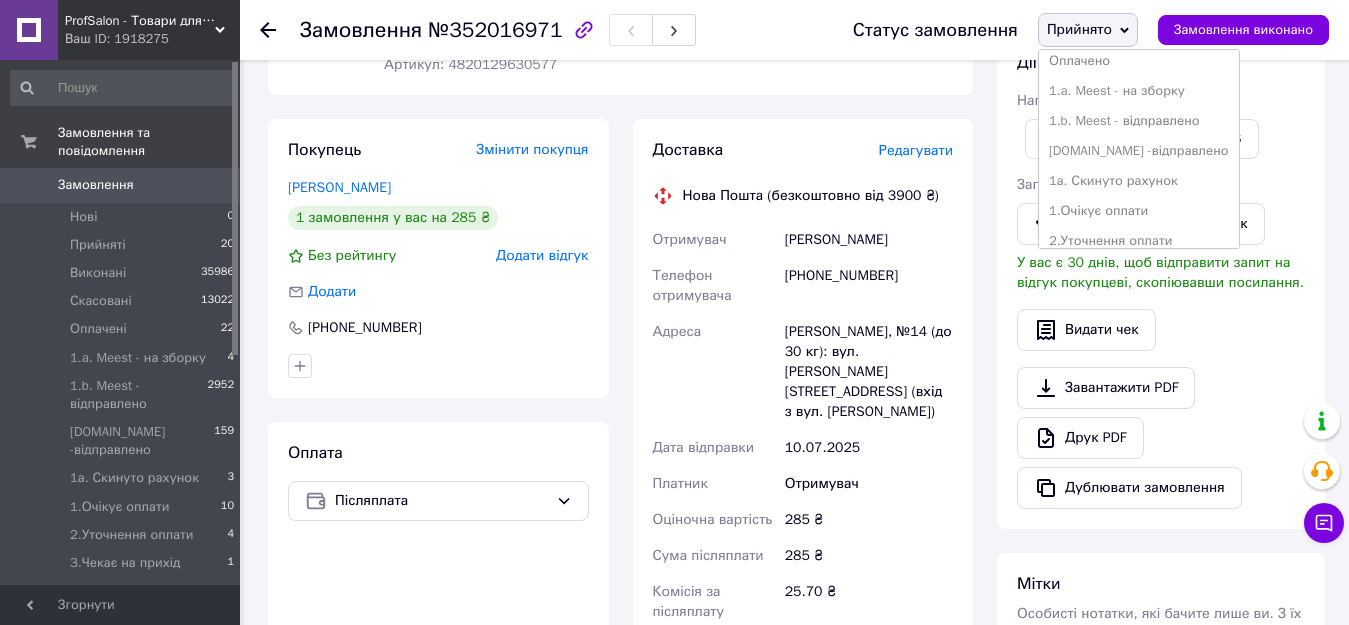 scroll, scrollTop: 200, scrollLeft: 0, axis: vertical 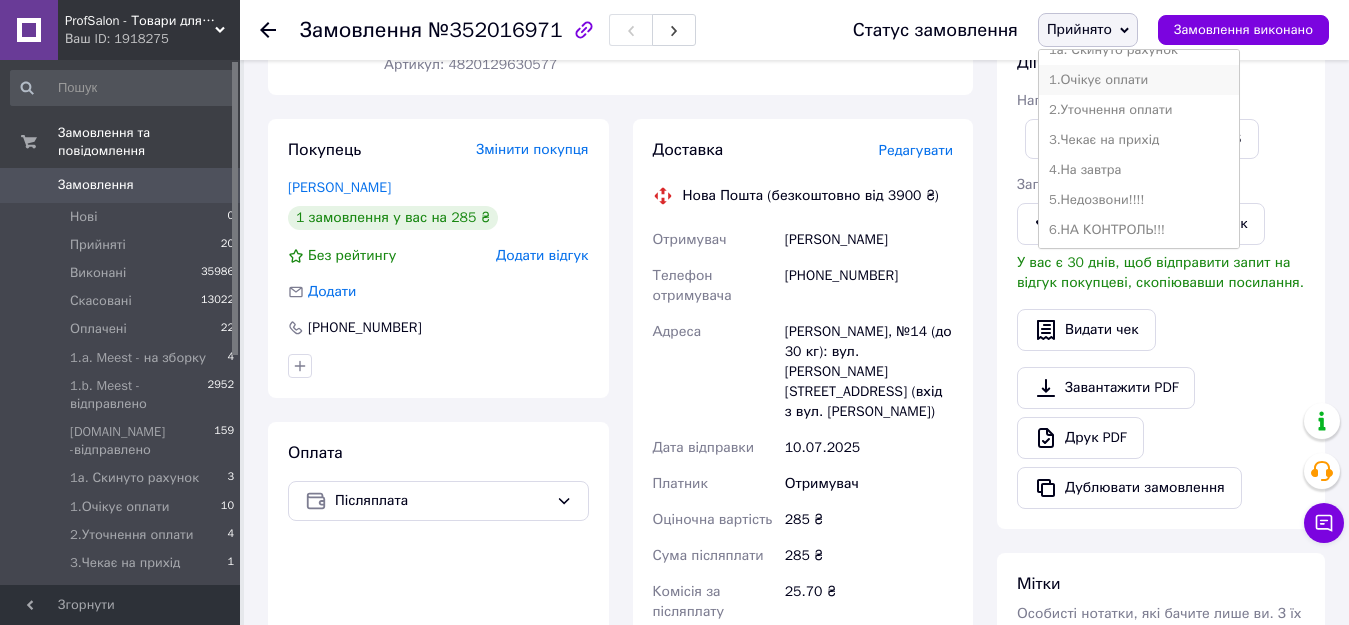 click on "1.Очікує оплати" at bounding box center [1139, 80] 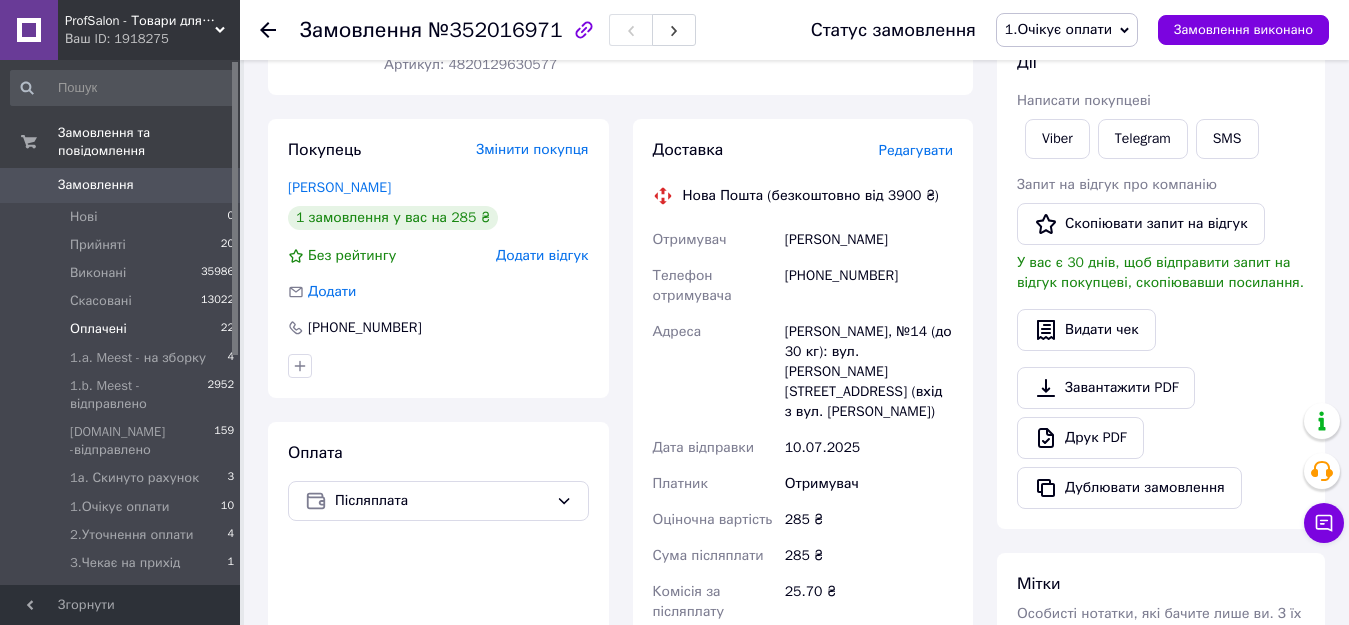 click on "Оплачені" at bounding box center [98, 329] 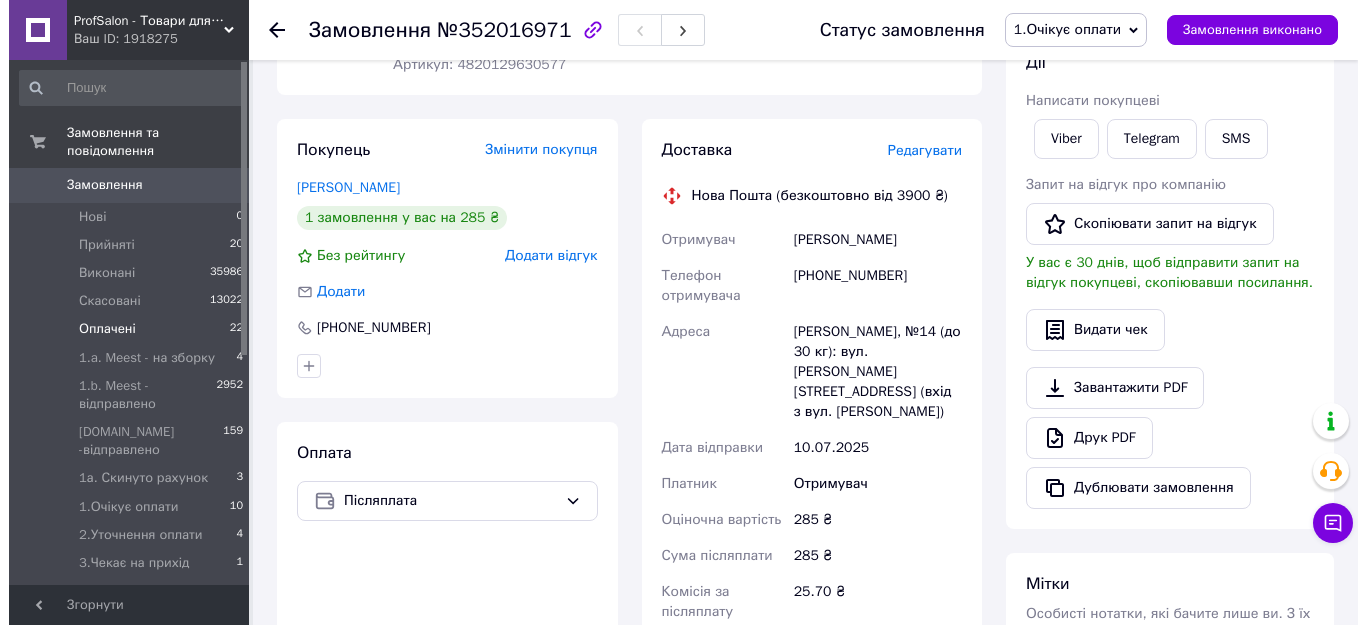 scroll, scrollTop: 0, scrollLeft: 0, axis: both 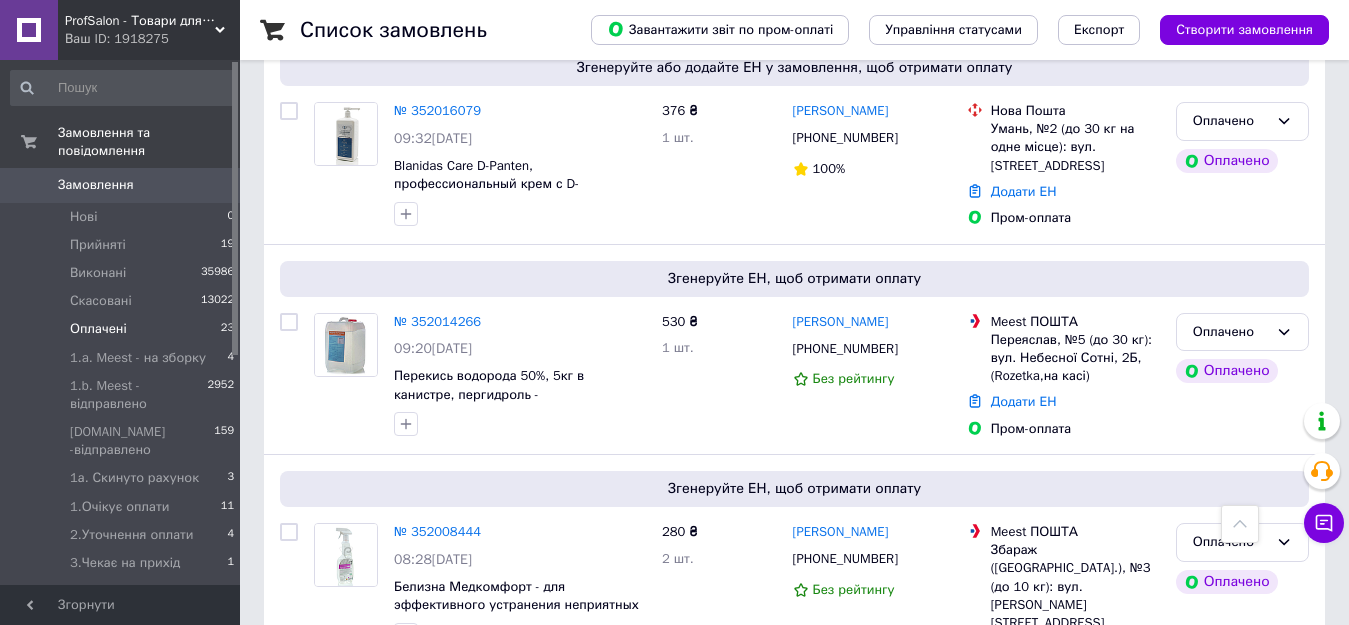 click on "Оплачені" at bounding box center (98, 329) 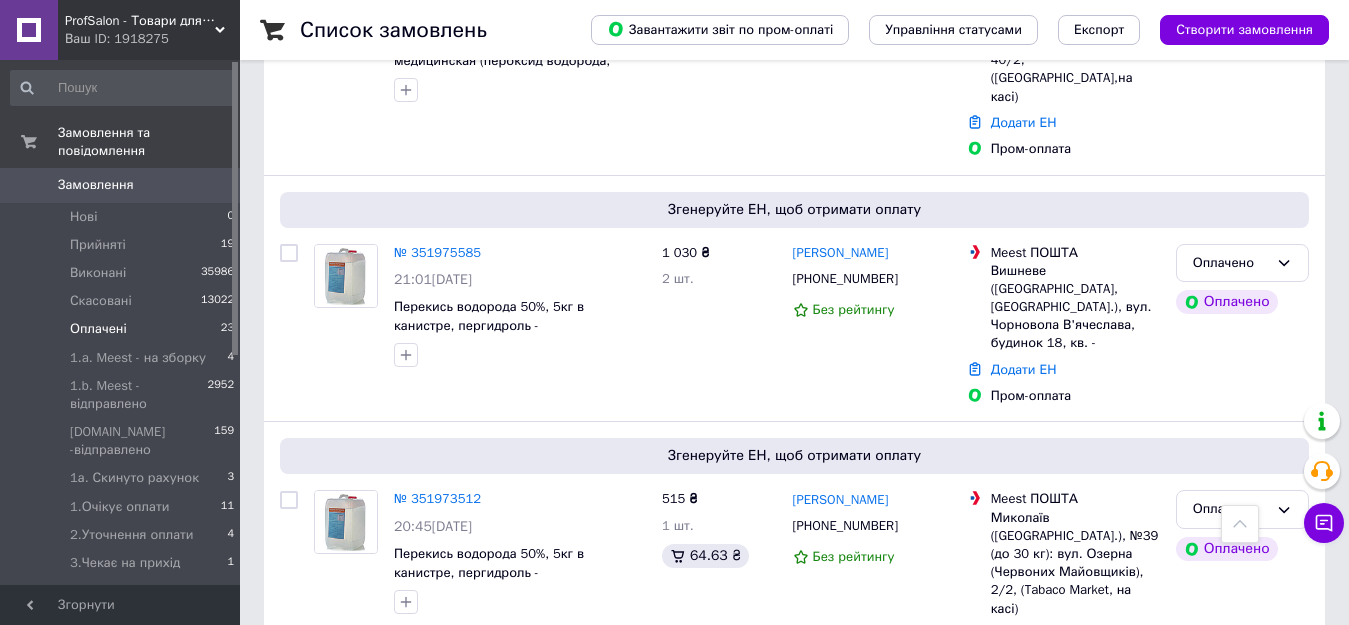 scroll, scrollTop: 4249, scrollLeft: 0, axis: vertical 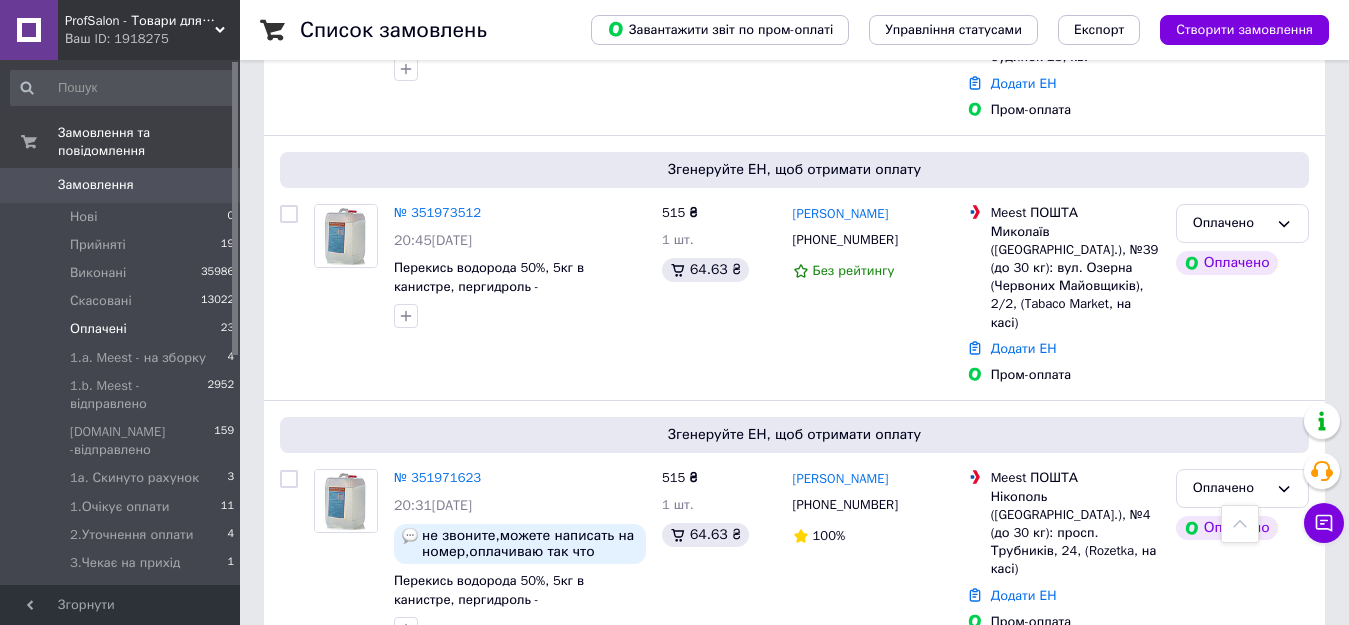 click on "2" at bounding box center (327, 931) 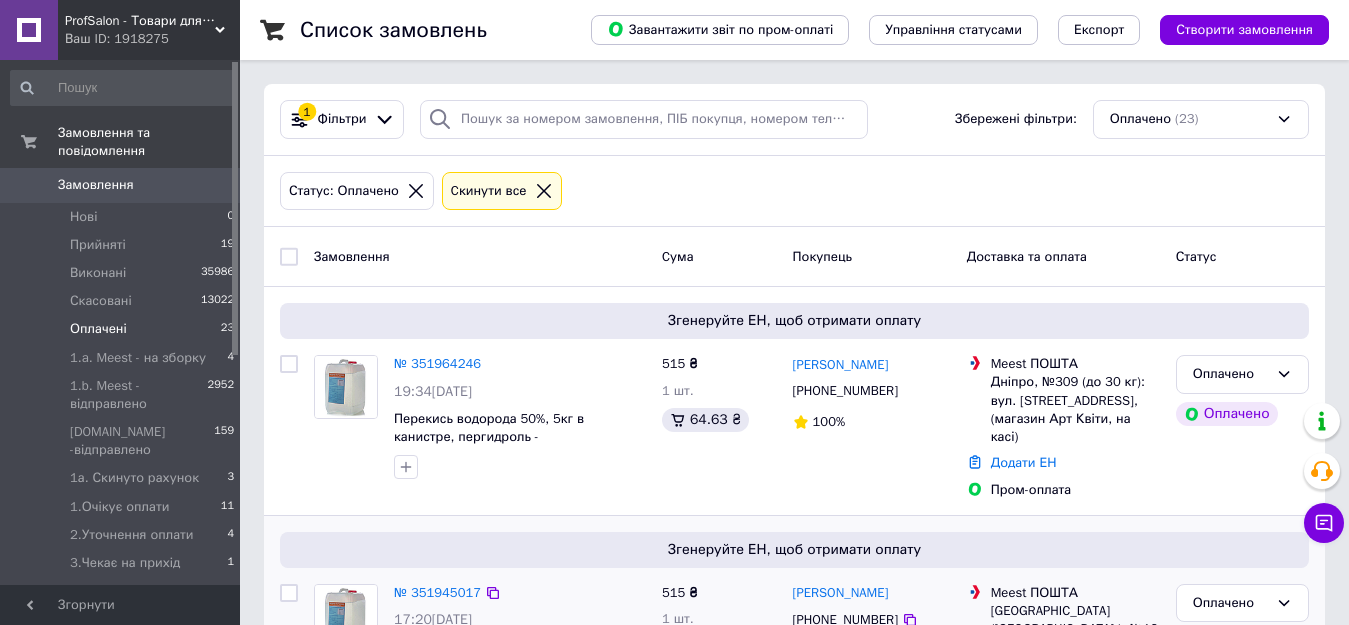 scroll, scrollTop: 416, scrollLeft: 0, axis: vertical 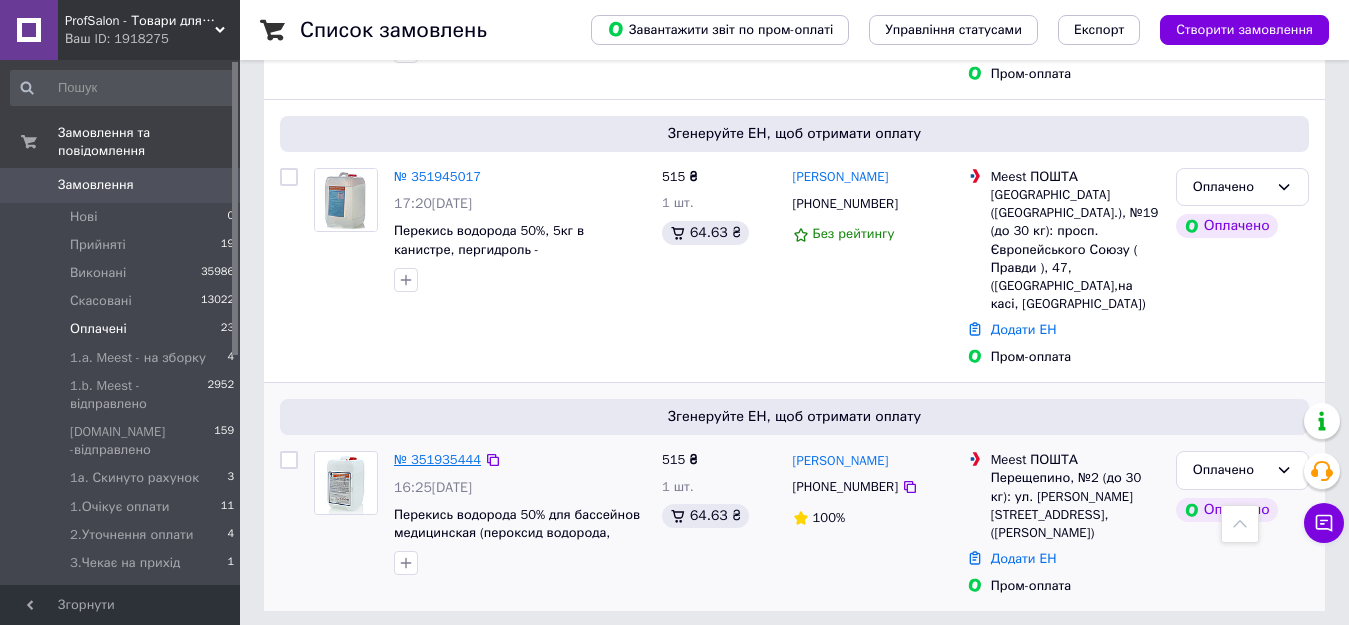 click on "№ 351935444" at bounding box center (437, 459) 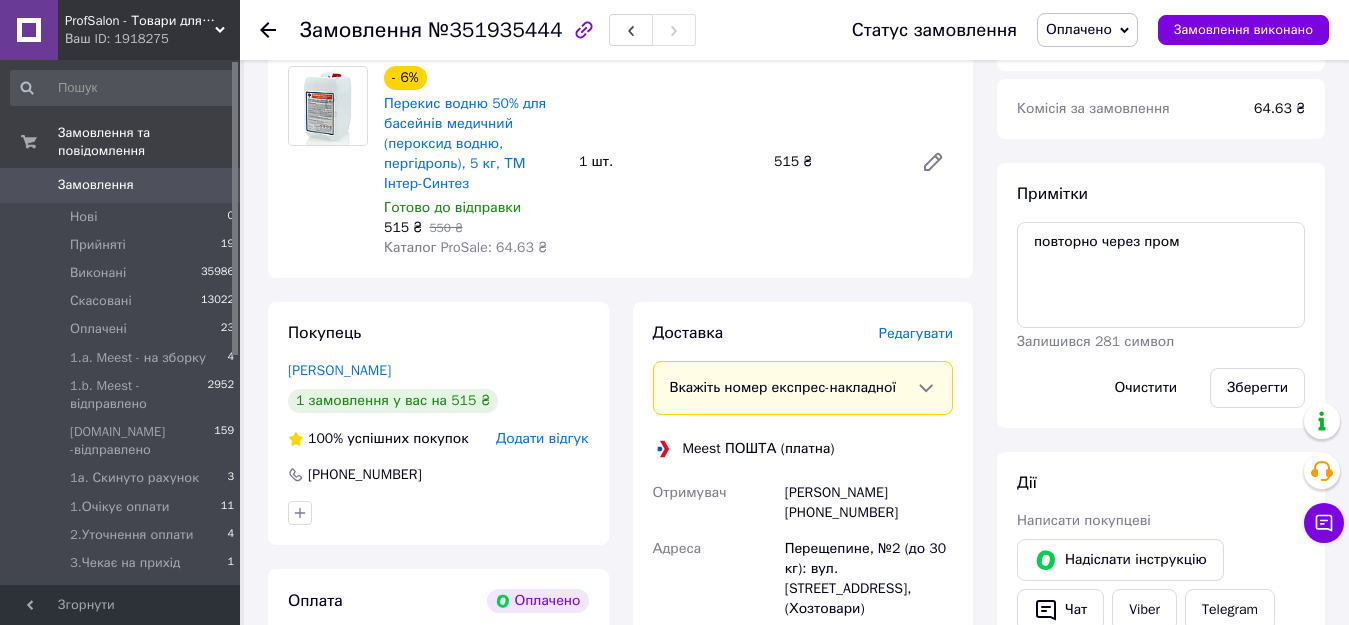 scroll, scrollTop: 800, scrollLeft: 0, axis: vertical 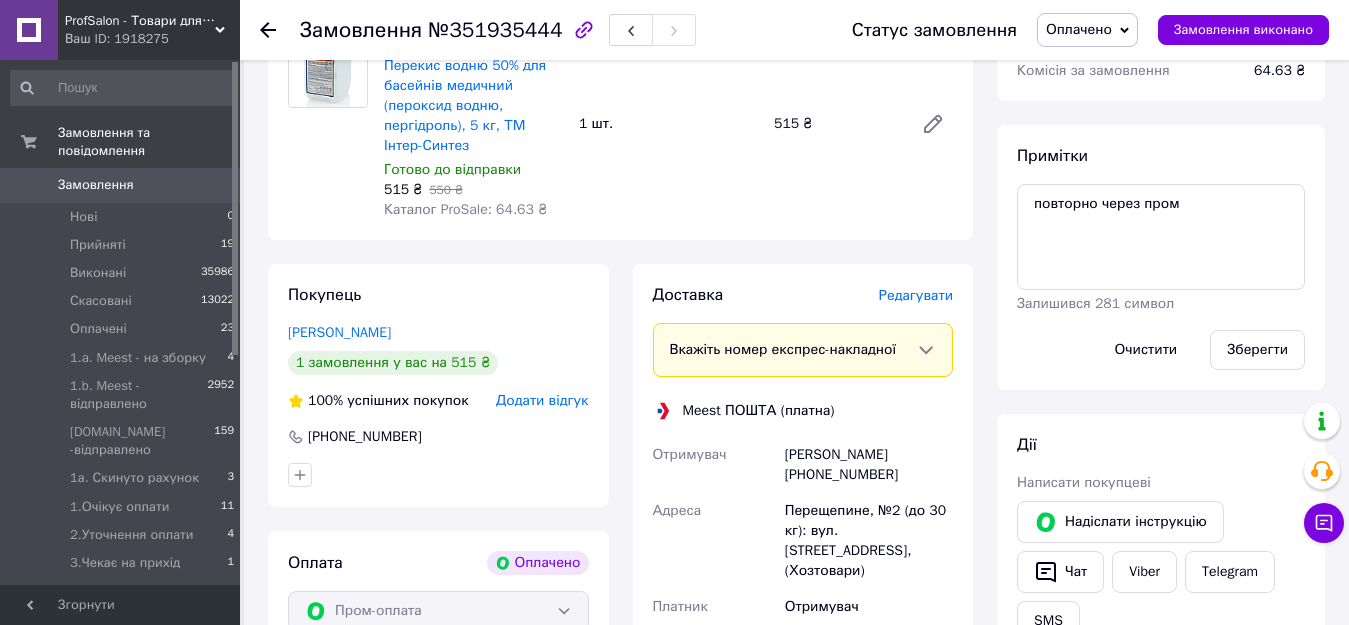 click on "Оплачено" at bounding box center (1079, 29) 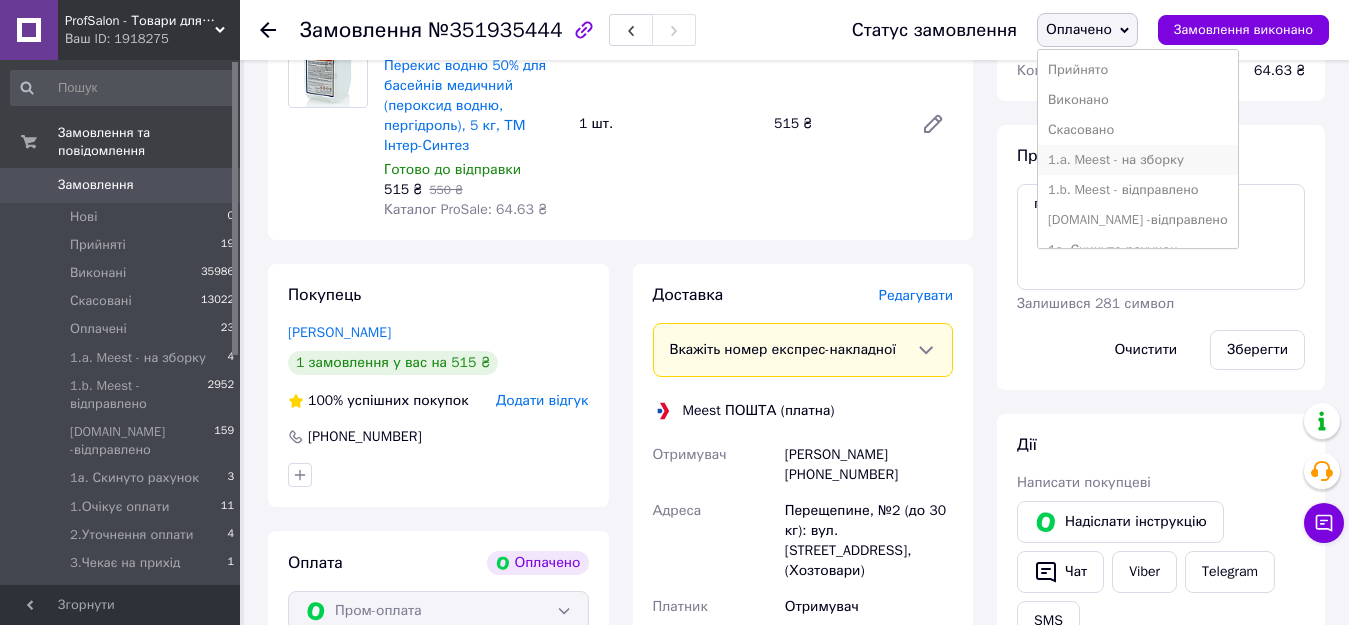 click on "1.a. Meest - на зборку" at bounding box center (1138, 160) 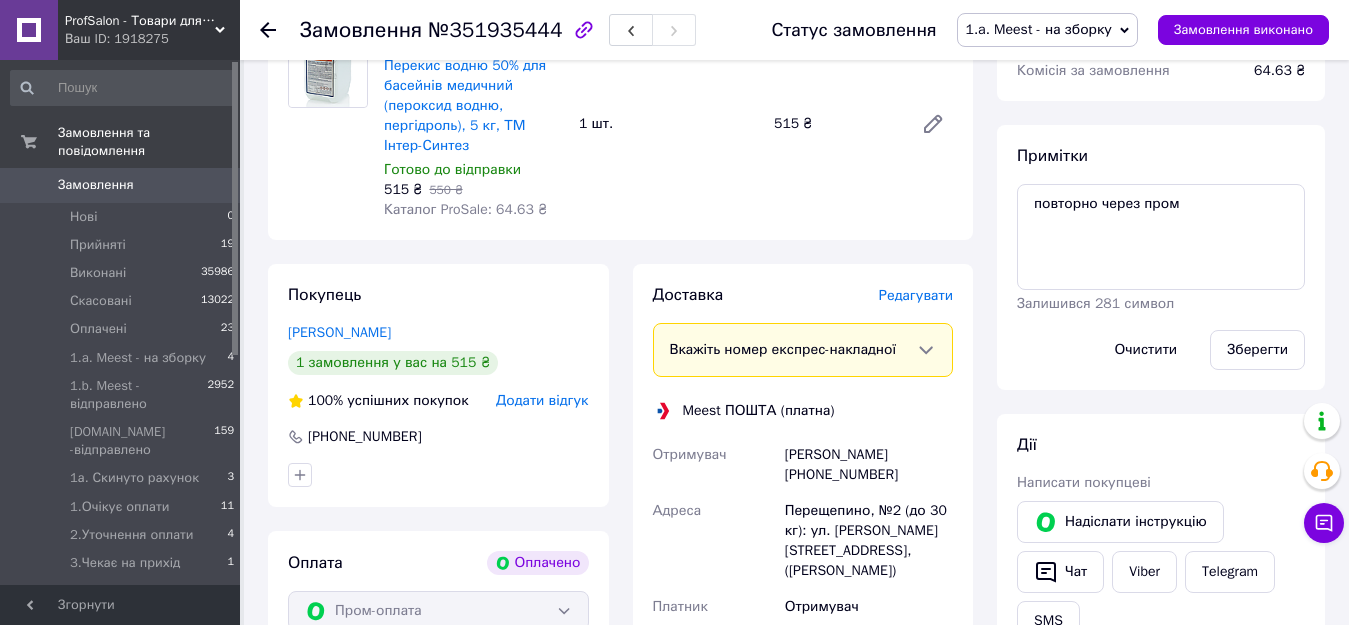 click 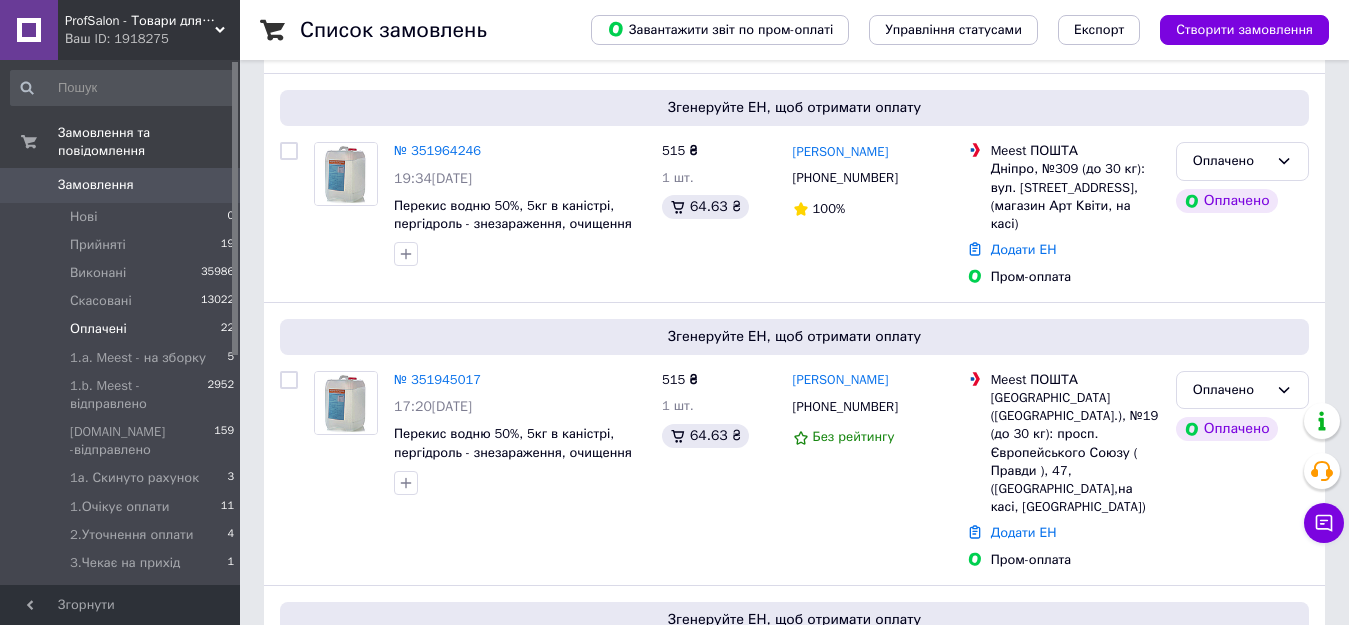 scroll, scrollTop: 416, scrollLeft: 0, axis: vertical 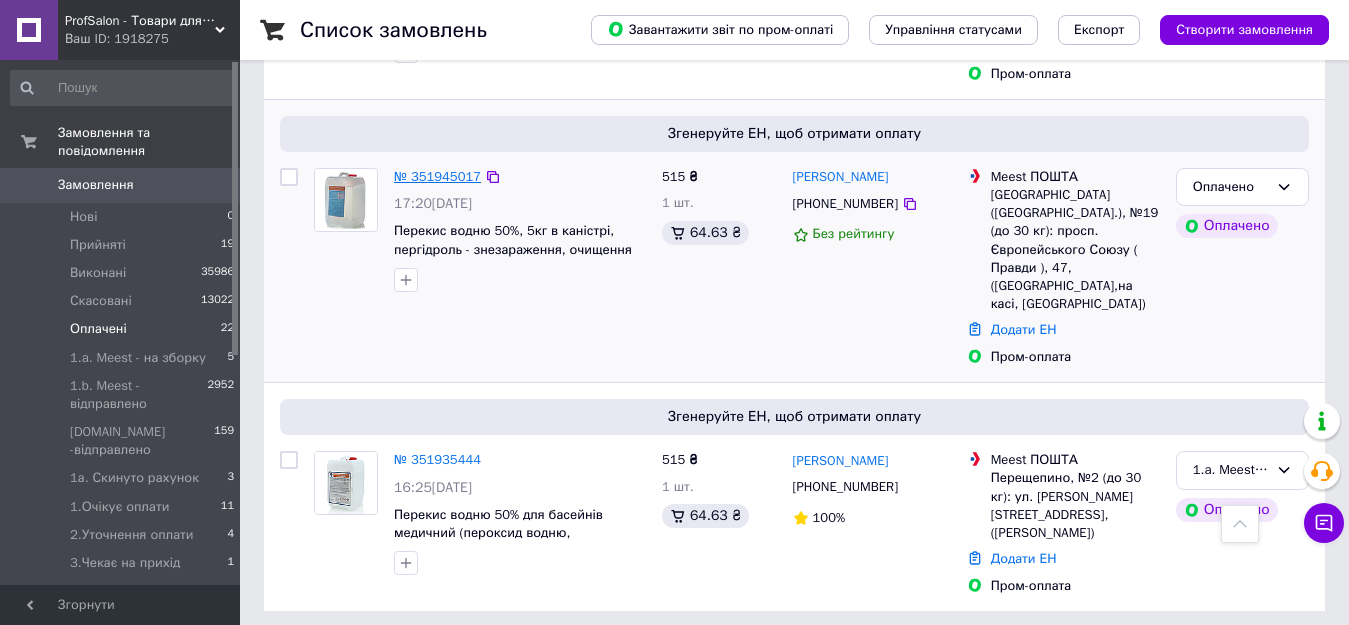 click on "№ 351945017" at bounding box center [437, 176] 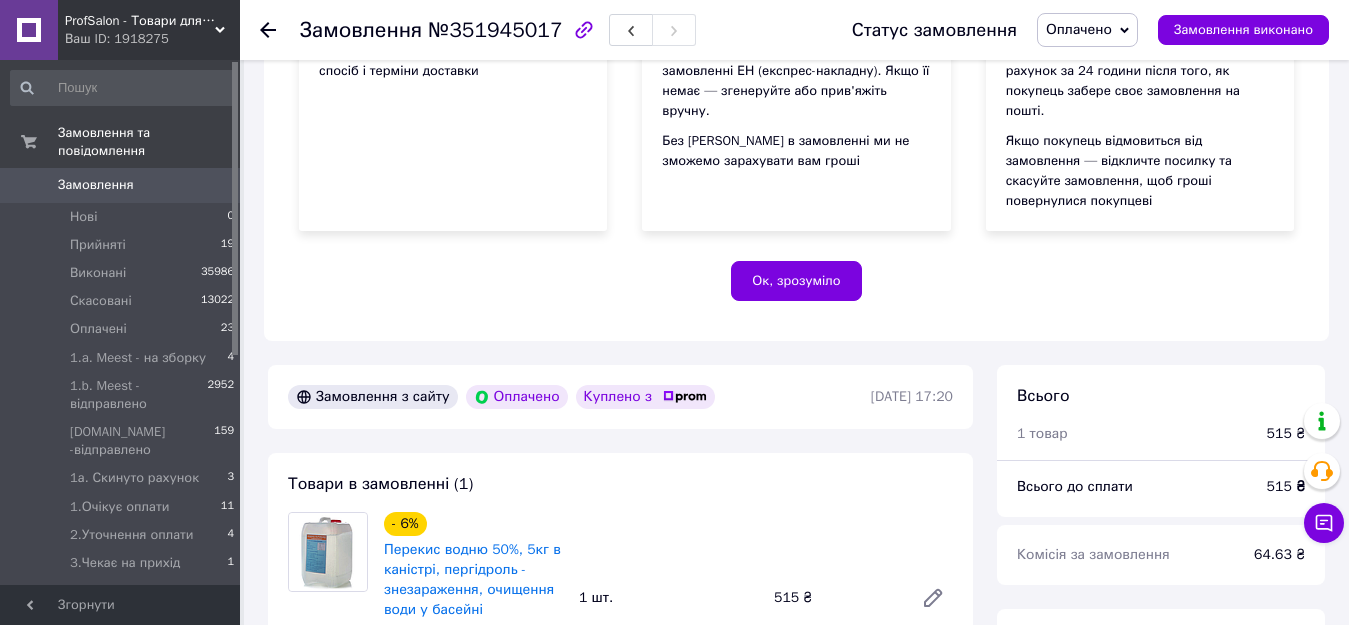 scroll, scrollTop: 716, scrollLeft: 0, axis: vertical 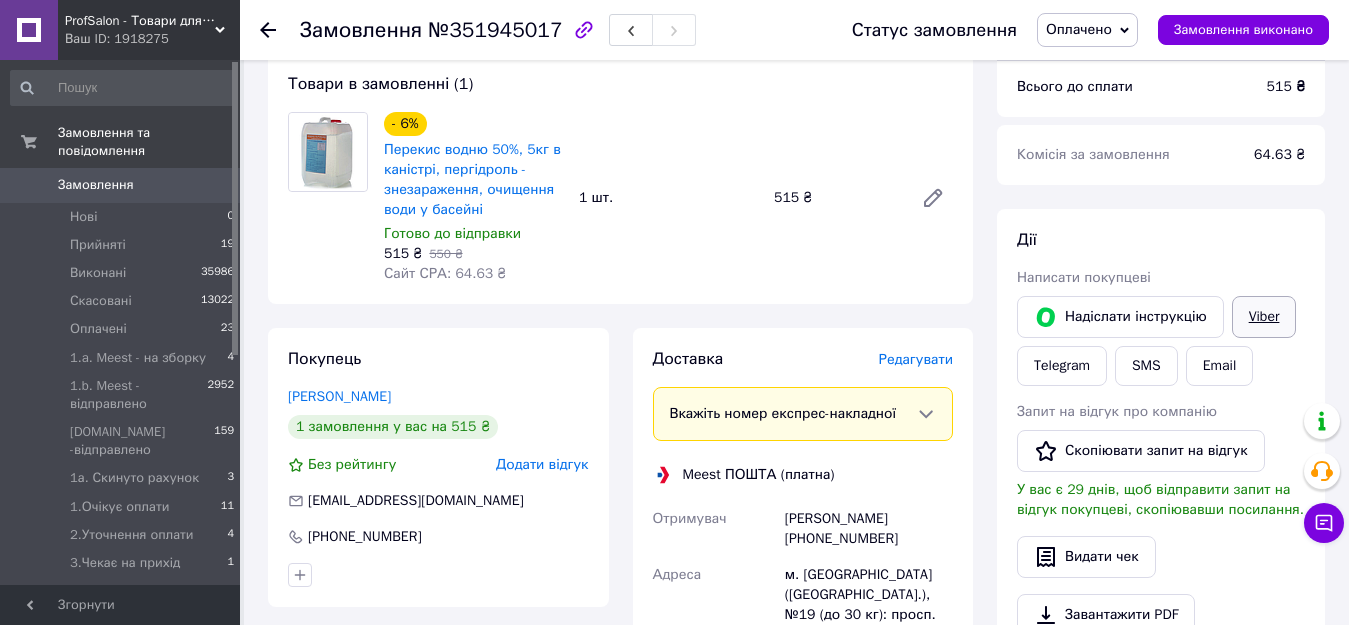 click on "Viber" at bounding box center (1264, 317) 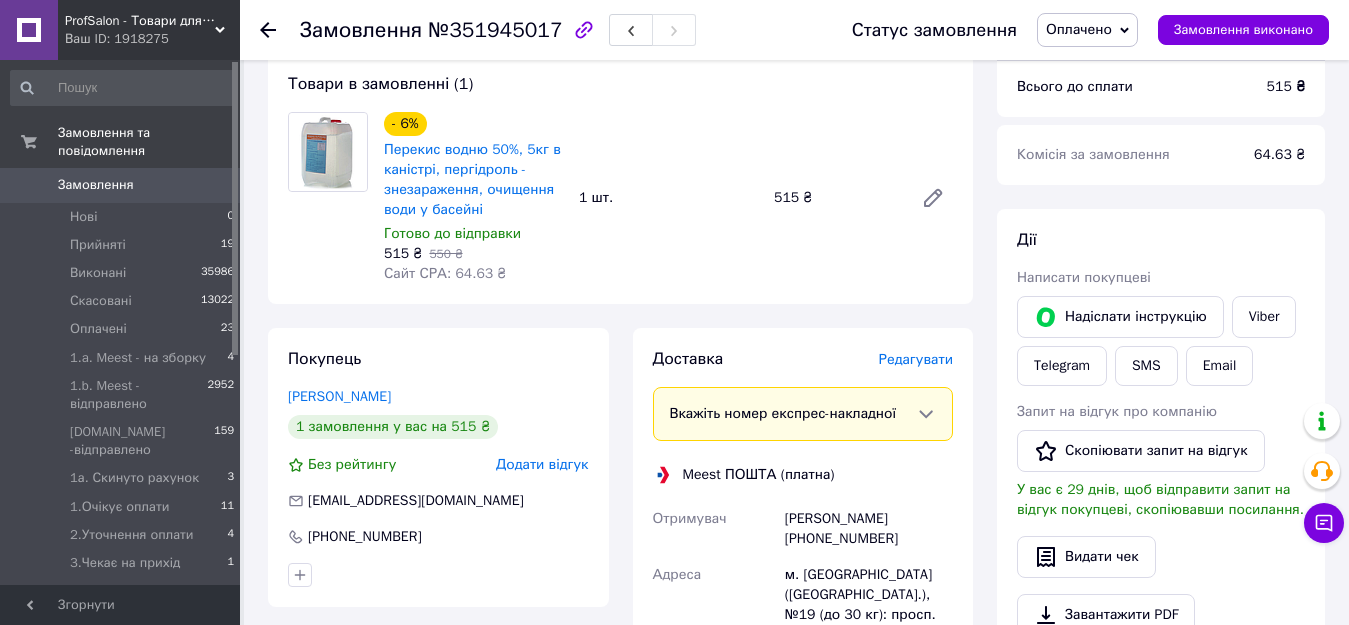click on "Оплачено" at bounding box center (1079, 29) 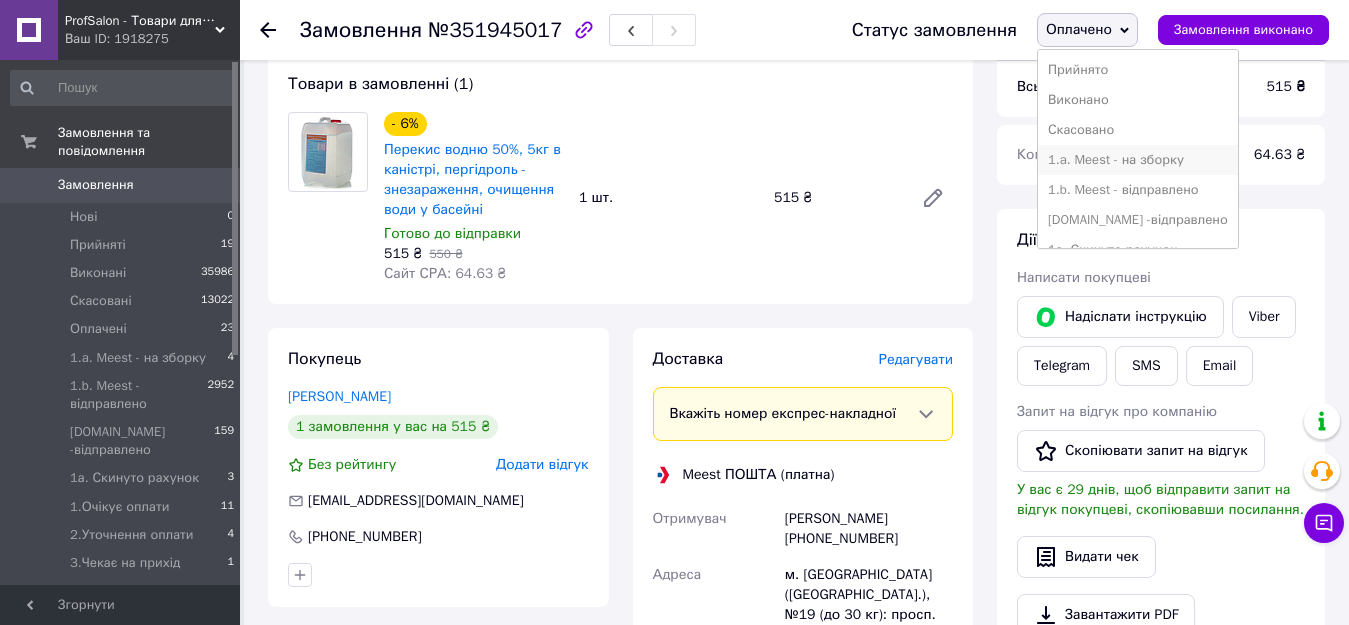 click on "1.a. Meest - на зборку" at bounding box center (1138, 160) 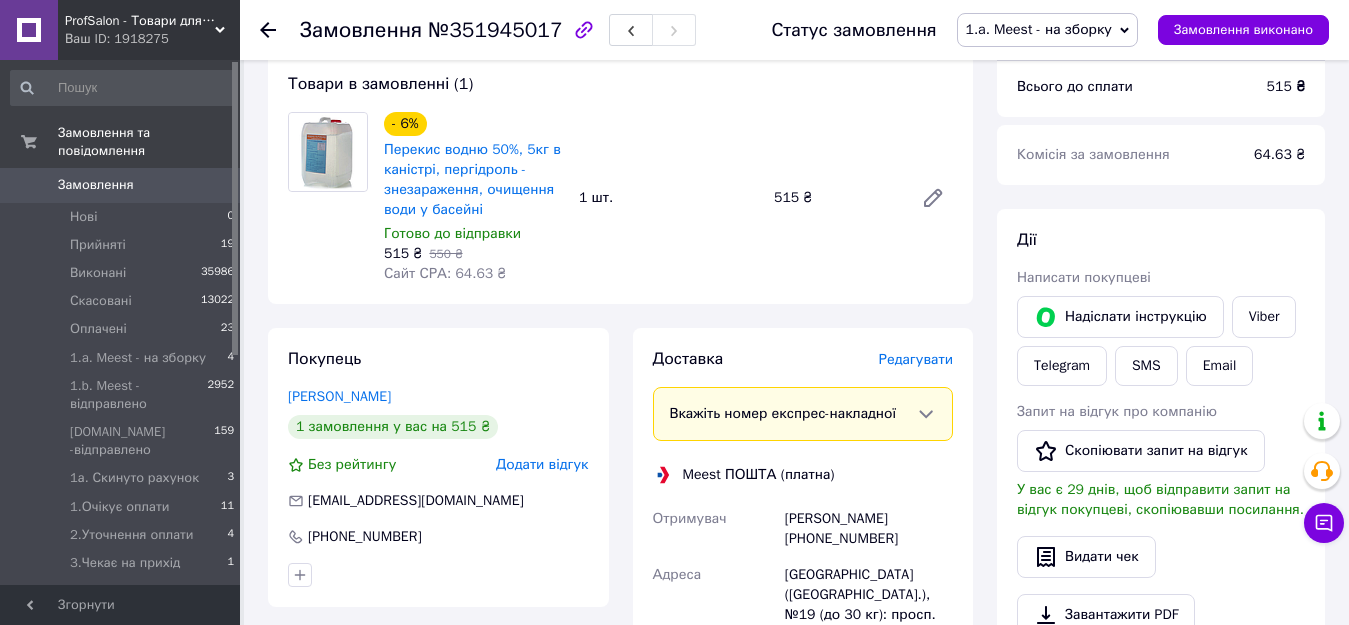 click 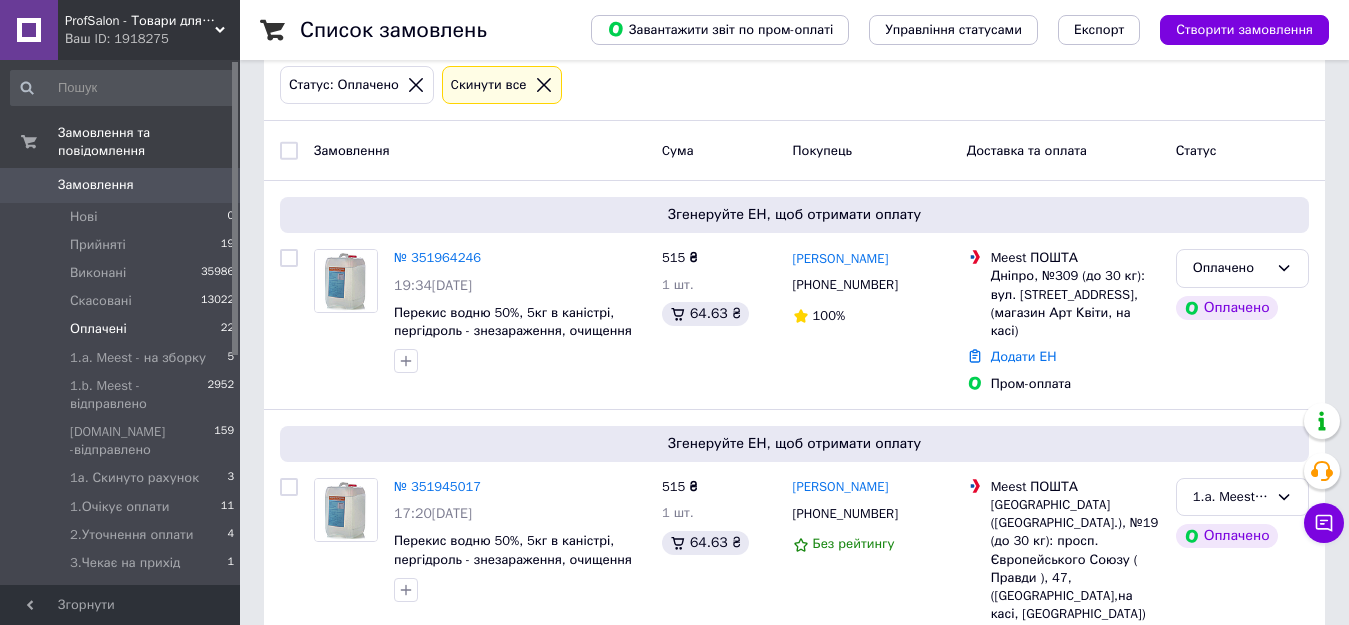 scroll, scrollTop: 205, scrollLeft: 0, axis: vertical 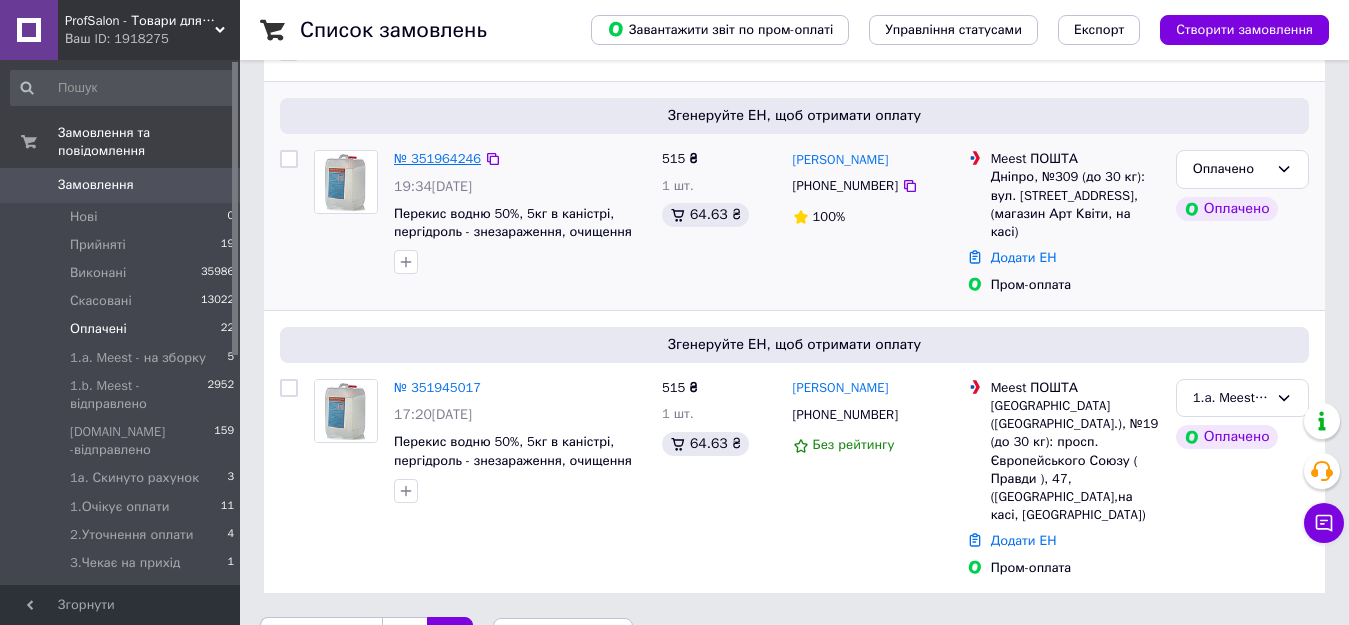 click on "№ 351964246" at bounding box center [437, 158] 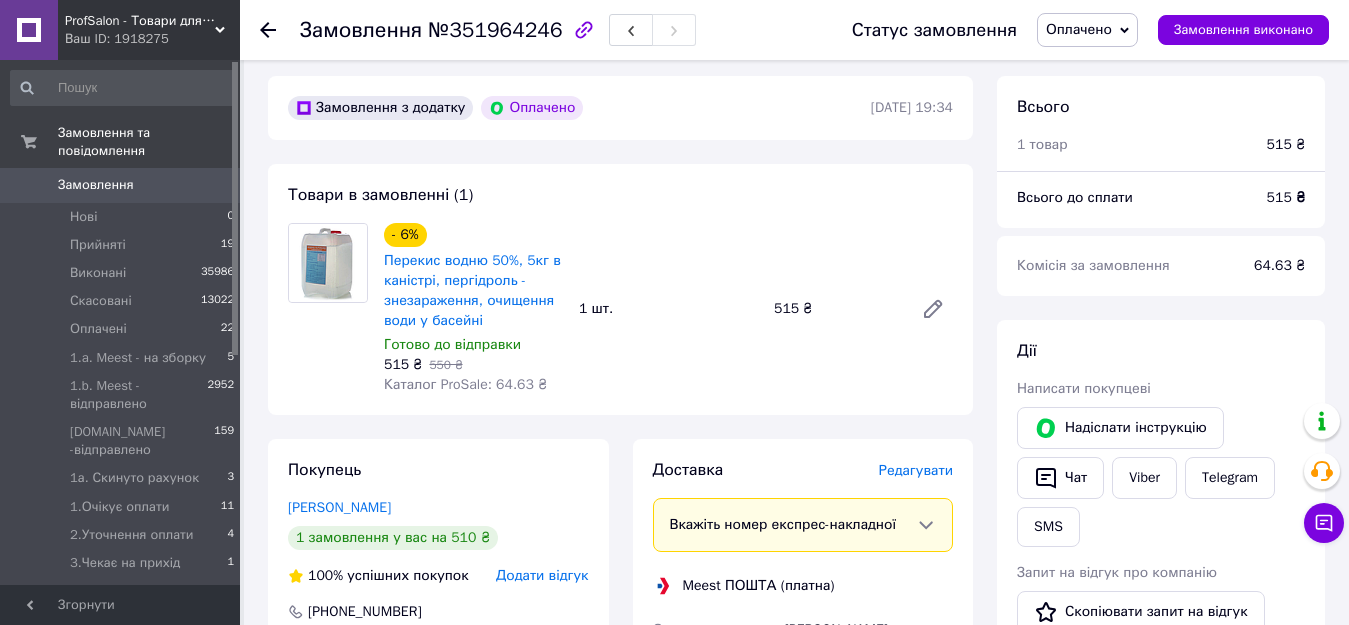 scroll, scrollTop: 705, scrollLeft: 0, axis: vertical 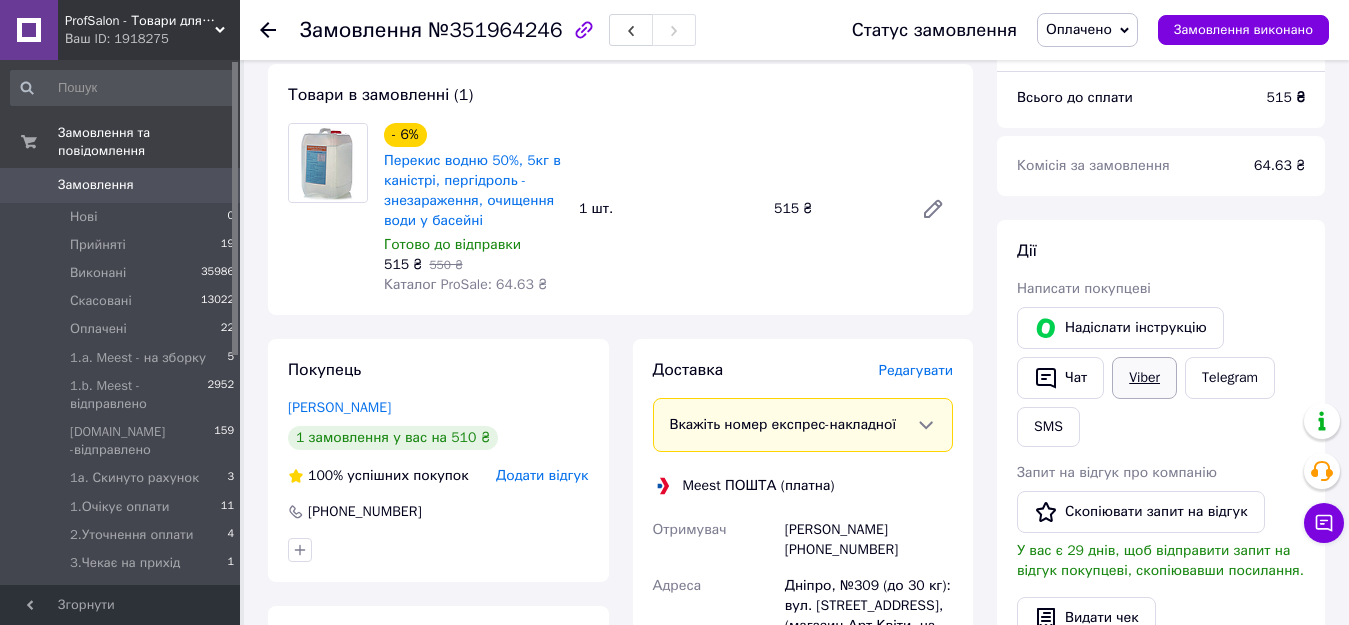 click on "Viber" at bounding box center [1144, 378] 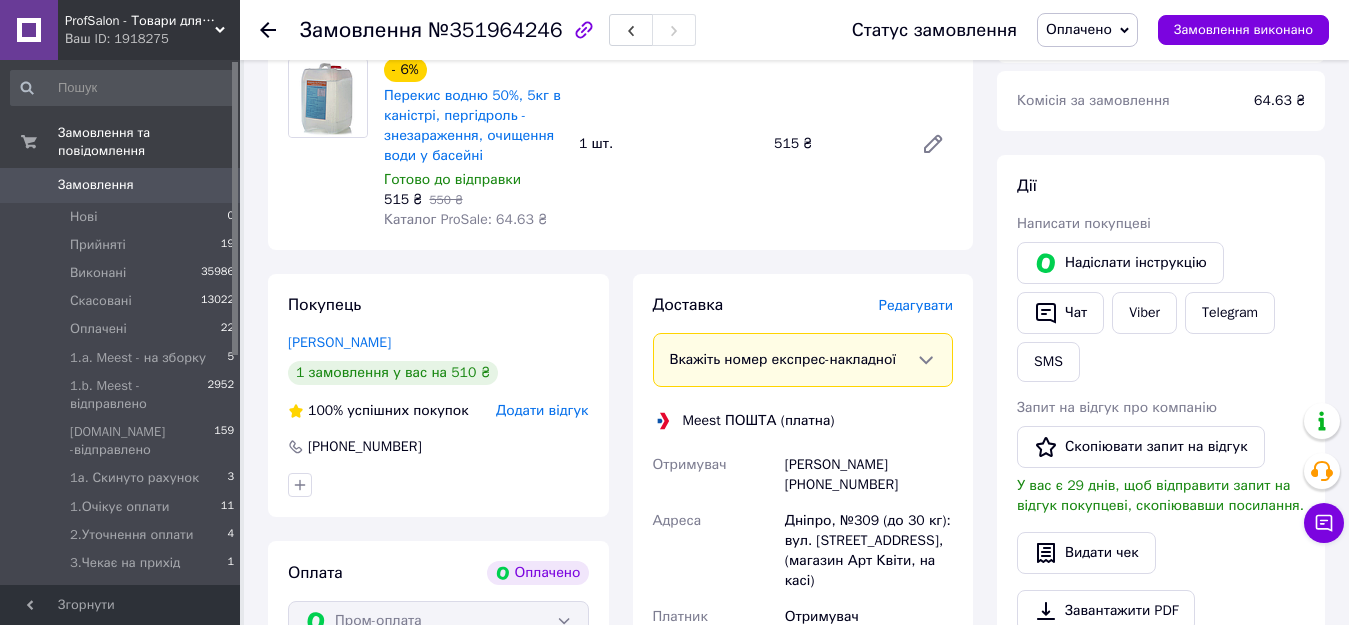 scroll, scrollTop: 805, scrollLeft: 0, axis: vertical 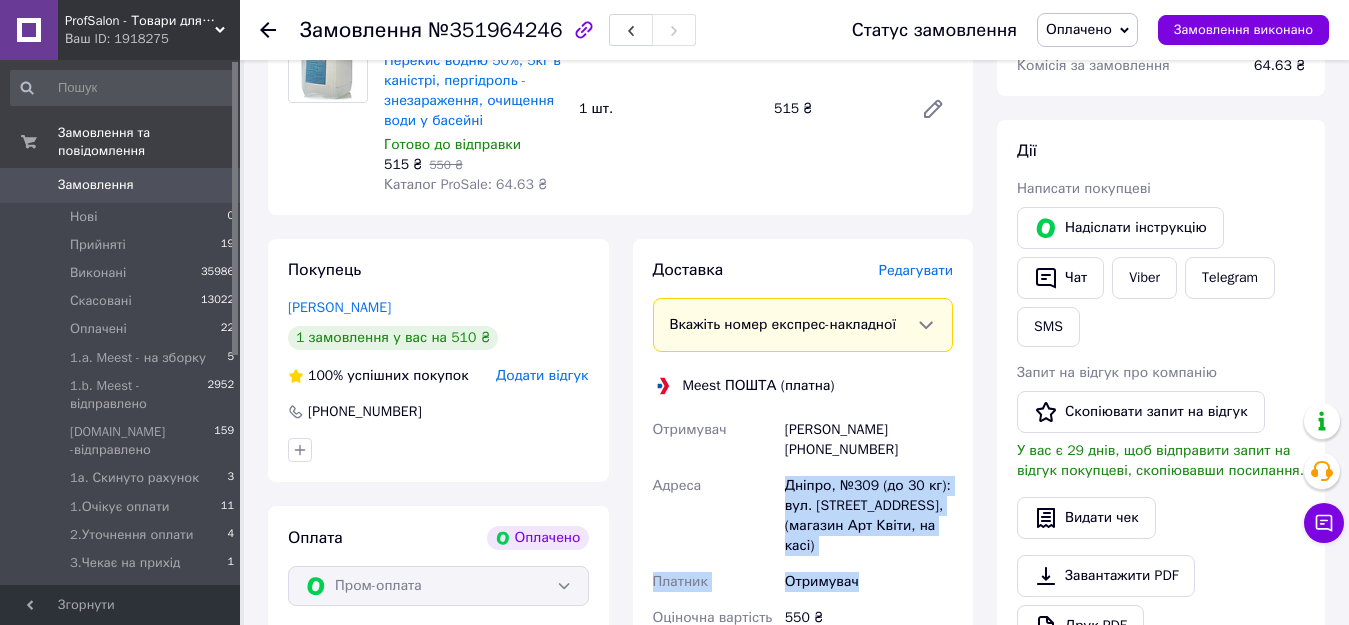 drag, startPoint x: 792, startPoint y: 478, endPoint x: 912, endPoint y: 528, distance: 130 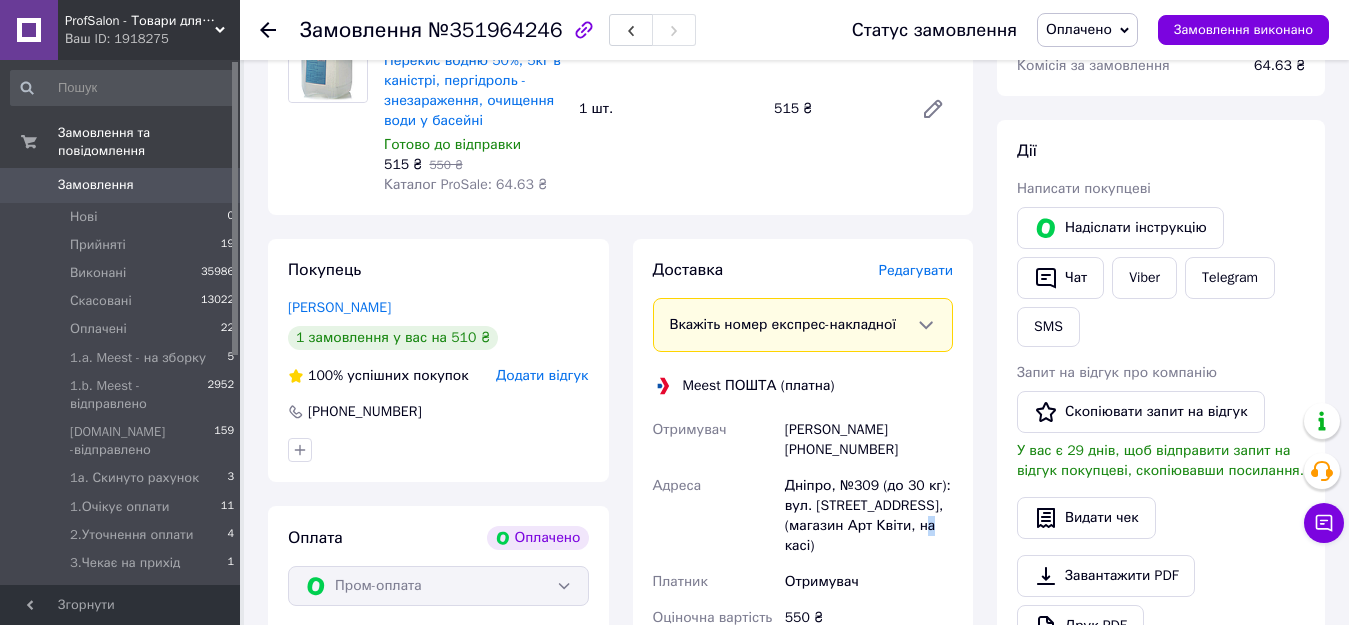 click on "Дніпро, №309 (до 30 кг): вул. Робоча, 83, (магазин Арт Квіти, на касі)" at bounding box center [869, 516] 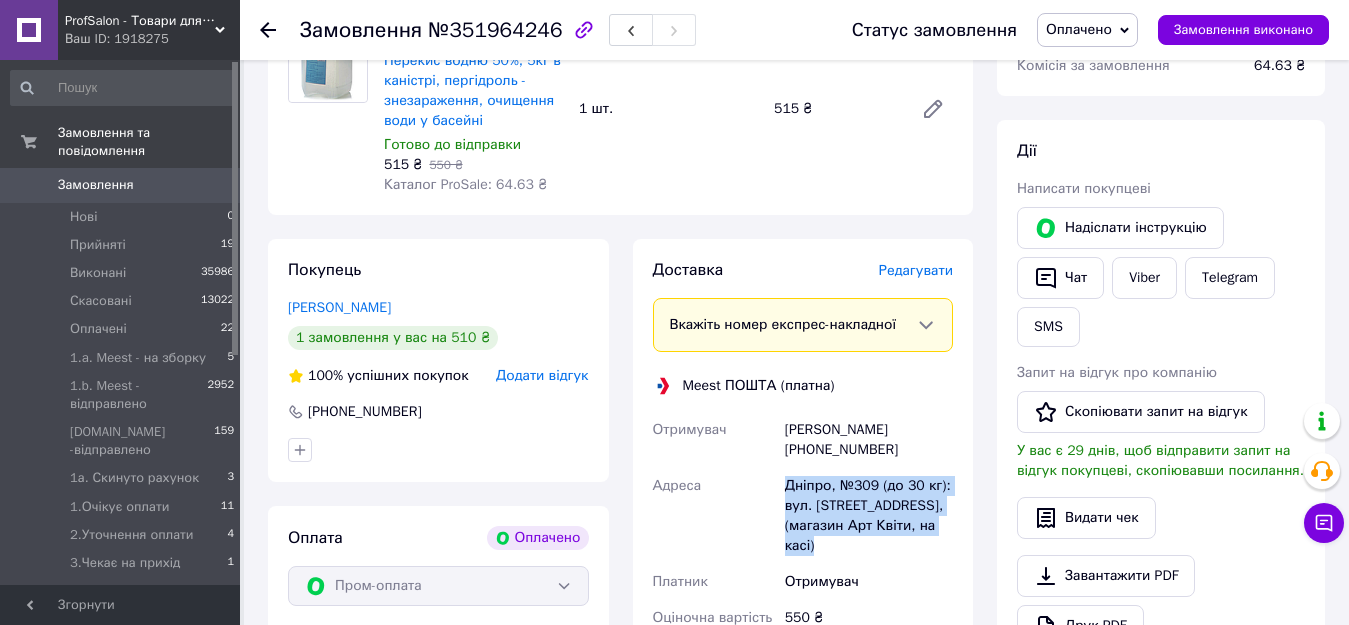 click on "Дніпро, №309 (до 30 кг): вул. Робоча, 83, (магазин Арт Квіти, на касі)" at bounding box center (869, 516) 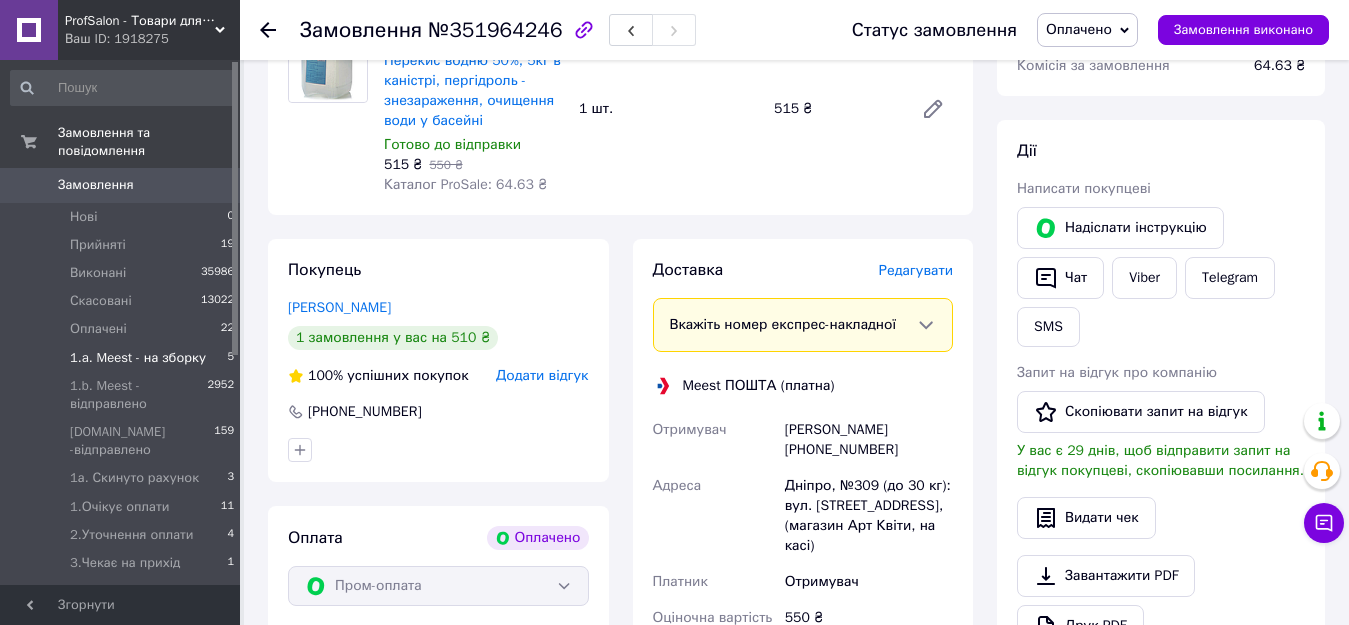 click on "1.a. Meest - на зборку" at bounding box center (138, 358) 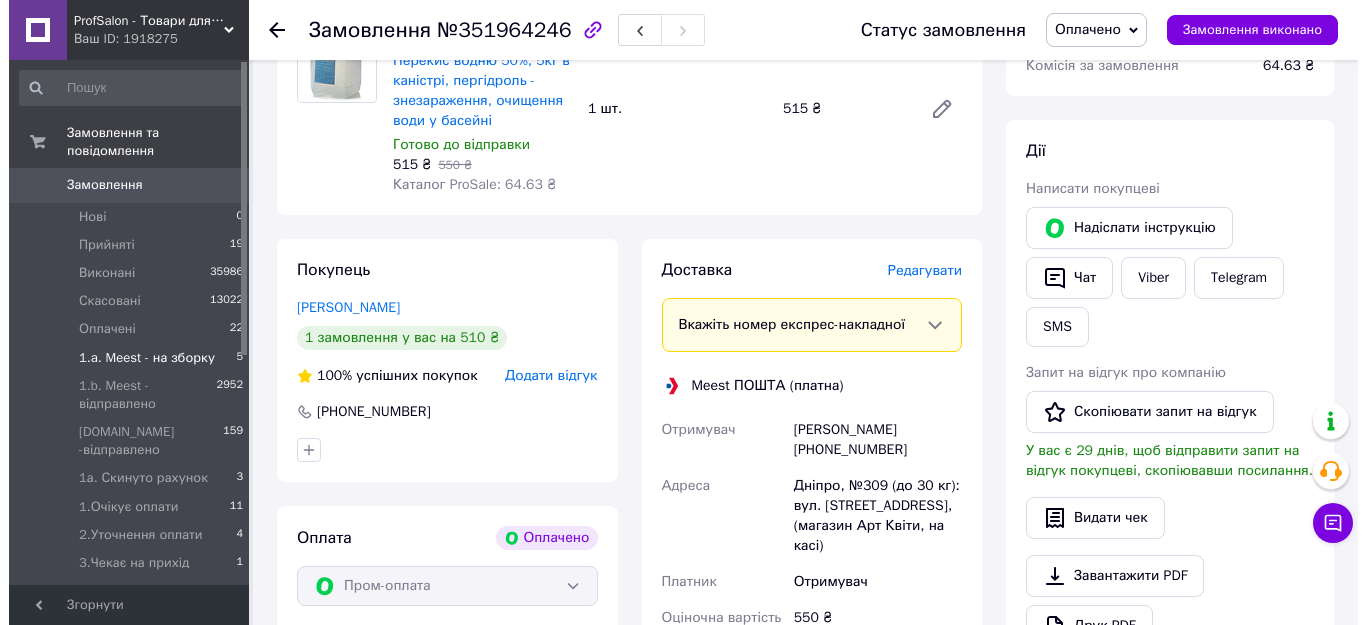 scroll, scrollTop: 0, scrollLeft: 0, axis: both 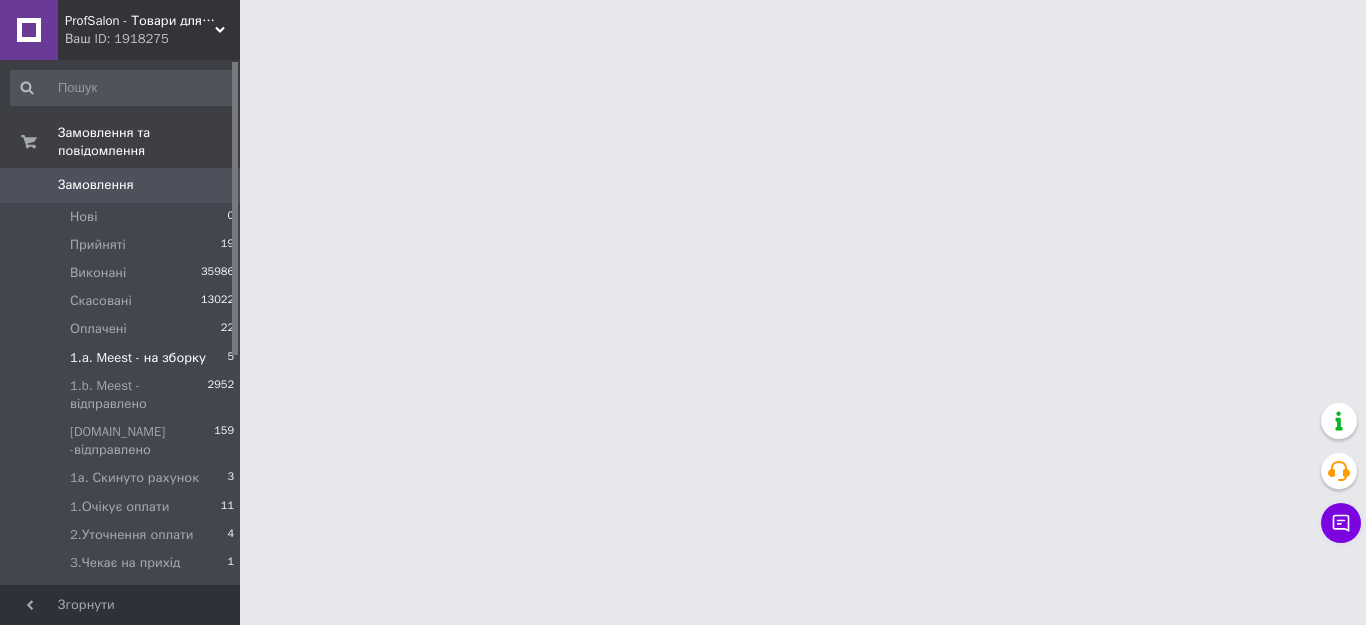 click on "1.a. Meest - на зборку" at bounding box center [138, 358] 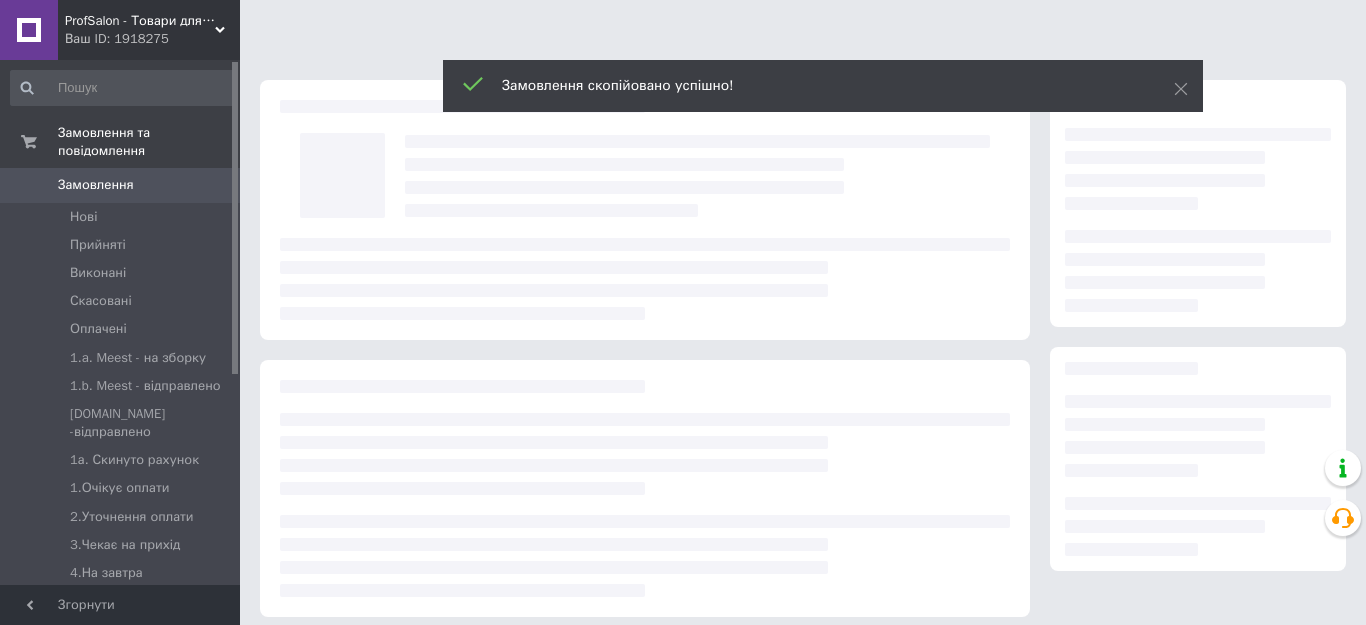 scroll, scrollTop: 0, scrollLeft: 0, axis: both 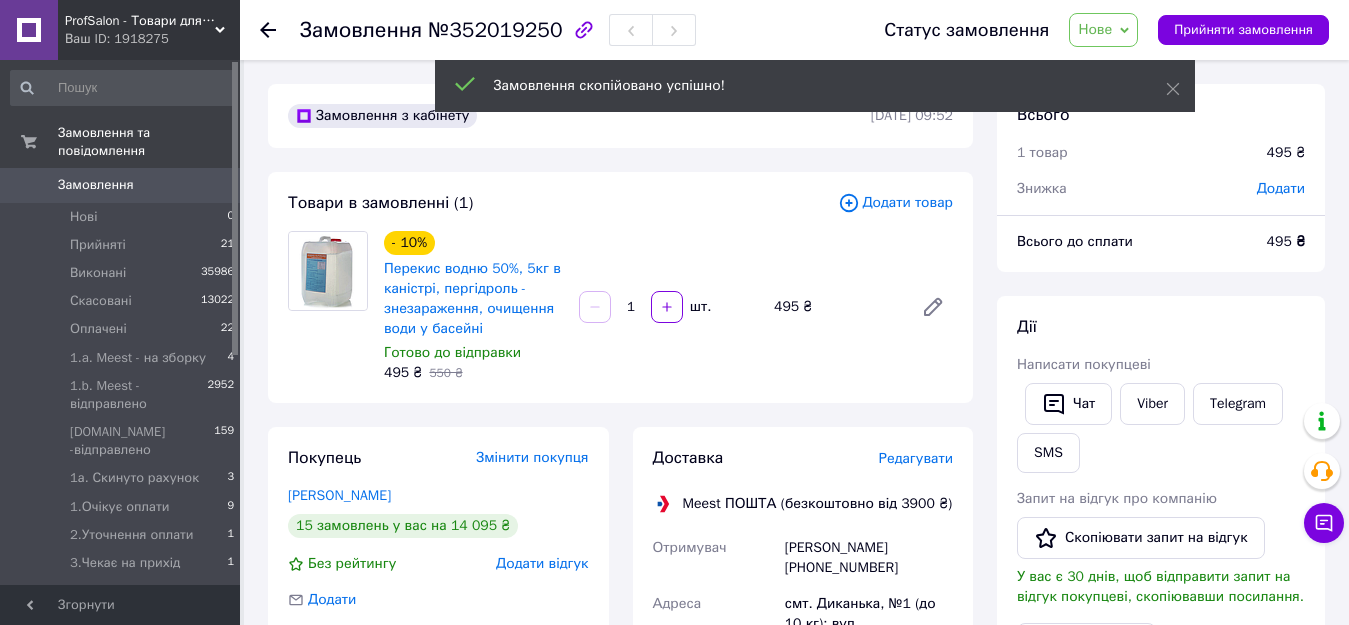 click on "Редагувати" at bounding box center (916, 458) 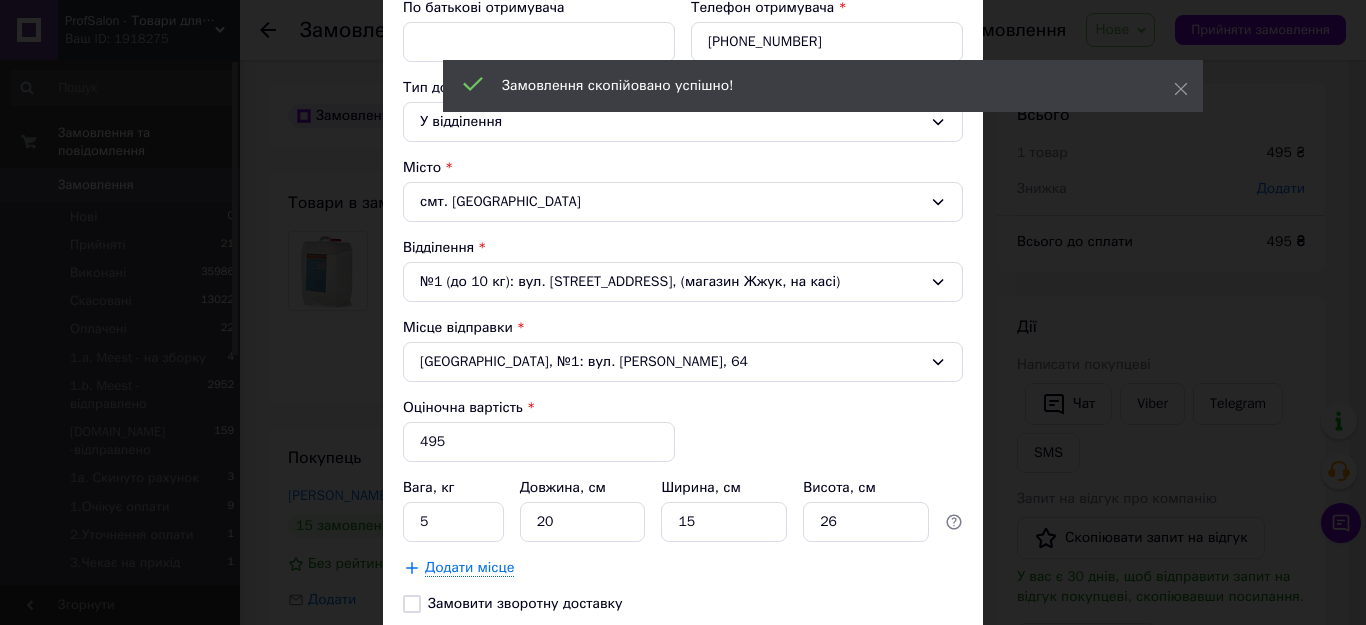 scroll, scrollTop: 400, scrollLeft: 0, axis: vertical 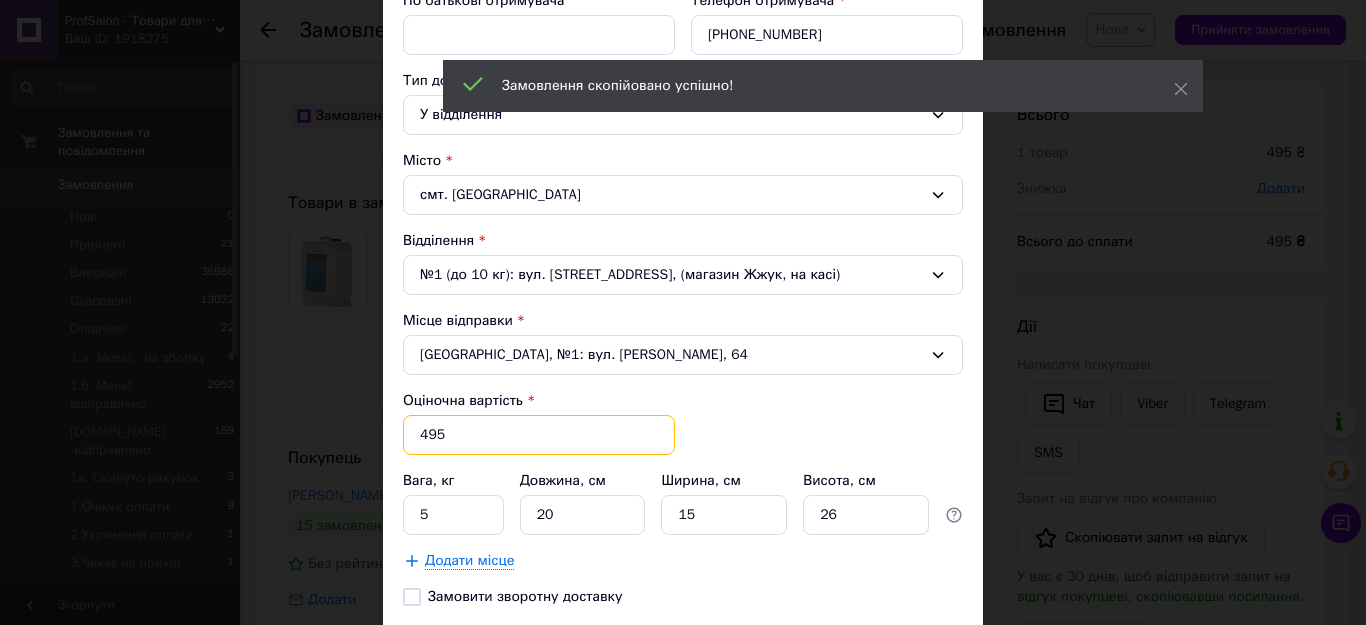 drag, startPoint x: 456, startPoint y: 445, endPoint x: 395, endPoint y: 438, distance: 61.400326 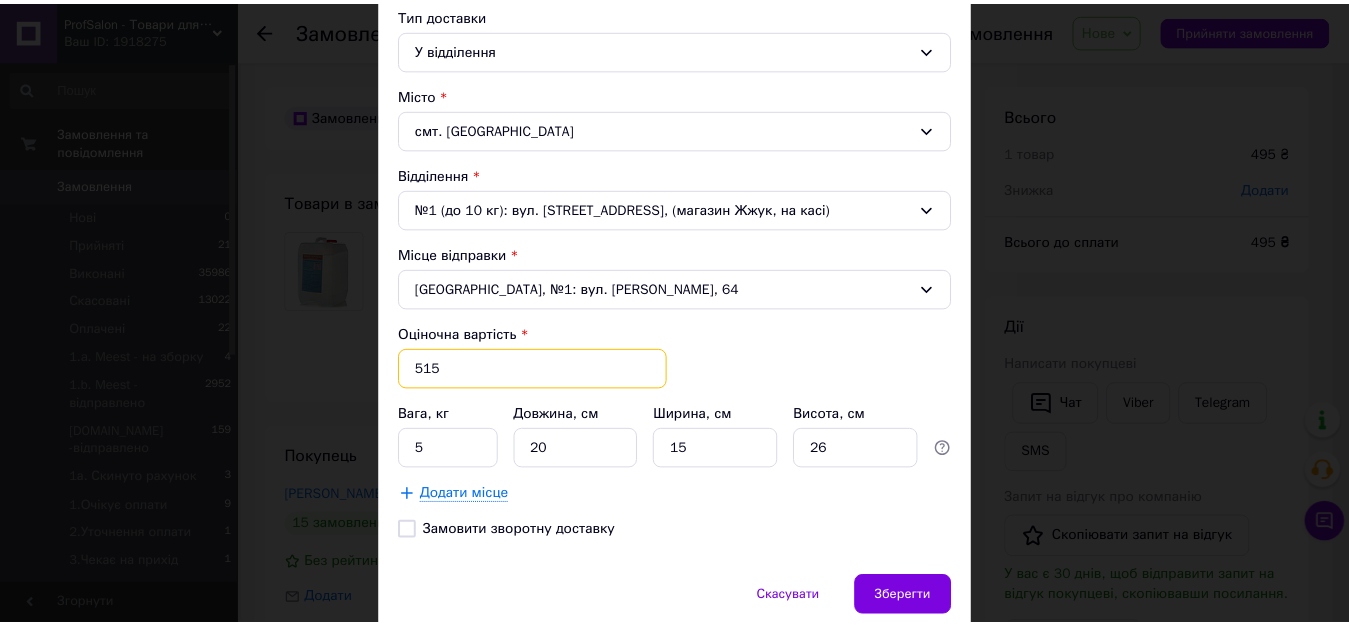 scroll, scrollTop: 548, scrollLeft: 0, axis: vertical 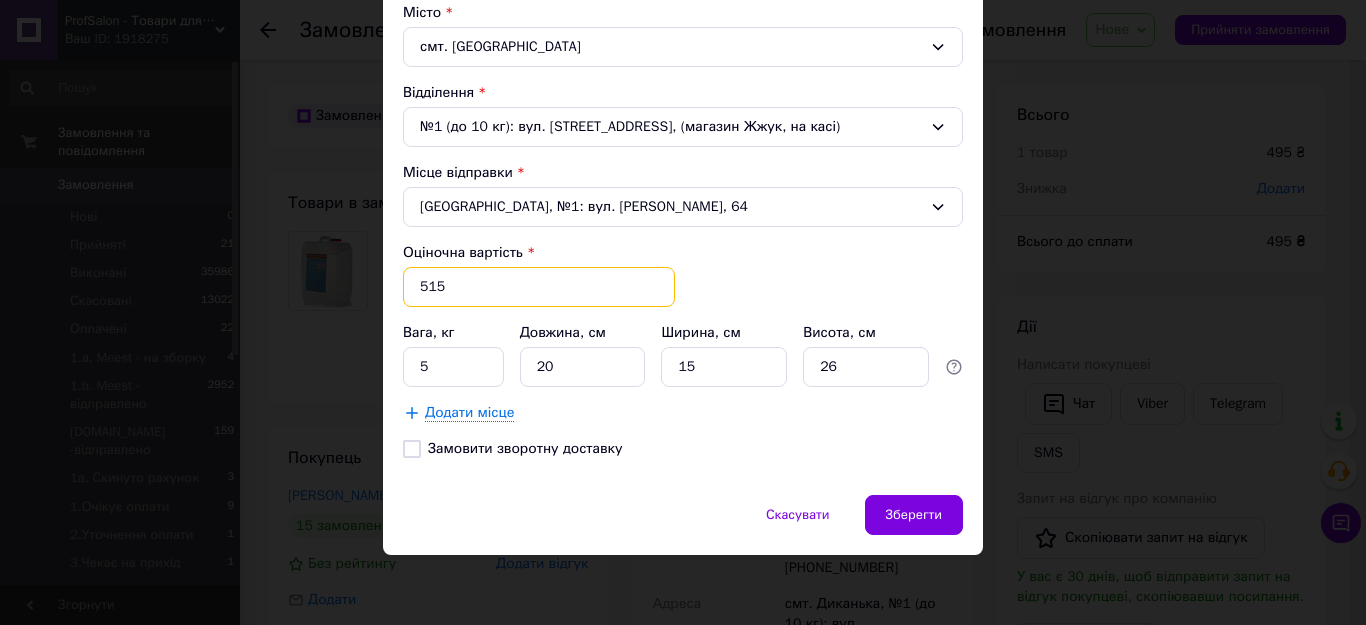 type on "515" 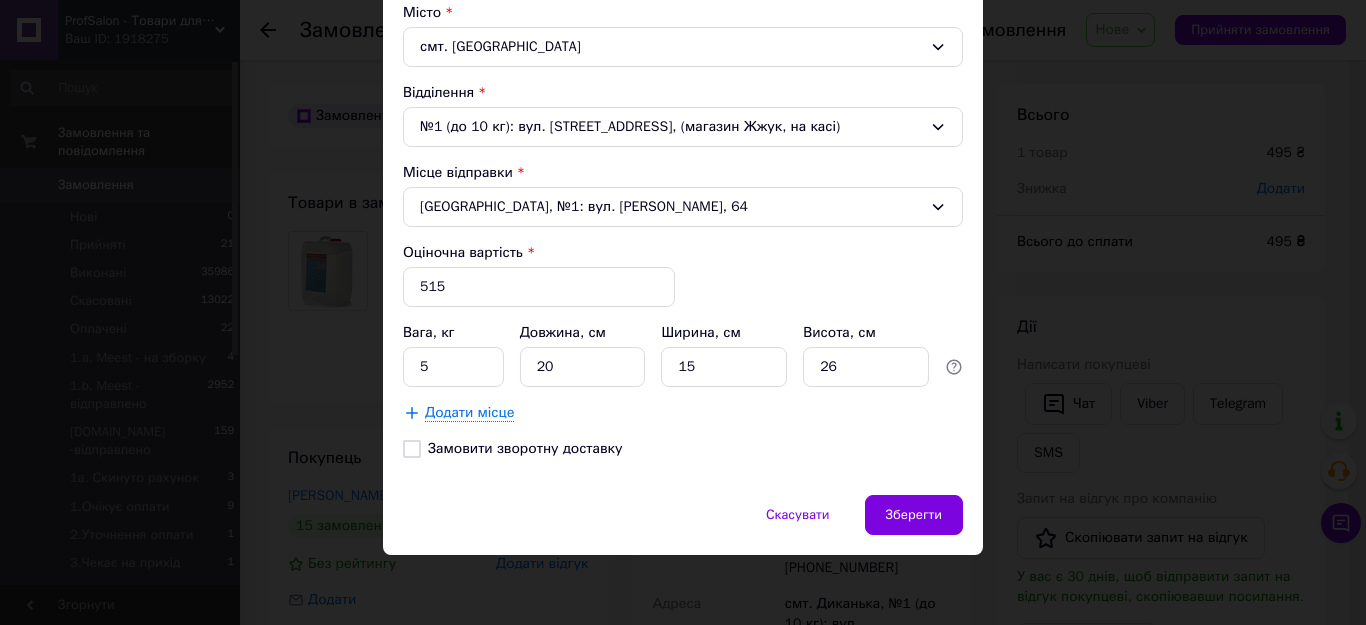 click on "Скасувати   Зберегти" at bounding box center (683, 525) 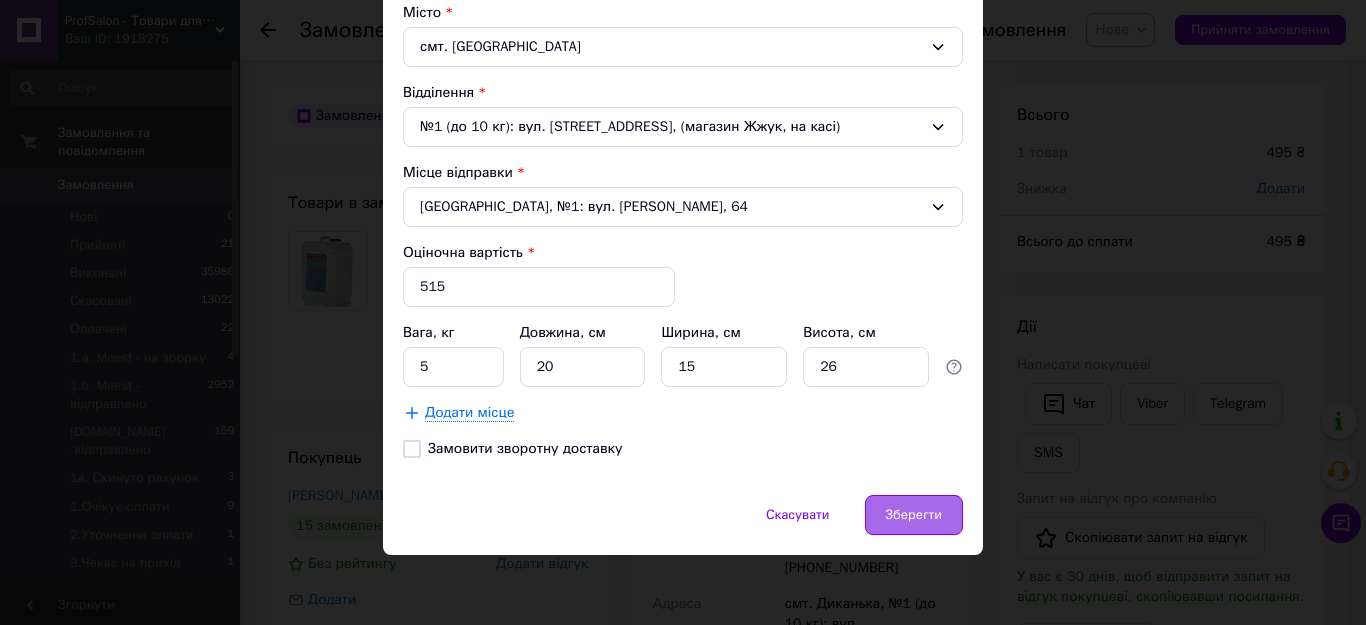 click on "Зберегти" at bounding box center (914, 515) 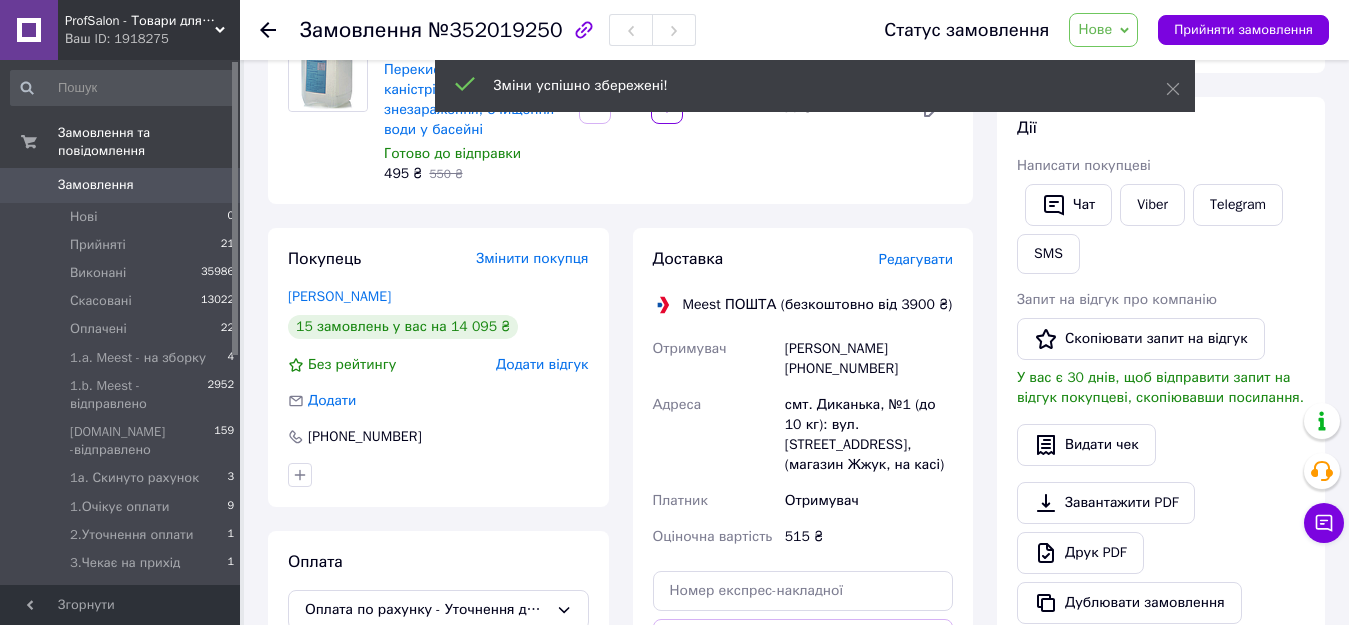 scroll, scrollTop: 200, scrollLeft: 0, axis: vertical 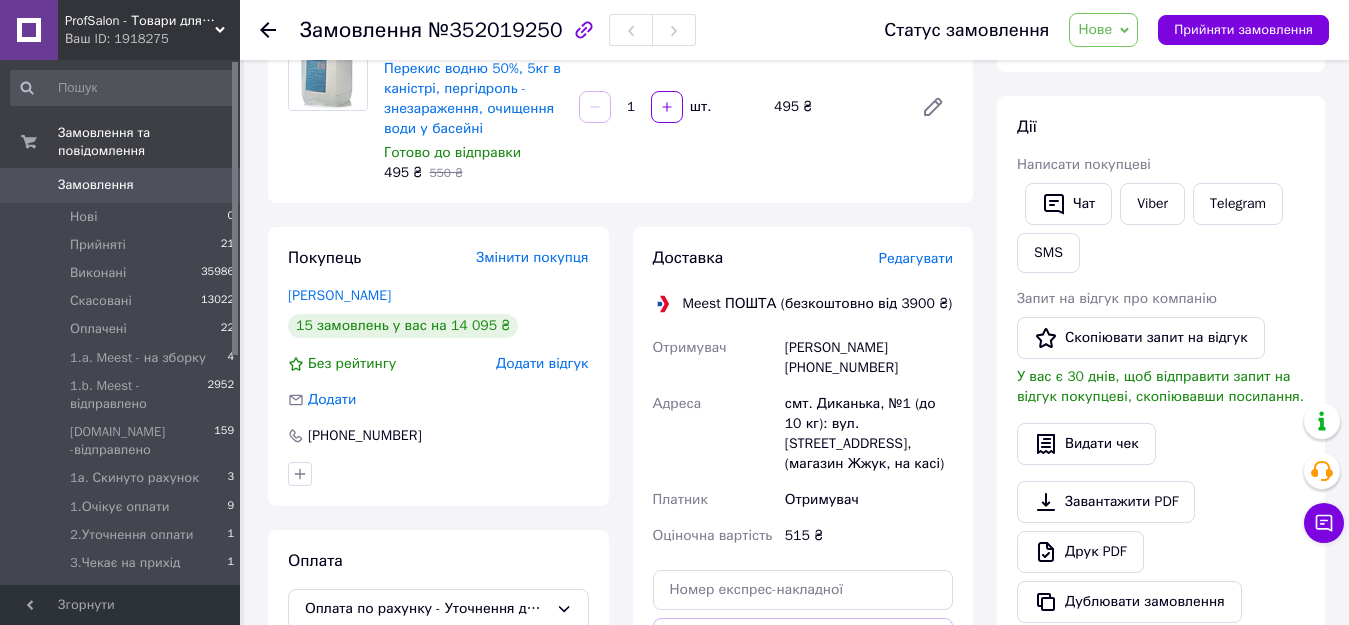 click on "Нове" at bounding box center (1103, 30) 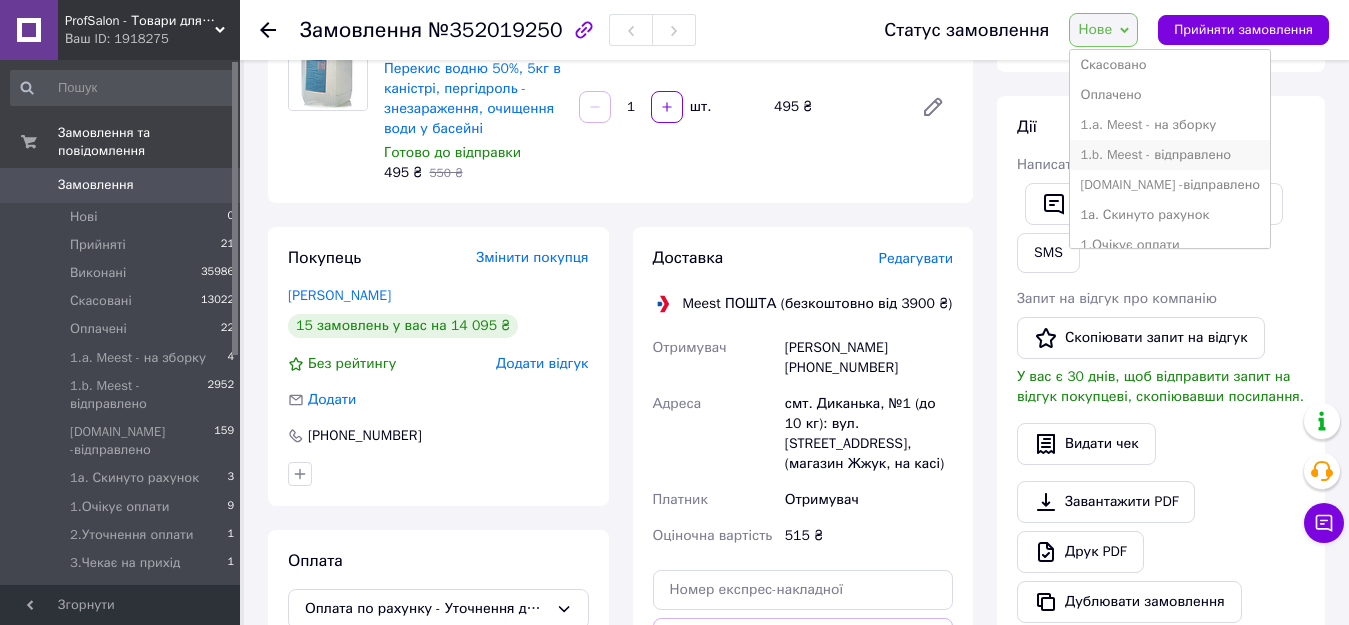 scroll, scrollTop: 100, scrollLeft: 0, axis: vertical 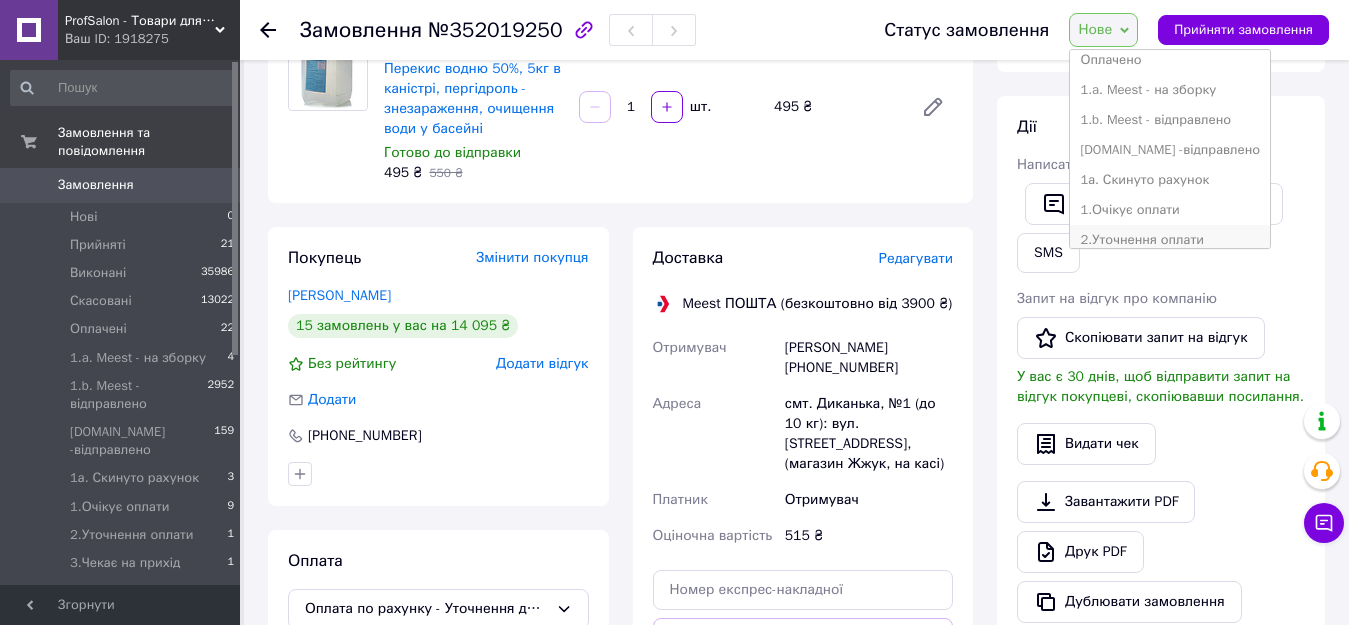 click on "2.Уточнення оплати" at bounding box center [1170, 240] 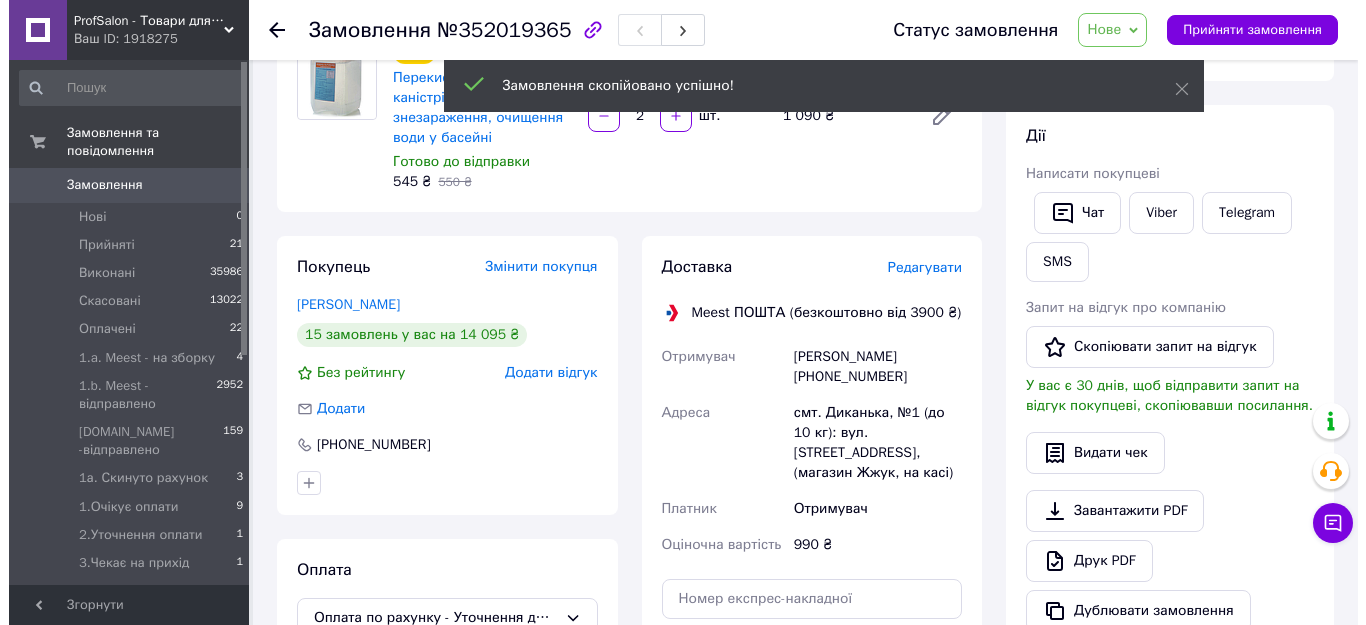 scroll, scrollTop: 200, scrollLeft: 0, axis: vertical 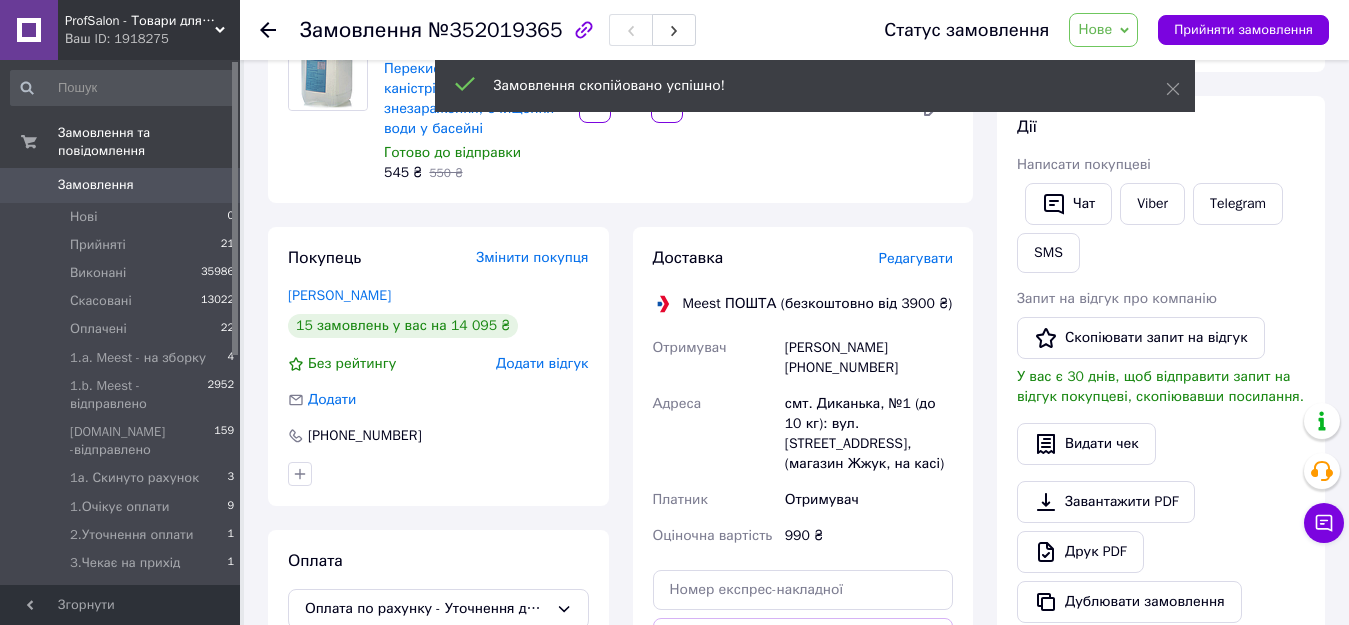 click on "Редагувати" at bounding box center [916, 258] 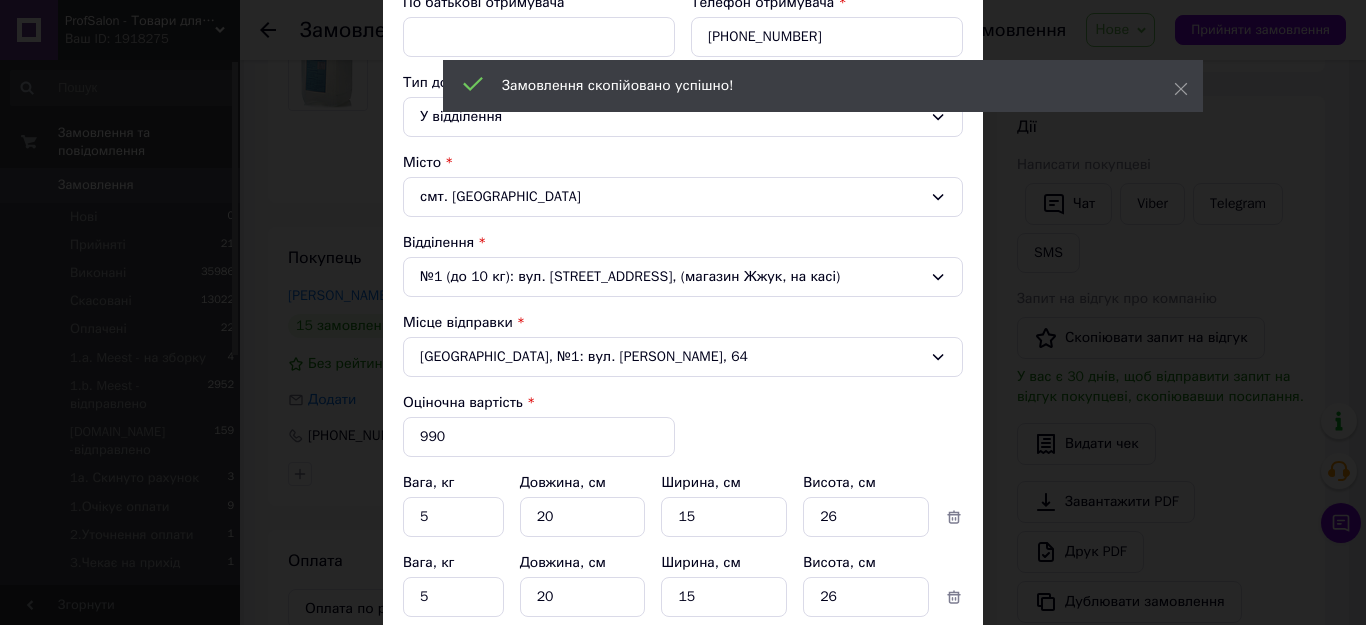 scroll, scrollTop: 400, scrollLeft: 0, axis: vertical 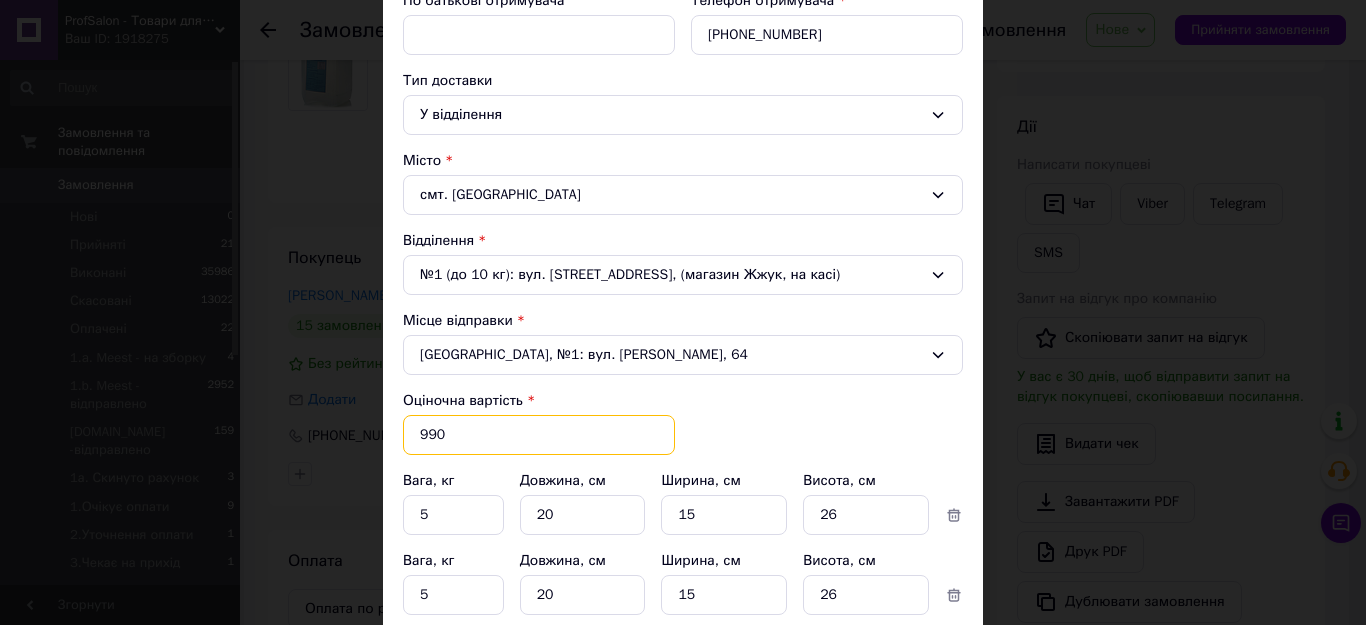drag, startPoint x: 468, startPoint y: 432, endPoint x: 418, endPoint y: 437, distance: 50.24938 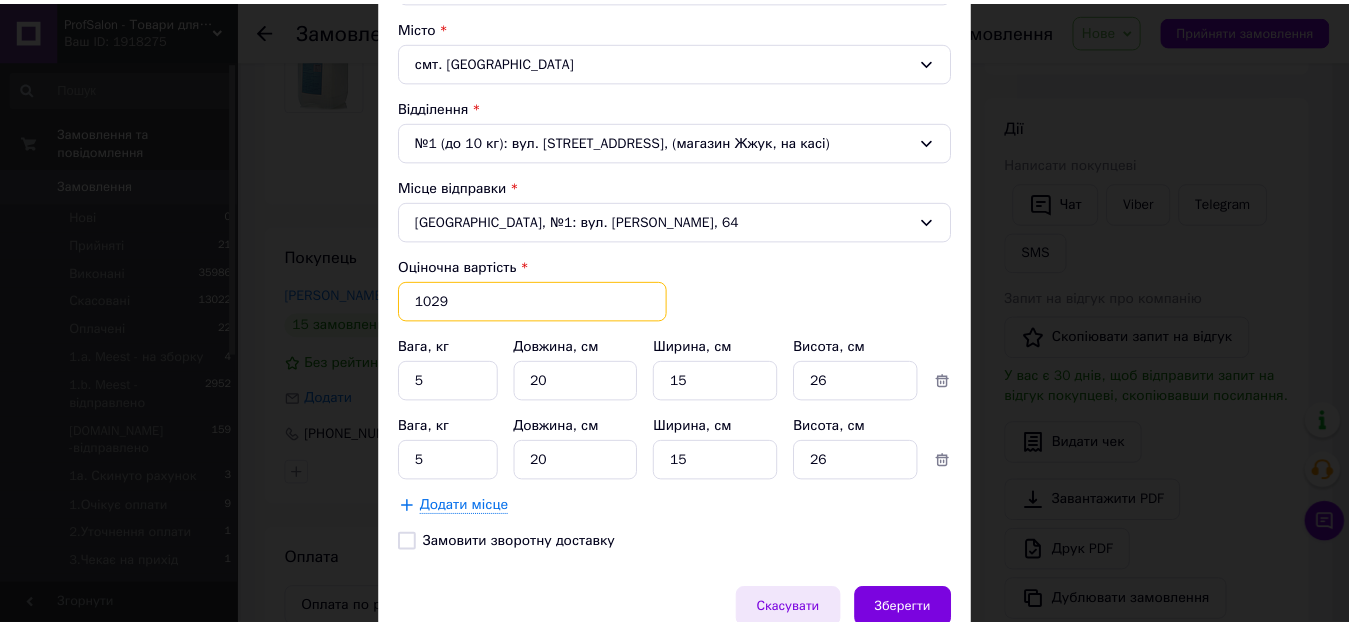 scroll, scrollTop: 628, scrollLeft: 0, axis: vertical 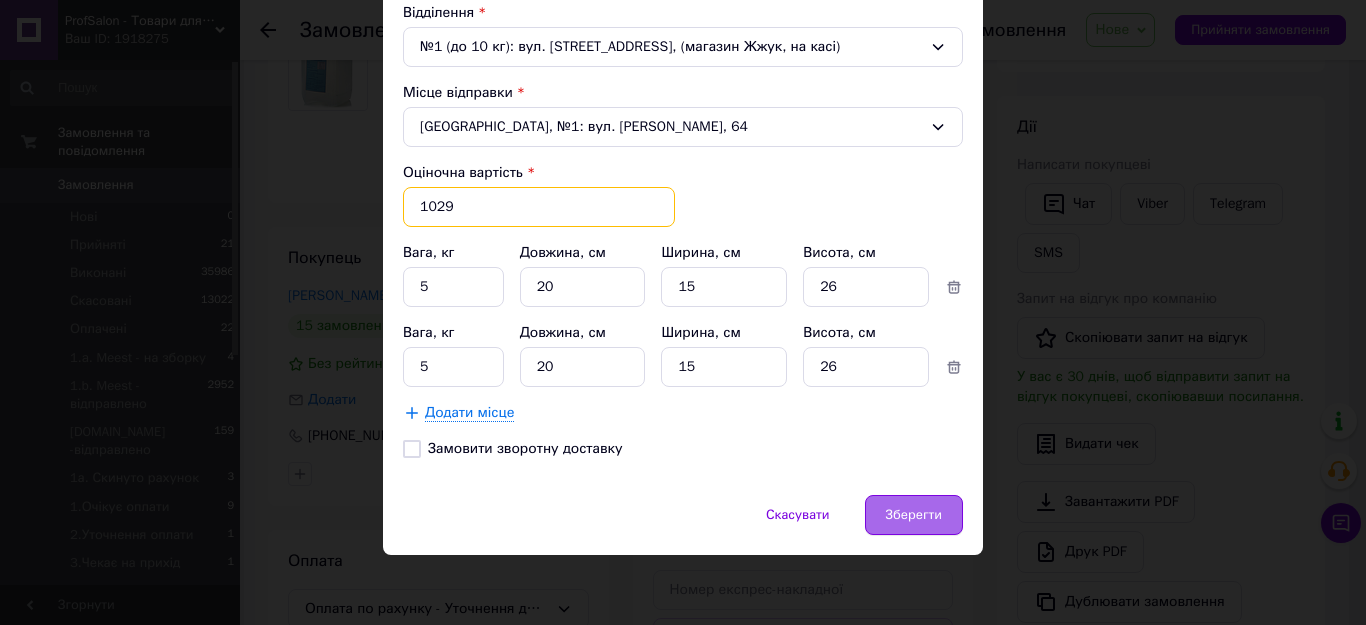 type on "1029" 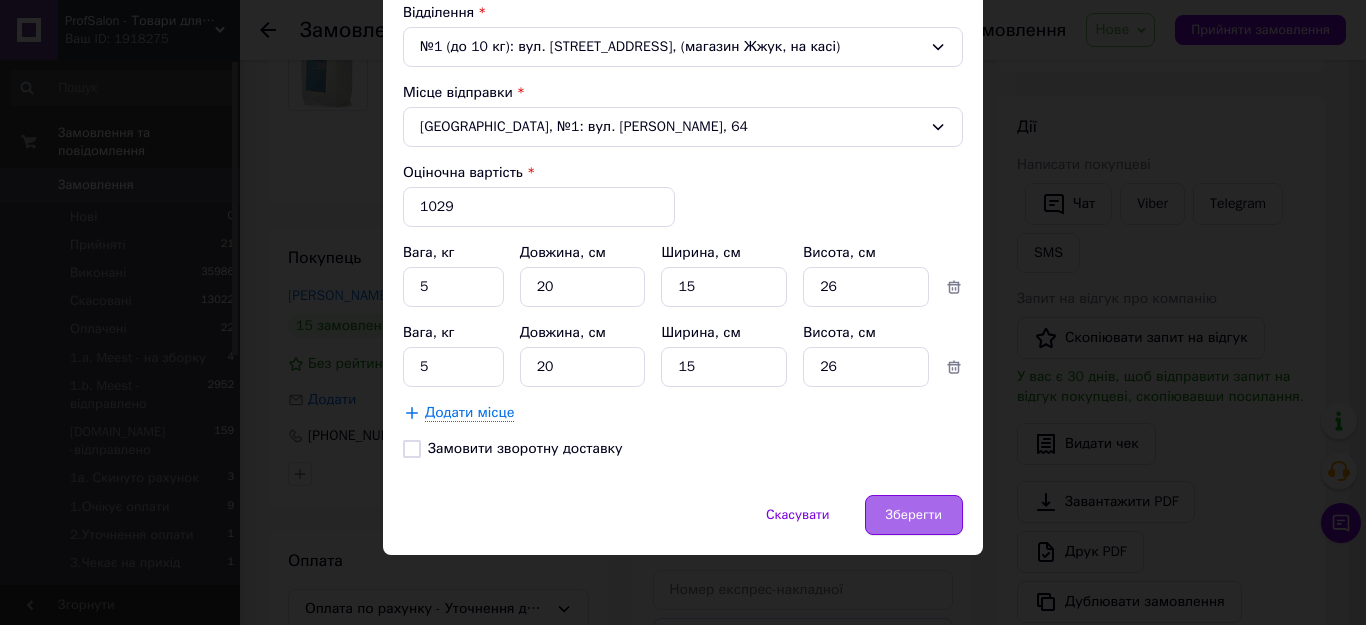click on "Зберегти" at bounding box center [914, 515] 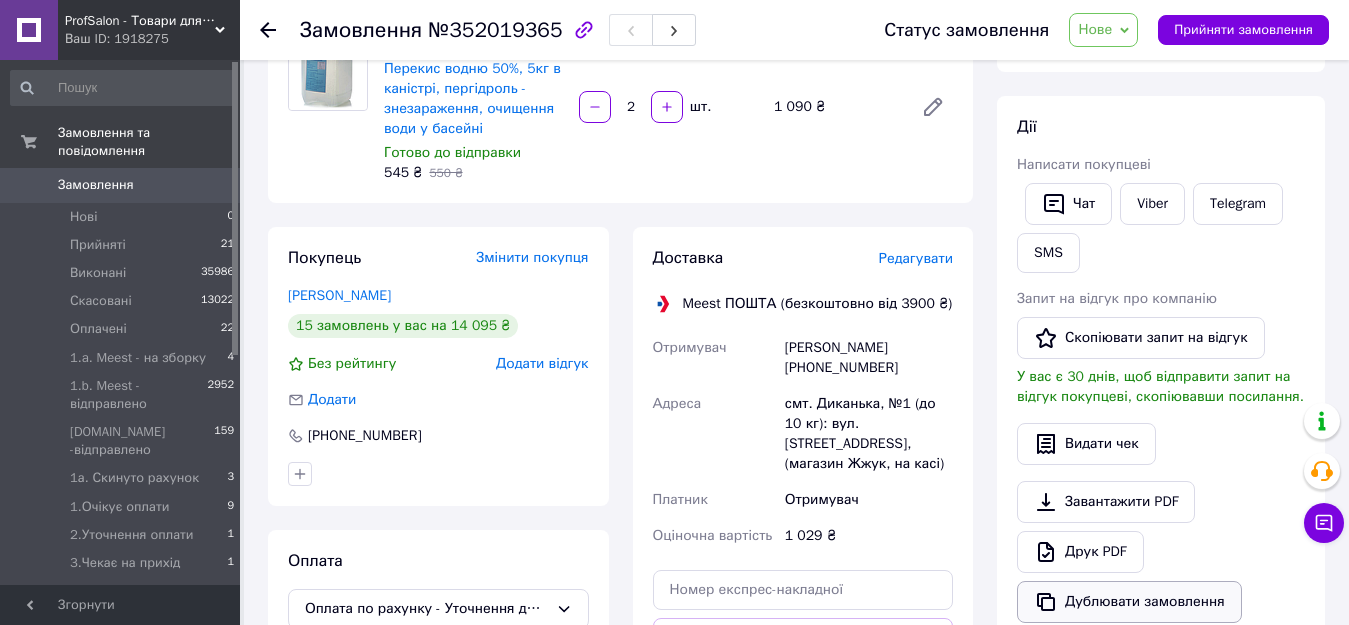 click on "Дублювати замовлення" at bounding box center (1129, 602) 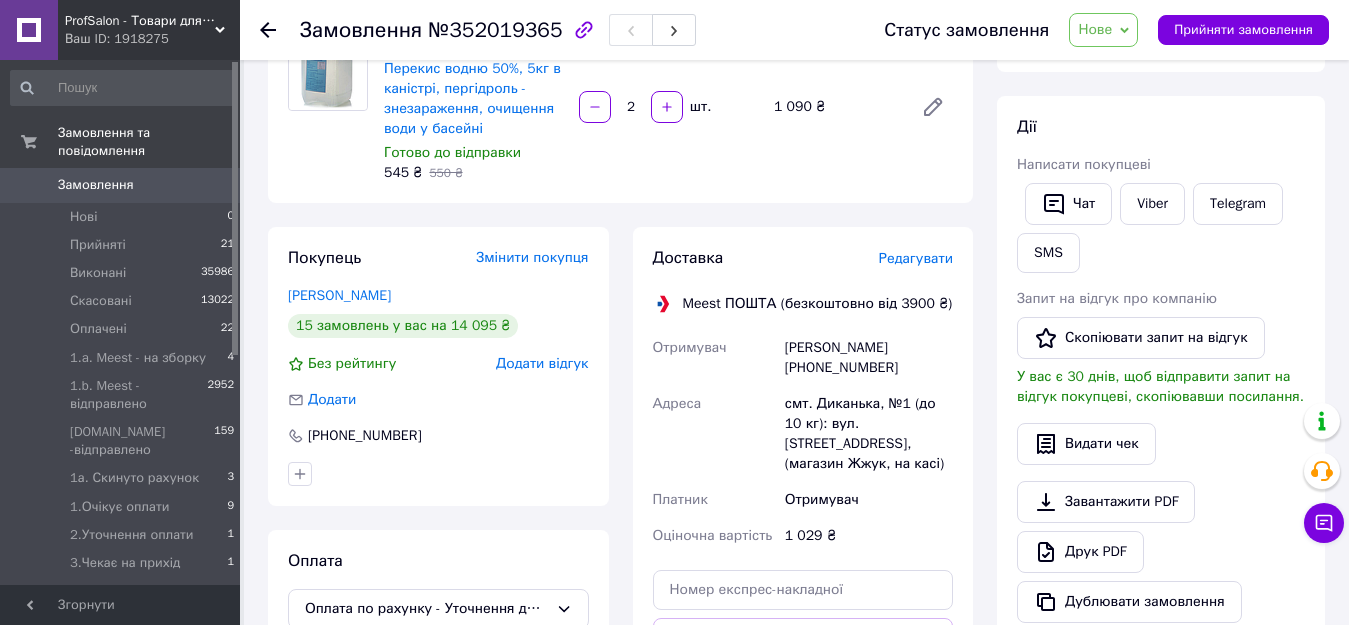 click on "Нове" at bounding box center (1103, 30) 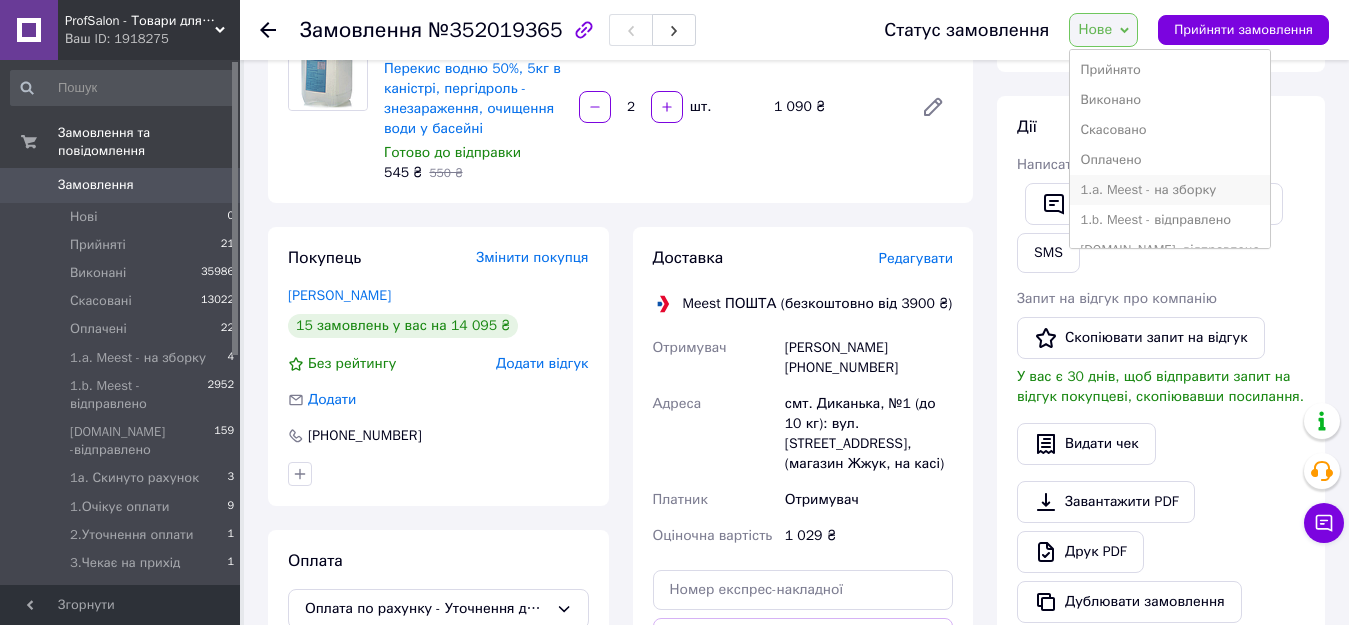 scroll, scrollTop: 100, scrollLeft: 0, axis: vertical 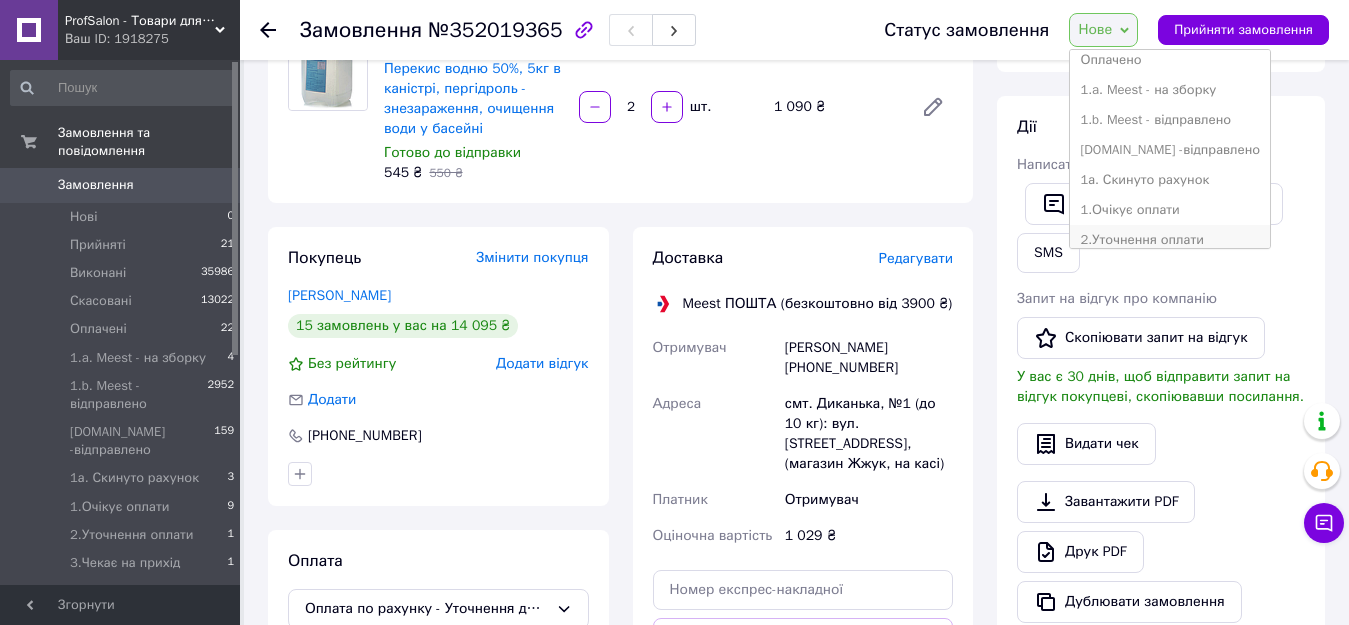 click on "2.Уточнення оплати" at bounding box center (1170, 240) 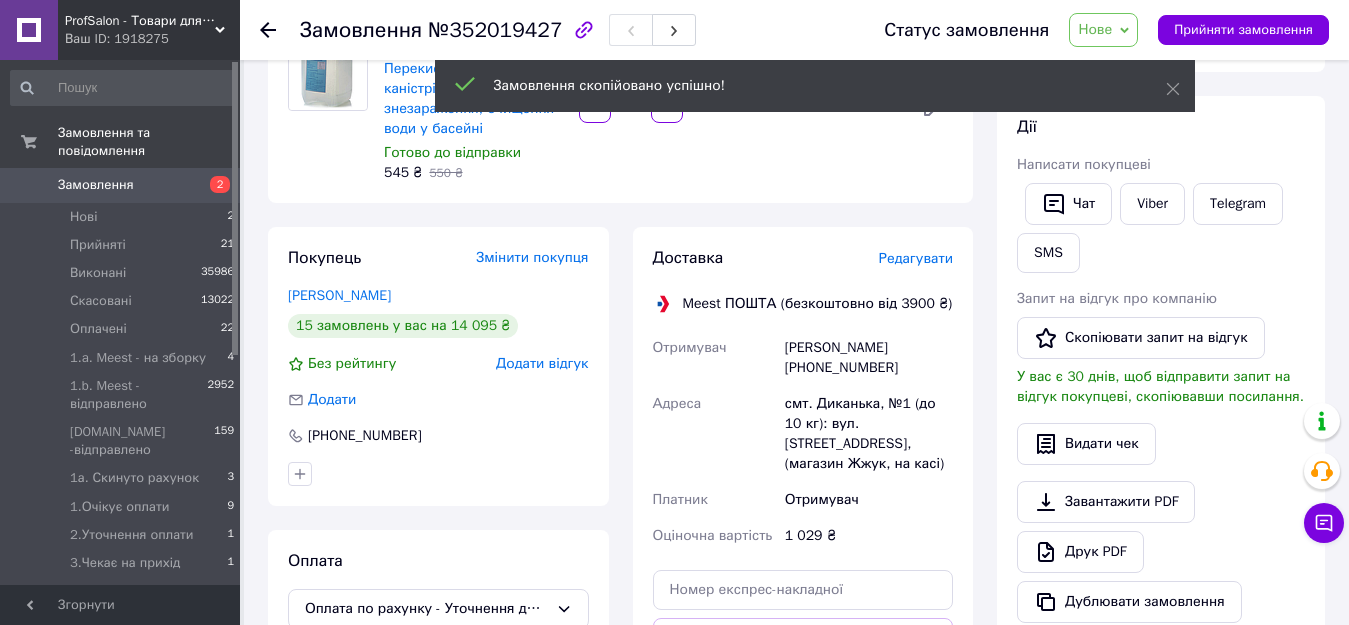 scroll, scrollTop: 300, scrollLeft: 0, axis: vertical 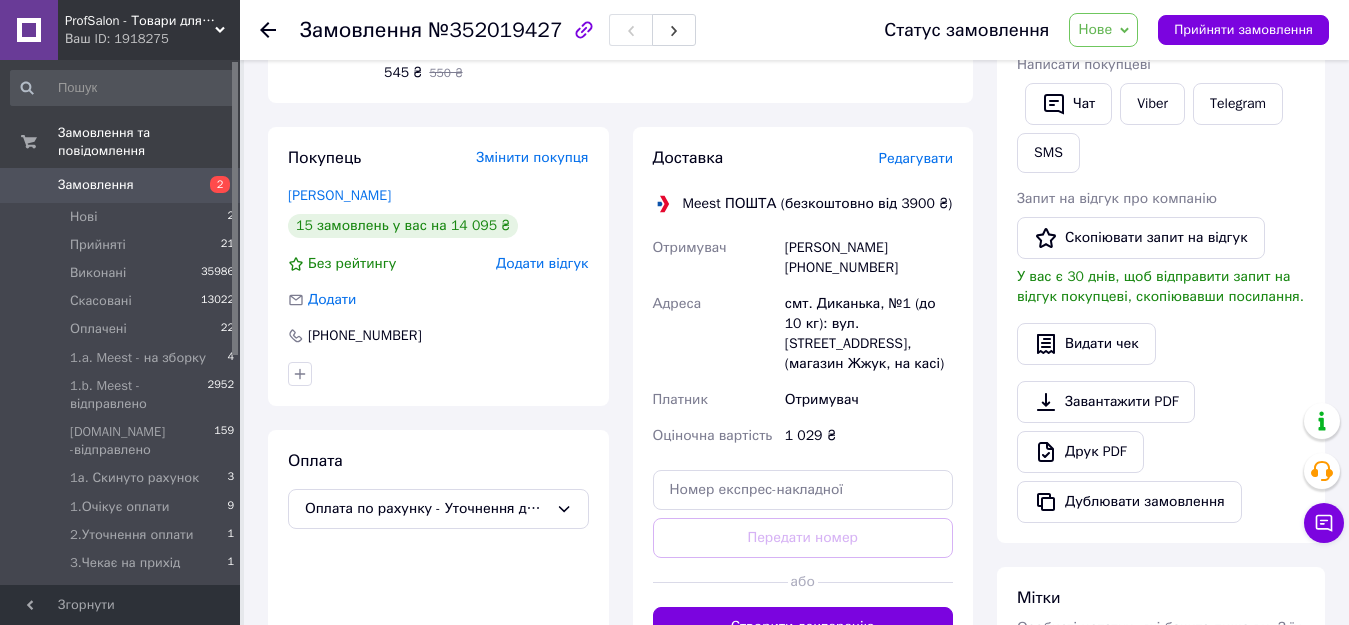 click on "Нове" at bounding box center [1103, 30] 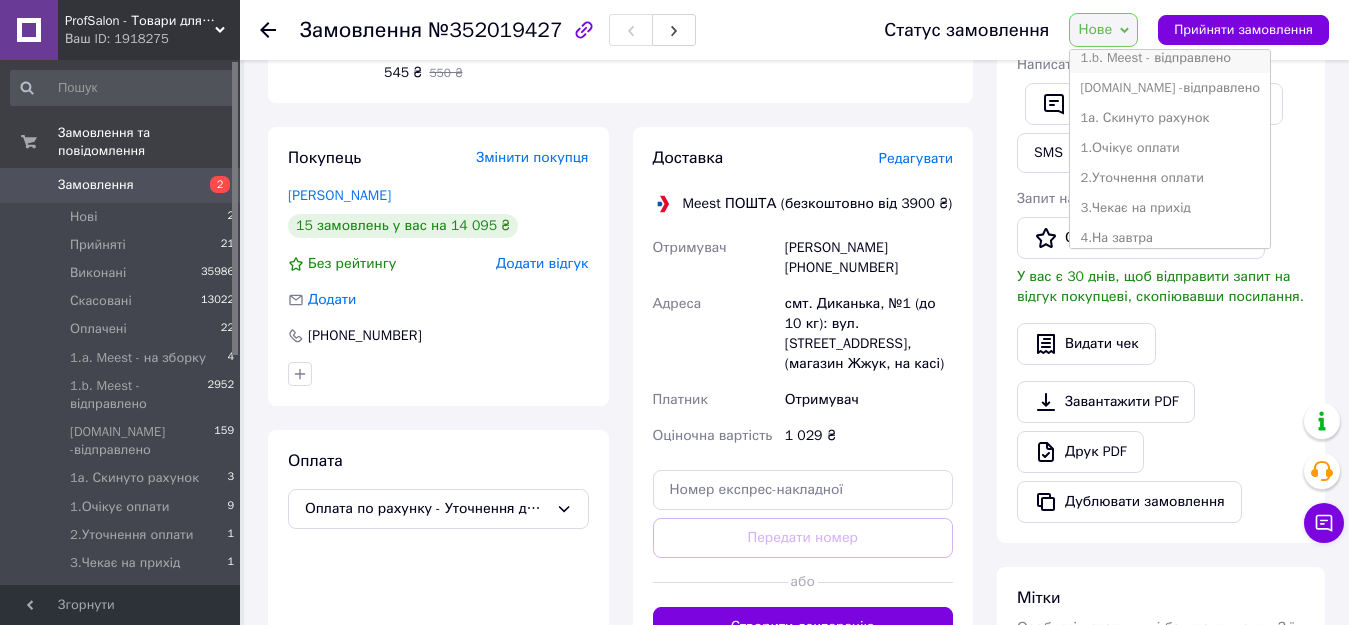 scroll, scrollTop: 200, scrollLeft: 0, axis: vertical 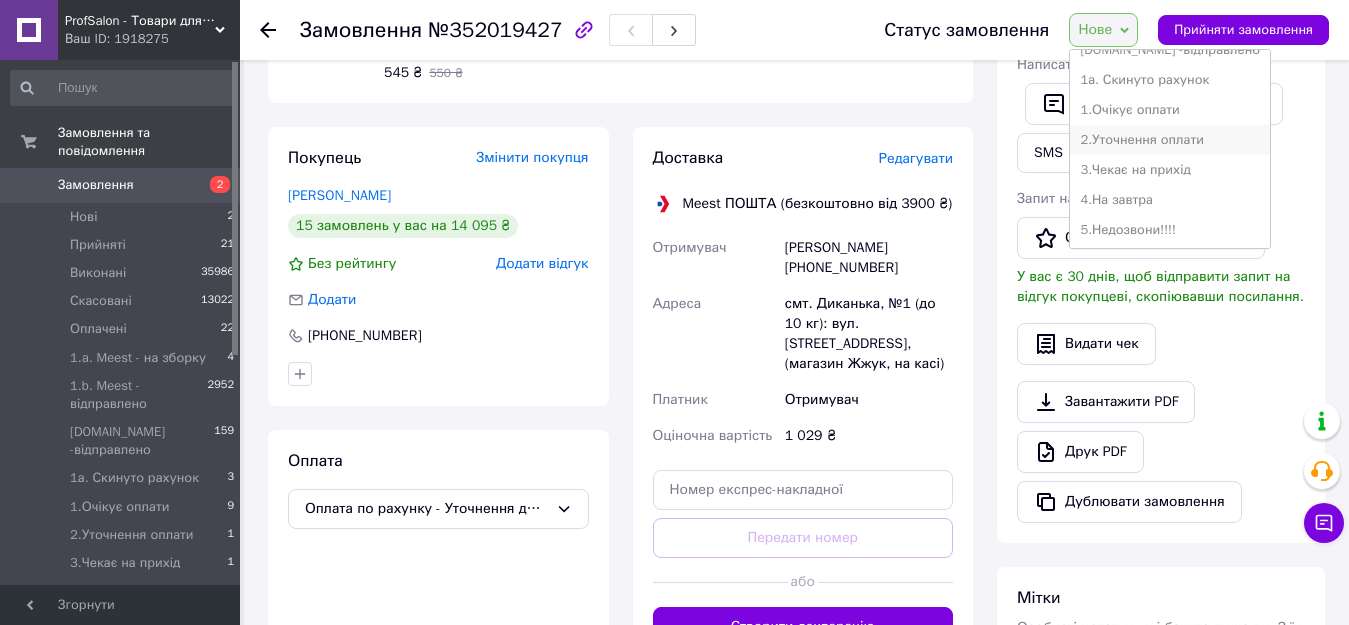 click on "2.Уточнення оплати" at bounding box center [1170, 140] 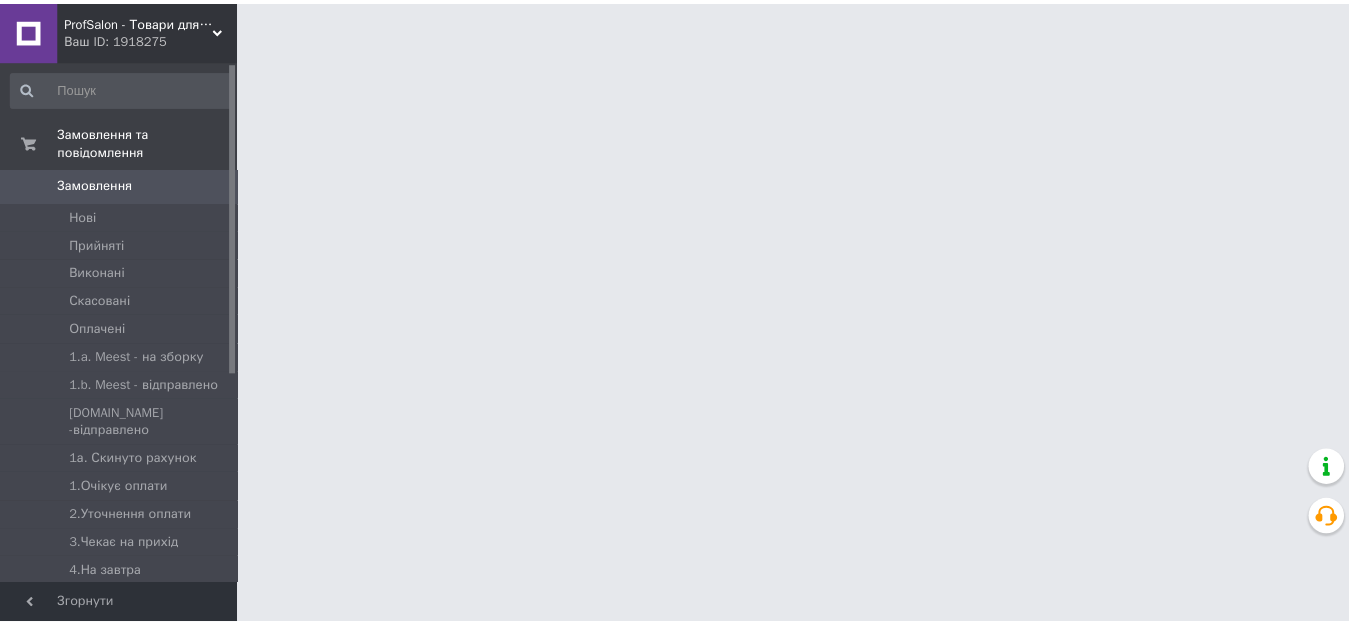 scroll, scrollTop: 0, scrollLeft: 0, axis: both 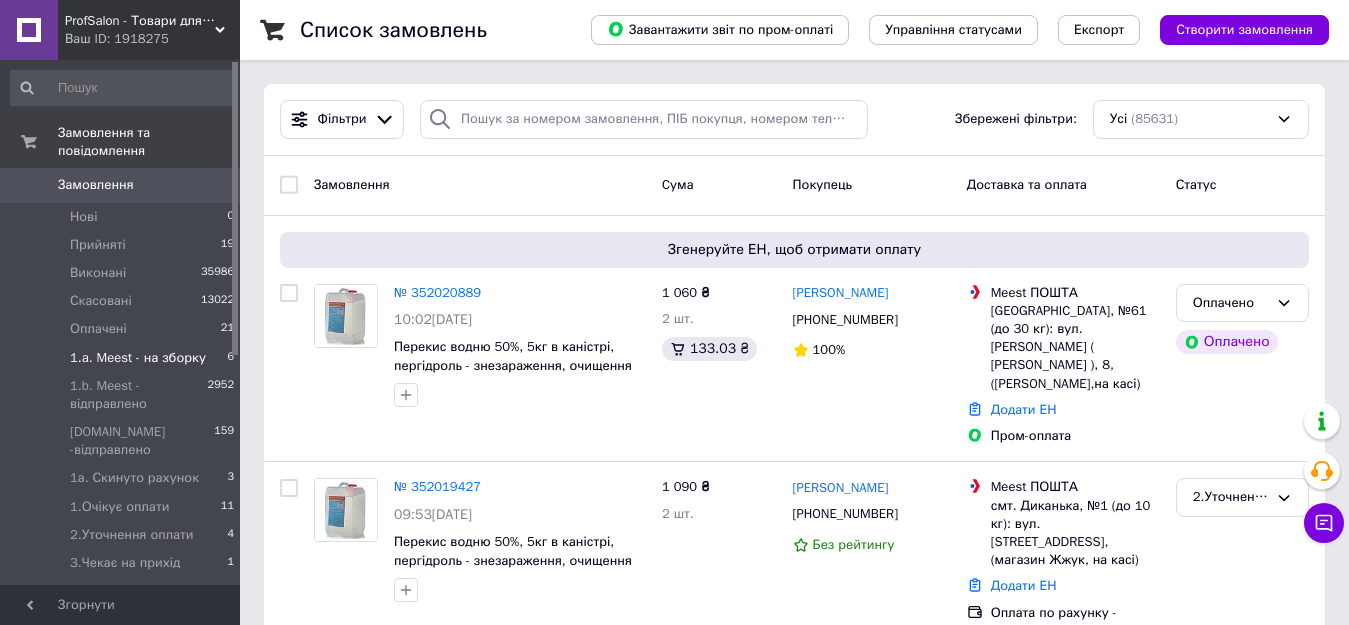 click on "1.a. Meest - на зборку" at bounding box center (138, 358) 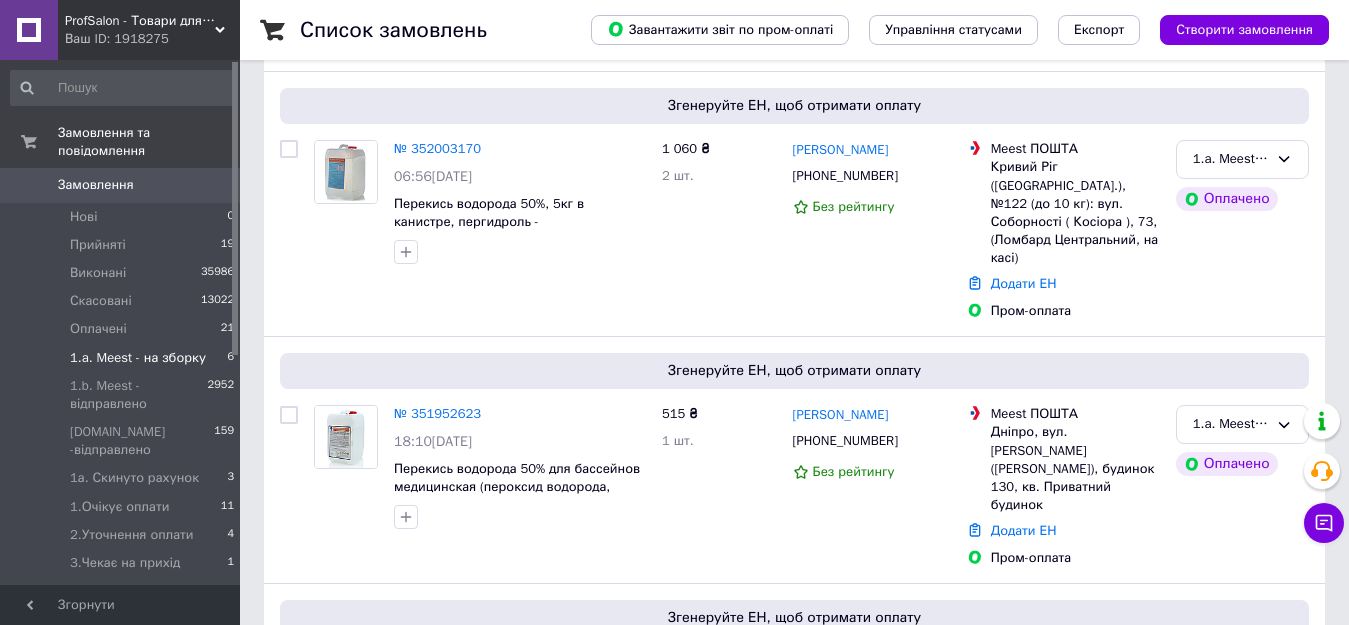 scroll, scrollTop: 300, scrollLeft: 0, axis: vertical 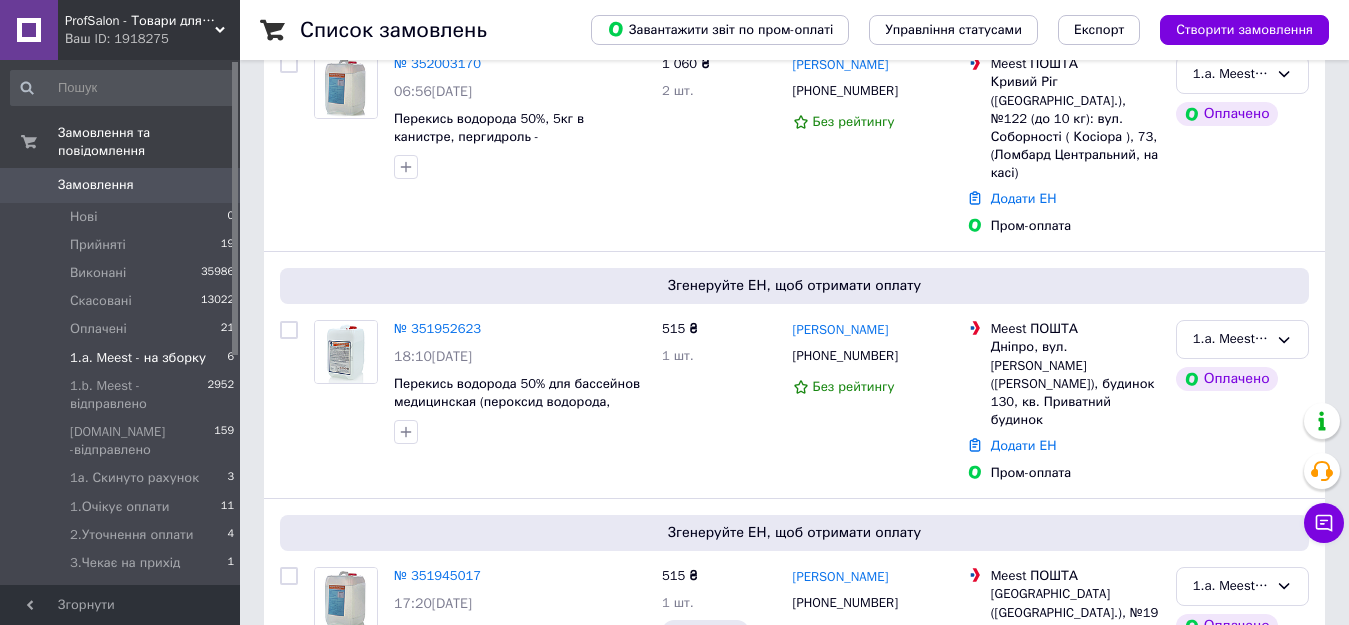 click on "1.a. Meest - на зборку" at bounding box center (138, 358) 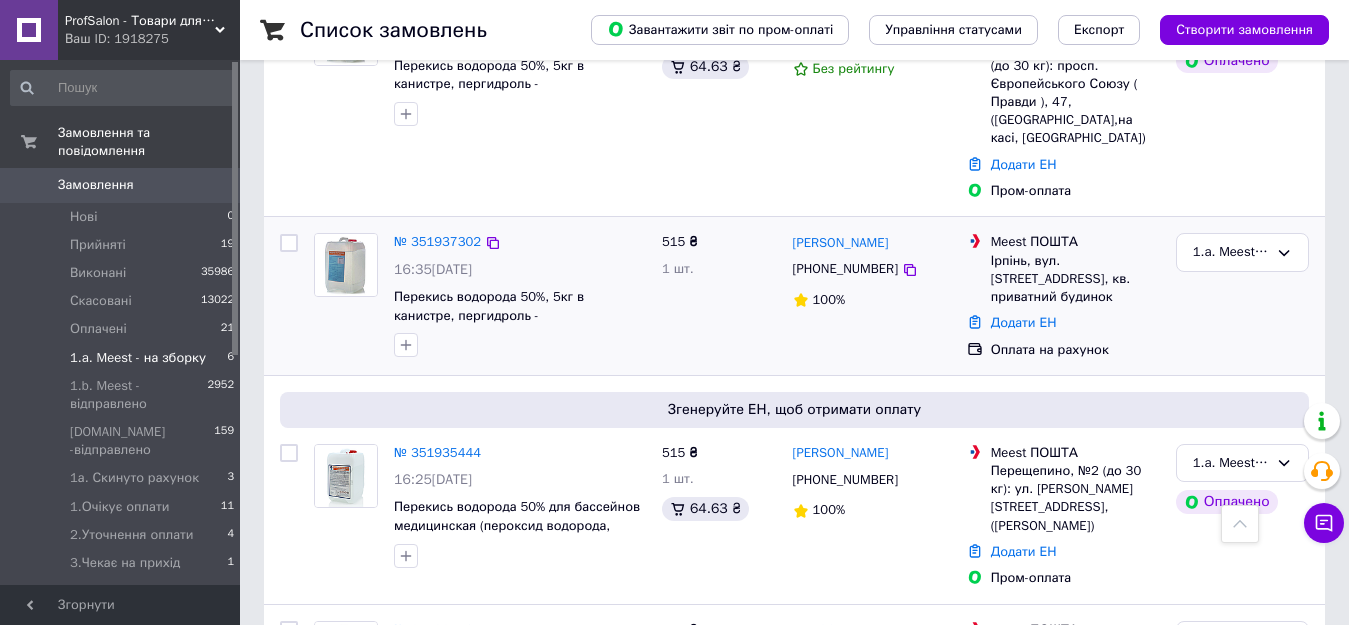 scroll, scrollTop: 953, scrollLeft: 0, axis: vertical 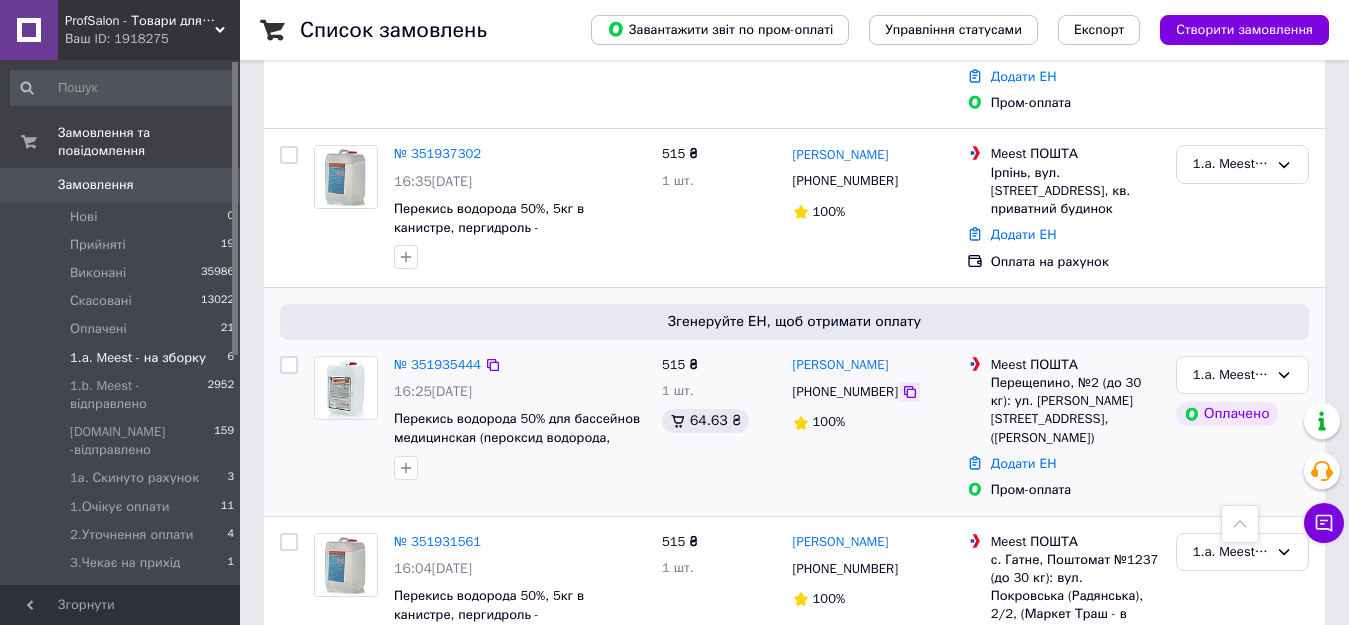 click 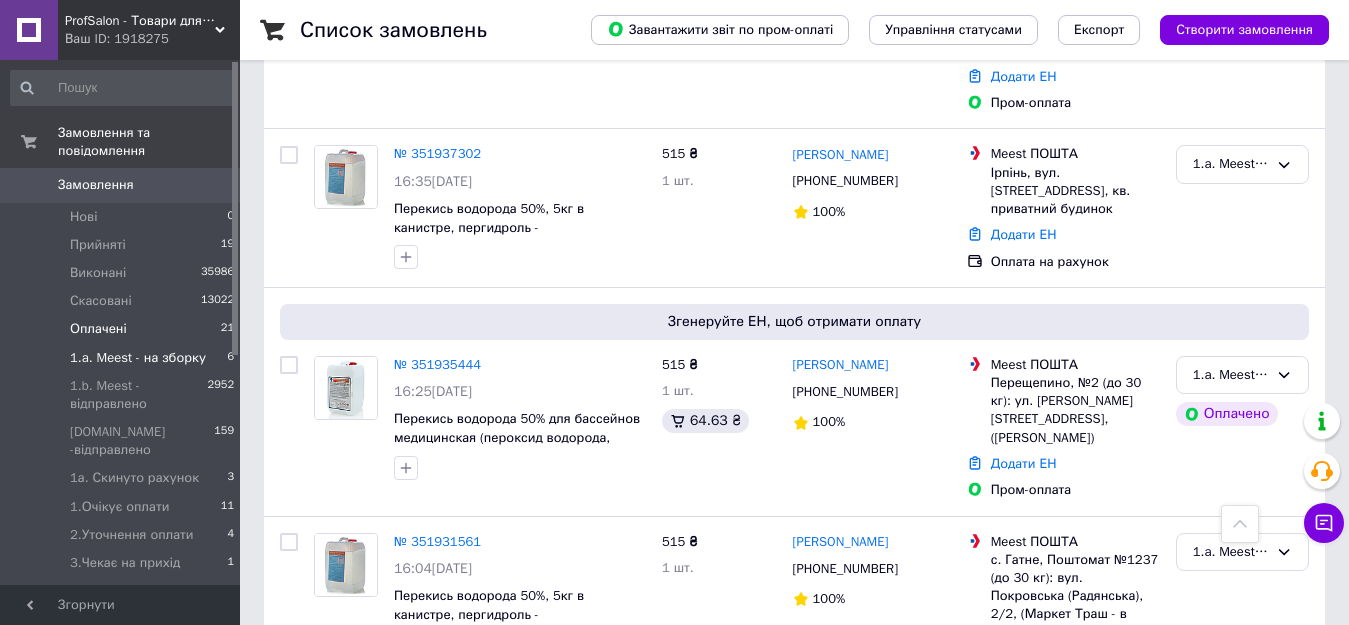 click on "Оплачені" at bounding box center (98, 329) 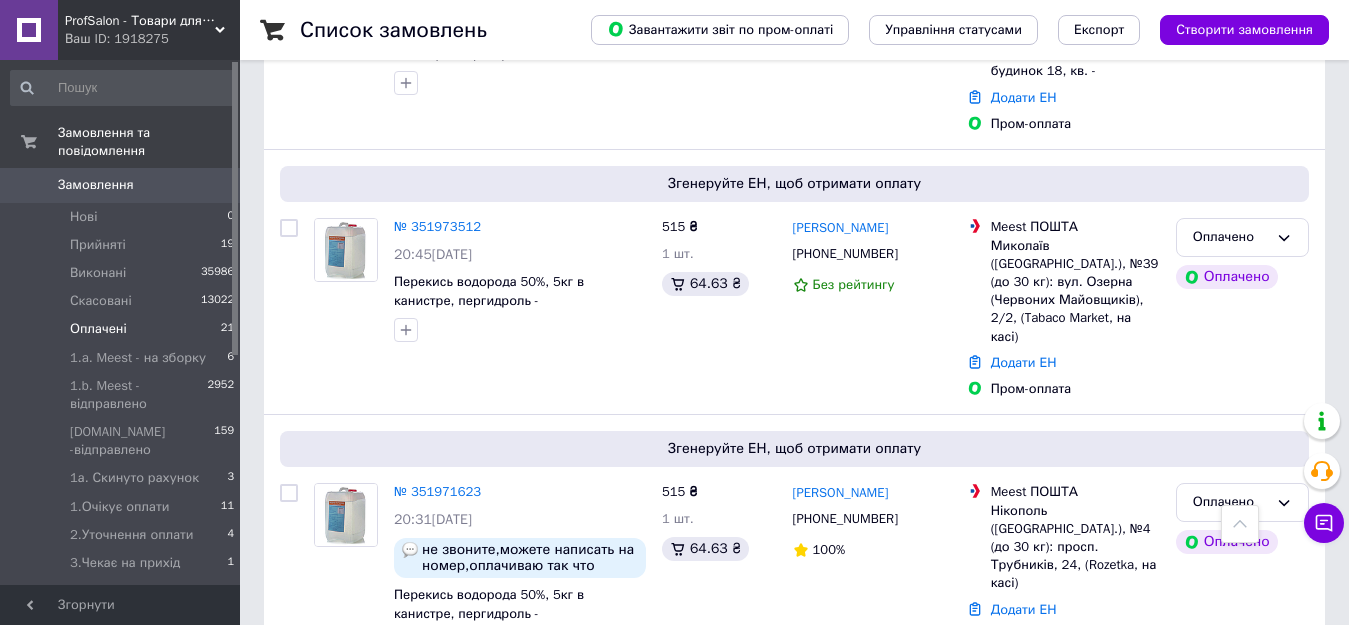 scroll, scrollTop: 4249, scrollLeft: 0, axis: vertical 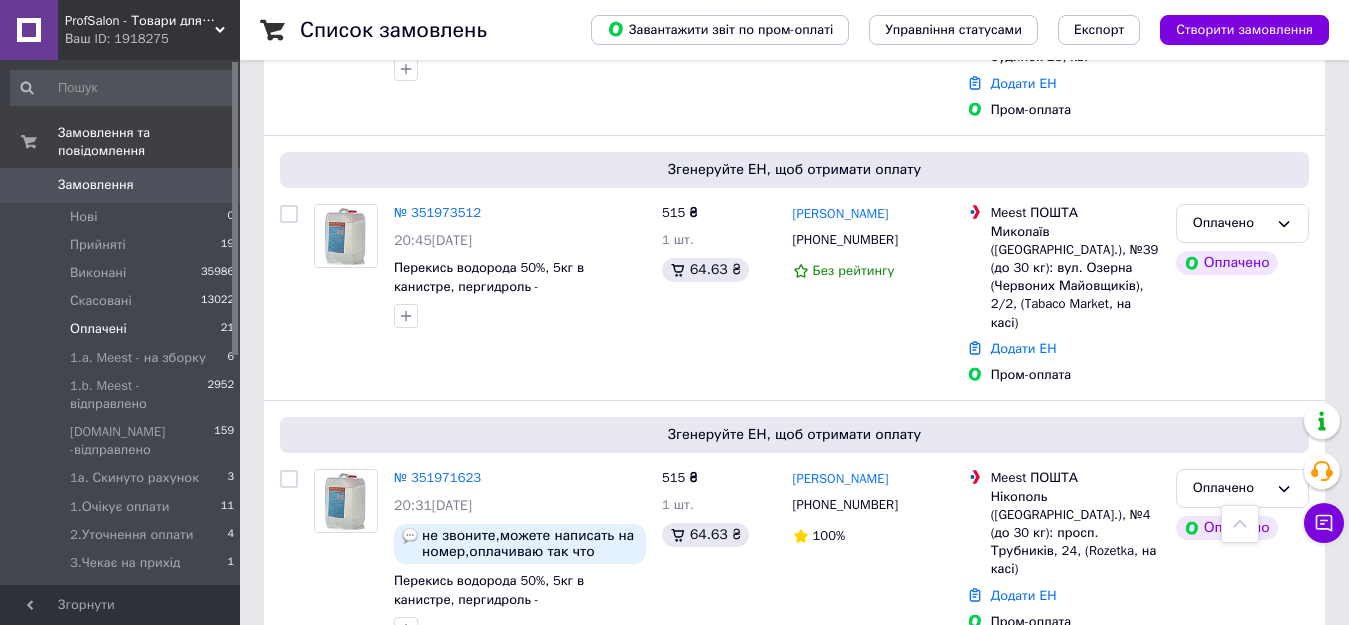 click on "2" at bounding box center (327, 931) 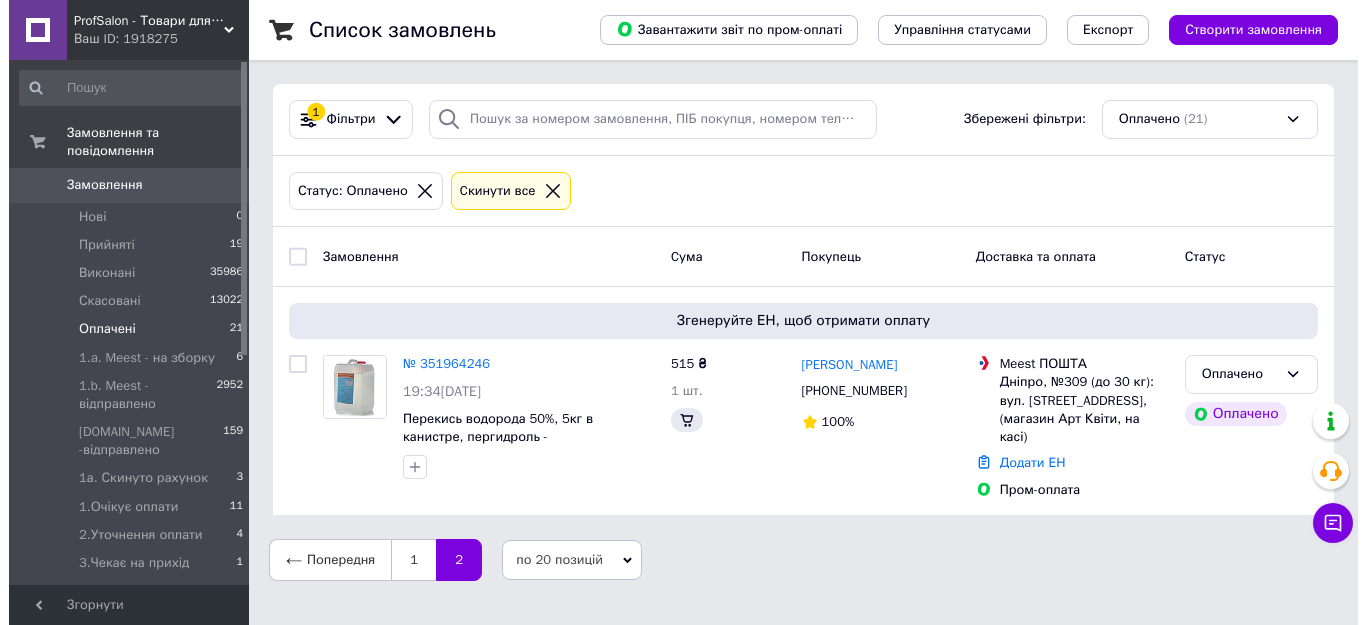 scroll, scrollTop: 0, scrollLeft: 0, axis: both 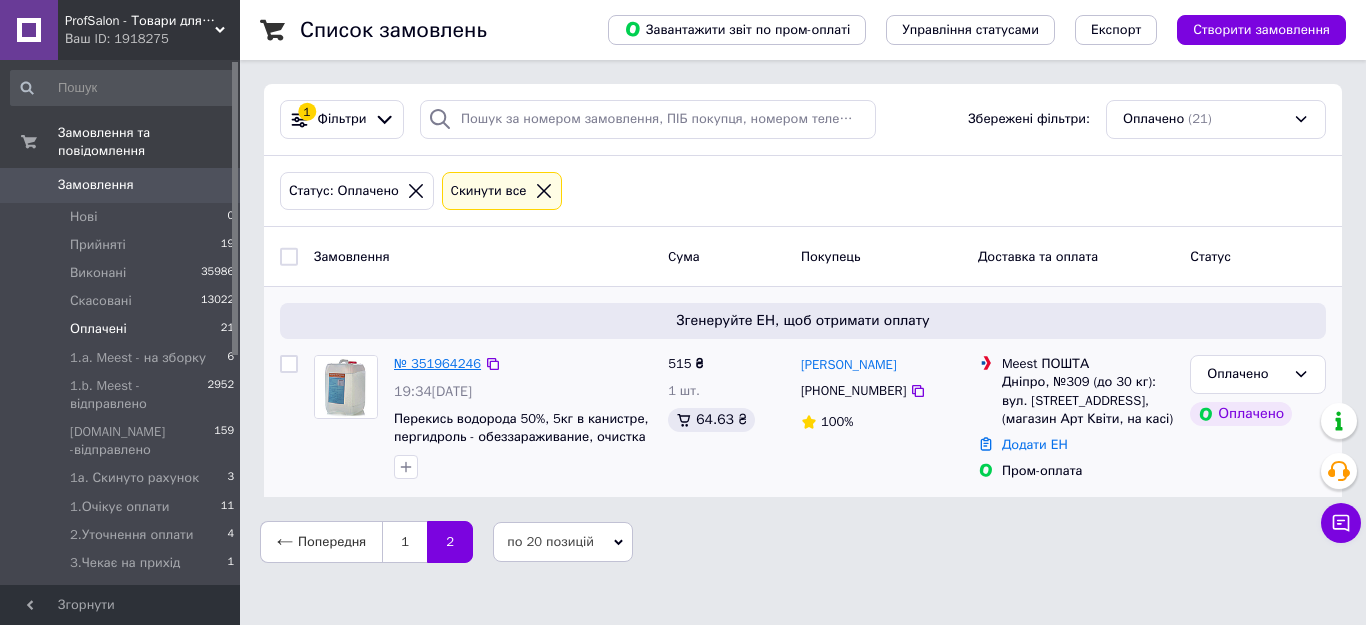 click on "№ 351964246" at bounding box center [437, 363] 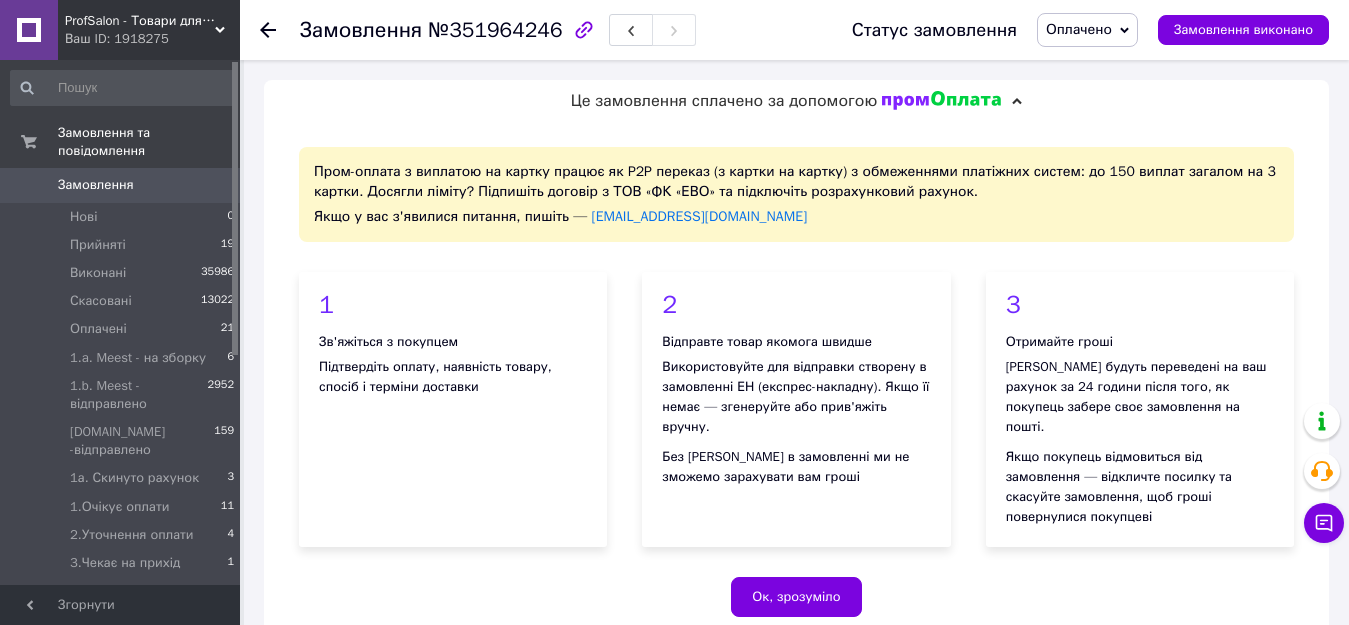 click on "Оплачено" at bounding box center [1087, 30] 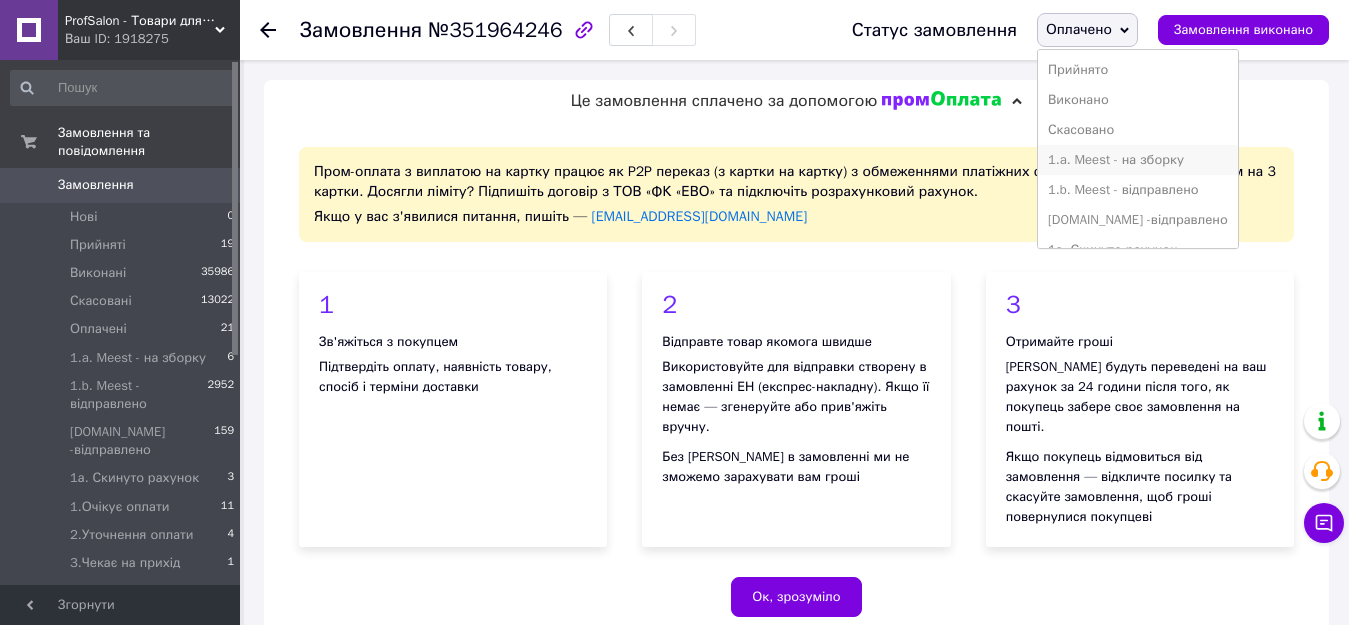 click on "1.a. Meest - на зборку" at bounding box center (1138, 160) 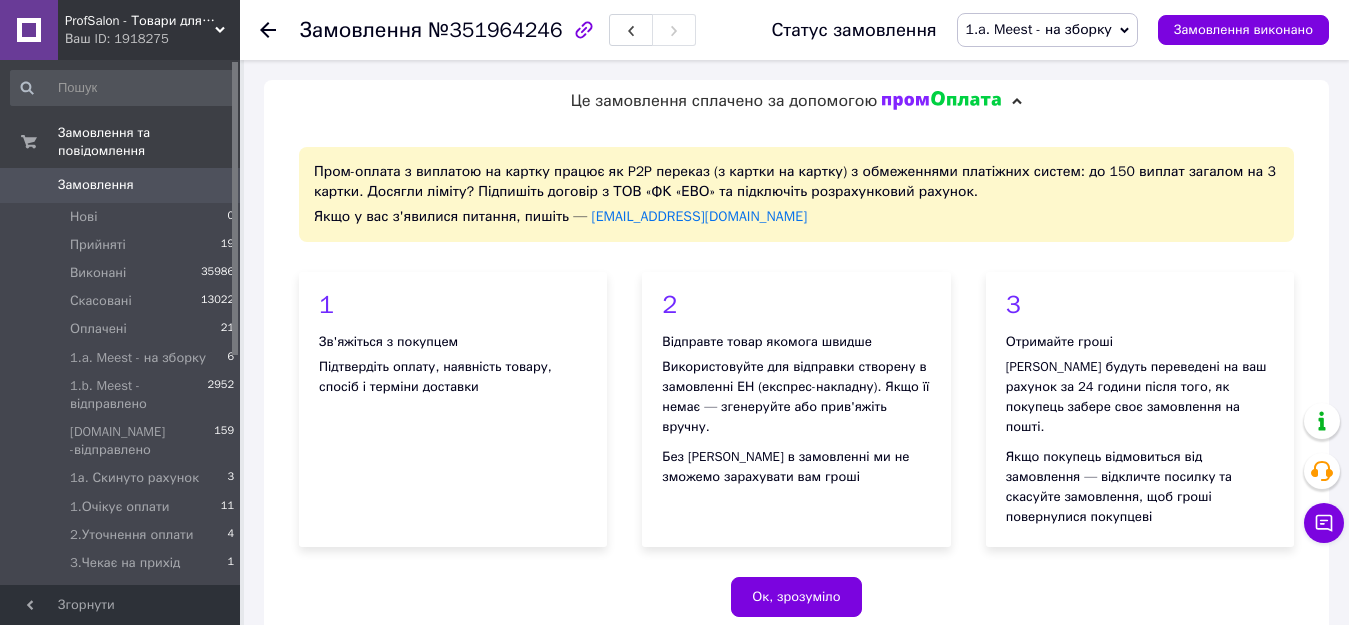 click 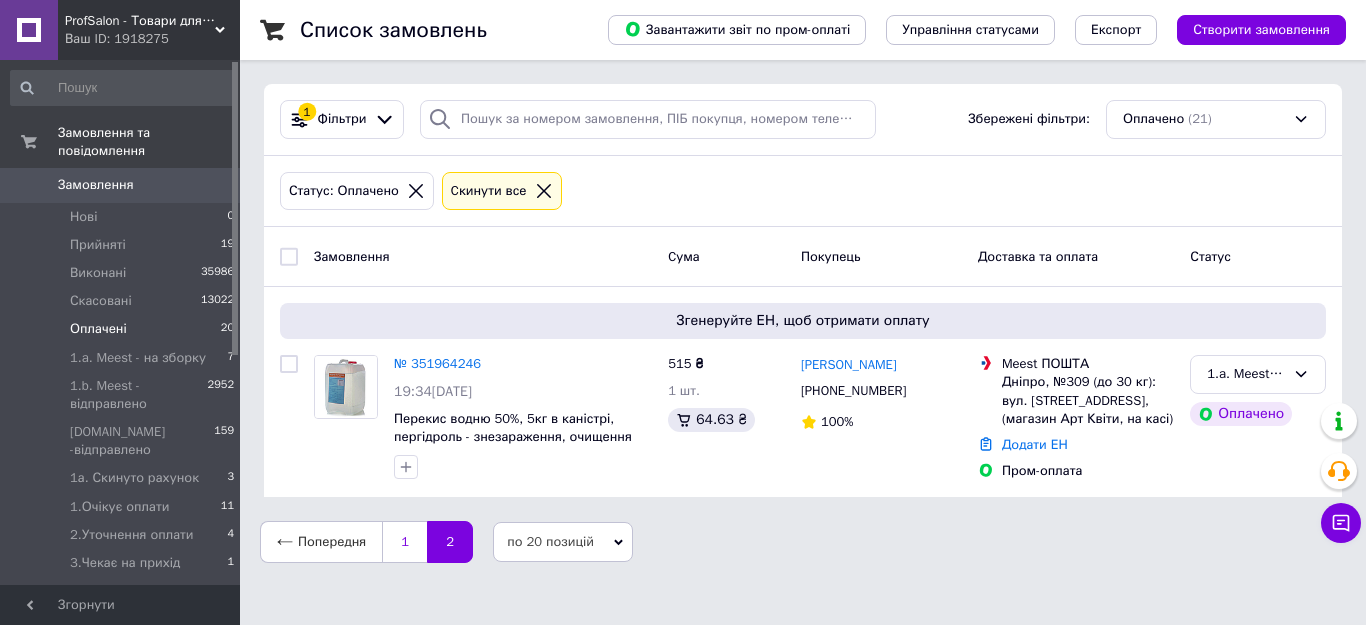 click on "1" at bounding box center [404, 542] 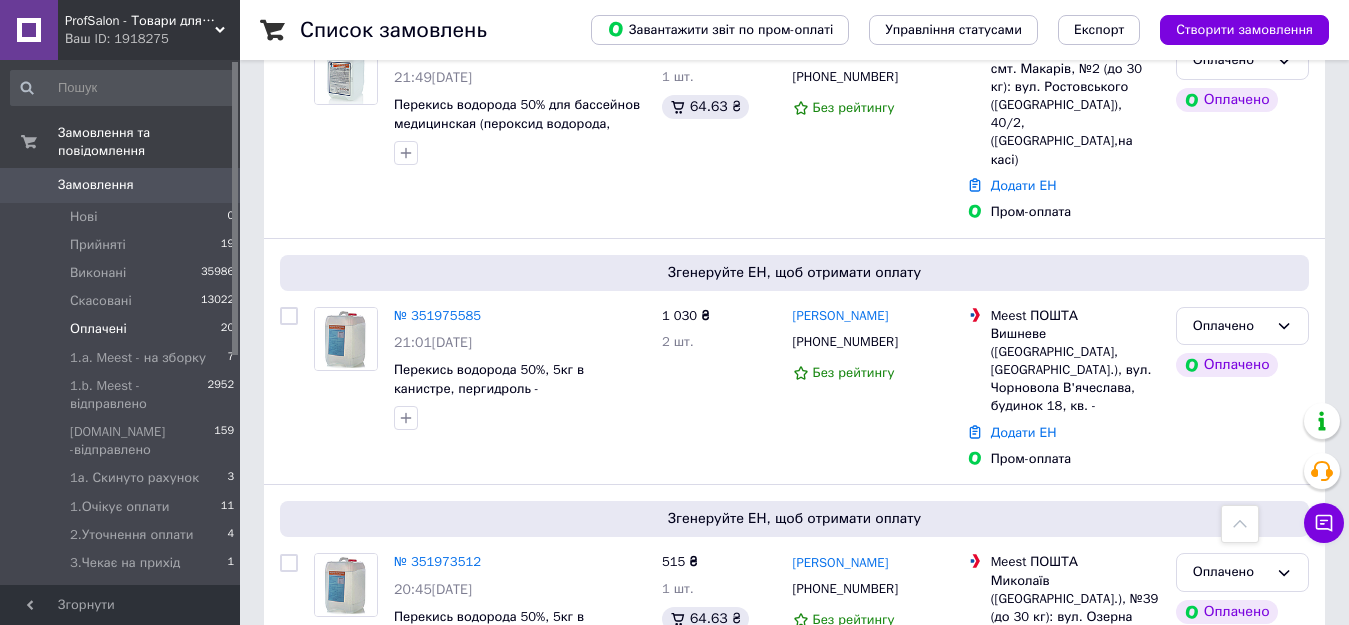 scroll, scrollTop: 4186, scrollLeft: 0, axis: vertical 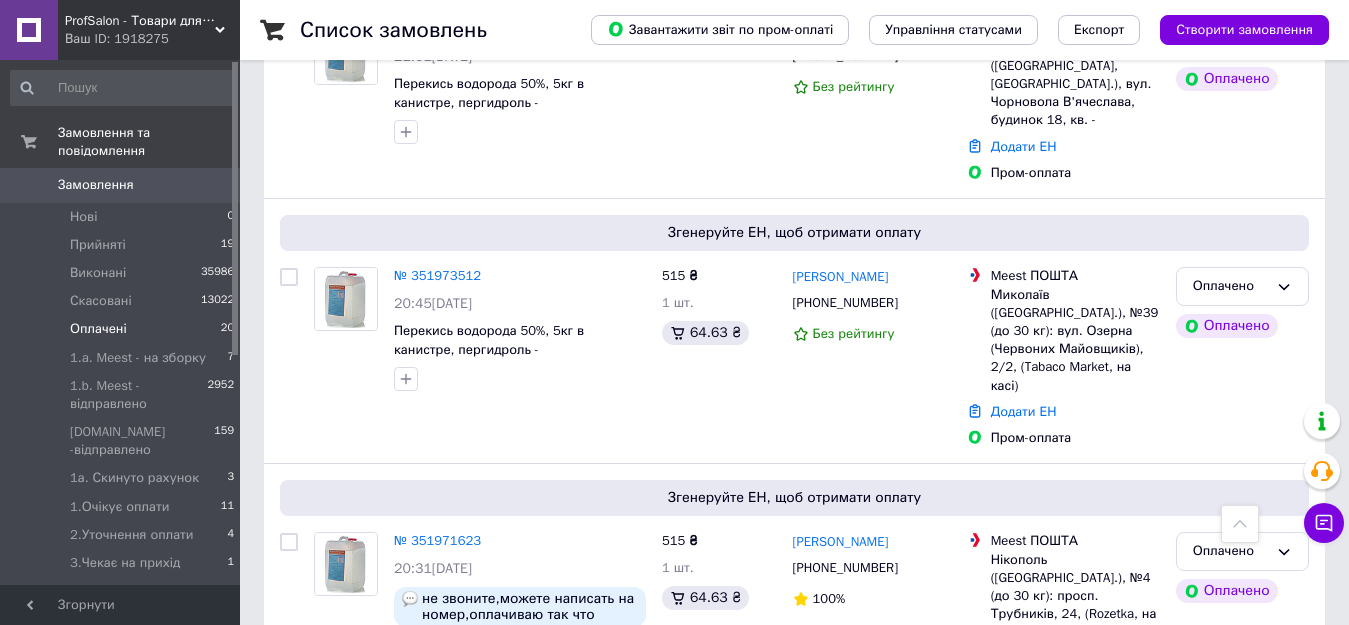 click on "№ 351967466" at bounding box center [437, 797] 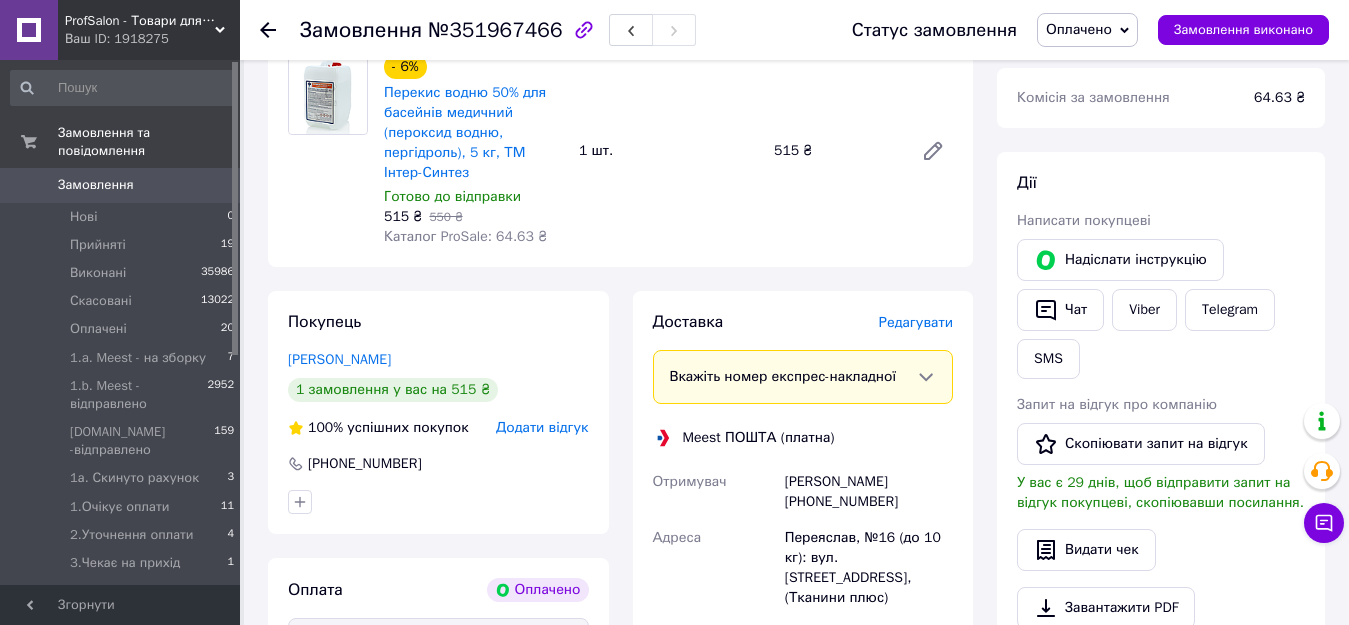 scroll, scrollTop: 673, scrollLeft: 0, axis: vertical 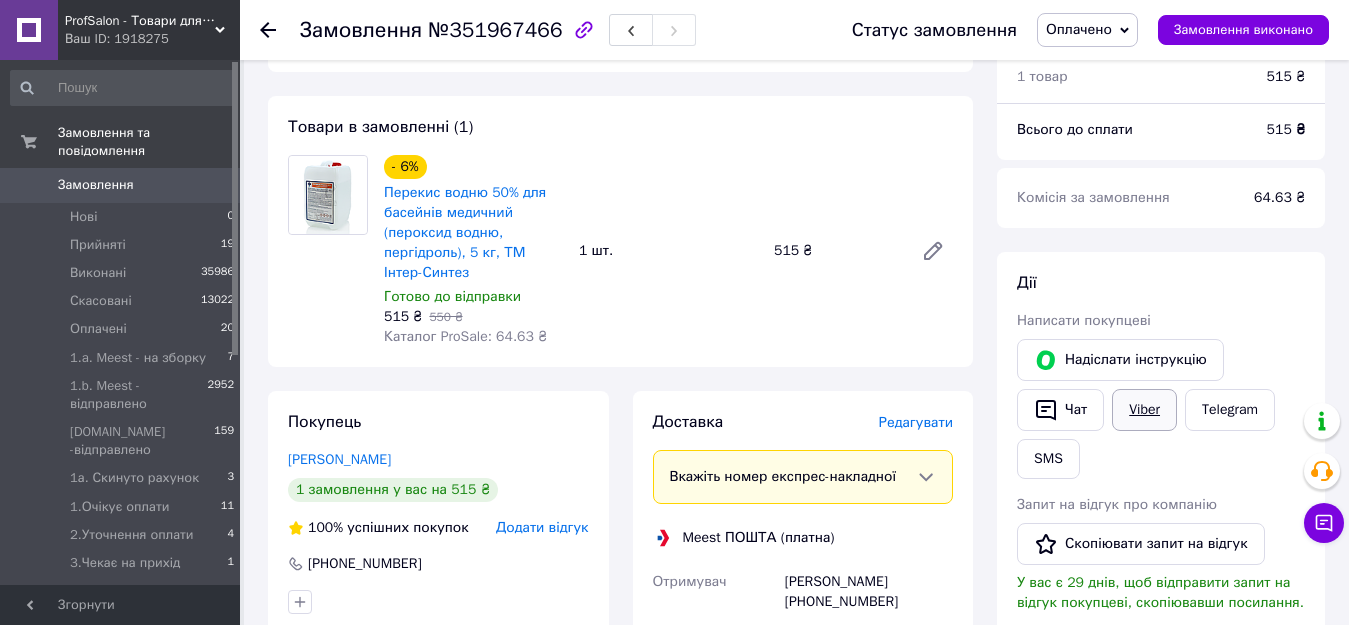 click on "Viber" at bounding box center (1144, 410) 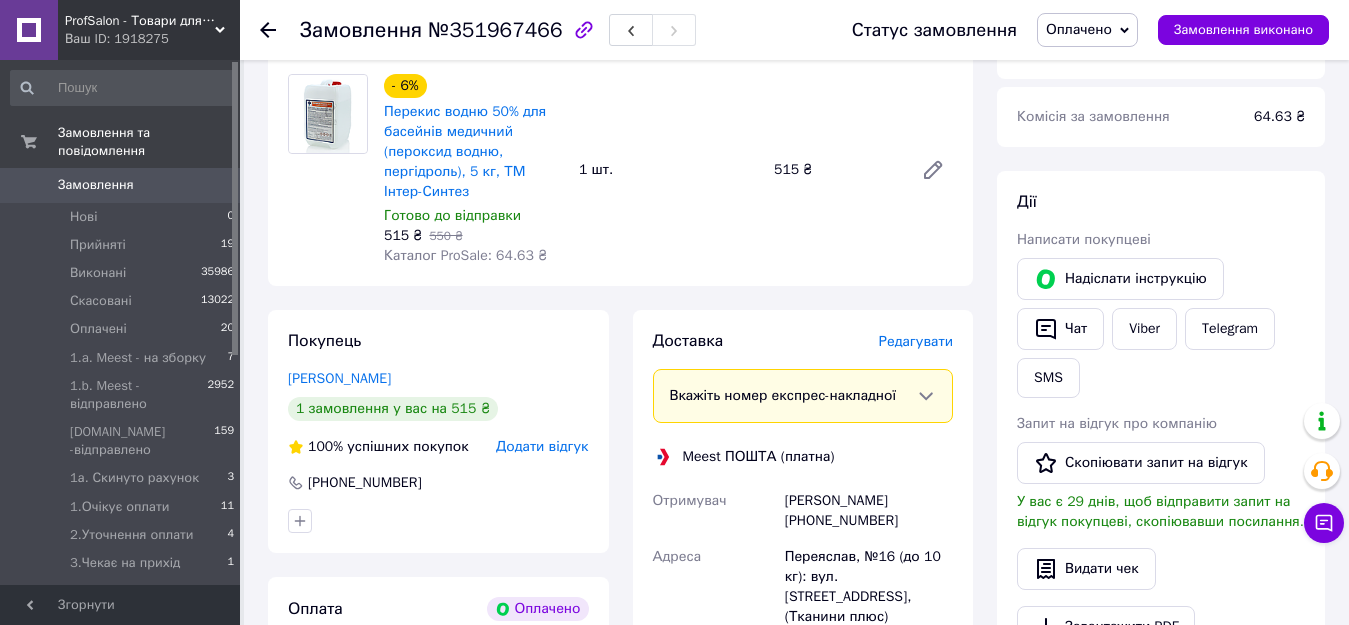 scroll, scrollTop: 873, scrollLeft: 0, axis: vertical 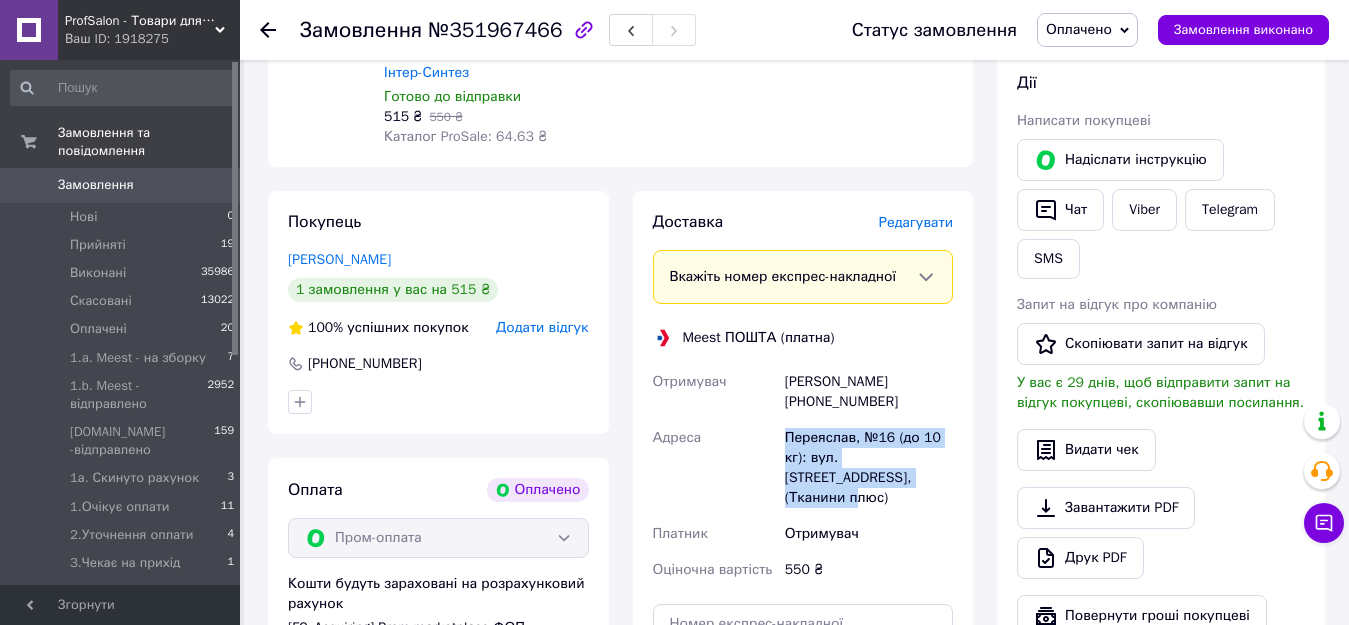 drag, startPoint x: 776, startPoint y: 409, endPoint x: 901, endPoint y: 460, distance: 135.00371 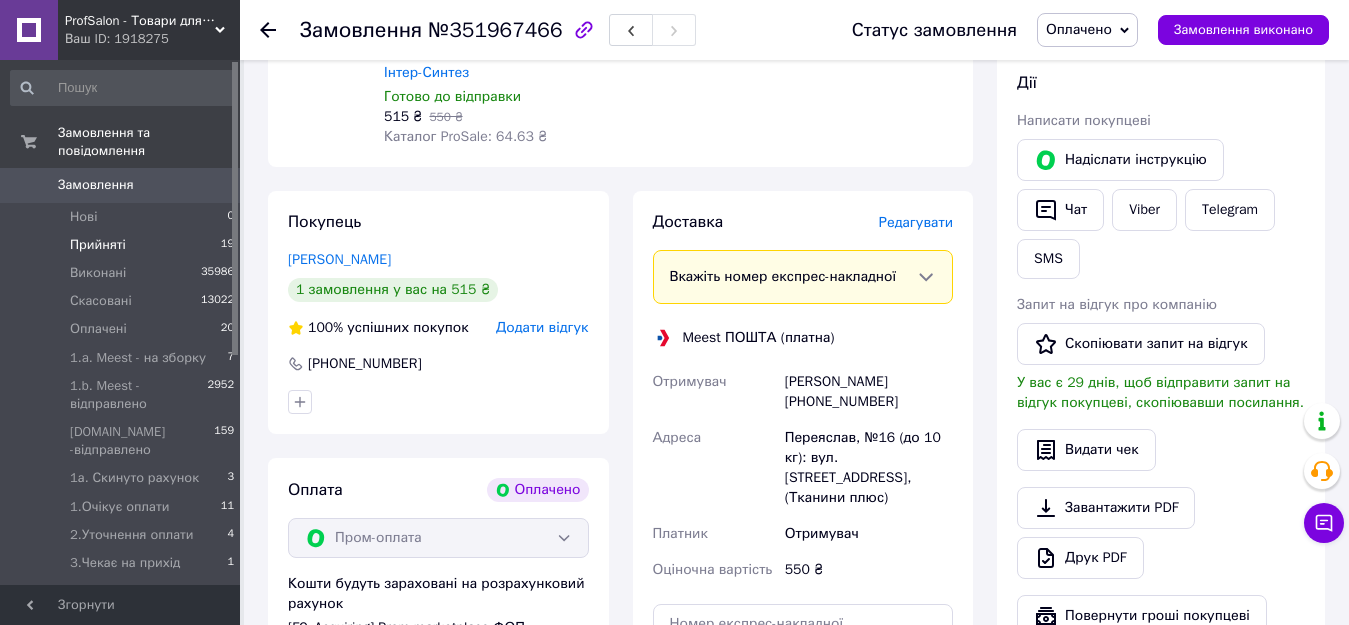 click on "Прийняті" at bounding box center [98, 245] 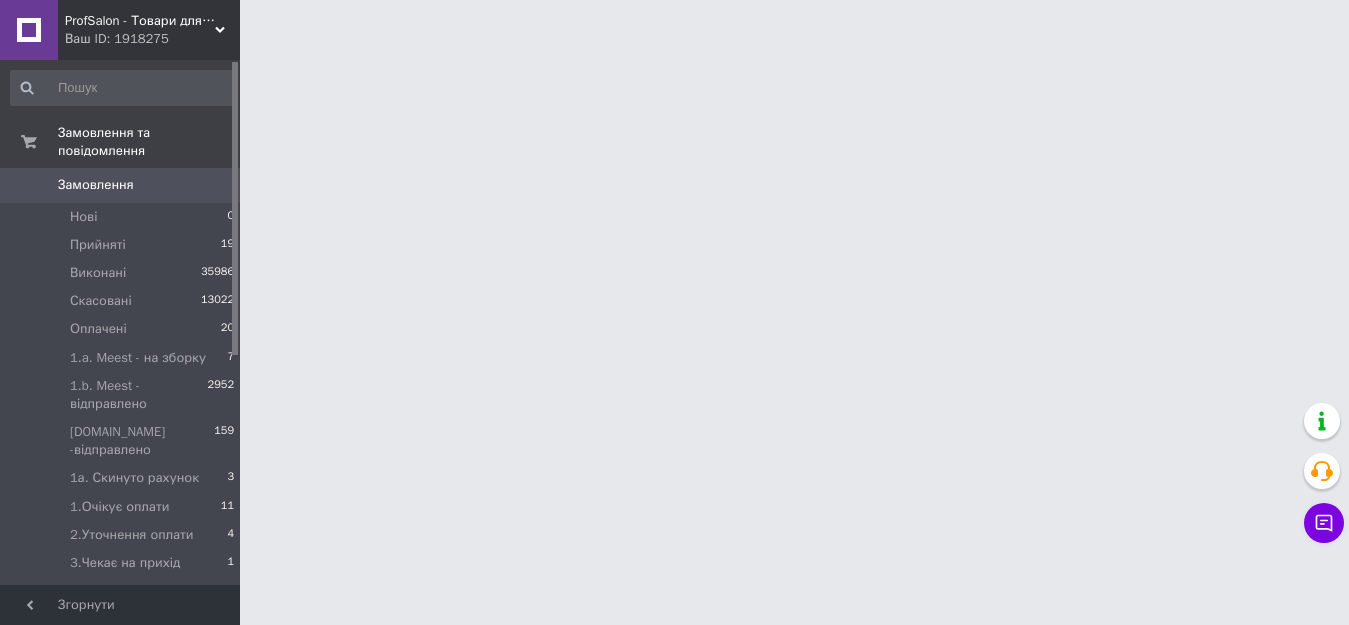 scroll, scrollTop: 0, scrollLeft: 0, axis: both 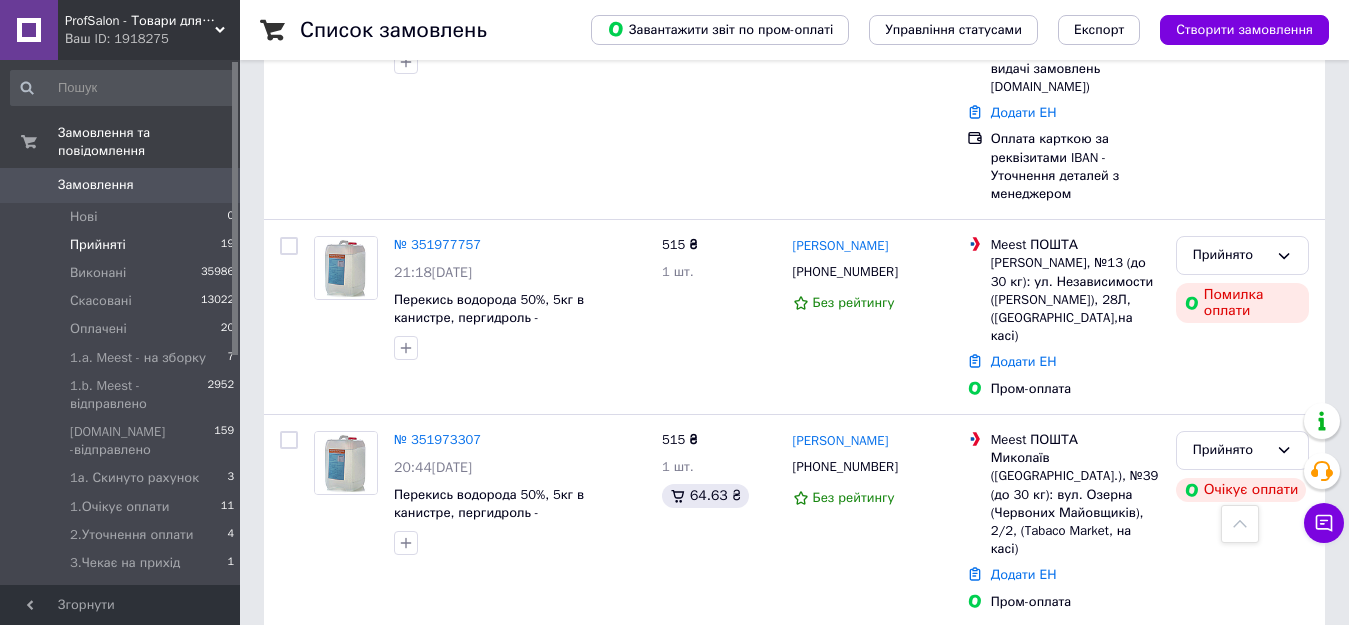 click on "Прийняті" at bounding box center [98, 245] 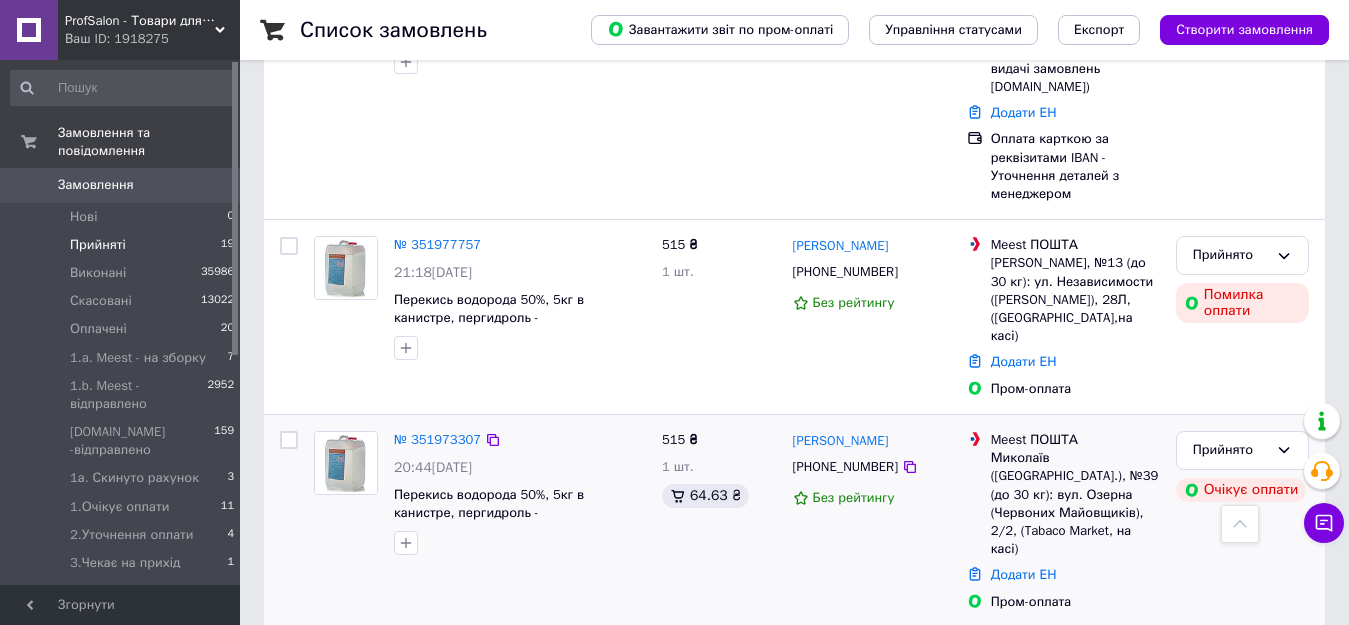 drag, startPoint x: 92, startPoint y: 312, endPoint x: 485, endPoint y: 360, distance: 395.92044 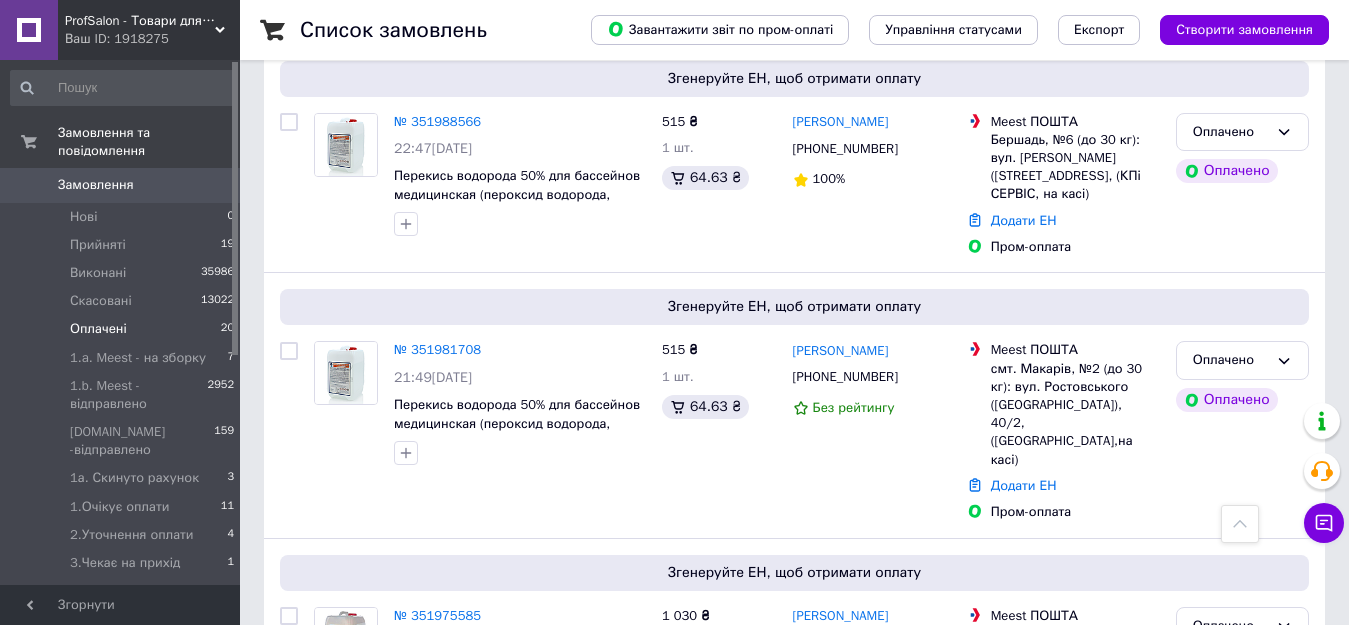 scroll, scrollTop: 4186, scrollLeft: 0, axis: vertical 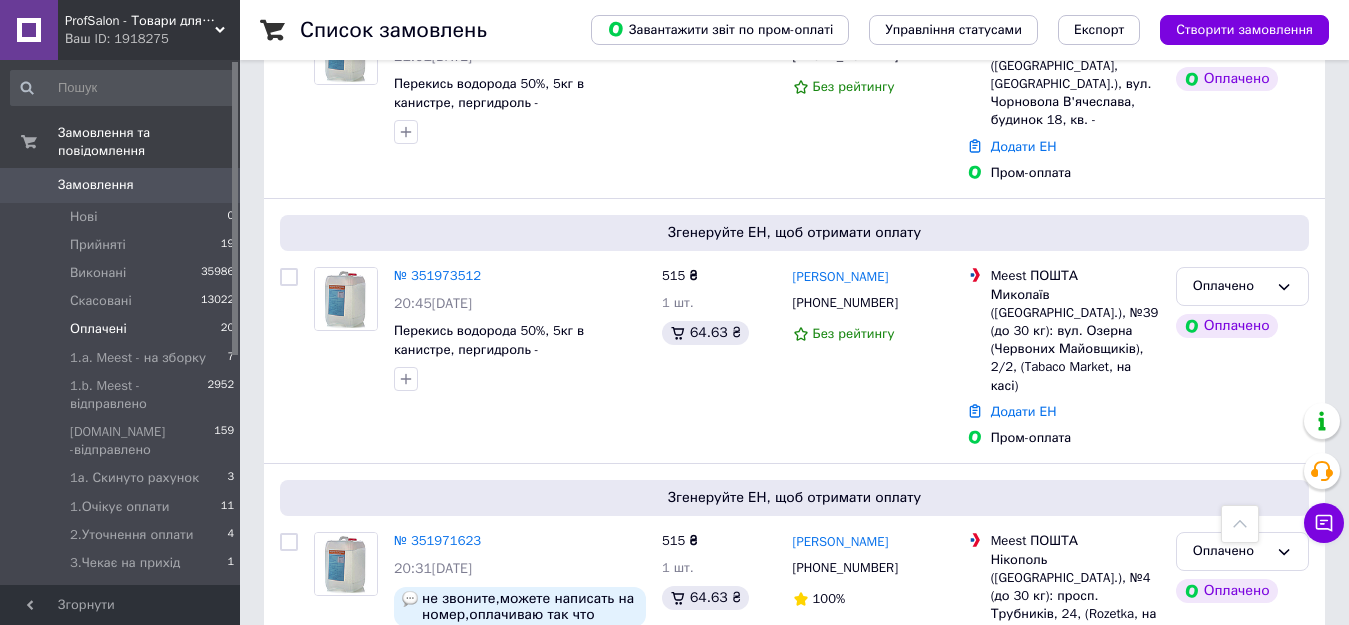 click on "№ 351967466" at bounding box center (437, 797) 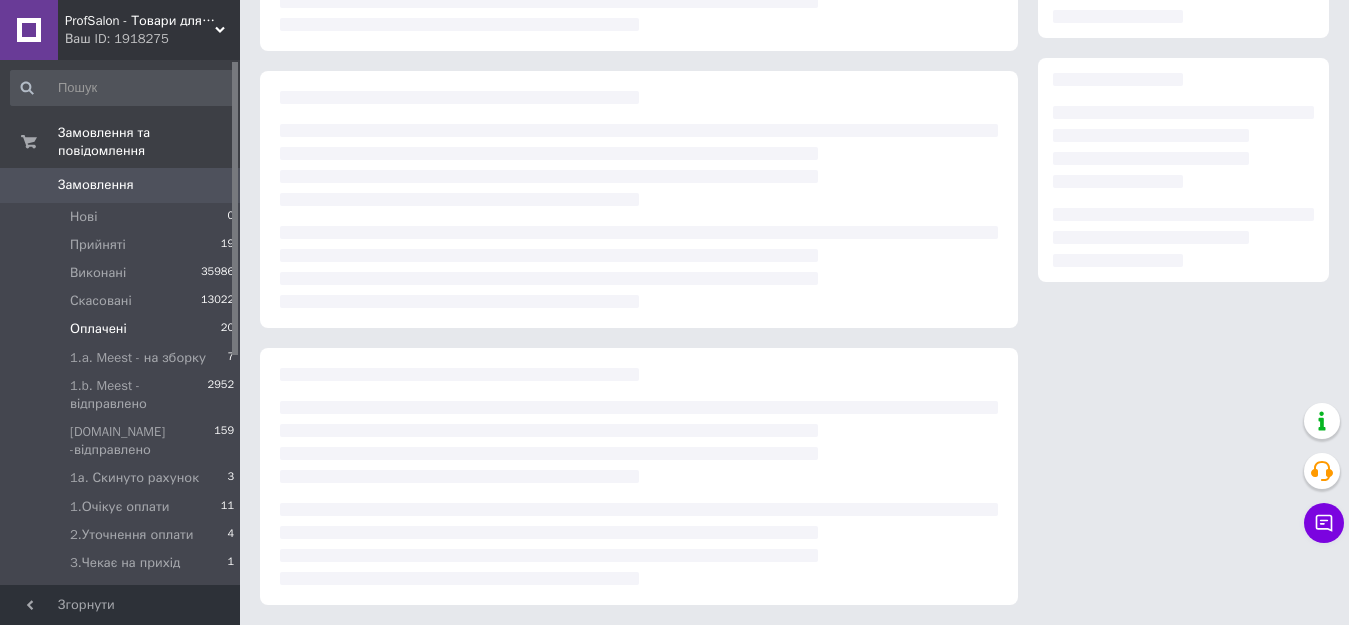 scroll, scrollTop: 289, scrollLeft: 0, axis: vertical 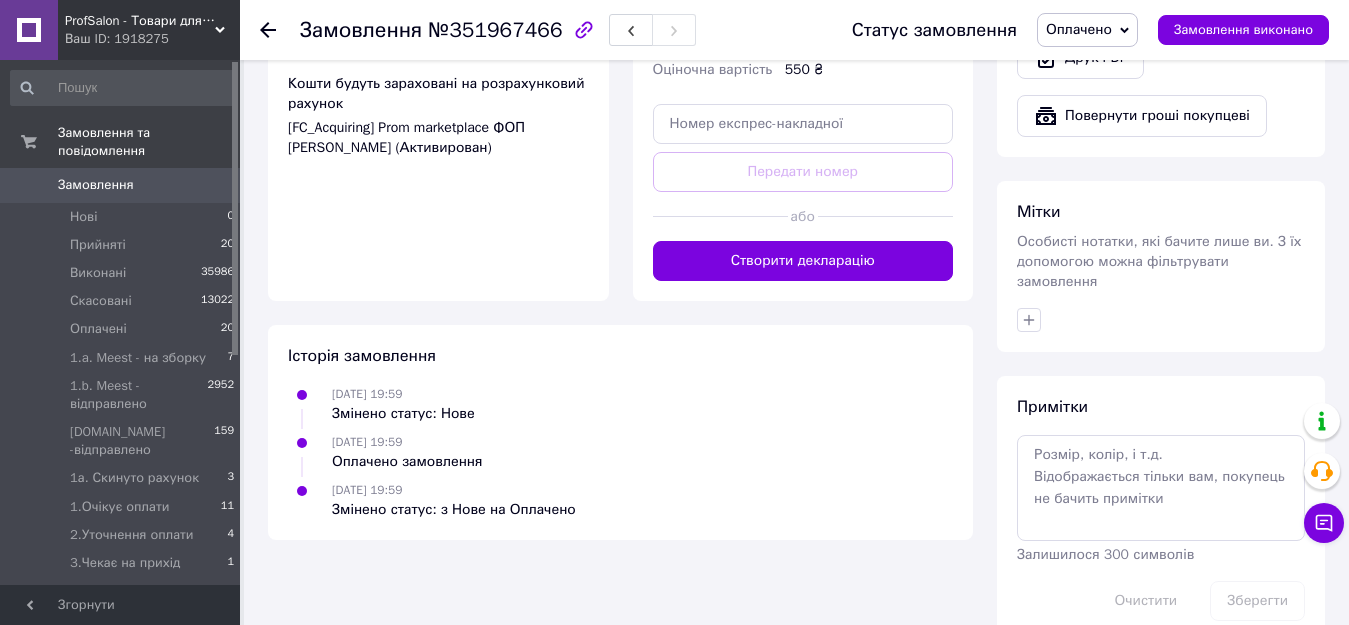 click on "Оплачено" at bounding box center (1079, 29) 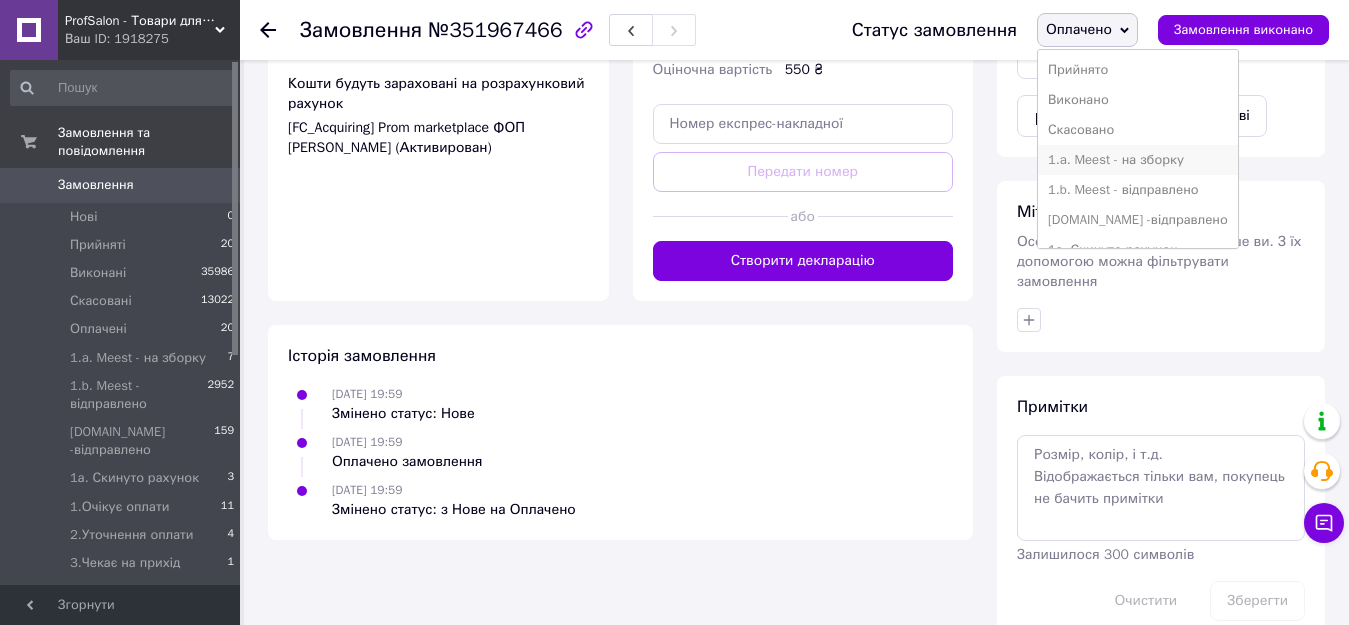 click on "1.a. Meest - на зборку" at bounding box center [1138, 160] 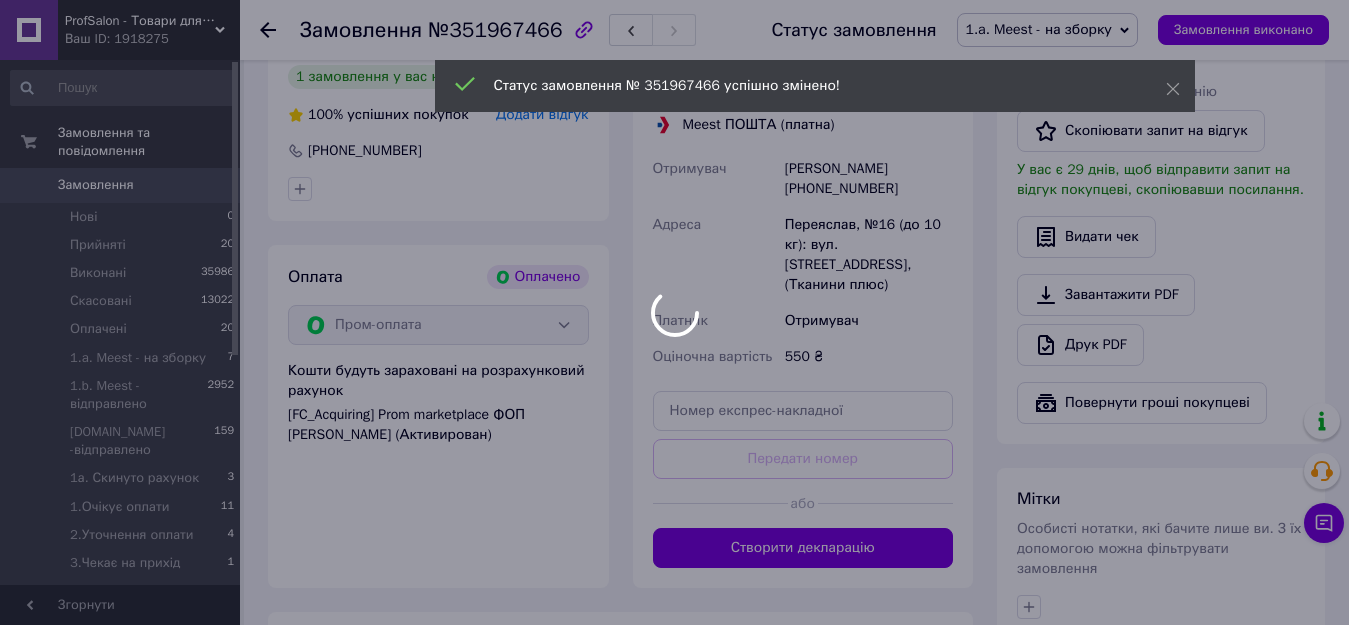 scroll, scrollTop: 1073, scrollLeft: 0, axis: vertical 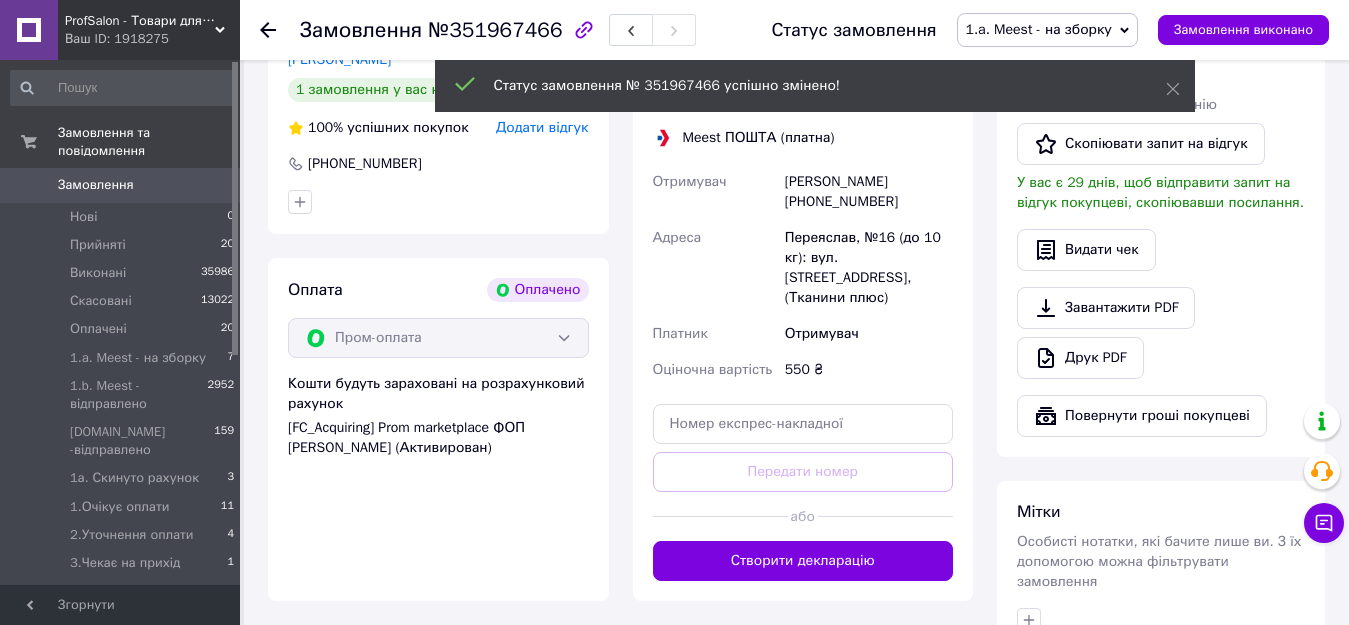 click 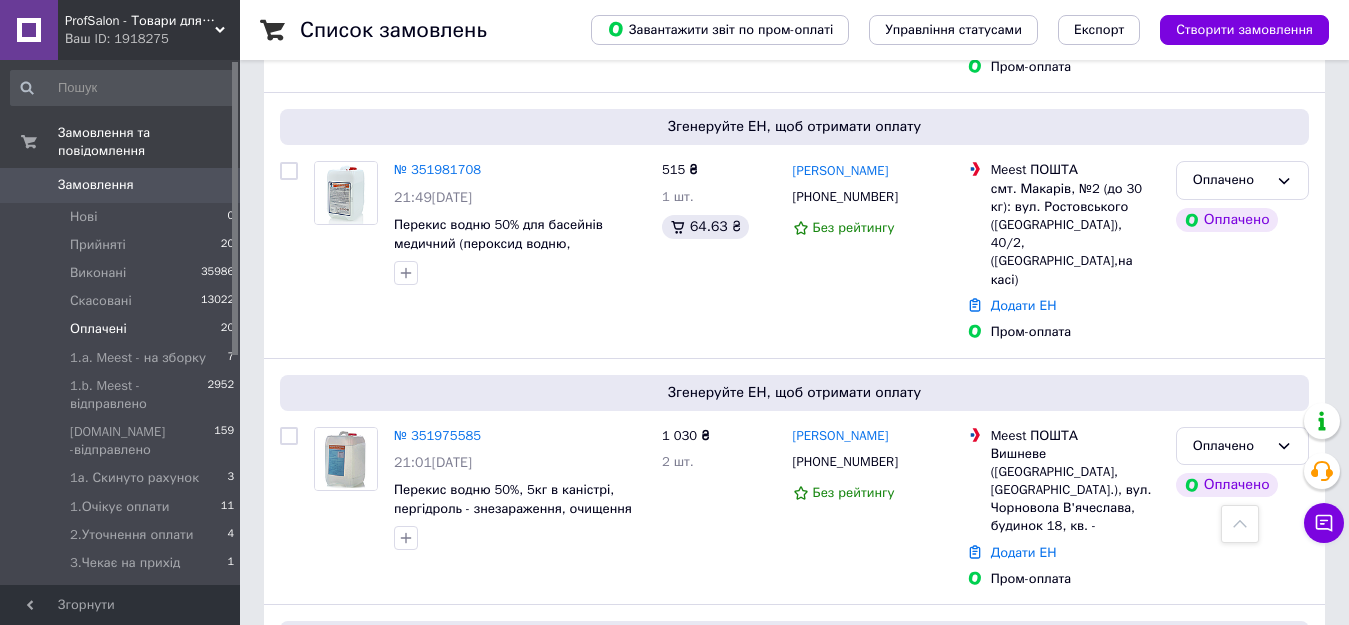 scroll, scrollTop: 4186, scrollLeft: 0, axis: vertical 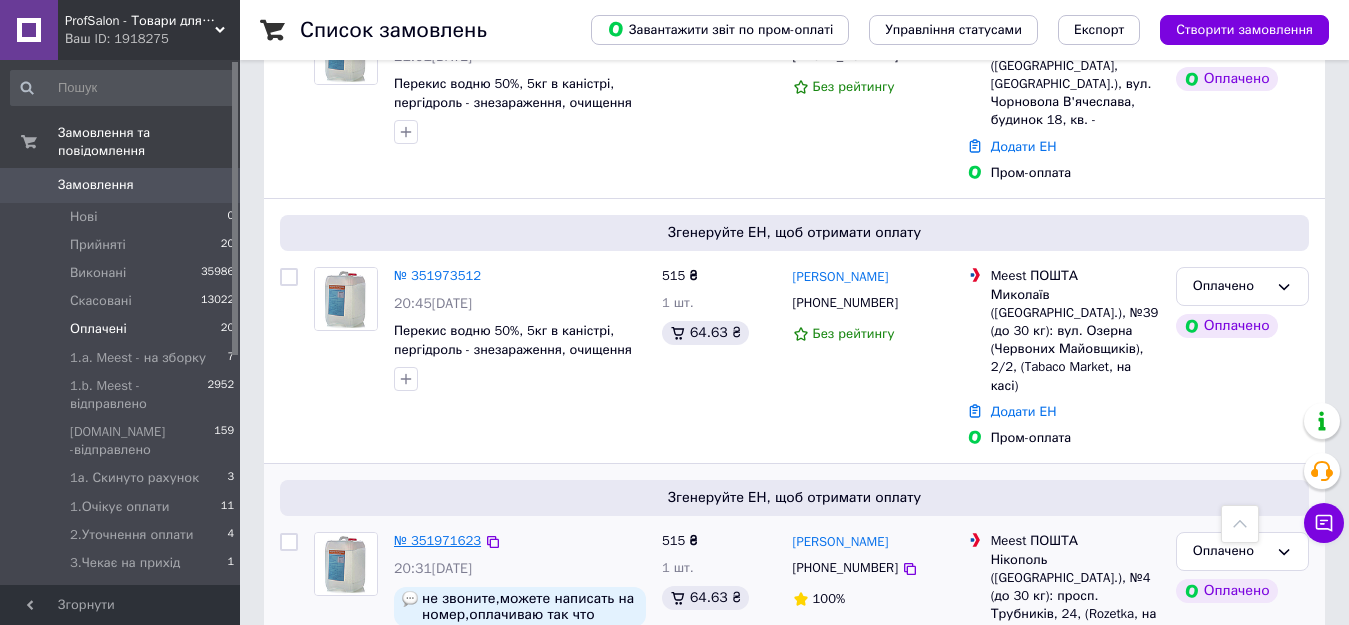 click on "№ 351971623" at bounding box center [437, 540] 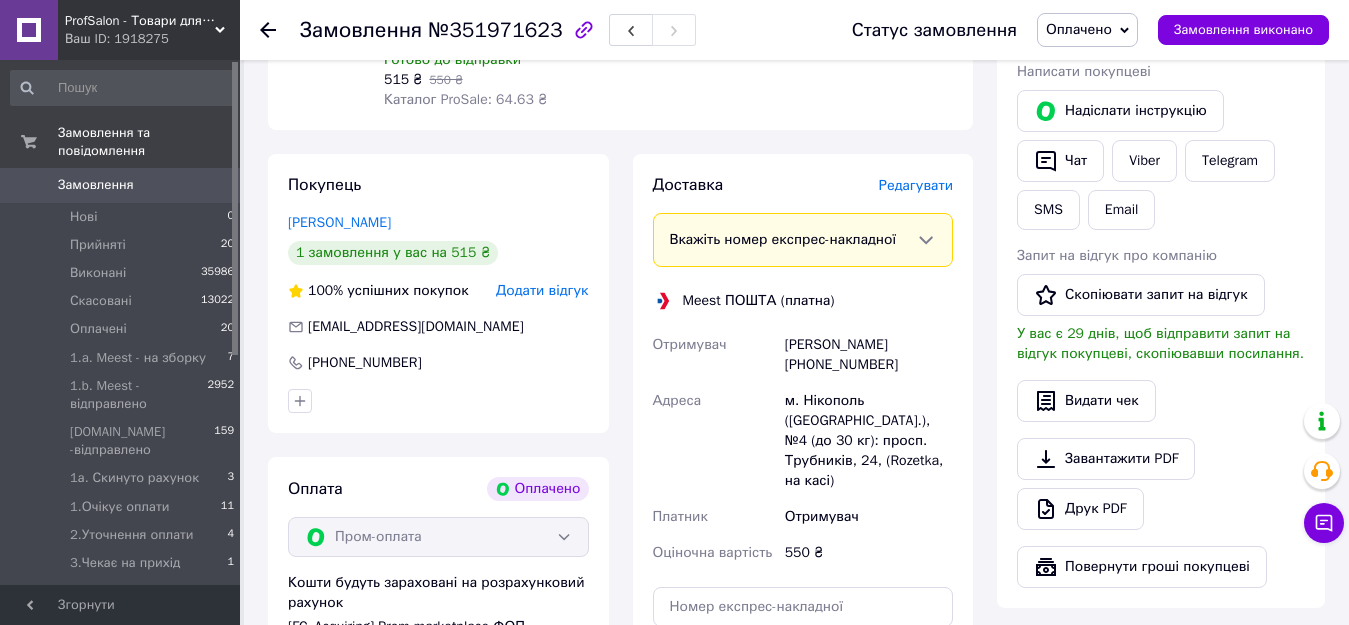 scroll, scrollTop: 889, scrollLeft: 0, axis: vertical 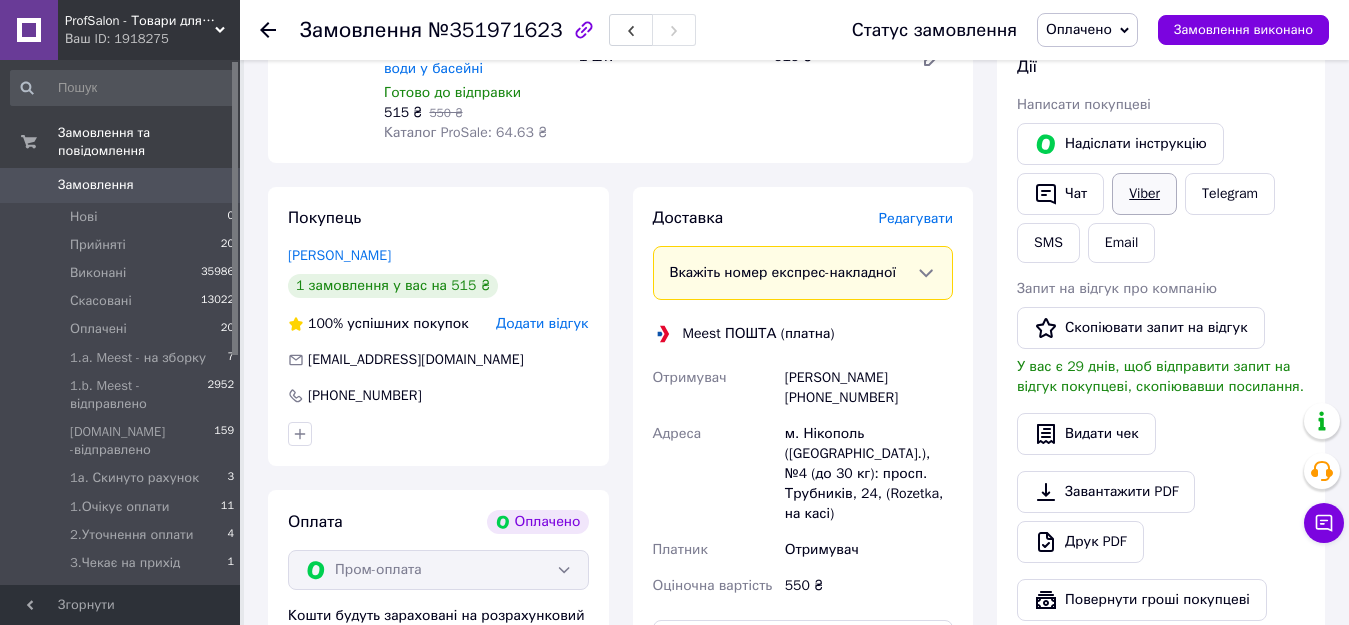 click on "Viber" at bounding box center [1144, 194] 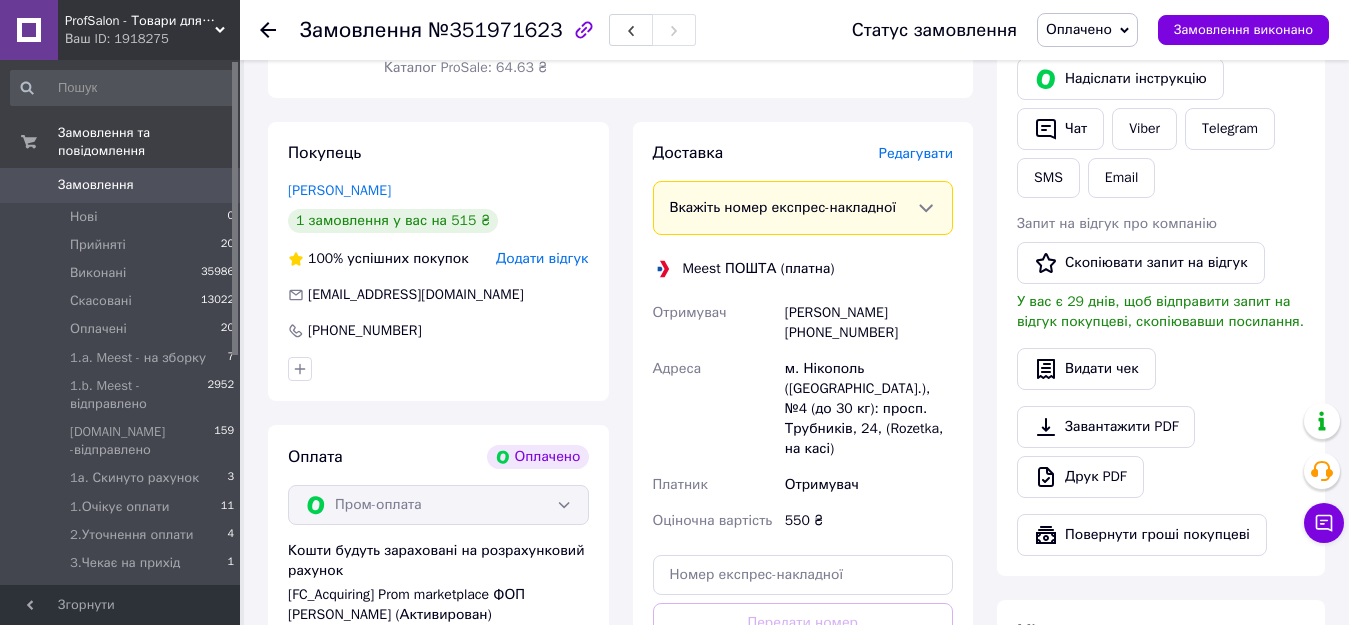 scroll, scrollTop: 989, scrollLeft: 0, axis: vertical 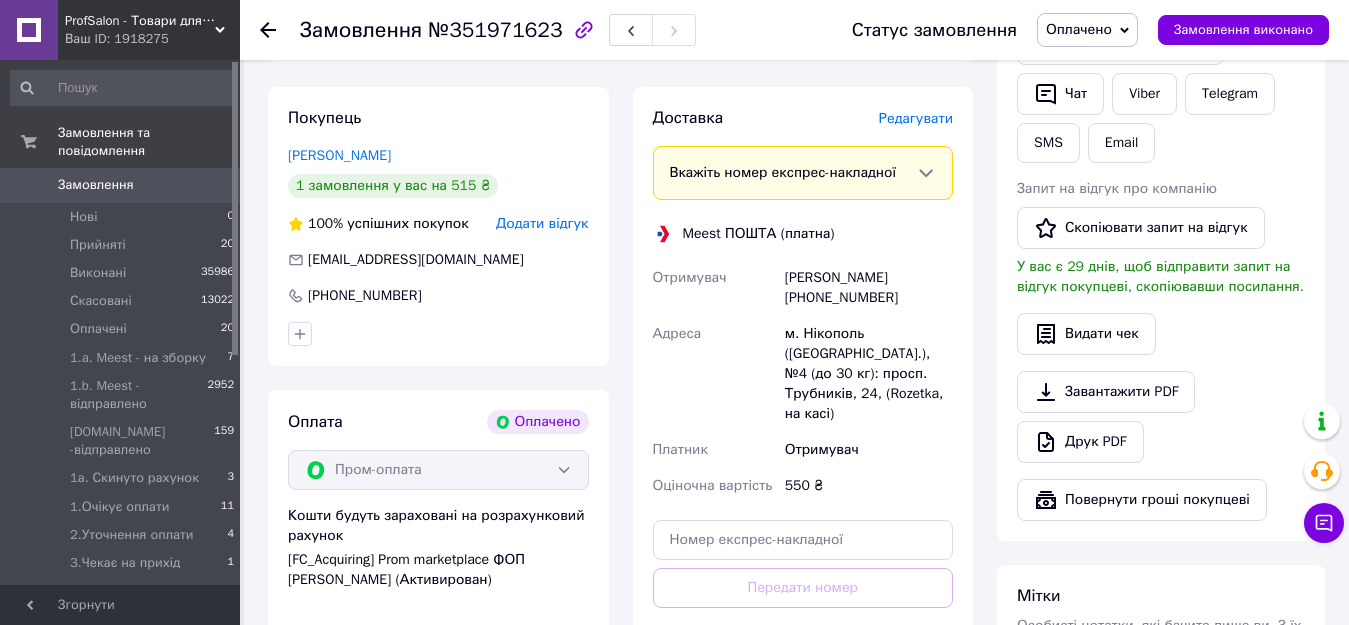 drag, startPoint x: 784, startPoint y: 320, endPoint x: 839, endPoint y: 394, distance: 92.20087 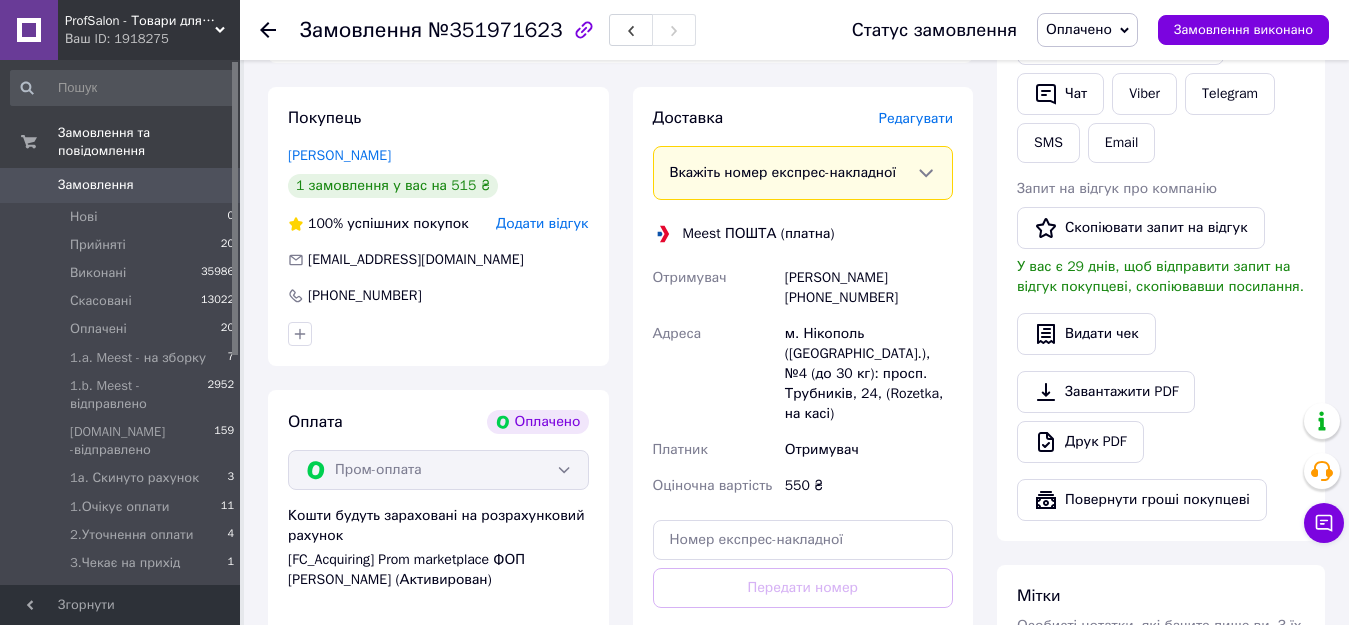 click on "Оплачено" at bounding box center [1079, 29] 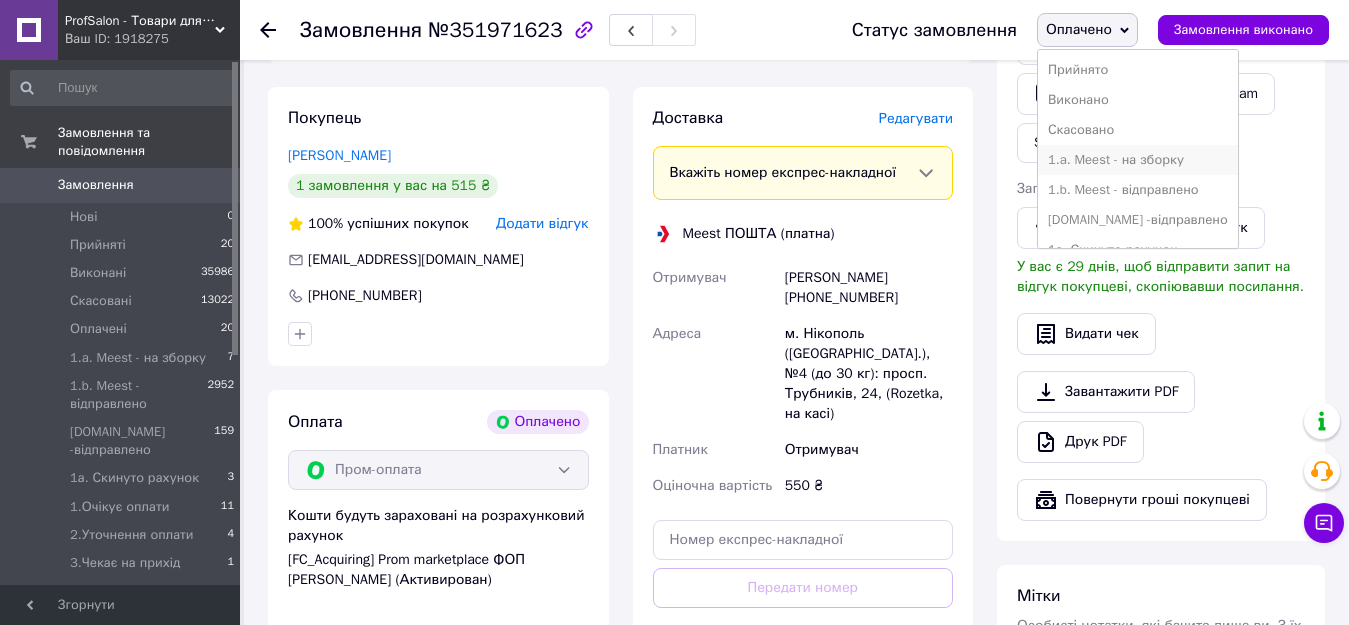 click on "1.a. Meest - на зборку" at bounding box center [1138, 160] 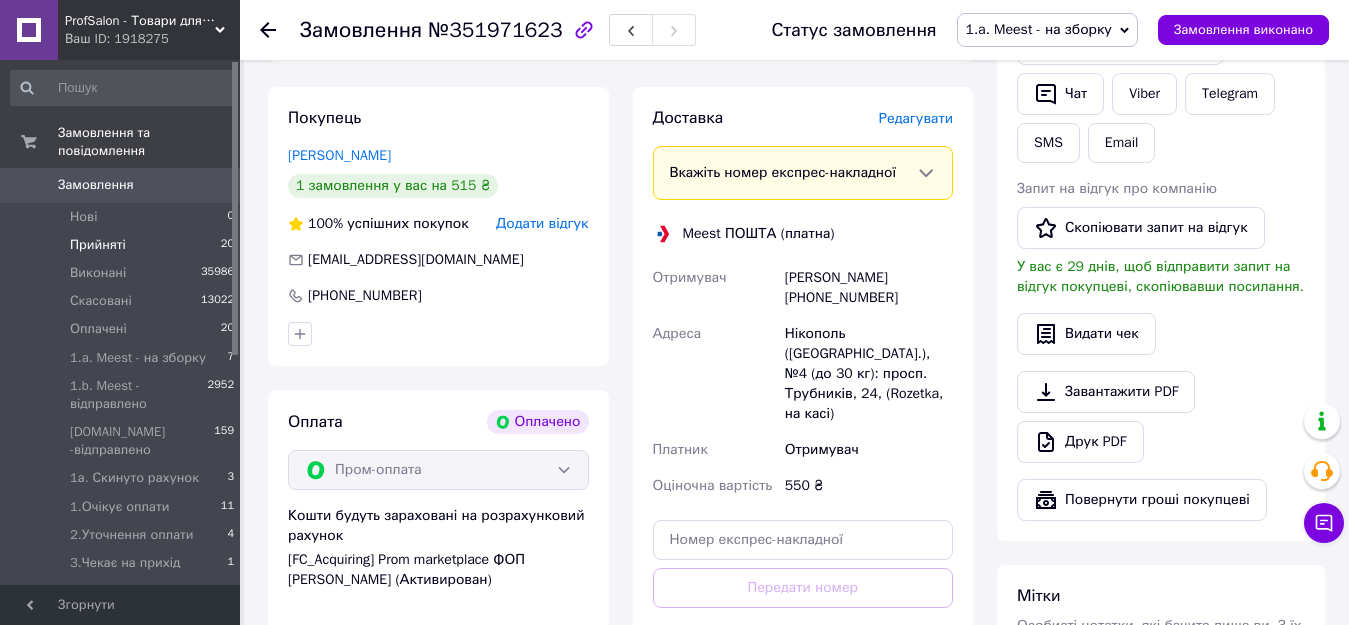 click on "Прийняті" at bounding box center [98, 245] 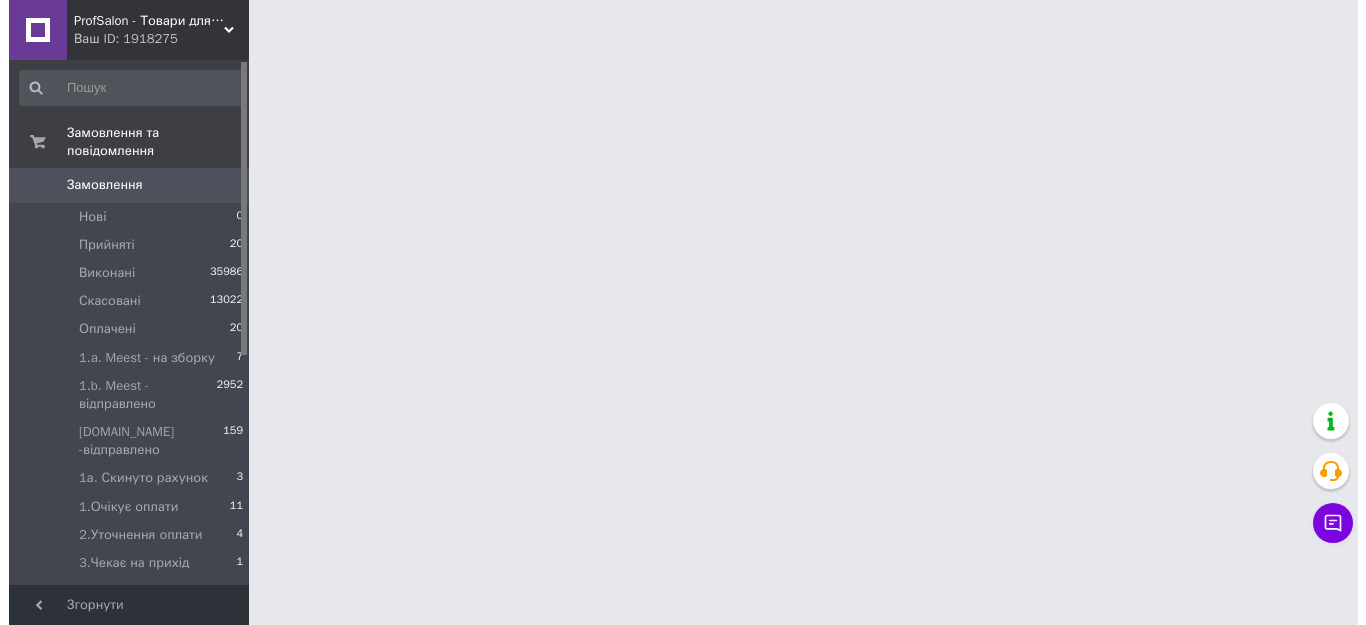 scroll, scrollTop: 0, scrollLeft: 0, axis: both 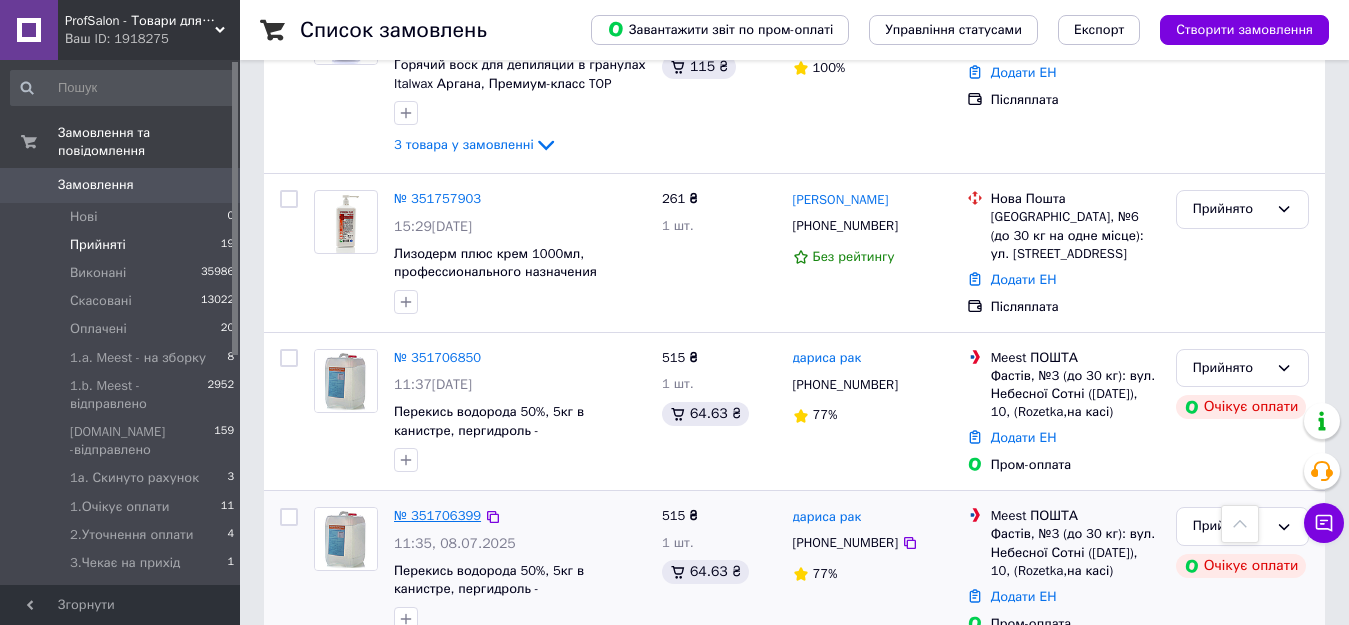 click on "№ 351706399" at bounding box center (437, 515) 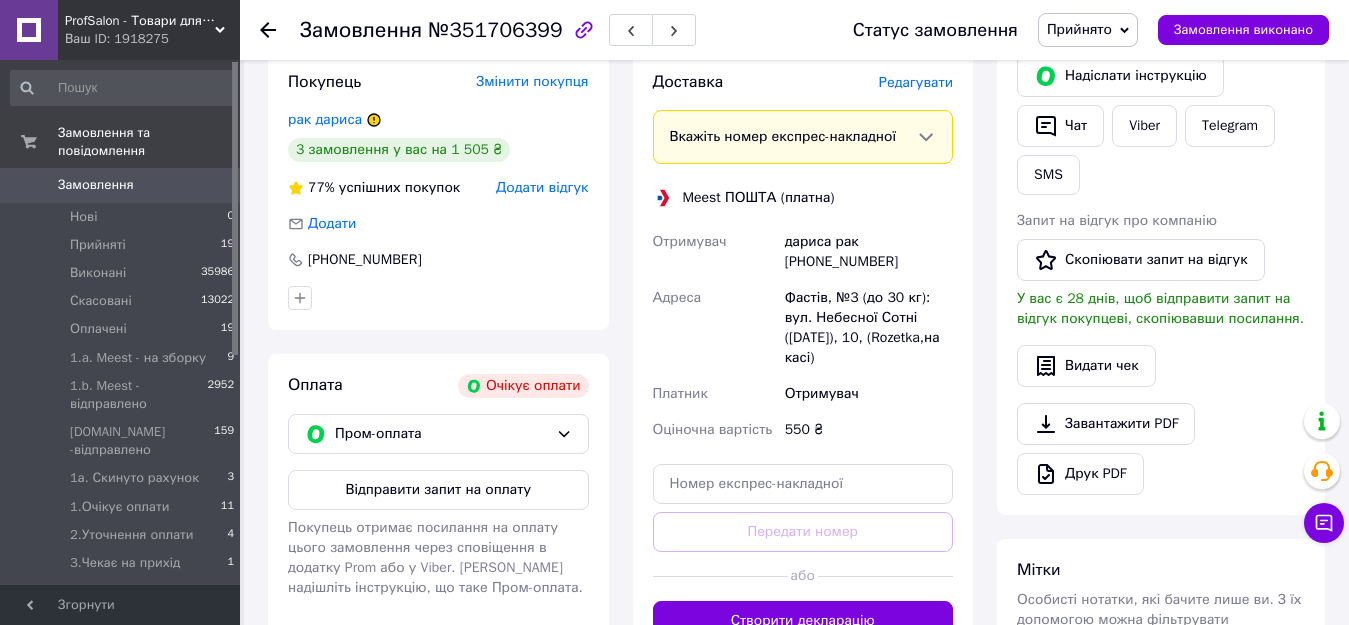 scroll, scrollTop: 374, scrollLeft: 0, axis: vertical 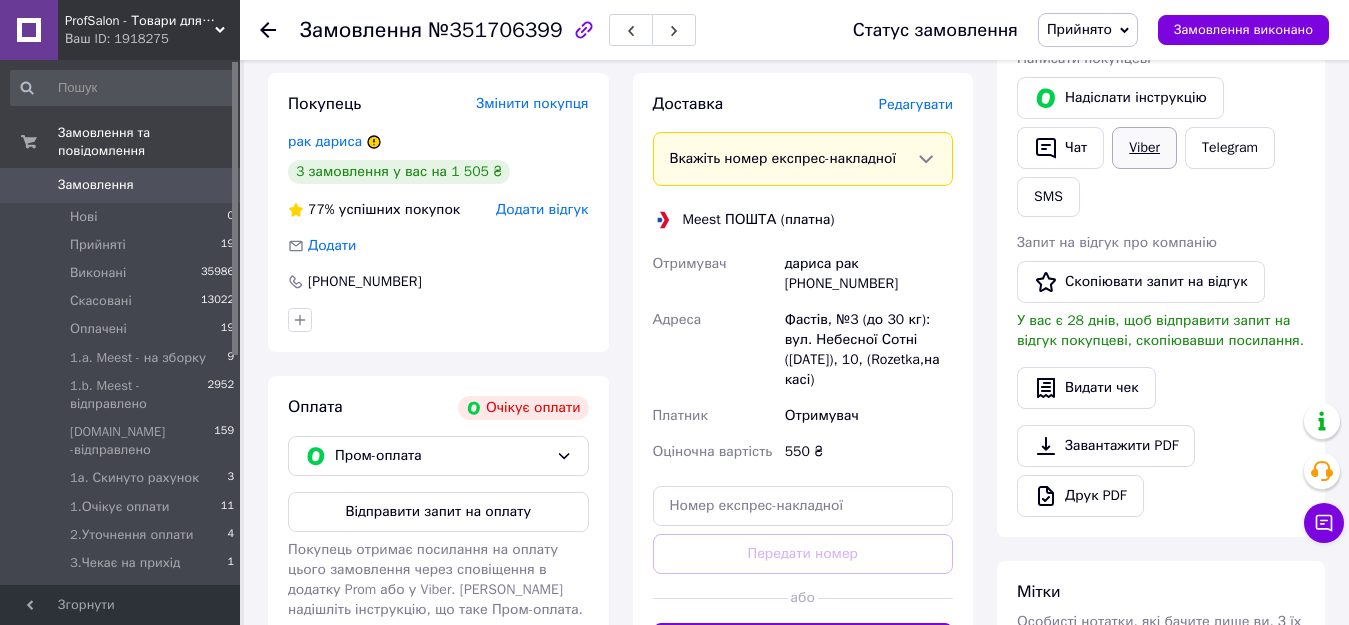 click on "Viber" at bounding box center (1144, 148) 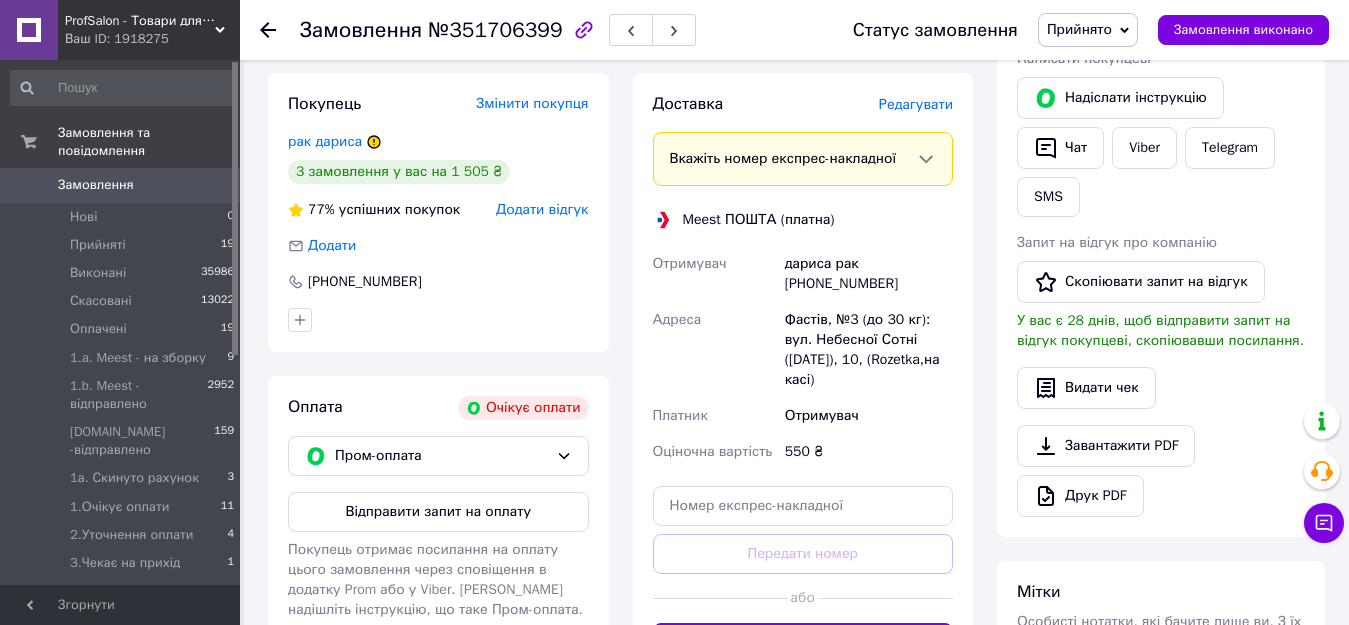 click 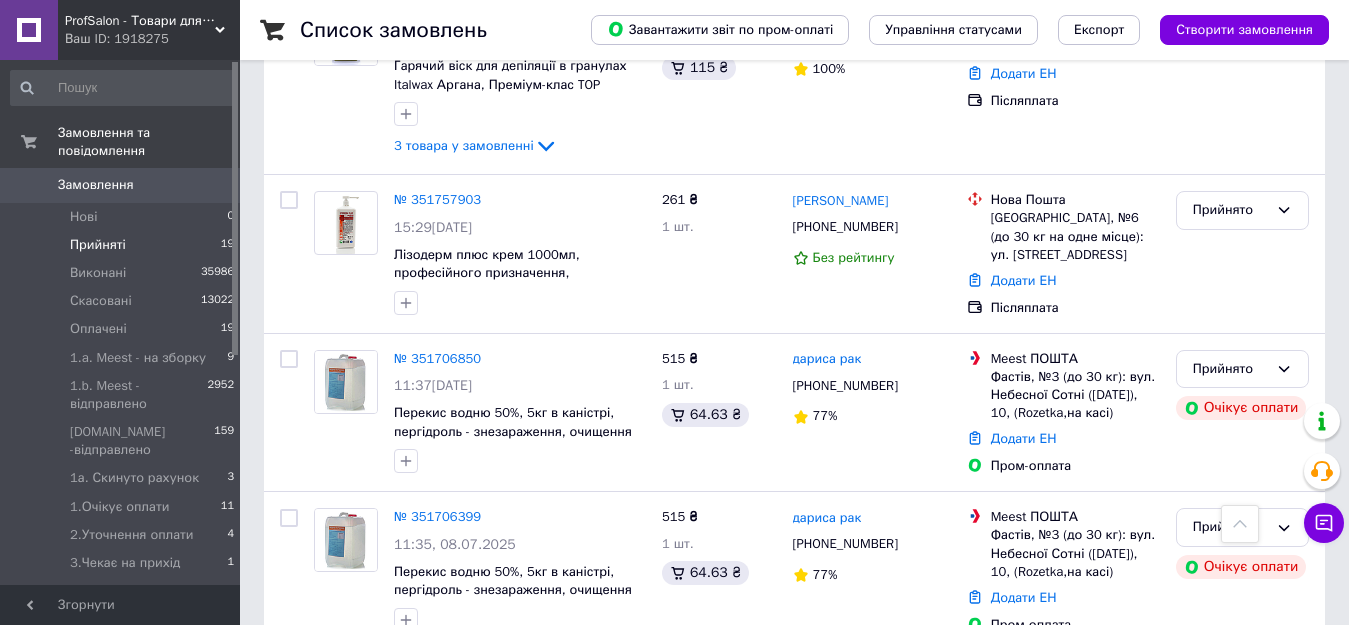 scroll, scrollTop: 3048, scrollLeft: 0, axis: vertical 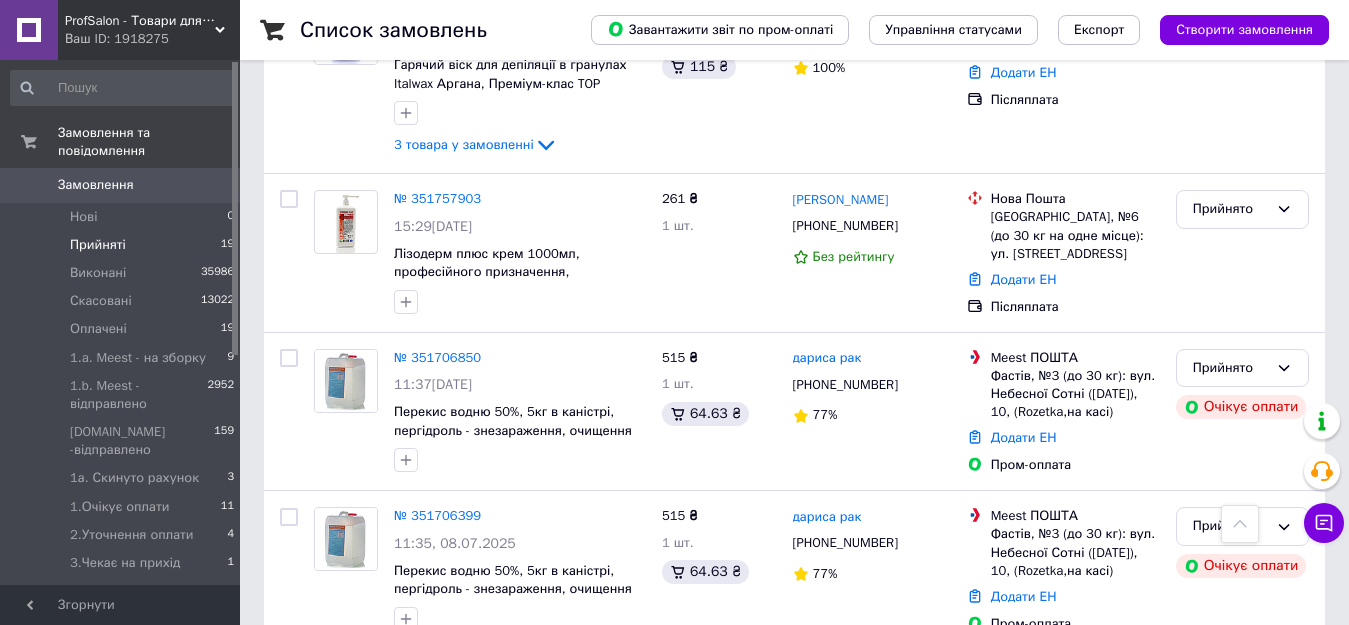 click on "№ 351546758" at bounding box center [437, 674] 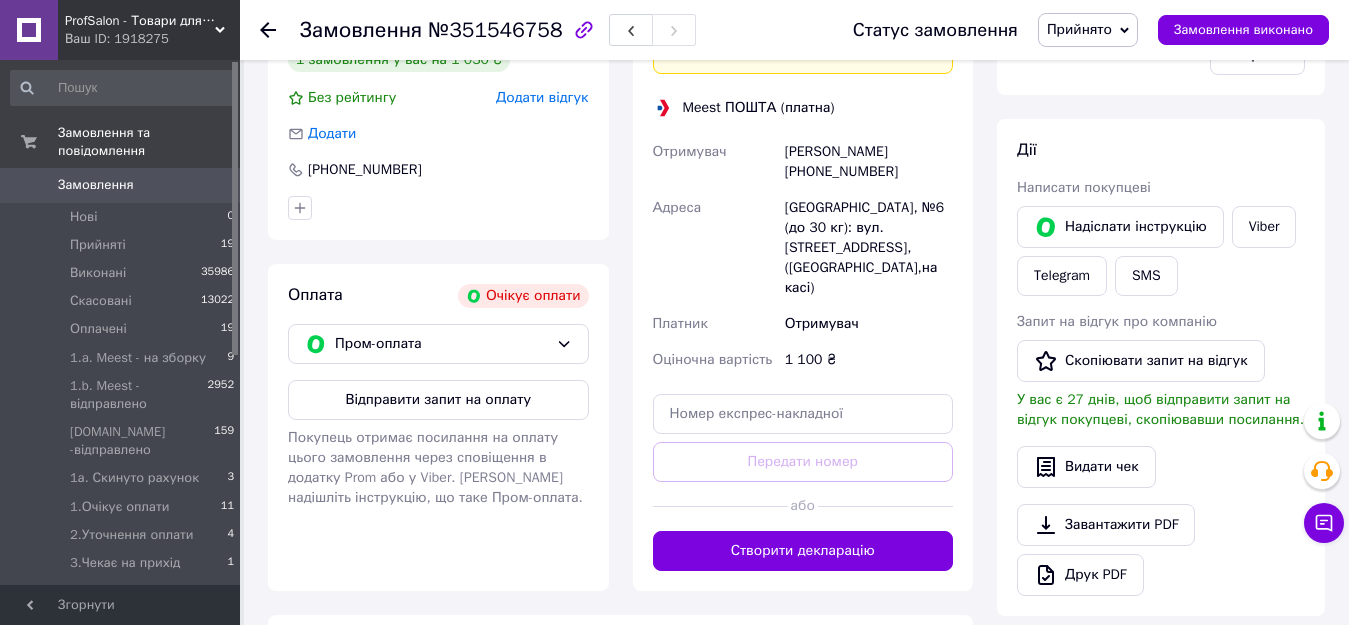scroll, scrollTop: 500, scrollLeft: 0, axis: vertical 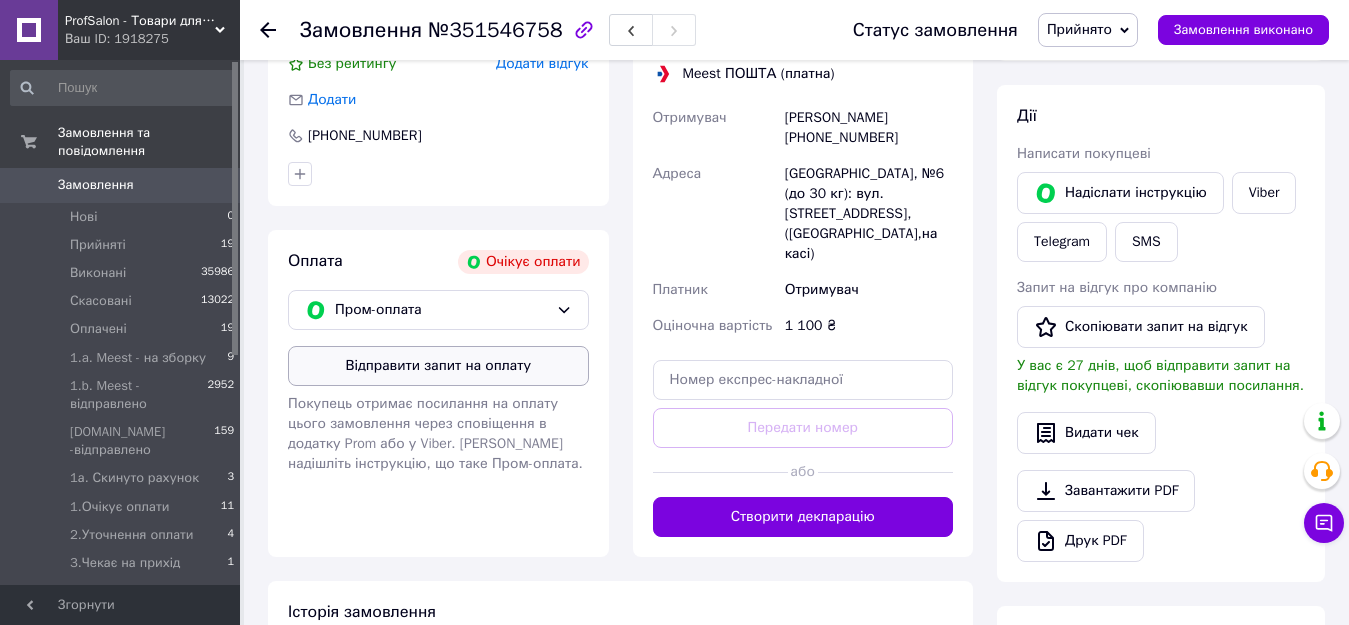 click on "Відправити запит на оплату" at bounding box center (438, 366) 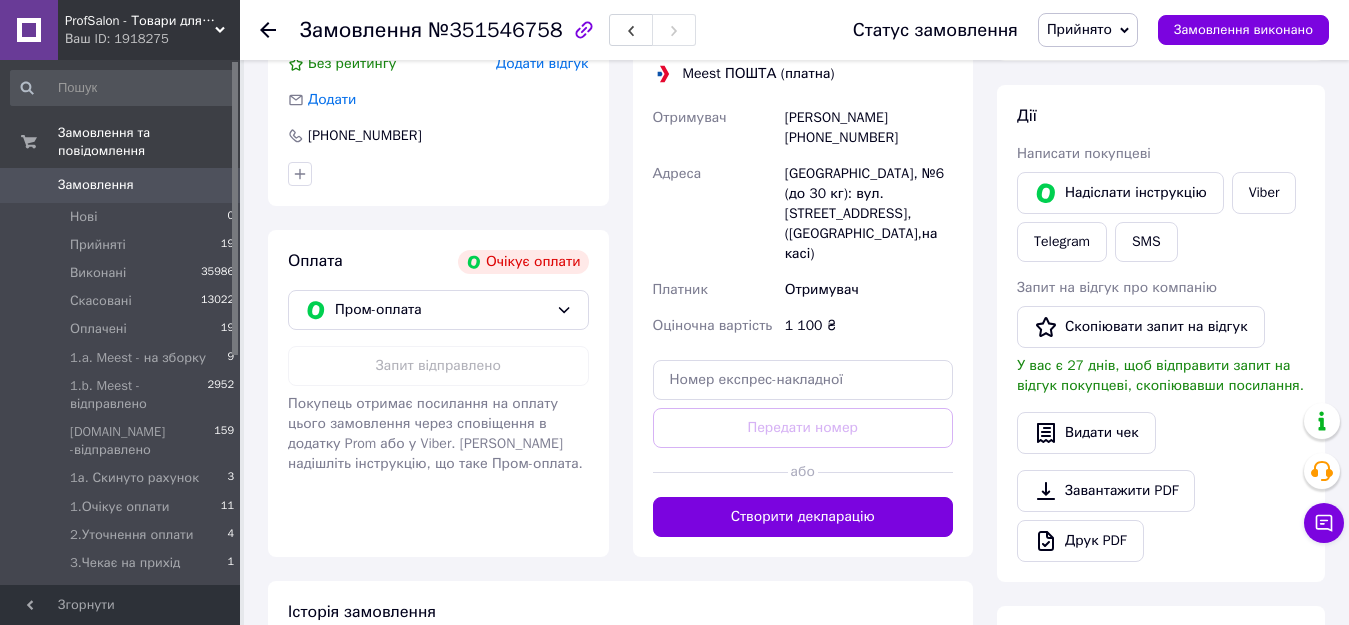 click 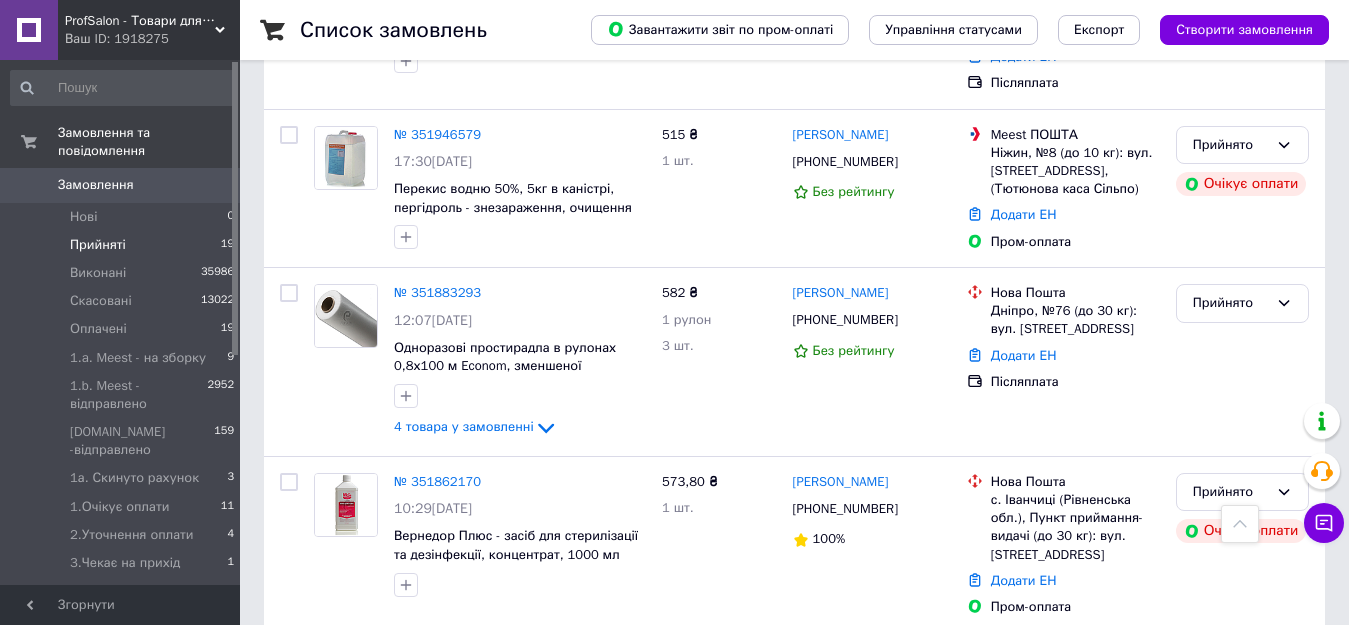 scroll, scrollTop: 3048, scrollLeft: 0, axis: vertical 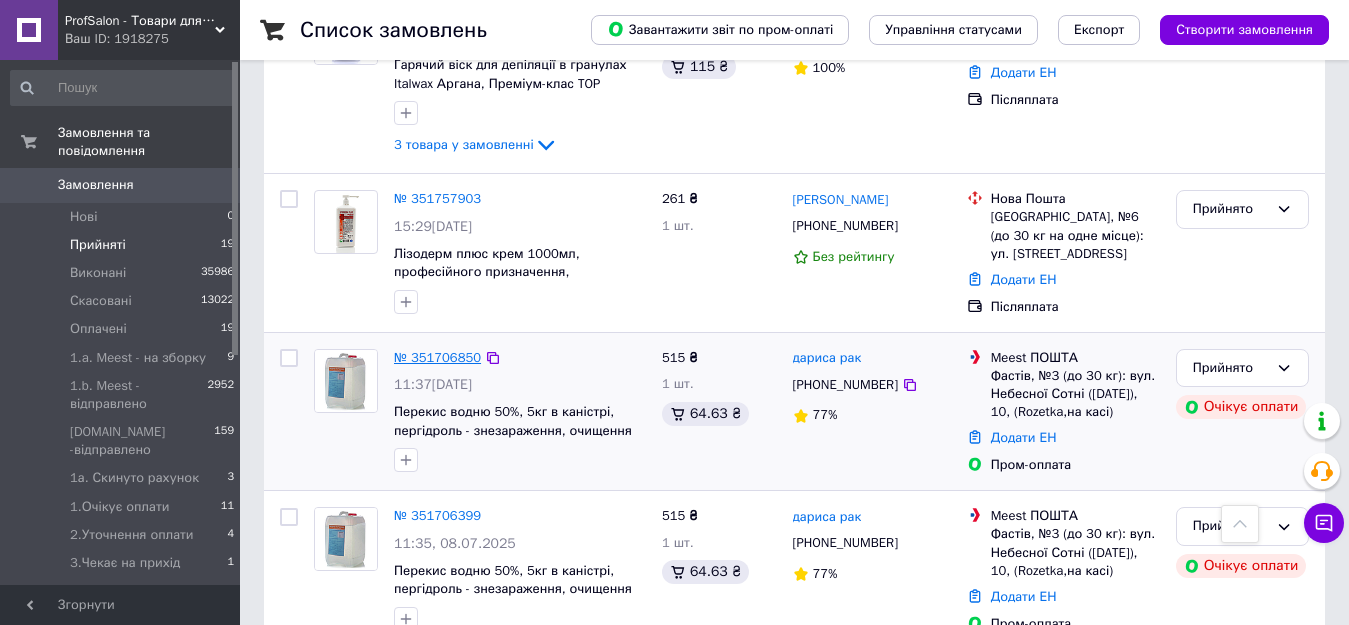 click on "№ 351706850" at bounding box center (437, 357) 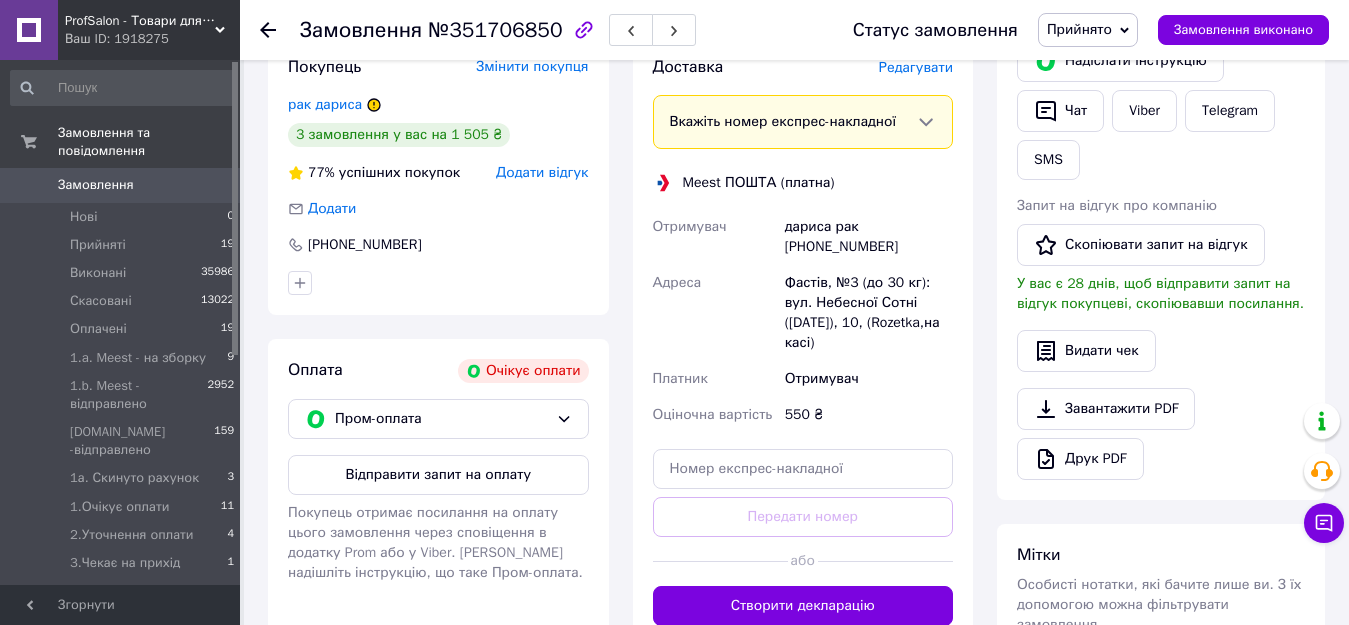scroll, scrollTop: 400, scrollLeft: 0, axis: vertical 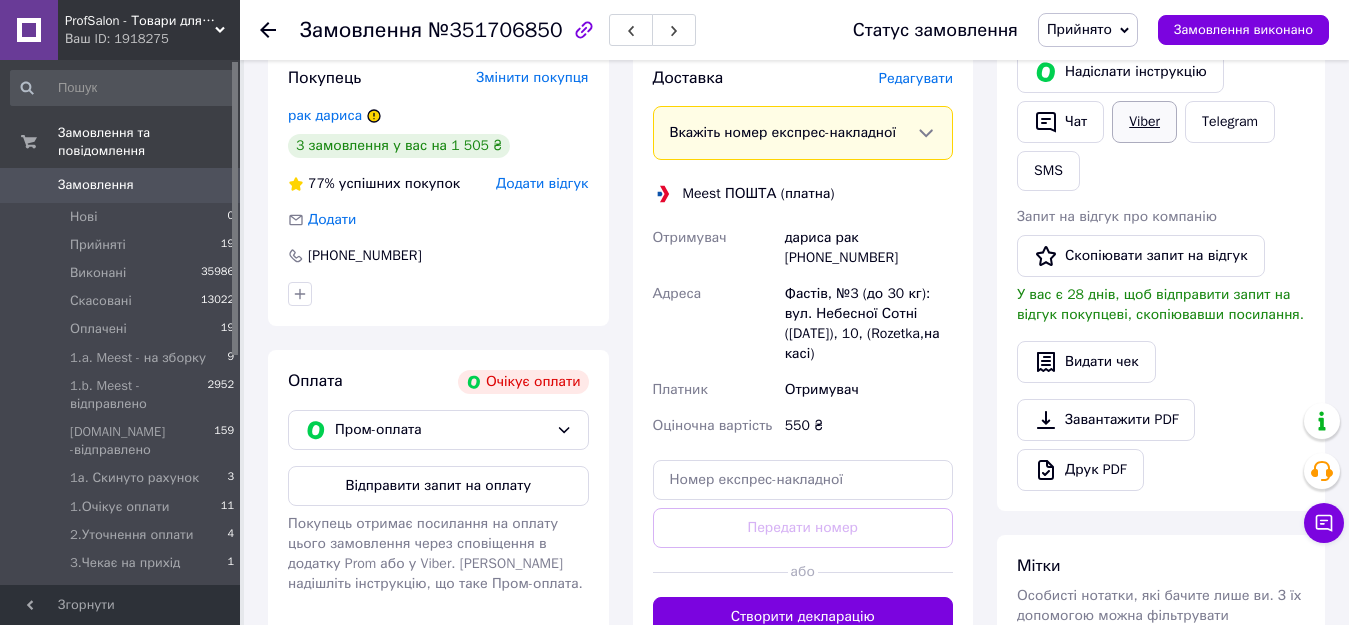 click on "Viber" at bounding box center [1144, 122] 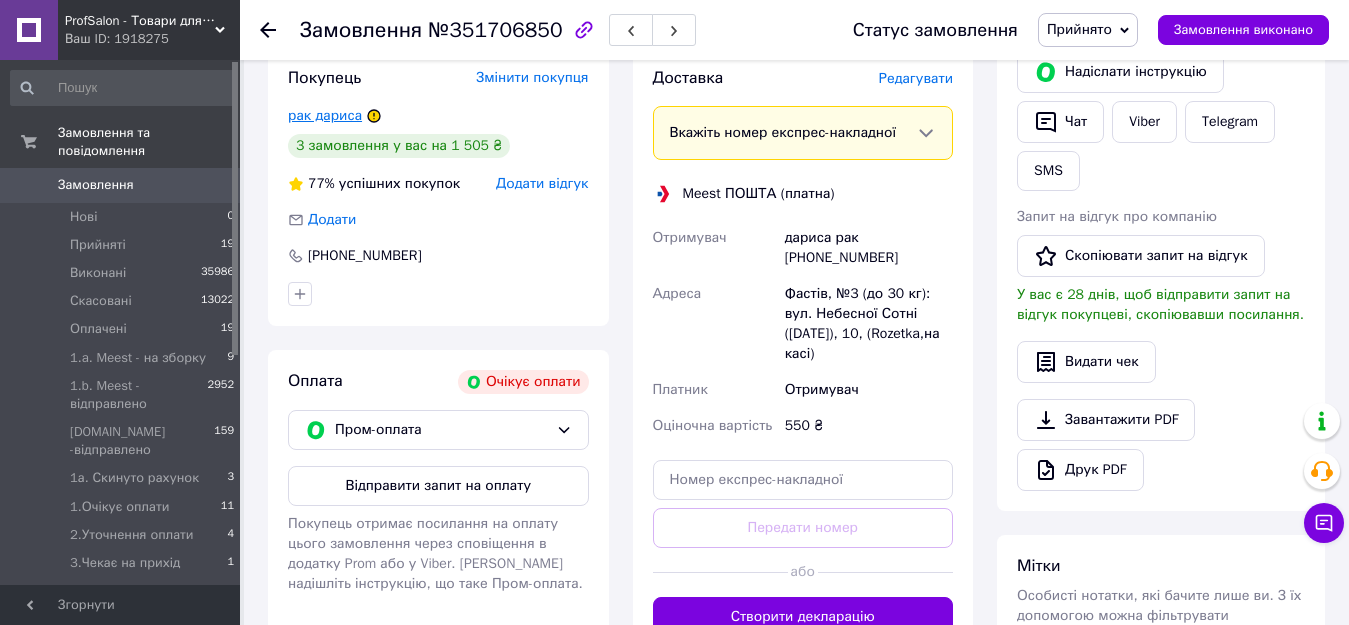 click on "рак дариса" at bounding box center [325, 115] 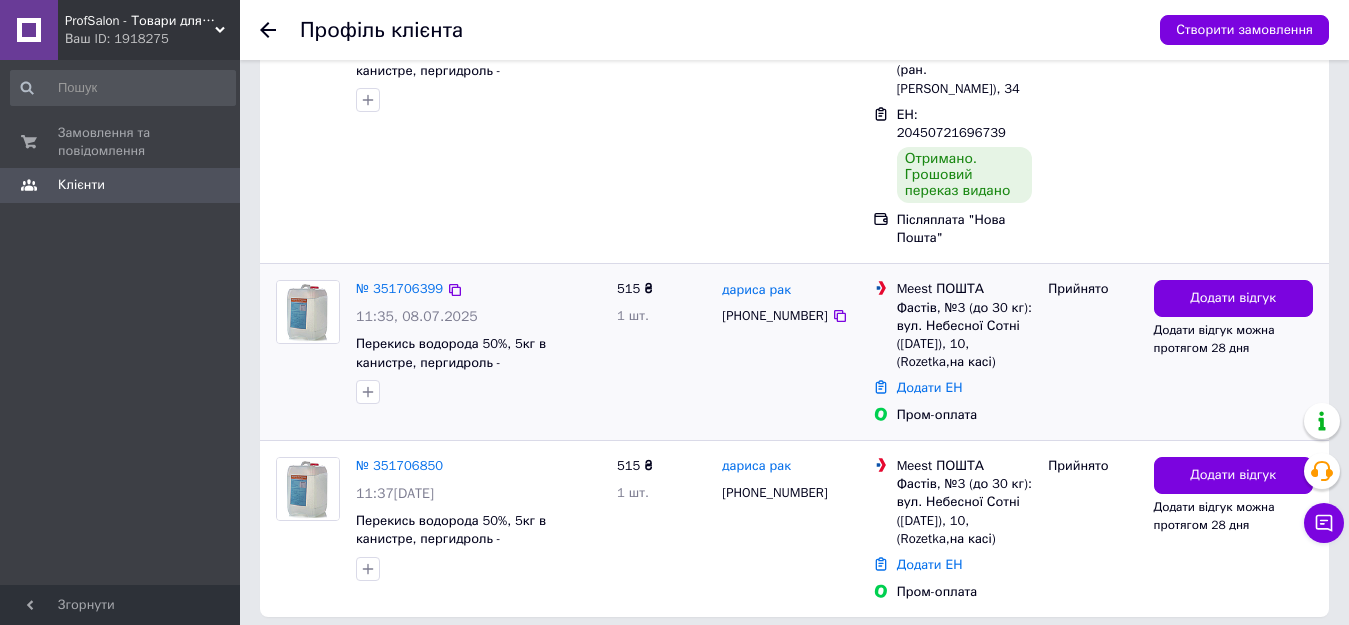 scroll, scrollTop: 703, scrollLeft: 0, axis: vertical 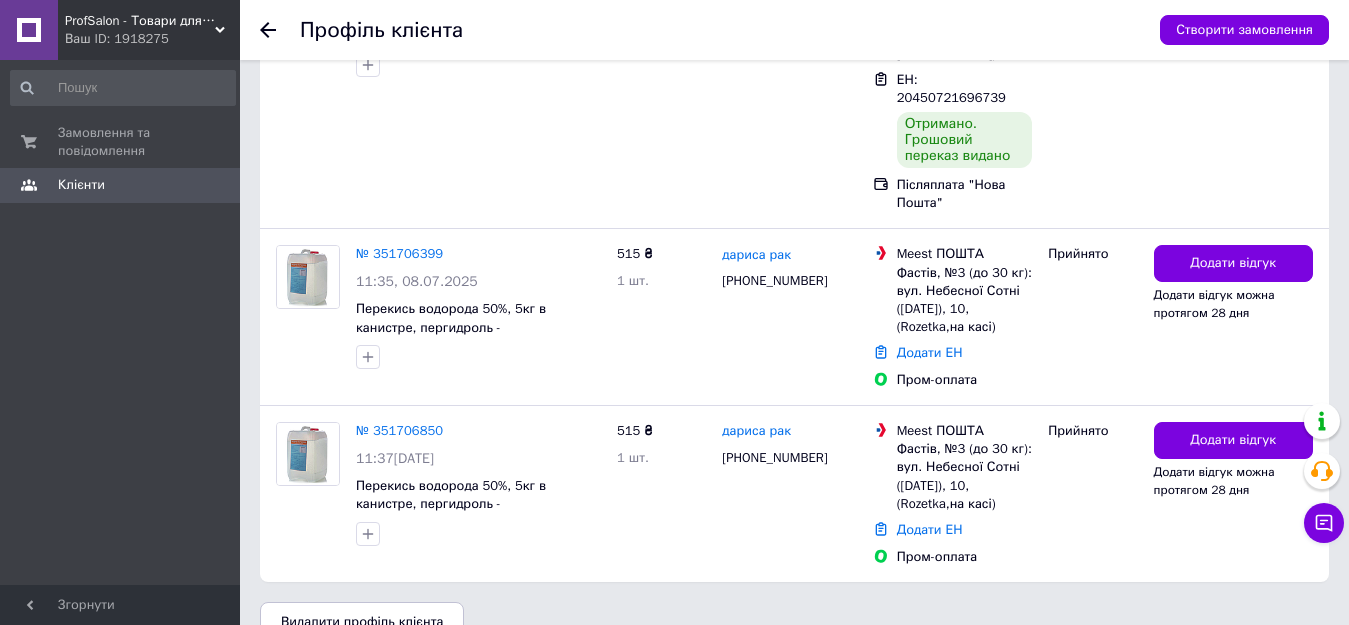 click 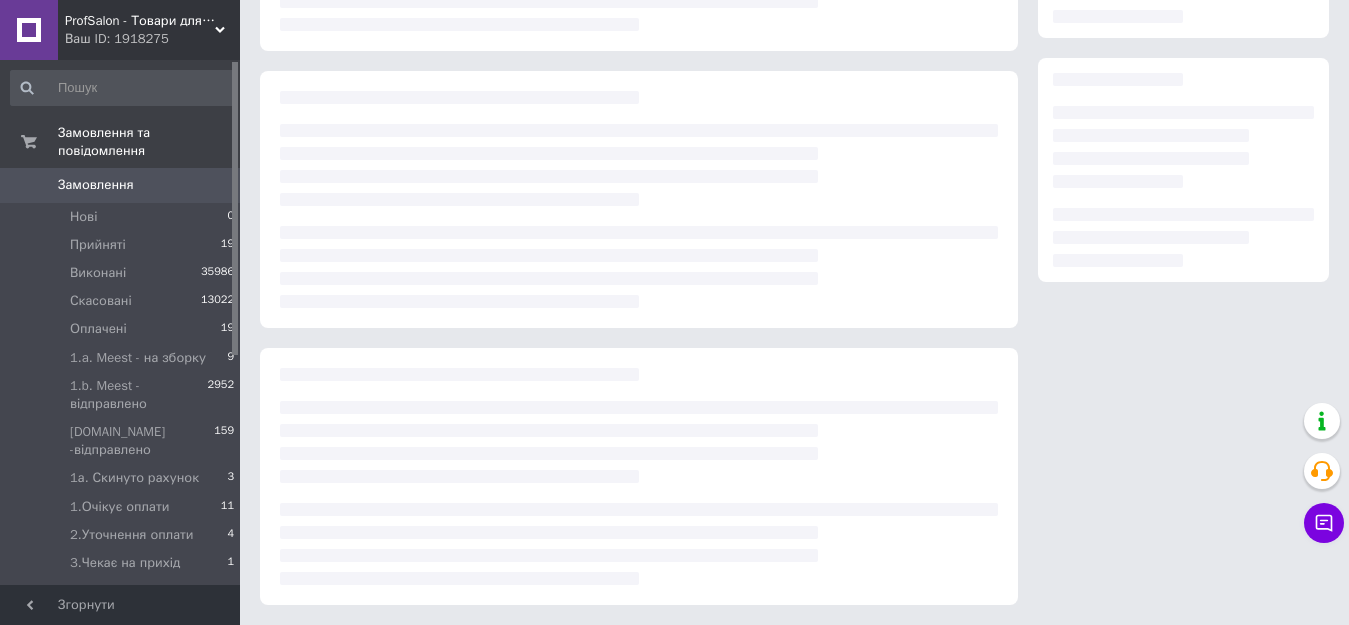 scroll, scrollTop: 289, scrollLeft: 0, axis: vertical 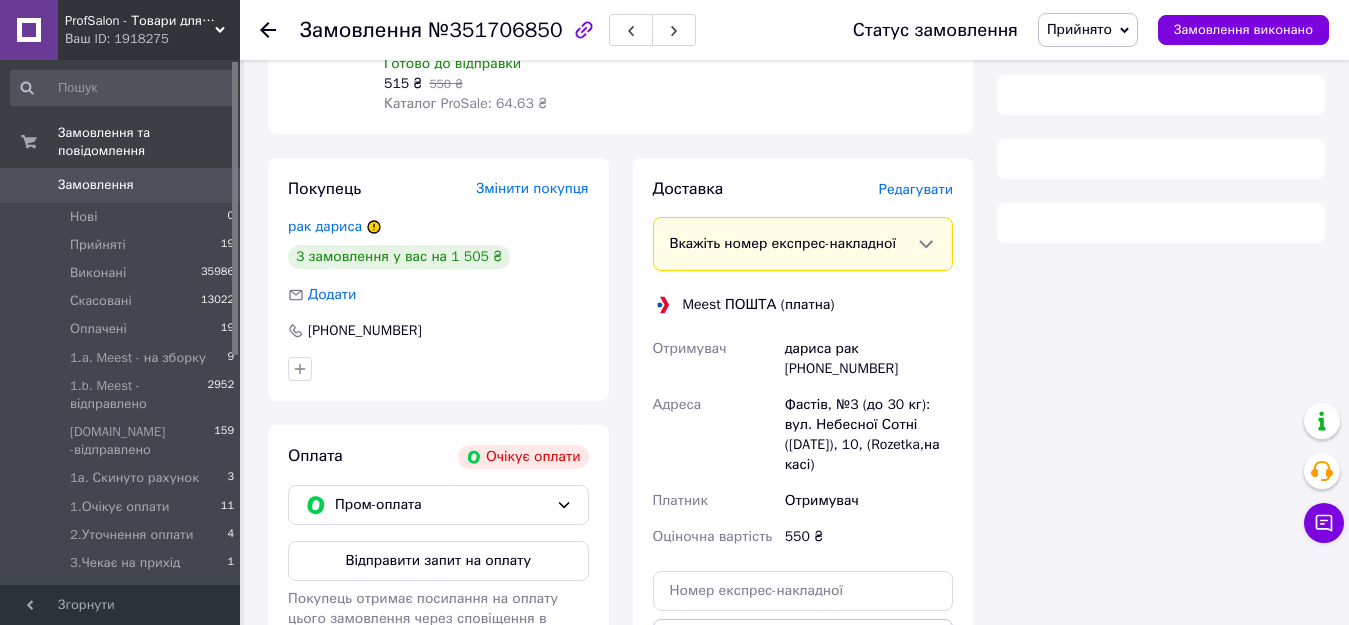 click 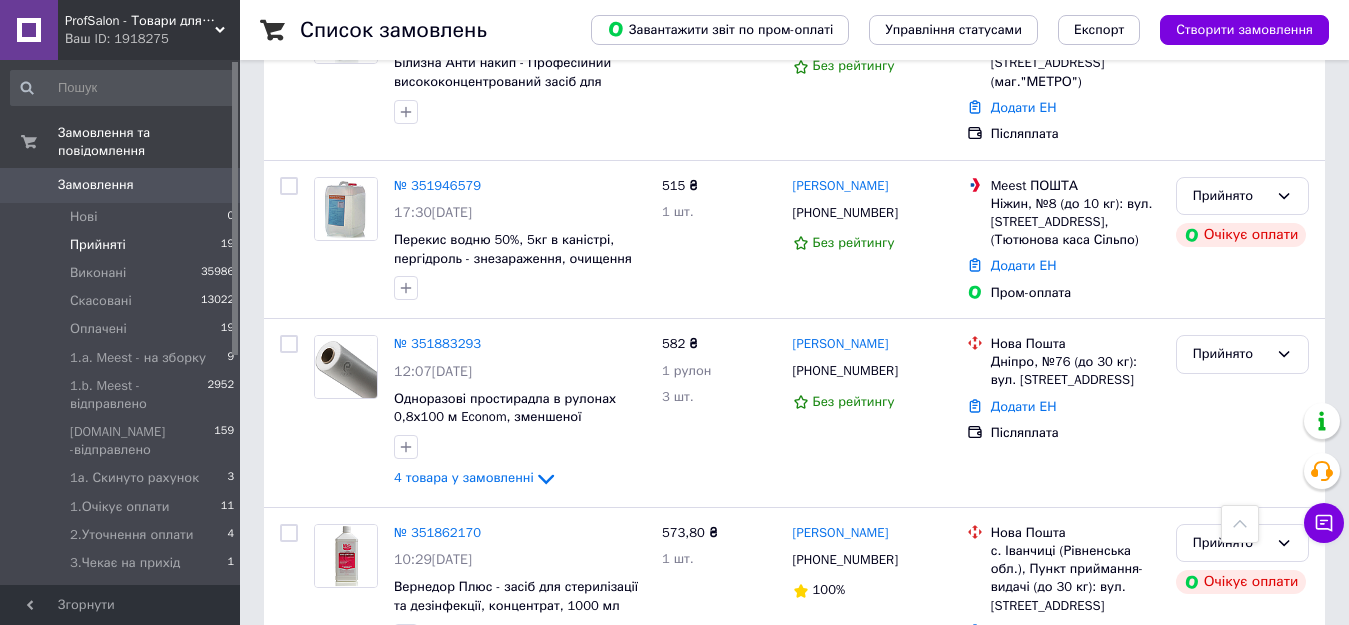 scroll, scrollTop: 2348, scrollLeft: 0, axis: vertical 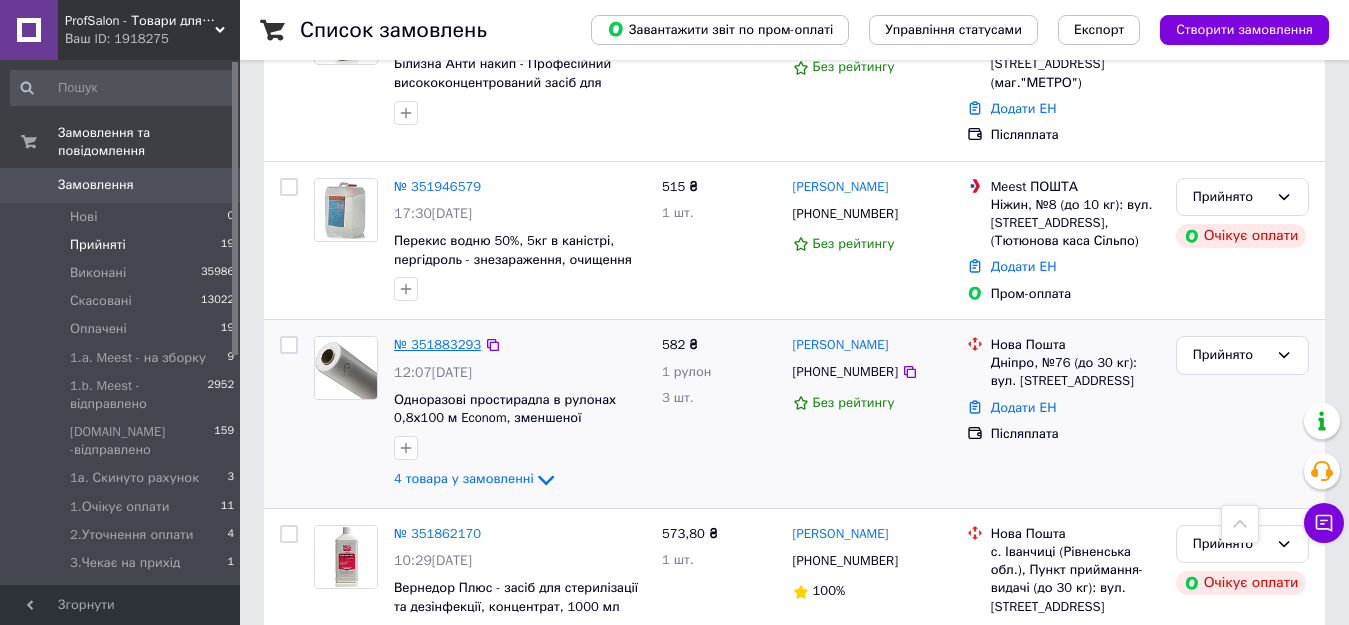 click on "№ 351883293" at bounding box center (437, 344) 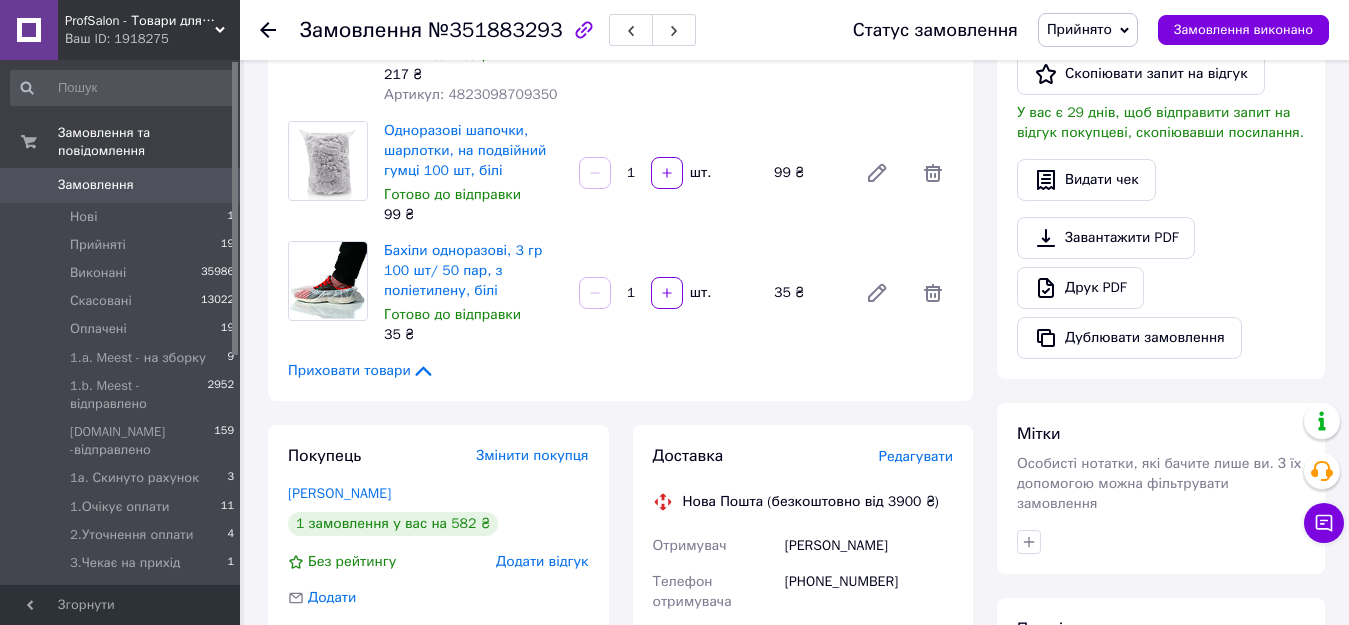 scroll, scrollTop: 465, scrollLeft: 0, axis: vertical 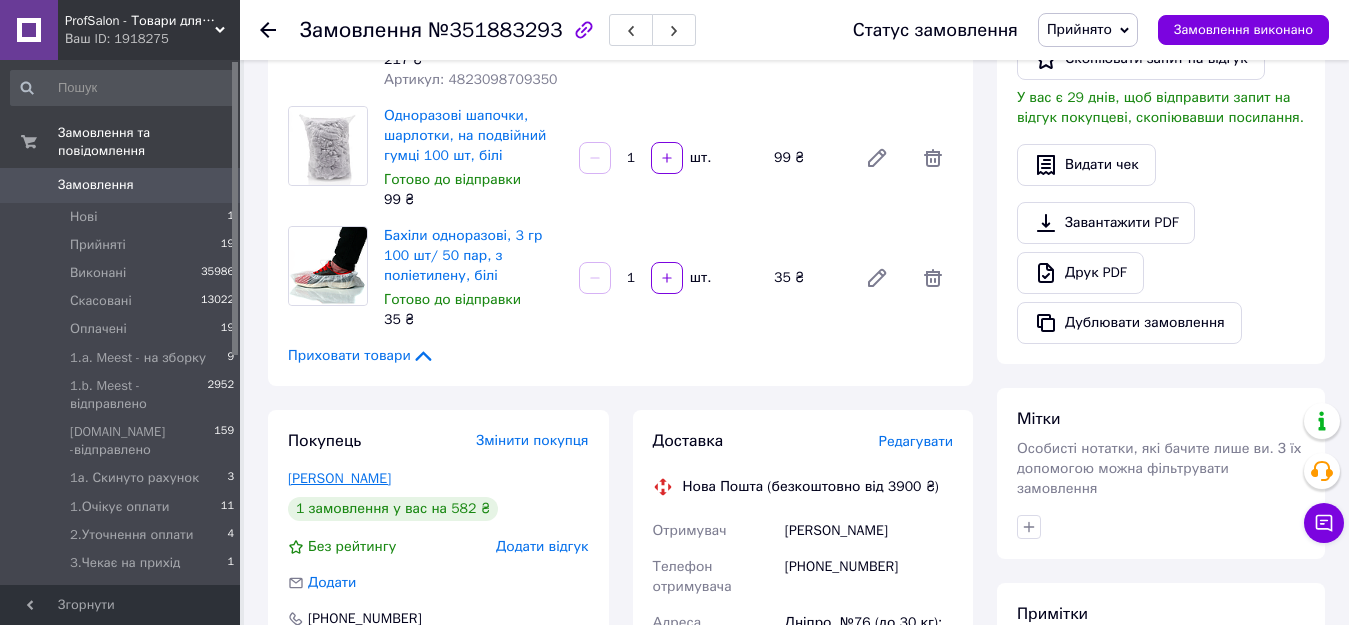 click on "Риндіна Марина" at bounding box center (339, 478) 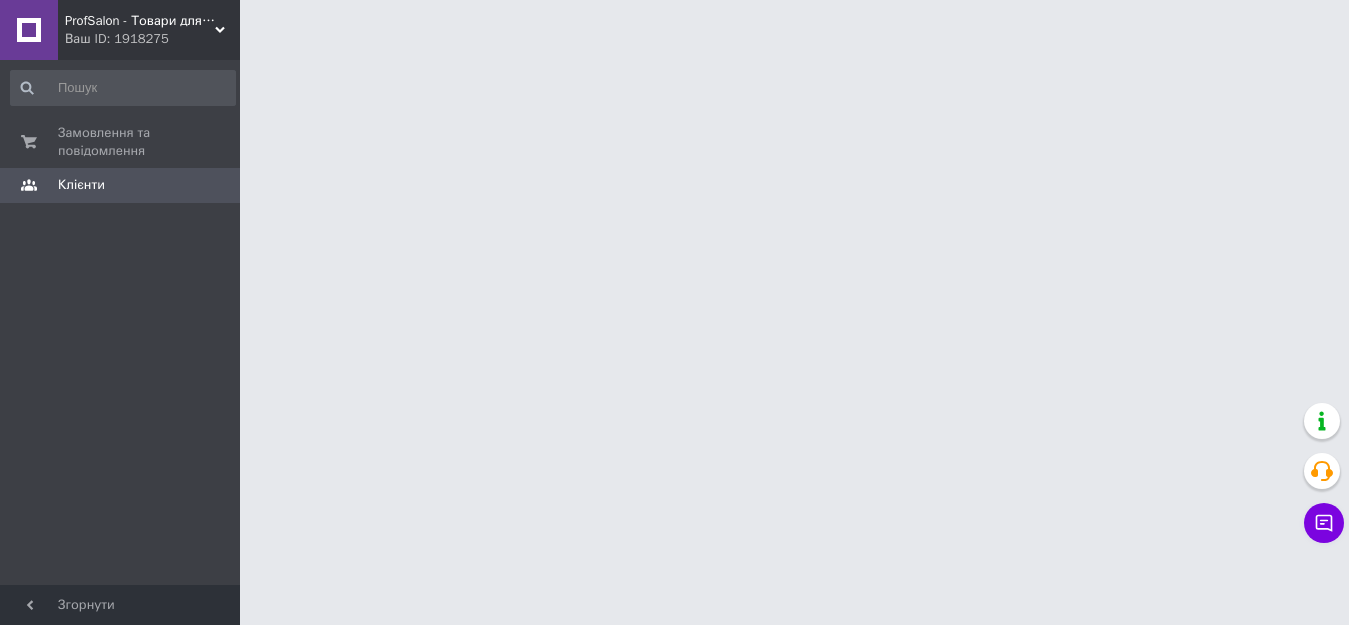 scroll, scrollTop: 0, scrollLeft: 0, axis: both 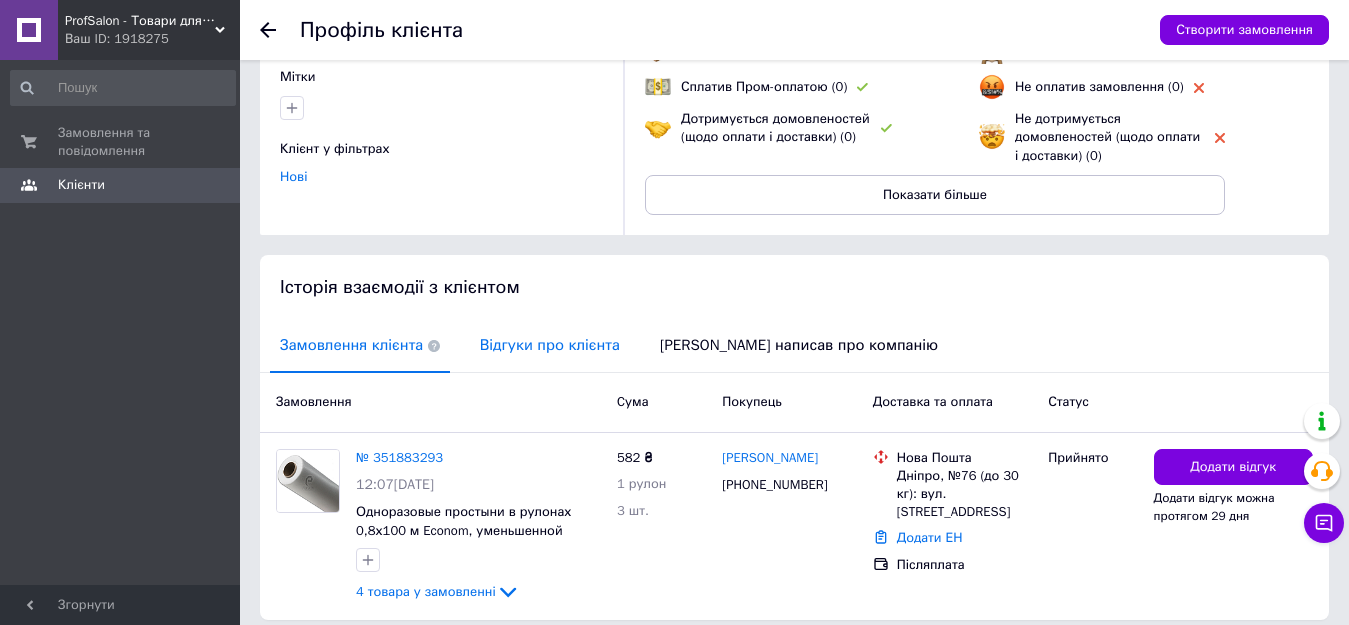 click on "Відгуки про клієнта" at bounding box center (550, 345) 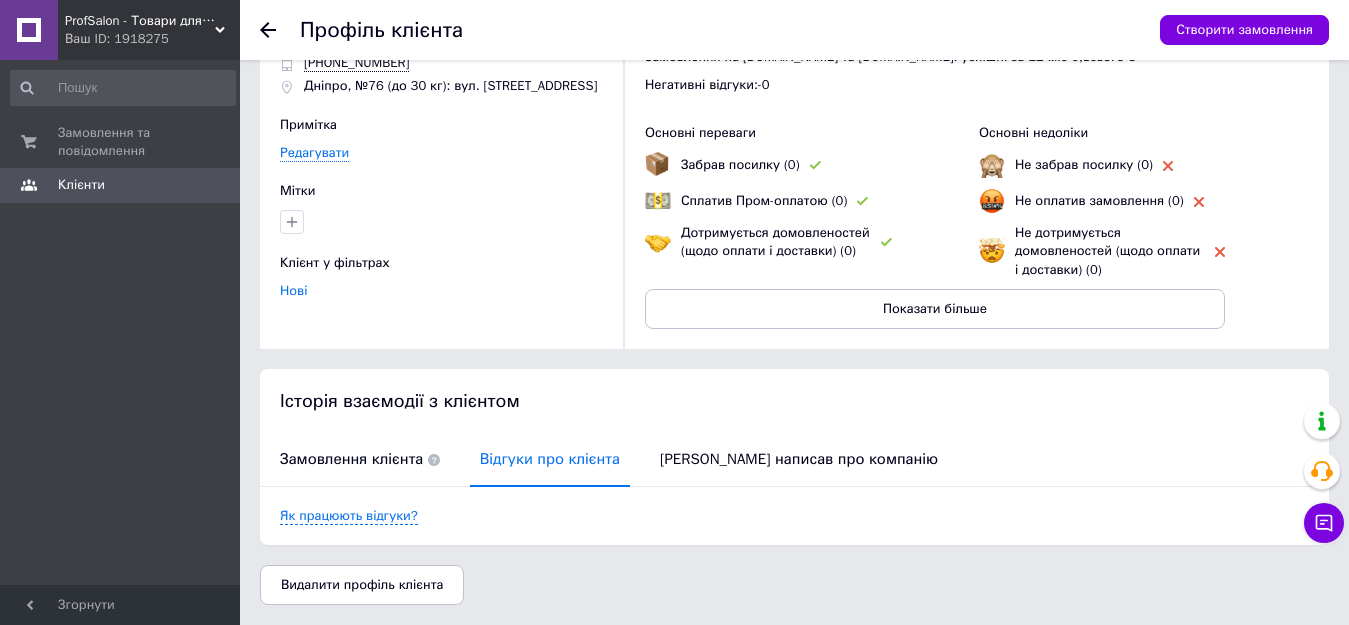 scroll, scrollTop: 86, scrollLeft: 0, axis: vertical 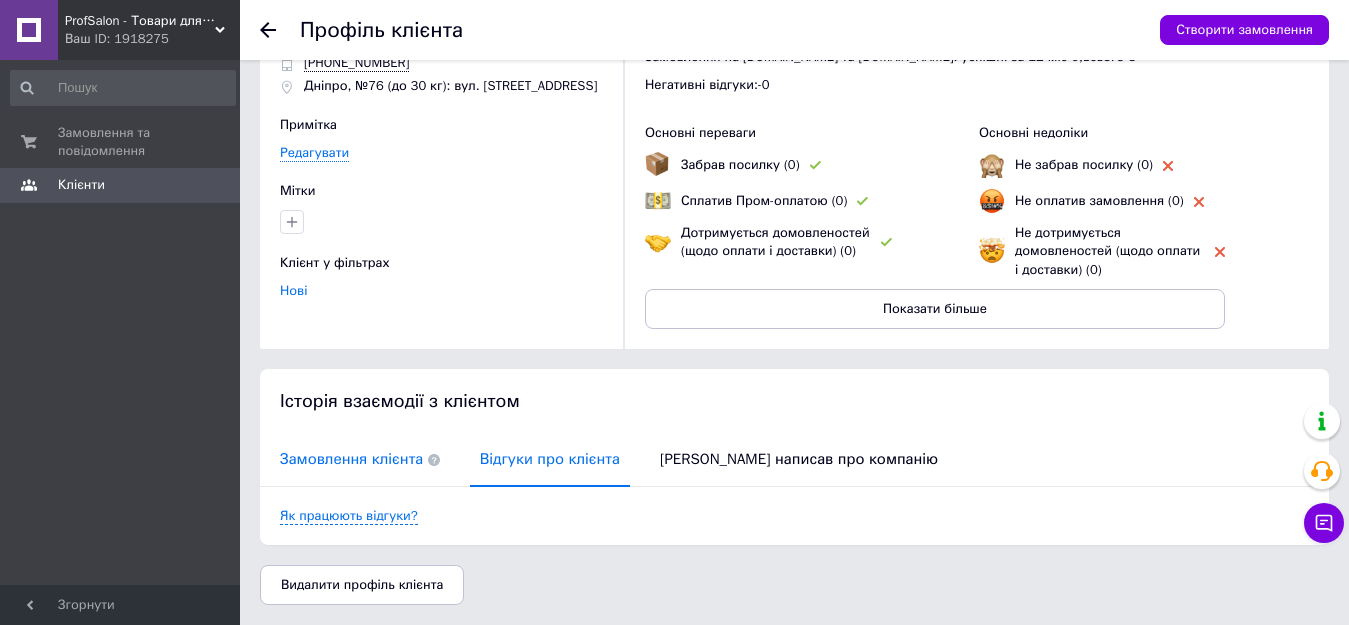 click on "Замовлення клієнта" at bounding box center [360, 459] 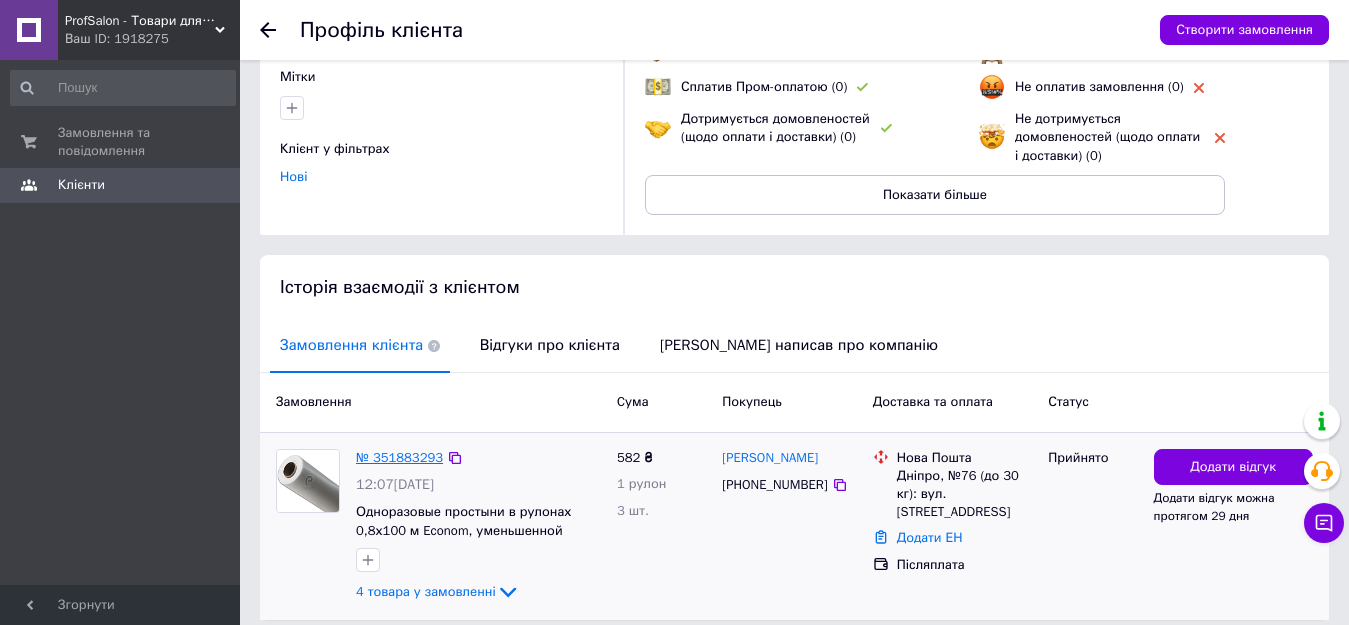 click on "№ 351883293" at bounding box center (399, 457) 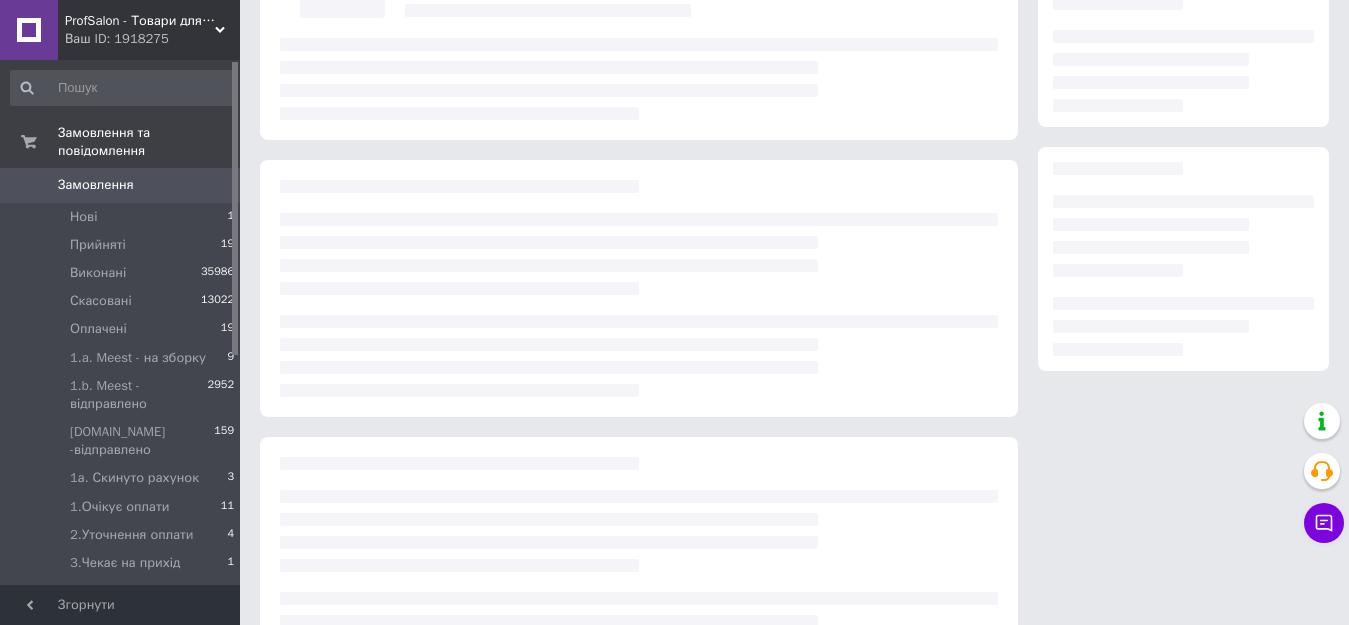 scroll, scrollTop: 0, scrollLeft: 0, axis: both 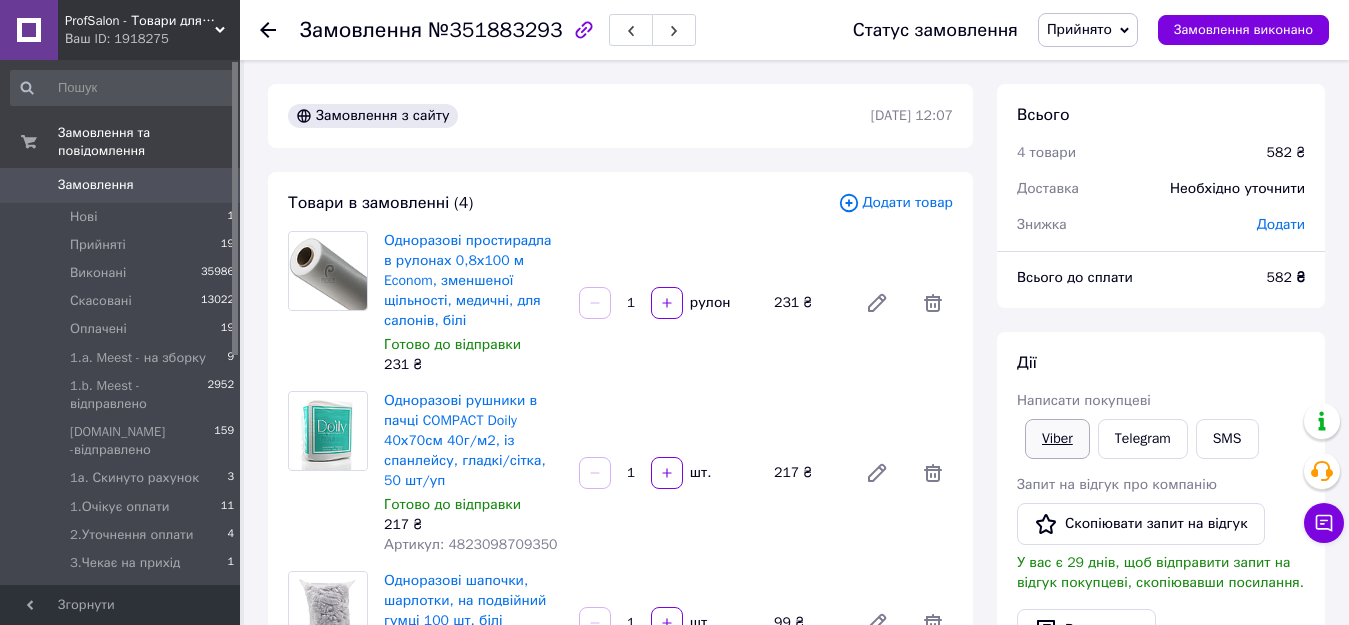 click on "Viber" at bounding box center [1057, 439] 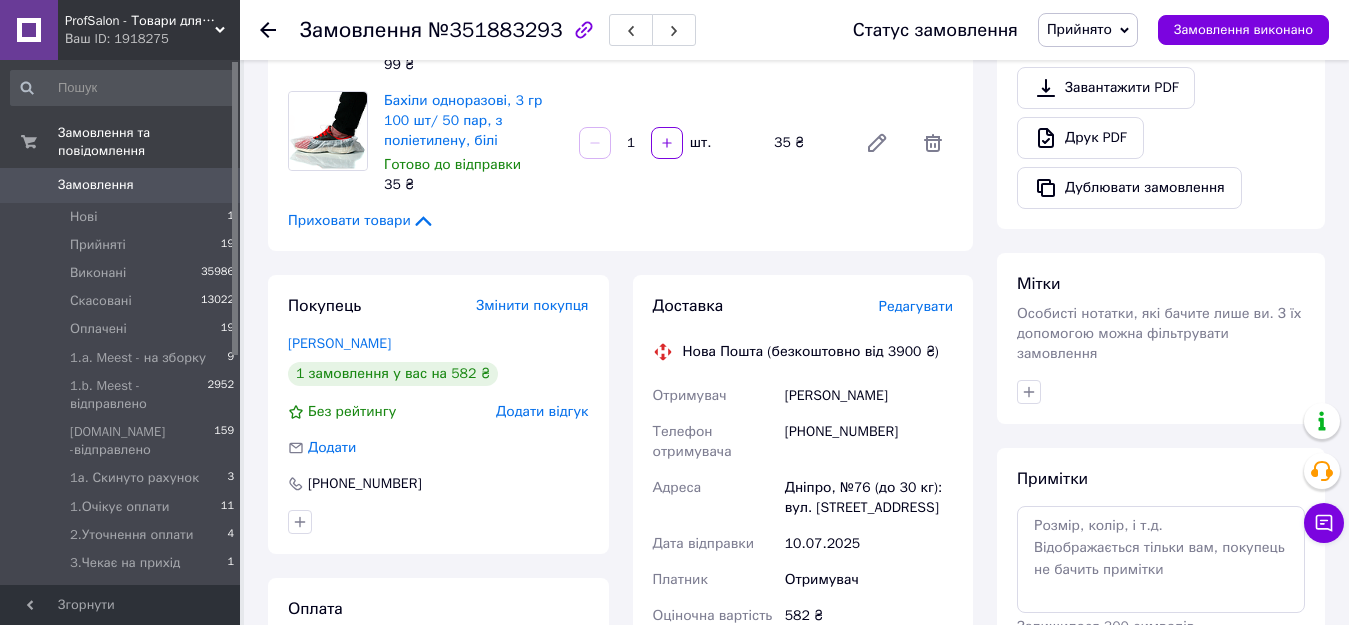 scroll, scrollTop: 800, scrollLeft: 0, axis: vertical 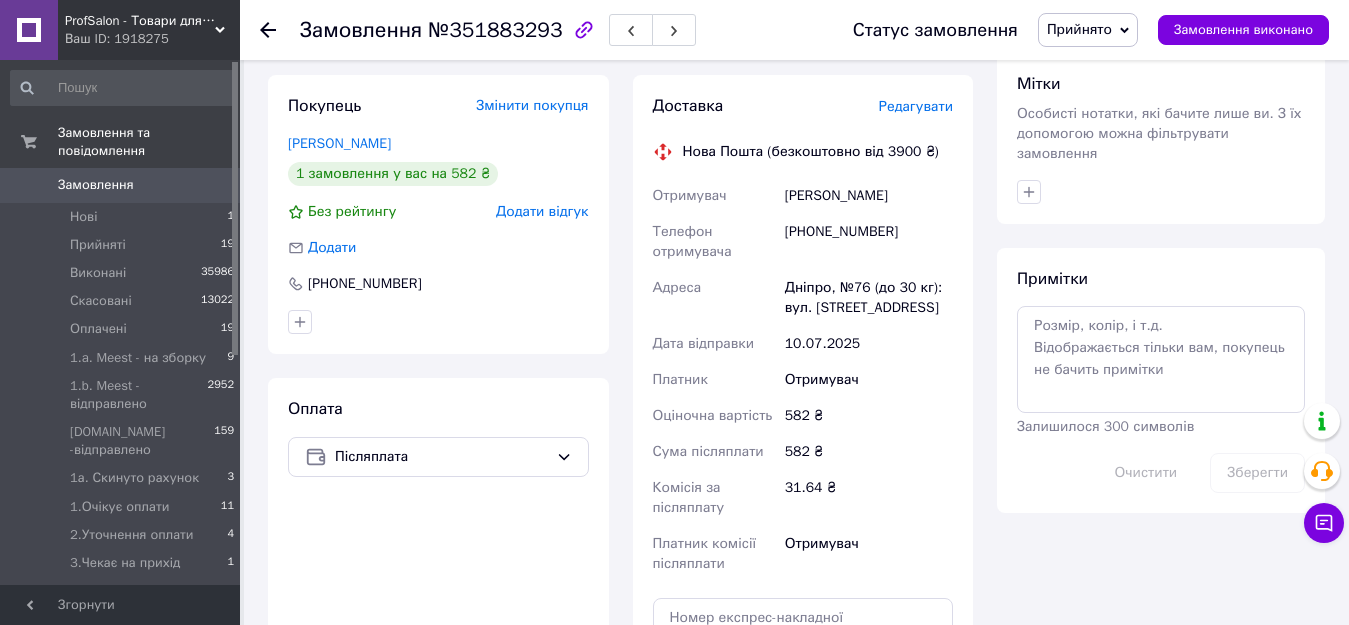 click on "Прийнято" at bounding box center [1079, 29] 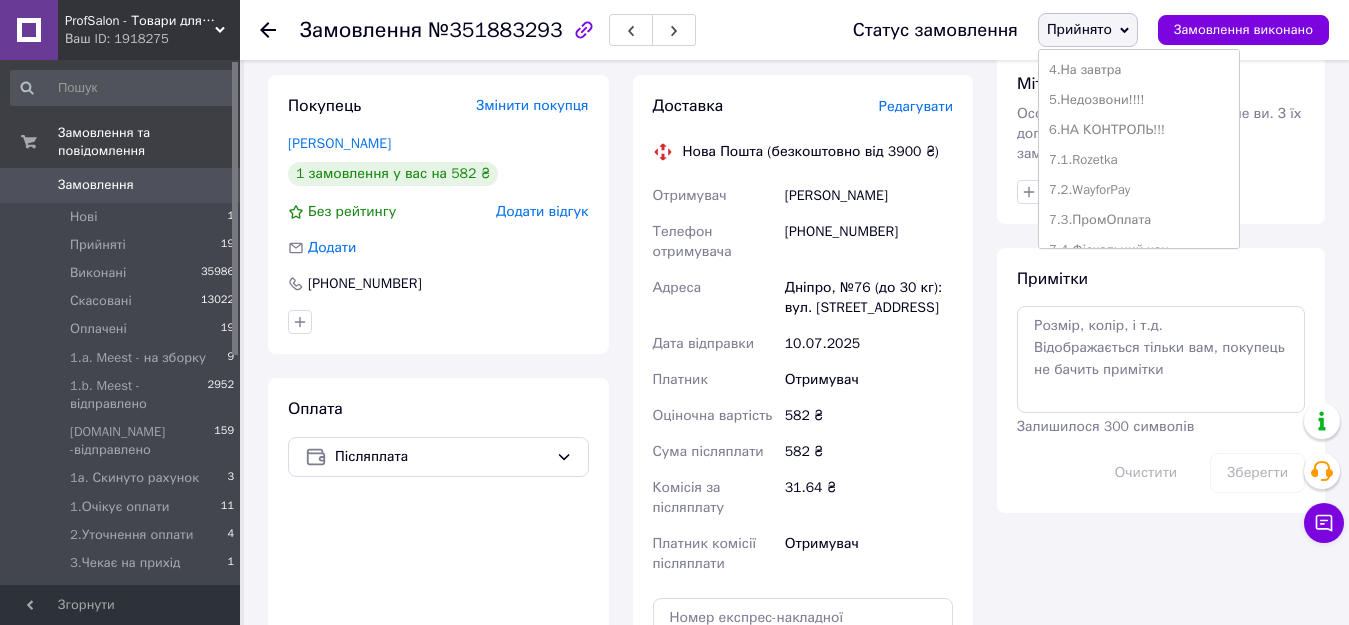 scroll, scrollTop: 400, scrollLeft: 0, axis: vertical 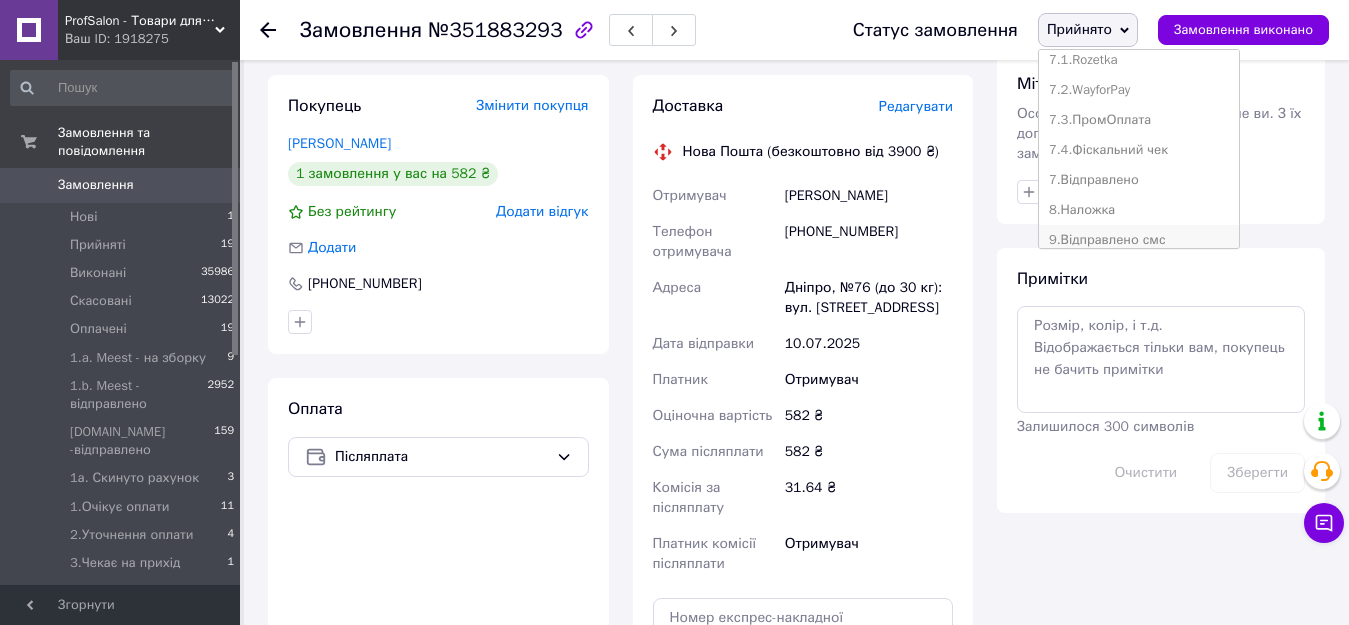 click on "9.Відправлено смс" at bounding box center (1139, 240) 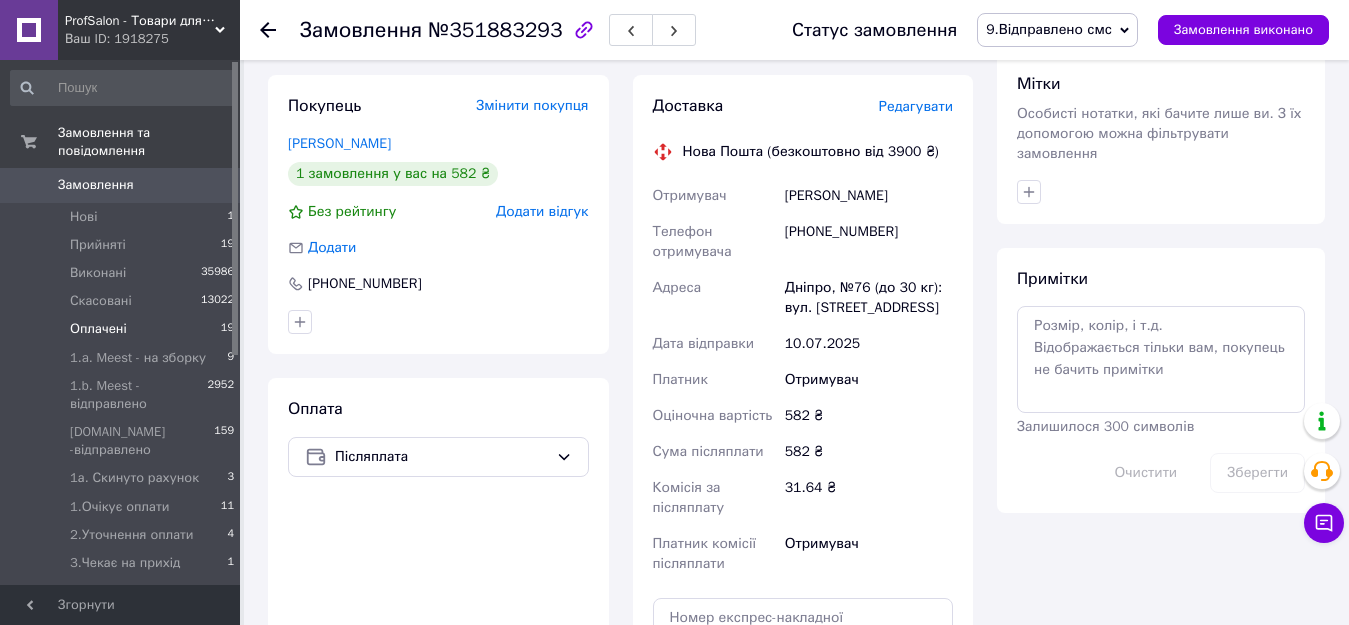 click on "Оплачені" at bounding box center (98, 329) 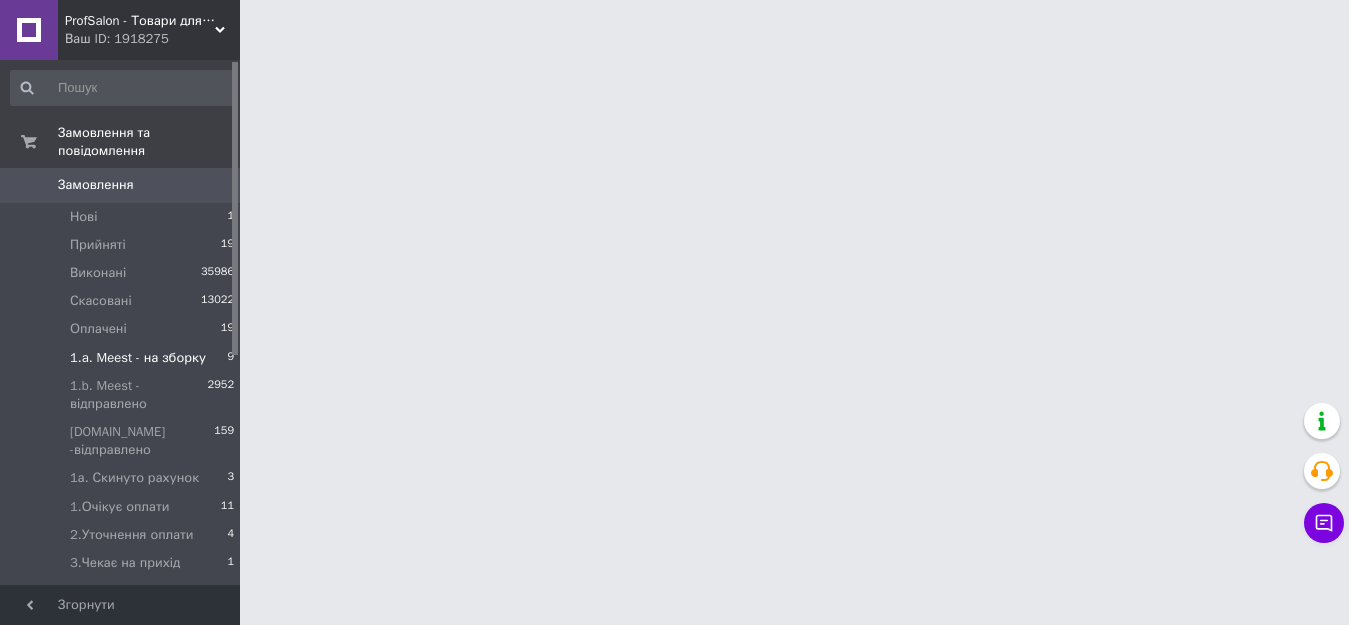 scroll, scrollTop: 0, scrollLeft: 0, axis: both 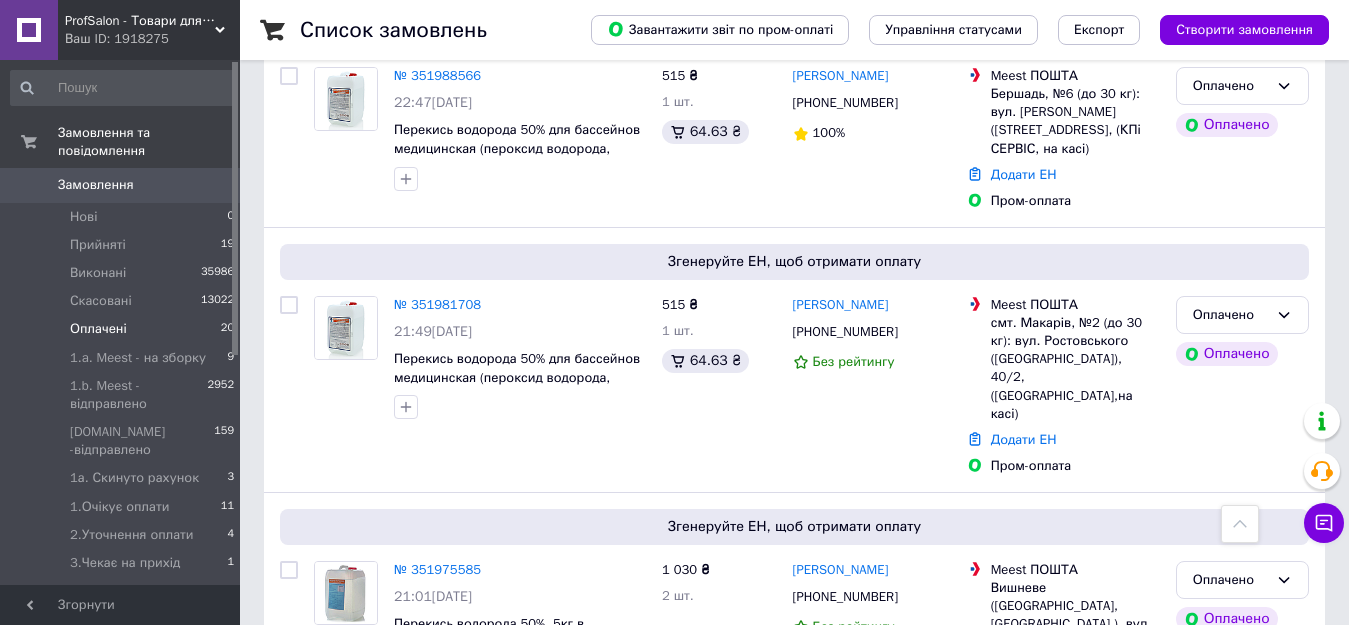 click on "№ 351973512" at bounding box center [437, 816] 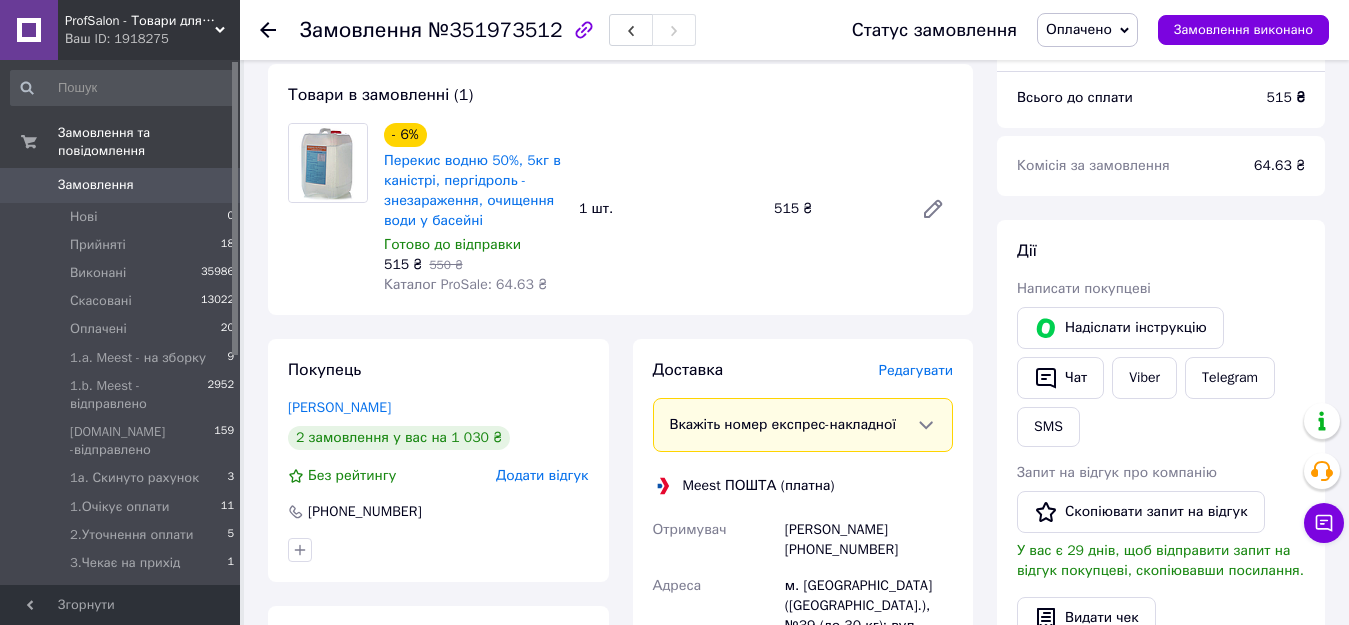 scroll, scrollTop: 673, scrollLeft: 0, axis: vertical 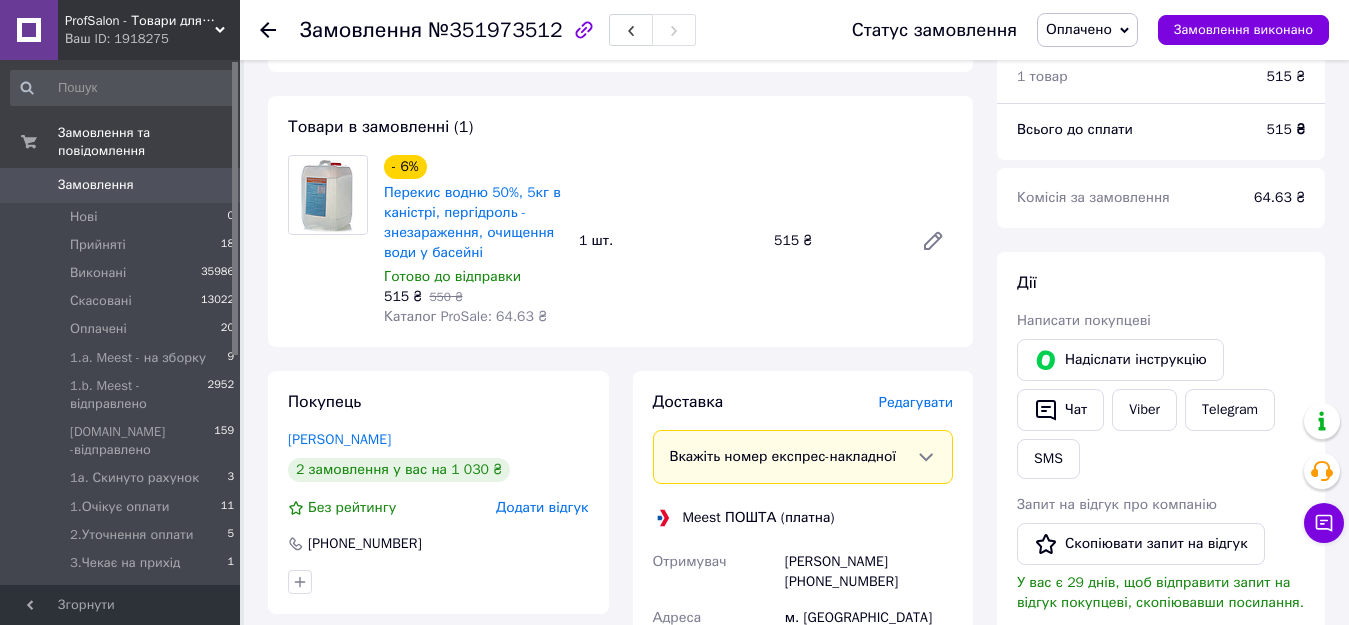 drag, startPoint x: 346, startPoint y: 418, endPoint x: 439, endPoint y: 422, distance: 93.08598 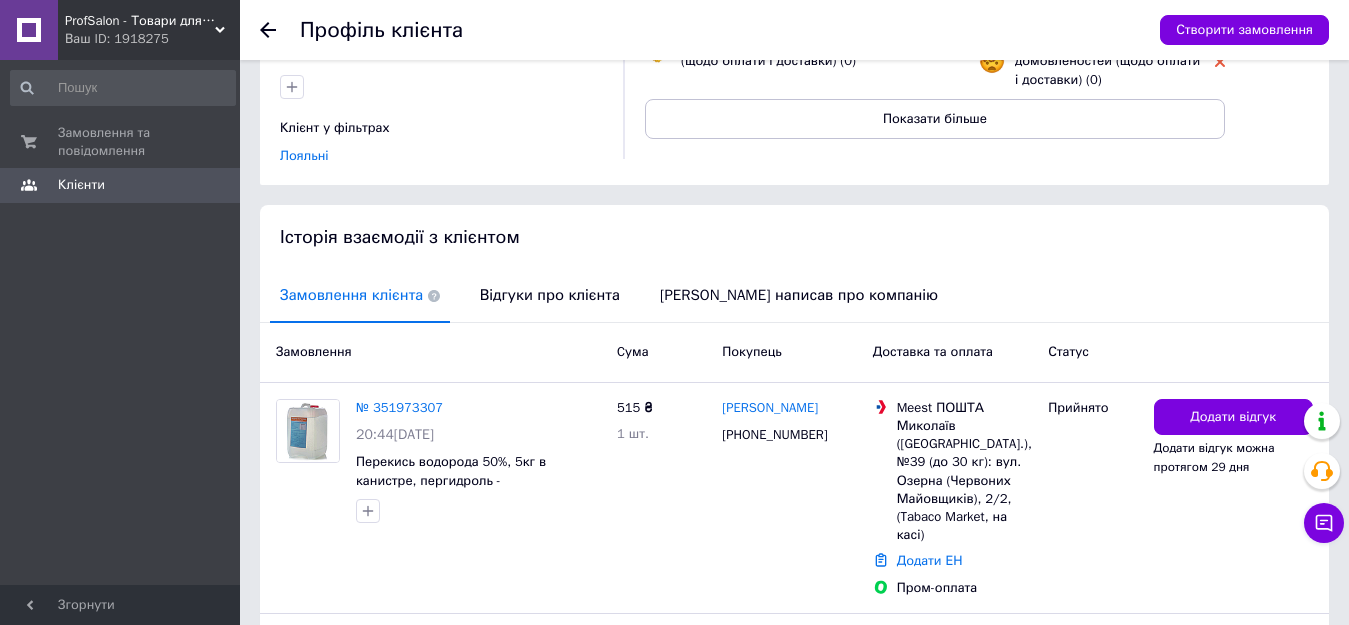 scroll, scrollTop: 575, scrollLeft: 0, axis: vertical 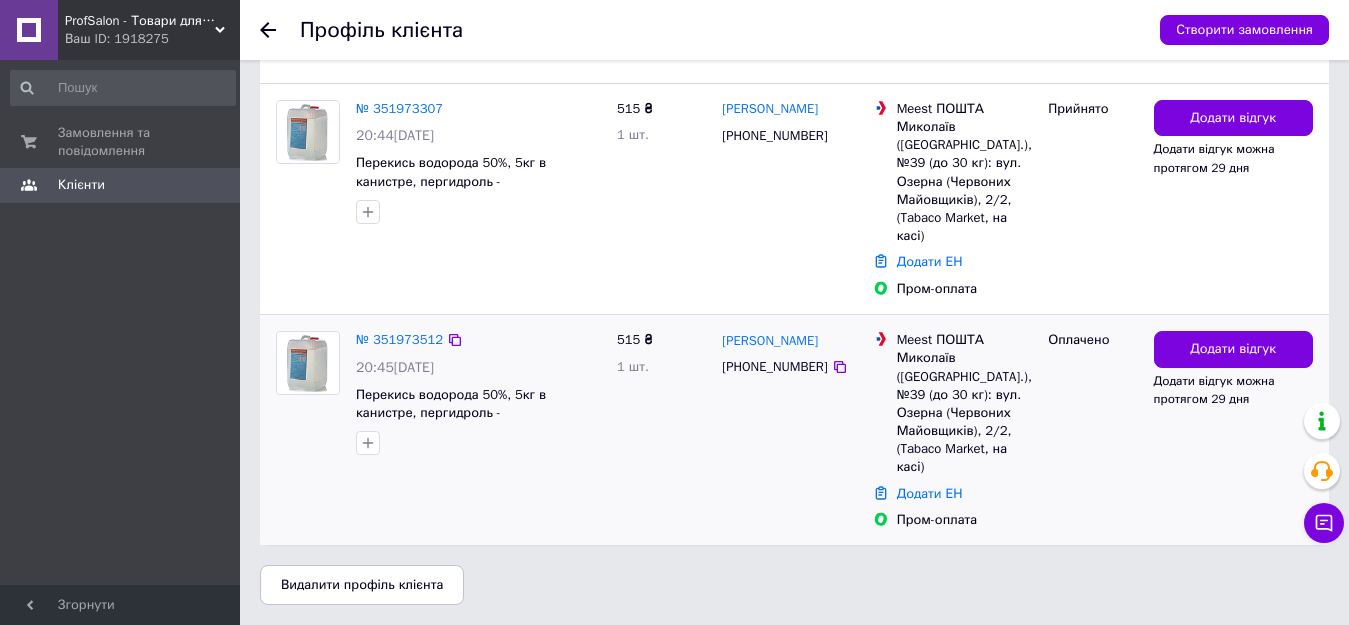 click on "№ 351973512" at bounding box center [399, 340] 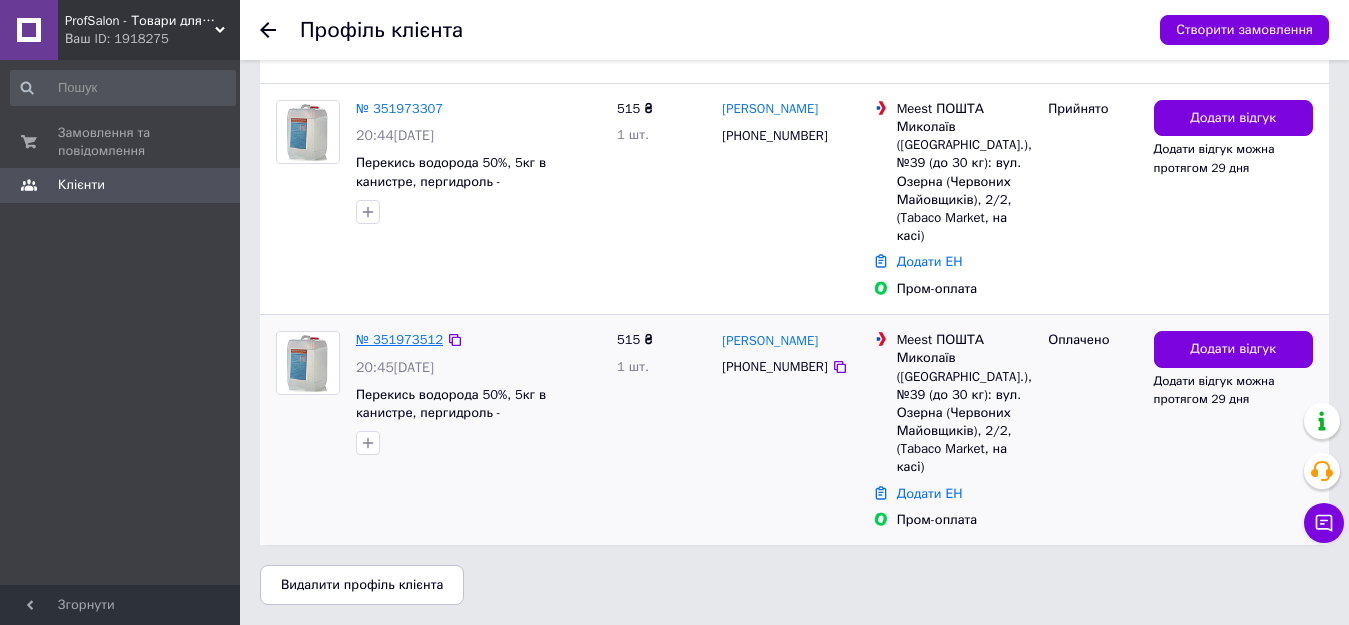 click on "№ 351973512" at bounding box center [399, 339] 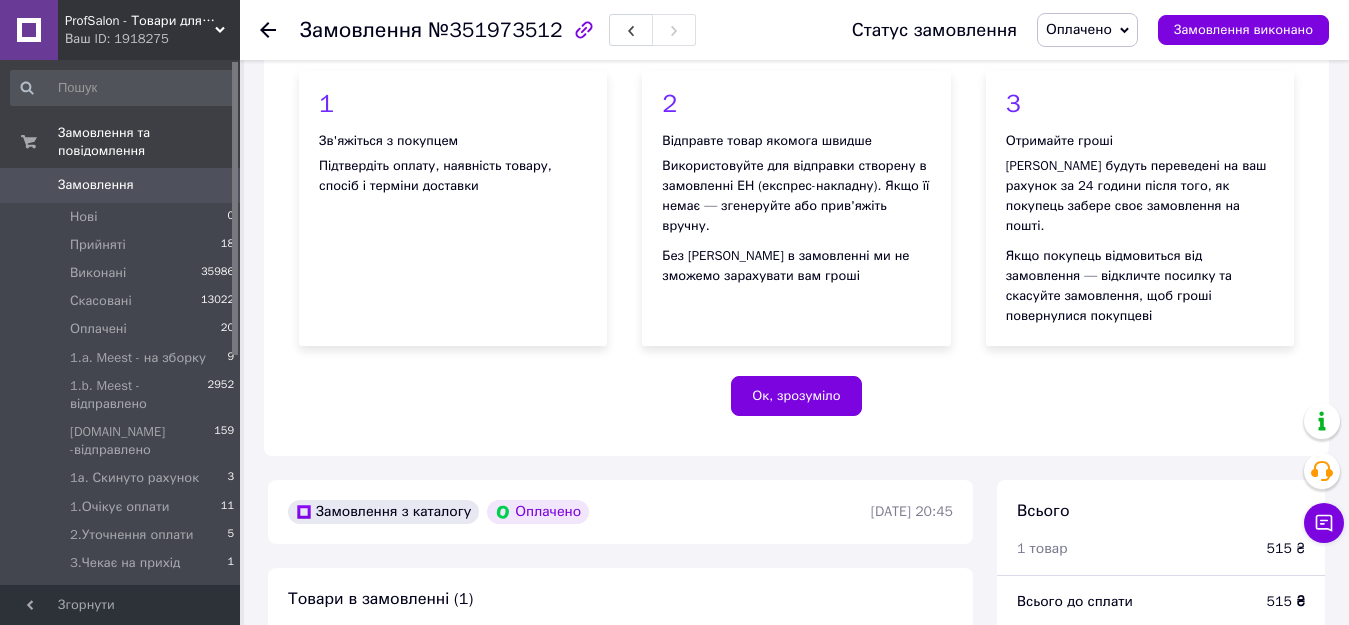 scroll, scrollTop: 600, scrollLeft: 0, axis: vertical 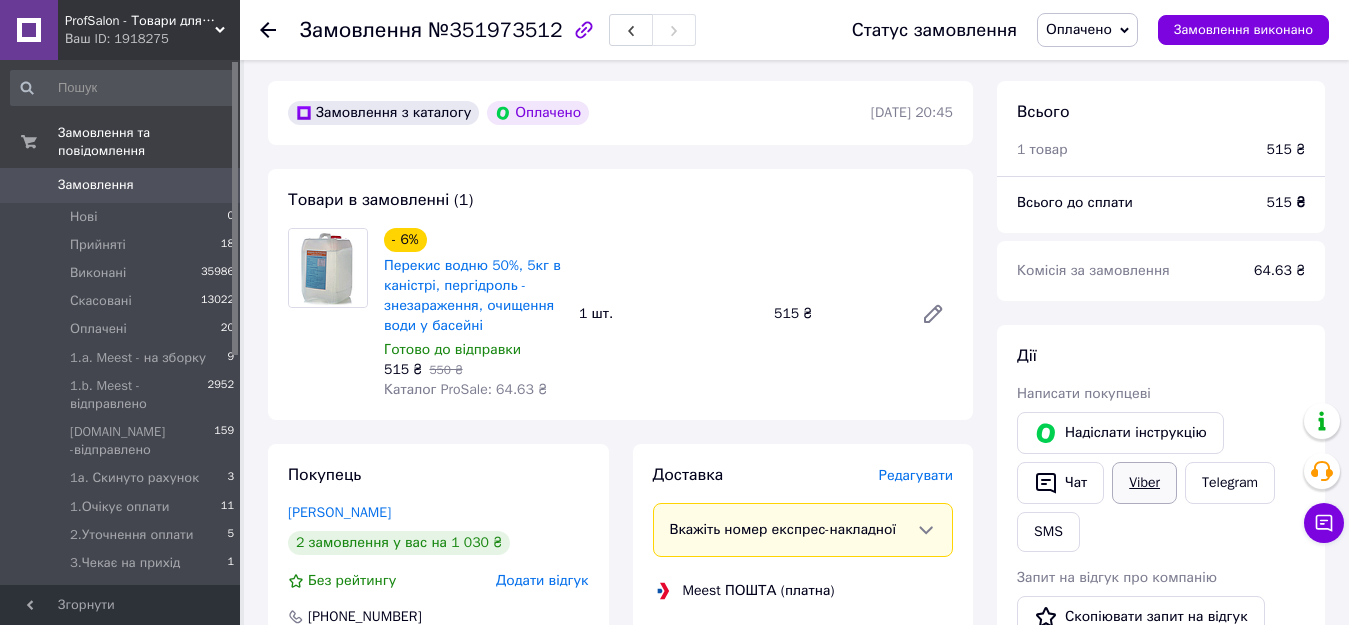 click on "Viber" at bounding box center [1144, 483] 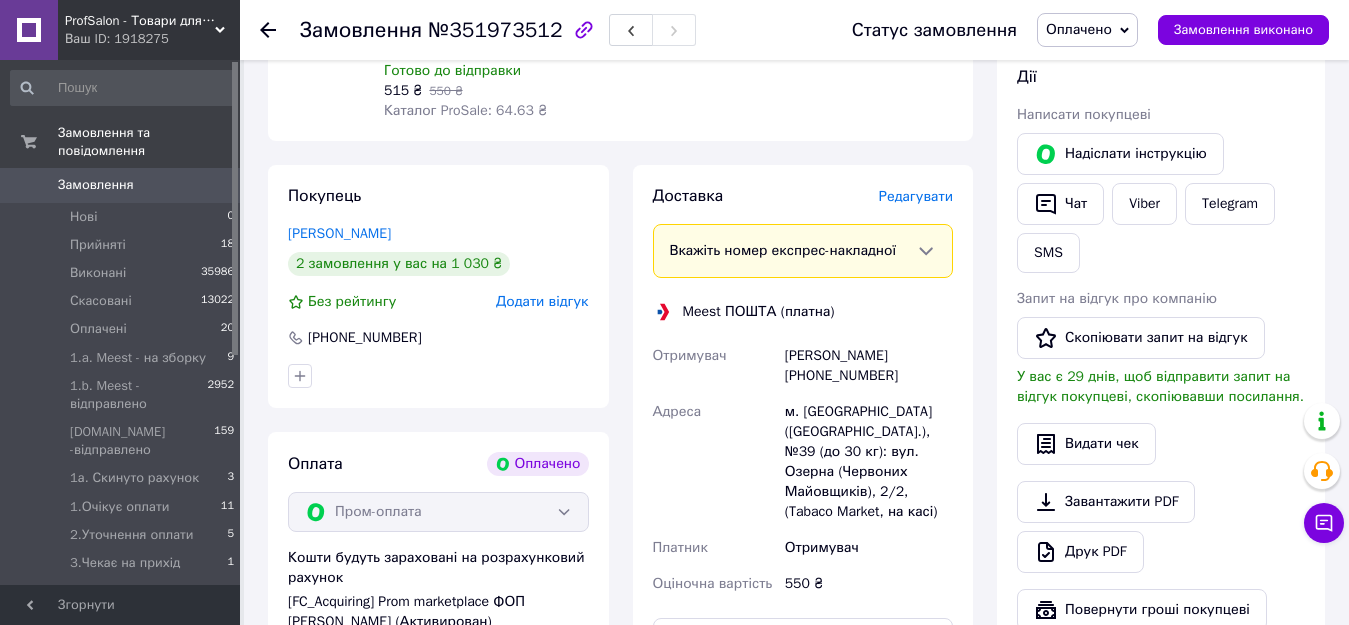 scroll, scrollTop: 900, scrollLeft: 0, axis: vertical 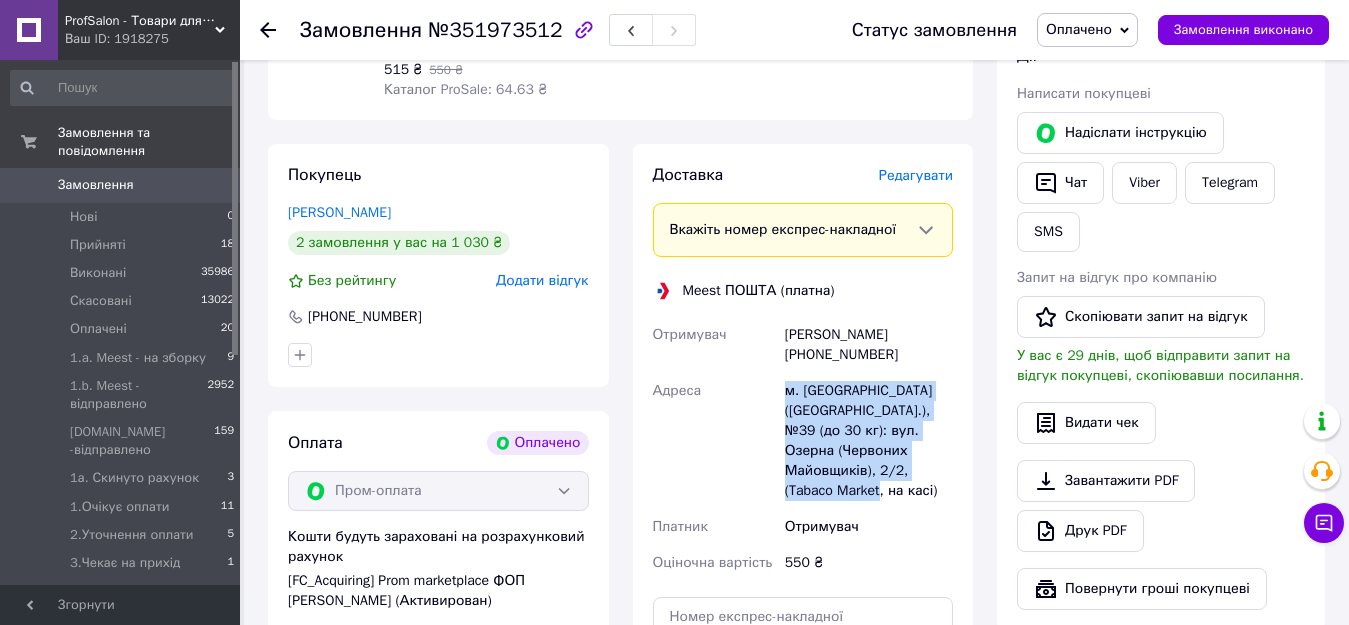 drag, startPoint x: 780, startPoint y: 364, endPoint x: 892, endPoint y: 468, distance: 152.83978 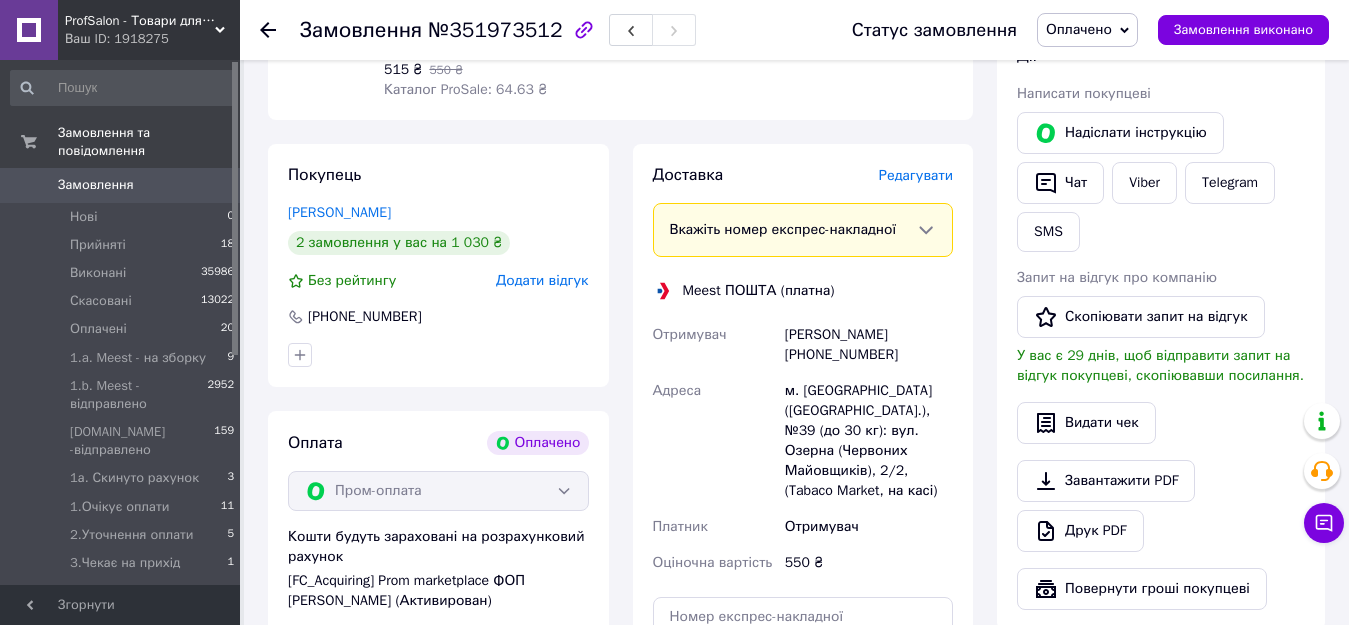 click 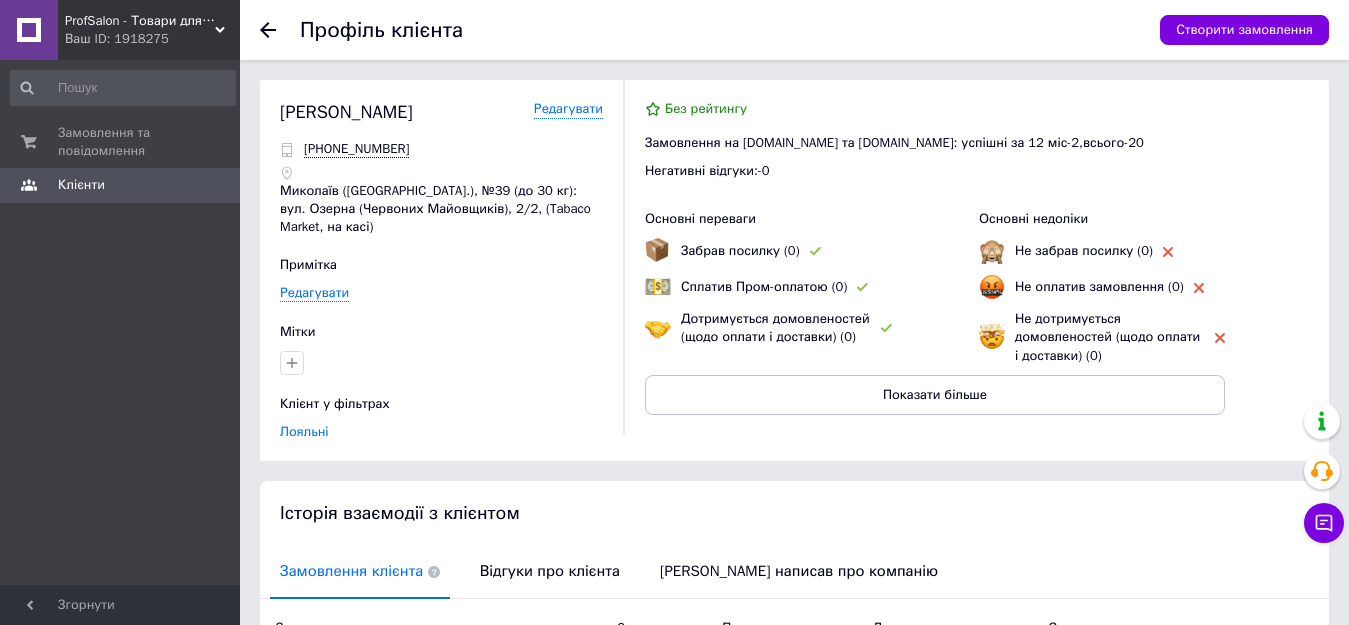 scroll, scrollTop: 100, scrollLeft: 0, axis: vertical 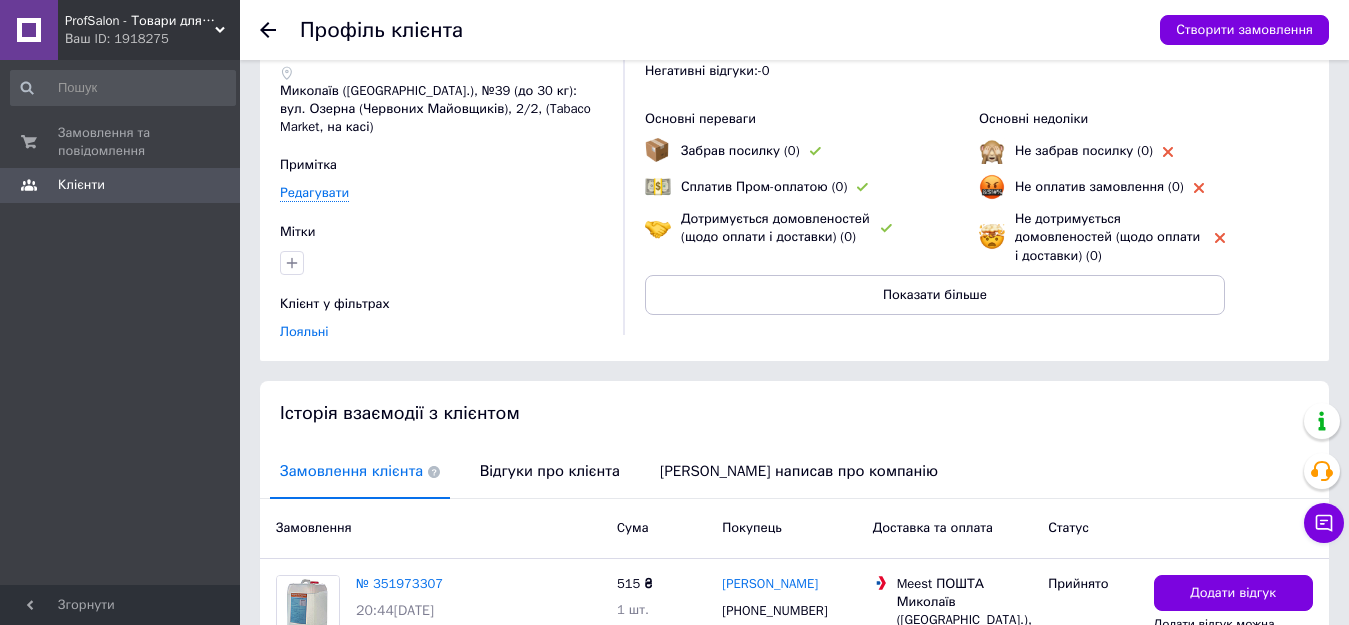 click 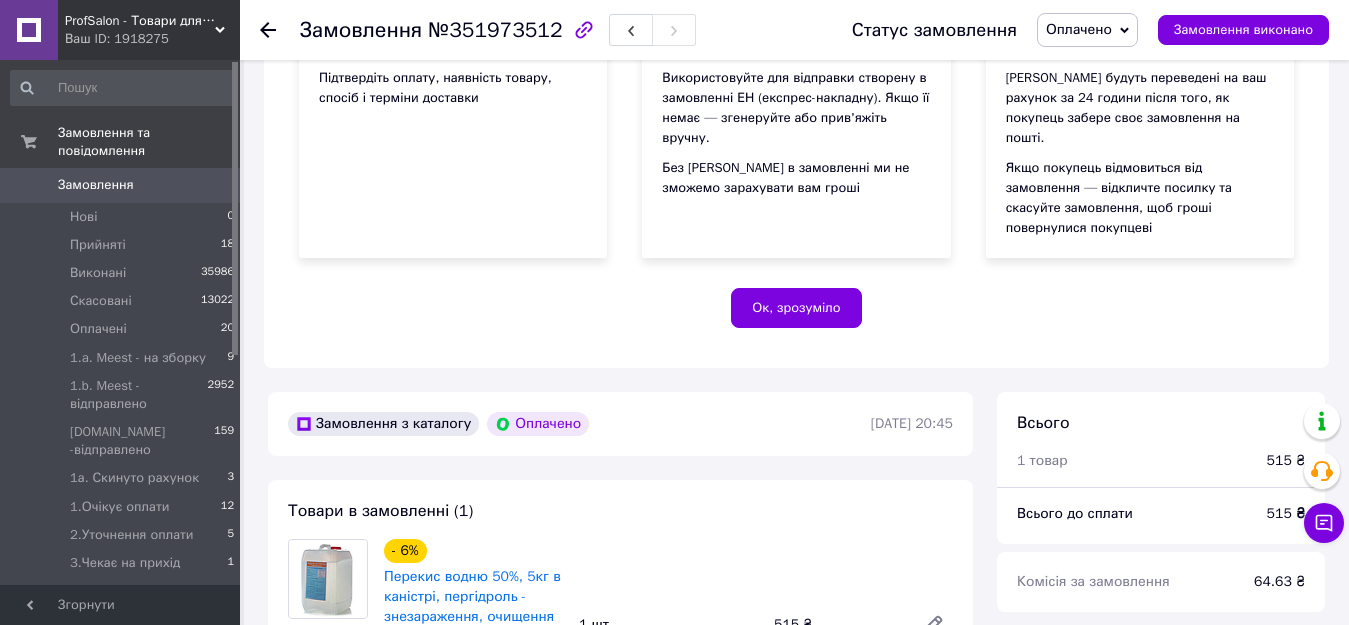 click 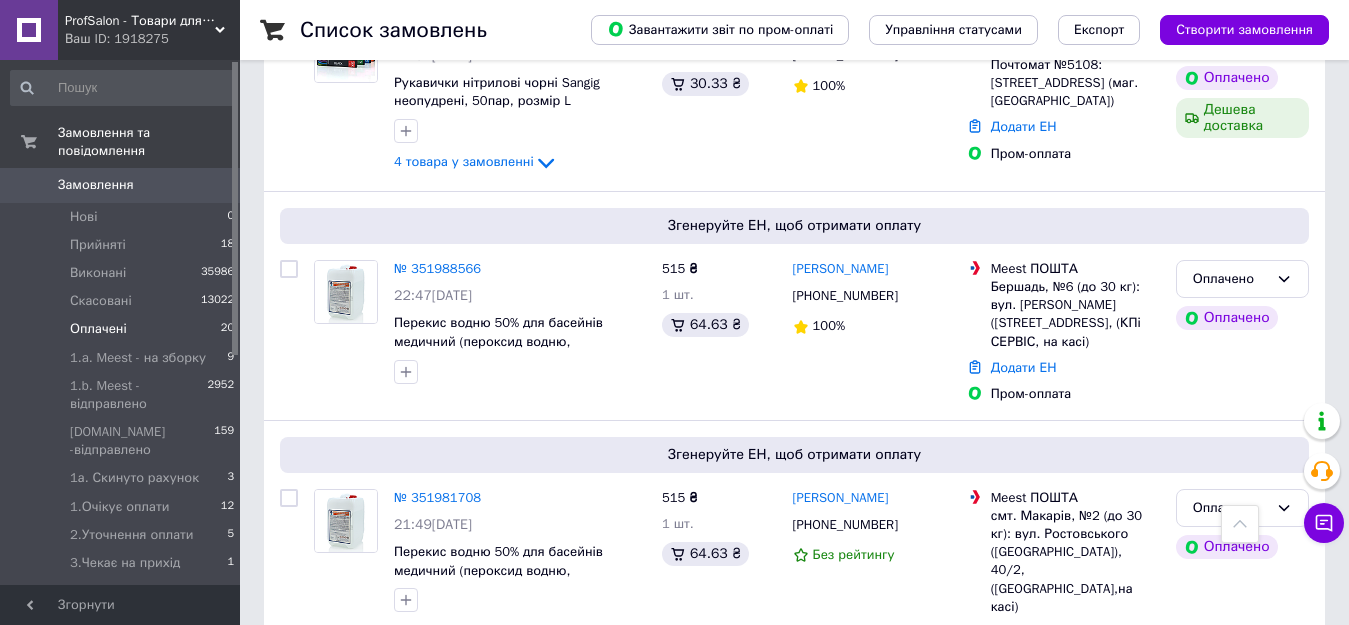 scroll, scrollTop: 4176, scrollLeft: 0, axis: vertical 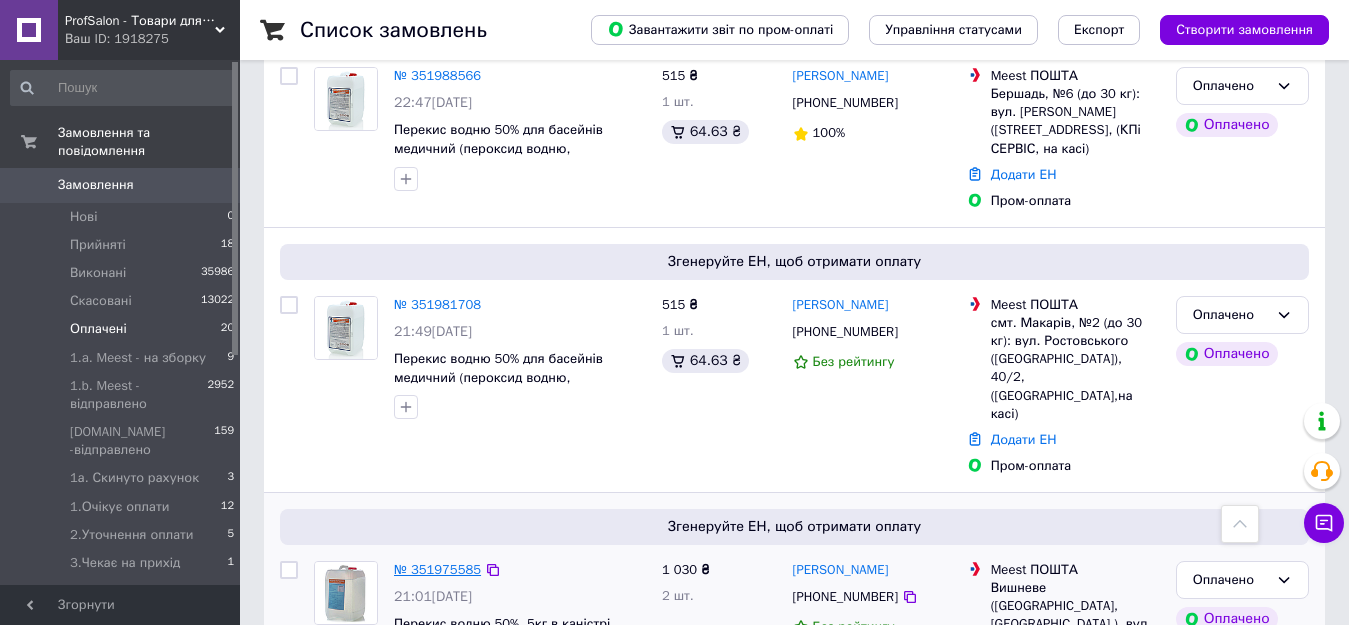 click on "№ 351975585" at bounding box center (437, 569) 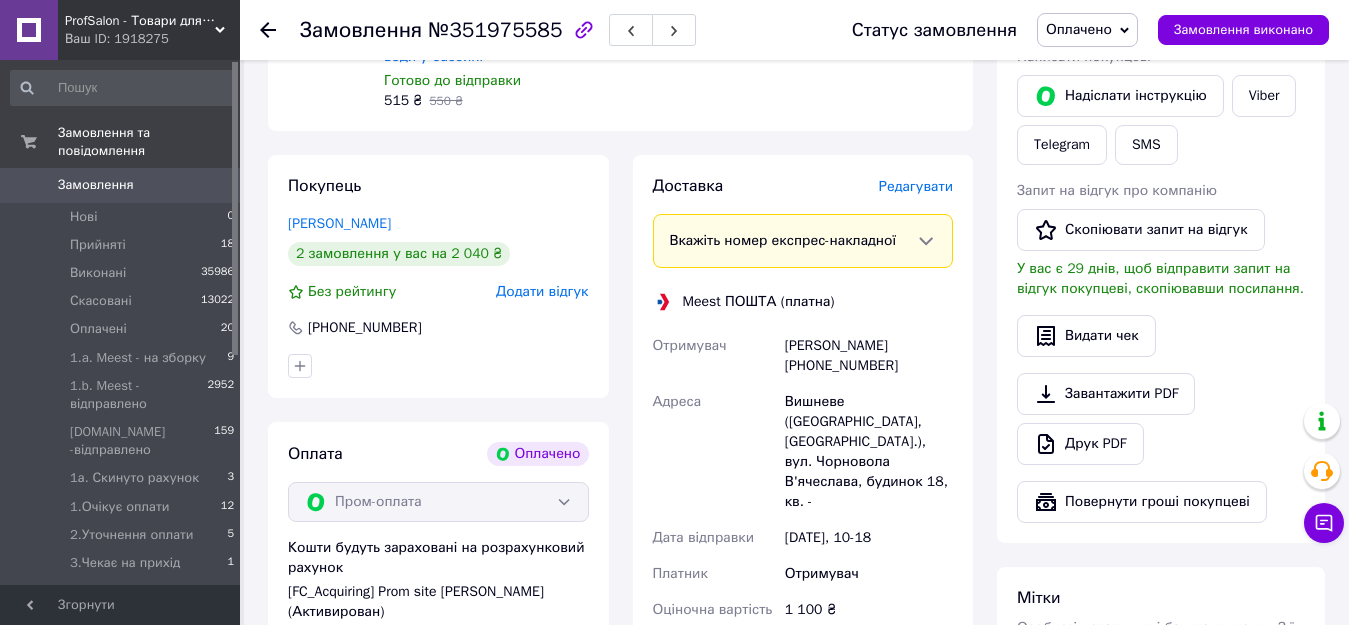 scroll, scrollTop: 736, scrollLeft: 0, axis: vertical 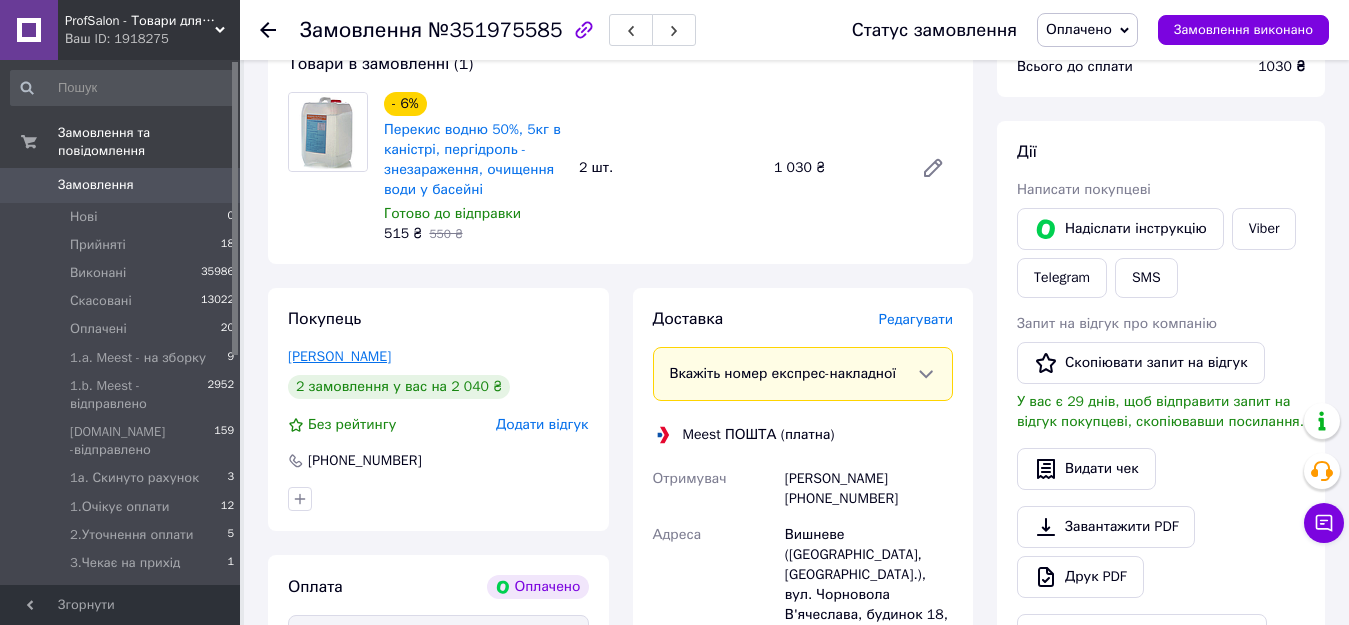 click on "Андріянов Дмитро" at bounding box center [339, 356] 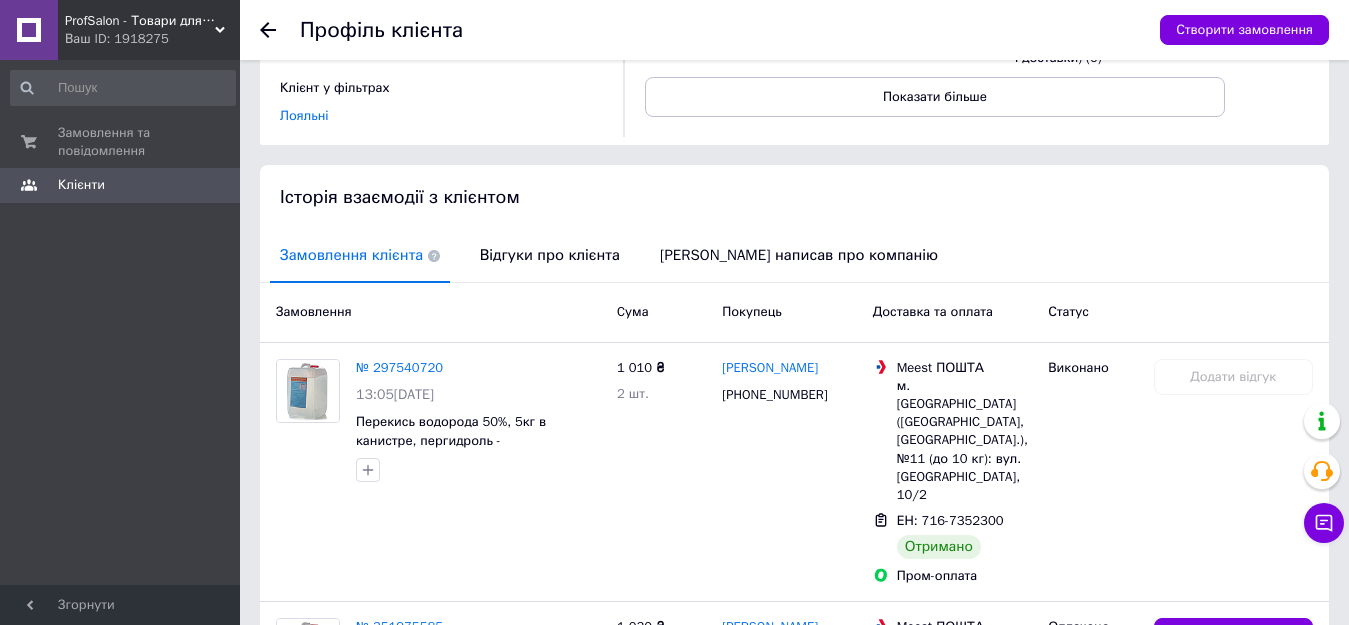 scroll, scrollTop: 494, scrollLeft: 0, axis: vertical 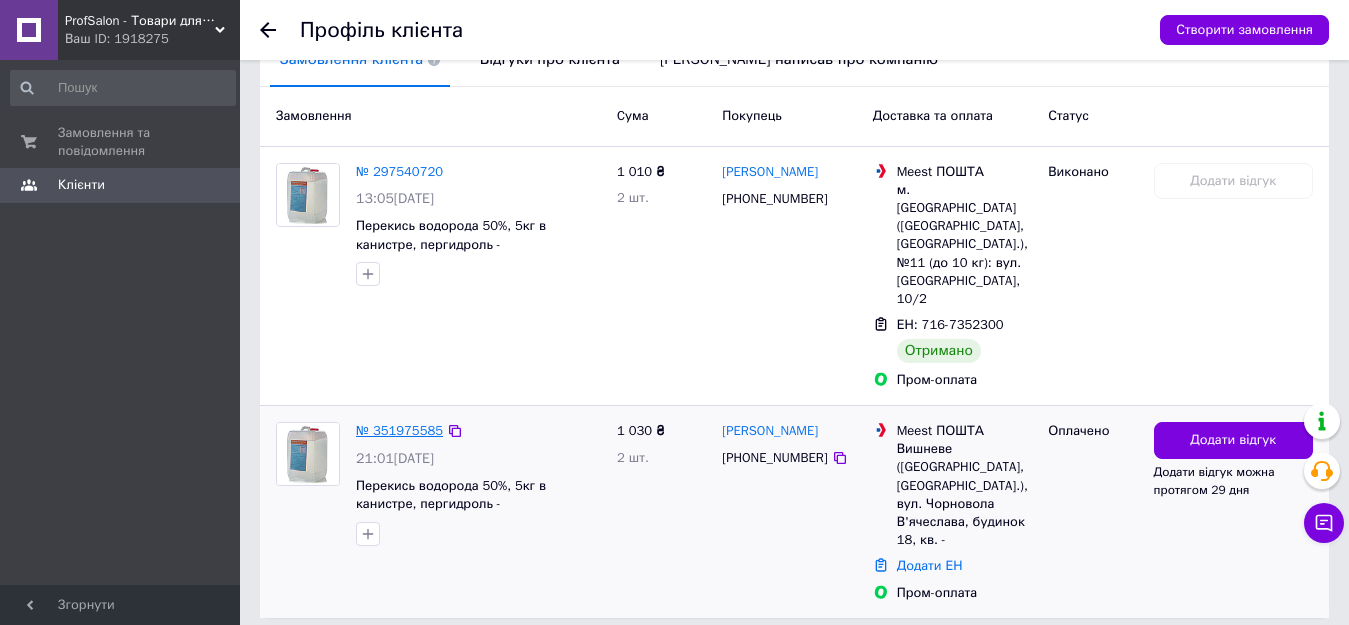 click on "№ 351975585" at bounding box center (399, 430) 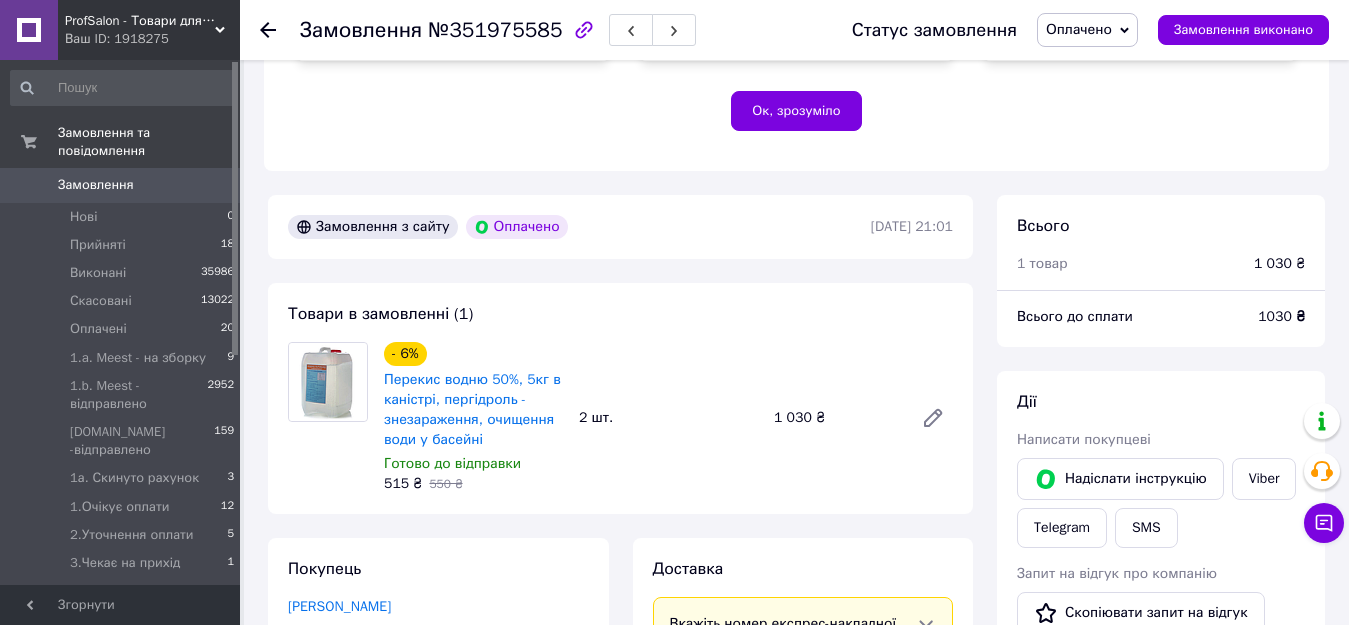 scroll, scrollTop: 500, scrollLeft: 0, axis: vertical 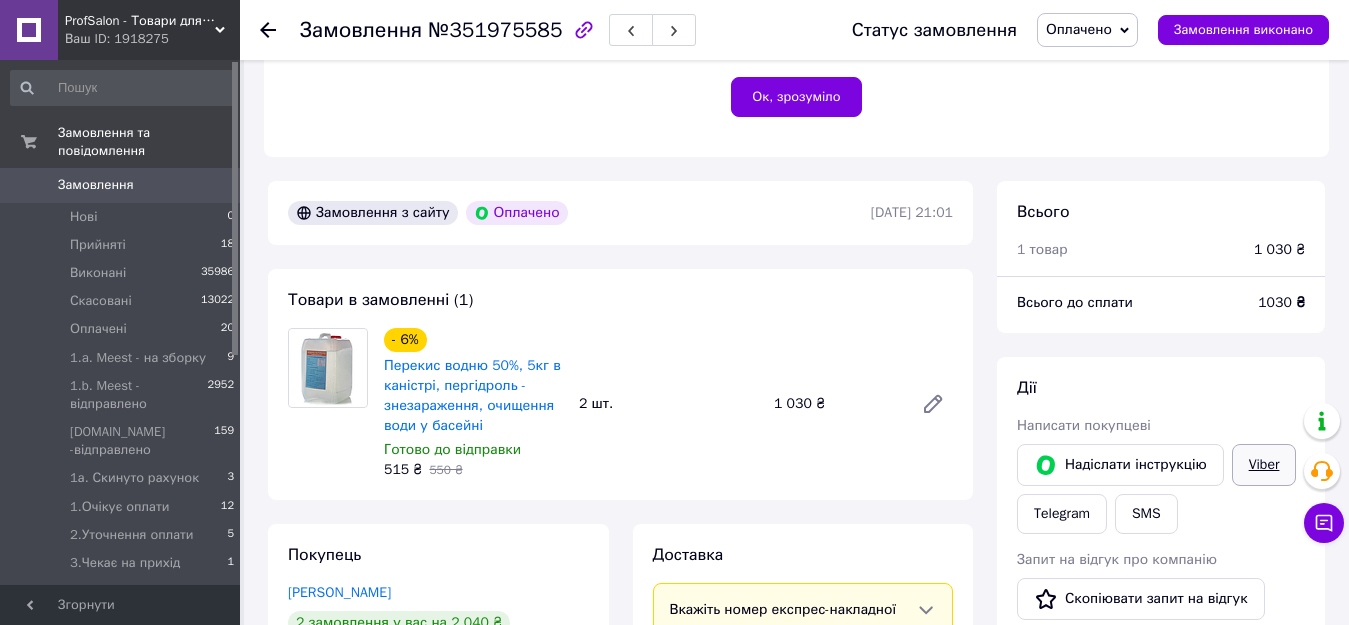 click on "Viber" at bounding box center [1264, 465] 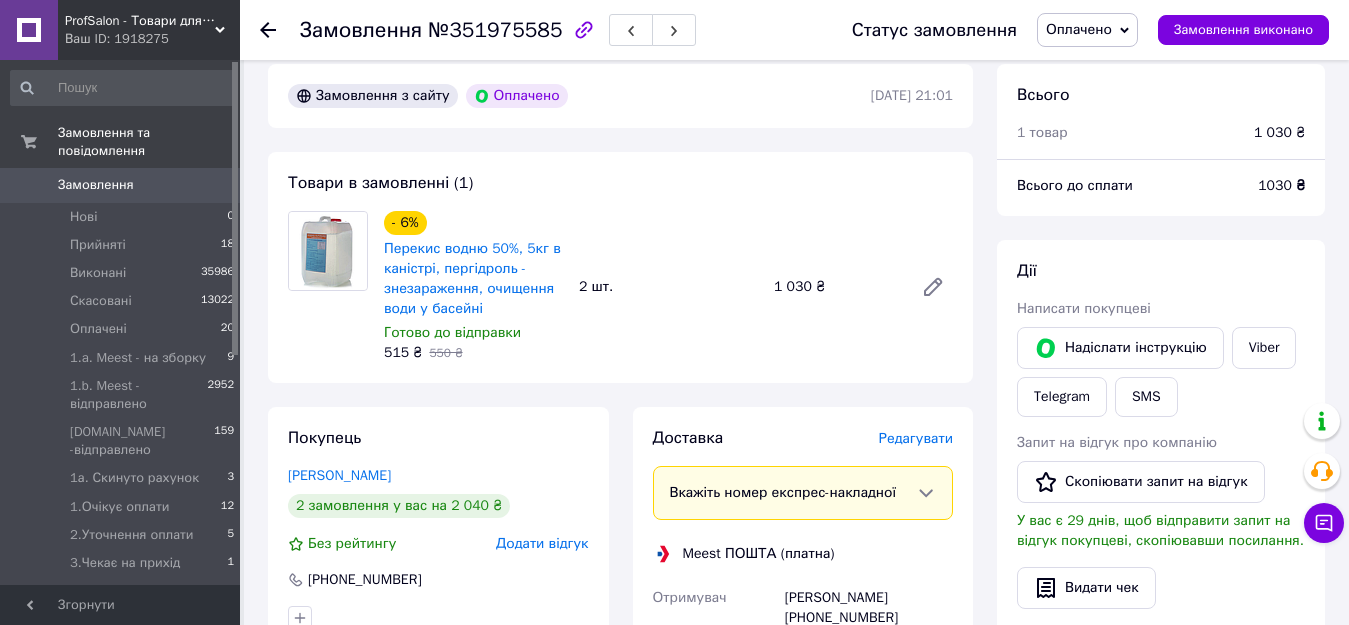 scroll, scrollTop: 800, scrollLeft: 0, axis: vertical 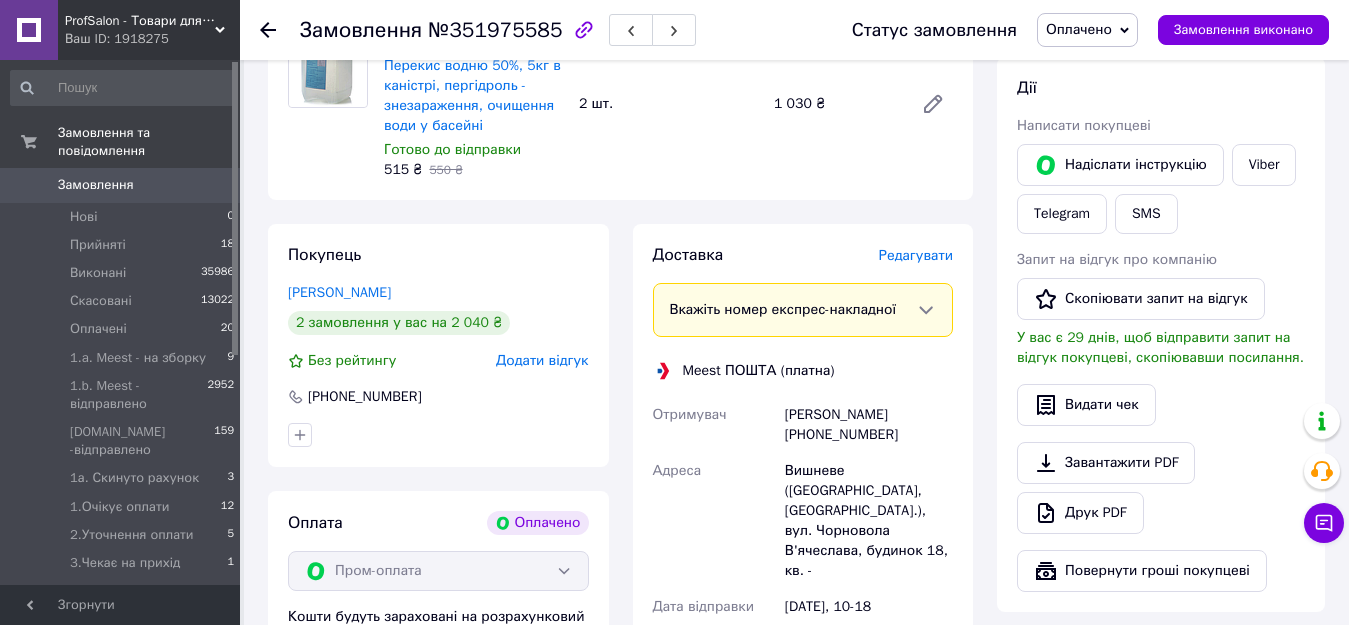 click on "Замовлення №351975585 Статус замовлення Оплачено Прийнято Виконано Скасовано 1.a. Meest - на зборку 1.b. Meest - відправлено 1.c.Delivery -відправлено 1а. Скинуто рахунок 1.Очікує оплати 2.Уточнення оплати 3.Чекає на прихід 4.На завтра 5.Недозвони!!!! 6.НА КОНТРОЛЬ!!! 7.1.Rozetka 7.2.WayforPay 7.3.ПромОплата 7.4.Фіскальний чек 7.Відправлено 8.Наложка 9.Відправлено смс  Доставка по місту Перекись - відправлено Замовлення виконано" at bounding box center (794, 30) 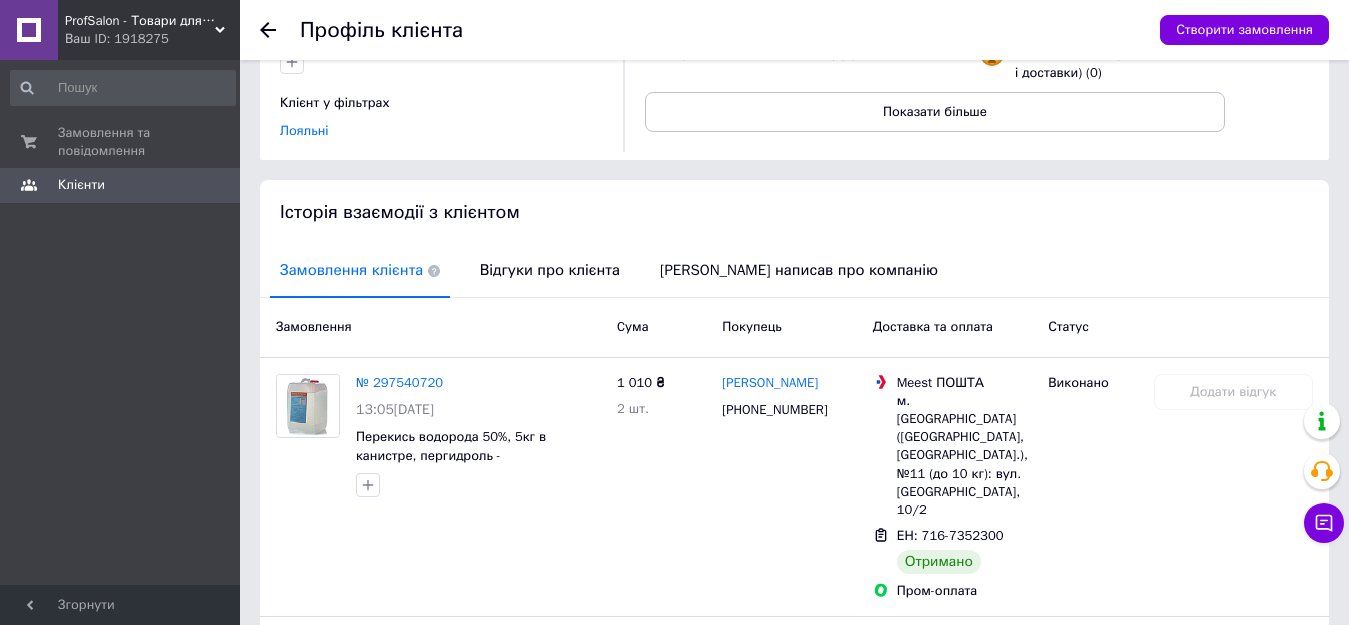 scroll, scrollTop: 494, scrollLeft: 0, axis: vertical 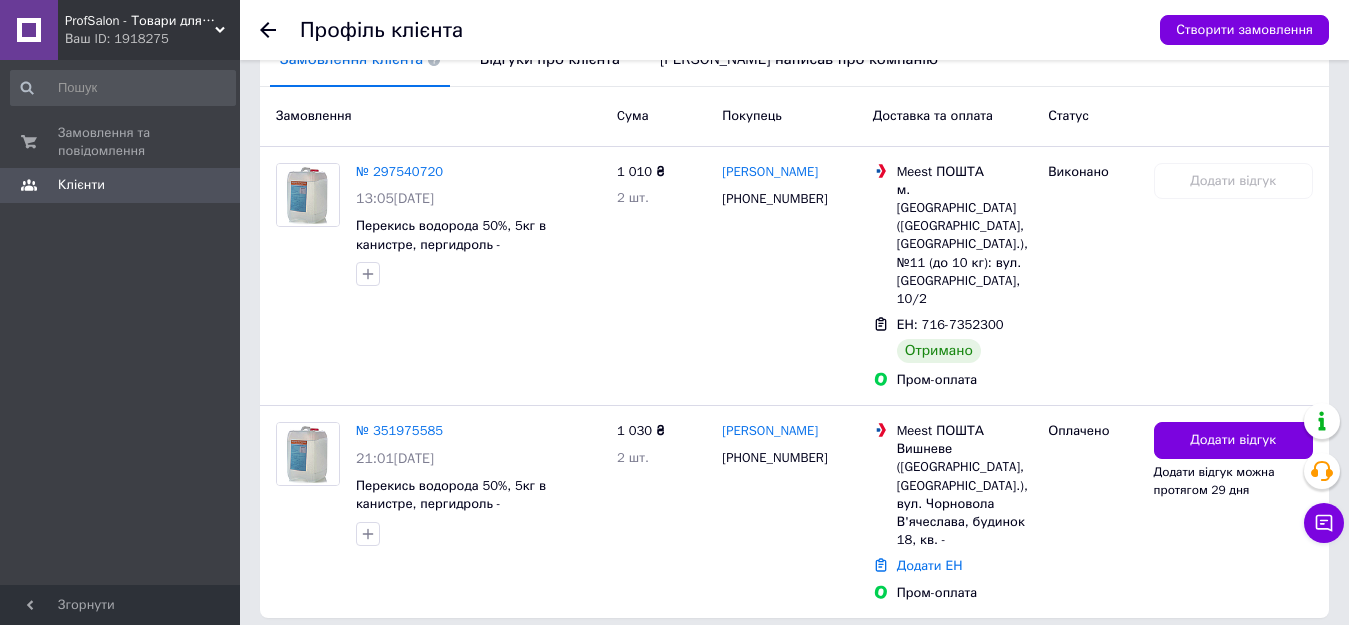 click 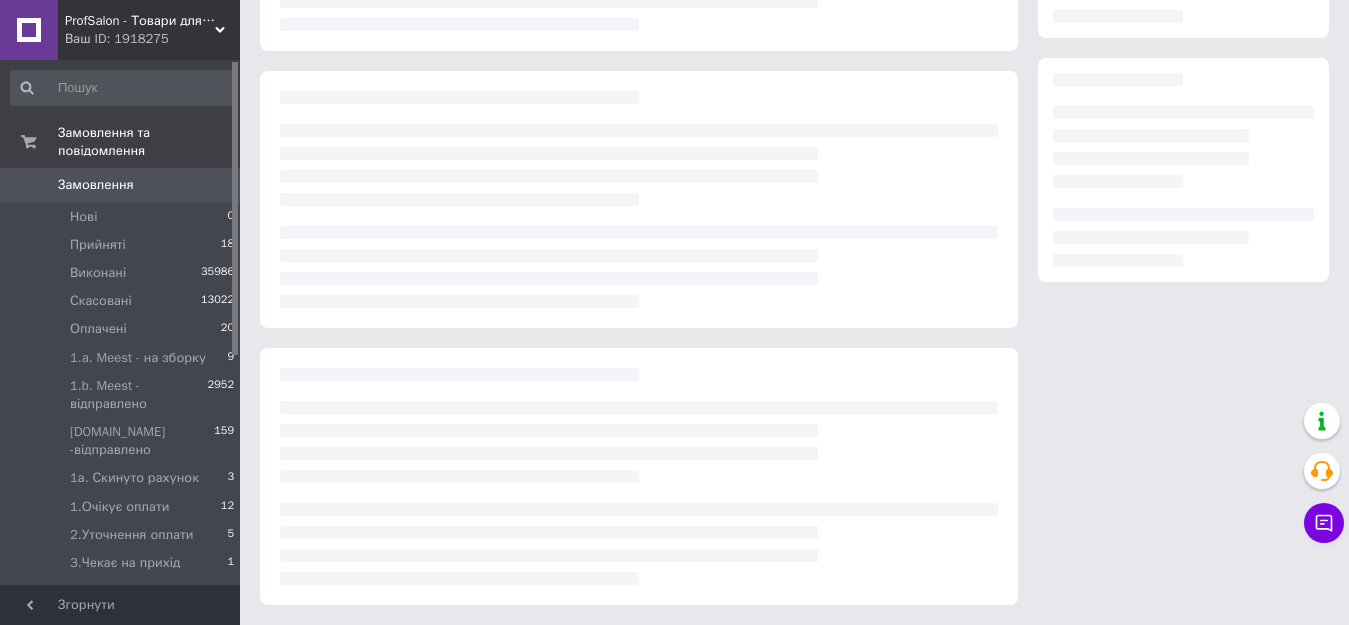 scroll, scrollTop: 289, scrollLeft: 0, axis: vertical 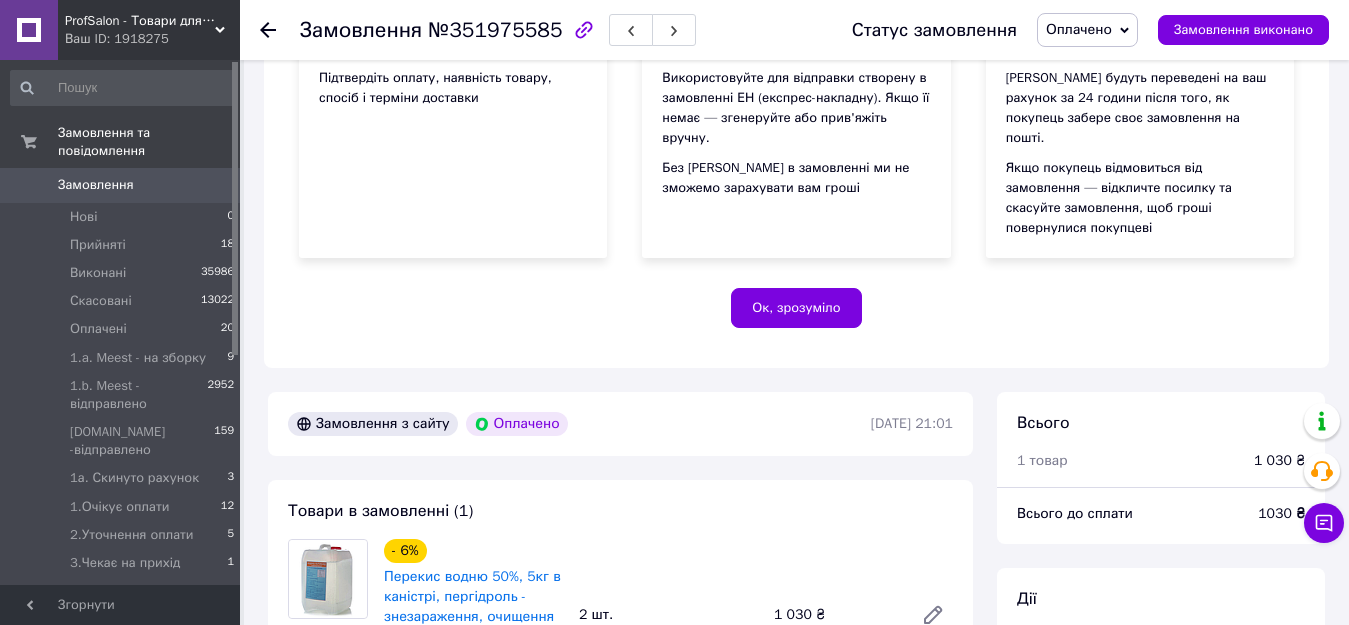 click 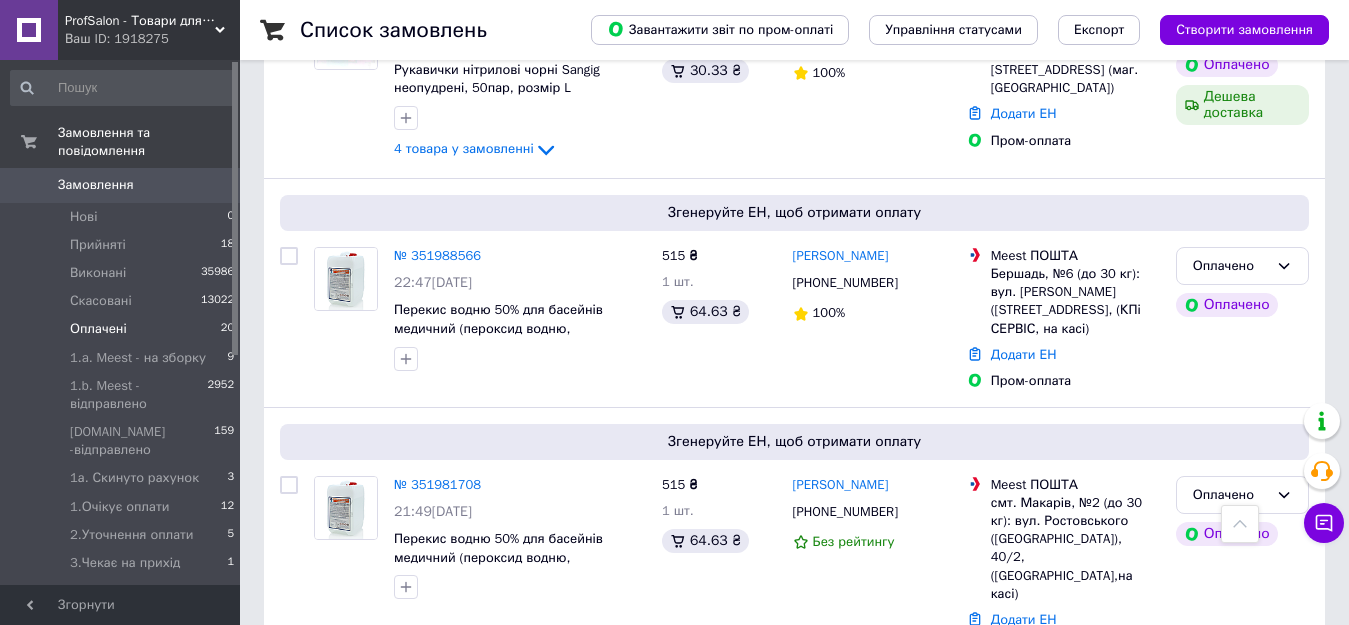 scroll, scrollTop: 3976, scrollLeft: 0, axis: vertical 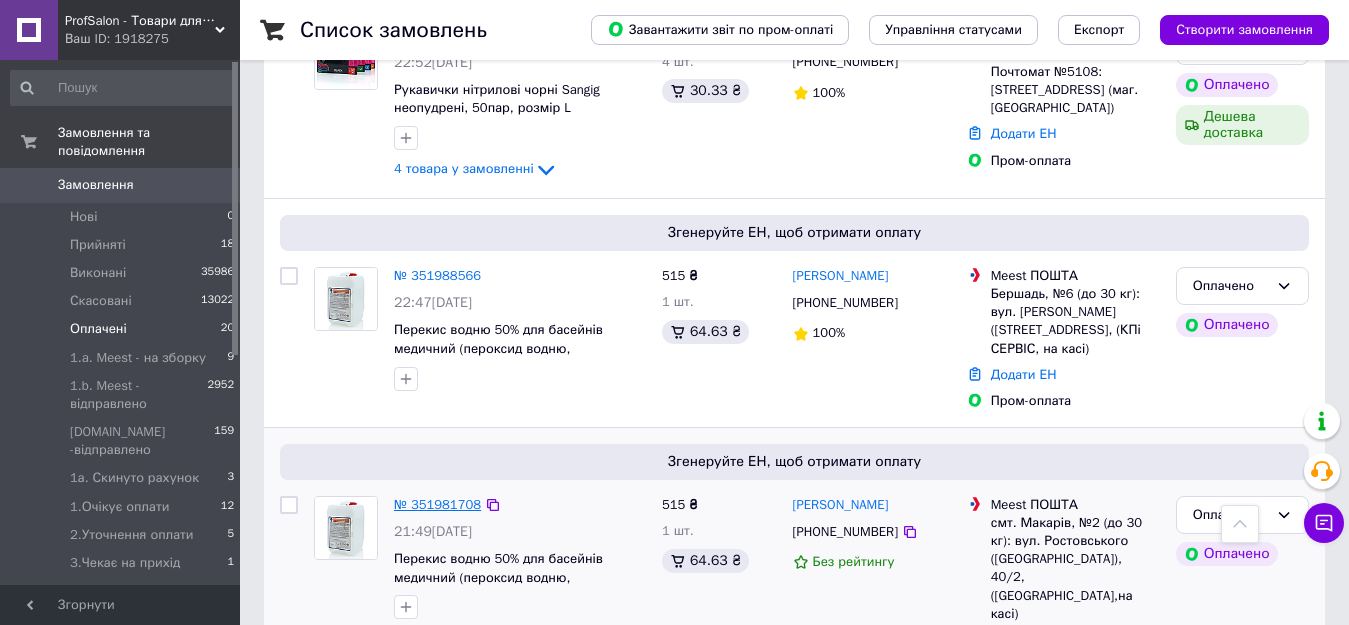 click on "№ 351981708" at bounding box center (437, 504) 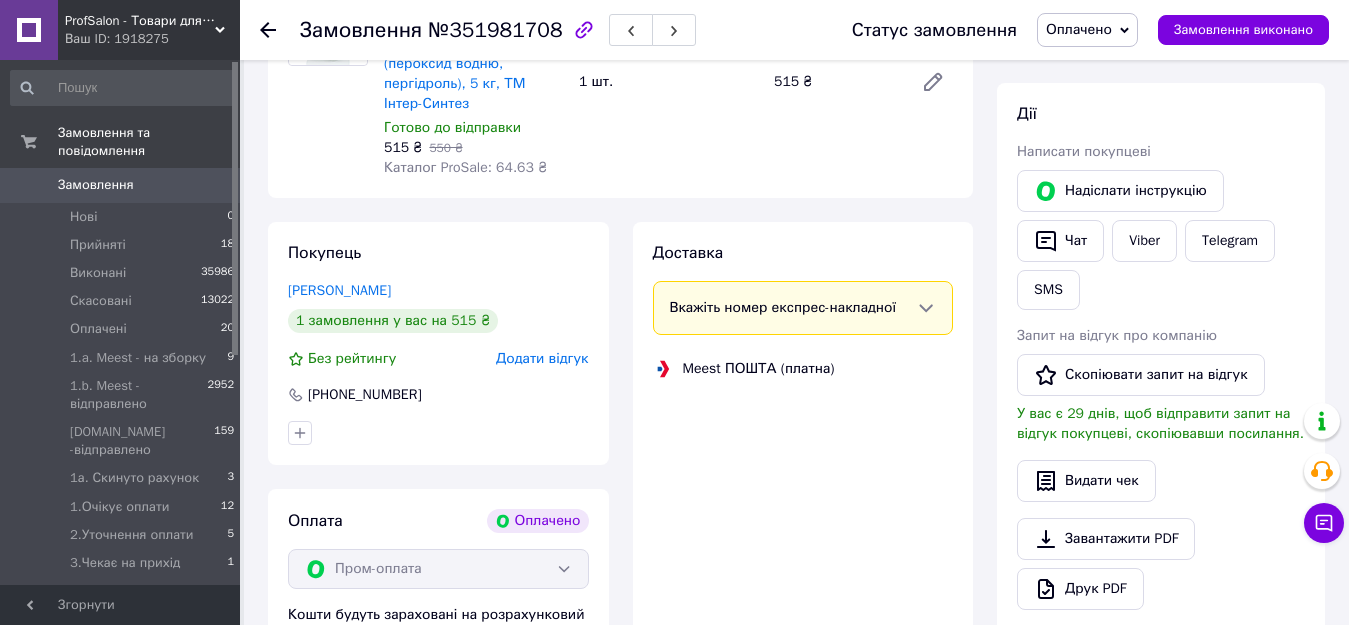 scroll, scrollTop: 878, scrollLeft: 0, axis: vertical 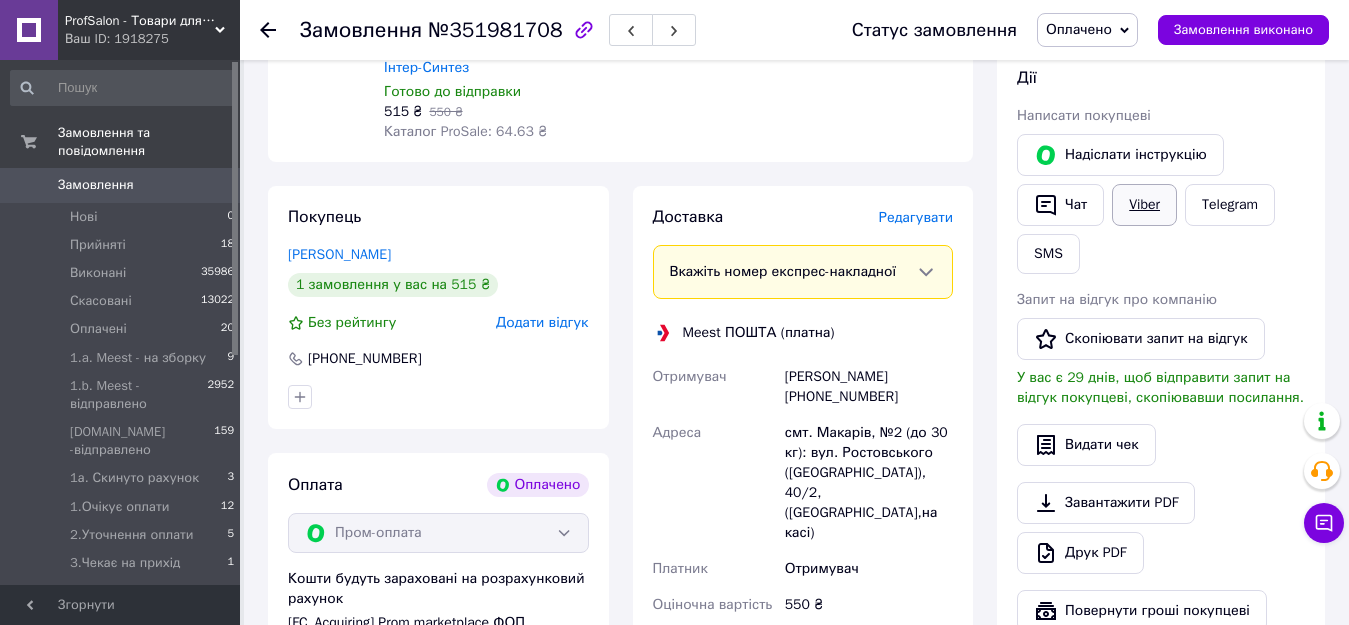 click on "Viber" at bounding box center (1144, 205) 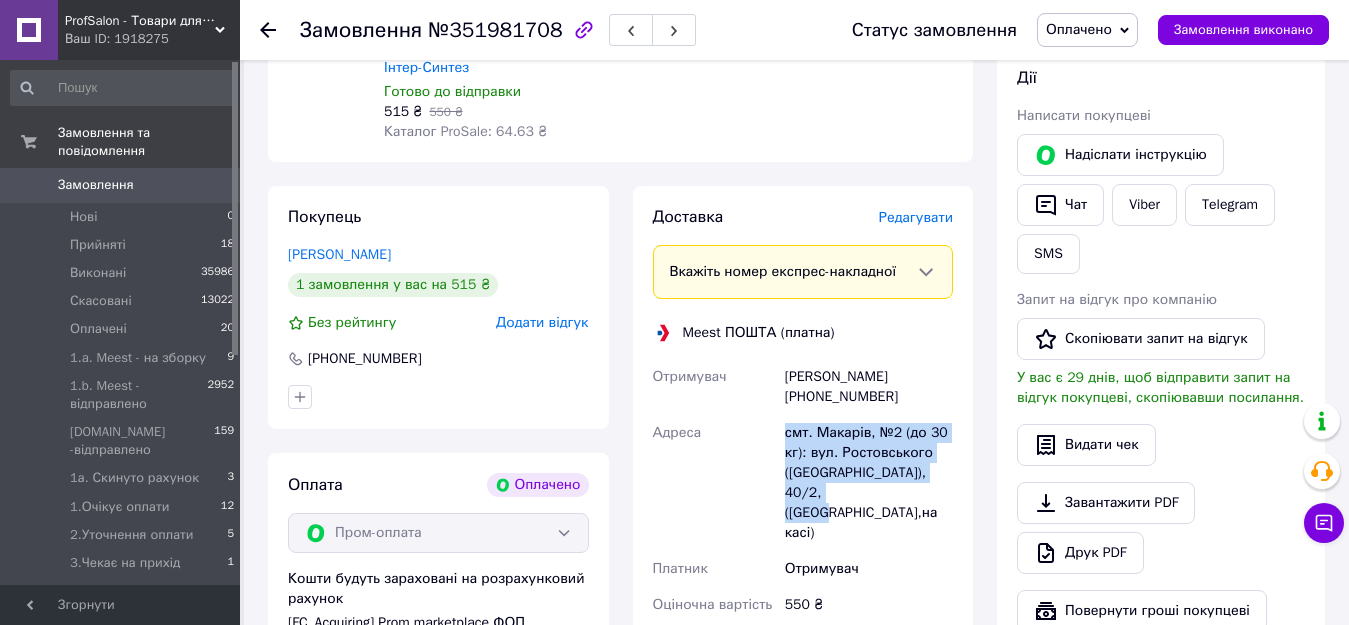 drag, startPoint x: 778, startPoint y: 416, endPoint x: 855, endPoint y: 479, distance: 99.48869 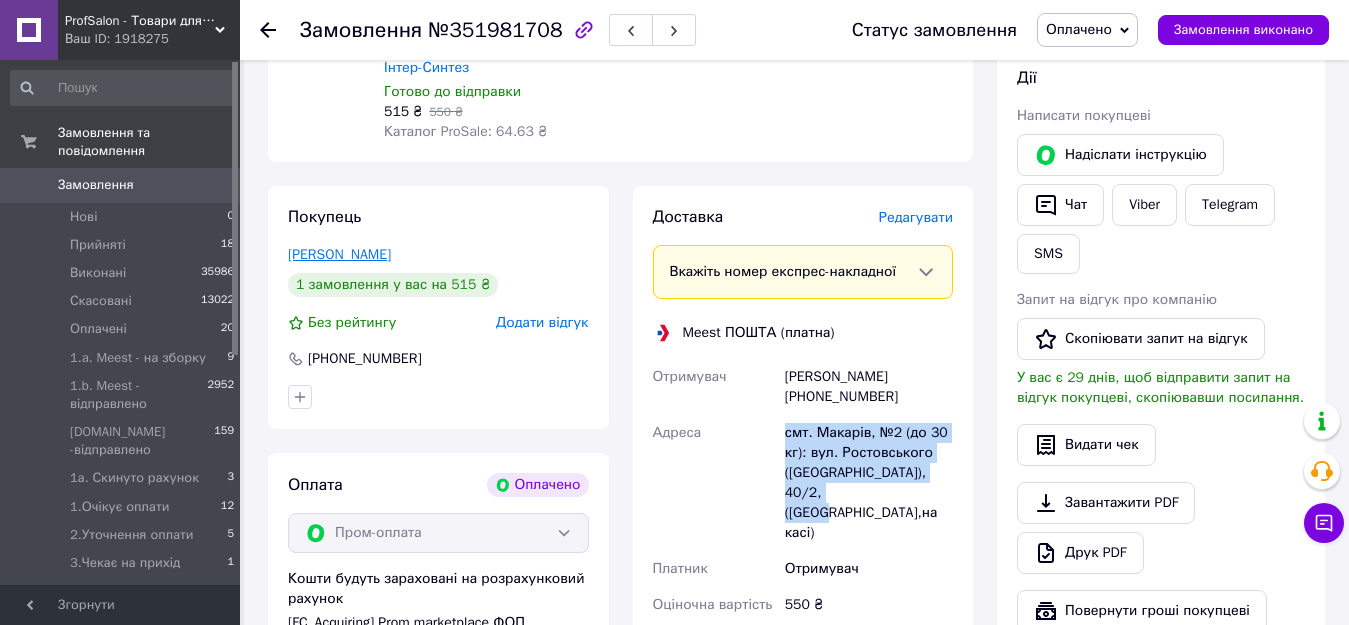 click on "Сільман Ігор" at bounding box center [339, 254] 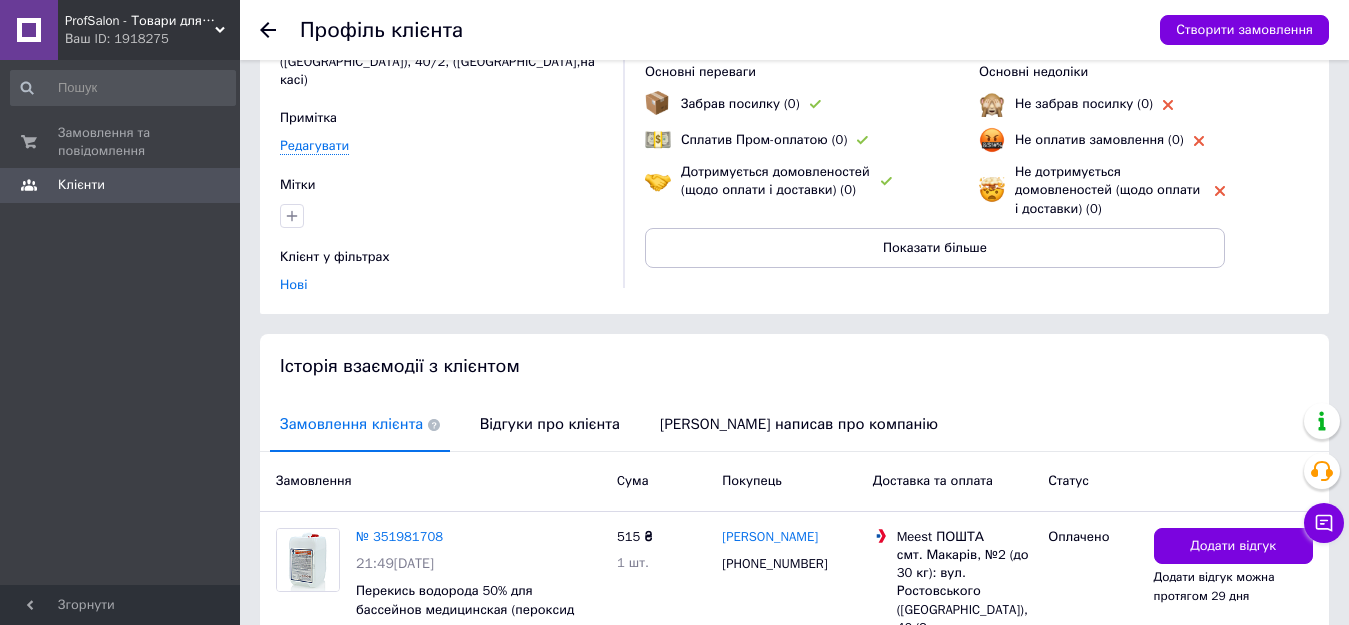 scroll, scrollTop: 290, scrollLeft: 0, axis: vertical 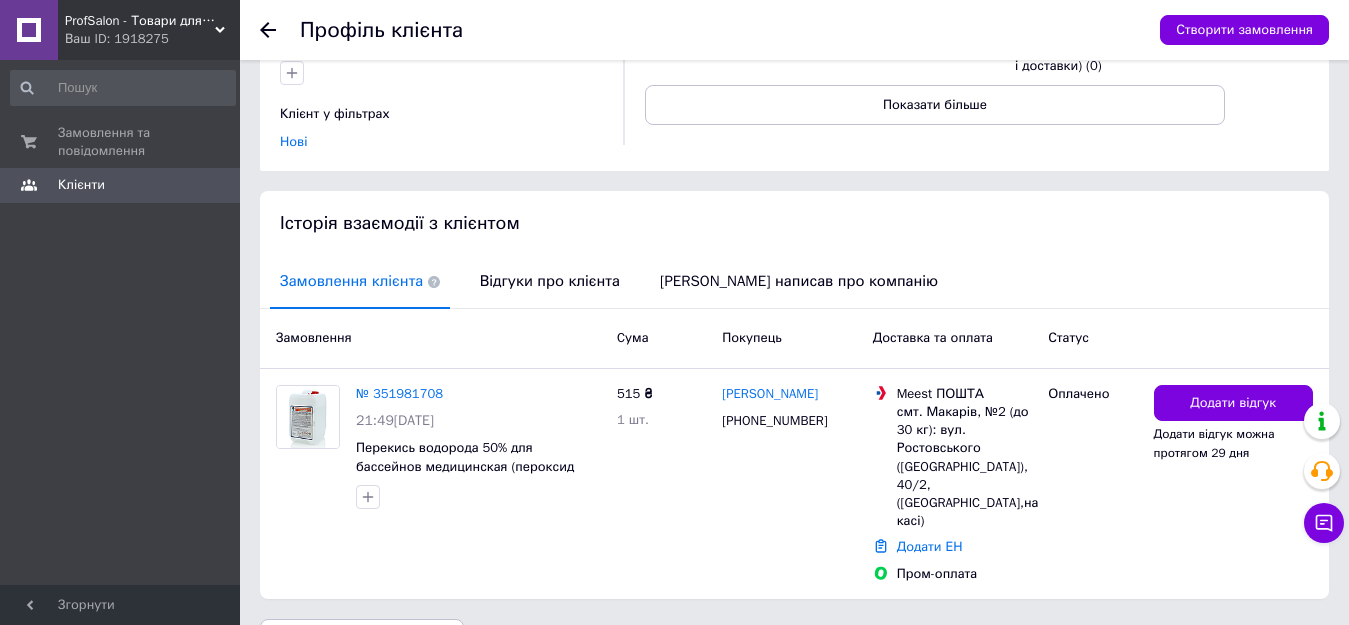 click 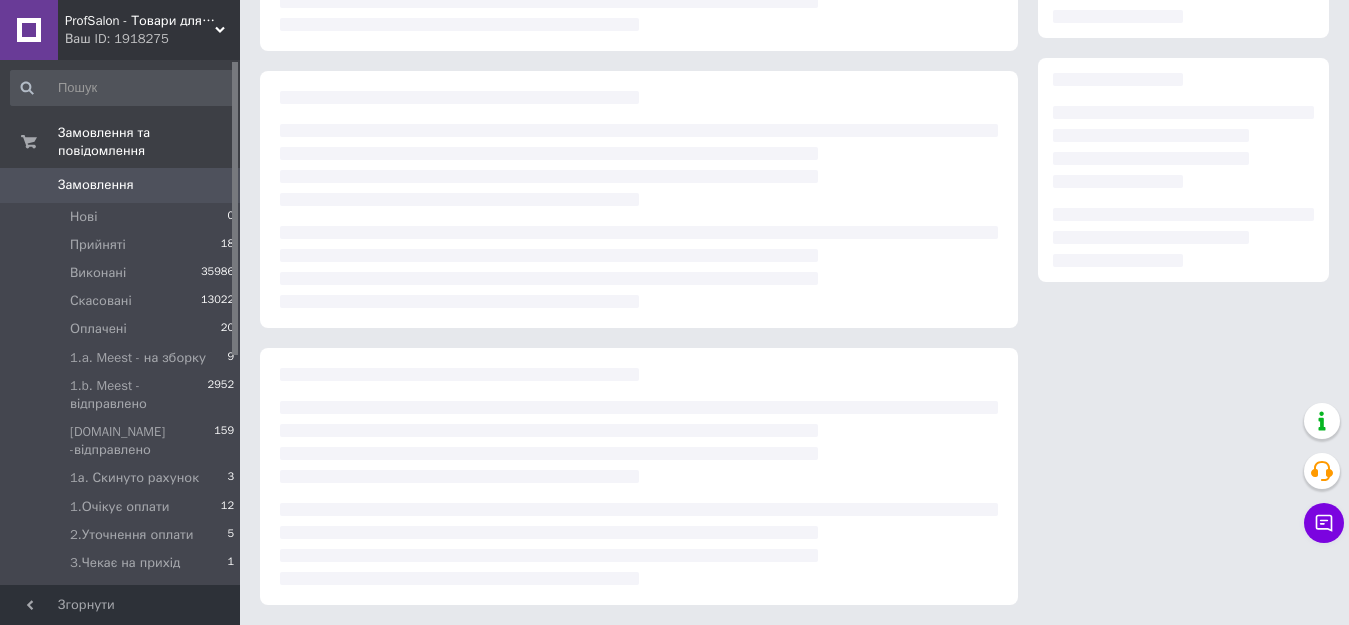 scroll, scrollTop: 289, scrollLeft: 0, axis: vertical 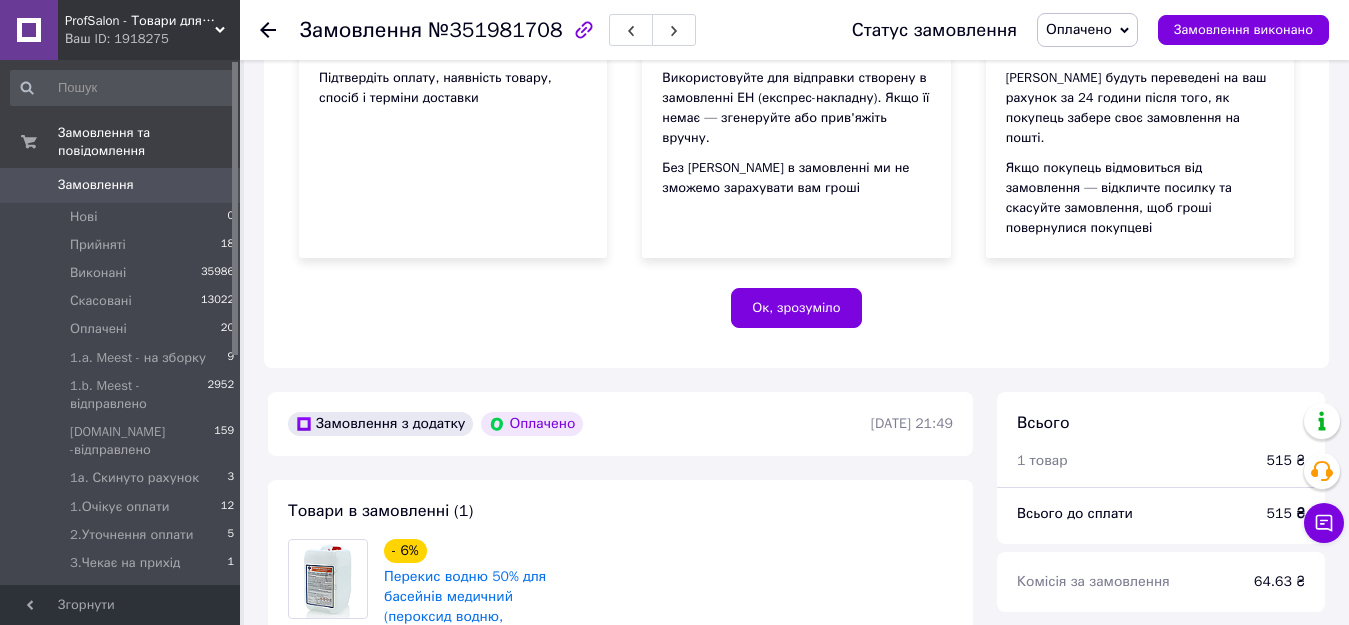 click 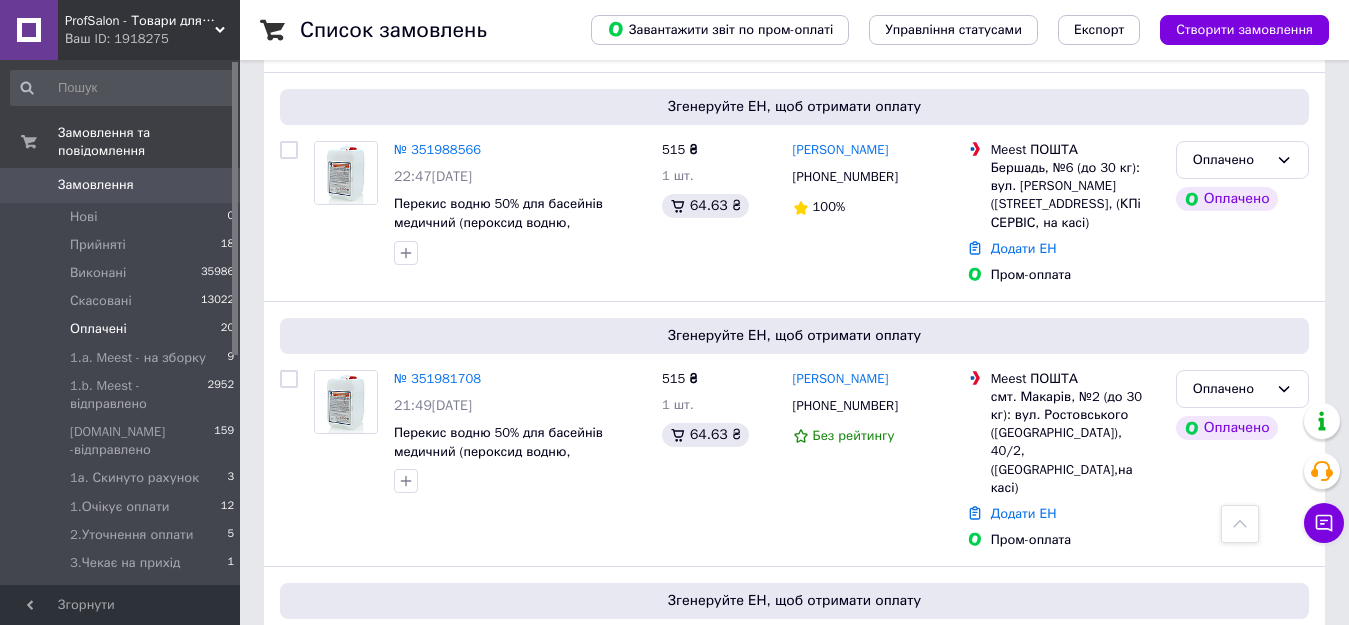 scroll, scrollTop: 4176, scrollLeft: 0, axis: vertical 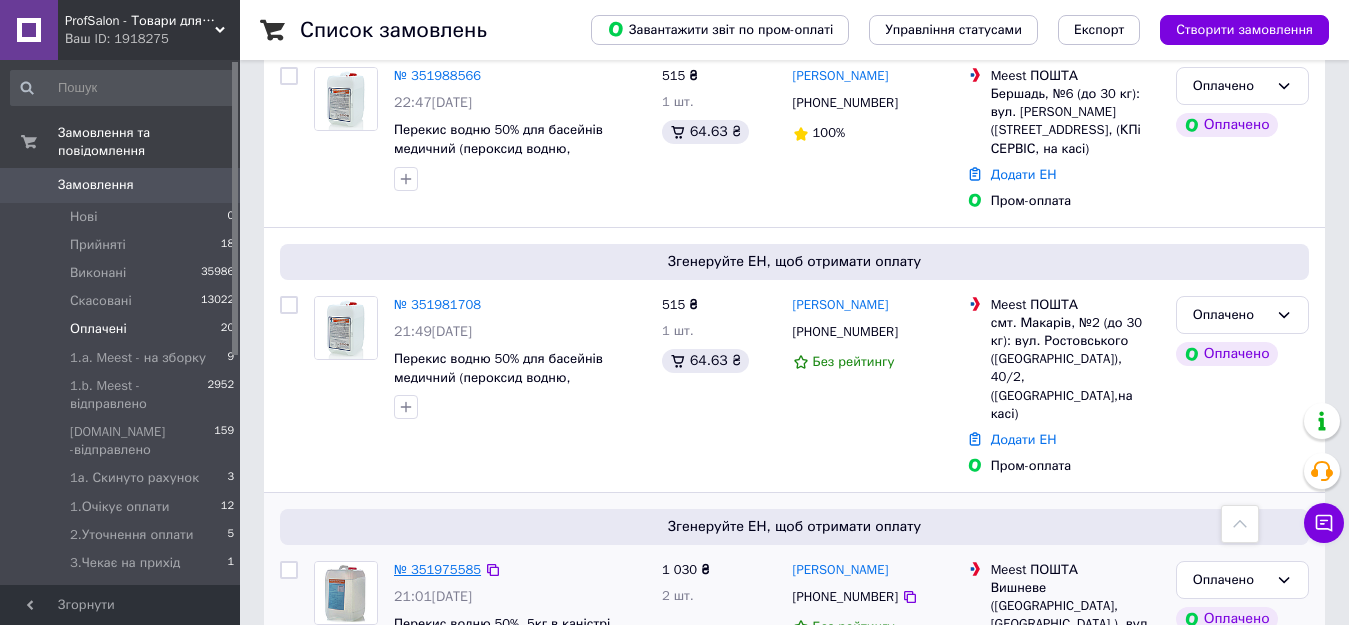 click on "№ 351975585" at bounding box center [437, 569] 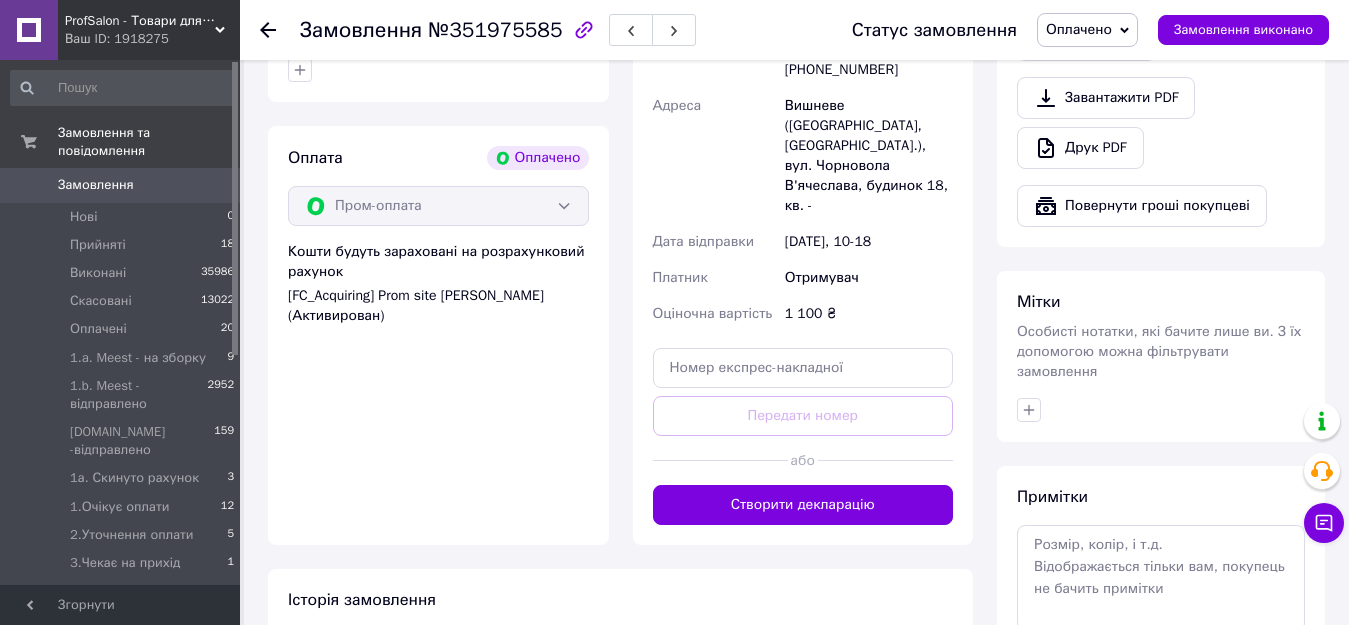scroll, scrollTop: 936, scrollLeft: 0, axis: vertical 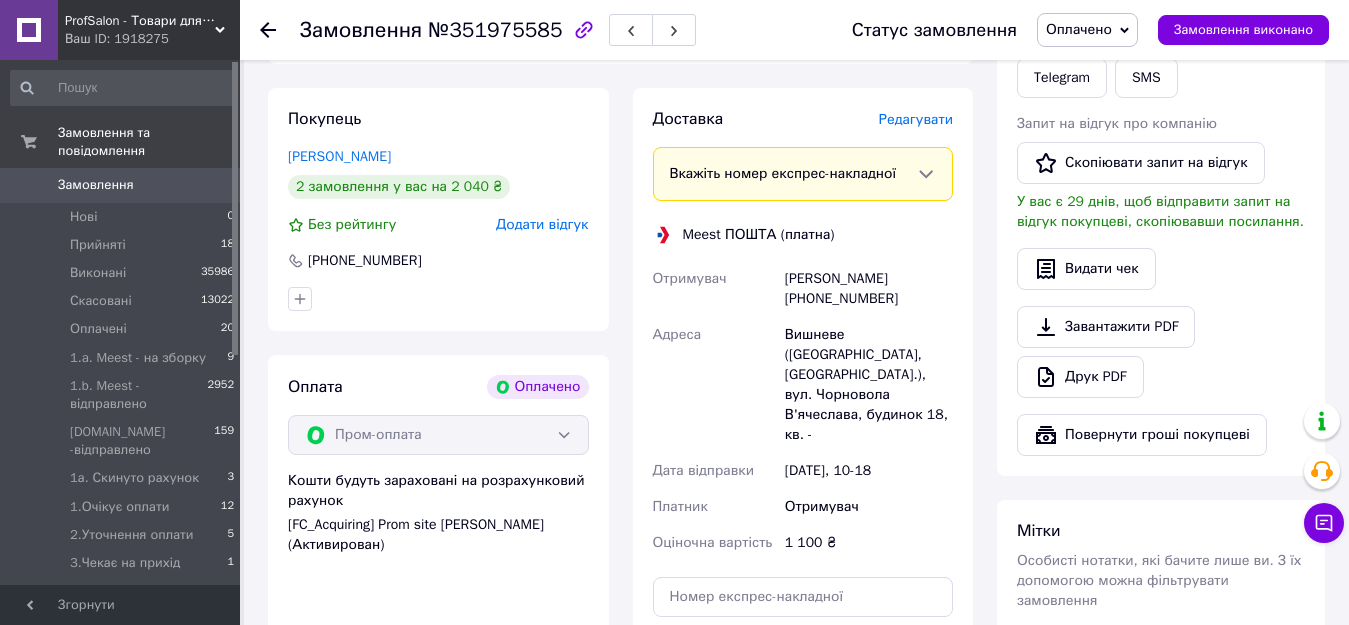 drag, startPoint x: 816, startPoint y: 273, endPoint x: 898, endPoint y: 283, distance: 82.607506 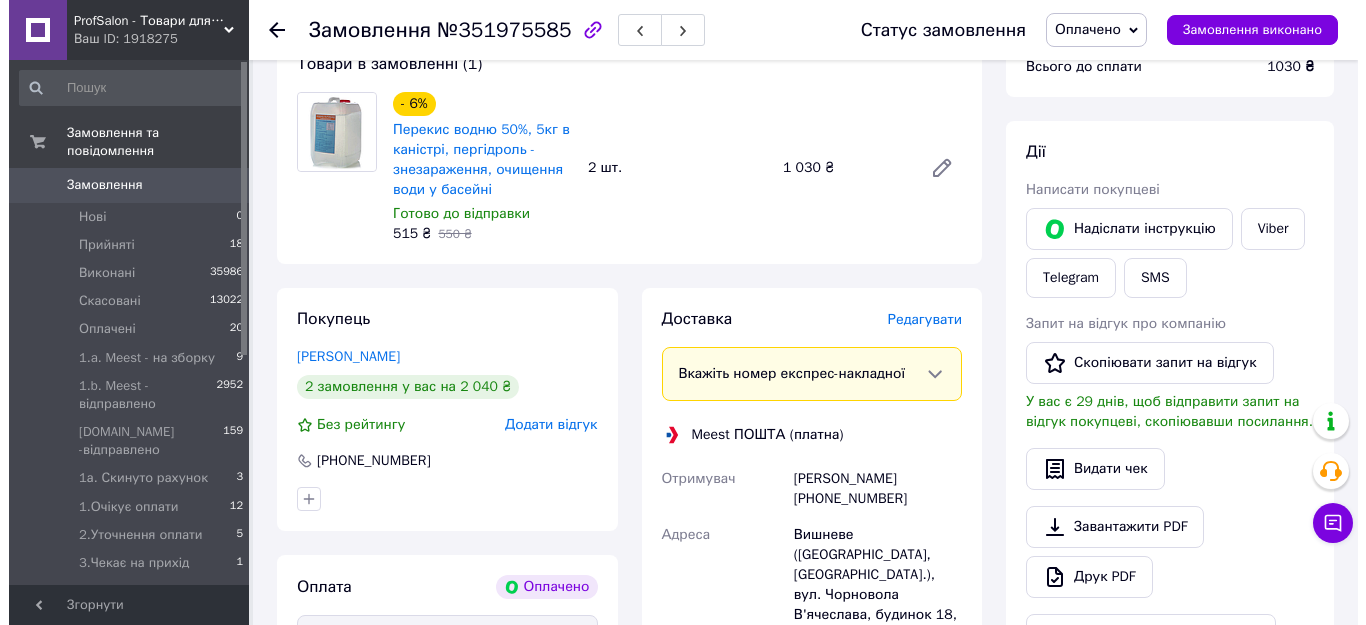 scroll, scrollTop: 836, scrollLeft: 0, axis: vertical 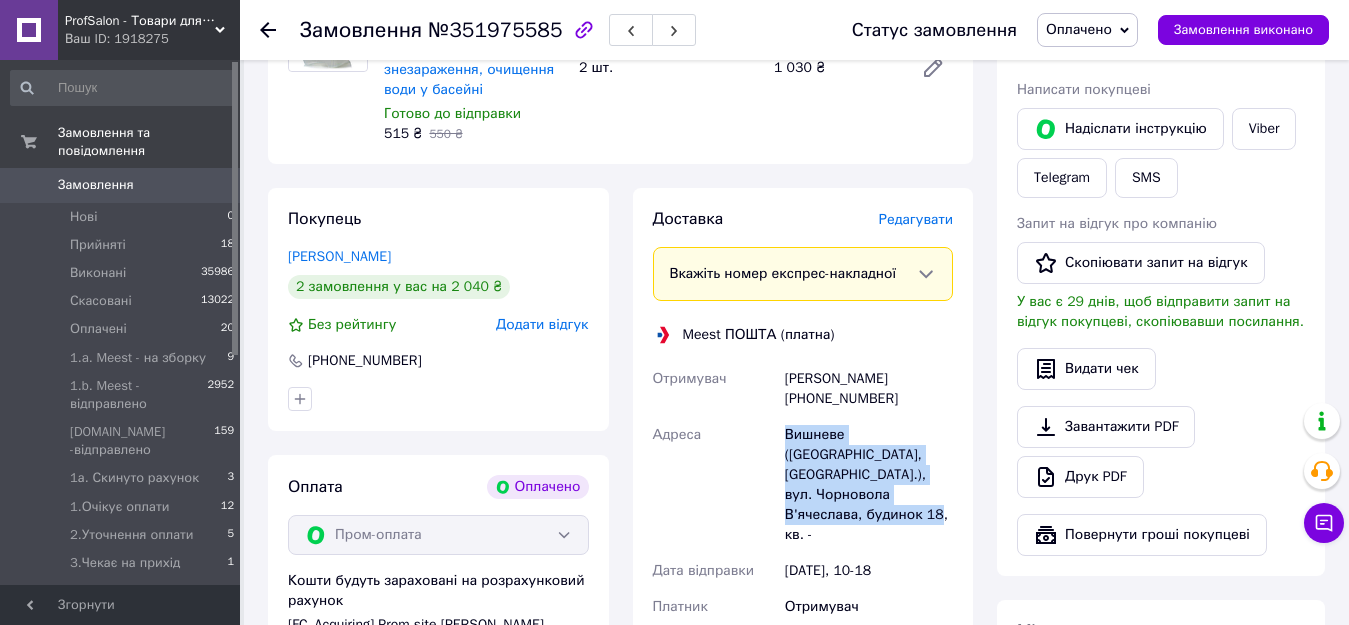 drag, startPoint x: 784, startPoint y: 423, endPoint x: 906, endPoint y: 480, distance: 134.65883 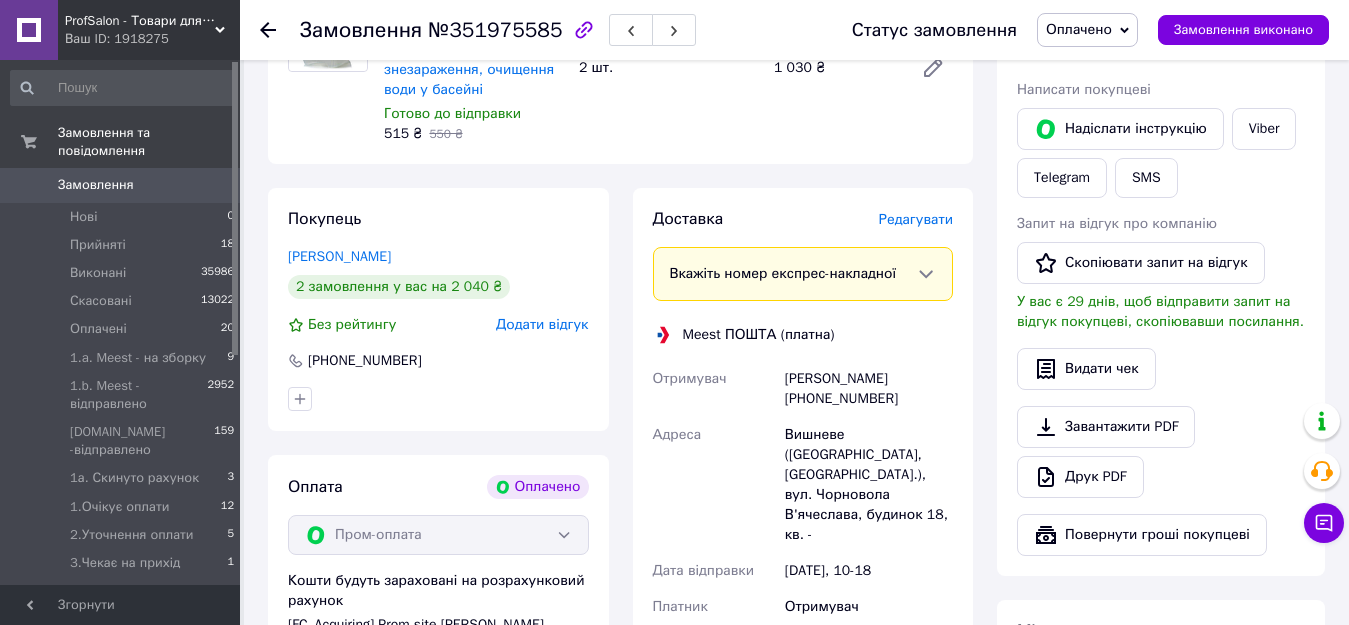 click on "Редагувати" at bounding box center [916, 219] 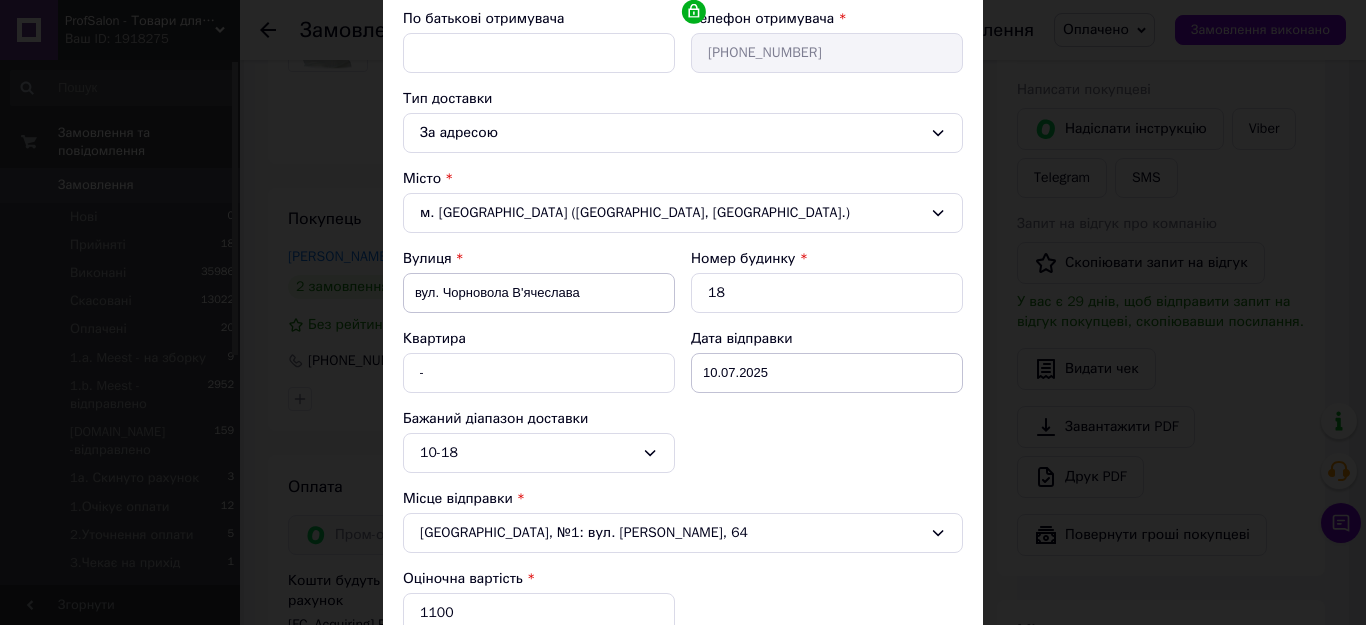 scroll, scrollTop: 400, scrollLeft: 0, axis: vertical 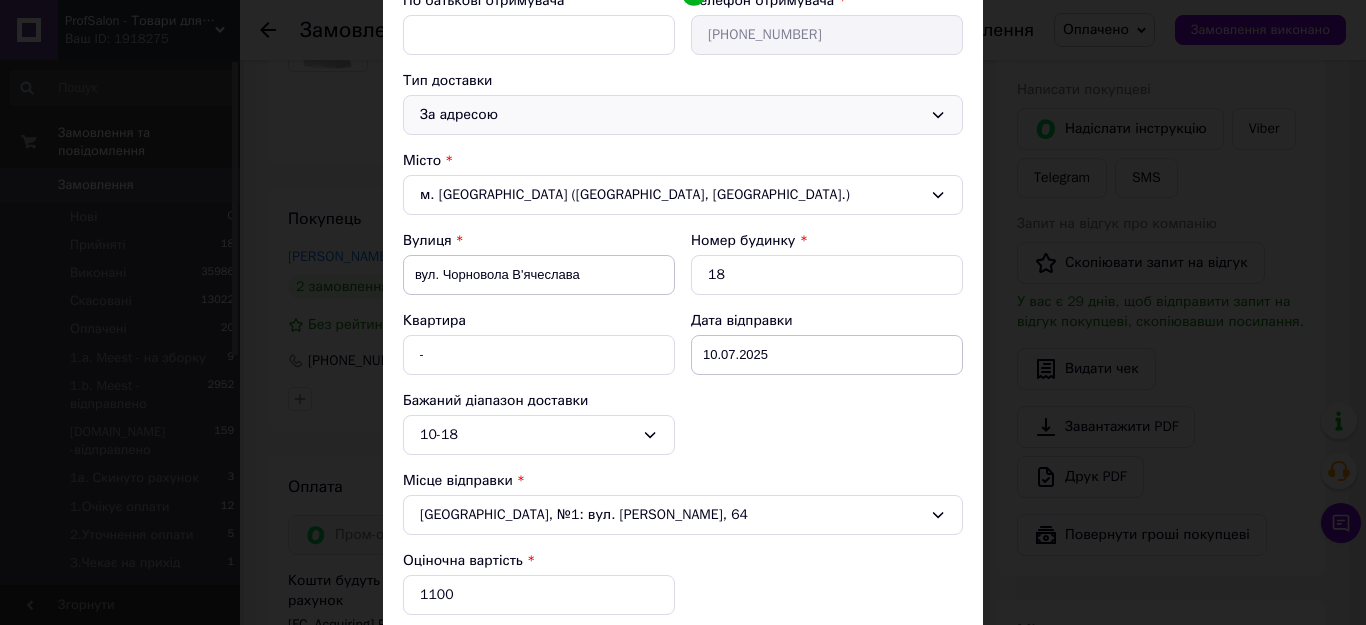 click on "За адресою" at bounding box center [683, 115] 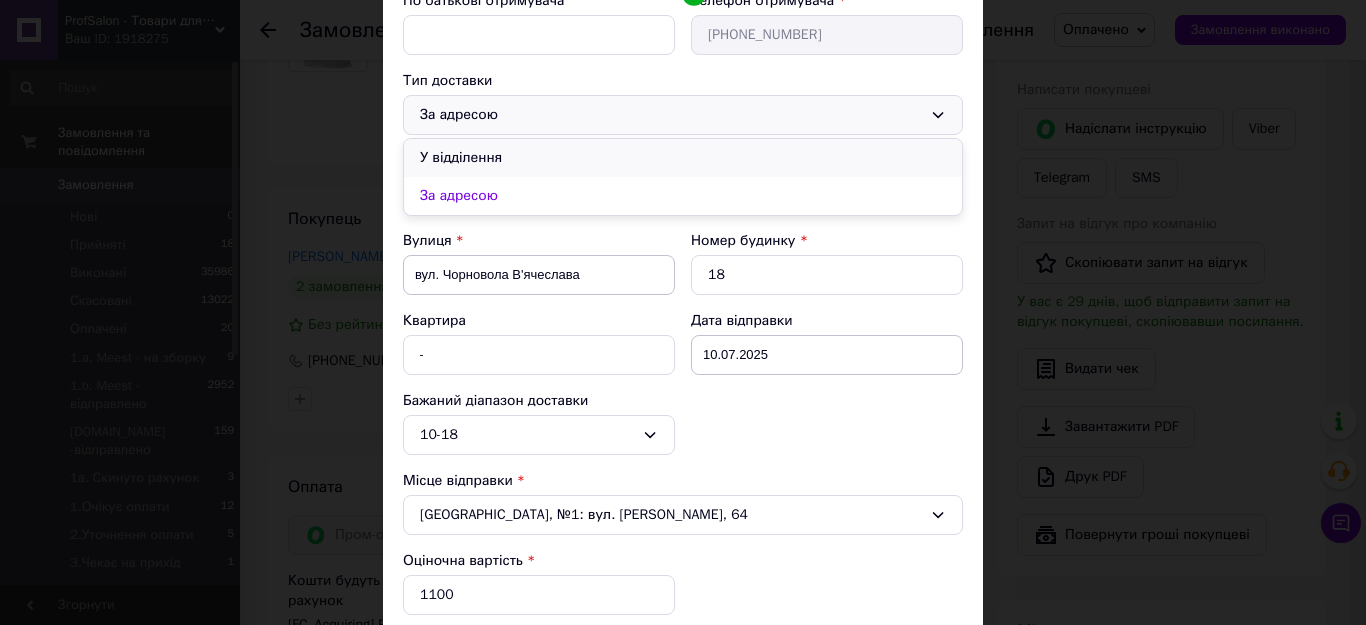 click on "У відділення" at bounding box center [683, 158] 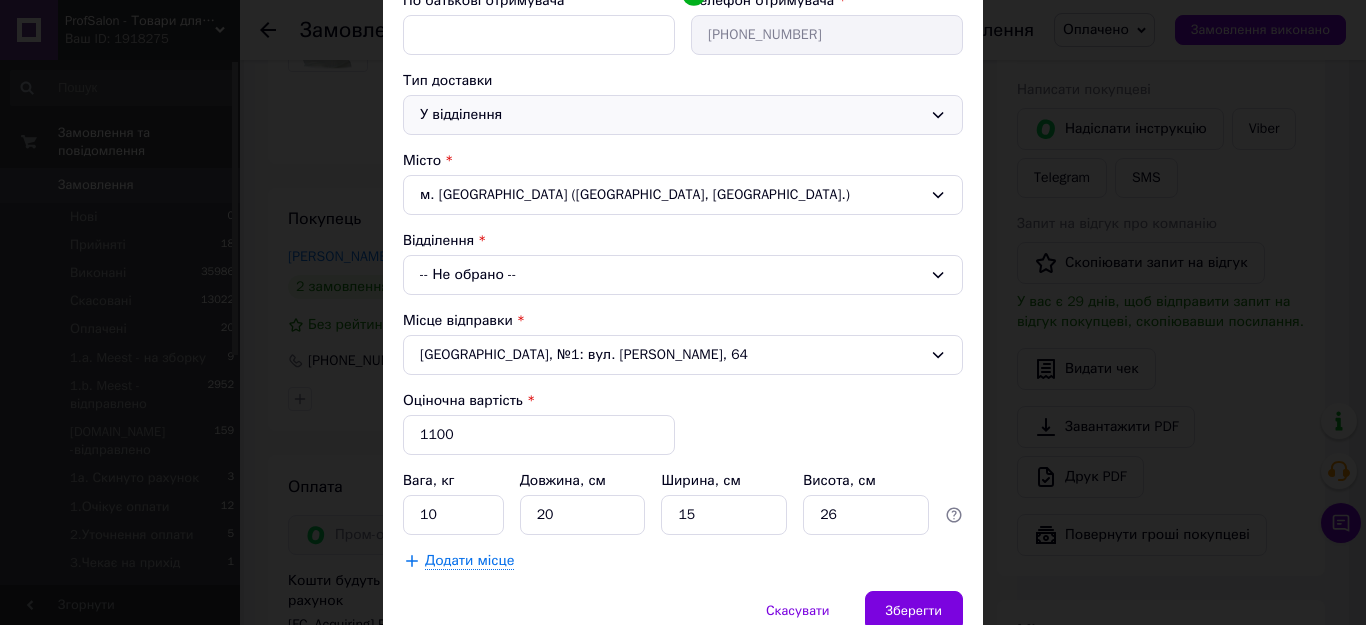 click on "У відділення" at bounding box center [683, 115] 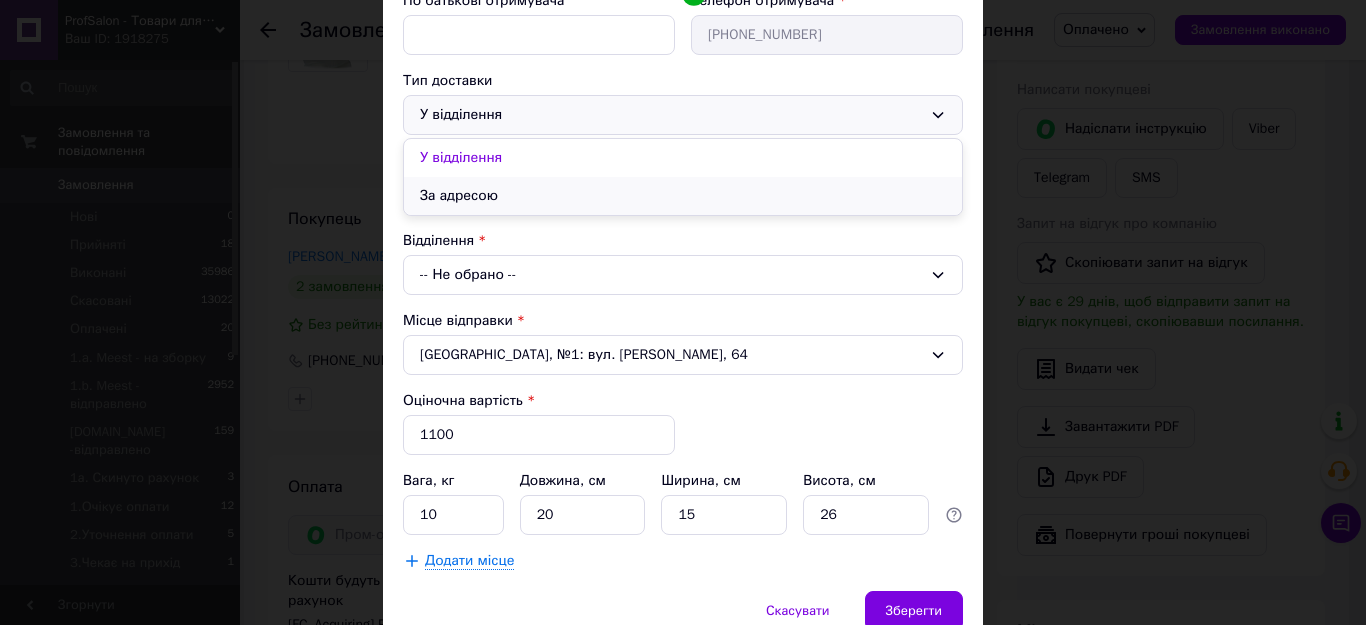 click on "За адресою" at bounding box center (683, 196) 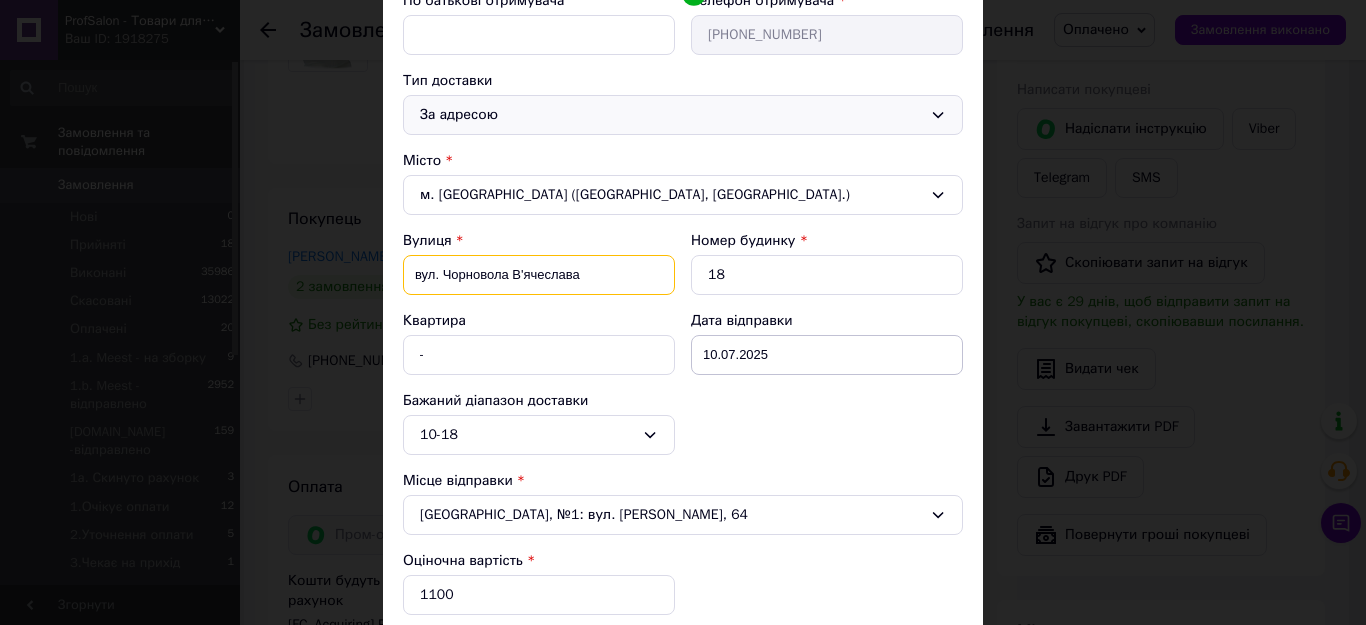 drag, startPoint x: 612, startPoint y: 283, endPoint x: 415, endPoint y: 274, distance: 197.20547 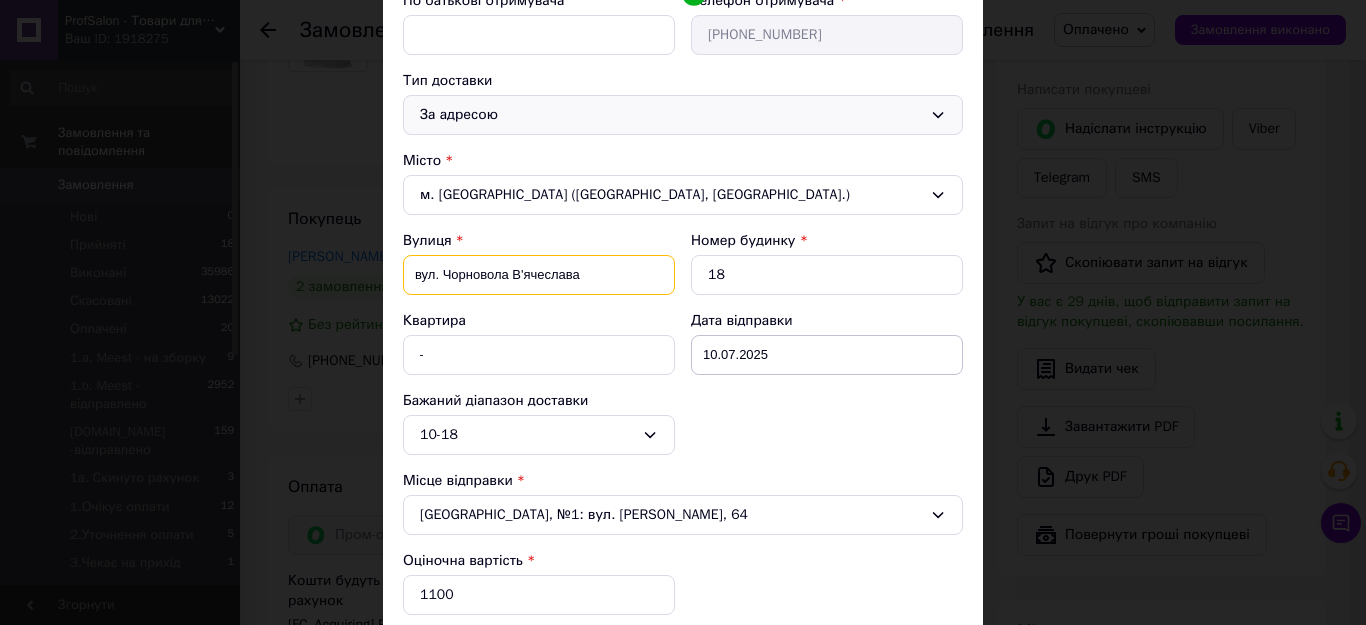 click on "вул. Чорновола В'ячеслава" at bounding box center (539, 275) 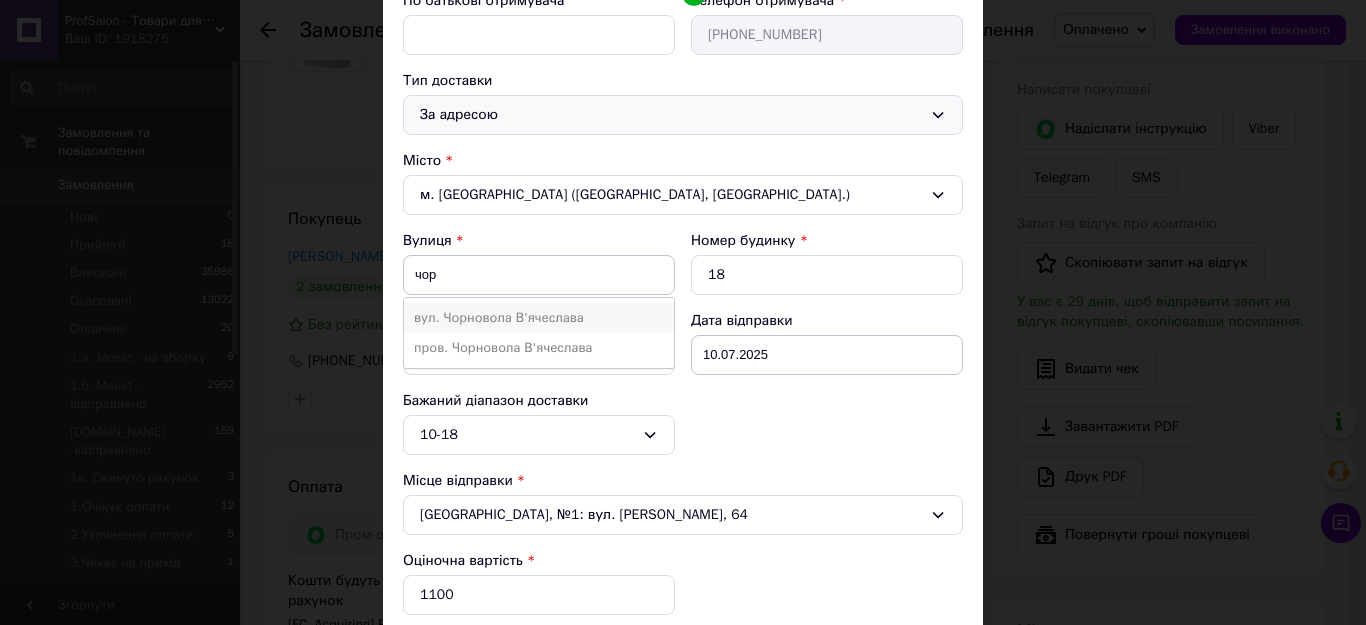 click on "вул. Чорновола В'ячеслава" at bounding box center (539, 318) 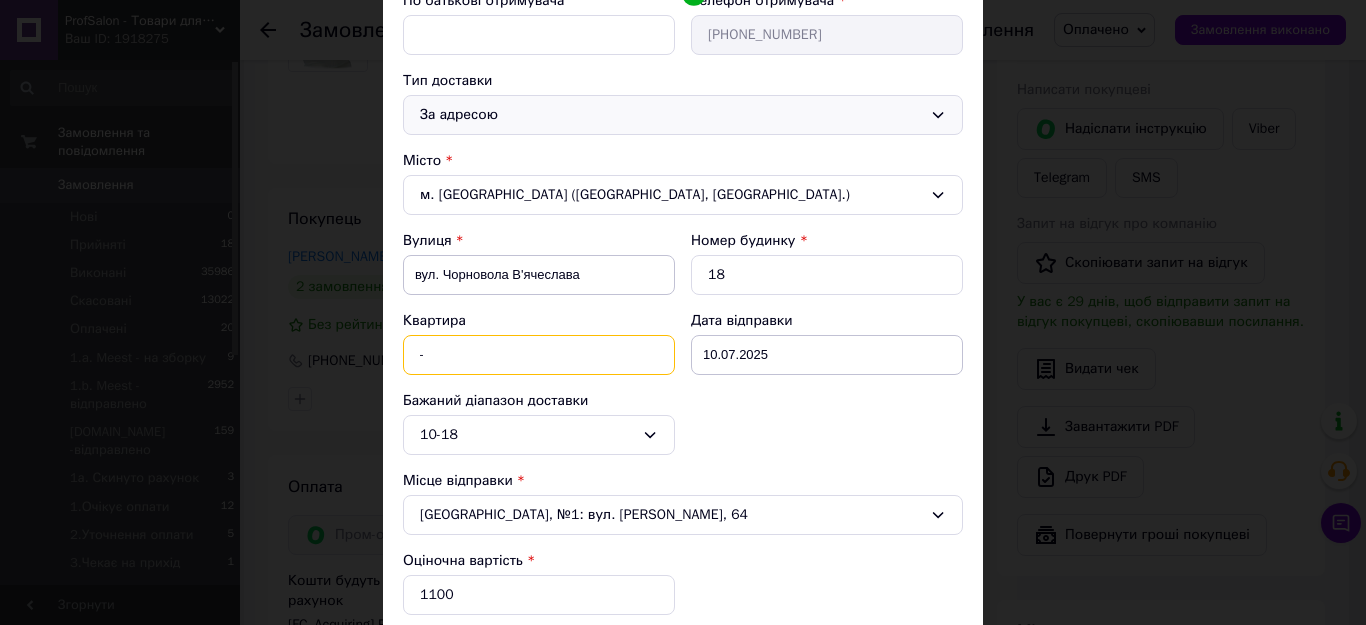 drag, startPoint x: 471, startPoint y: 367, endPoint x: 407, endPoint y: 351, distance: 65.96969 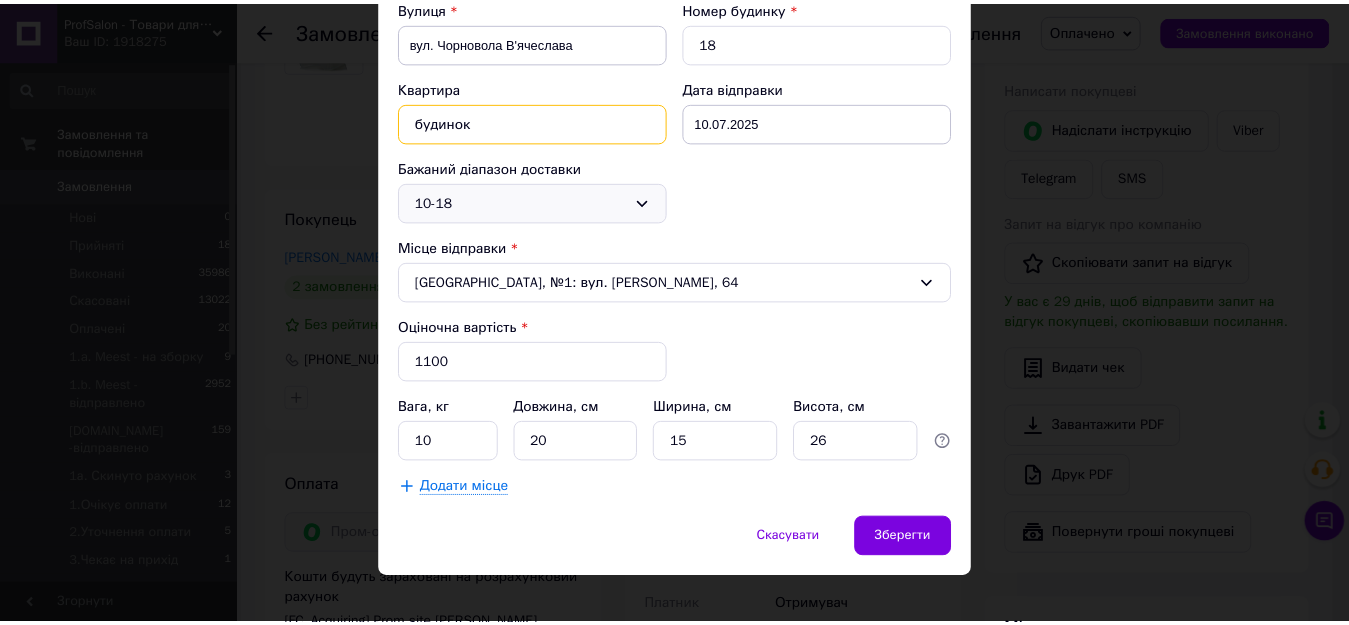 scroll, scrollTop: 656, scrollLeft: 0, axis: vertical 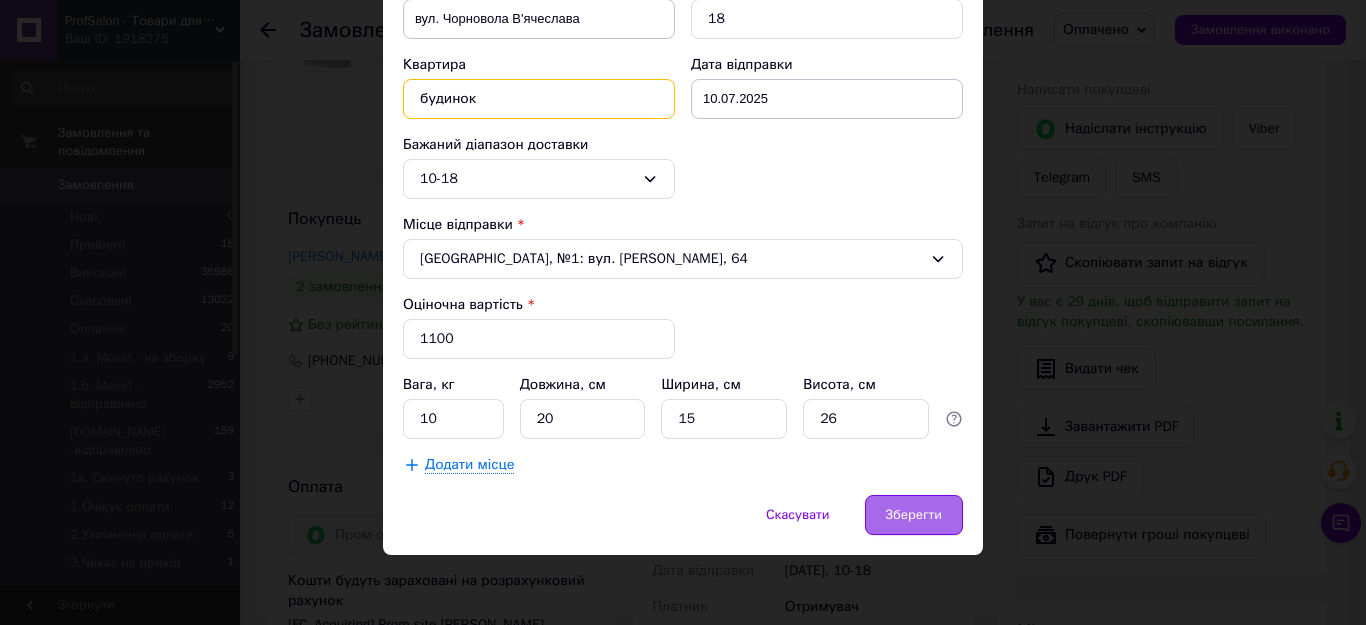 type on "будинок" 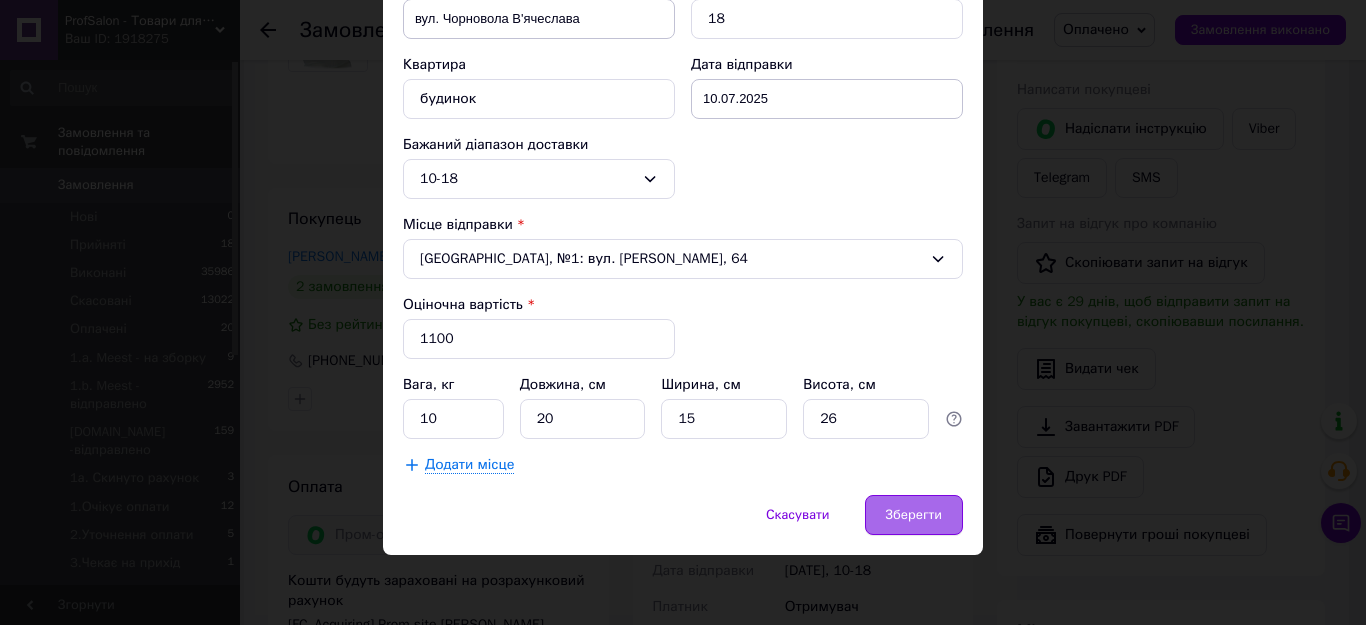click on "Зберегти" at bounding box center (914, 515) 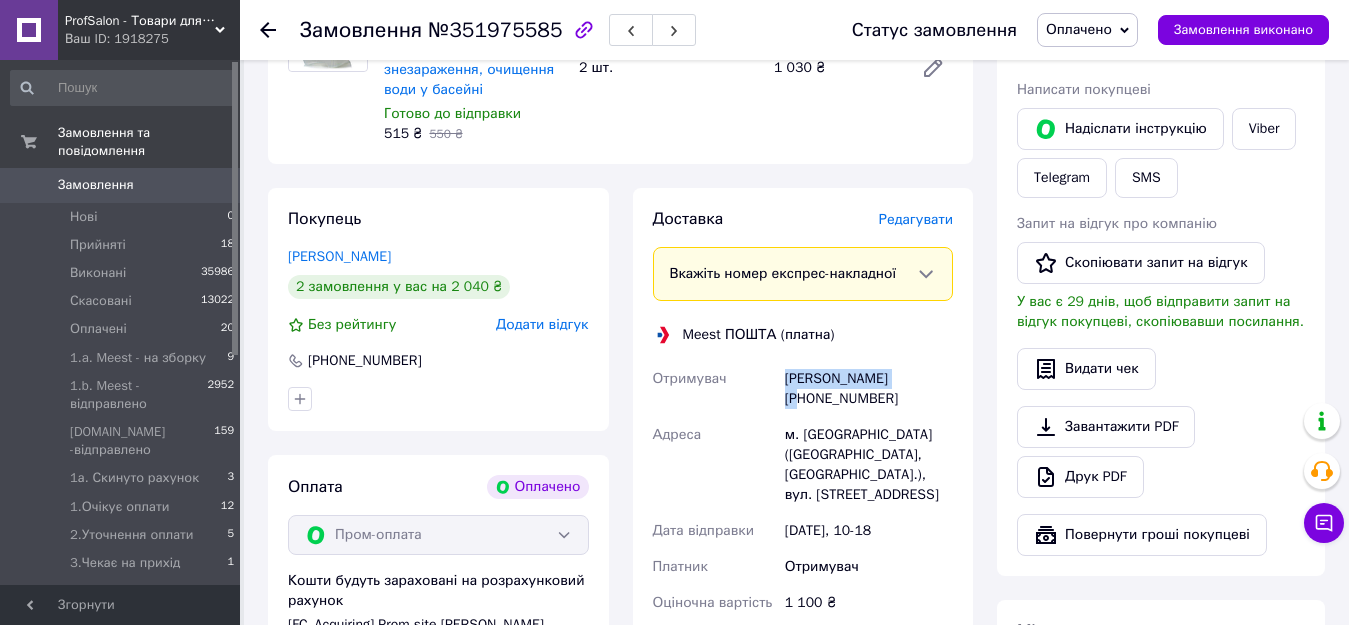 drag, startPoint x: 771, startPoint y: 353, endPoint x: 909, endPoint y: 357, distance: 138.05795 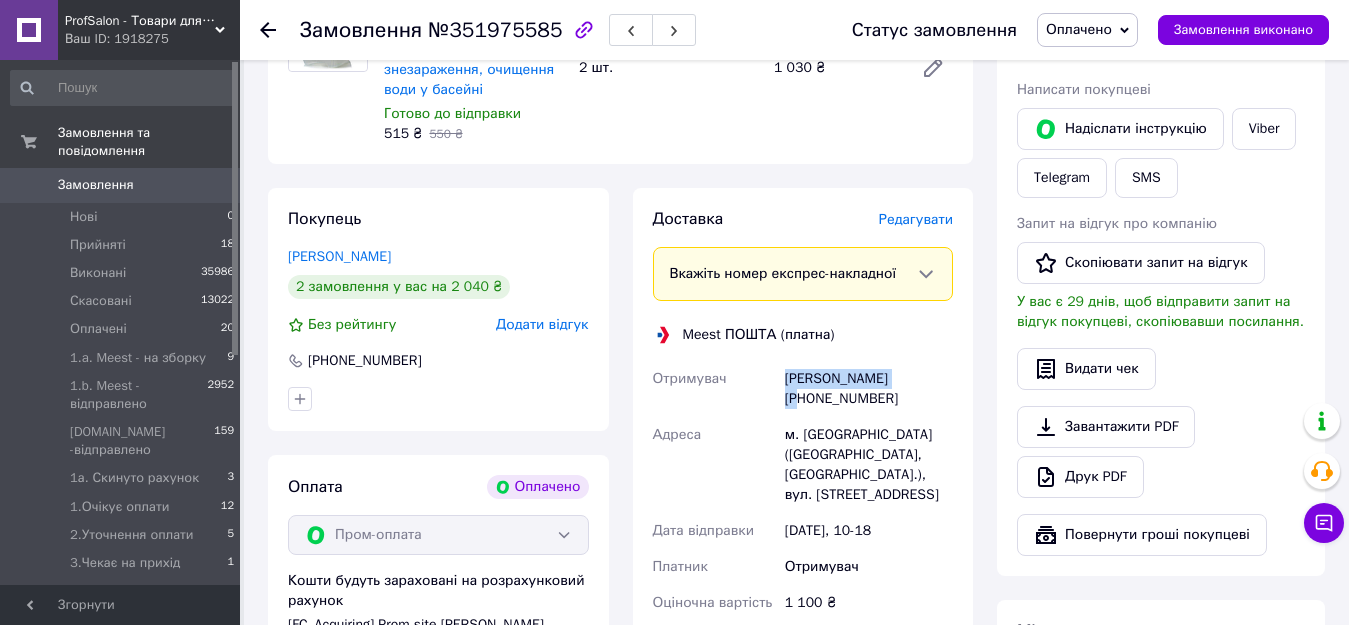copy on "Отримувач Дмитро Андріянов" 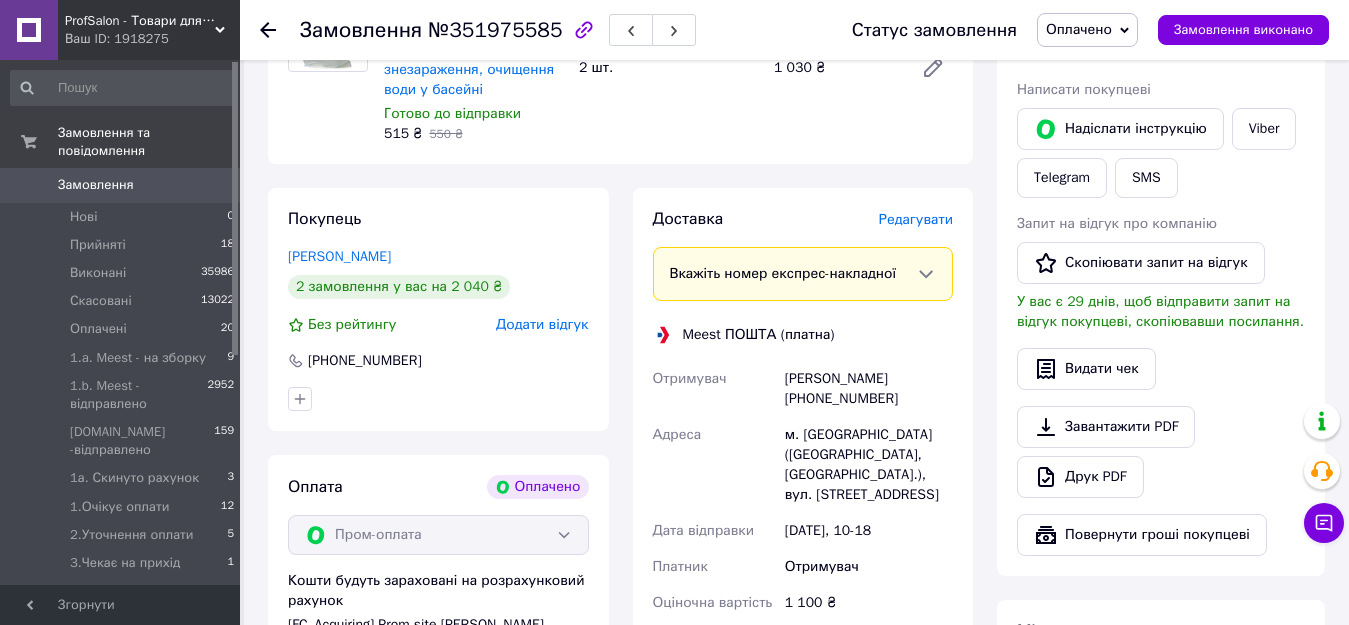 click 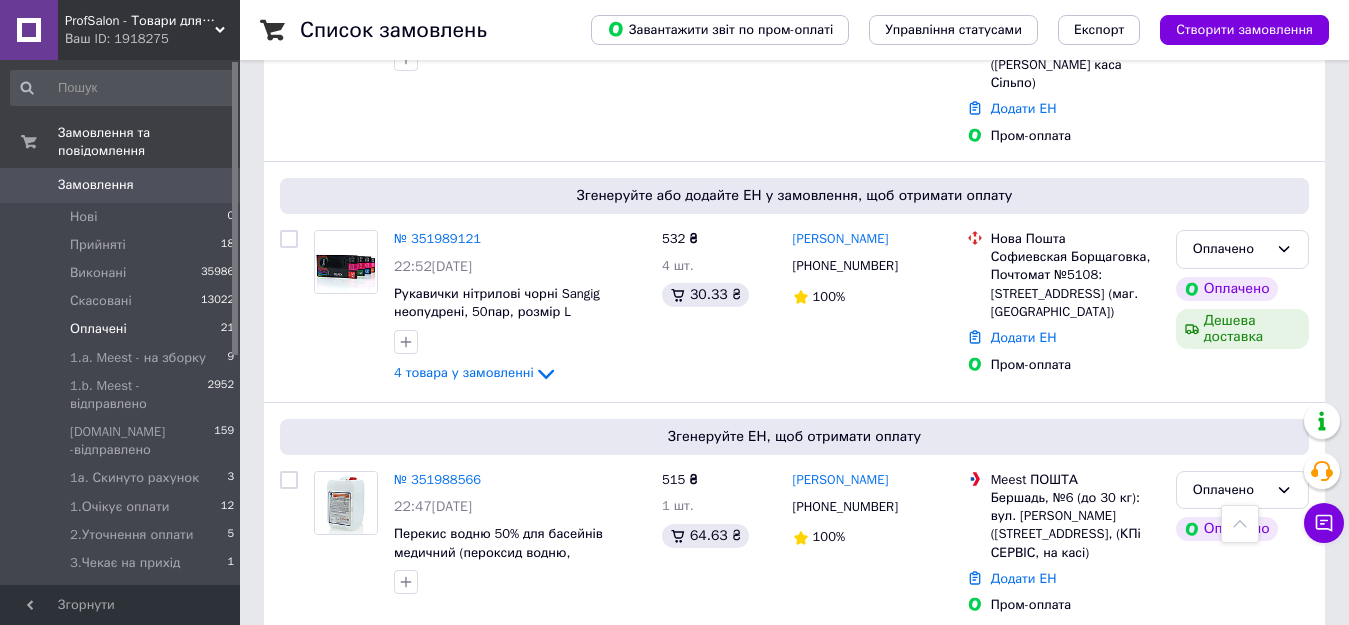 scroll, scrollTop: 4239, scrollLeft: 0, axis: vertical 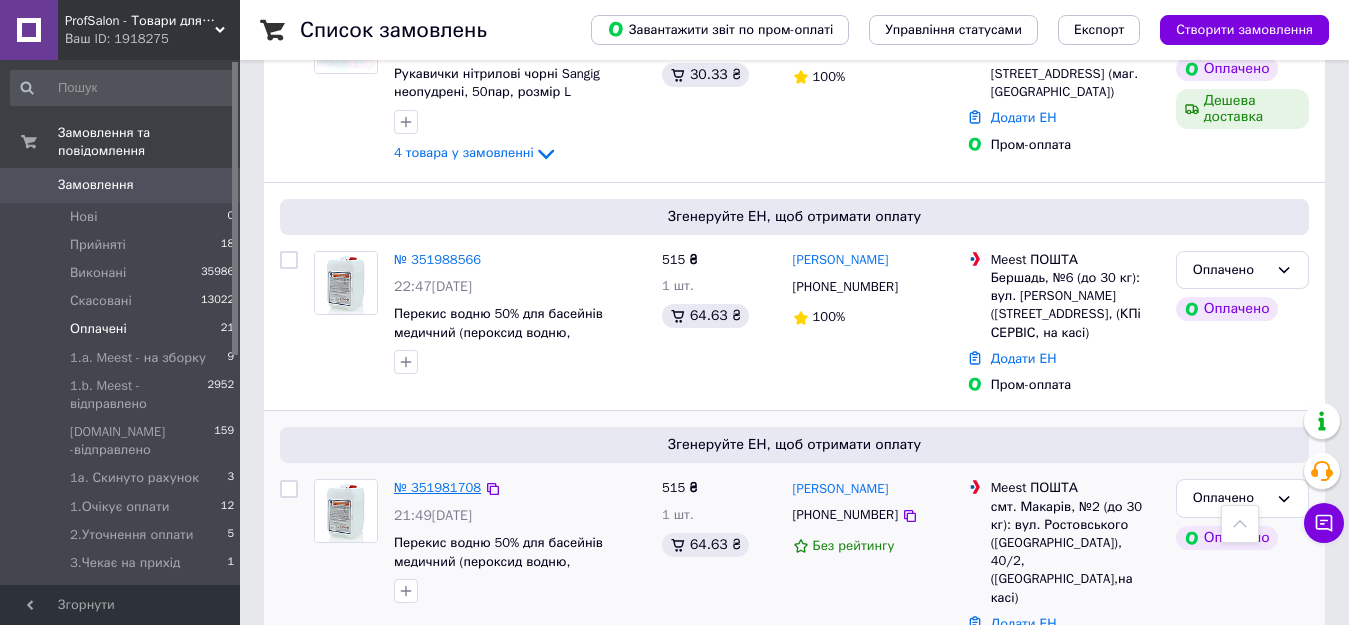 click on "№ 351981708" at bounding box center [437, 487] 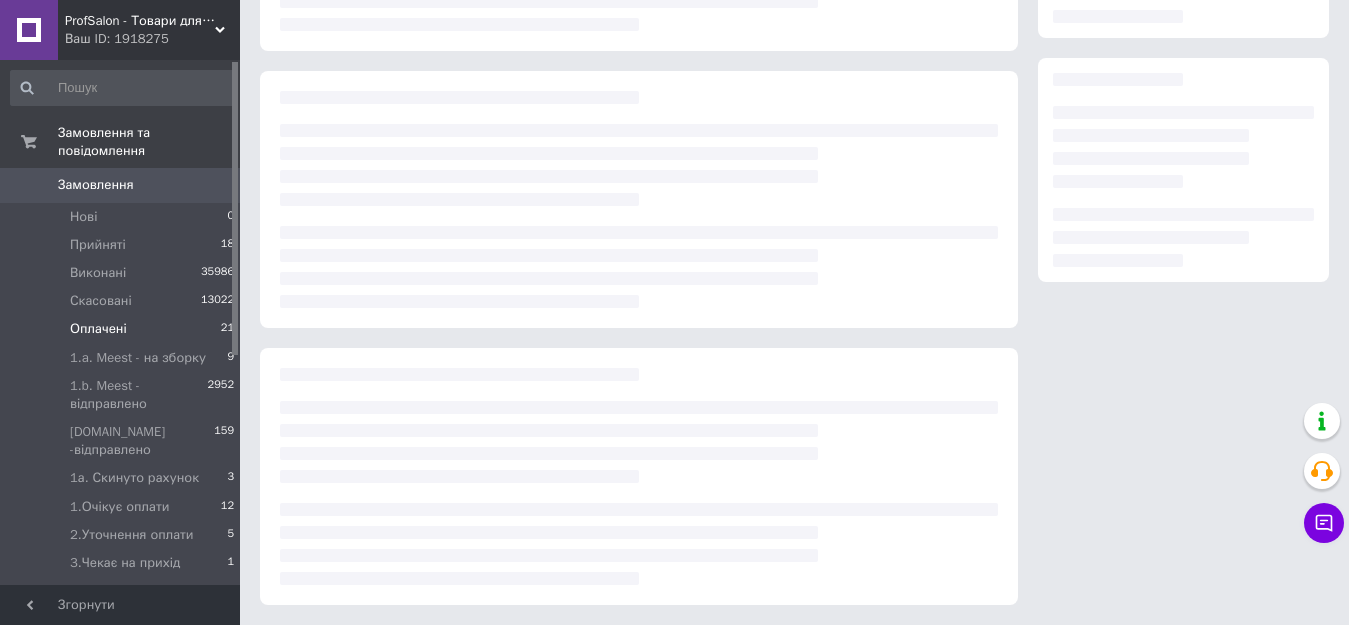 scroll, scrollTop: 289, scrollLeft: 0, axis: vertical 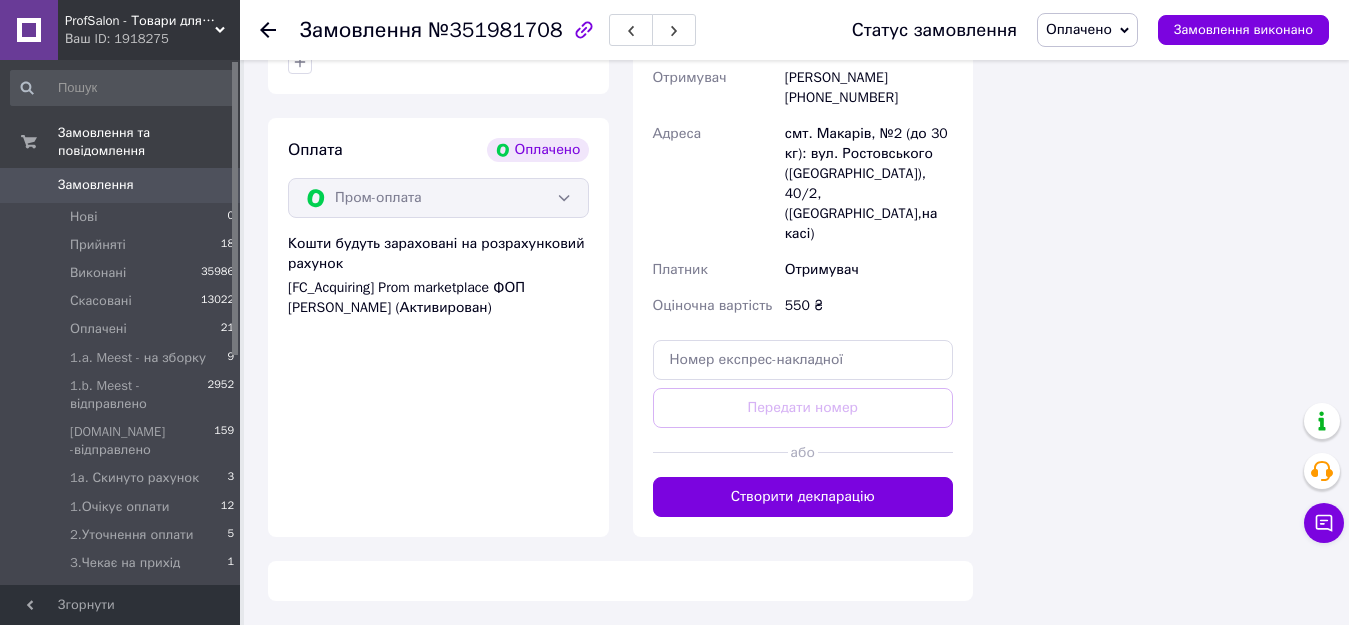 click on "Оплачено" at bounding box center (1079, 29) 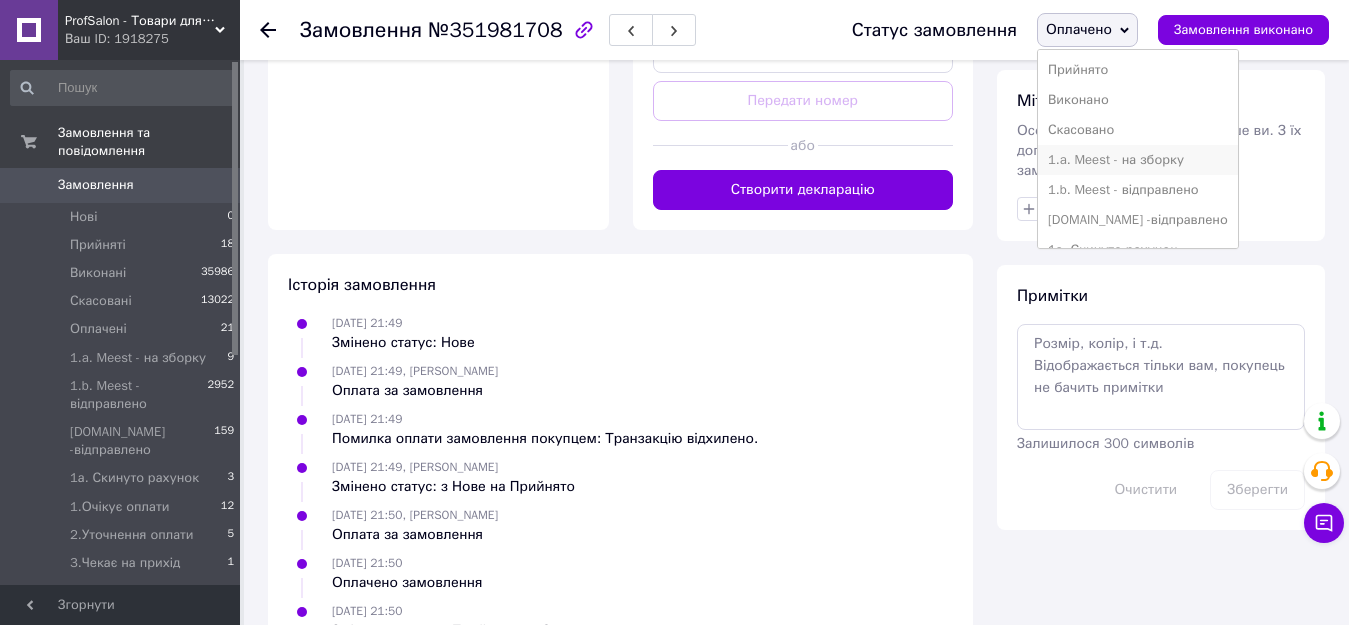click on "1.a. Meest - на зборку" at bounding box center [1138, 160] 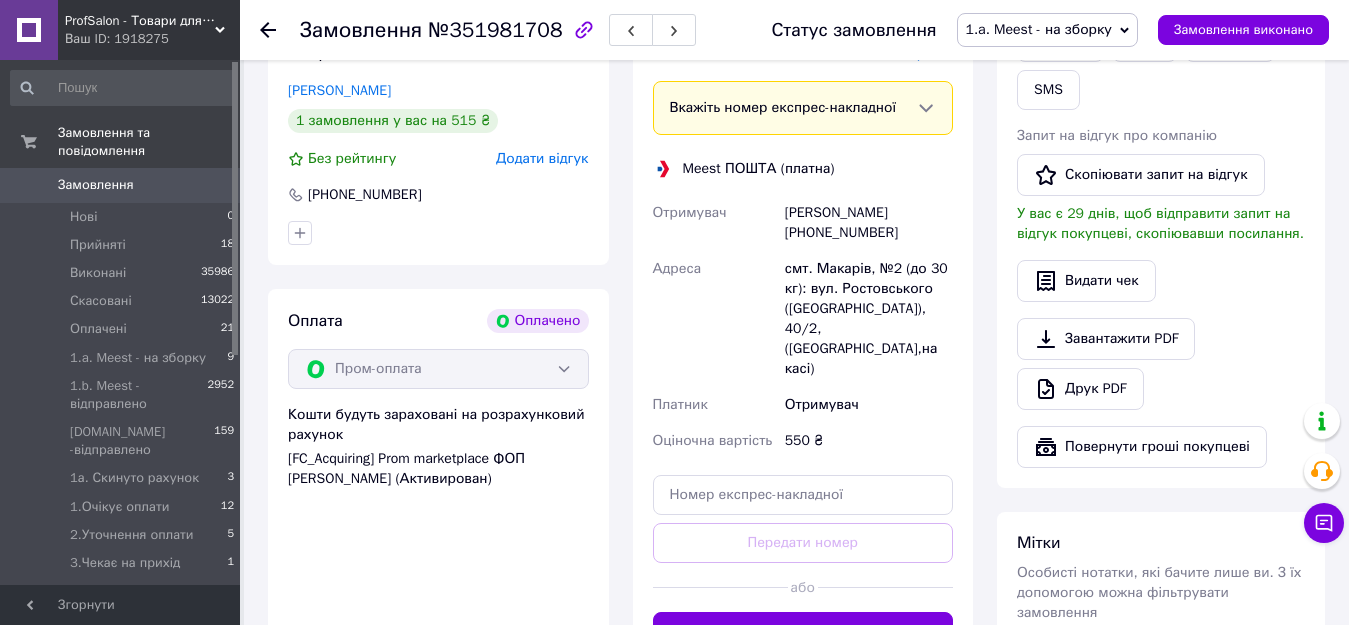 scroll, scrollTop: 1032, scrollLeft: 0, axis: vertical 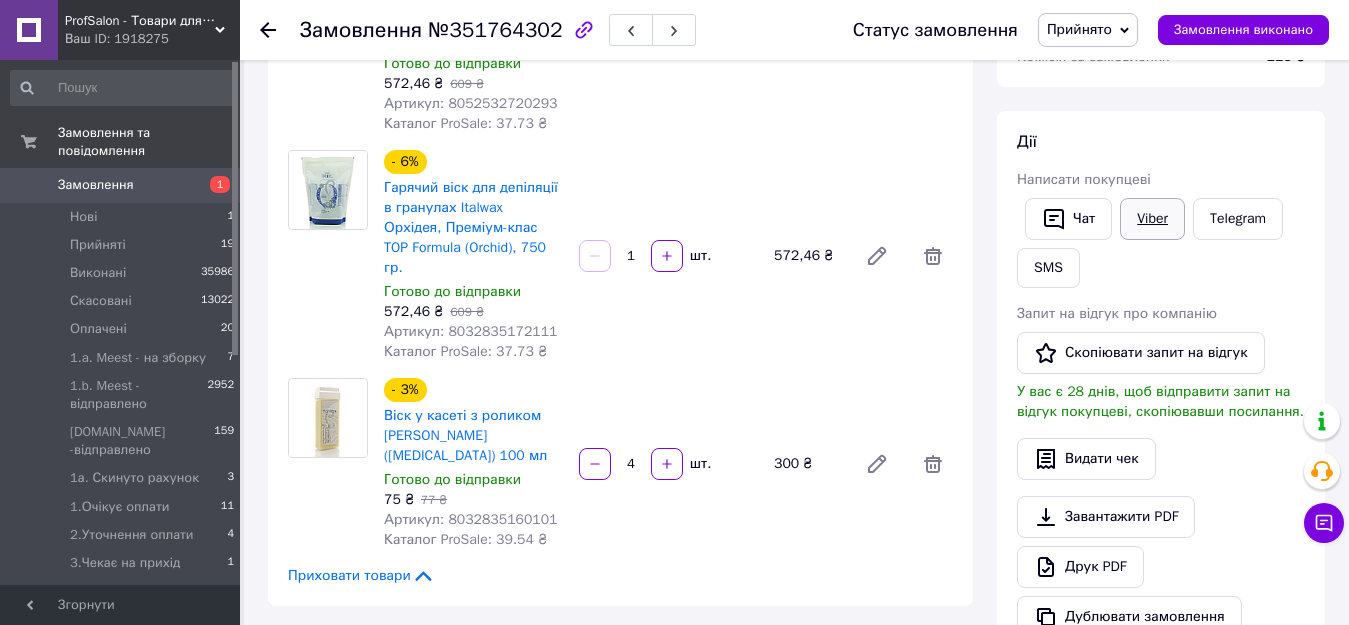 click on "Viber" at bounding box center [1152, 219] 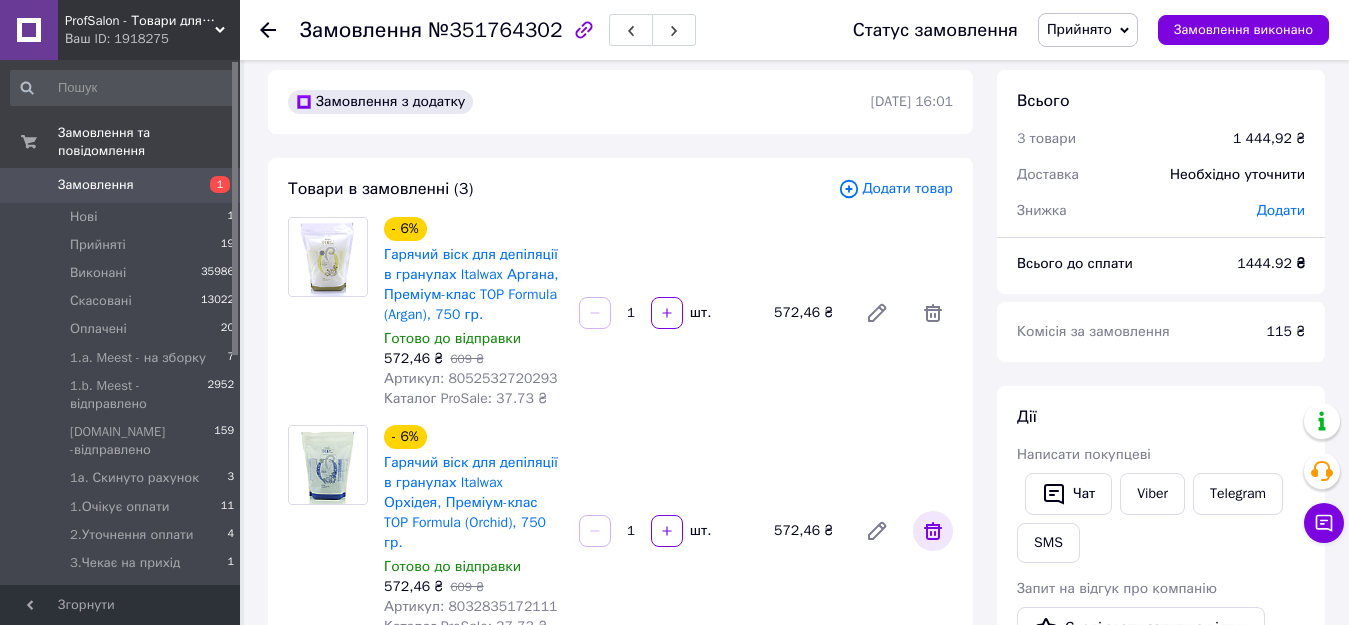 scroll, scrollTop: 0, scrollLeft: 0, axis: both 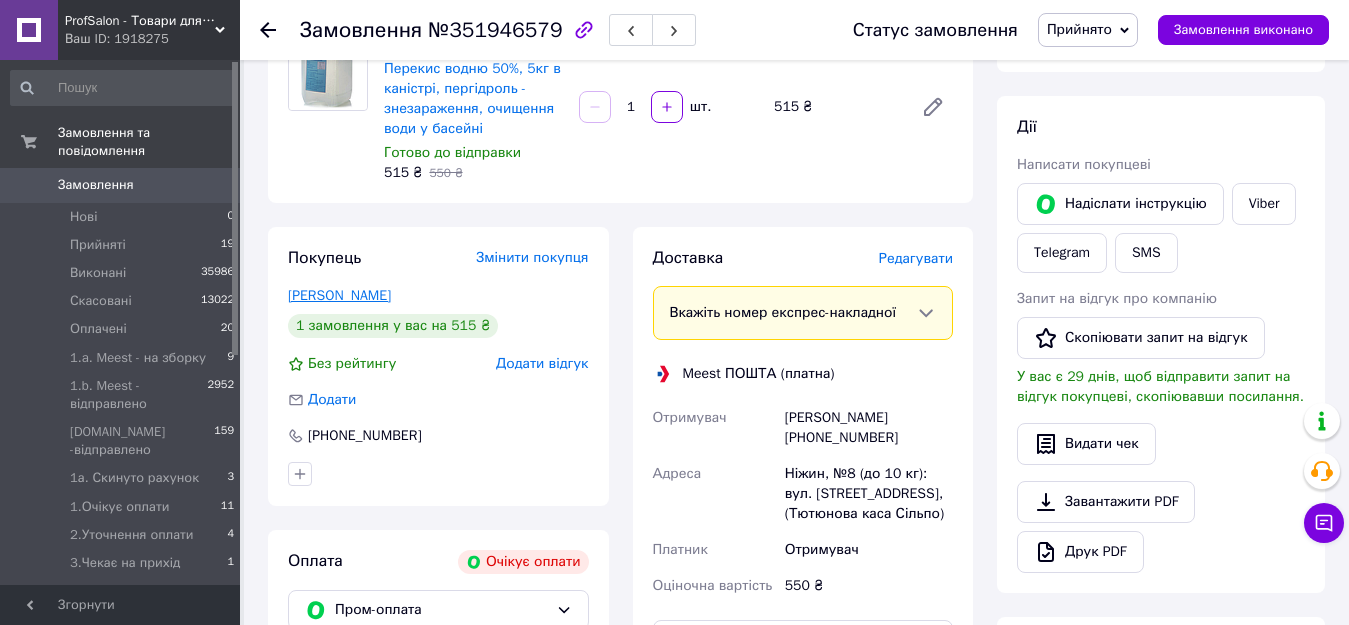 click on "[PERSON_NAME]" at bounding box center (339, 295) 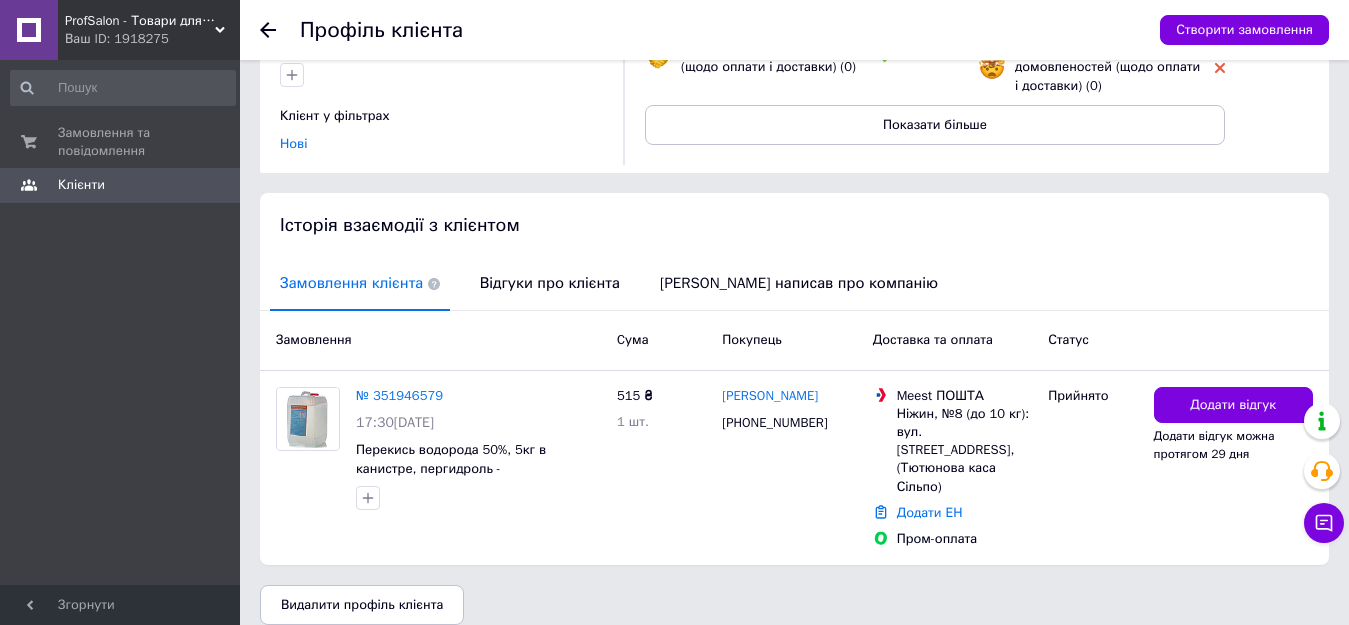 scroll, scrollTop: 271, scrollLeft: 0, axis: vertical 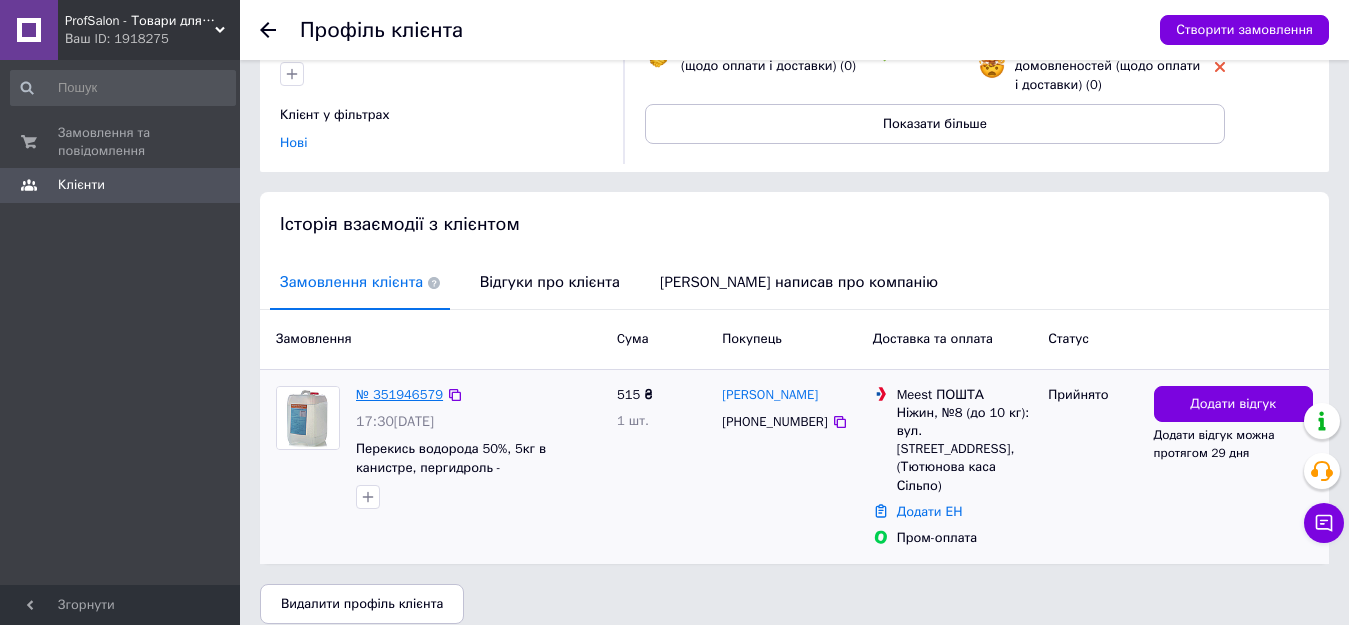 click on "№ 351946579" at bounding box center (399, 394) 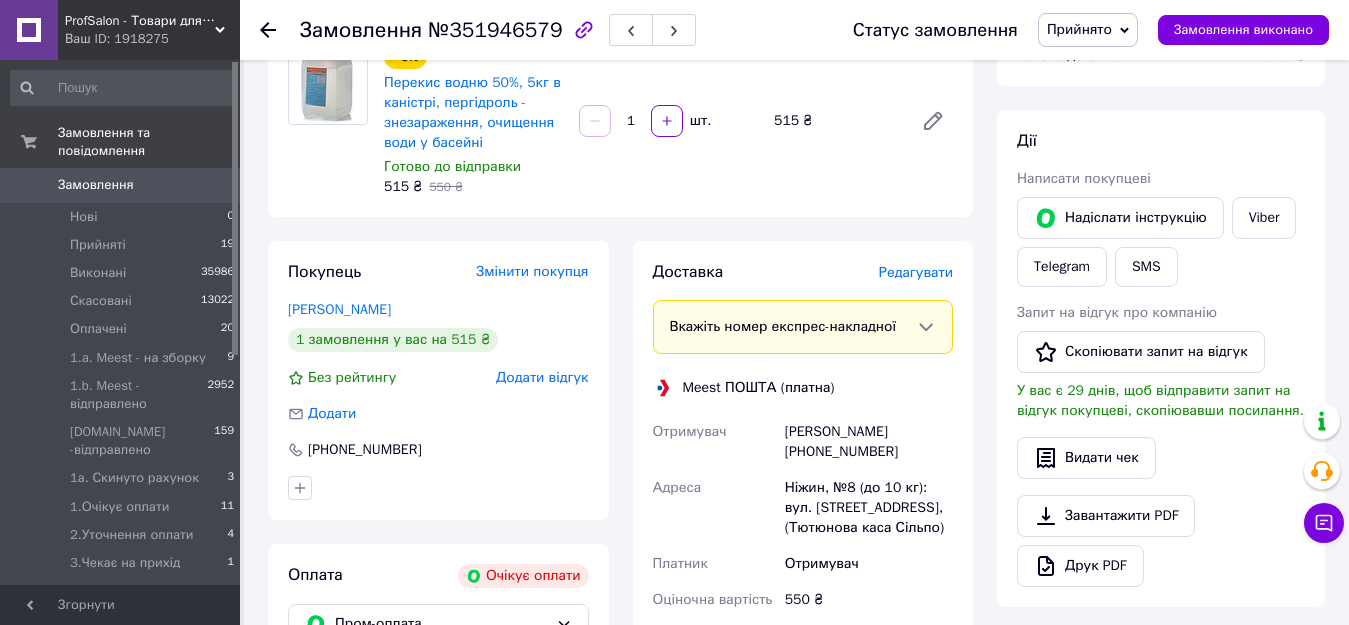 scroll, scrollTop: 200, scrollLeft: 0, axis: vertical 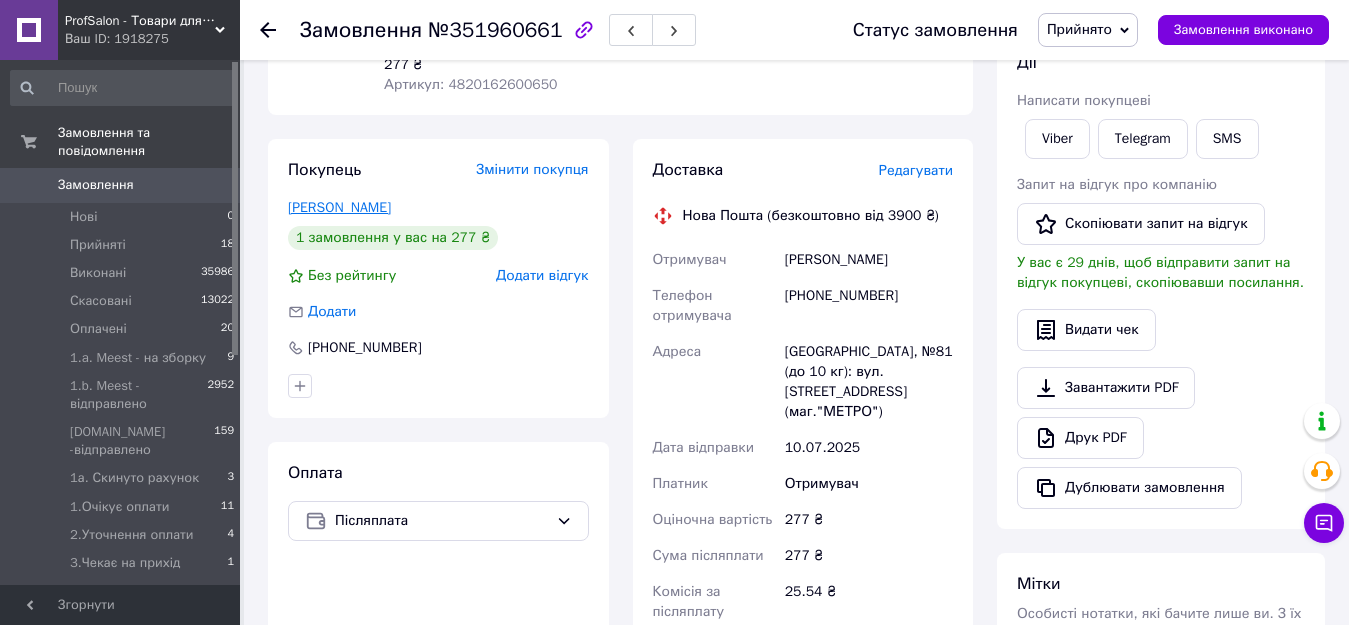 click on "[PERSON_NAME]" at bounding box center (339, 207) 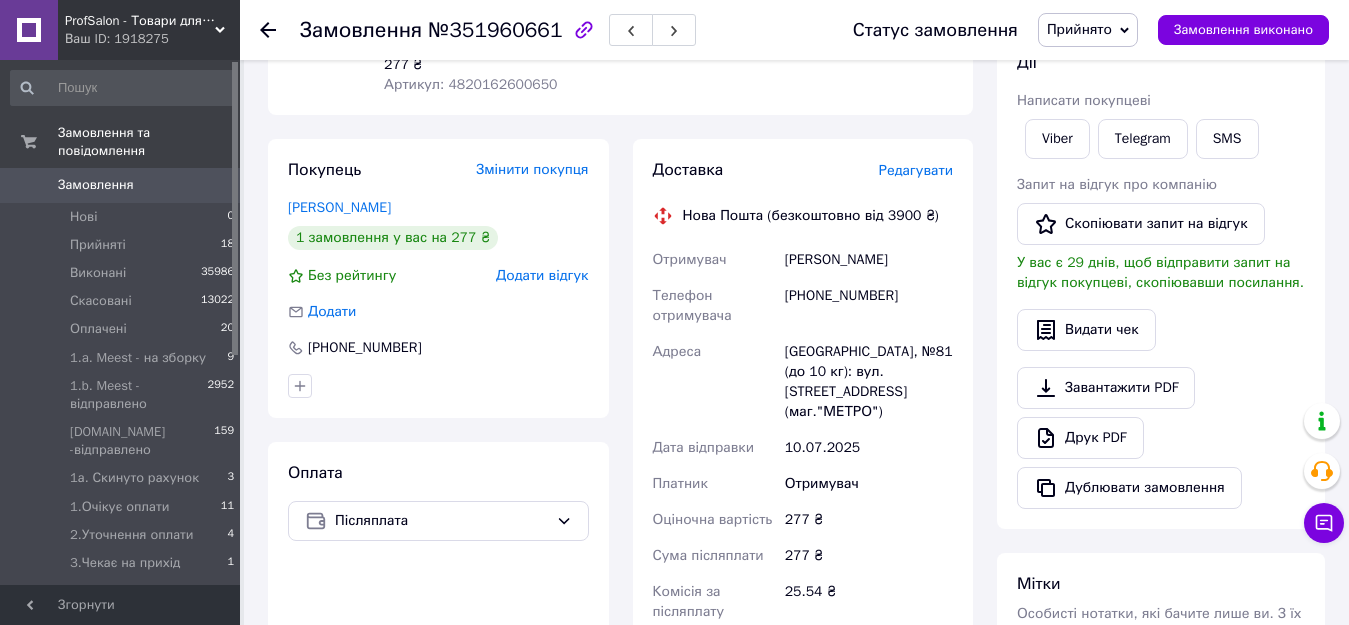 scroll, scrollTop: 0, scrollLeft: 0, axis: both 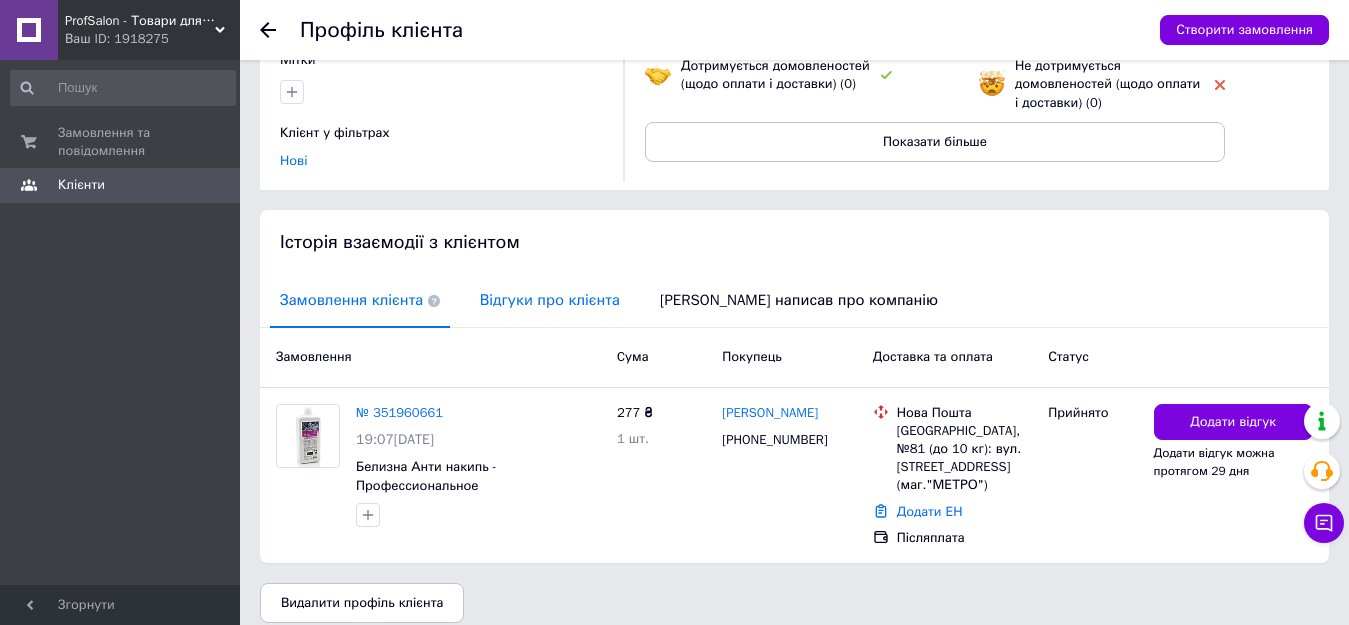 click on "Відгуки про клієнта" at bounding box center (550, 300) 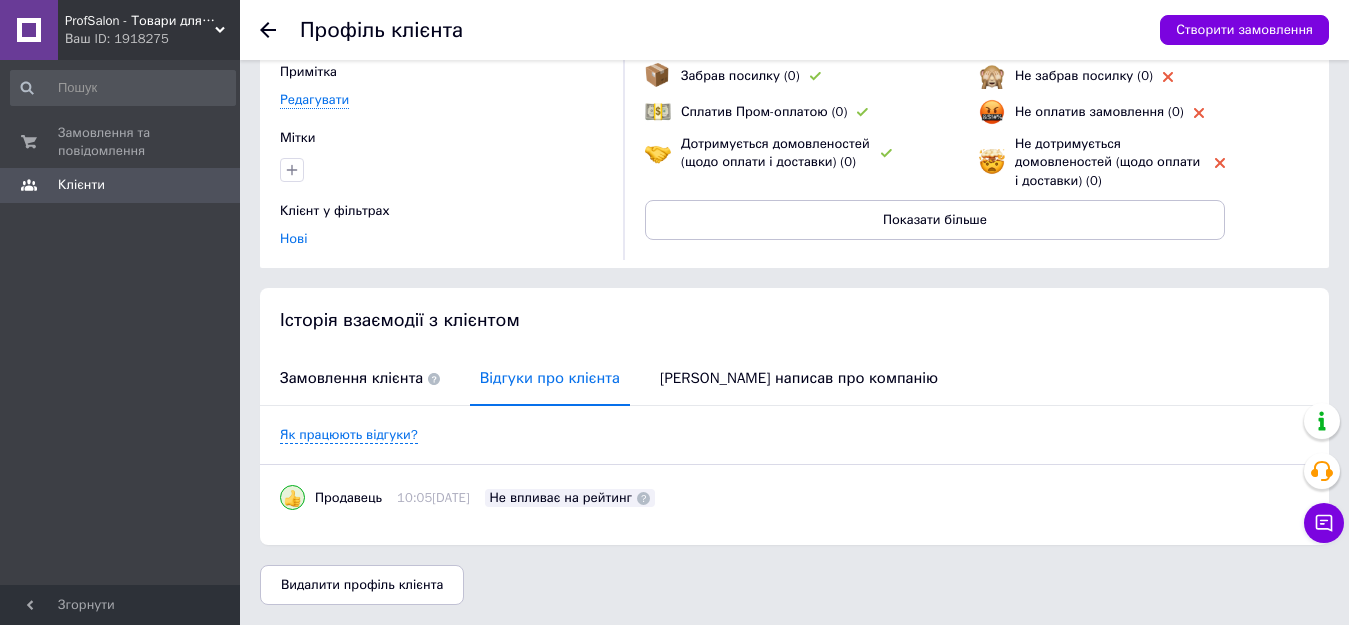 scroll, scrollTop: 175, scrollLeft: 0, axis: vertical 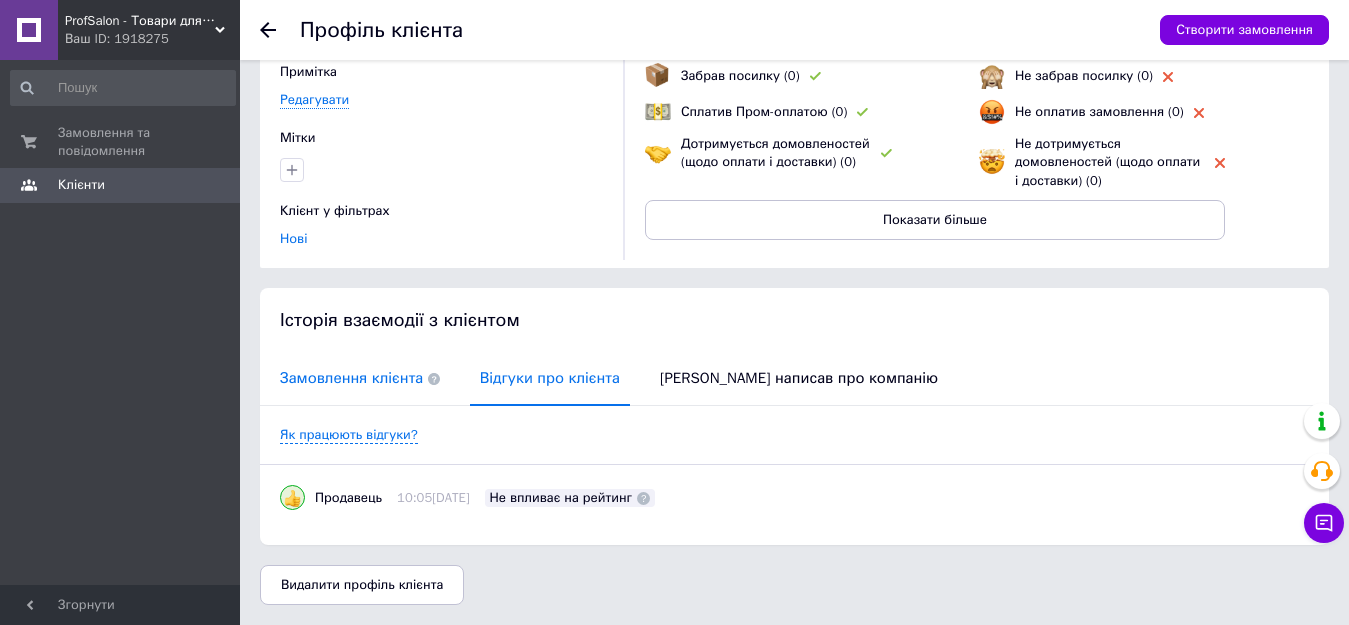 click on "Замовлення клієнта" at bounding box center (360, 378) 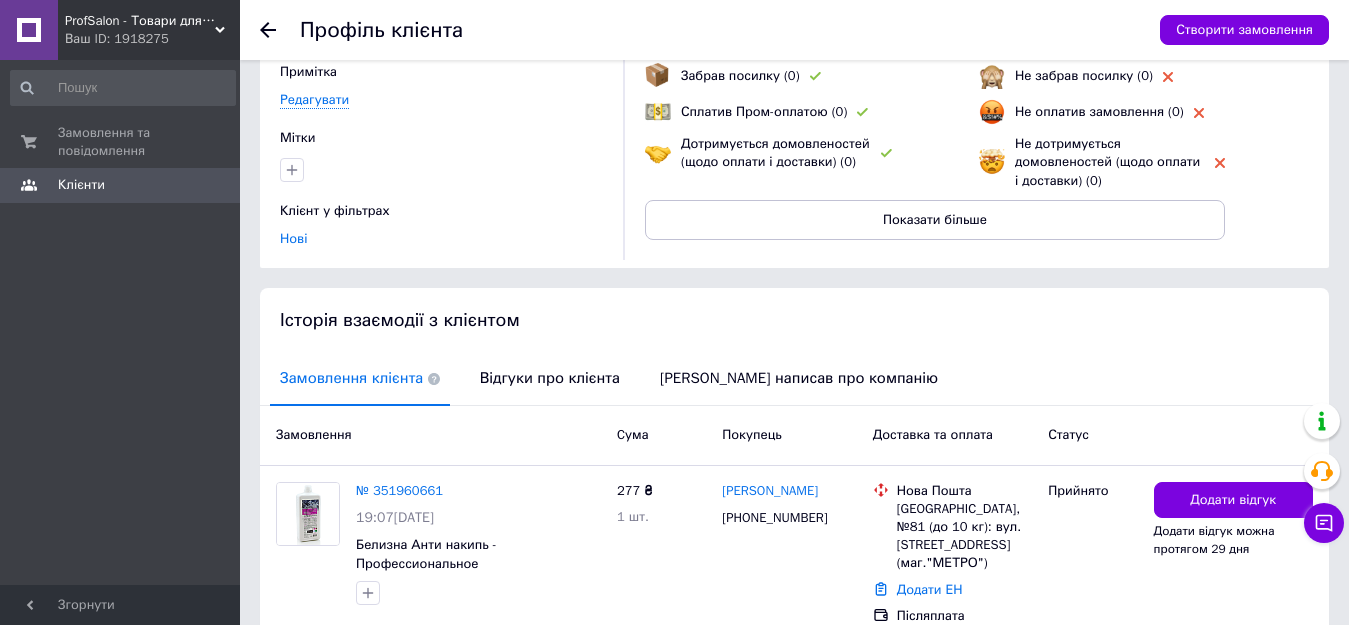 scroll, scrollTop: 253, scrollLeft: 0, axis: vertical 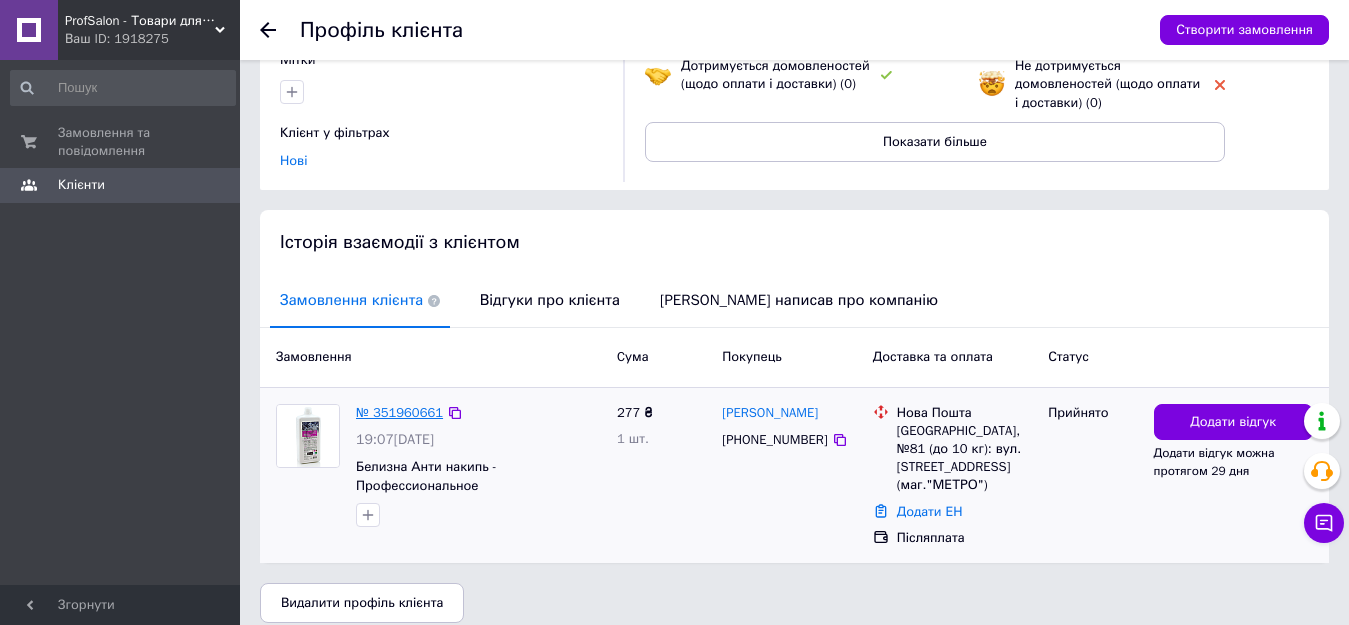 click on "№ 351960661" at bounding box center [399, 412] 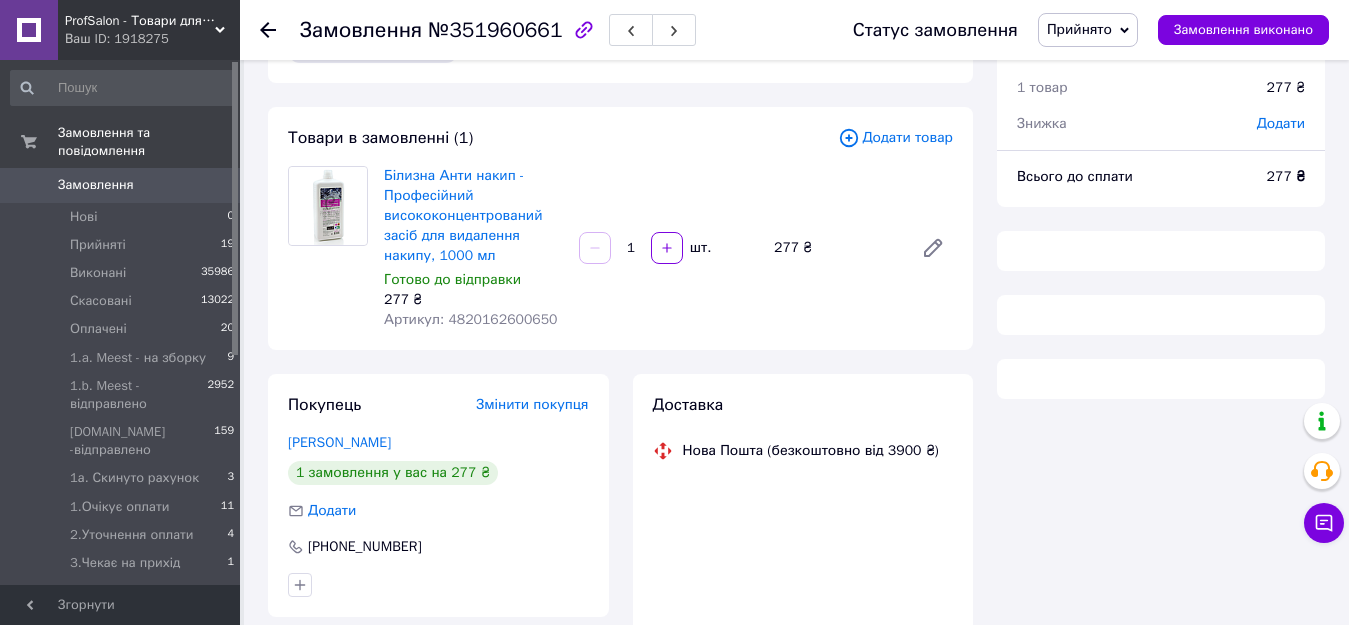 scroll, scrollTop: 100, scrollLeft: 0, axis: vertical 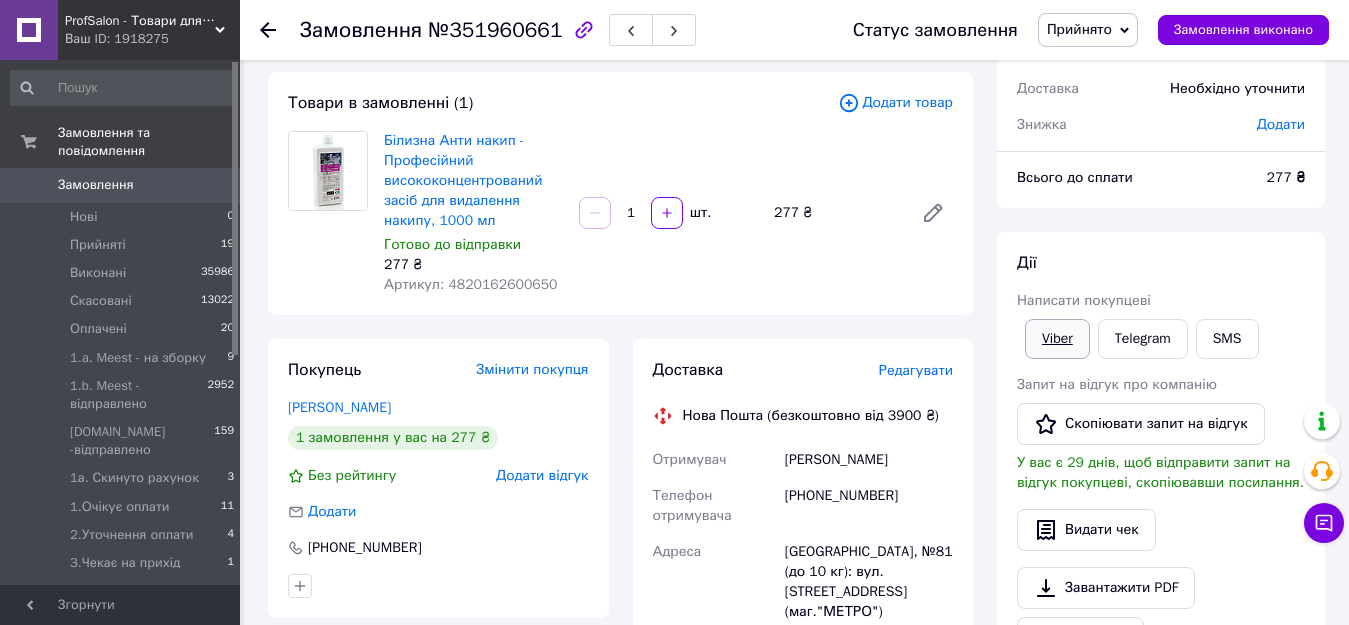 click on "Viber" at bounding box center (1057, 339) 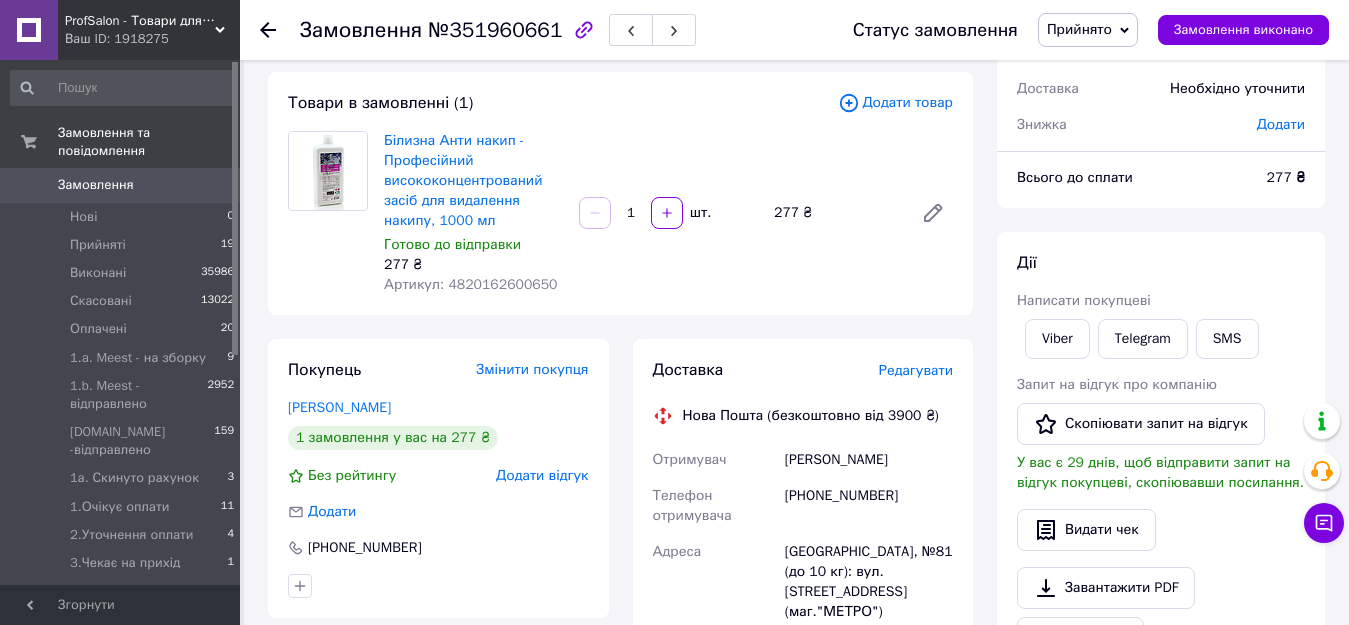 scroll, scrollTop: 200, scrollLeft: 0, axis: vertical 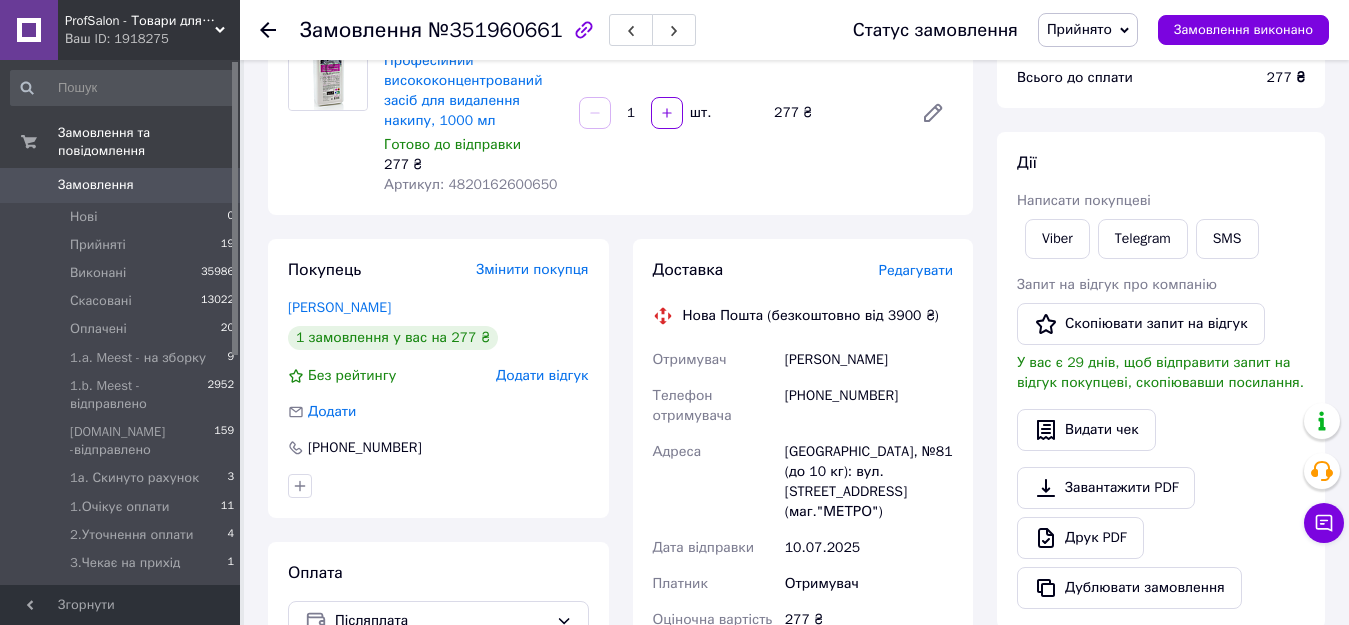 click on "1 замовлення у вас на 277 ₴" at bounding box center (438, 338) 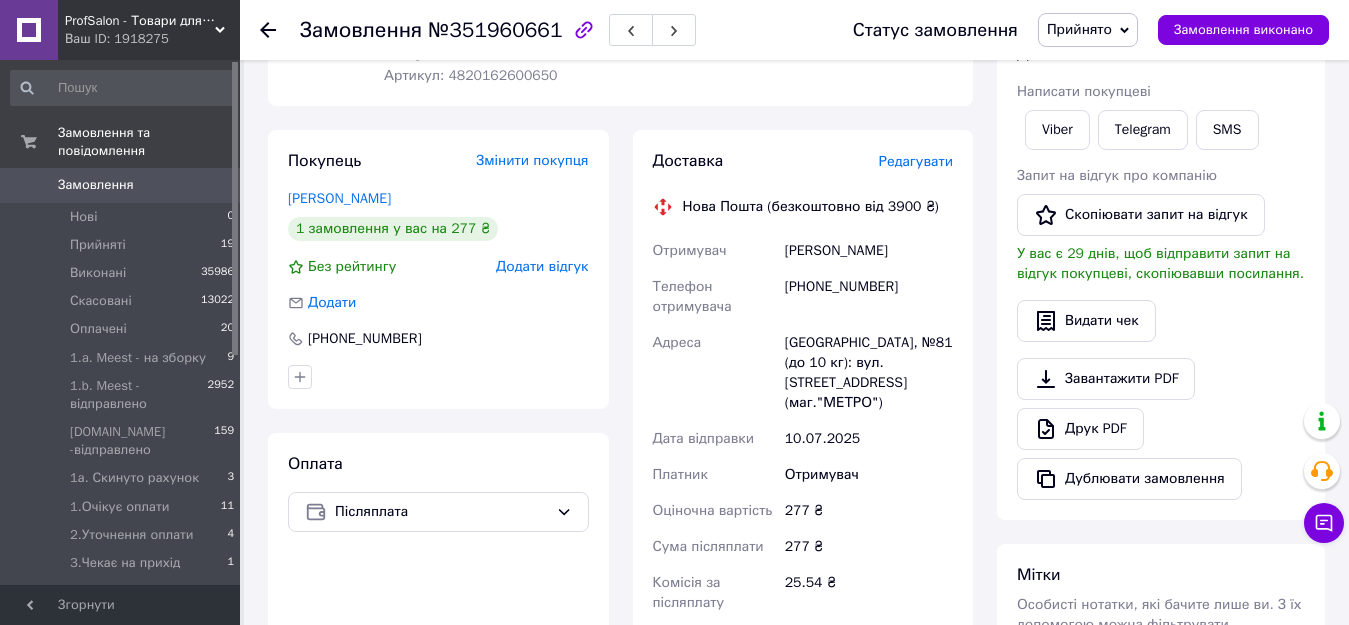 scroll, scrollTop: 300, scrollLeft: 0, axis: vertical 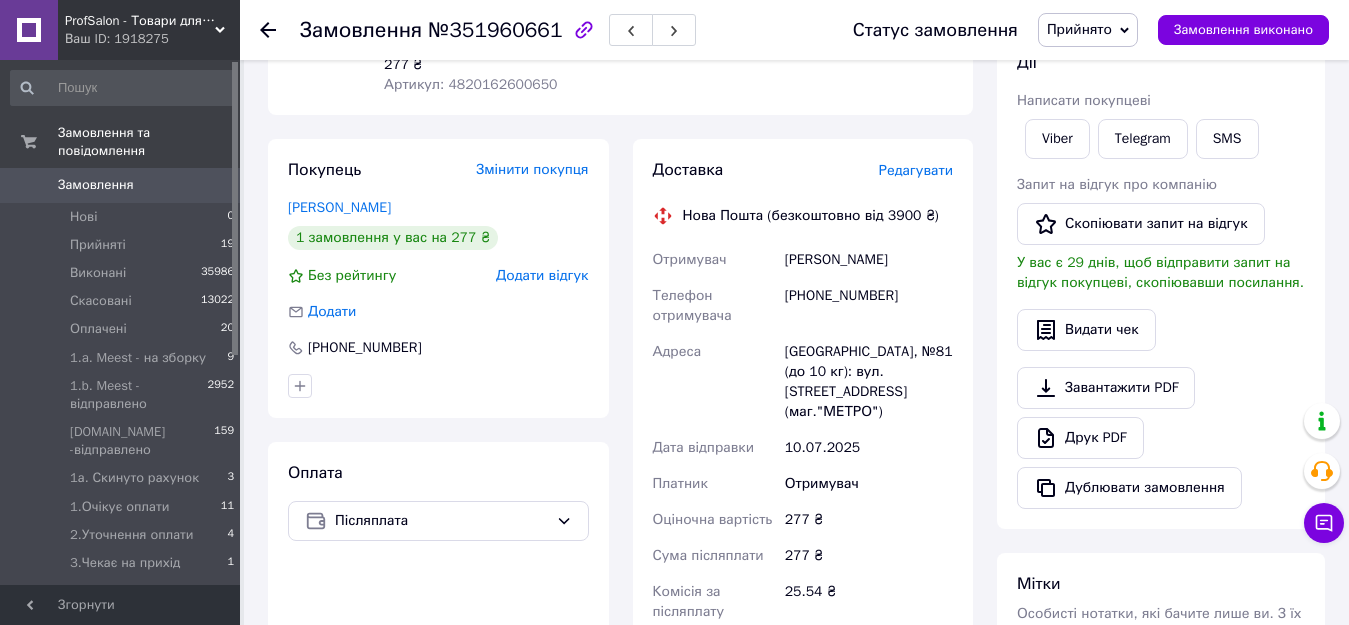 click on "Прийнято" at bounding box center [1088, 30] 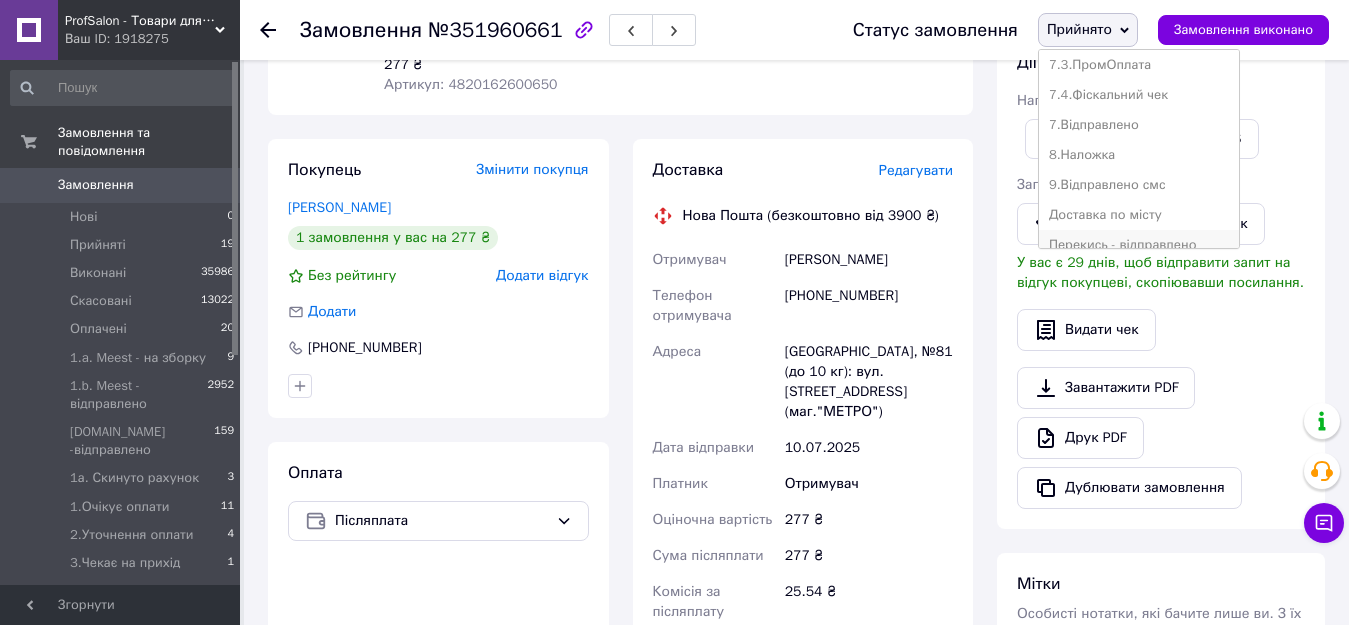 scroll, scrollTop: 472, scrollLeft: 0, axis: vertical 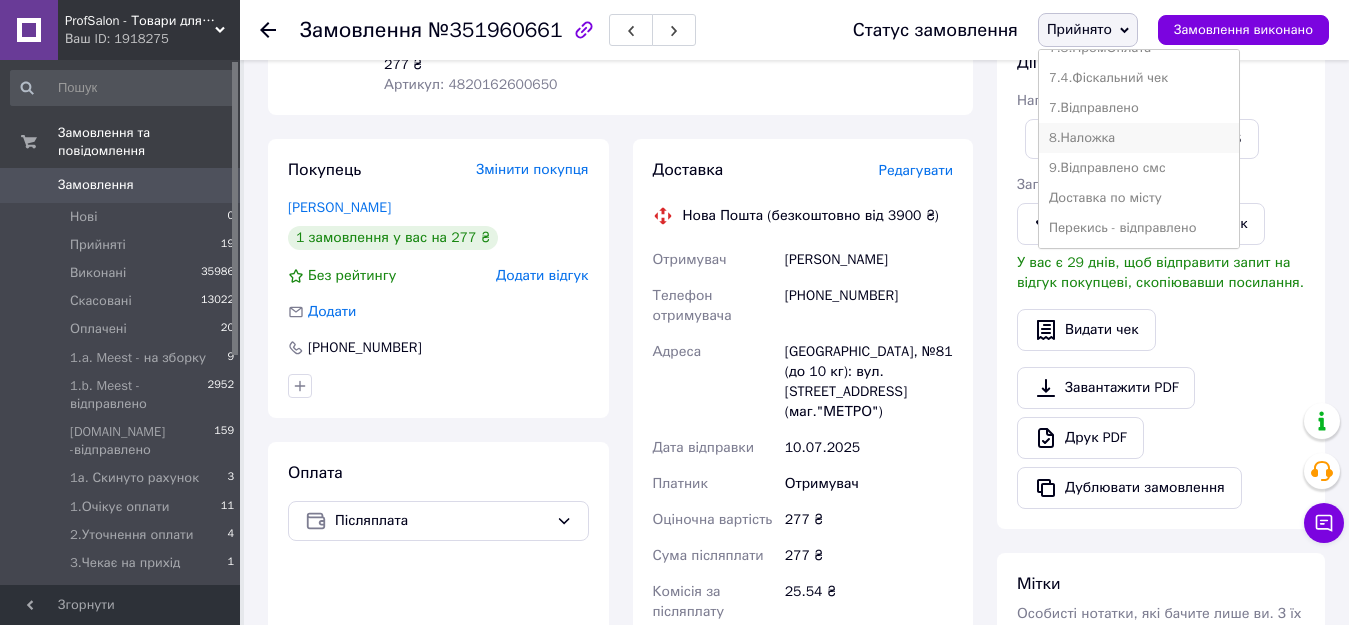 click on "8.Наложка" at bounding box center (1139, 138) 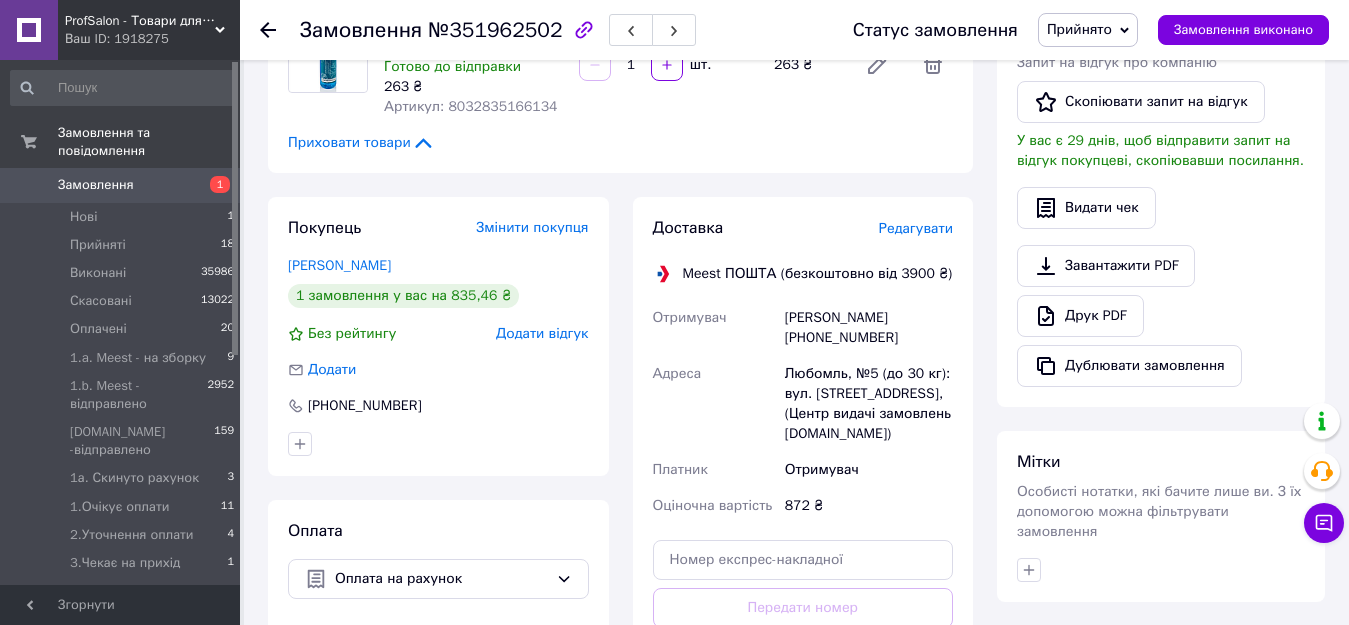 scroll, scrollTop: 400, scrollLeft: 0, axis: vertical 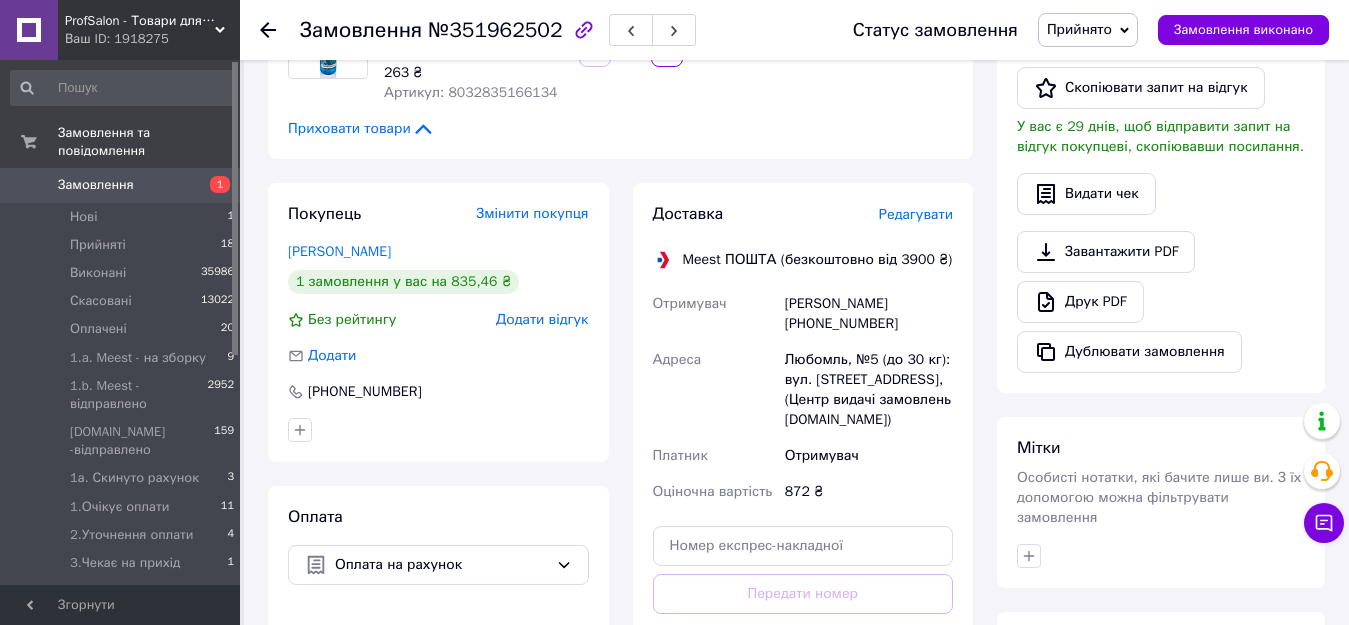 click on "Прийнято" at bounding box center (1079, 29) 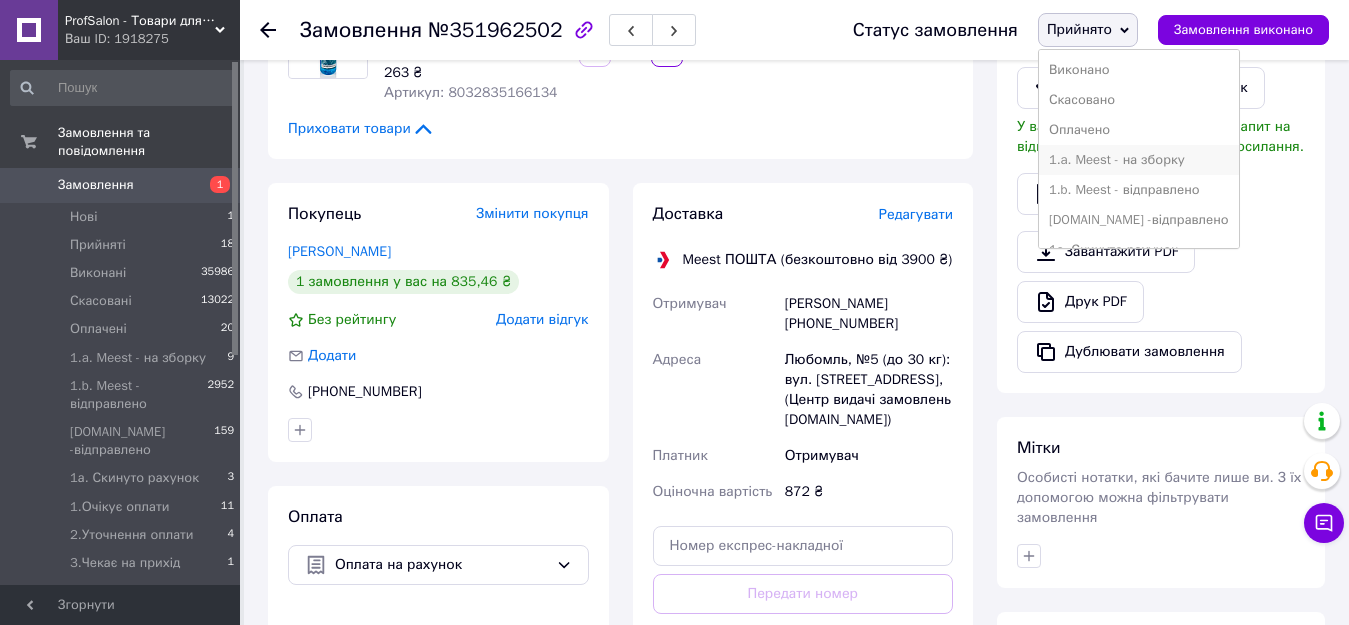 scroll, scrollTop: 200, scrollLeft: 0, axis: vertical 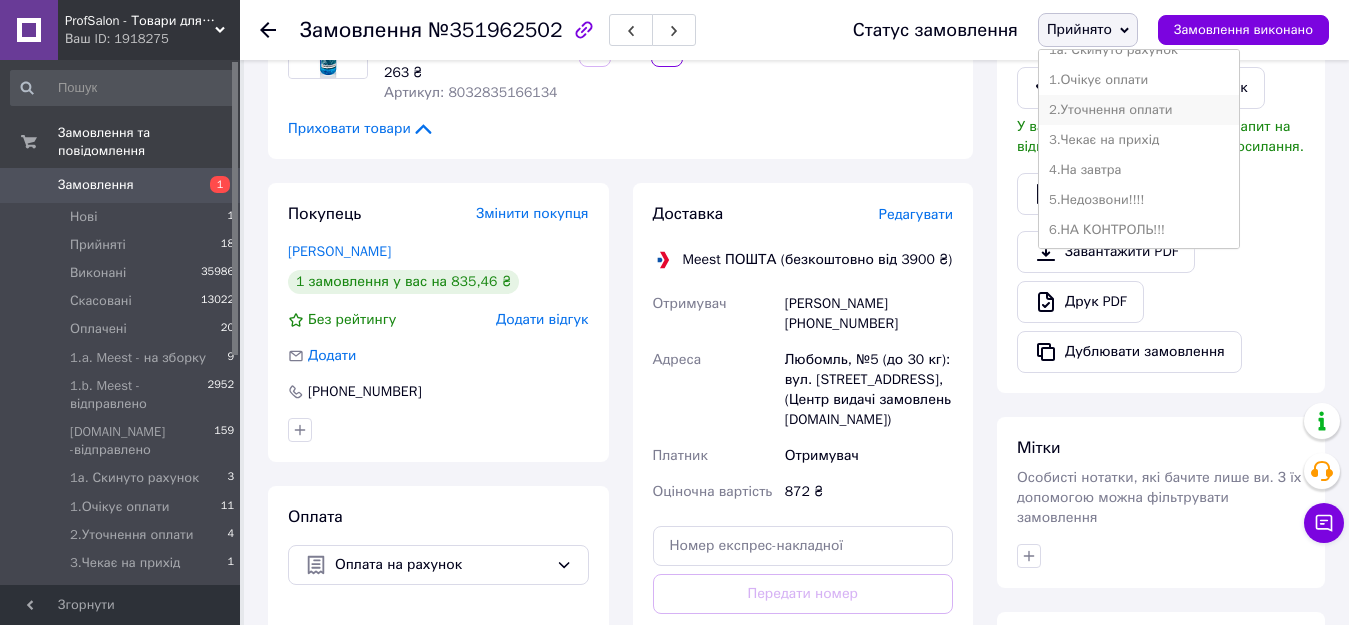 click on "2.Уточнення оплати" at bounding box center (1139, 110) 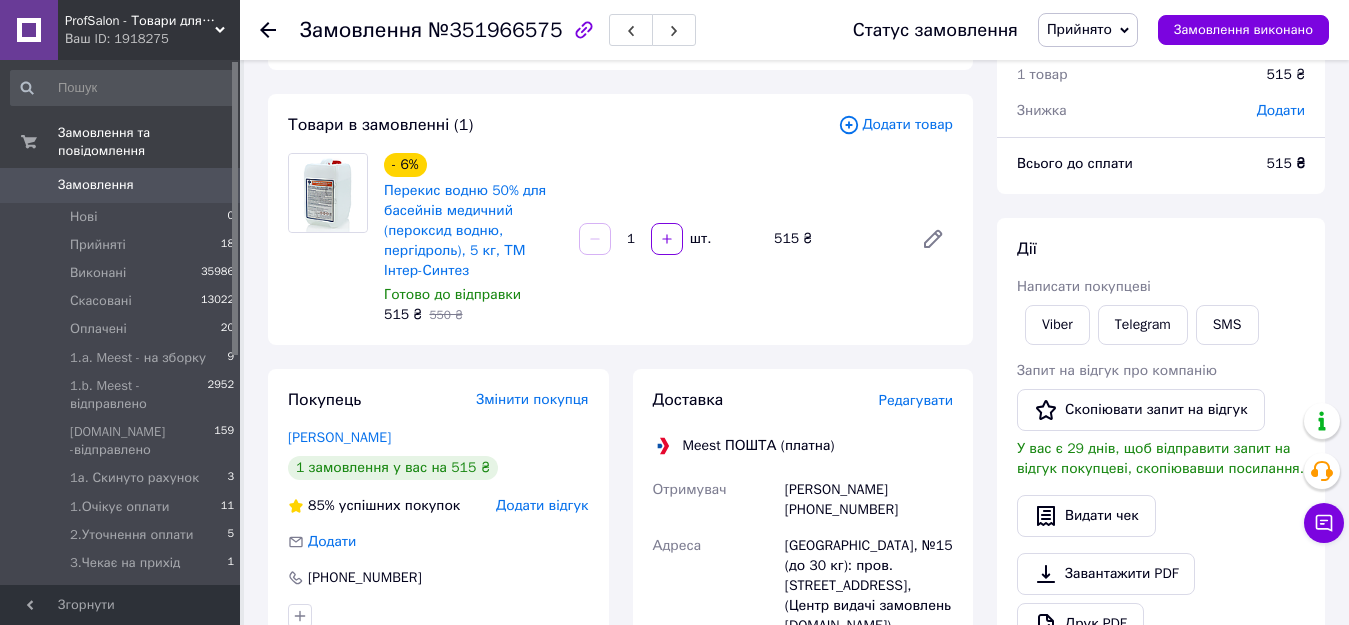 scroll, scrollTop: 100, scrollLeft: 0, axis: vertical 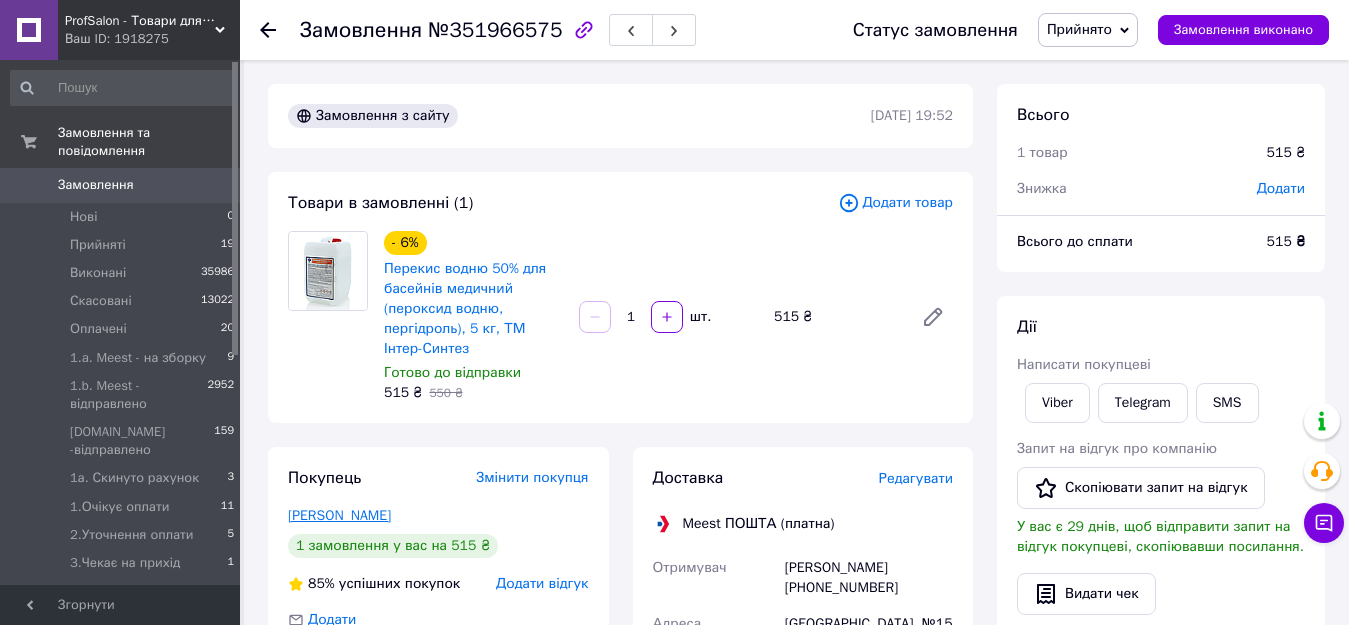 click on "[PERSON_NAME]" at bounding box center (339, 515) 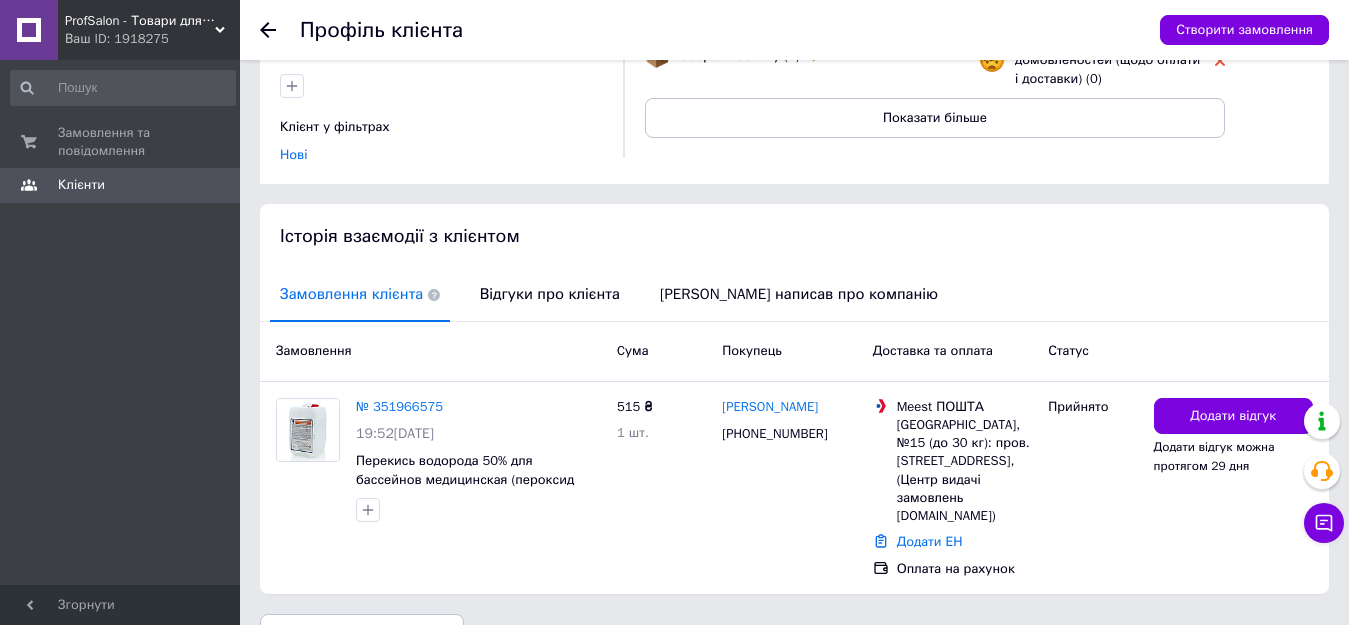 scroll, scrollTop: 290, scrollLeft: 0, axis: vertical 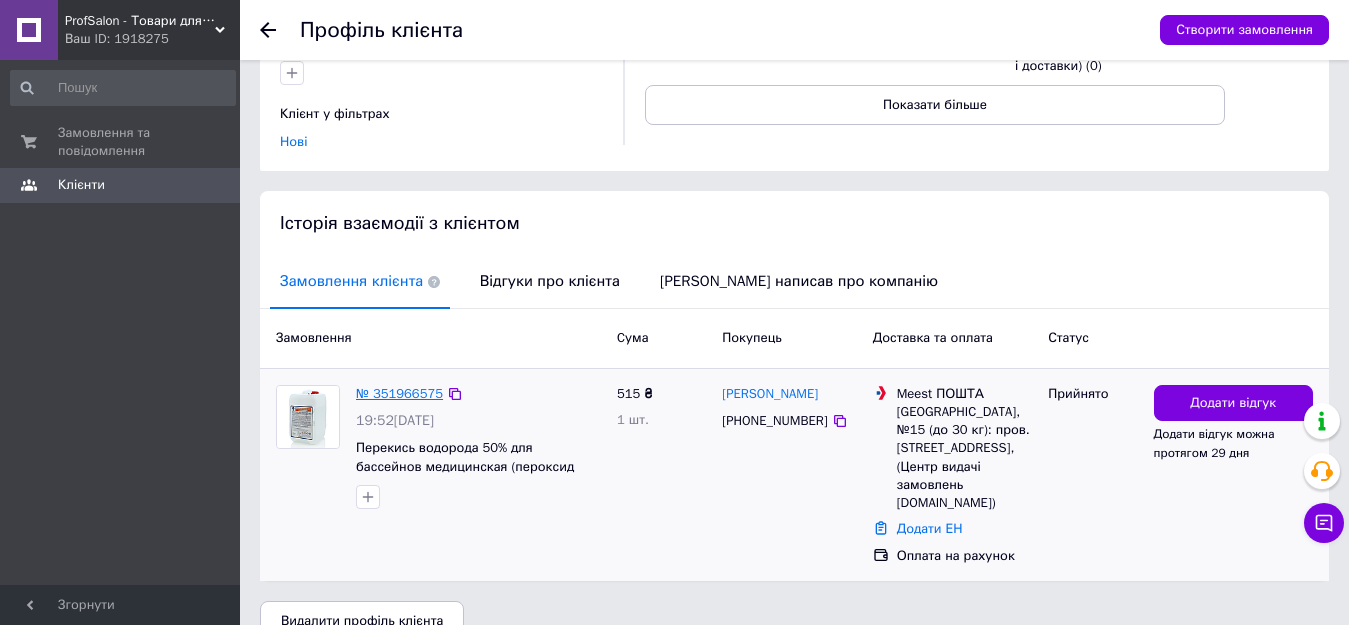 click on "№ 351966575" at bounding box center [399, 393] 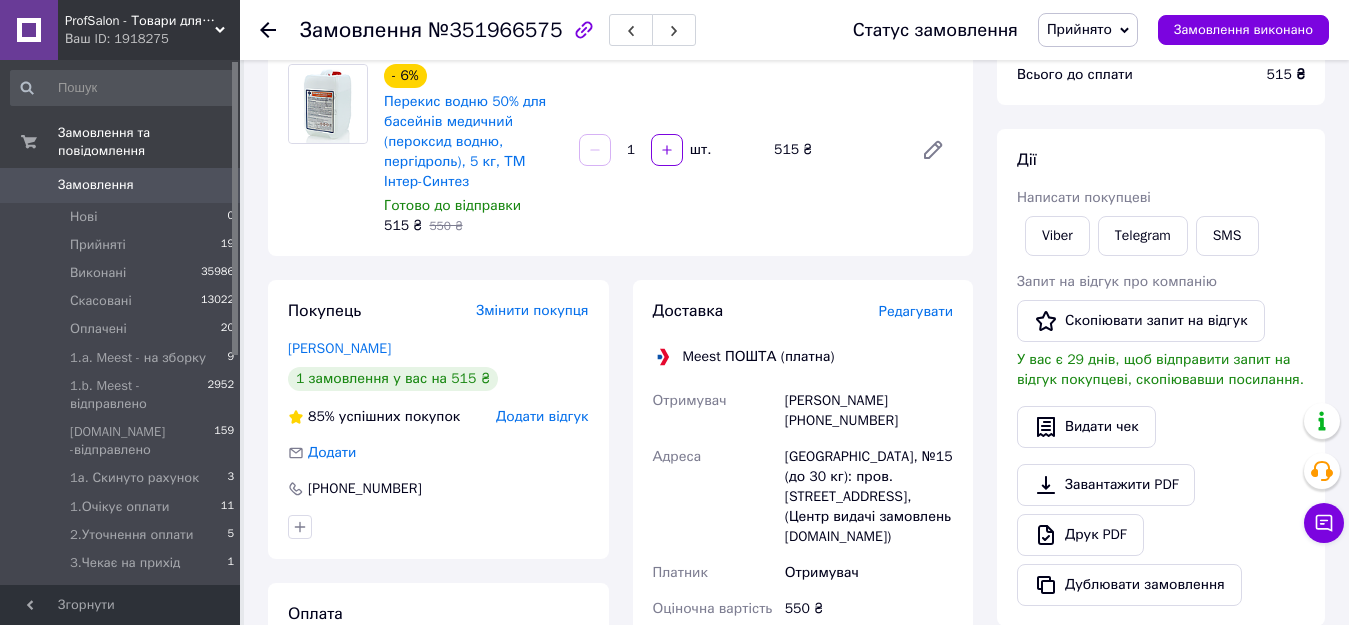 scroll, scrollTop: 200, scrollLeft: 0, axis: vertical 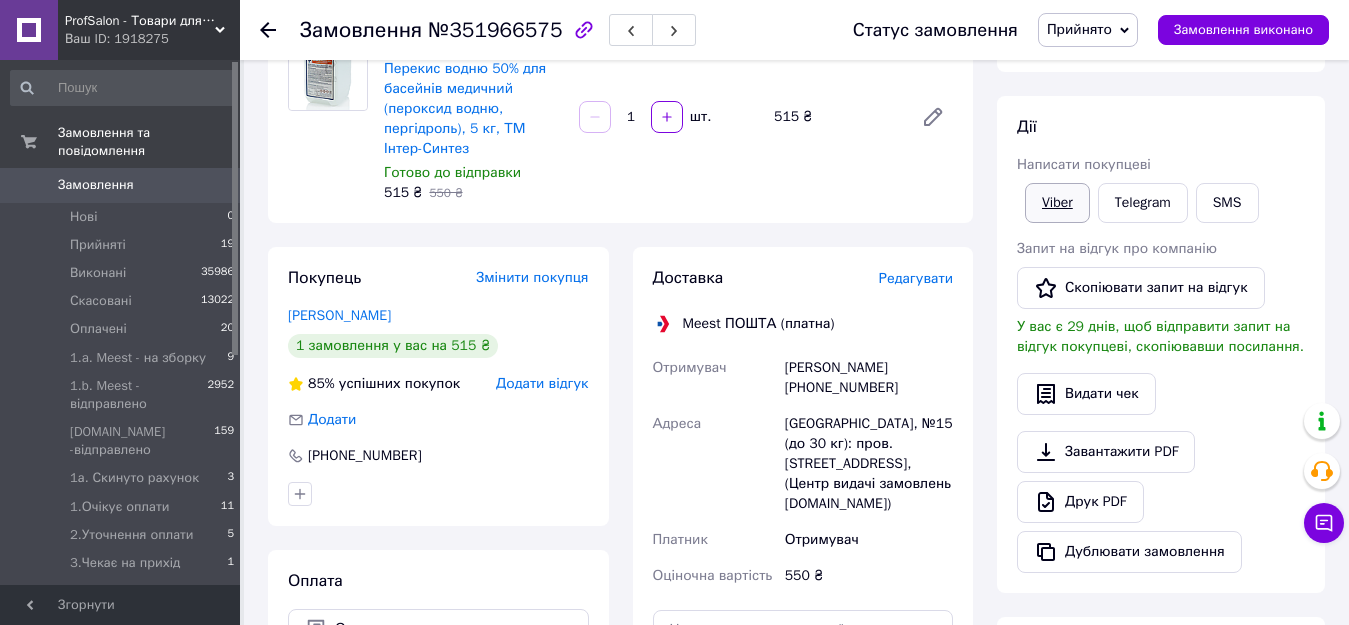 click on "Viber" at bounding box center (1057, 203) 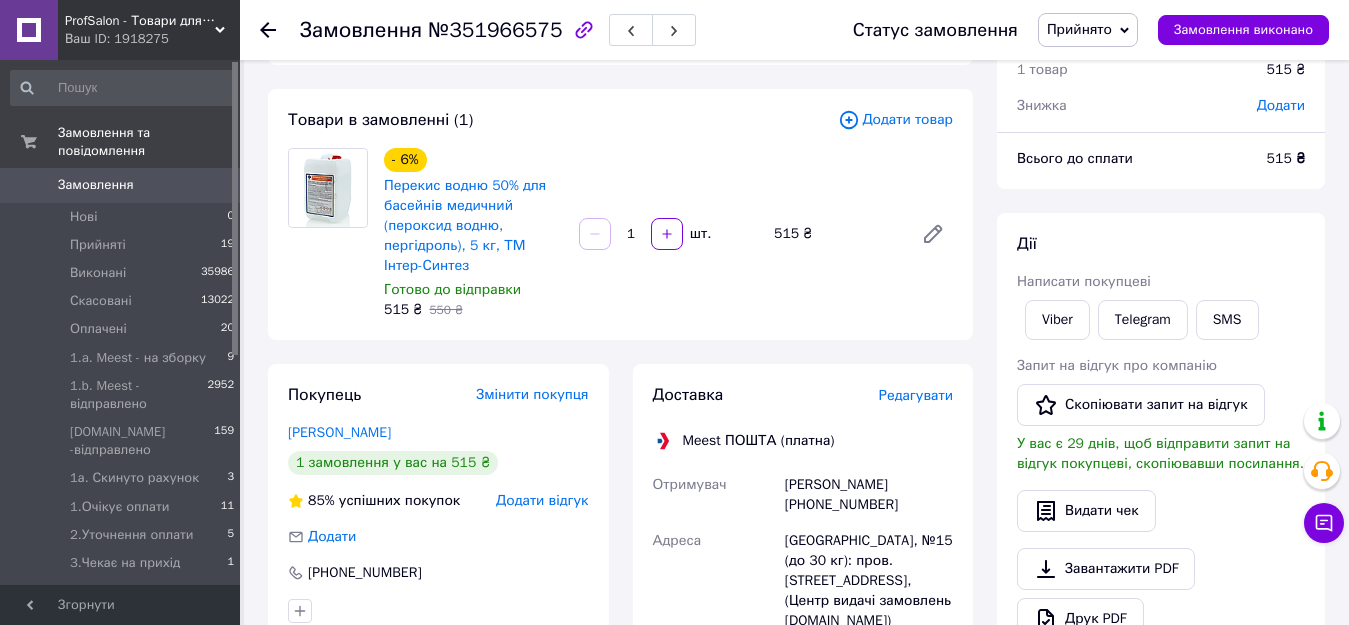 scroll, scrollTop: 200, scrollLeft: 0, axis: vertical 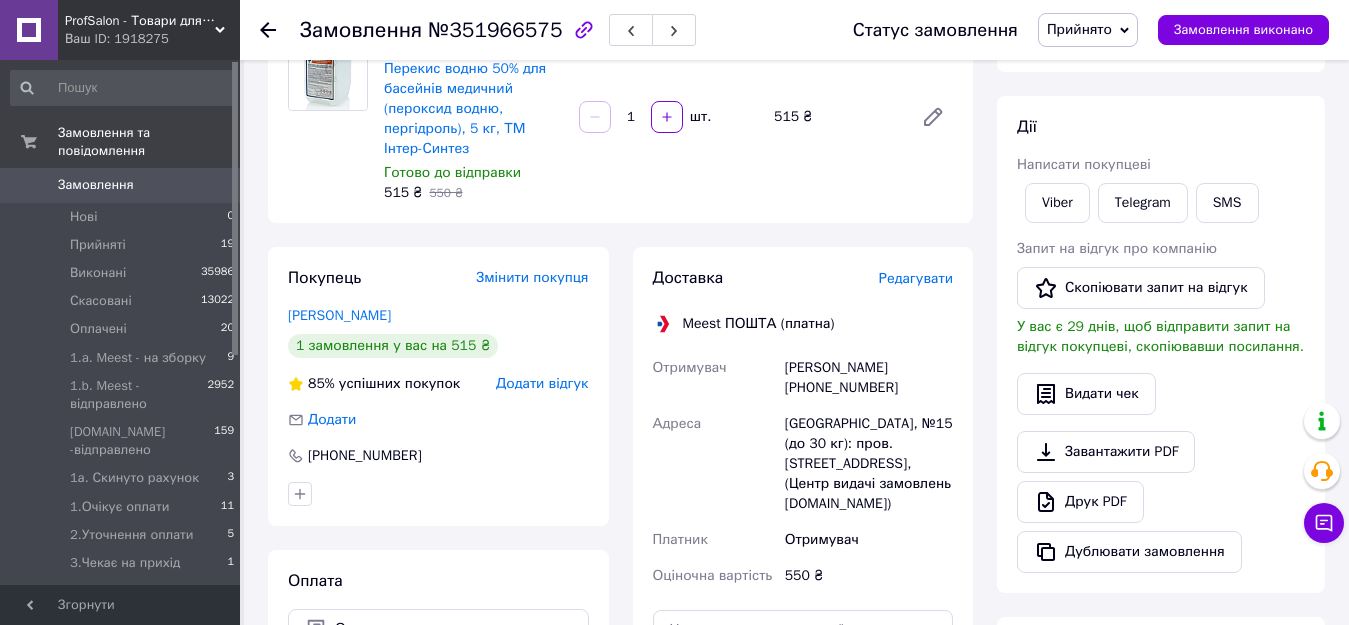 click on "Прийнято" at bounding box center [1079, 29] 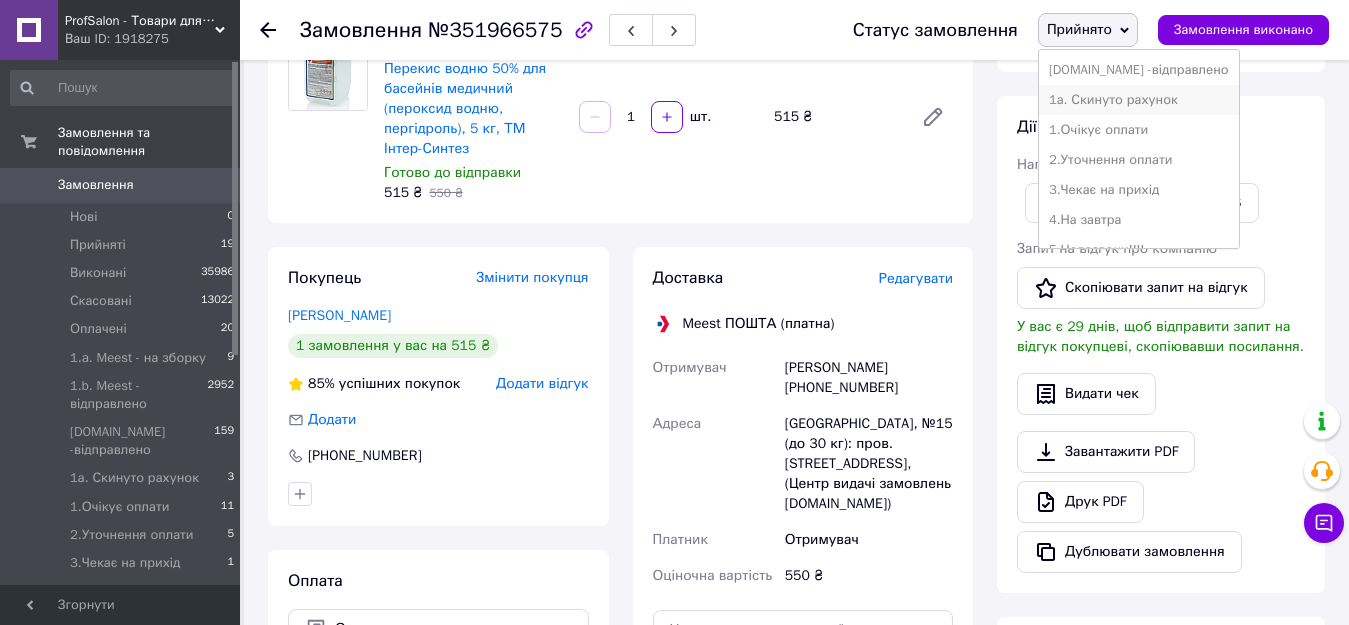 scroll, scrollTop: 100, scrollLeft: 0, axis: vertical 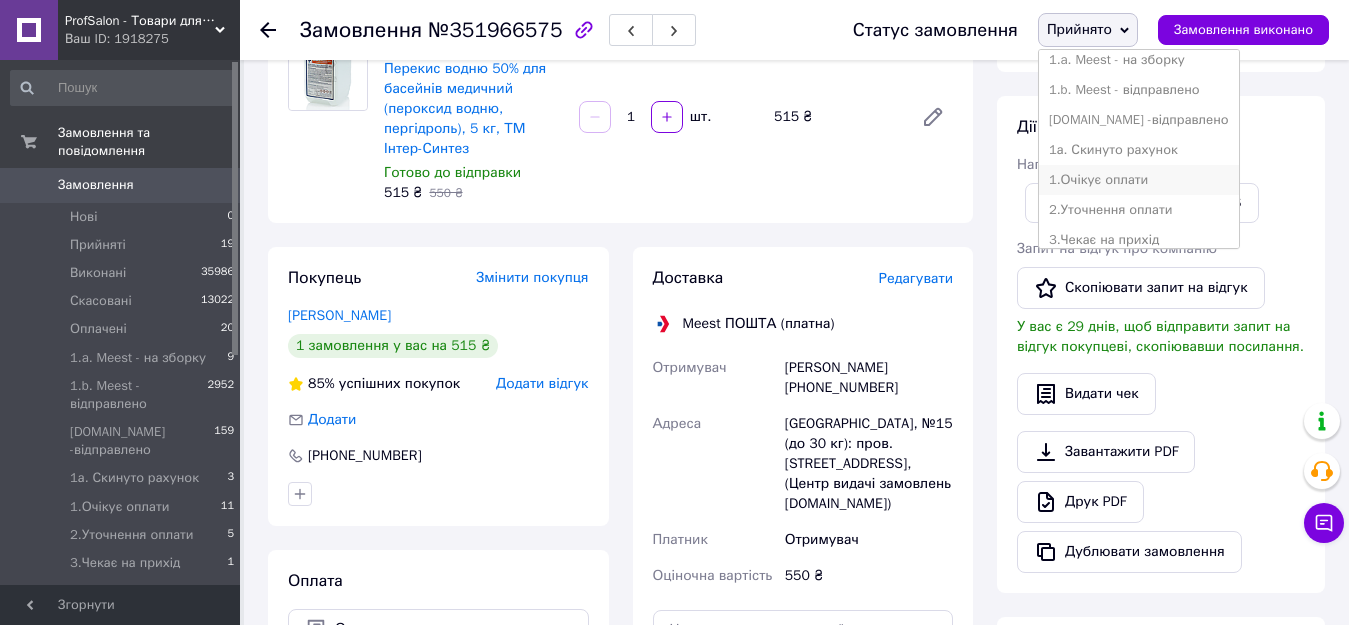 click on "1.Очікує оплати" at bounding box center (1139, 180) 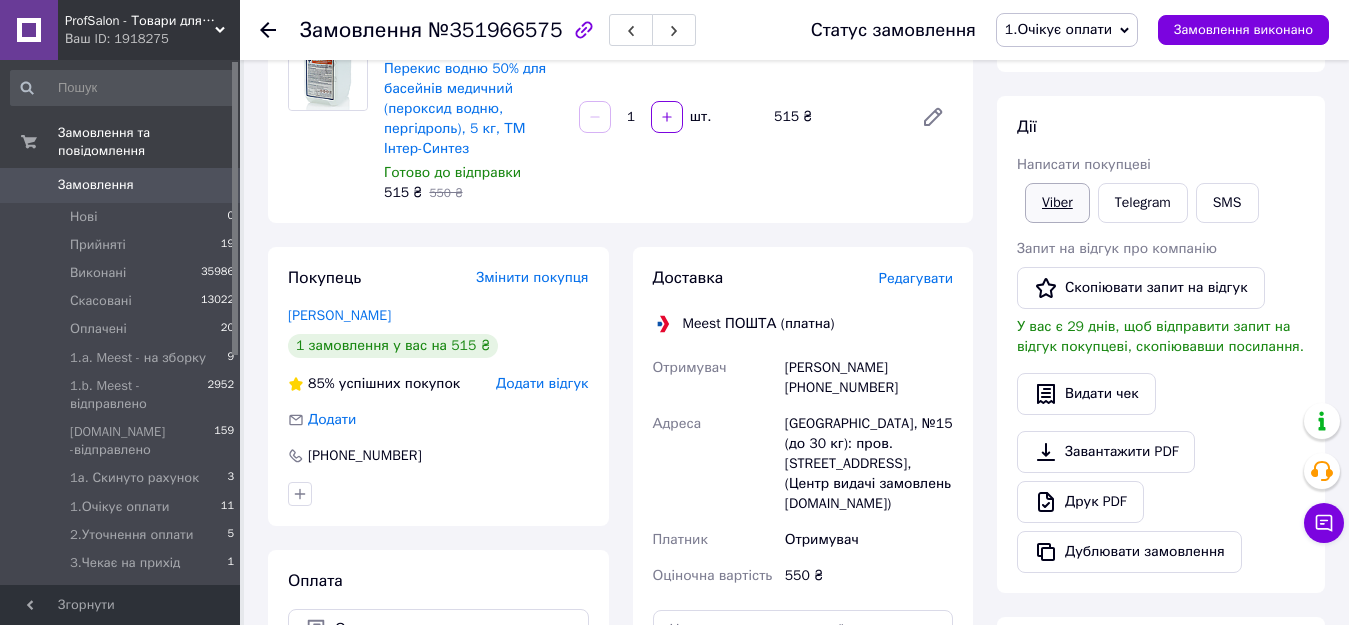 click on "Viber" at bounding box center [1057, 203] 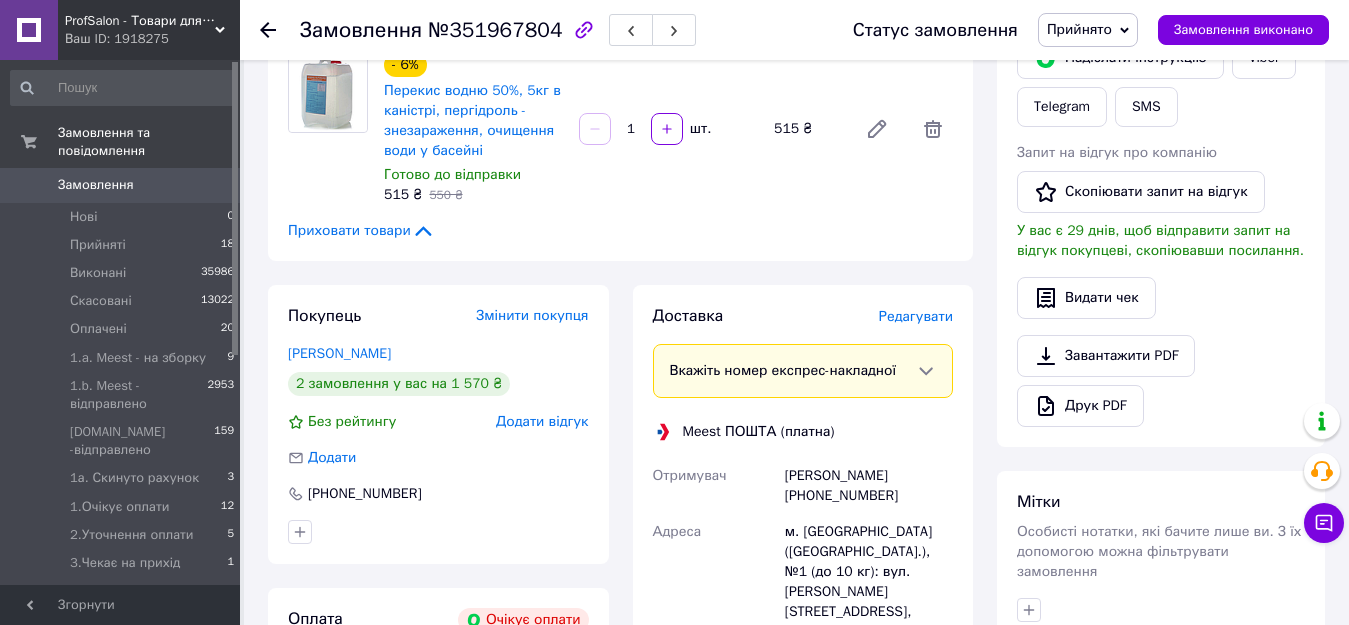 scroll, scrollTop: 500, scrollLeft: 0, axis: vertical 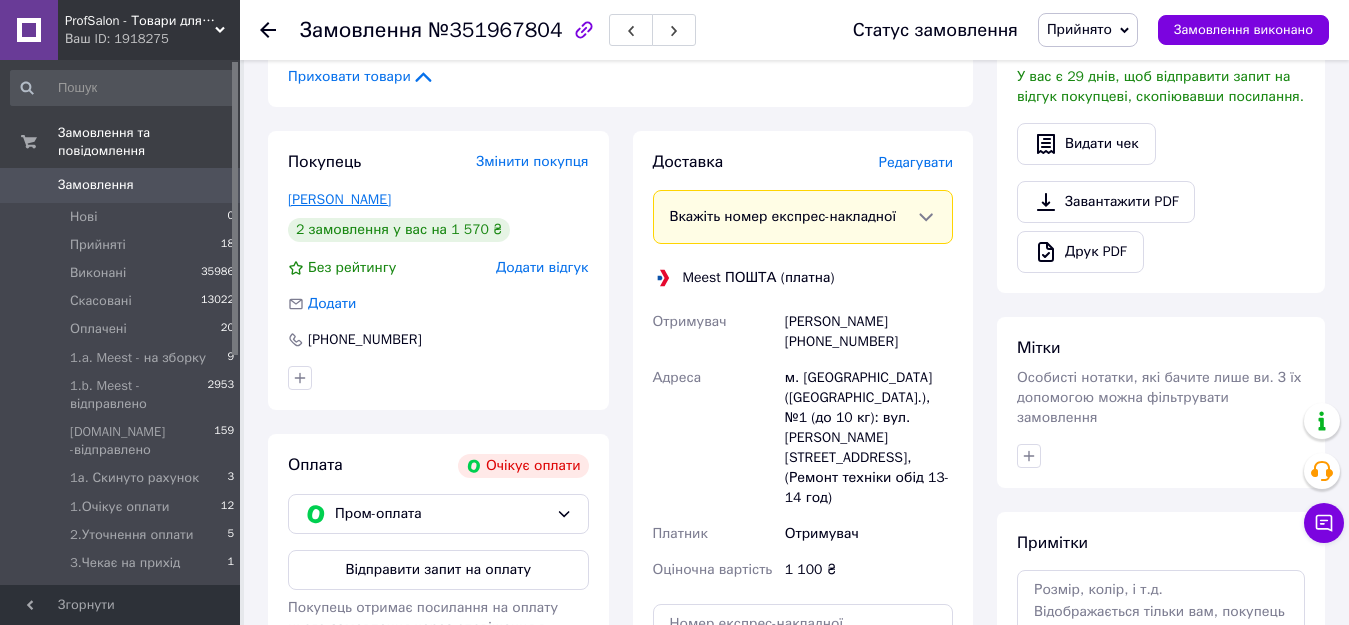 click on "Дмитрук Роман" at bounding box center [339, 199] 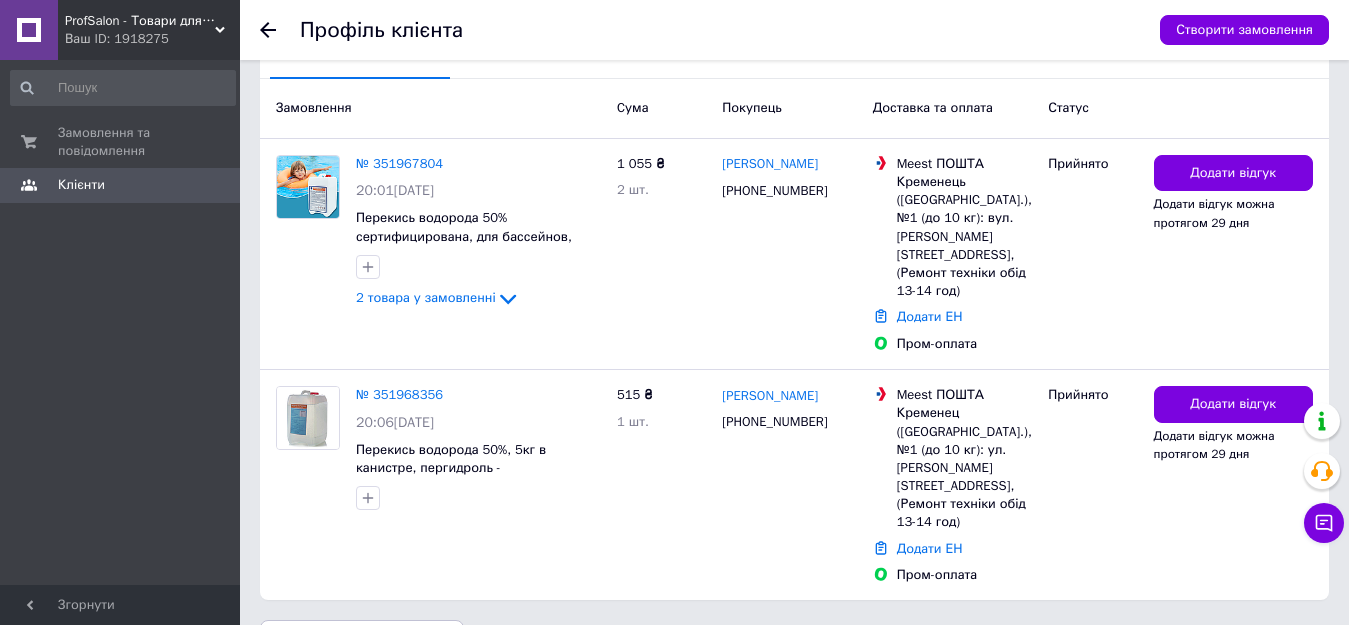 scroll, scrollTop: 521, scrollLeft: 0, axis: vertical 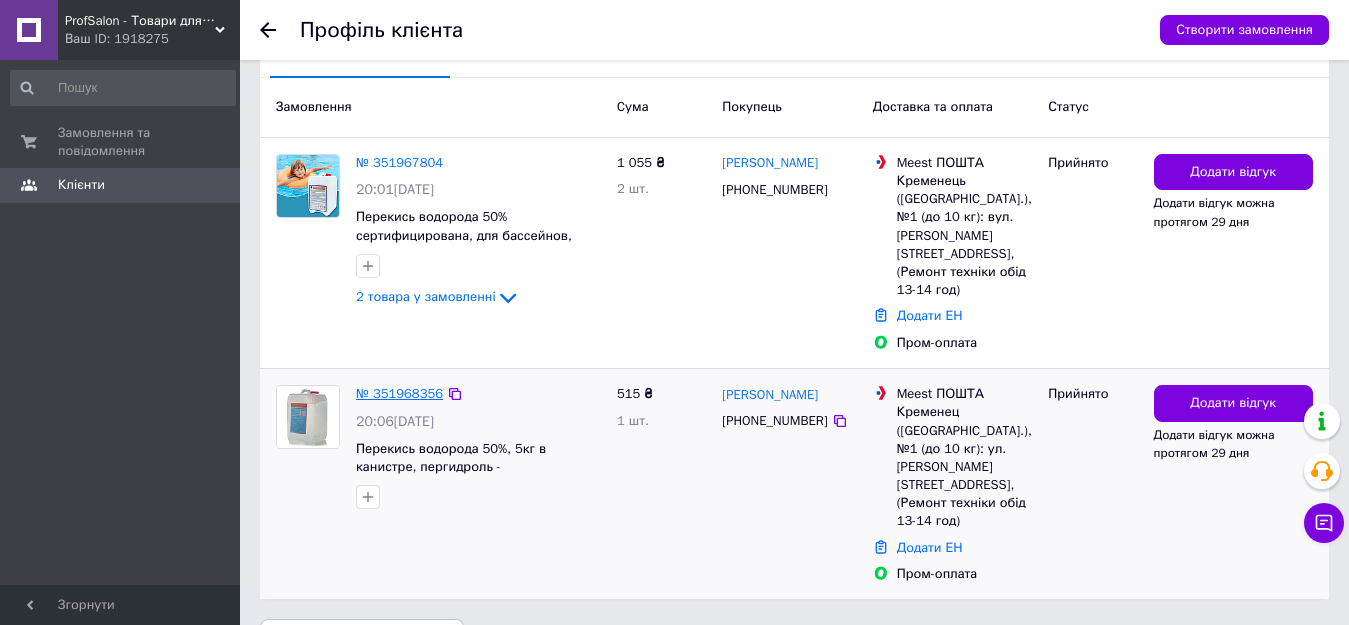 click on "№ 351968356" at bounding box center (399, 393) 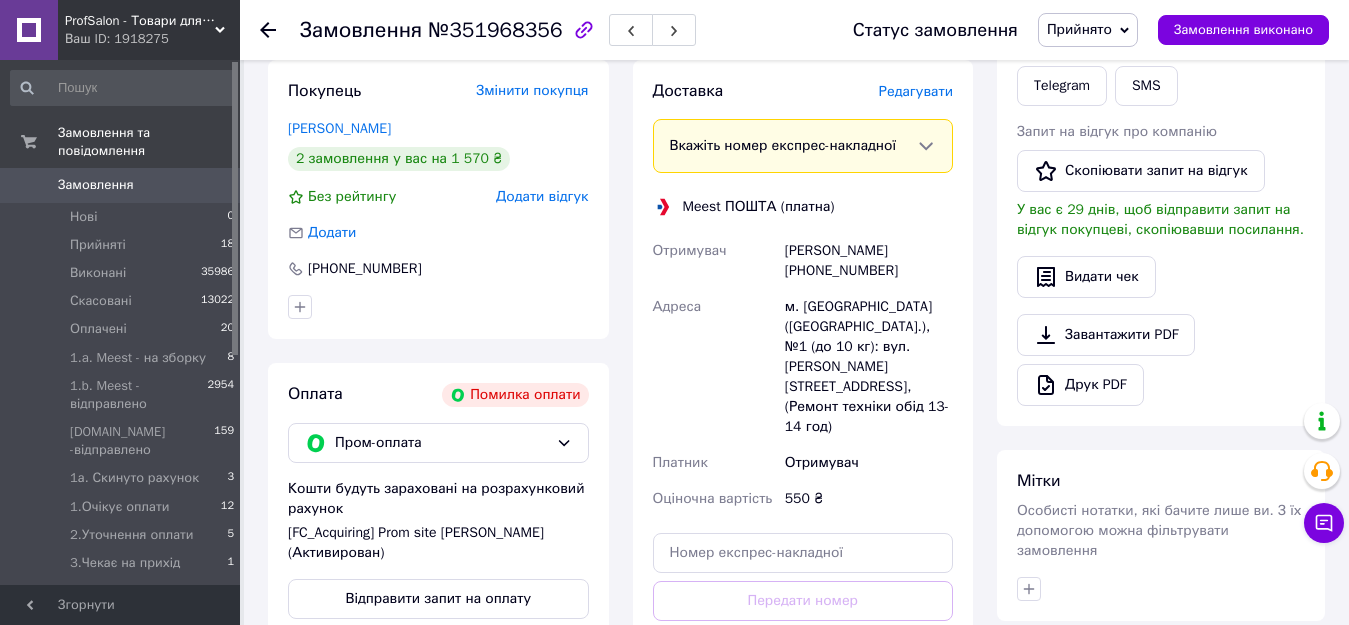 scroll, scrollTop: 332, scrollLeft: 0, axis: vertical 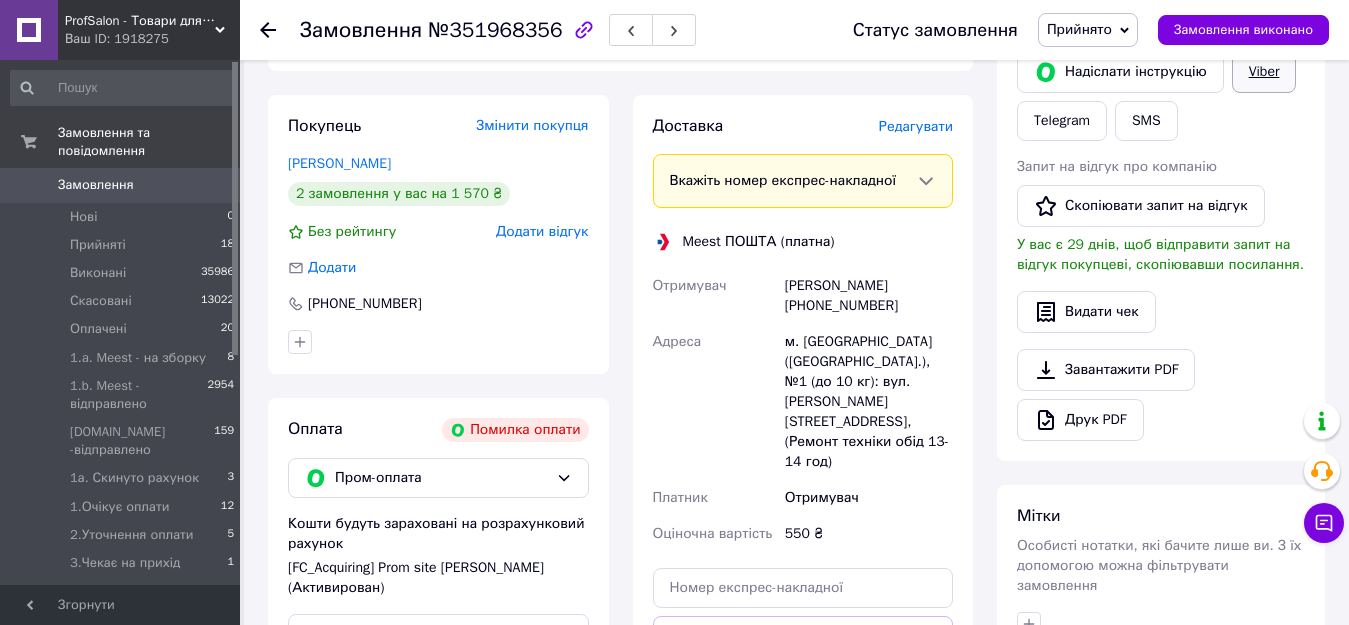 click on "Viber" at bounding box center (1264, 72) 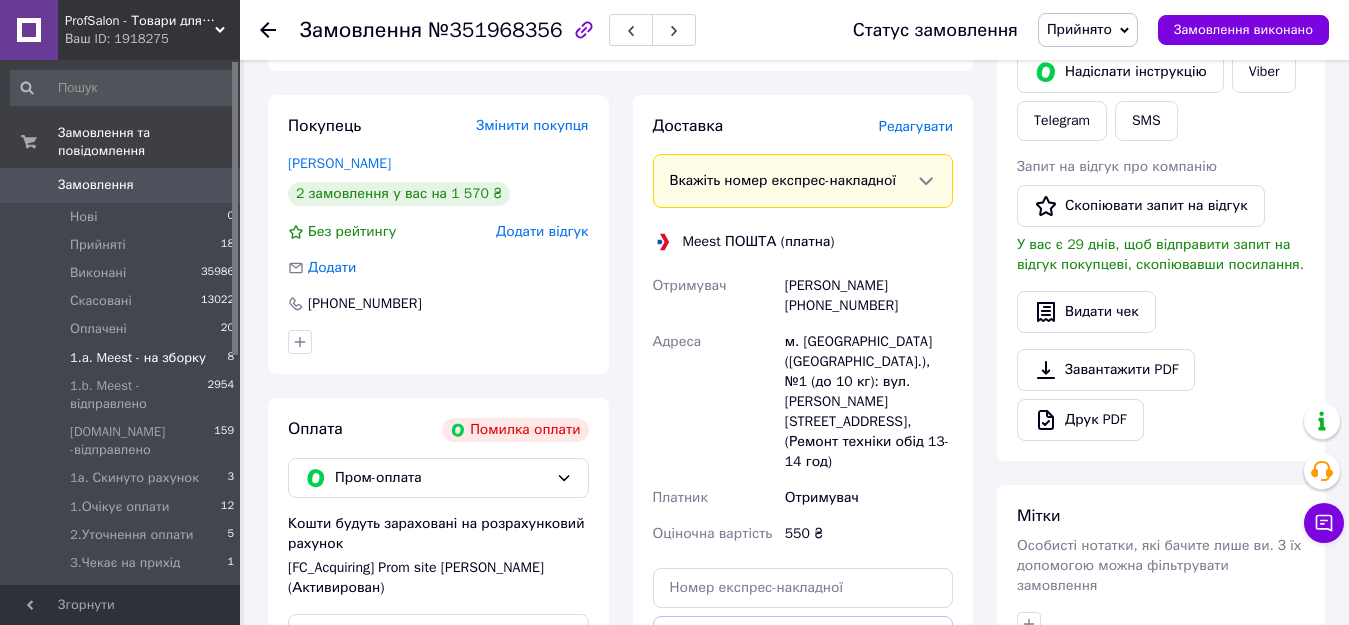 click on "1.a. Meest - на зборку" at bounding box center (138, 358) 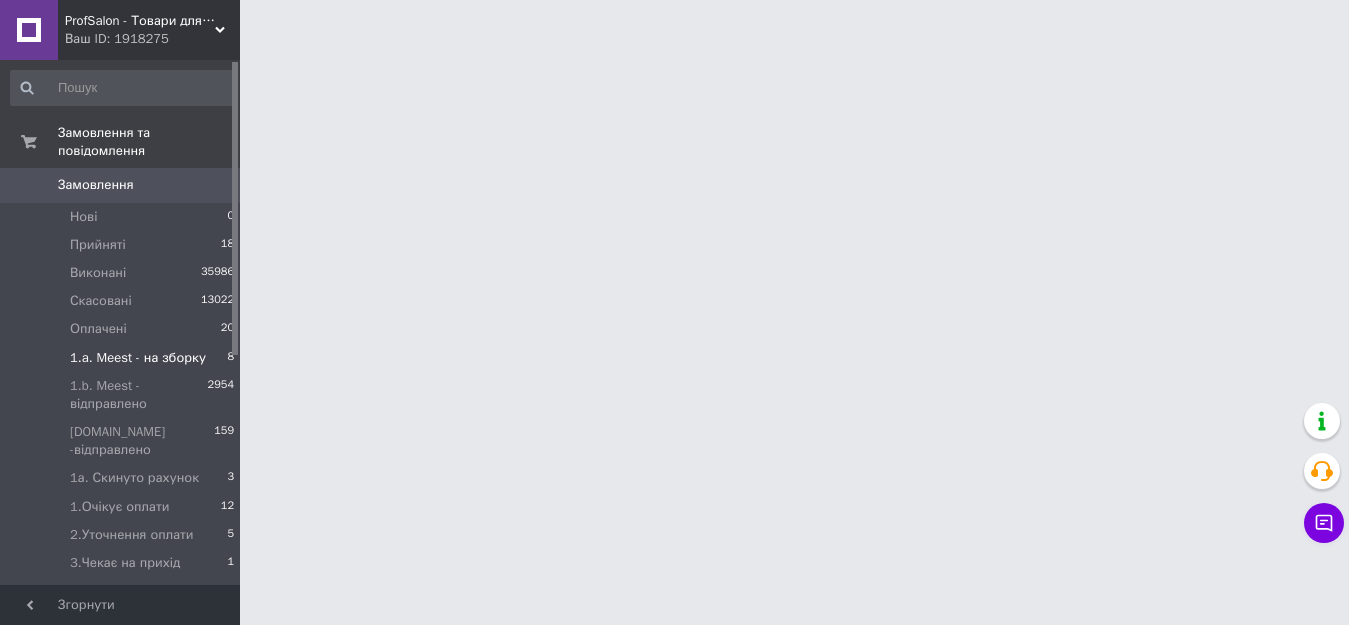 scroll, scrollTop: 0, scrollLeft: 0, axis: both 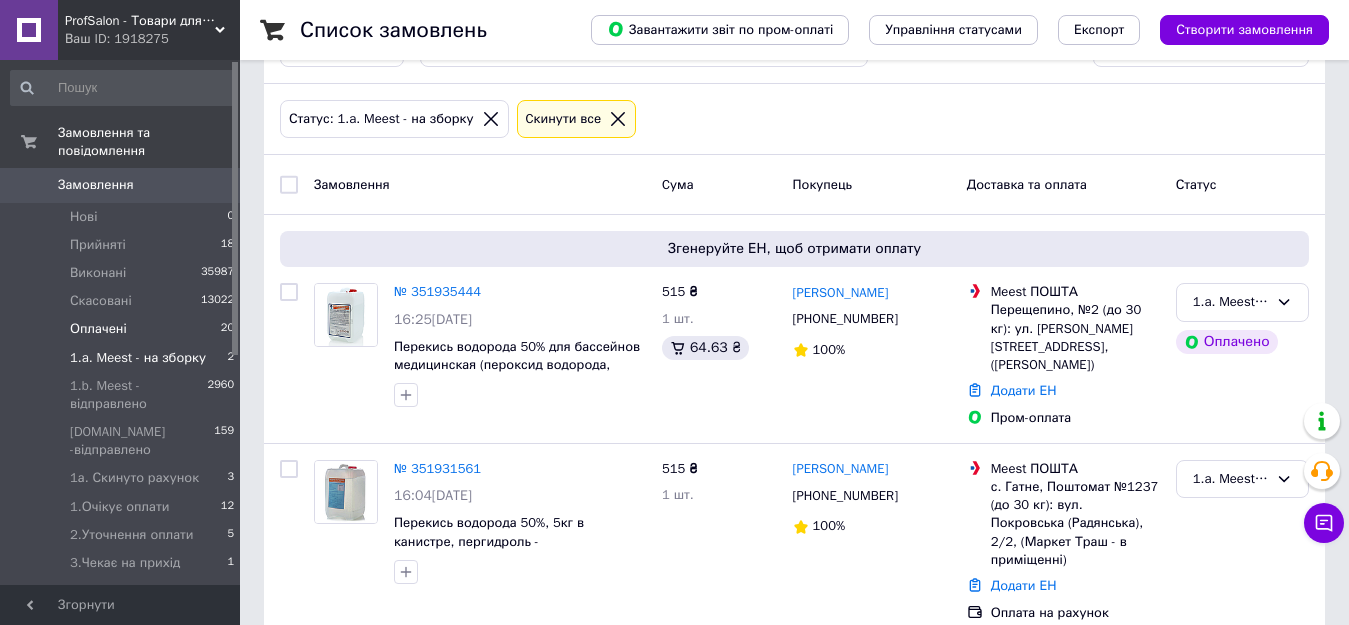 click on "Оплачені" at bounding box center [98, 329] 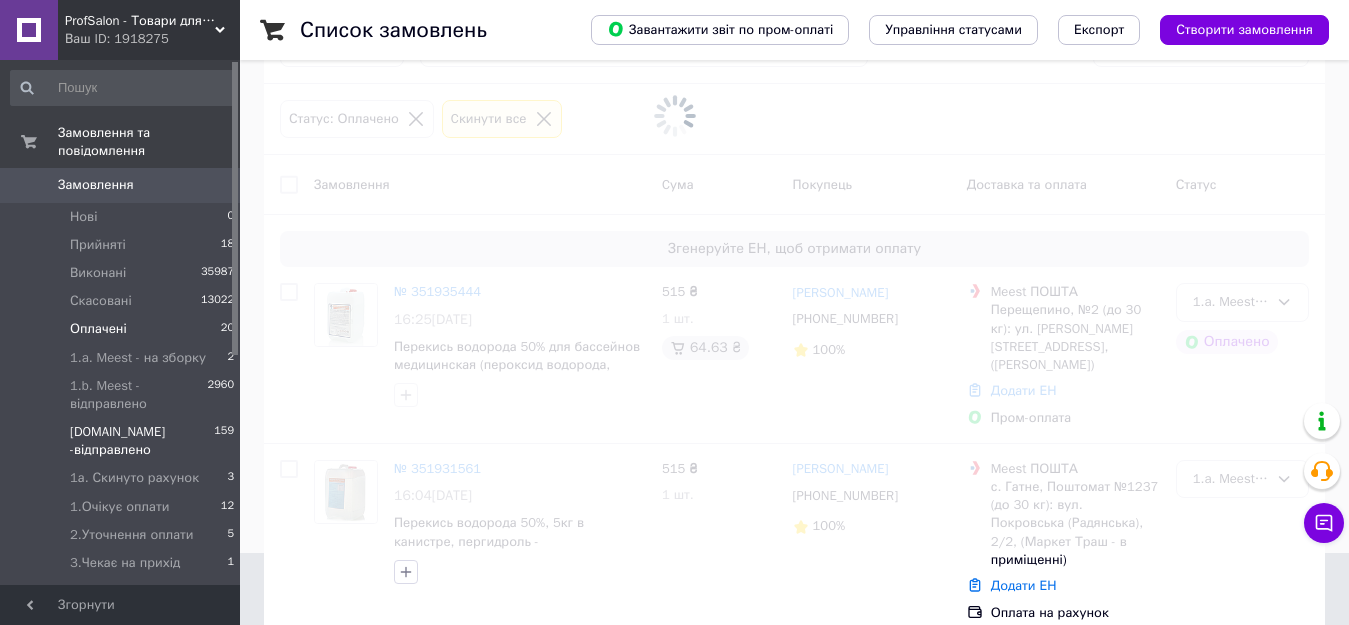 click on "[DOMAIN_NAME] -відправлено" at bounding box center [142, 441] 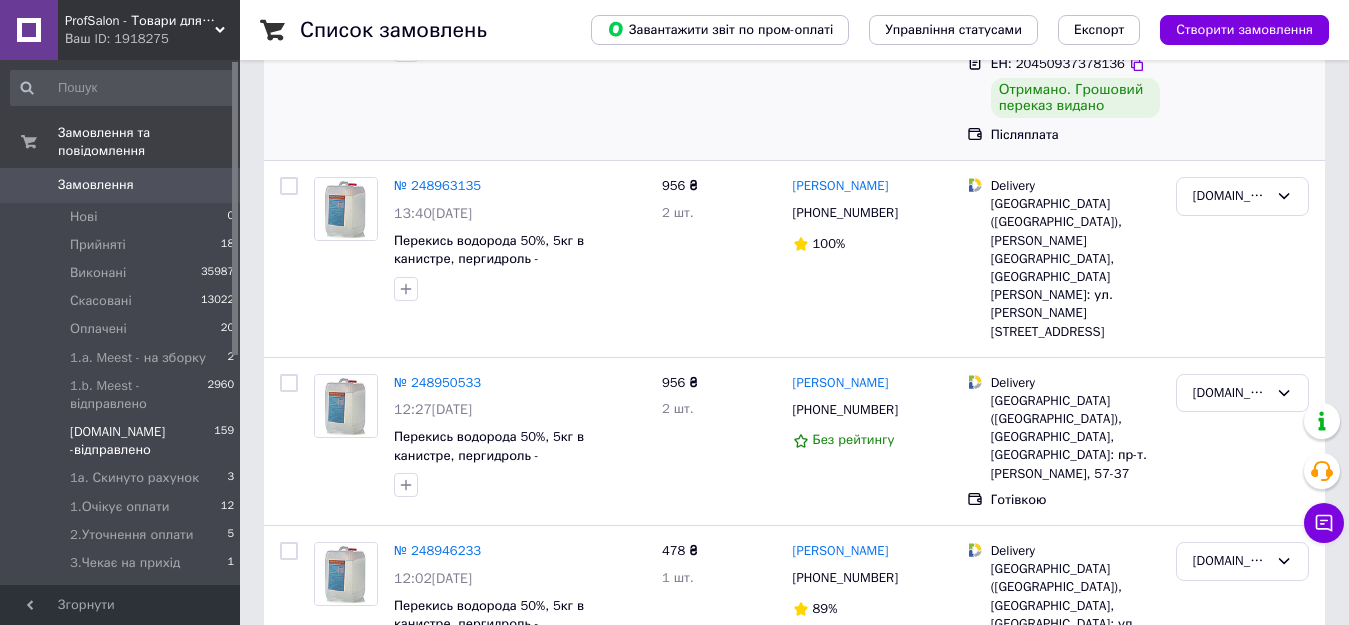 scroll, scrollTop: 400, scrollLeft: 0, axis: vertical 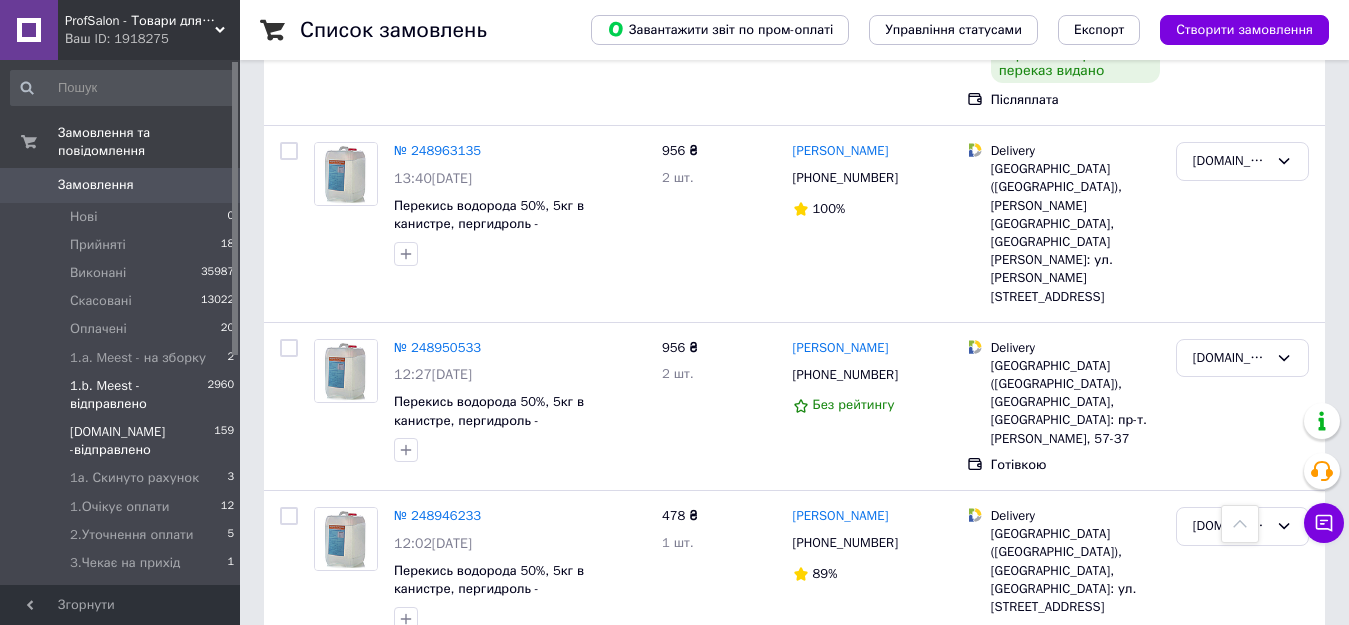 click on "1.b. Meest - відправлено" at bounding box center (139, 395) 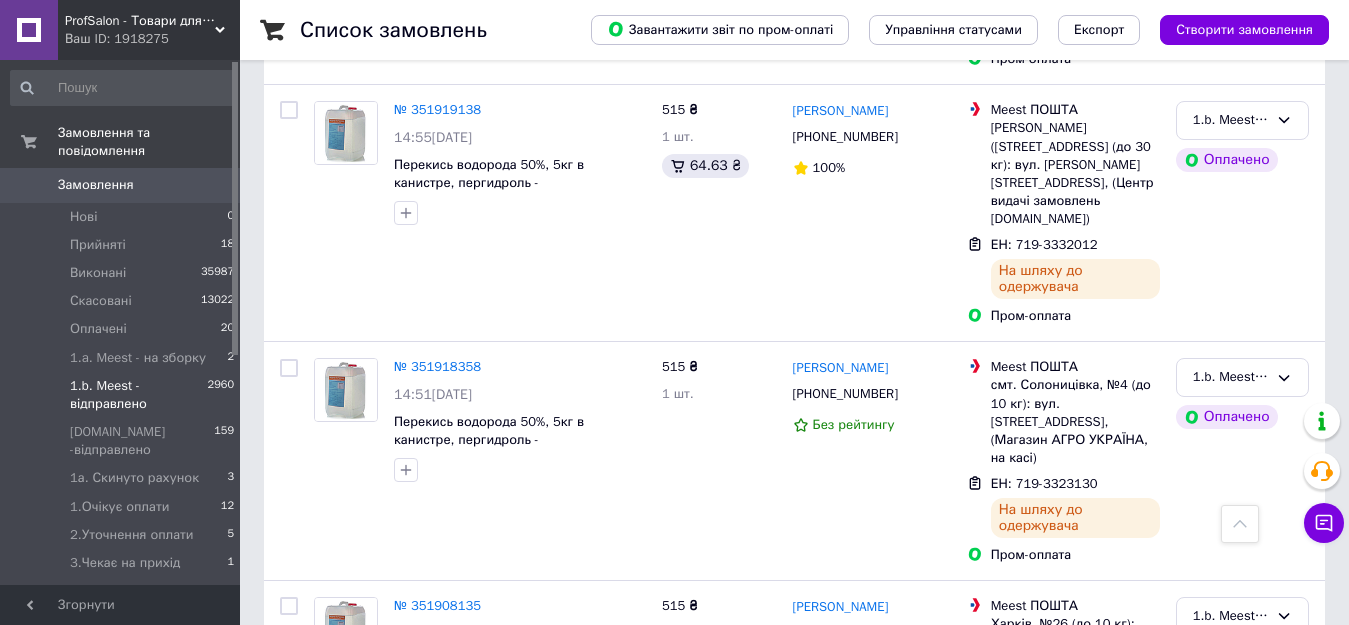 scroll, scrollTop: 3300, scrollLeft: 0, axis: vertical 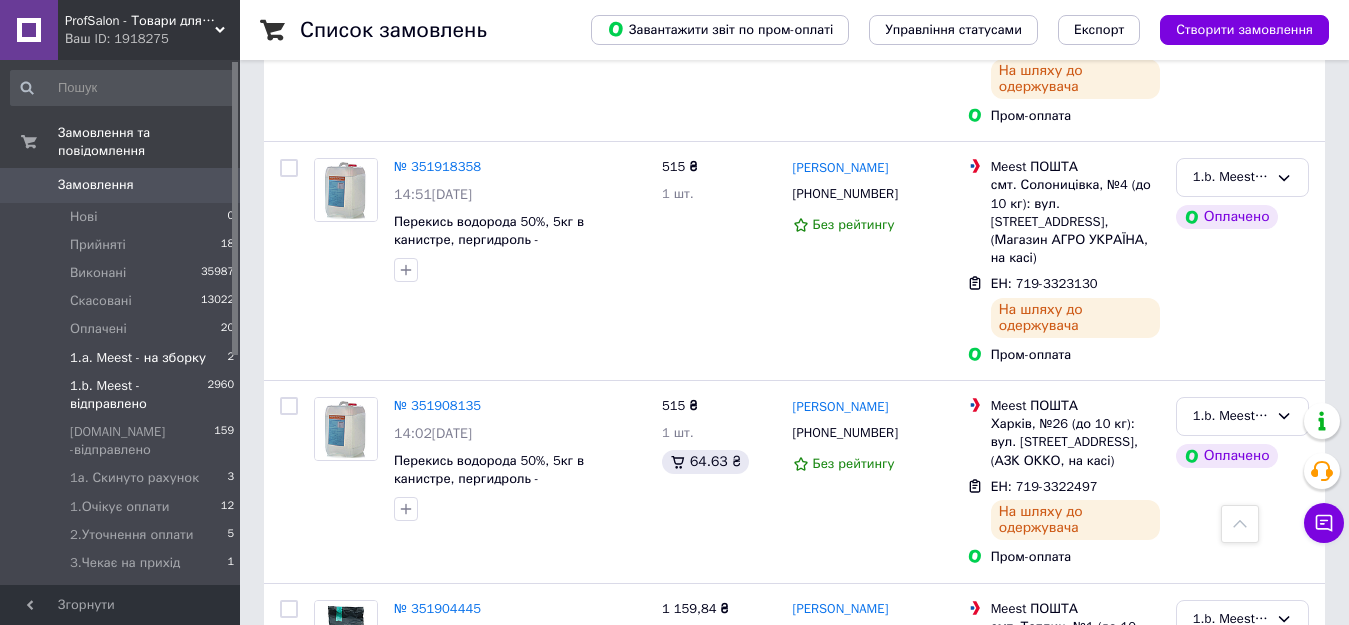 click on "1.a. Meest - на зборку" at bounding box center (138, 358) 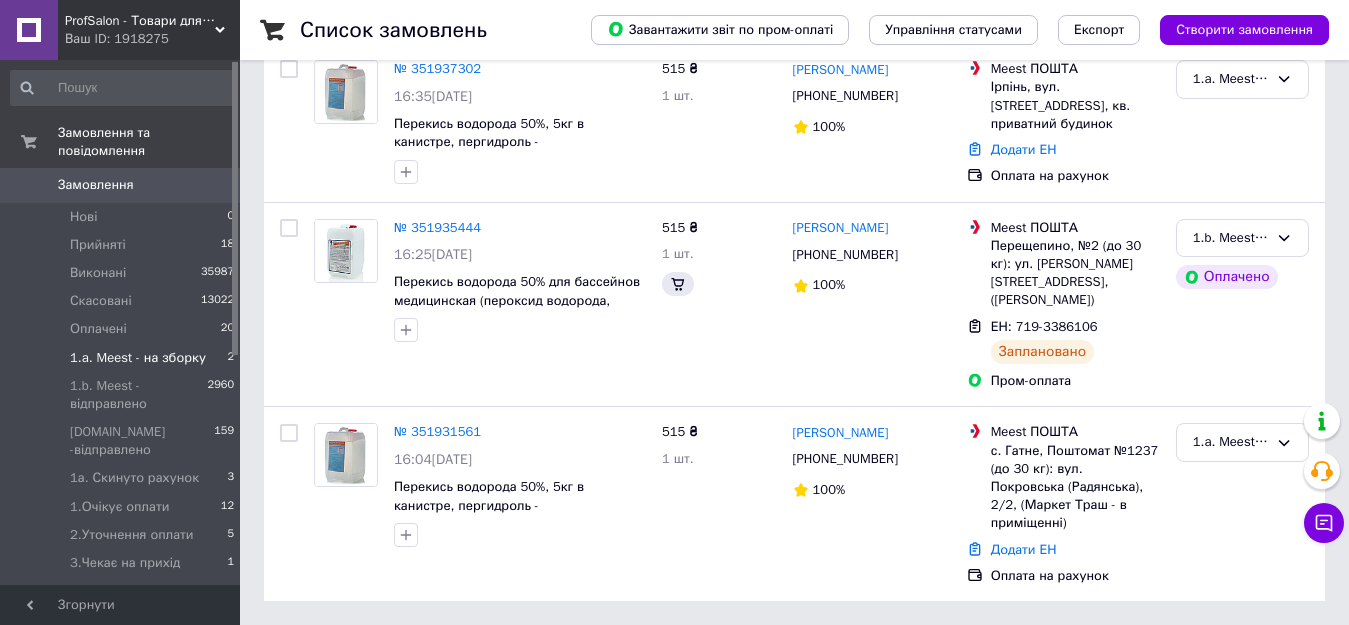 scroll, scrollTop: 0, scrollLeft: 0, axis: both 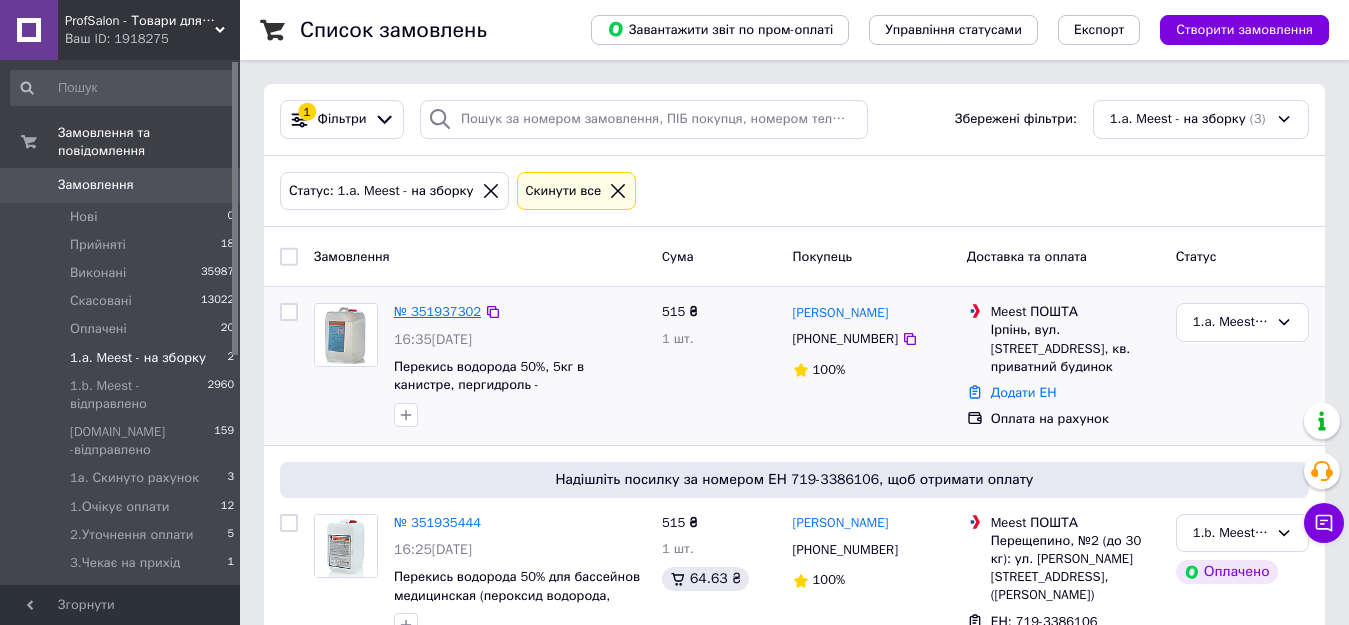 click on "№ 351937302" at bounding box center [437, 311] 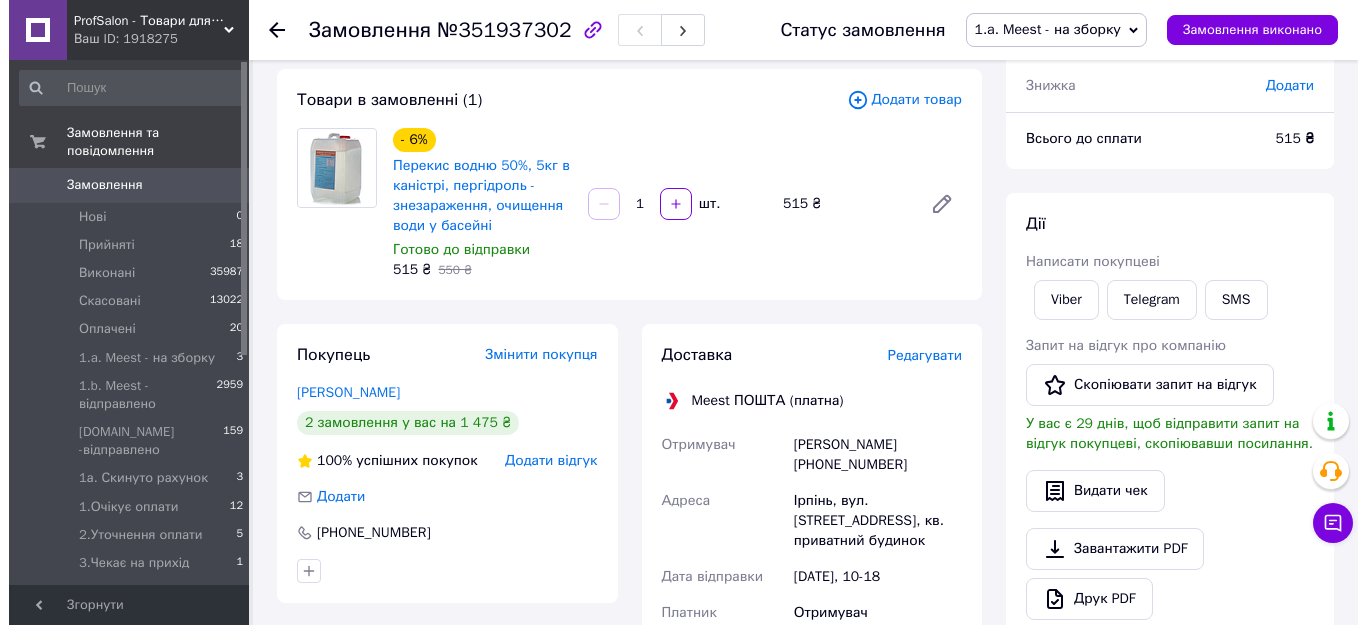 scroll, scrollTop: 200, scrollLeft: 0, axis: vertical 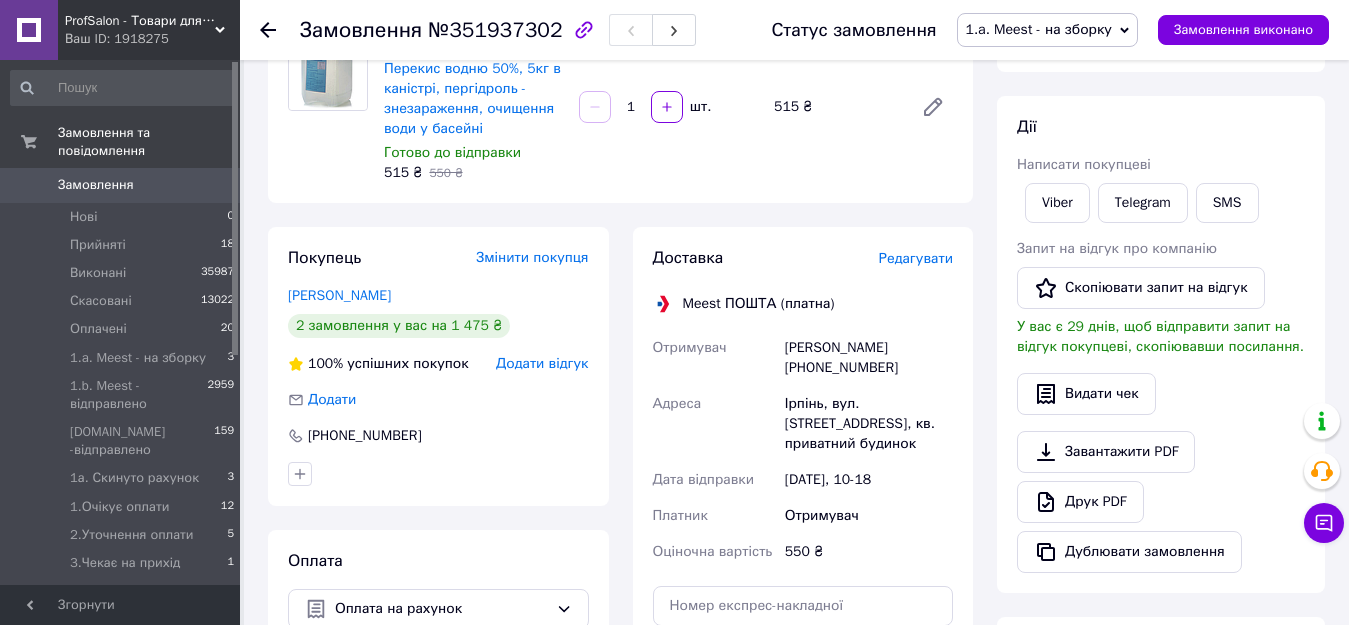 click on "Редагувати" at bounding box center (916, 258) 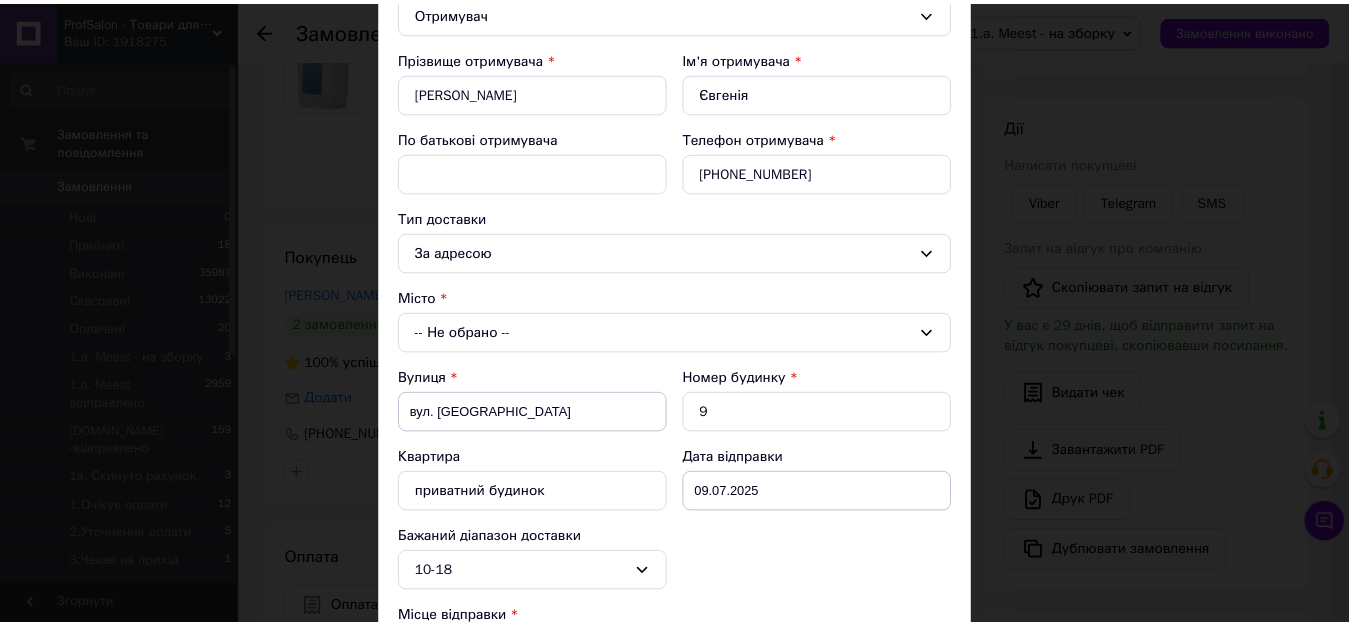 scroll, scrollTop: 300, scrollLeft: 0, axis: vertical 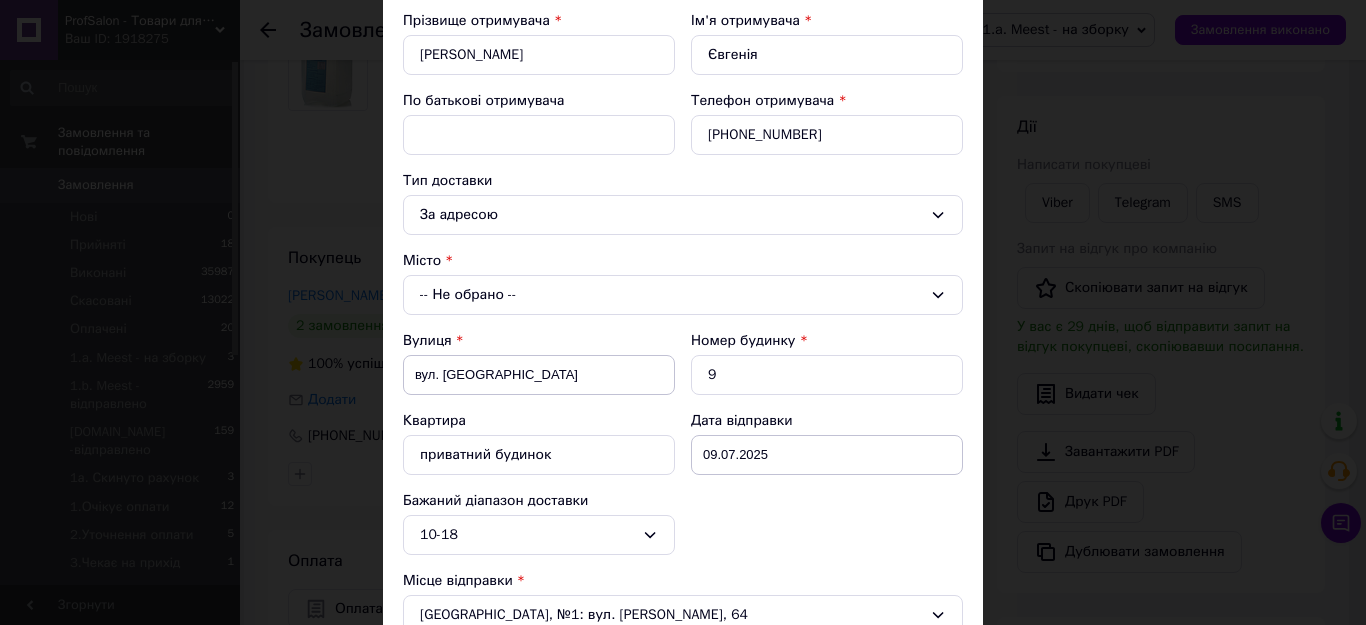 click on "-- Не обрано --" at bounding box center (683, 295) 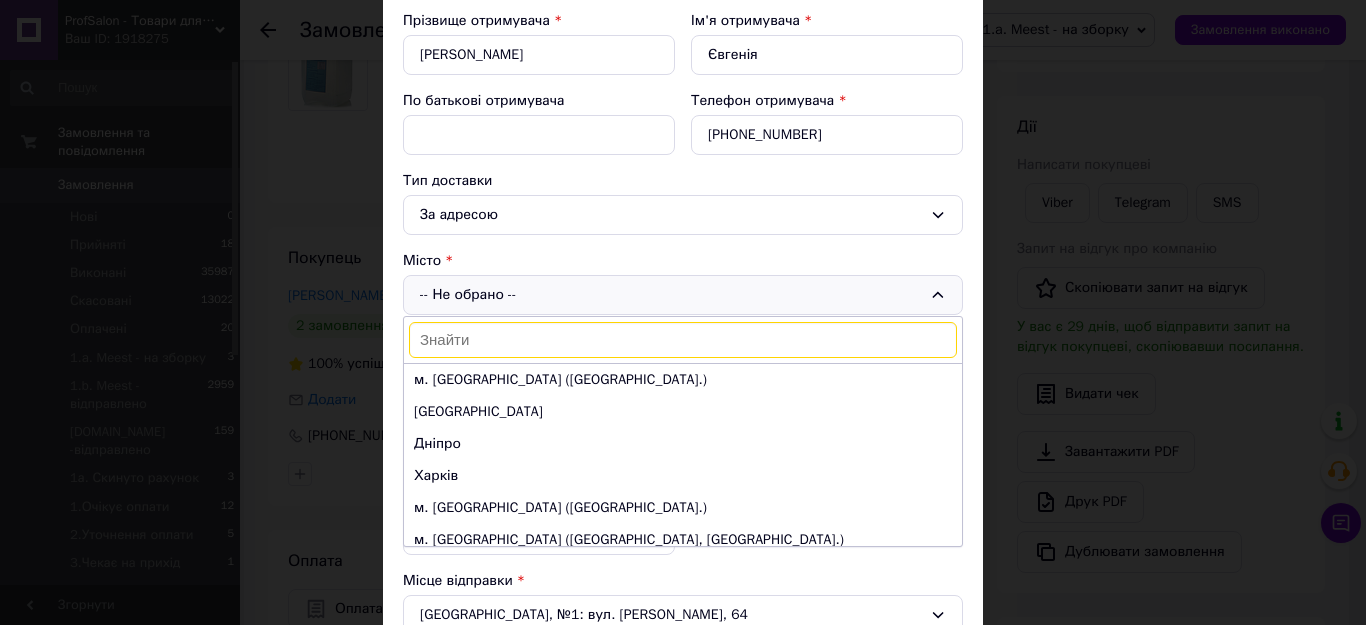 click at bounding box center (683, 340) 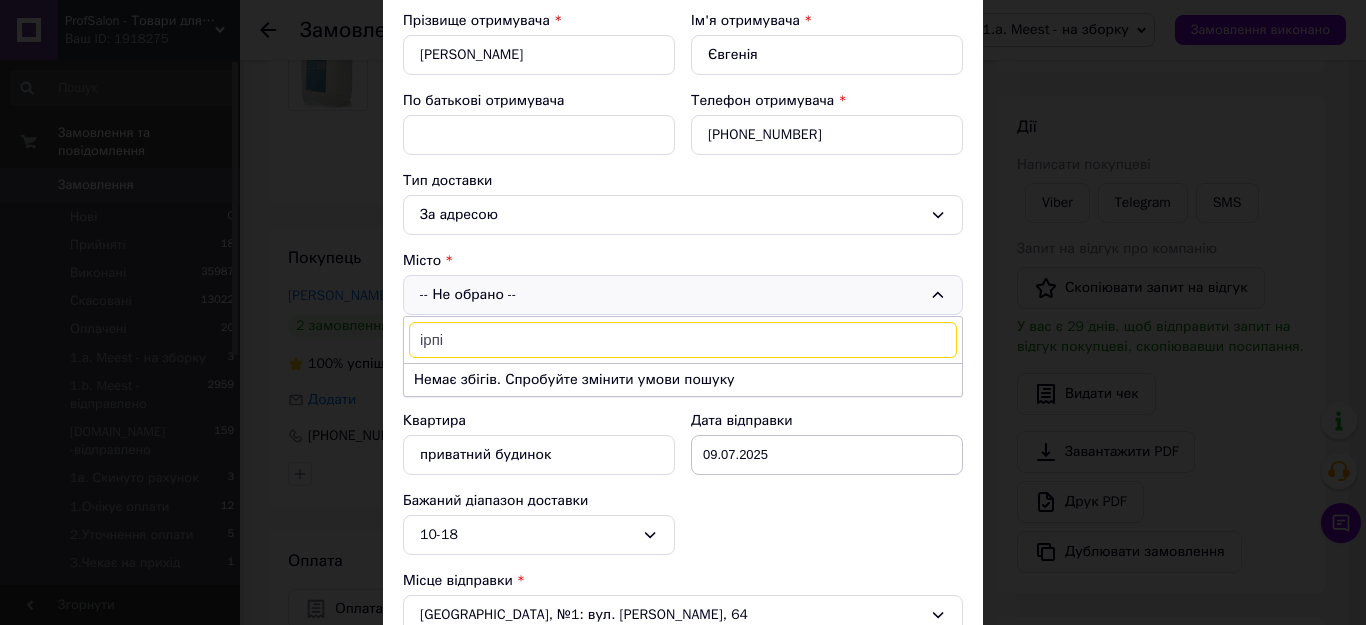 click on "ірпі" at bounding box center [683, 340] 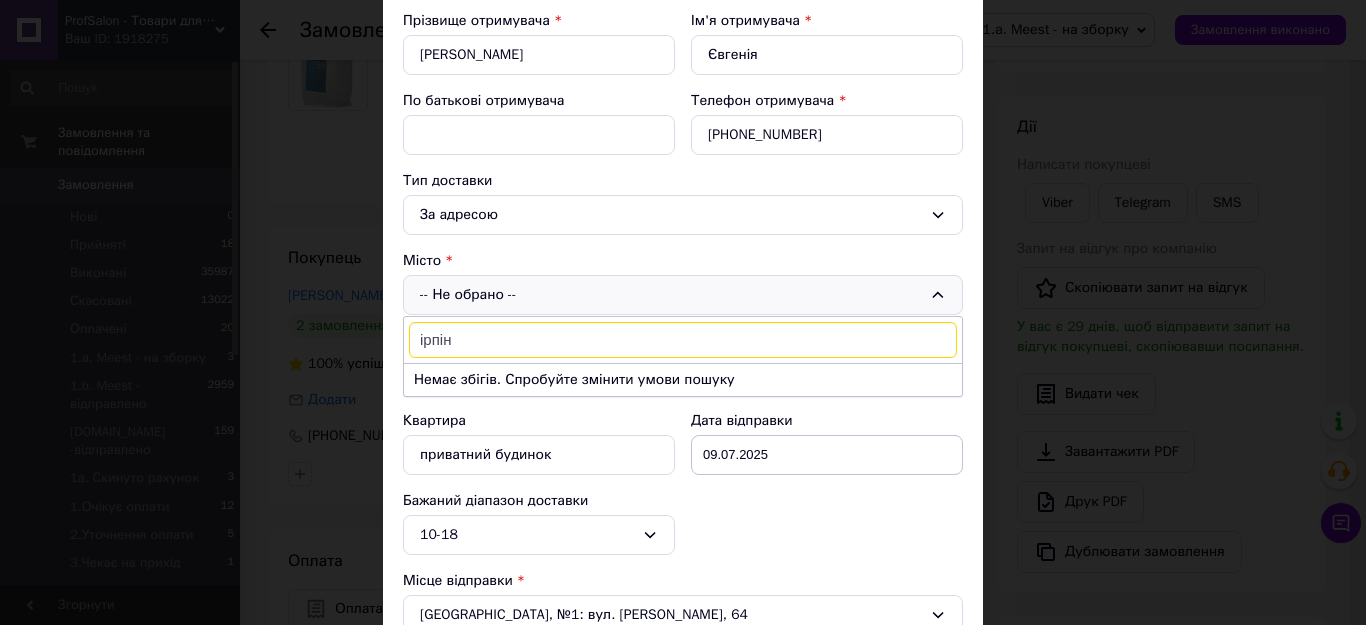 type on "ірпінь" 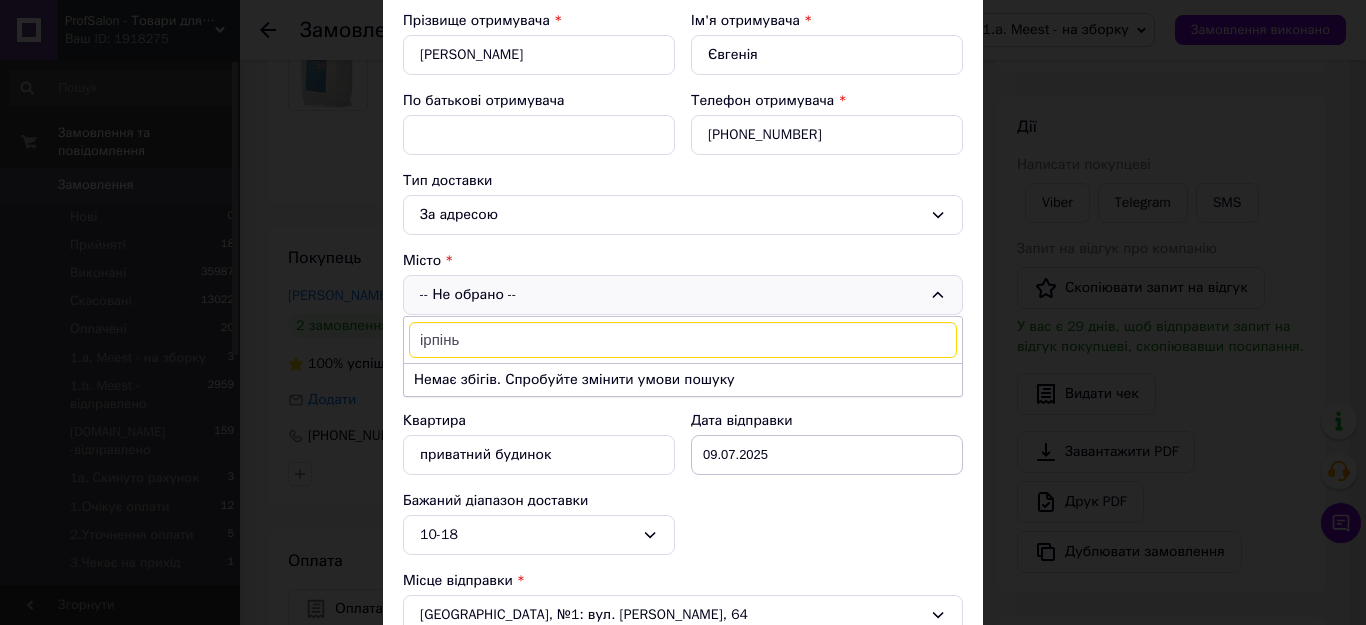 click on "ірпінь" at bounding box center (683, 340) 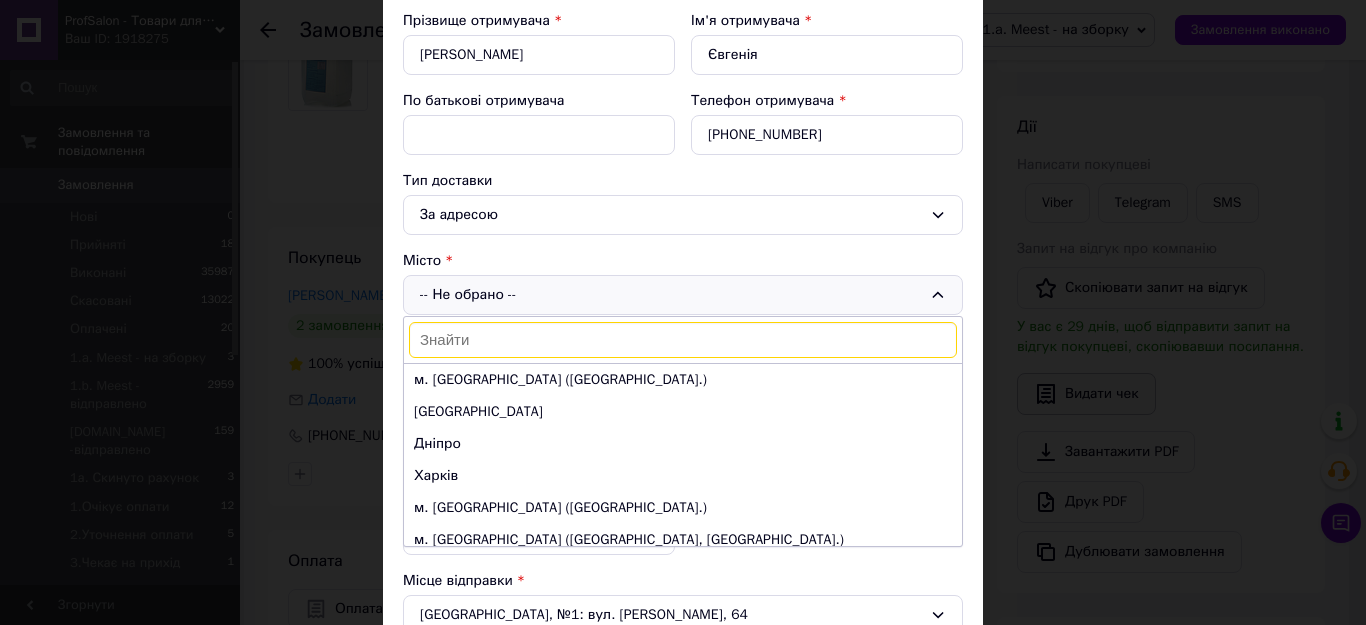 click on "× Редагування доставки Спосіб доставки Meest ПОШТА (платна) Платник Отримувач Прізвище отримувача   * Ткаченко Ім'я отримувача   * Євгенія По батькові отримувача Телефон отримувача   * +380972395197 Тип доставки За адресою Місто -- Не обрано -- м. Київ (Київська обл.) Одеса Дніпро Харків м. Львів (Львівська обл.) м. Запоріжжя (Запорізька обл., Запорізький р-н.) м. Кривий Ріг (Дніпропетровська обл.) м. Миколаїв (Миколаївська обл.) Вінниця м. Полтава (Полтавська обл.) м. Хмельницький (Хмельницька обл.) м. Черкаси (Черкаська обл.) м. Чернівці (Чернівецька обл.) Суми Житомир Чернігів" at bounding box center [683, 312] 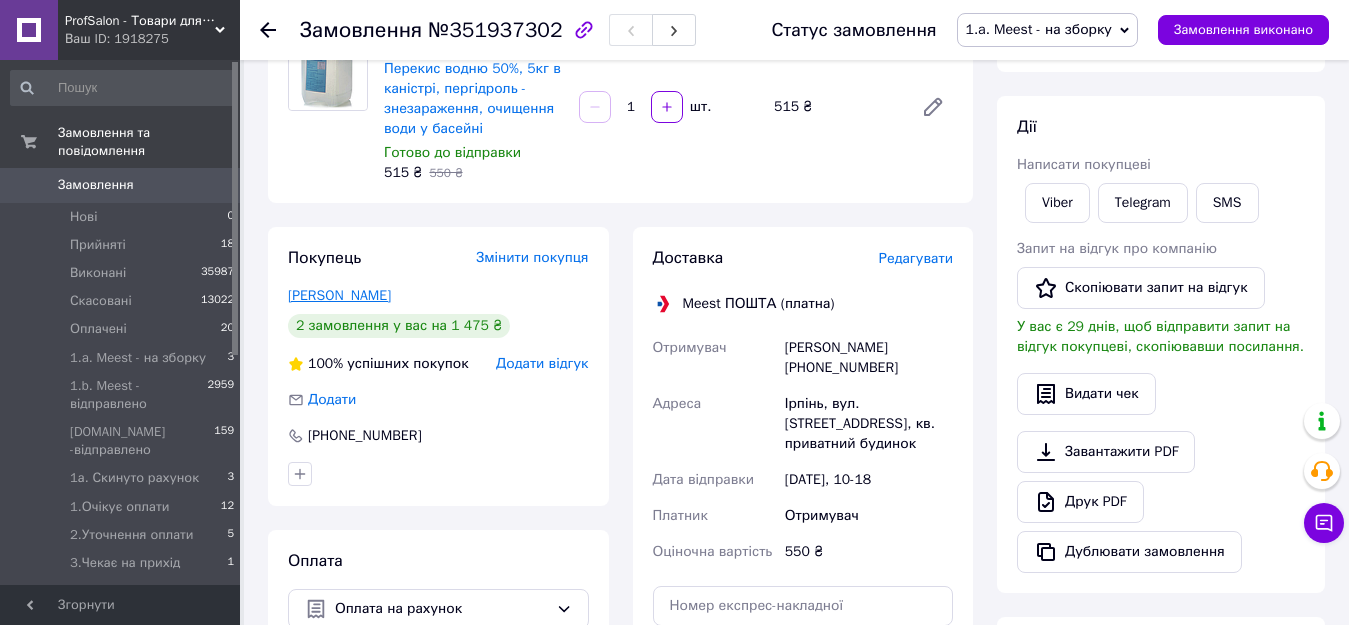 click on "Ткаченко Євгенія" at bounding box center [339, 295] 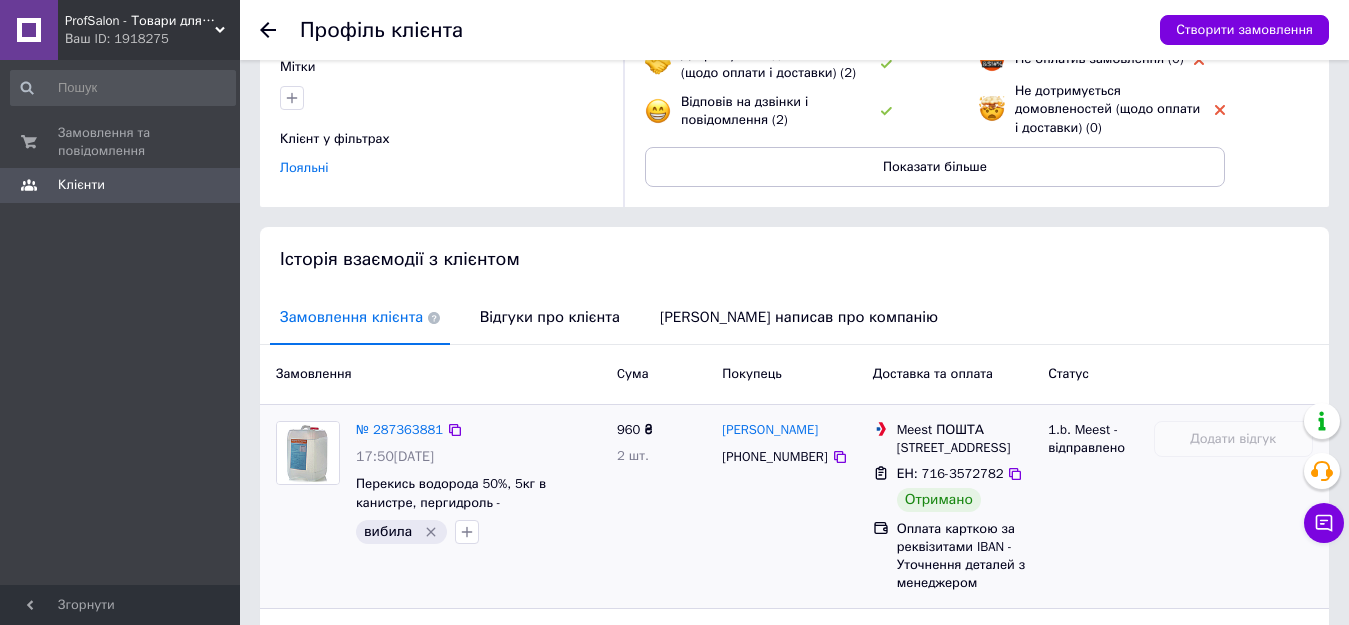 scroll, scrollTop: 468, scrollLeft: 0, axis: vertical 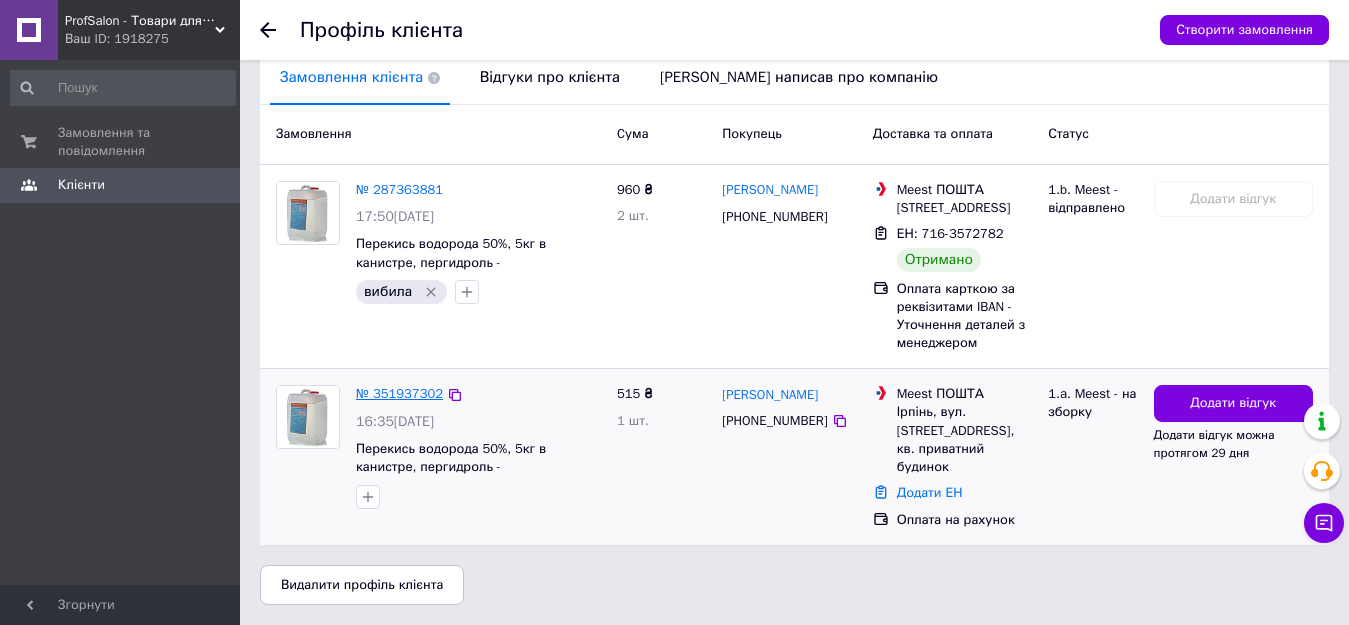 click on "№ 351937302" at bounding box center [399, 393] 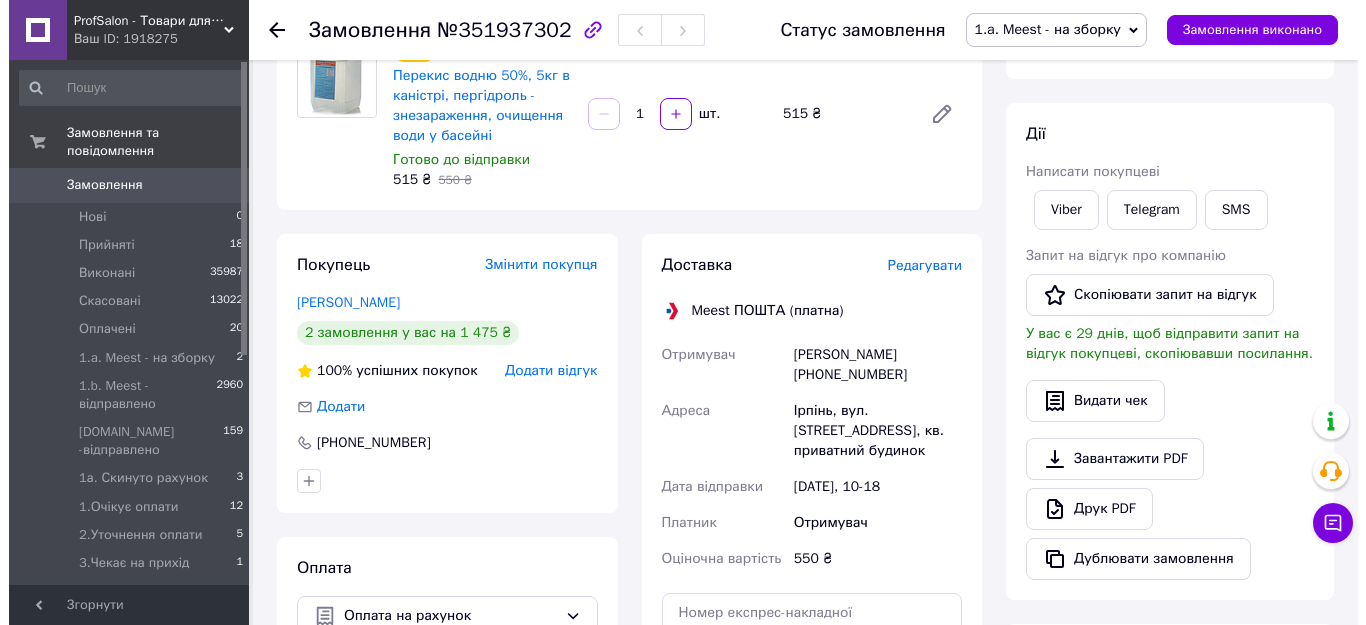 scroll, scrollTop: 200, scrollLeft: 0, axis: vertical 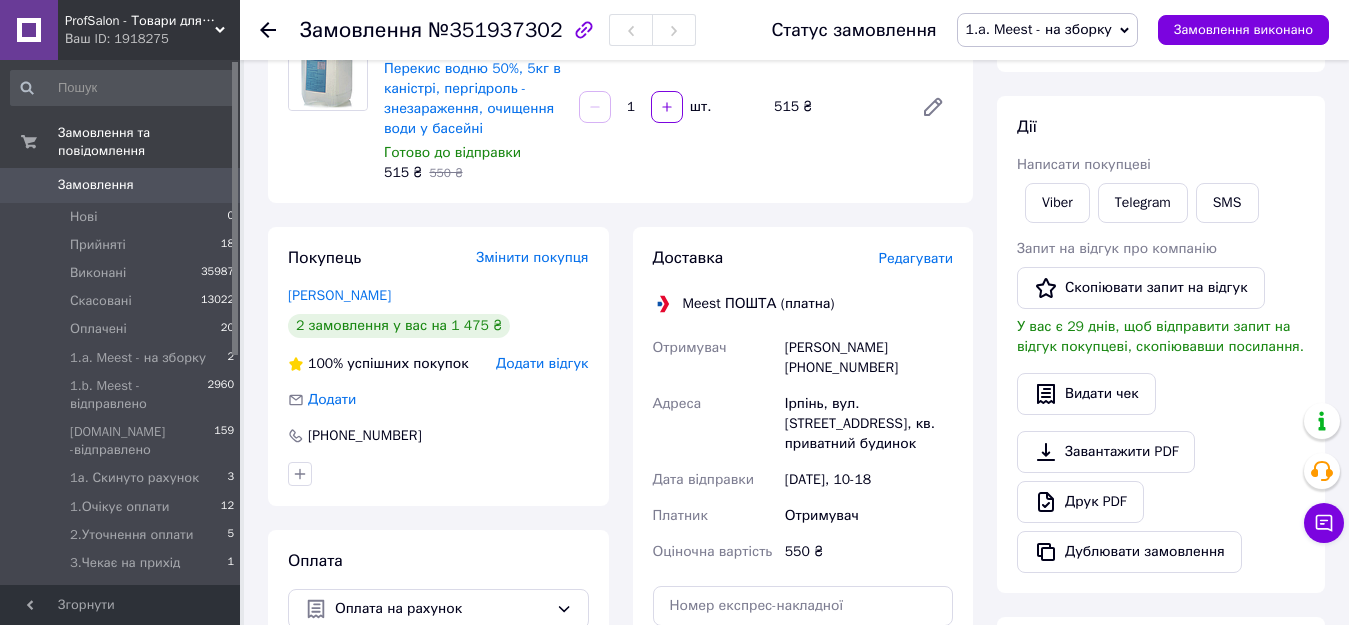 click on "Редагувати" at bounding box center [916, 258] 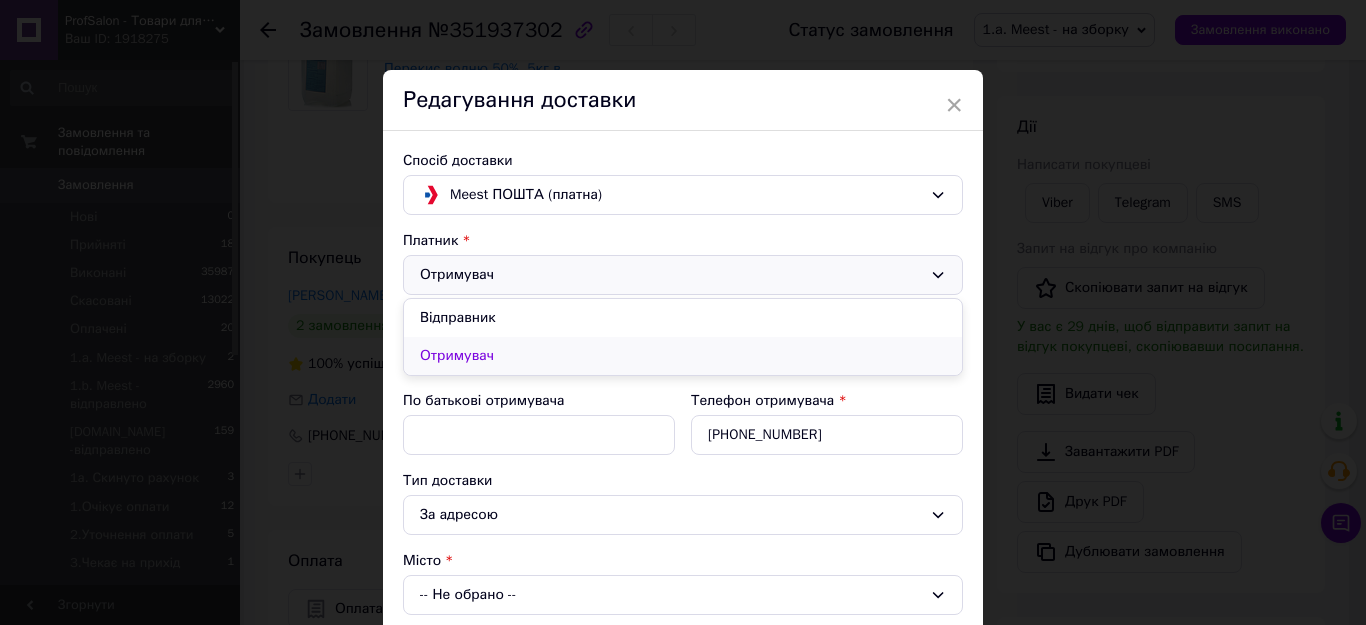 click on "Отримувач" at bounding box center (683, 356) 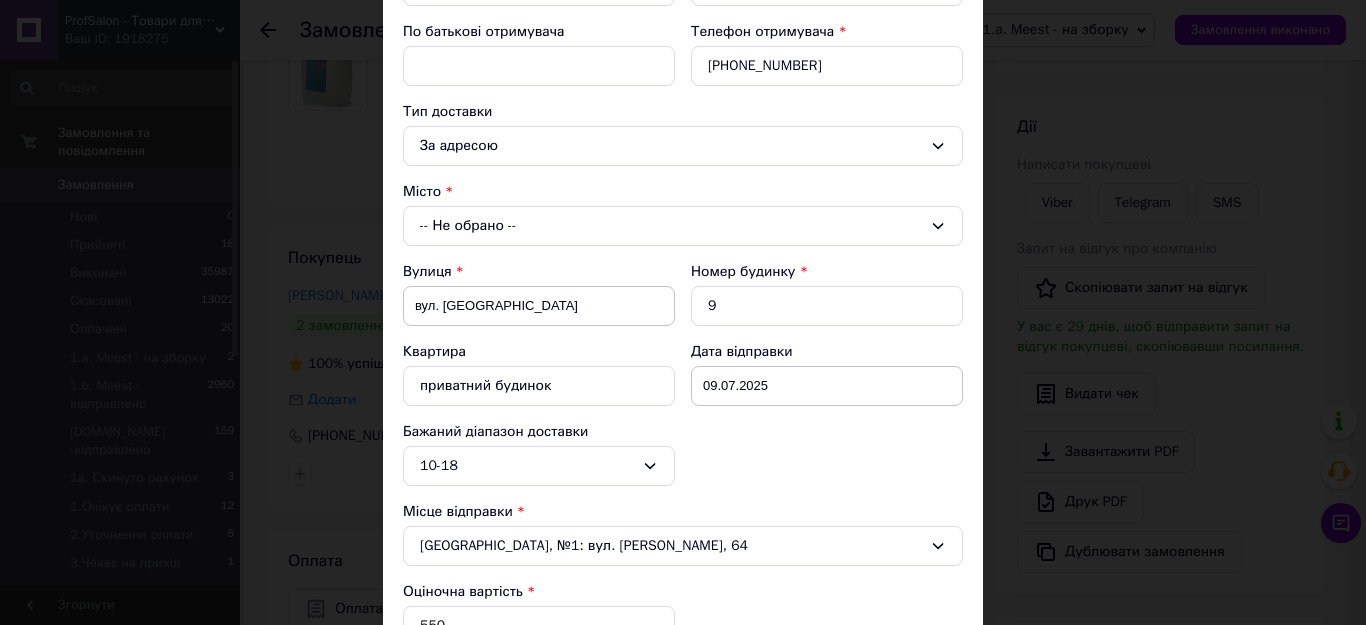 scroll, scrollTop: 400, scrollLeft: 0, axis: vertical 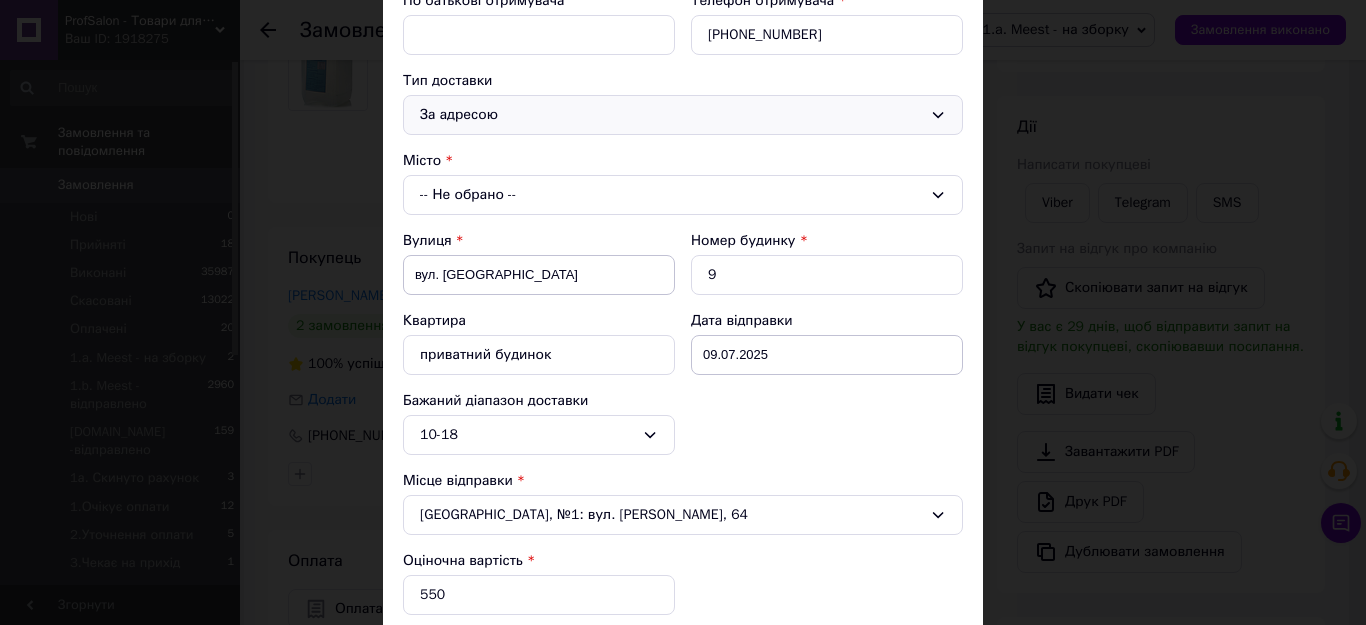 click on "За адресою" at bounding box center (671, 115) 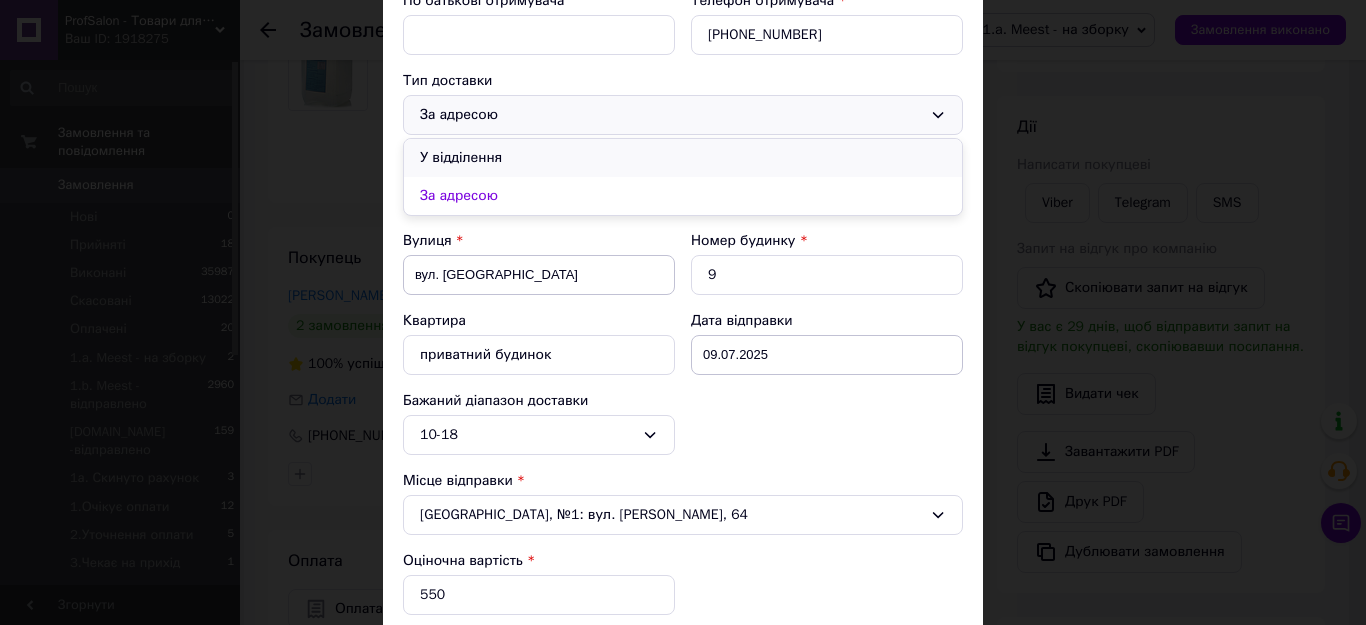 click on "У відділення" at bounding box center [683, 158] 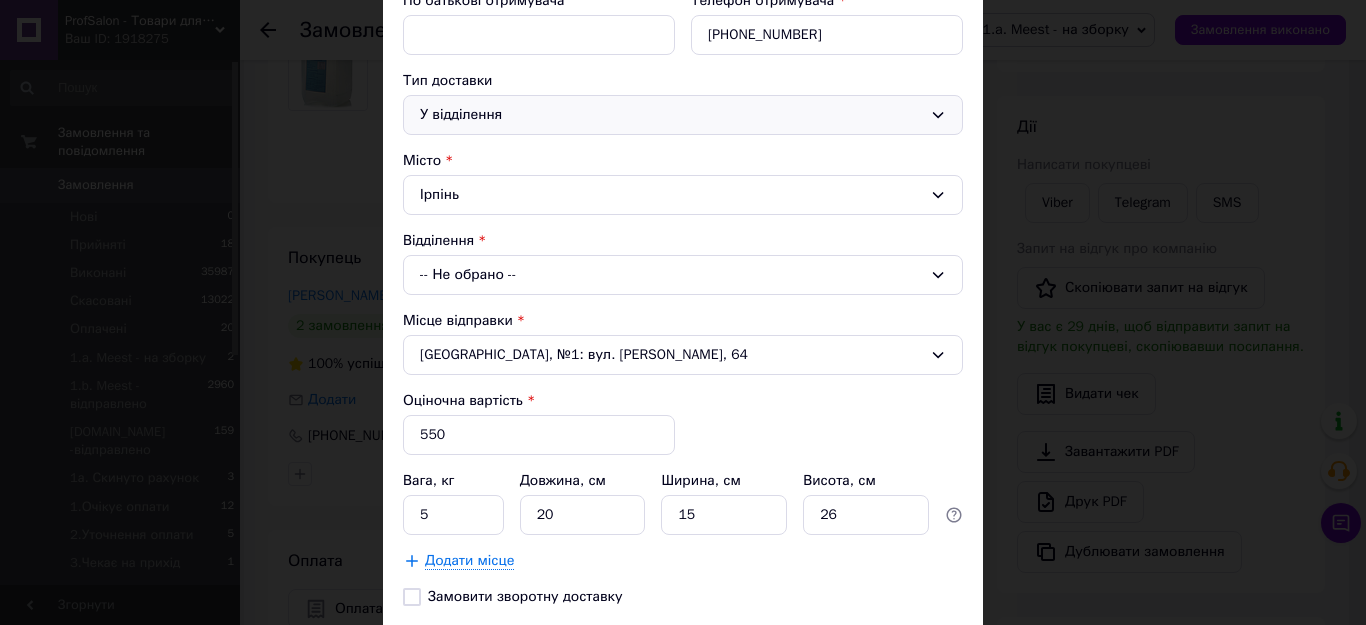 click on "-- Не обрано --" at bounding box center (683, 275) 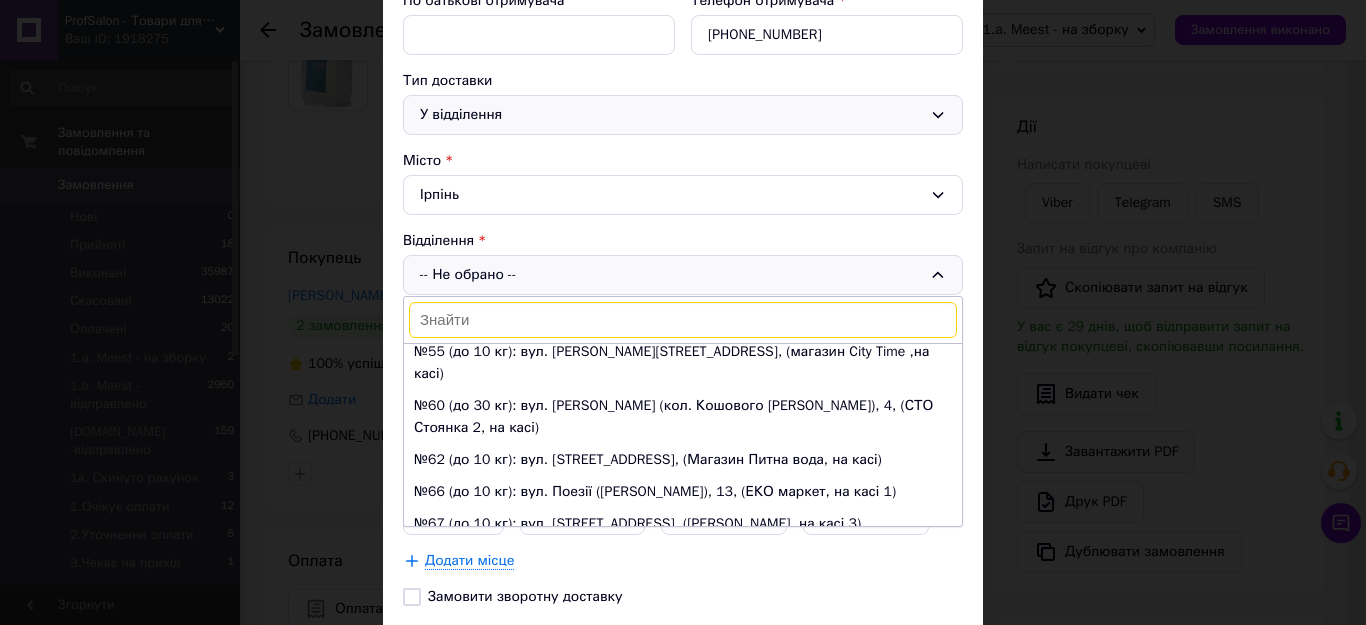 scroll, scrollTop: 900, scrollLeft: 0, axis: vertical 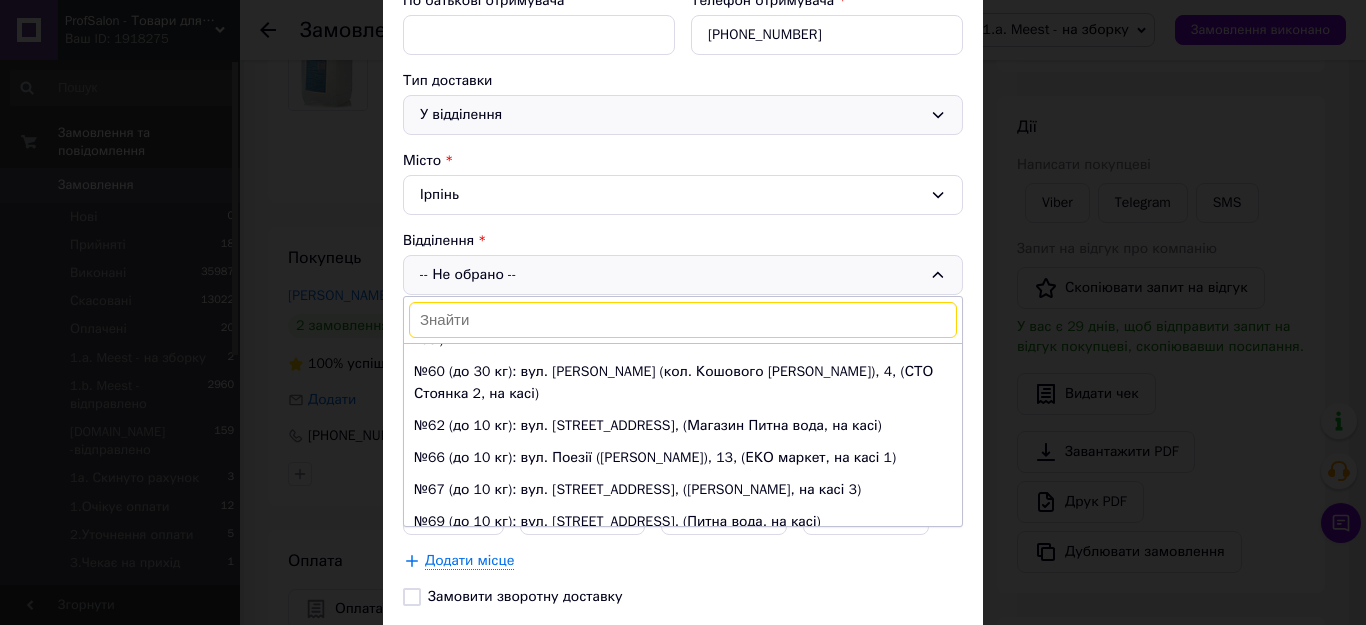 click at bounding box center [683, 320] 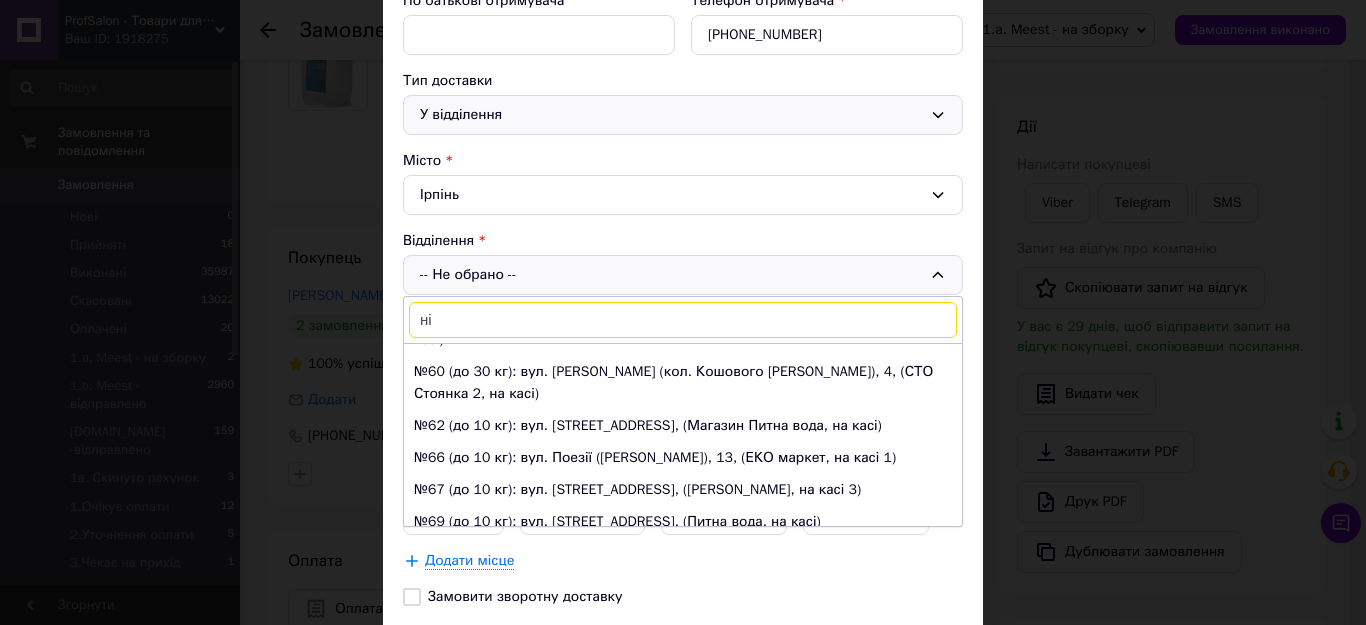 scroll, scrollTop: 0, scrollLeft: 0, axis: both 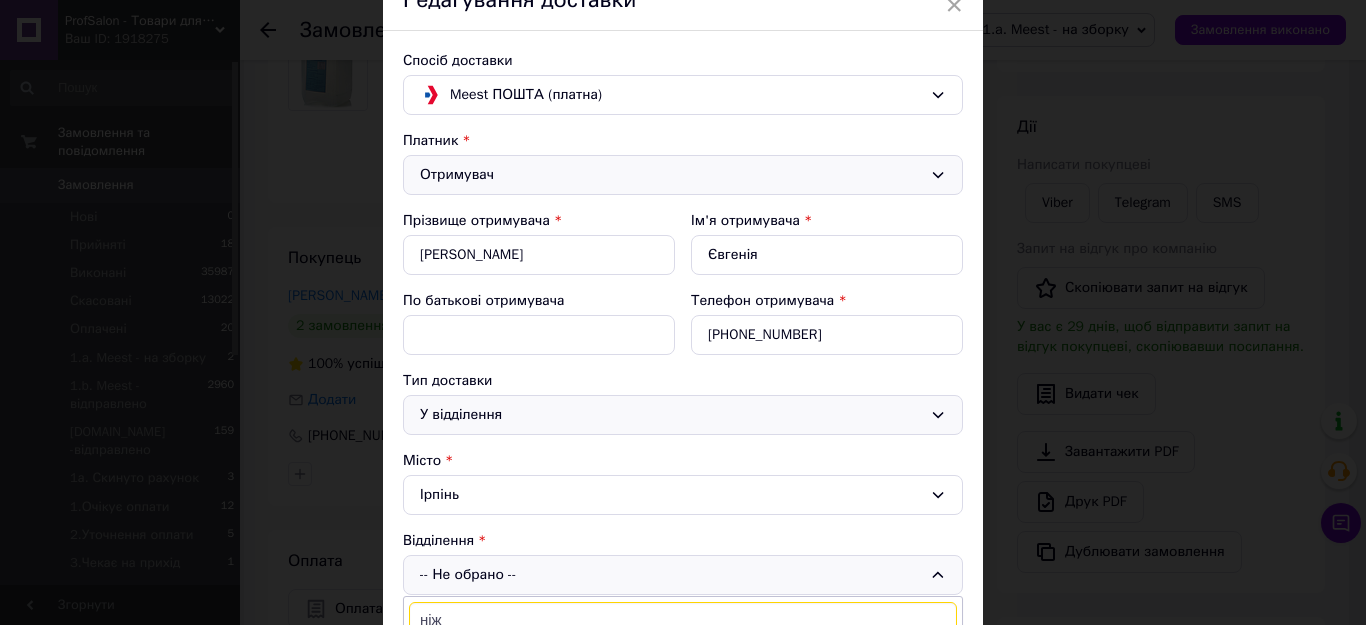 type on "ніж" 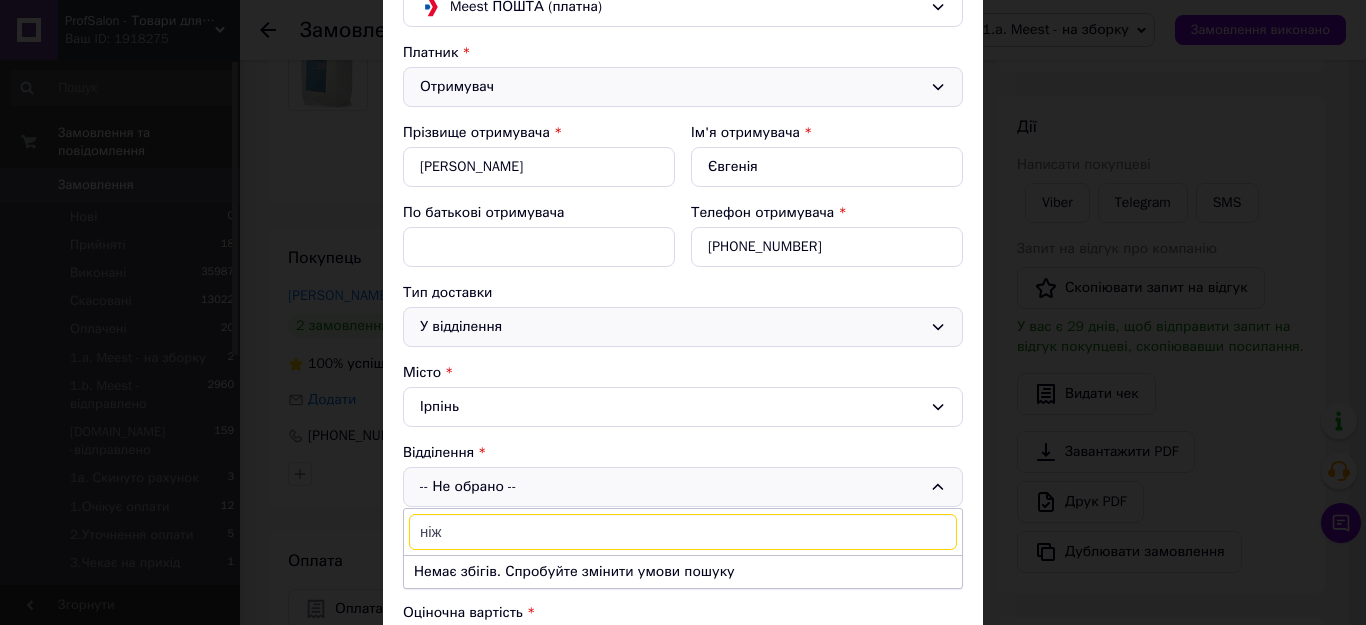 scroll, scrollTop: 200, scrollLeft: 0, axis: vertical 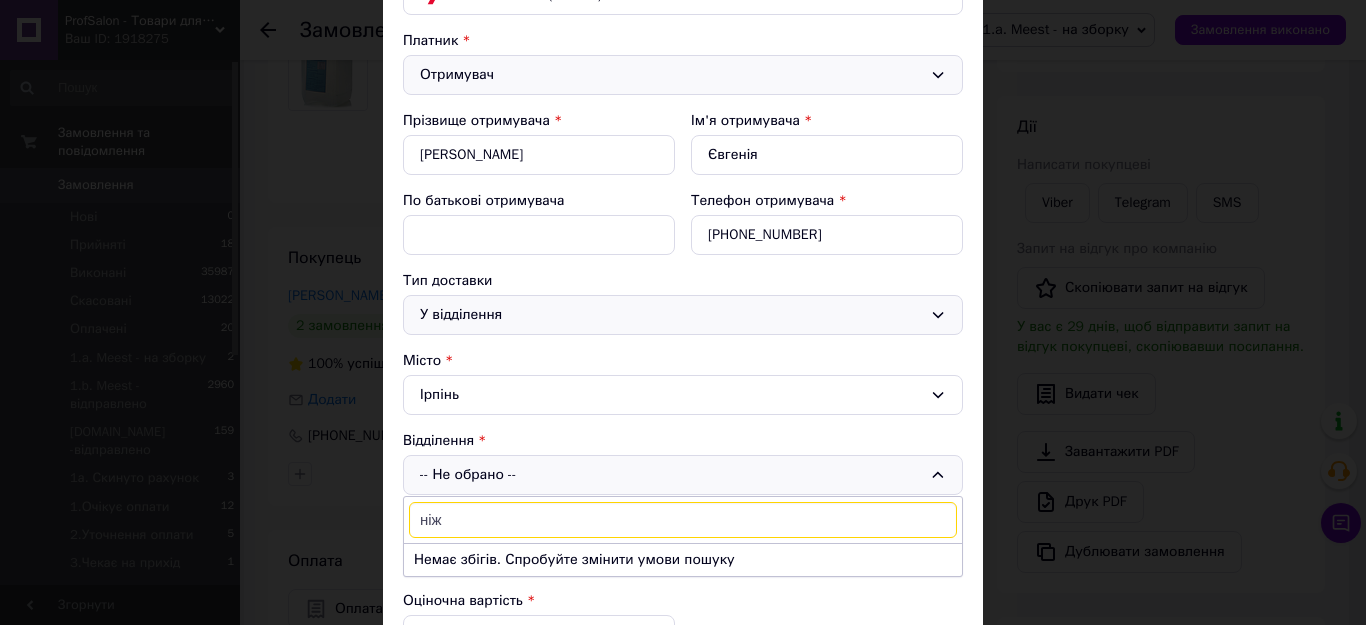 click on "ніж" at bounding box center (683, 520) 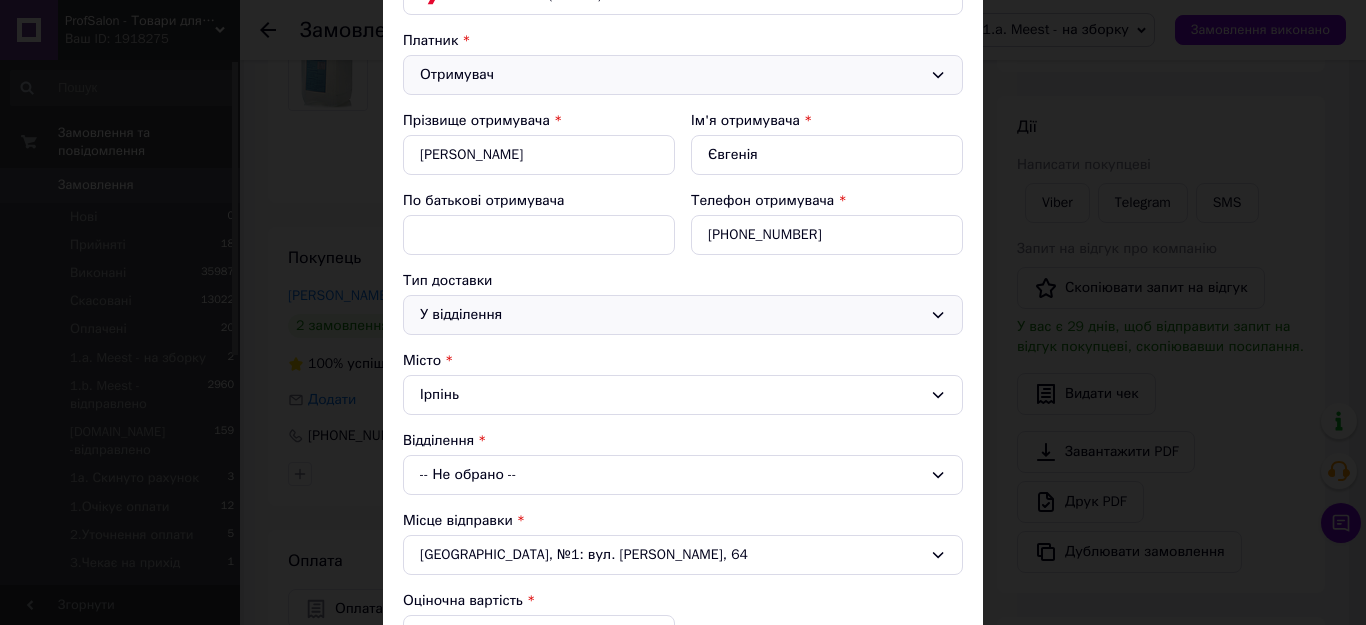 click on "-- Не обрано --" at bounding box center [683, 475] 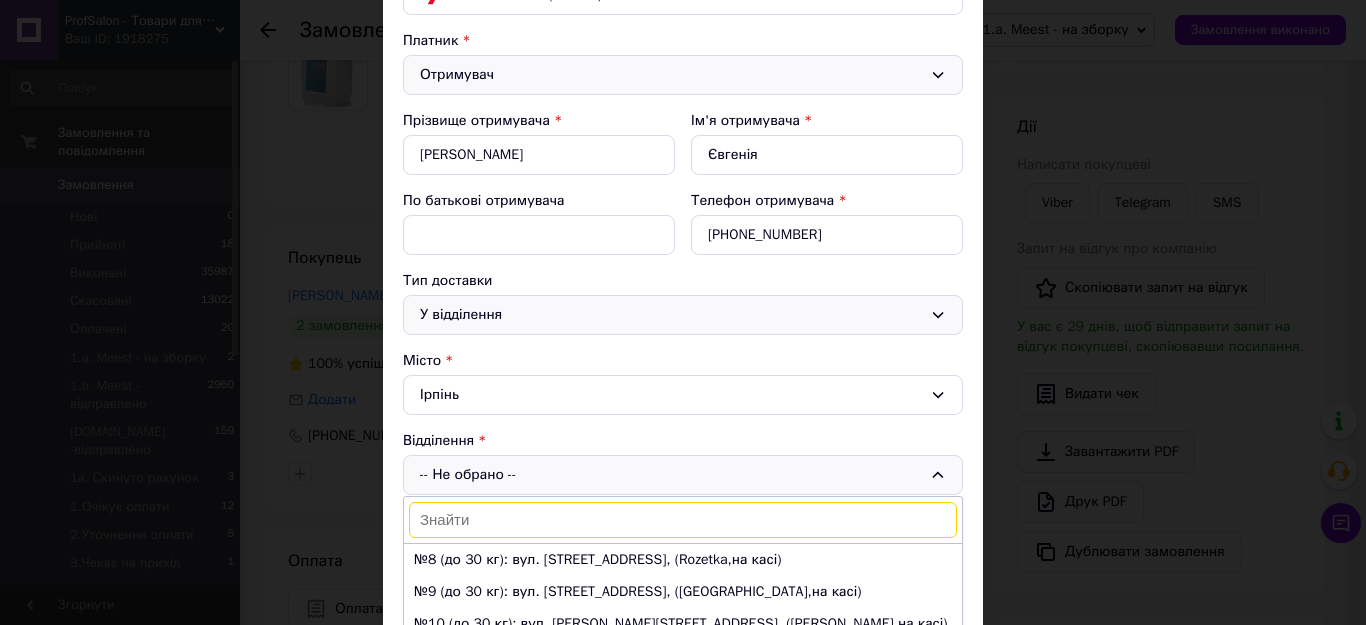 click at bounding box center (683, 520) 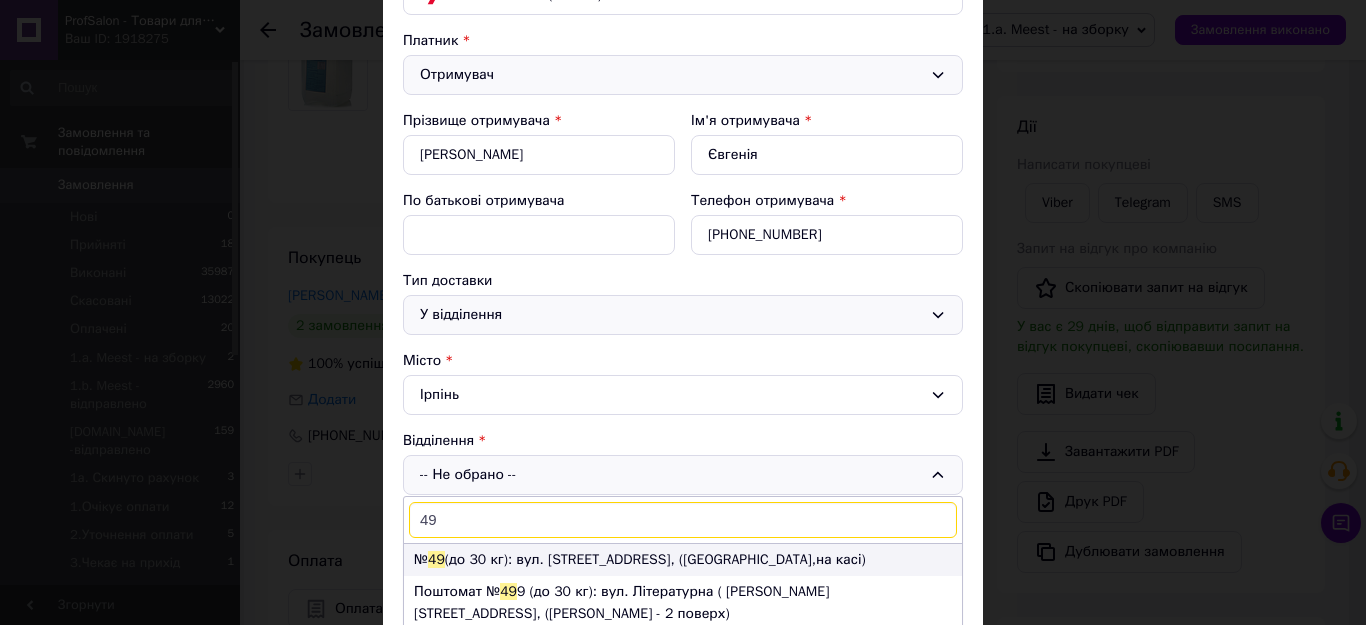type on "49" 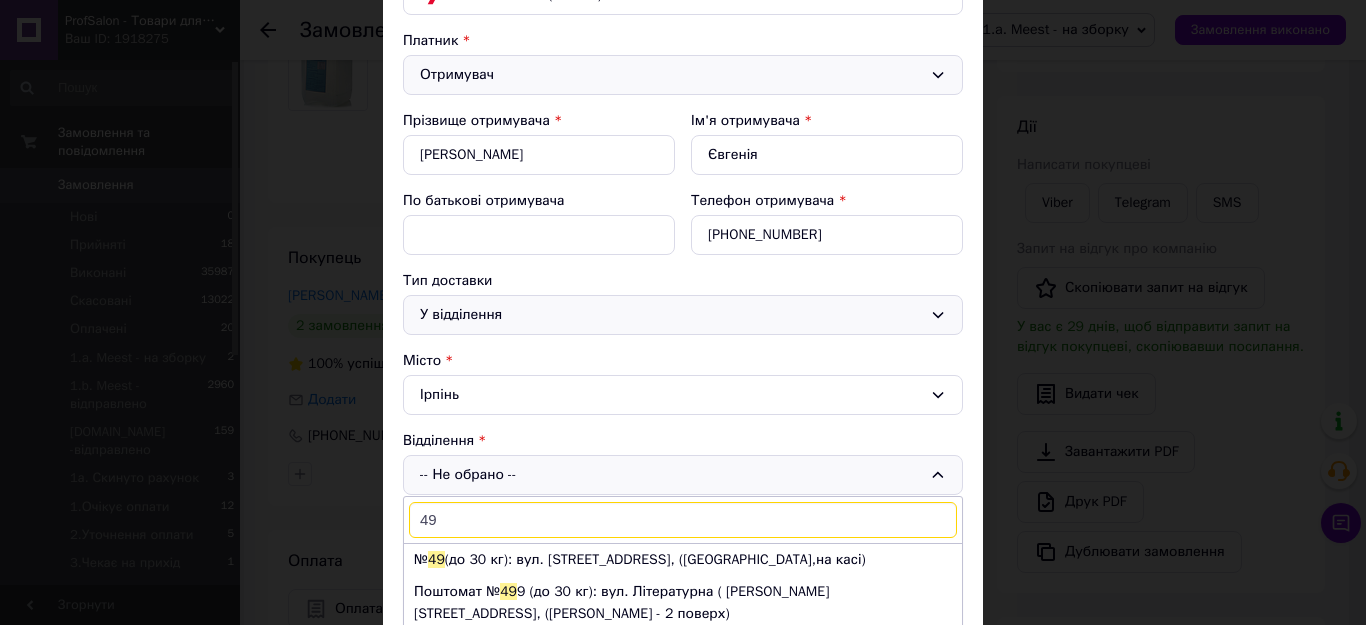 drag, startPoint x: 556, startPoint y: 557, endPoint x: 604, endPoint y: 549, distance: 48.6621 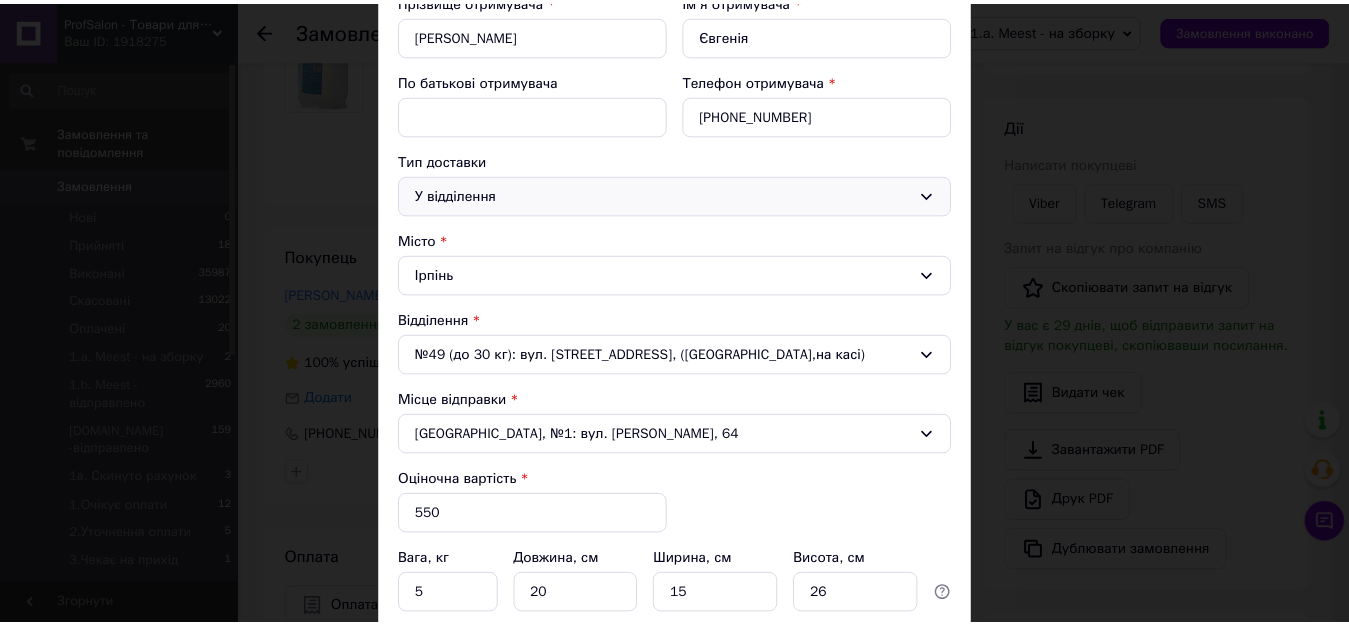 scroll, scrollTop: 500, scrollLeft: 0, axis: vertical 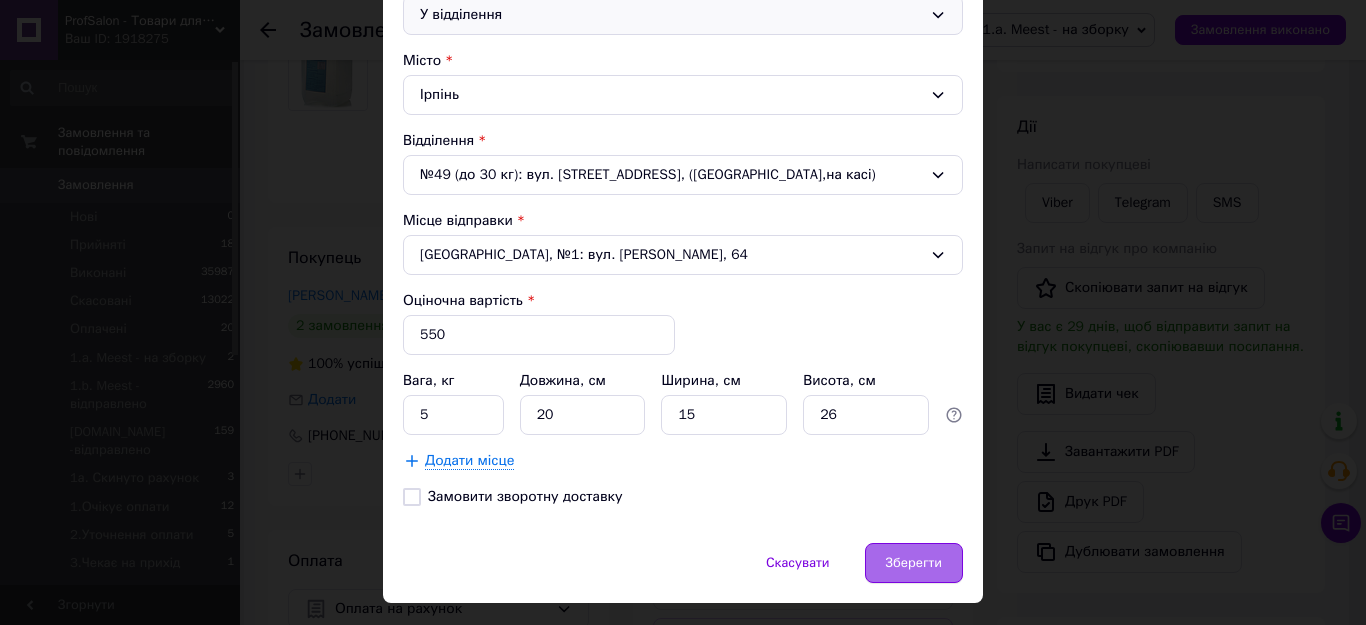 click on "Зберегти" at bounding box center [914, 563] 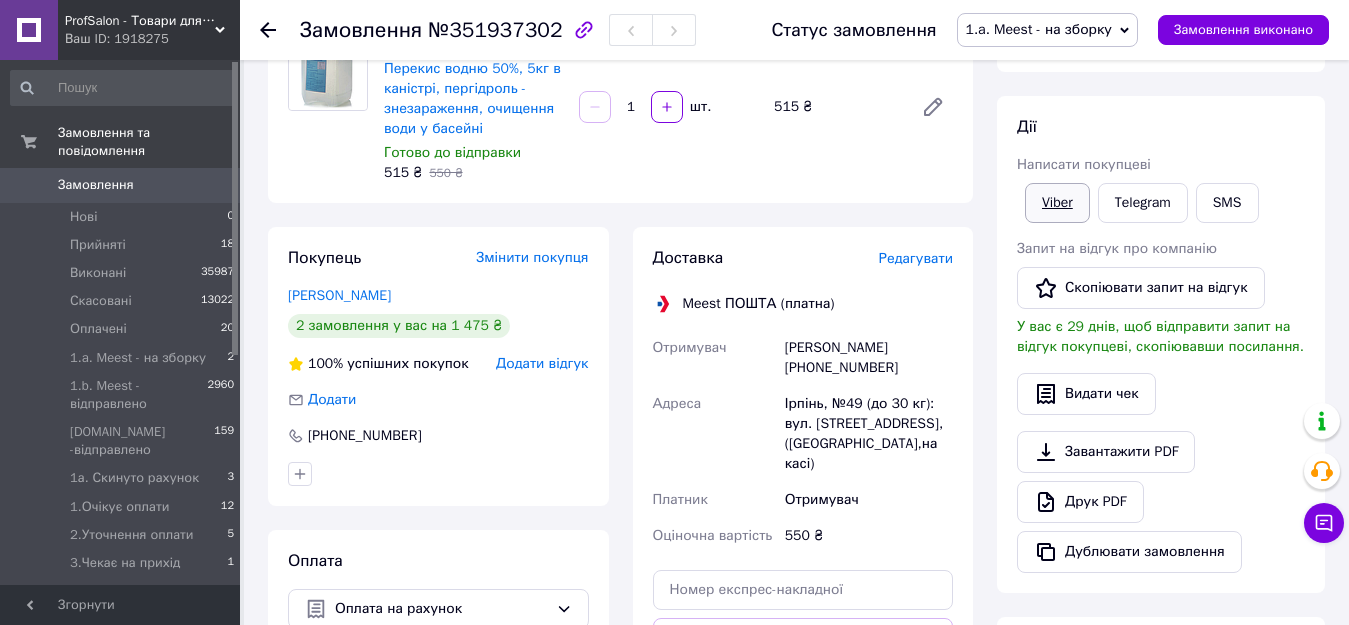 click on "Viber" at bounding box center (1057, 203) 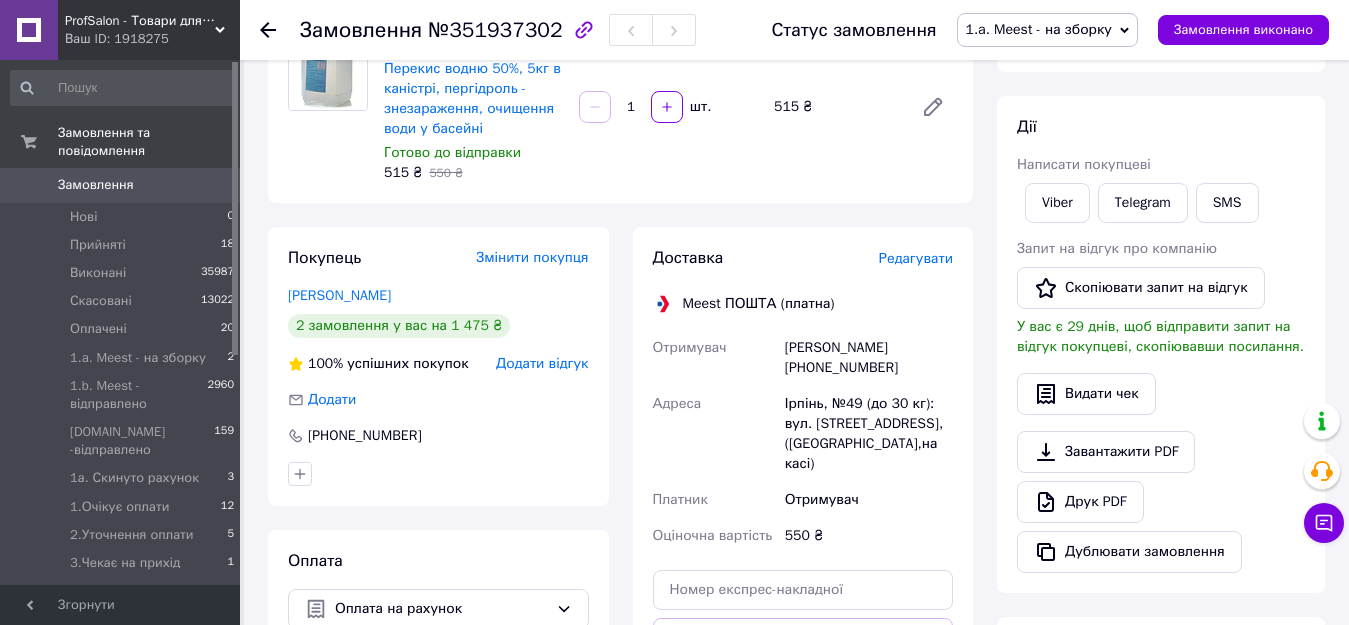 click on "Замовлення 0" at bounding box center [123, 185] 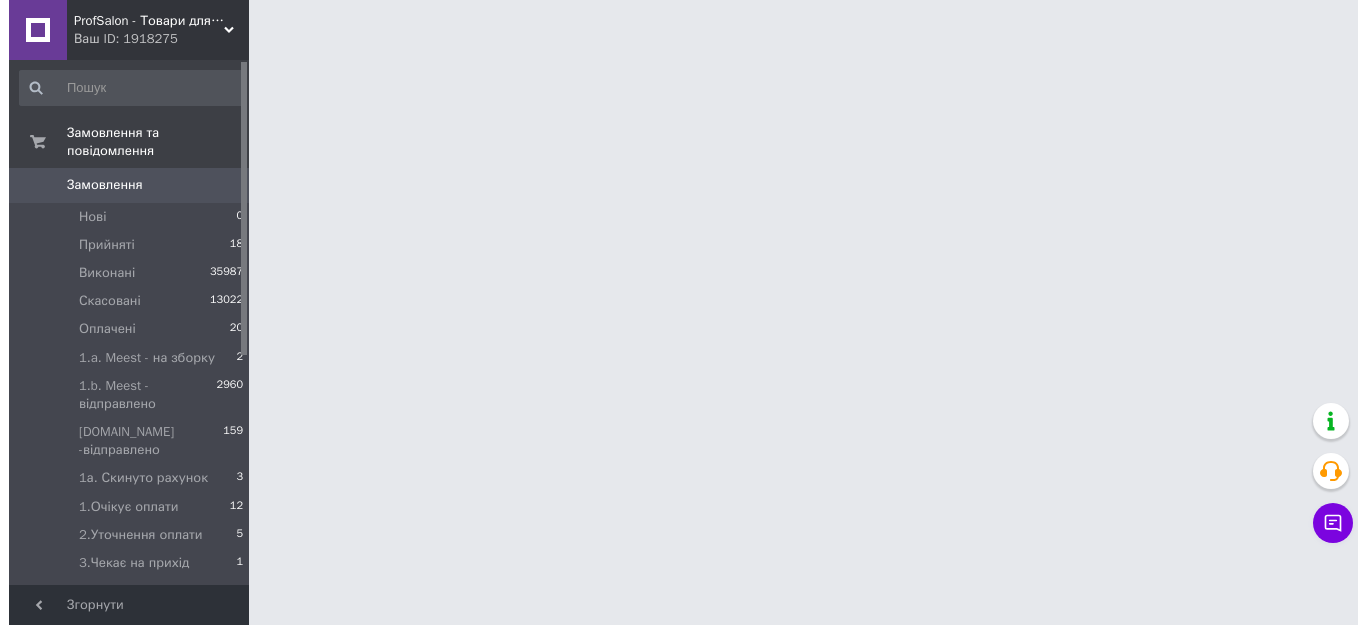 scroll, scrollTop: 0, scrollLeft: 0, axis: both 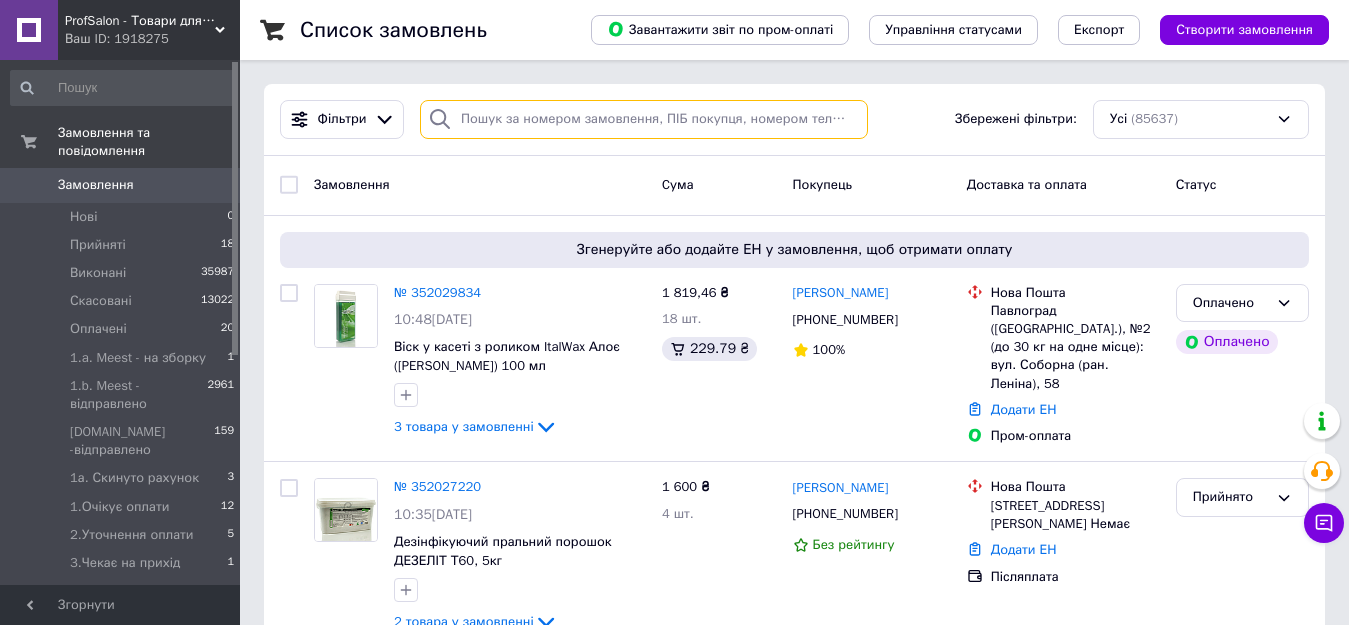 paste on "+380984580770" 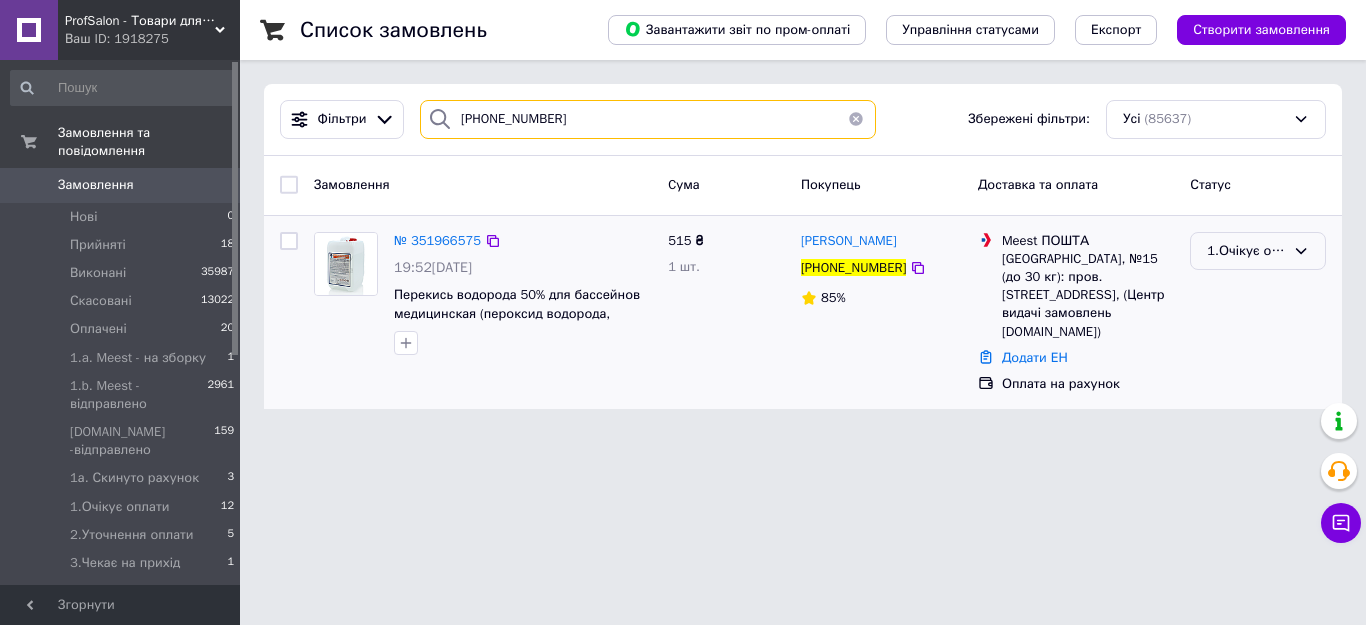 type on "+380984580770" 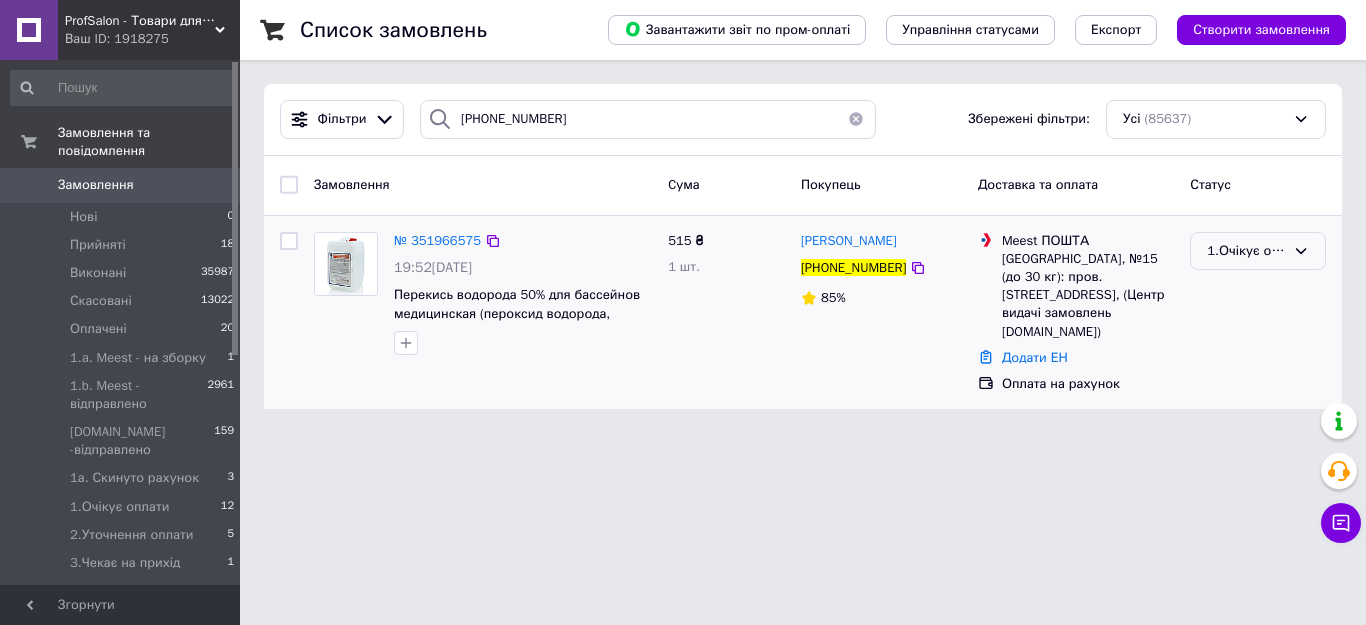click on "1.Очікує оплати" at bounding box center [1246, 251] 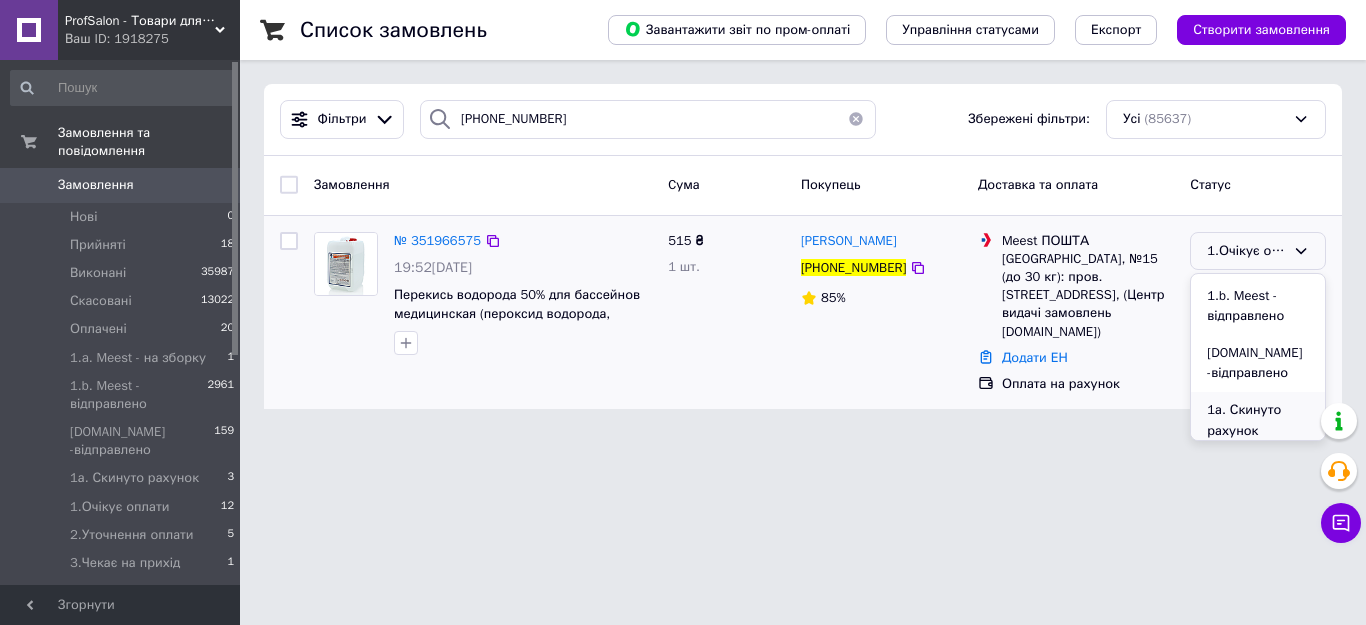 scroll, scrollTop: 300, scrollLeft: 0, axis: vertical 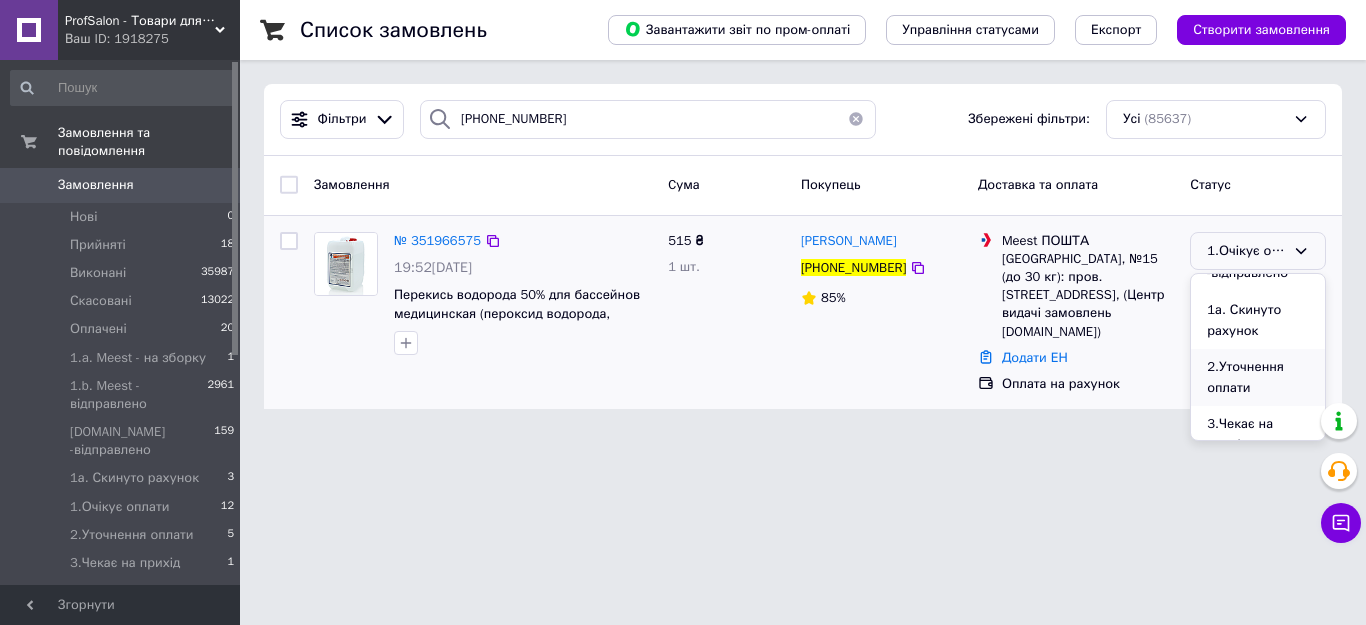 click on "2.Уточнення оплати" at bounding box center (1258, 377) 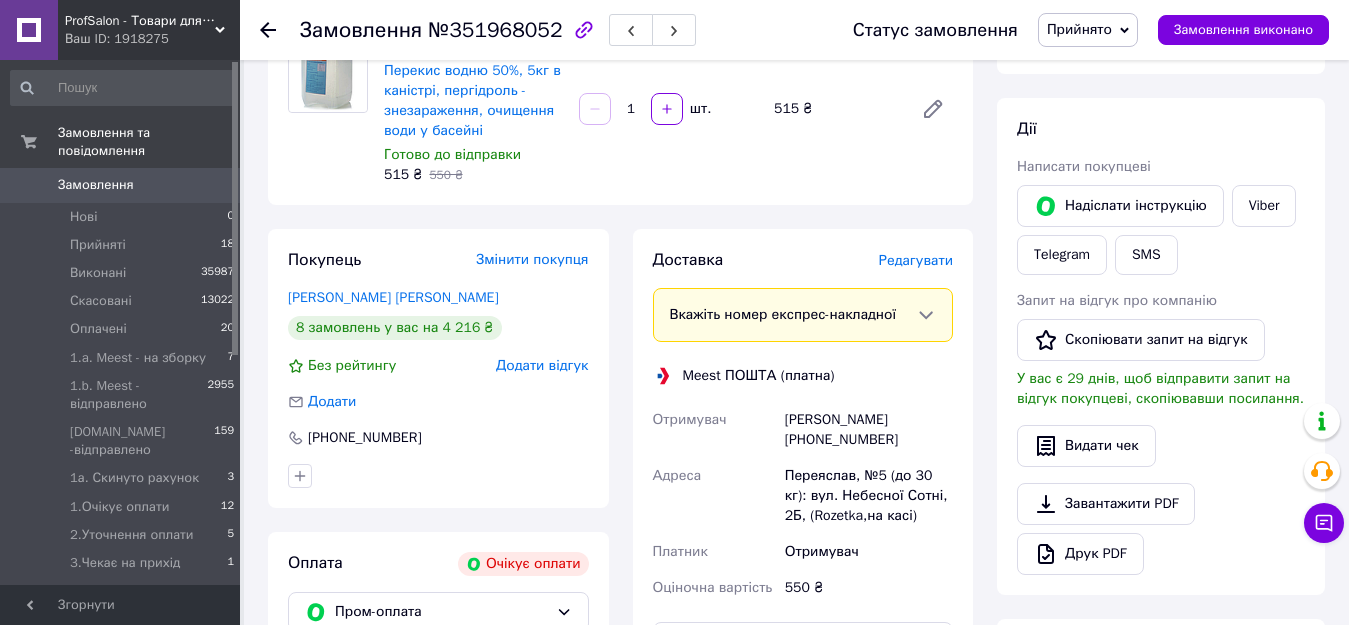 scroll, scrollTop: 200, scrollLeft: 0, axis: vertical 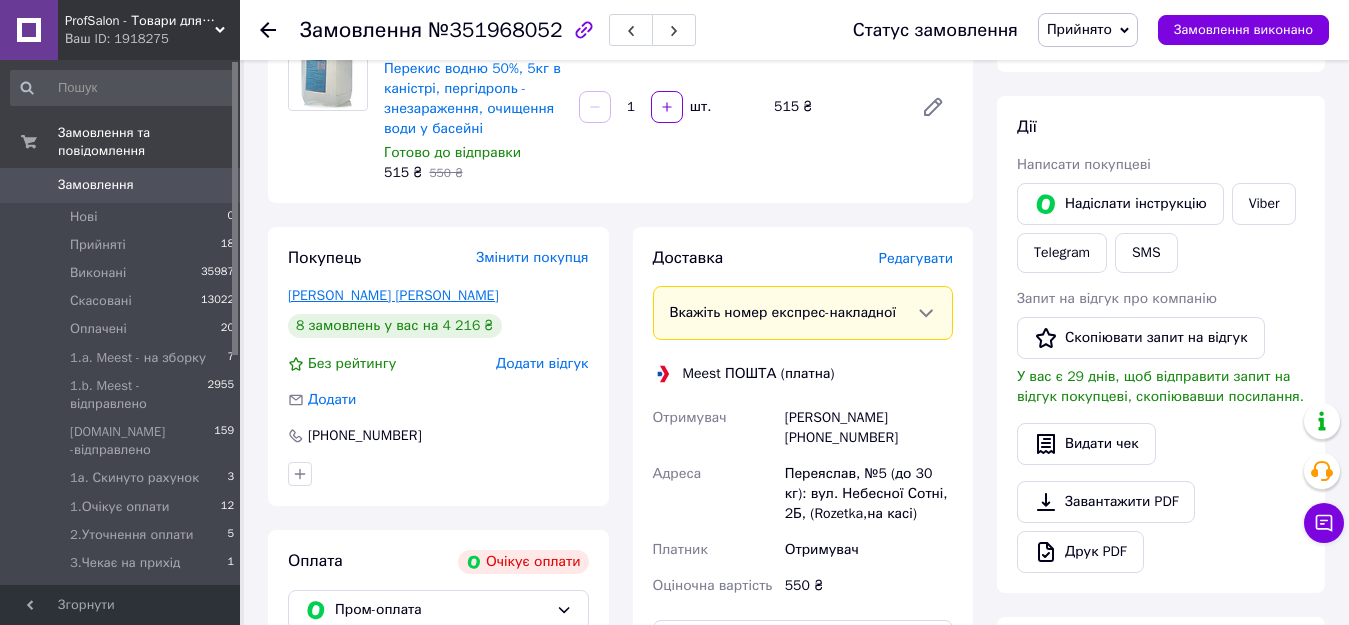 click on "[PERSON_NAME] [PERSON_NAME]" at bounding box center [393, 295] 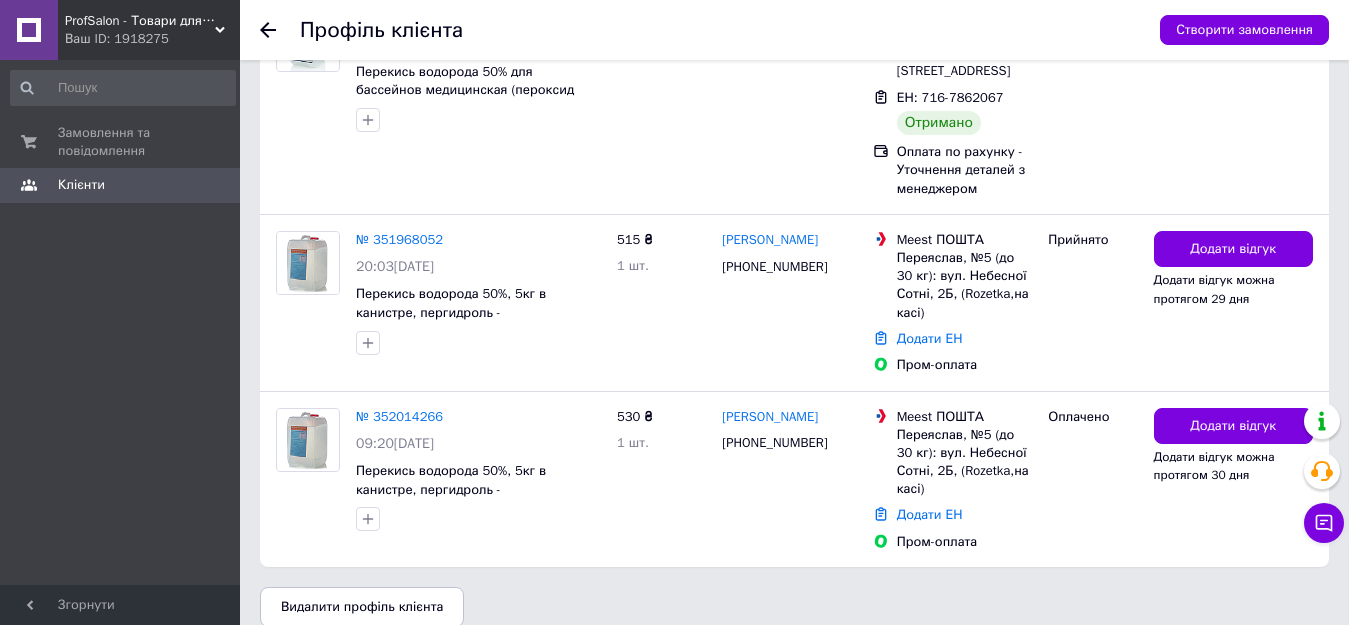 scroll, scrollTop: 1841, scrollLeft: 0, axis: vertical 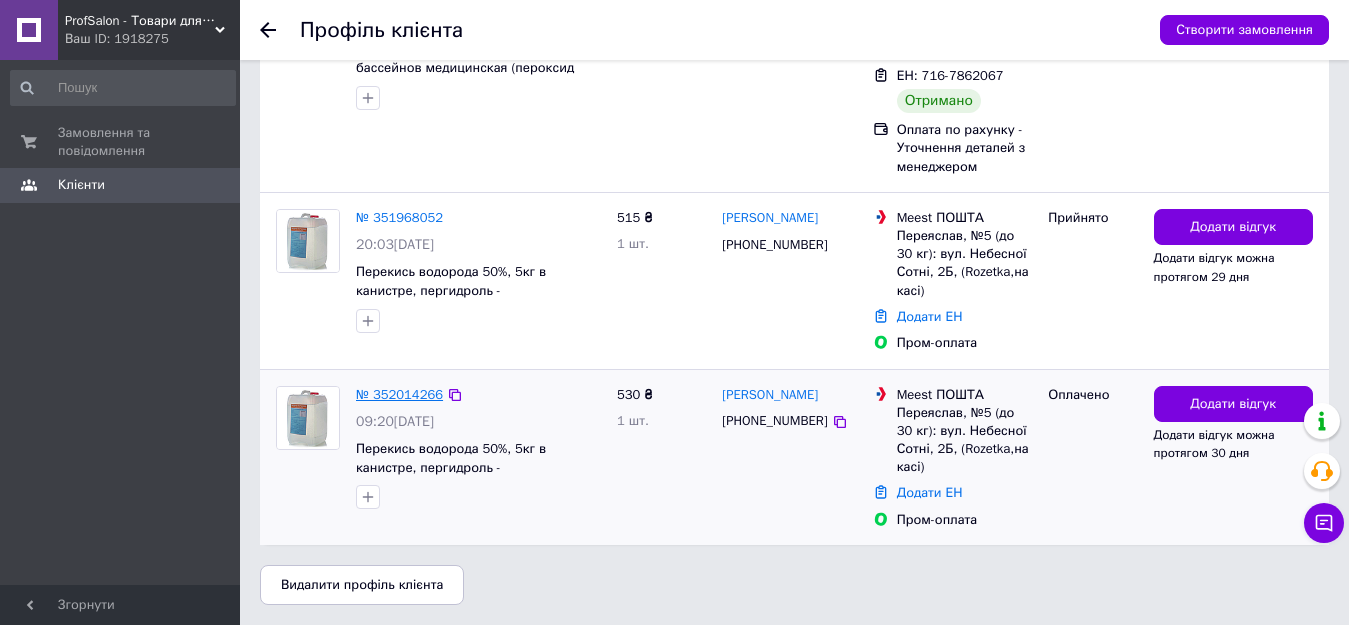 click on "№ 352014266" at bounding box center (399, 394) 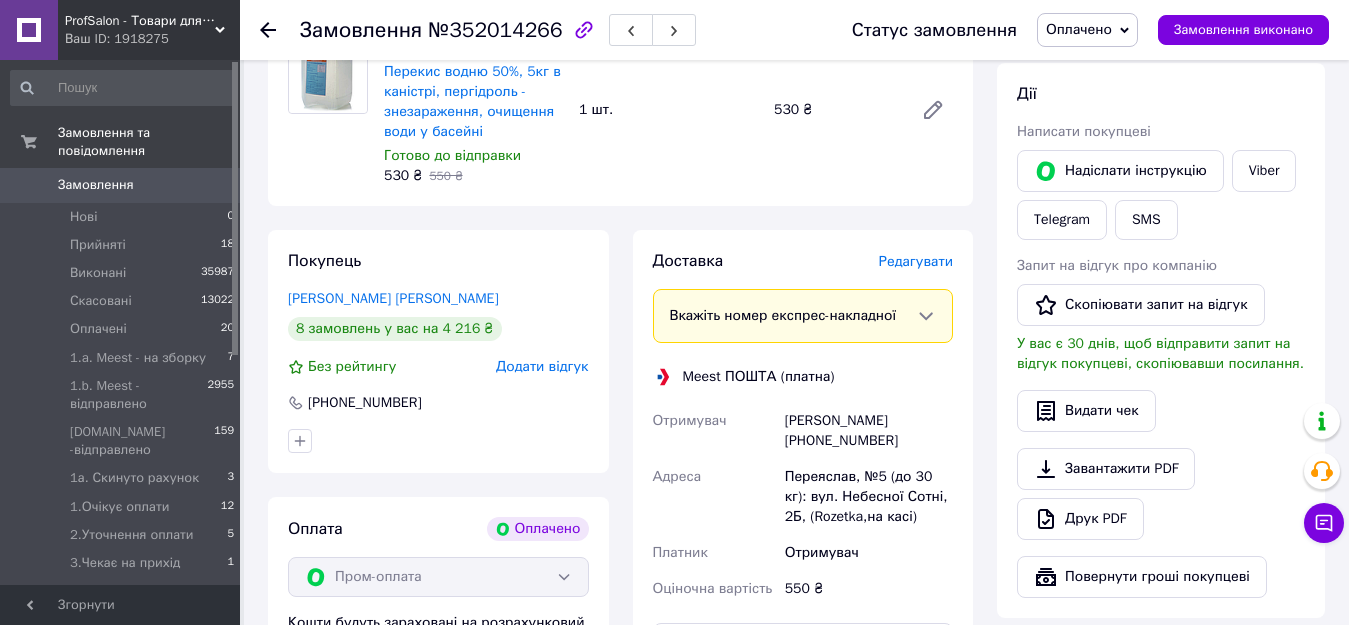 scroll, scrollTop: 800, scrollLeft: 0, axis: vertical 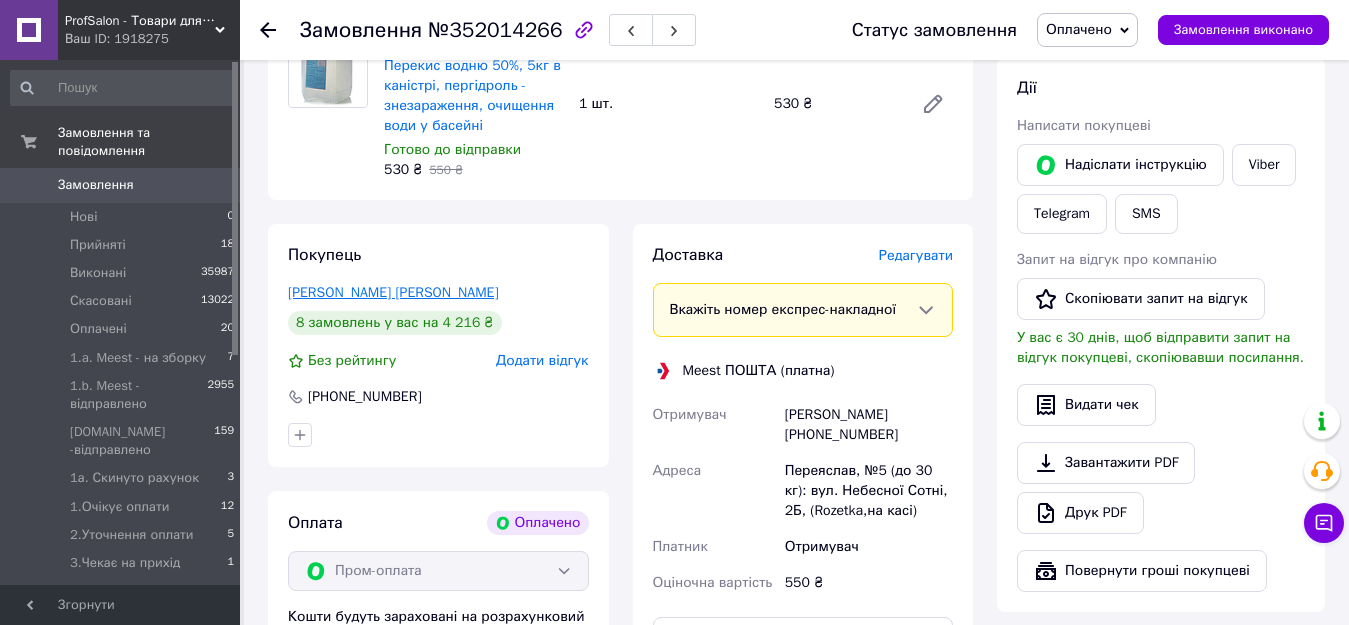click on "[PERSON_NAME] [PERSON_NAME]" at bounding box center (393, 292) 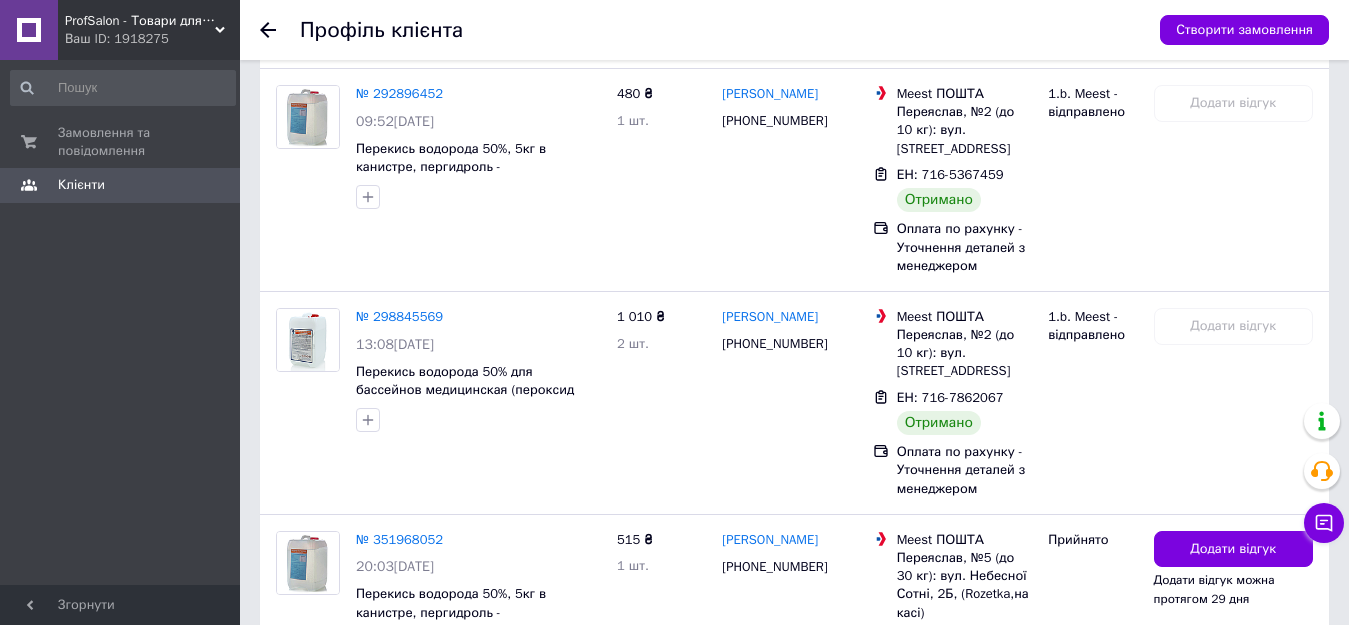 scroll, scrollTop: 1841, scrollLeft: 0, axis: vertical 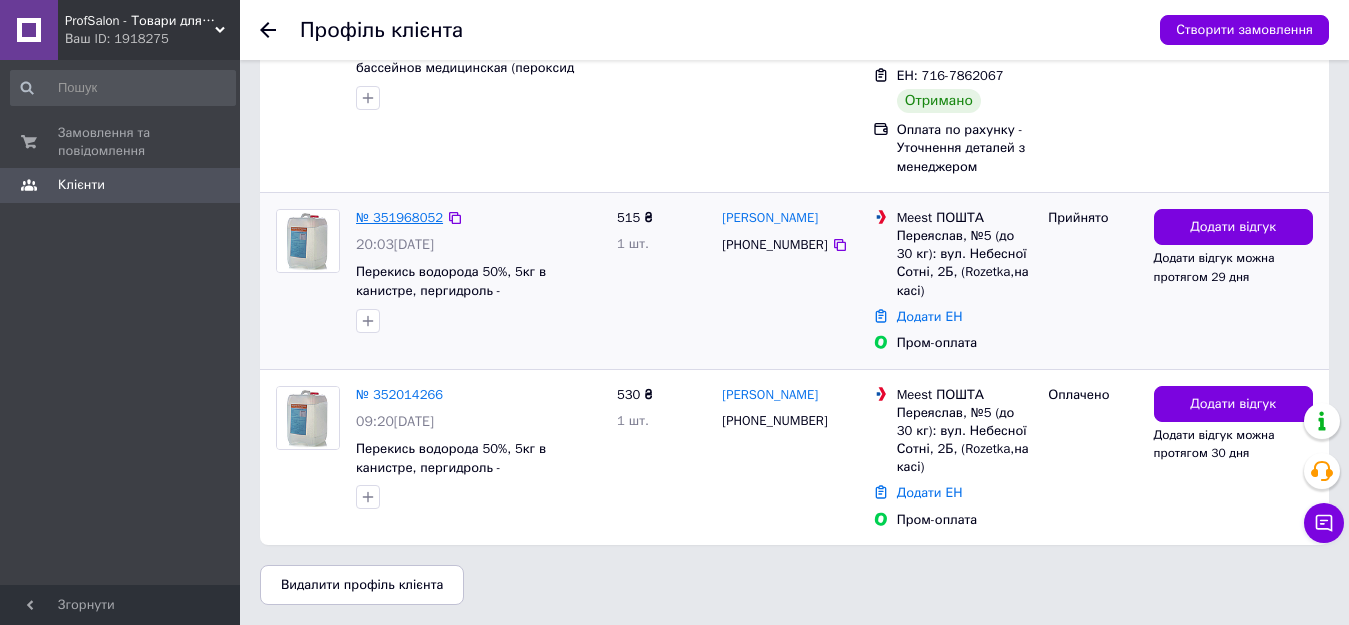 click on "№ 351968052" at bounding box center (399, 217) 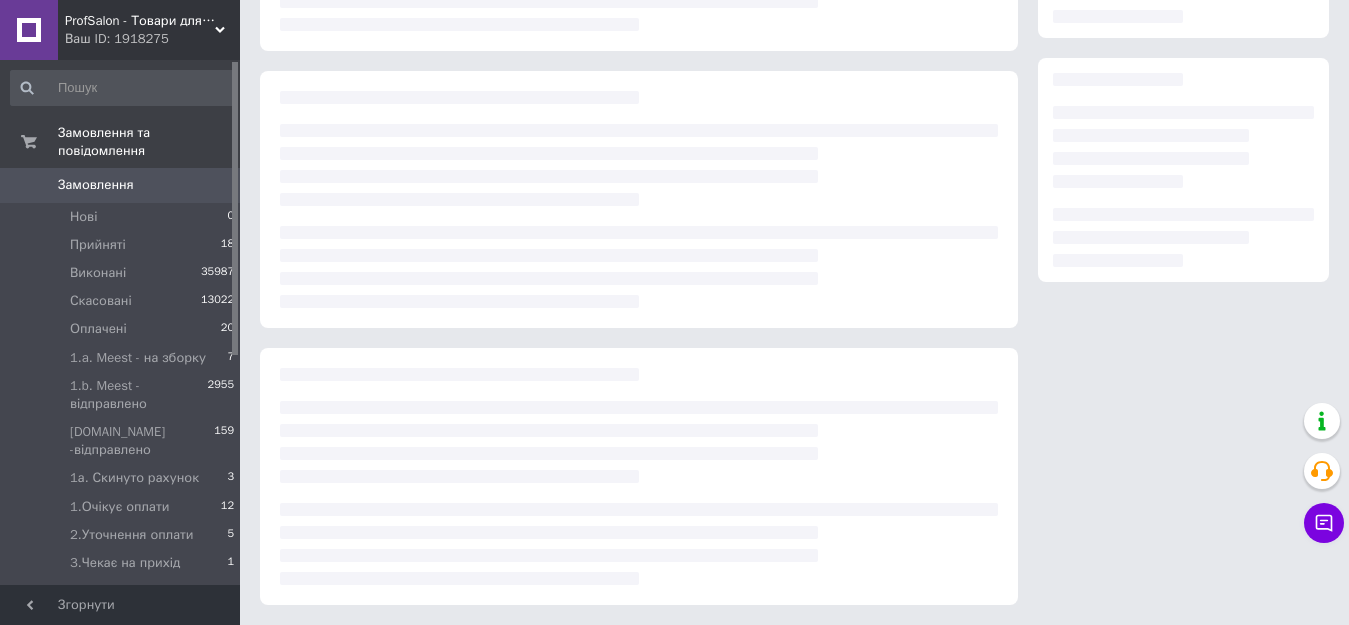 scroll, scrollTop: 0, scrollLeft: 0, axis: both 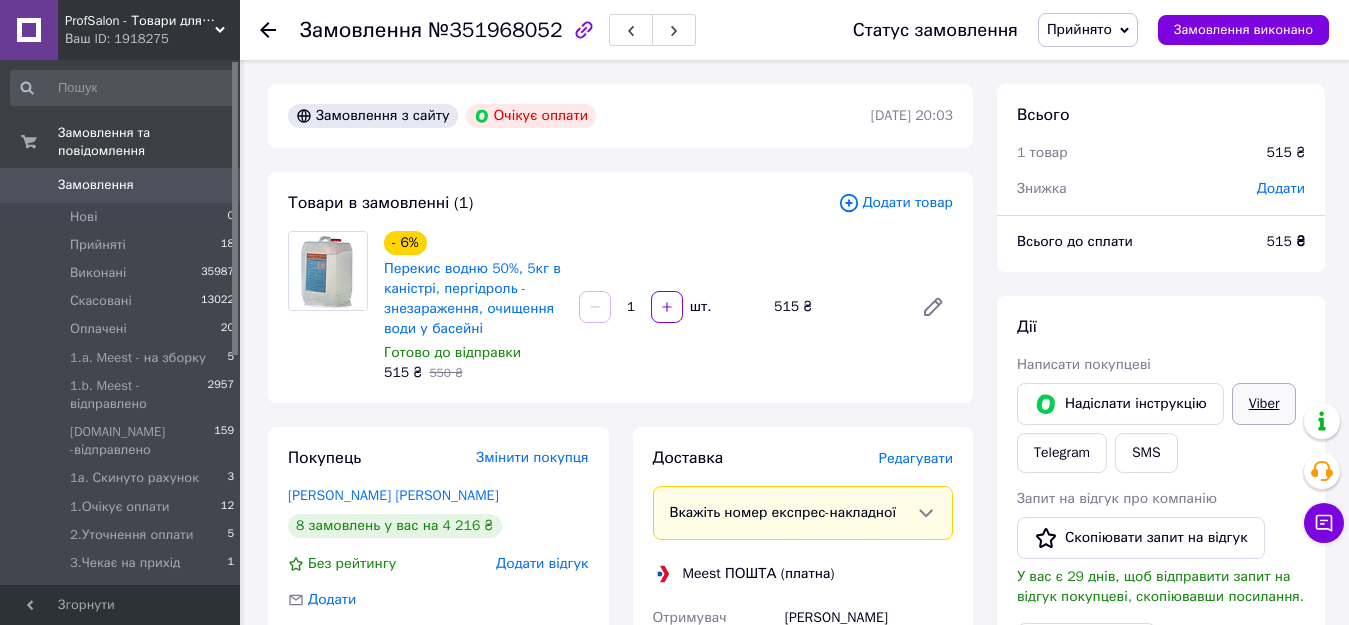 click on "Viber" at bounding box center [1264, 404] 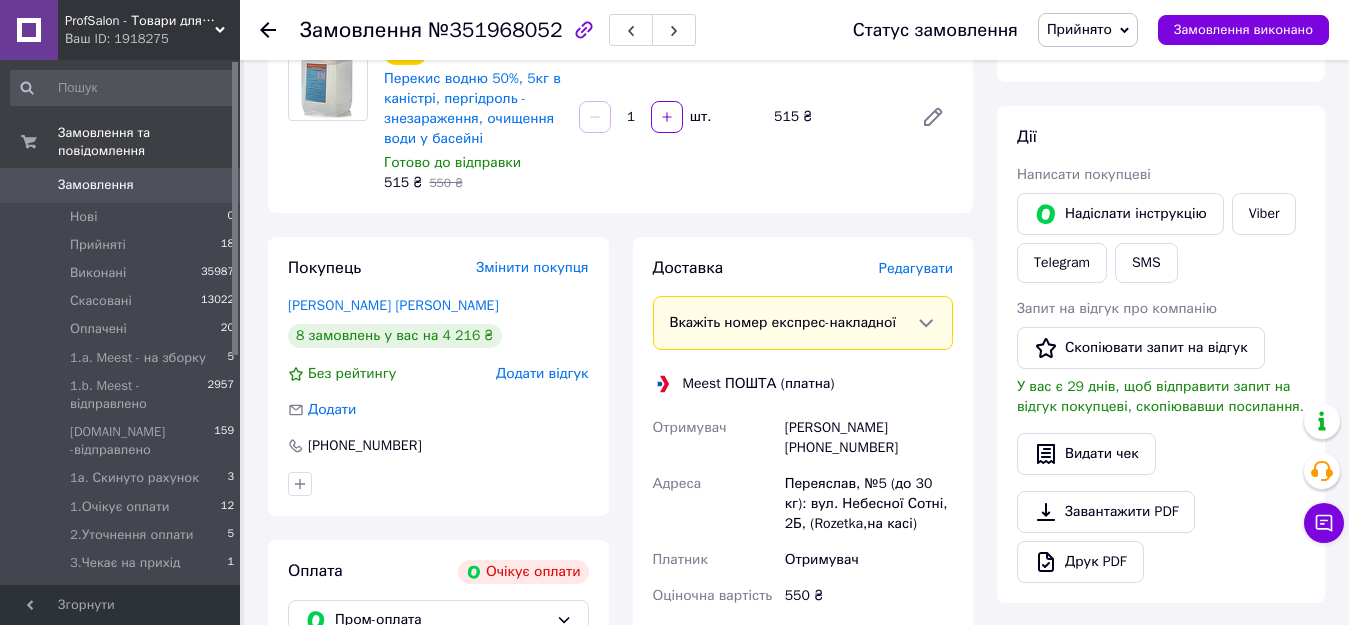 scroll, scrollTop: 400, scrollLeft: 0, axis: vertical 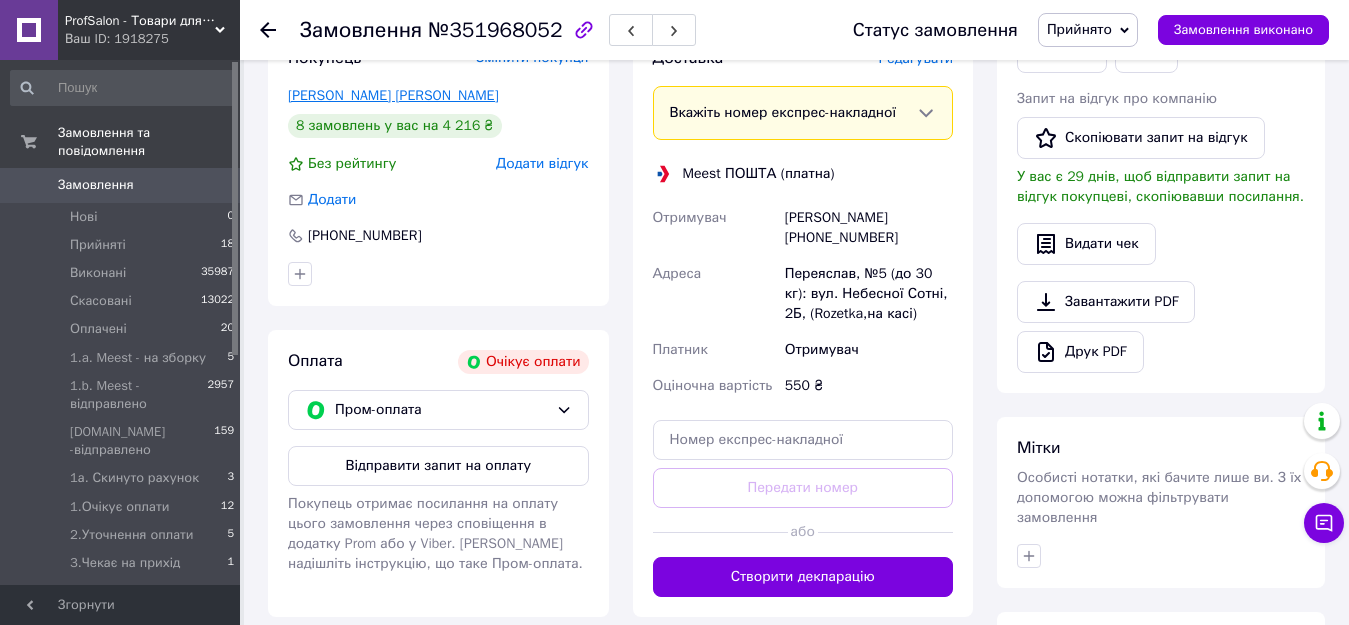 click on "[PERSON_NAME] [PERSON_NAME]" at bounding box center [393, 95] 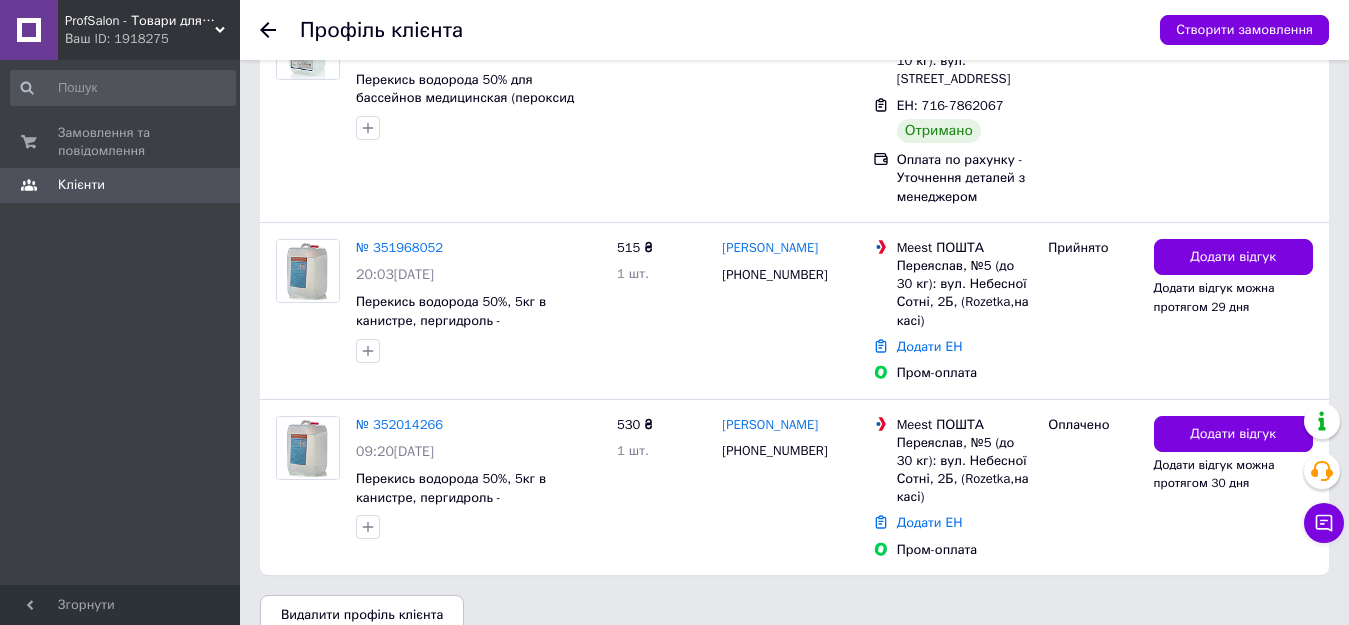 scroll, scrollTop: 1800, scrollLeft: 0, axis: vertical 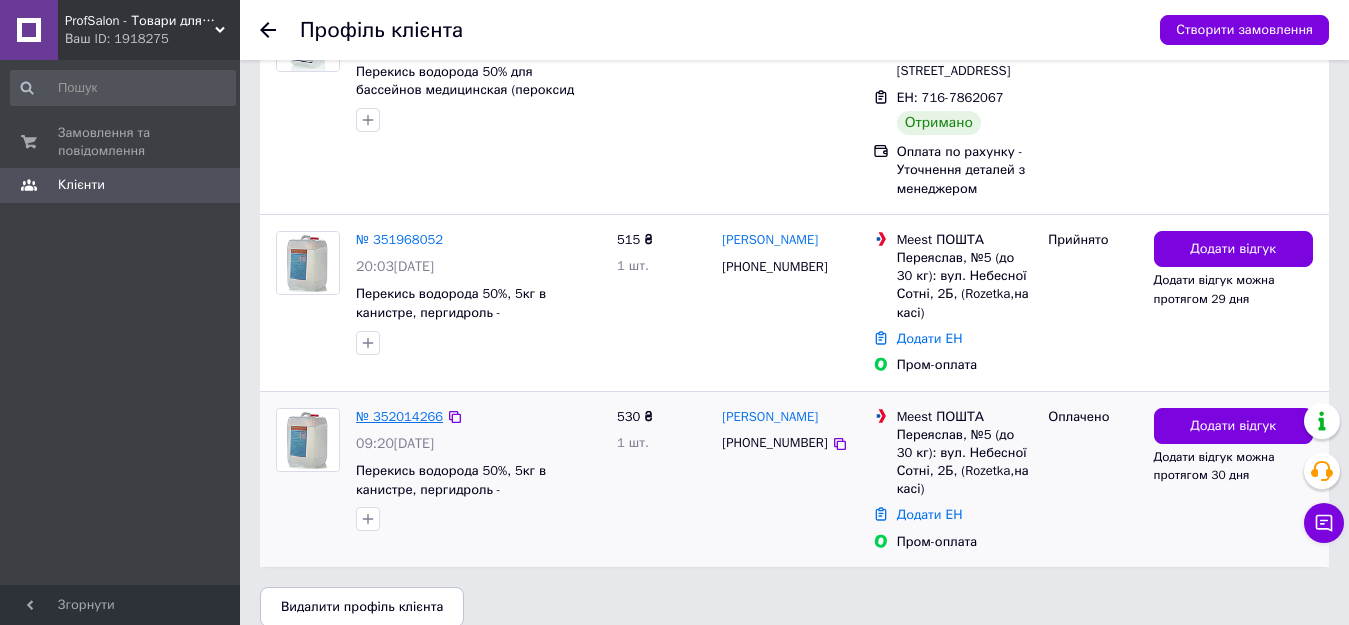 click on "№ 352014266" at bounding box center [399, 416] 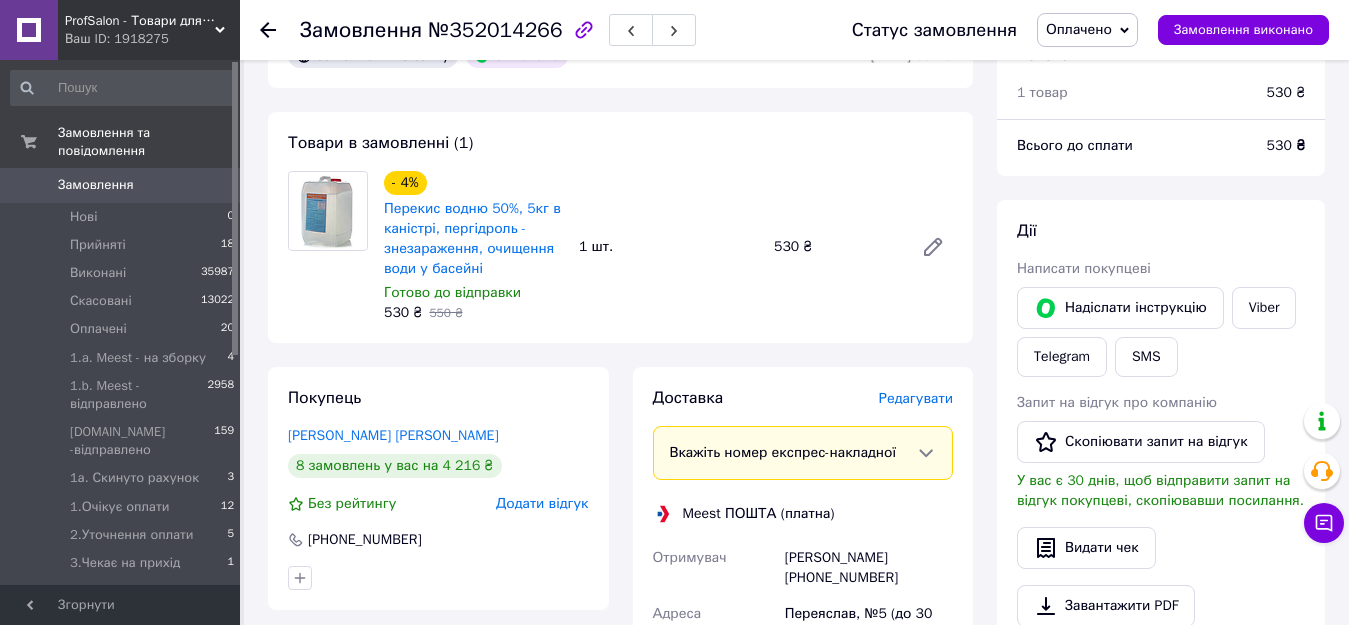 scroll, scrollTop: 900, scrollLeft: 0, axis: vertical 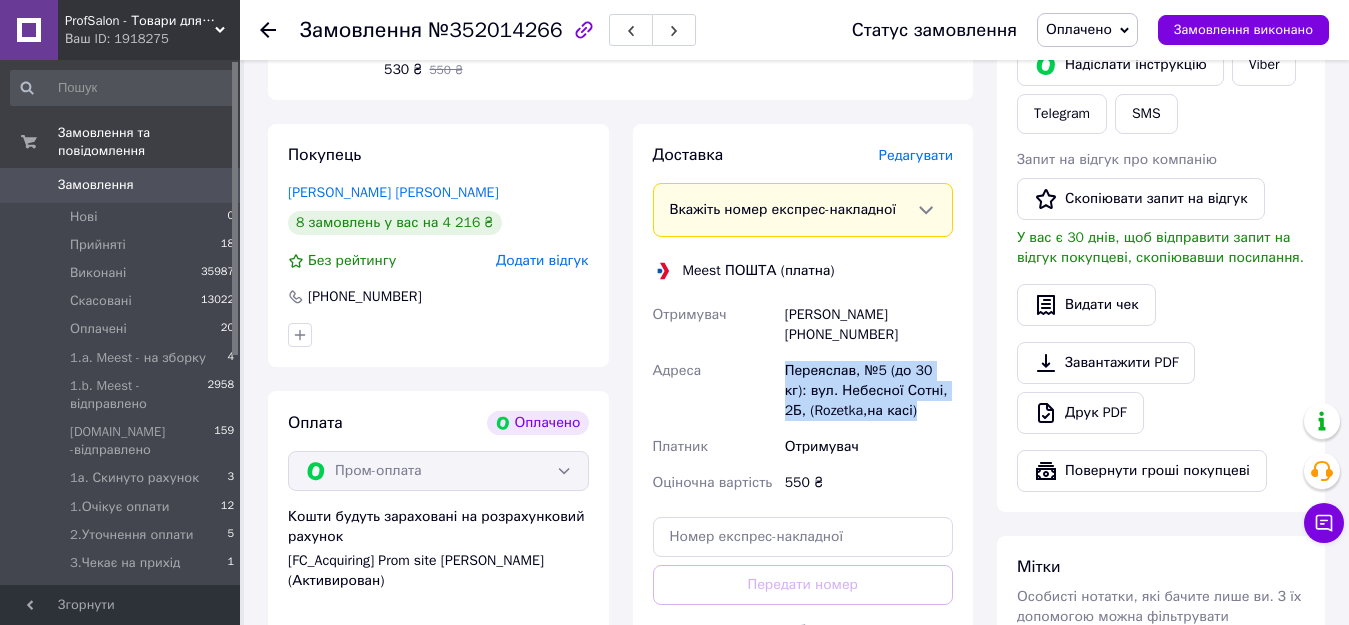 drag, startPoint x: 782, startPoint y: 353, endPoint x: 916, endPoint y: 404, distance: 143.37712 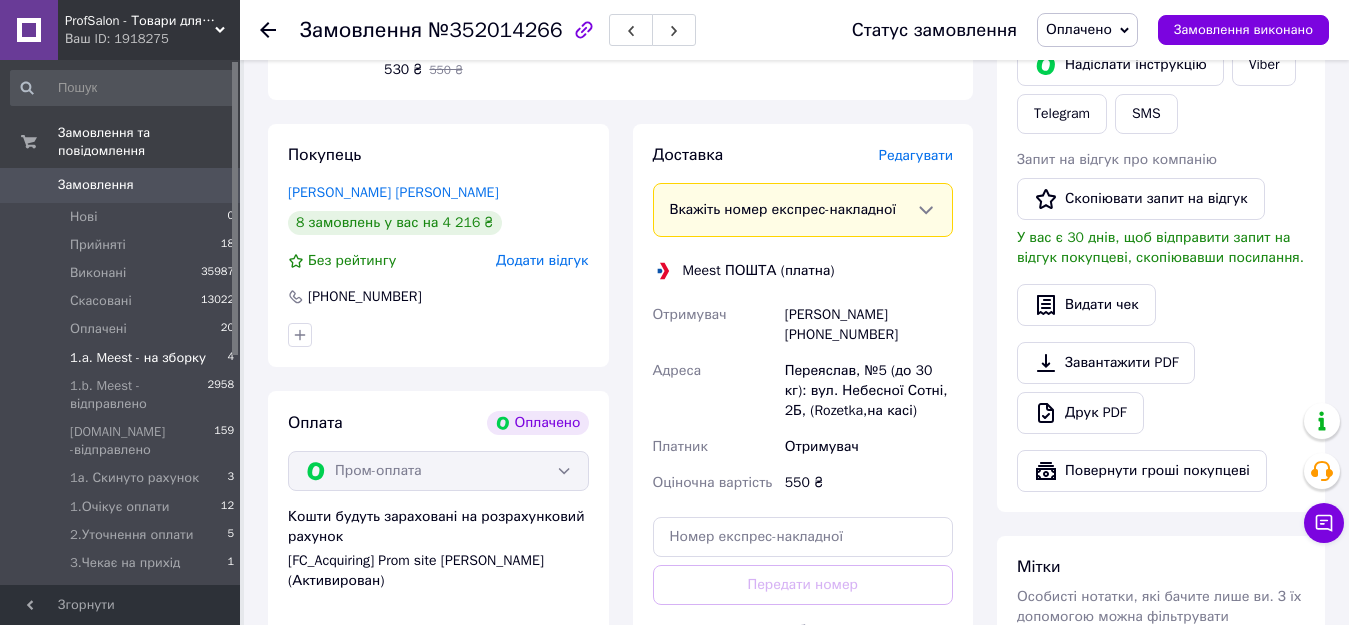 click on "1.a. Meest - на зборку 4" at bounding box center [123, 358] 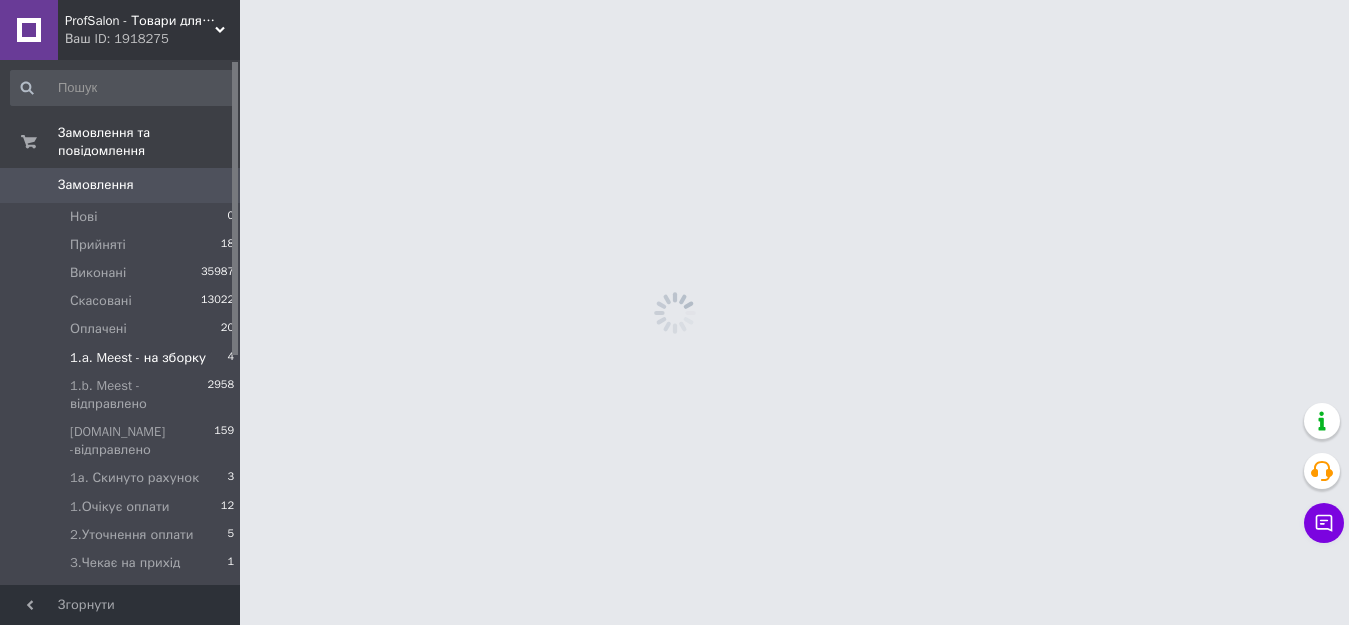 scroll, scrollTop: 0, scrollLeft: 0, axis: both 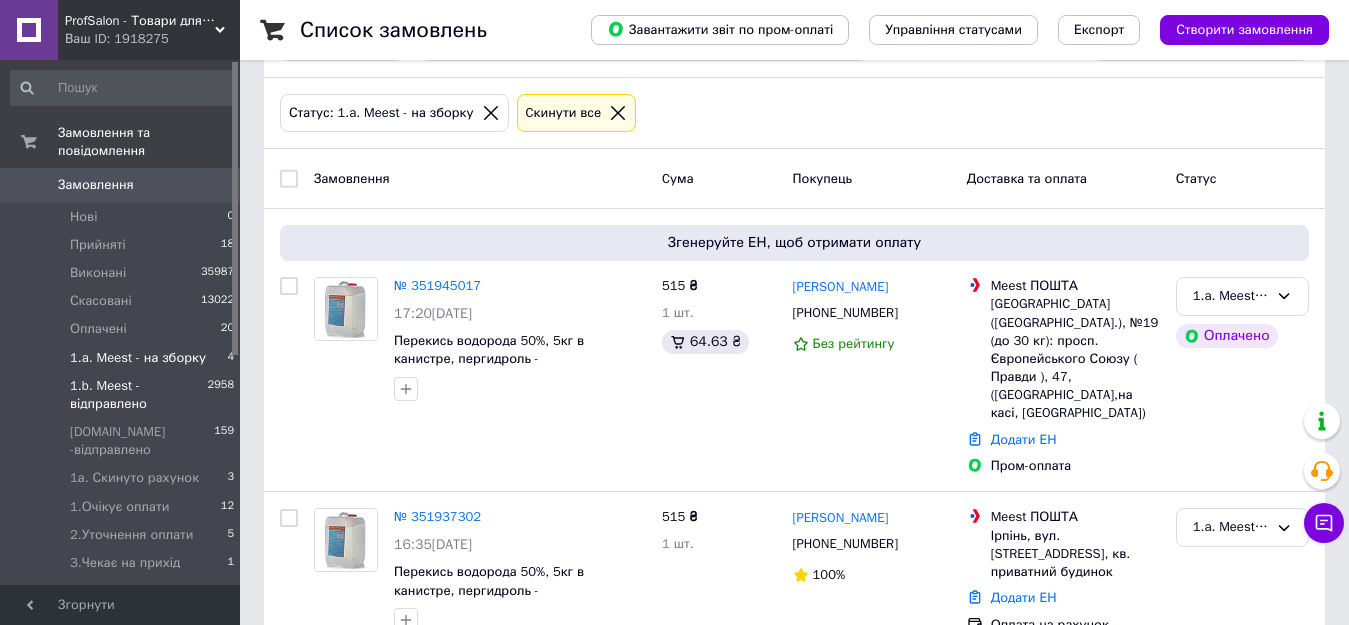 click on "1.b. Meest - відправлено" at bounding box center [139, 395] 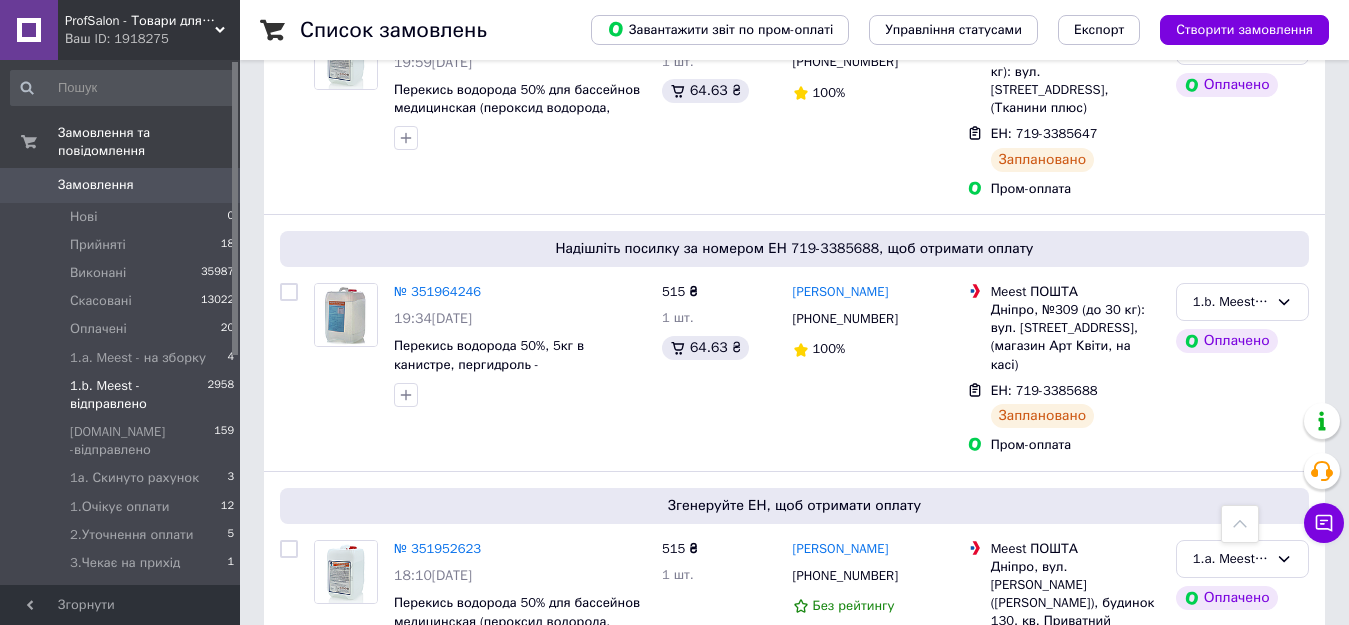 scroll, scrollTop: 1200, scrollLeft: 0, axis: vertical 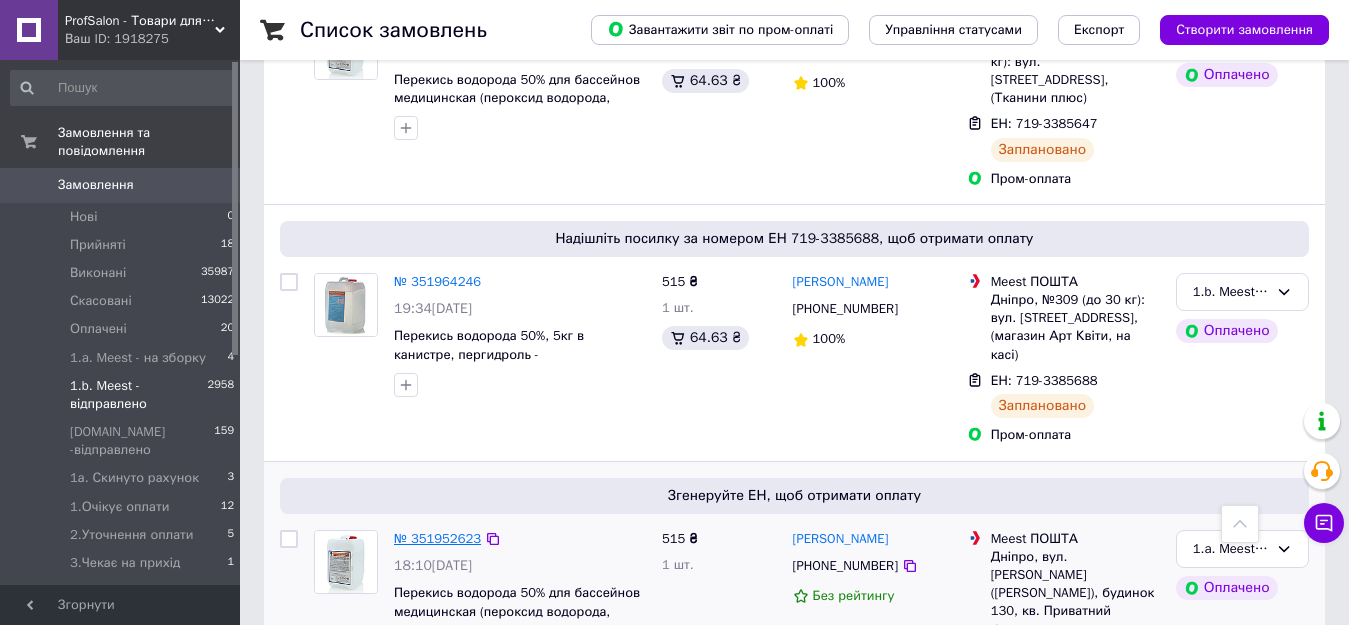 click on "№ 351952623" at bounding box center [437, 538] 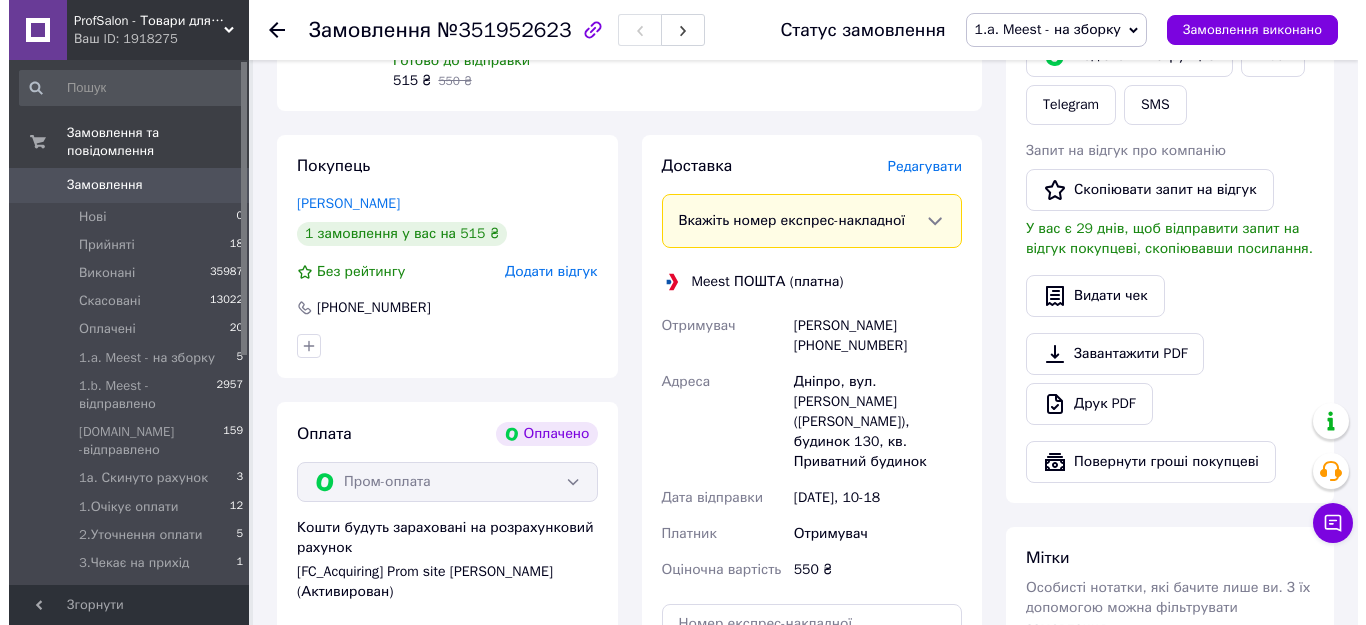 scroll, scrollTop: 900, scrollLeft: 0, axis: vertical 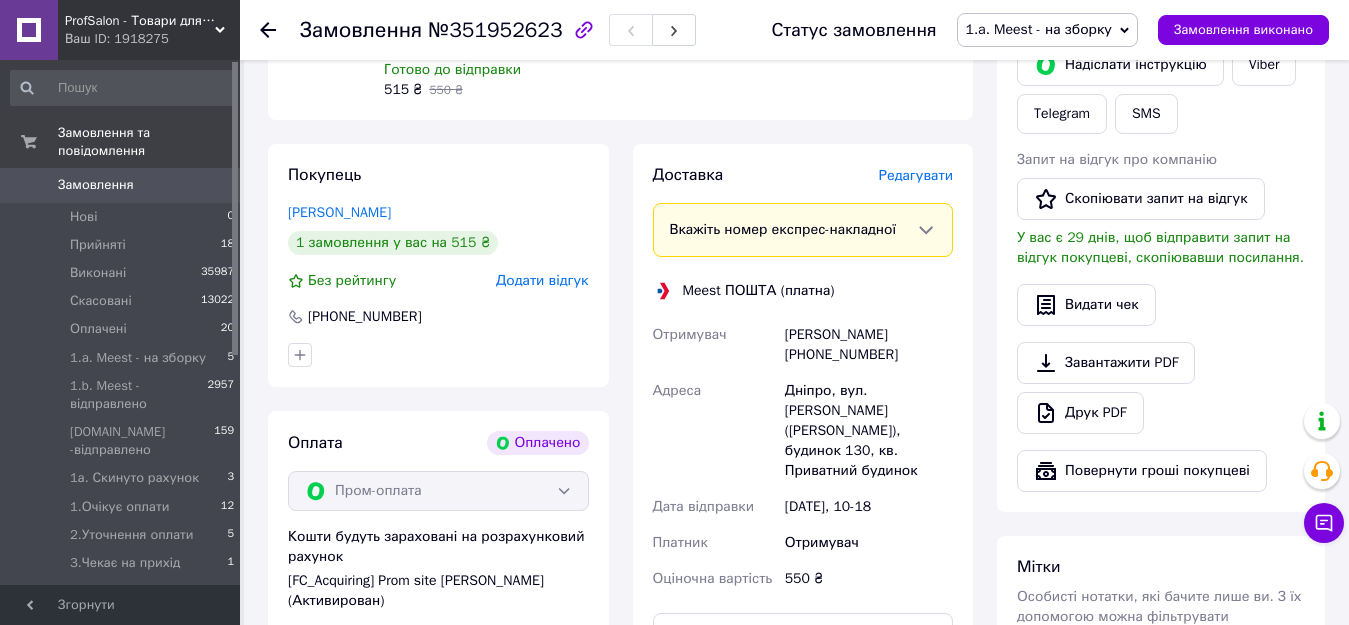 click on "Редагувати" at bounding box center [916, 175] 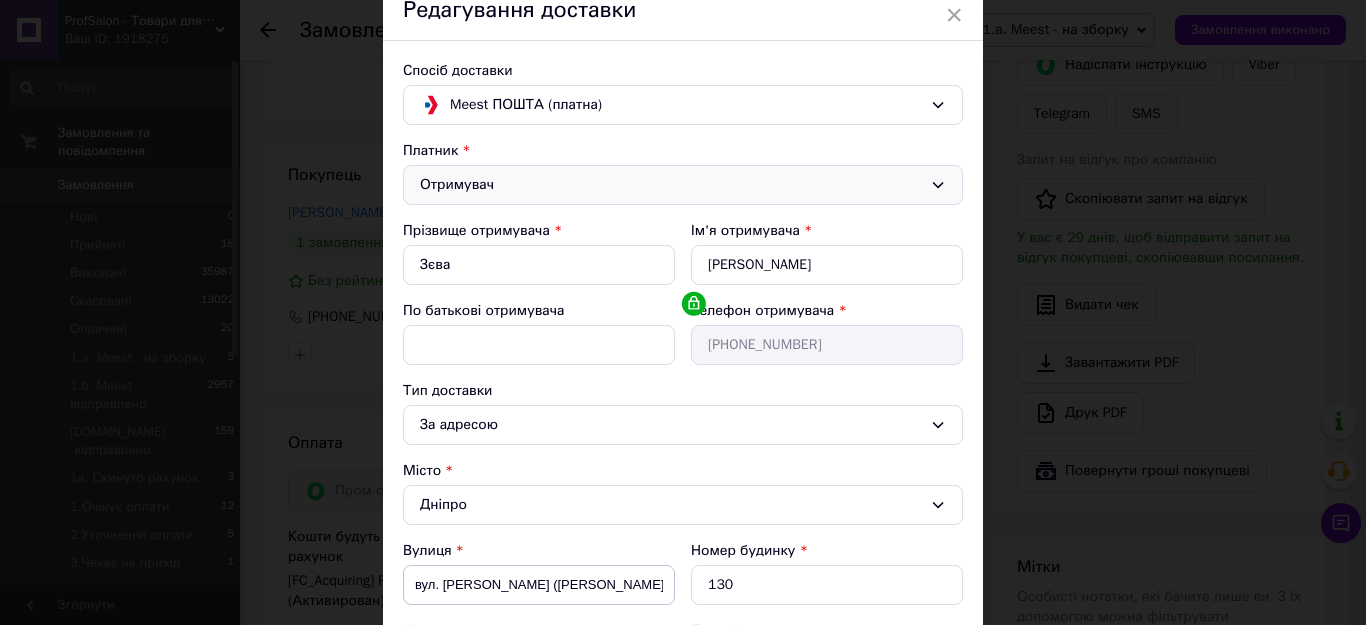 scroll, scrollTop: 200, scrollLeft: 0, axis: vertical 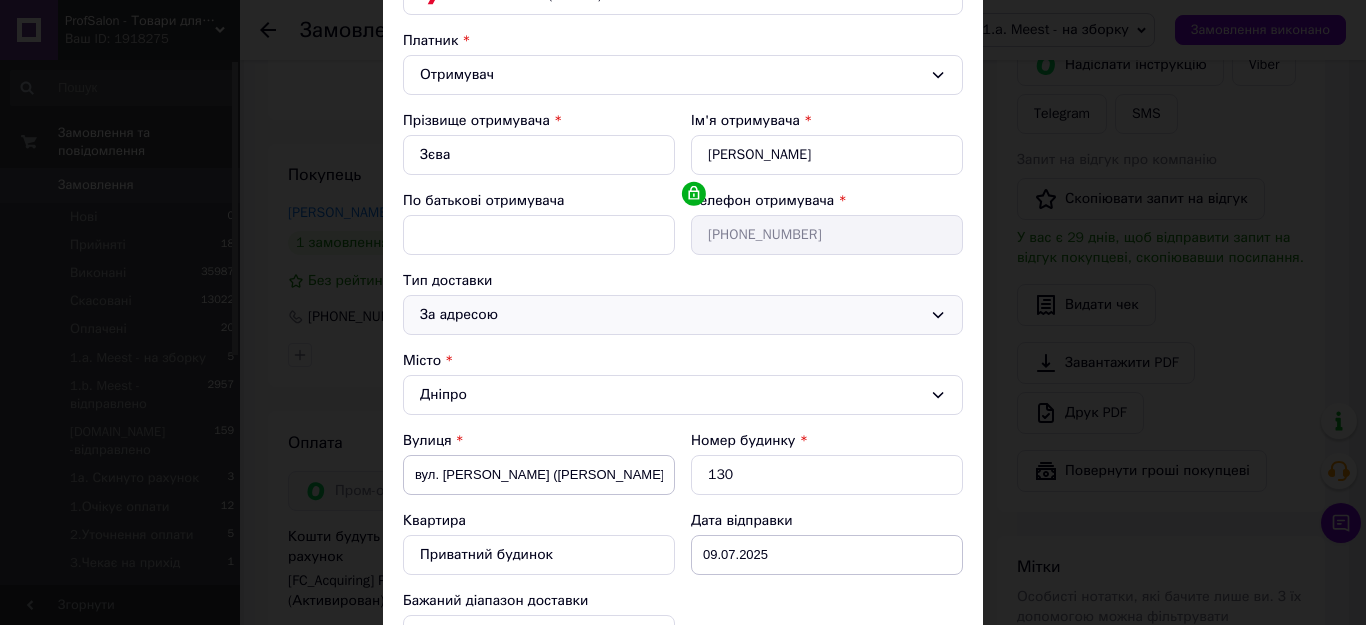 click on "За адресою" at bounding box center (671, 315) 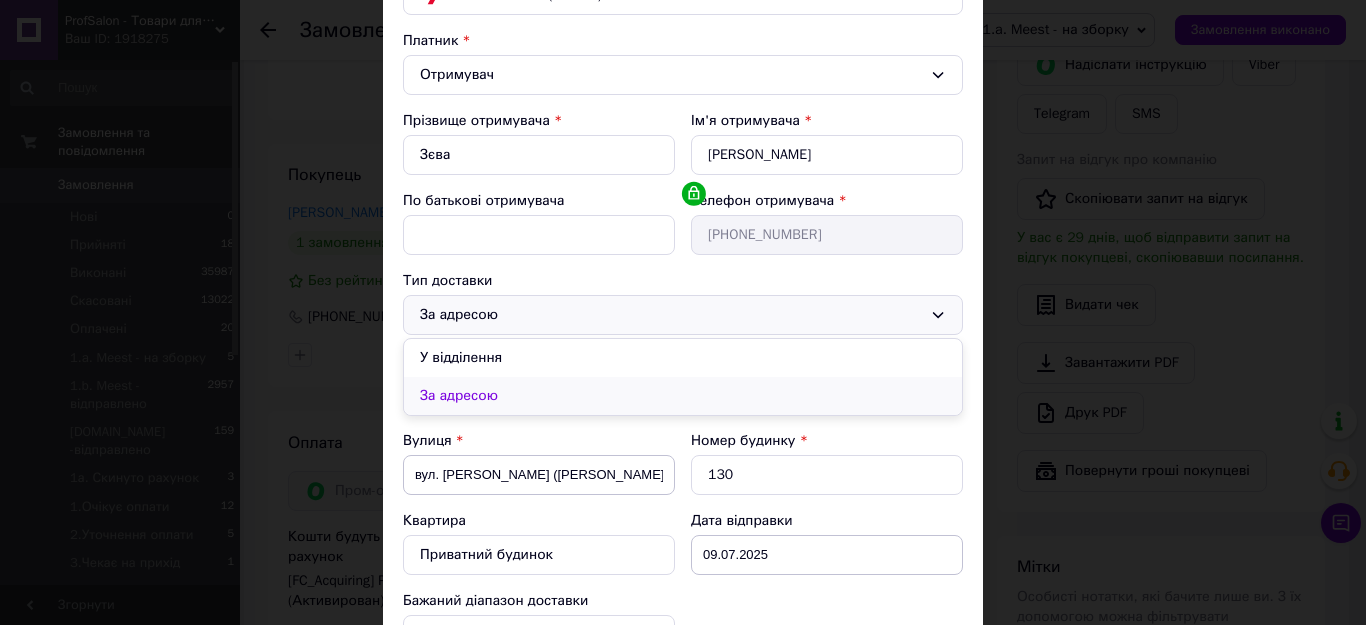 click on "За адресою" at bounding box center (683, 396) 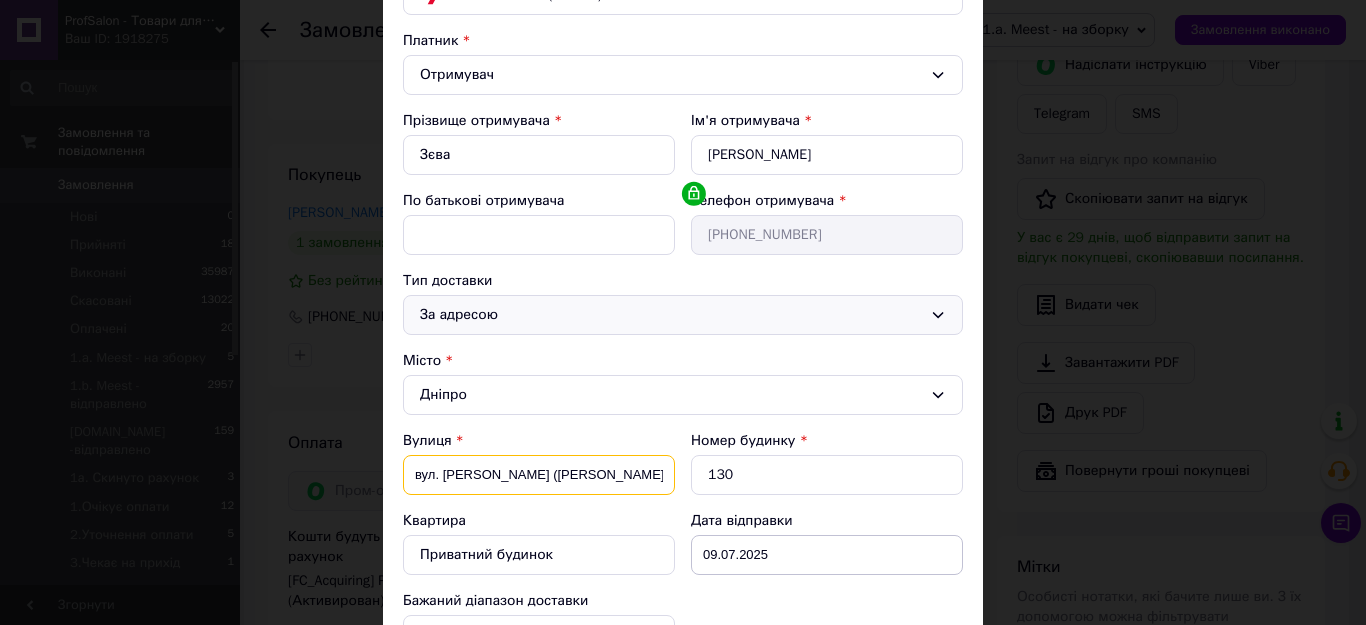 drag, startPoint x: 607, startPoint y: 472, endPoint x: 414, endPoint y: 477, distance: 193.06476 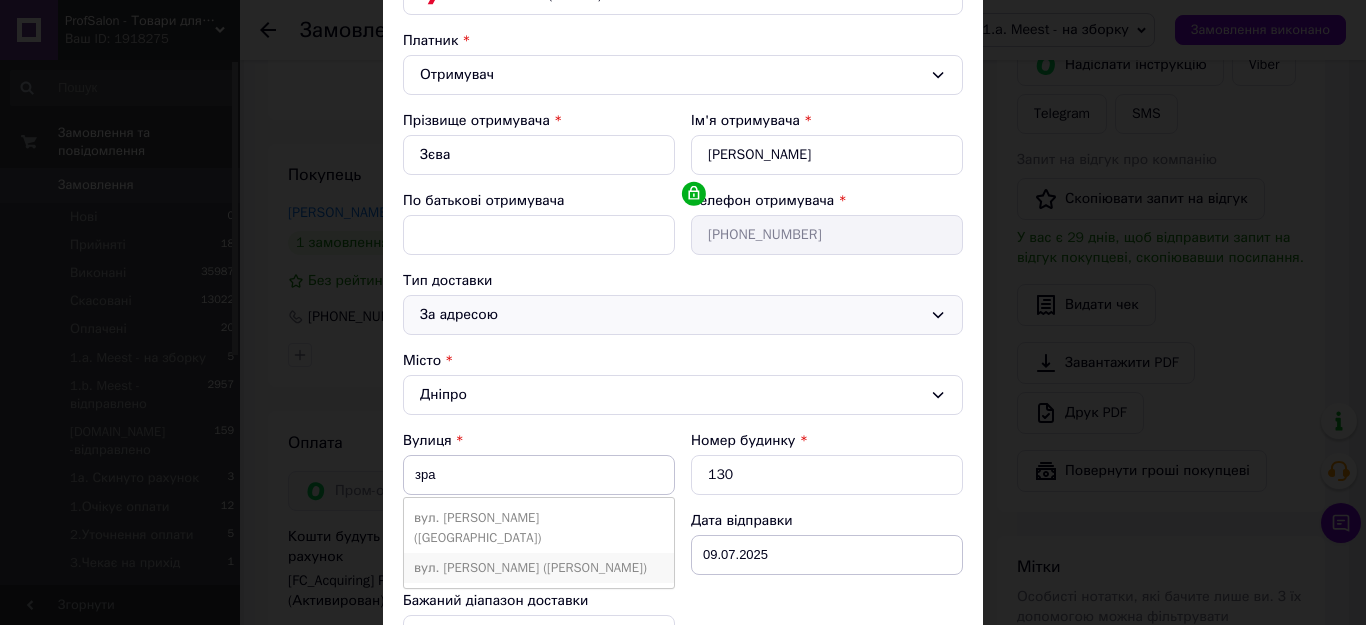 click on "вул. [PERSON_NAME] ([PERSON_NAME])" at bounding box center [539, 568] 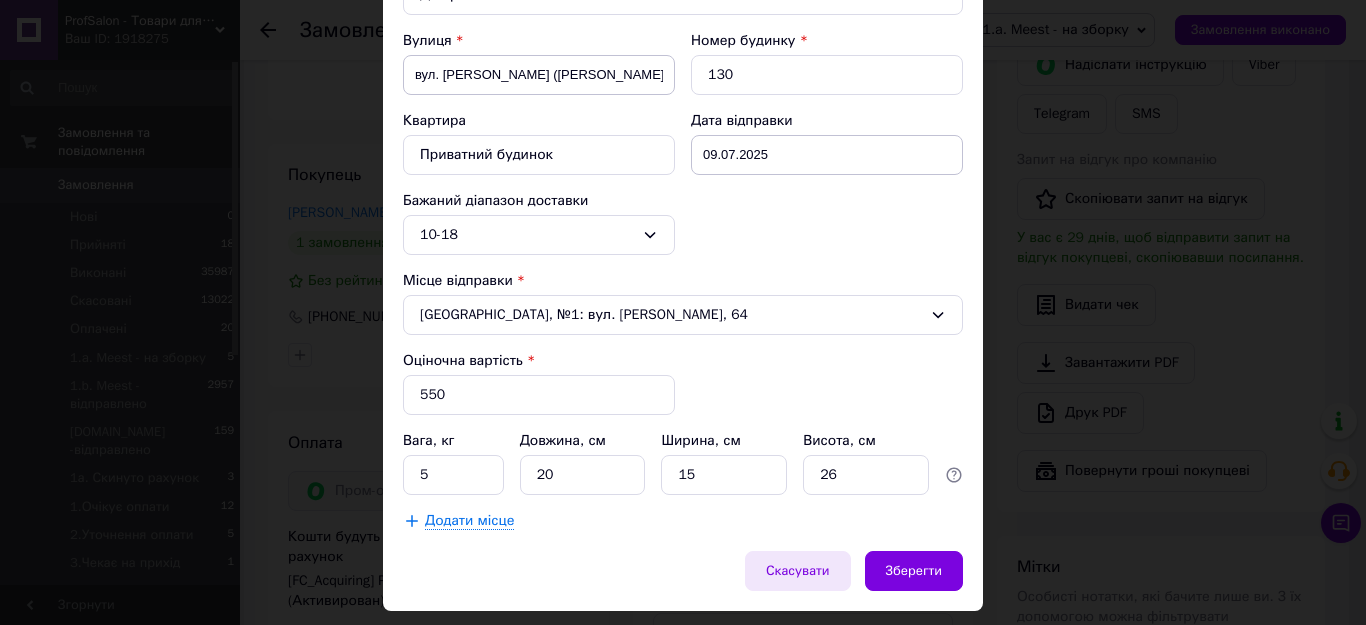 scroll, scrollTop: 656, scrollLeft: 0, axis: vertical 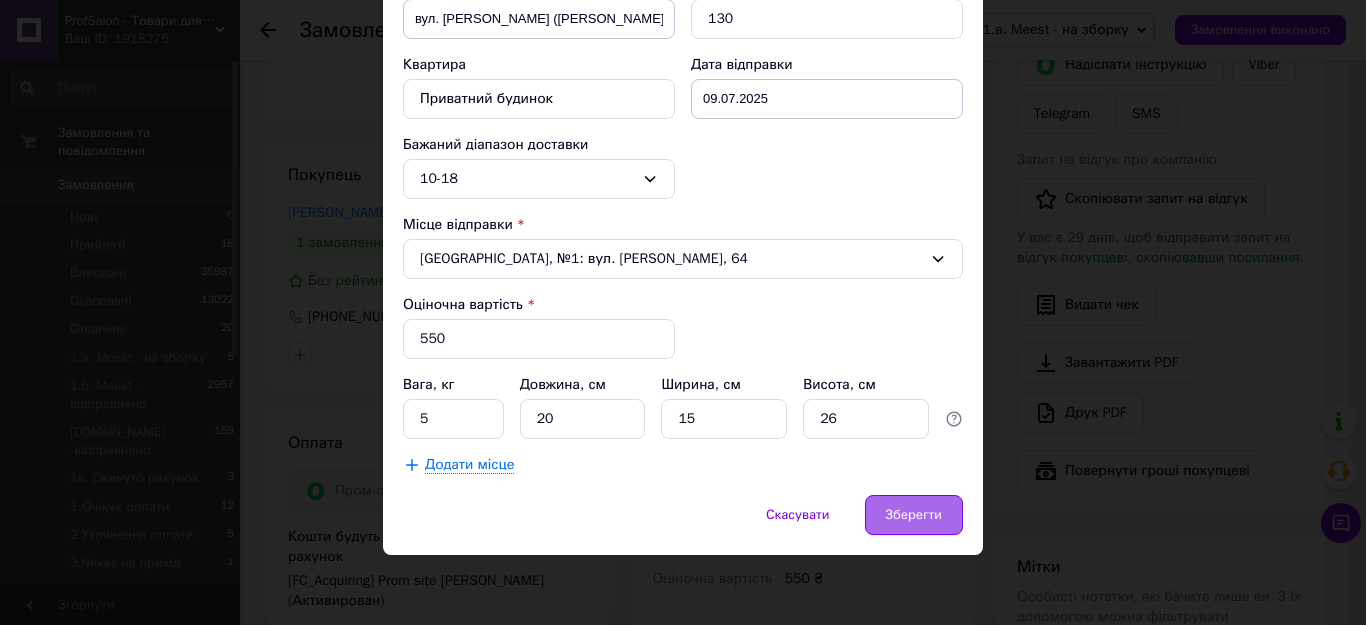 click on "Зберегти" at bounding box center (914, 515) 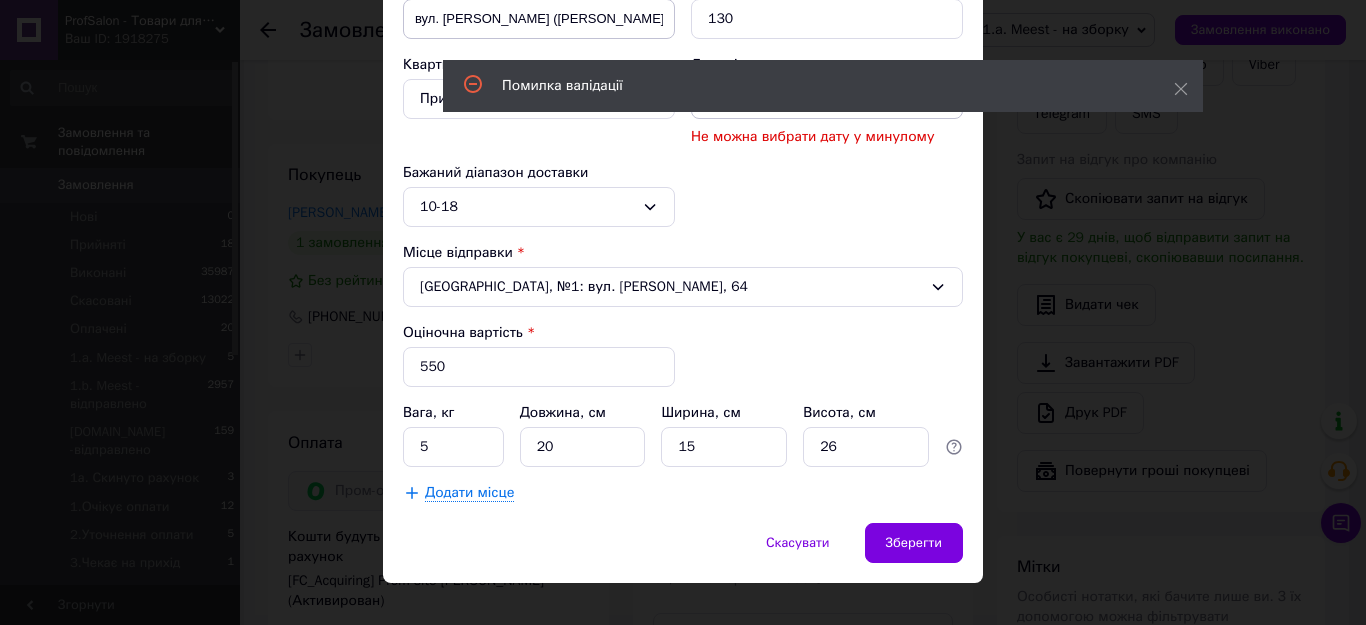 scroll, scrollTop: 556, scrollLeft: 0, axis: vertical 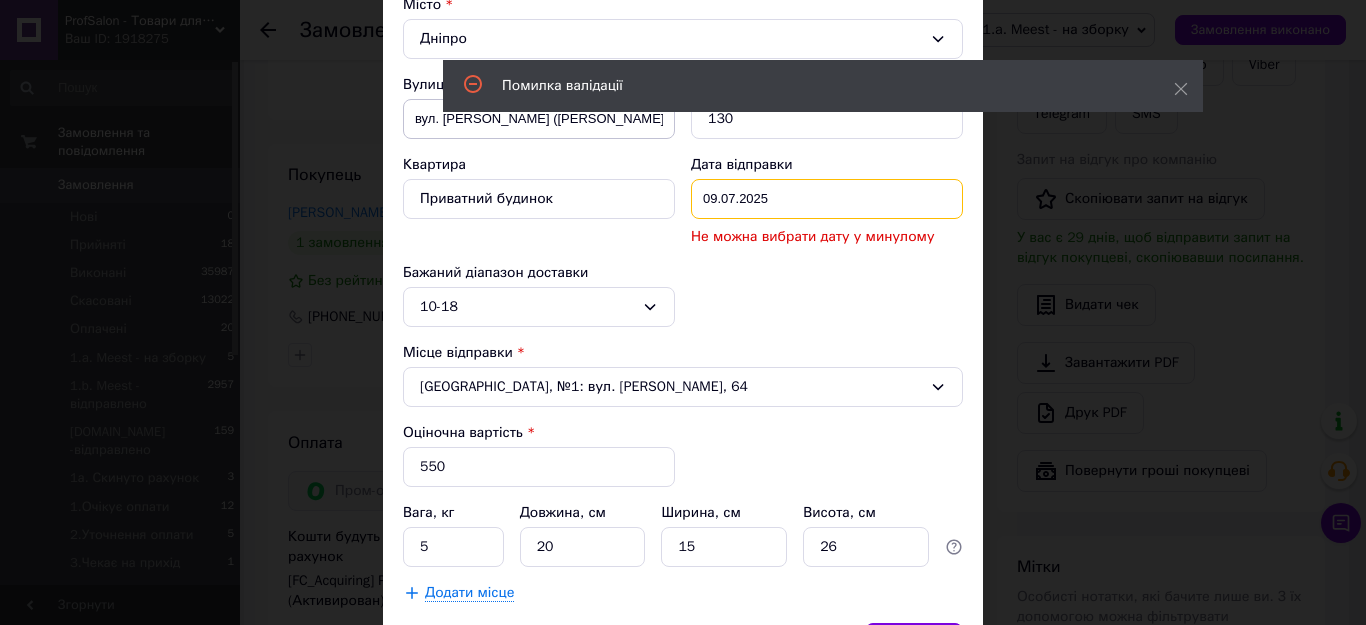 click on "[DATE] < 2025 > < Июль > Пн Вт Ср Чт Пт Сб Вс 30 1 2 3 4 5 6 7 8 9 10 11 12 13 14 15 16 17 18 19 20 21 22 23 24 25 26 27 28 29 30 31 1 2 3 4 5 6 7 8 9 10" at bounding box center (827, 199) 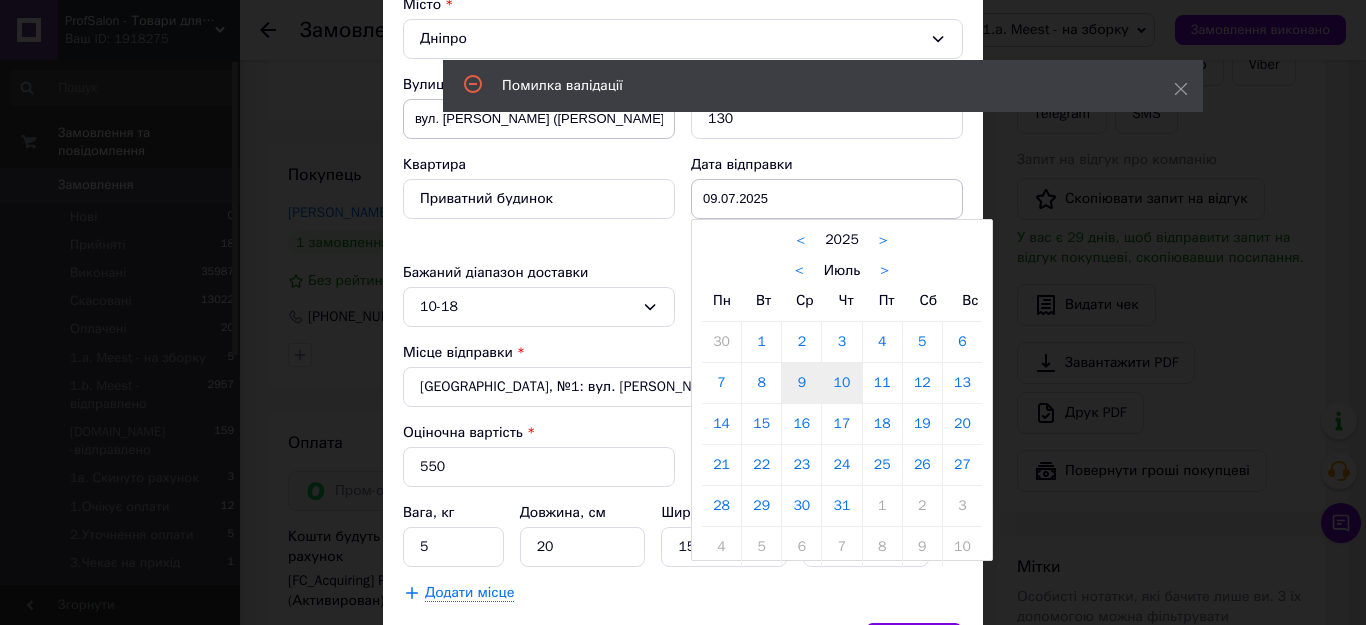 click on "10" at bounding box center [841, 383] 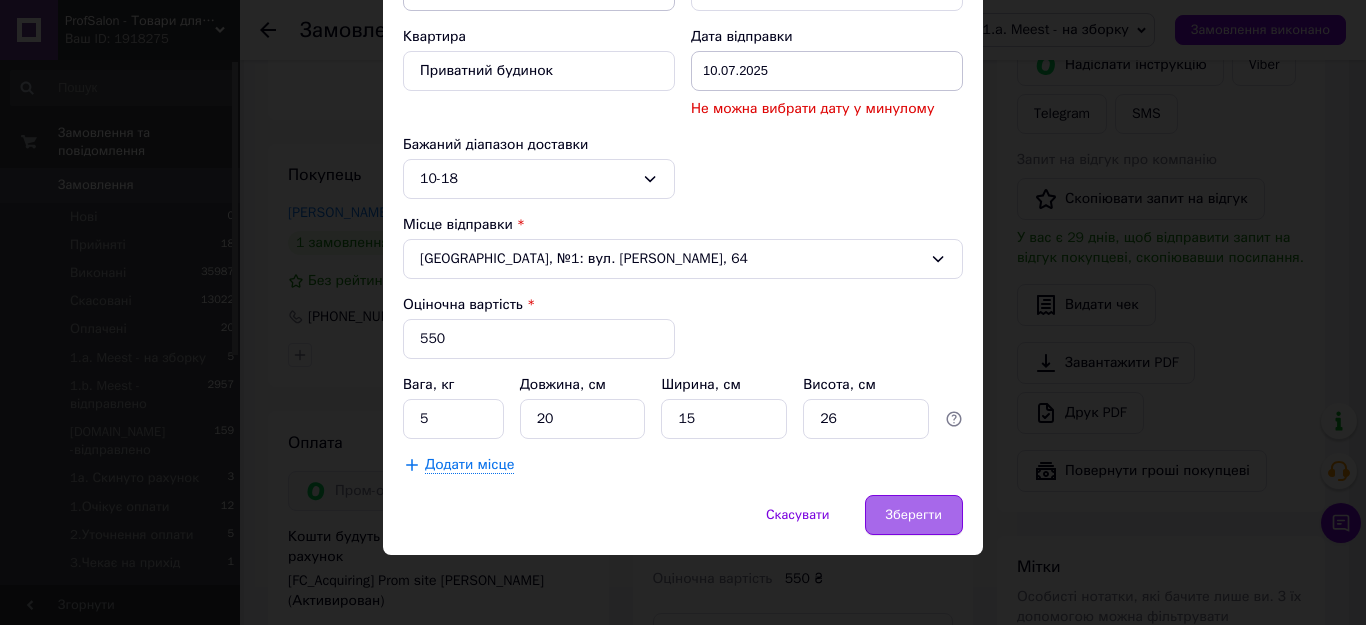 click on "Зберегти" at bounding box center (914, 515) 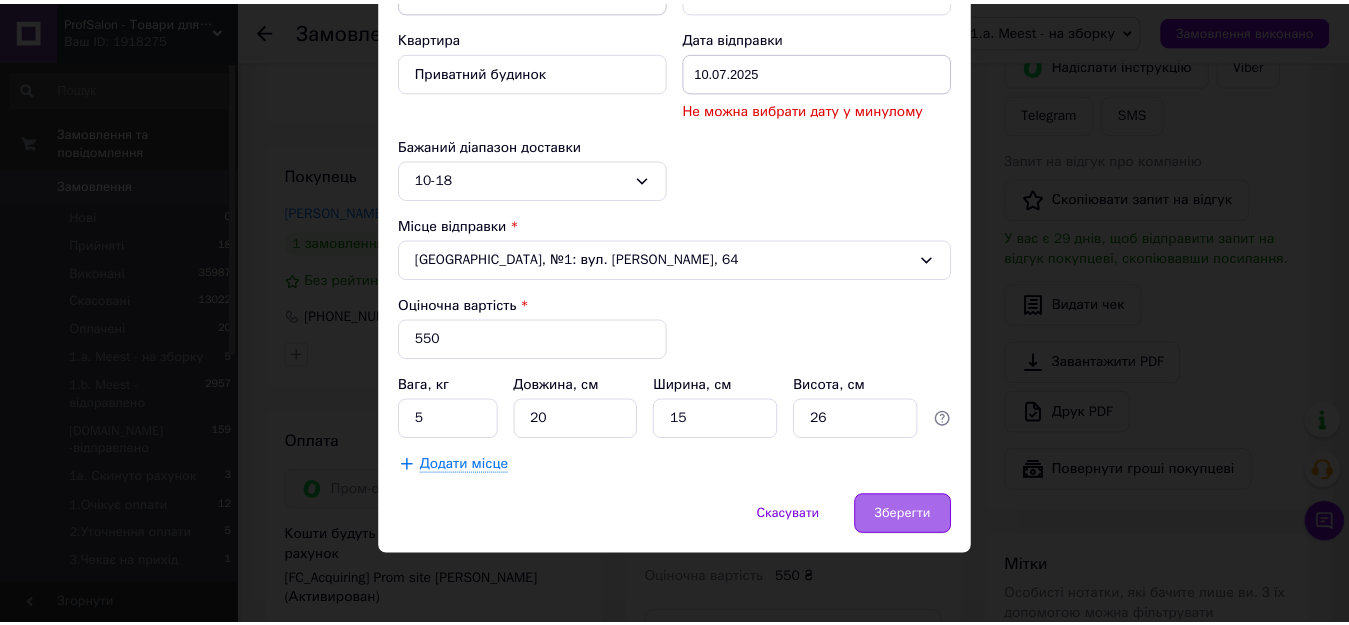 scroll, scrollTop: 656, scrollLeft: 0, axis: vertical 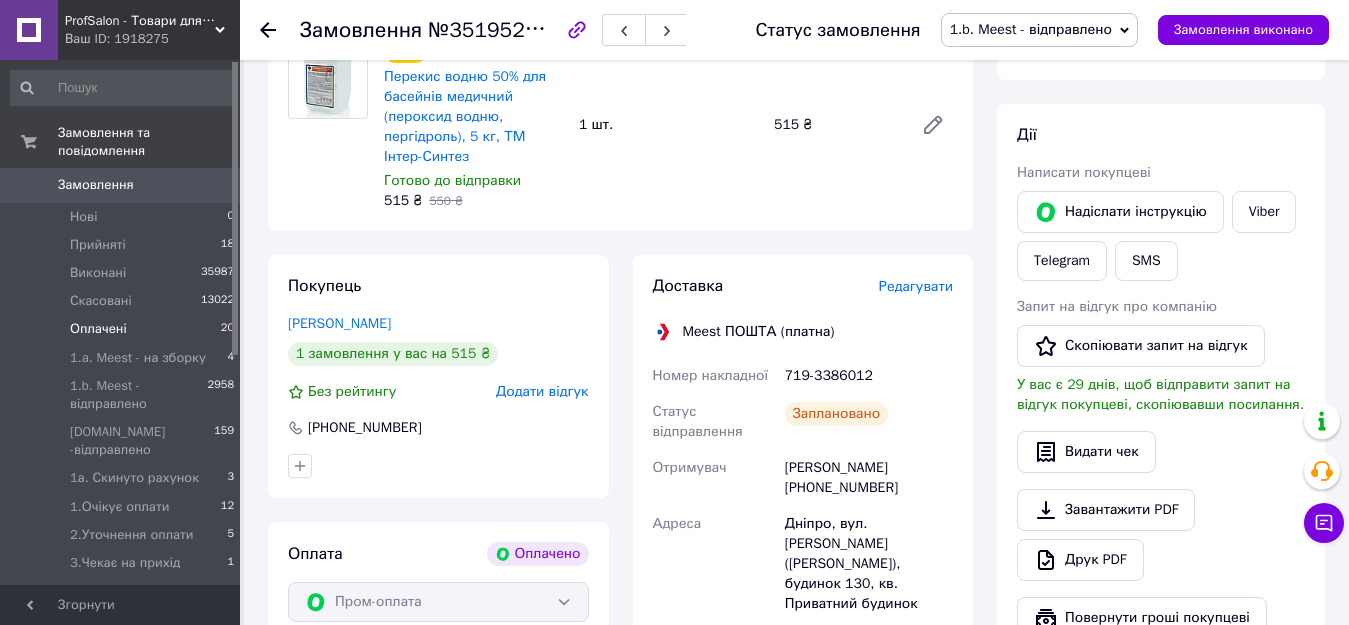 click on "Оплачені" at bounding box center [98, 329] 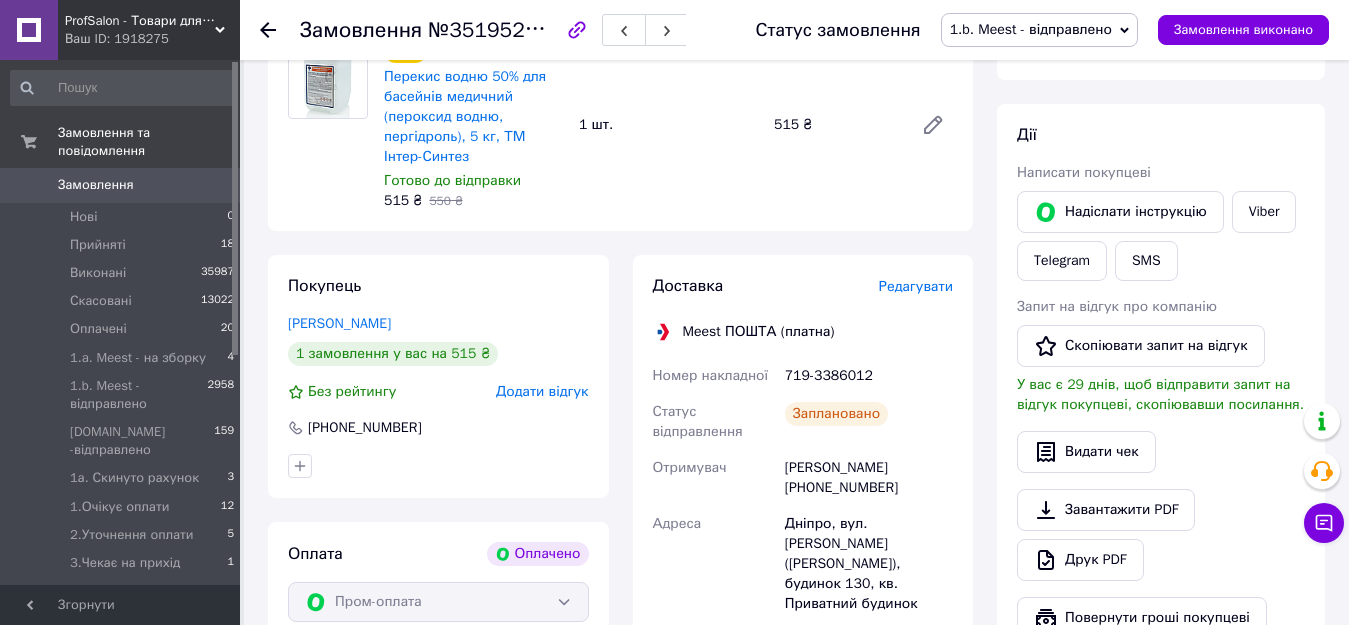 scroll, scrollTop: 0, scrollLeft: 0, axis: both 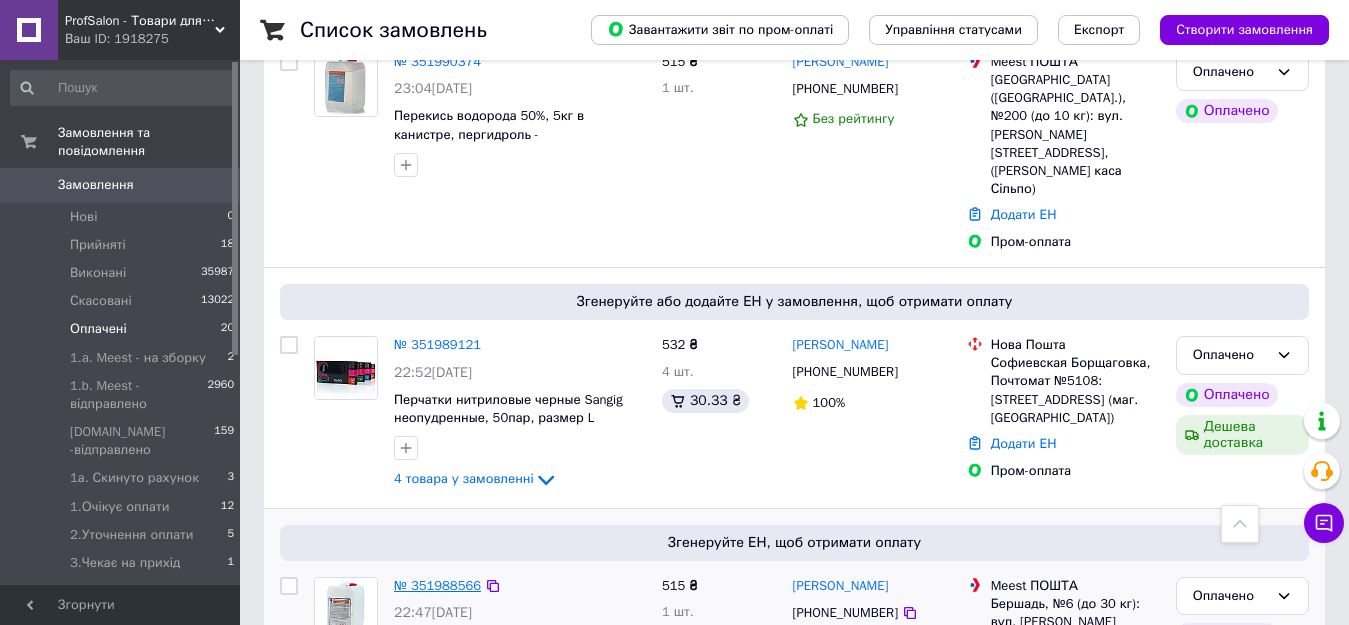 click on "№ 351988566" at bounding box center [437, 585] 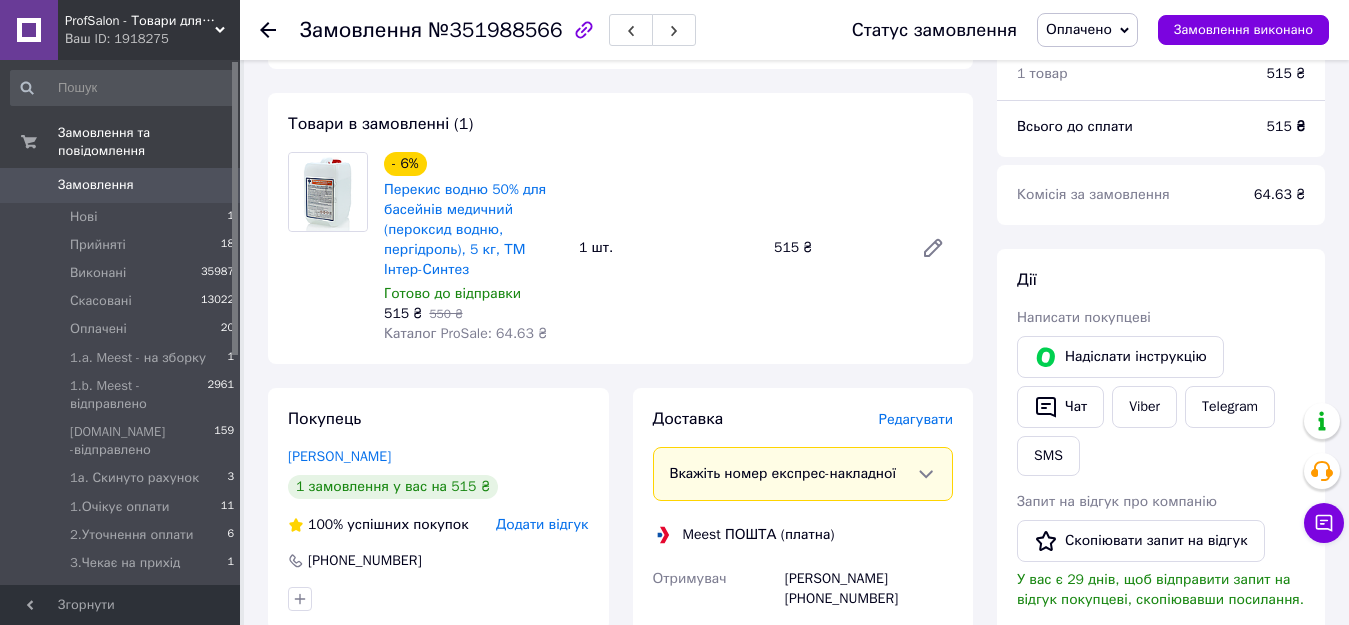 scroll, scrollTop: 700, scrollLeft: 0, axis: vertical 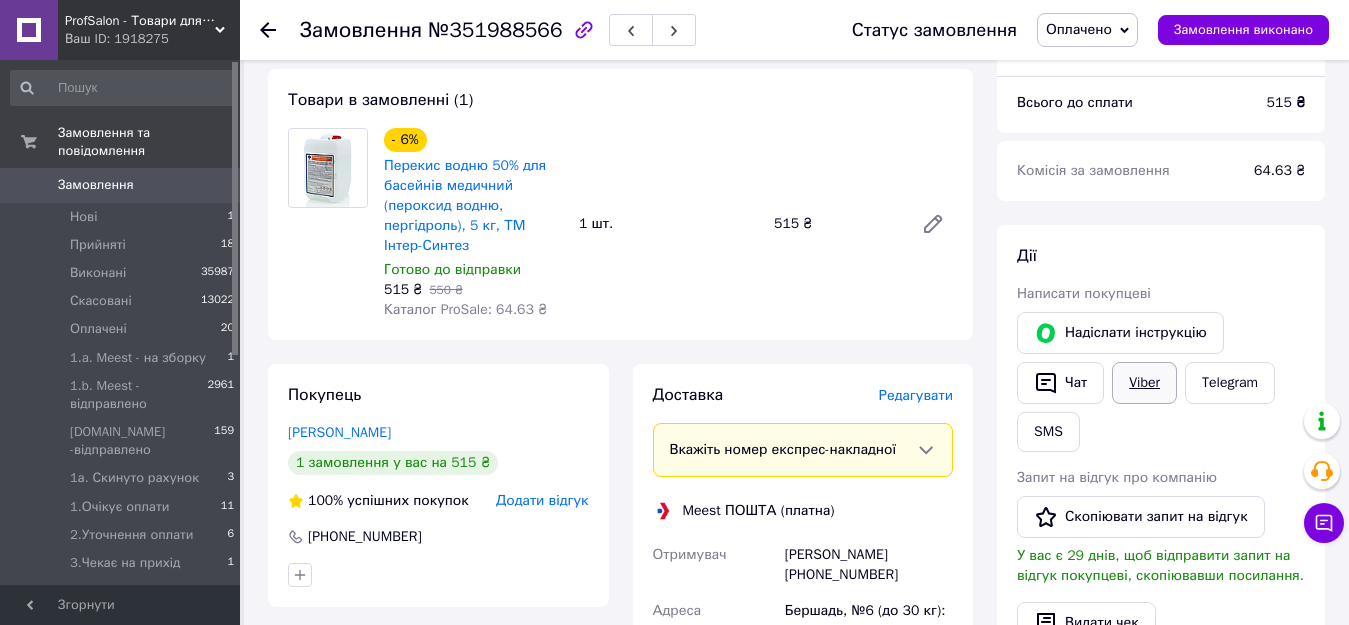 click on "Viber" at bounding box center [1144, 383] 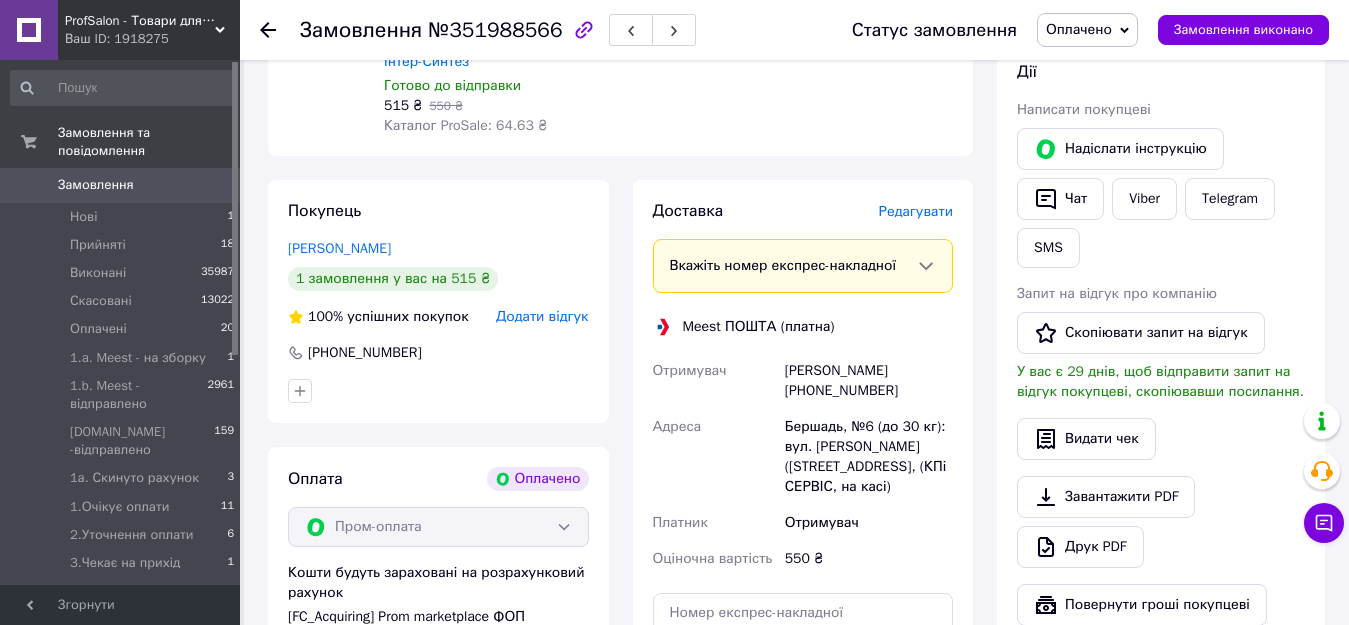 scroll, scrollTop: 900, scrollLeft: 0, axis: vertical 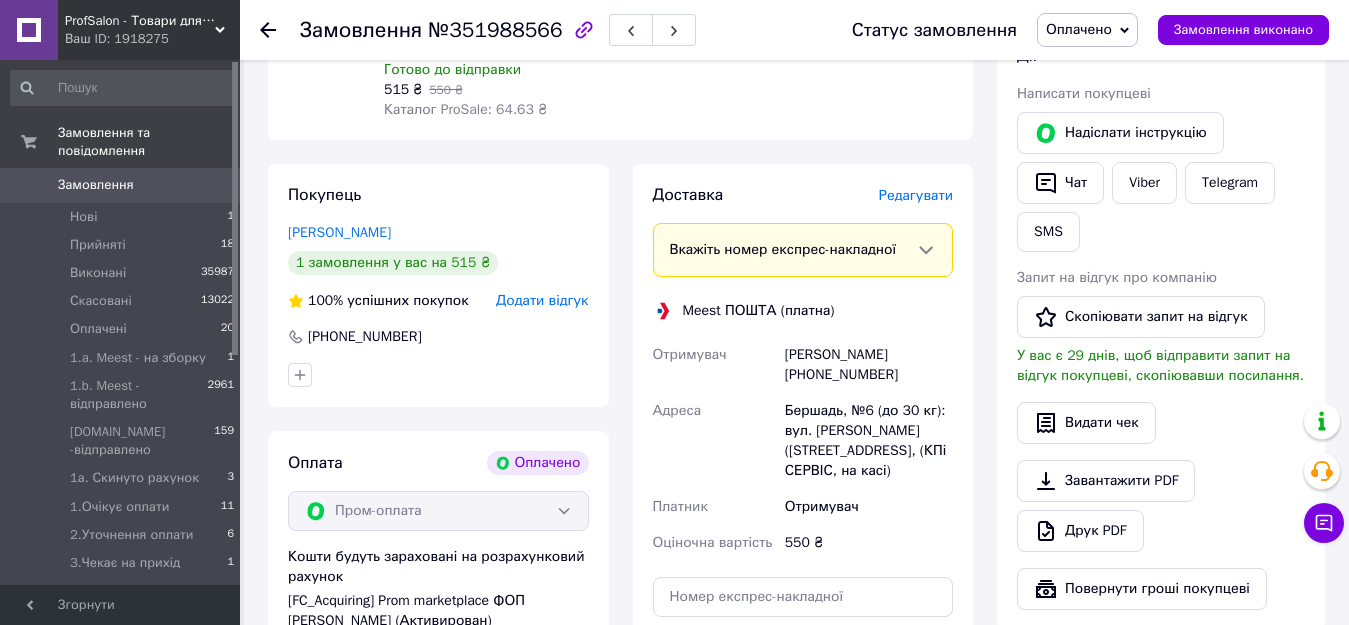 drag, startPoint x: 783, startPoint y: 388, endPoint x: 936, endPoint y: 463, distance: 170.39366 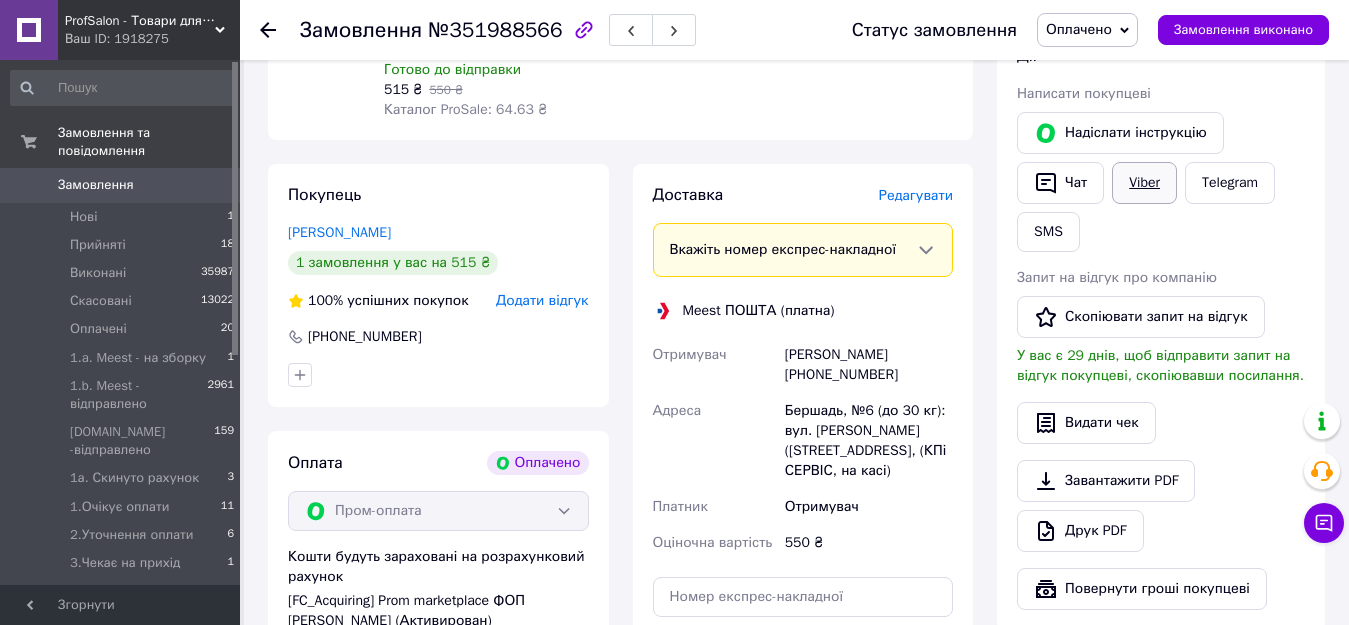 click on "Viber" at bounding box center [1144, 183] 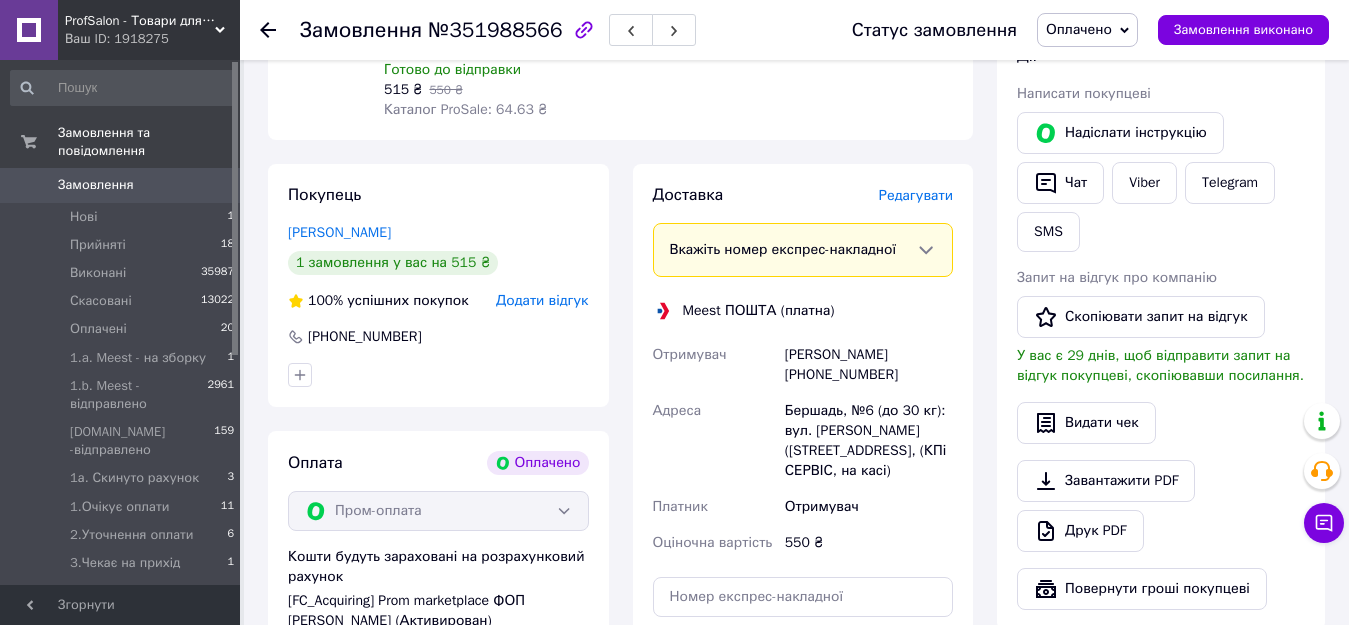 click 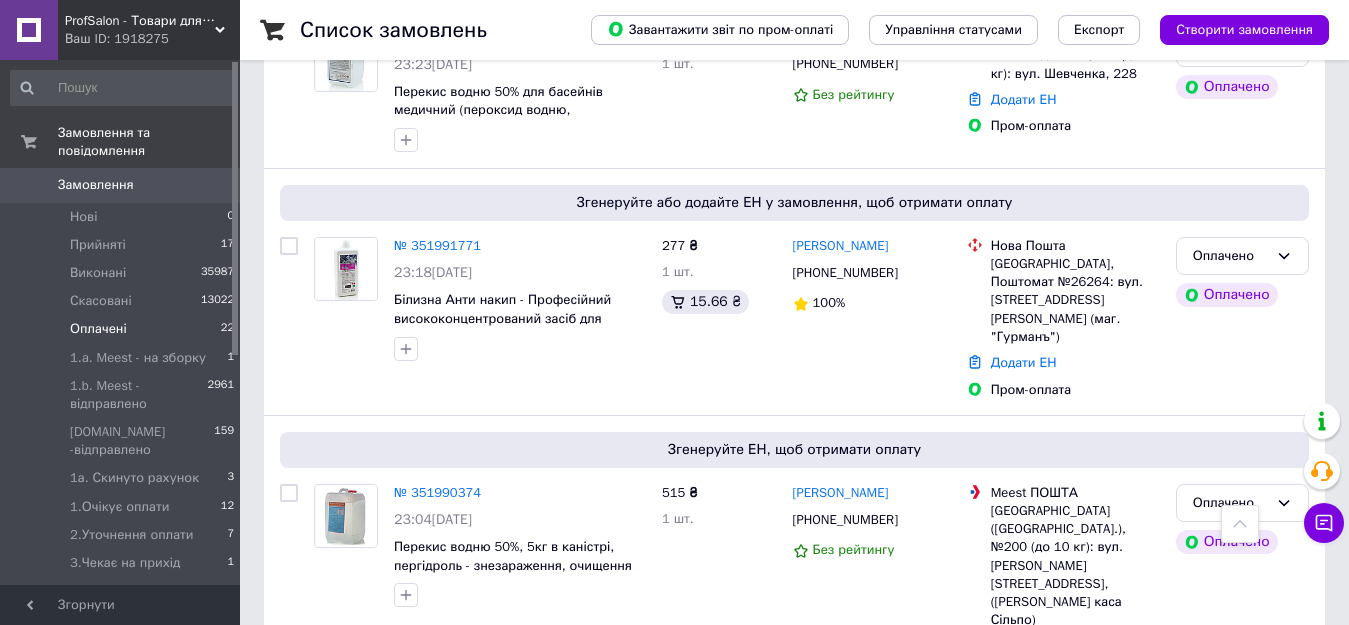 scroll, scrollTop: 3957, scrollLeft: 0, axis: vertical 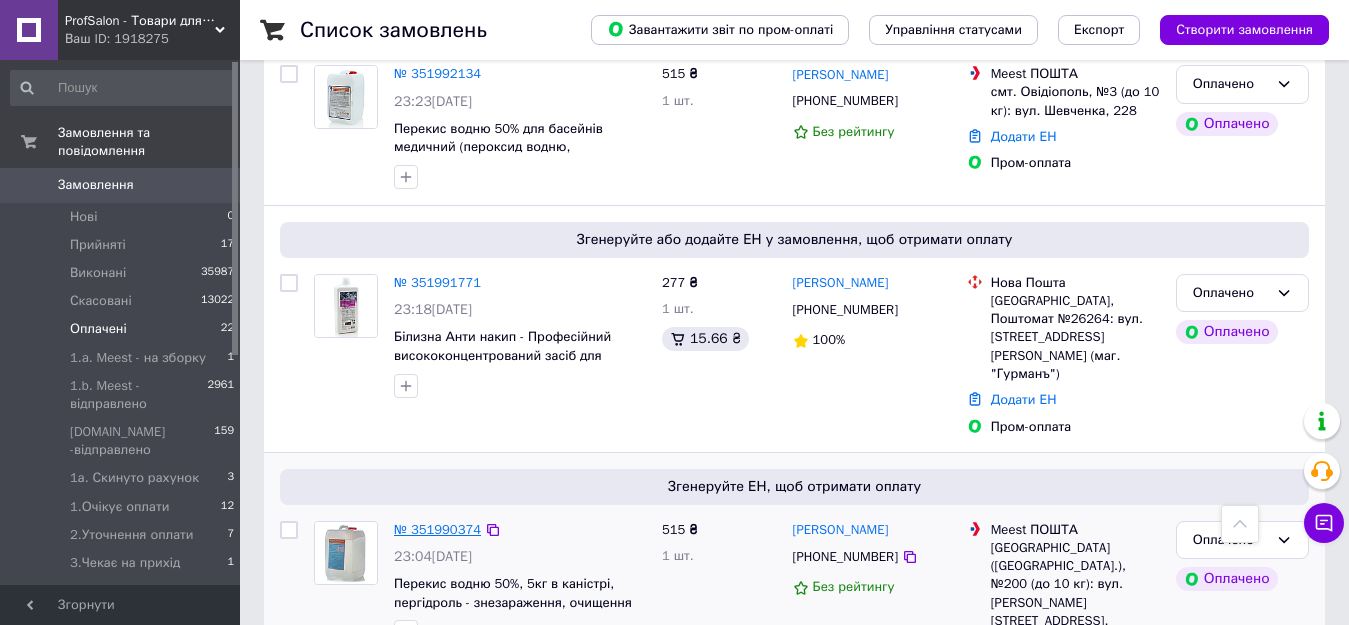 click on "№ 351990374" at bounding box center [437, 529] 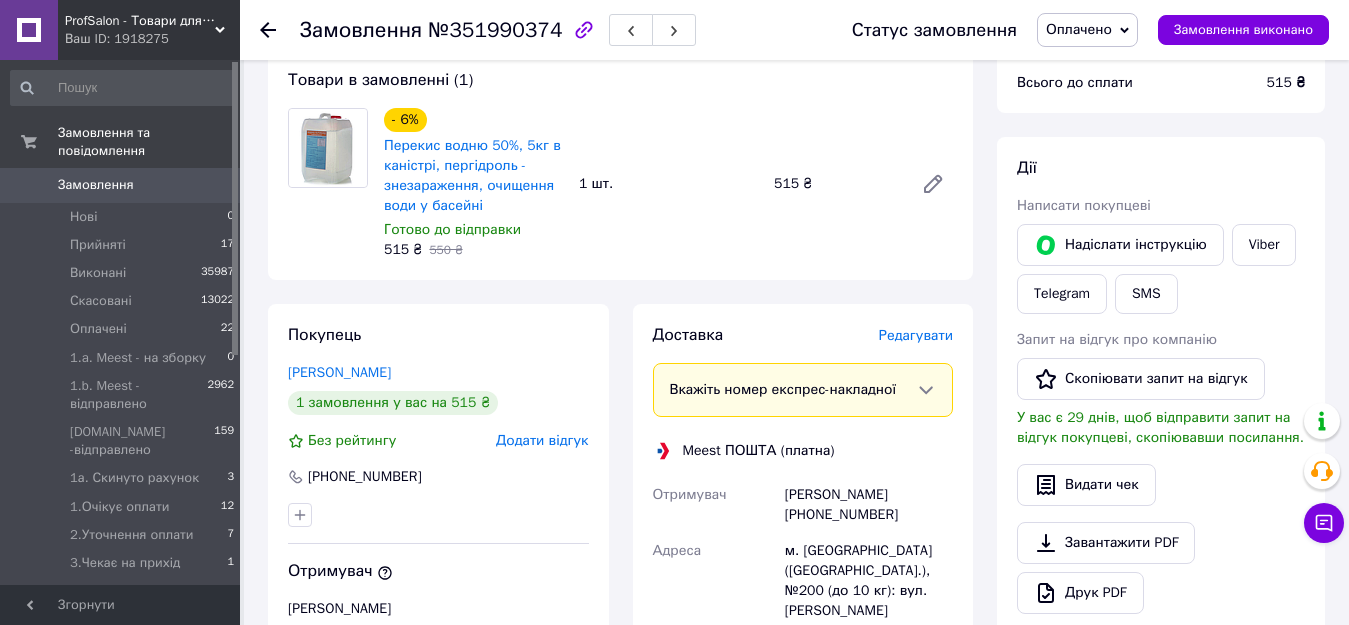 scroll, scrollTop: 705, scrollLeft: 0, axis: vertical 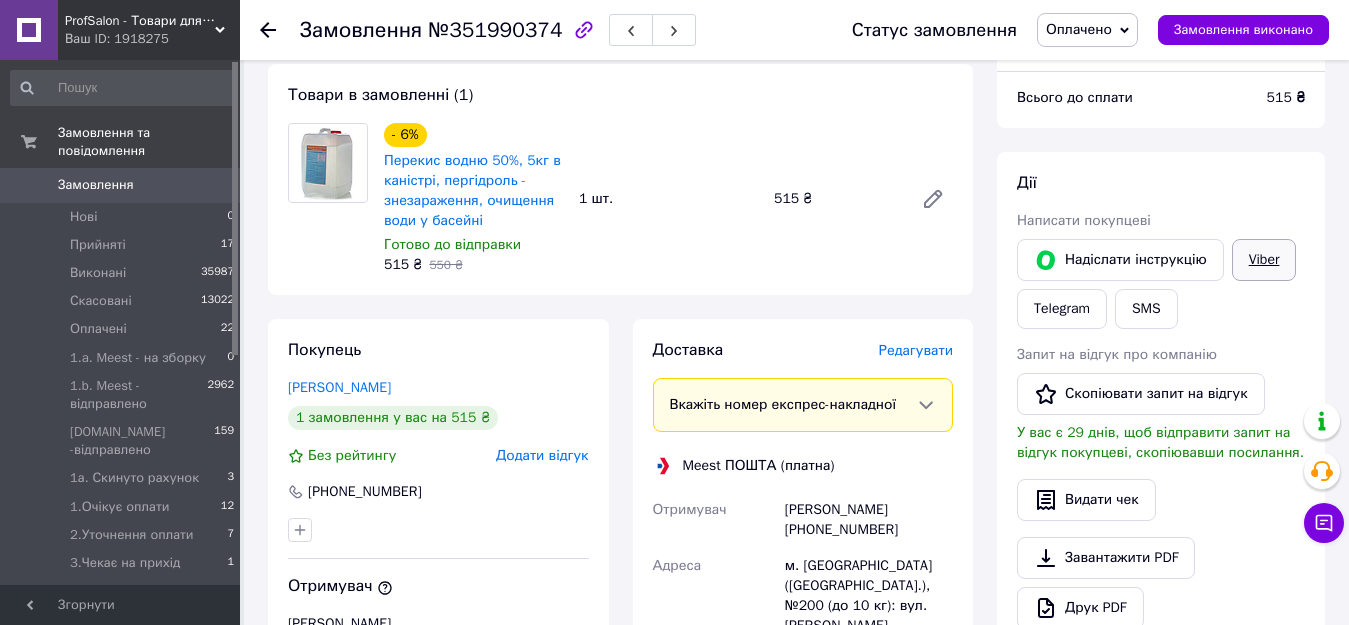 click on "Viber" at bounding box center [1264, 260] 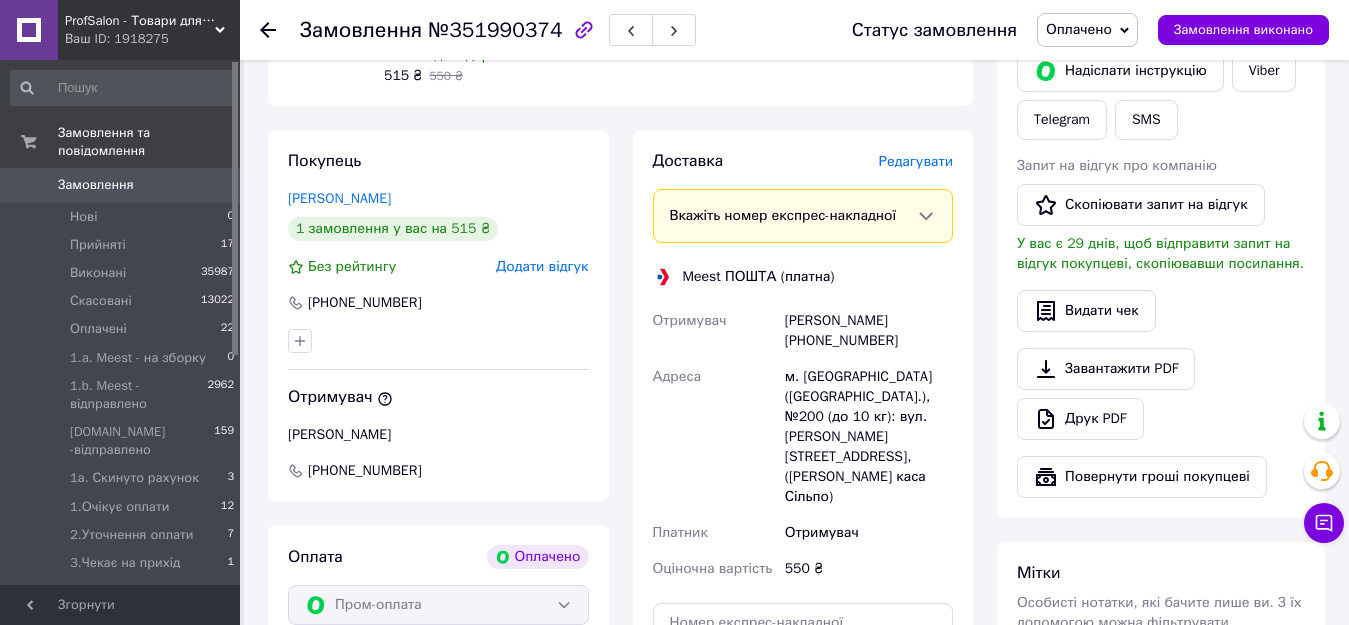scroll, scrollTop: 905, scrollLeft: 0, axis: vertical 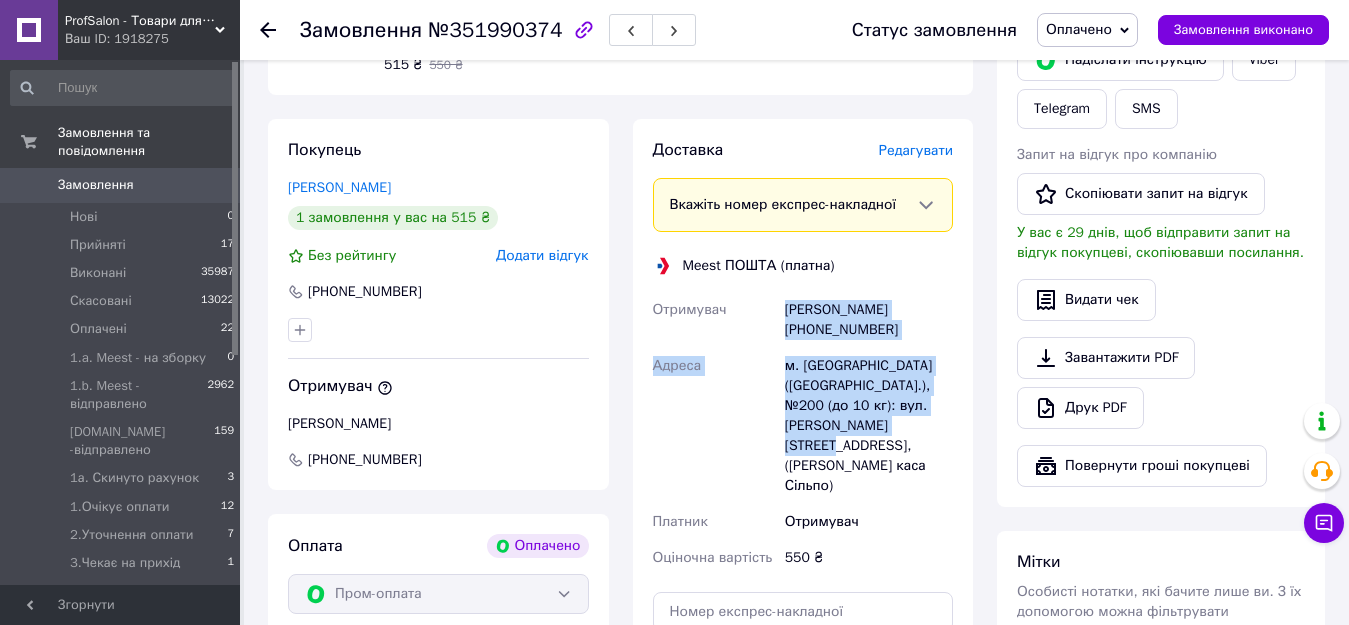 drag, startPoint x: 773, startPoint y: 297, endPoint x: 880, endPoint y: 400, distance: 148.51936 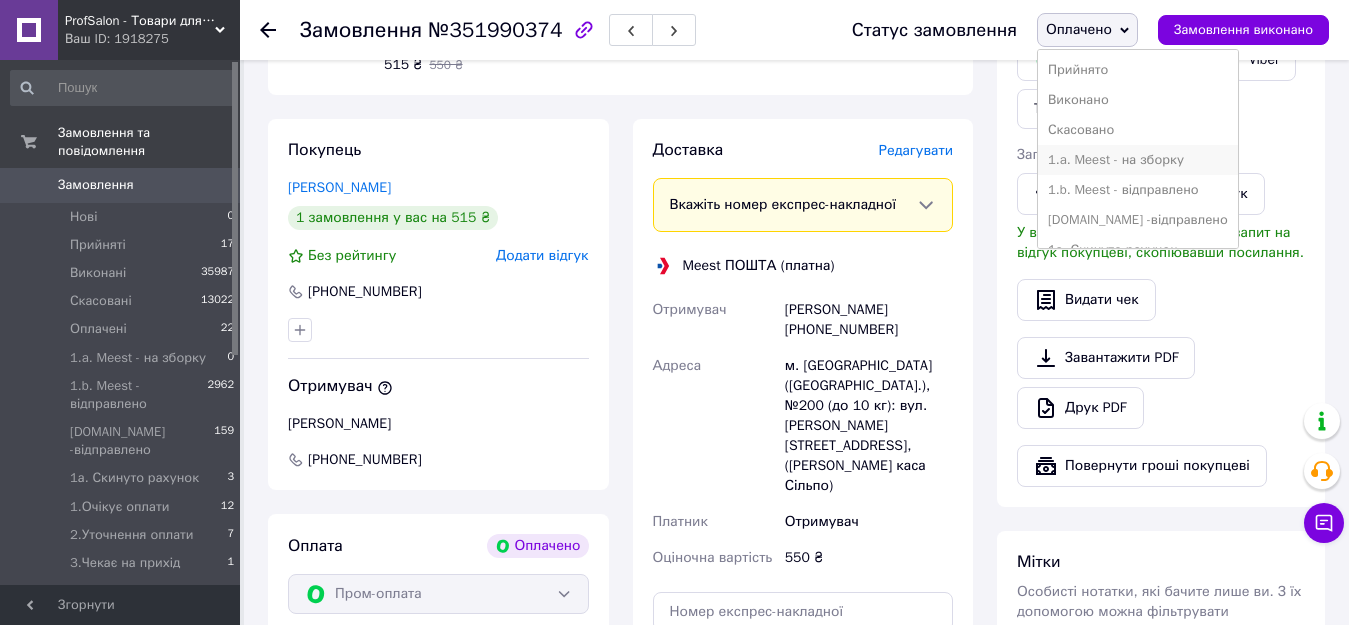 click on "1.a. Meest - на зборку" at bounding box center [1138, 160] 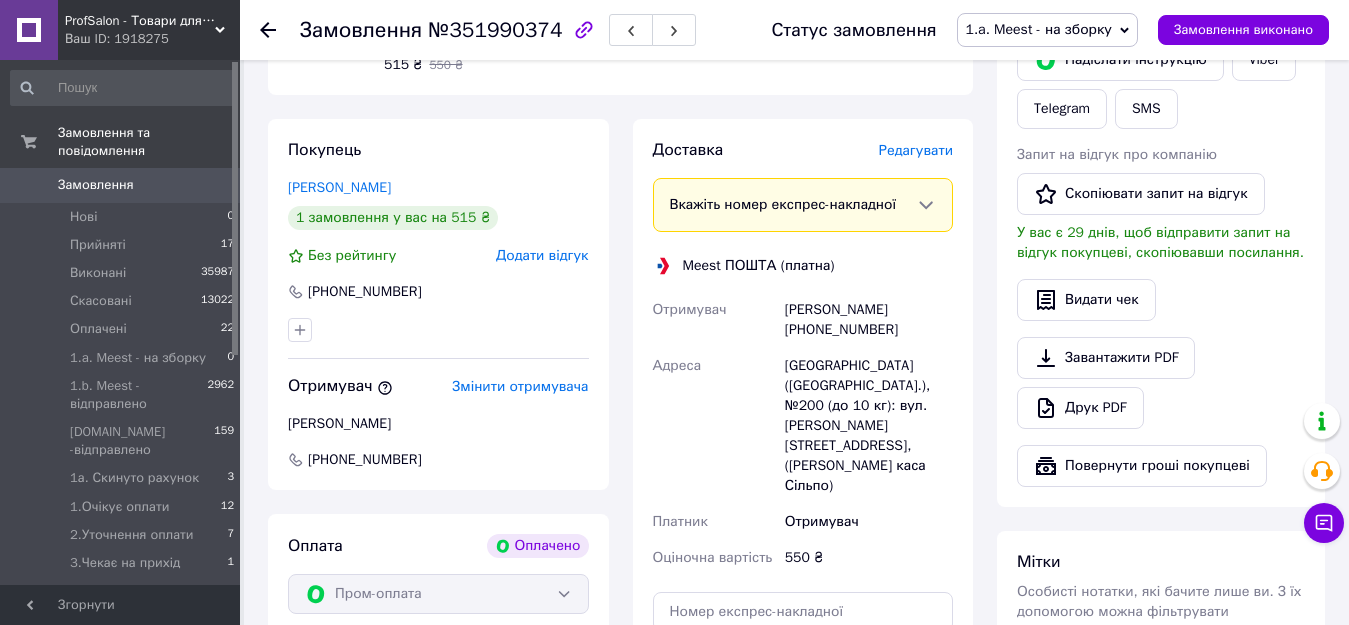click 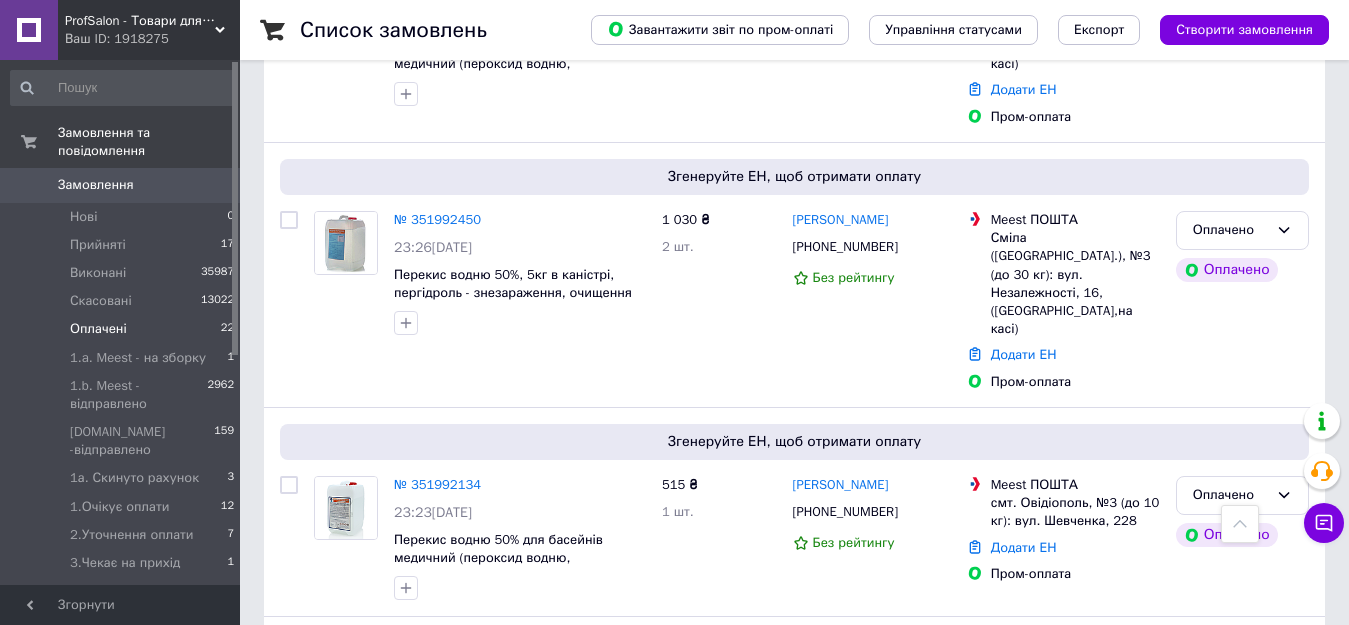 scroll, scrollTop: 3705, scrollLeft: 0, axis: vertical 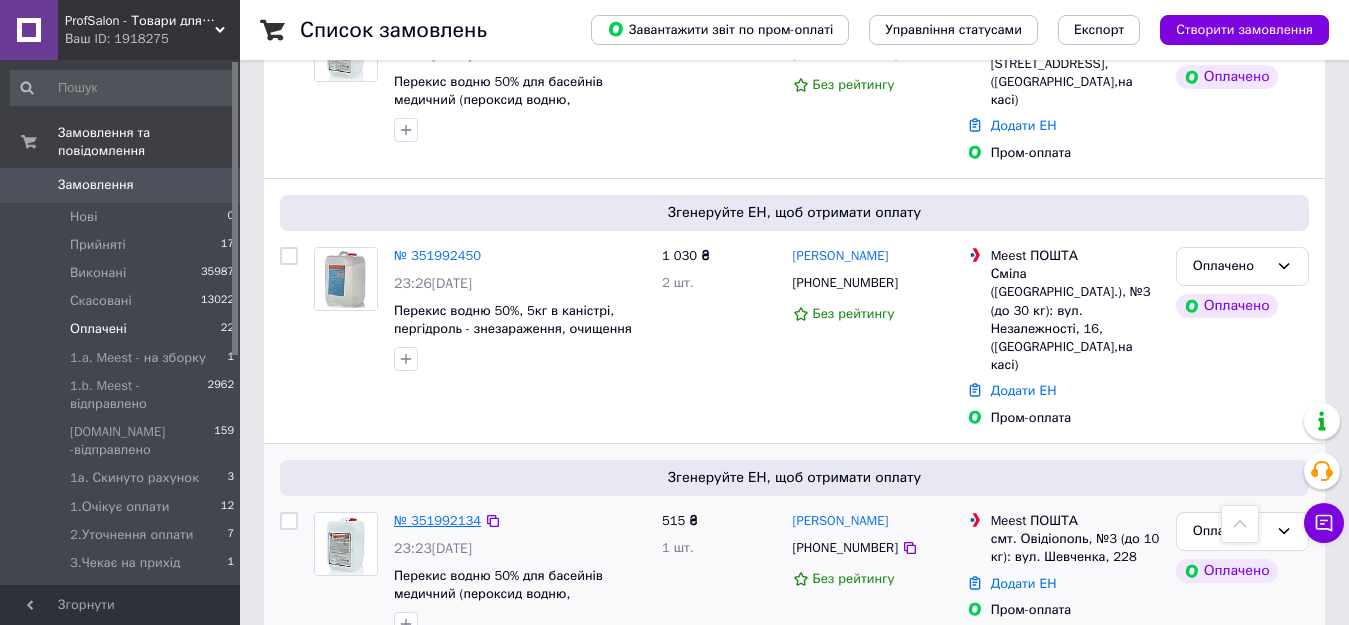 click on "№ 351992134" at bounding box center [437, 520] 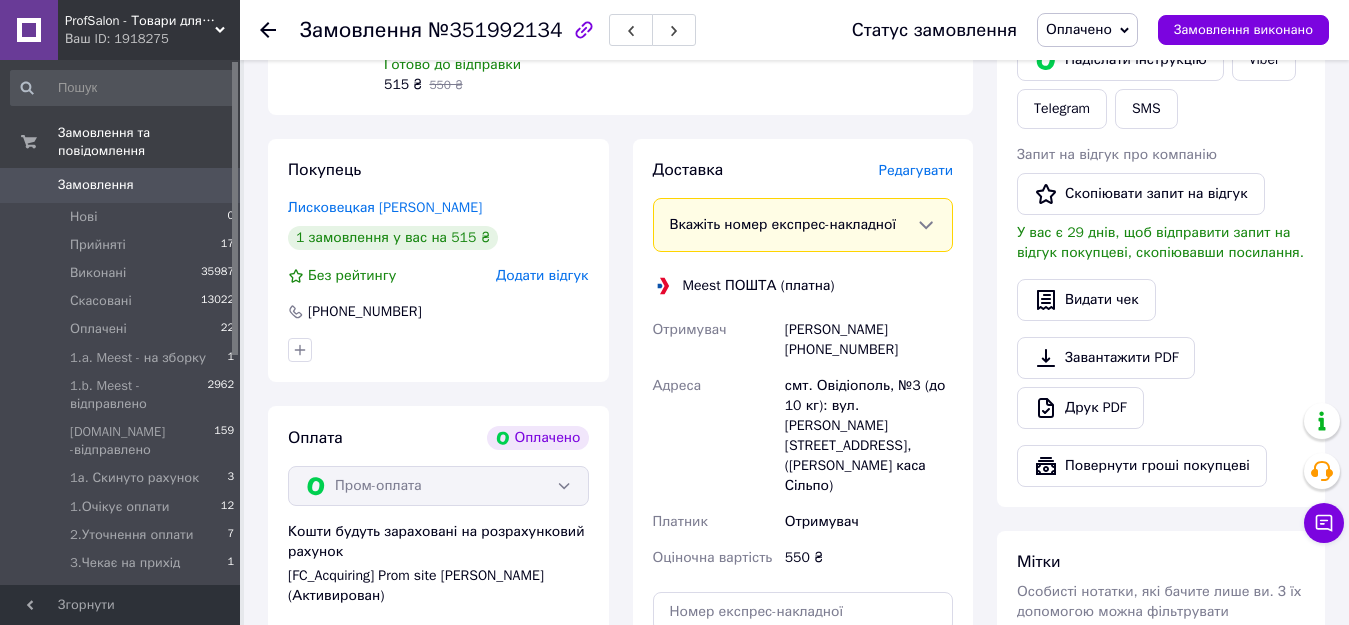 scroll, scrollTop: 938, scrollLeft: 0, axis: vertical 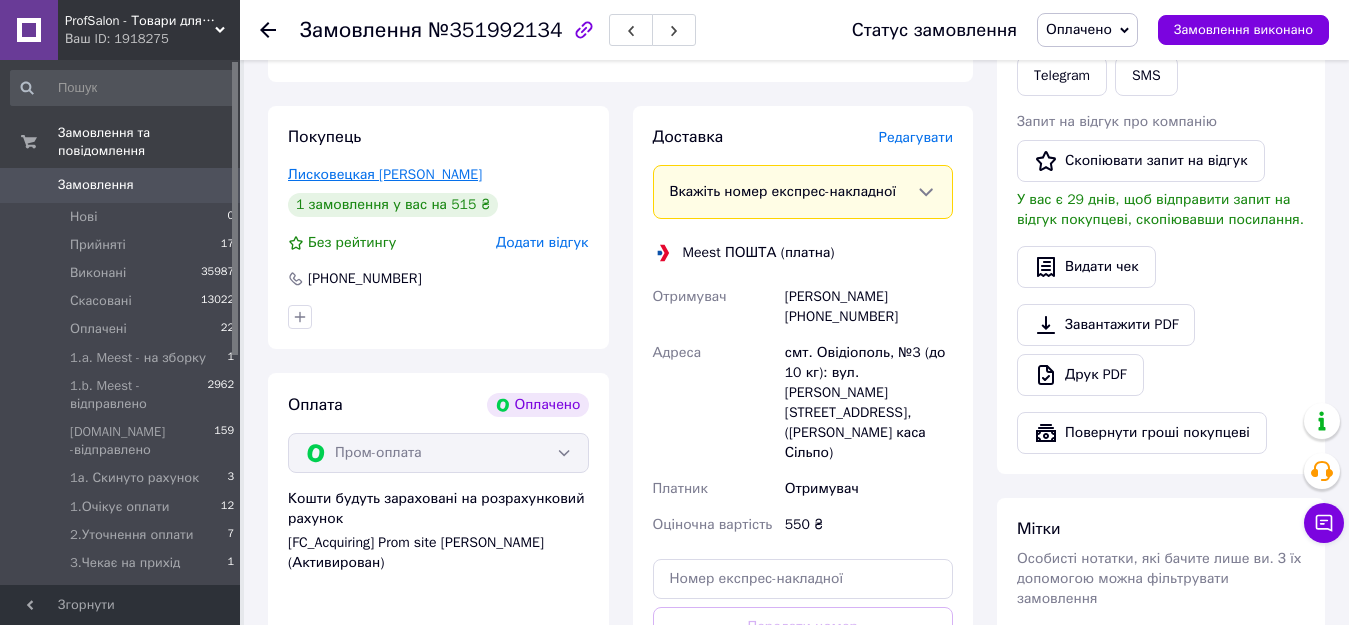 click on "Лисковецкая Наталья" at bounding box center (385, 174) 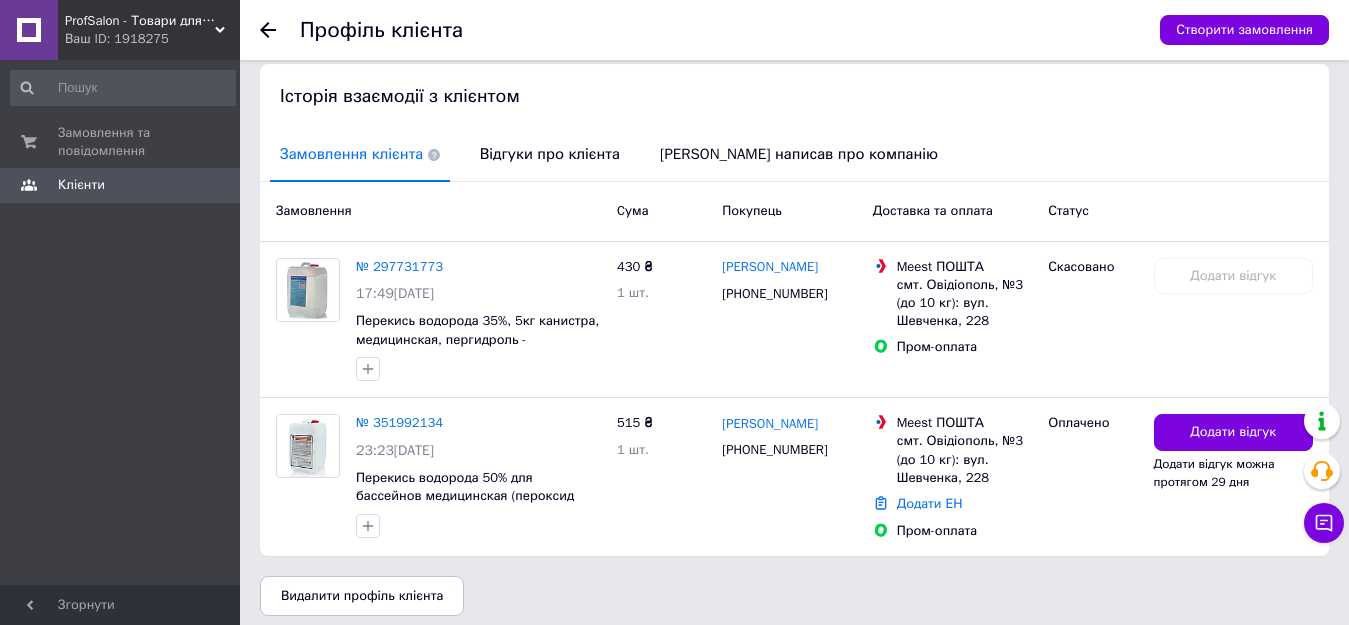 scroll, scrollTop: 402, scrollLeft: 0, axis: vertical 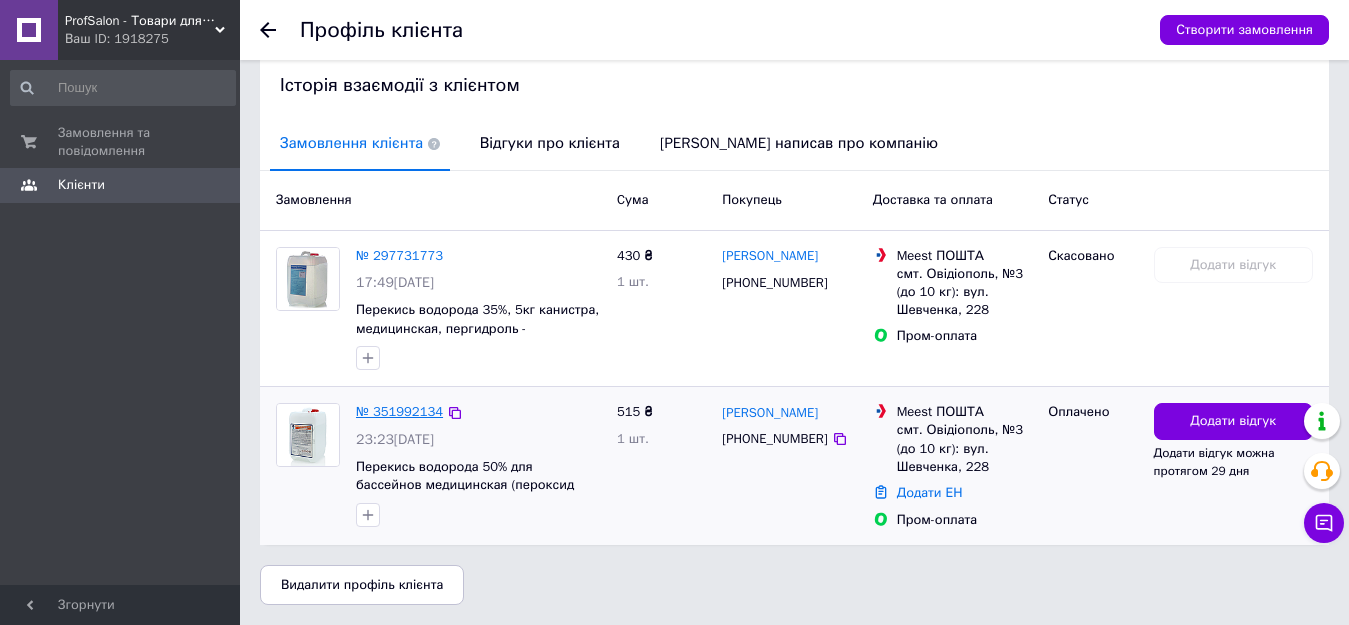 click on "№ 351992134" at bounding box center [399, 411] 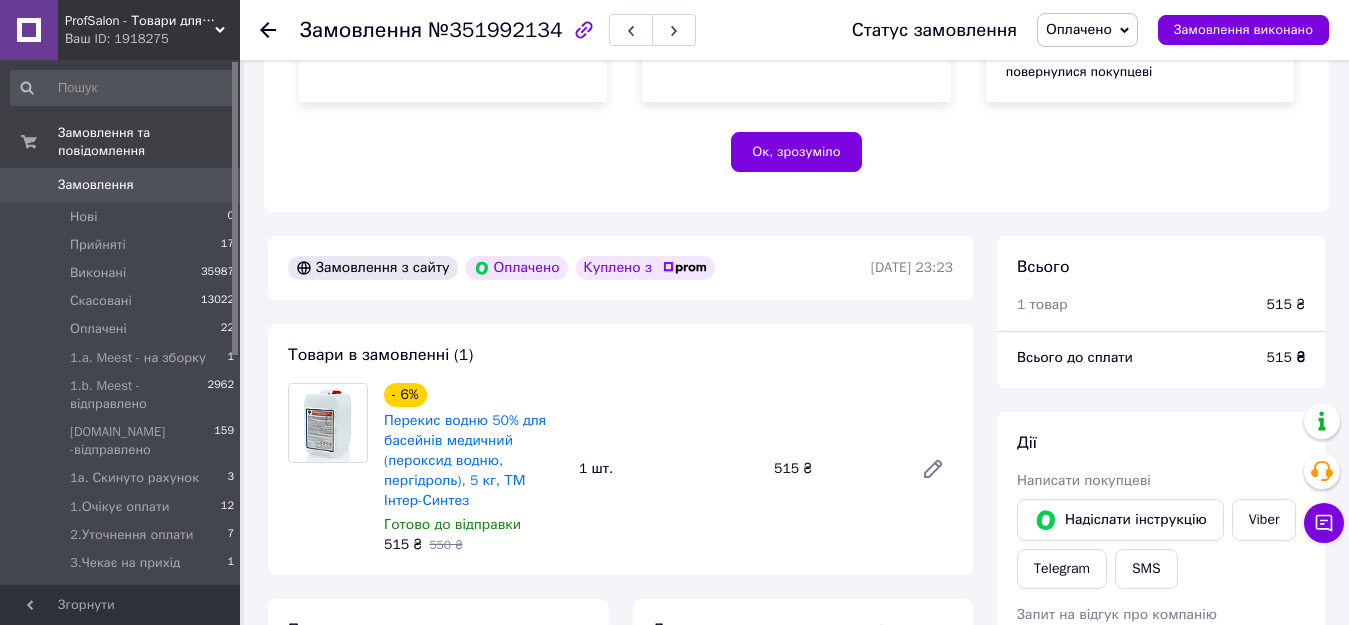 scroll, scrollTop: 500, scrollLeft: 0, axis: vertical 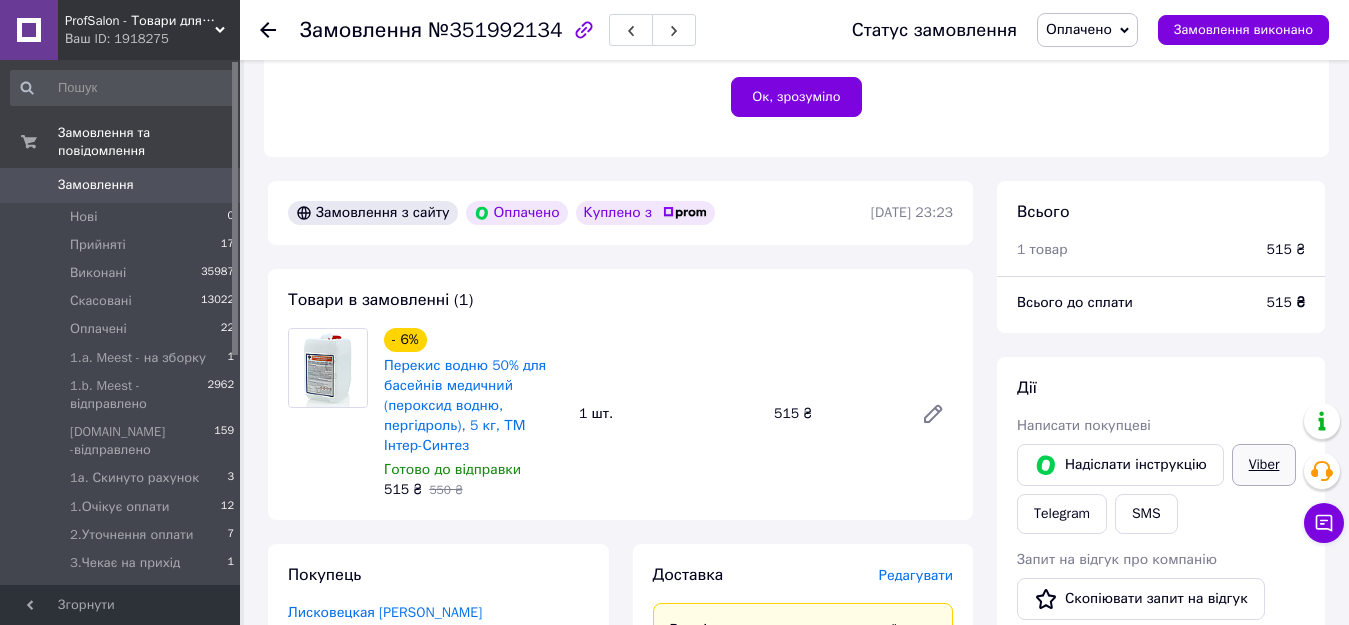 click on "Viber" at bounding box center [1264, 465] 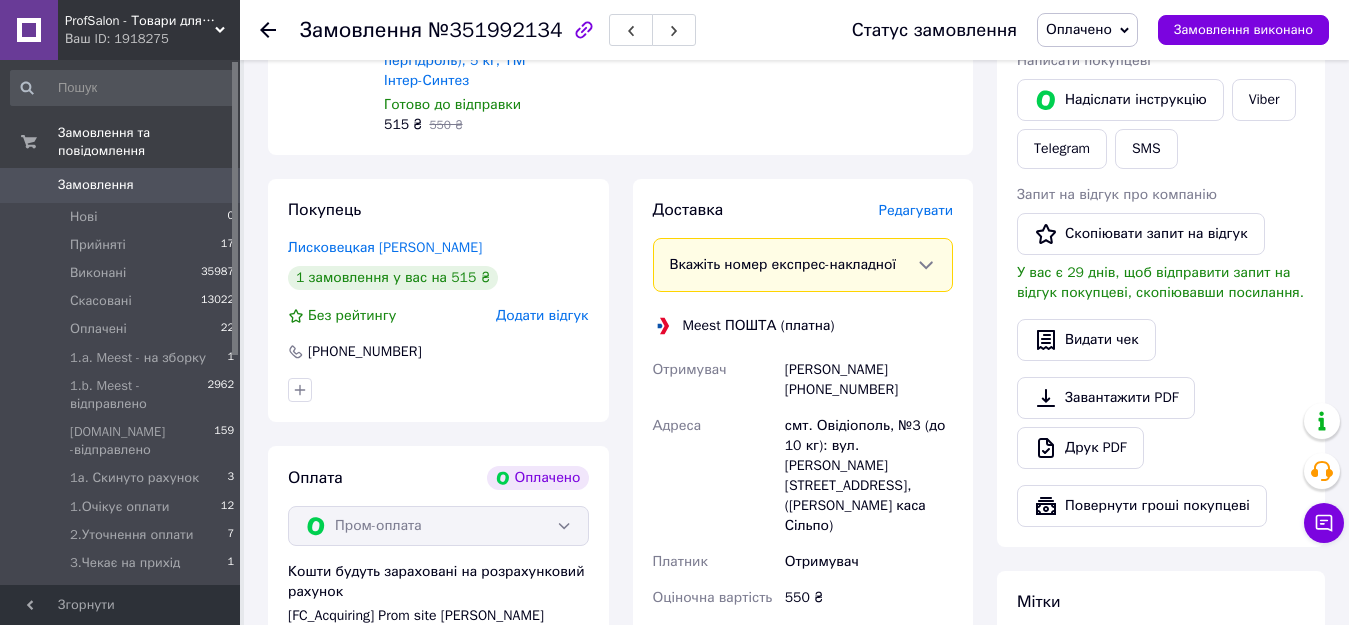 scroll, scrollTop: 900, scrollLeft: 0, axis: vertical 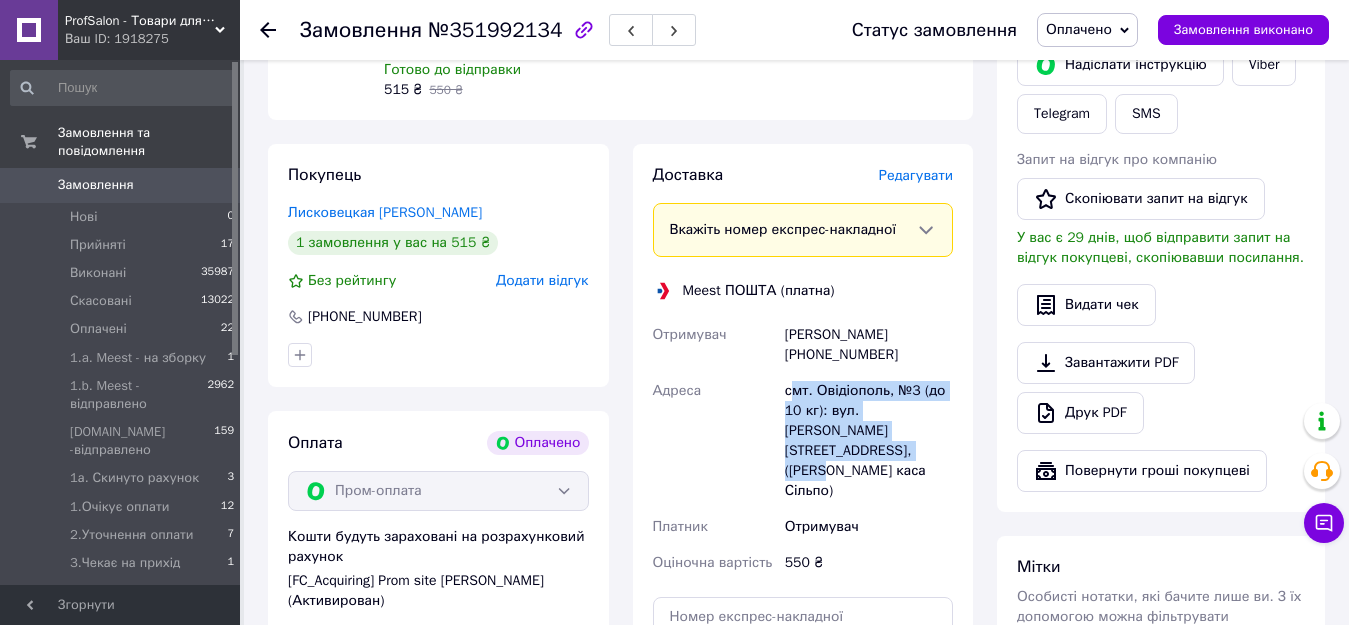drag, startPoint x: 788, startPoint y: 373, endPoint x: 942, endPoint y: 414, distance: 159.36436 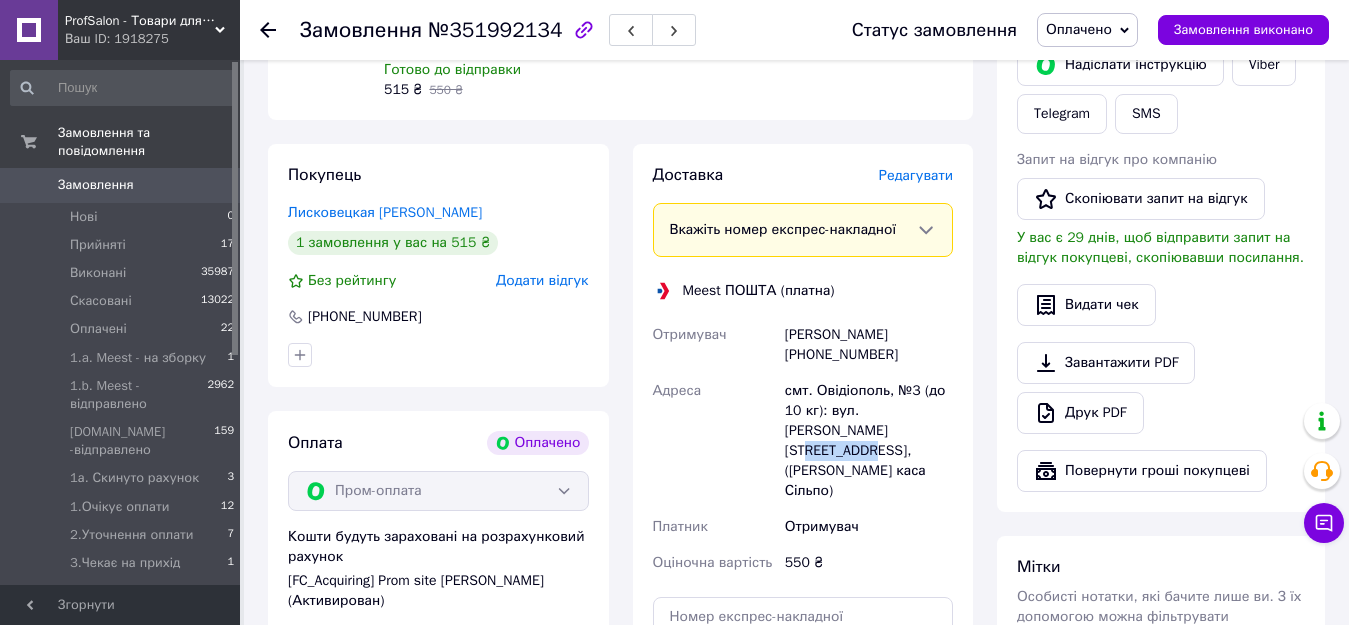 click on "смт. Овідіополь, №3 (до 10 кг): вул. Шевченка, 228, (Тютюнова каса Сільпо)" at bounding box center (869, 441) 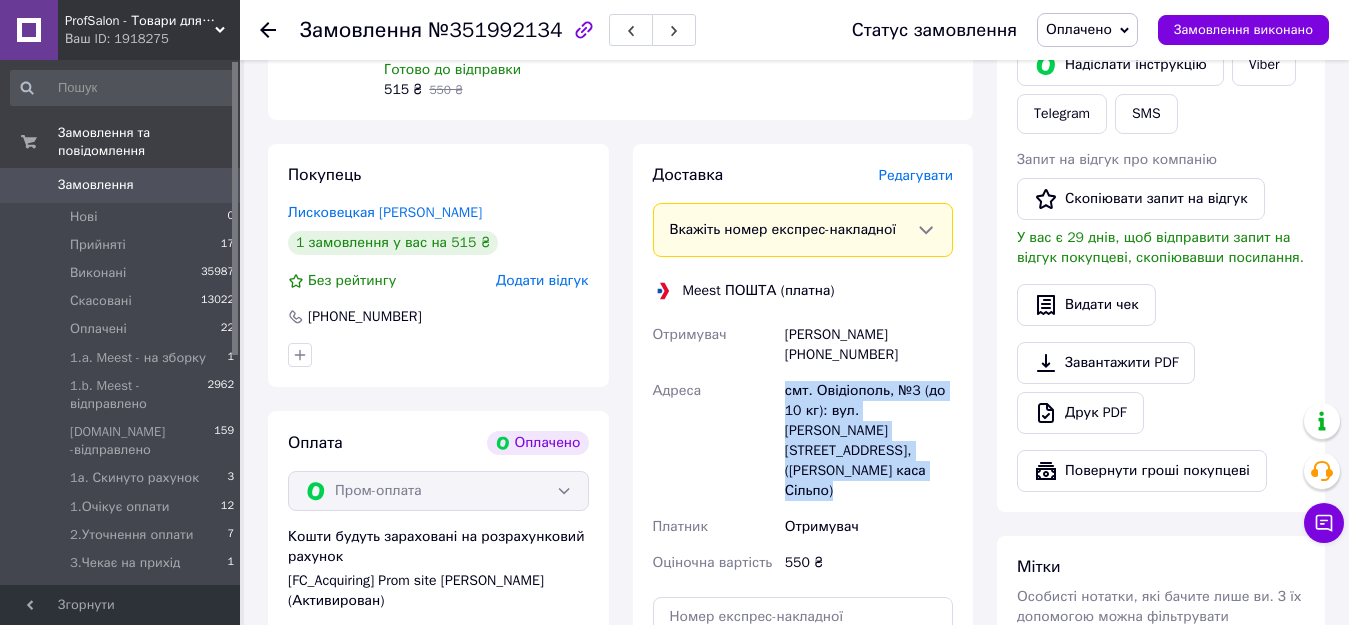 click on "смт. Овідіополь, №3 (до 10 кг): вул. Шевченка, 228, (Тютюнова каса Сільпо)" at bounding box center [869, 441] 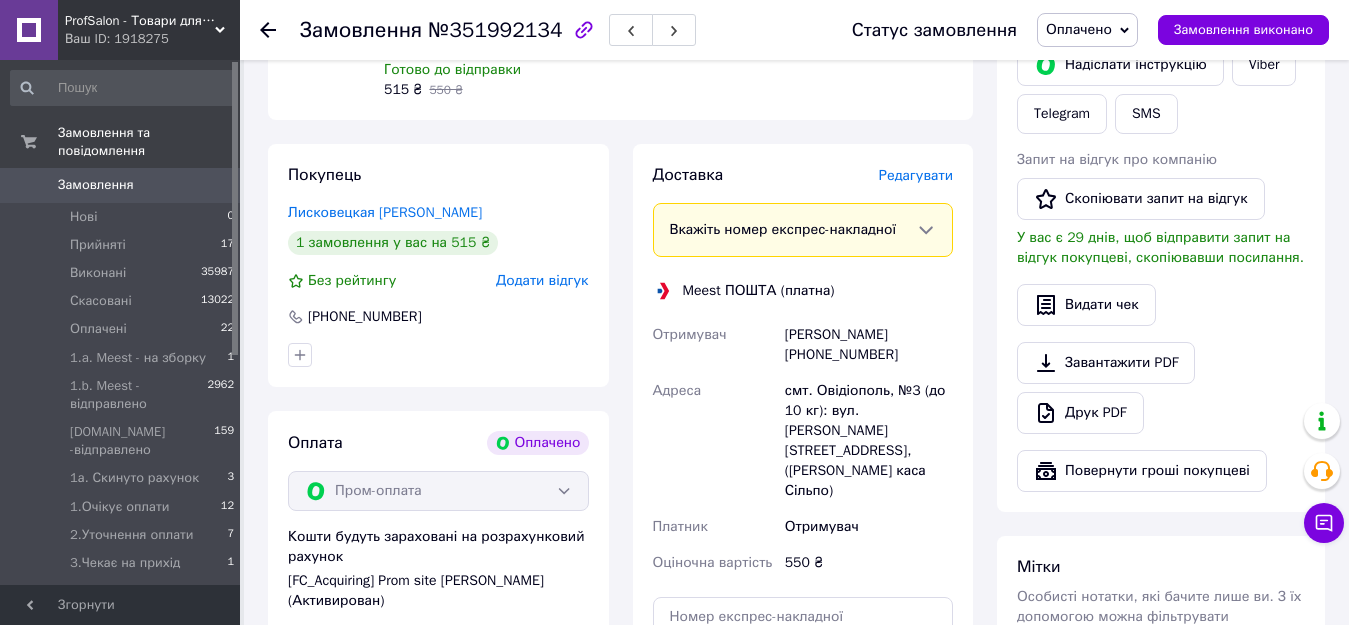 click 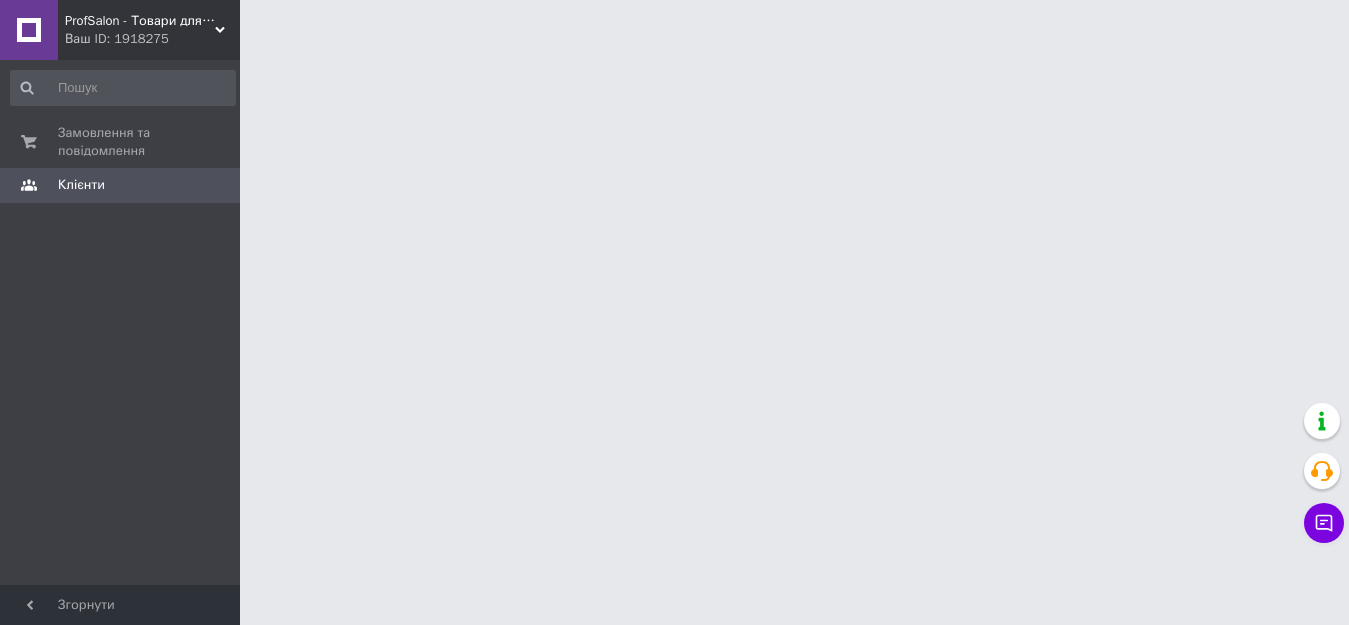 scroll, scrollTop: 0, scrollLeft: 0, axis: both 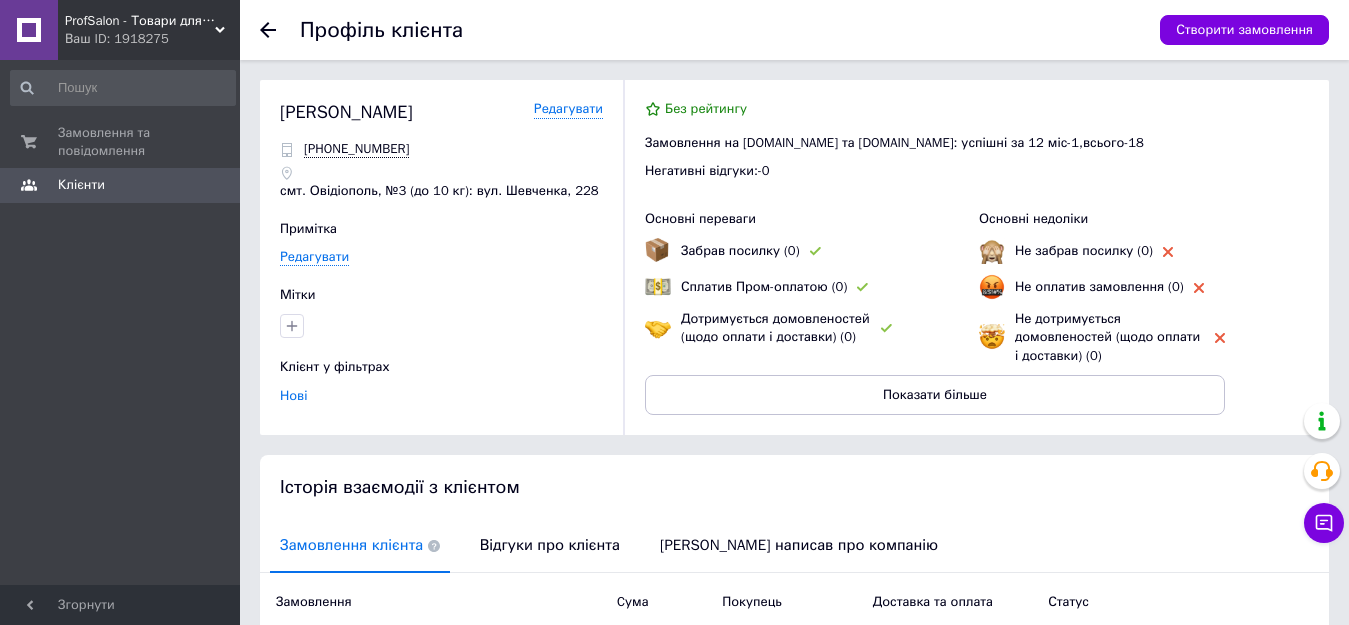 click 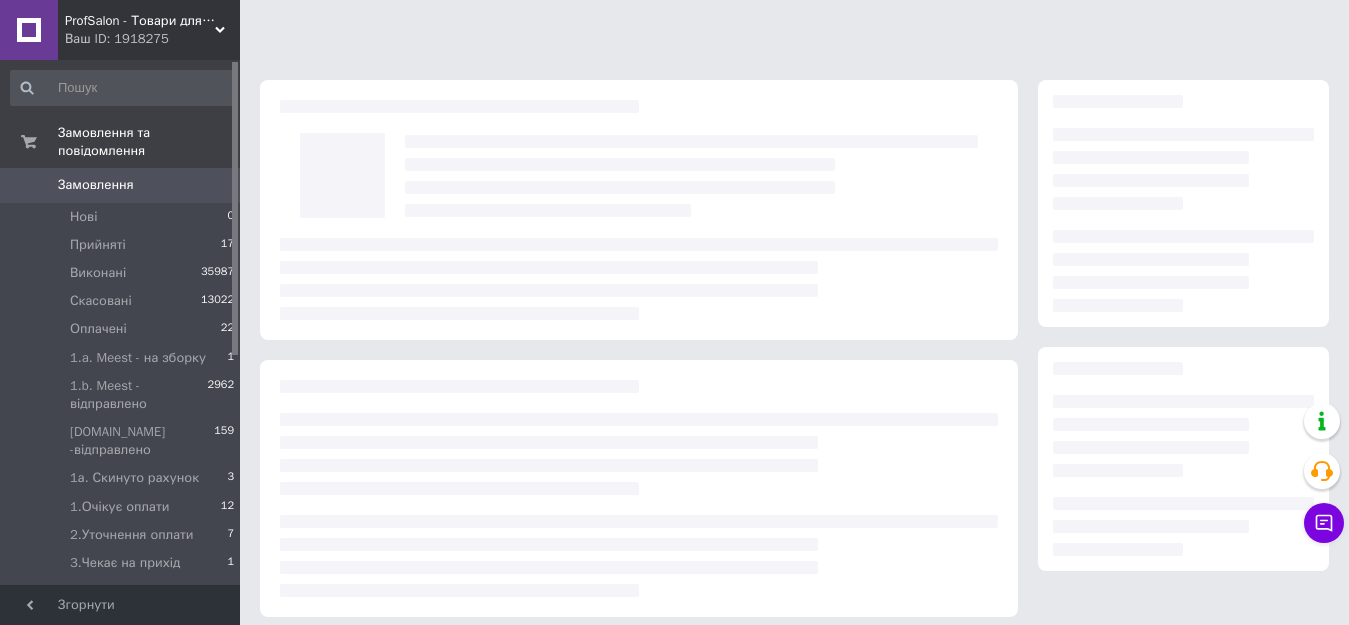 scroll, scrollTop: 289, scrollLeft: 0, axis: vertical 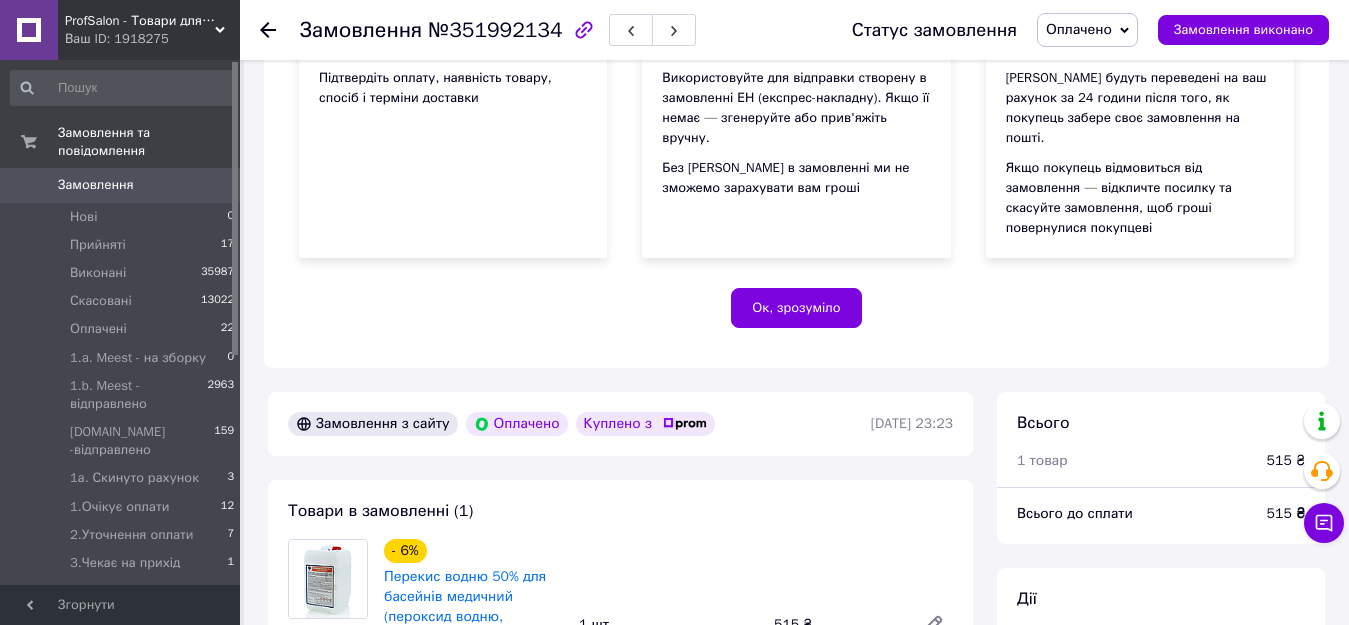 click 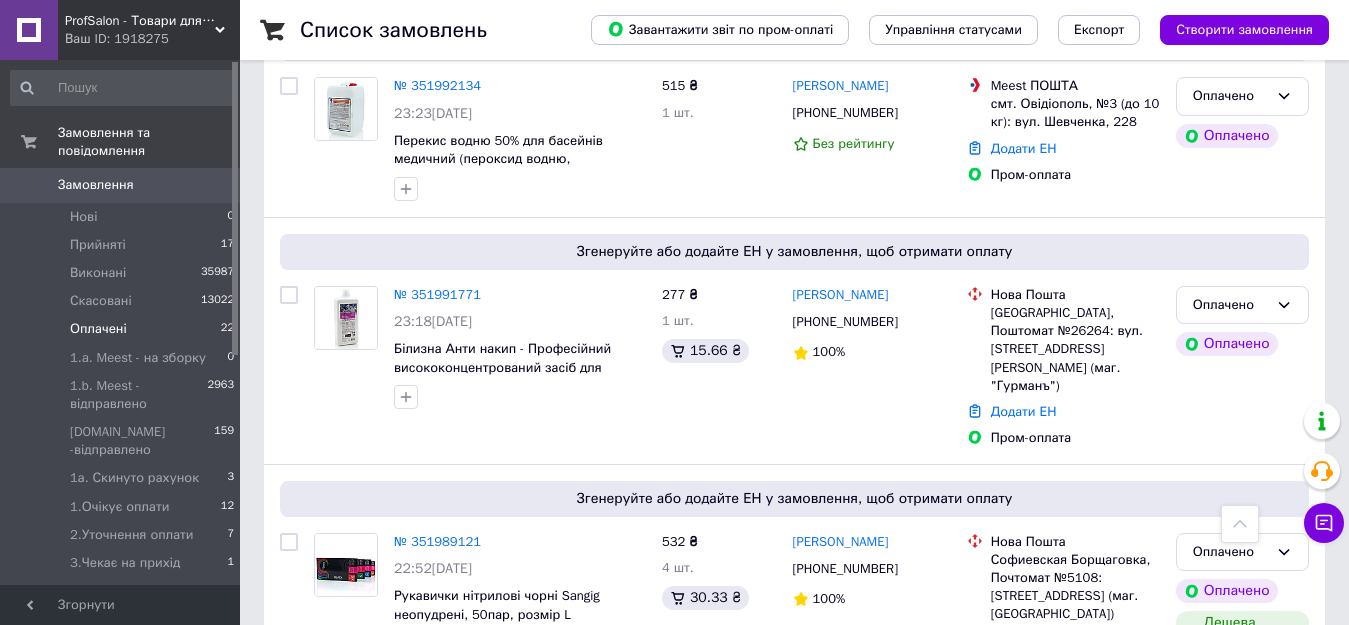 scroll, scrollTop: 4105, scrollLeft: 0, axis: vertical 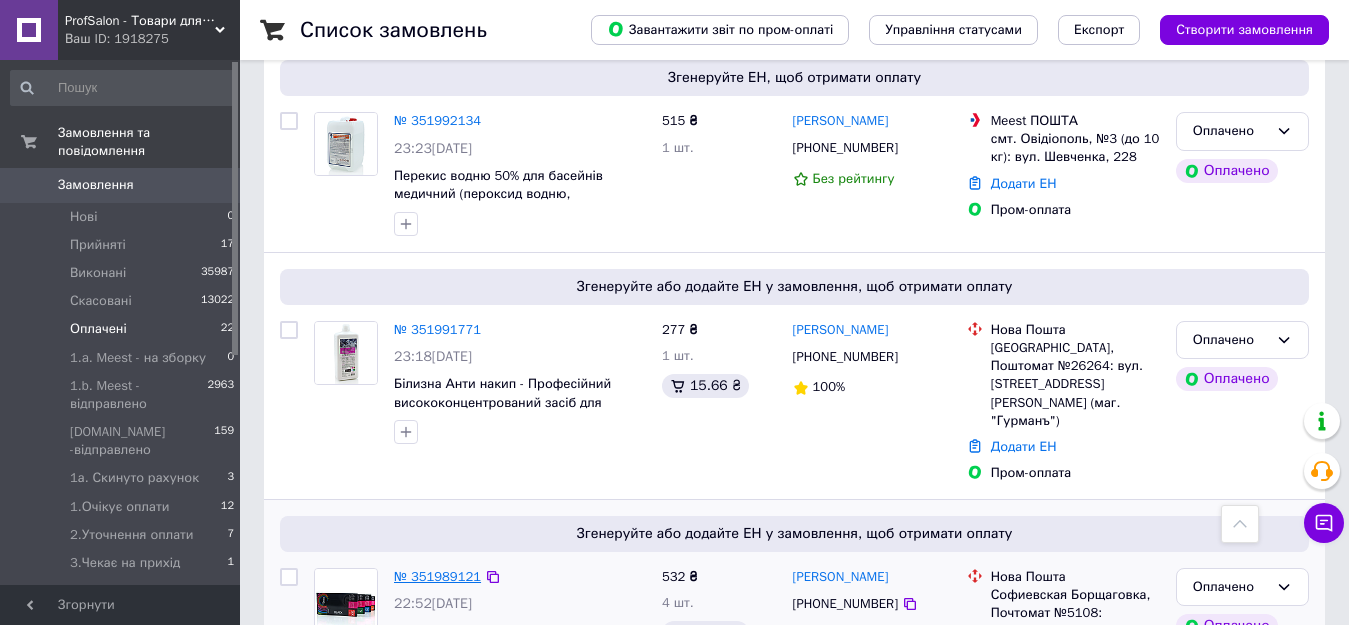 click on "№ 351989121" at bounding box center (437, 576) 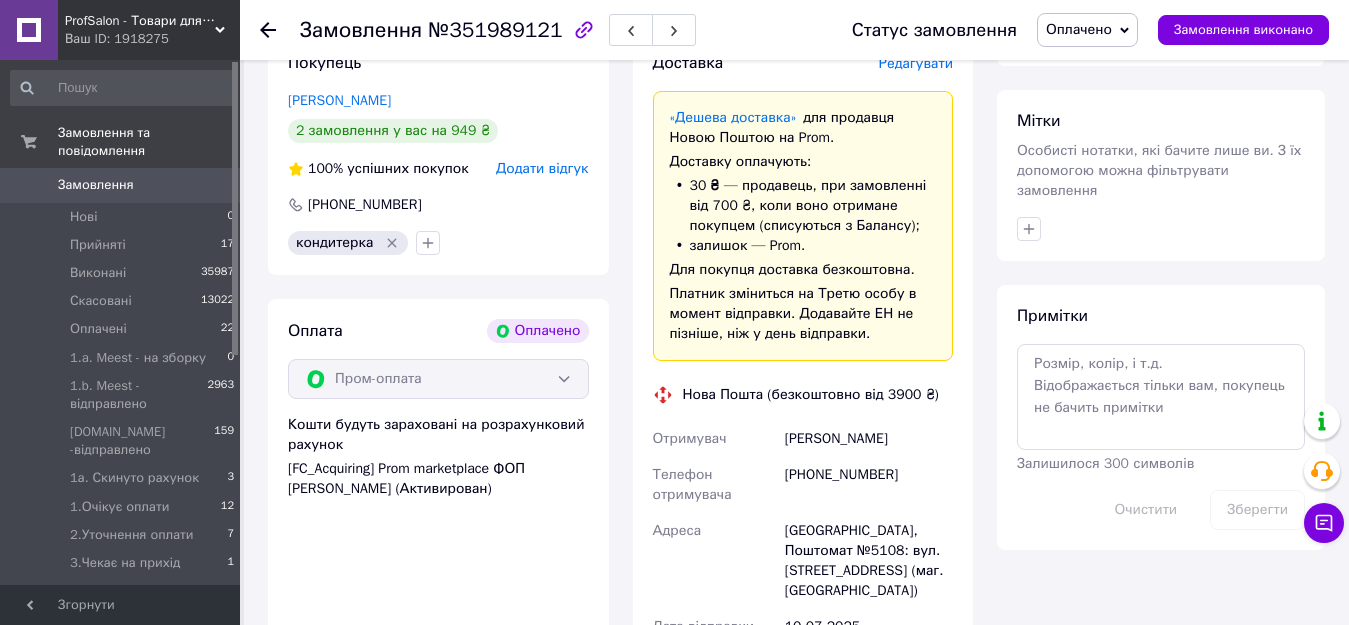 scroll, scrollTop: 1400, scrollLeft: 0, axis: vertical 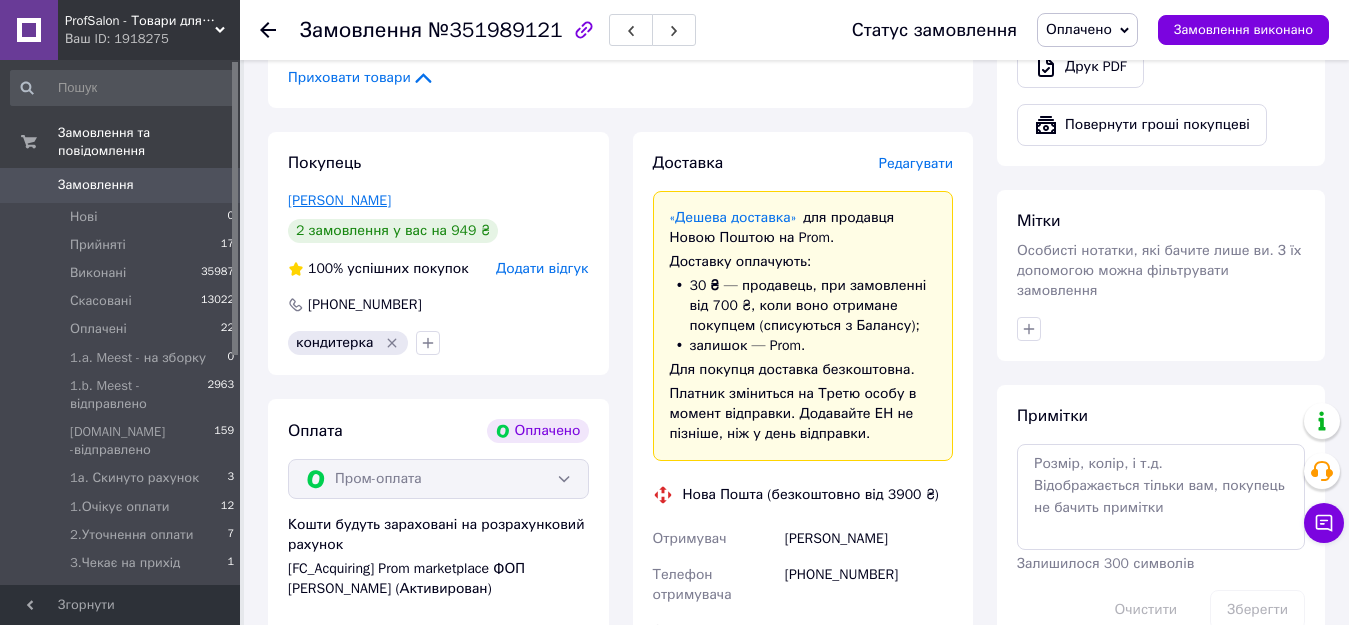 click on "Тищенко Валерія" at bounding box center [339, 200] 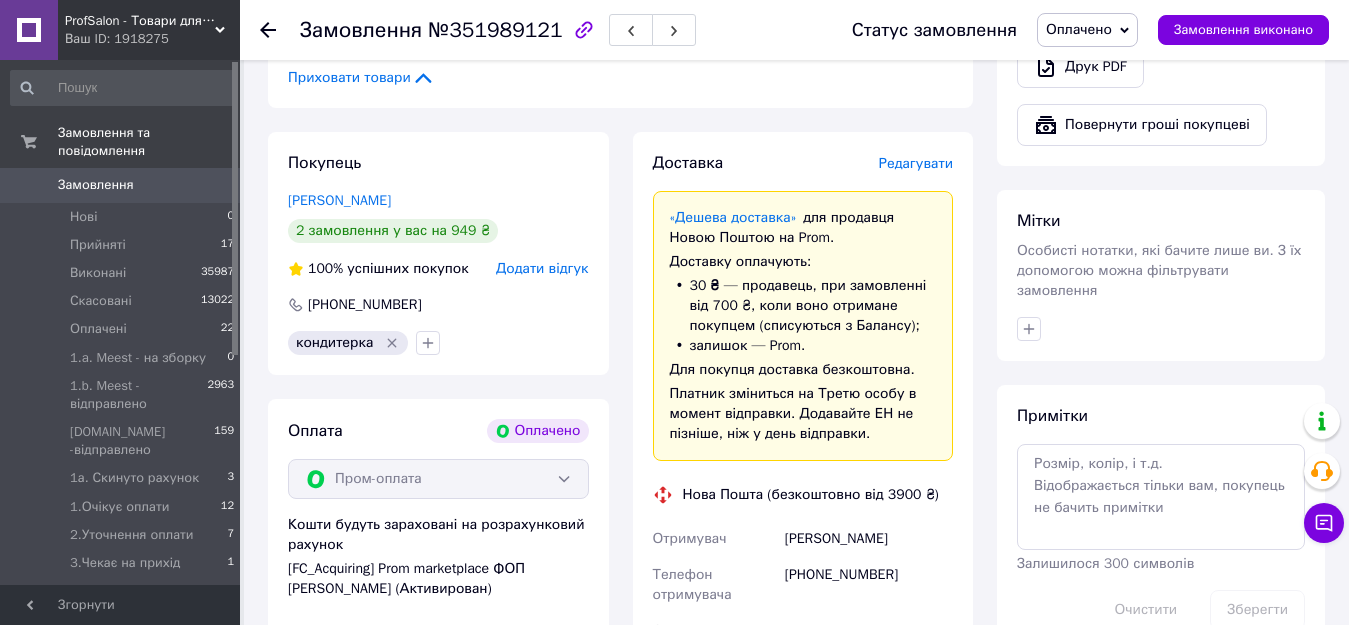 click on "ProfSalon - Товари для професіоналів Ваш ID: 1918275 Сайт ProfSalon - Товари для професіоналі... Кабінет покупця Перевірити стан системи Сторінка на порталі Ольга менеджер Dezin Довідка Вийти Замовлення та повідомлення Замовлення 0 Нові 0 Прийняті 17 Виконані 35987 Скасовані 13022 Оплачені 22 1.a. Meest - на зборку 0 1.b. Meest - відправлено 2963 1.c.Delivery -відправлено 159 1а. Скинуто рахунок 3 1.Очікує оплати 12 2.Уточнення оплати 7 3.Чекає на прихід 1 4.На завтра 0 5.Недозвони!!!! 0 6.НА КОНТРОЛЬ!!! 2 7.1.Rozetka 0 7.2.WayforPay 0 7.3.ПромОплата 11 7.4.Фіскальний чек 0 15481 16732 33" at bounding box center (674, -54) 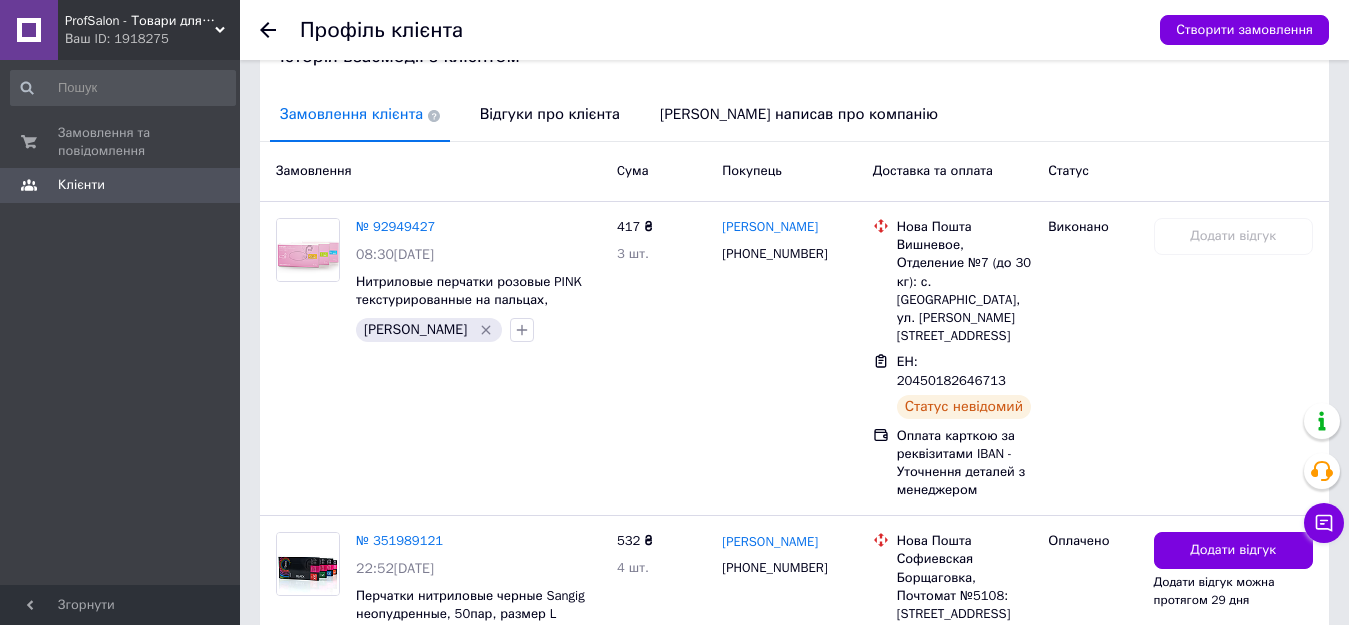 scroll, scrollTop: 603, scrollLeft: 0, axis: vertical 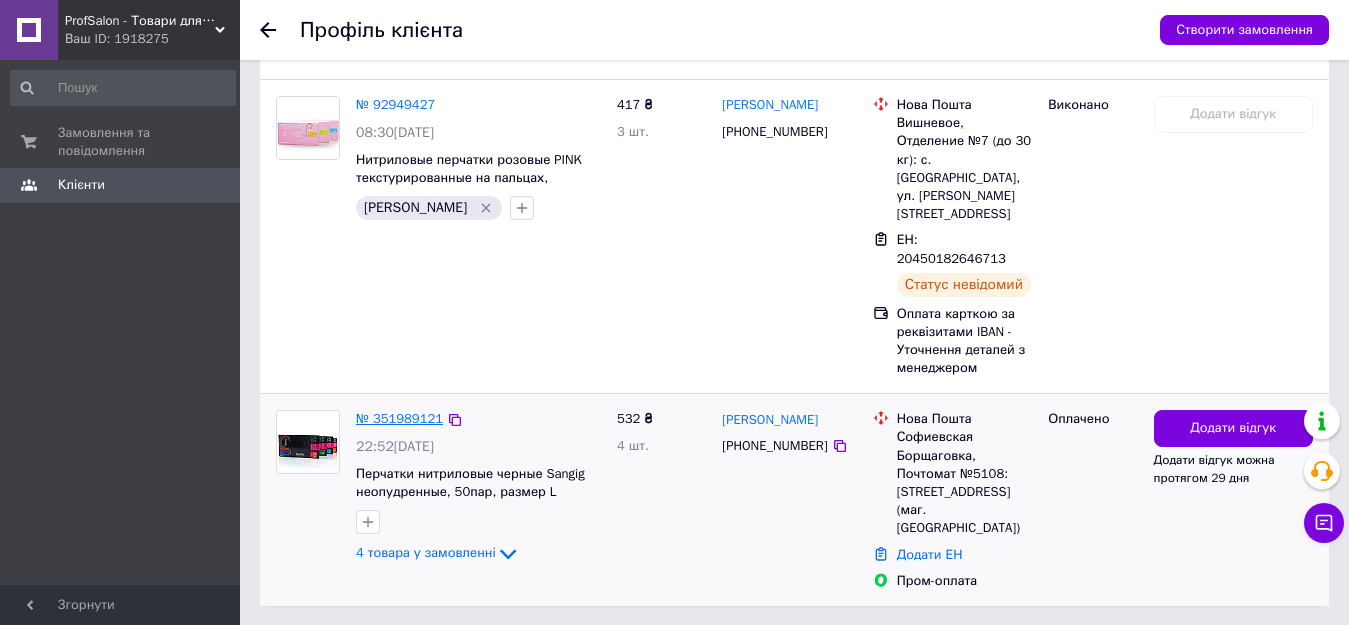 click on "№ 351989121" at bounding box center [399, 418] 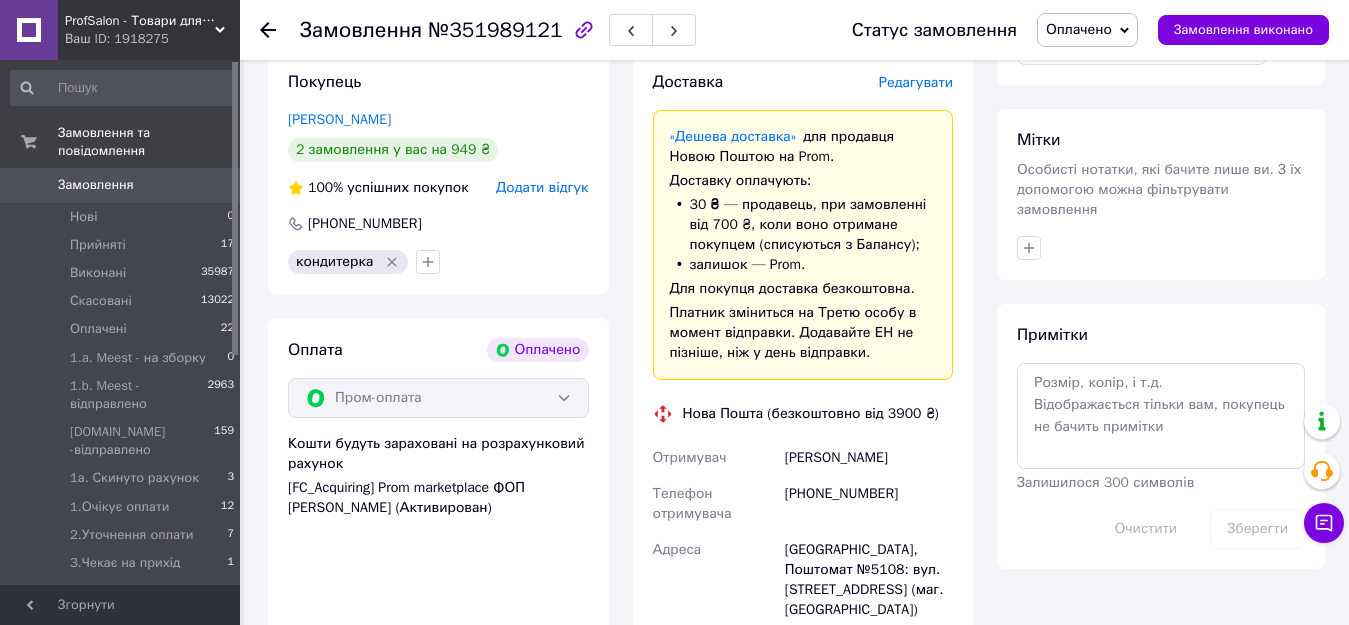 scroll, scrollTop: 1600, scrollLeft: 0, axis: vertical 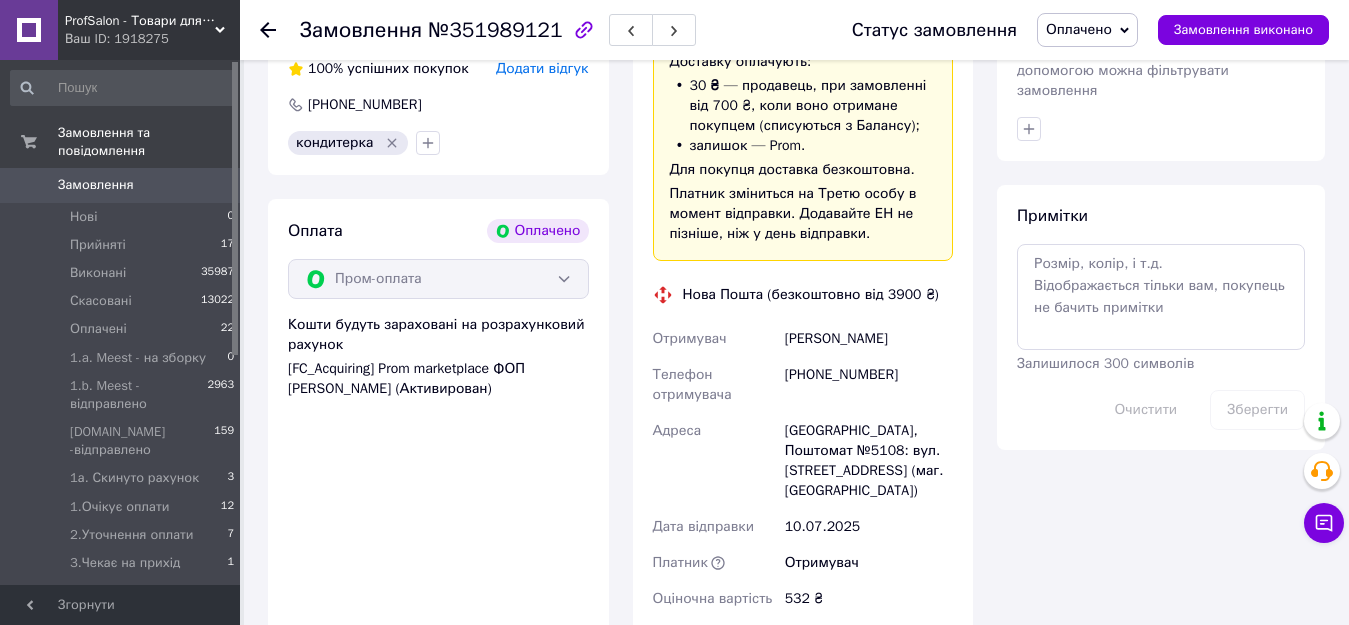 click on "Оплачено" at bounding box center (1087, 30) 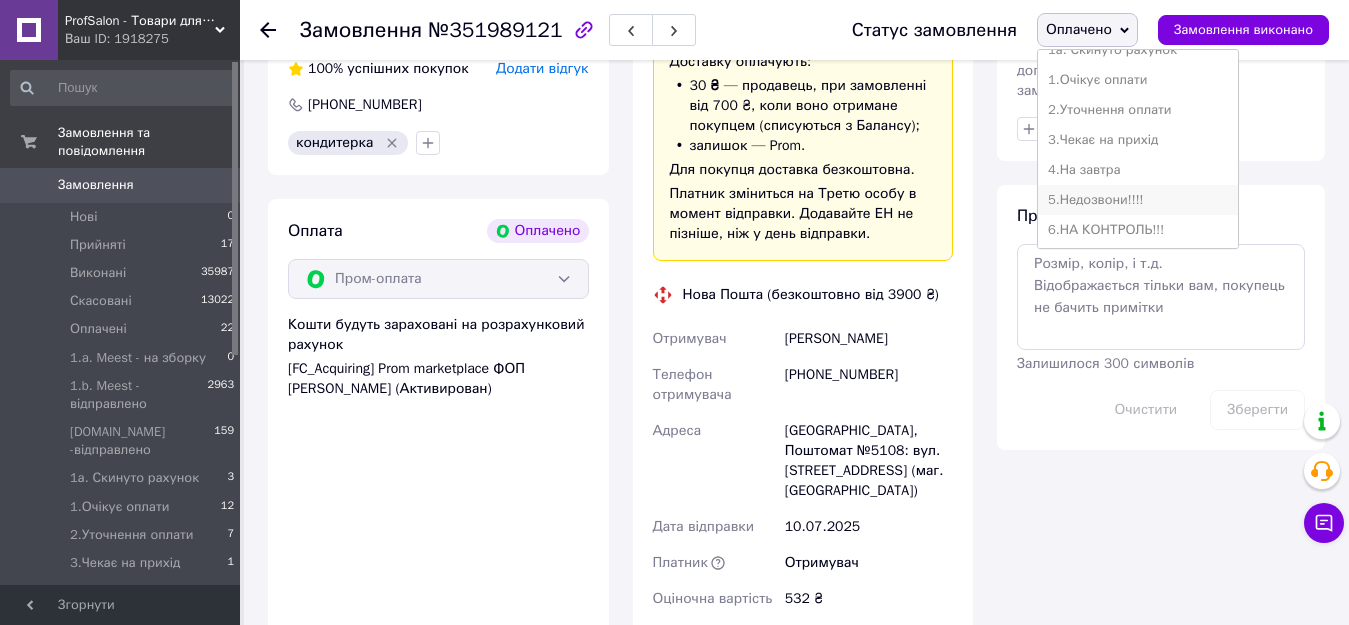 scroll, scrollTop: 300, scrollLeft: 0, axis: vertical 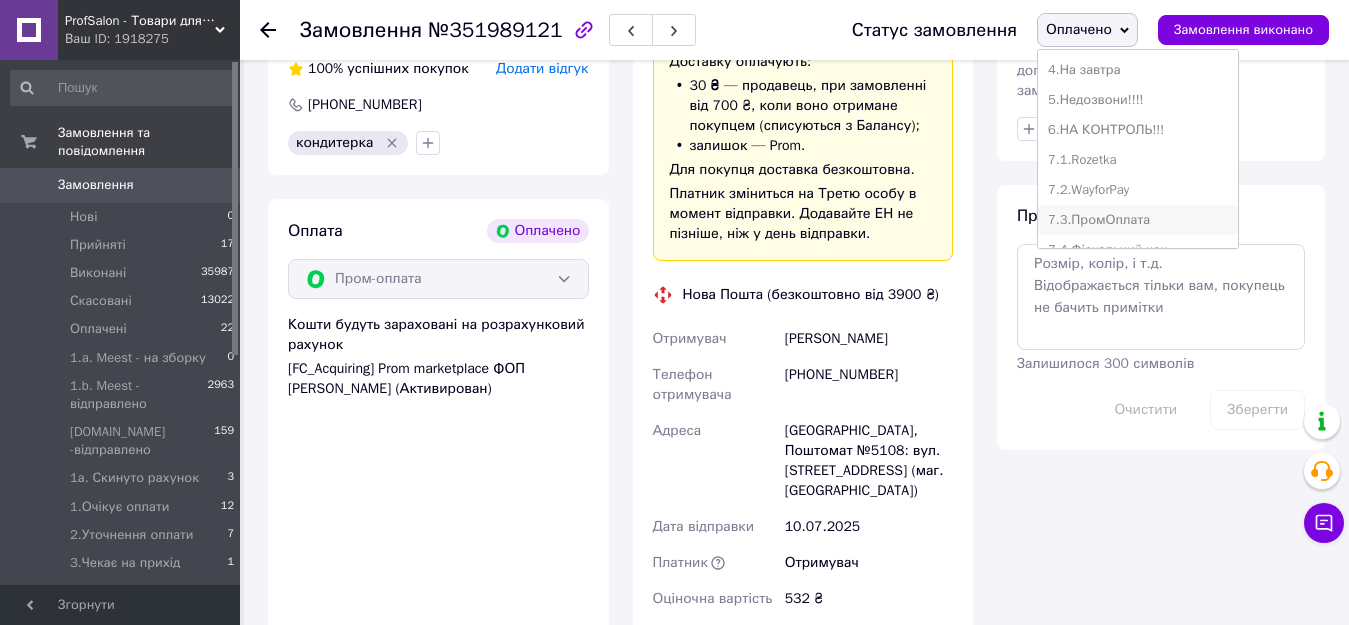 click on "7.3.ПромОплата" at bounding box center (1138, 220) 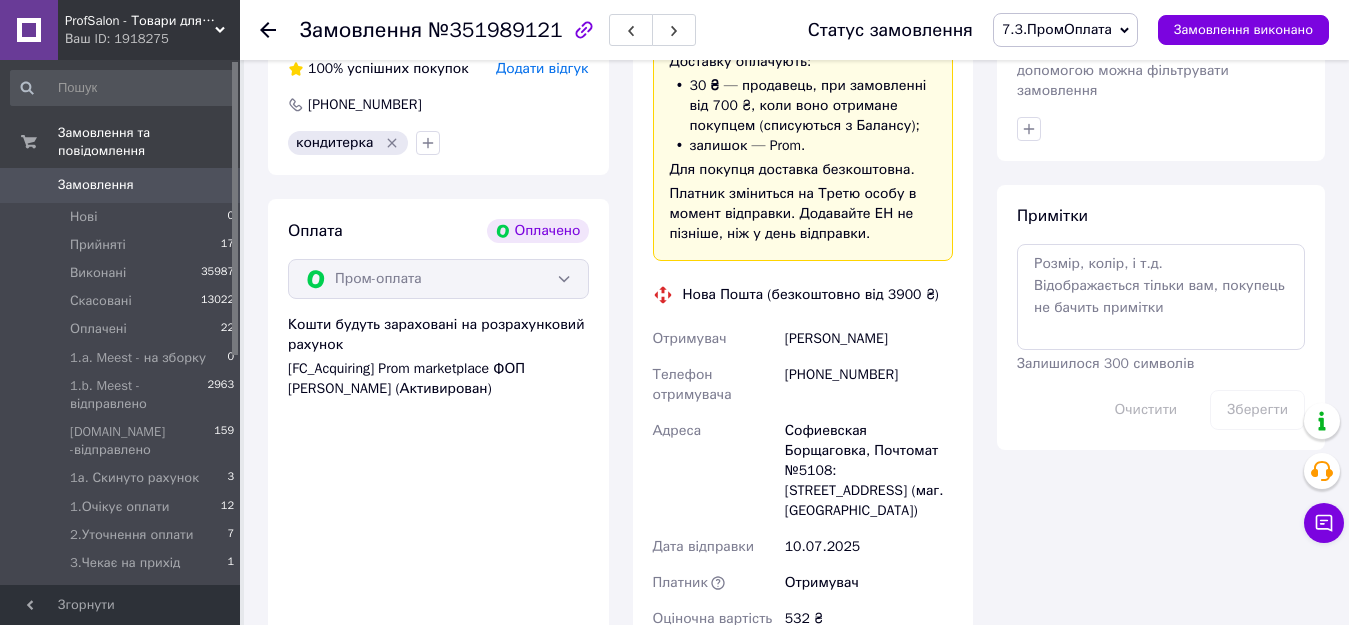drag, startPoint x: 114, startPoint y: 171, endPoint x: 290, endPoint y: 168, distance: 176.02557 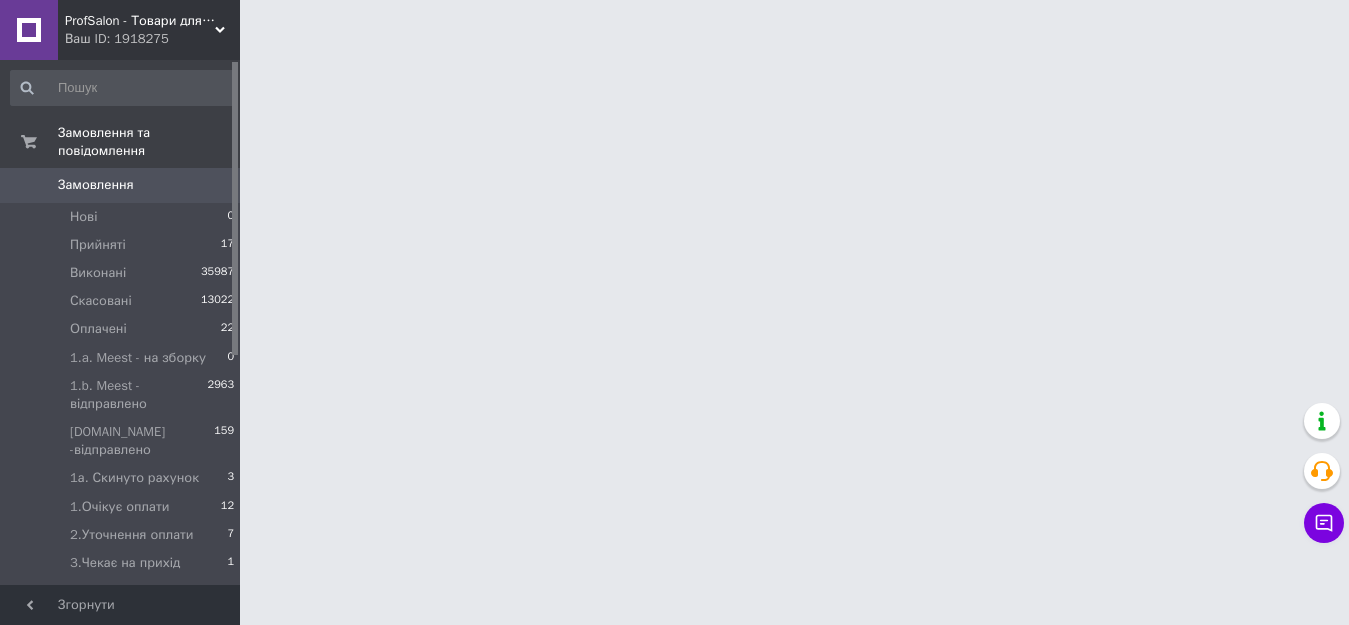 scroll, scrollTop: 0, scrollLeft: 0, axis: both 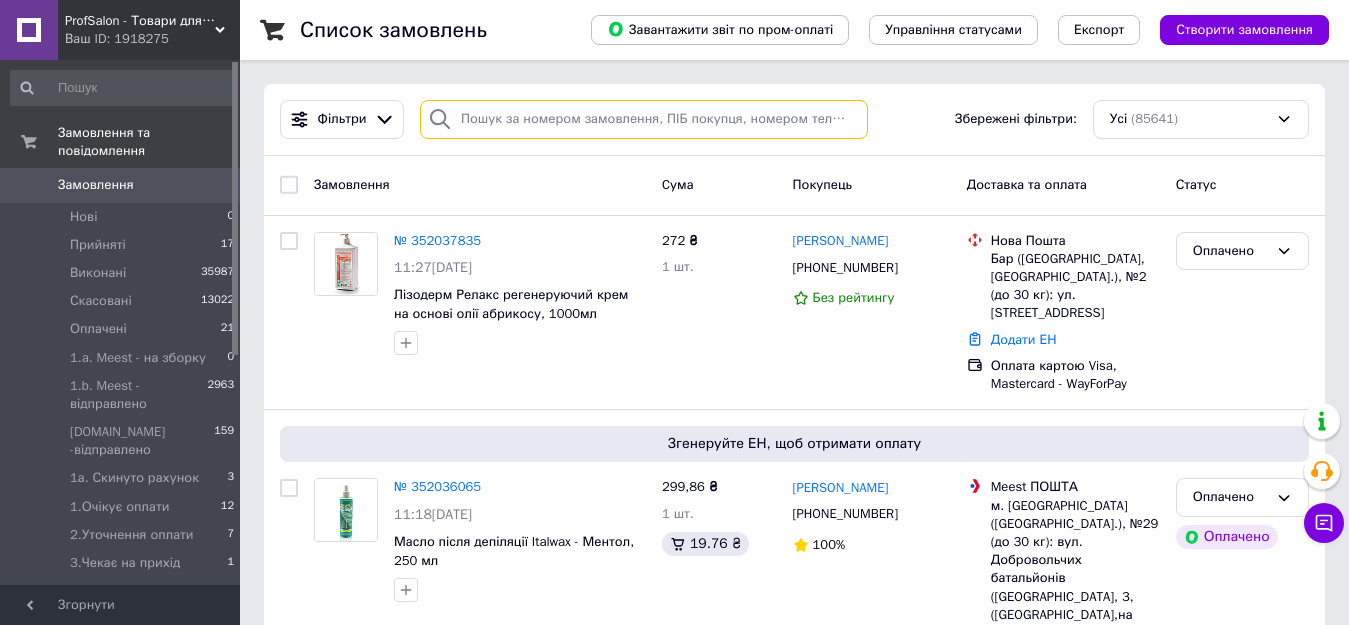 paste on "+380505574029" 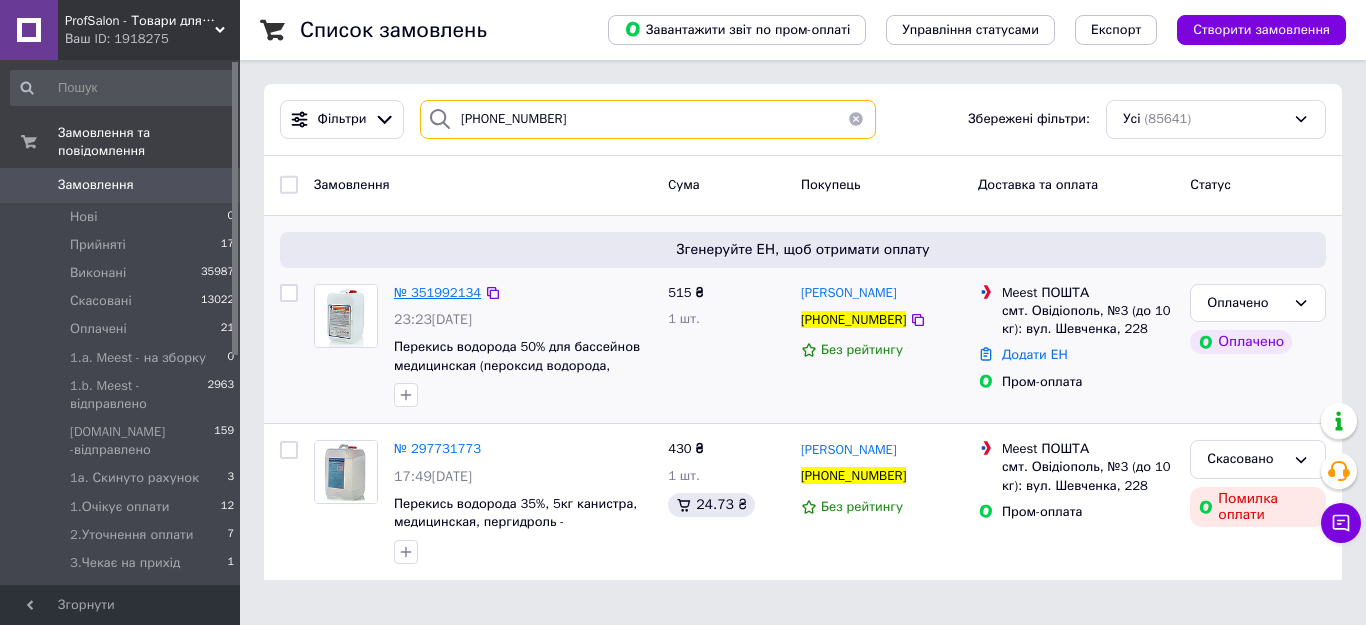 type on "+380505574029" 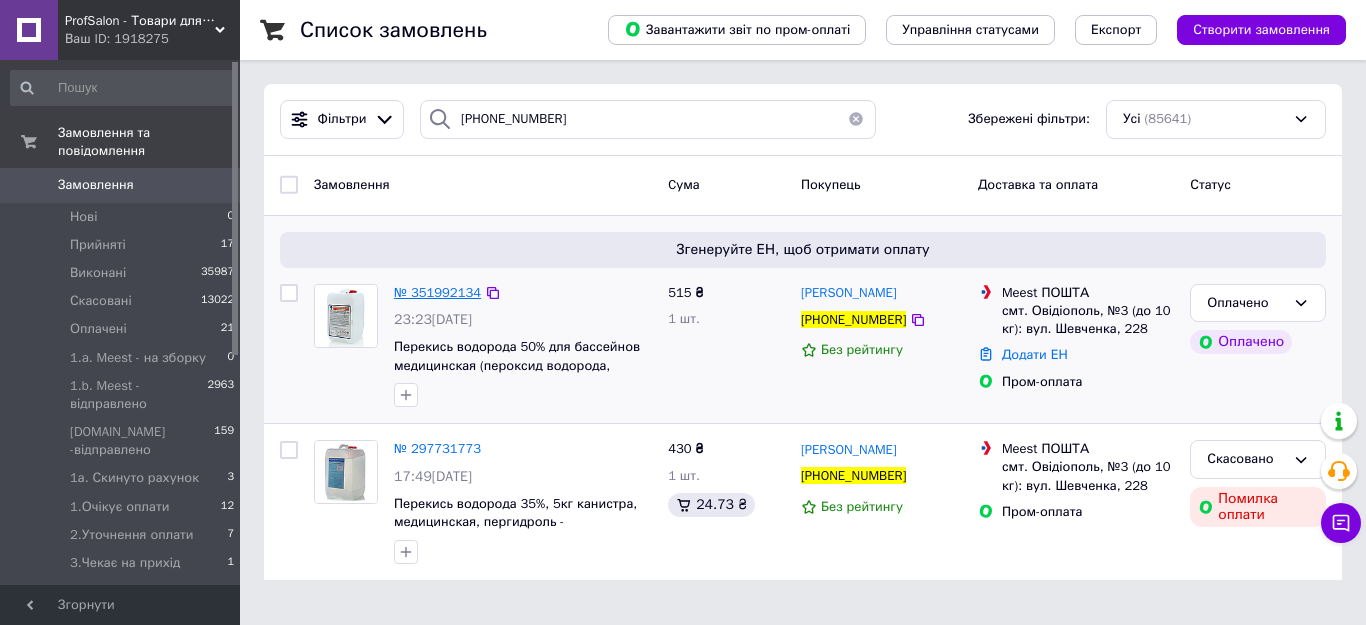 click on "№ 351992134" at bounding box center [437, 292] 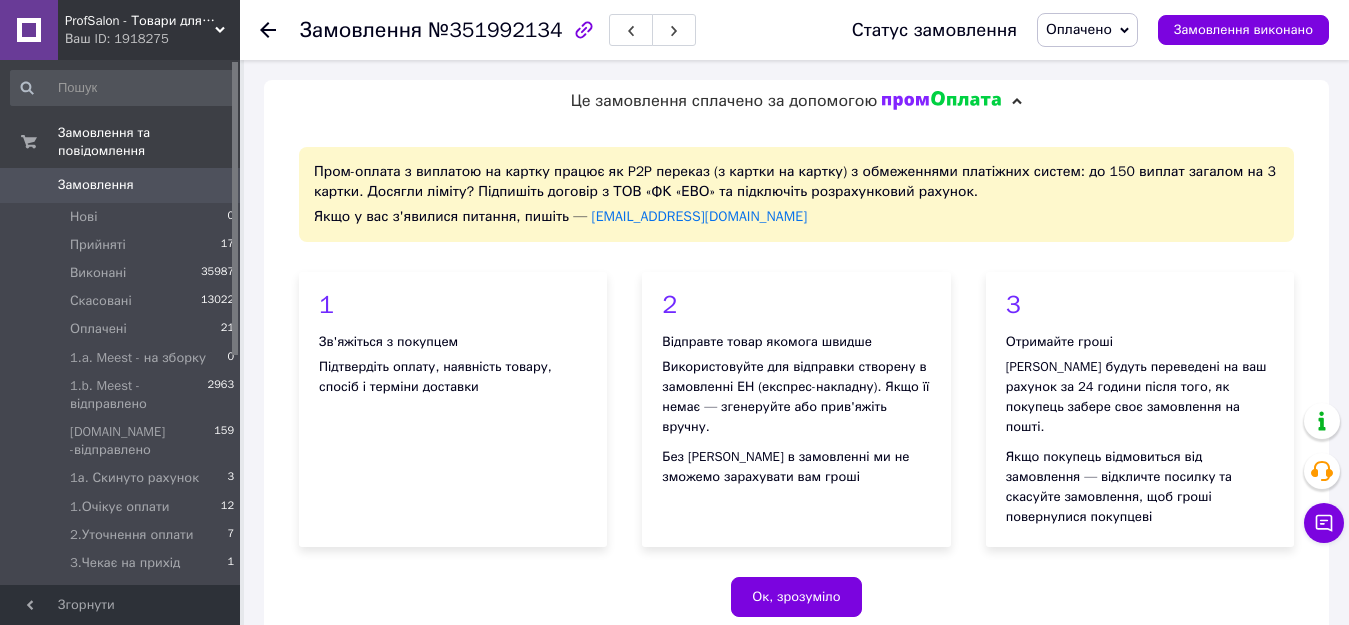 click on "Оплачено" at bounding box center (1079, 29) 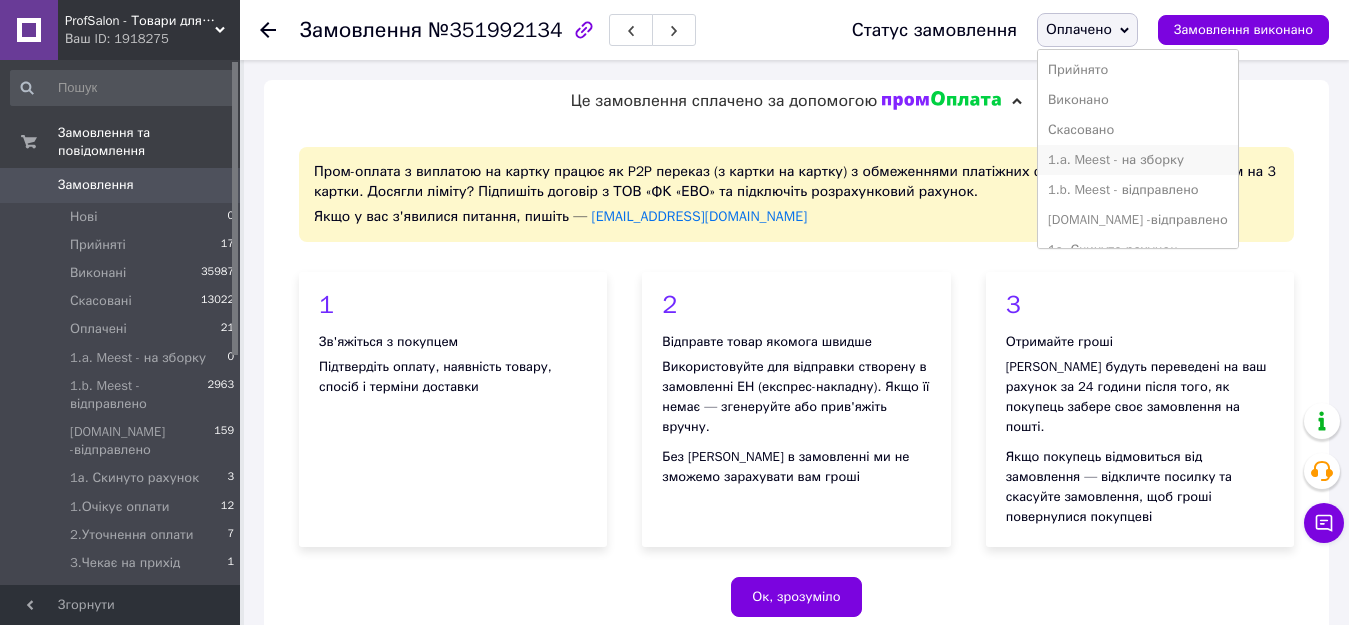click on "1.a. Meest - на зборку" at bounding box center (1138, 160) 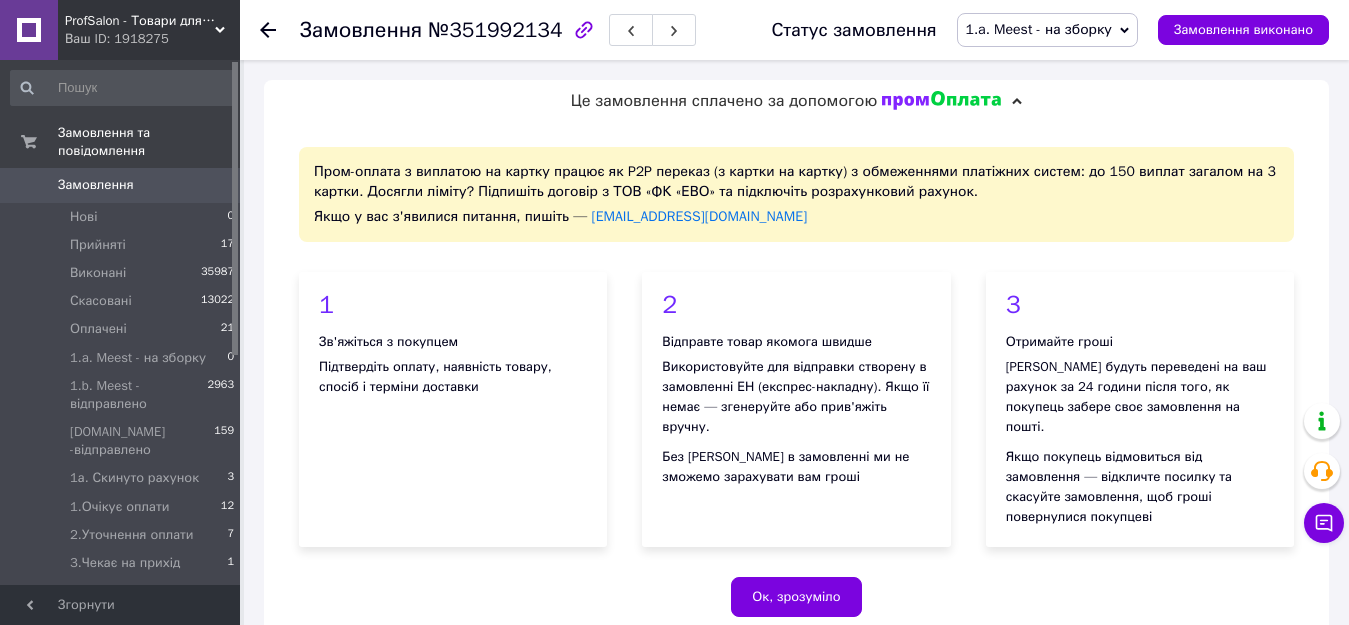 click on "Замовлення" at bounding box center (121, 185) 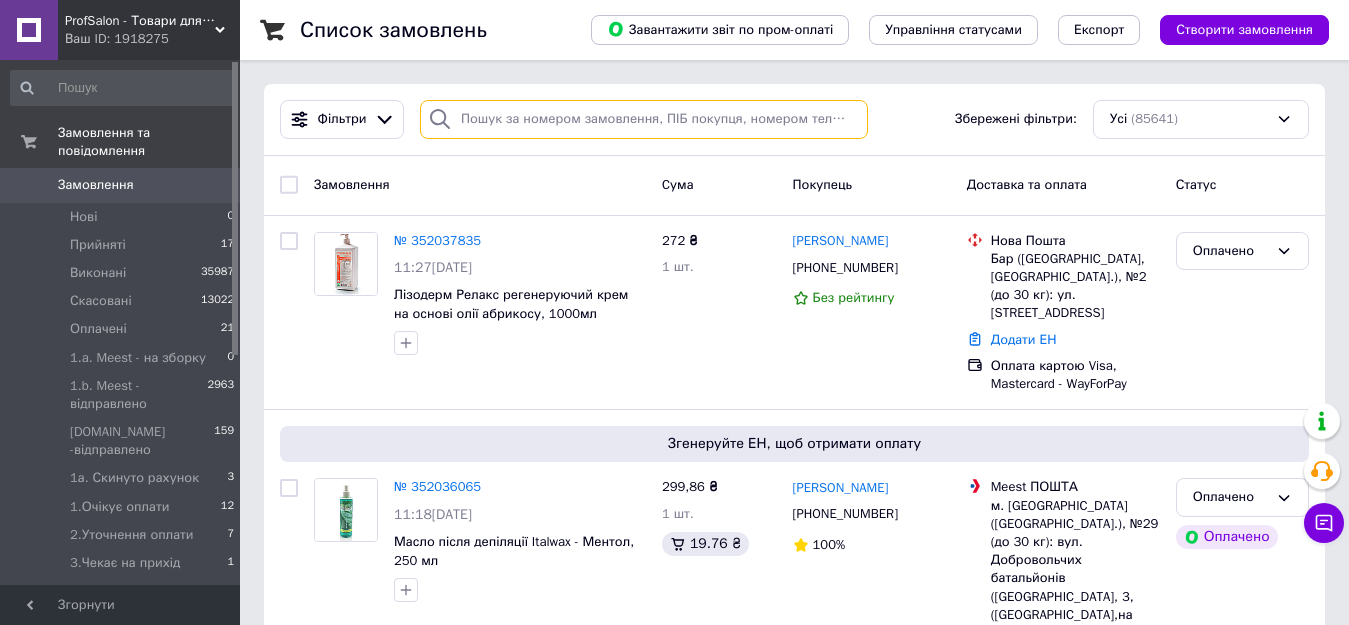 paste on "+380958261259" 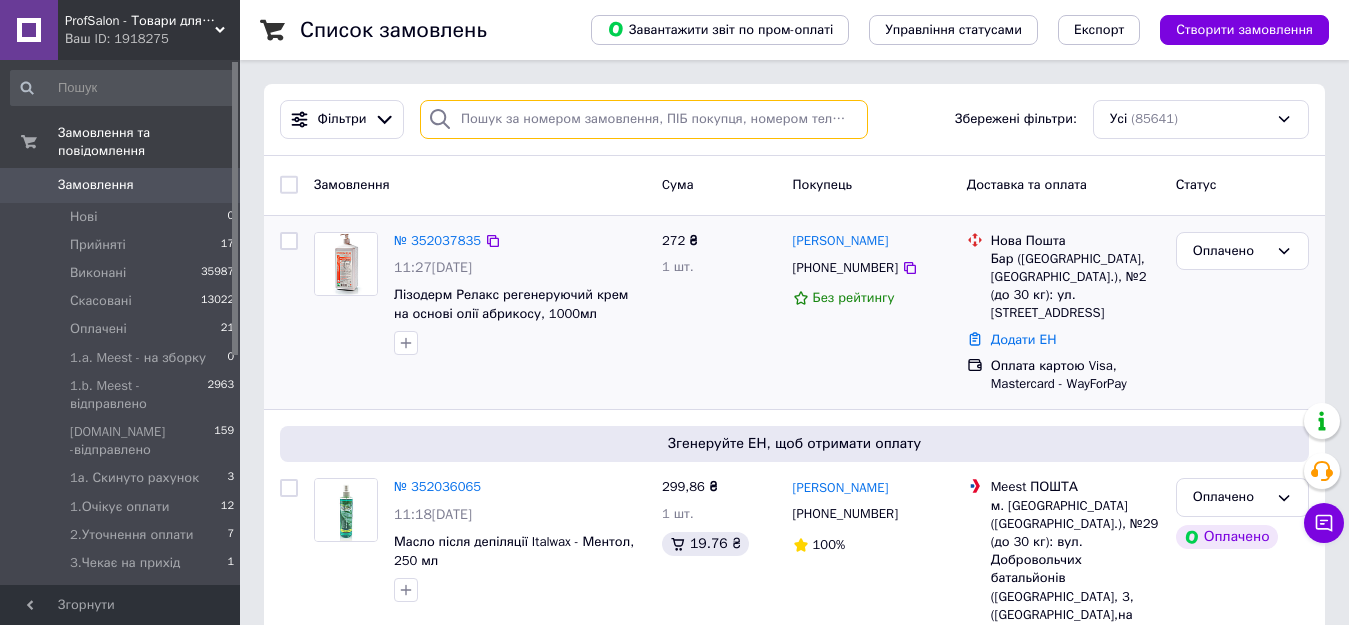 type on "+380958261259" 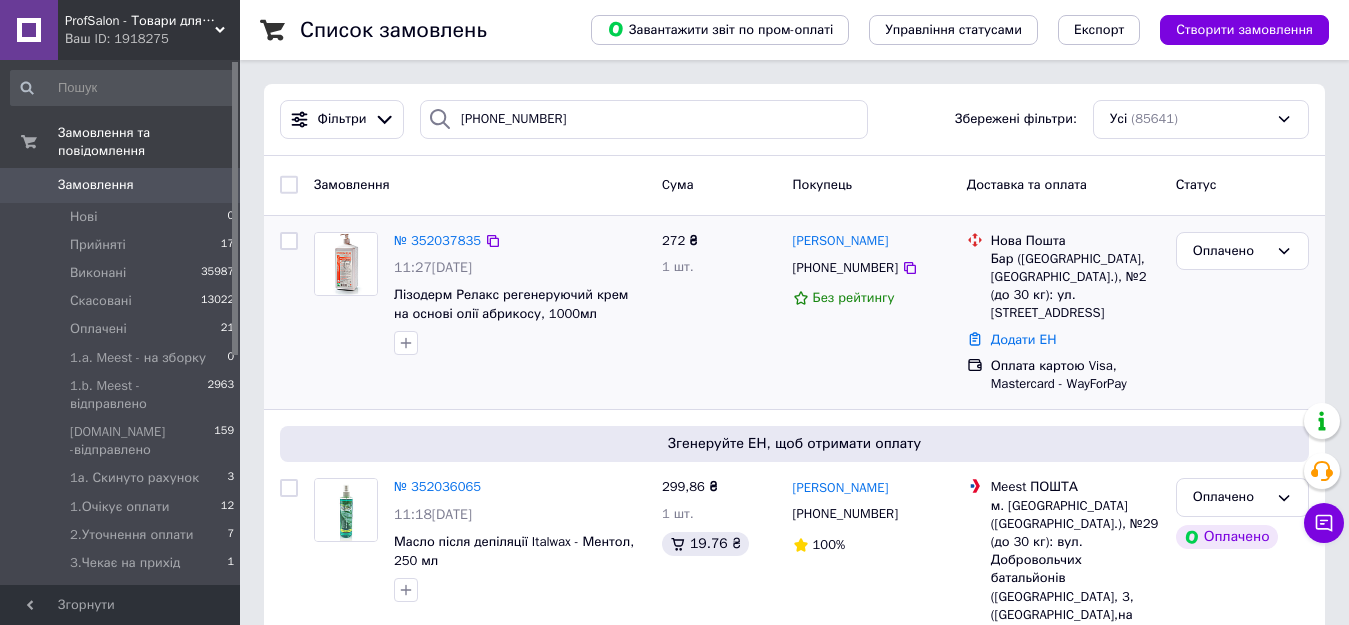 click on "№ 352037835" at bounding box center (520, 241) 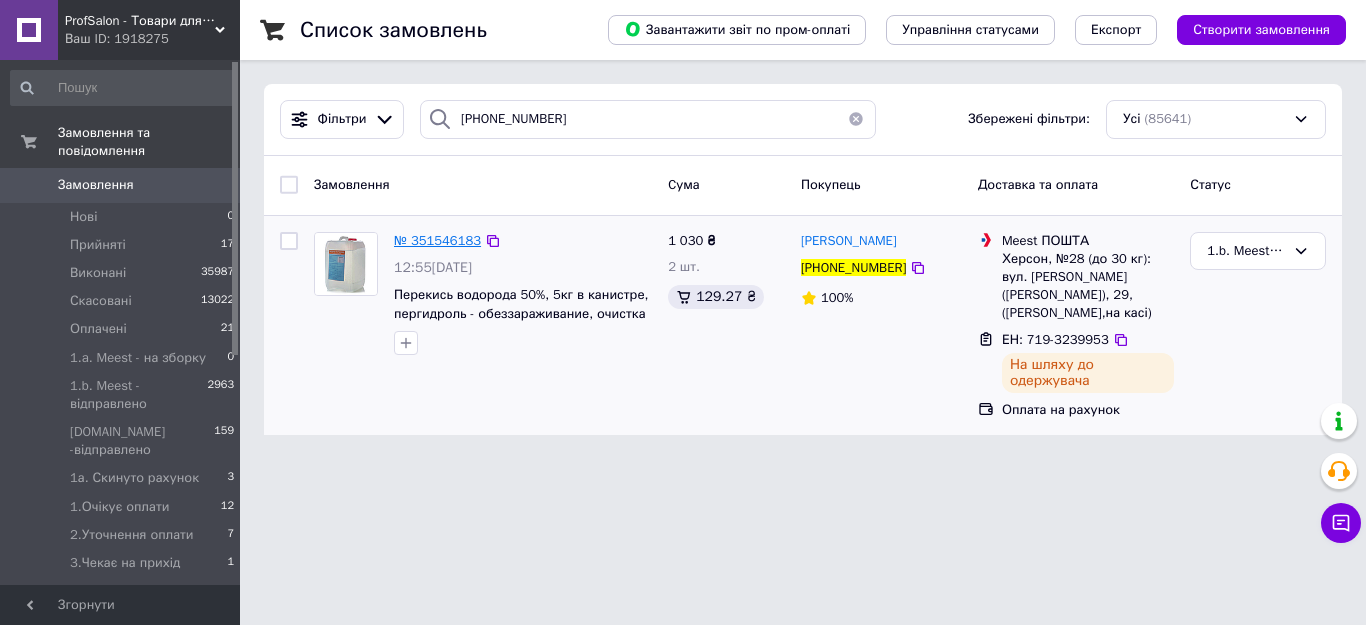 click on "№ 351546183" at bounding box center [437, 240] 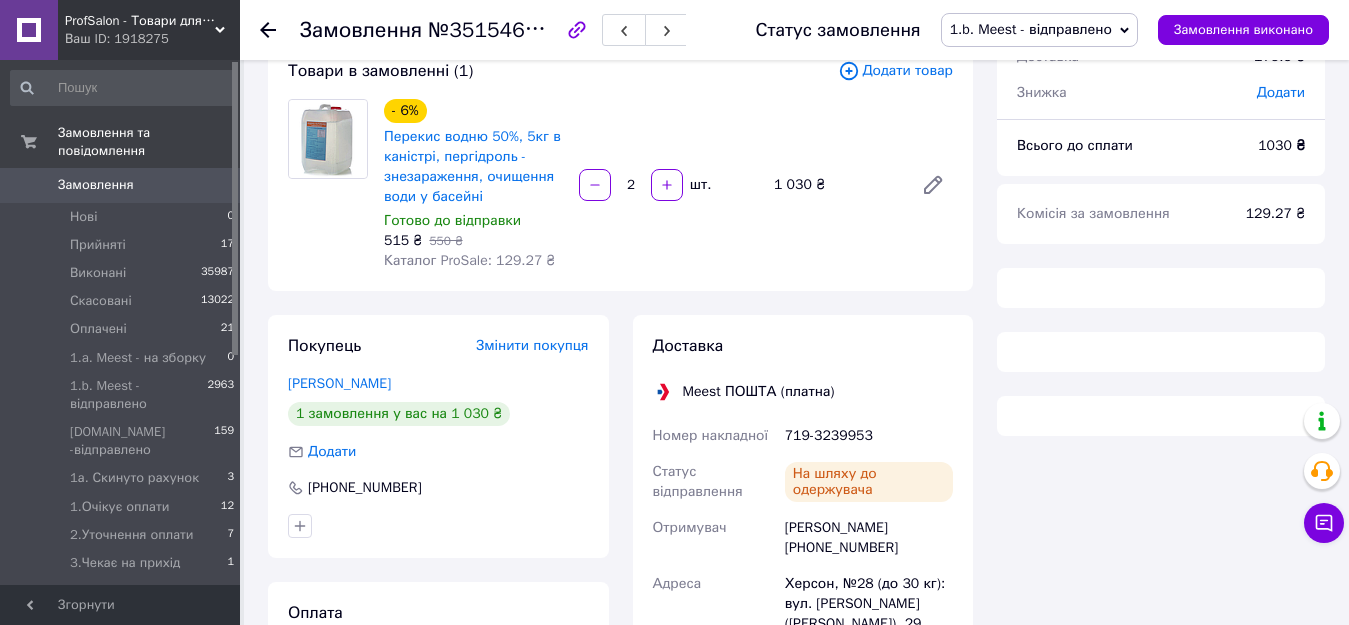 scroll, scrollTop: 300, scrollLeft: 0, axis: vertical 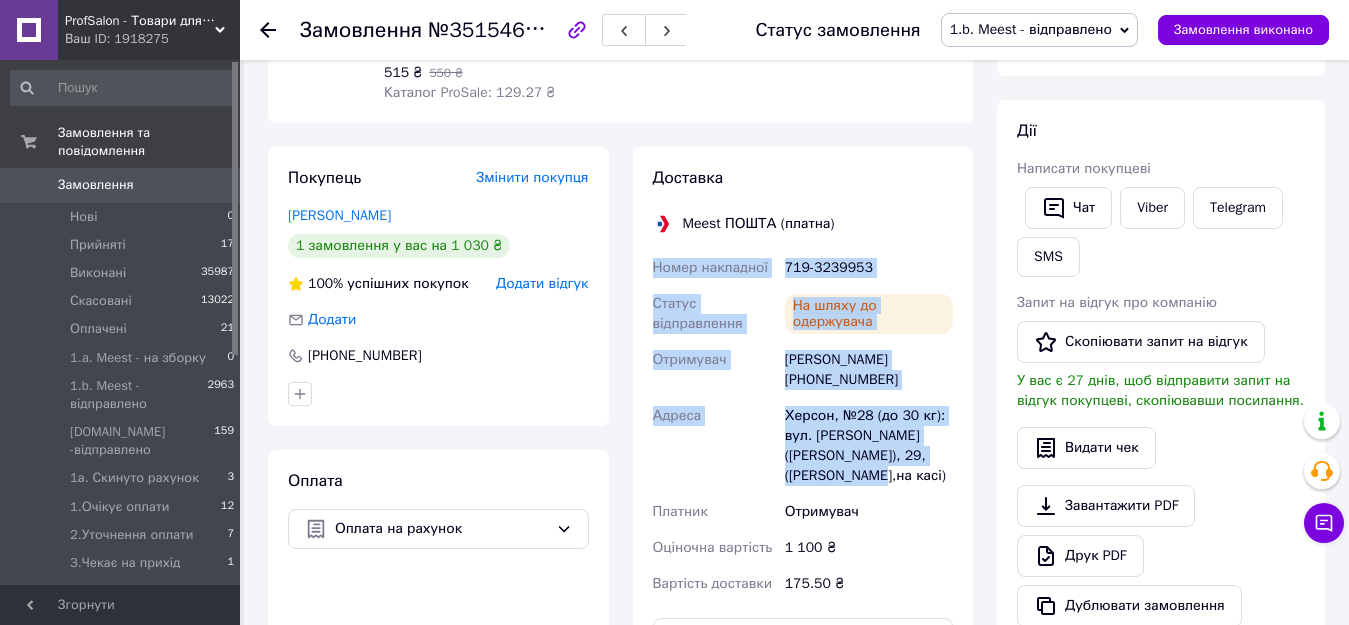 drag, startPoint x: 651, startPoint y: 265, endPoint x: 922, endPoint y: 470, distance: 339.8029 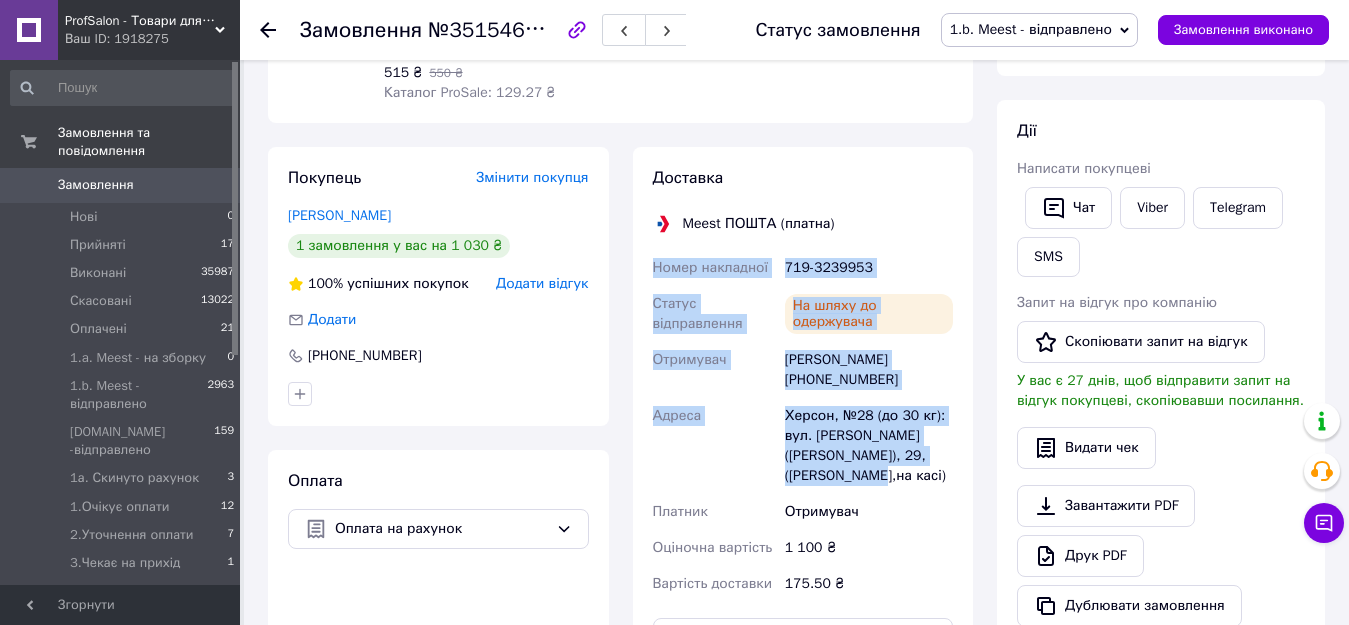 copy on "Номер накладної 719-3239953 Статус відправлення На шляху до одержувача Отримувач Анна Черепаха +380958261259 Адреса Херсон, №28 (до 30 кг): вул. Джона Говарда (Некрасова), 29, (Rozetka,на касі)" 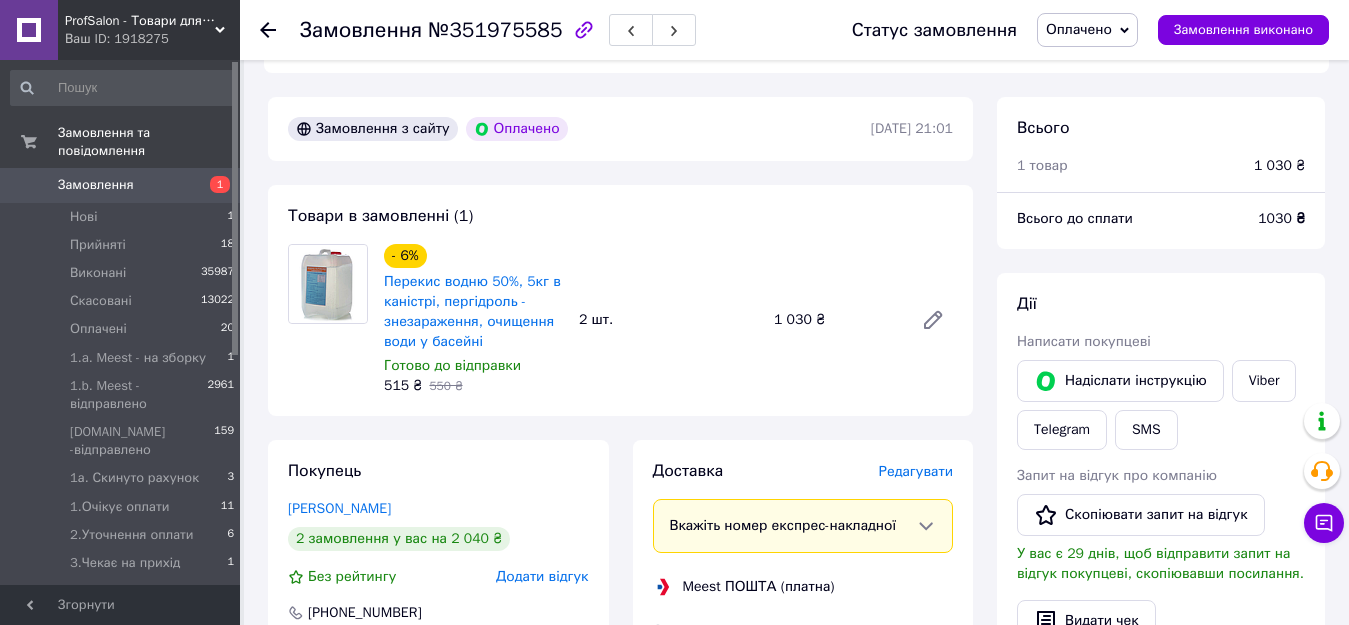 scroll, scrollTop: 600, scrollLeft: 0, axis: vertical 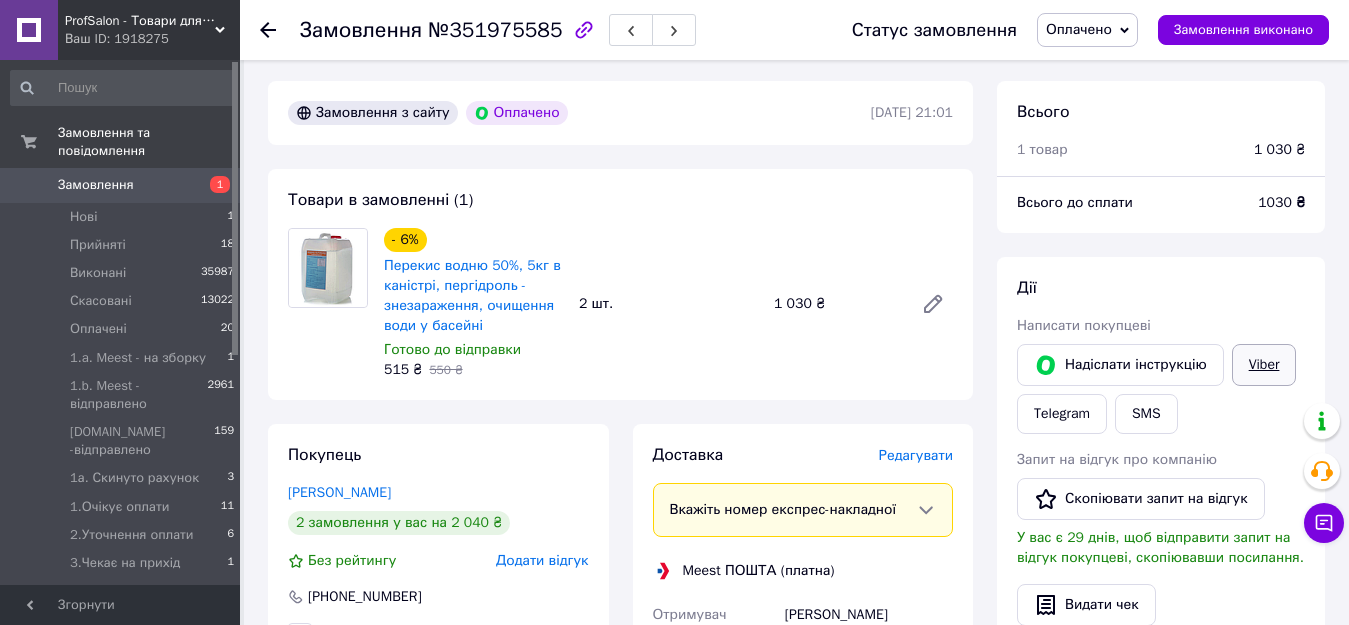 click on "Viber" at bounding box center [1264, 365] 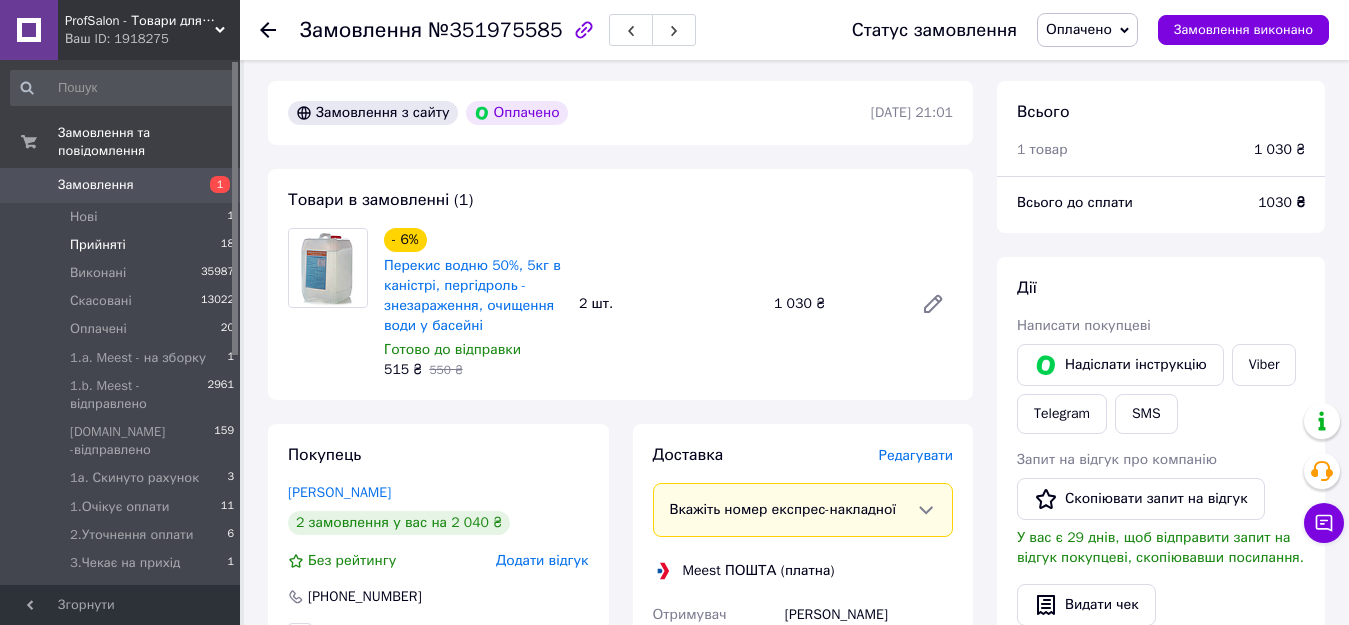 click on "Прийняті 18" at bounding box center (123, 245) 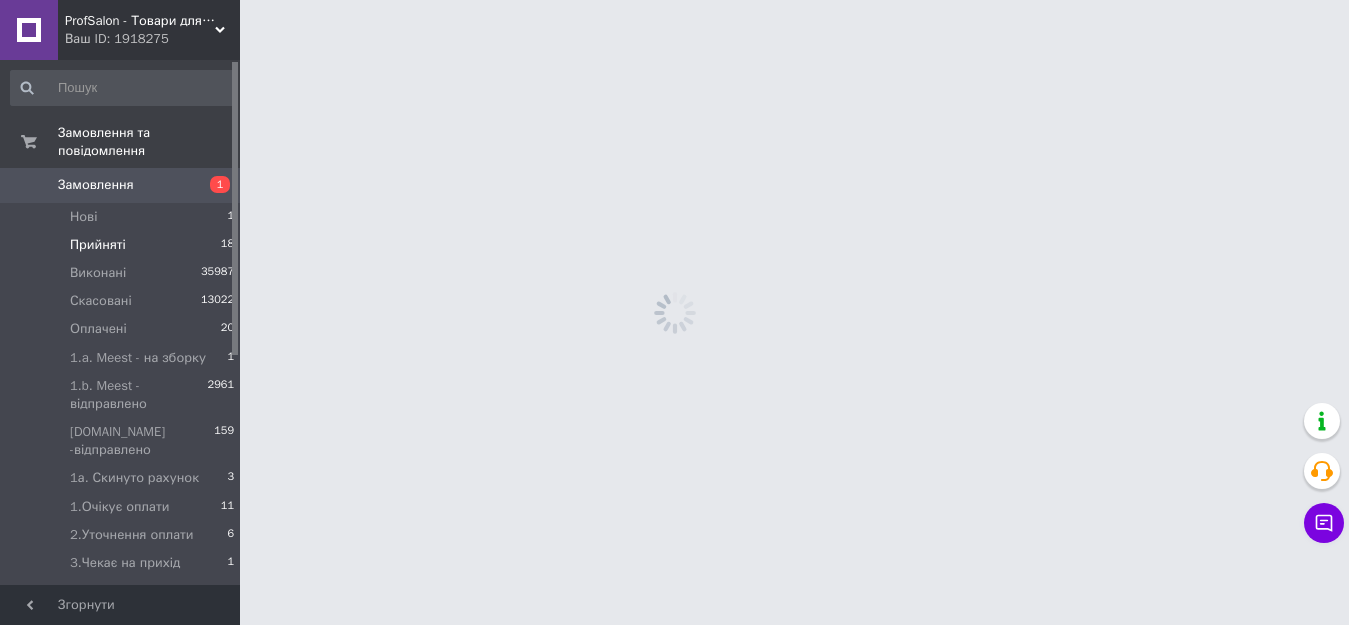 scroll, scrollTop: 0, scrollLeft: 0, axis: both 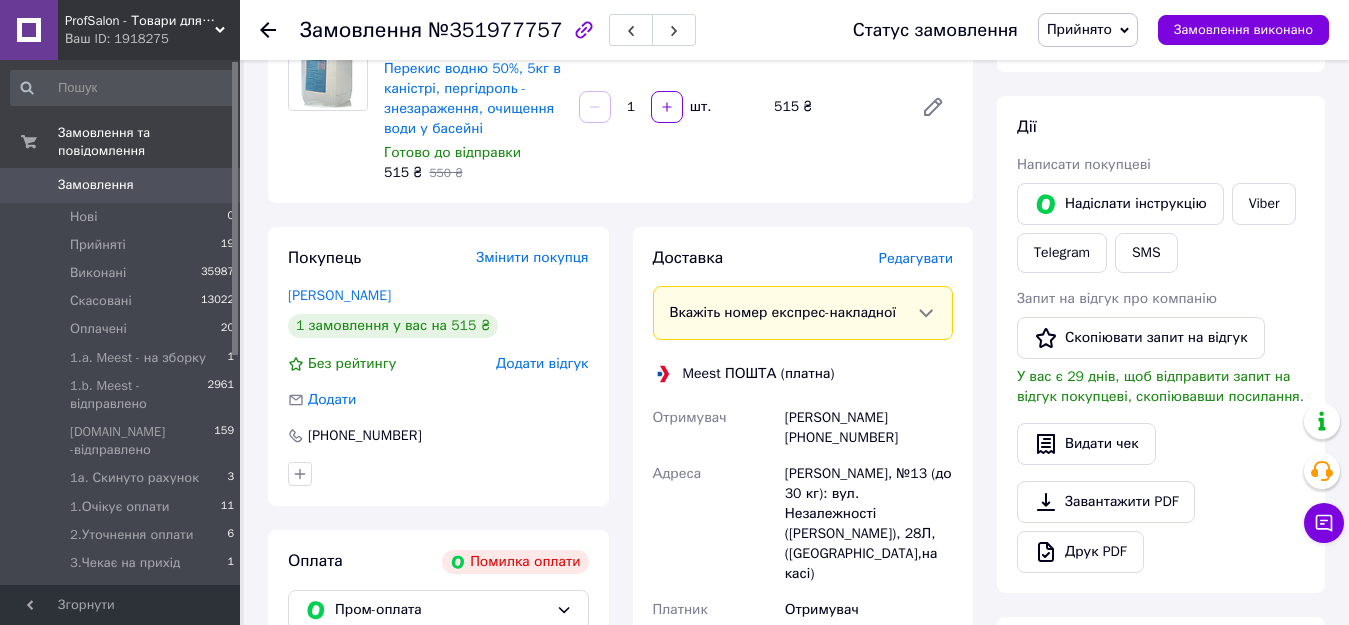 click on "[PERSON_NAME]" at bounding box center (339, 295) 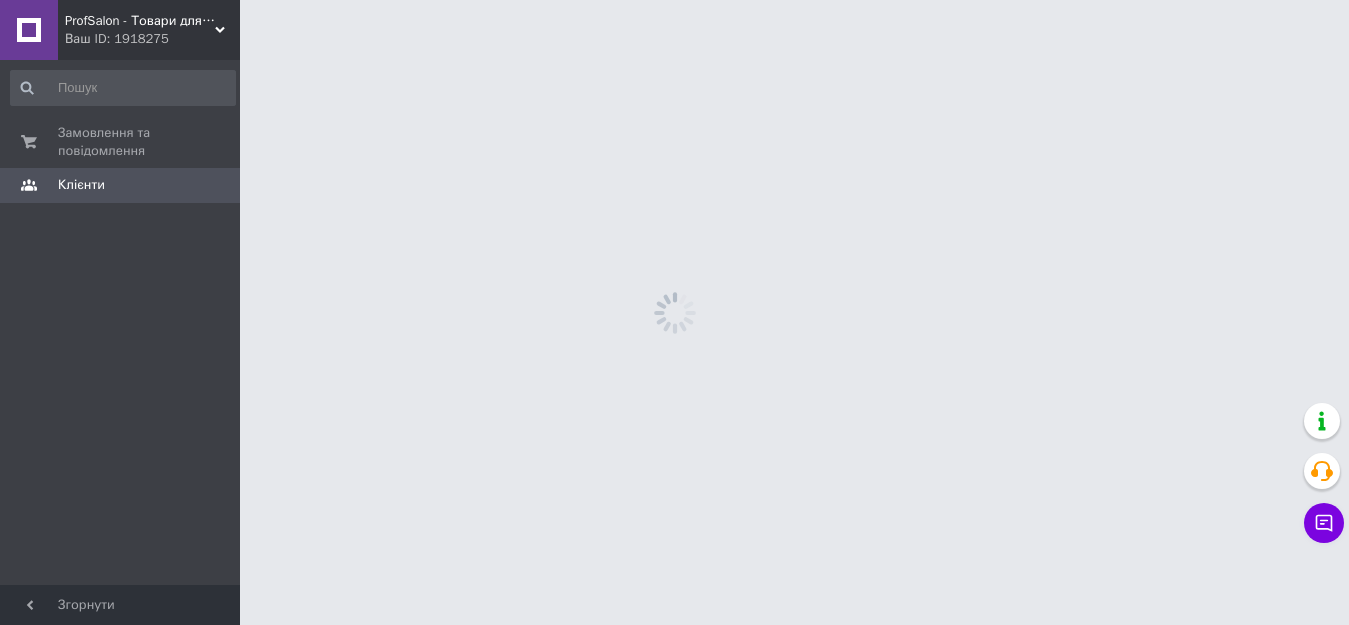 scroll, scrollTop: 0, scrollLeft: 0, axis: both 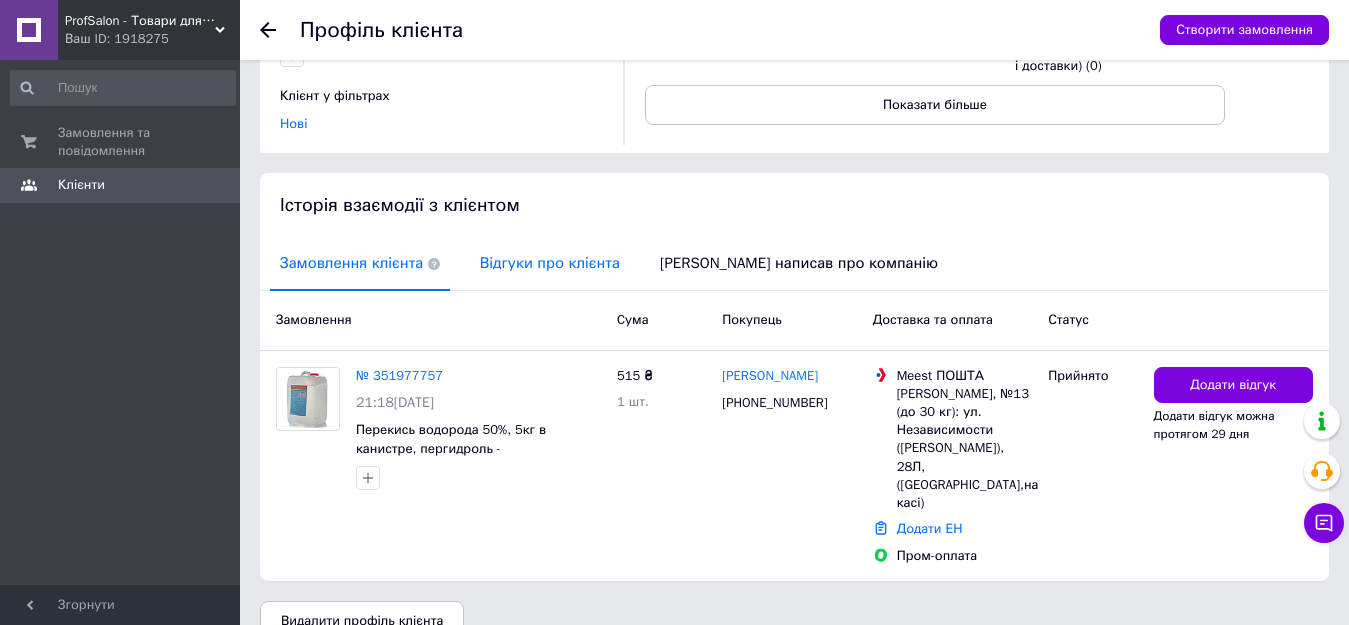 click on "Відгуки про клієнта" at bounding box center [550, 263] 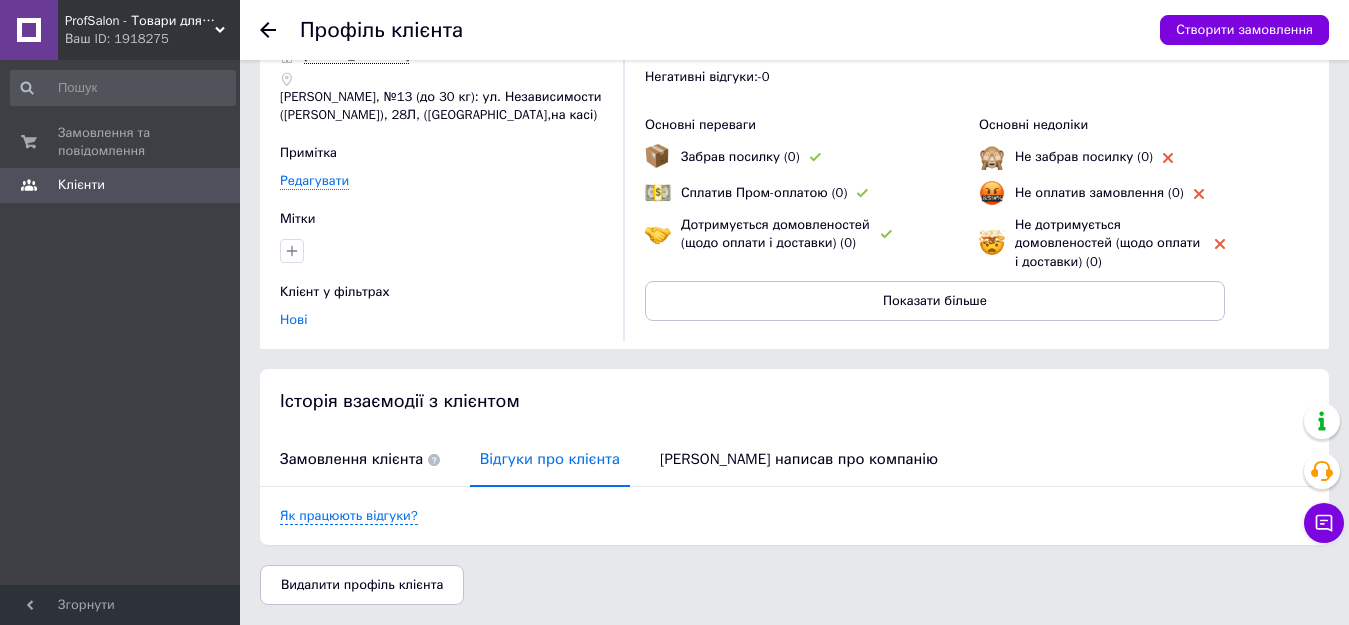 scroll, scrollTop: 94, scrollLeft: 0, axis: vertical 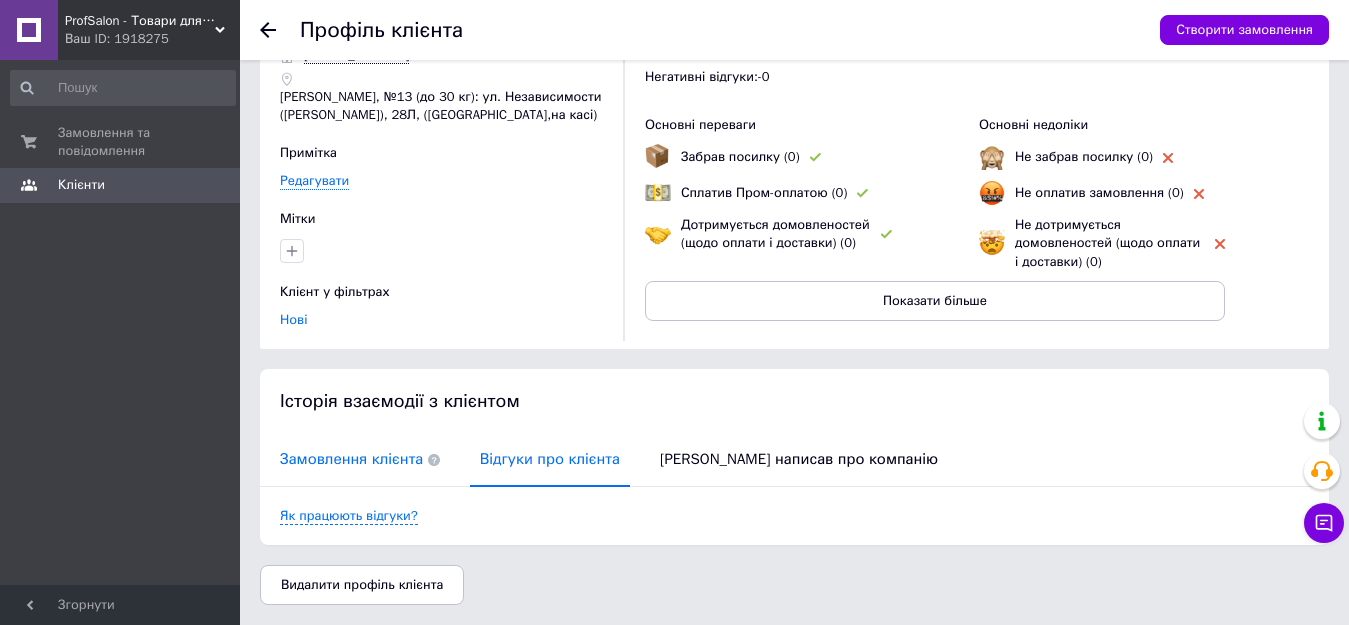 click on "Замовлення клієнта" at bounding box center (360, 459) 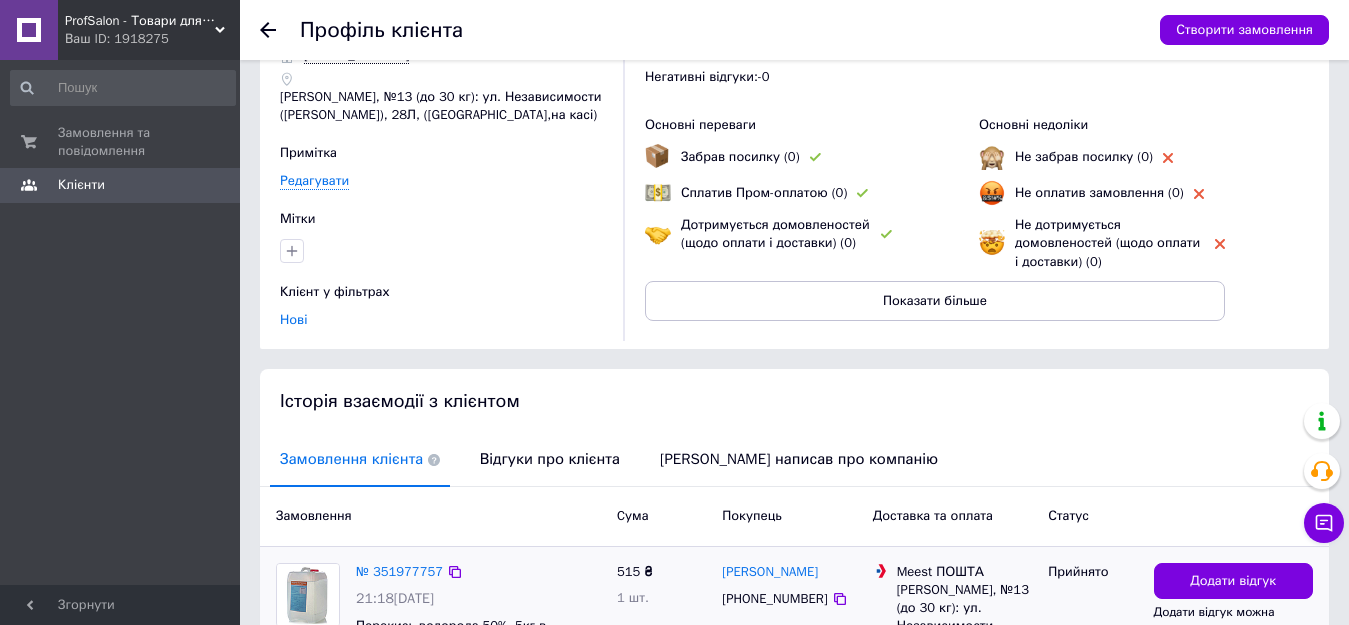 scroll, scrollTop: 290, scrollLeft: 0, axis: vertical 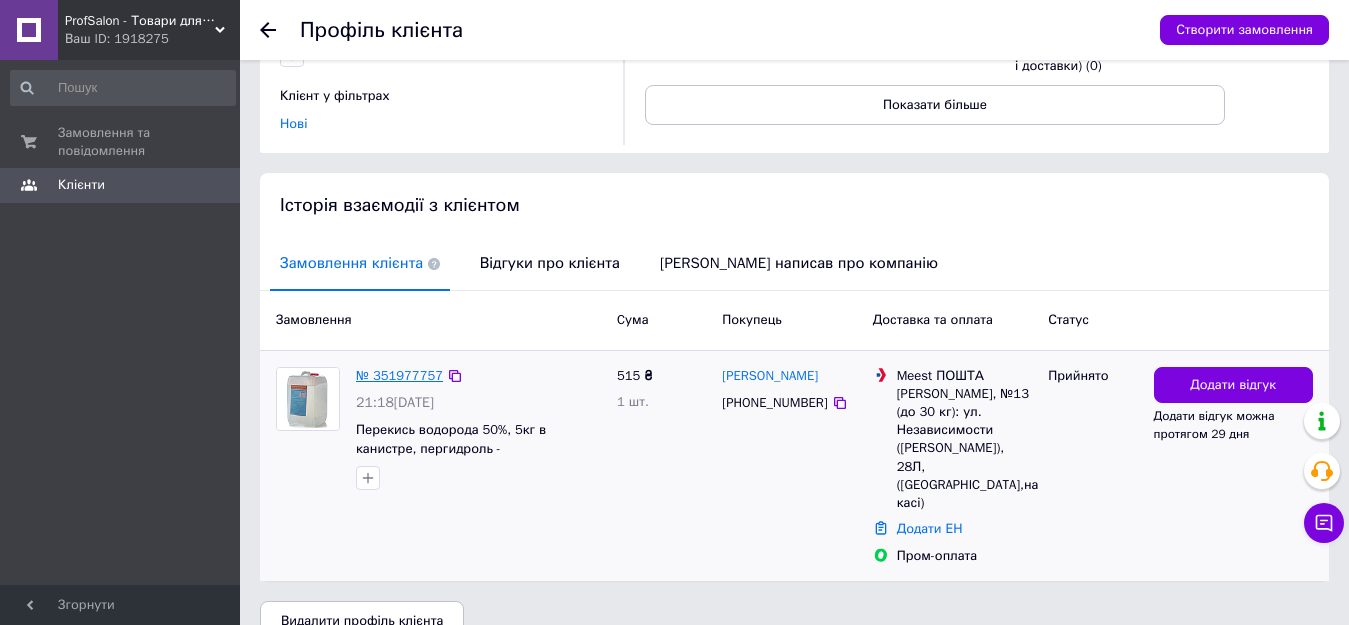 click on "№ 351977757" at bounding box center (399, 375) 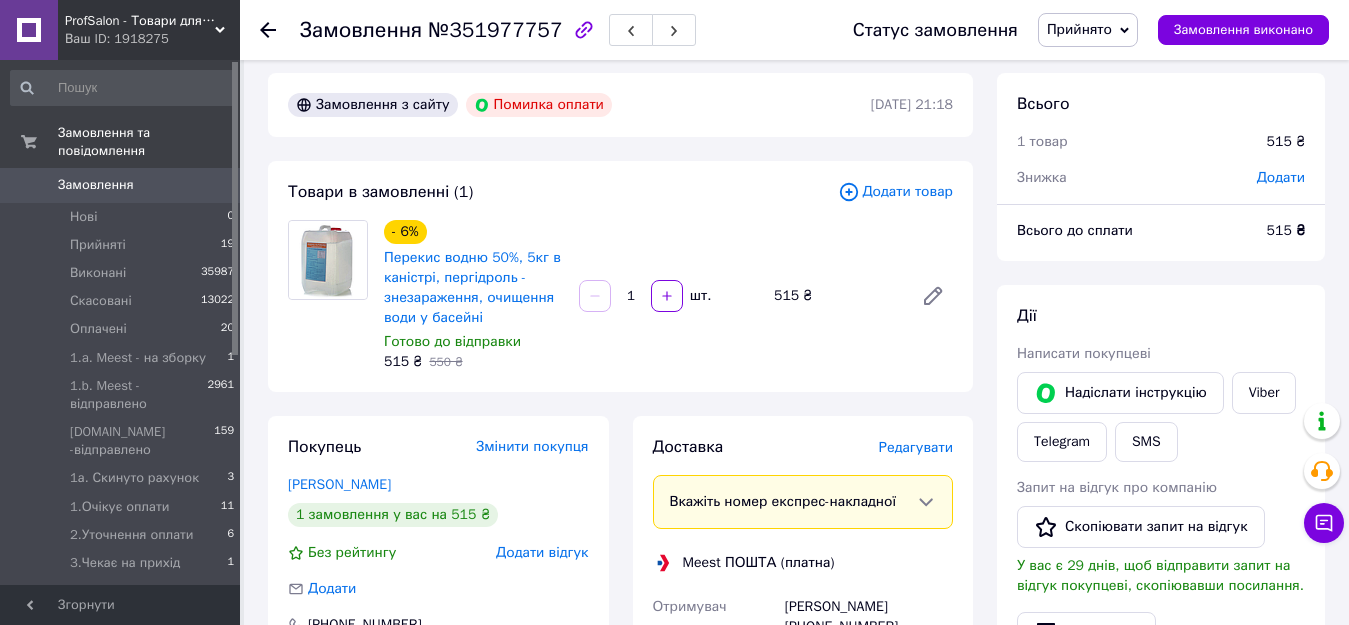 scroll, scrollTop: 0, scrollLeft: 0, axis: both 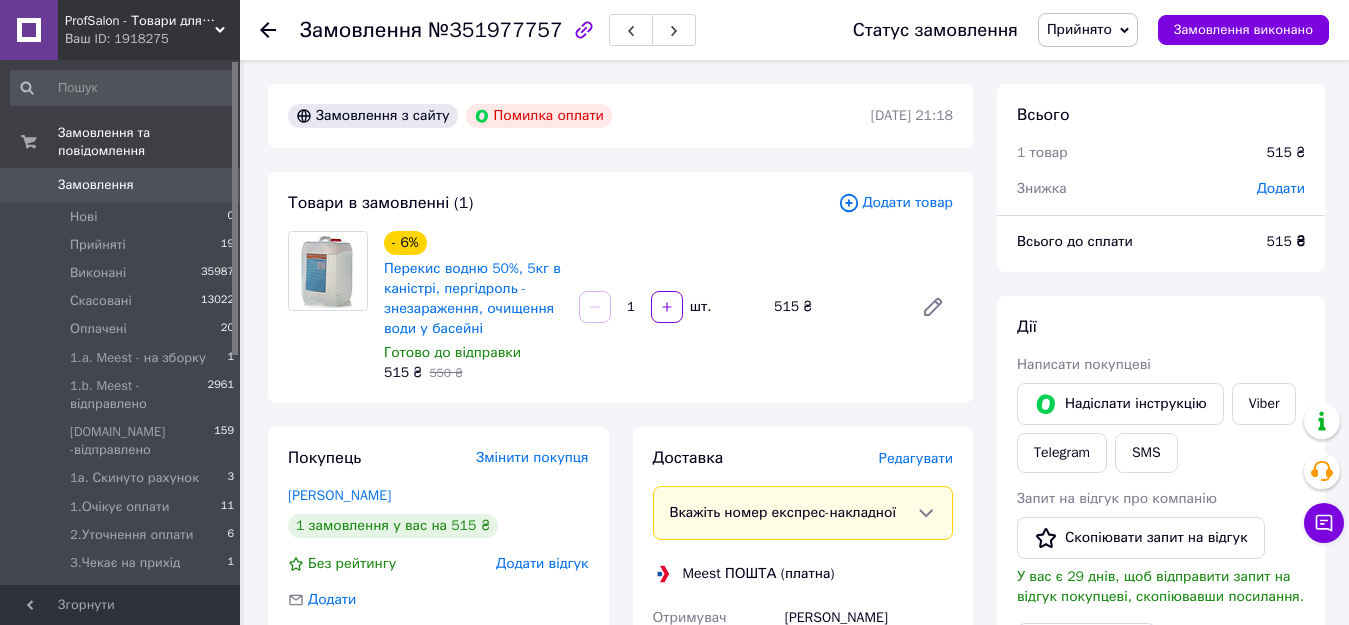 click on "- 6% Перекис водню 50%, 5кг в каністрі, пергідроль - знезараження, очищення води у басейні [GEOGRAPHIC_DATA] до відправки 515 ₴   550 ₴ 1   шт. 515 ₴" at bounding box center (668, 307) 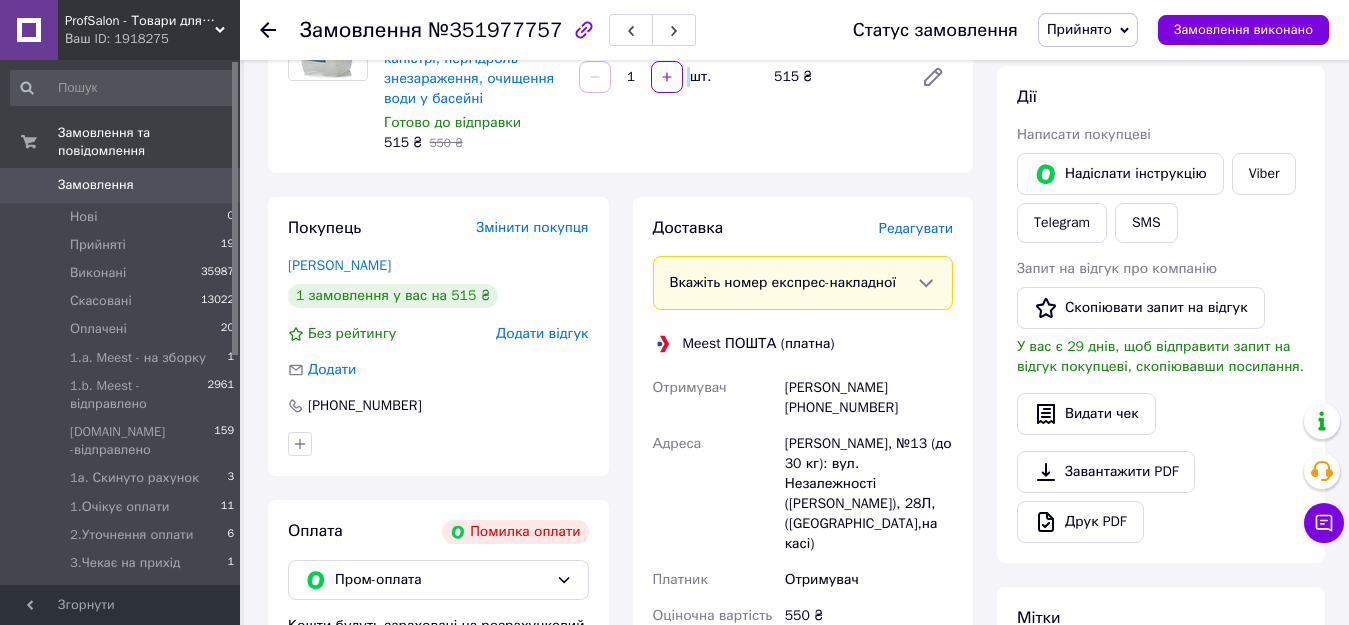 scroll, scrollTop: 200, scrollLeft: 0, axis: vertical 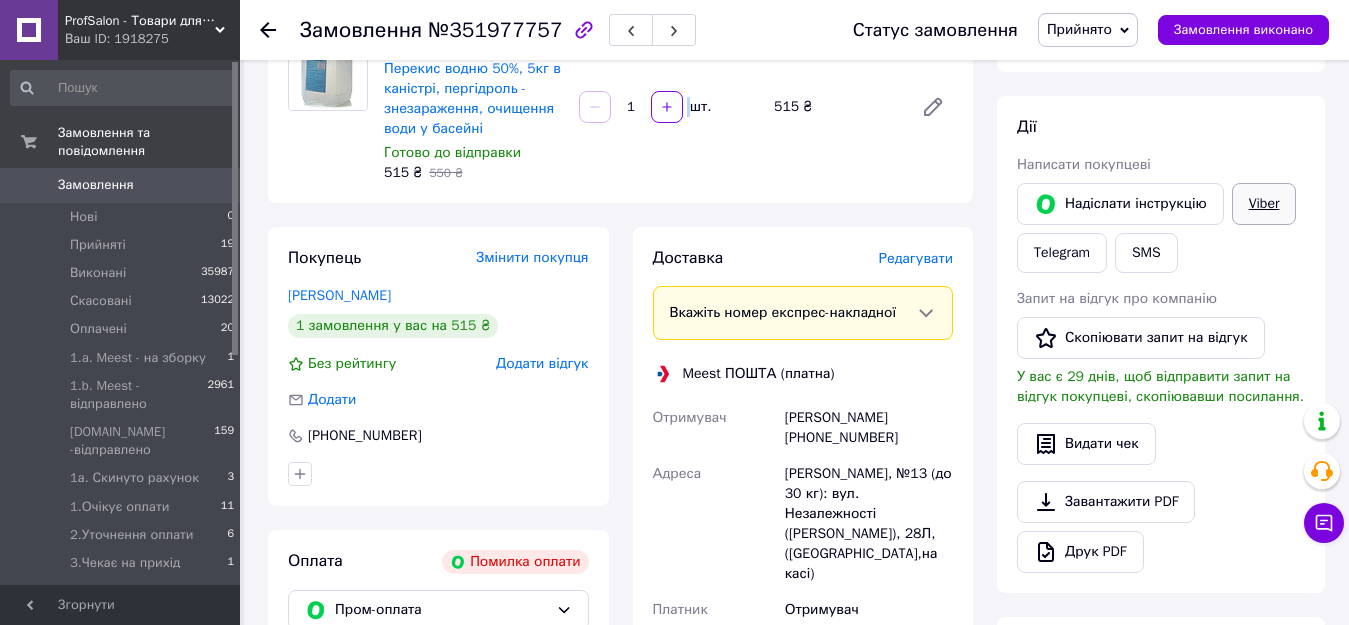 click on "Viber" at bounding box center [1264, 204] 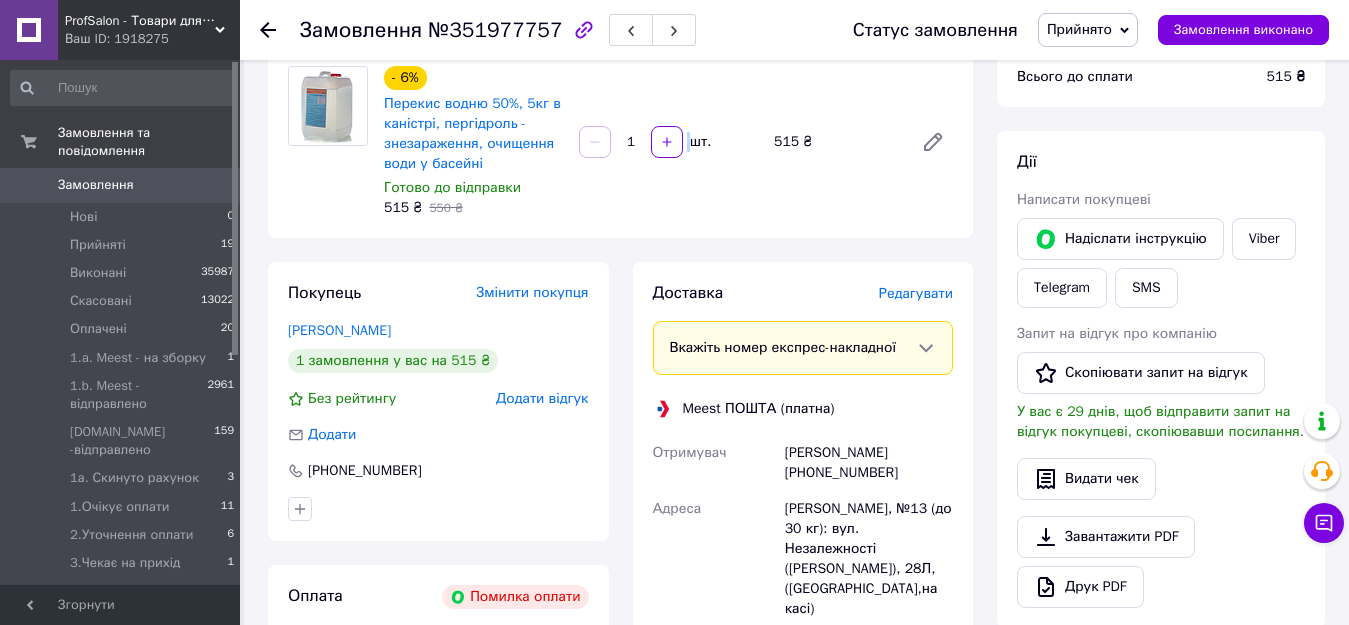 scroll, scrollTop: 200, scrollLeft: 0, axis: vertical 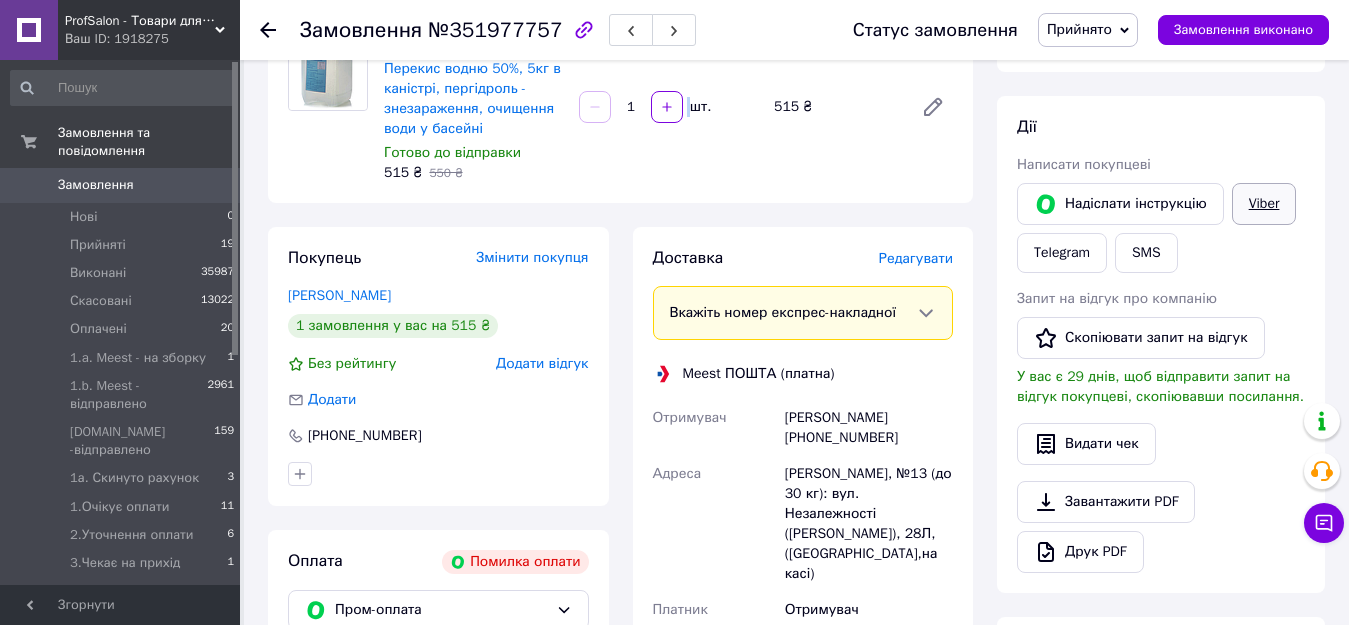 click on "Viber" at bounding box center [1264, 204] 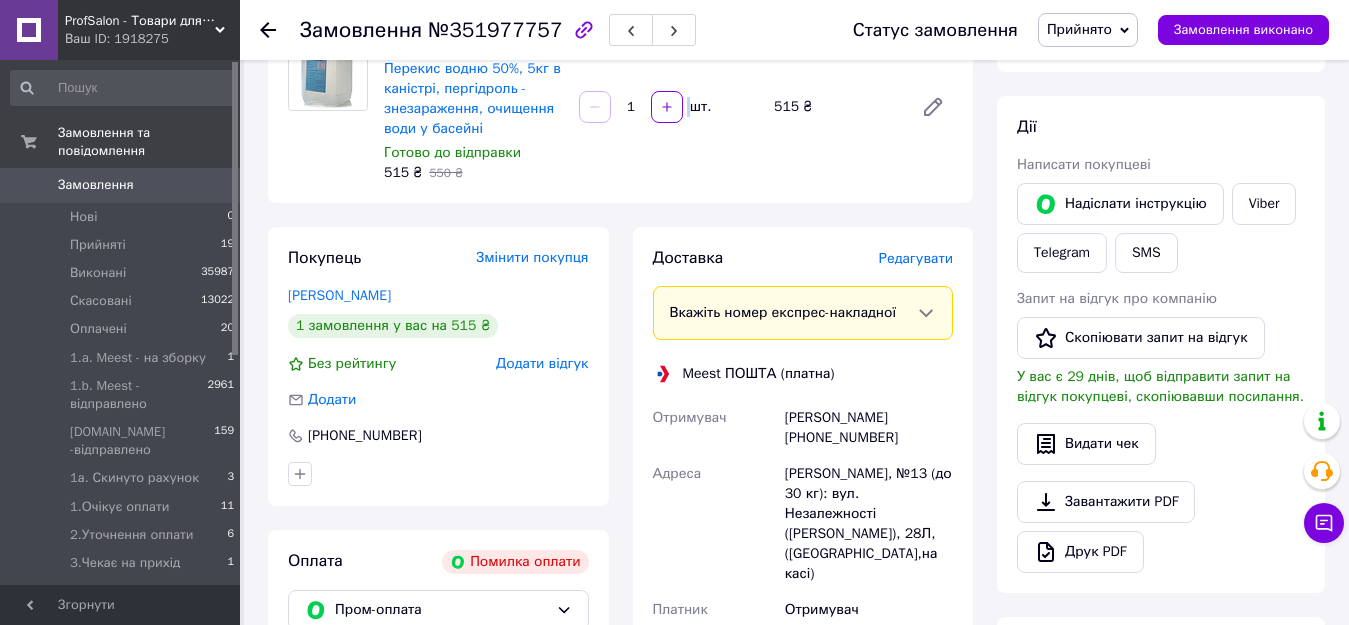 click on "Прийнято" at bounding box center [1079, 29] 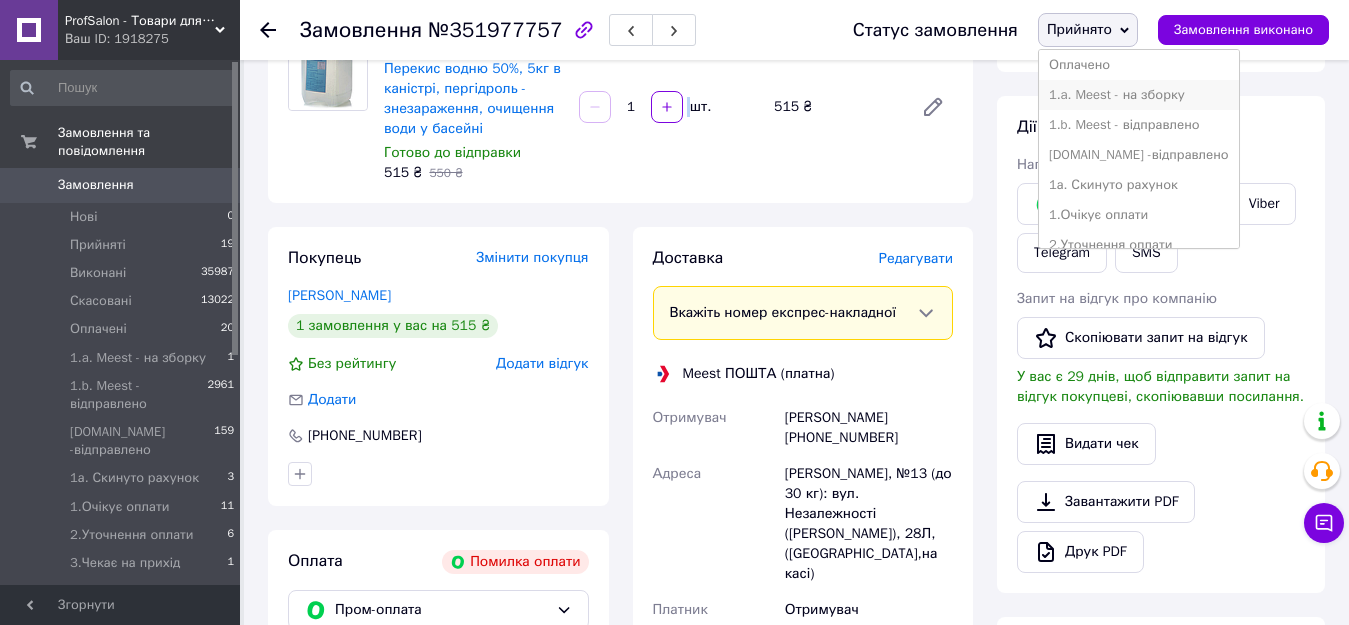 scroll, scrollTop: 100, scrollLeft: 0, axis: vertical 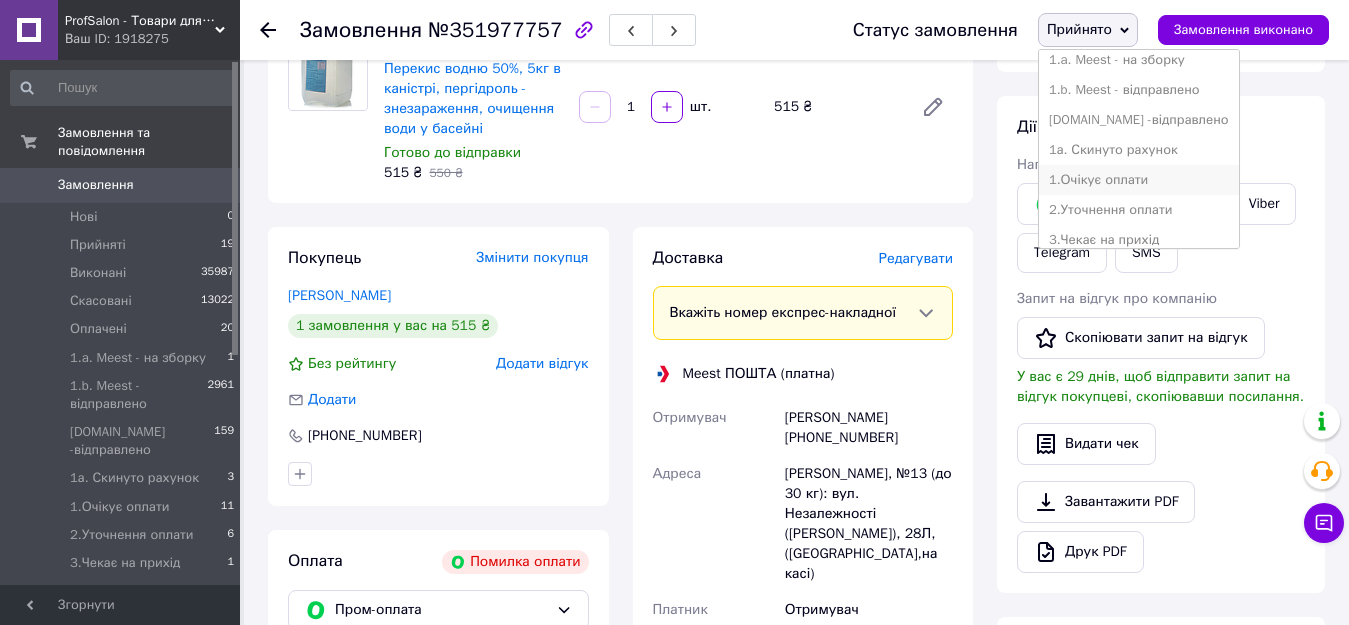 click on "1.Очікує оплати" at bounding box center [1139, 180] 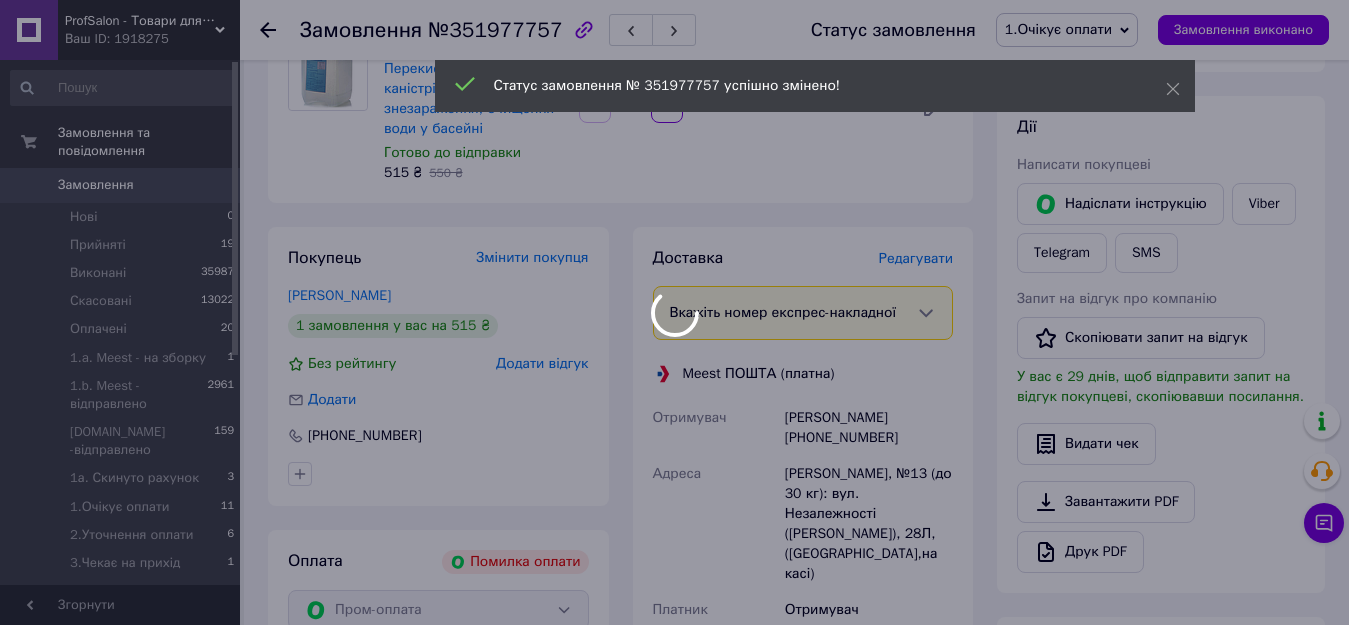 click on "ProfSalon - Товари для професіоналів Ваш ID: 1918275 Сайт ProfSalon - Товари для професіоналі... Кабінет покупця Перевірити стан системи Сторінка на порталі [PERSON_NAME] менеджер [PERSON_NAME] та повідомлення Замовлення 0 Нові 0 Прийняті 19 Виконані 35987 Скасовані 13022 Оплачені 20 1.a. Meest - на зборку 1 1.b. Meest - відправлено 2961 [DOMAIN_NAME] -відправлено 159 1а. Скинуто рахунок 3 1.Очікує оплати 11 2.Уточнення оплати 6 3.Чекає на прихід 1 4.На завтра 0 5.Недозвони!!!! 0 6.НА КОНТРОЛЬ!!! 2 7.1.Rozetka 0 7.2.WayforPay 0 7.3.ПромОплата 11 7.4.Фіскальний чек 0 15481 16732 33 1 1187" at bounding box center (674, 478) 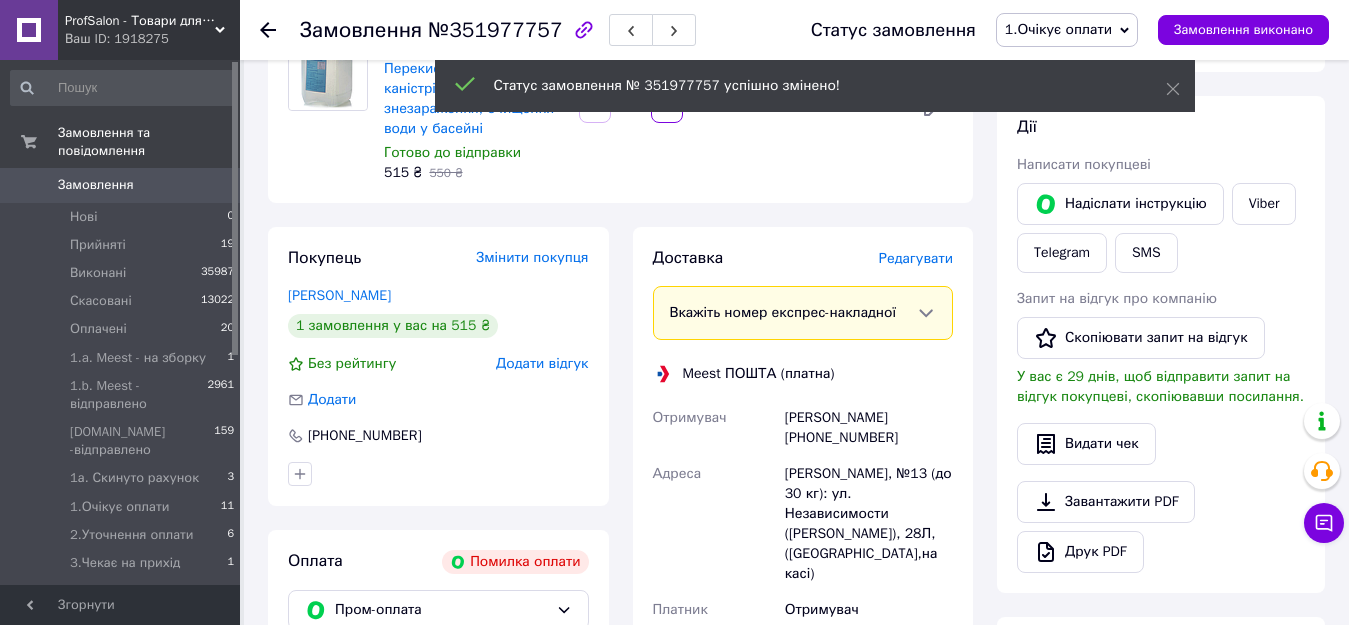 click on "Замовлення" at bounding box center [121, 185] 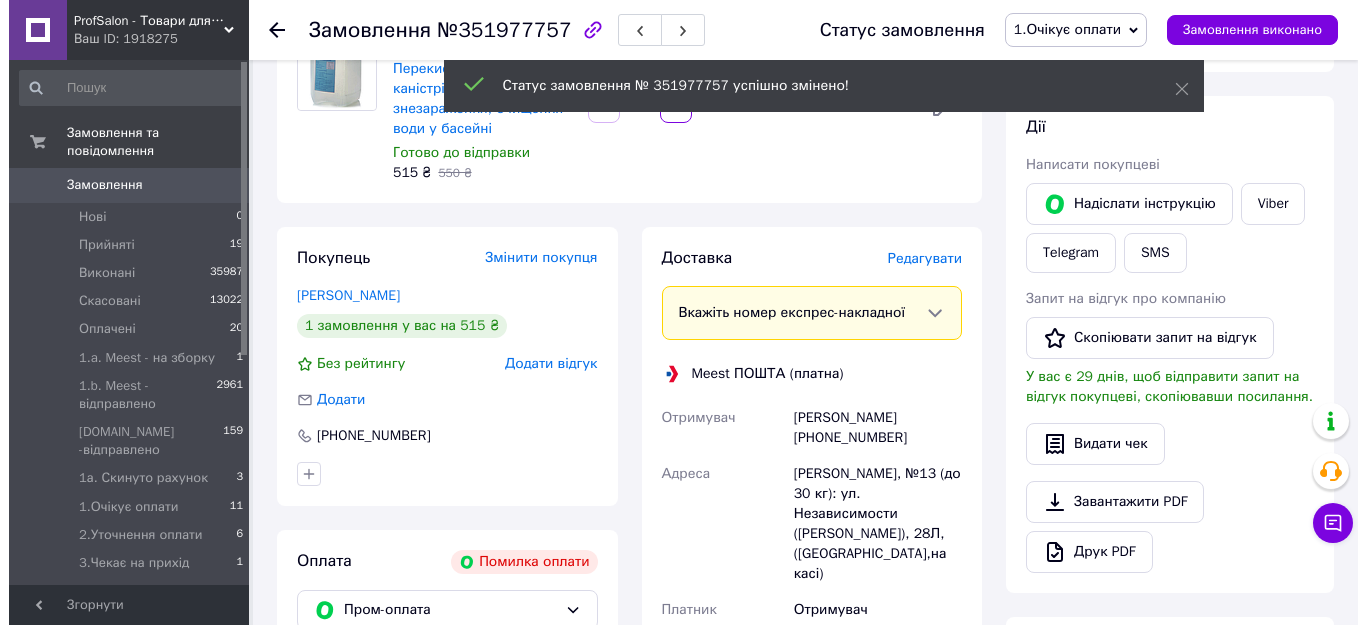 scroll, scrollTop: 0, scrollLeft: 0, axis: both 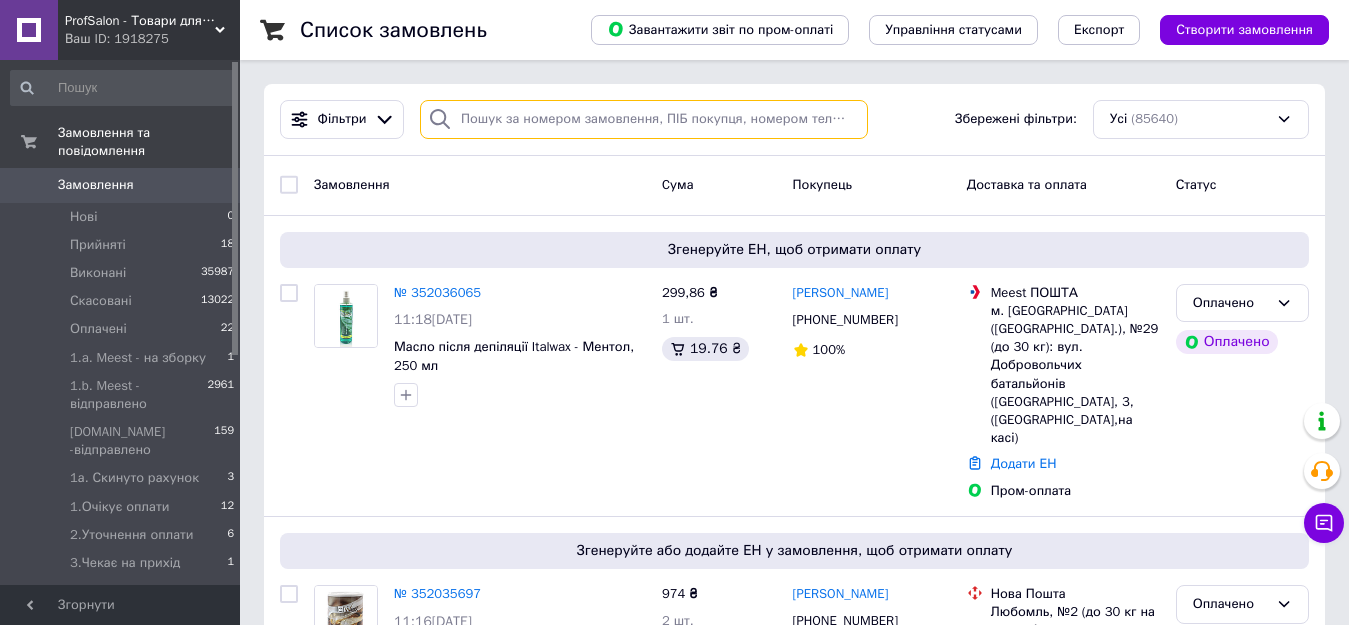 paste on "[PHONE_NUMBER]" 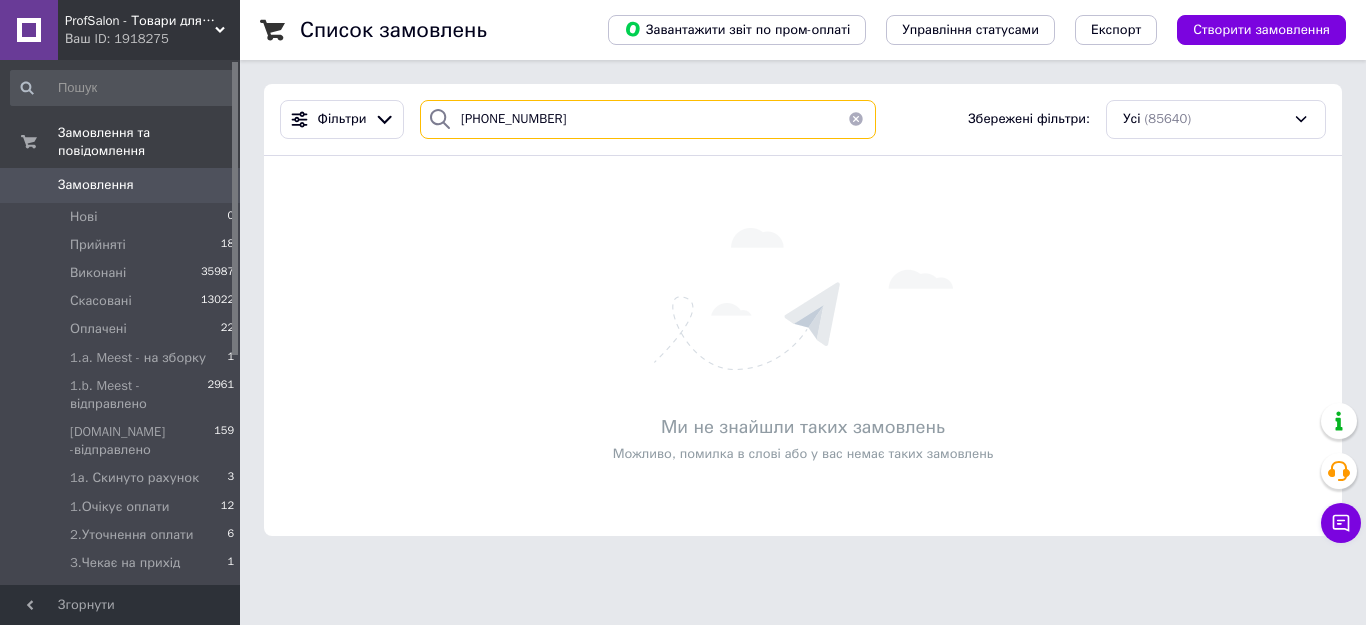 type on "[PHONE_NUMBER]" 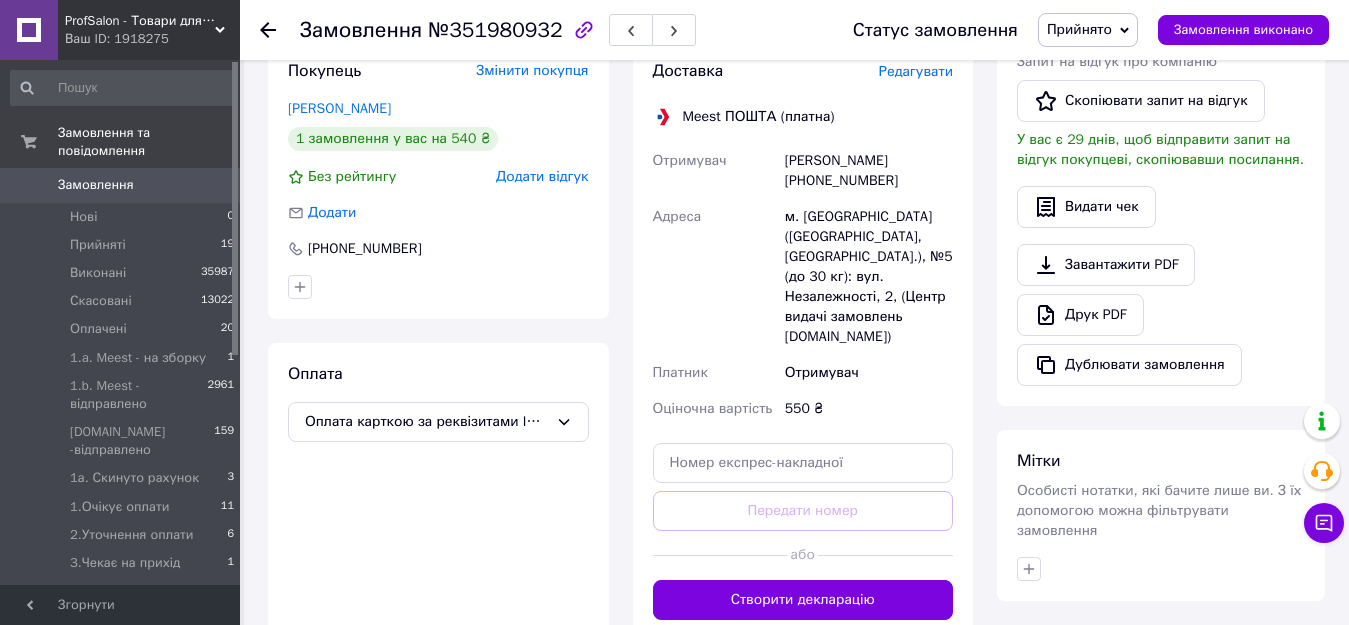 scroll, scrollTop: 400, scrollLeft: 0, axis: vertical 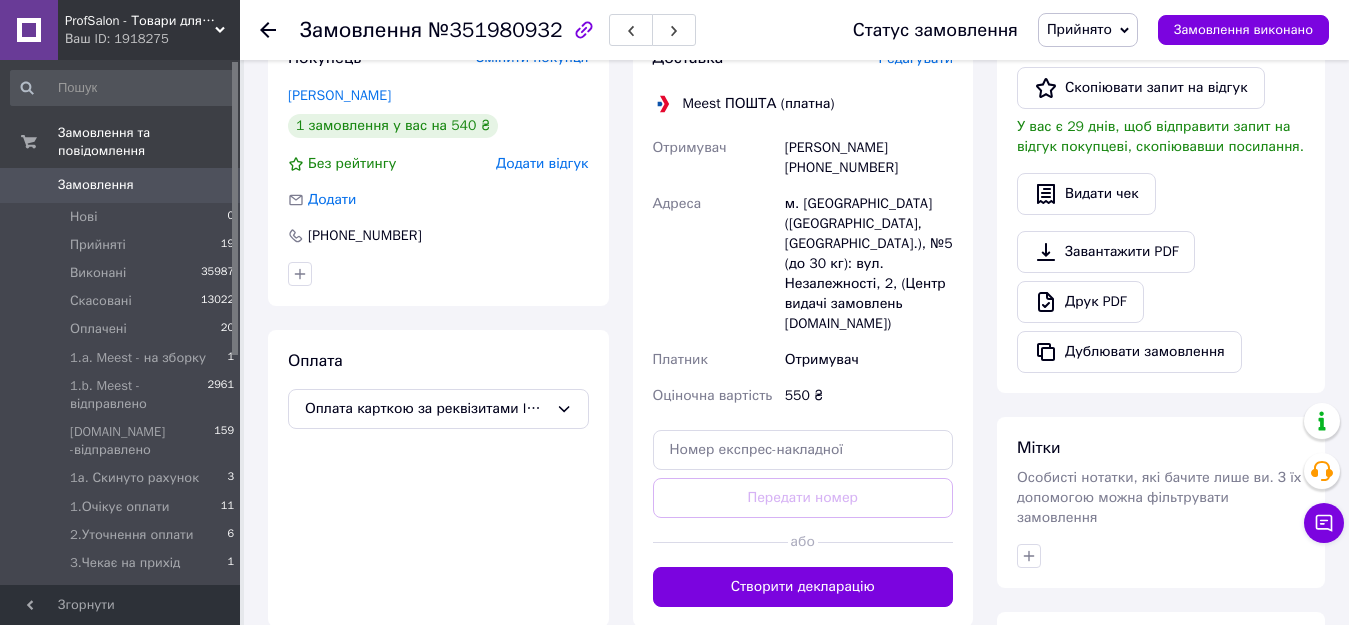 click on "Прийнято" at bounding box center [1079, 29] 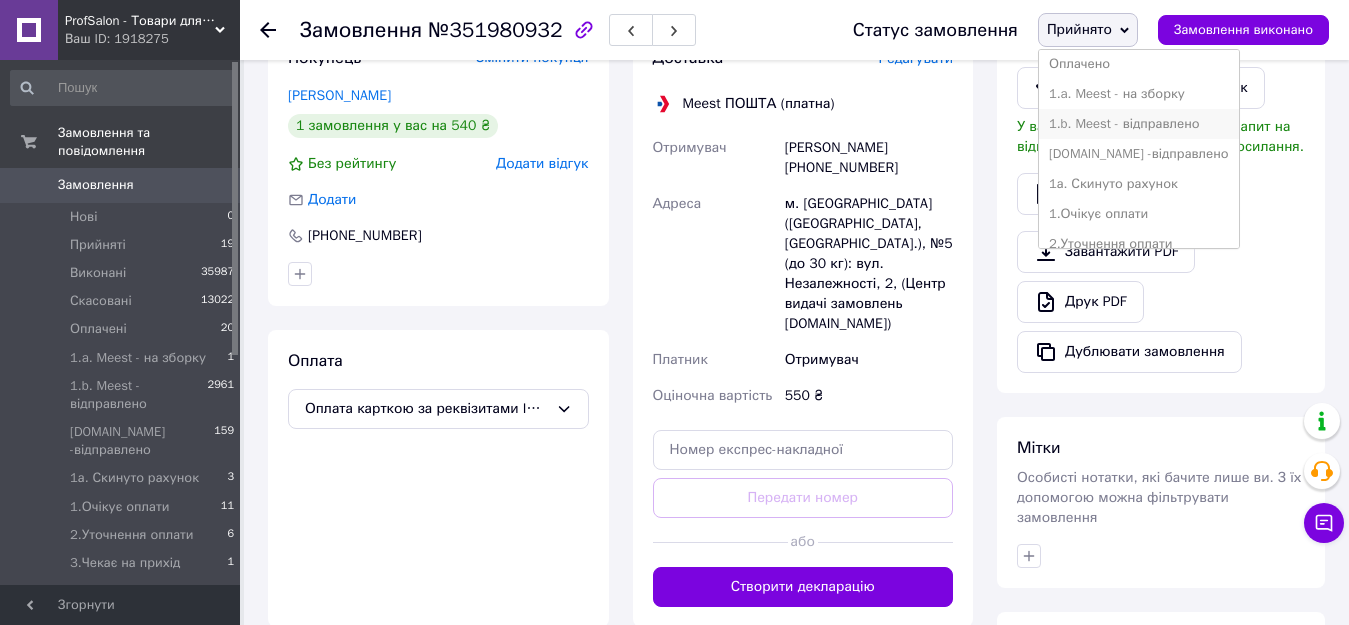 scroll, scrollTop: 100, scrollLeft: 0, axis: vertical 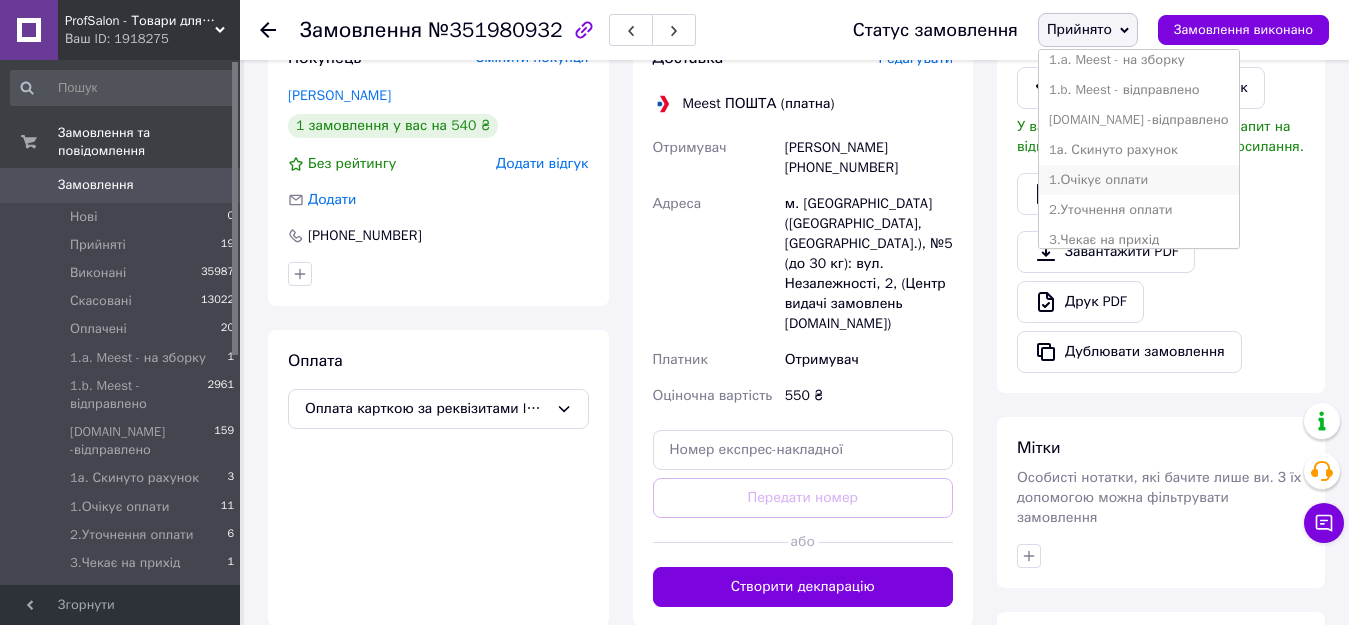 click on "1.Очікує оплати" at bounding box center [1139, 180] 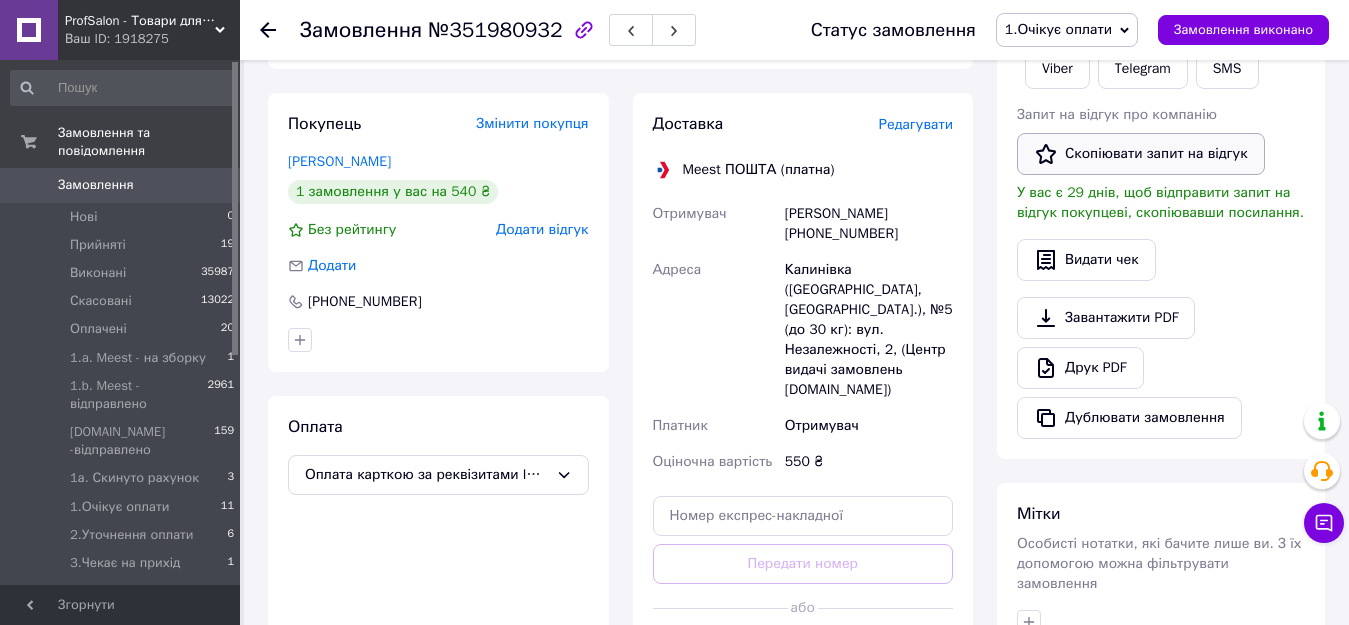 scroll, scrollTop: 300, scrollLeft: 0, axis: vertical 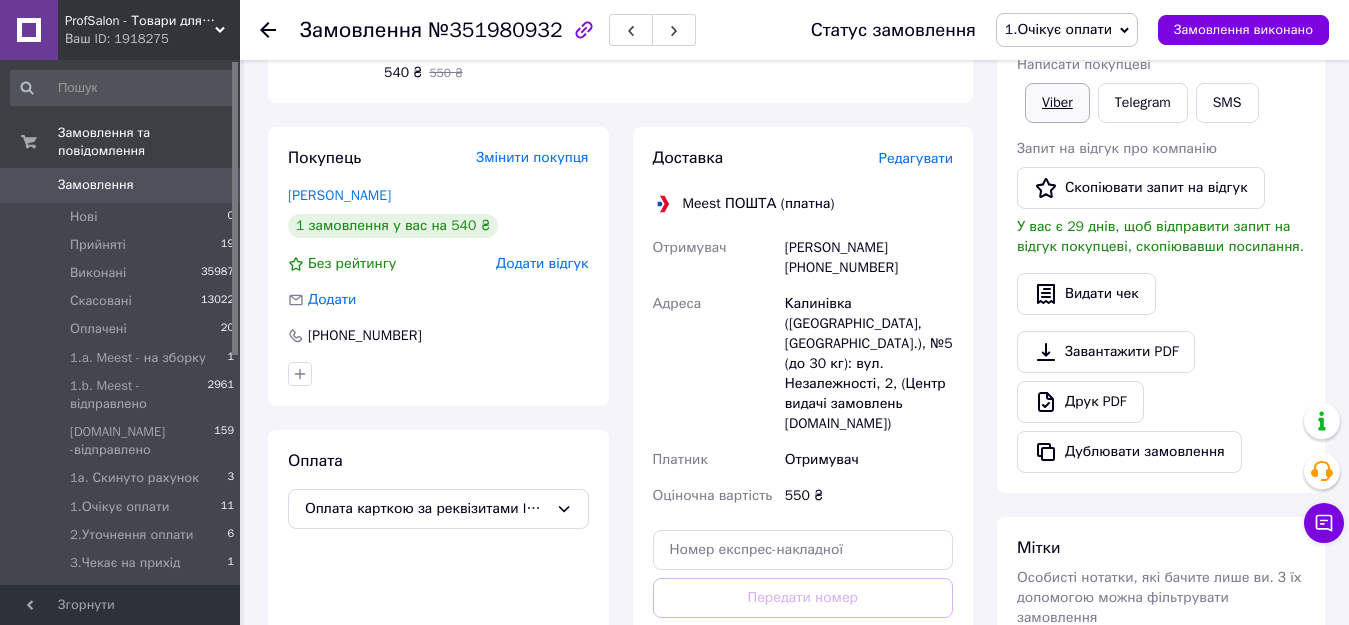 click on "Viber" at bounding box center (1057, 103) 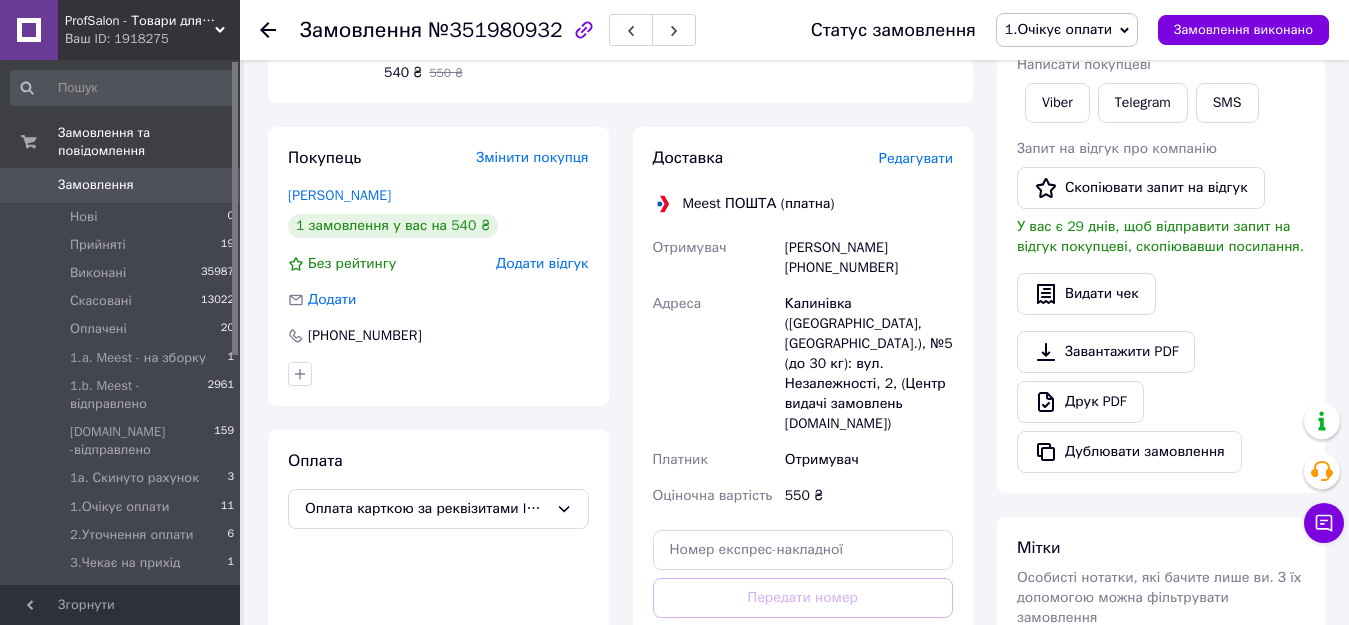 click on "1.Очікує оплати" at bounding box center [1067, 30] 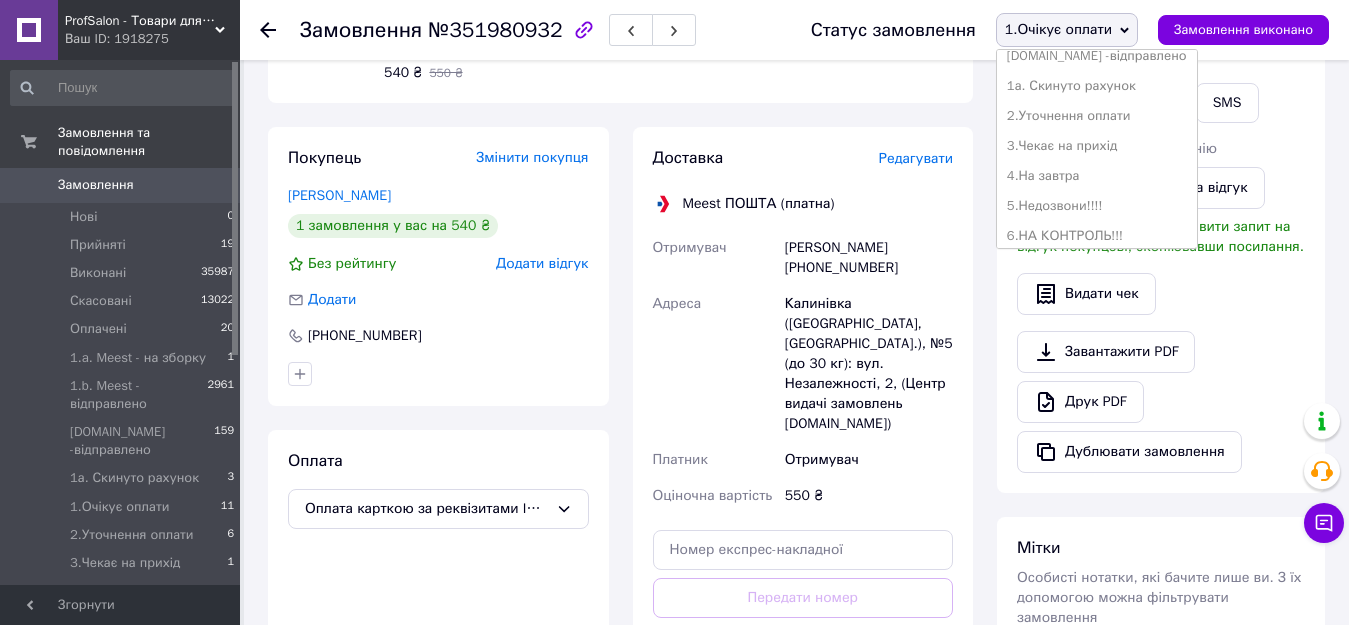 scroll, scrollTop: 200, scrollLeft: 0, axis: vertical 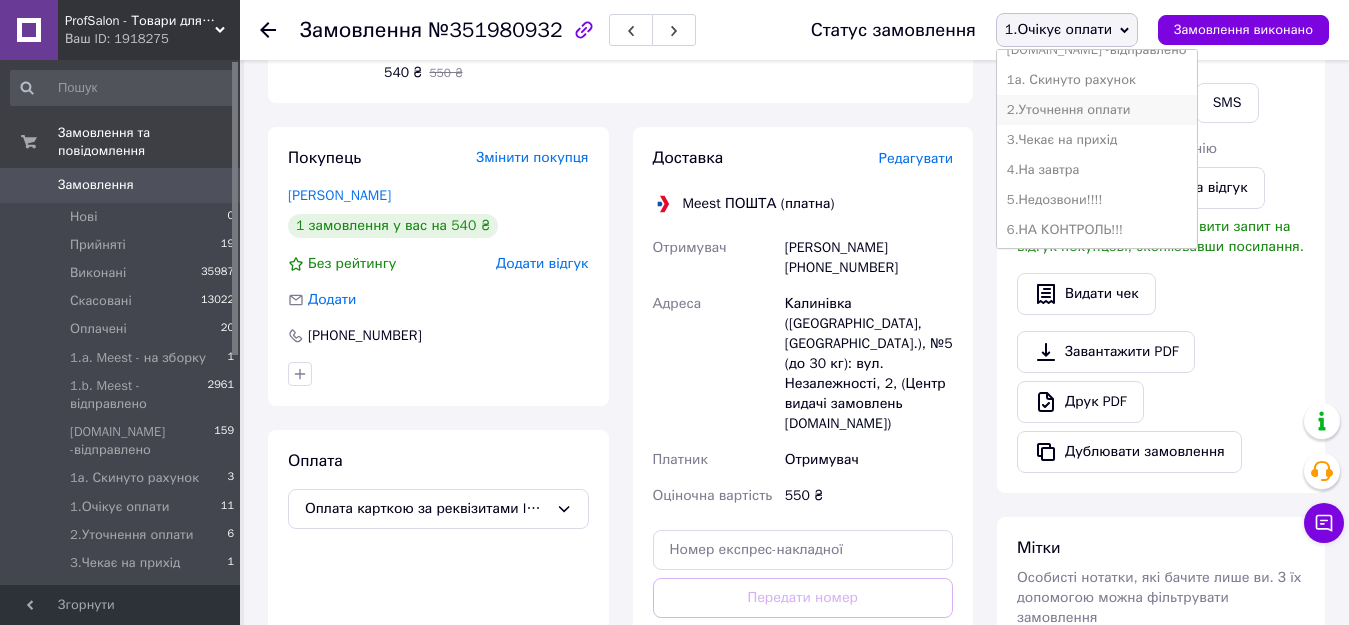 click on "2.Уточнення оплати" at bounding box center [1097, 110] 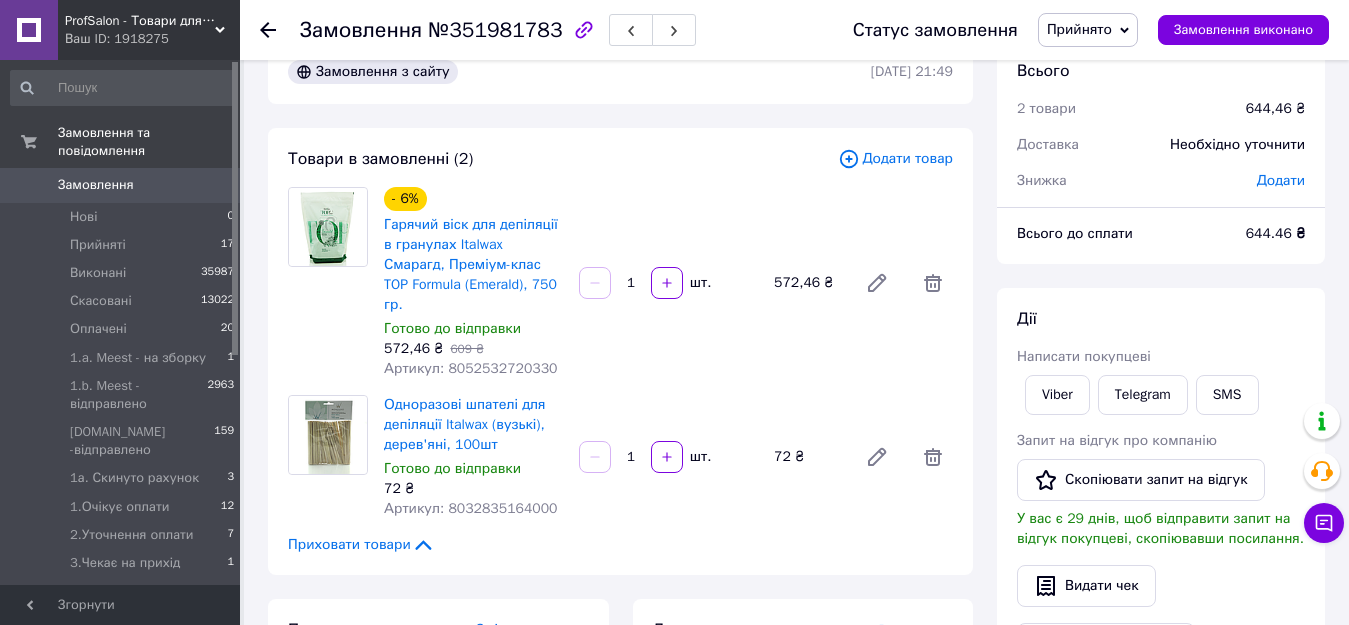 scroll, scrollTop: 300, scrollLeft: 0, axis: vertical 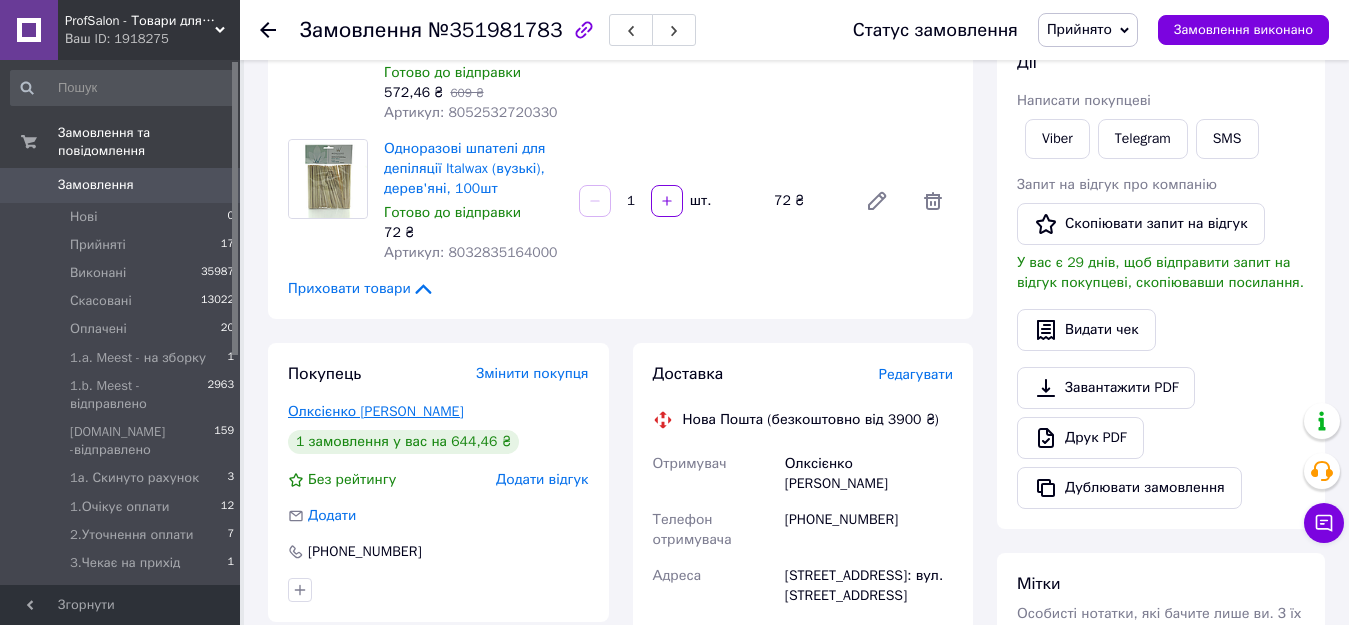 click on "Олксієнко [PERSON_NAME]" at bounding box center (376, 411) 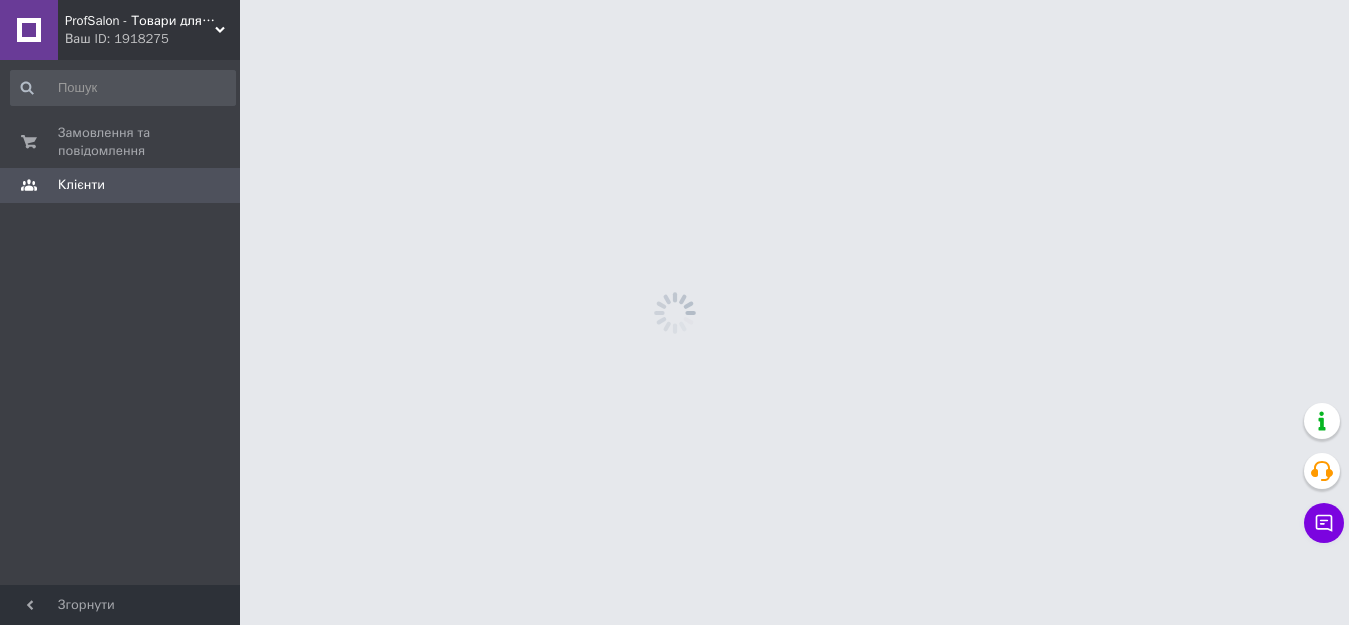 scroll, scrollTop: 0, scrollLeft: 0, axis: both 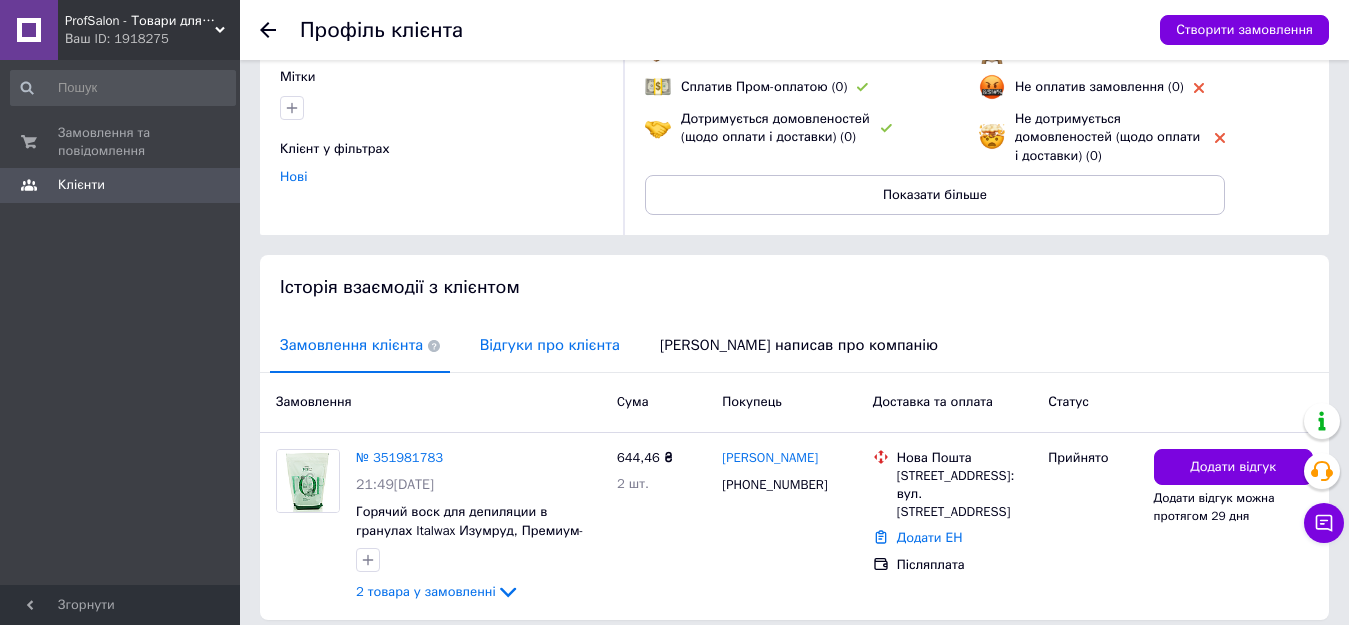 click on "Відгуки про клієнта" at bounding box center [550, 345] 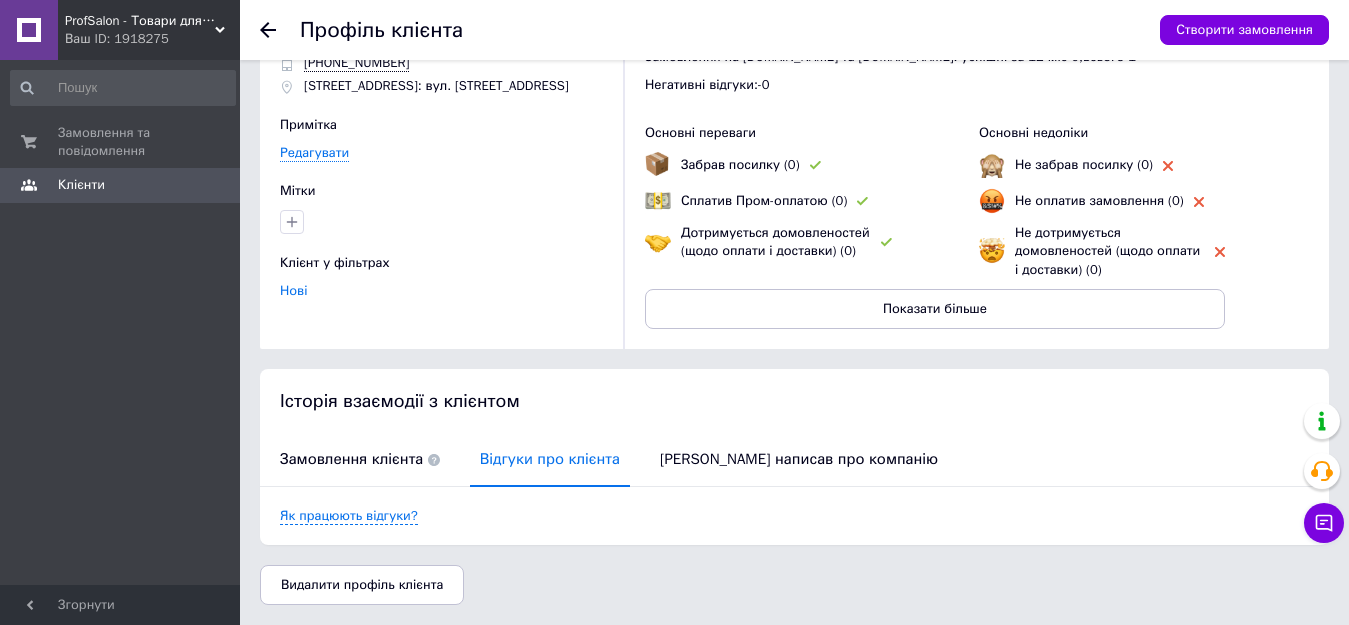 scroll, scrollTop: 86, scrollLeft: 0, axis: vertical 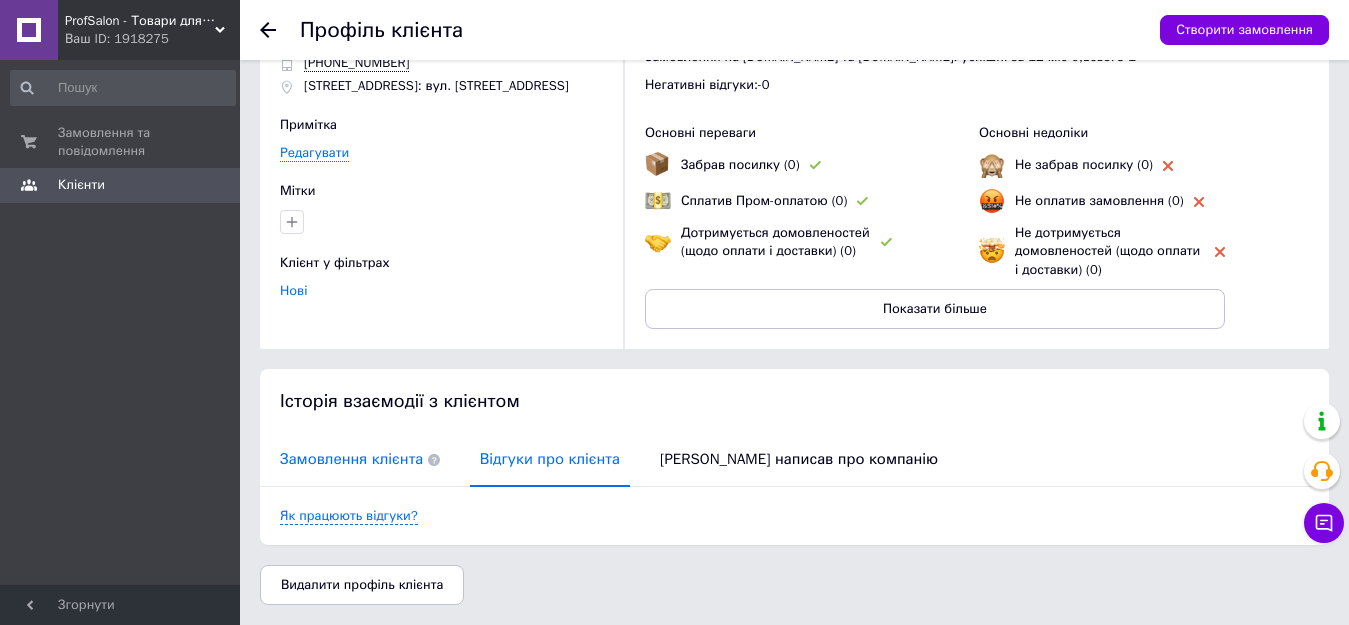 click on "Замовлення клієнта" at bounding box center (360, 459) 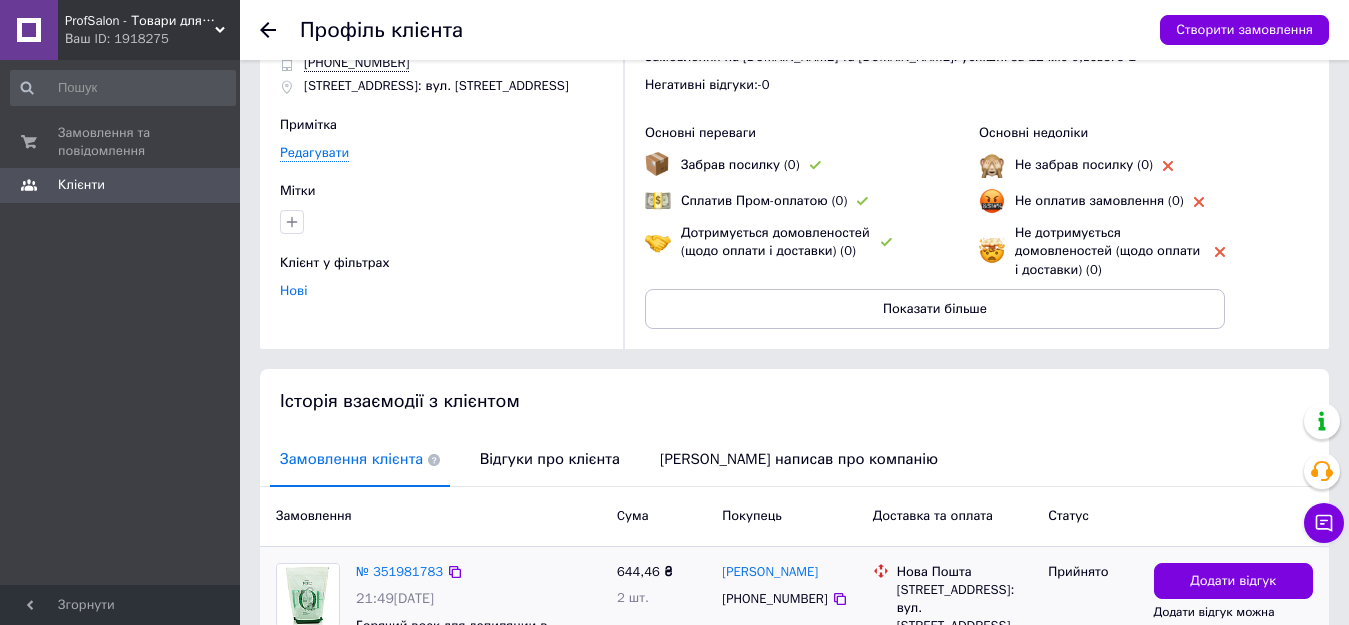 scroll, scrollTop: 200, scrollLeft: 0, axis: vertical 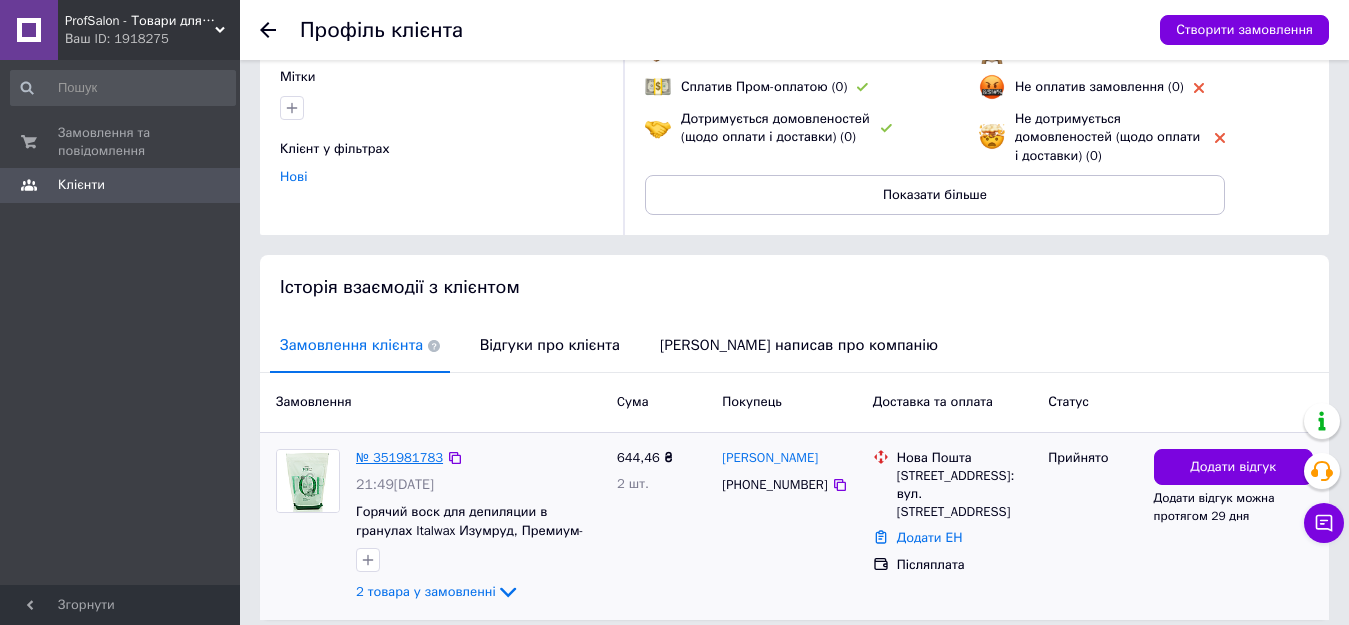 click on "№ 351981783" at bounding box center [399, 457] 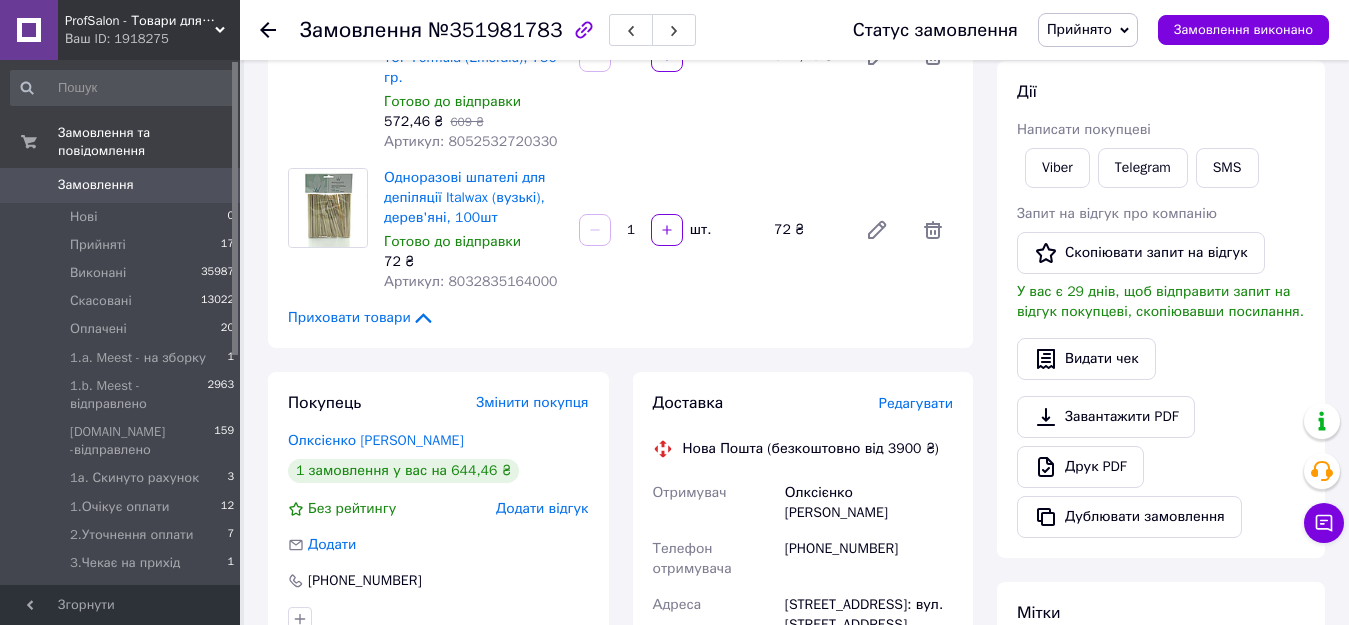 scroll, scrollTop: 200, scrollLeft: 0, axis: vertical 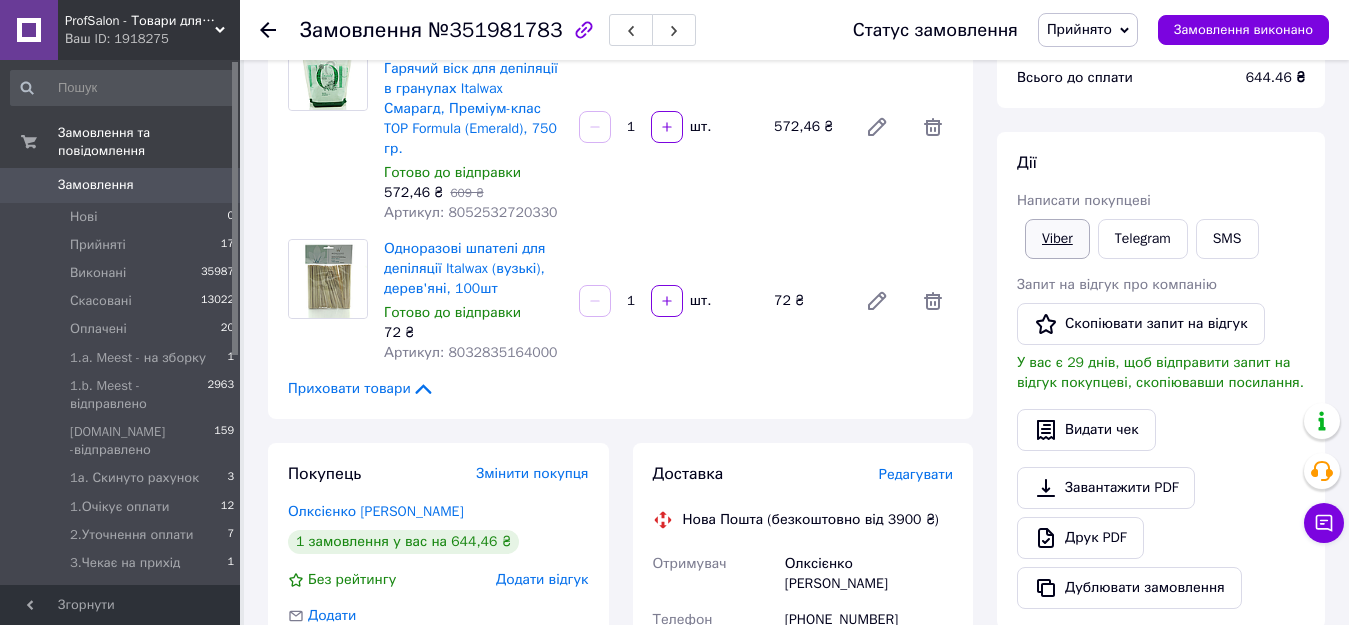 click on "Viber" at bounding box center (1057, 239) 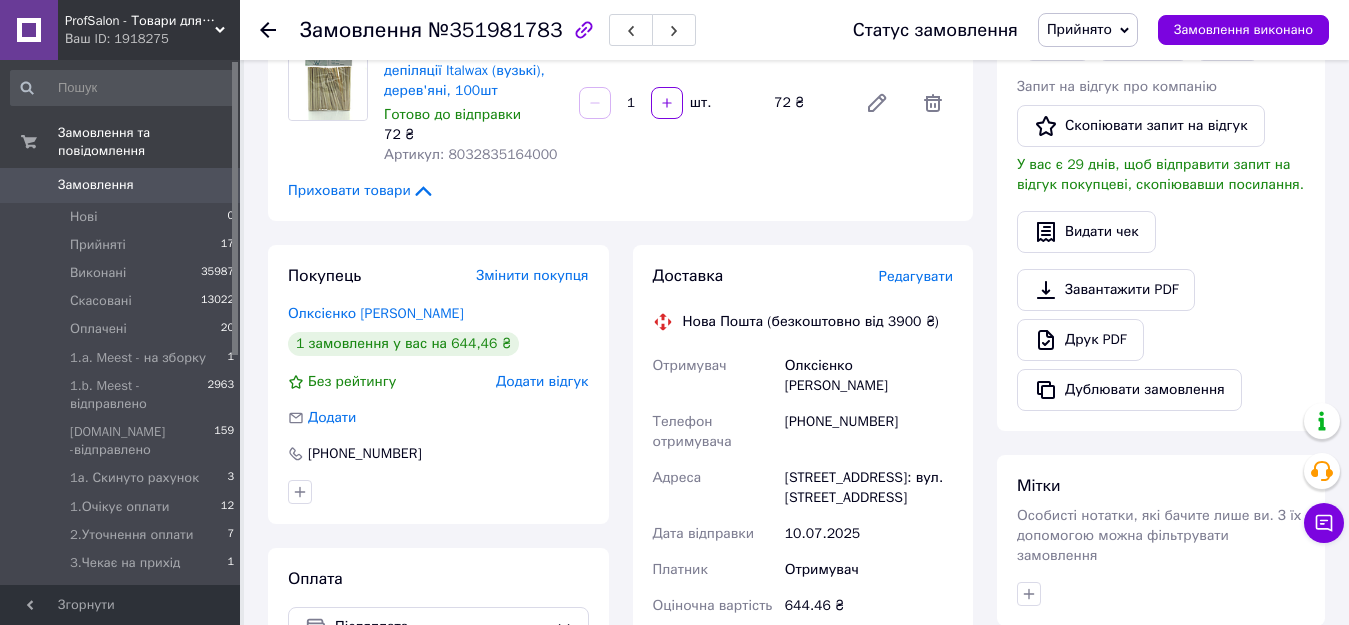 scroll, scrollTop: 400, scrollLeft: 0, axis: vertical 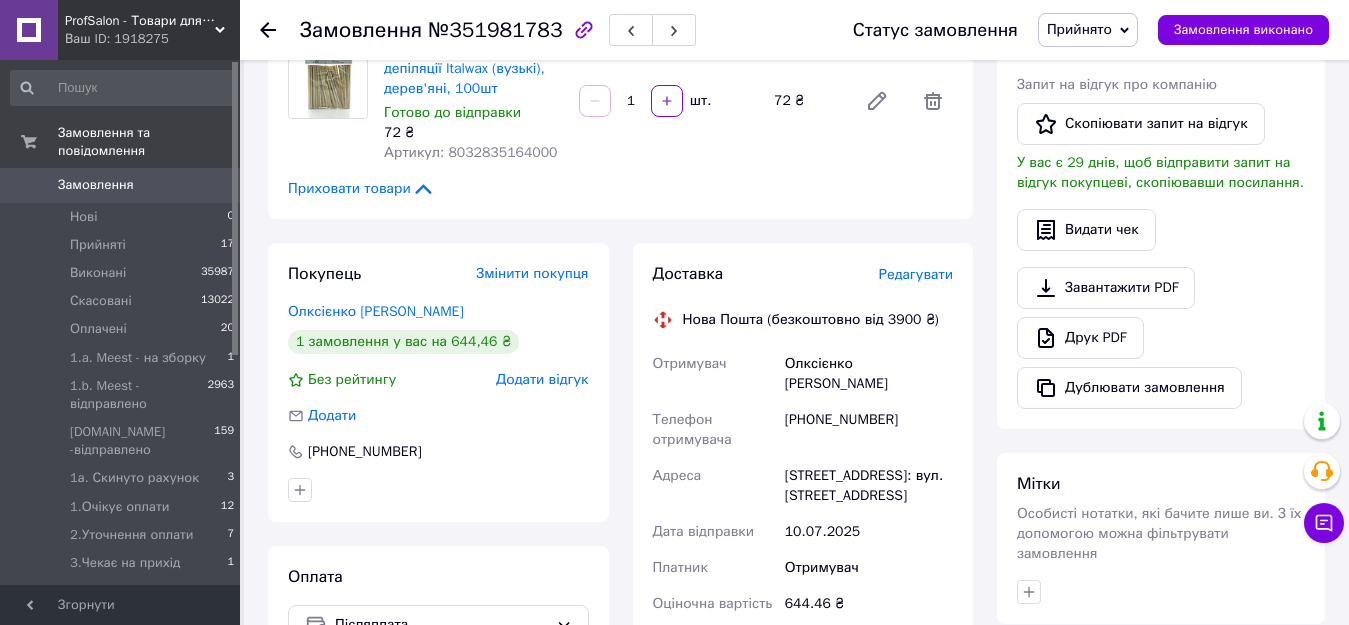 click on "Прийнято" at bounding box center (1079, 29) 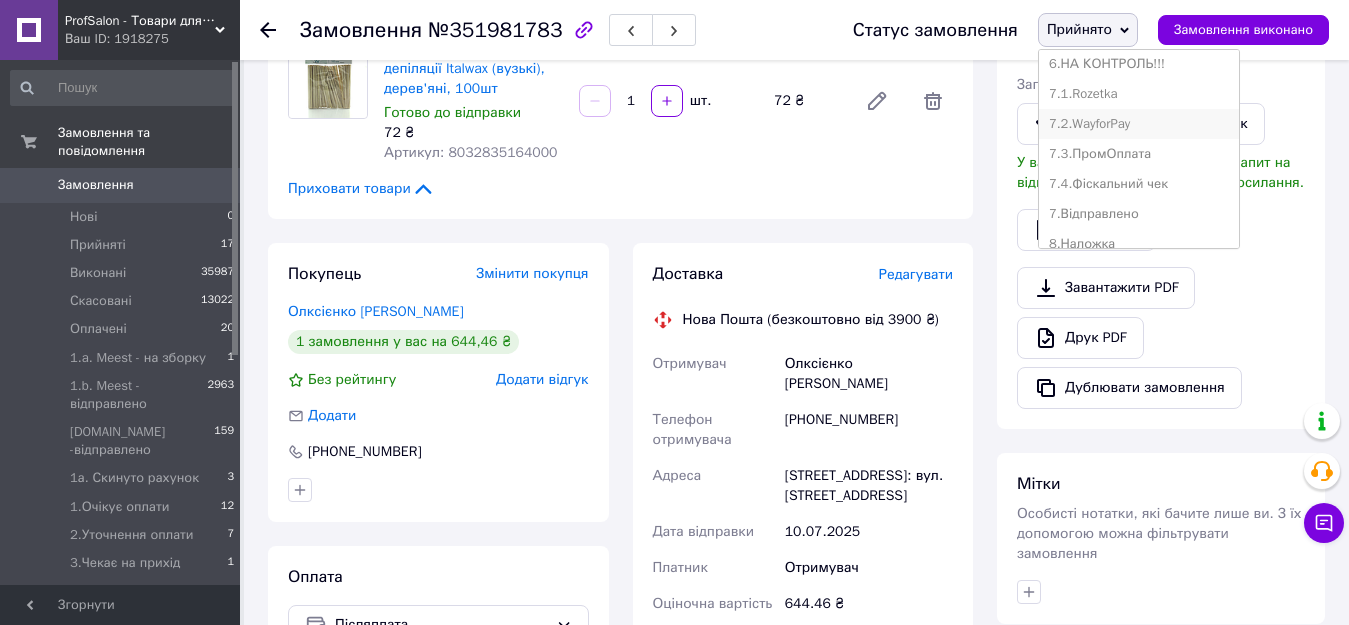 scroll, scrollTop: 400, scrollLeft: 0, axis: vertical 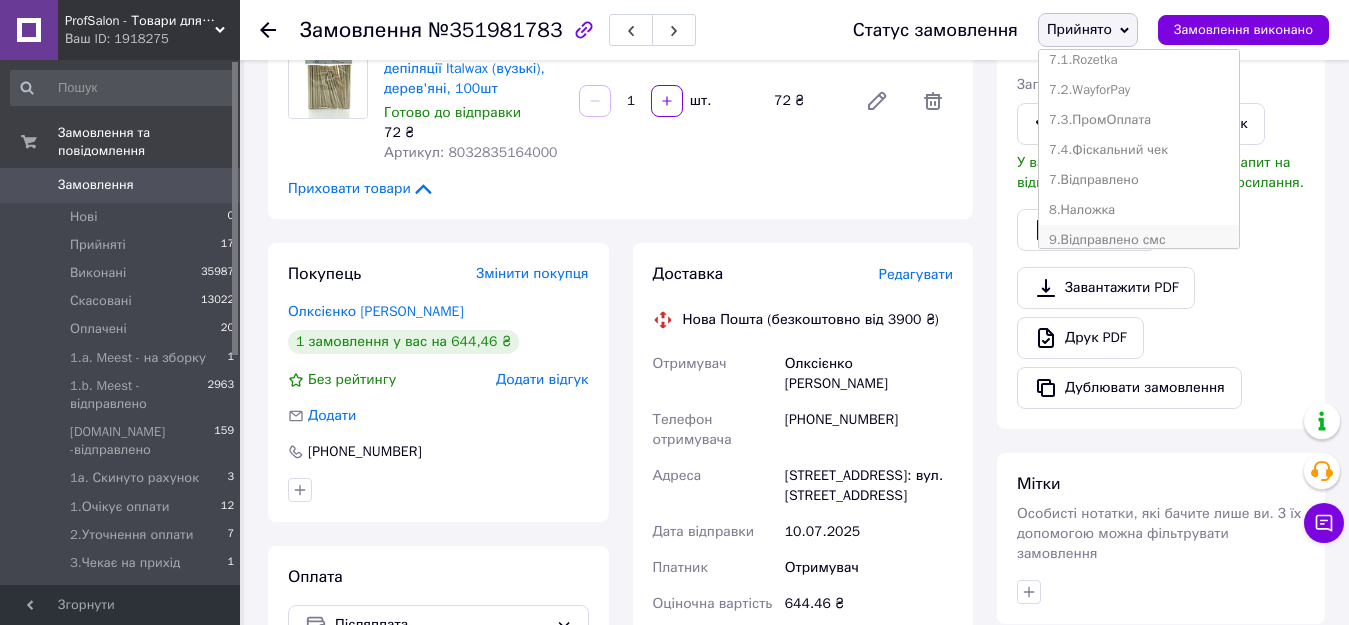 click on "9.Відправлено смс" at bounding box center (1139, 240) 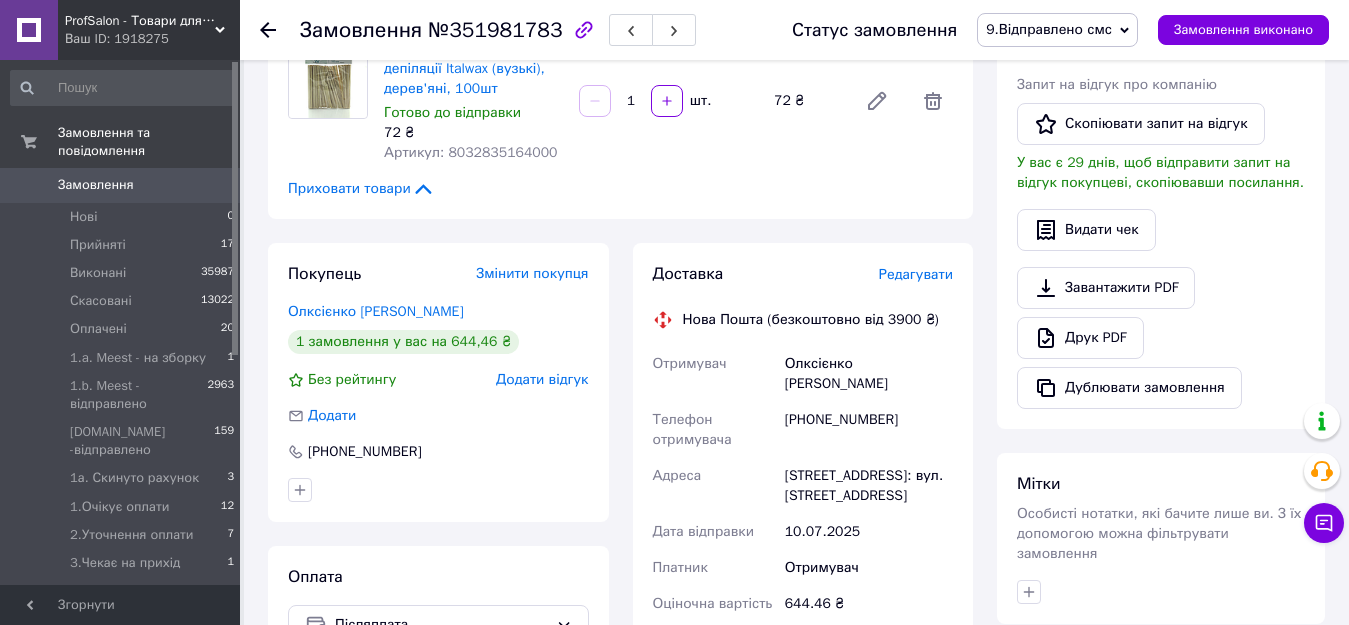 click on "Замовлення 0" at bounding box center (123, 185) 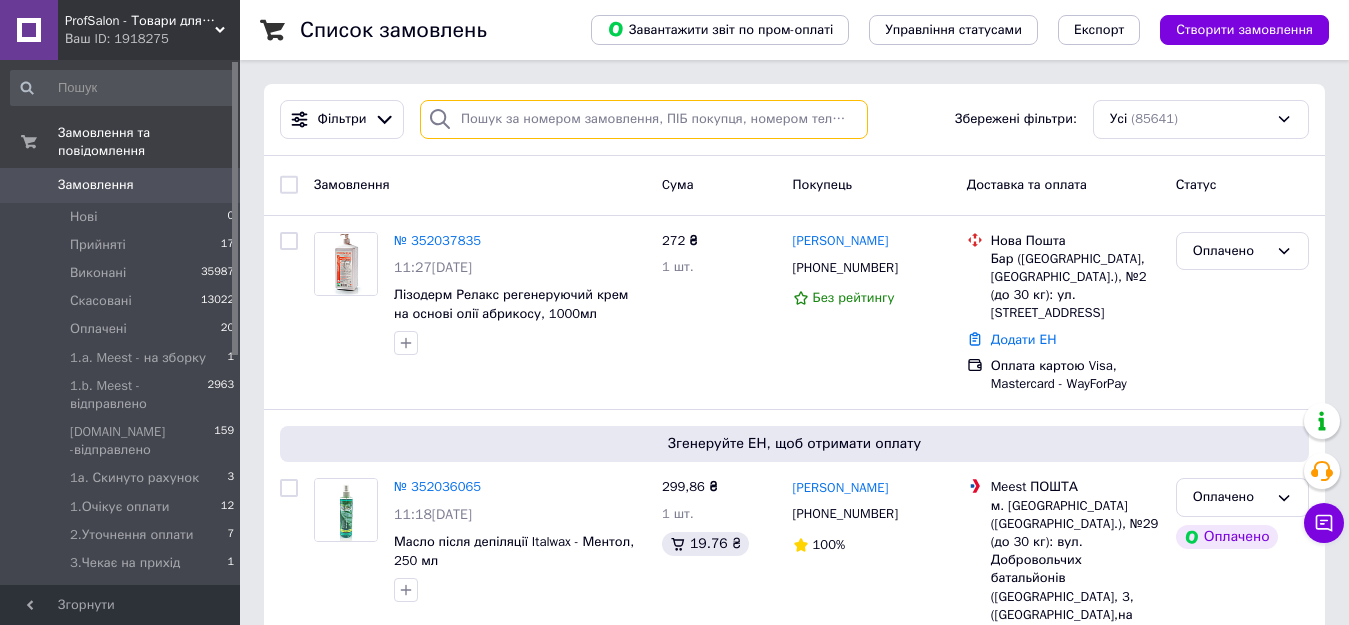 click at bounding box center (644, 119) 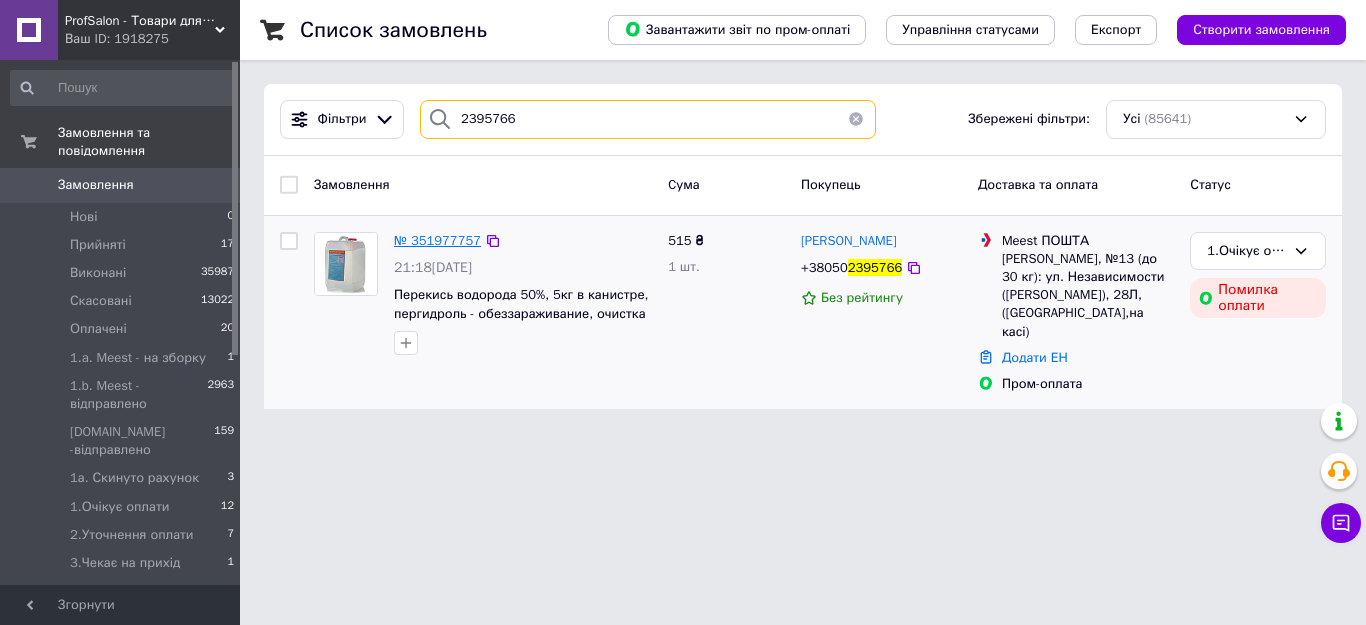 type on "2395766" 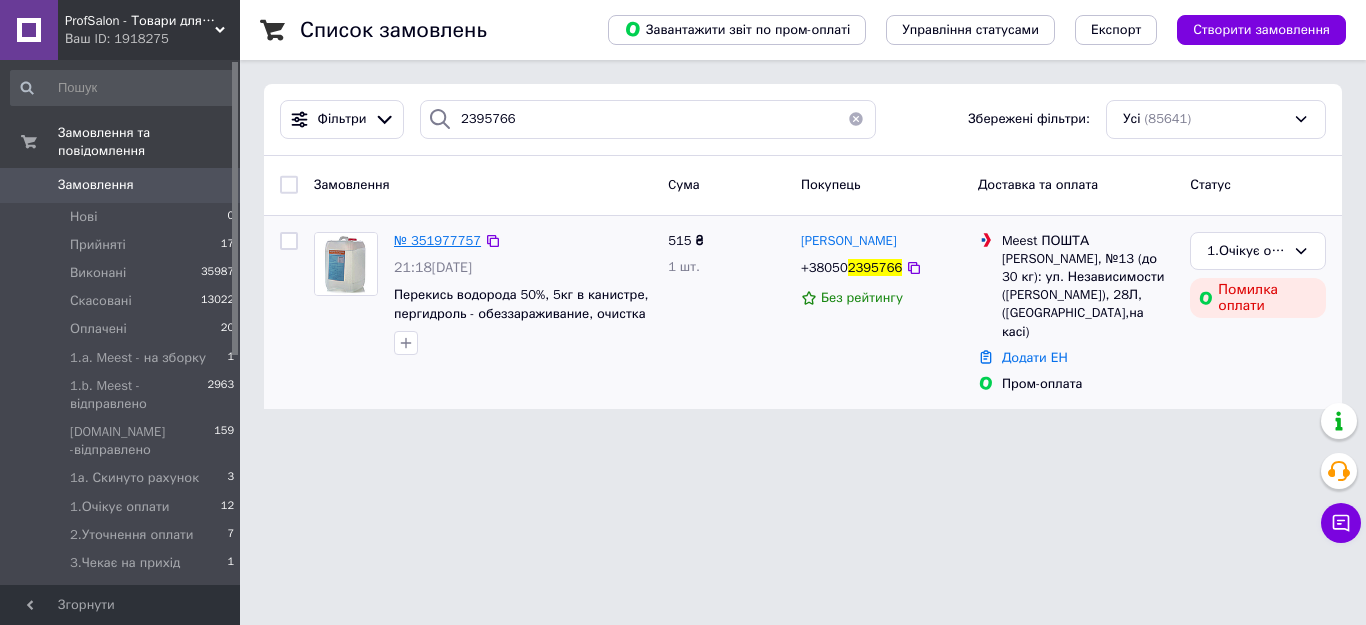 click on "№ 351977757" at bounding box center [437, 240] 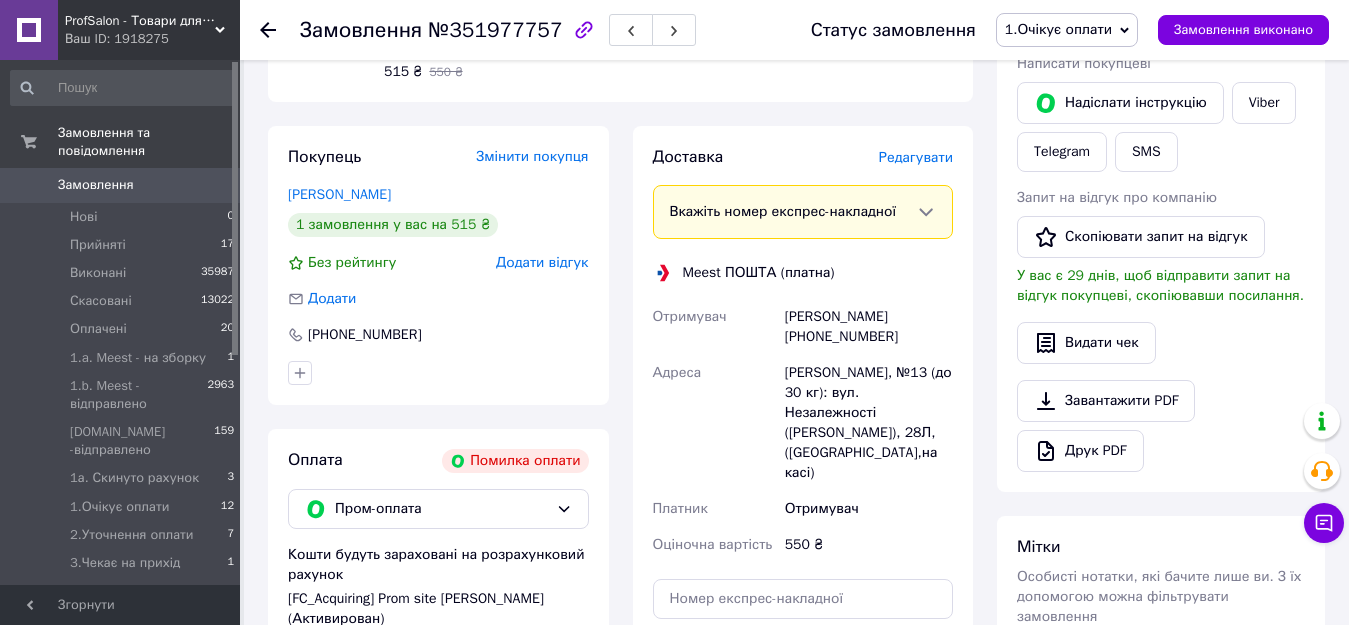 scroll, scrollTop: 300, scrollLeft: 0, axis: vertical 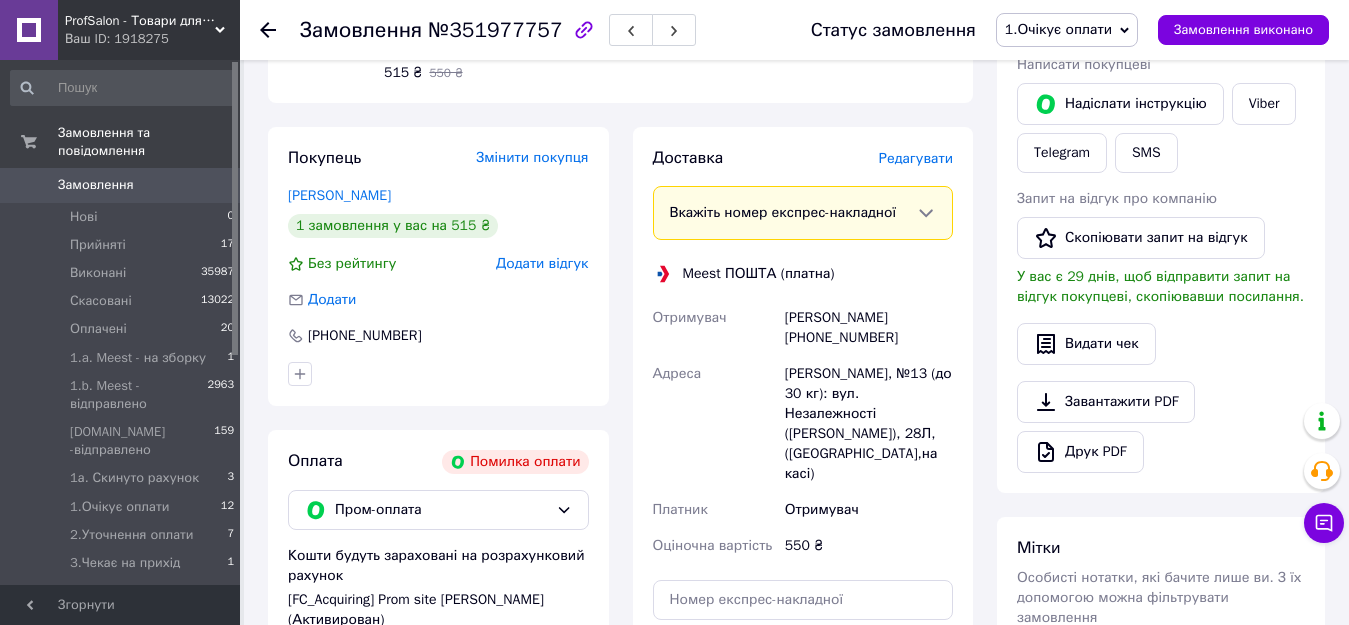 click on "1.Очікує оплати" at bounding box center (1067, 30) 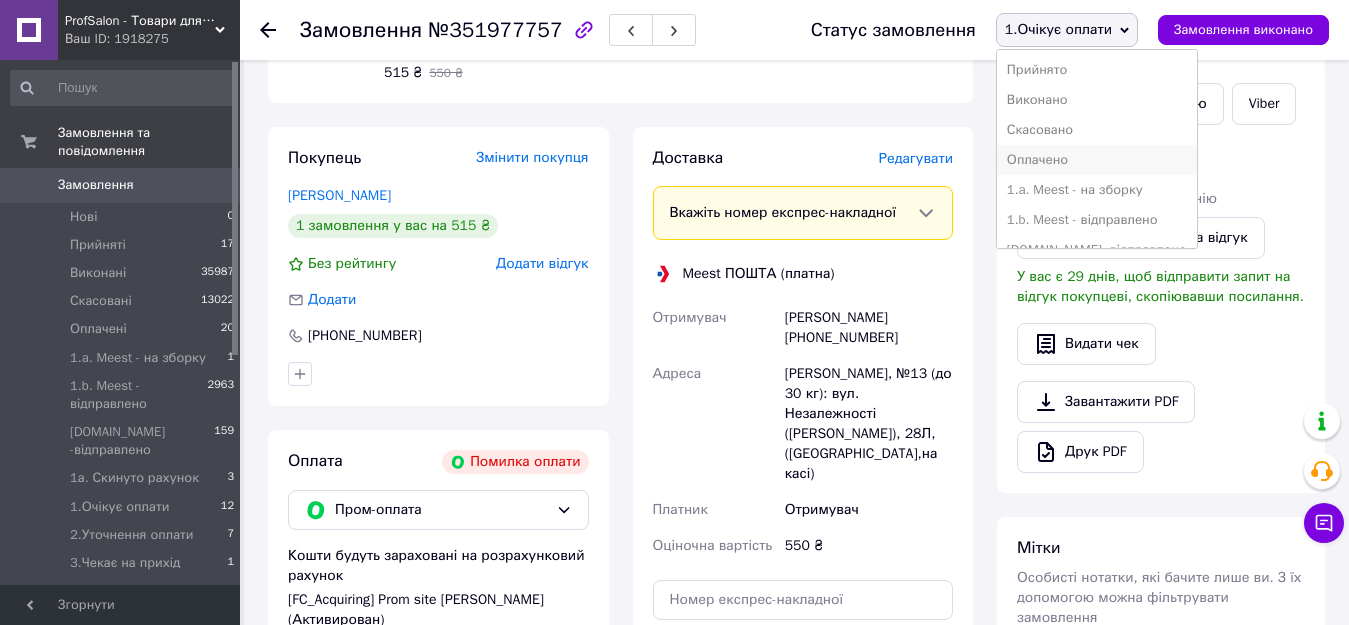 scroll, scrollTop: 100, scrollLeft: 0, axis: vertical 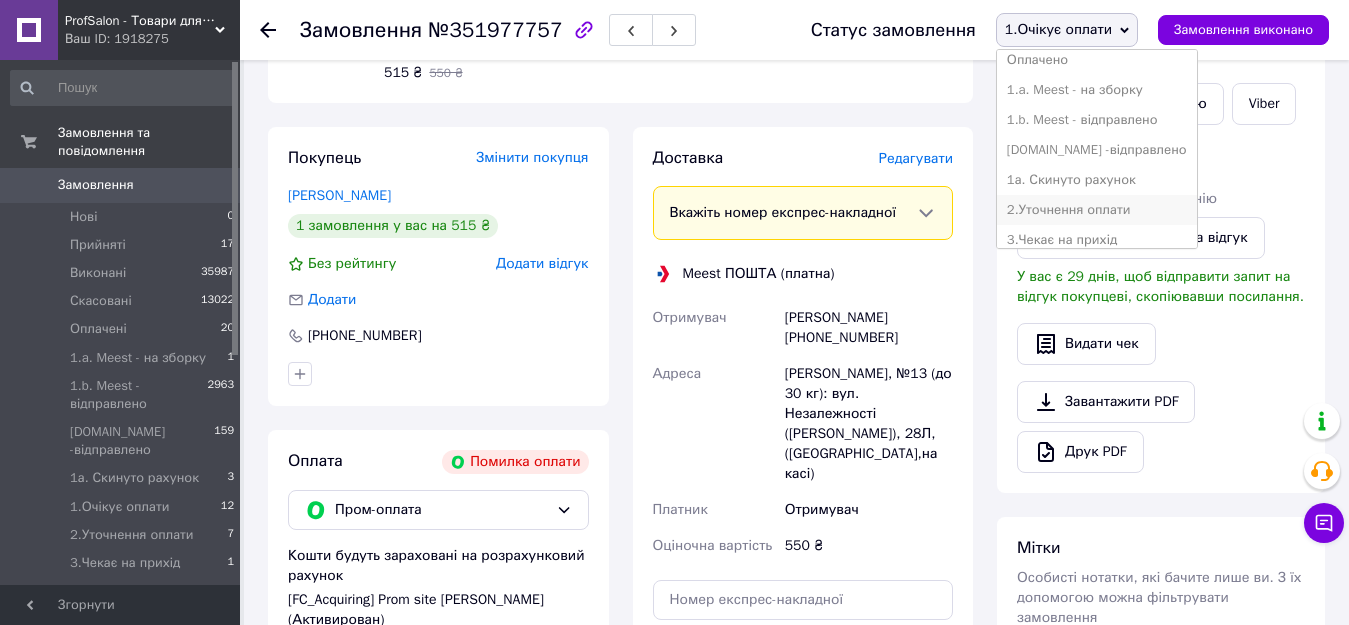 click on "2.Уточнення оплати" at bounding box center [1097, 210] 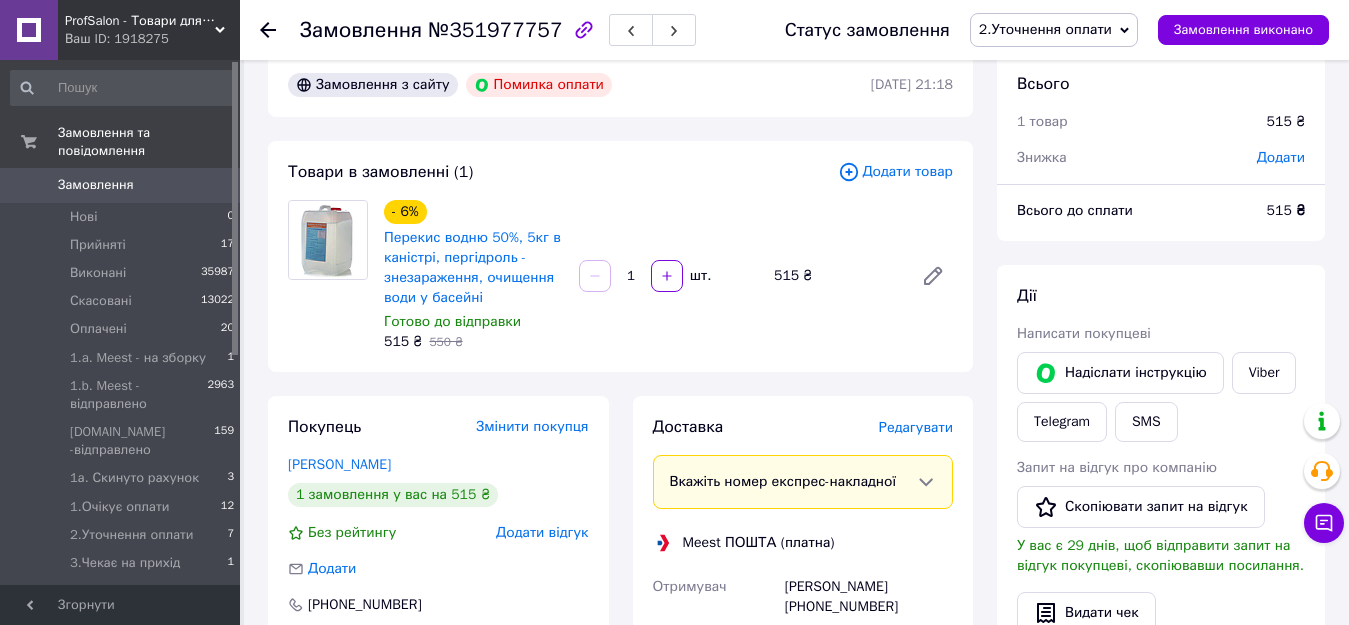 scroll, scrollTop: 0, scrollLeft: 0, axis: both 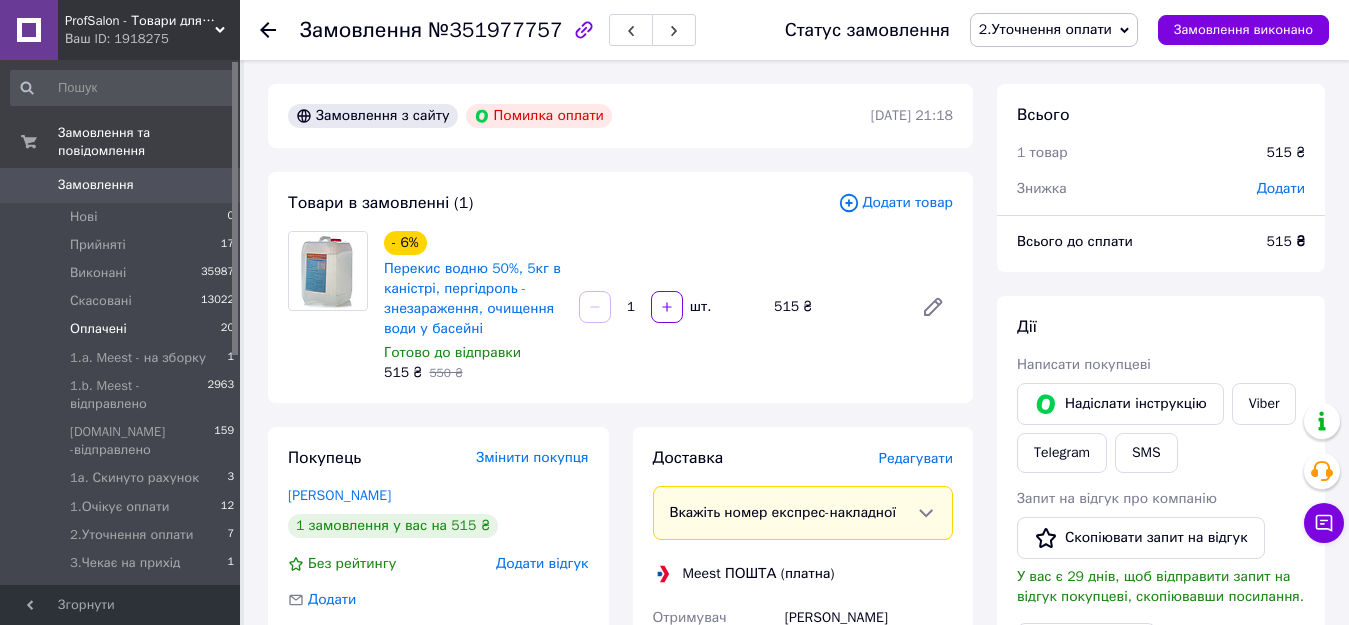 click on "Оплачені 20" at bounding box center (123, 329) 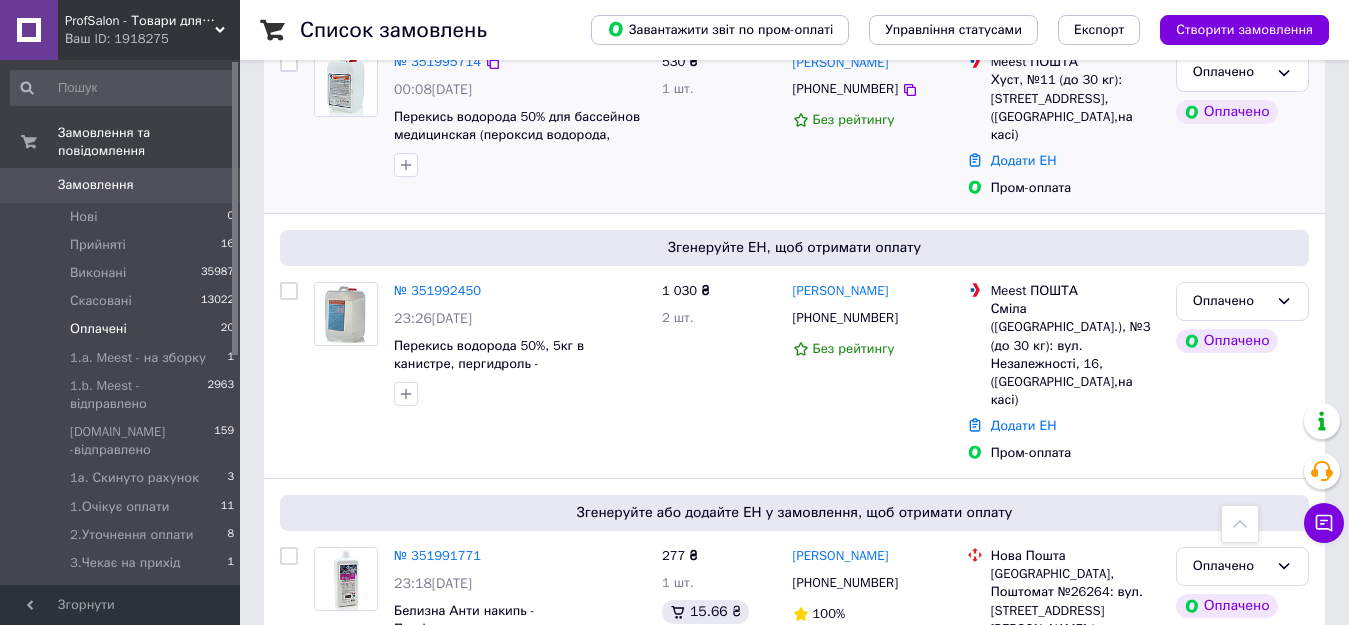 scroll, scrollTop: 3700, scrollLeft: 0, axis: vertical 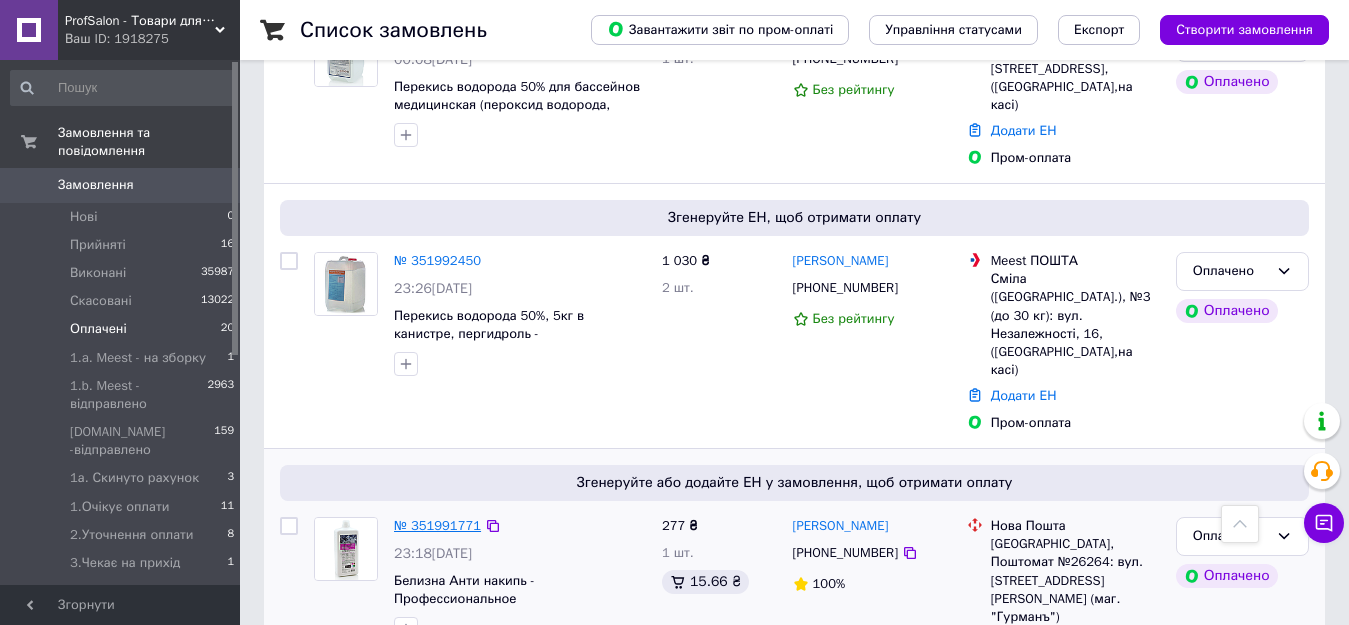 click on "№ 351991771" at bounding box center (437, 525) 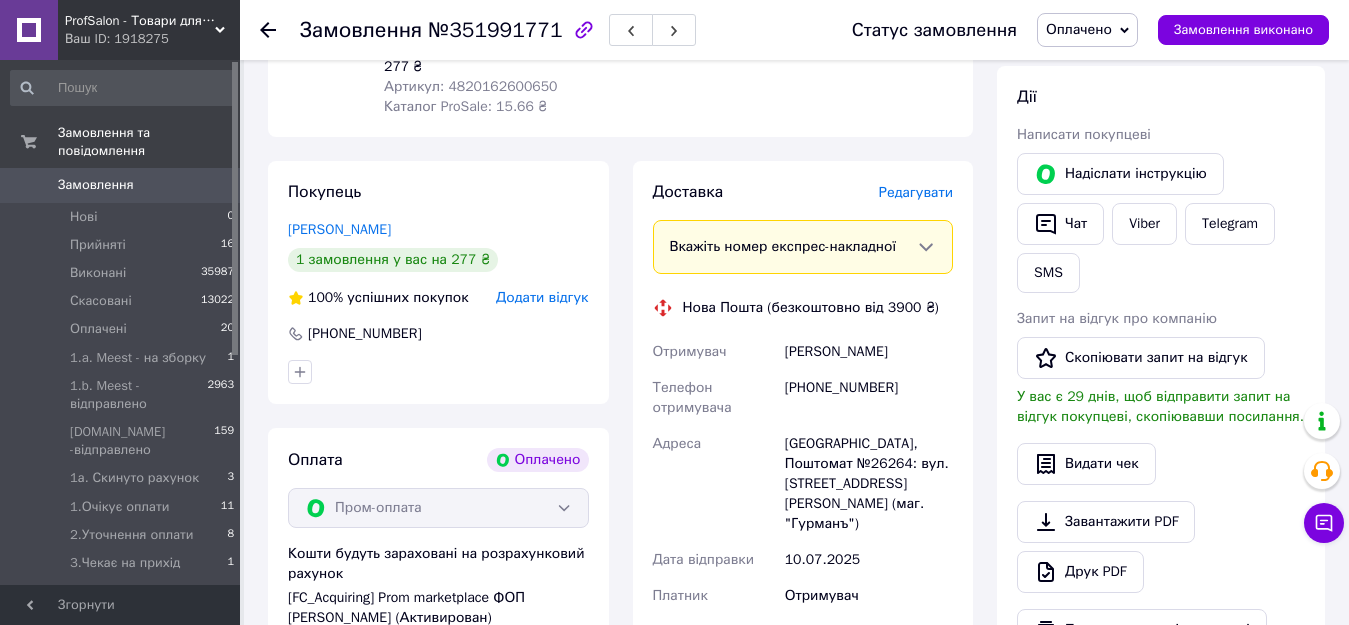 scroll, scrollTop: 900, scrollLeft: 0, axis: vertical 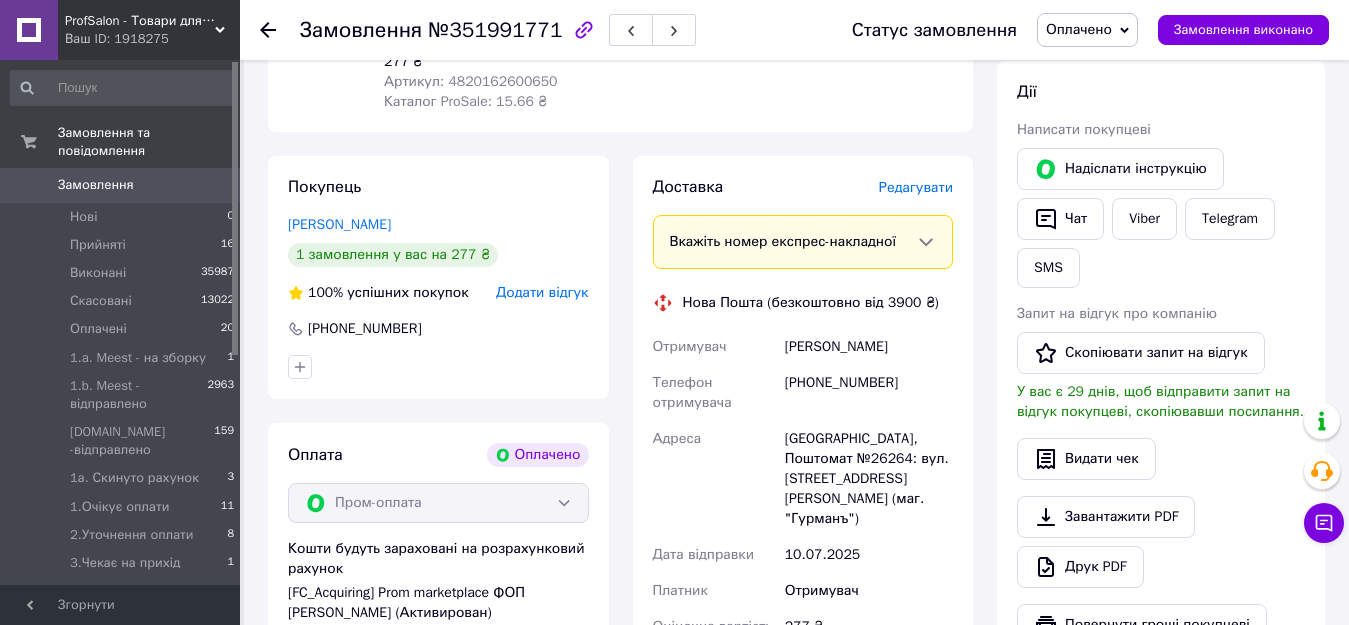 click on "Оплачено" at bounding box center (1079, 29) 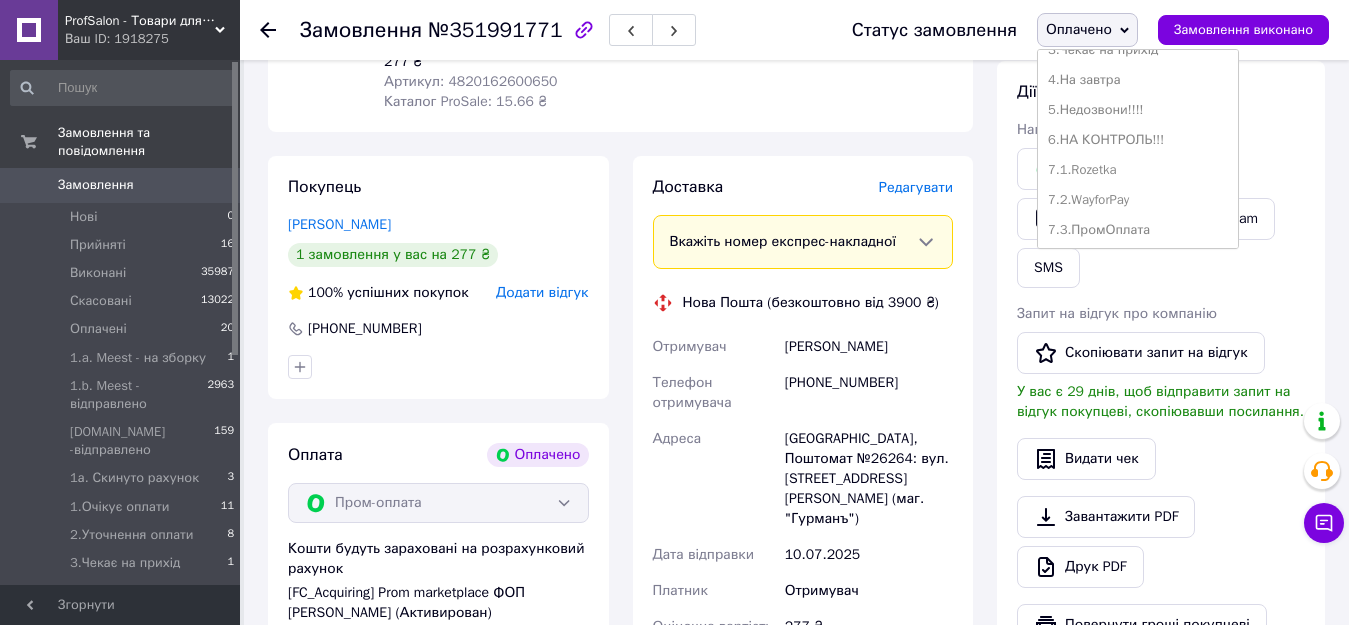 scroll, scrollTop: 300, scrollLeft: 0, axis: vertical 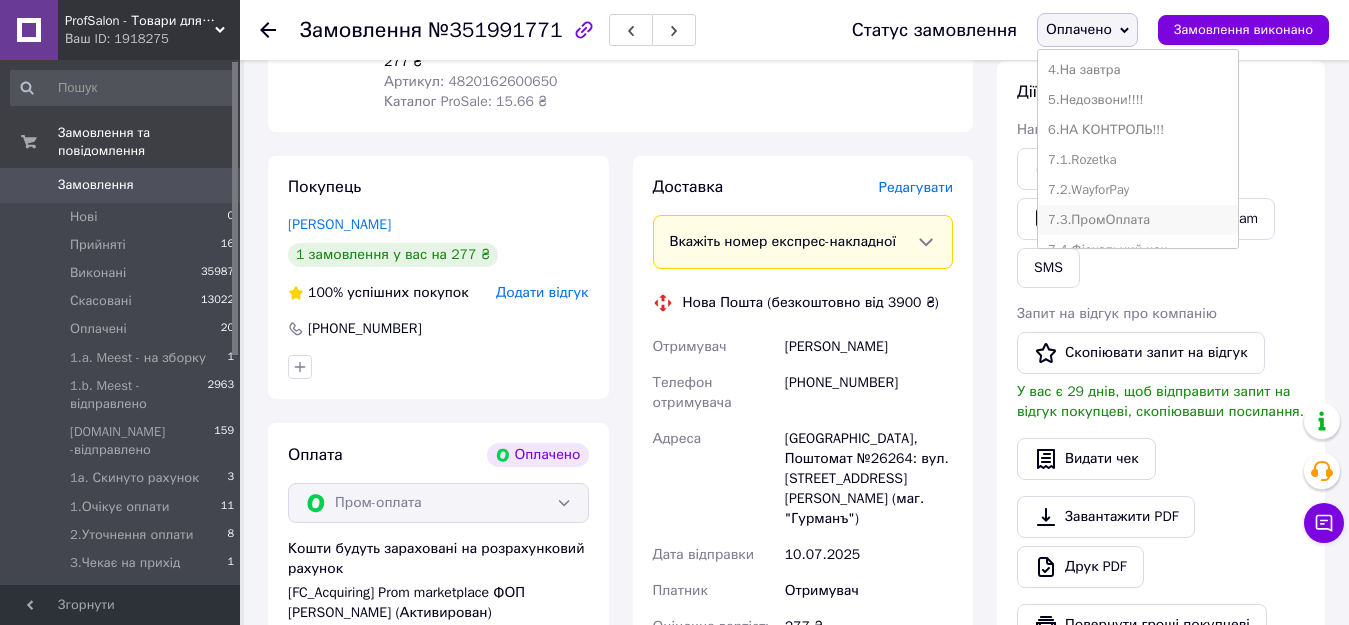 click on "7.3.ПромОплата" at bounding box center [1138, 220] 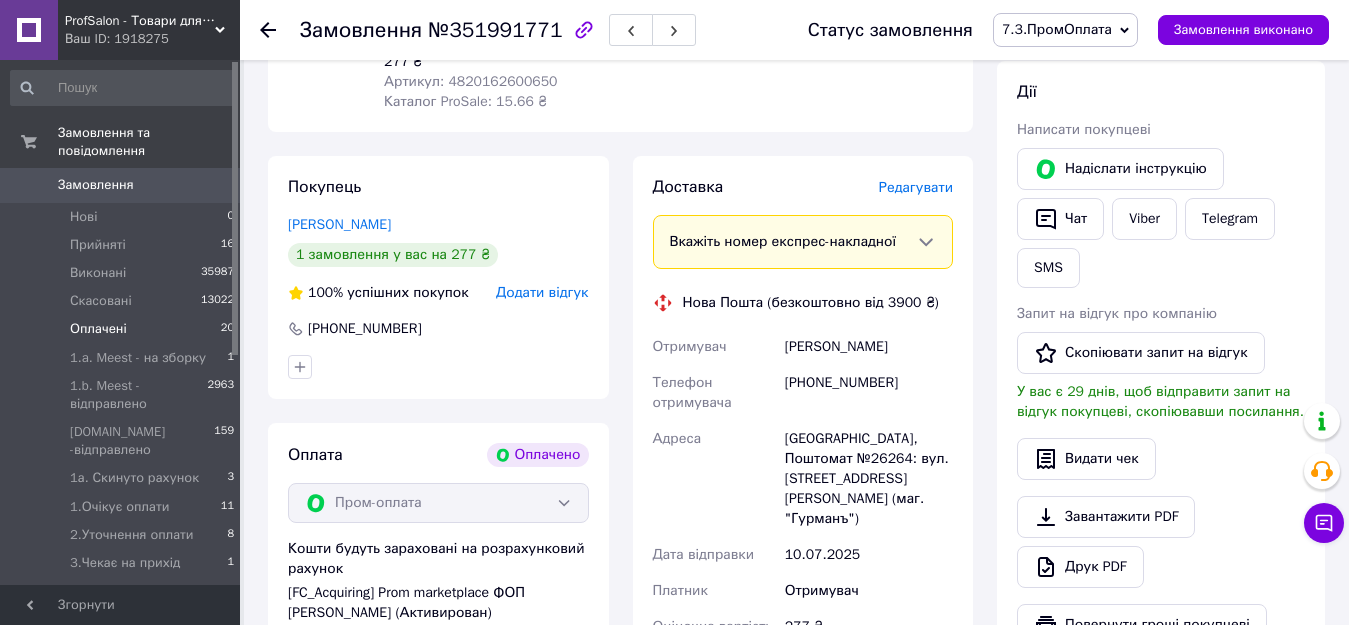 click on "Оплачені 20" at bounding box center (123, 329) 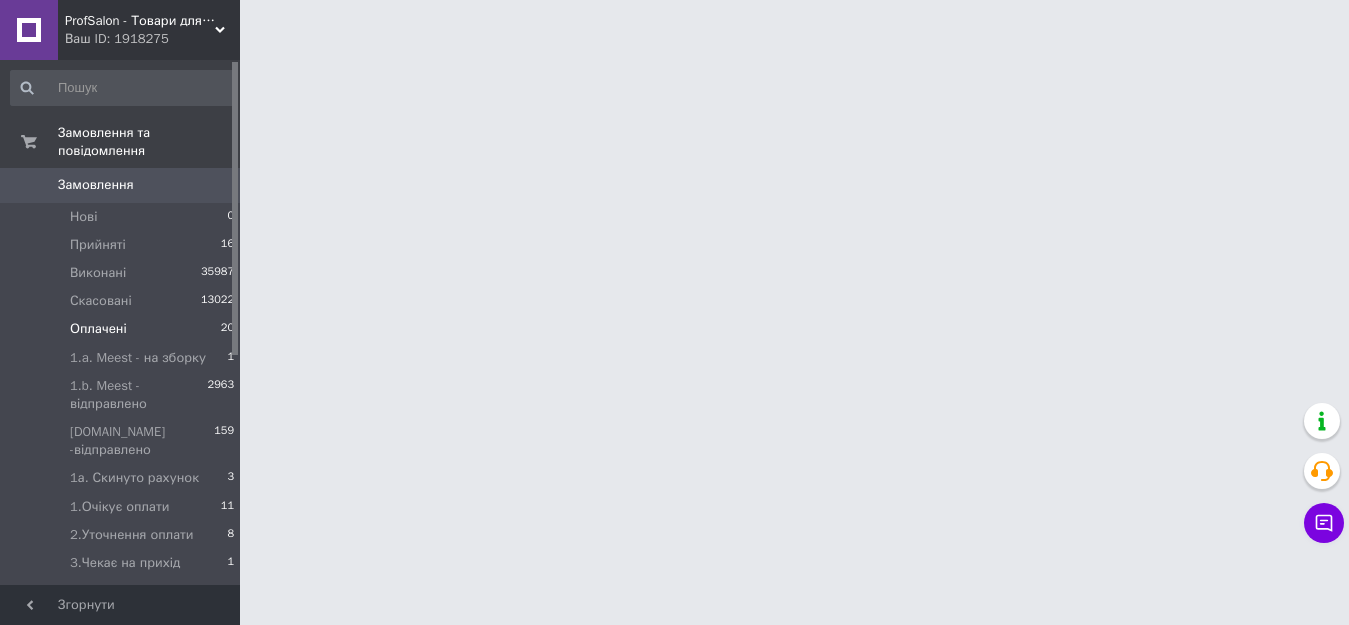 scroll, scrollTop: 0, scrollLeft: 0, axis: both 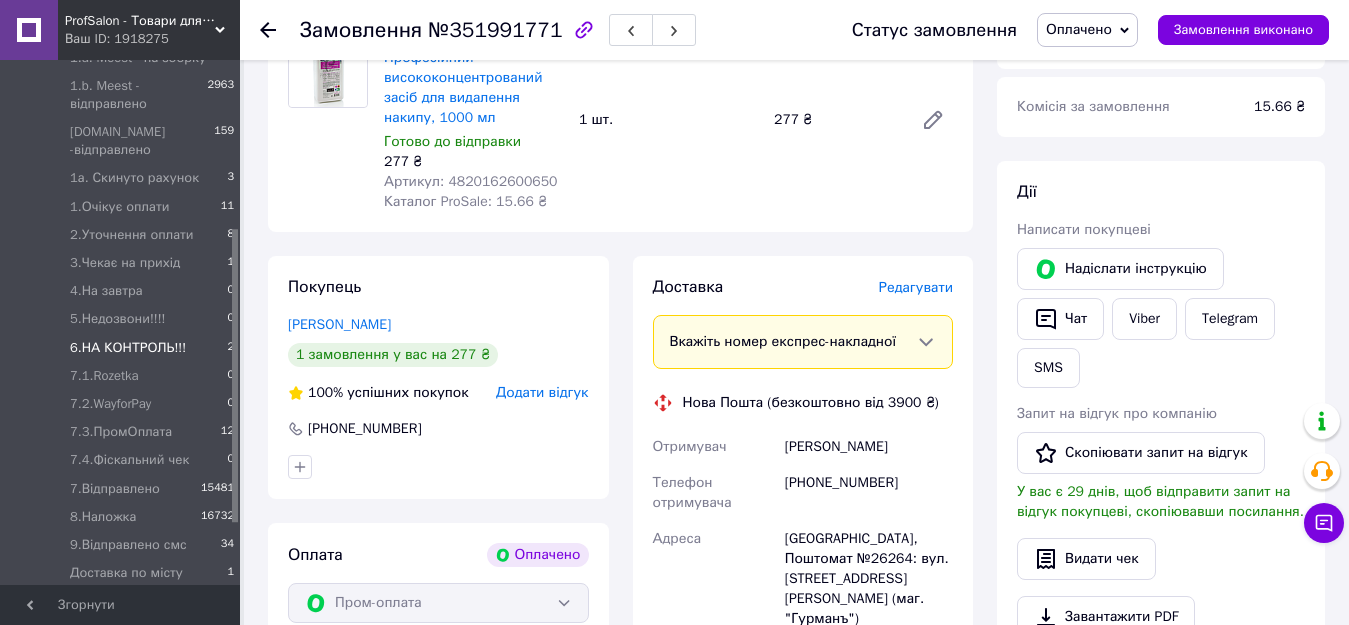 click on "9.Відправлено смс" at bounding box center [128, 545] 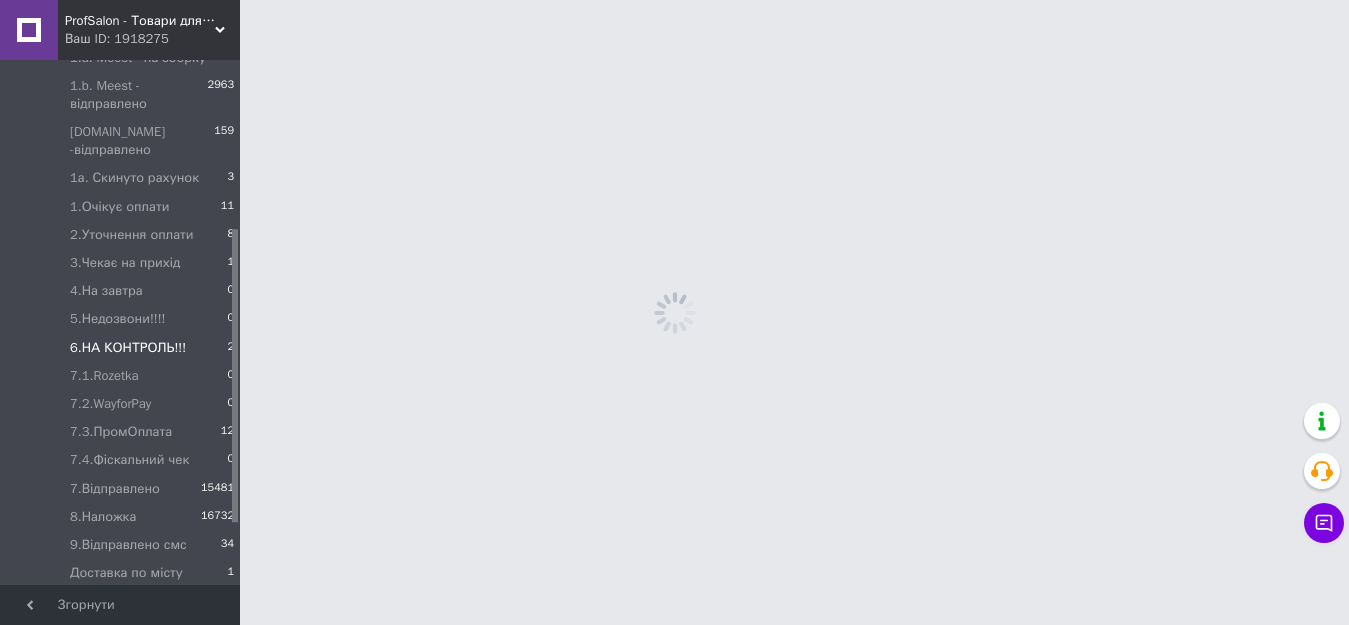 scroll, scrollTop: 0, scrollLeft: 0, axis: both 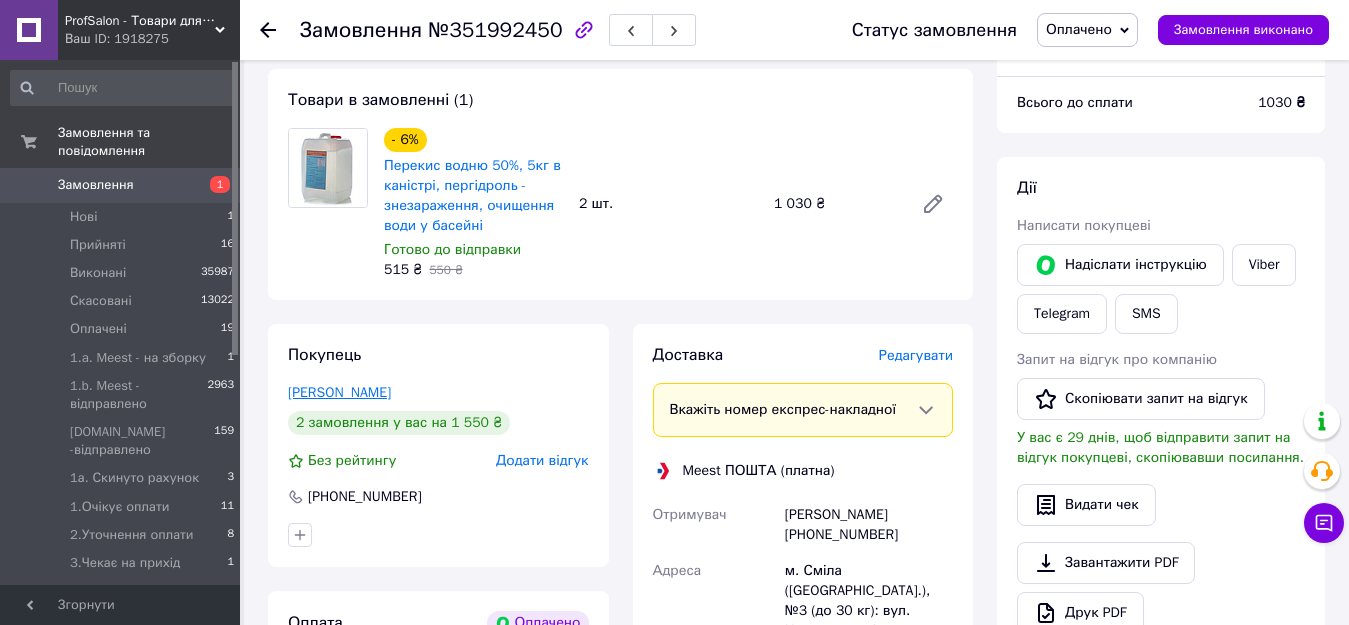 click on "[PERSON_NAME]" at bounding box center (339, 392) 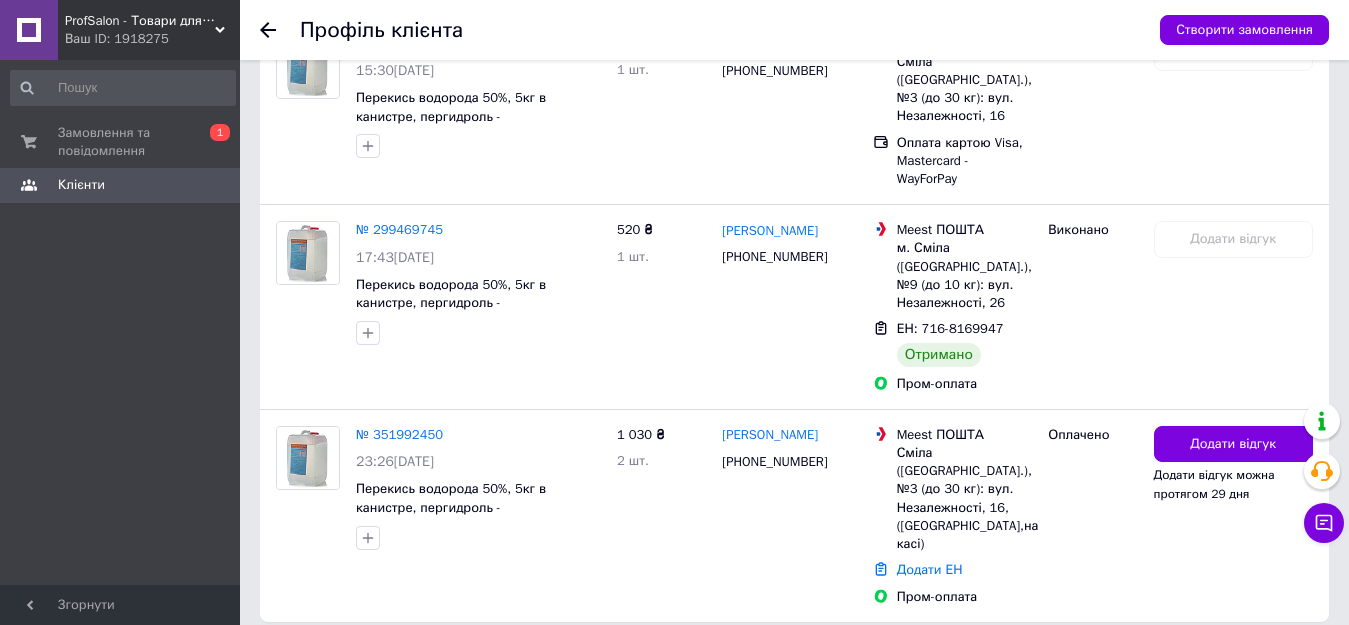 scroll, scrollTop: 626, scrollLeft: 0, axis: vertical 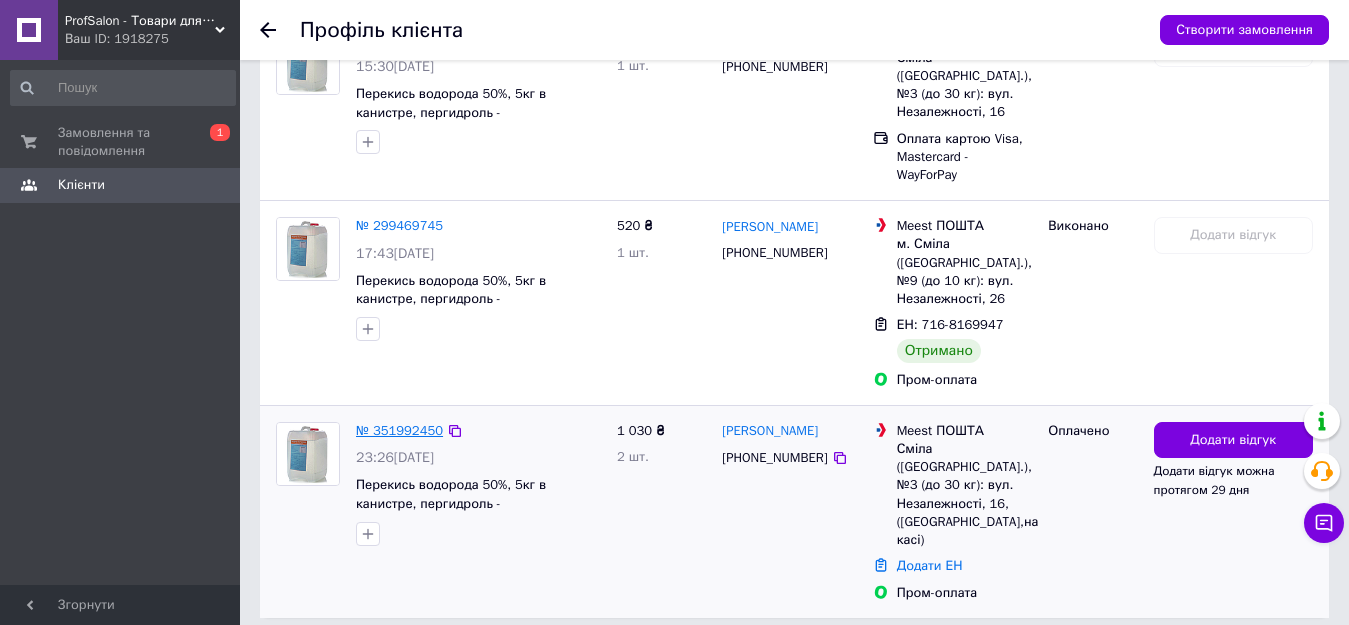 click on "№ 351992450" at bounding box center (399, 430) 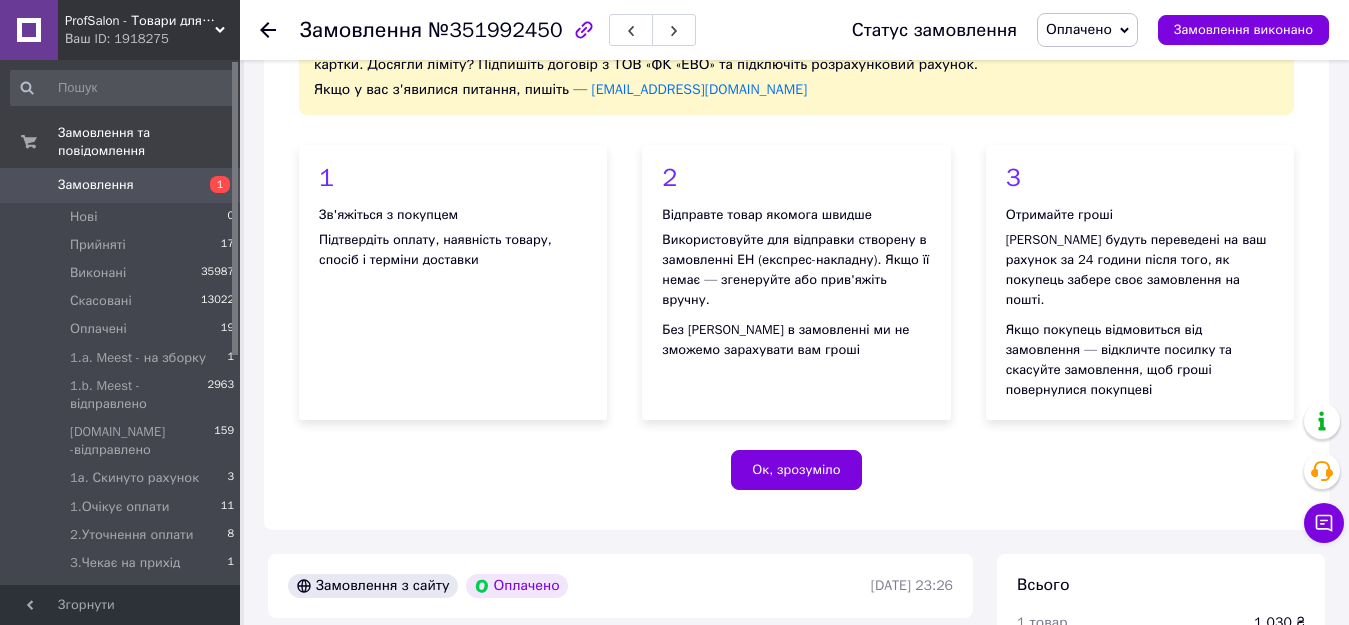 scroll, scrollTop: 500, scrollLeft: 0, axis: vertical 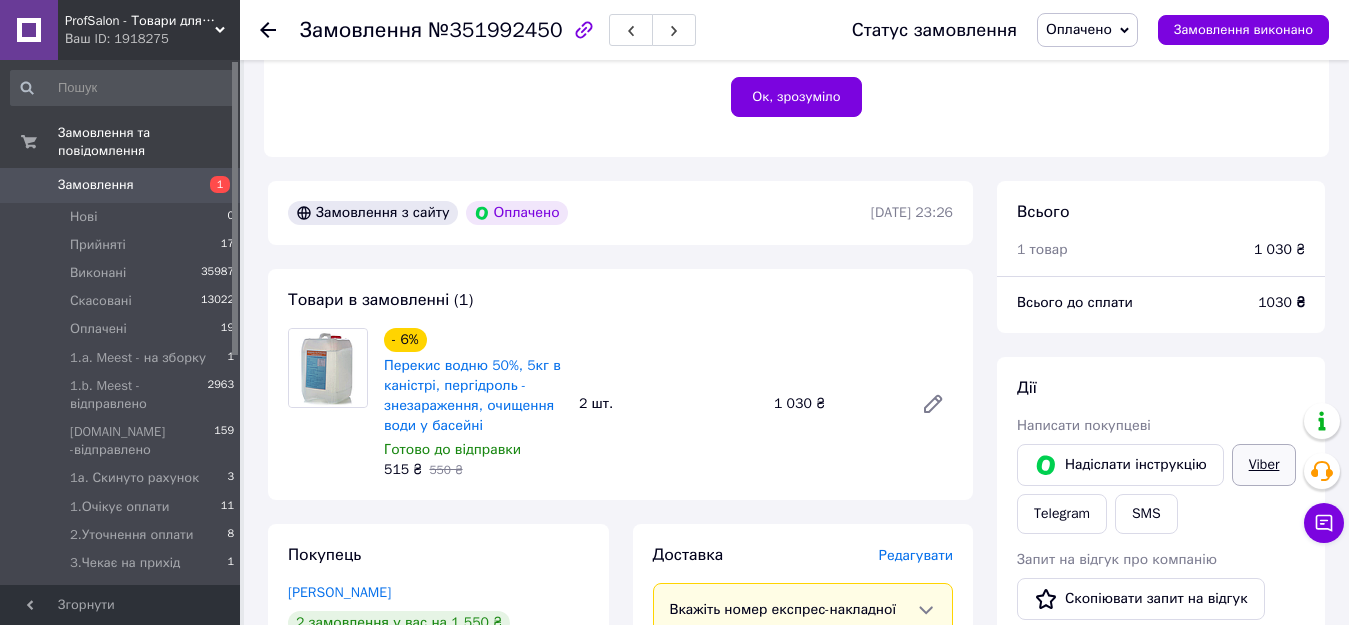 click on "Viber" at bounding box center [1264, 465] 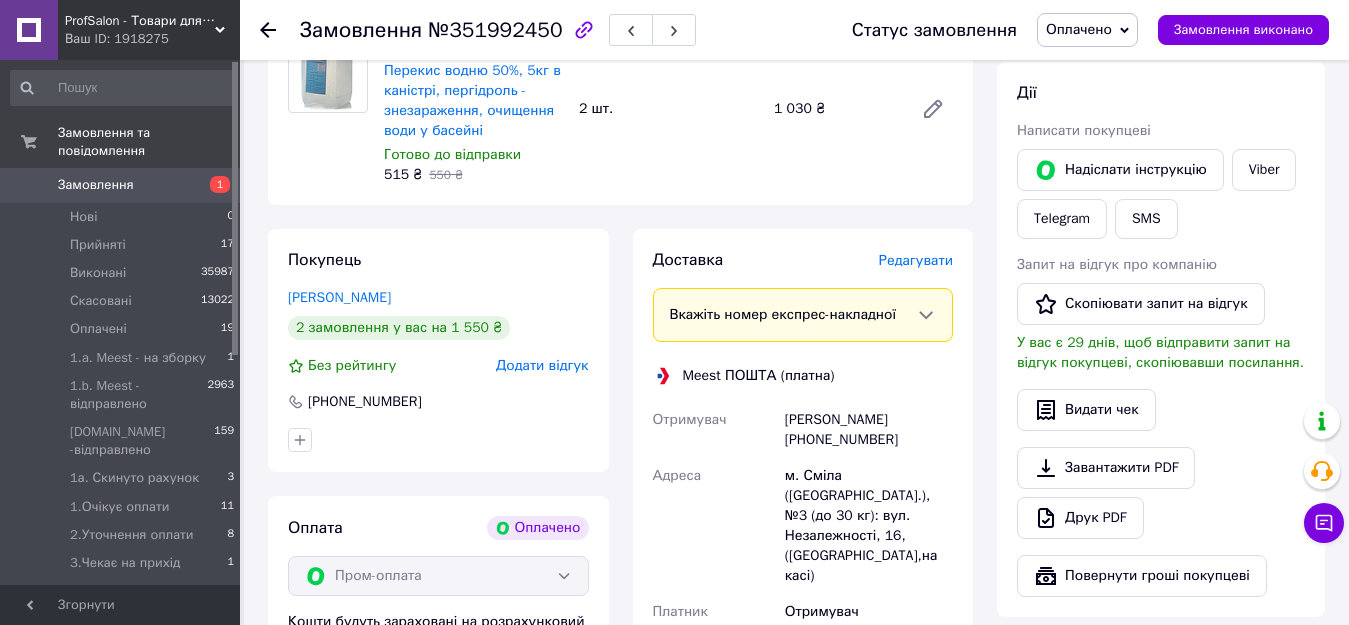scroll, scrollTop: 800, scrollLeft: 0, axis: vertical 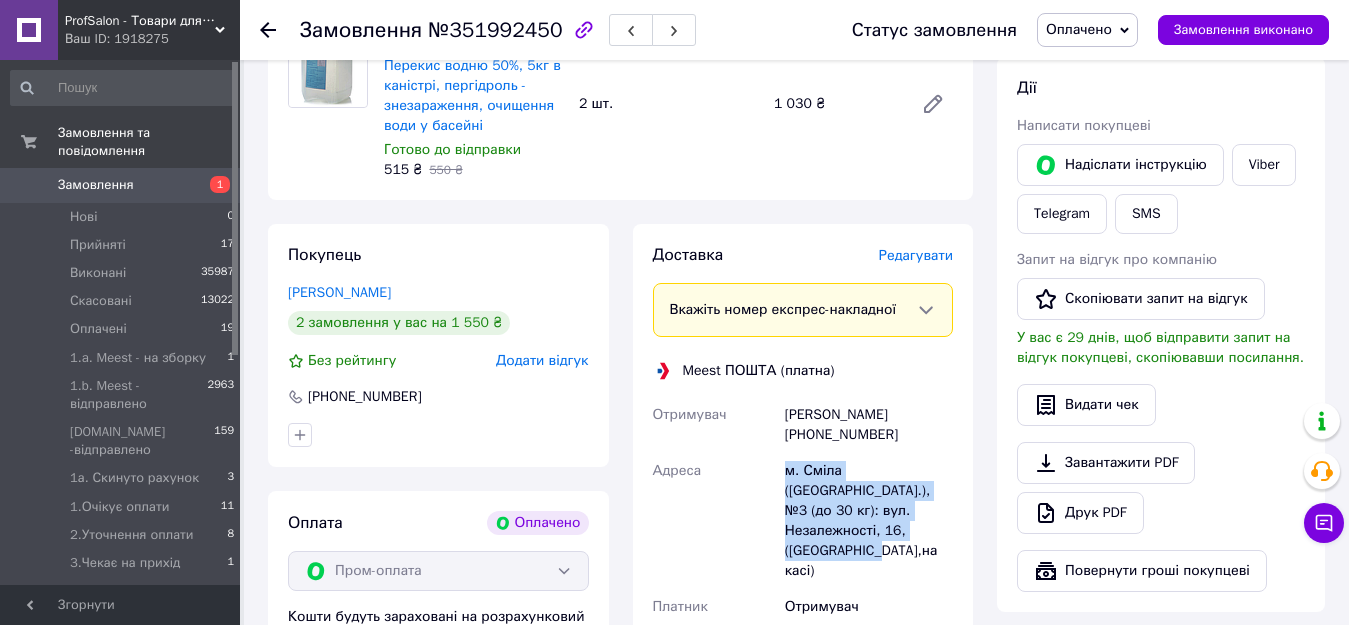 drag, startPoint x: 787, startPoint y: 451, endPoint x: 908, endPoint y: 517, distance: 137.8296 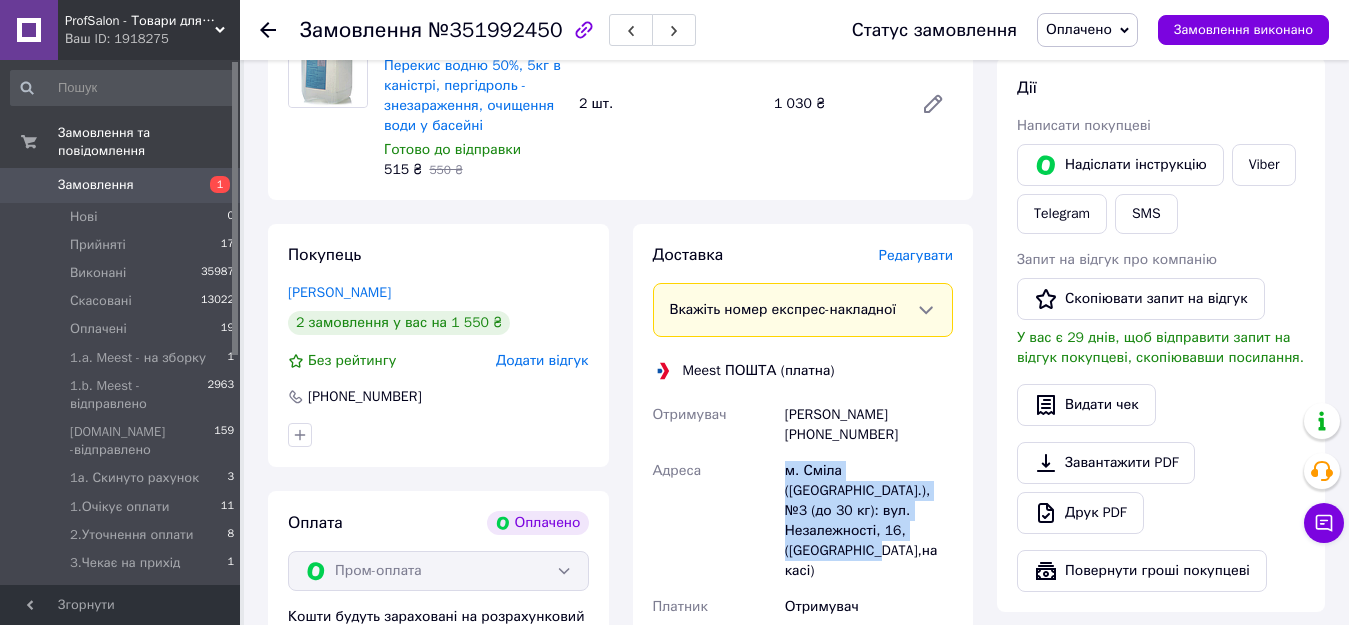 copy on "м. Сміла ([GEOGRAPHIC_DATA].), №3 (до 30 кг): вул. Незалежності, 16, ([GEOGRAPHIC_DATA],на касі)" 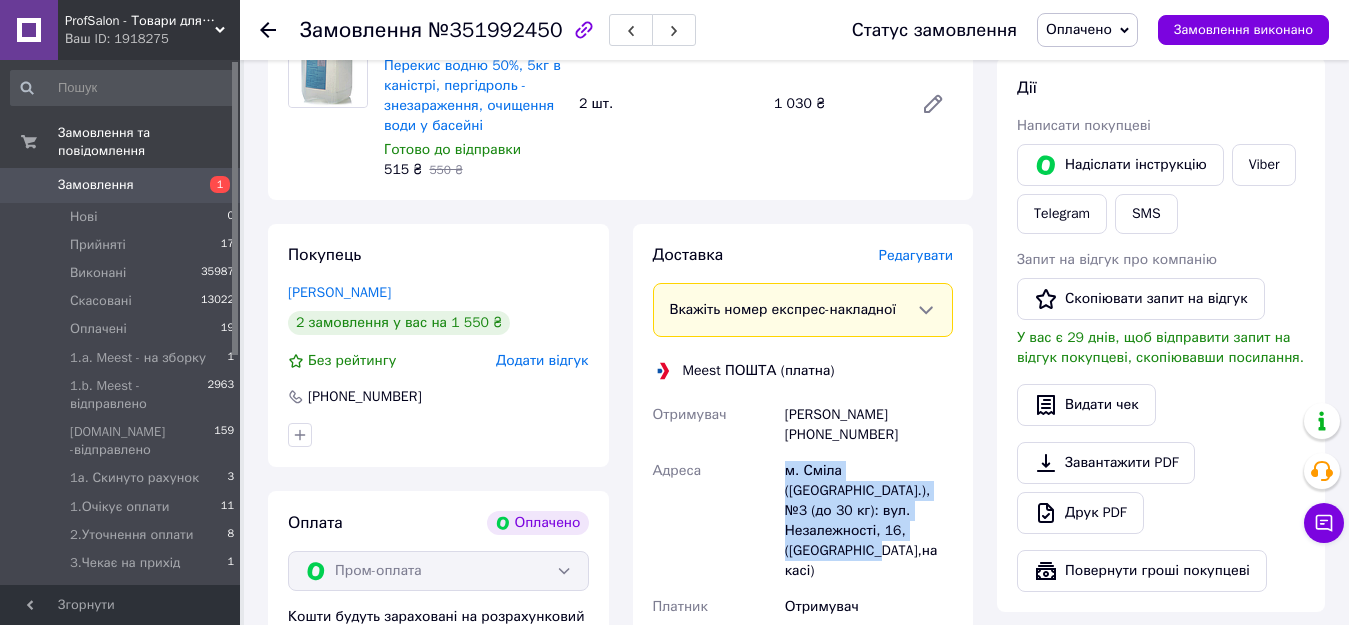 click on "Оплачено" at bounding box center (1079, 29) 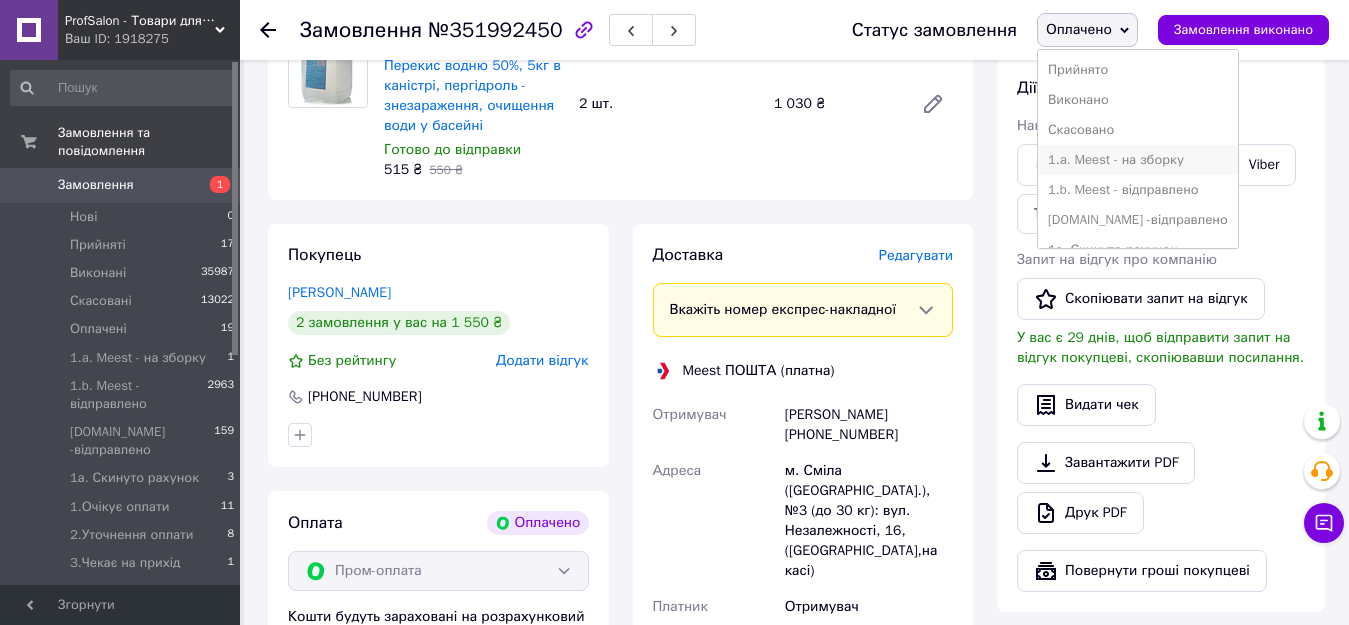 click on "1.a. Meest - на зборку" at bounding box center (1138, 160) 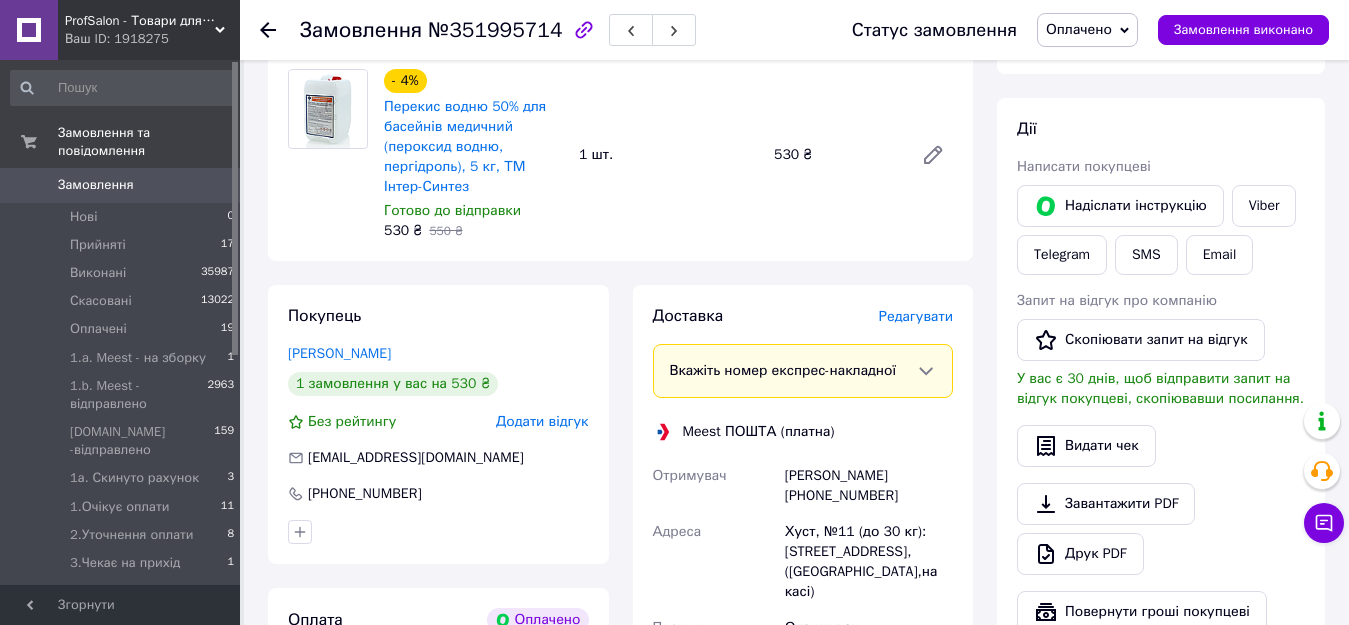 scroll, scrollTop: 800, scrollLeft: 0, axis: vertical 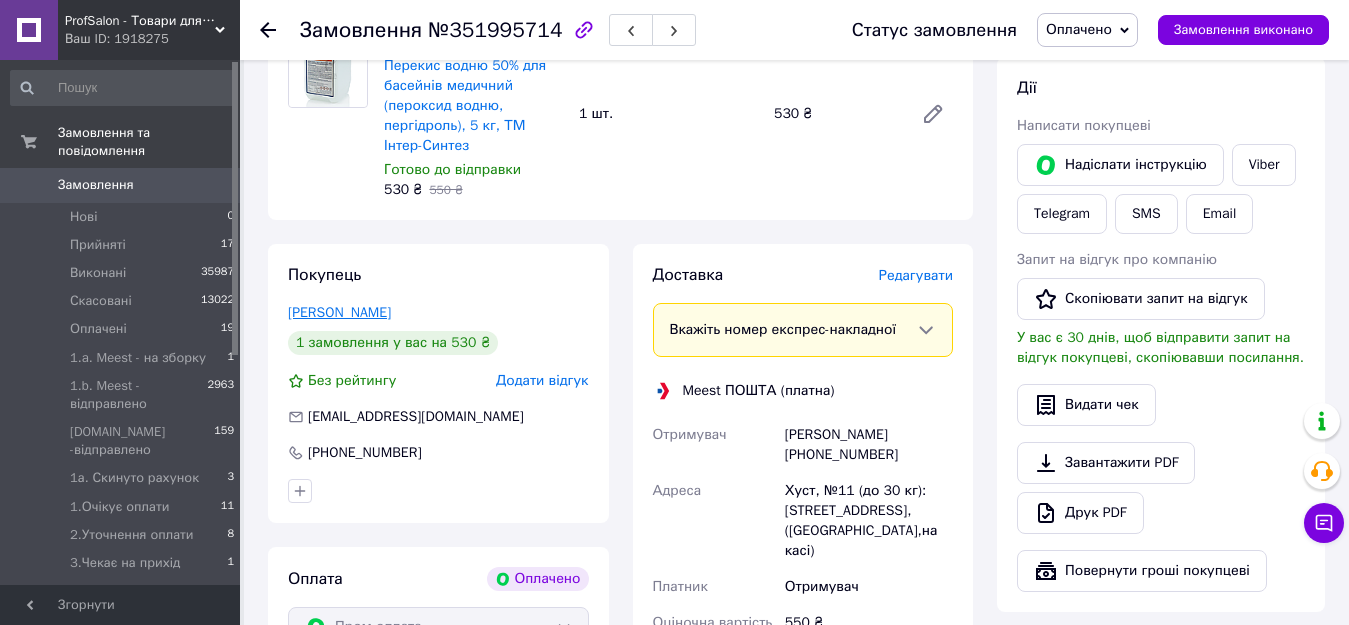 click on "[PERSON_NAME]" at bounding box center (339, 312) 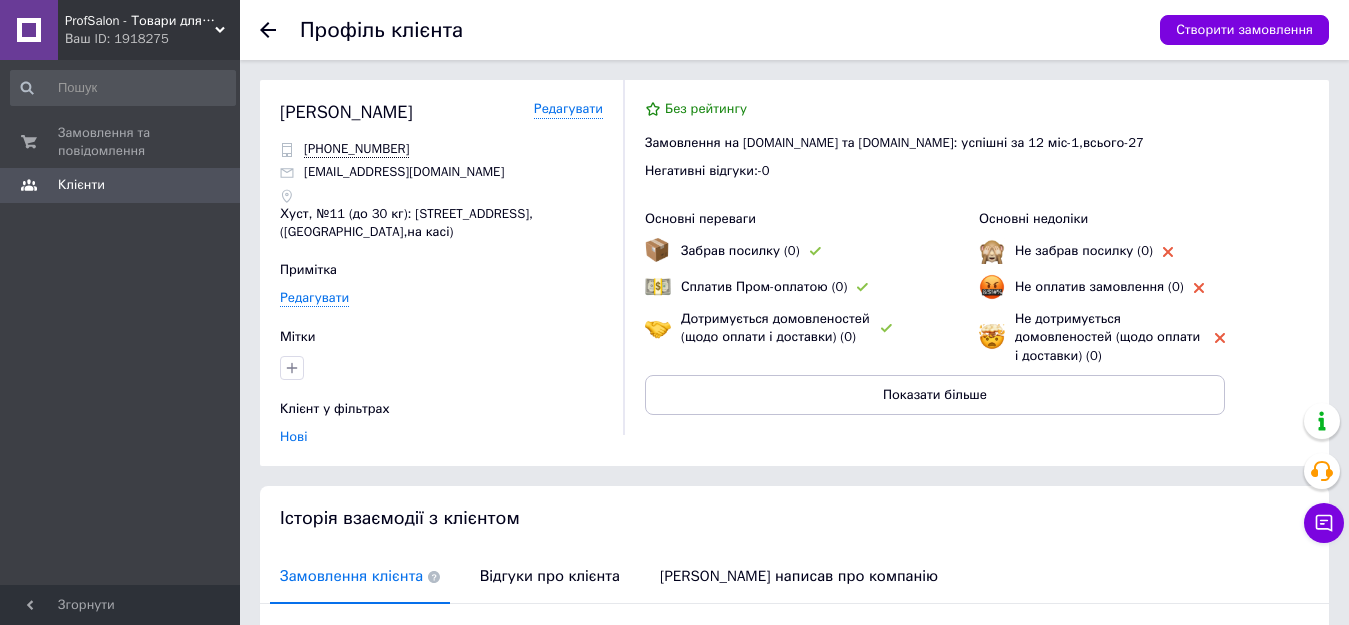 scroll, scrollTop: 276, scrollLeft: 0, axis: vertical 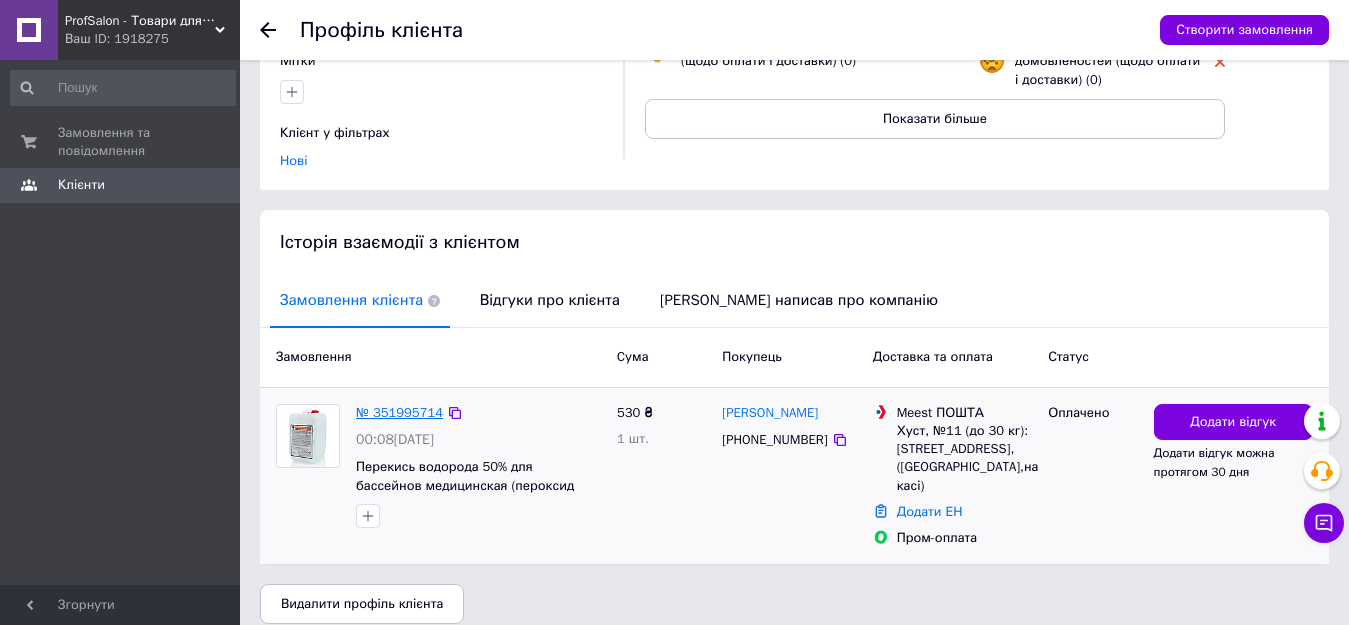 click on "№ 351995714" at bounding box center (399, 412) 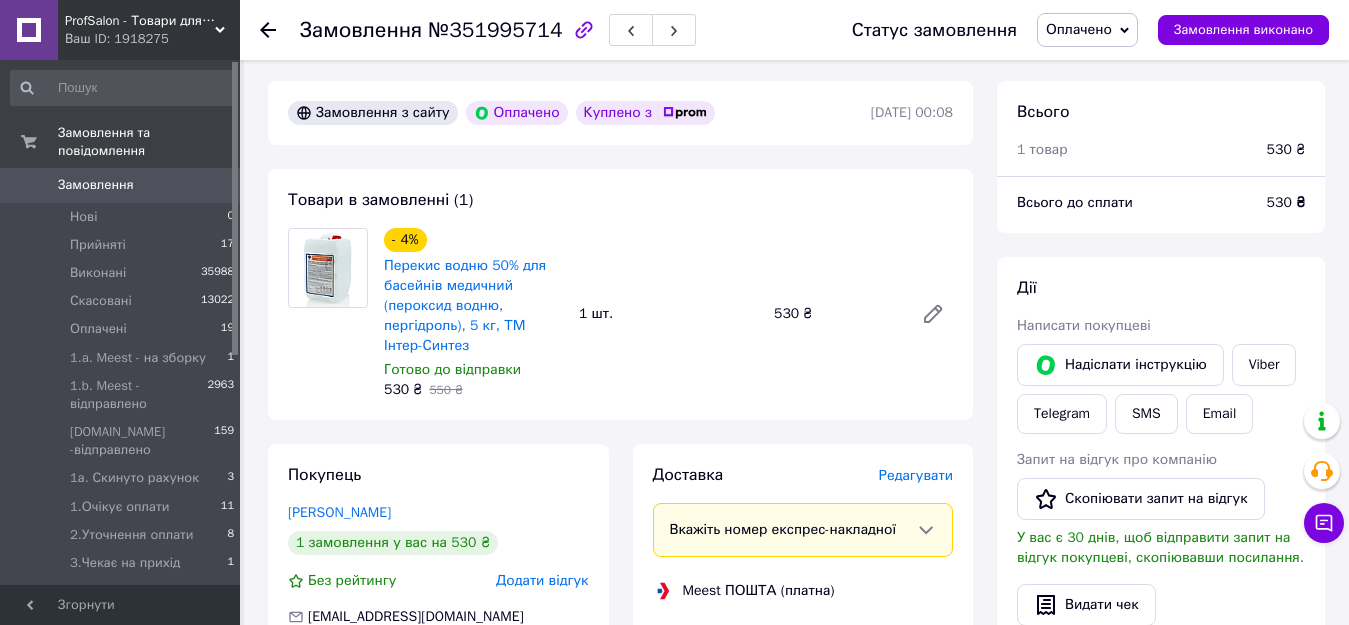 scroll, scrollTop: 900, scrollLeft: 0, axis: vertical 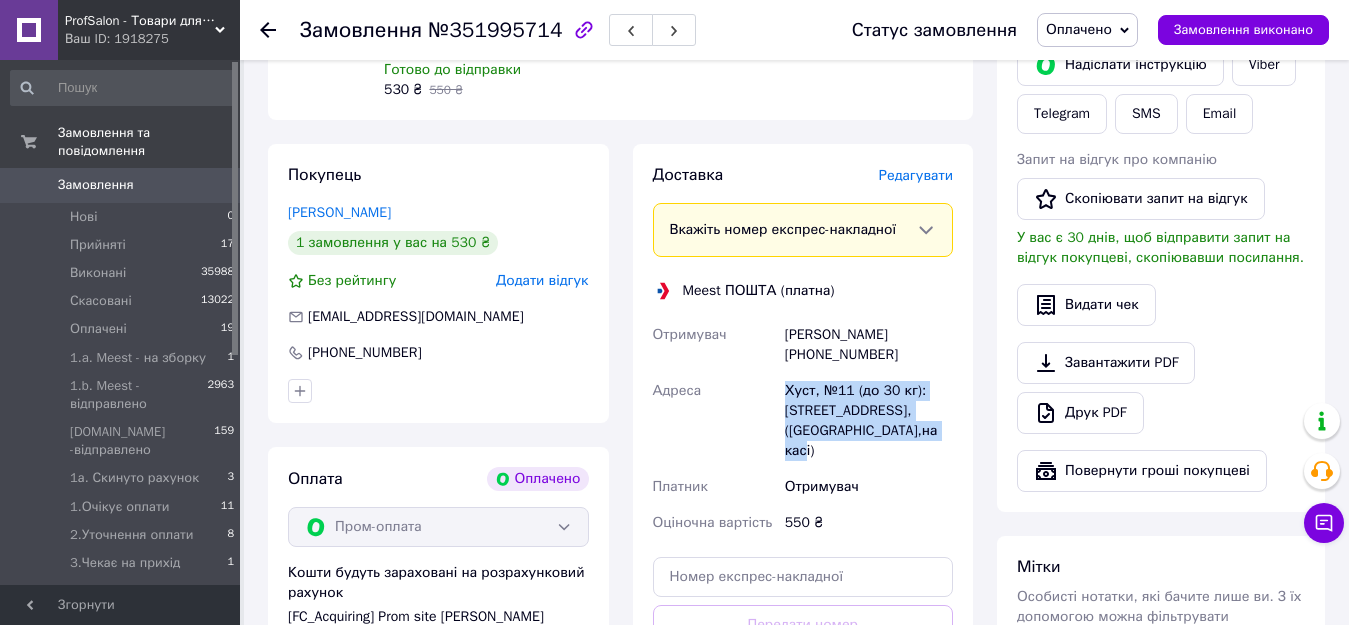 drag, startPoint x: 785, startPoint y: 366, endPoint x: 899, endPoint y: 417, distance: 124.88795 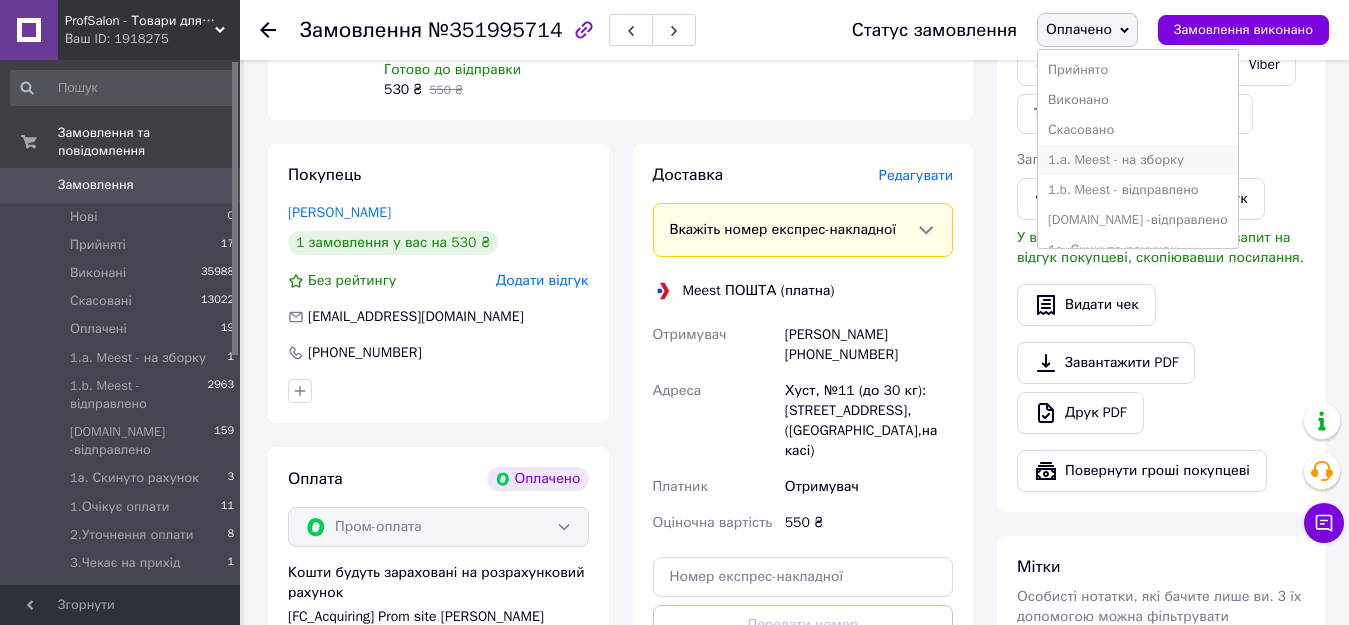 click on "1.a. Meest - на зборку" at bounding box center (1138, 160) 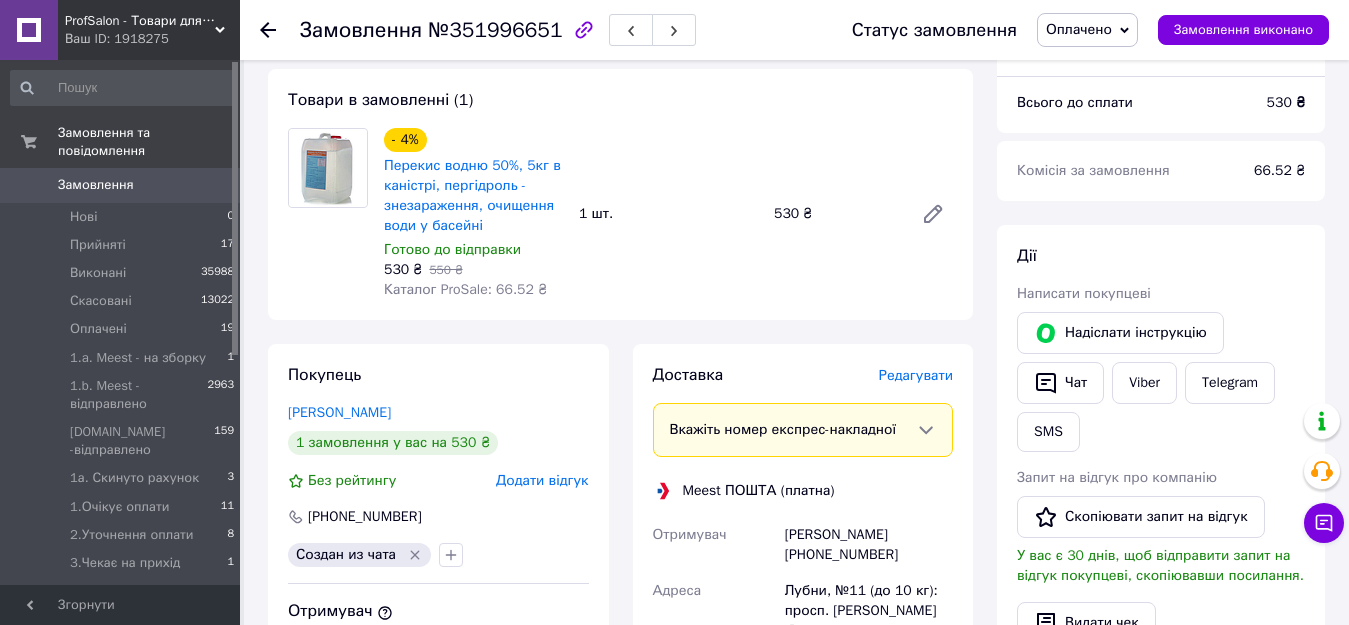 scroll, scrollTop: 800, scrollLeft: 0, axis: vertical 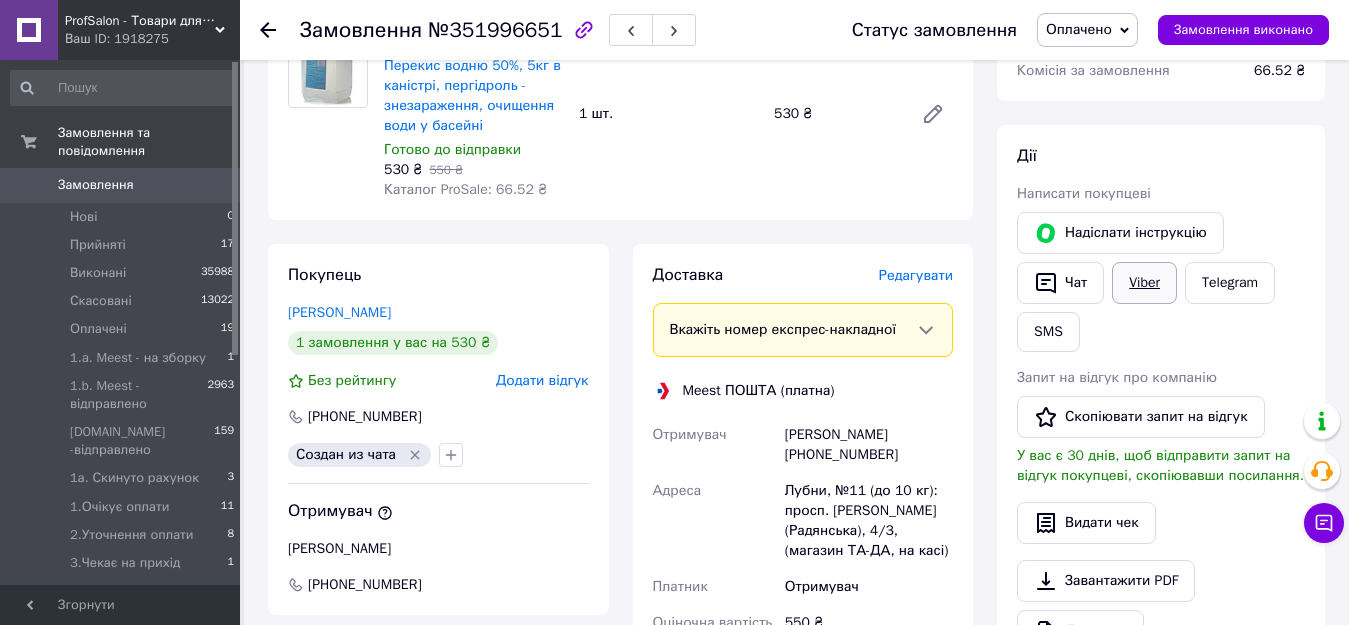 click on "Viber" at bounding box center (1144, 283) 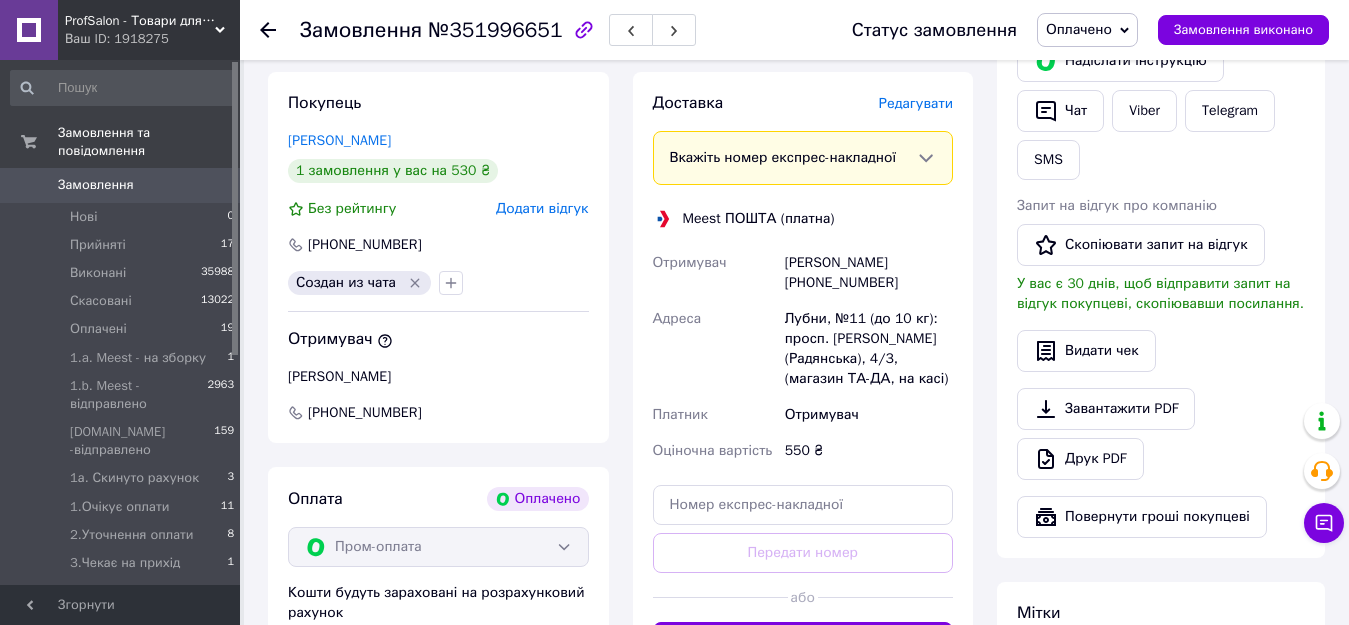 scroll, scrollTop: 1000, scrollLeft: 0, axis: vertical 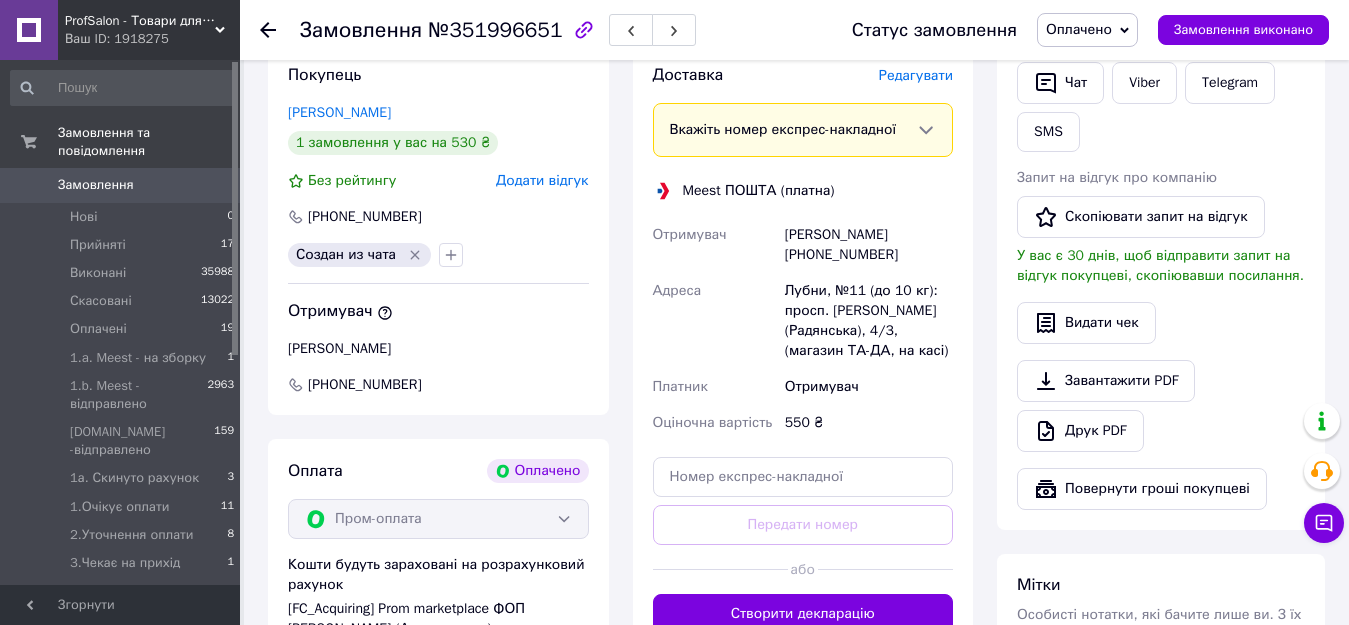 drag, startPoint x: 788, startPoint y: 209, endPoint x: 888, endPoint y: 332, distance: 158.52129 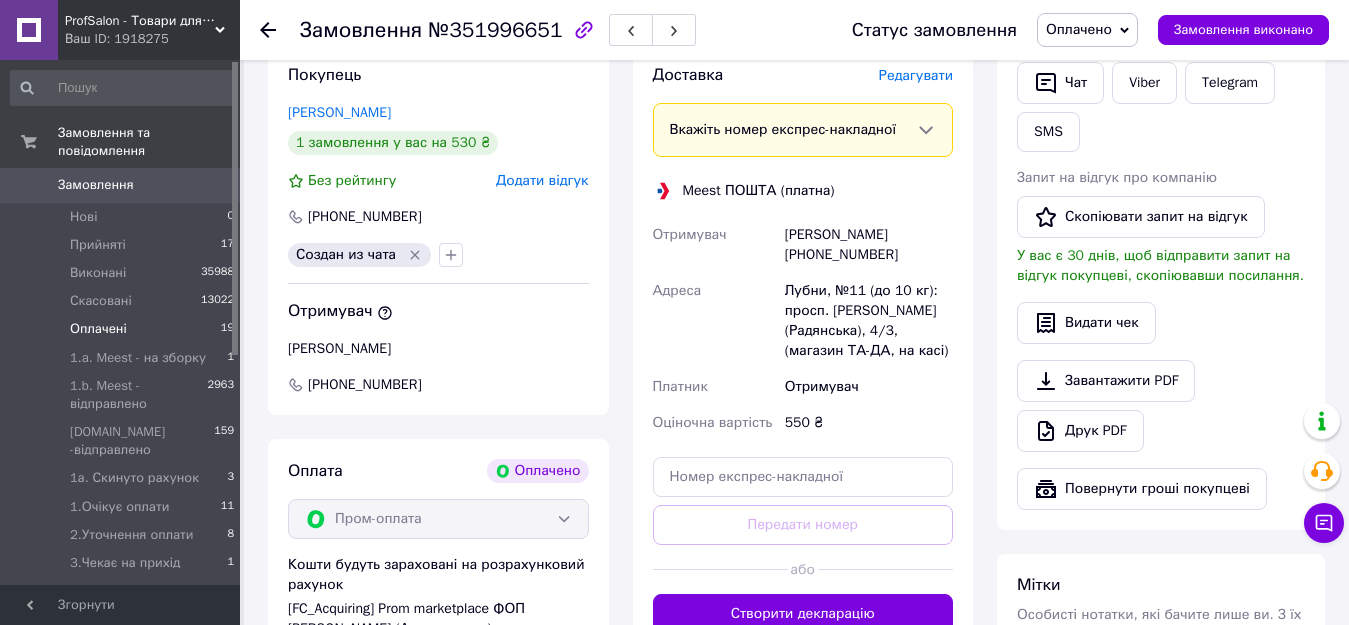 click on "Оплачені" at bounding box center [98, 329] 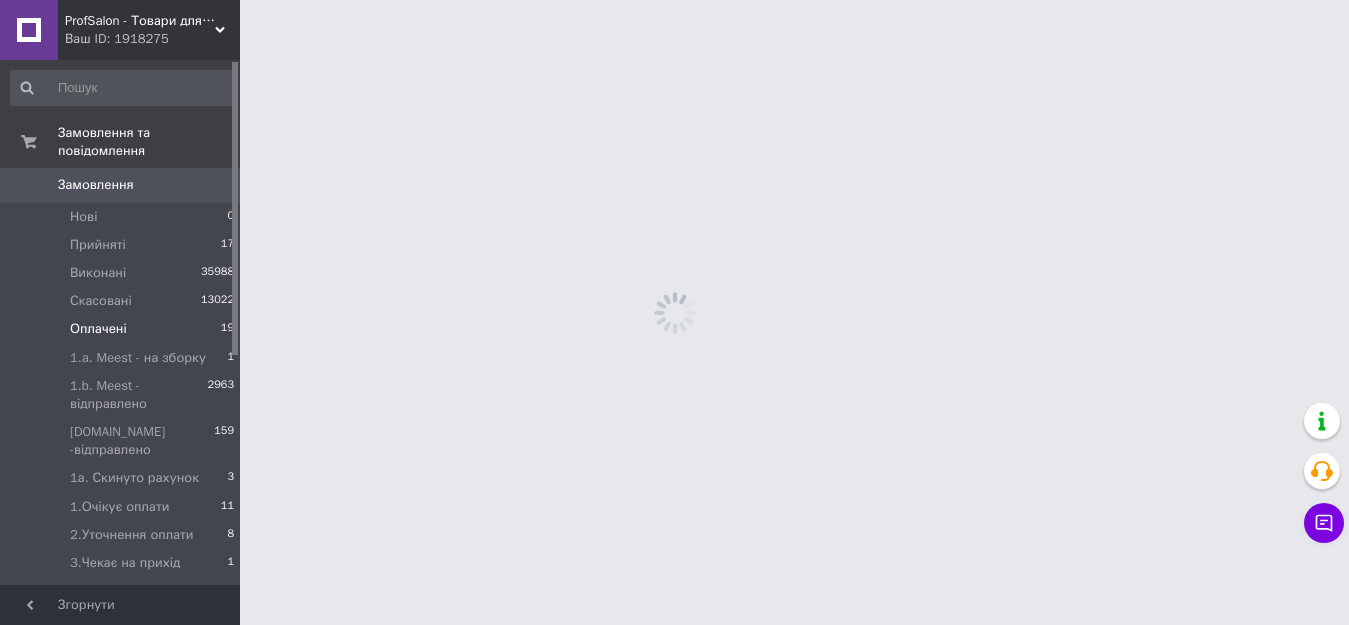 scroll, scrollTop: 0, scrollLeft: 0, axis: both 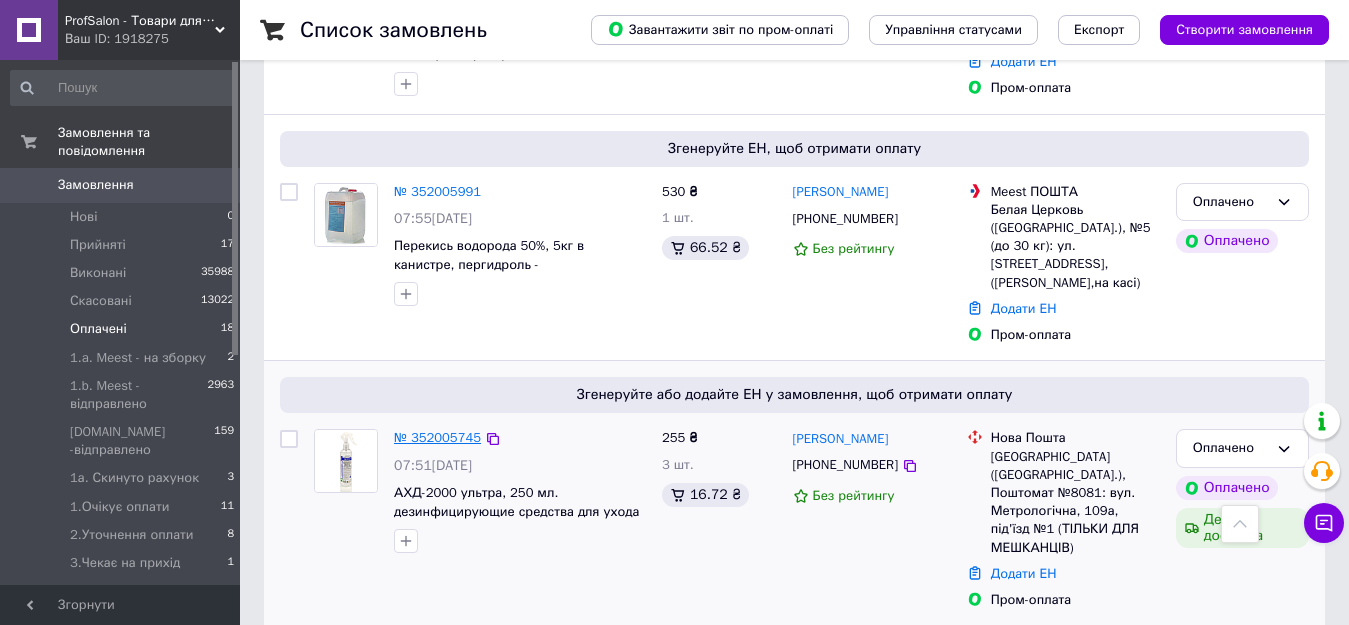 click on "№ 352005745" at bounding box center (437, 437) 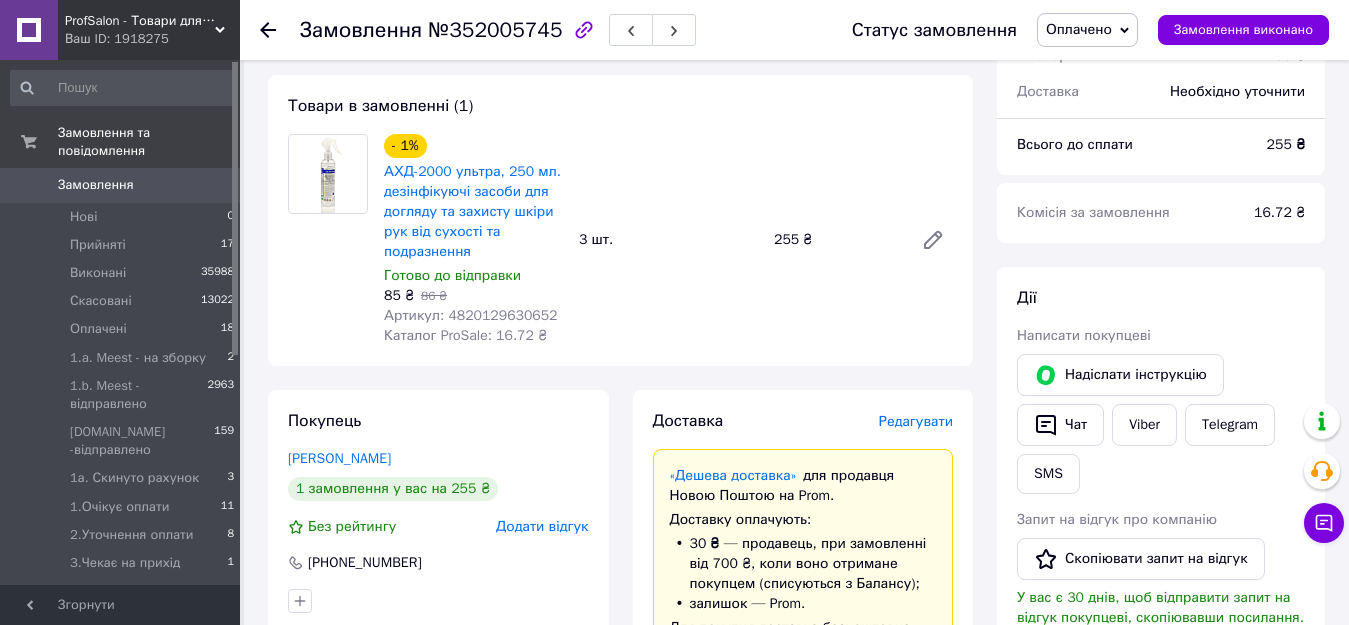 scroll, scrollTop: 700, scrollLeft: 0, axis: vertical 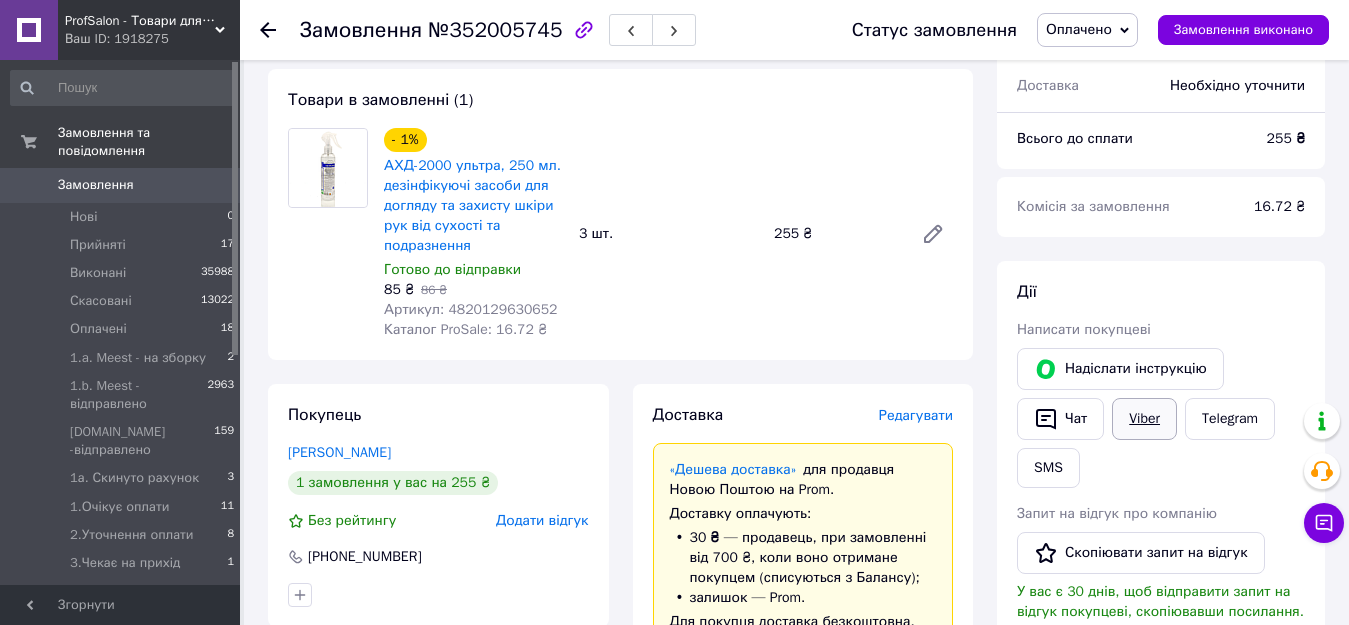 click on "Viber" at bounding box center (1144, 419) 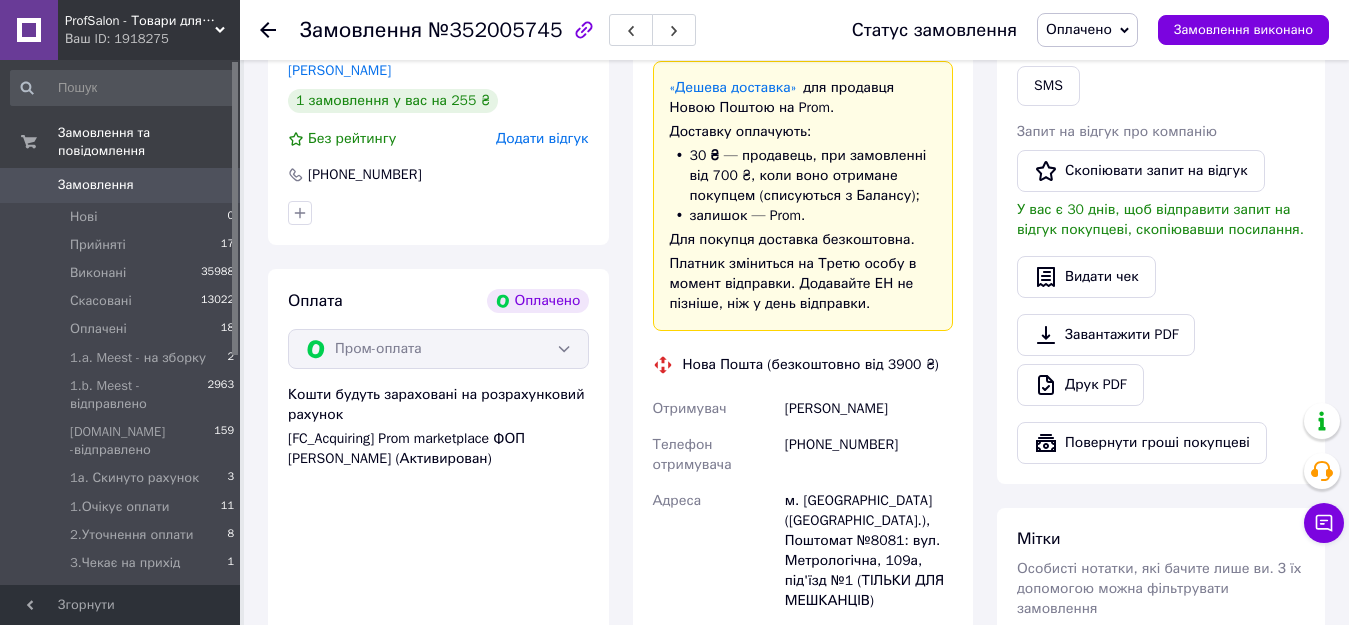 scroll, scrollTop: 1100, scrollLeft: 0, axis: vertical 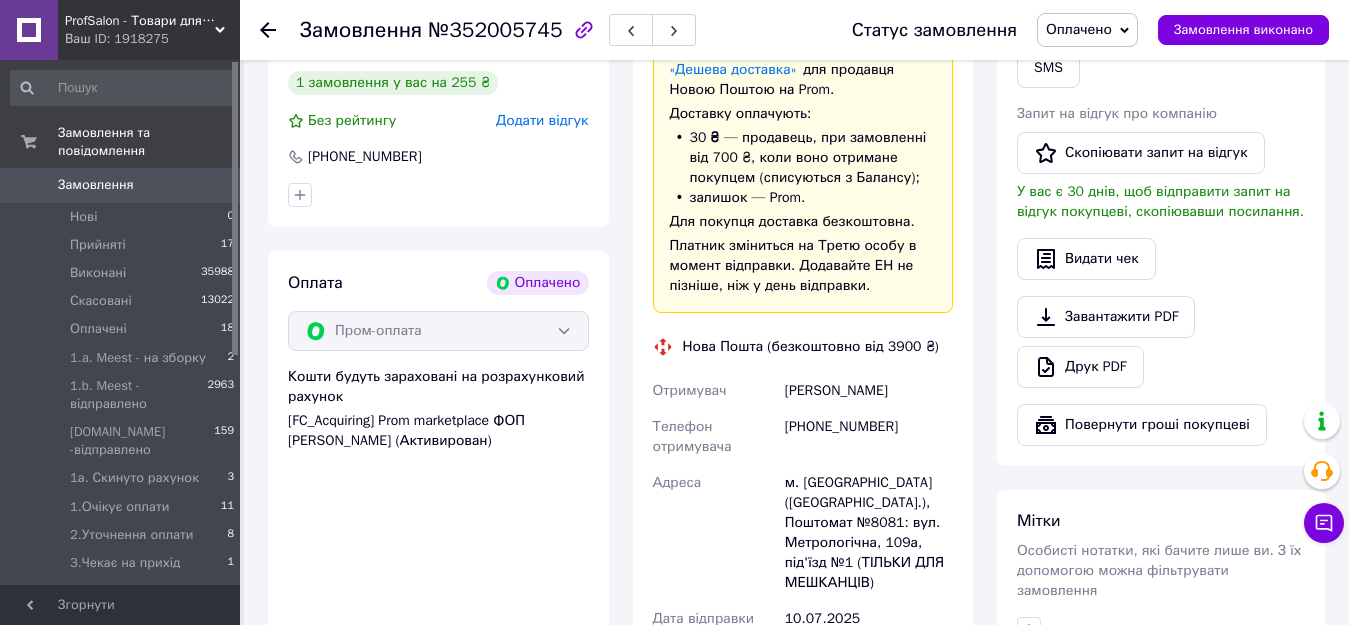 click 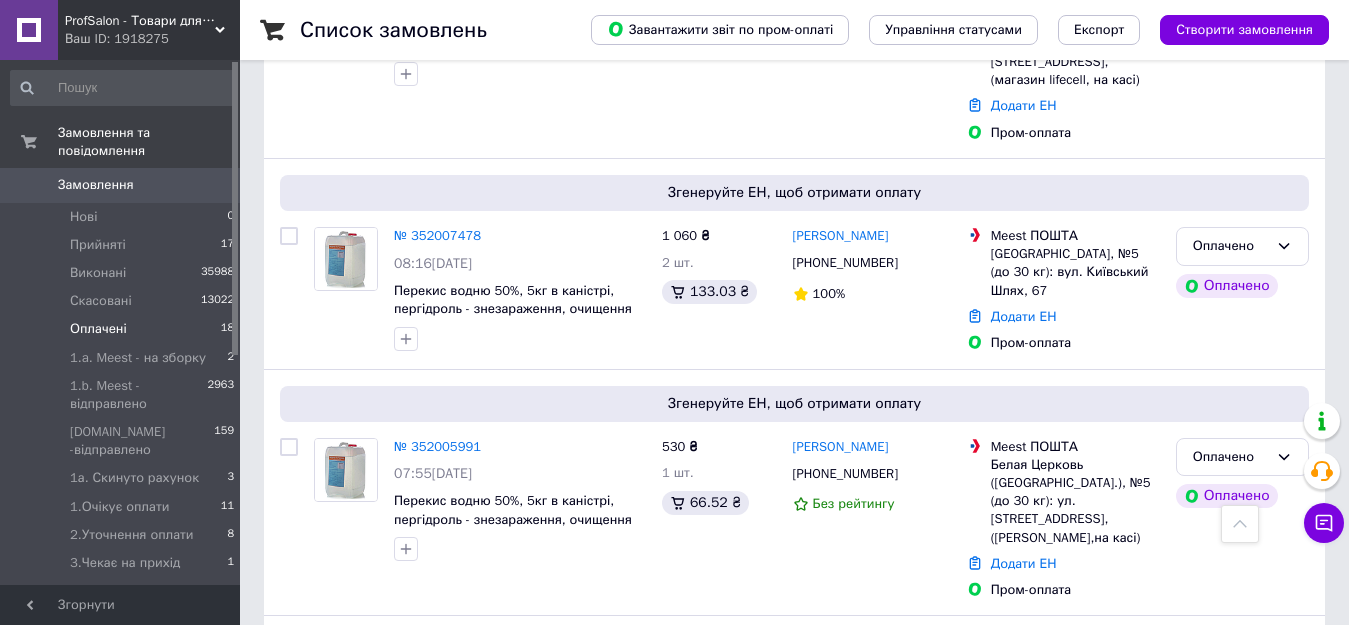scroll, scrollTop: 2500, scrollLeft: 0, axis: vertical 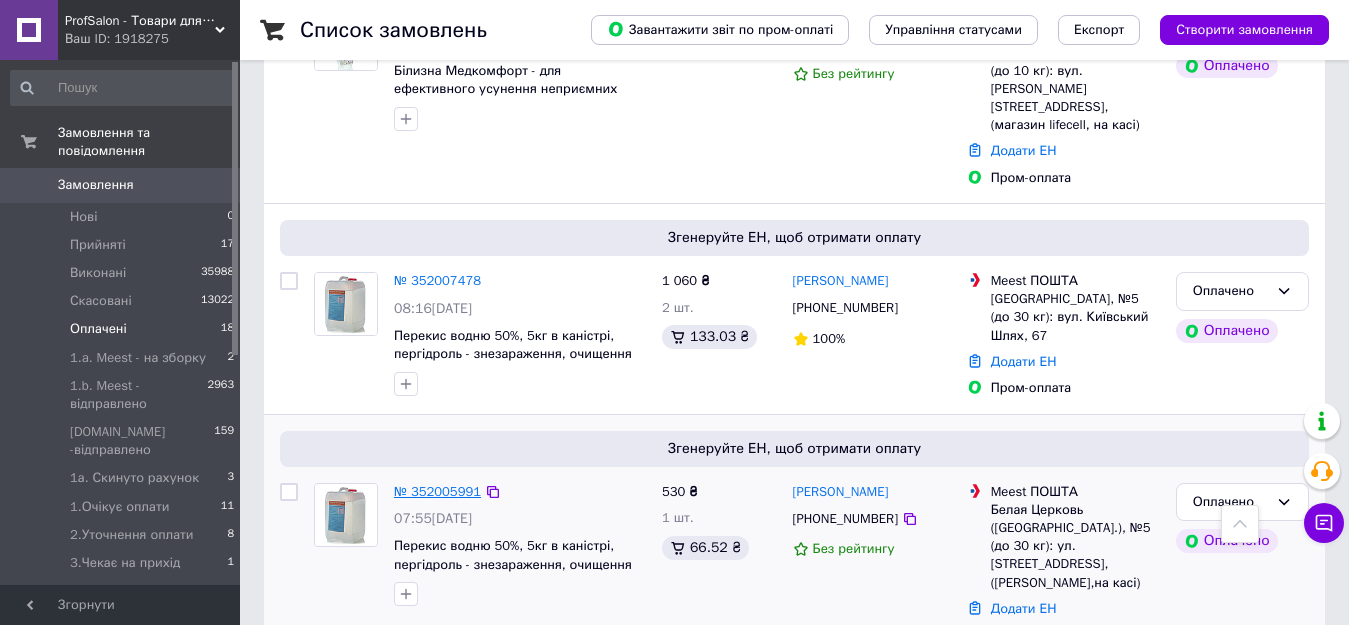 click on "№ 352005991" at bounding box center [437, 491] 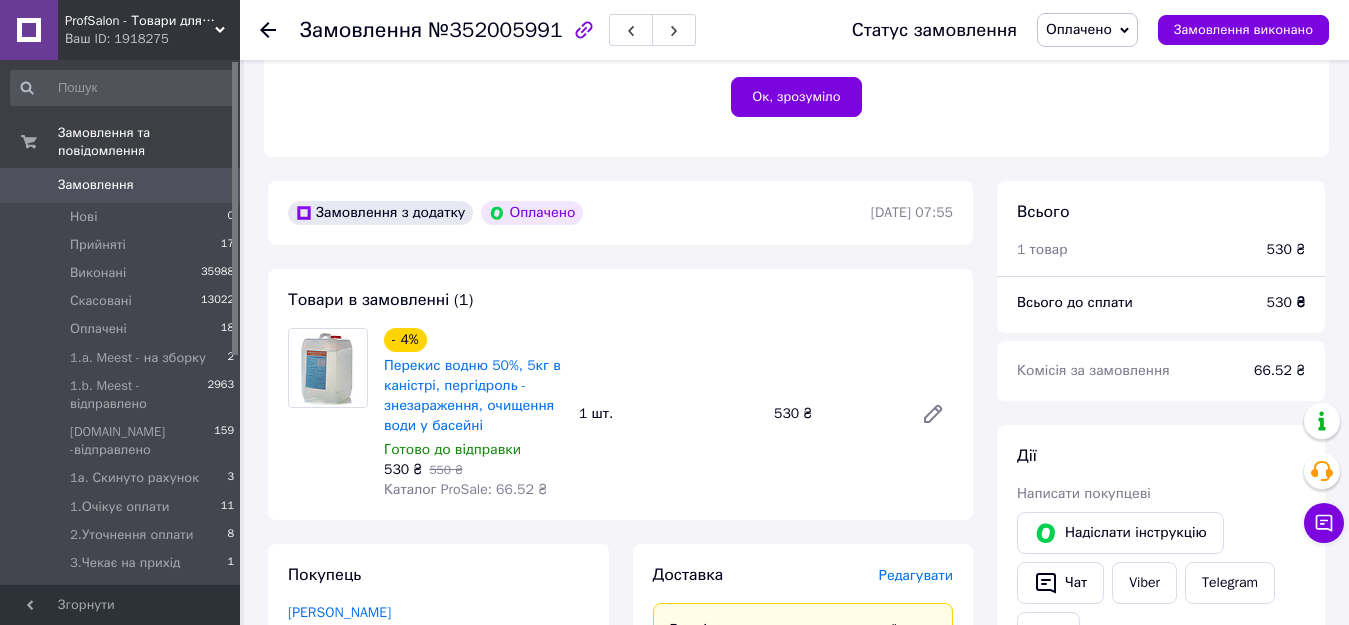 scroll, scrollTop: 689, scrollLeft: 0, axis: vertical 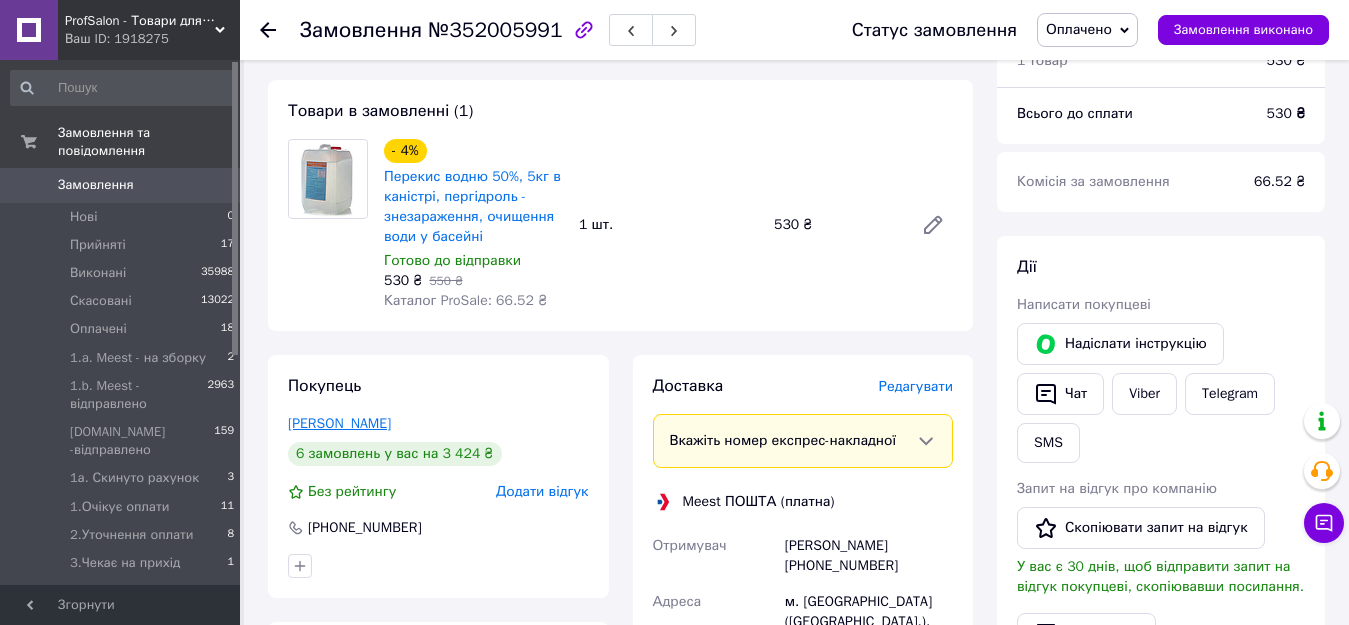 click on "Шаталова Антоніна" at bounding box center [339, 423] 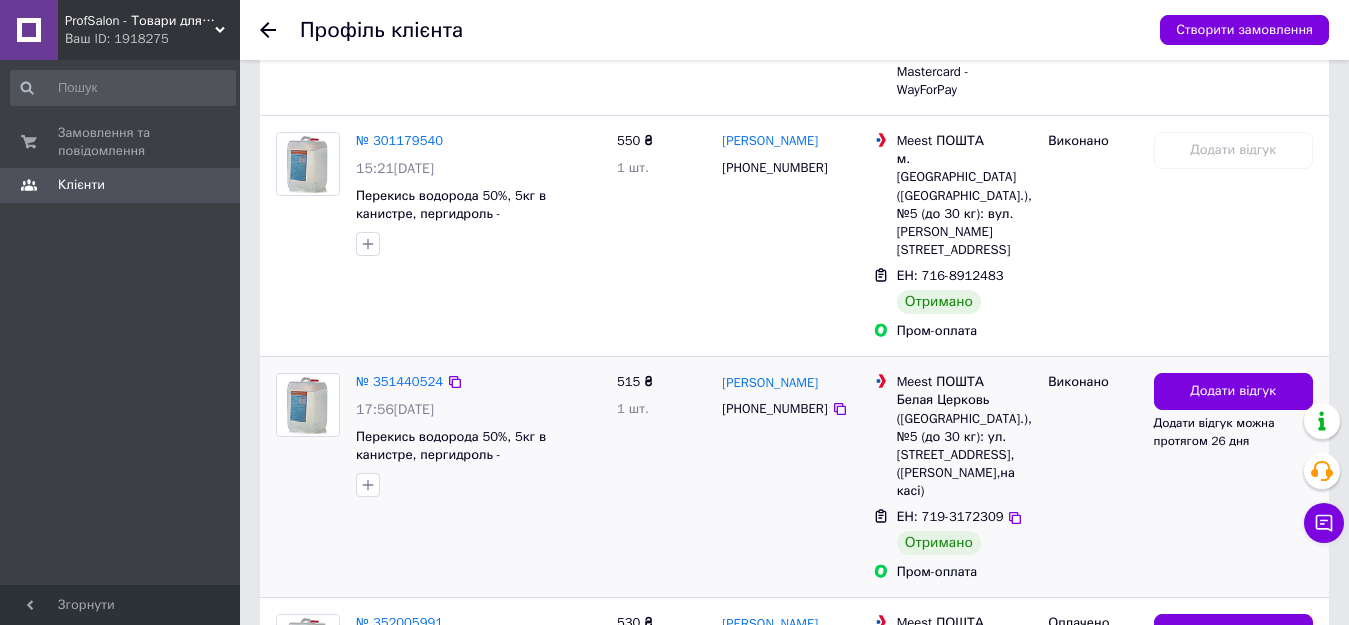 scroll, scrollTop: 1427, scrollLeft: 0, axis: vertical 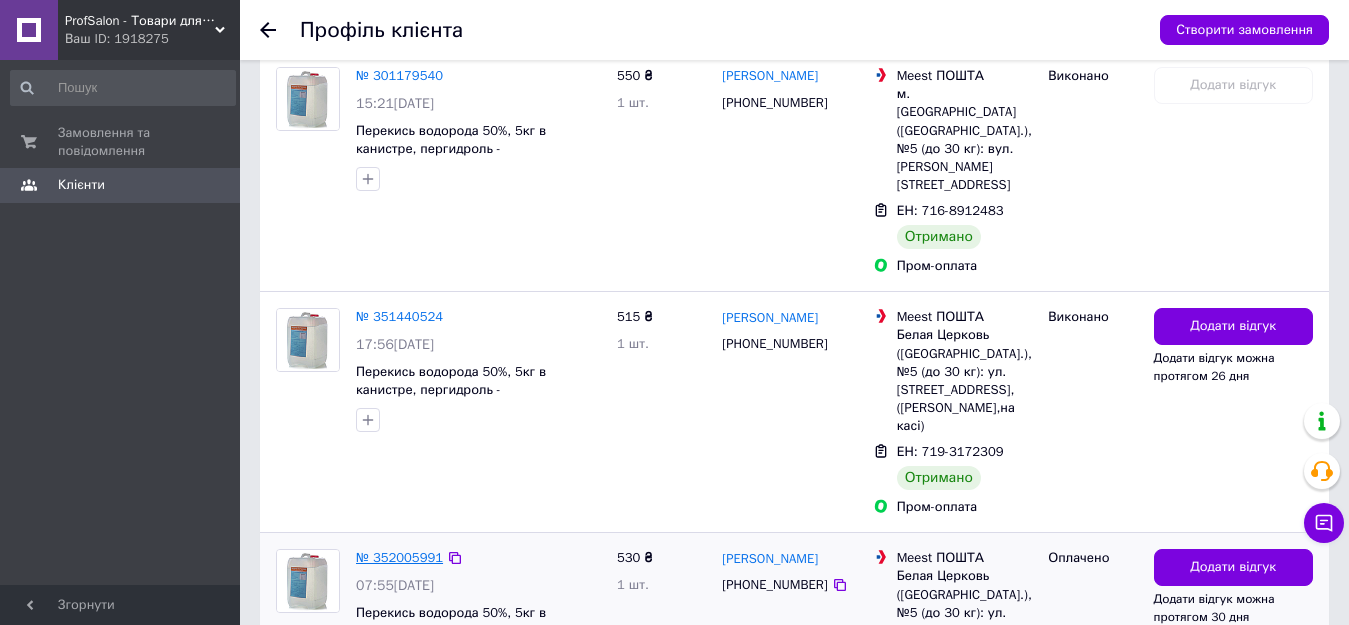click on "№ 352005991" at bounding box center [399, 557] 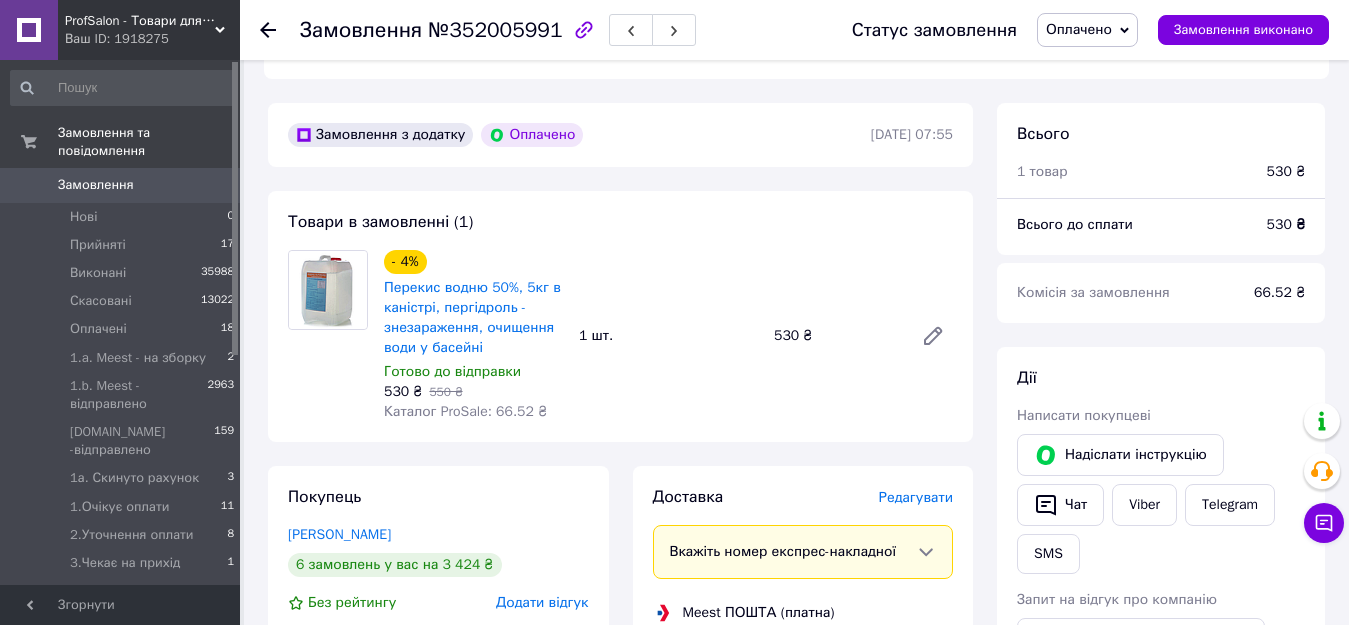 scroll, scrollTop: 600, scrollLeft: 0, axis: vertical 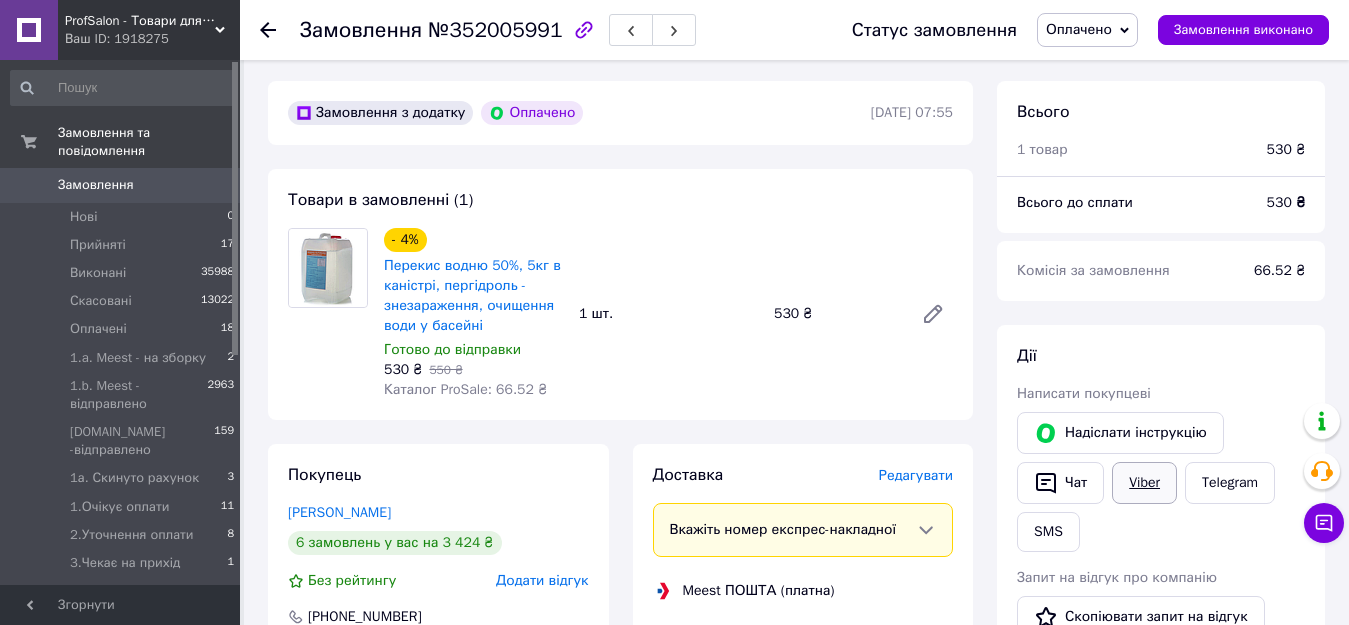 click on "Viber" at bounding box center [1144, 483] 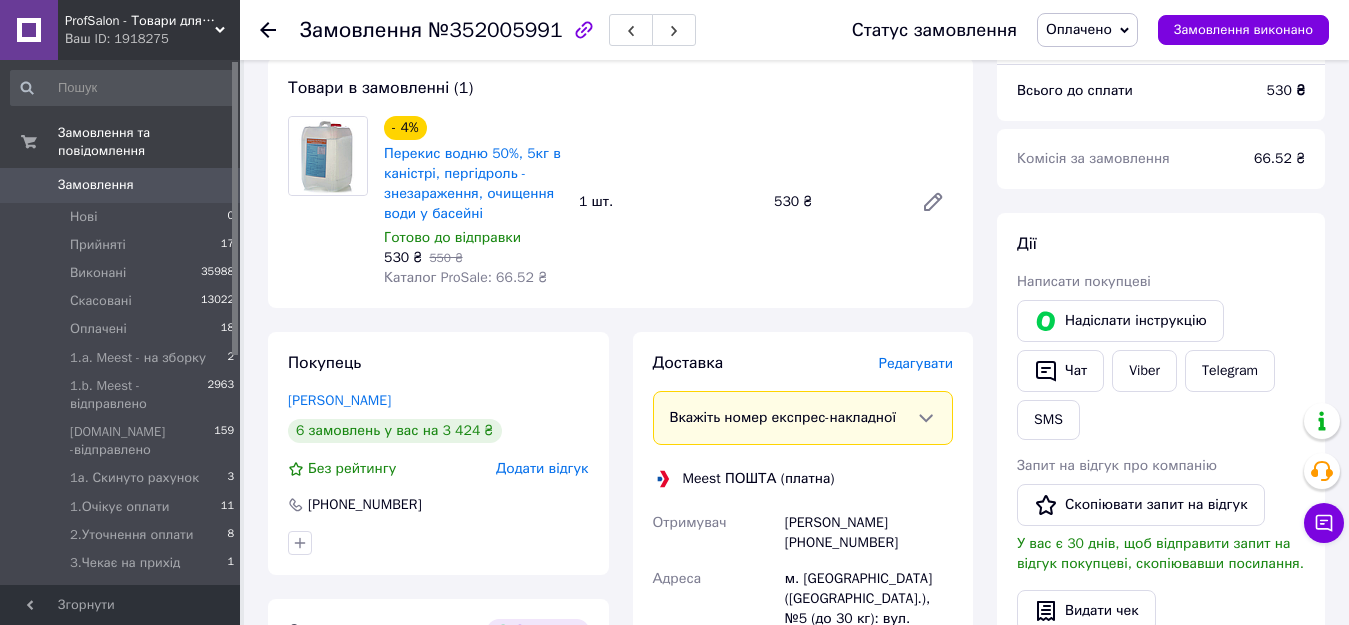 scroll, scrollTop: 900, scrollLeft: 0, axis: vertical 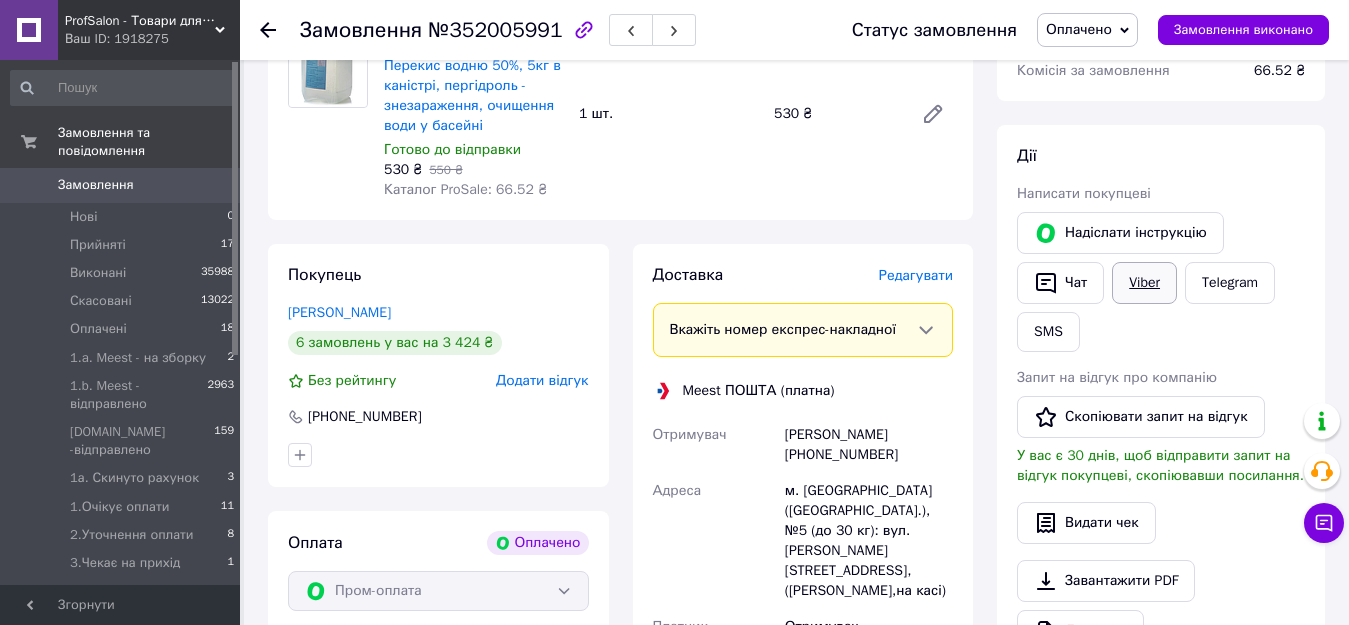 click on "Viber" at bounding box center (1144, 283) 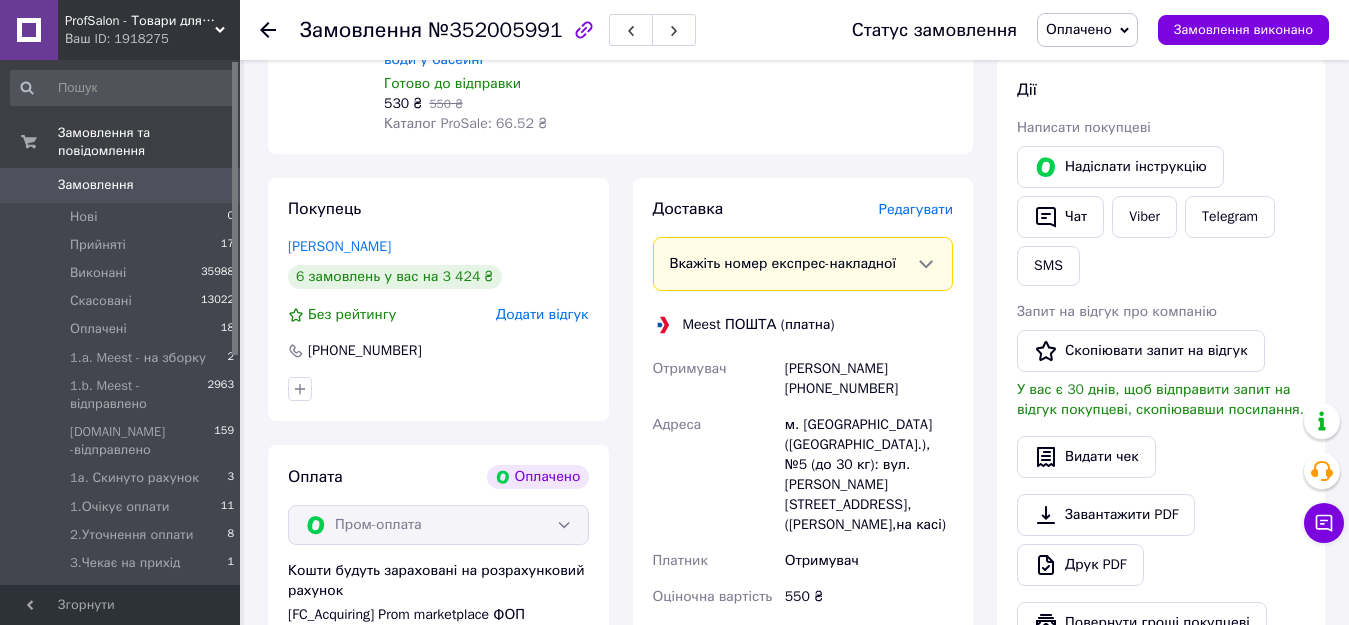 scroll, scrollTop: 900, scrollLeft: 0, axis: vertical 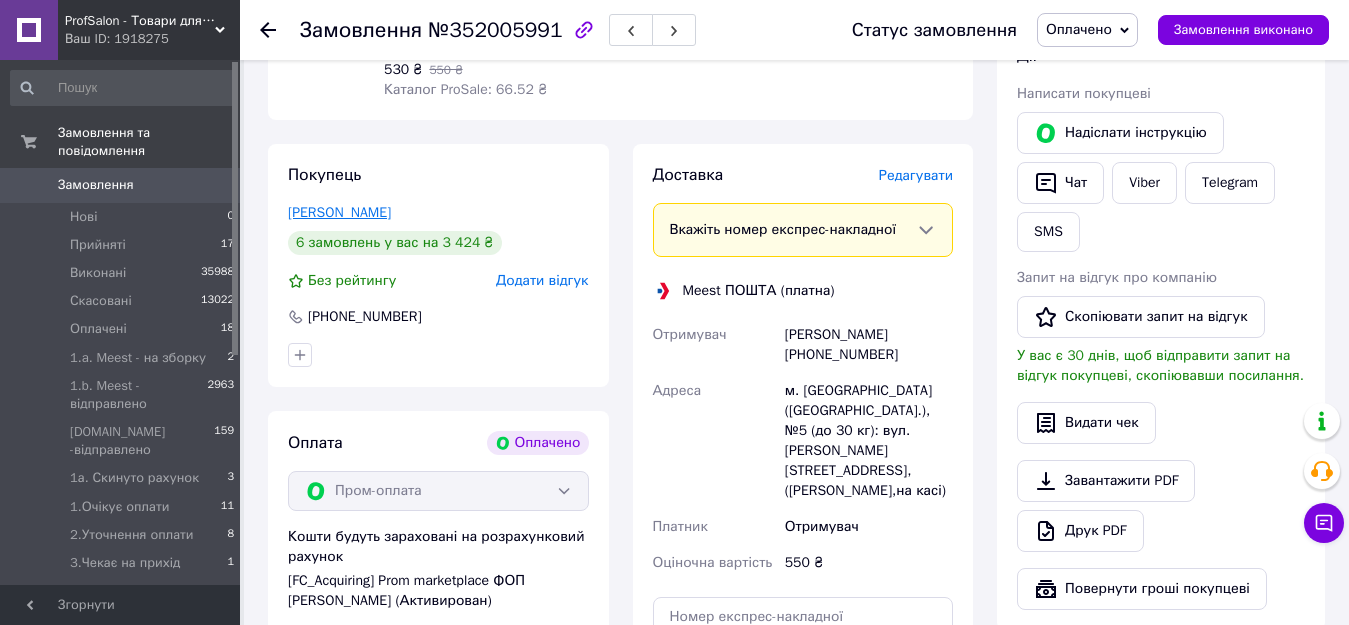 click on "Шаталова Антоніна" at bounding box center (339, 212) 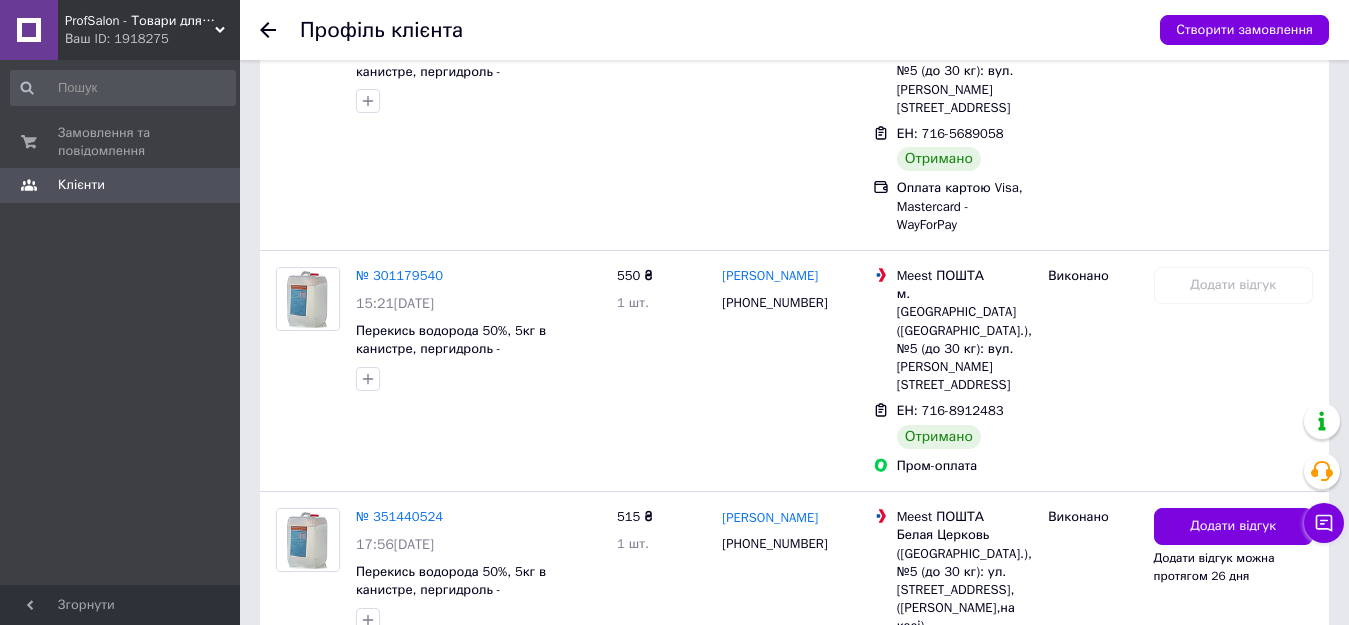 scroll, scrollTop: 1427, scrollLeft: 0, axis: vertical 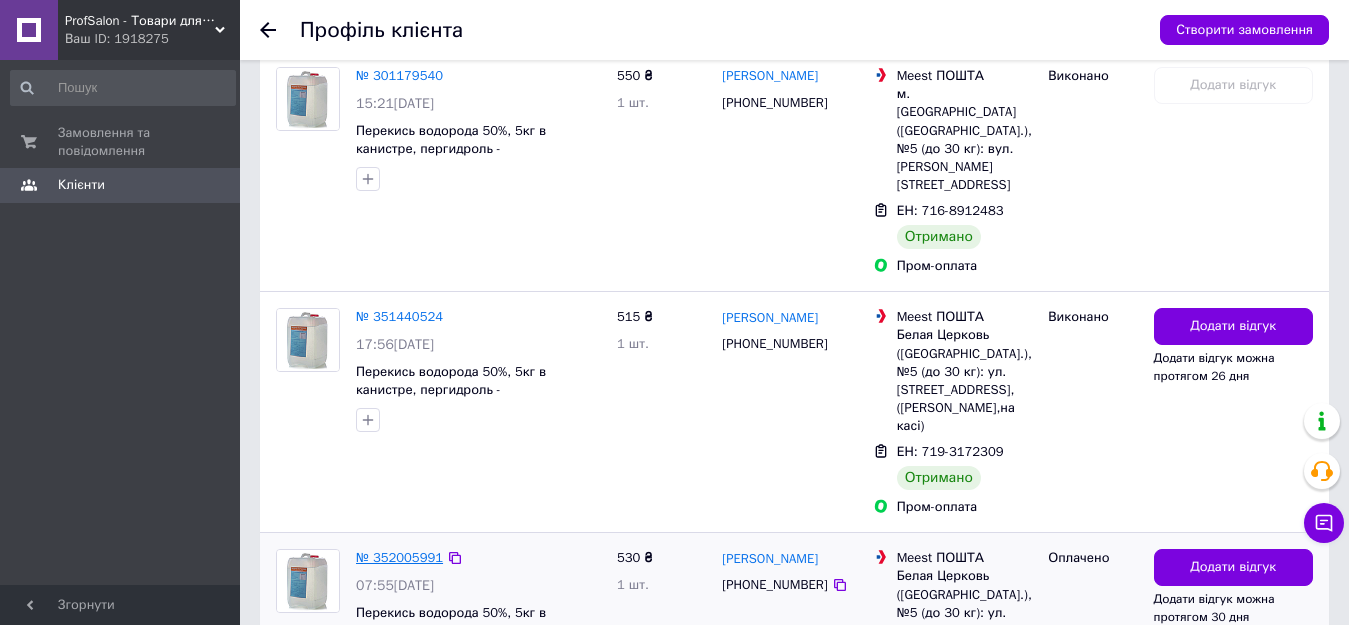 click on "№ 352005991" at bounding box center [399, 557] 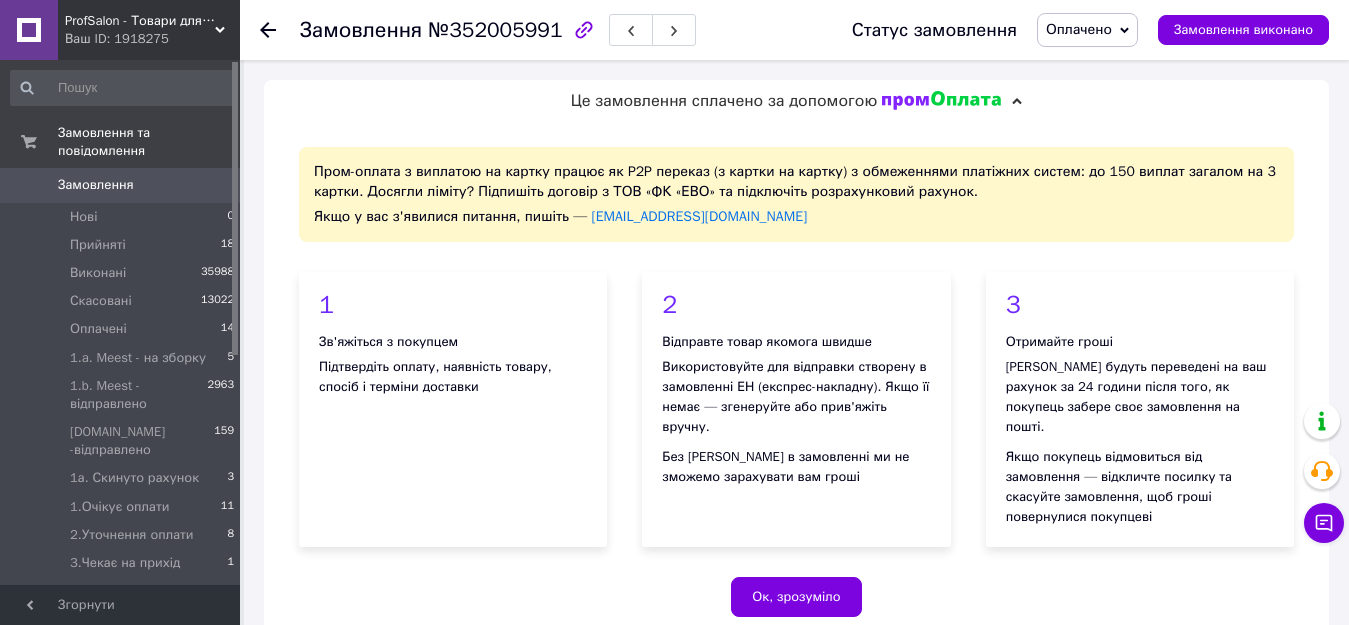 click on "Оплачено" at bounding box center [1079, 29] 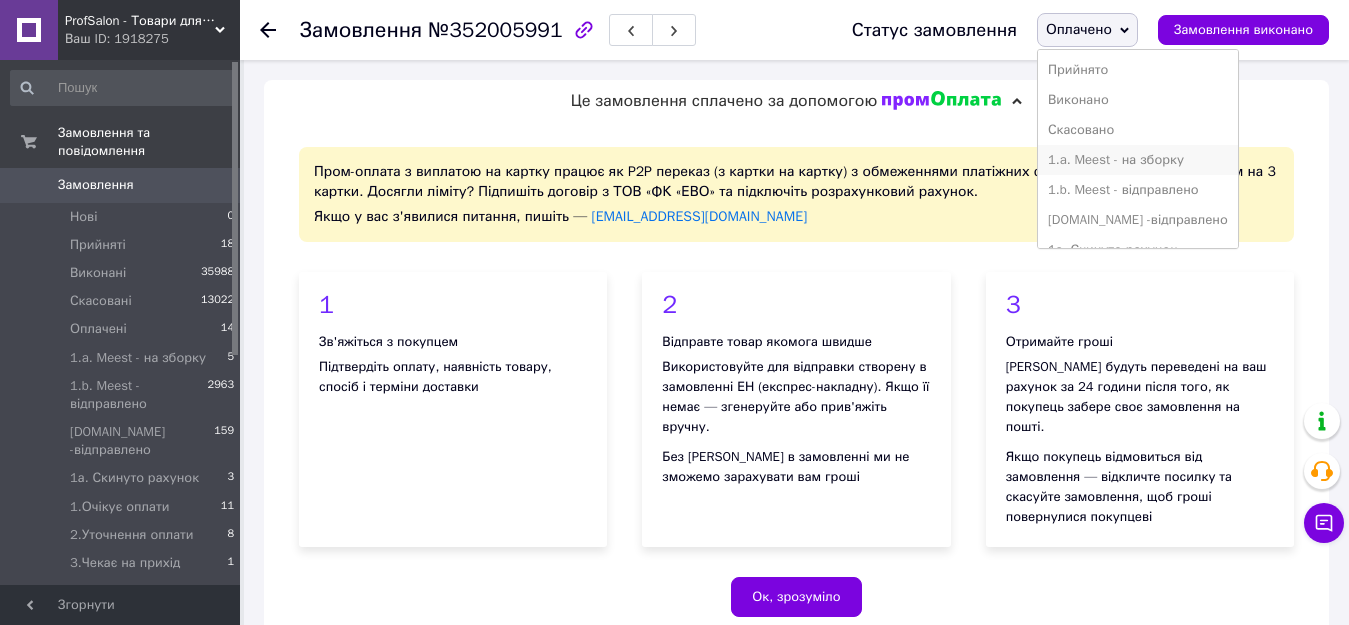 click on "1.a. Meest - на зборку" at bounding box center (1138, 160) 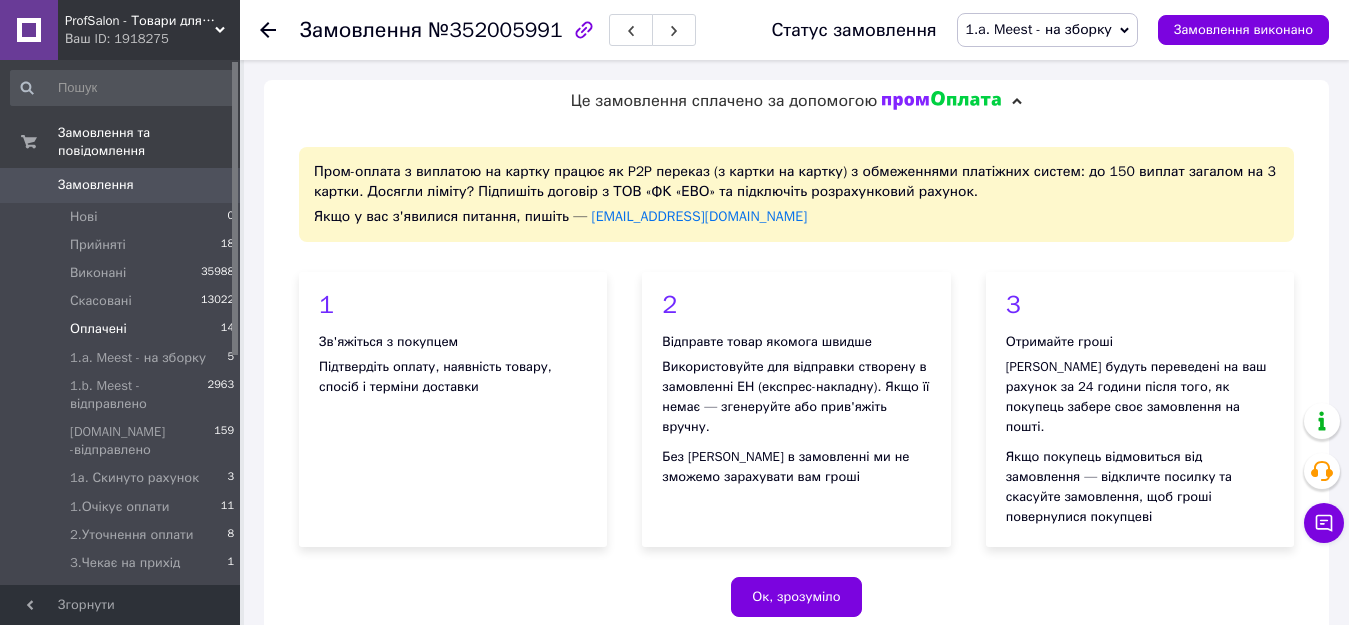 click on "Оплачені" at bounding box center [98, 329] 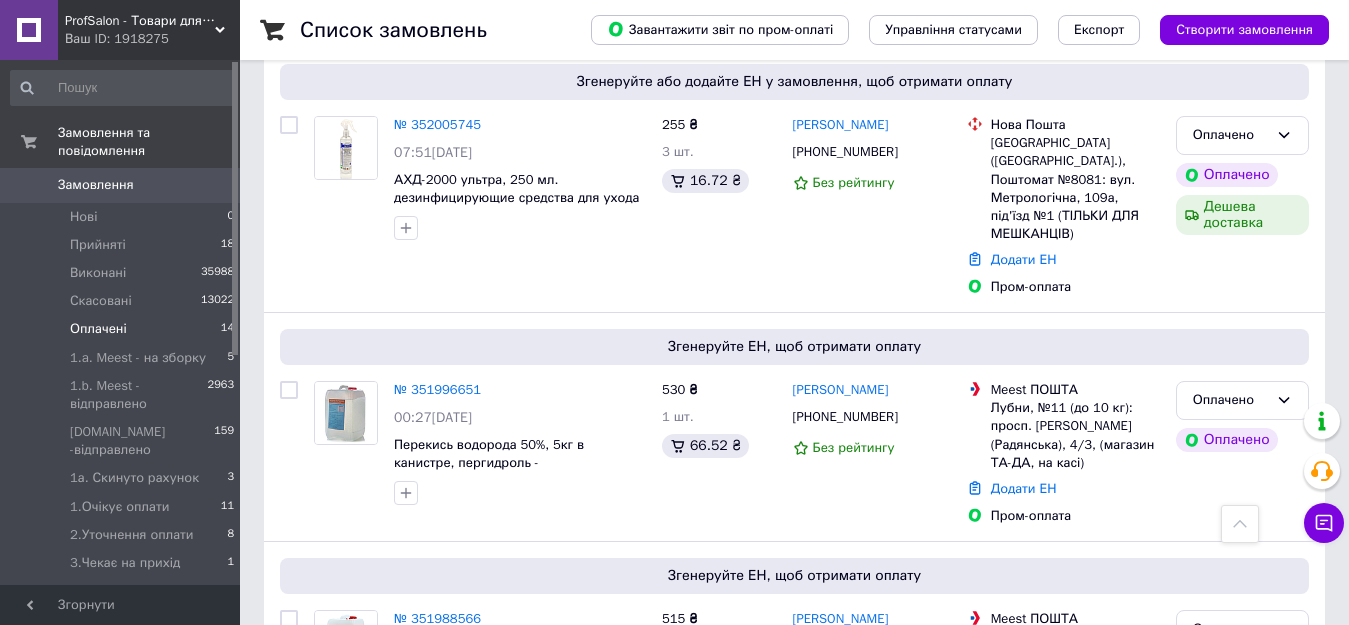 scroll, scrollTop: 2853, scrollLeft: 0, axis: vertical 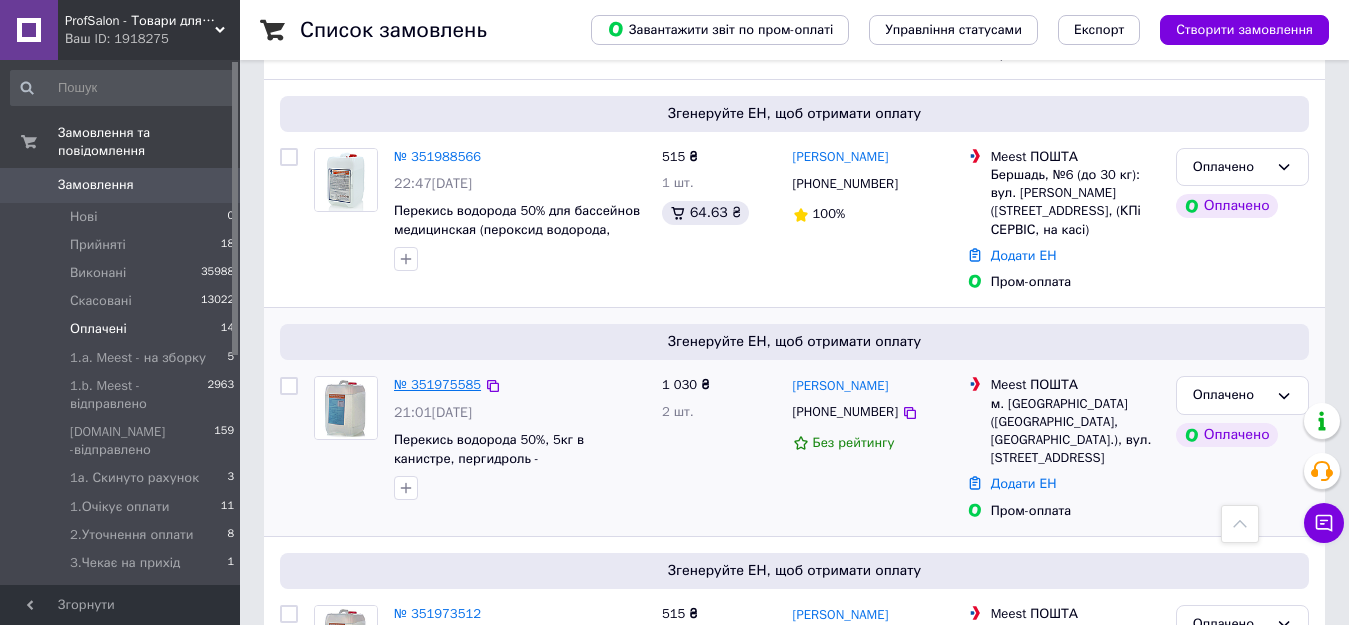 click on "№ 351975585" at bounding box center (437, 384) 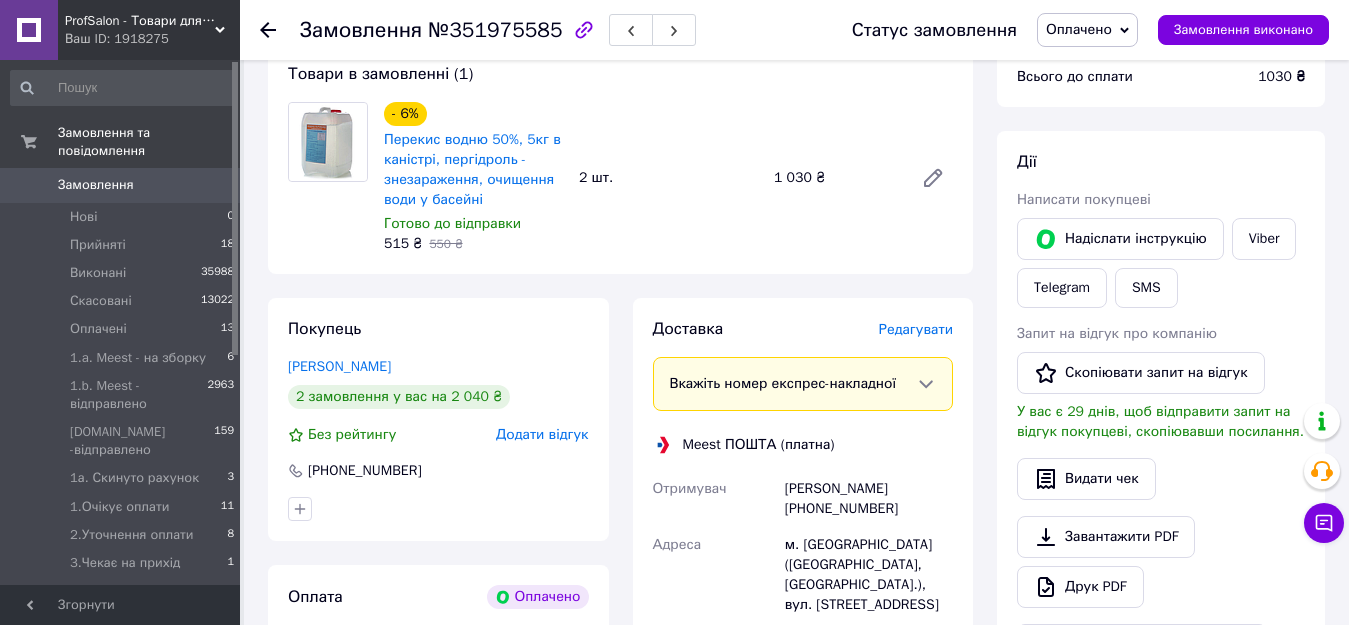 scroll, scrollTop: 704, scrollLeft: 0, axis: vertical 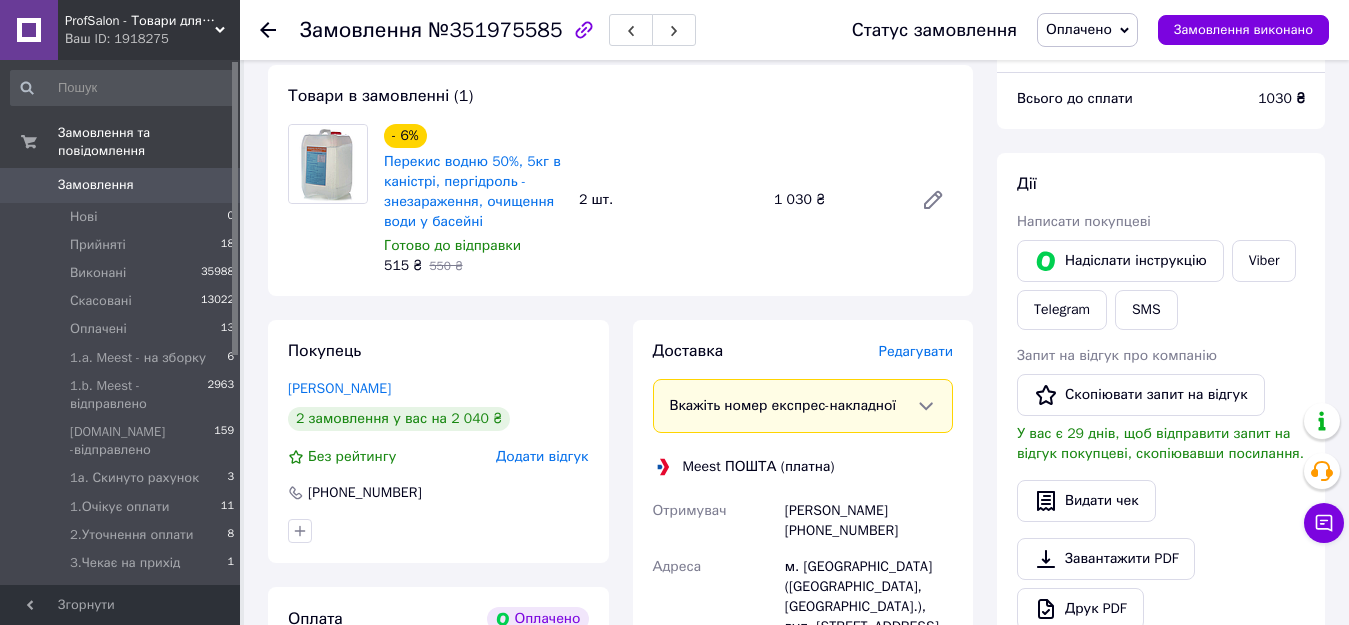 click on "Оплачено" at bounding box center (1087, 30) 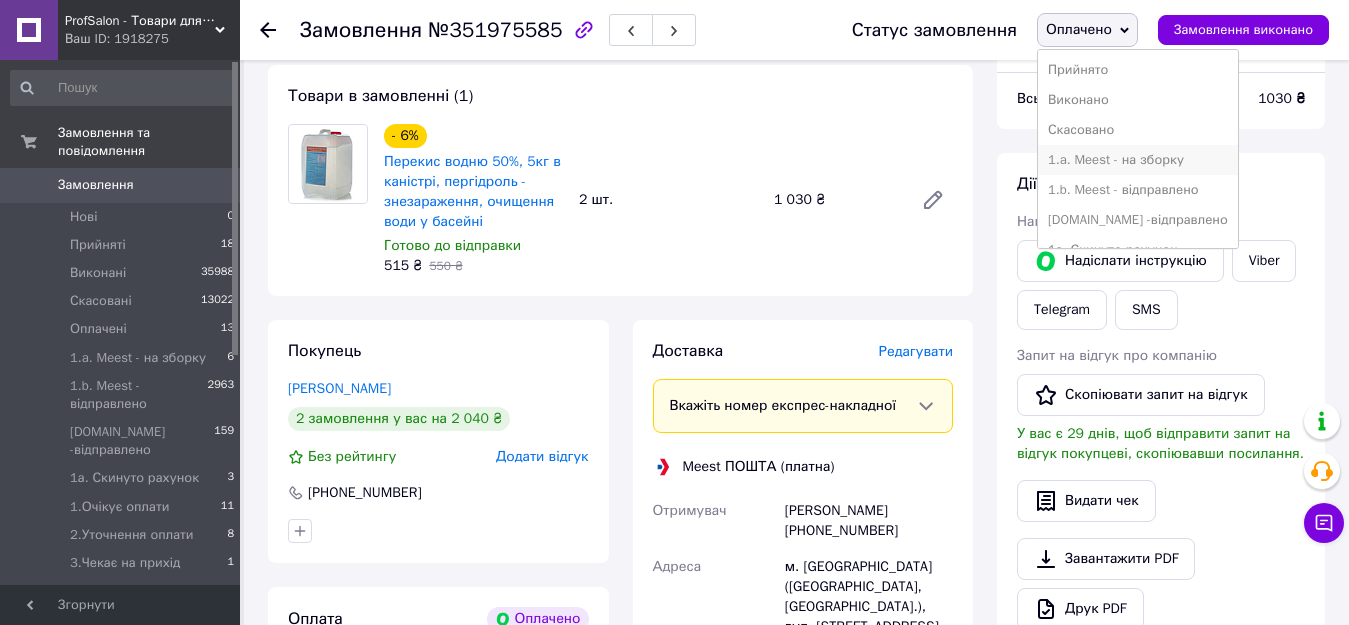 click on "1.a. Meest - на зборку" at bounding box center (1138, 160) 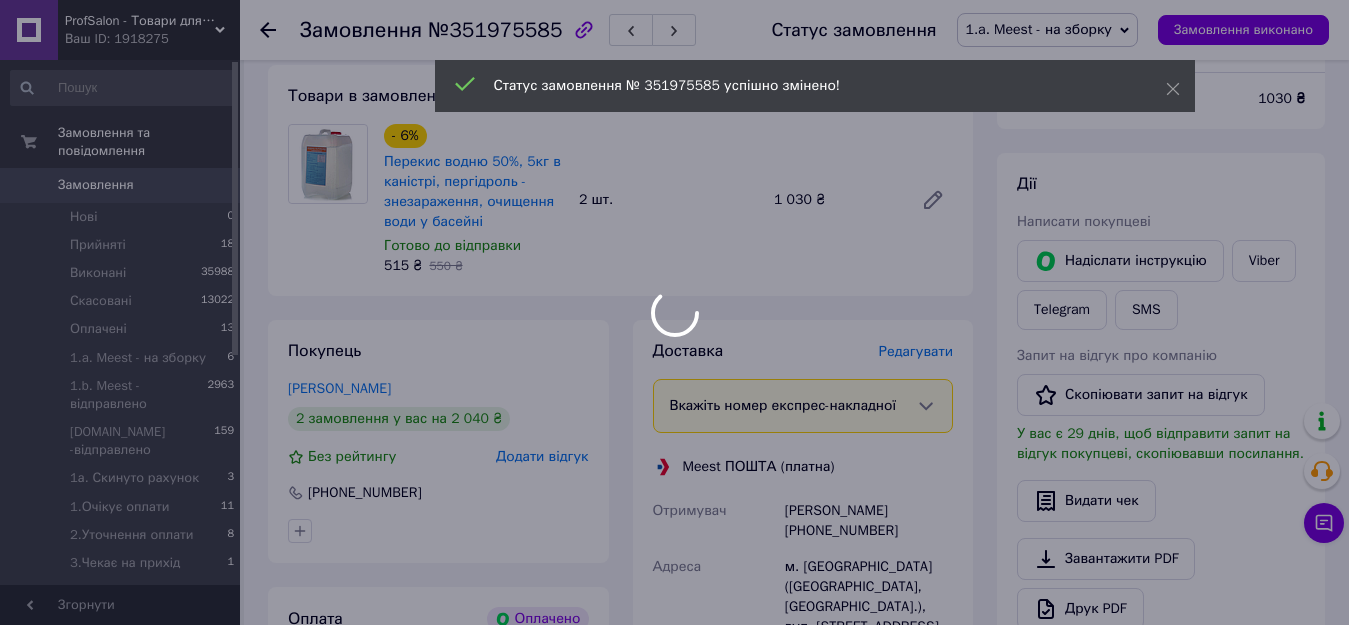 click at bounding box center (674, 312) 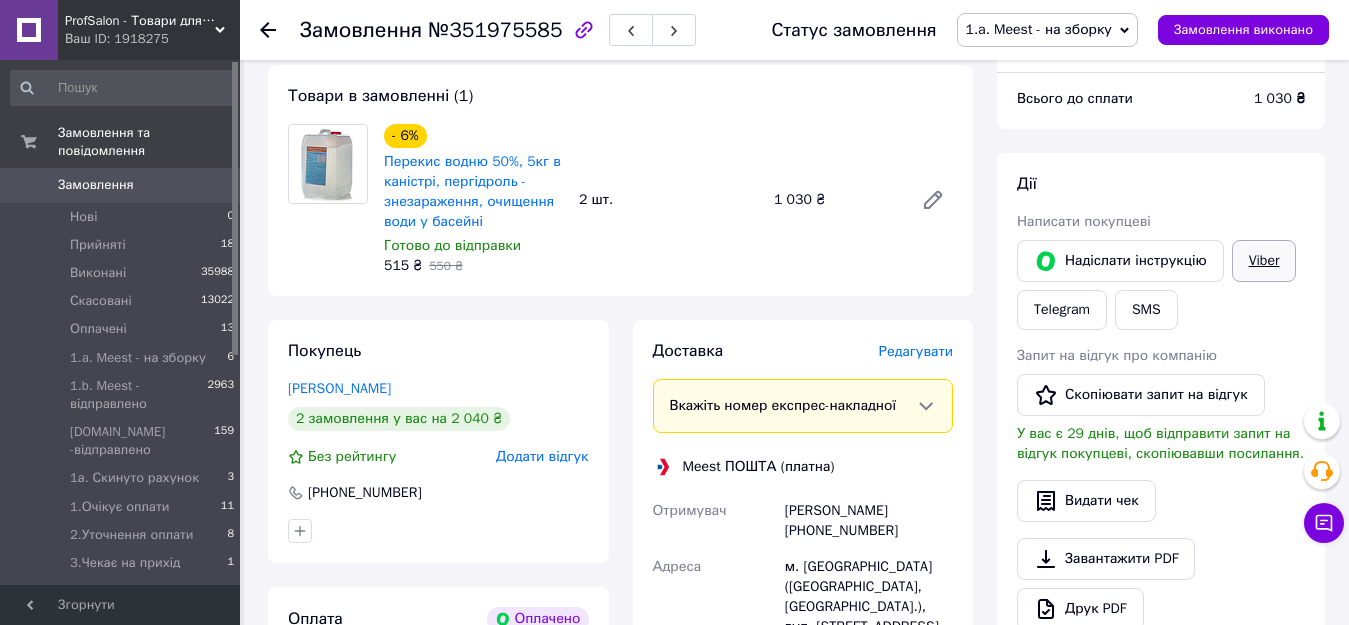 click on "Viber" at bounding box center [1264, 261] 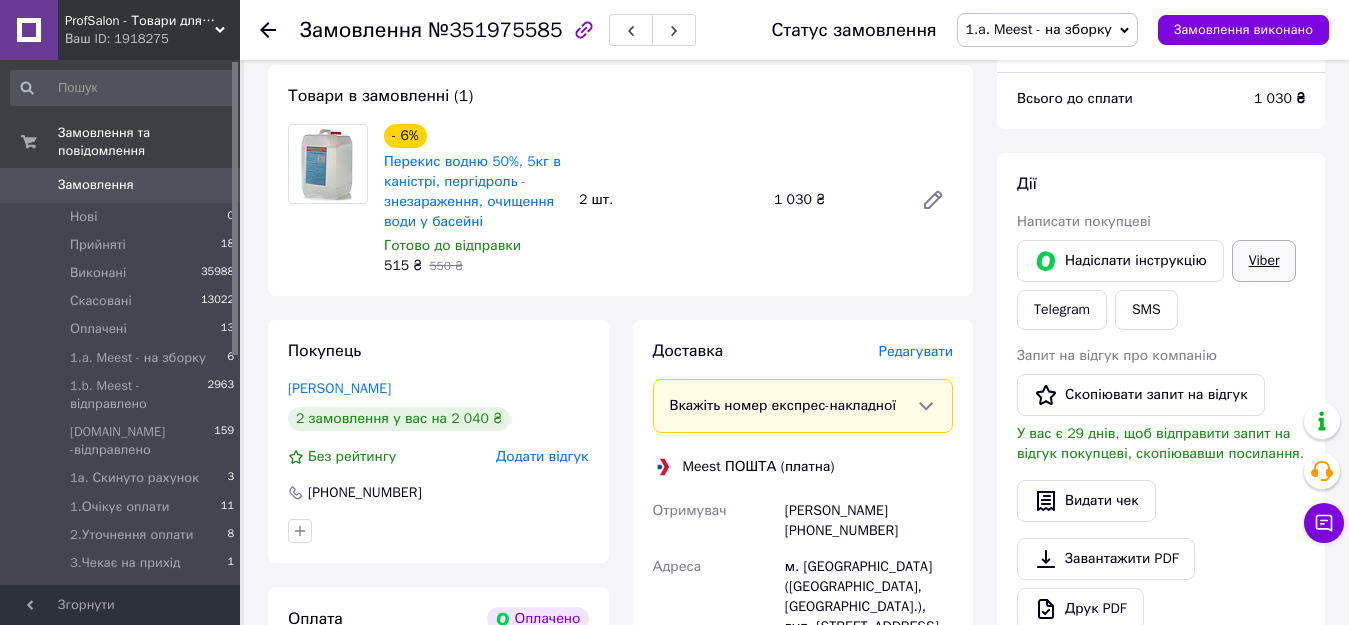 click on "Viber" at bounding box center (1264, 261) 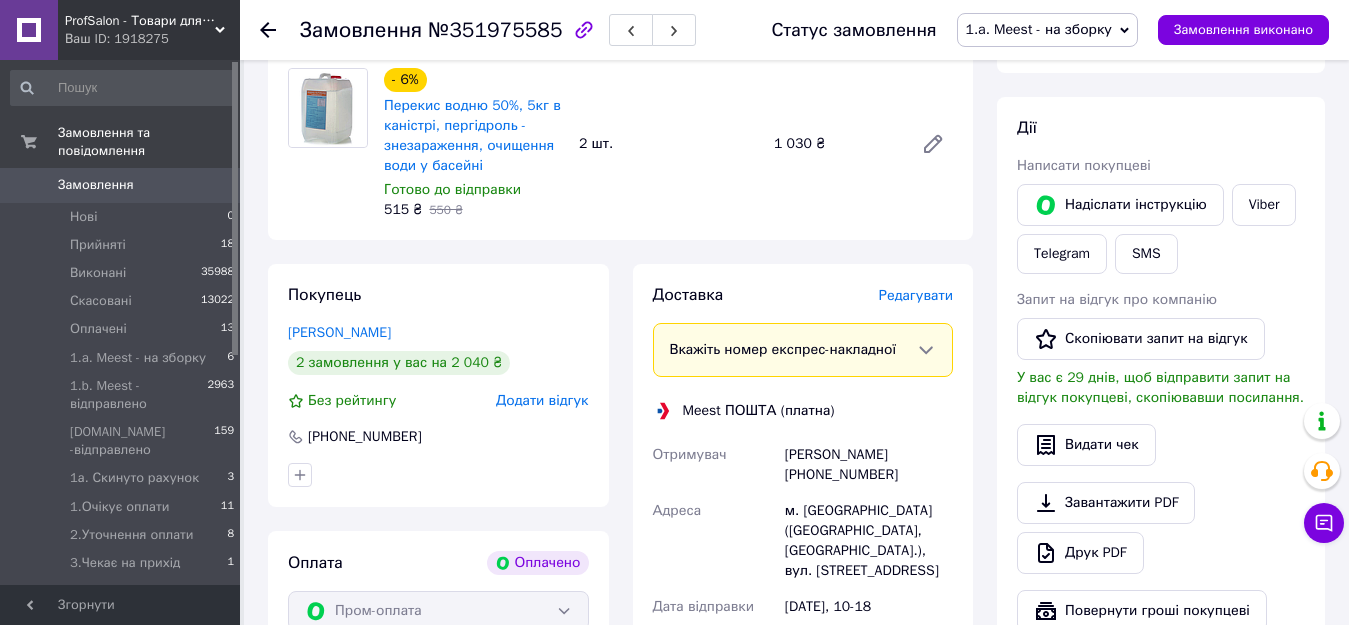 scroll, scrollTop: 704, scrollLeft: 0, axis: vertical 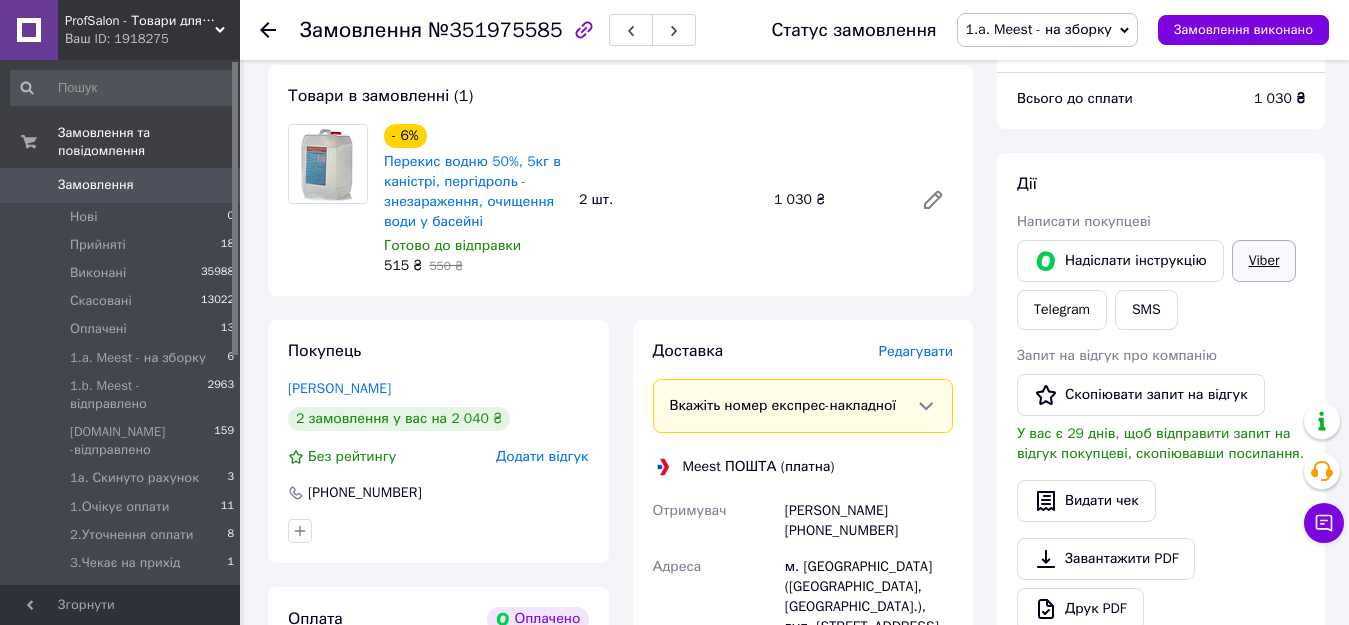 click on "Viber" at bounding box center (1264, 261) 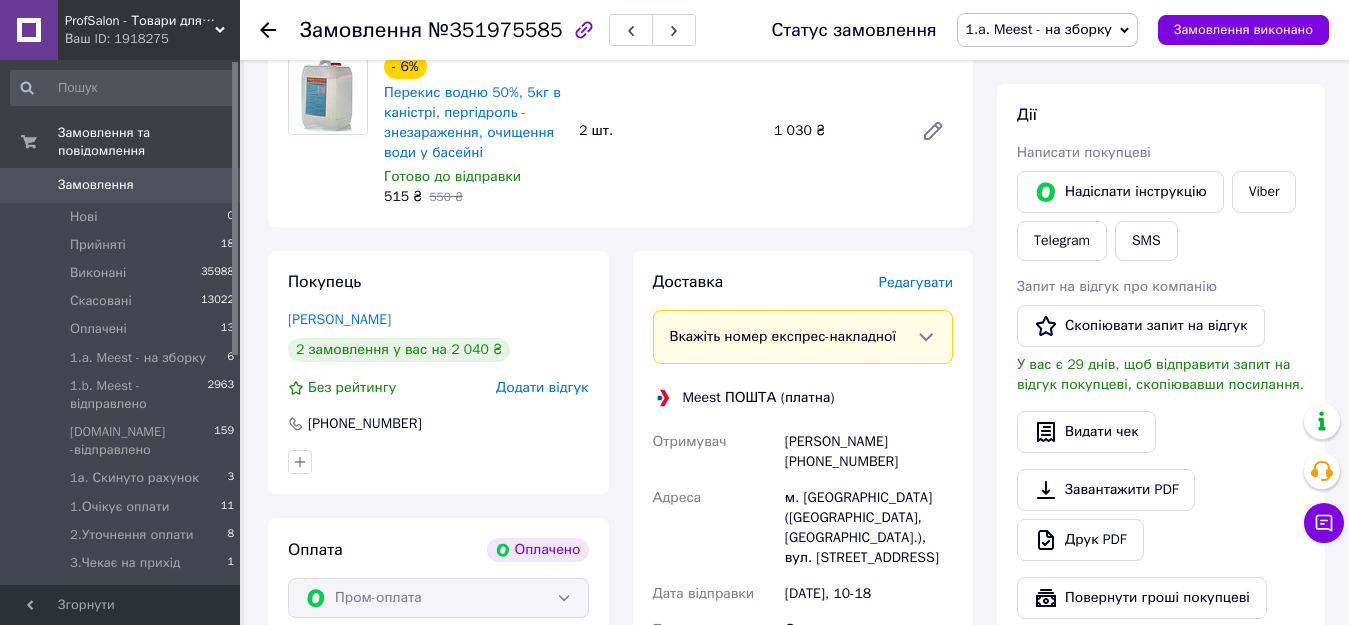 scroll, scrollTop: 804, scrollLeft: 0, axis: vertical 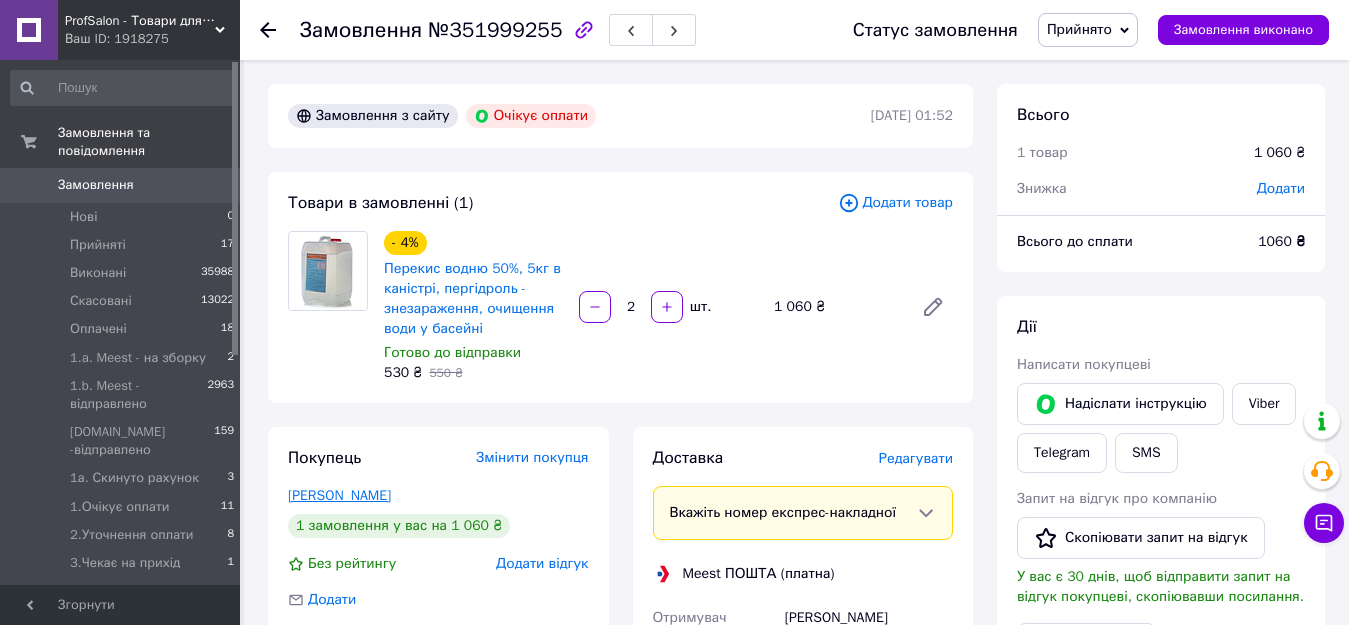 click on "[PERSON_NAME]" at bounding box center (339, 495) 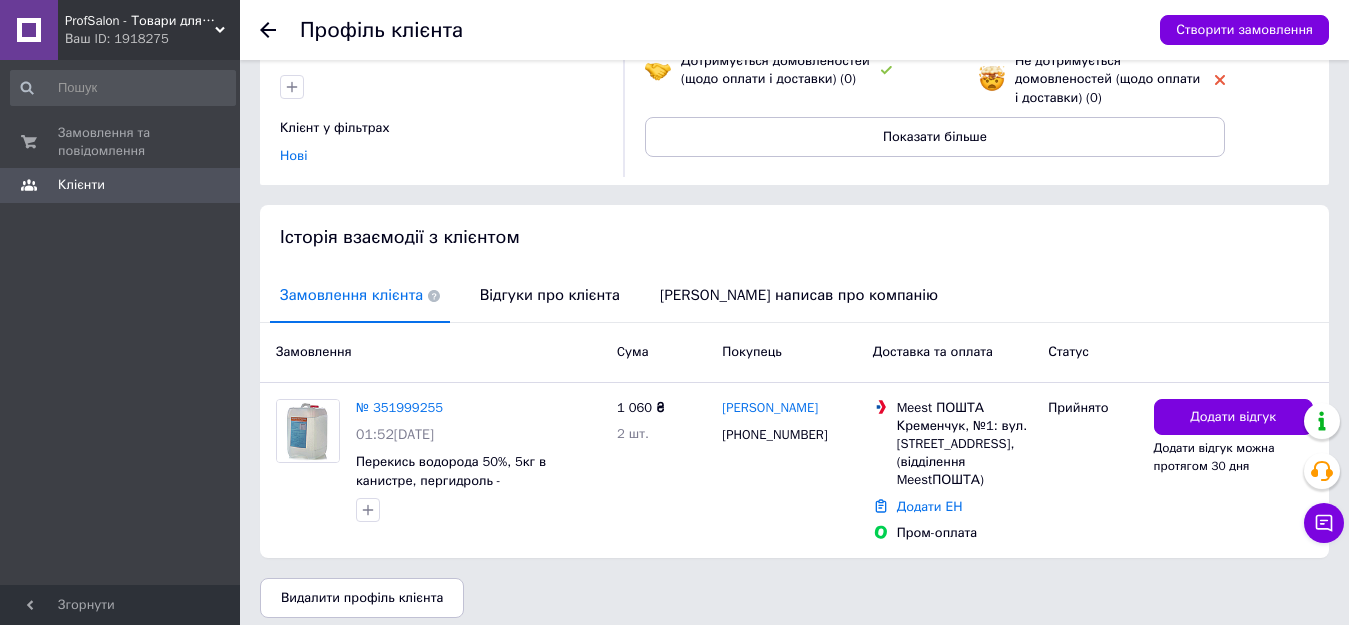 scroll, scrollTop: 271, scrollLeft: 0, axis: vertical 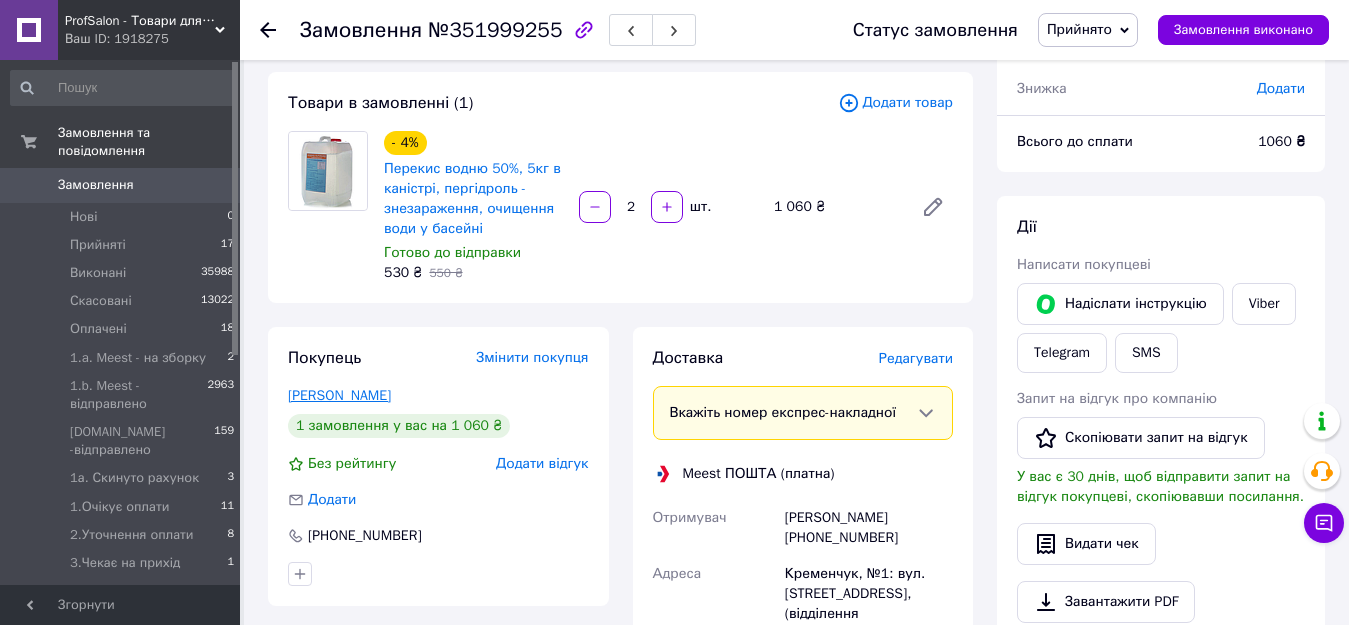 click on "[PERSON_NAME]" at bounding box center [339, 395] 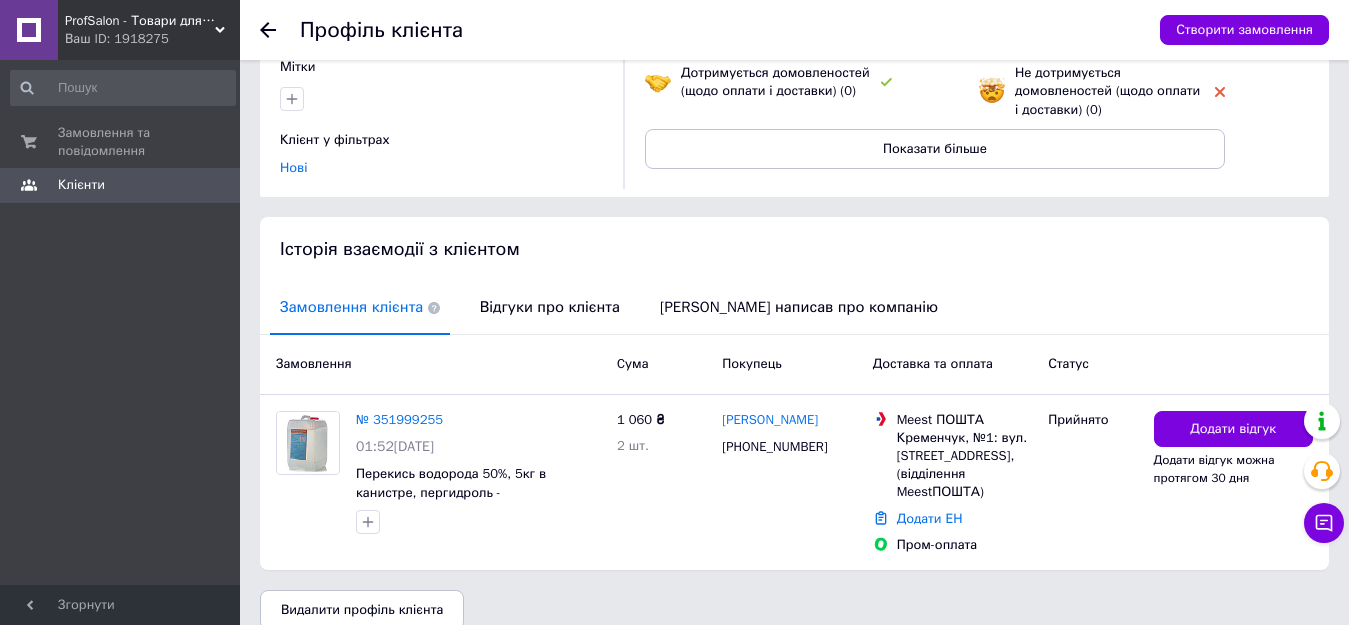 scroll, scrollTop: 271, scrollLeft: 0, axis: vertical 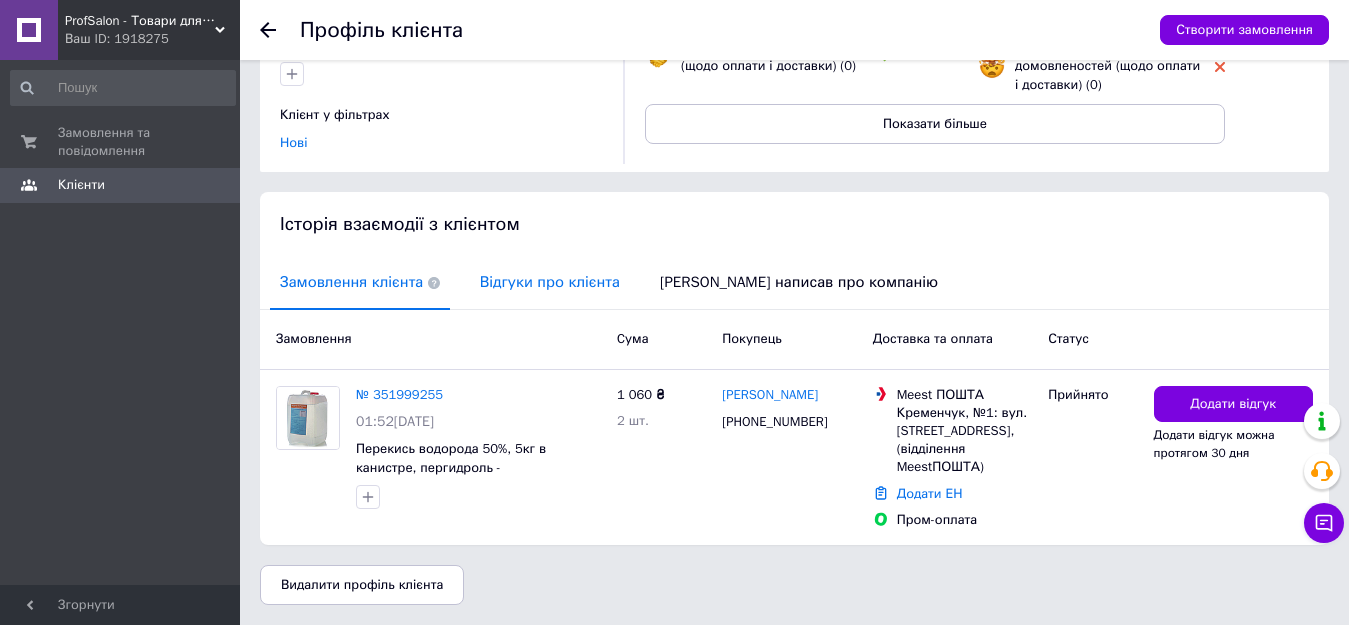 click on "Відгуки про клієнта" at bounding box center [550, 282] 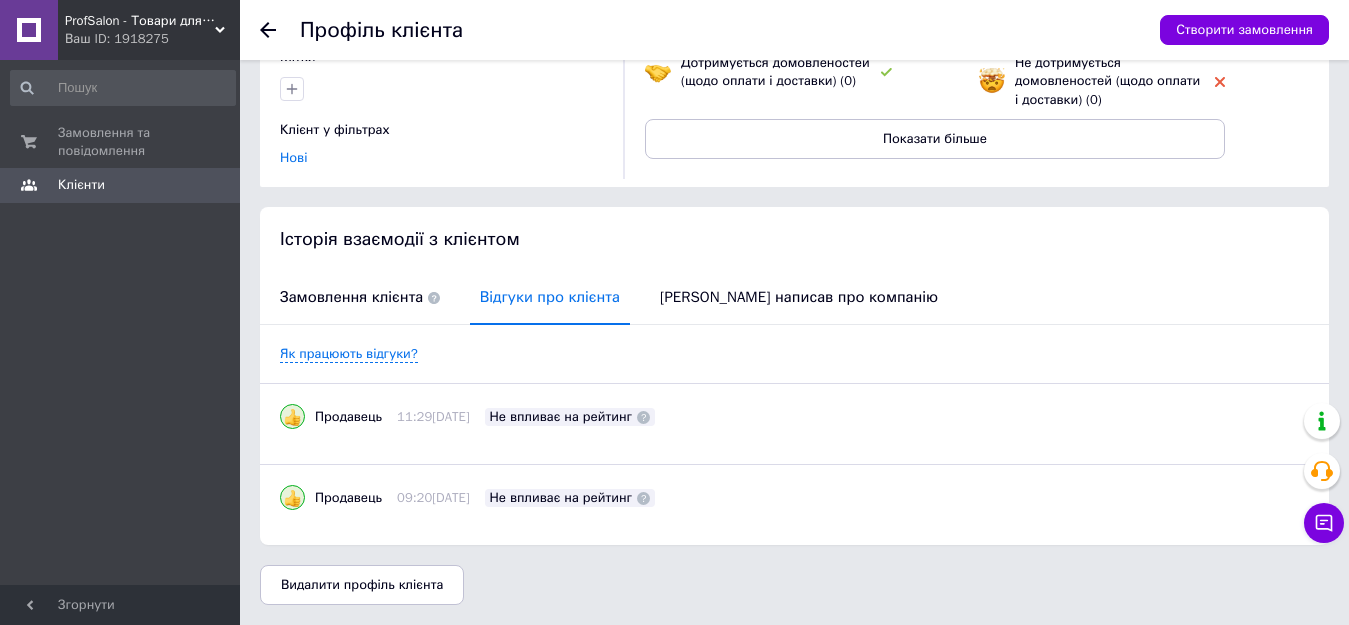 scroll, scrollTop: 256, scrollLeft: 0, axis: vertical 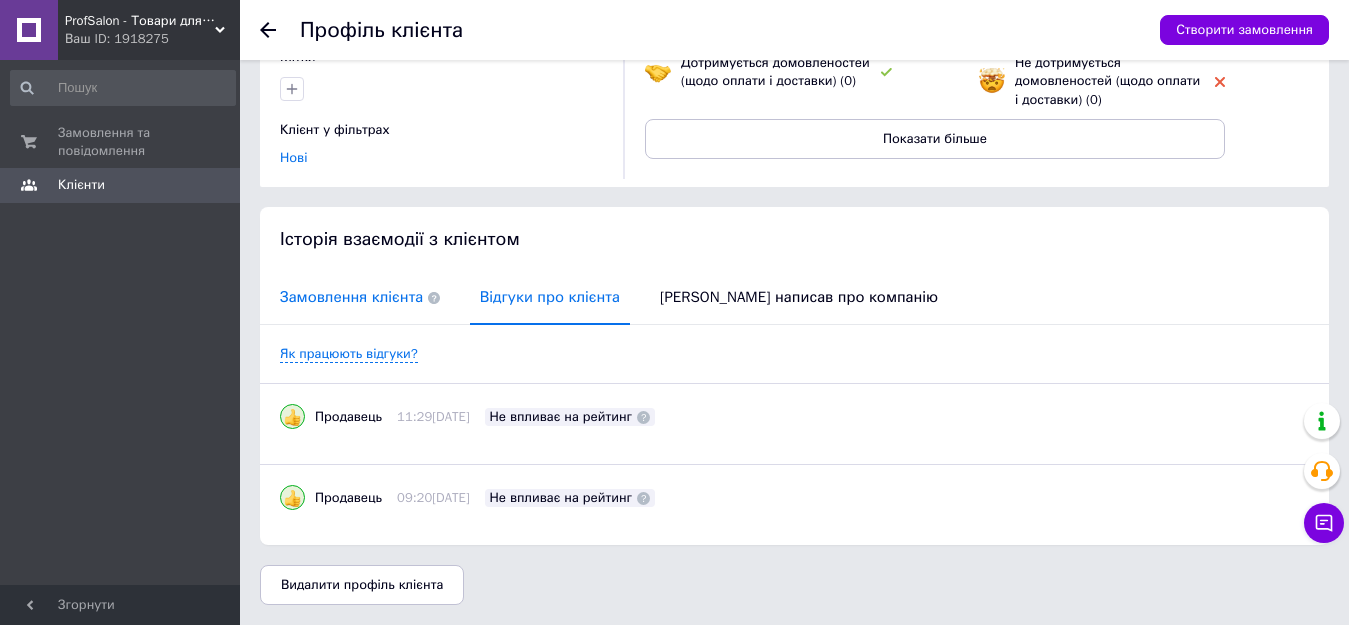 click on "Замовлення клієнта" at bounding box center (360, 297) 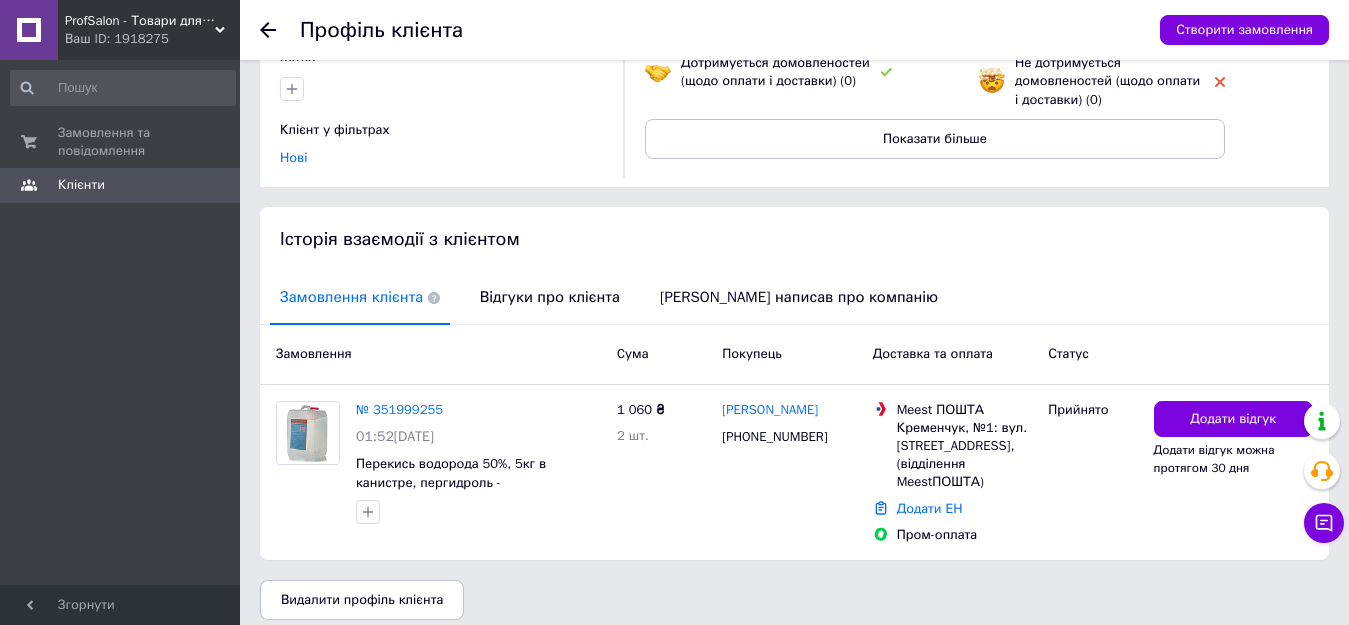 scroll, scrollTop: 271, scrollLeft: 0, axis: vertical 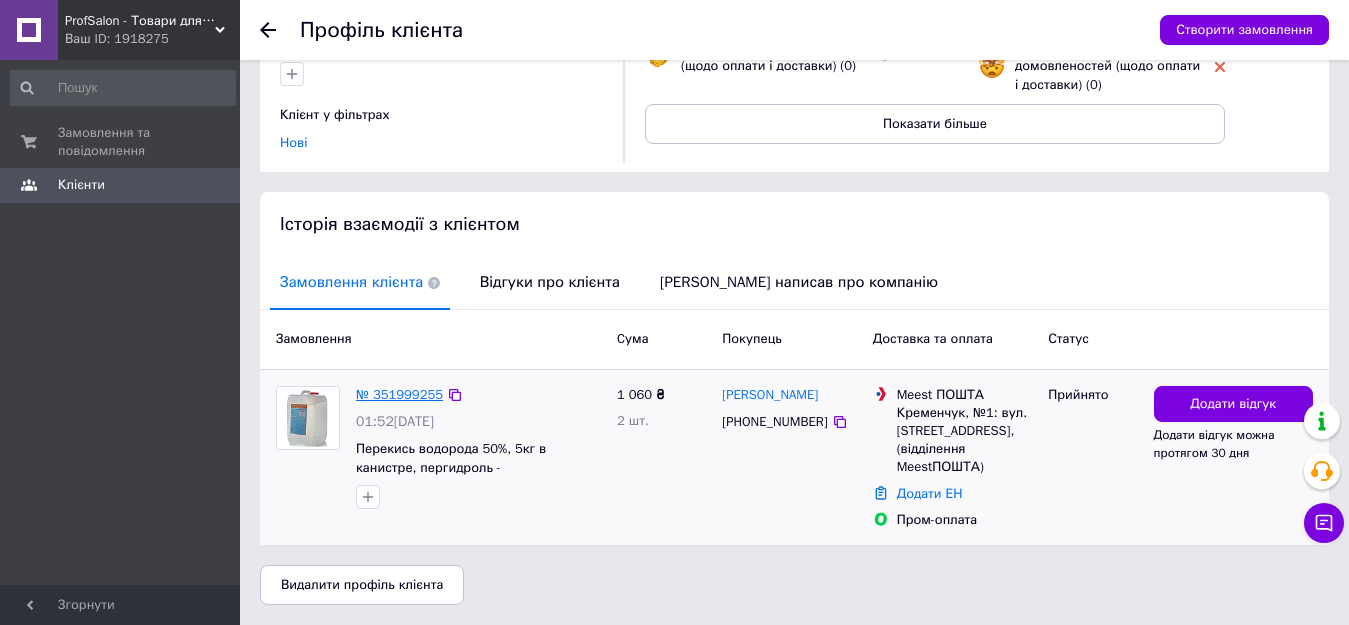 click on "№ 351999255" at bounding box center (399, 394) 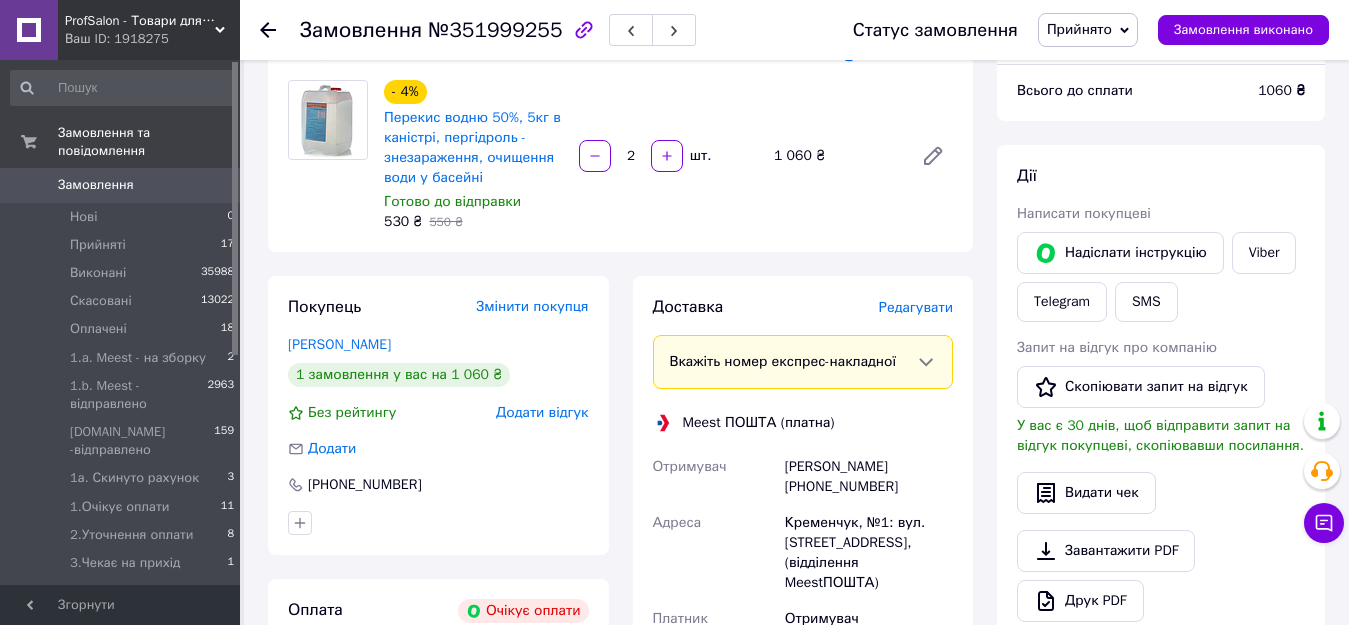 scroll, scrollTop: 200, scrollLeft: 0, axis: vertical 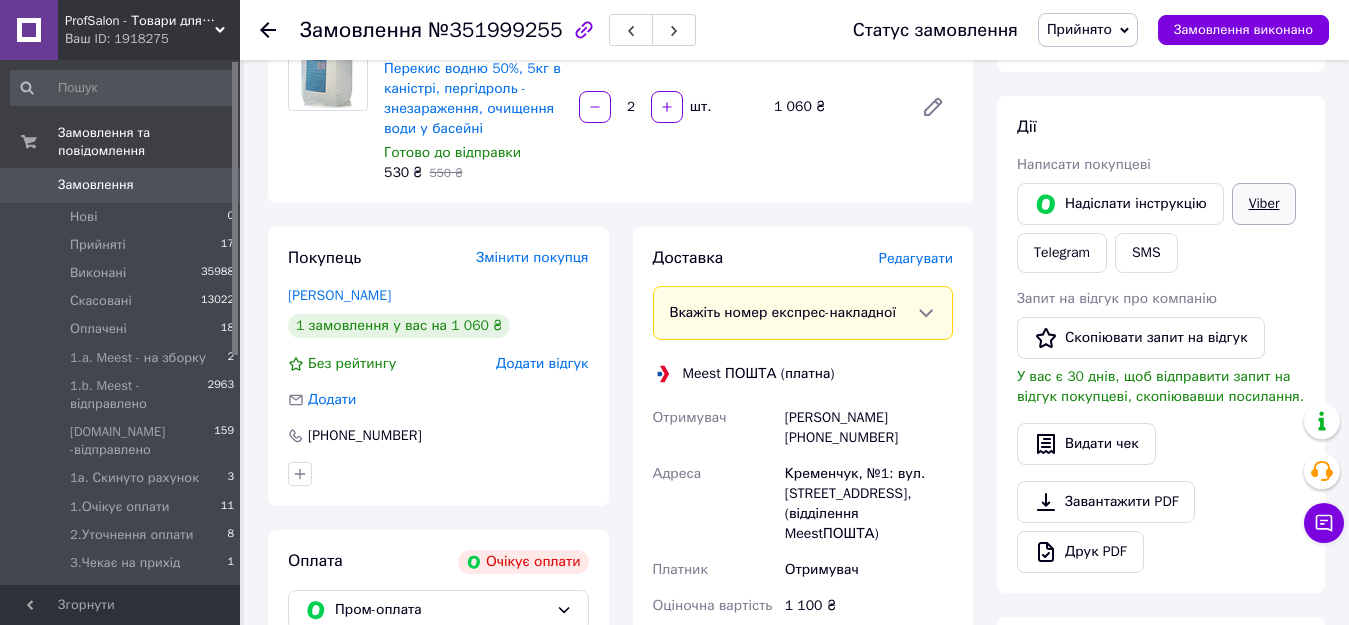 click on "Viber" at bounding box center [1264, 204] 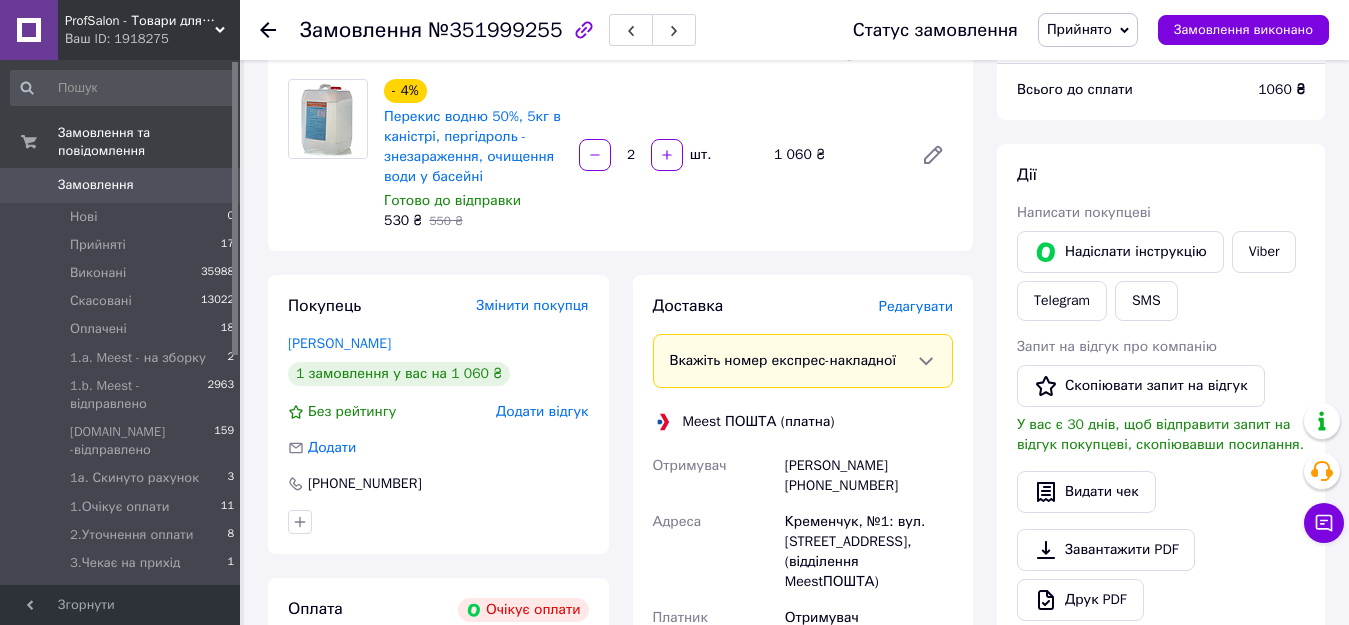 scroll, scrollTop: 200, scrollLeft: 0, axis: vertical 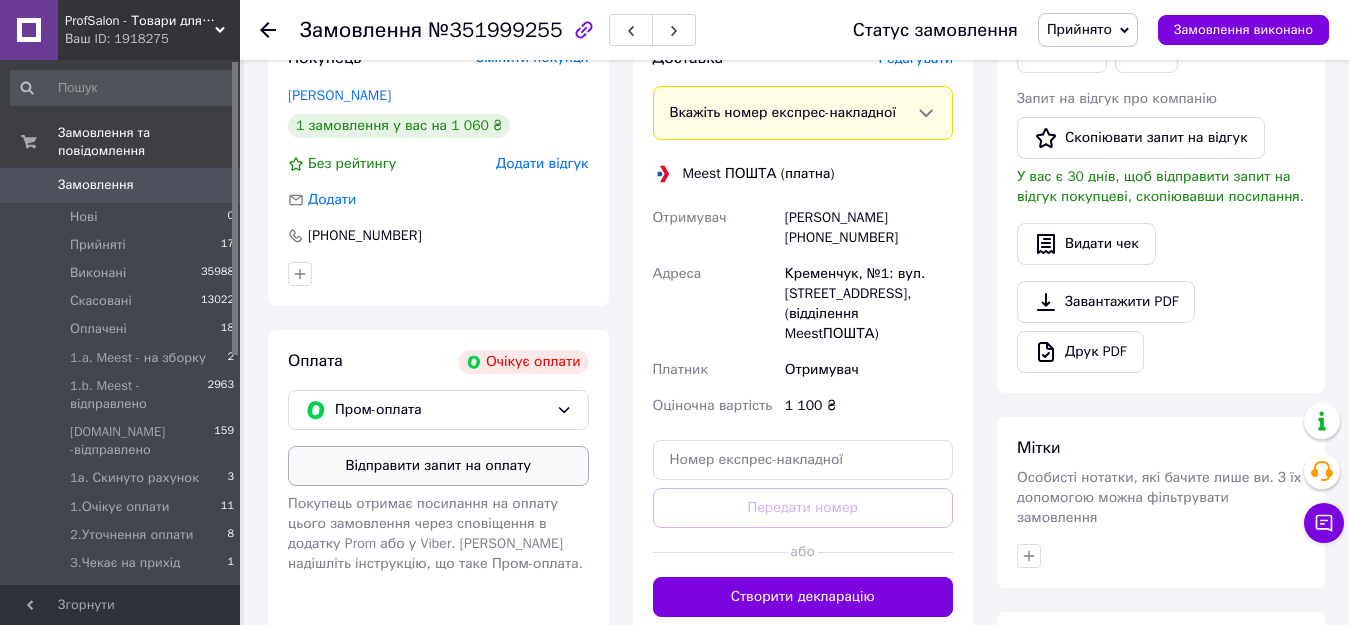click on "Відправити запит на оплату" at bounding box center [438, 466] 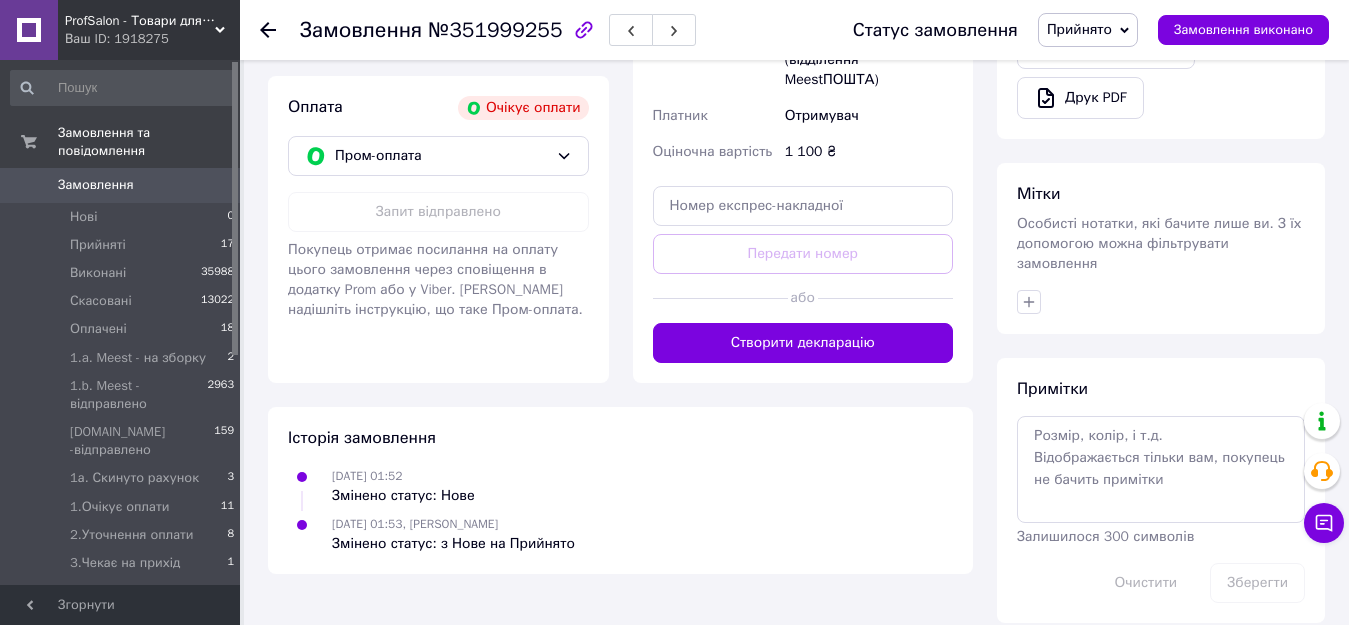 scroll, scrollTop: 656, scrollLeft: 0, axis: vertical 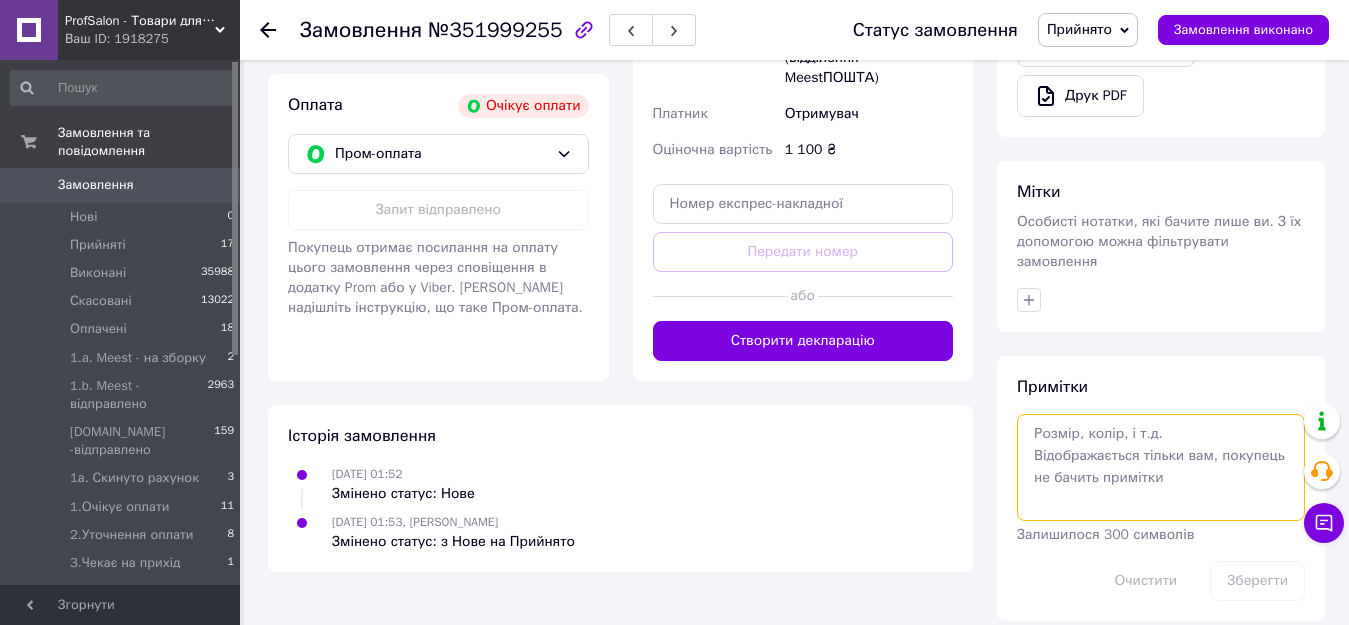 click at bounding box center [1161, 467] 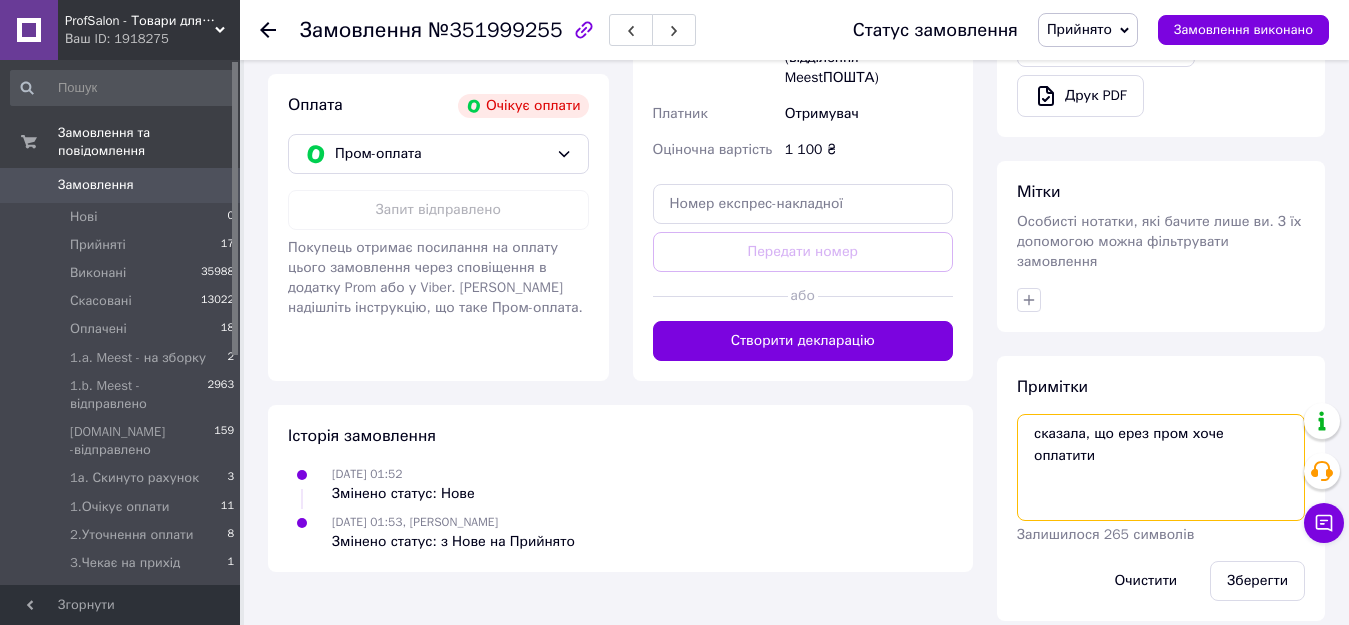 click on "сказала, що ерез пром хоче оплатити" at bounding box center (1161, 467) 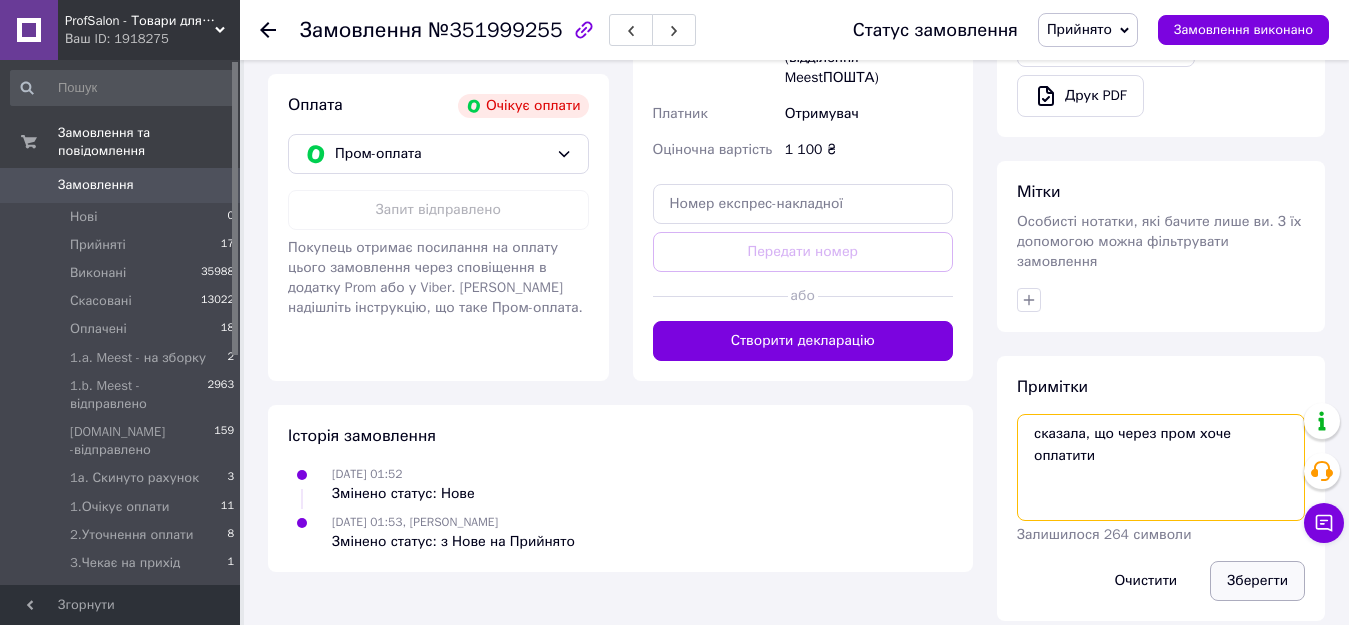 type on "сказала, що через пром хоче оплатити" 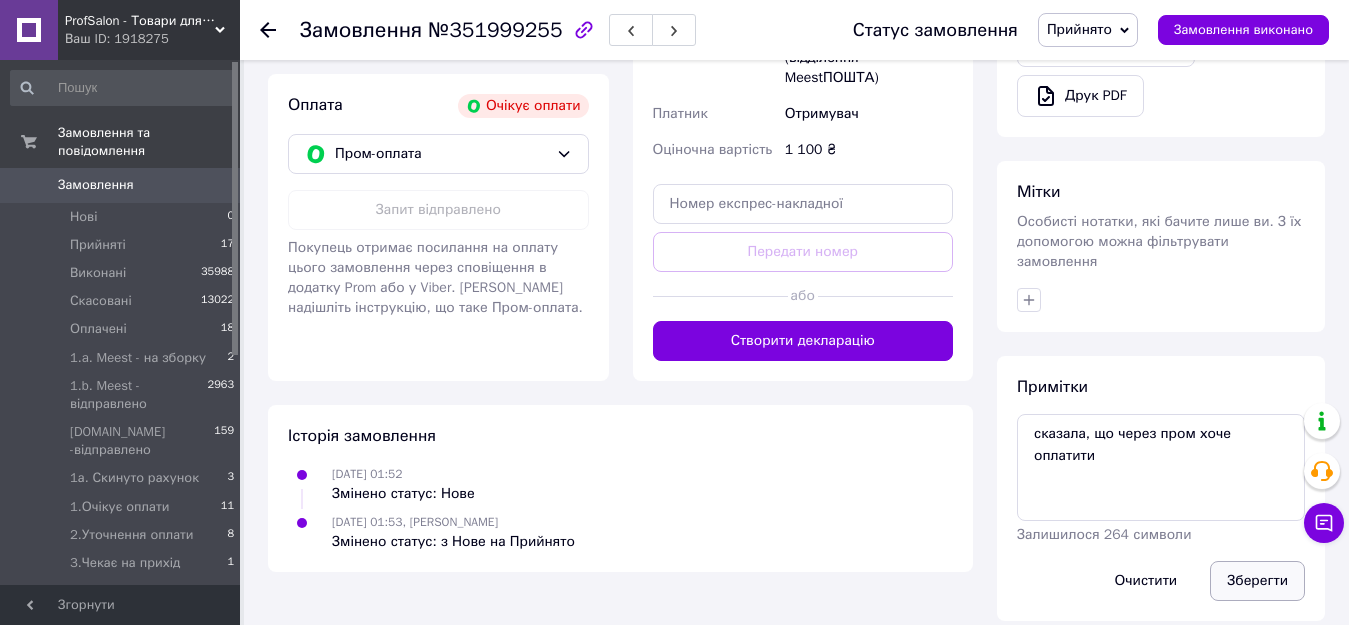 click on "Зберегти" at bounding box center [1257, 581] 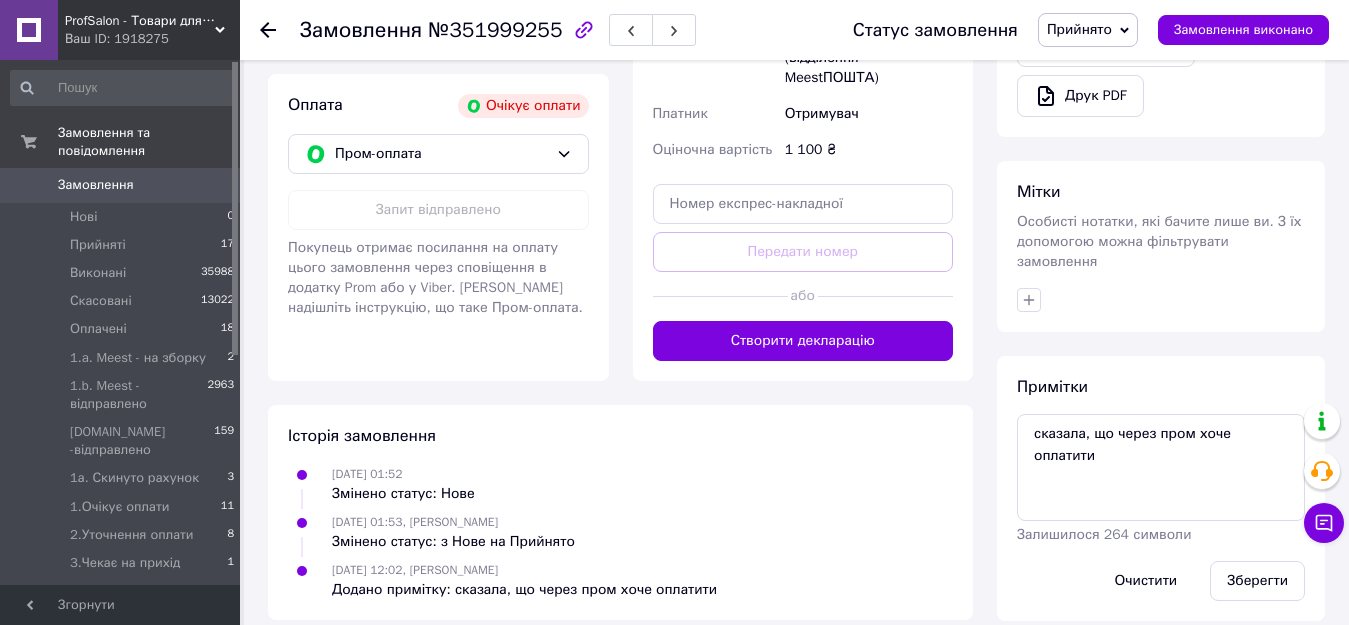 click on "Замовлення 0" at bounding box center (123, 185) 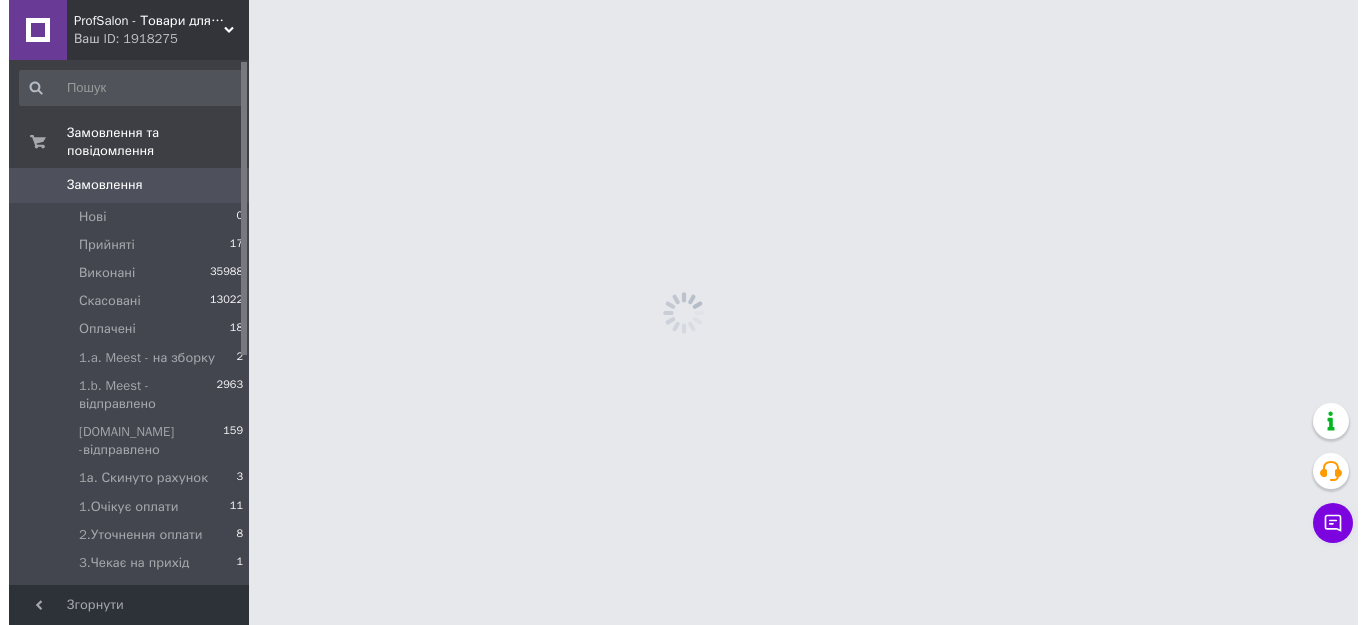 scroll, scrollTop: 0, scrollLeft: 0, axis: both 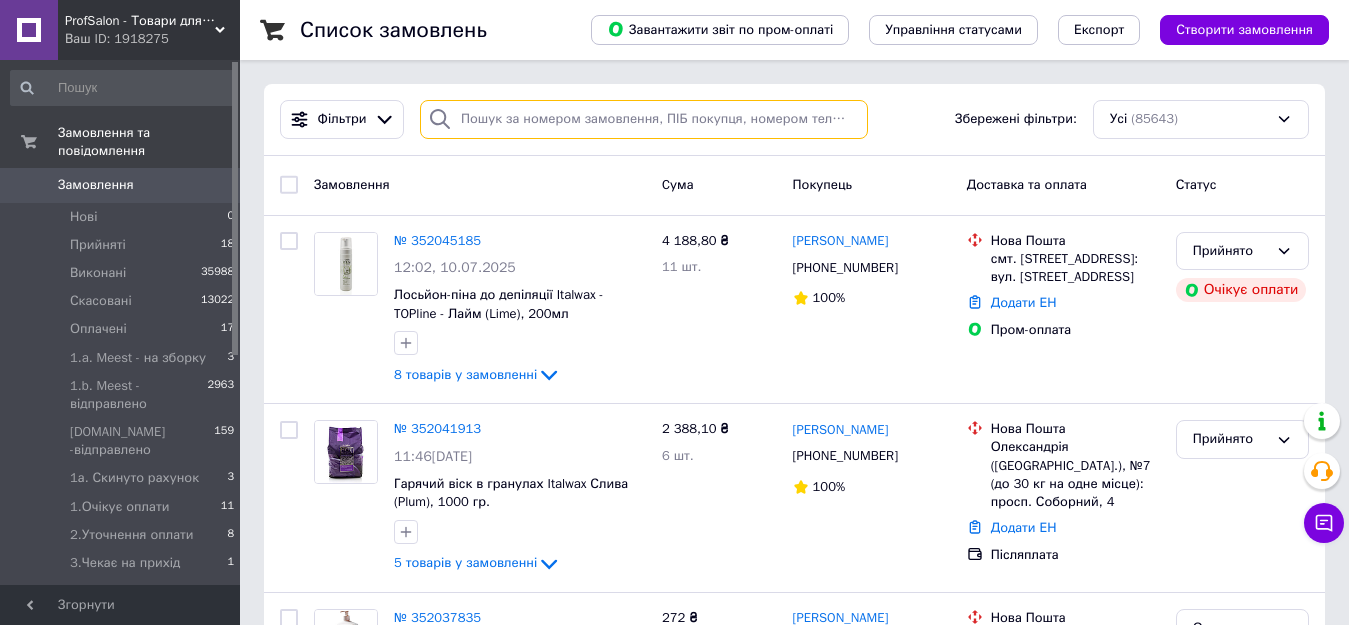 paste on "Городец" 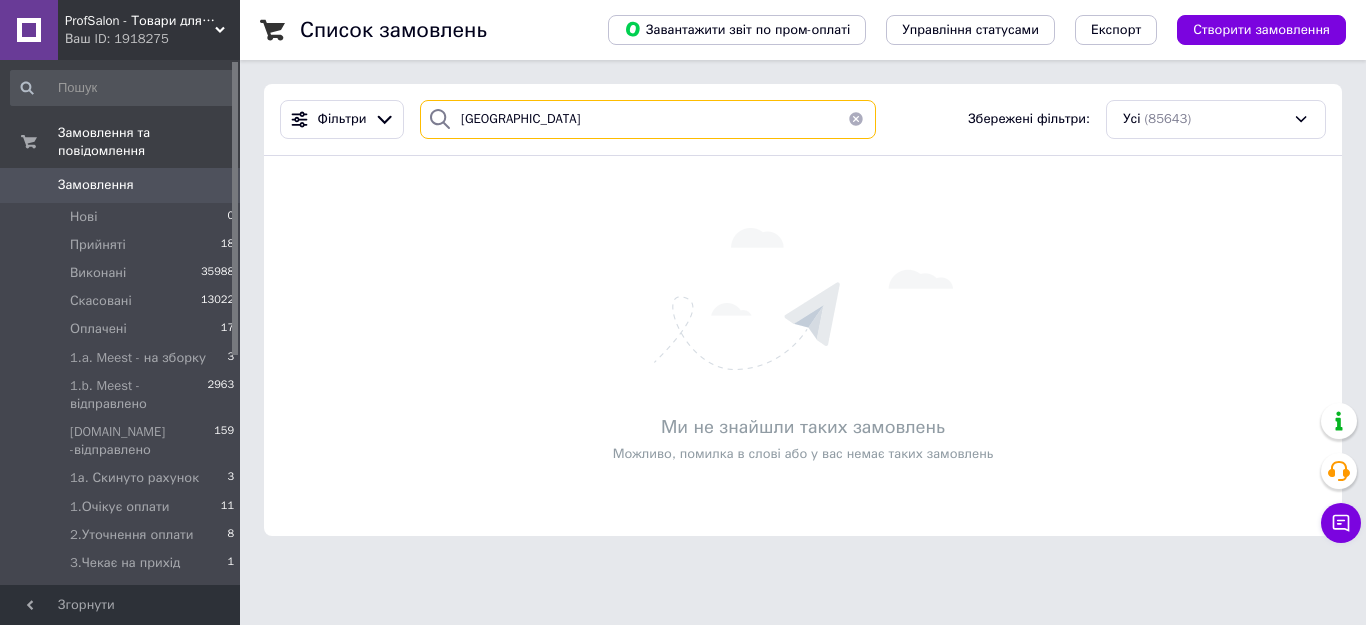 type on "Городець" 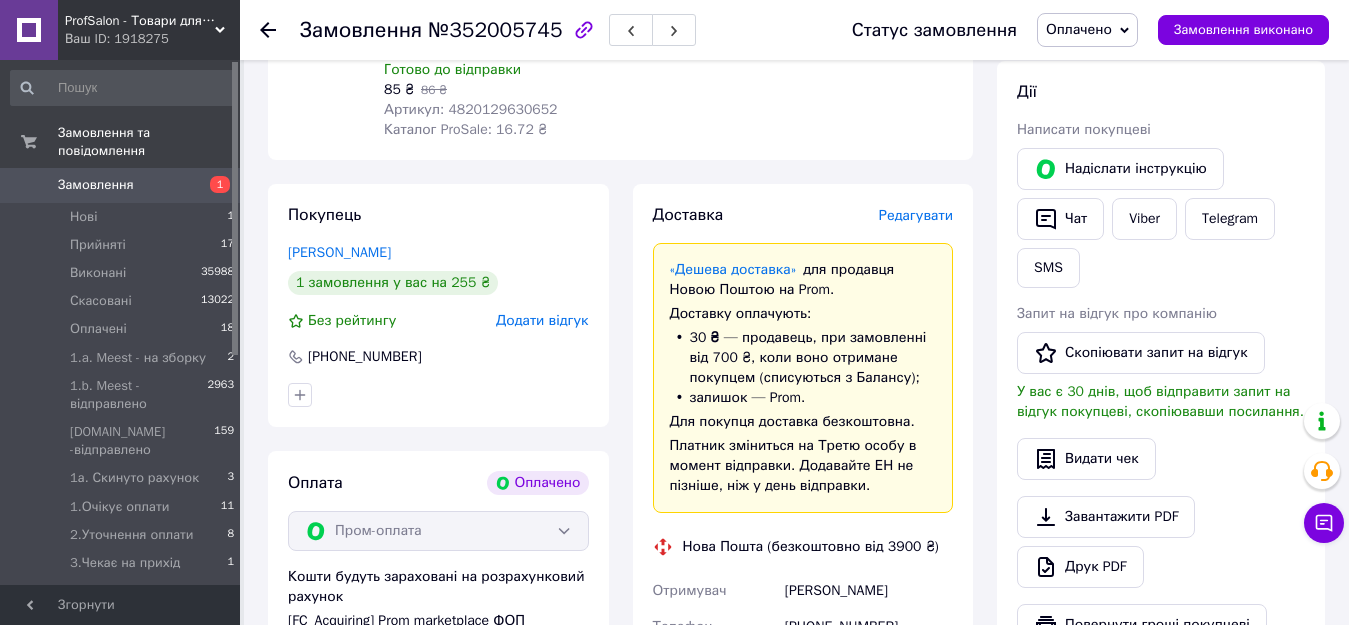 scroll, scrollTop: 1000, scrollLeft: 0, axis: vertical 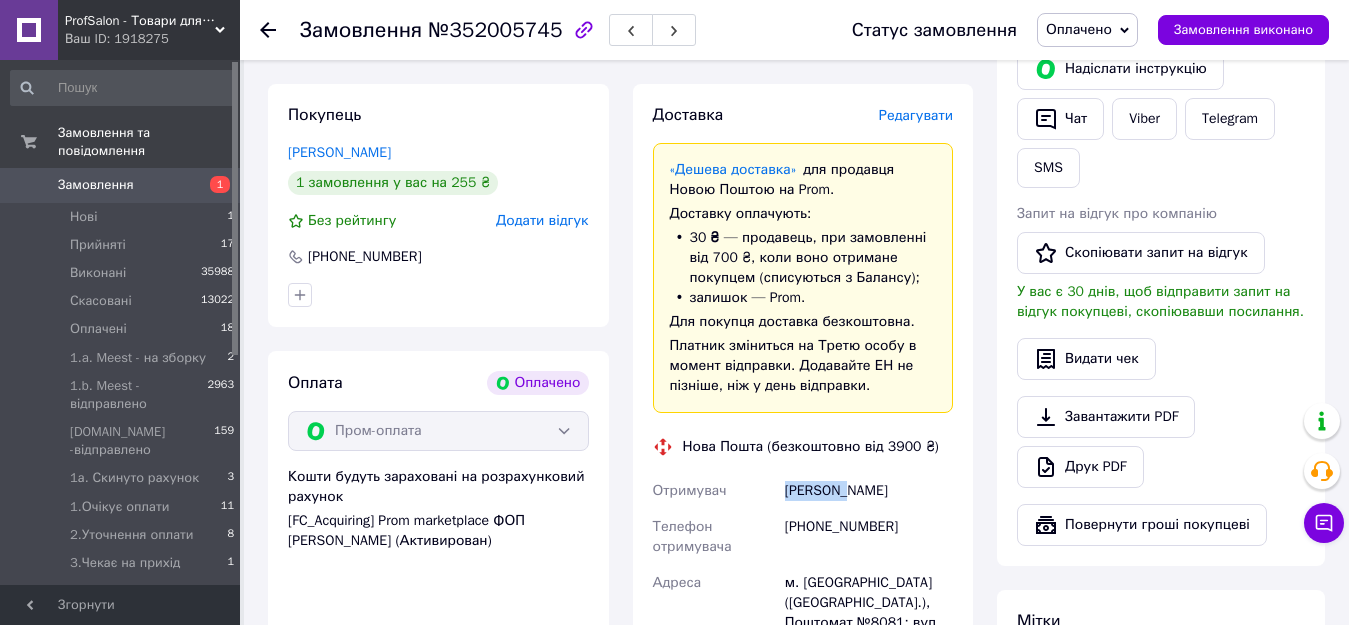 drag, startPoint x: 841, startPoint y: 475, endPoint x: 784, endPoint y: 469, distance: 57.31492 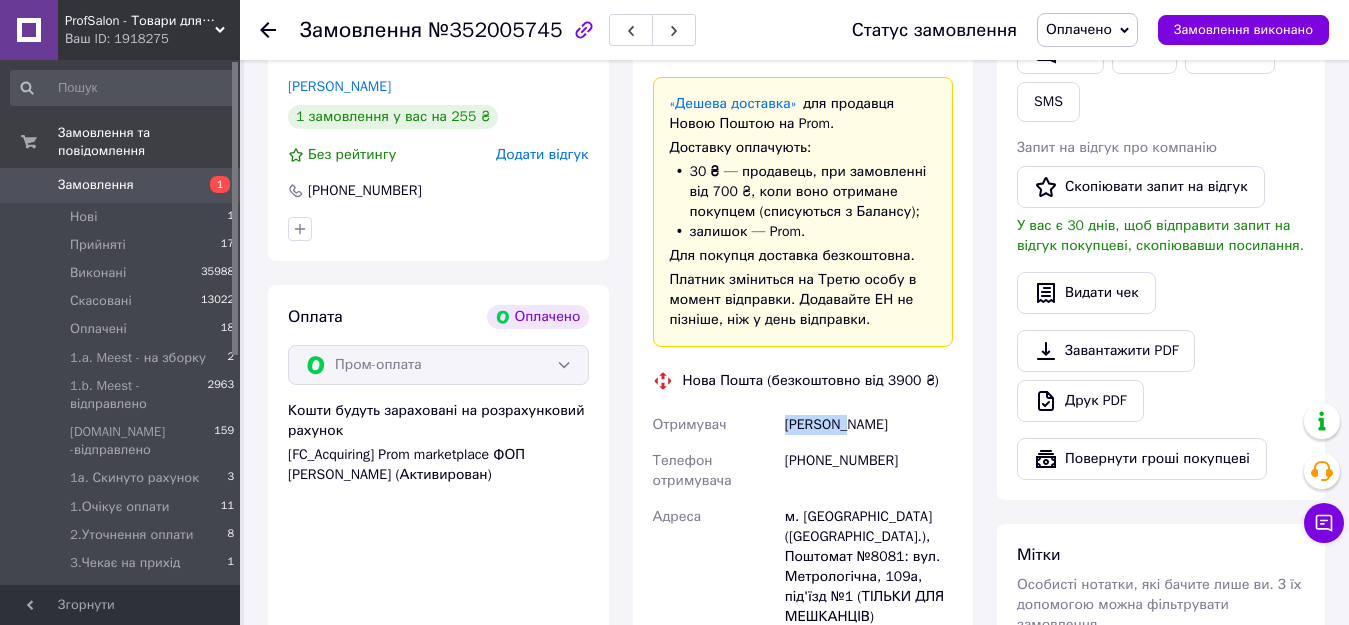 scroll, scrollTop: 1100, scrollLeft: 0, axis: vertical 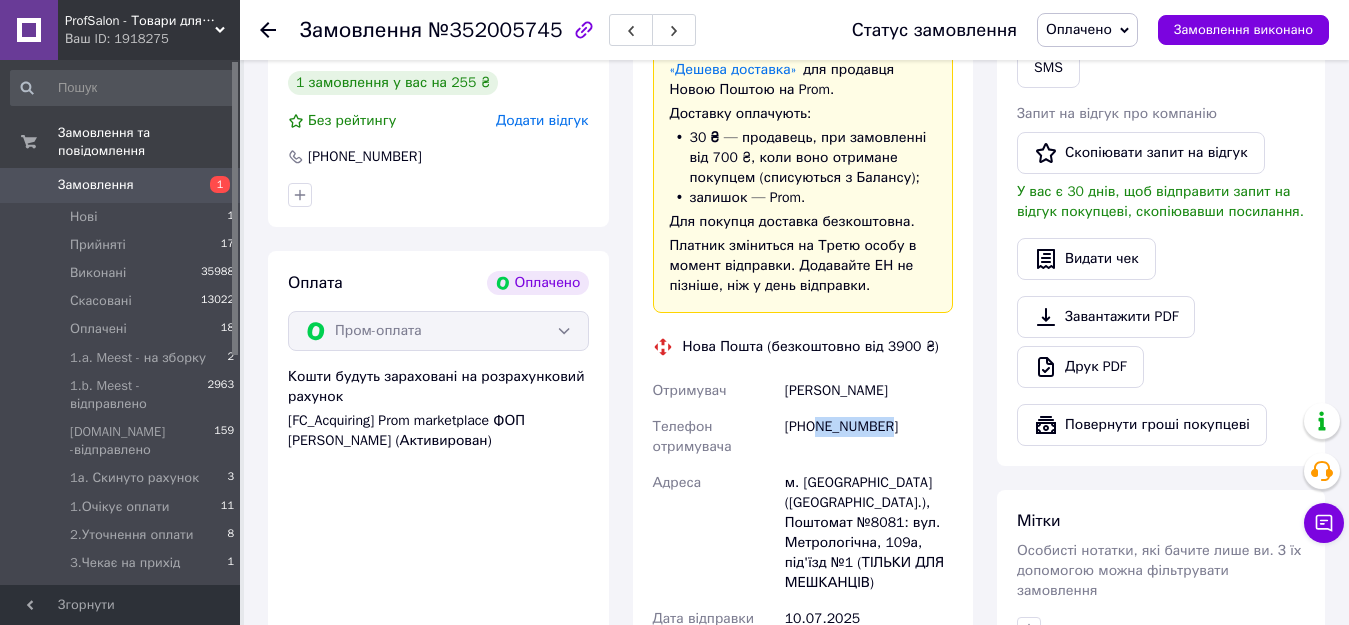 drag, startPoint x: 818, startPoint y: 409, endPoint x: 907, endPoint y: 405, distance: 89.08984 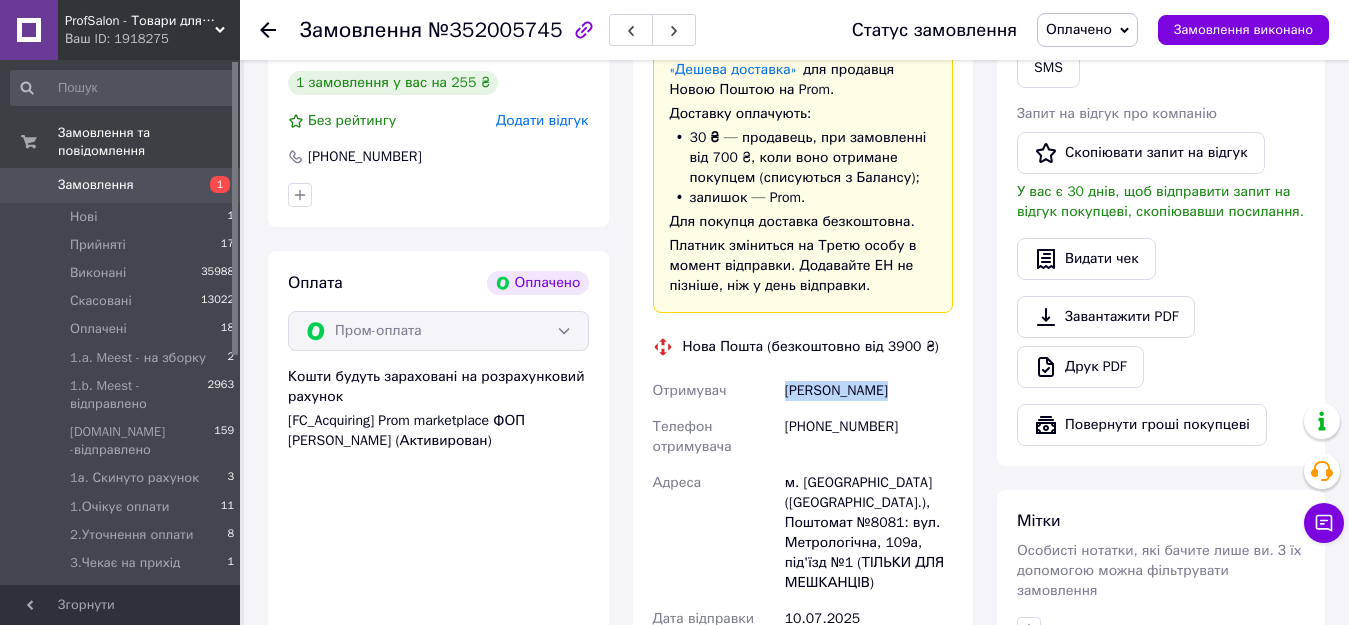 drag, startPoint x: 776, startPoint y: 370, endPoint x: 904, endPoint y: 380, distance: 128.39003 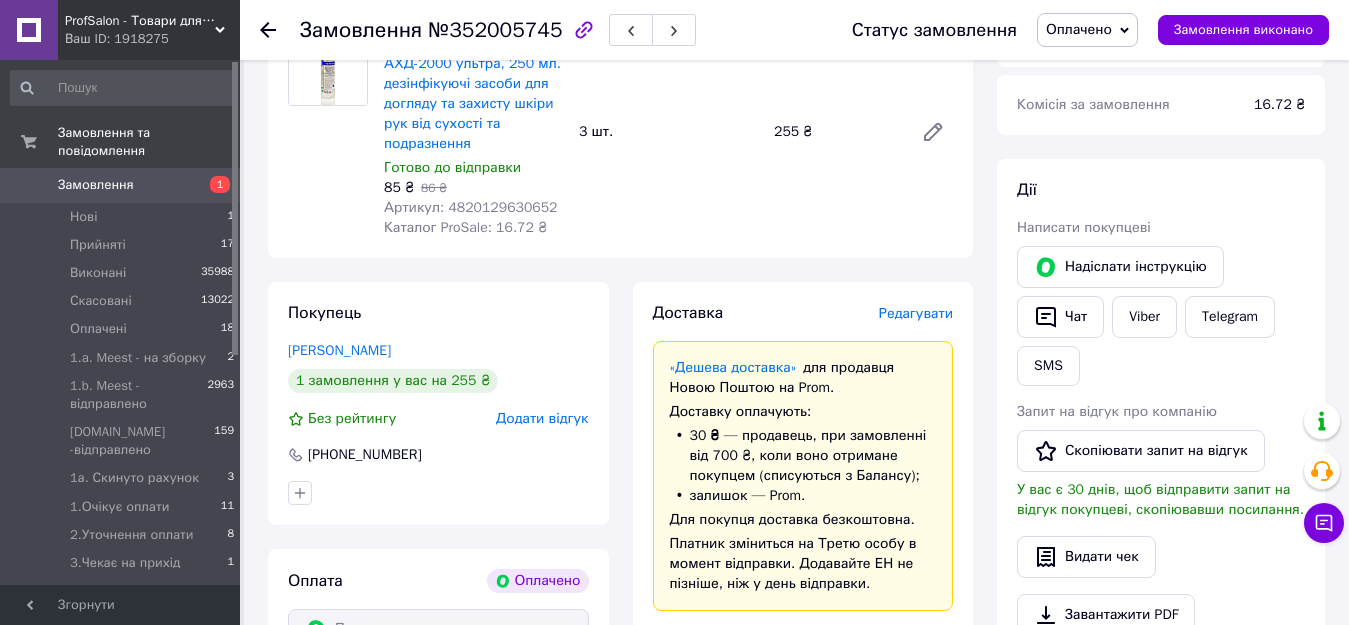 scroll, scrollTop: 800, scrollLeft: 0, axis: vertical 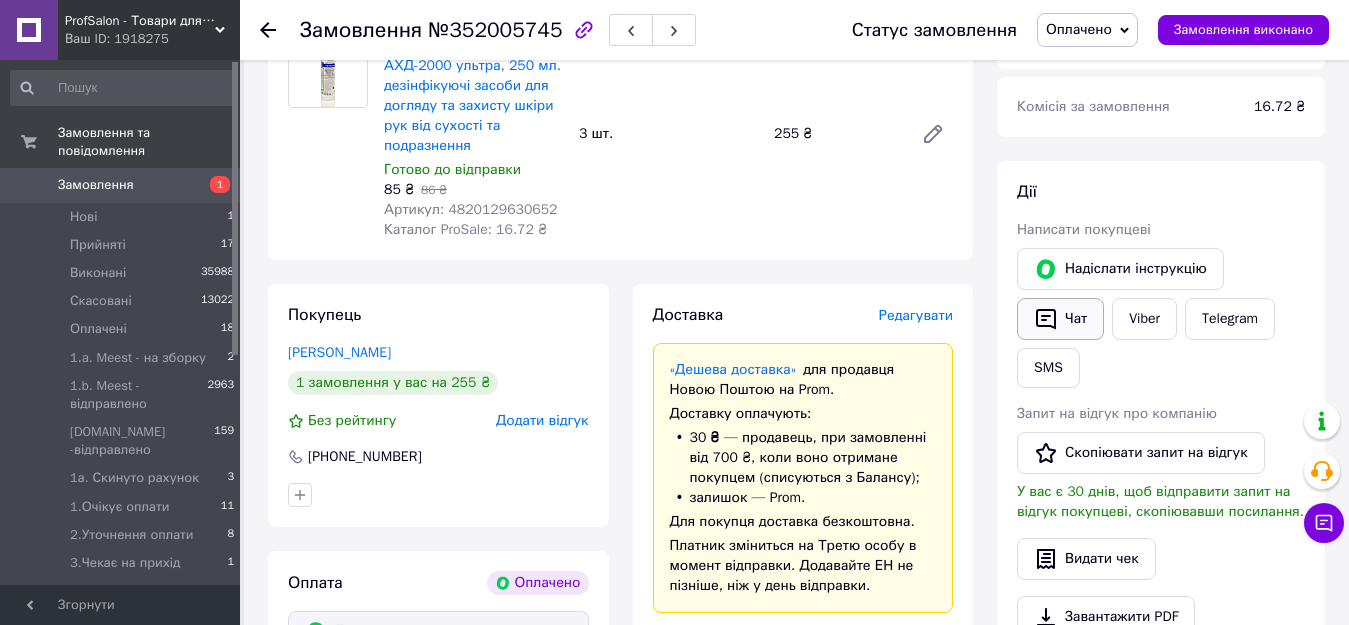 click on "Чат" at bounding box center (1060, 319) 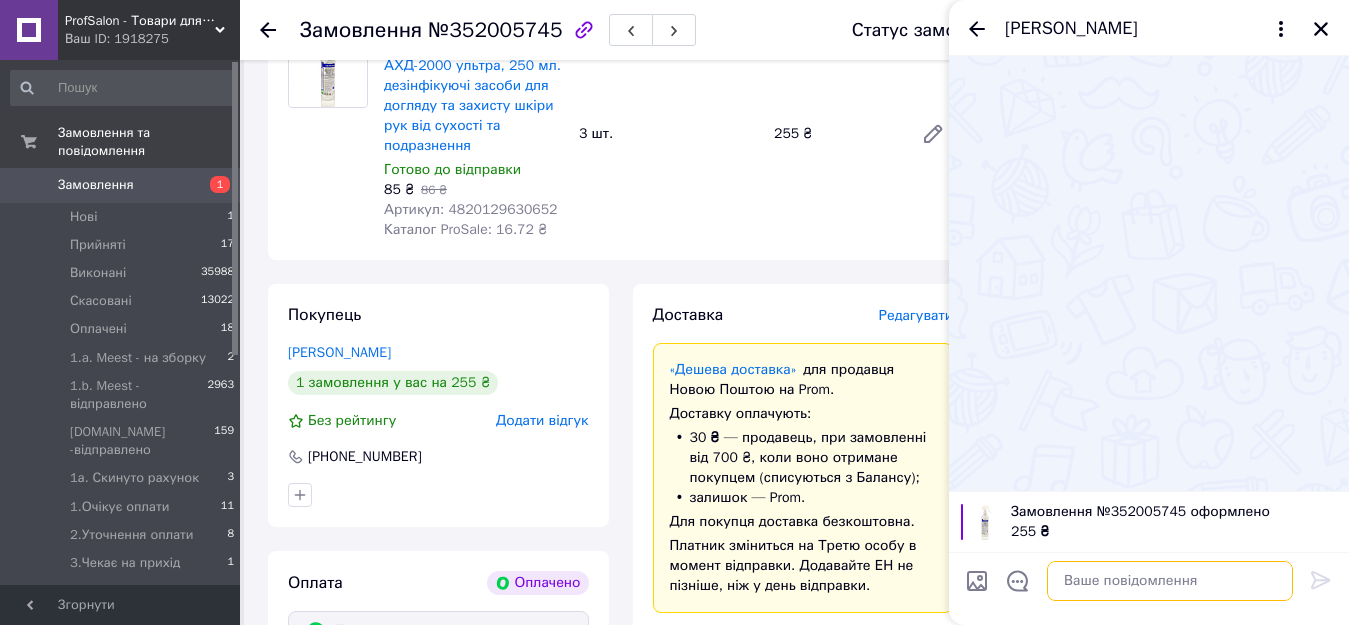 click at bounding box center (1170, 581) 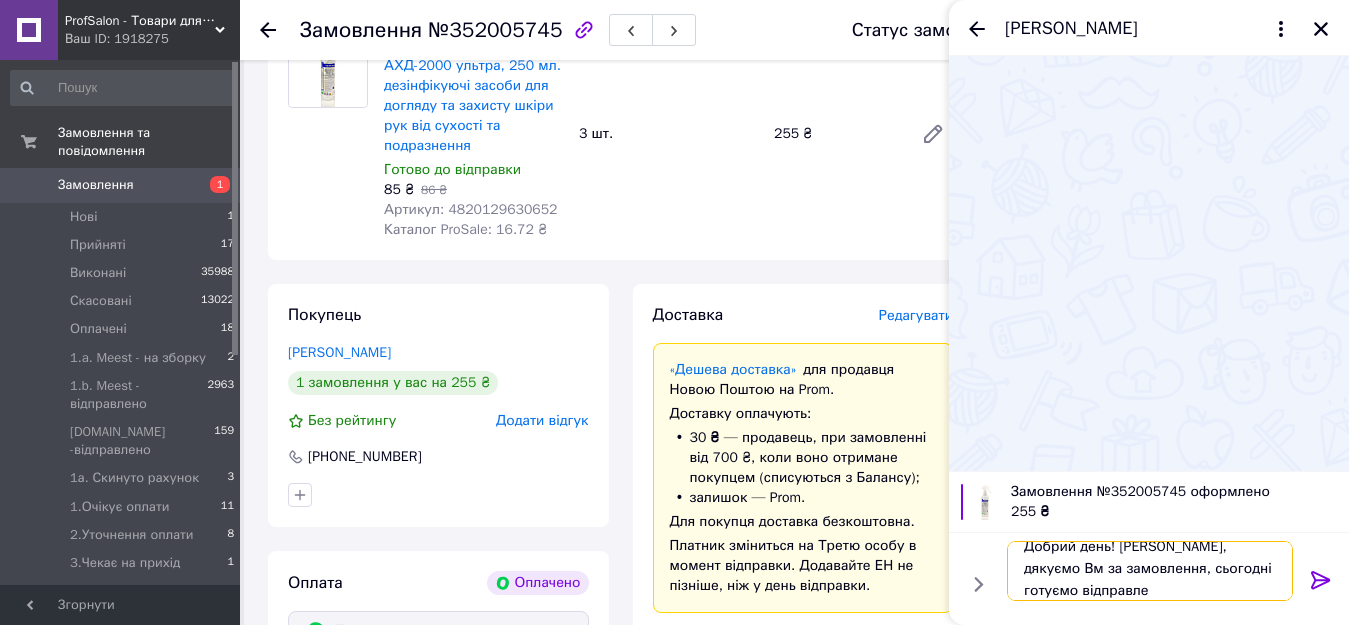 scroll, scrollTop: 2, scrollLeft: 0, axis: vertical 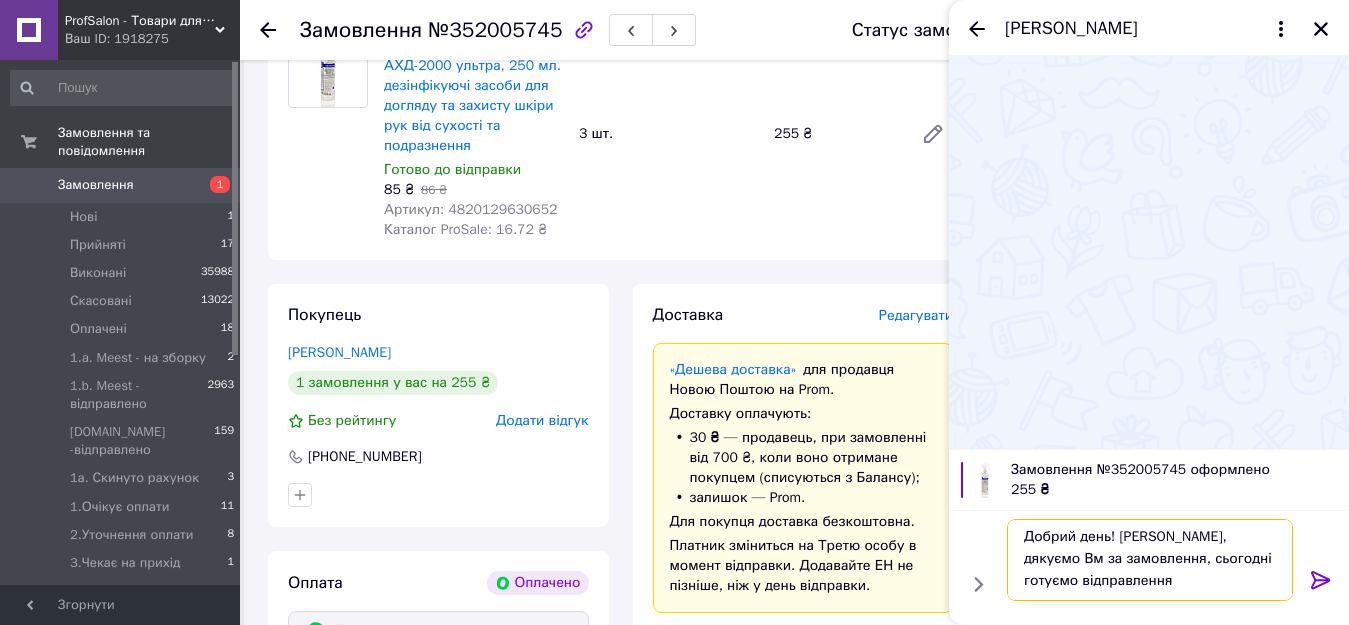 click on "Добрий день! Ганно, дякуємо Вм за замовлення, сьогодні готуємо відправлення" at bounding box center (1150, 560) 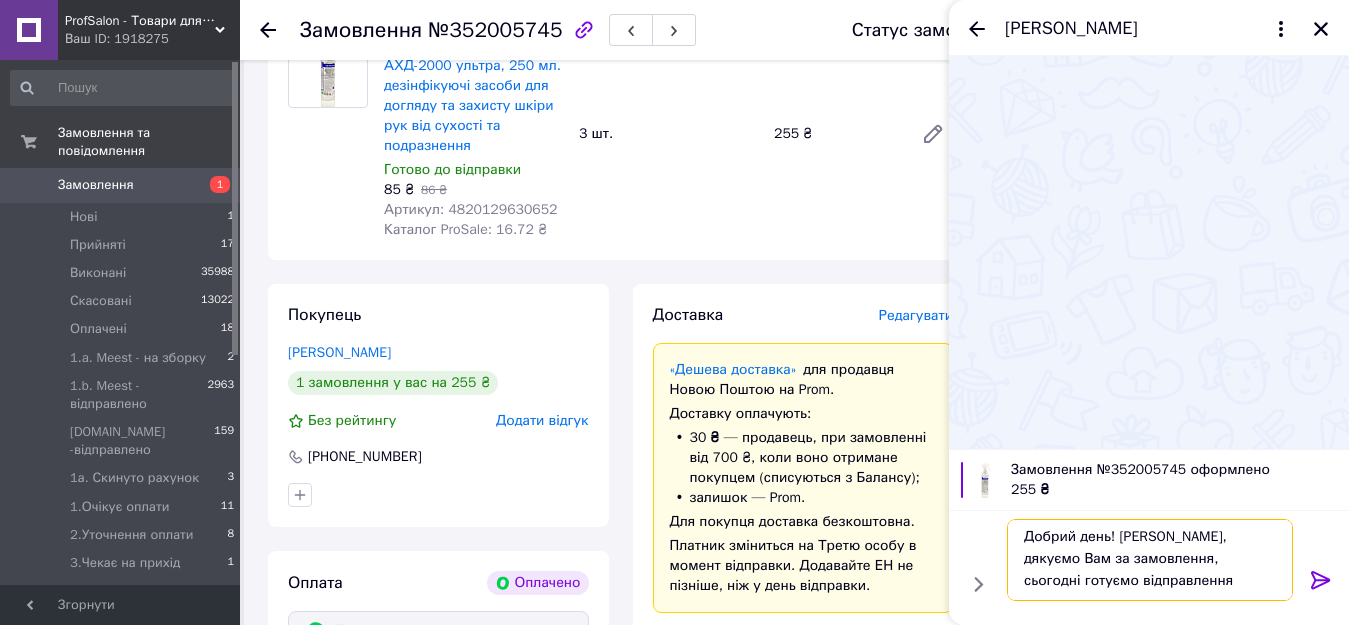 type on "Добрий день! Ганно, дякуємо Вам за замовлення, сьогодні готуємо відправлення" 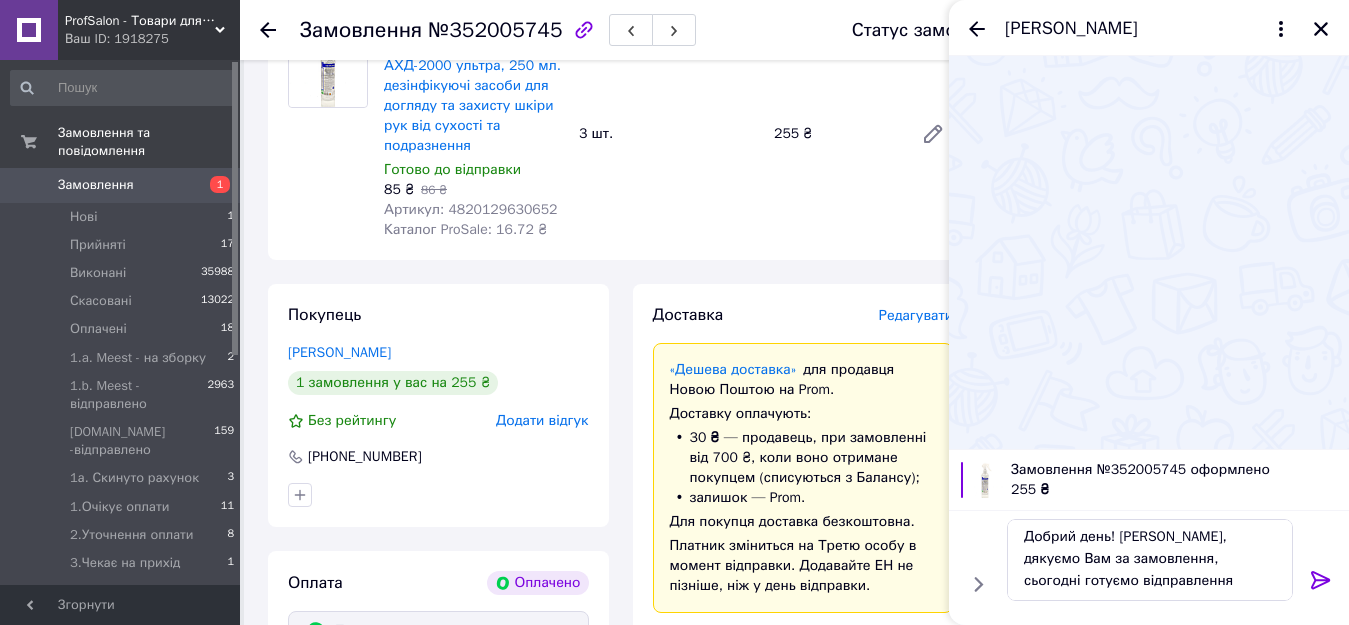 click 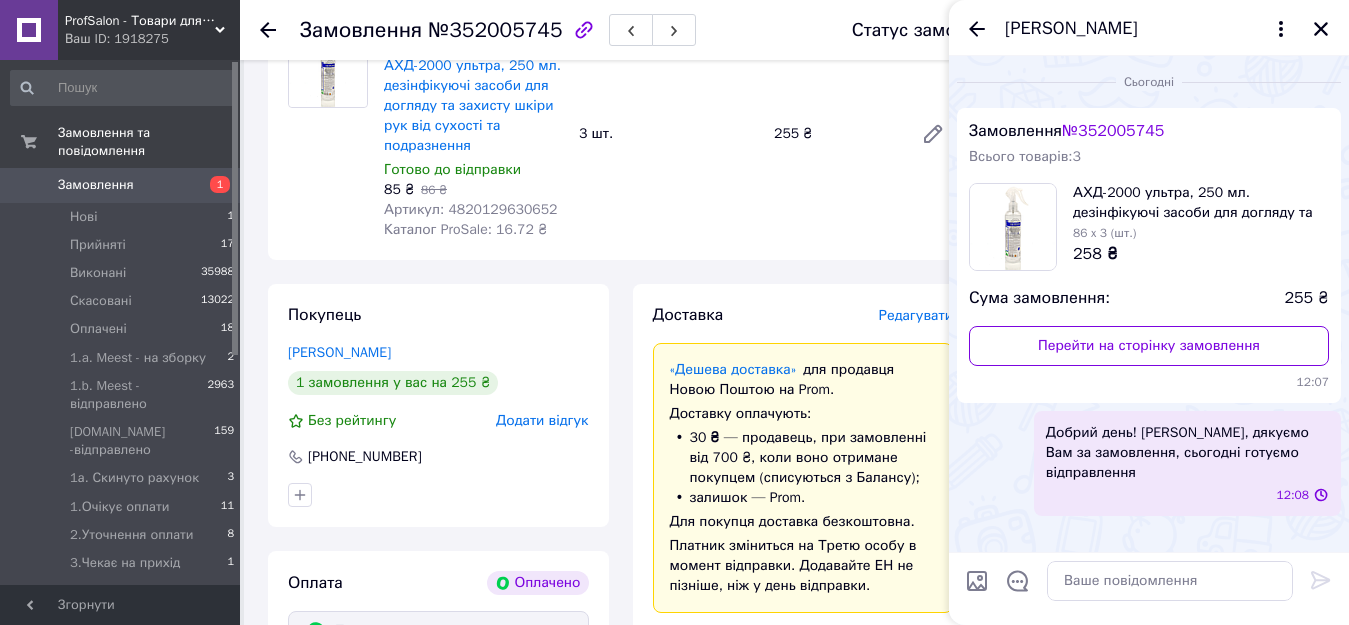 scroll, scrollTop: 0, scrollLeft: 0, axis: both 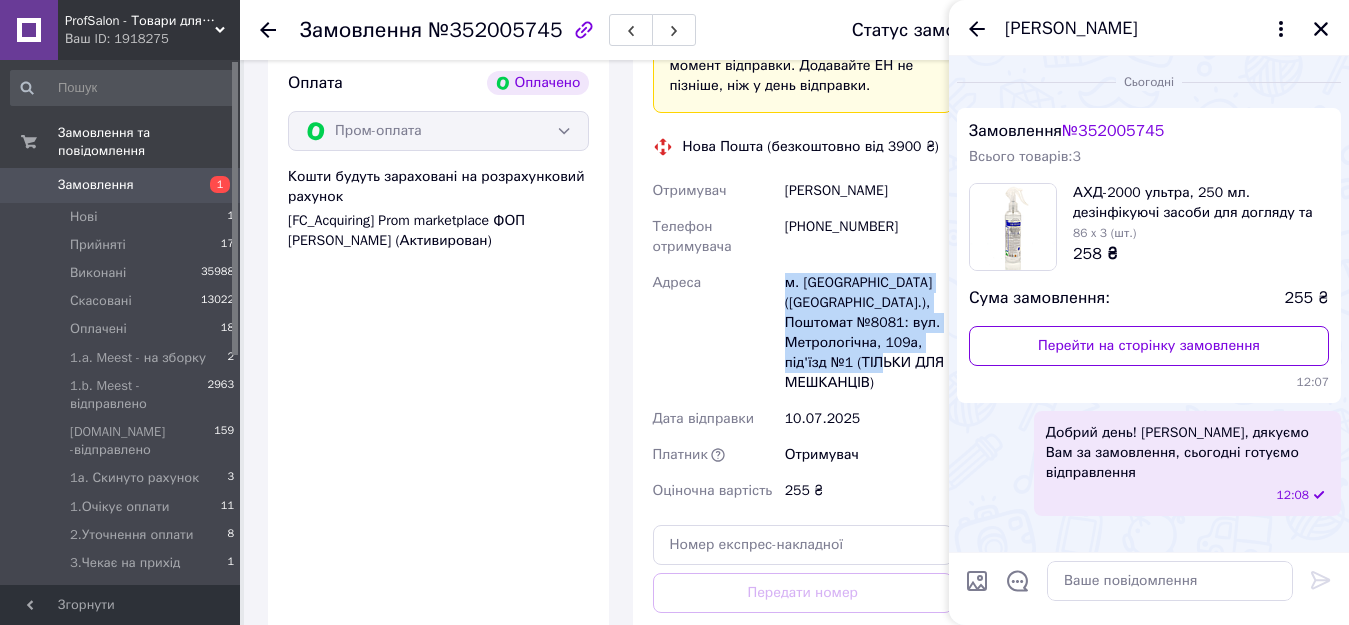 drag, startPoint x: 770, startPoint y: 257, endPoint x: 898, endPoint y: 340, distance: 152.5549 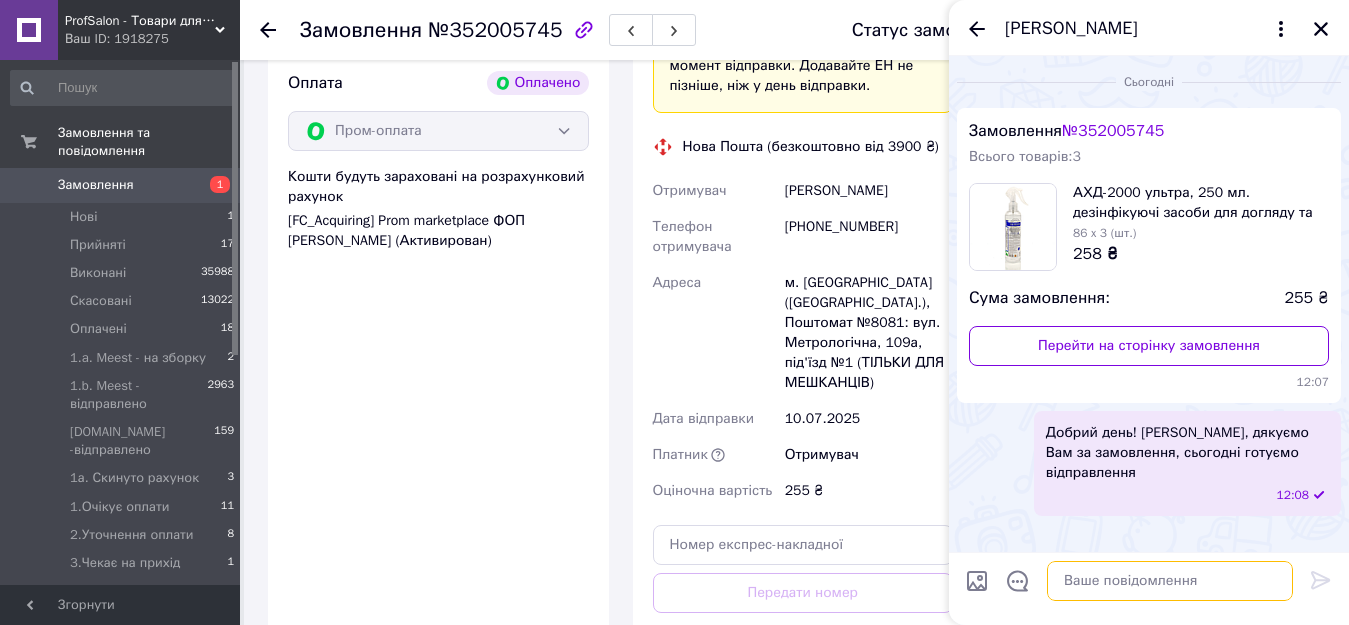 paste on "м. Київ (Київська обл.), Поштомат №8081: вул. Метрологічна, 109а, під'їзд №1 (ТІЛЬКИ ДЛЯ МЕШКАНЦІВ)" 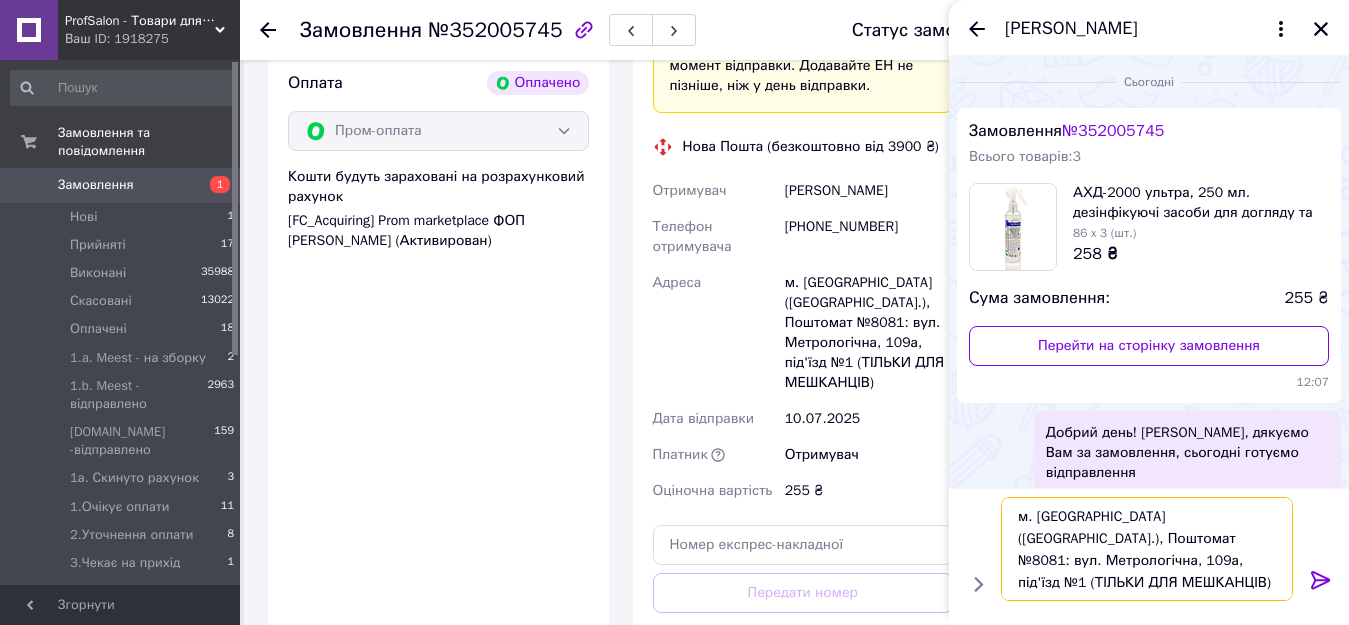 scroll, scrollTop: 2, scrollLeft: 0, axis: vertical 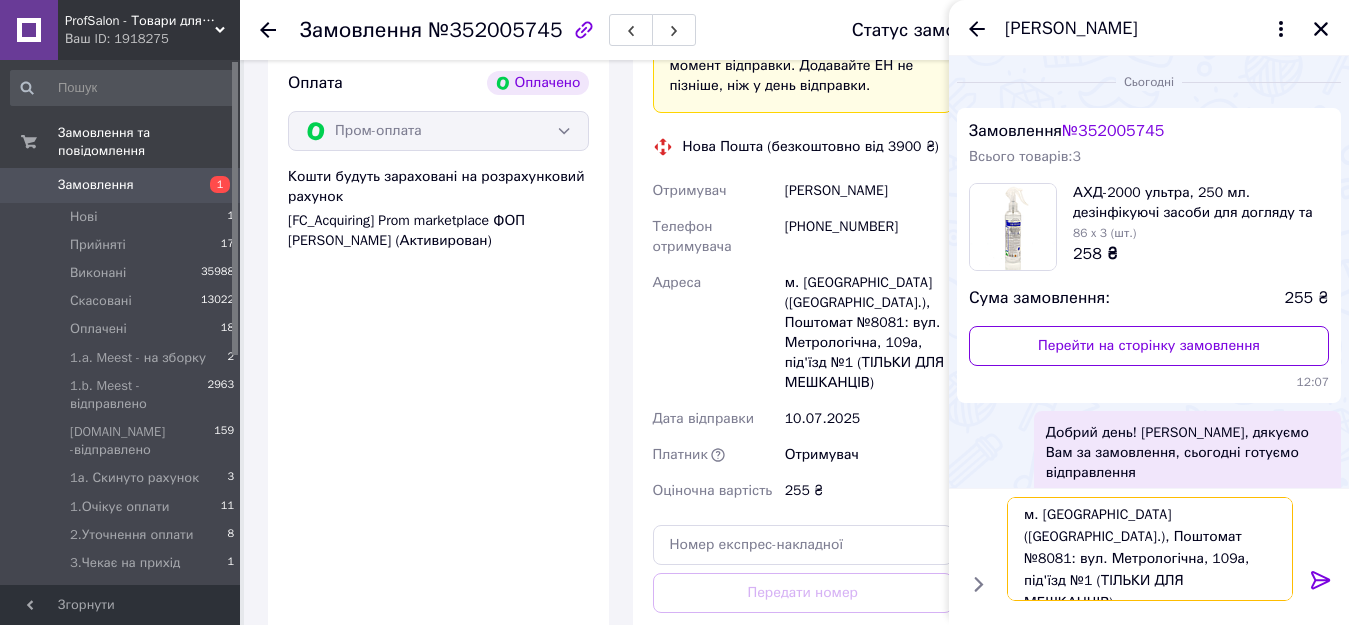 type on "м. Київ (Київська обл.), Поштомат №8081: вул. Метрологічна, 109а, під'їзд №1 (ТІЛЬКИ ДЛЯ МЕШКАНЦІВ)" 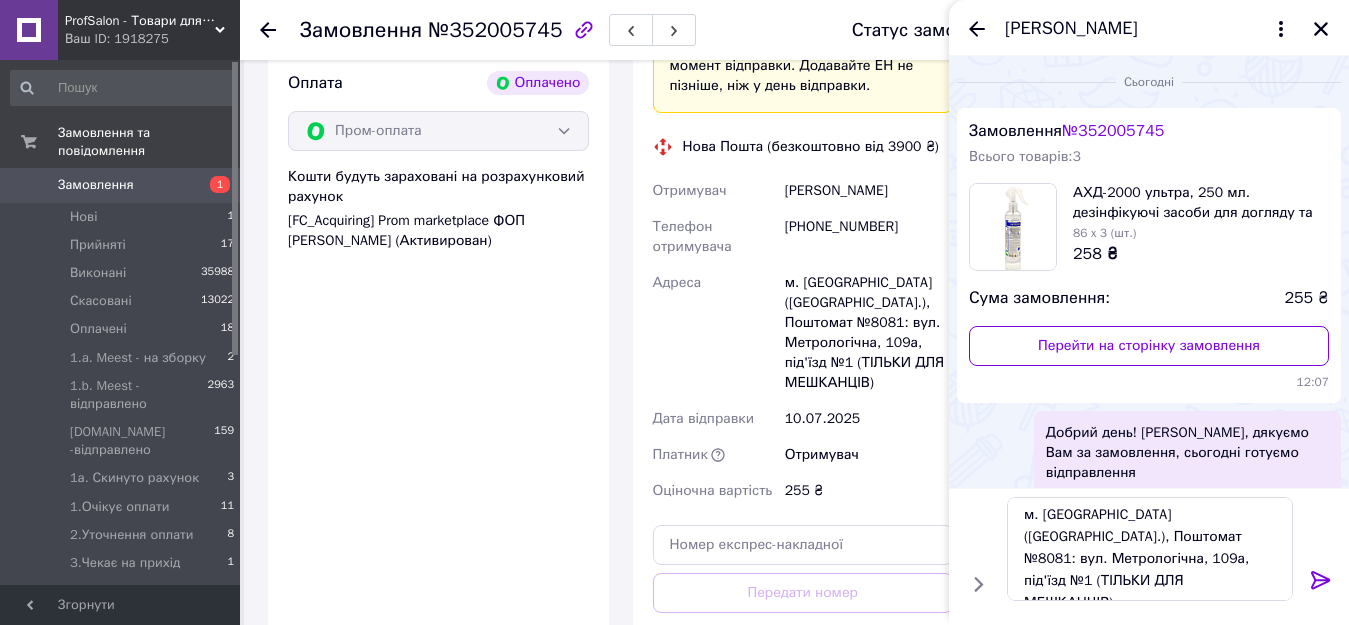 click 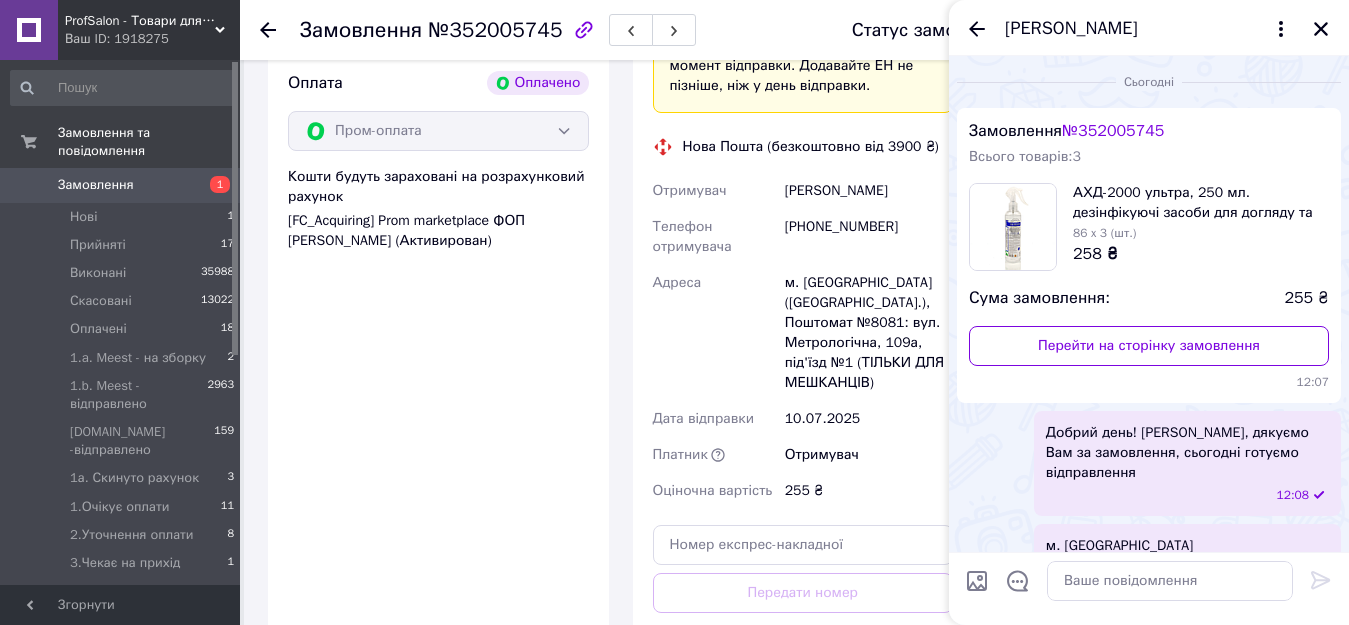 scroll, scrollTop: 0, scrollLeft: 0, axis: both 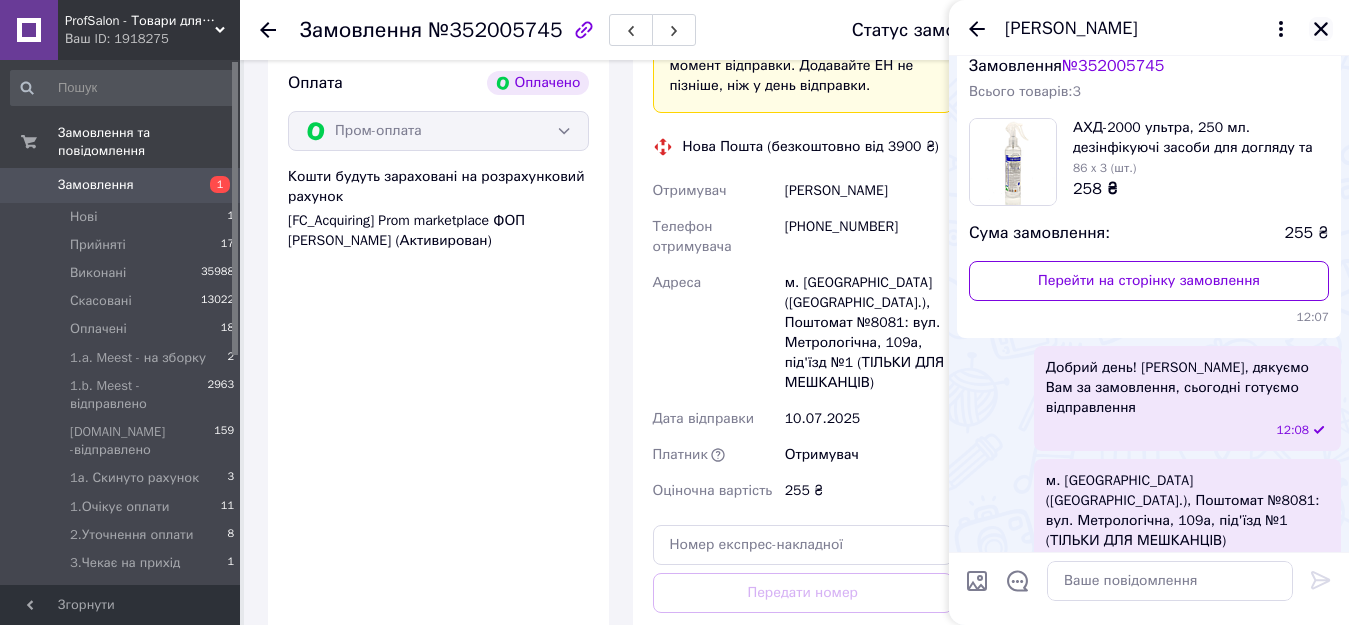 click 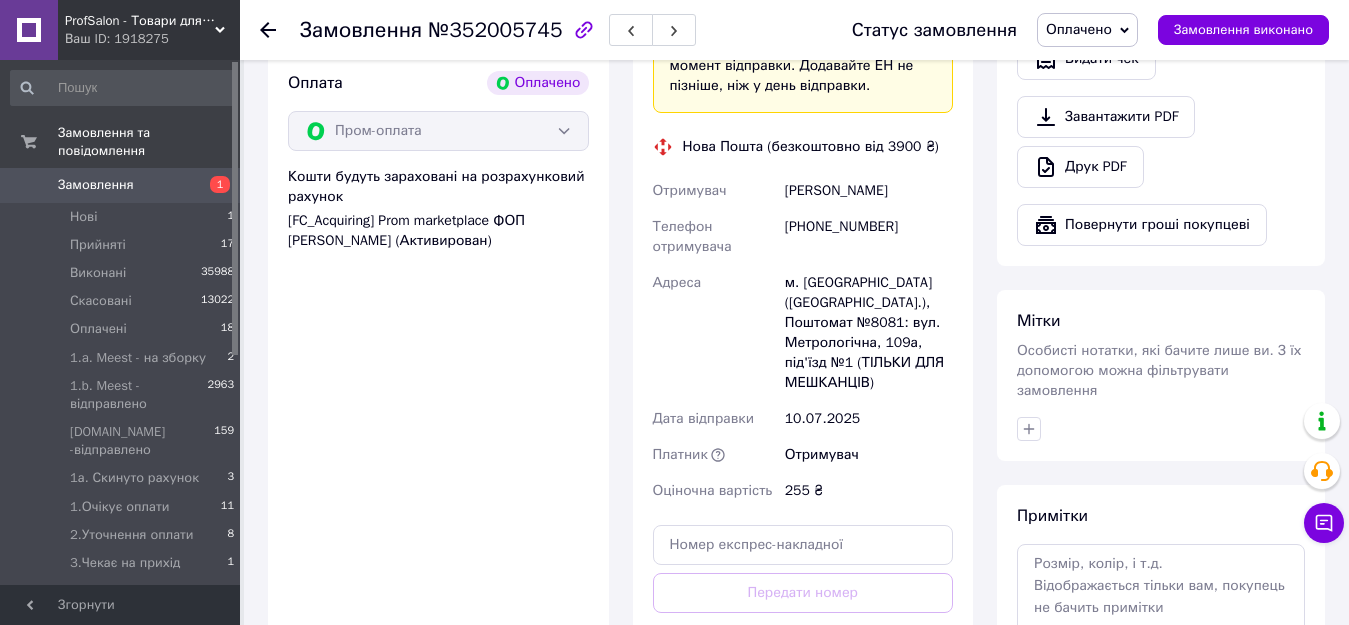 click 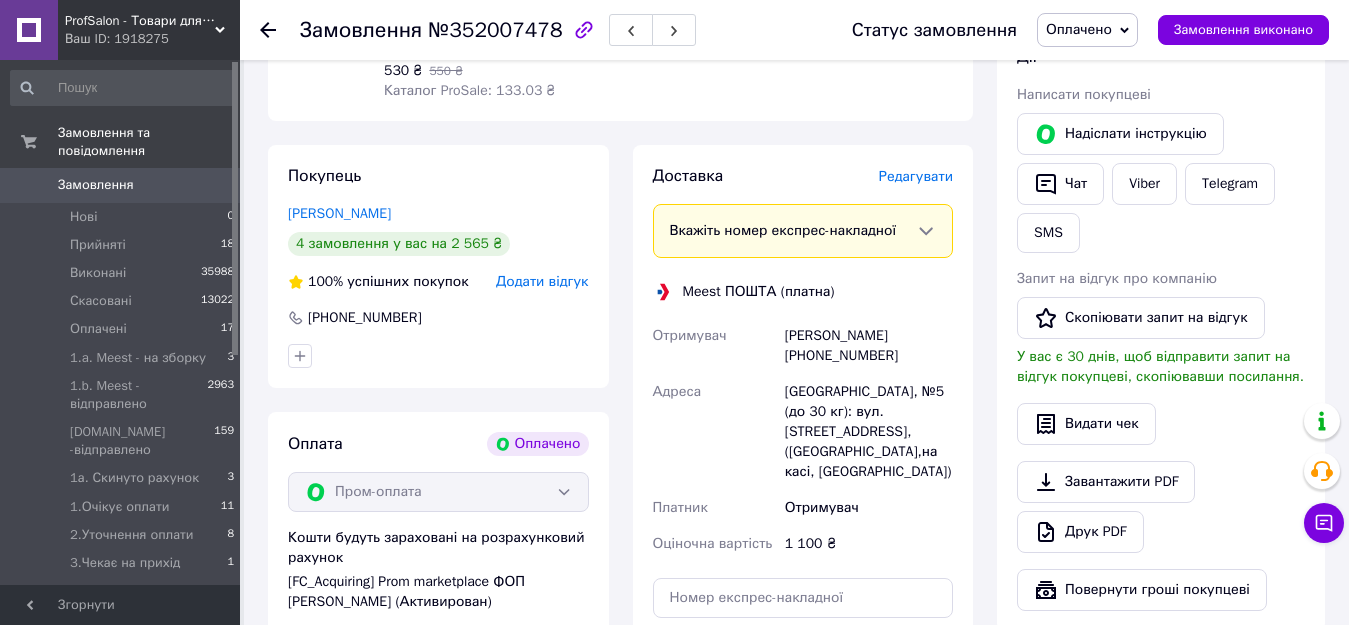 scroll, scrollTop: 900, scrollLeft: 0, axis: vertical 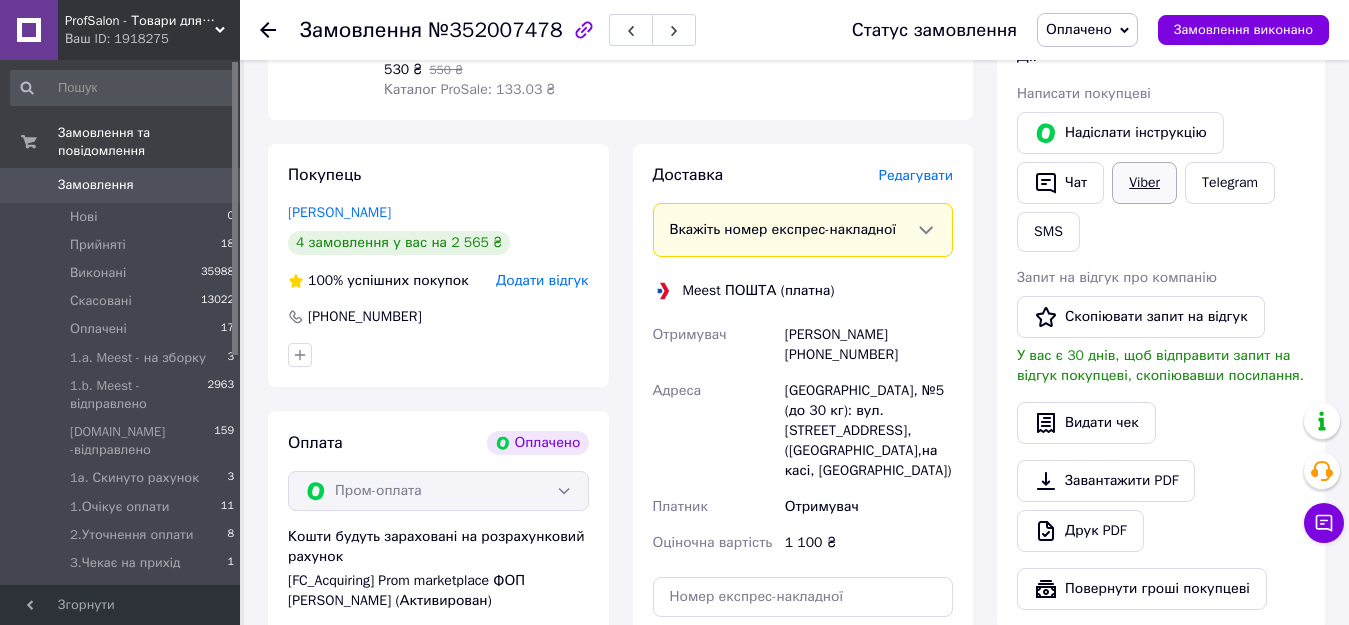 click on "Viber" at bounding box center (1144, 183) 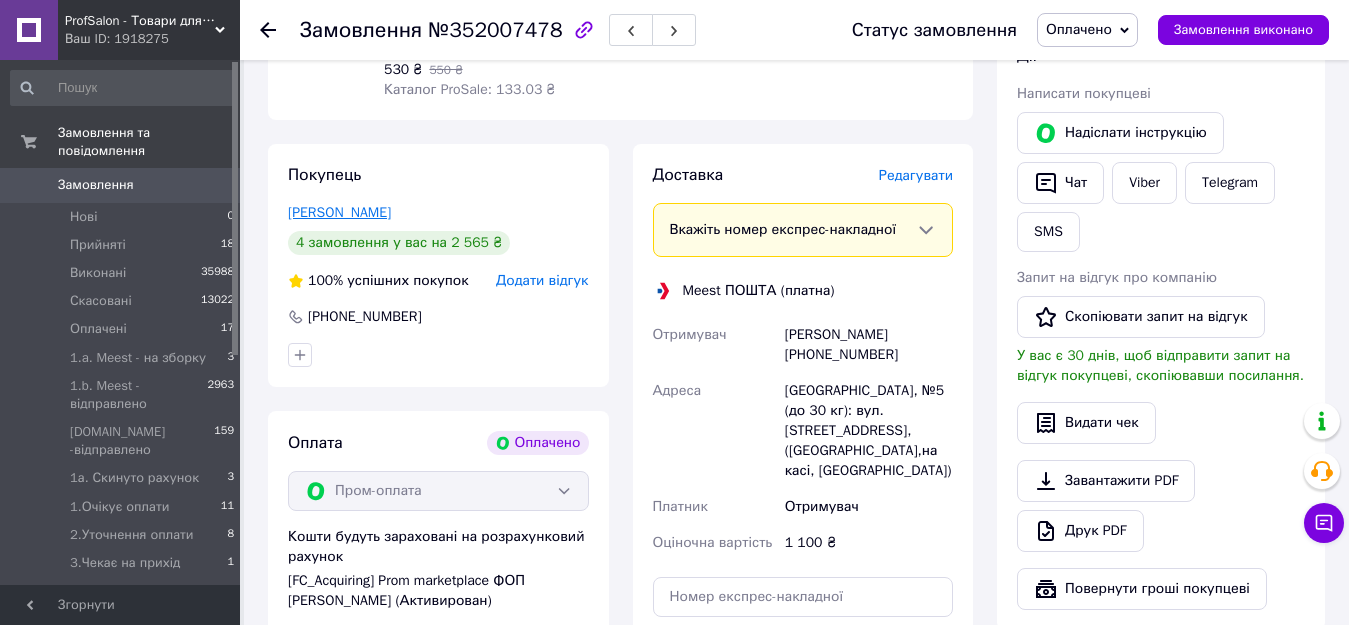 click on "[PERSON_NAME]" at bounding box center [339, 212] 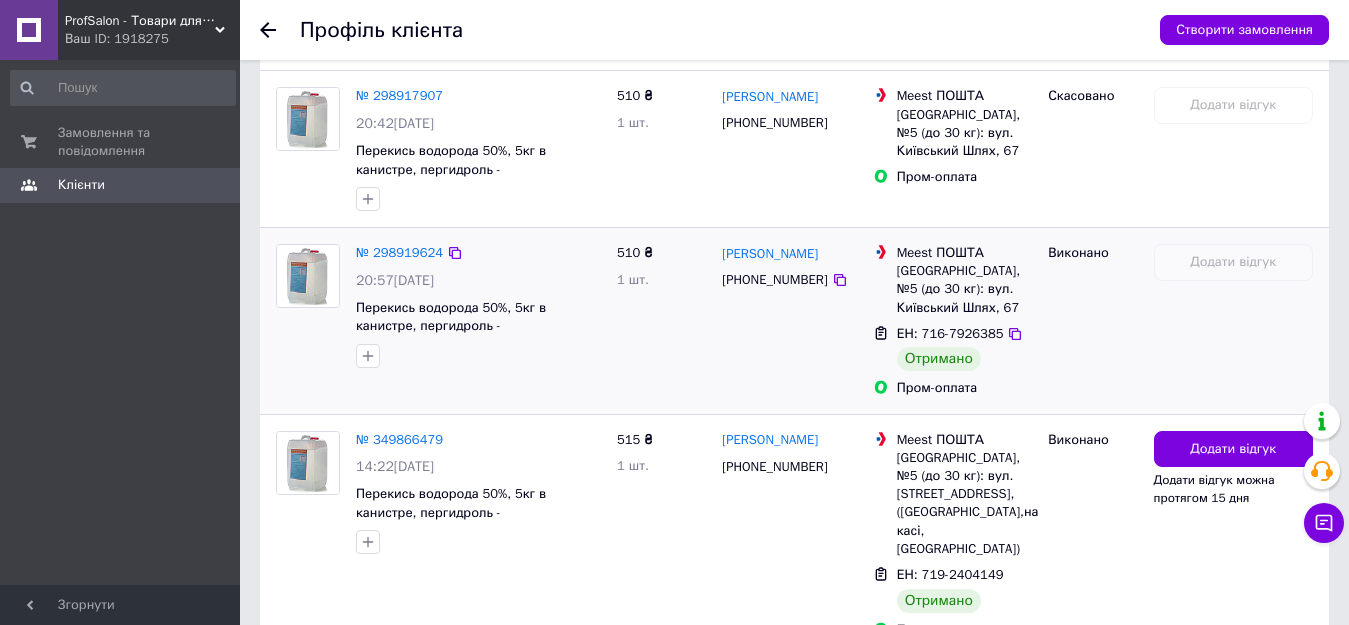 scroll, scrollTop: 979, scrollLeft: 0, axis: vertical 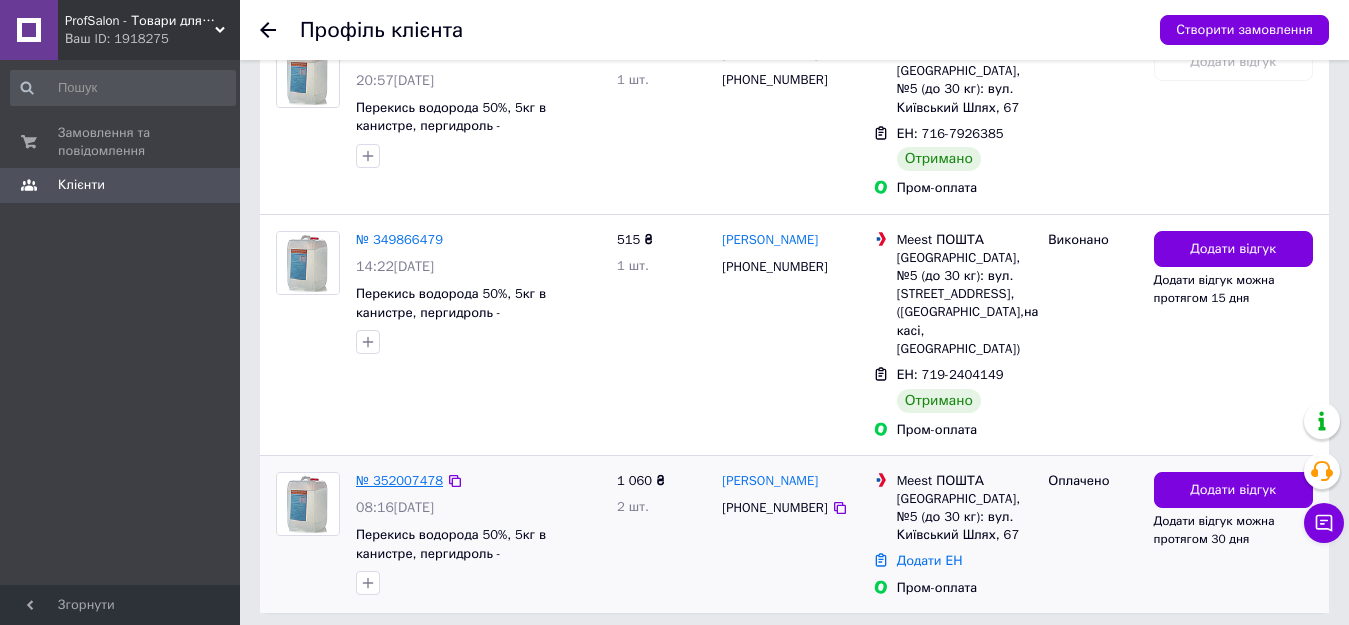 click on "№ 352007478" at bounding box center (399, 480) 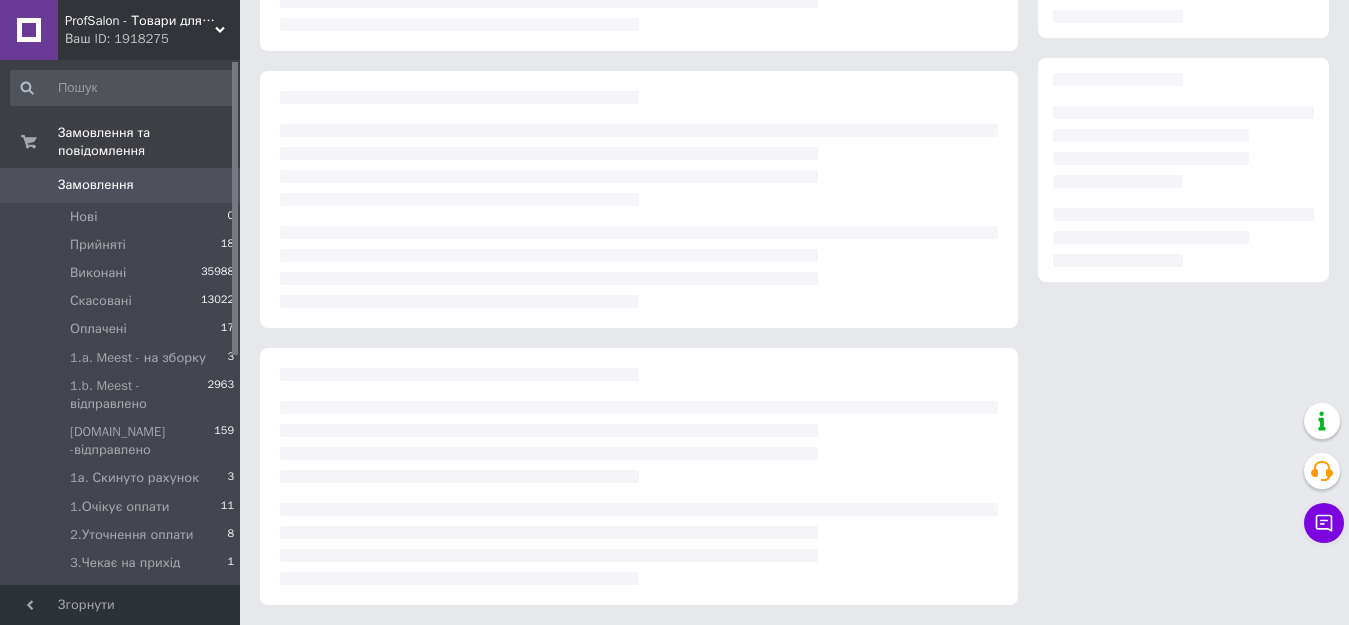 scroll, scrollTop: 0, scrollLeft: 0, axis: both 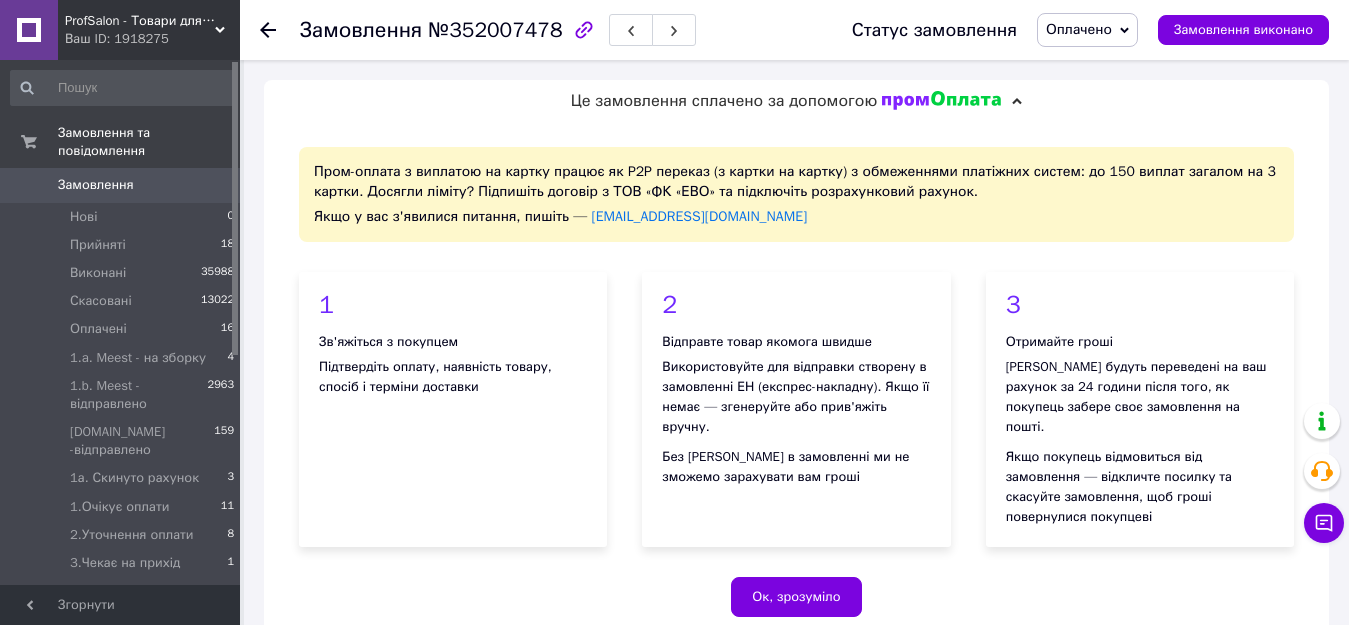 click on "Оплачено" at bounding box center (1079, 29) 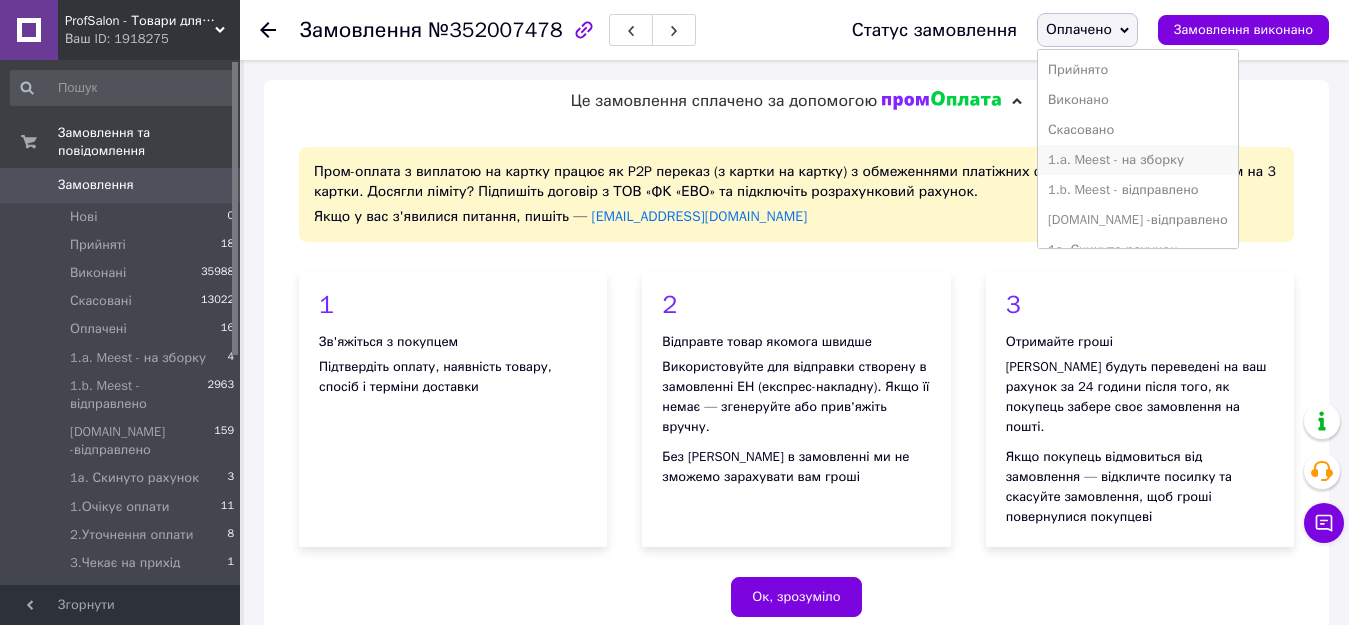 click on "1.a. Meest - на зборку" at bounding box center [1138, 160] 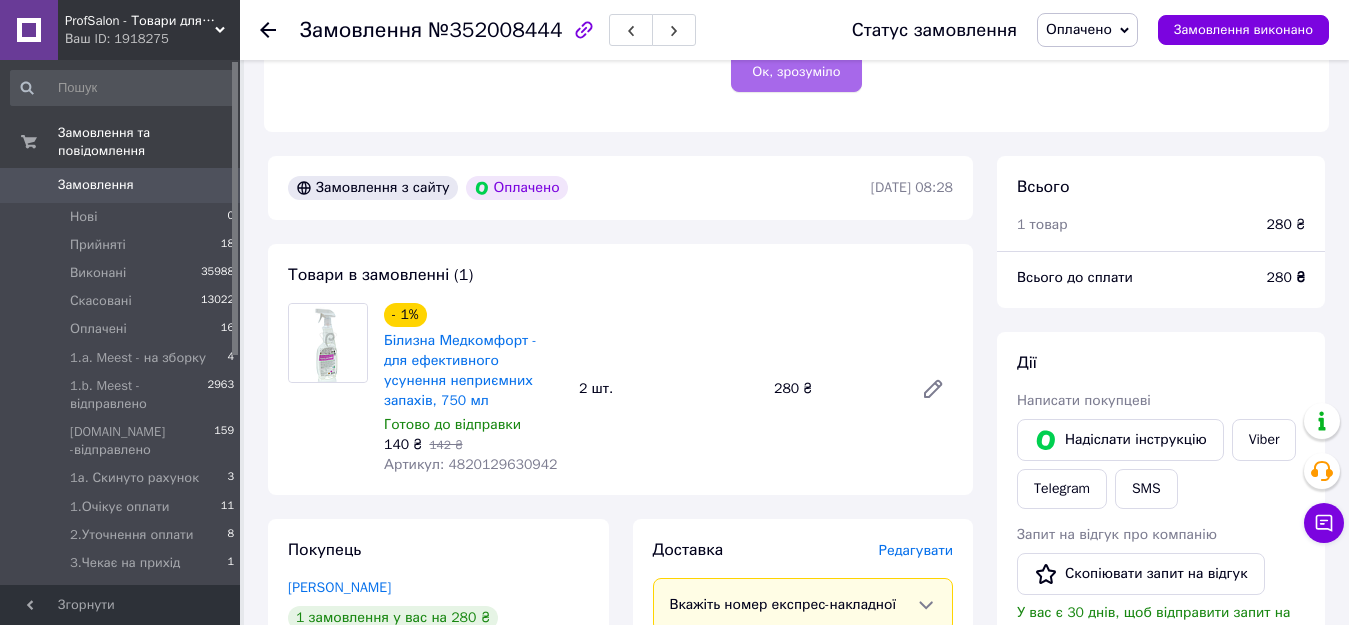 scroll, scrollTop: 800, scrollLeft: 0, axis: vertical 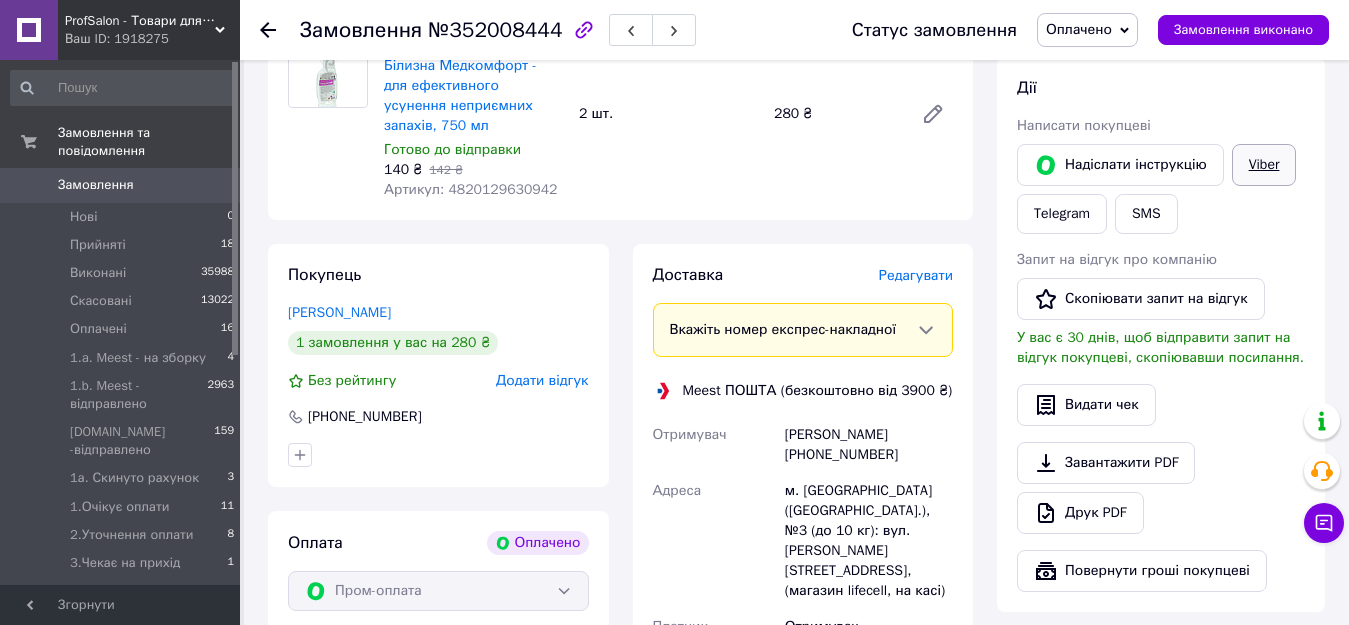 click on "Viber" at bounding box center (1264, 165) 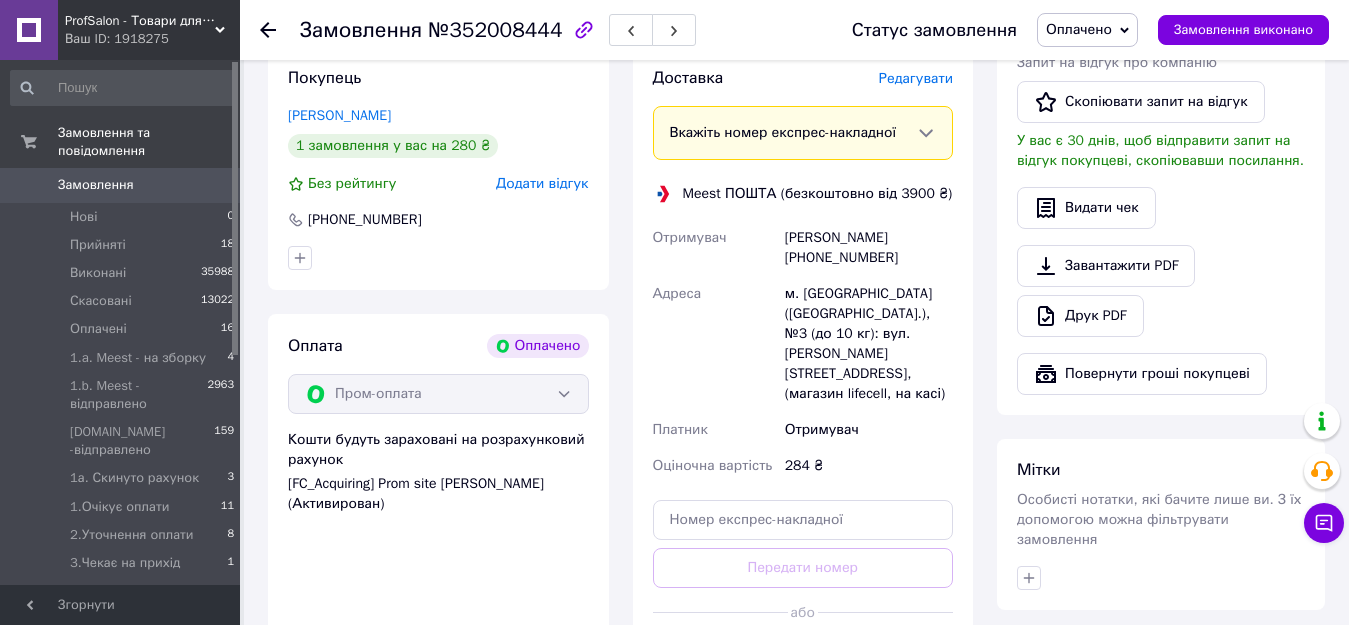 scroll, scrollTop: 1000, scrollLeft: 0, axis: vertical 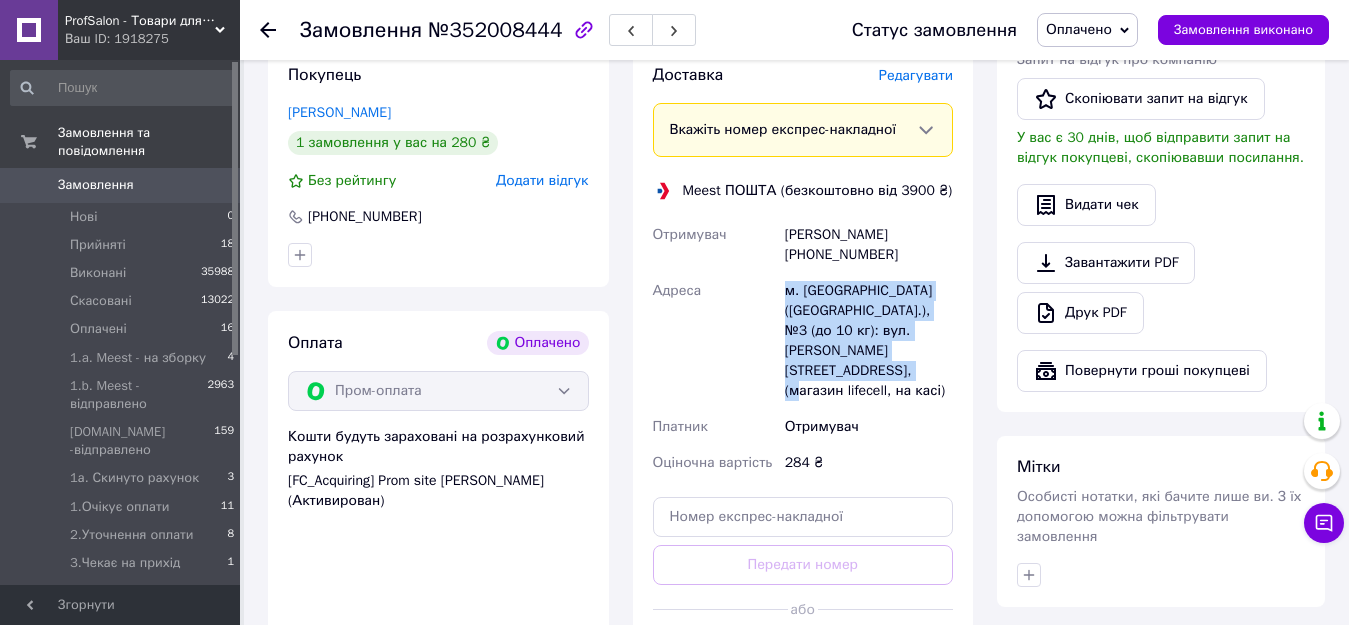 drag, startPoint x: 787, startPoint y: 252, endPoint x: 918, endPoint y: 315, distance: 145.36162 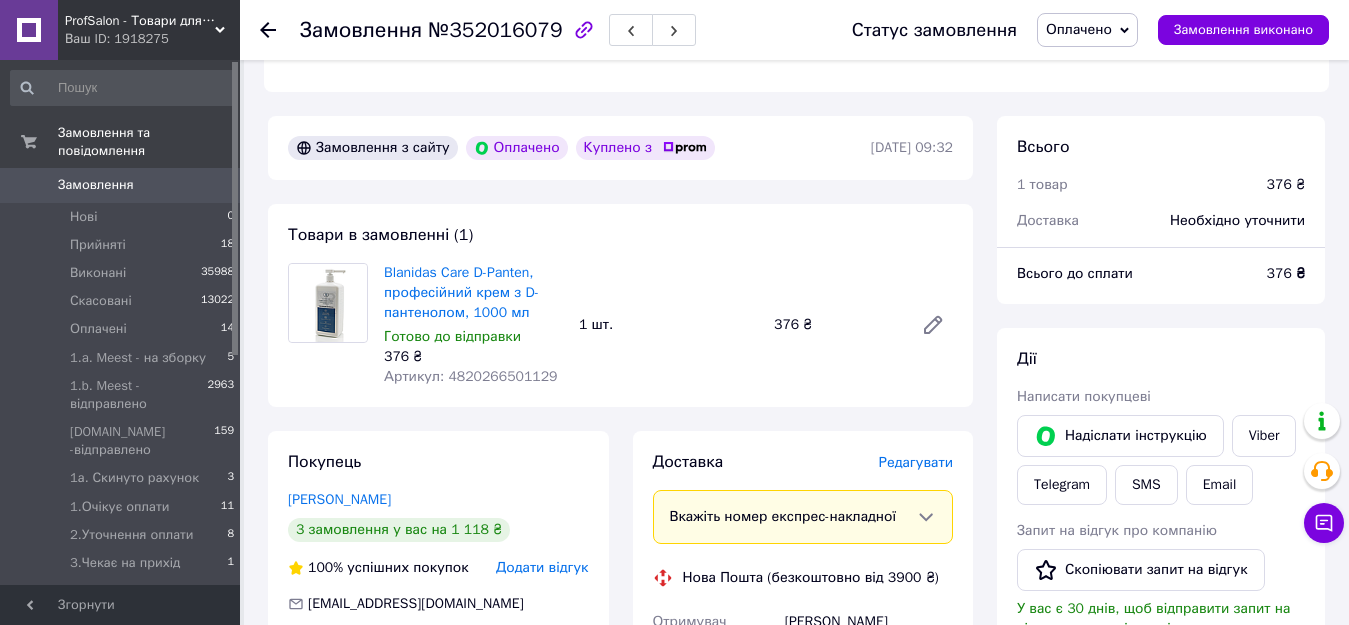 scroll, scrollTop: 600, scrollLeft: 0, axis: vertical 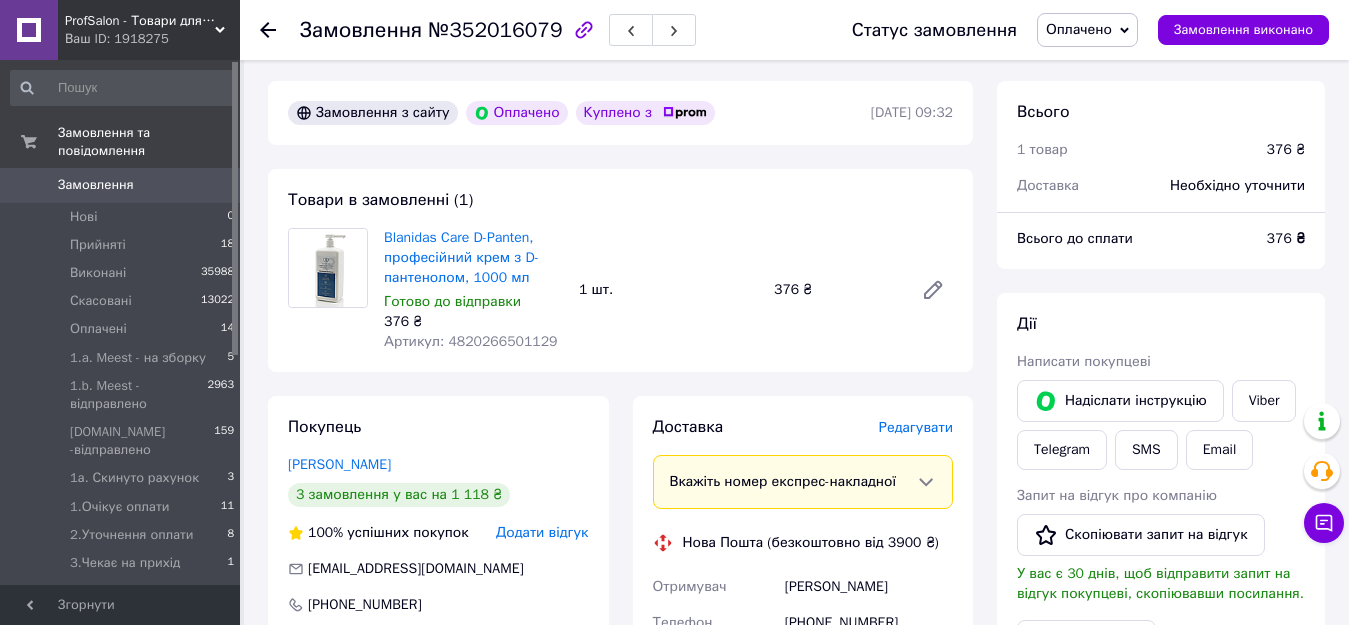 click on "Савченко Наталія" at bounding box center [438, 465] 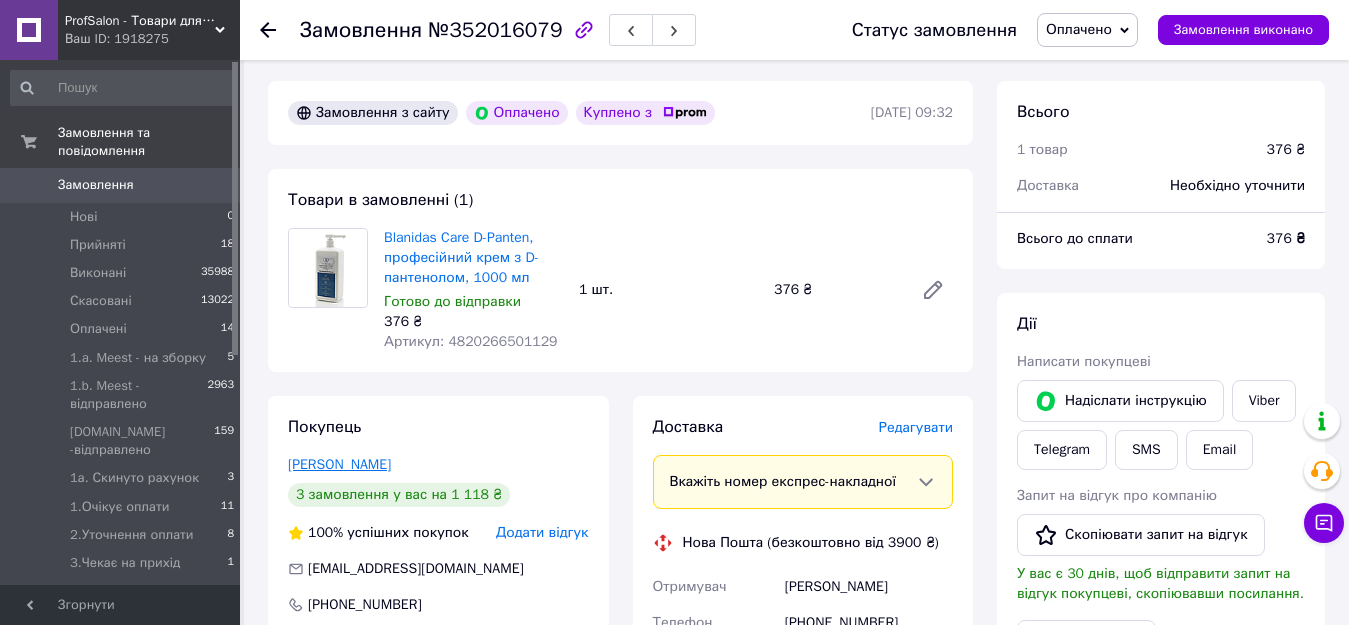 click on "Савченко Наталія" at bounding box center (339, 464) 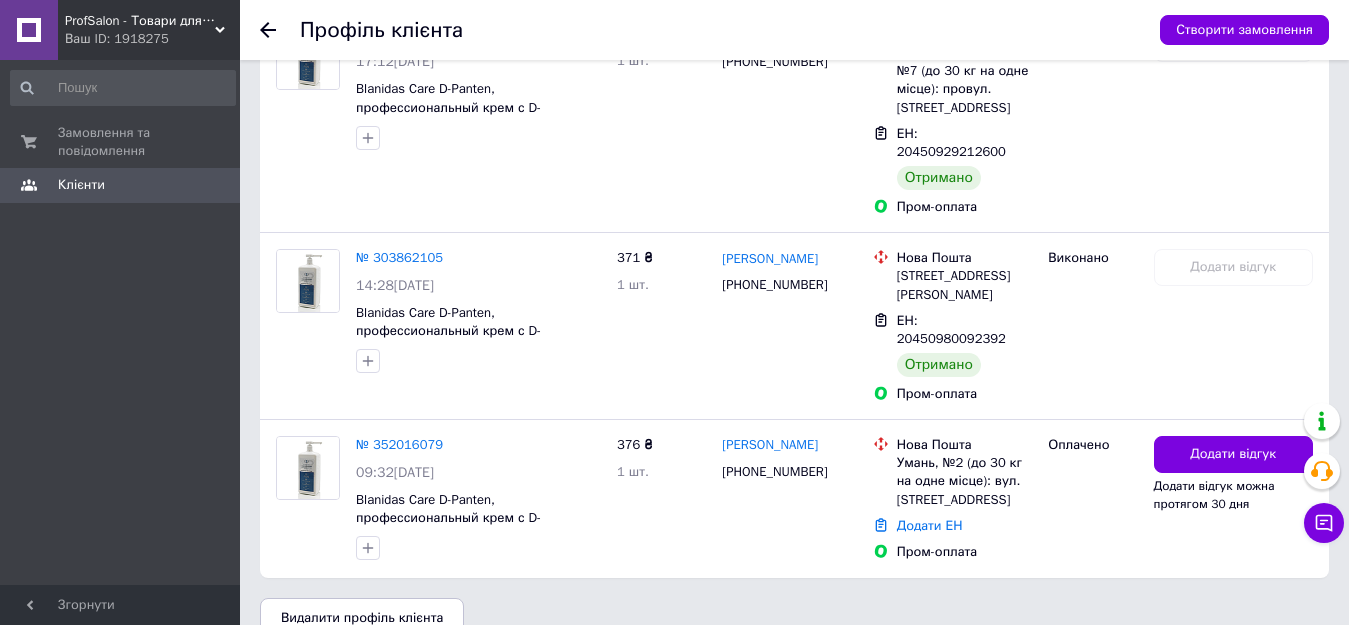 scroll, scrollTop: 668, scrollLeft: 0, axis: vertical 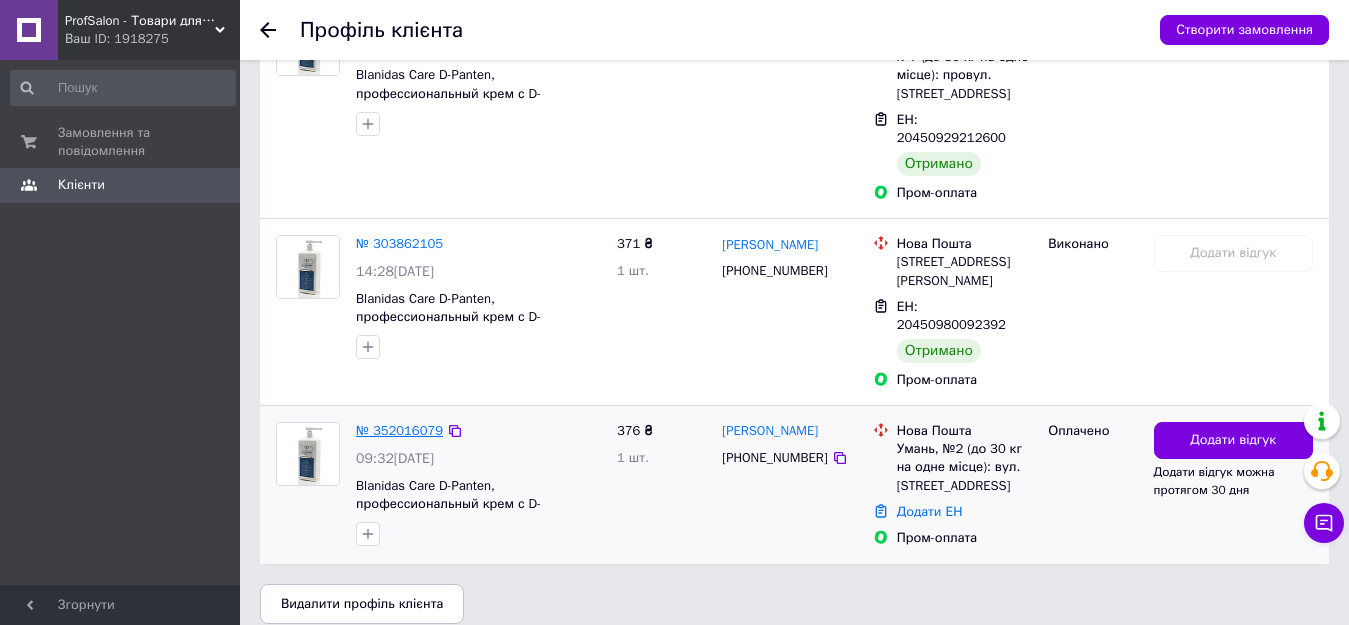 click on "№ 352016079" at bounding box center (399, 430) 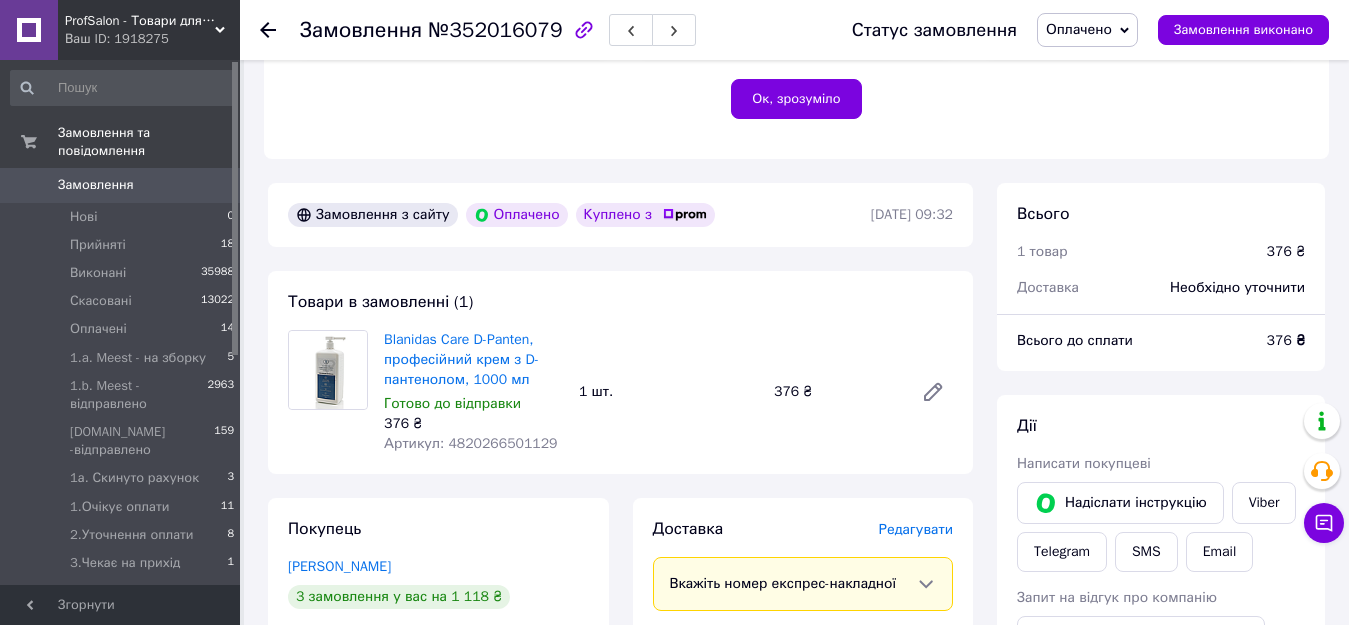 scroll, scrollTop: 600, scrollLeft: 0, axis: vertical 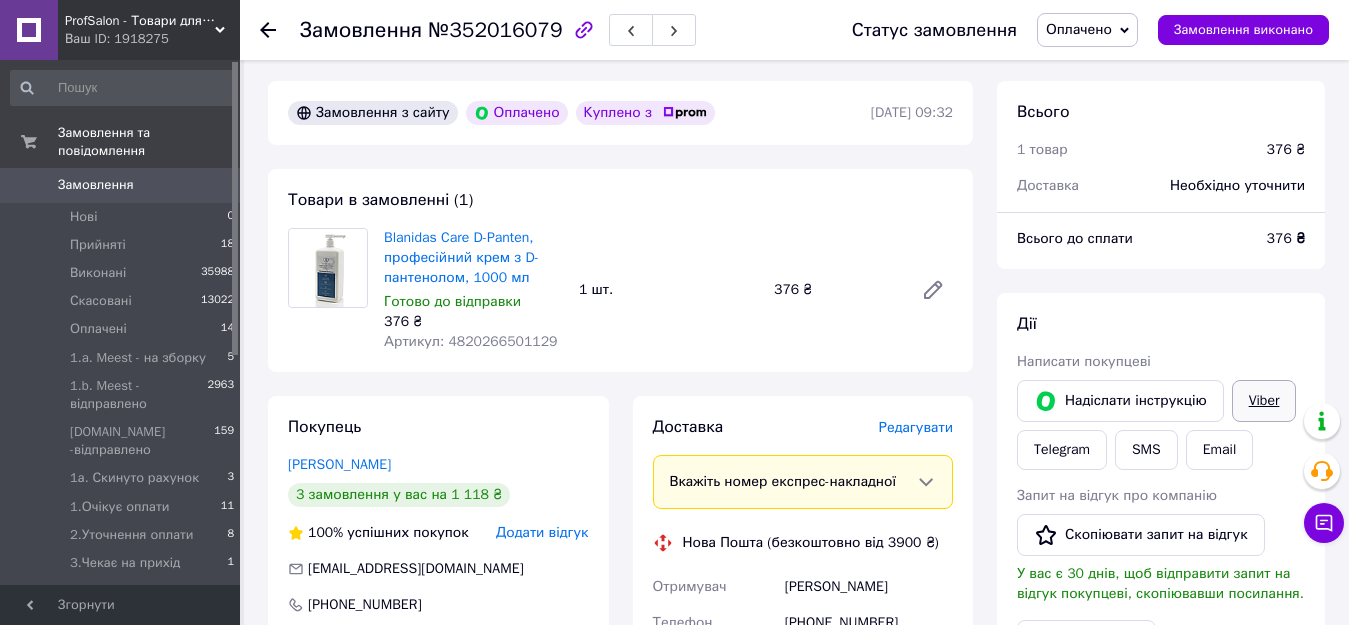 click on "Viber" at bounding box center [1264, 401] 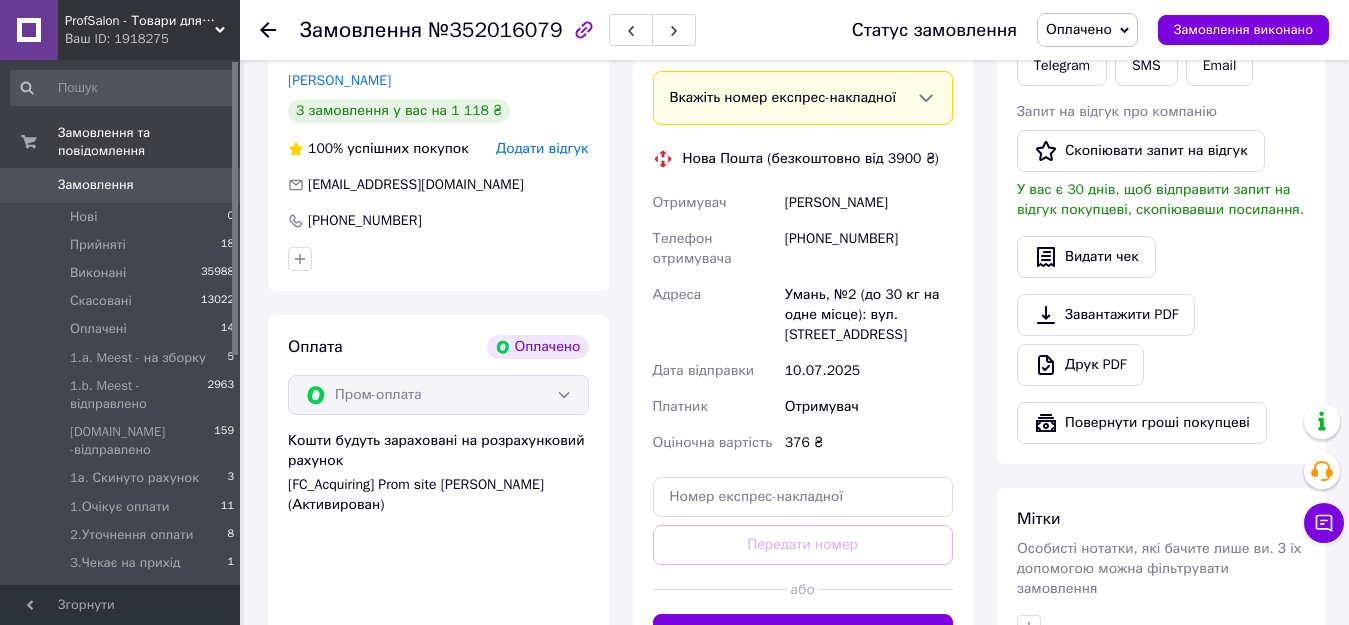 scroll, scrollTop: 1000, scrollLeft: 0, axis: vertical 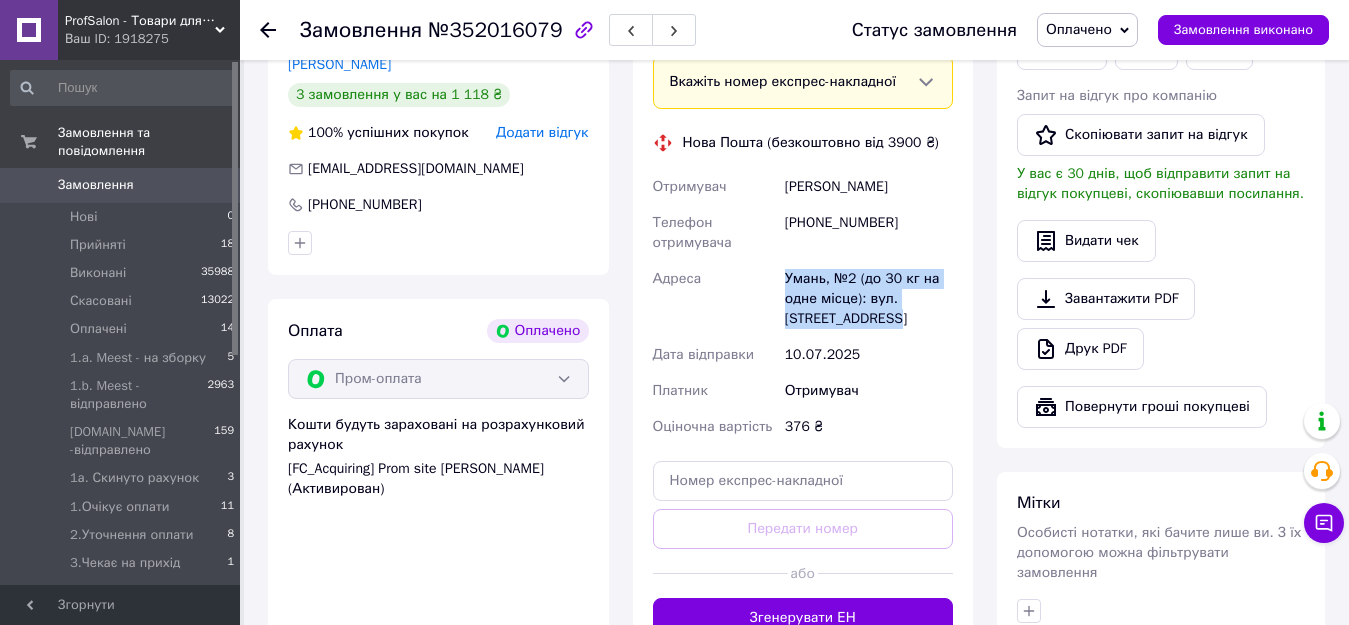 drag, startPoint x: 786, startPoint y: 258, endPoint x: 907, endPoint y: 295, distance: 126.53063 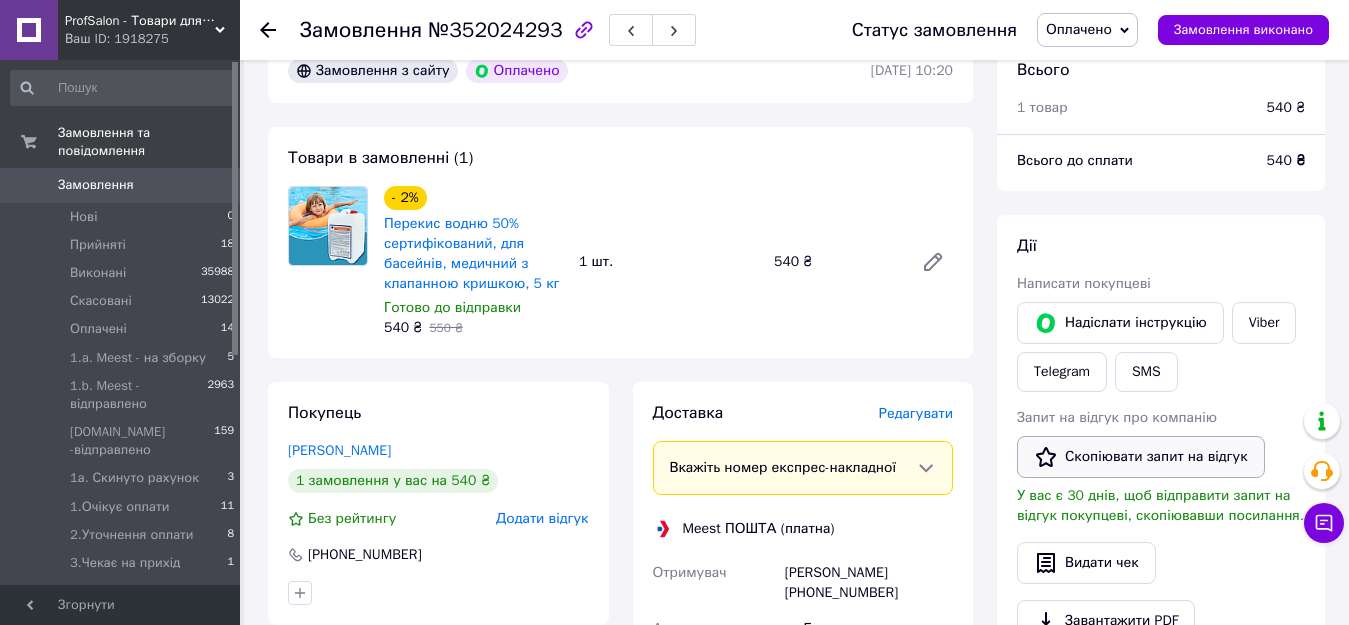 scroll, scrollTop: 700, scrollLeft: 0, axis: vertical 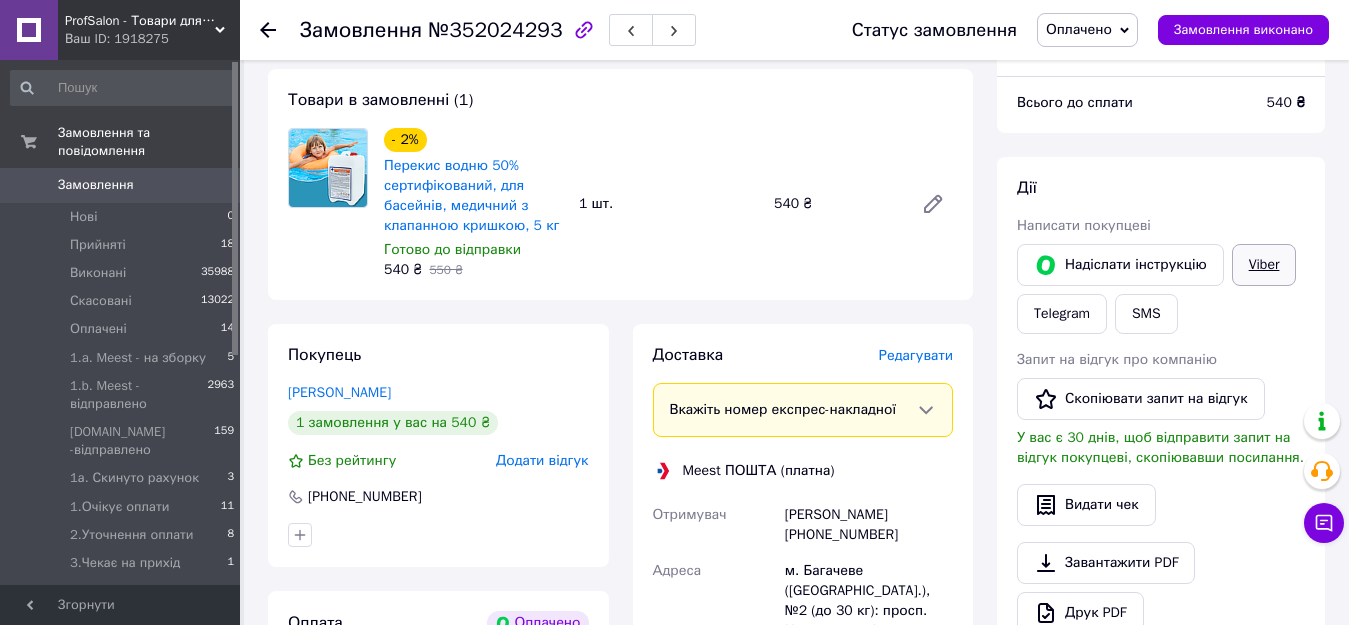 click on "Viber" at bounding box center [1264, 265] 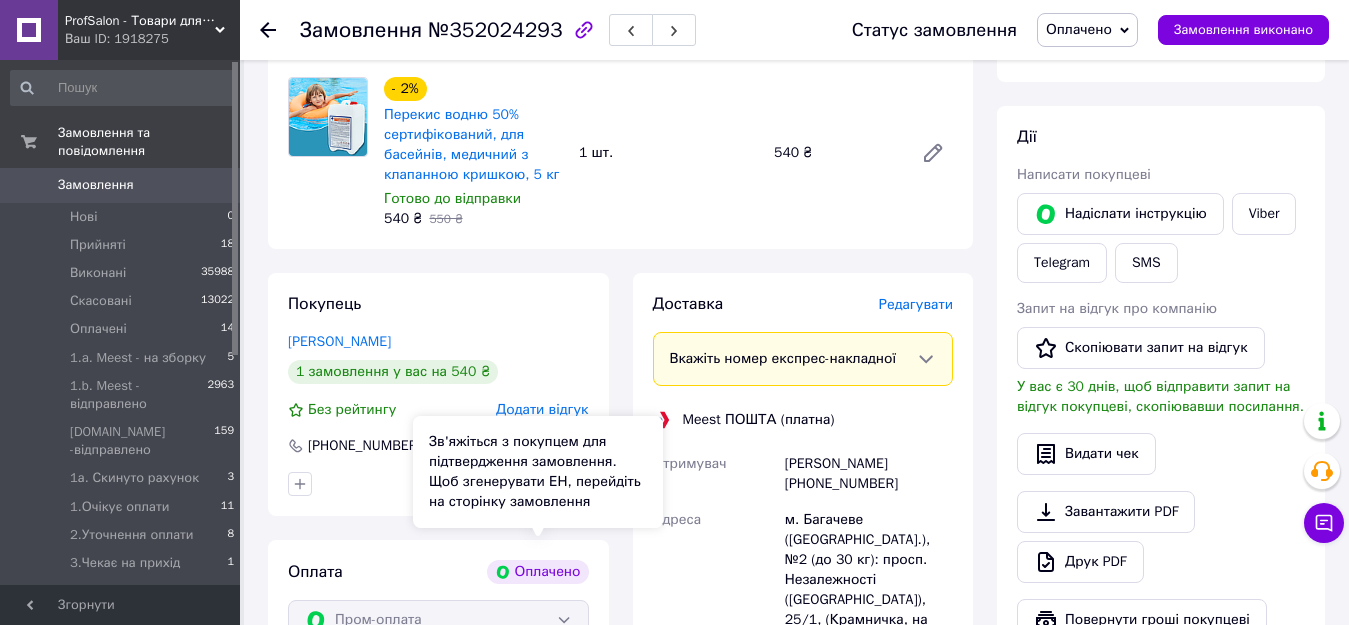 scroll, scrollTop: 900, scrollLeft: 0, axis: vertical 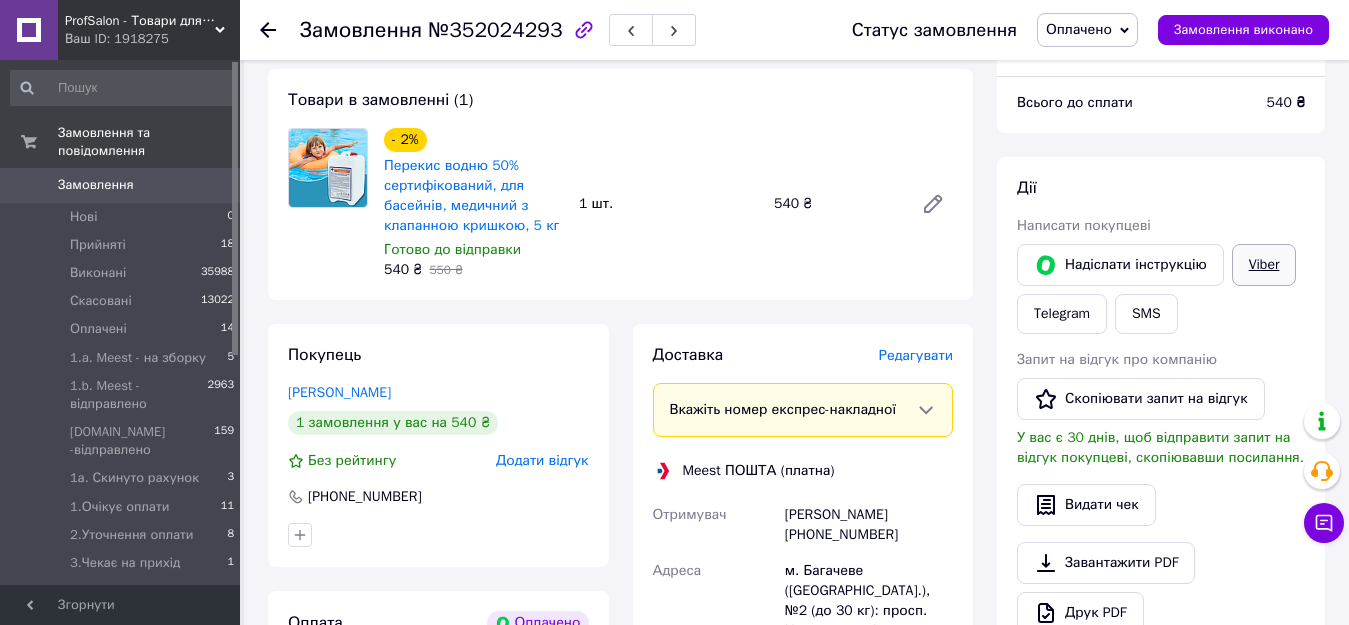 click on "Viber" at bounding box center [1264, 265] 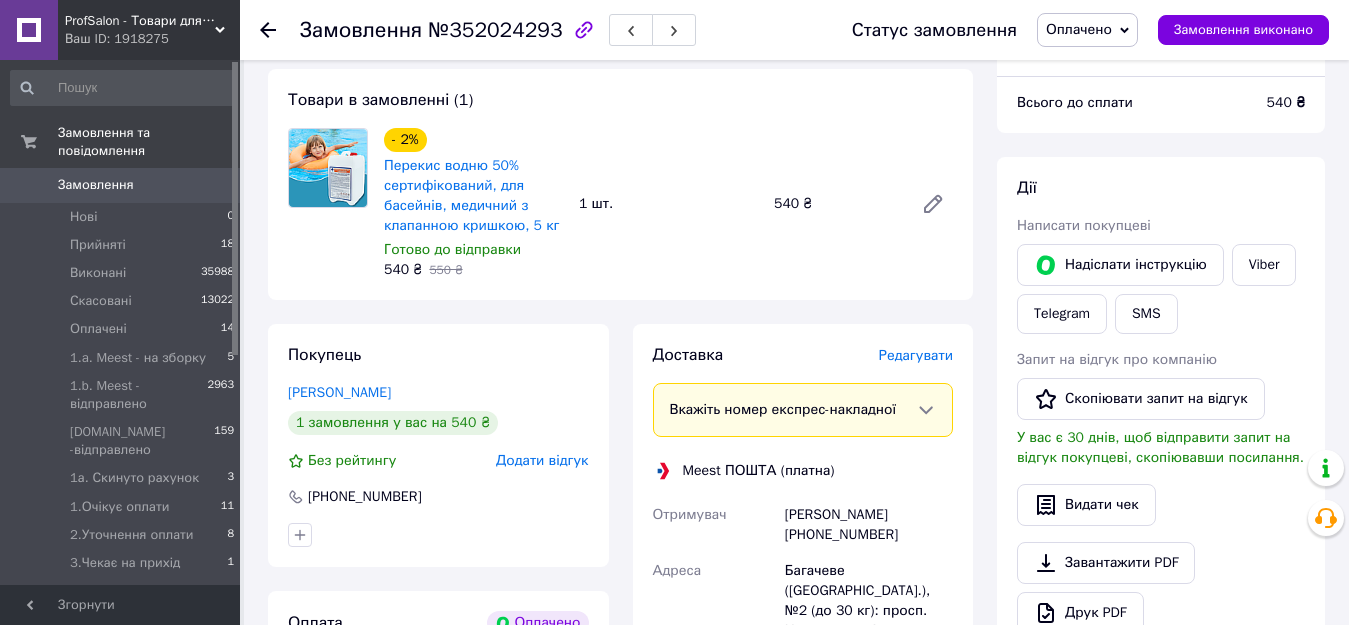 scroll, scrollTop: 700, scrollLeft: 0, axis: vertical 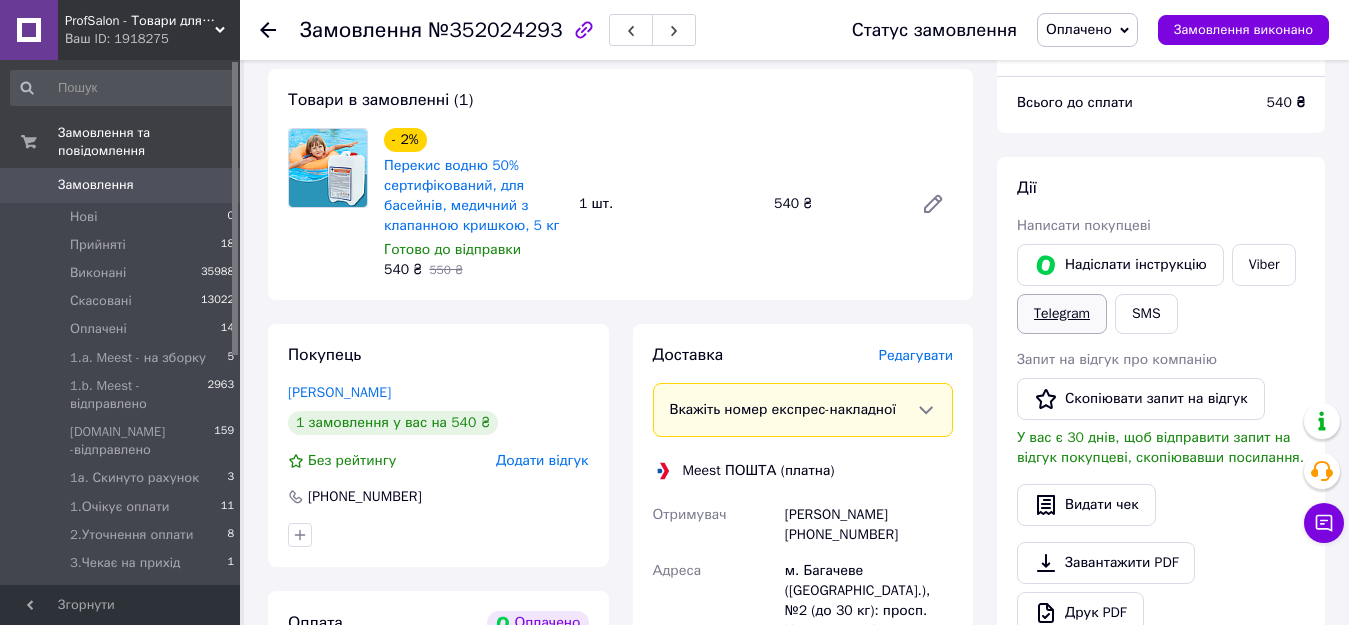 click on "Telegram" at bounding box center (1062, 314) 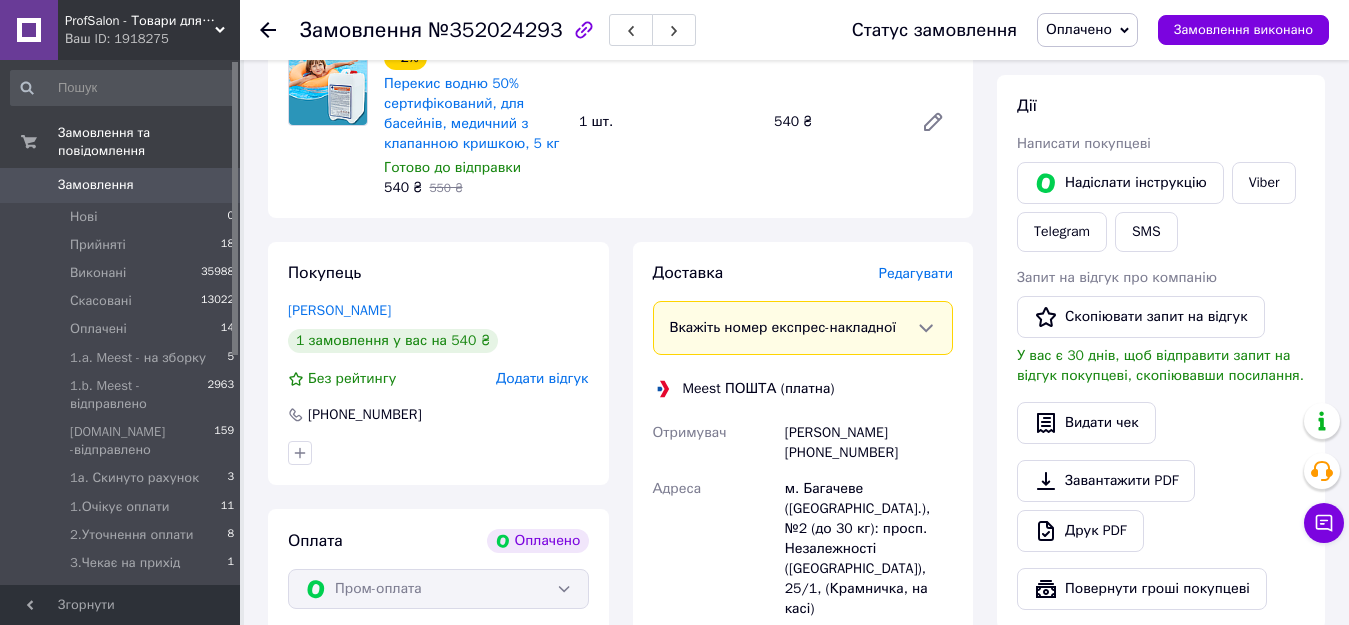 scroll, scrollTop: 1000, scrollLeft: 0, axis: vertical 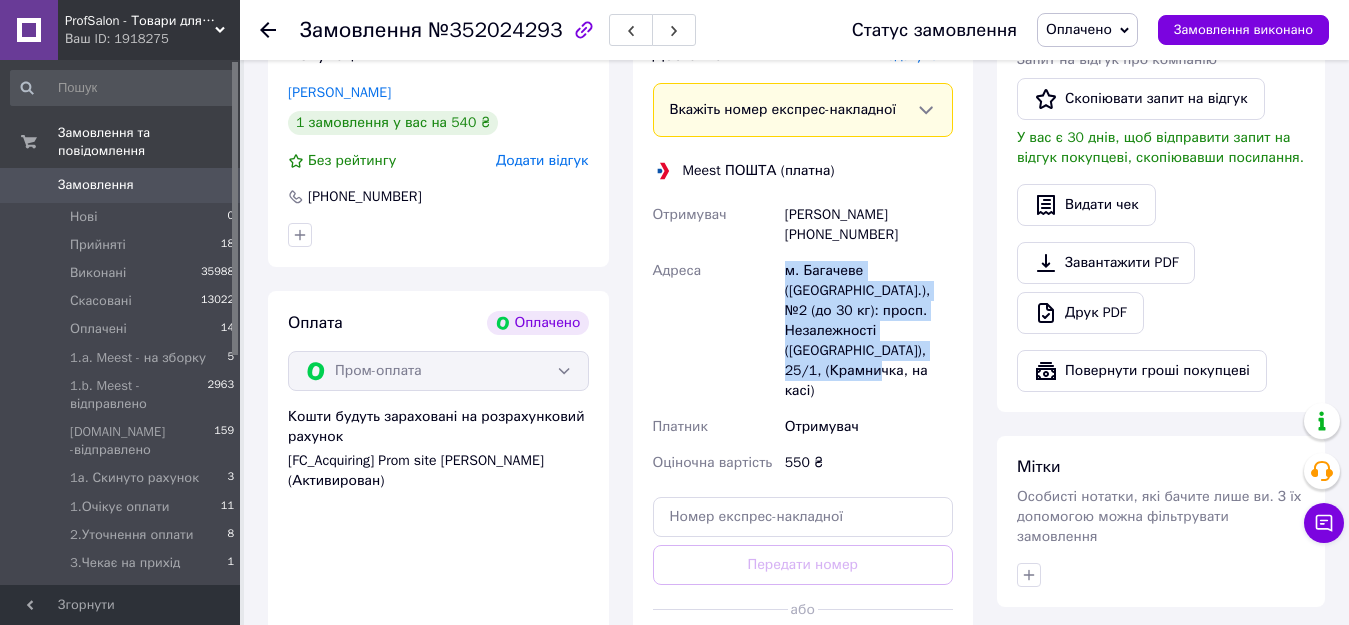 drag, startPoint x: 778, startPoint y: 249, endPoint x: 915, endPoint y: 334, distance: 161.22655 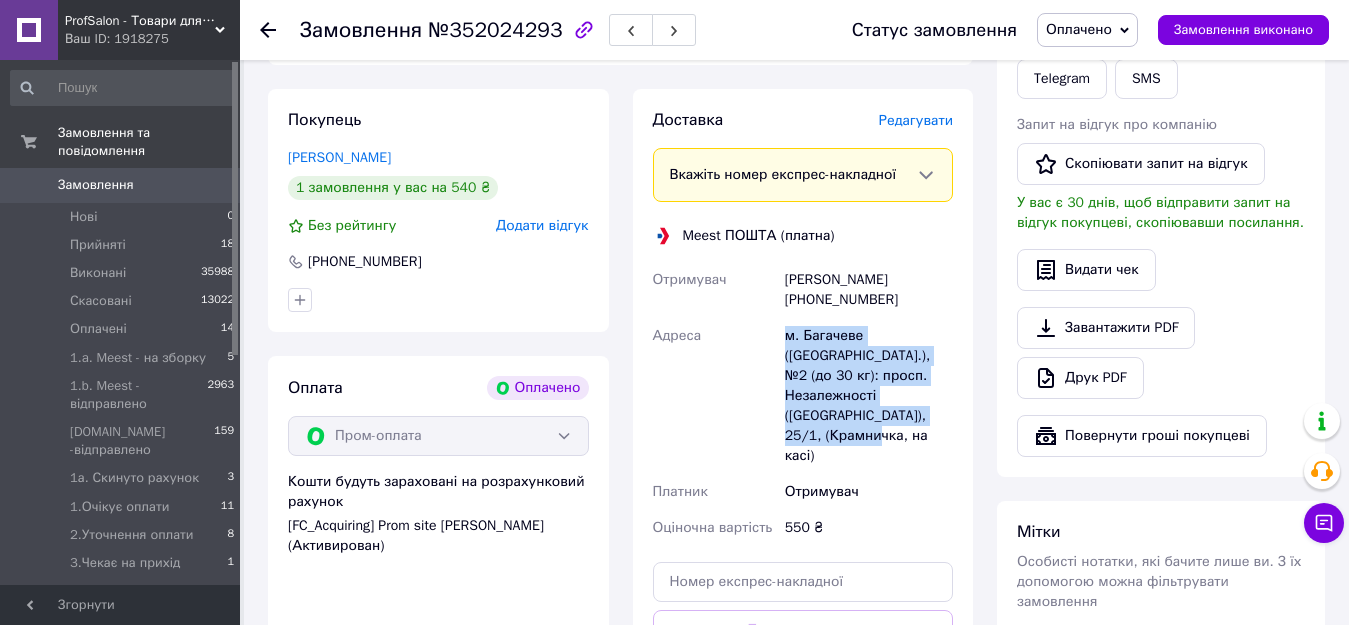 scroll, scrollTop: 900, scrollLeft: 0, axis: vertical 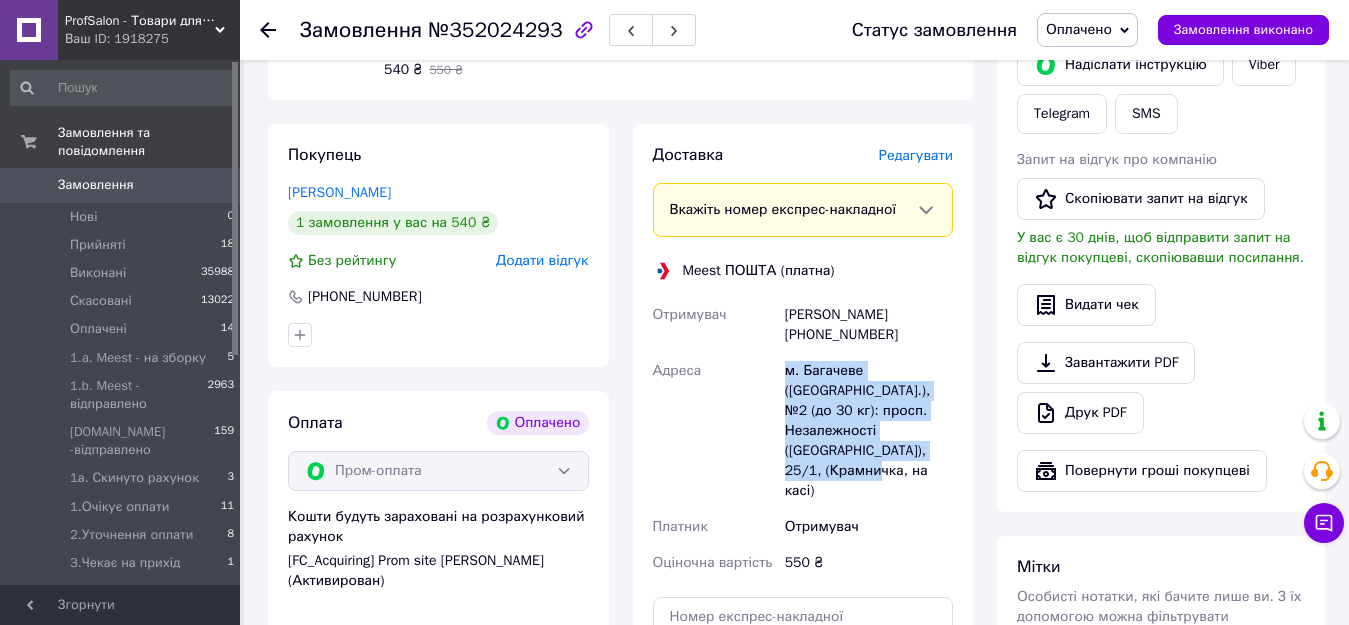 click on "Замовлення" at bounding box center (121, 185) 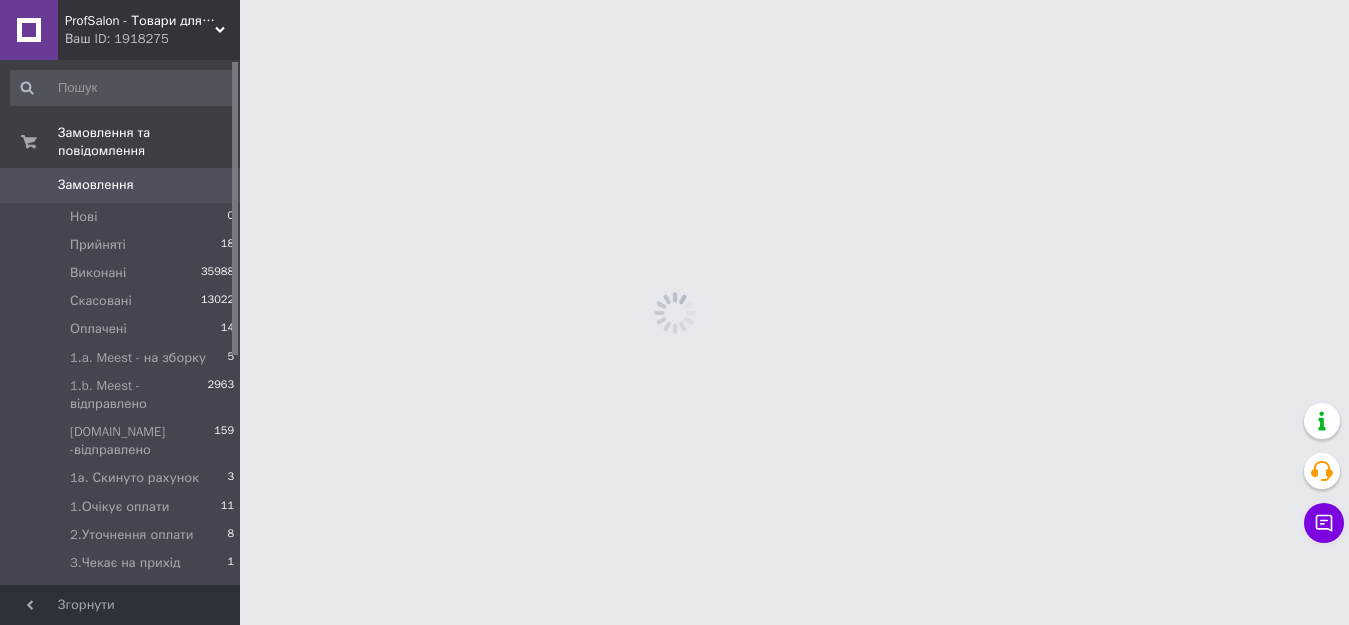 scroll, scrollTop: 0, scrollLeft: 0, axis: both 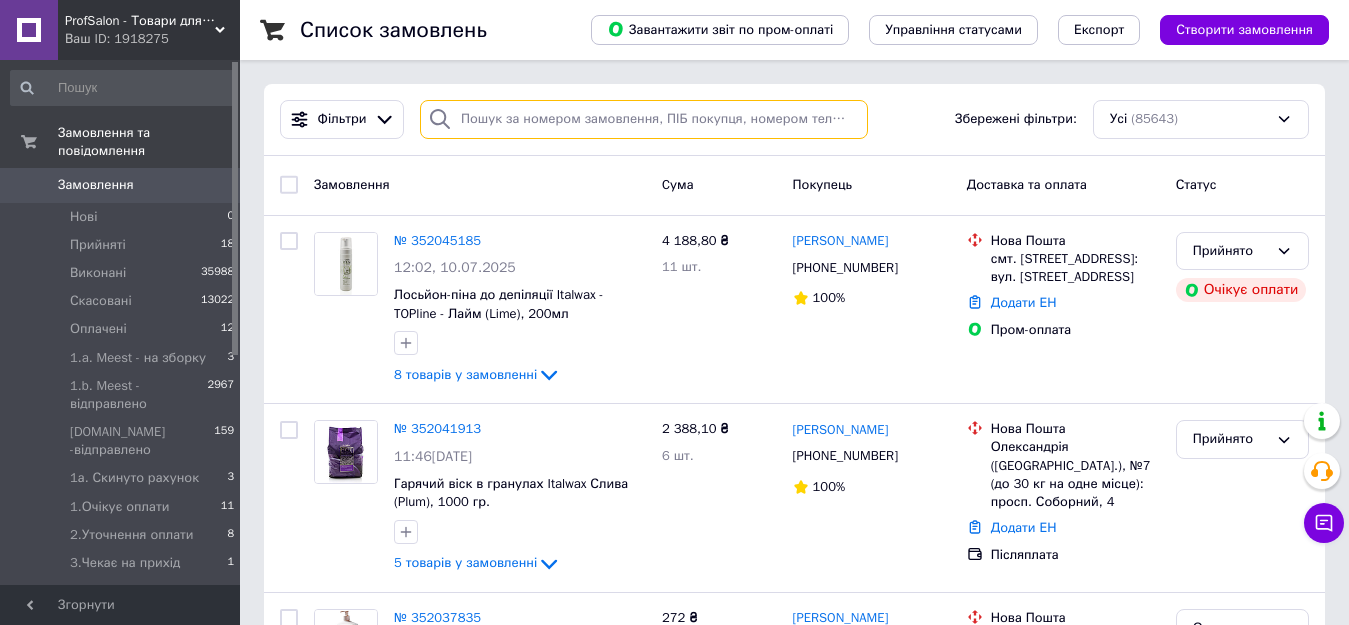 paste on "+380939146856" 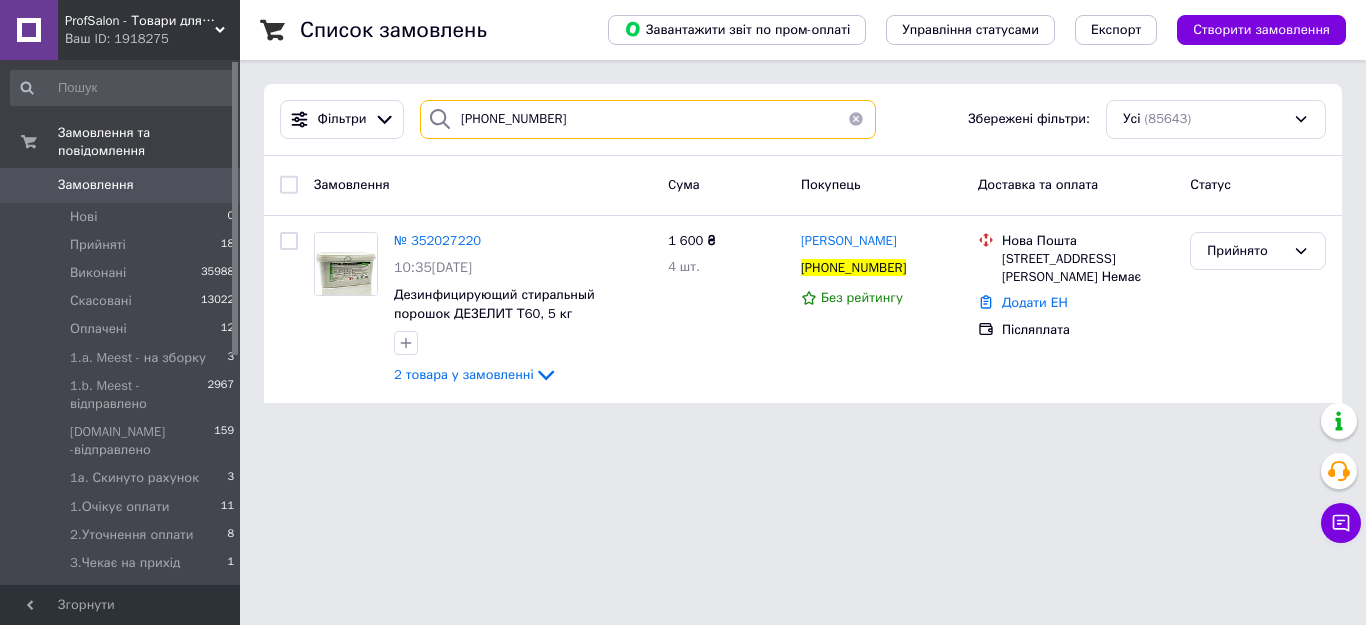 type on "+380939146856" 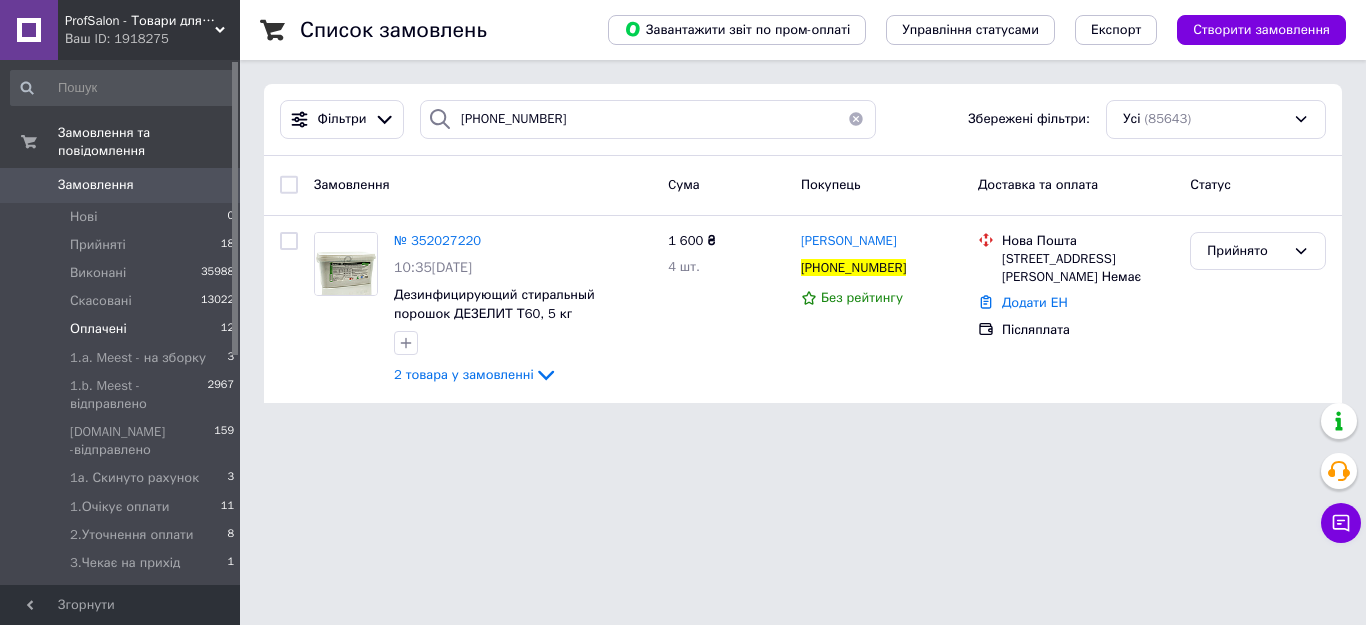 click on "Оплачені" at bounding box center [98, 329] 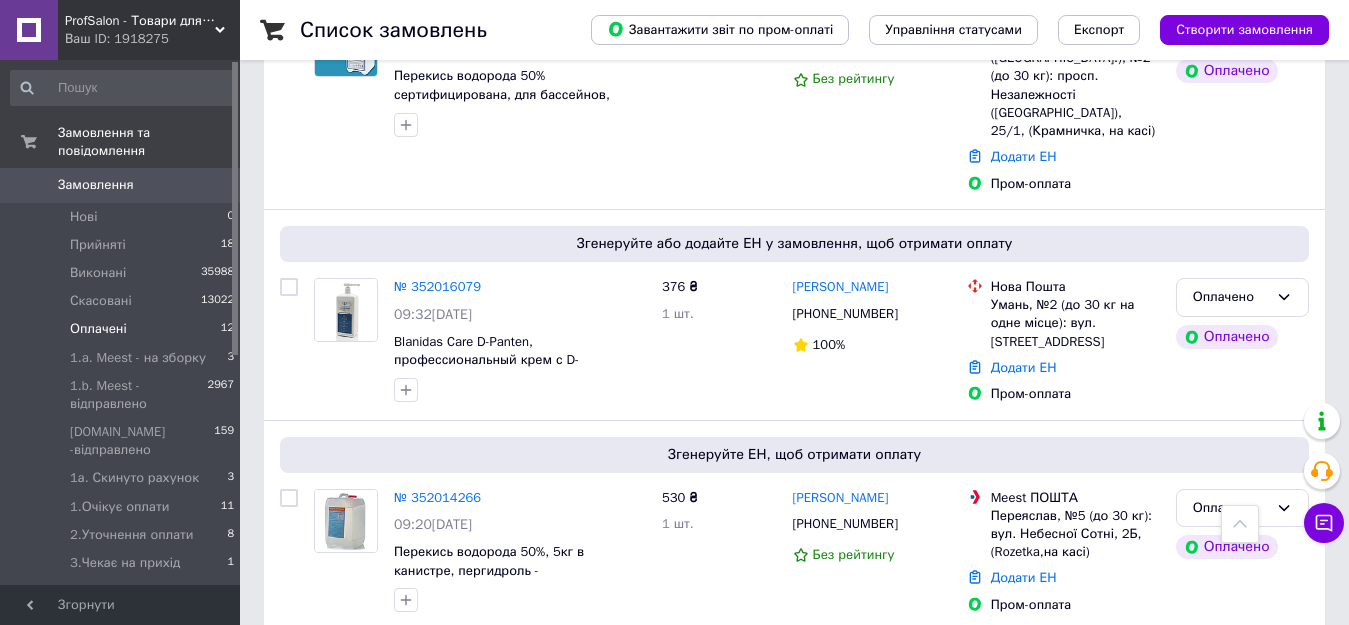 scroll, scrollTop: 1196, scrollLeft: 0, axis: vertical 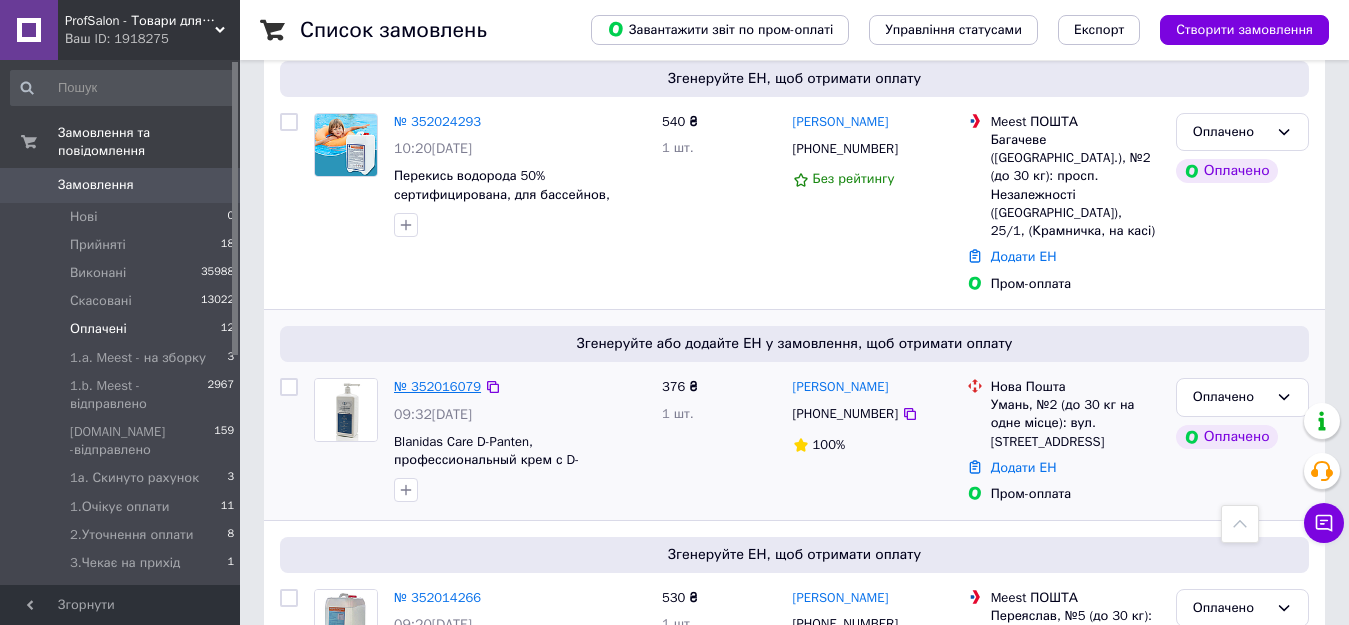 click on "№ 352016079" at bounding box center [437, 386] 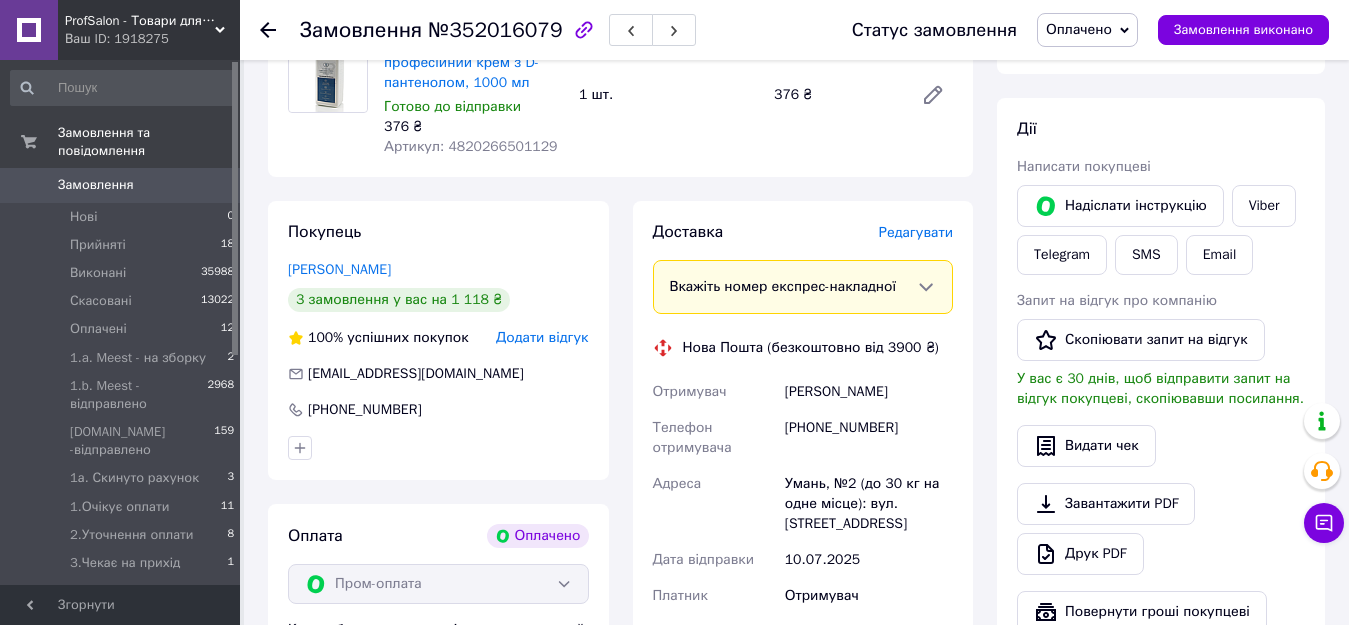 scroll, scrollTop: 800, scrollLeft: 0, axis: vertical 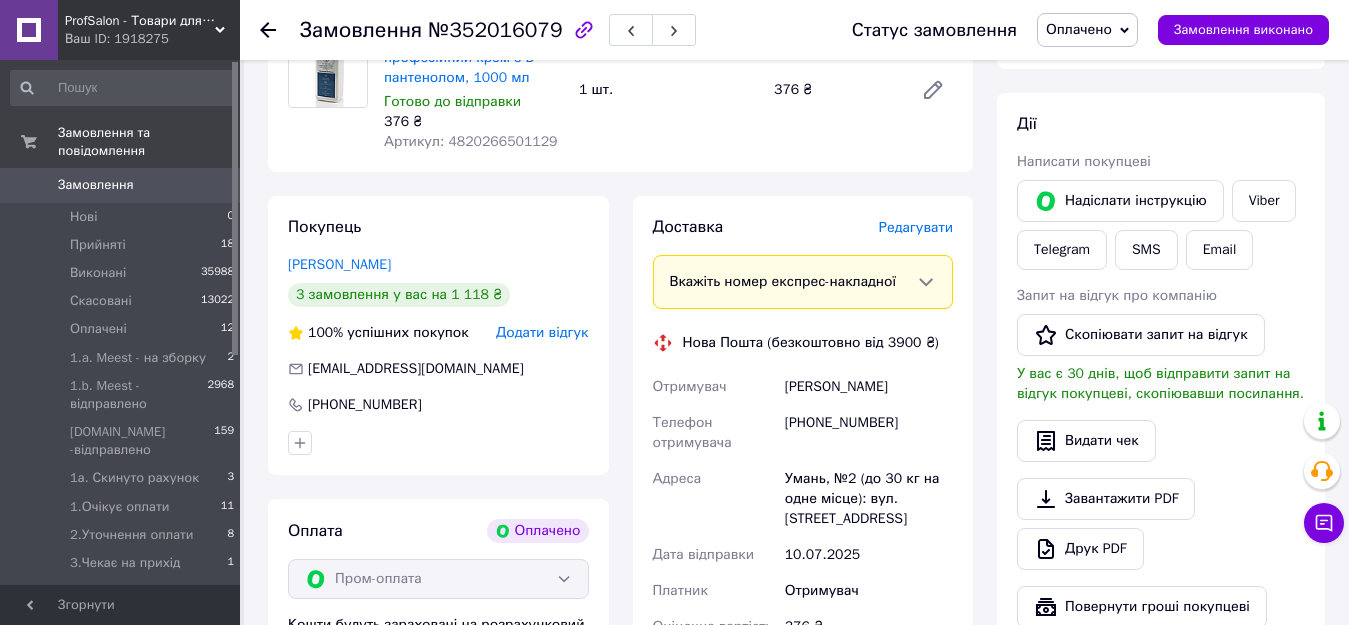 click on "Оплачено" at bounding box center [1079, 29] 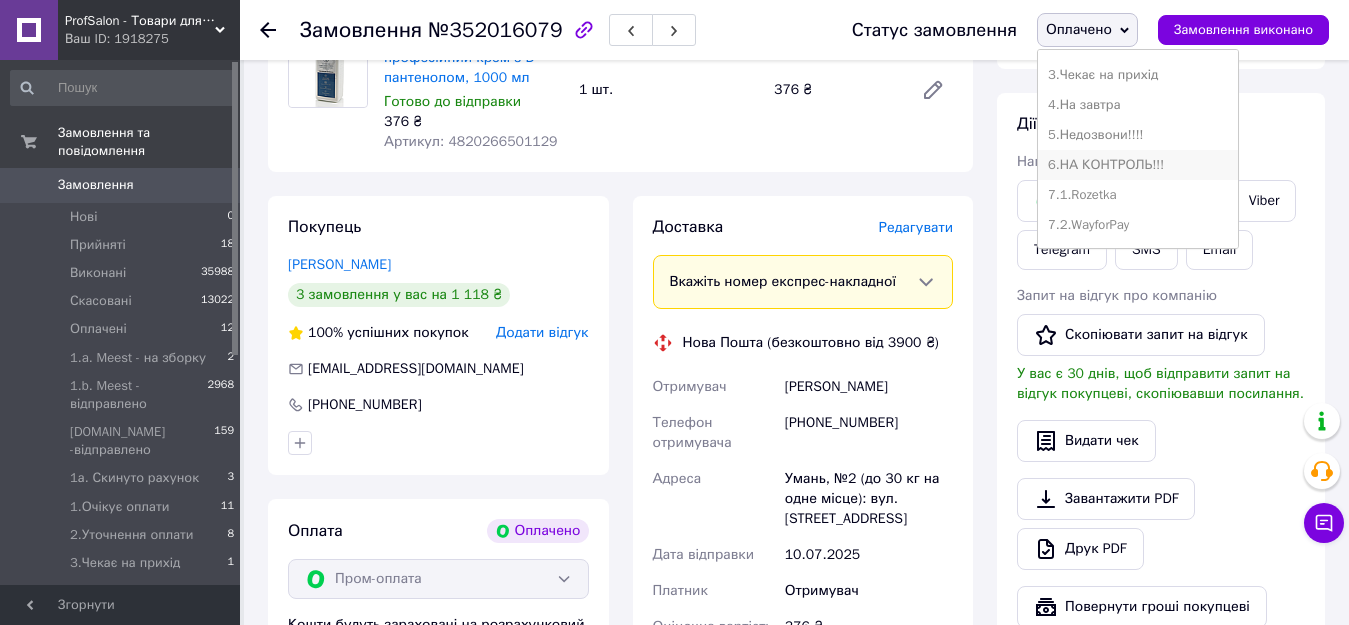scroll, scrollTop: 300, scrollLeft: 0, axis: vertical 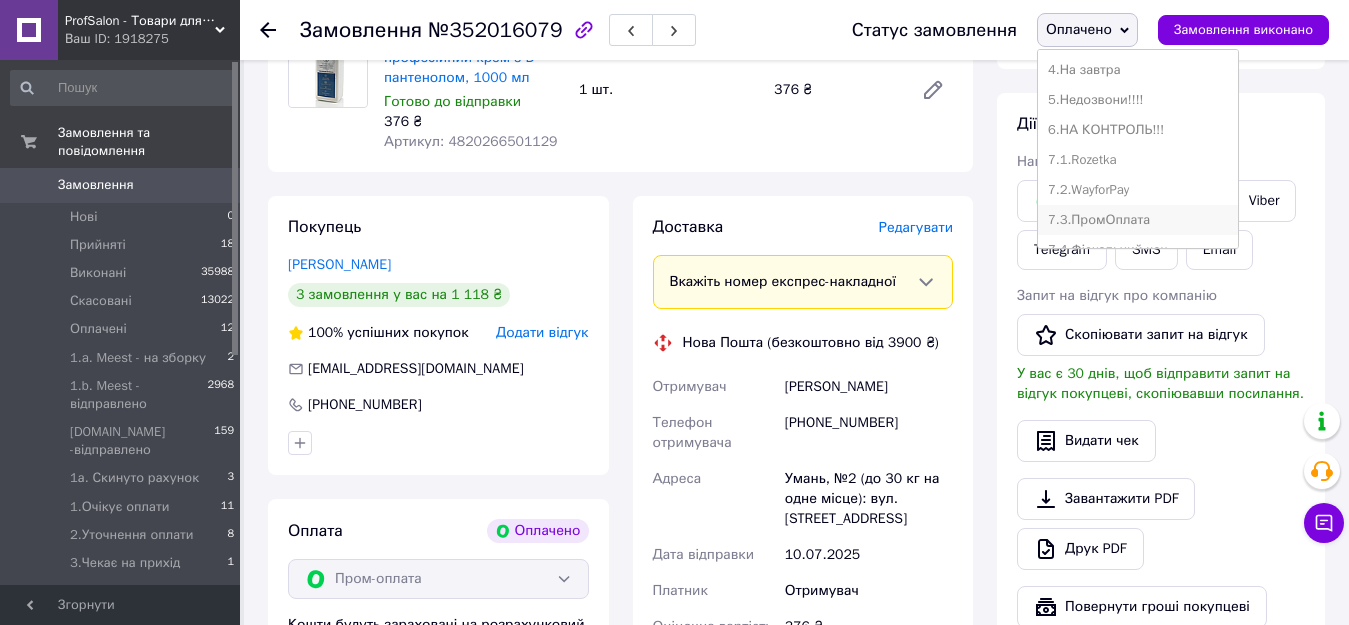 click on "7.3.ПромОплата" at bounding box center (1138, 220) 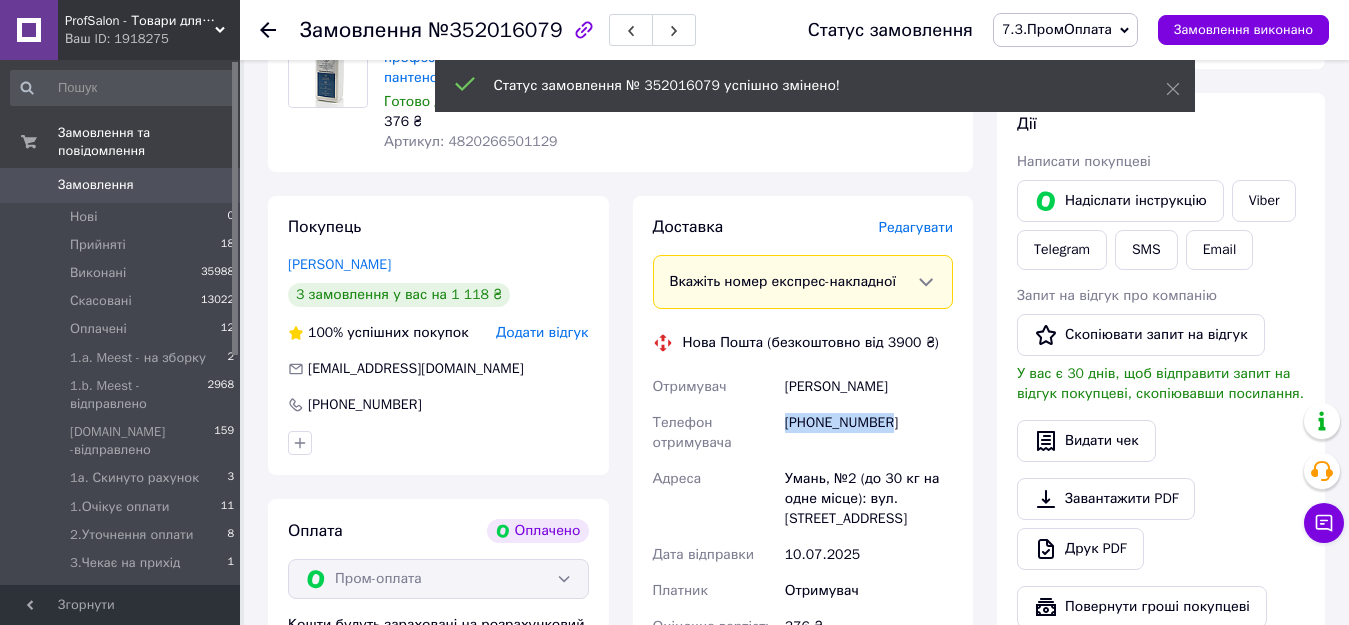 drag, startPoint x: 893, startPoint y: 397, endPoint x: 783, endPoint y: 399, distance: 110.01818 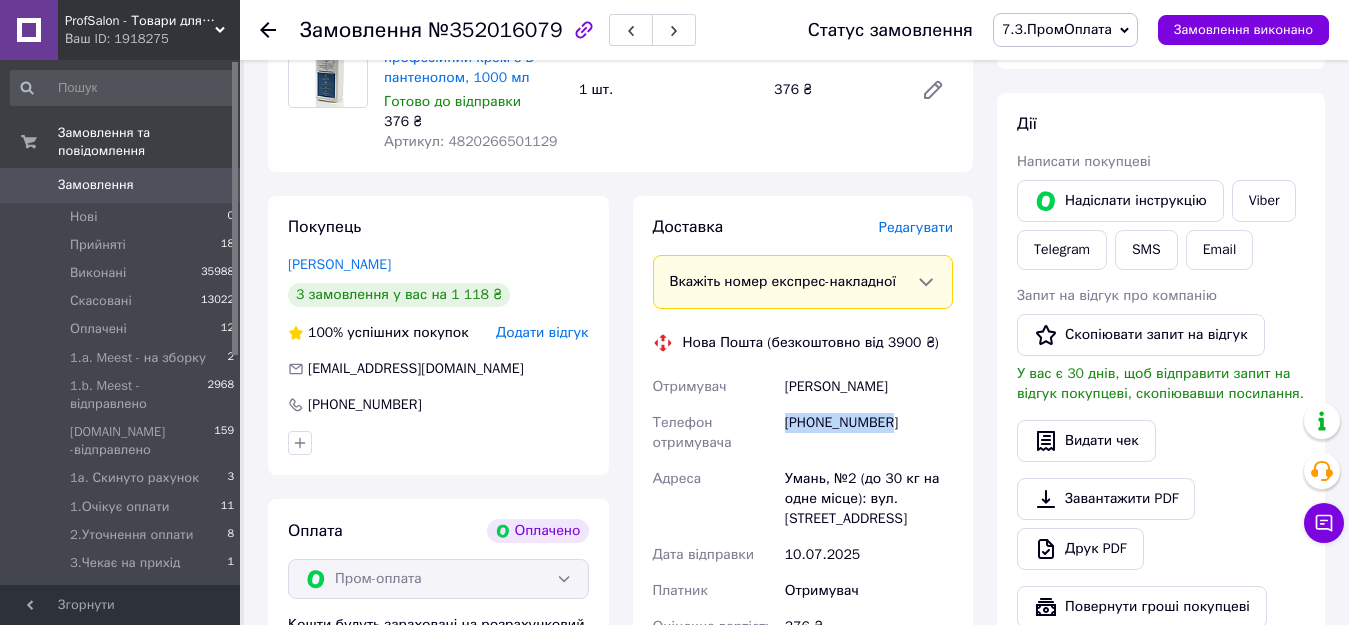 copy on "[PHONE_NUMBER]" 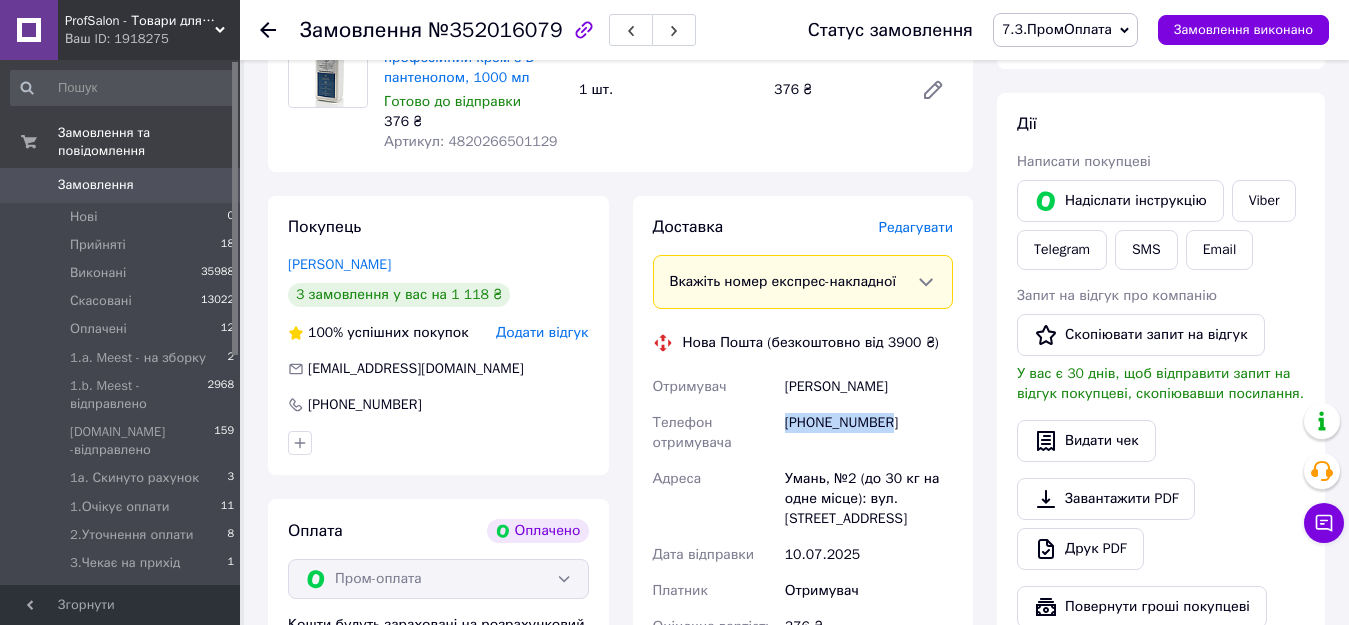 scroll, scrollTop: 700, scrollLeft: 0, axis: vertical 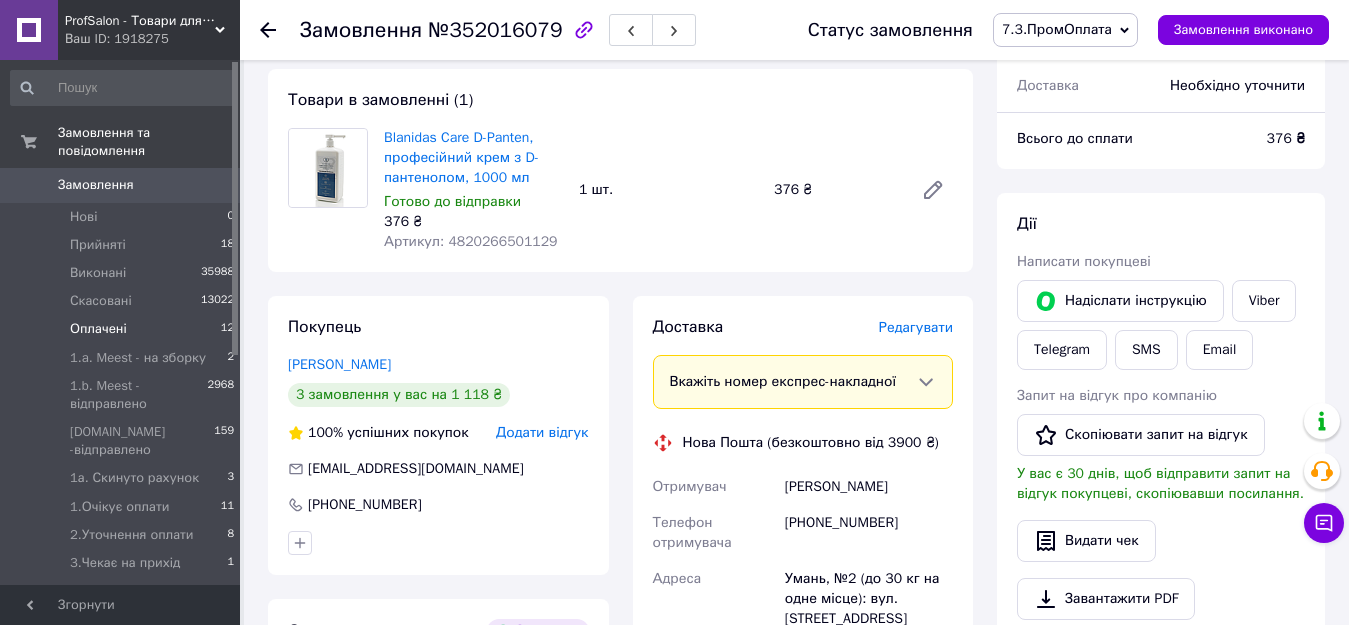 click on "Оплачені 12" at bounding box center (123, 329) 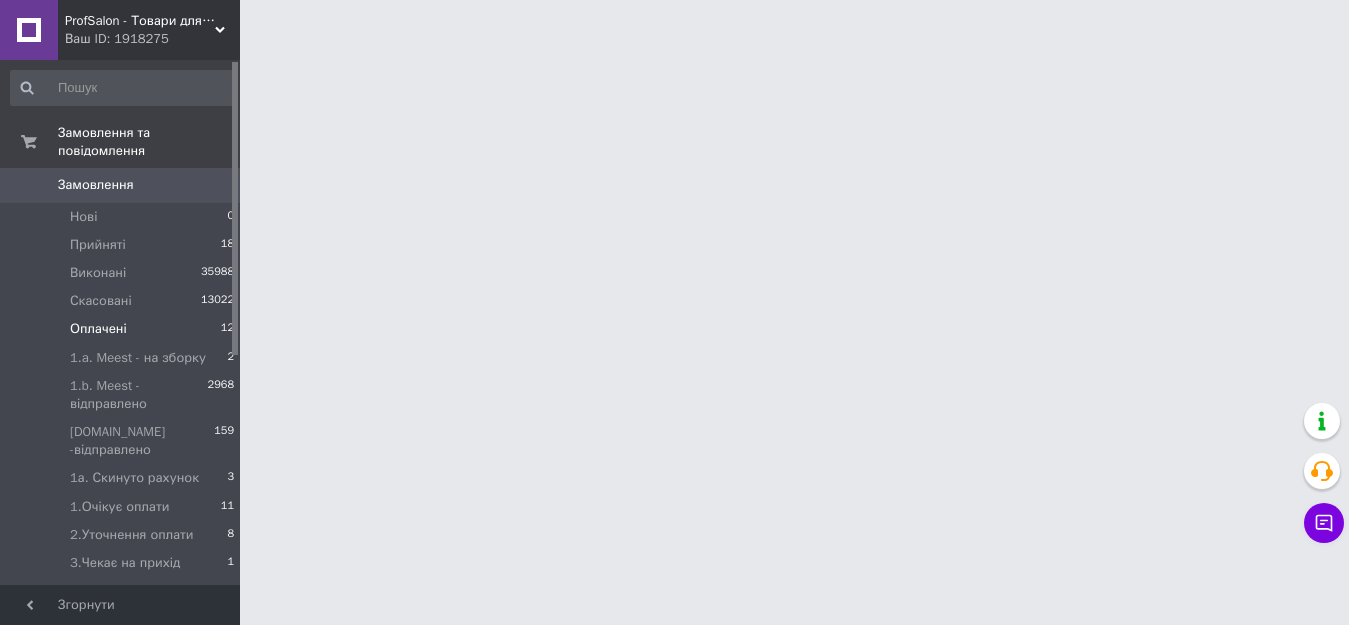 scroll, scrollTop: 0, scrollLeft: 0, axis: both 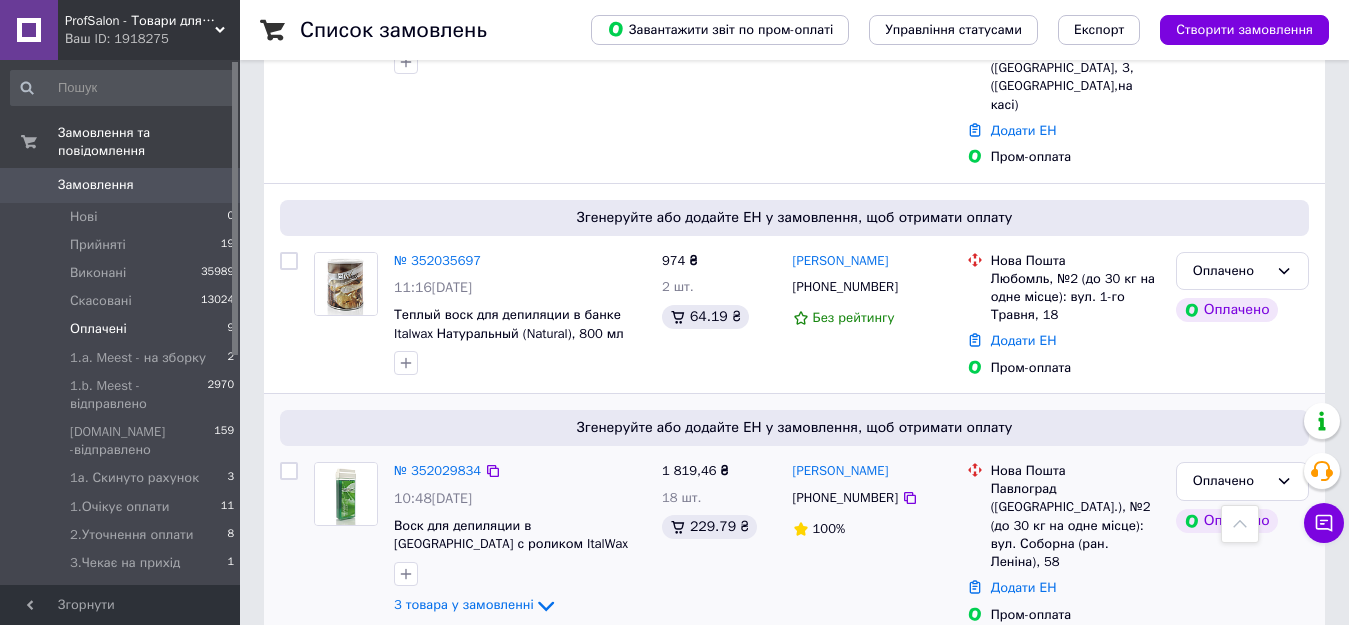 click on "№ 352029834" at bounding box center [437, 471] 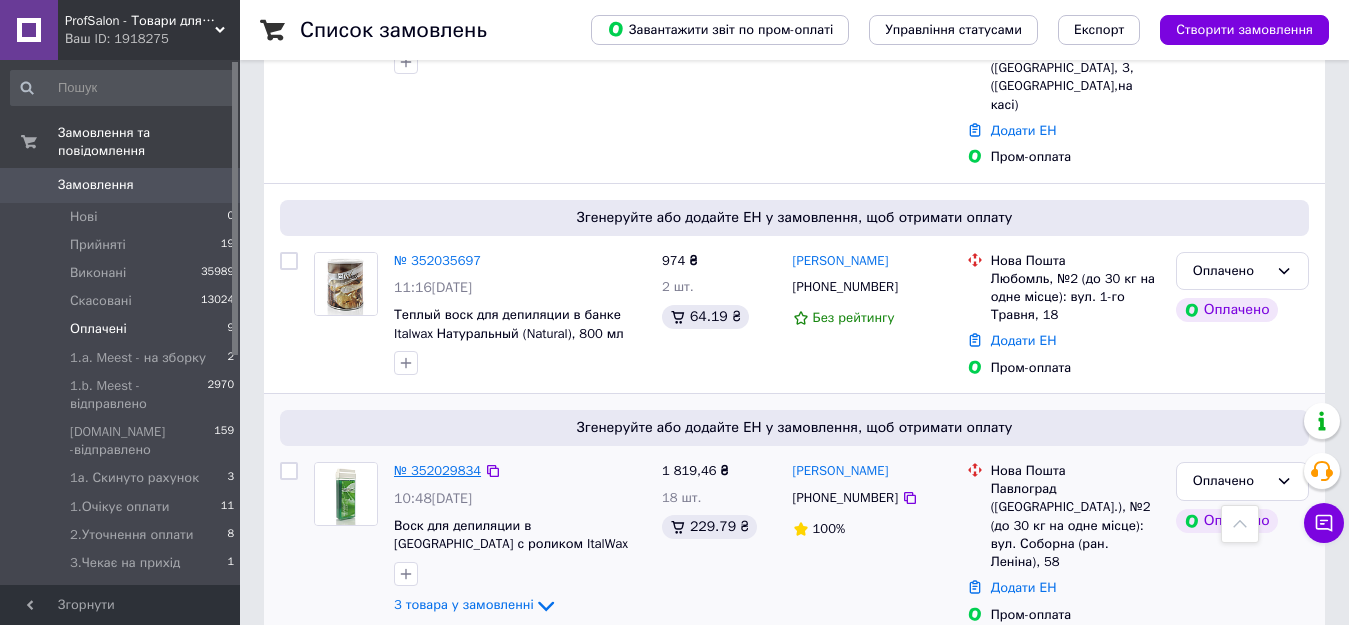 click on "№ 352029834" at bounding box center (437, 470) 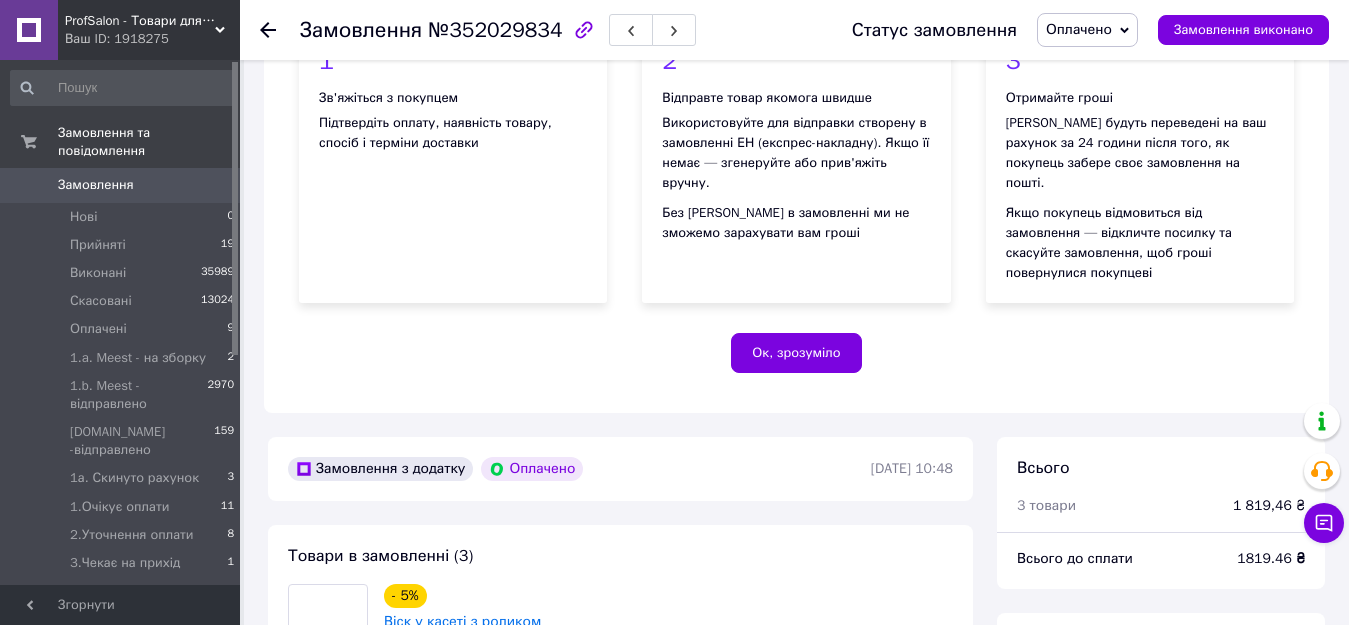 scroll, scrollTop: 600, scrollLeft: 0, axis: vertical 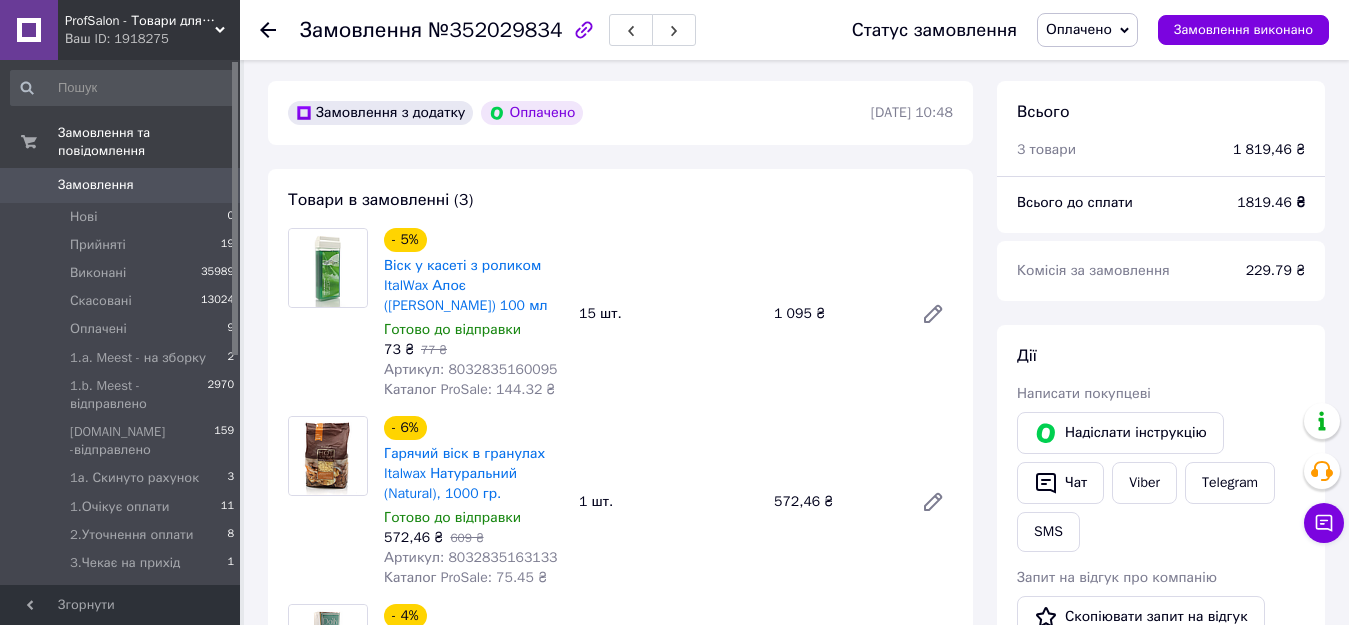 click on "Оплачено" at bounding box center (1079, 29) 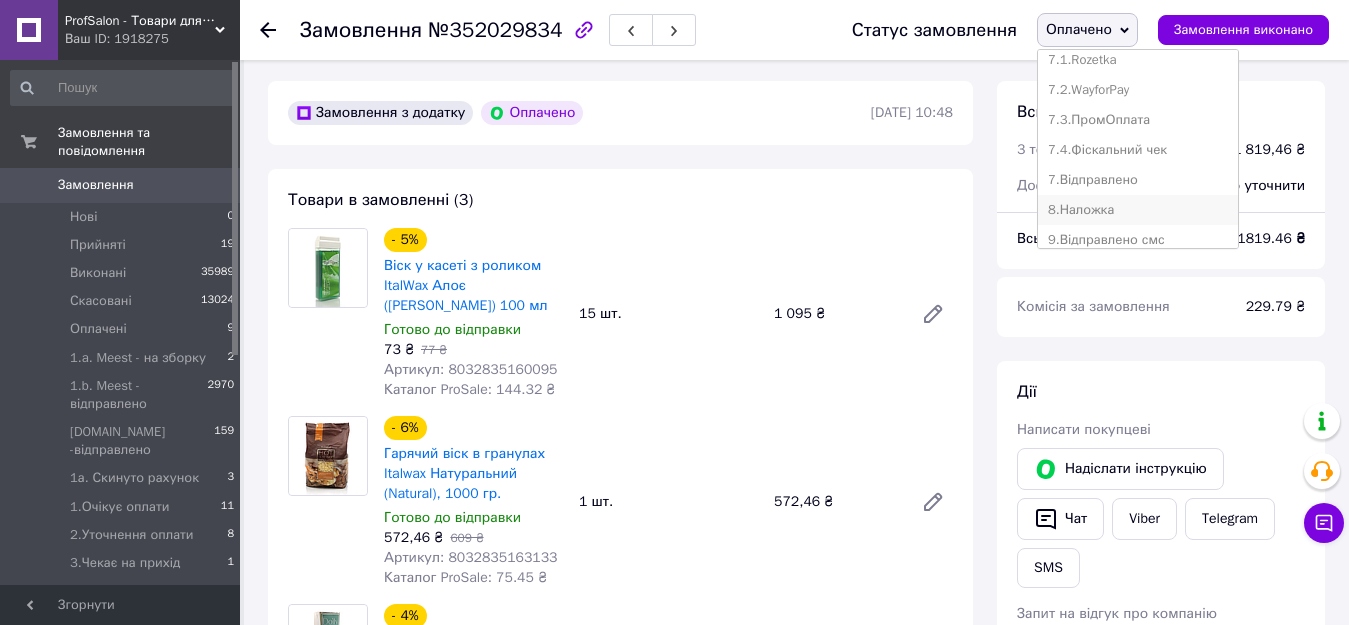 scroll, scrollTop: 472, scrollLeft: 0, axis: vertical 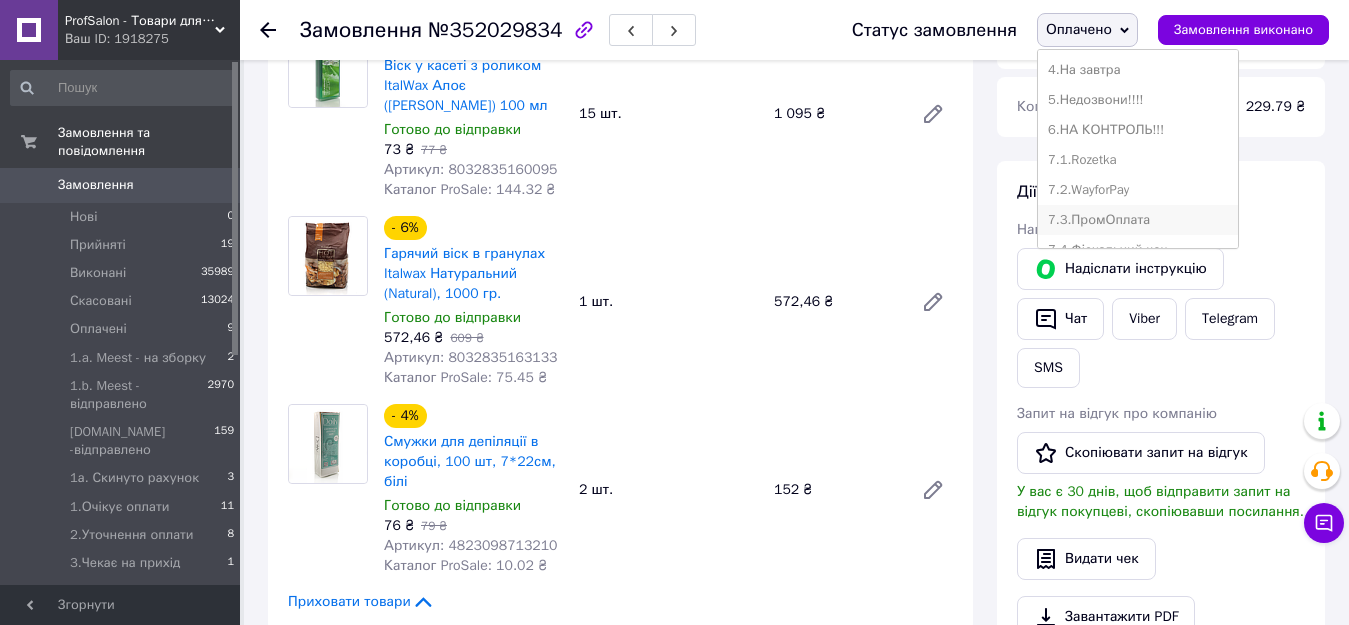 click on "7.3.ПромОплата" at bounding box center [1138, 220] 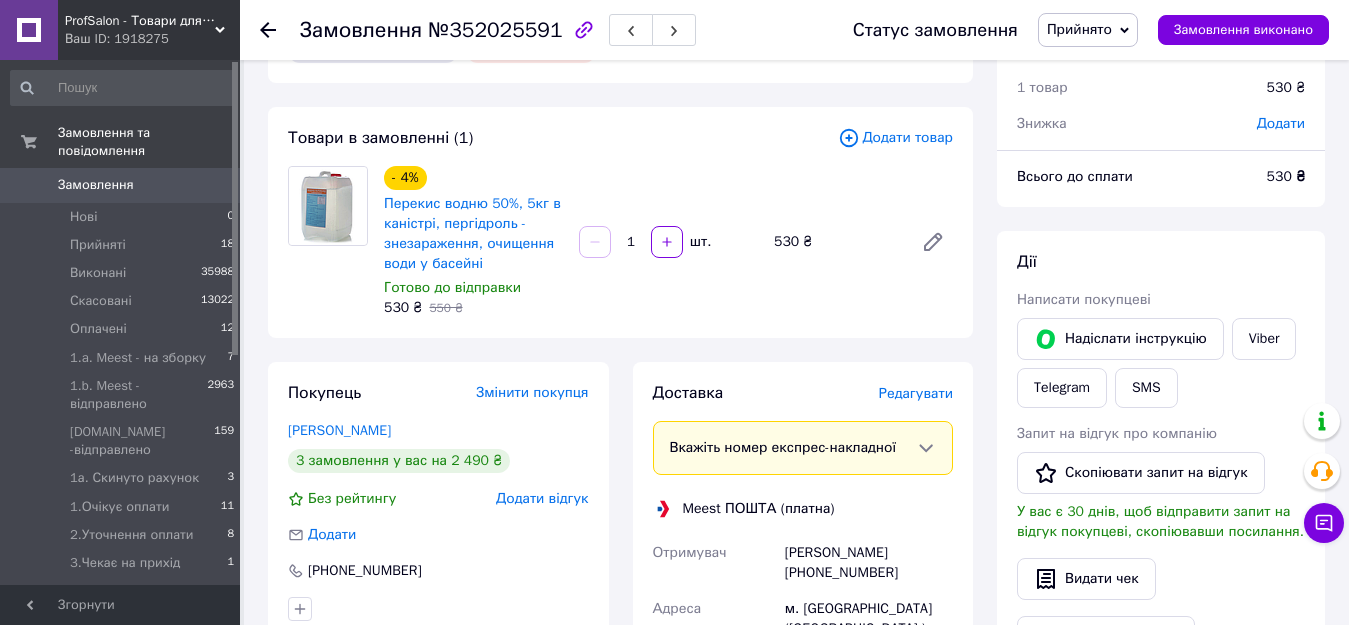 scroll, scrollTop: 100, scrollLeft: 0, axis: vertical 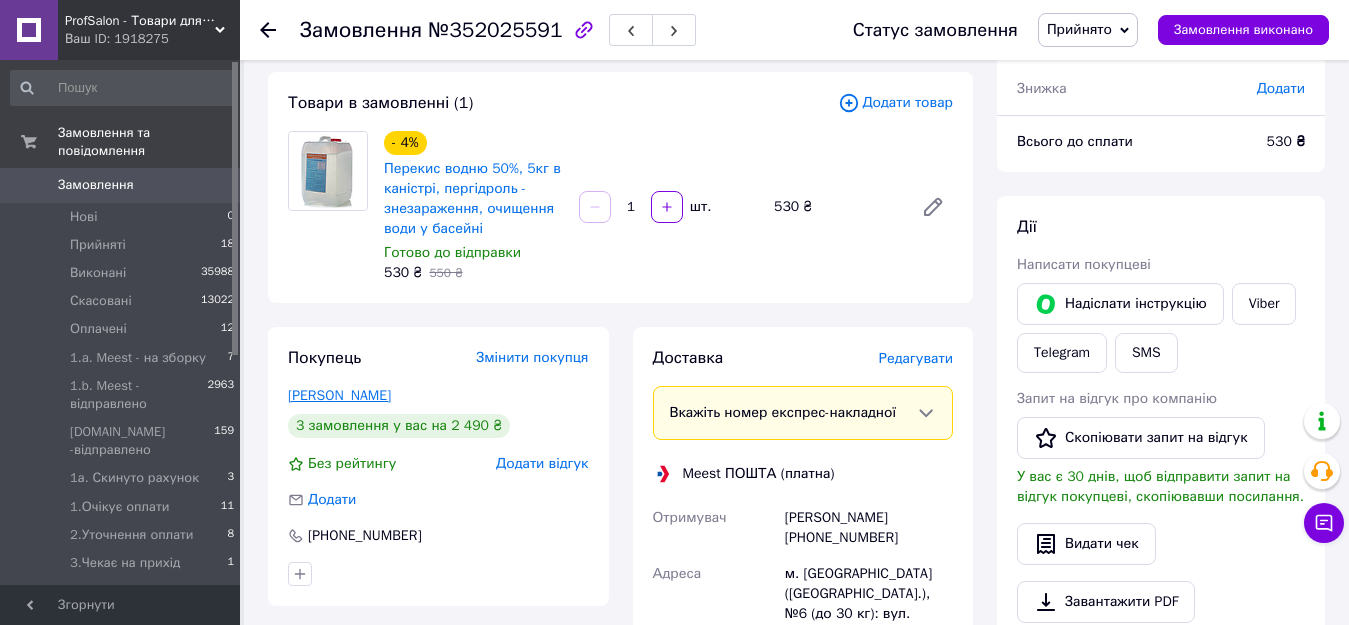 click on "[PERSON_NAME]" at bounding box center (339, 395) 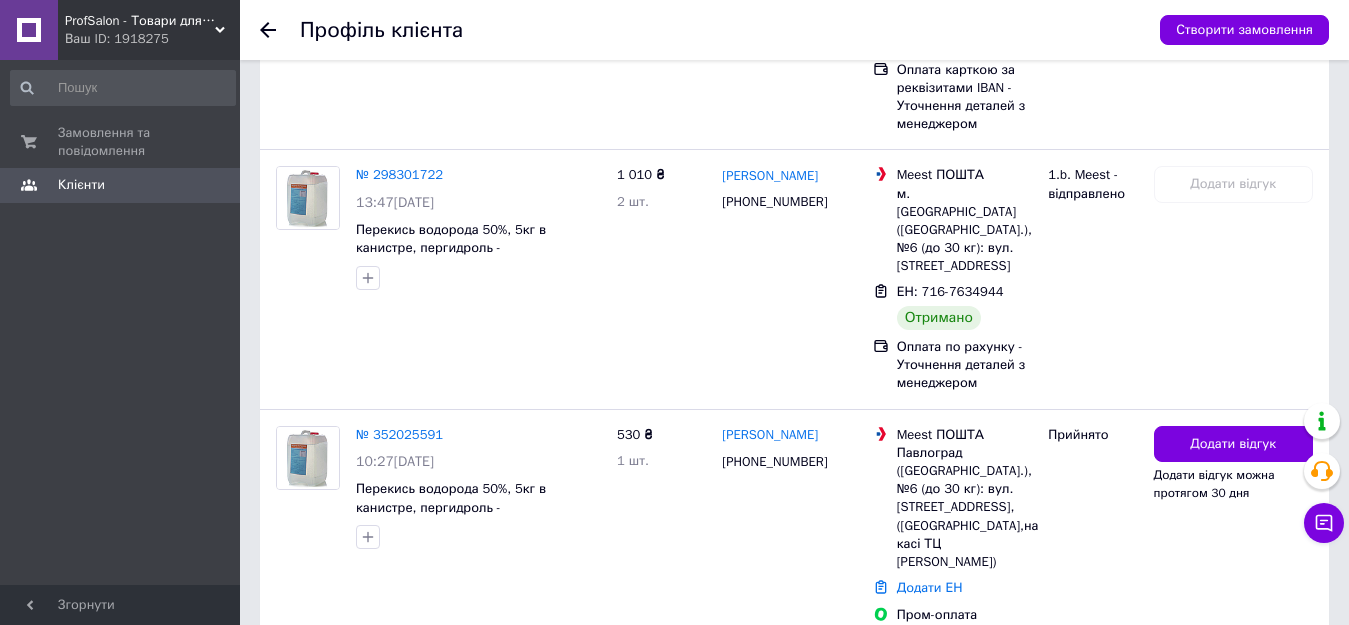 scroll, scrollTop: 808, scrollLeft: 0, axis: vertical 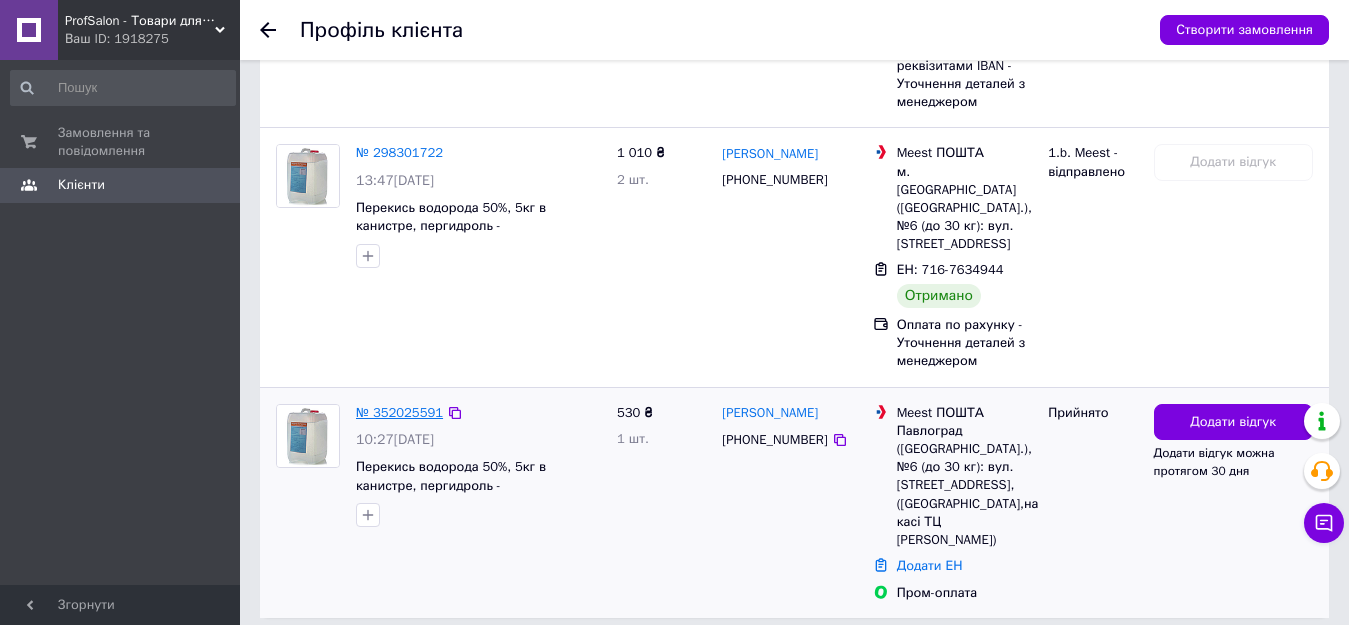 click on "№ 352025591" at bounding box center [399, 412] 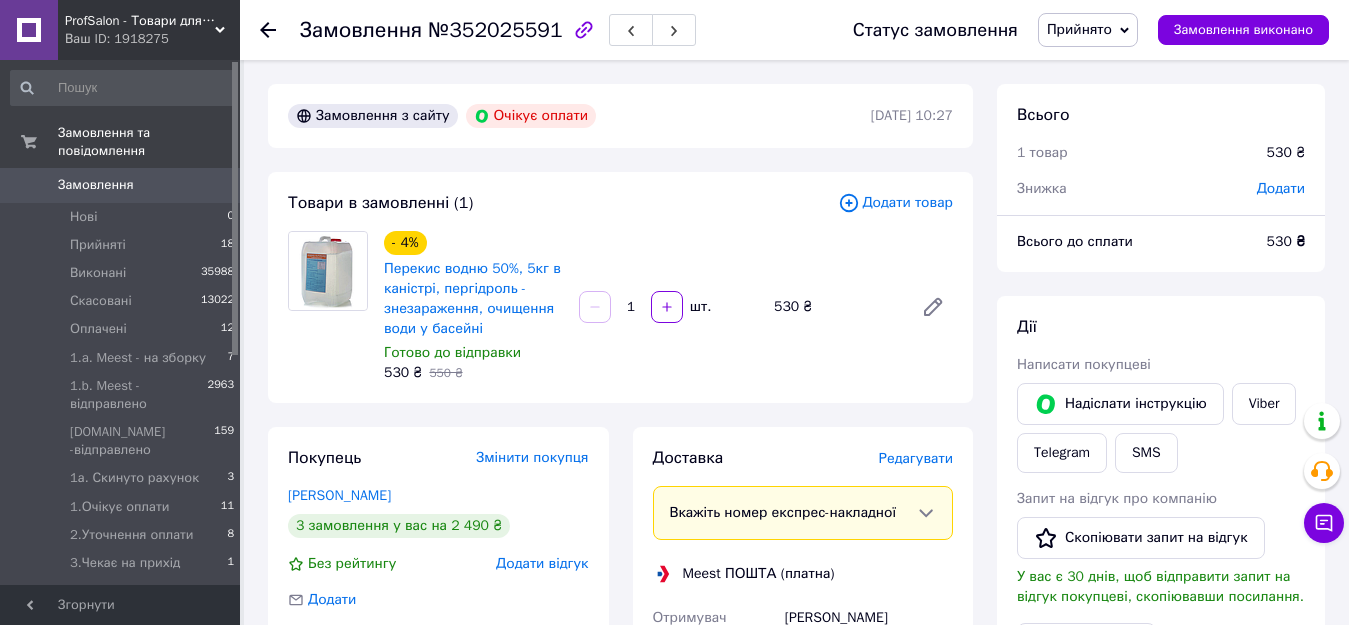 scroll, scrollTop: 200, scrollLeft: 0, axis: vertical 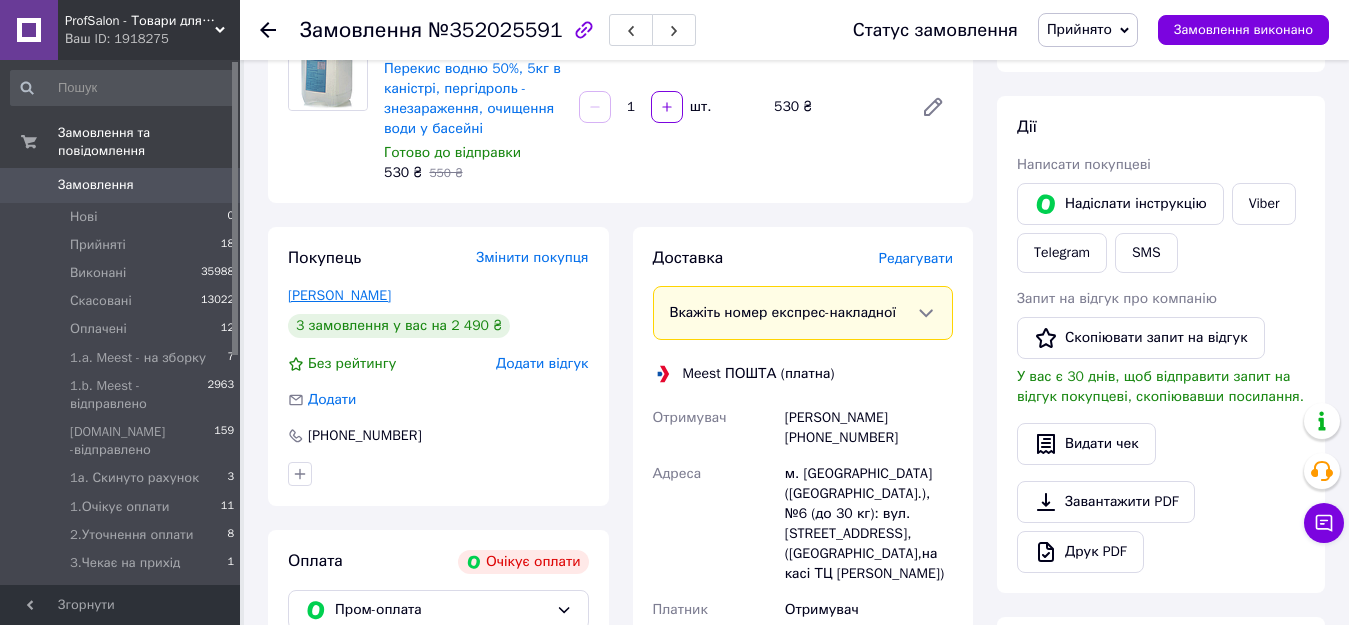 click on "Осипенко Юлія" at bounding box center (339, 295) 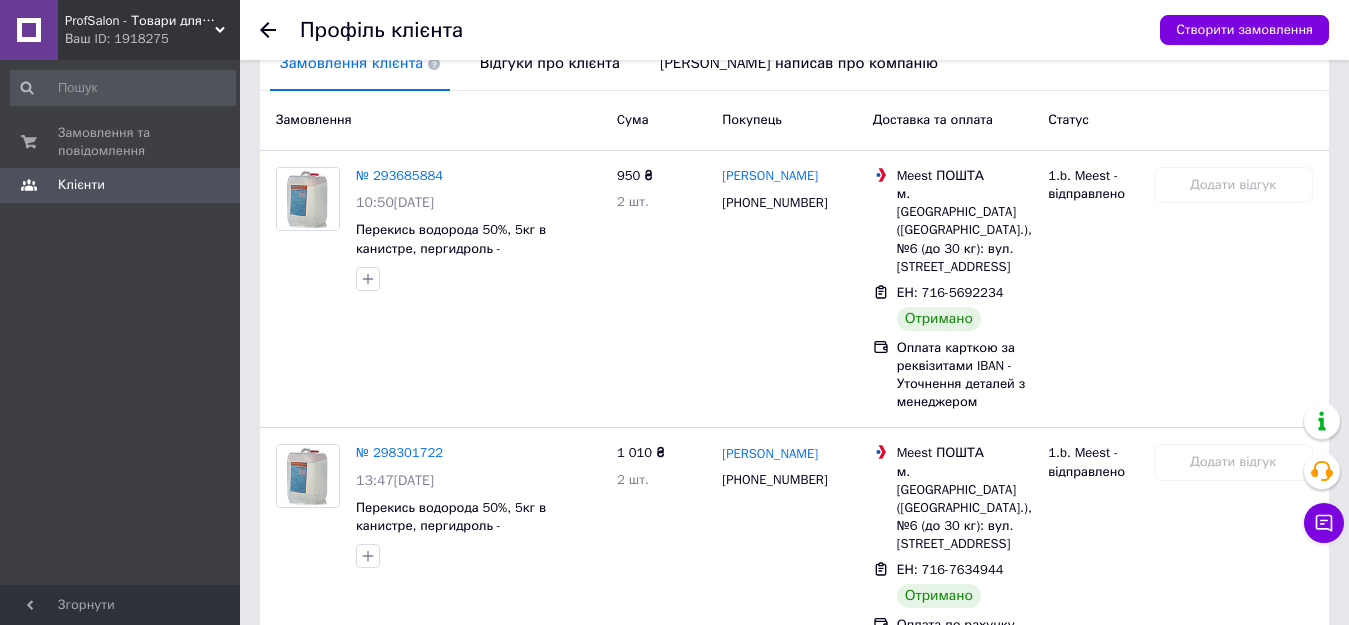 scroll, scrollTop: 808, scrollLeft: 0, axis: vertical 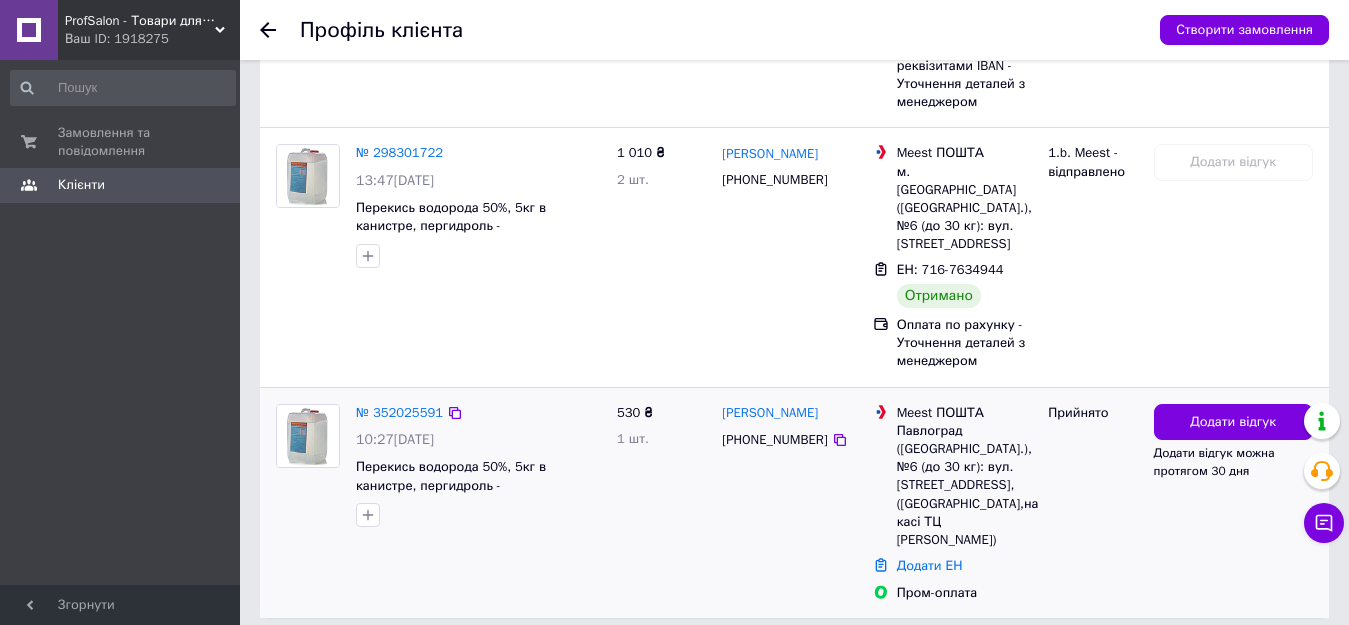 click on "№ 352025591" at bounding box center (399, 413) 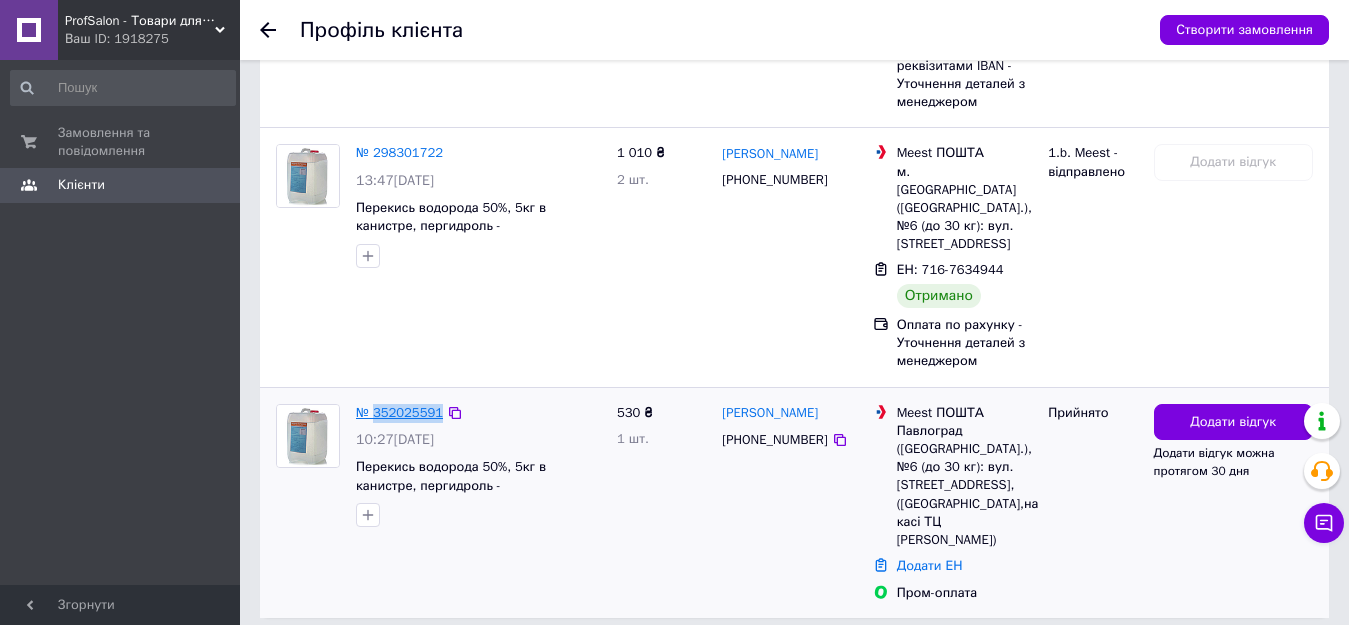 click on "№ 352025591" at bounding box center [399, 412] 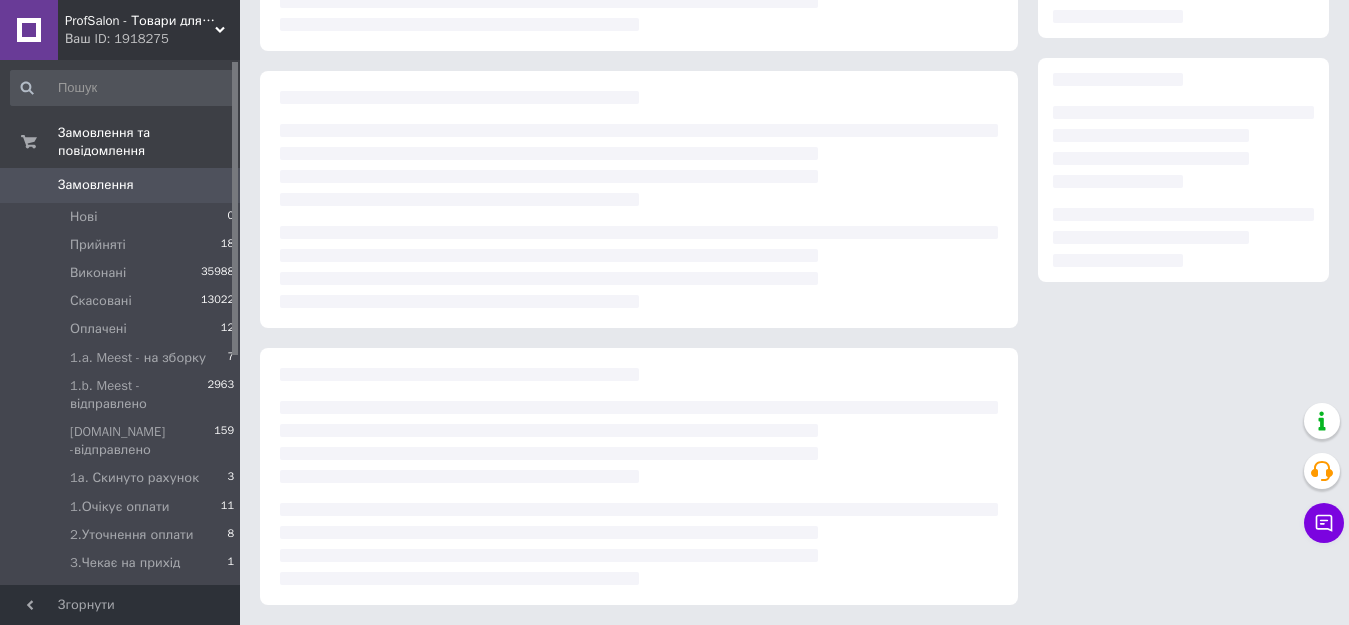 scroll, scrollTop: 0, scrollLeft: 0, axis: both 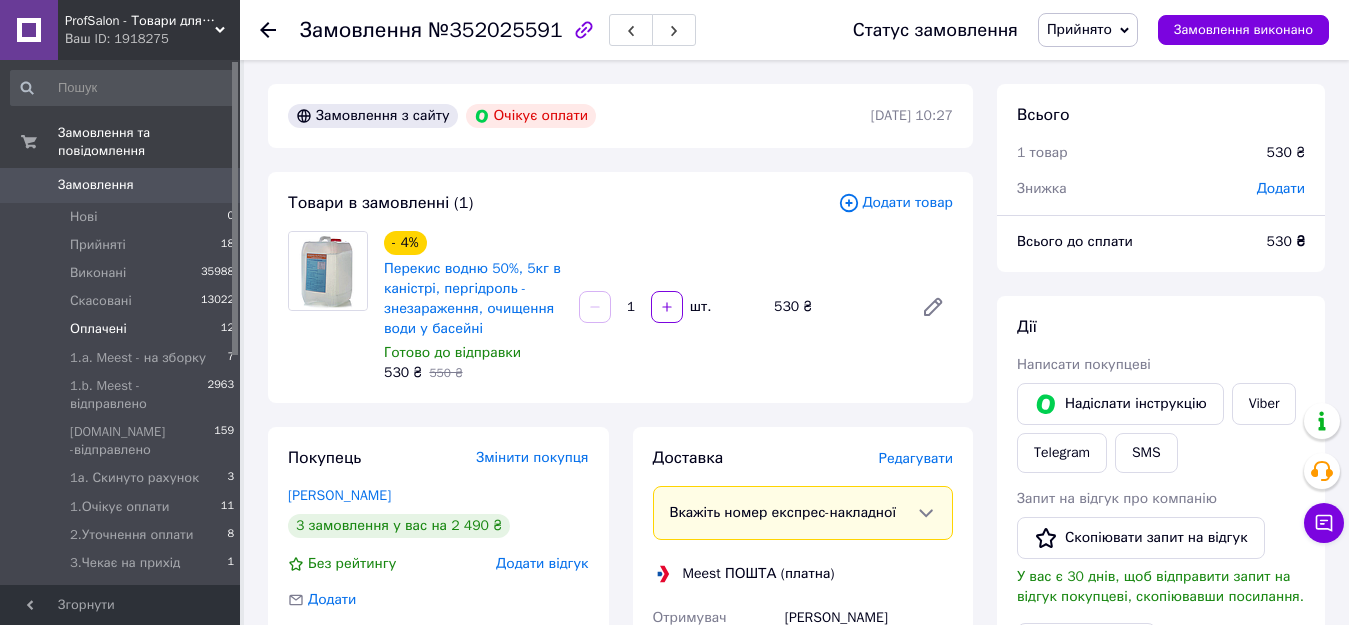 click on "Оплачені" at bounding box center (98, 329) 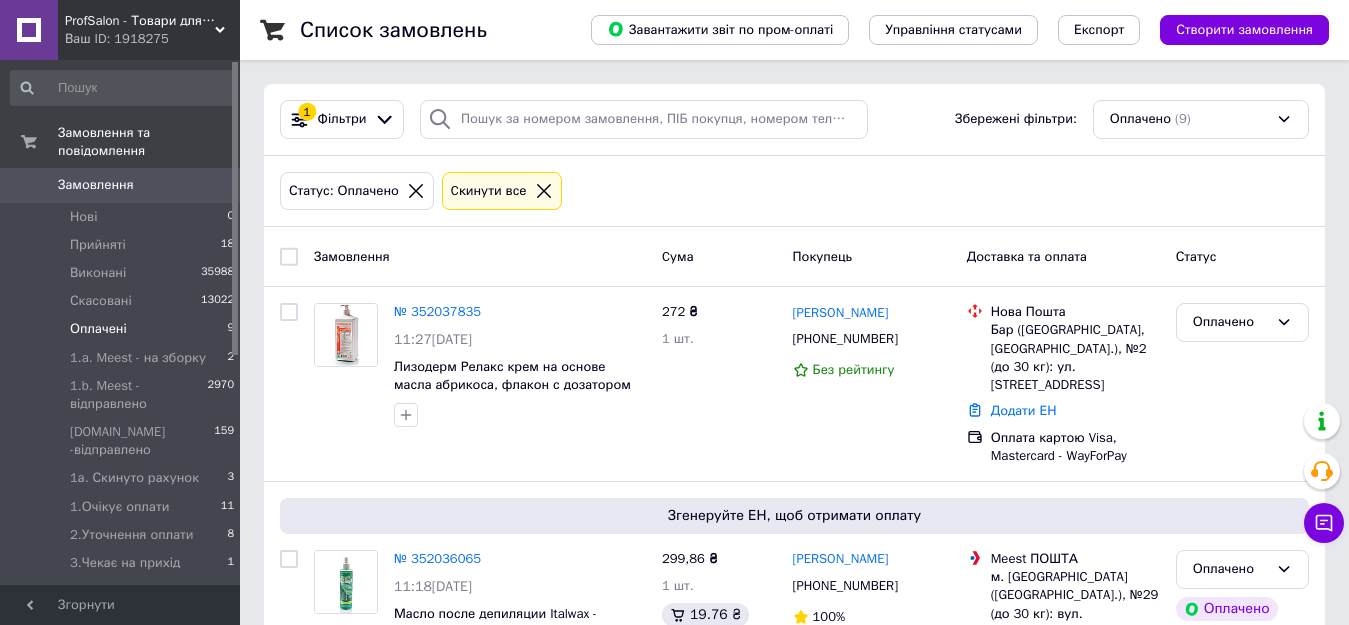 click 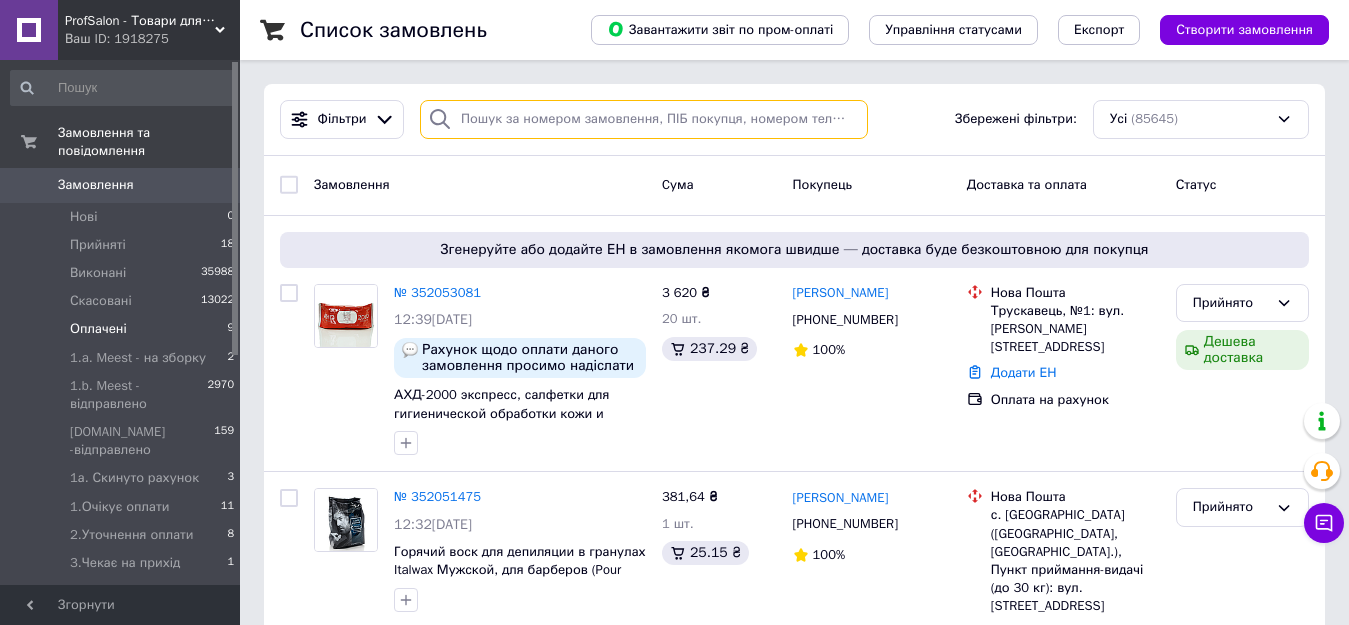 paste on "+380932232221" 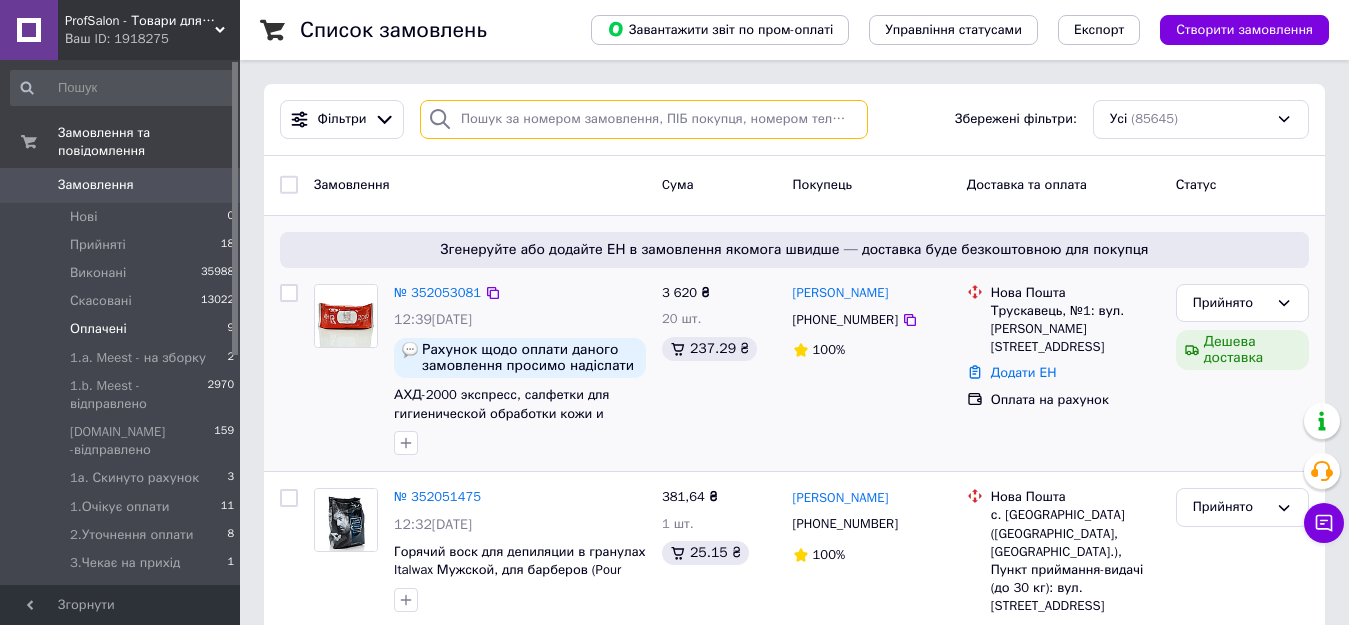 type on "+380932232221" 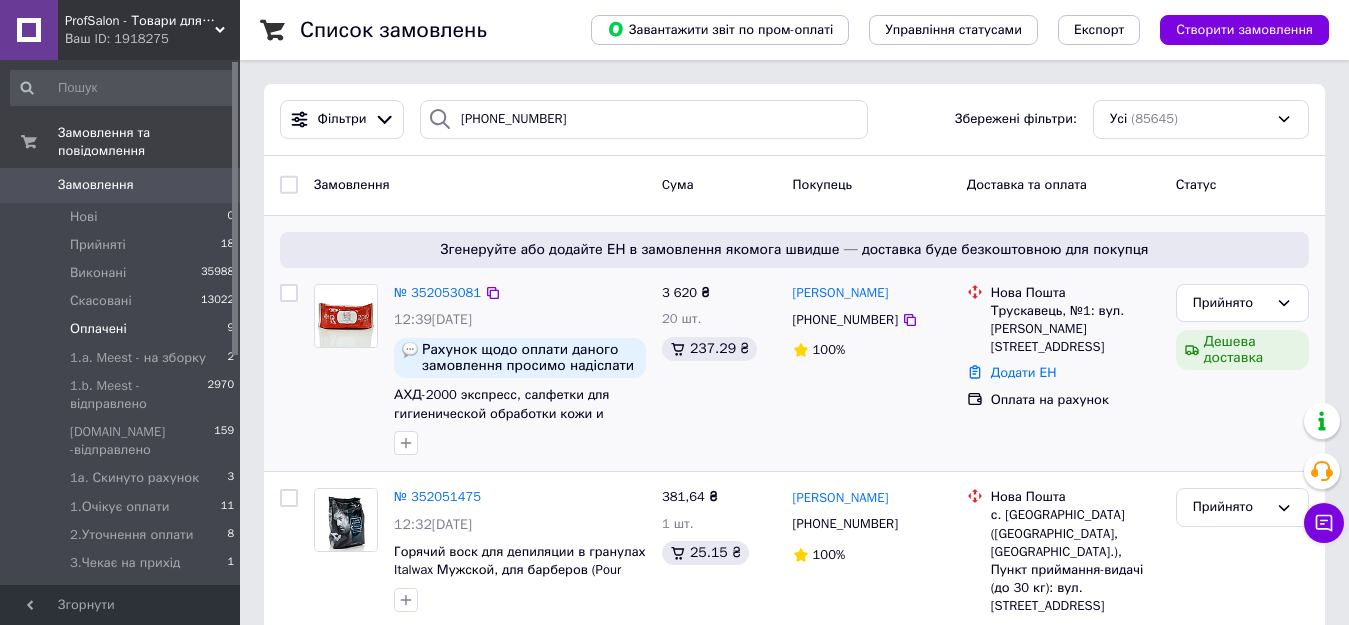 click on "Згенеруйте або додайте ЕН в замовлення якомога швидше — доставка буде безкоштовною для покупця" at bounding box center (794, 250) 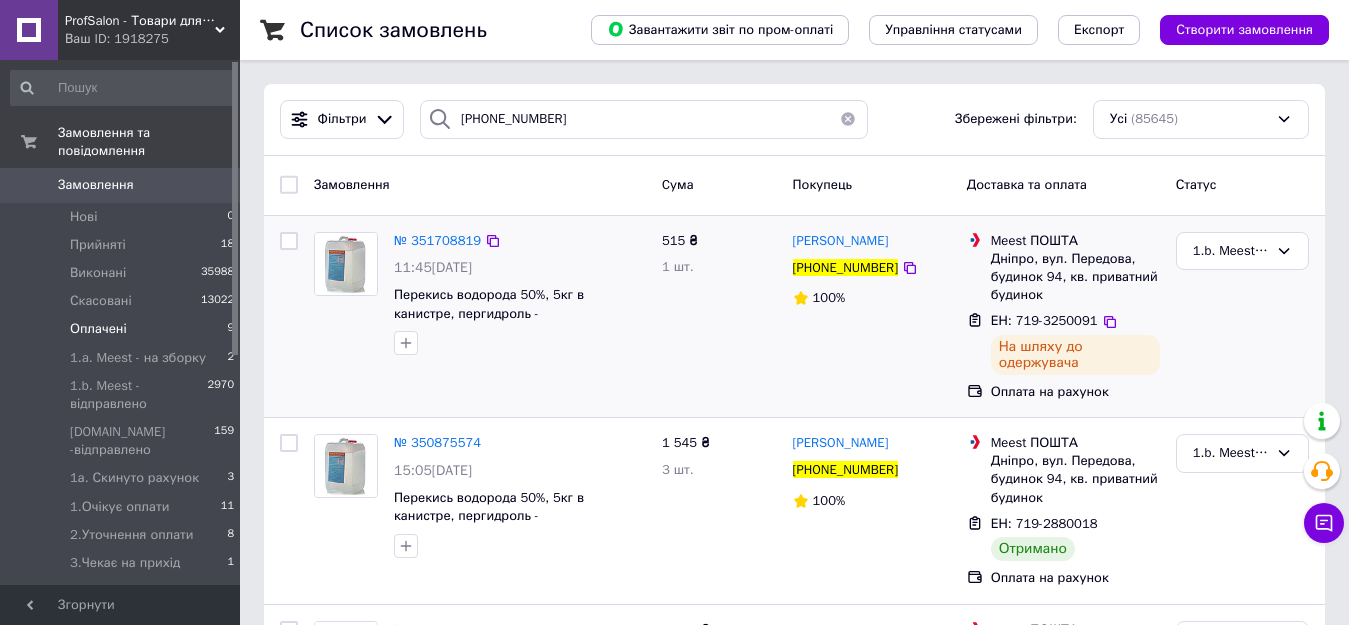 scroll, scrollTop: 100, scrollLeft: 0, axis: vertical 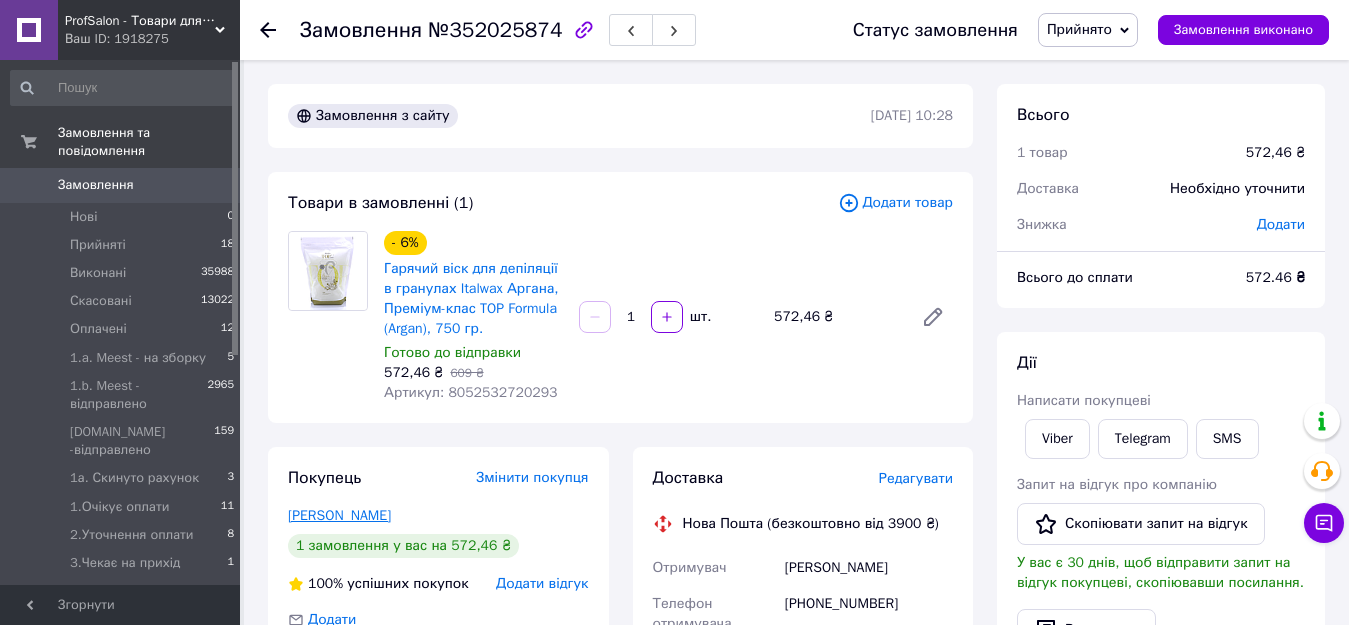 click on "[PERSON_NAME]" at bounding box center (339, 515) 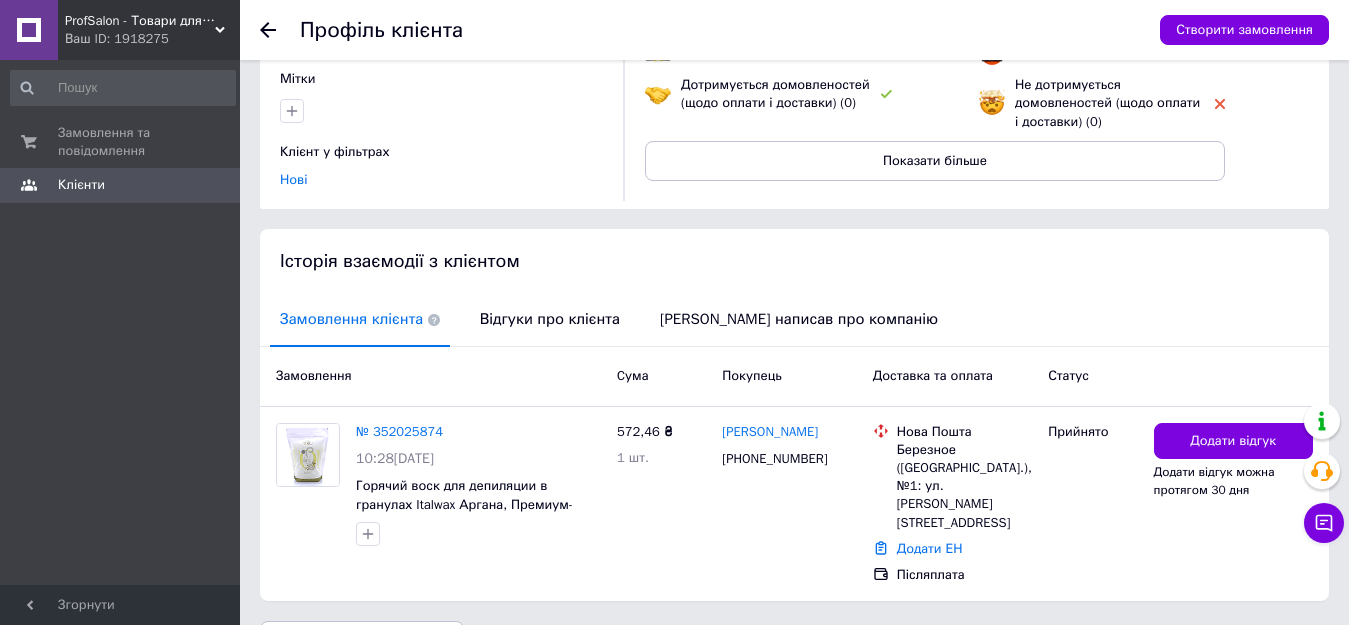 scroll, scrollTop: 245, scrollLeft: 0, axis: vertical 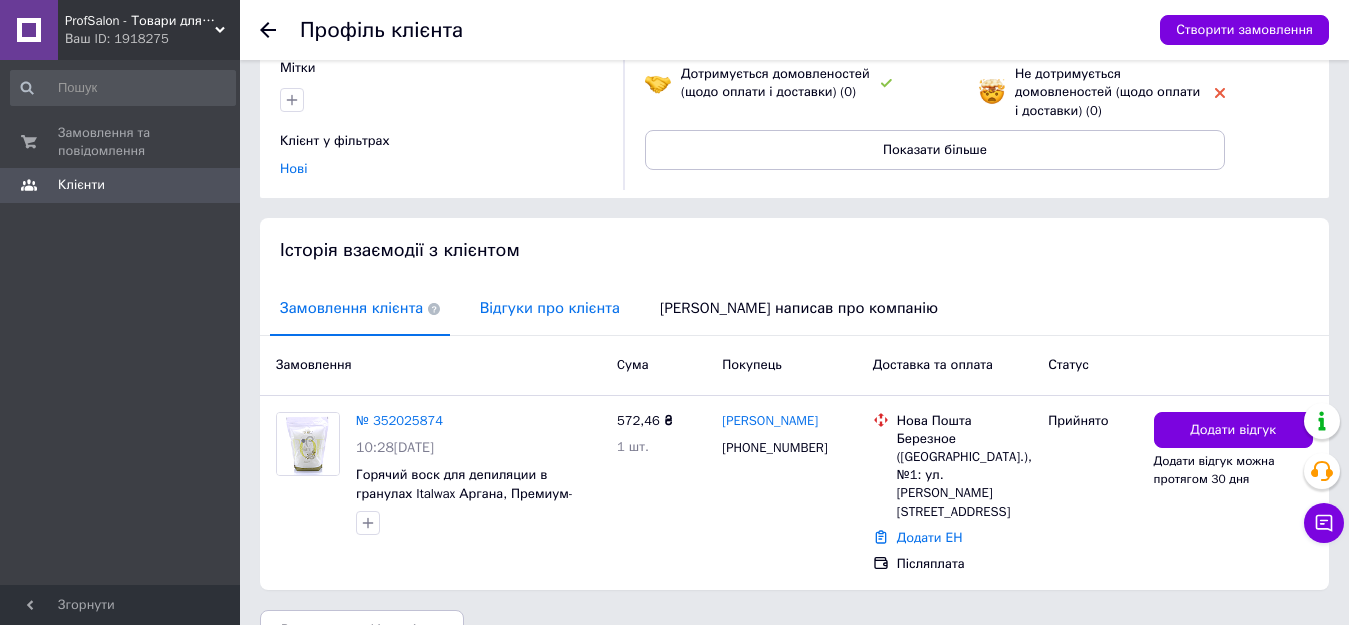 click on "Відгуки про клієнта" at bounding box center [550, 308] 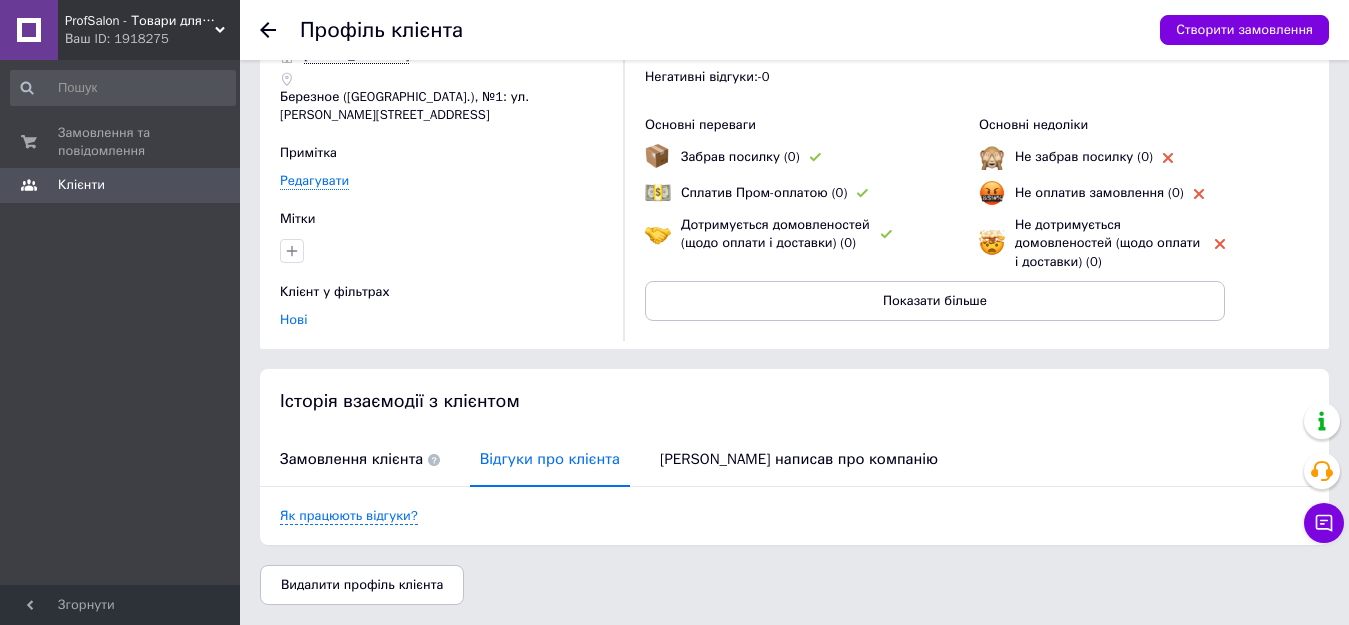 scroll, scrollTop: 86, scrollLeft: 0, axis: vertical 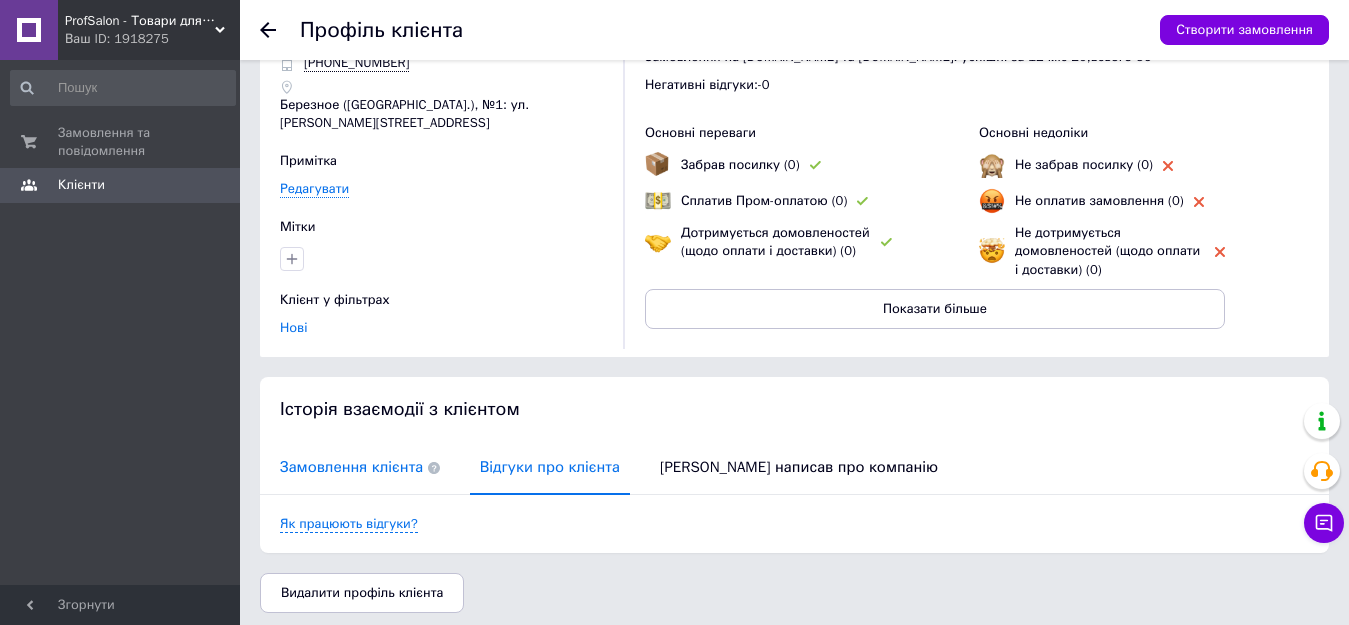 click on "Замовлення клієнта" at bounding box center (360, 467) 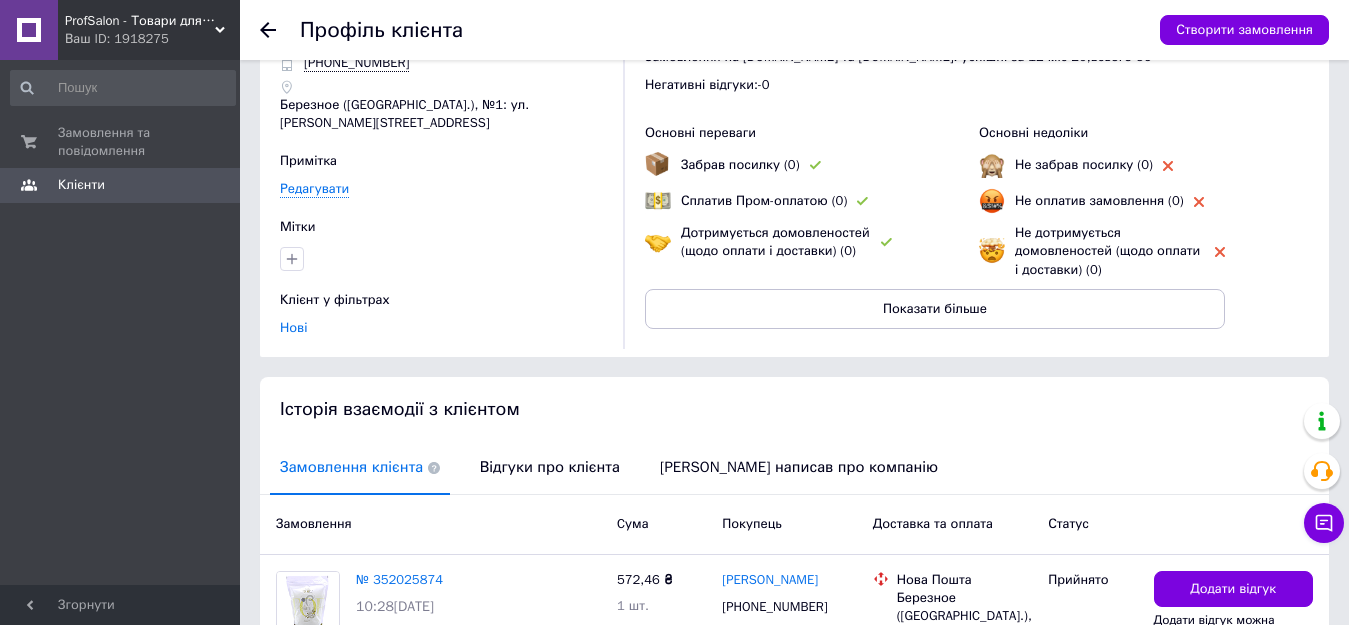 scroll, scrollTop: 245, scrollLeft: 0, axis: vertical 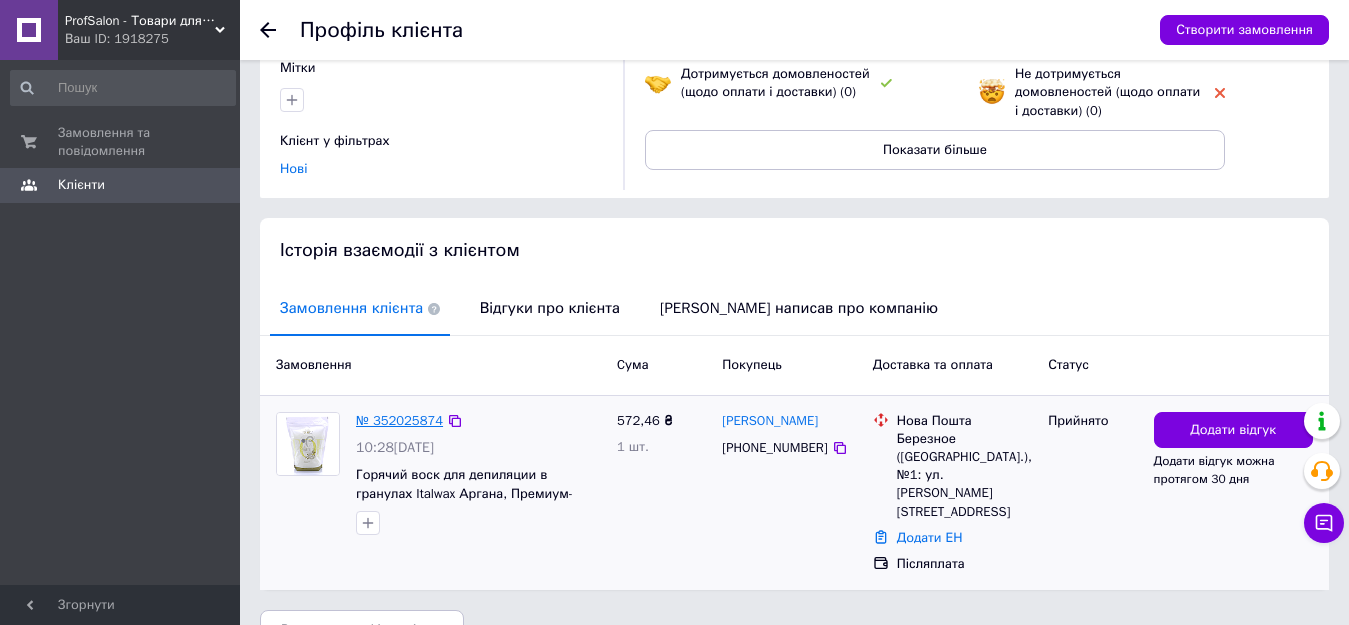 click on "№ 352025874" at bounding box center (399, 420) 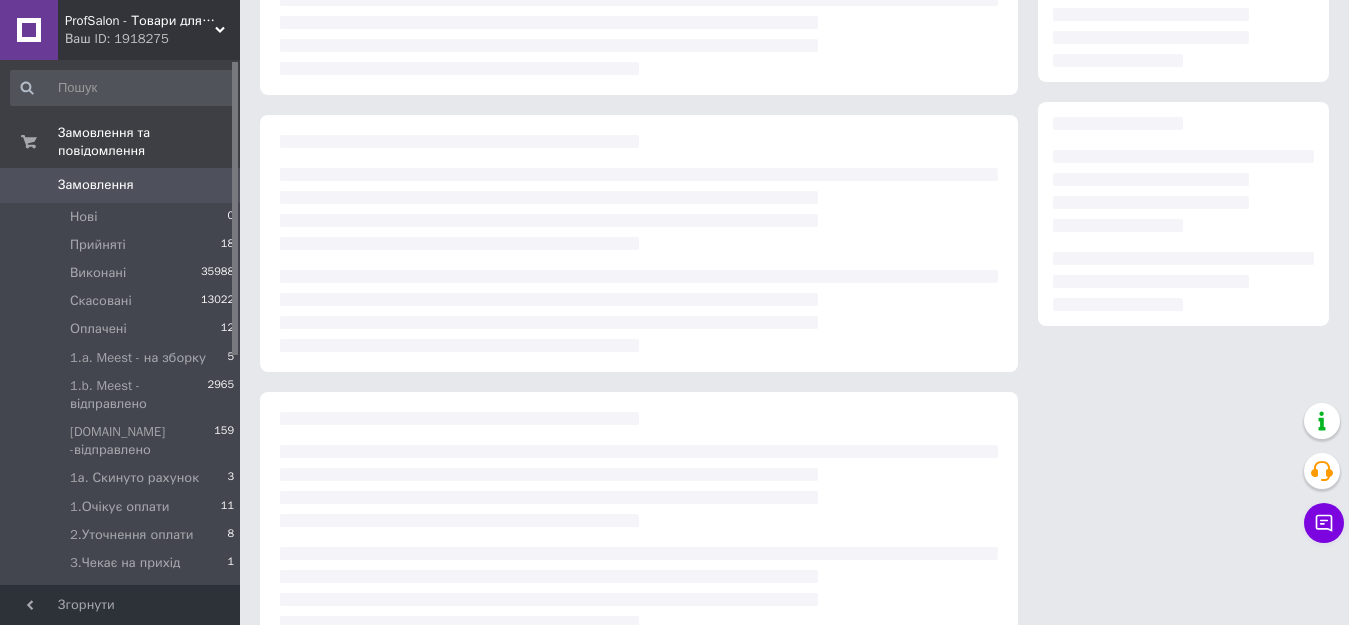 scroll, scrollTop: 0, scrollLeft: 0, axis: both 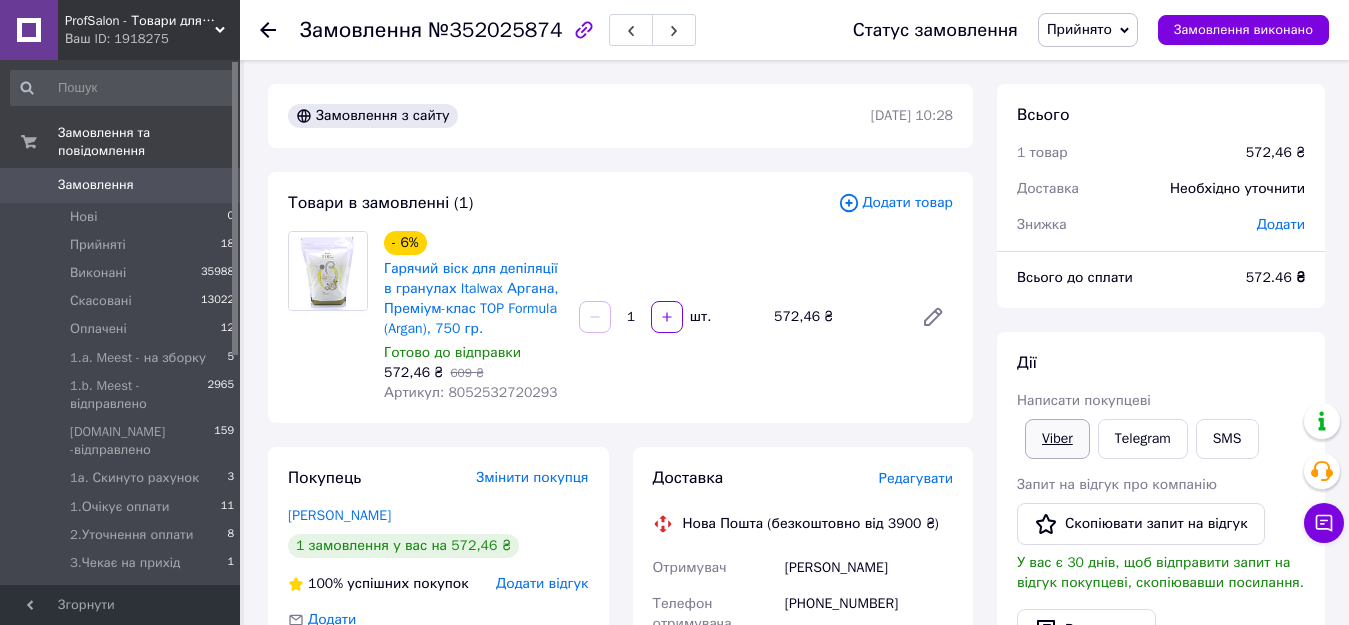 click on "Viber" at bounding box center [1057, 439] 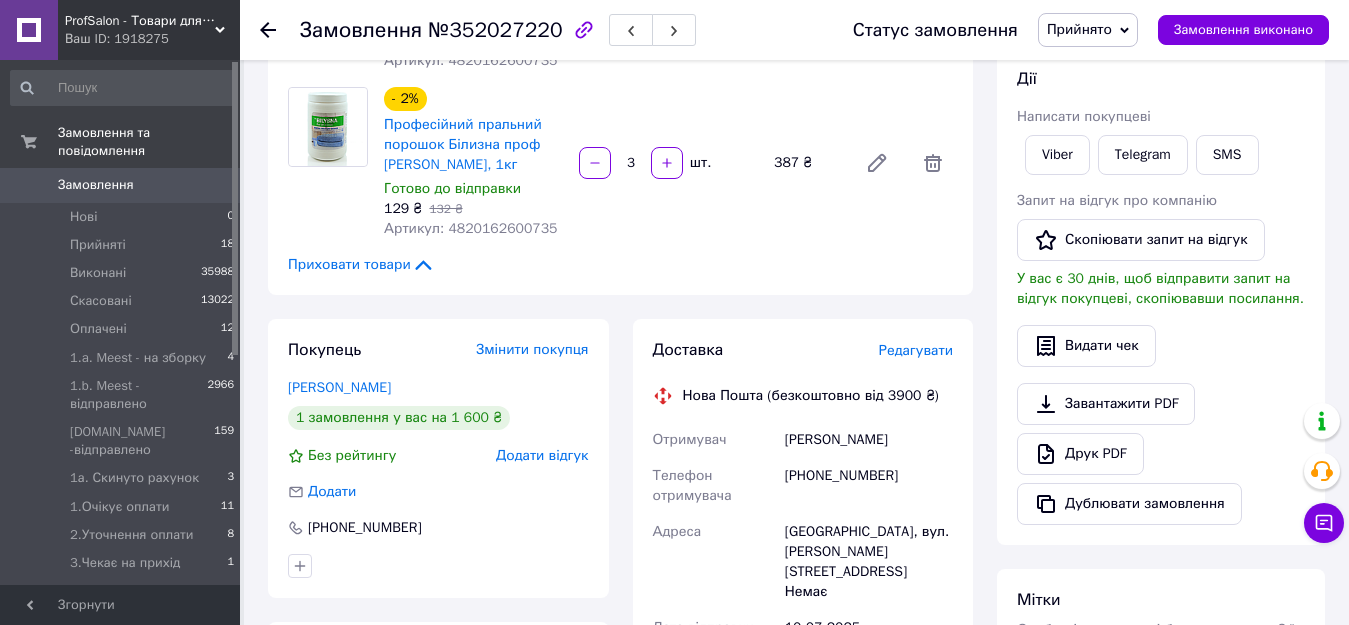 scroll, scrollTop: 300, scrollLeft: 0, axis: vertical 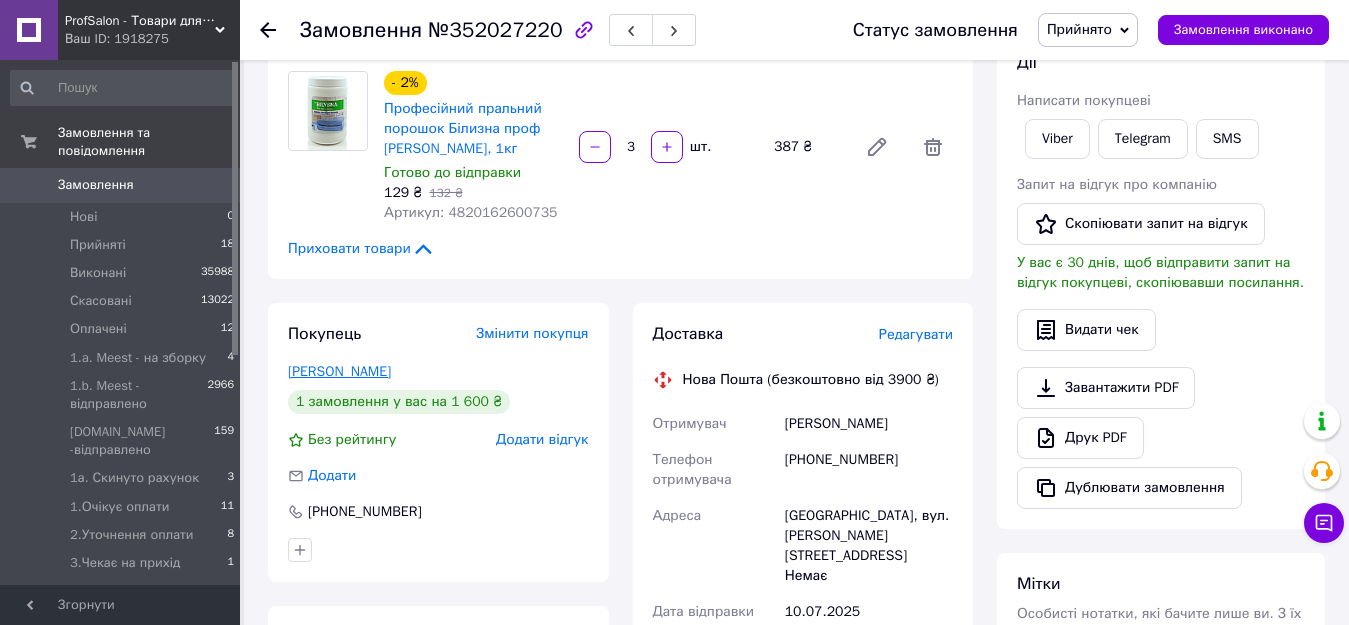 click on "[PERSON_NAME]" at bounding box center (339, 371) 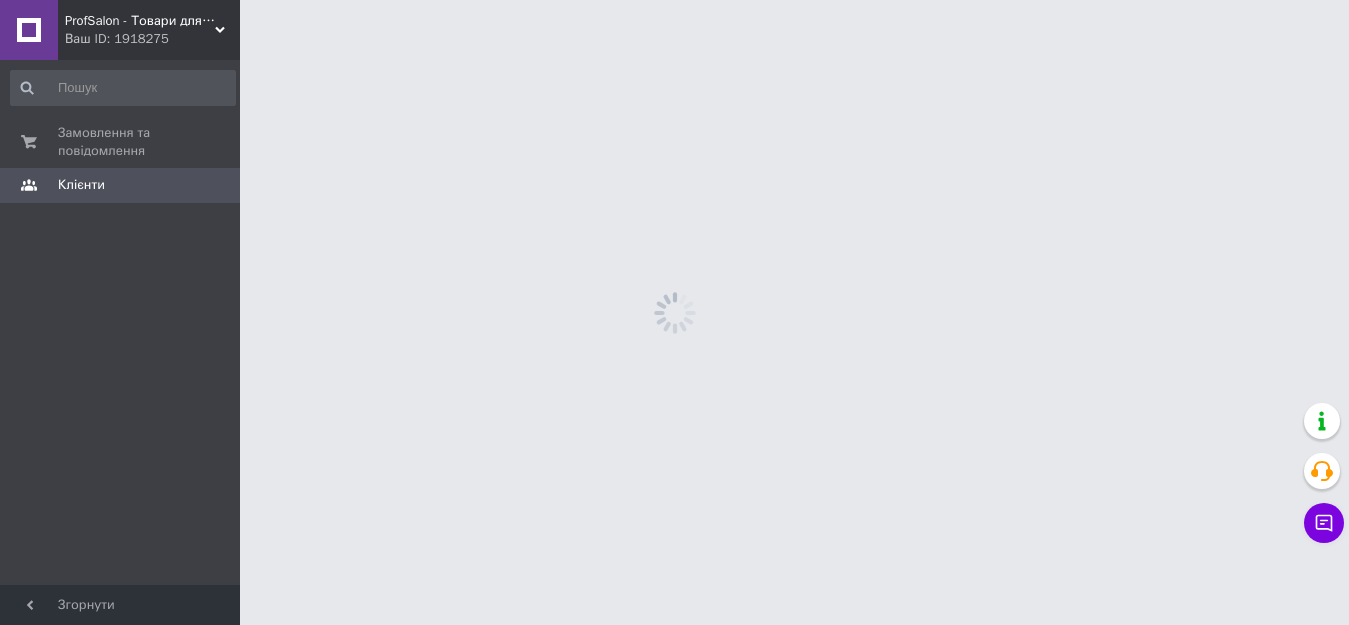 scroll, scrollTop: 0, scrollLeft: 0, axis: both 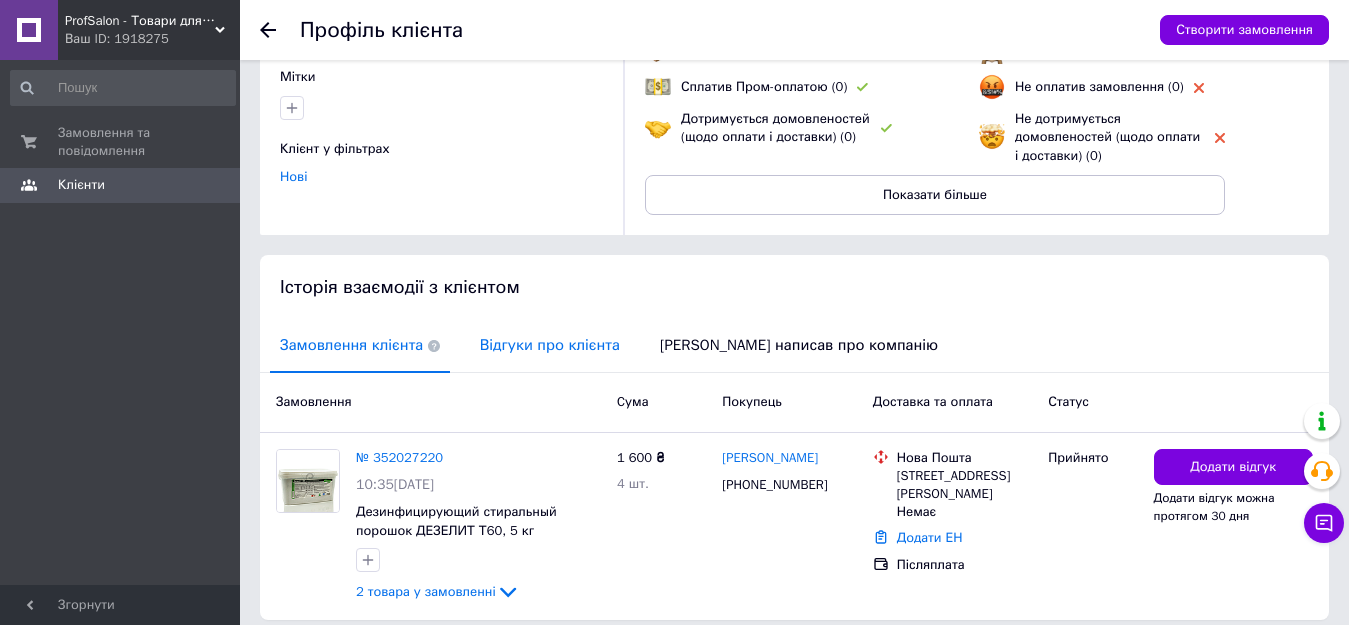 click on "Відгуки про клієнта" at bounding box center (550, 345) 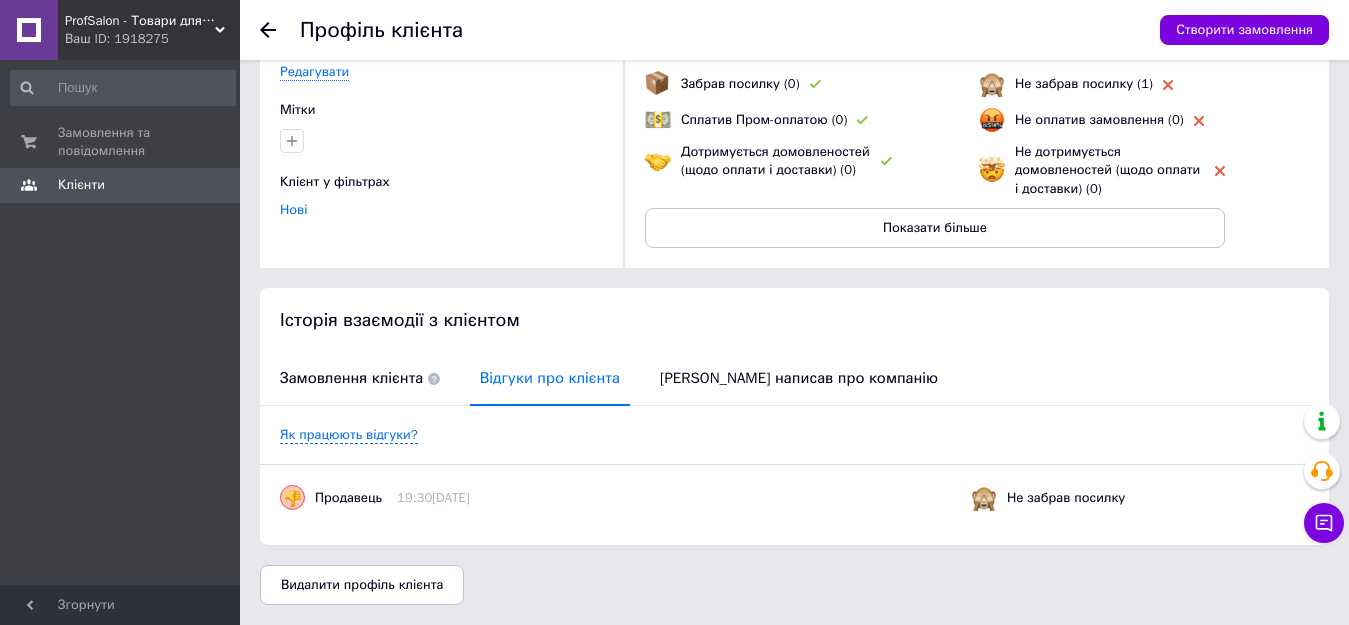 scroll, scrollTop: 175, scrollLeft: 0, axis: vertical 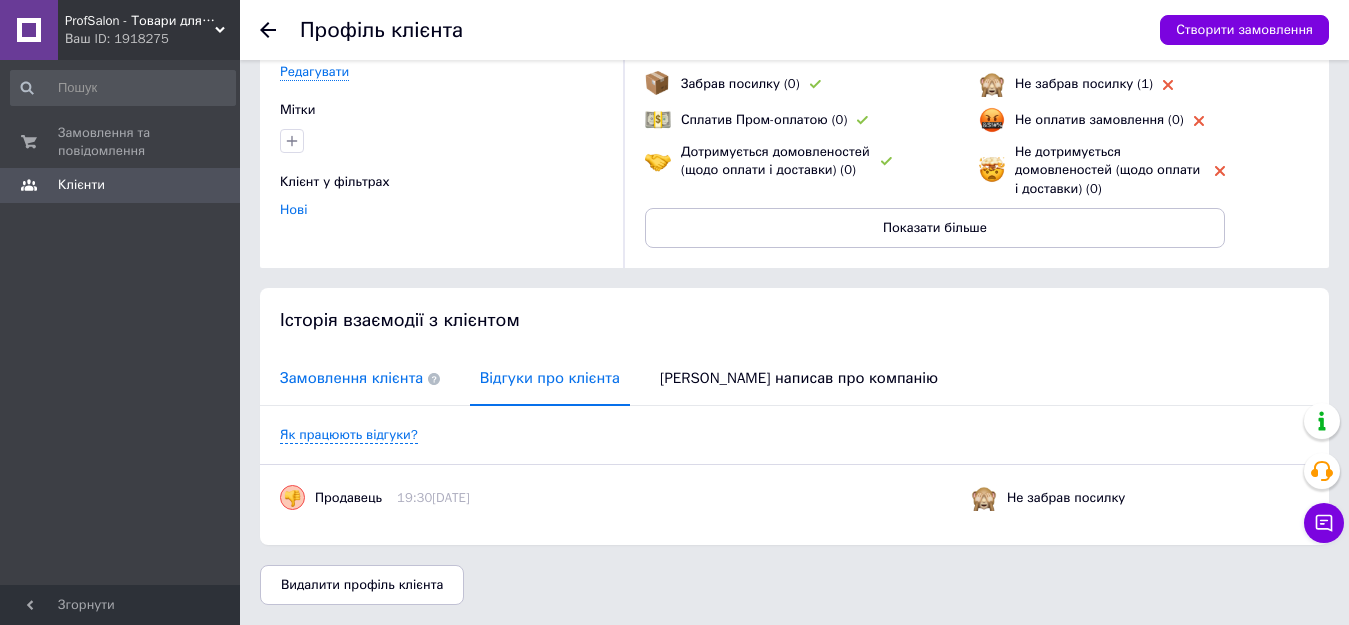 click on "Замовлення клієнта" at bounding box center [360, 378] 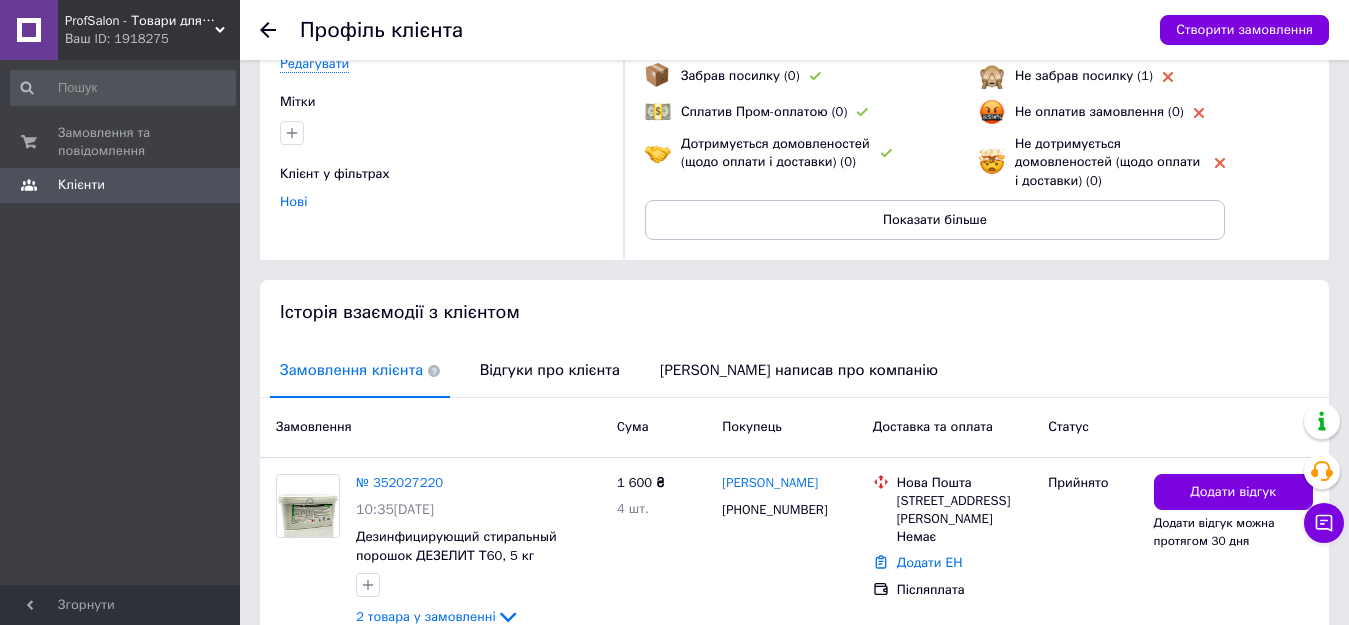 scroll, scrollTop: 200, scrollLeft: 0, axis: vertical 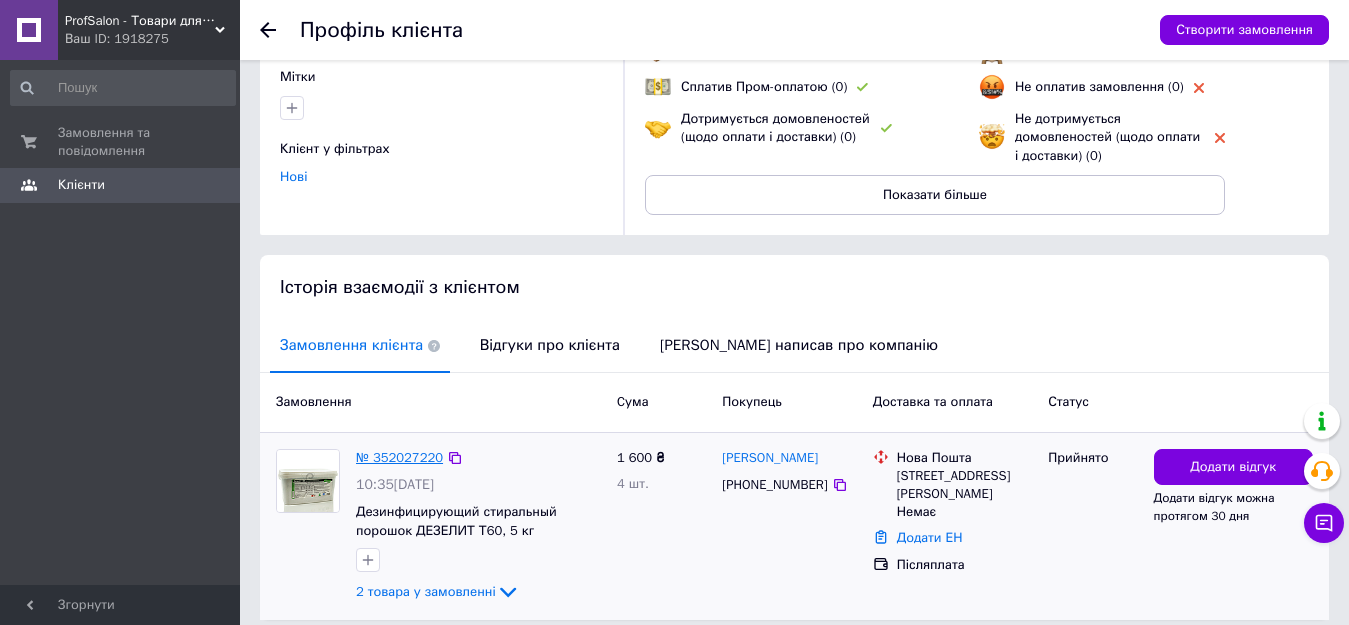 click on "№ 352027220" at bounding box center [399, 457] 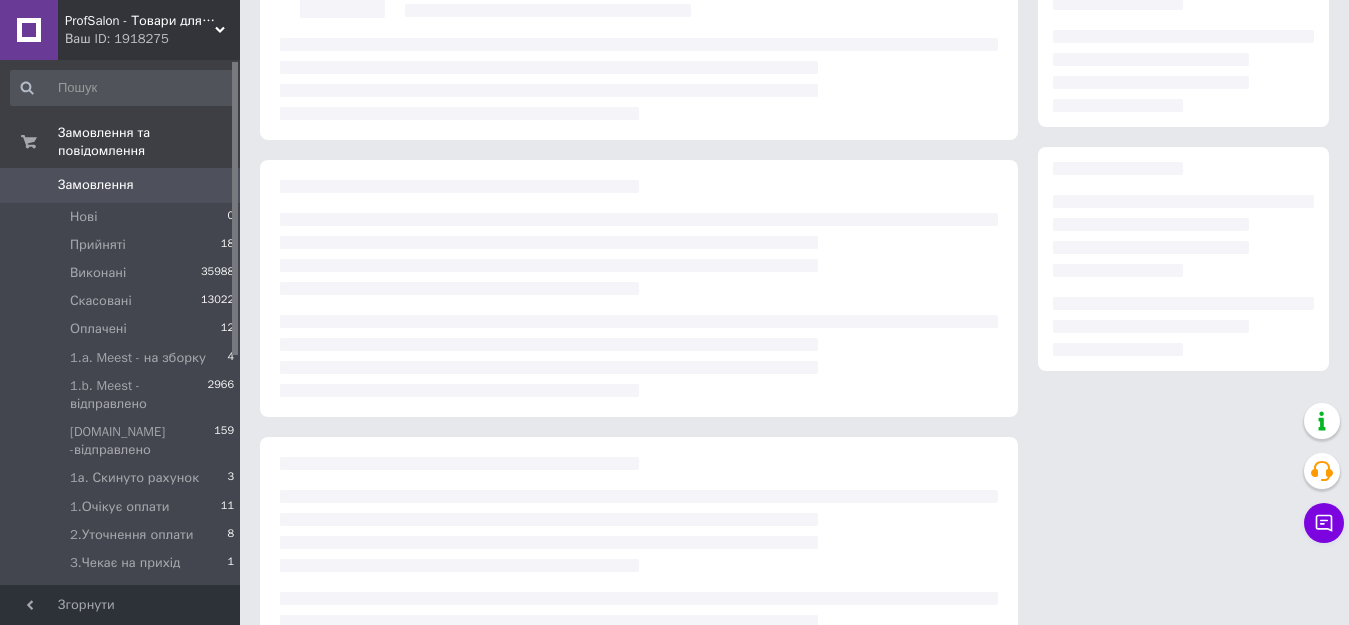 scroll, scrollTop: 0, scrollLeft: 0, axis: both 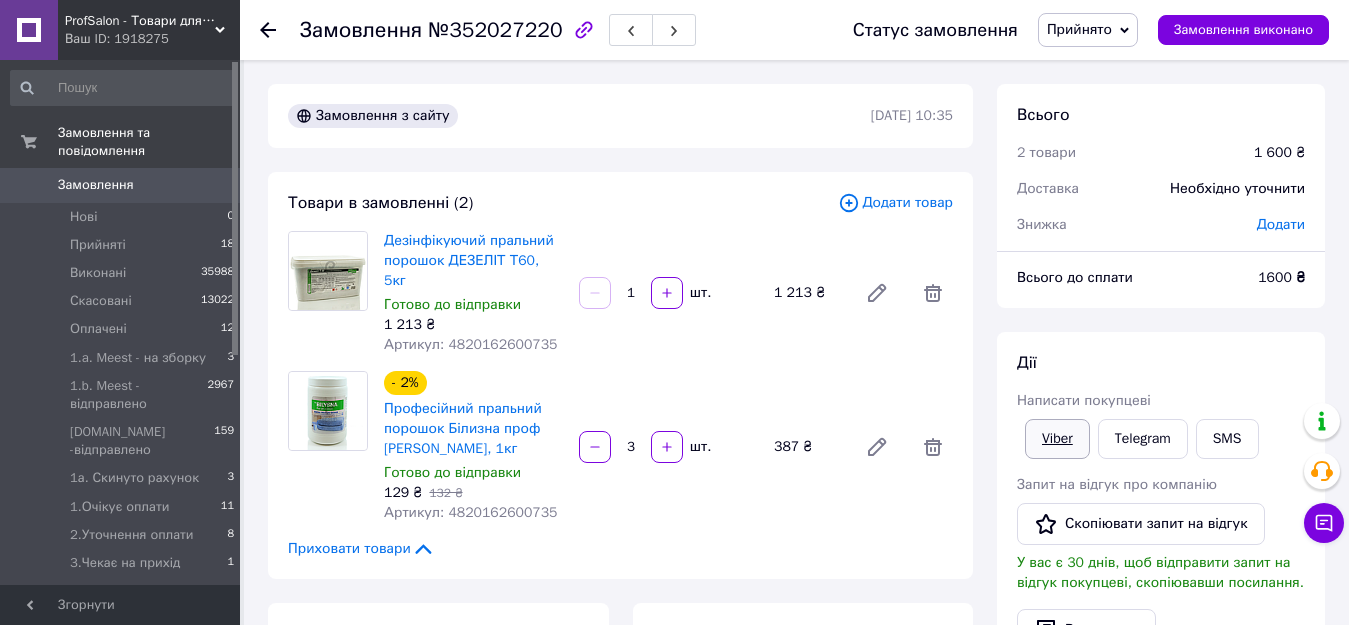 click on "Viber" at bounding box center [1057, 439] 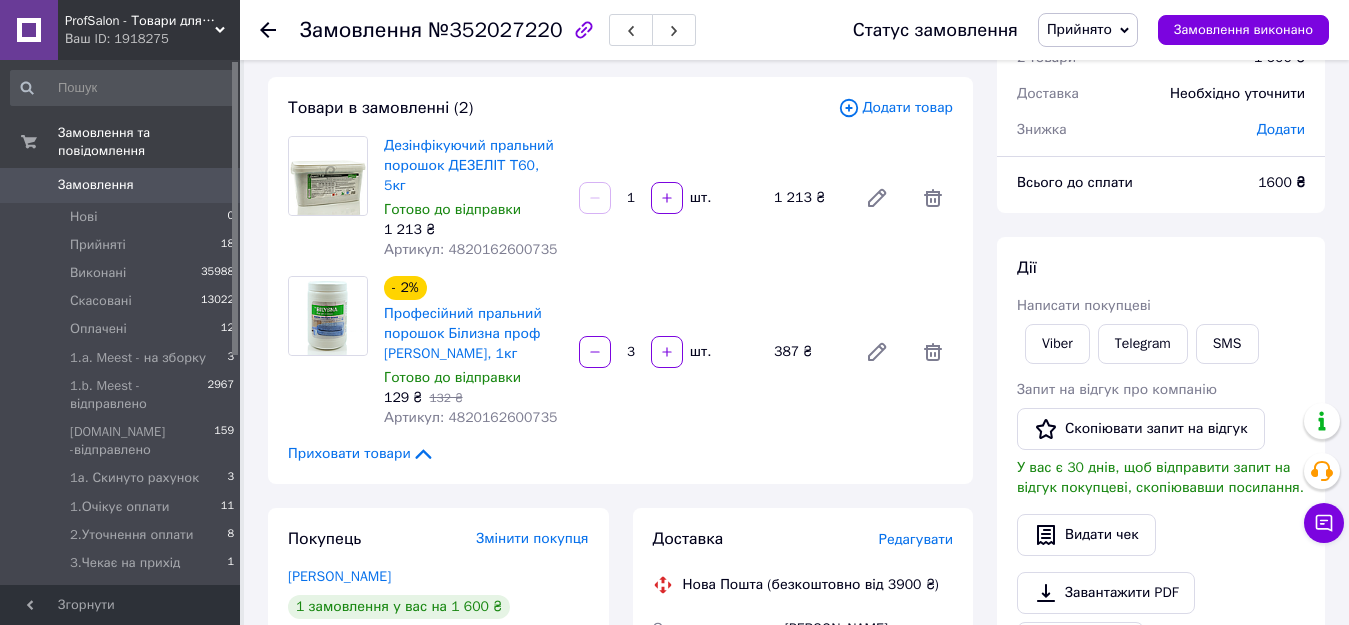 scroll, scrollTop: 300, scrollLeft: 0, axis: vertical 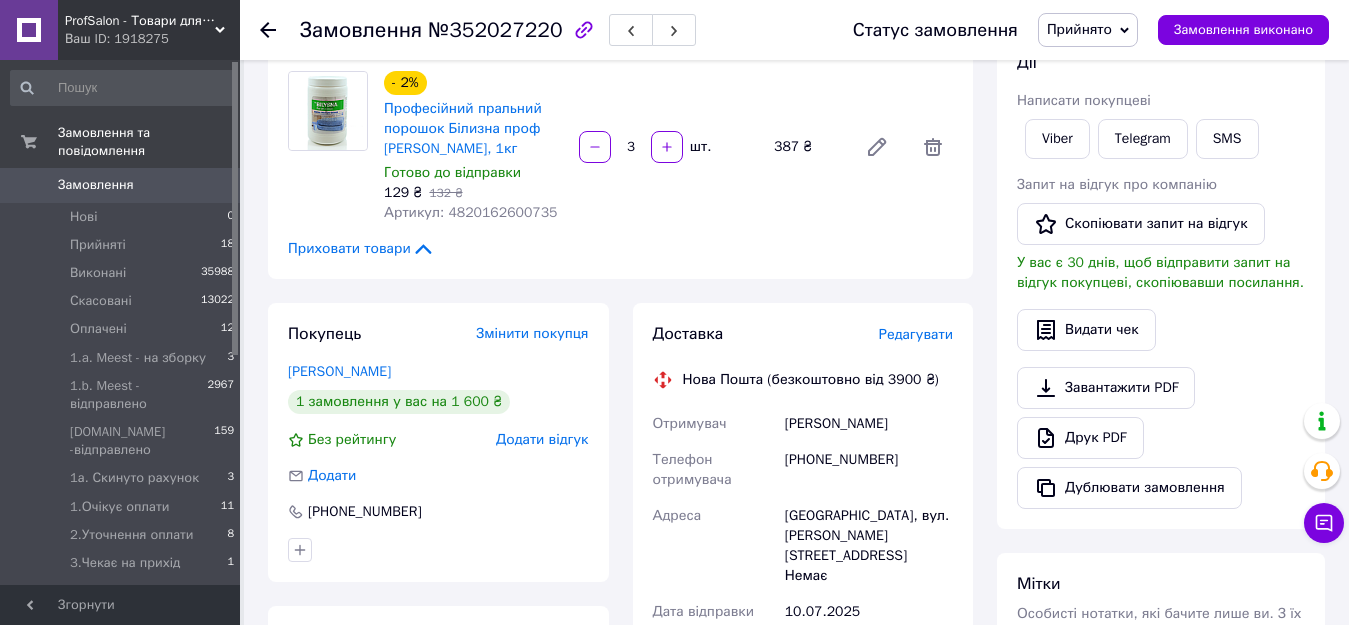 click on "Ланова Лариса" at bounding box center [438, 372] 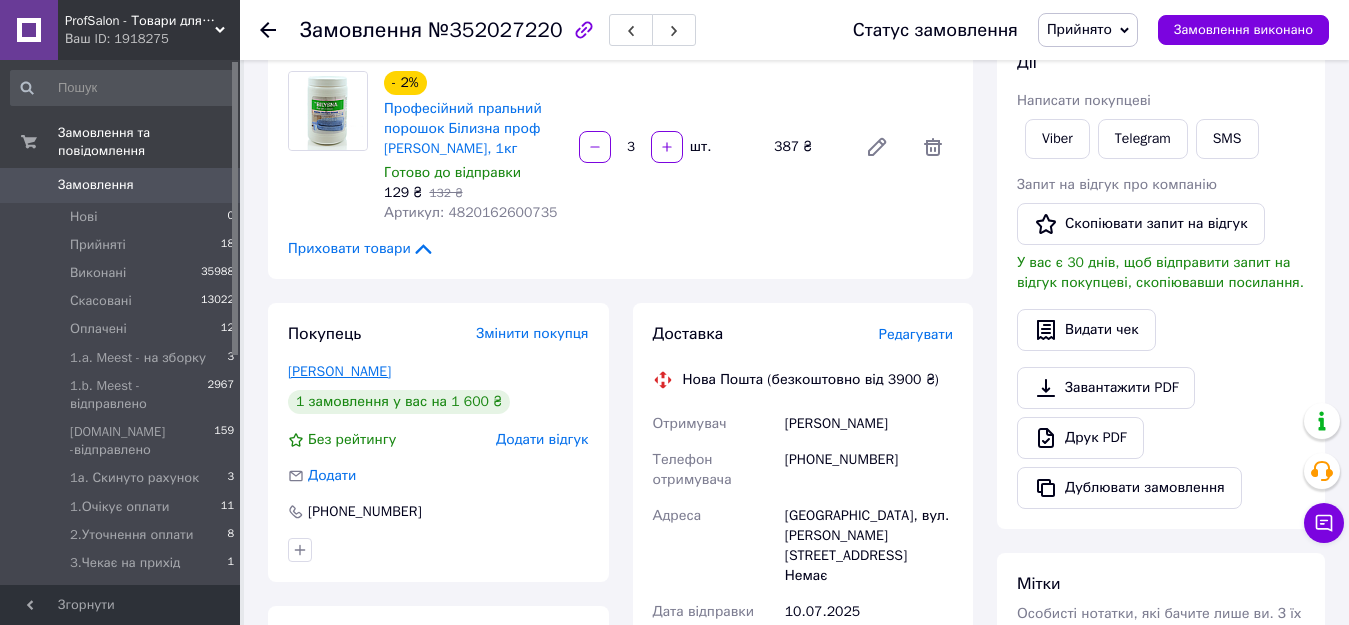 click on "Ланова Лариса" at bounding box center (339, 371) 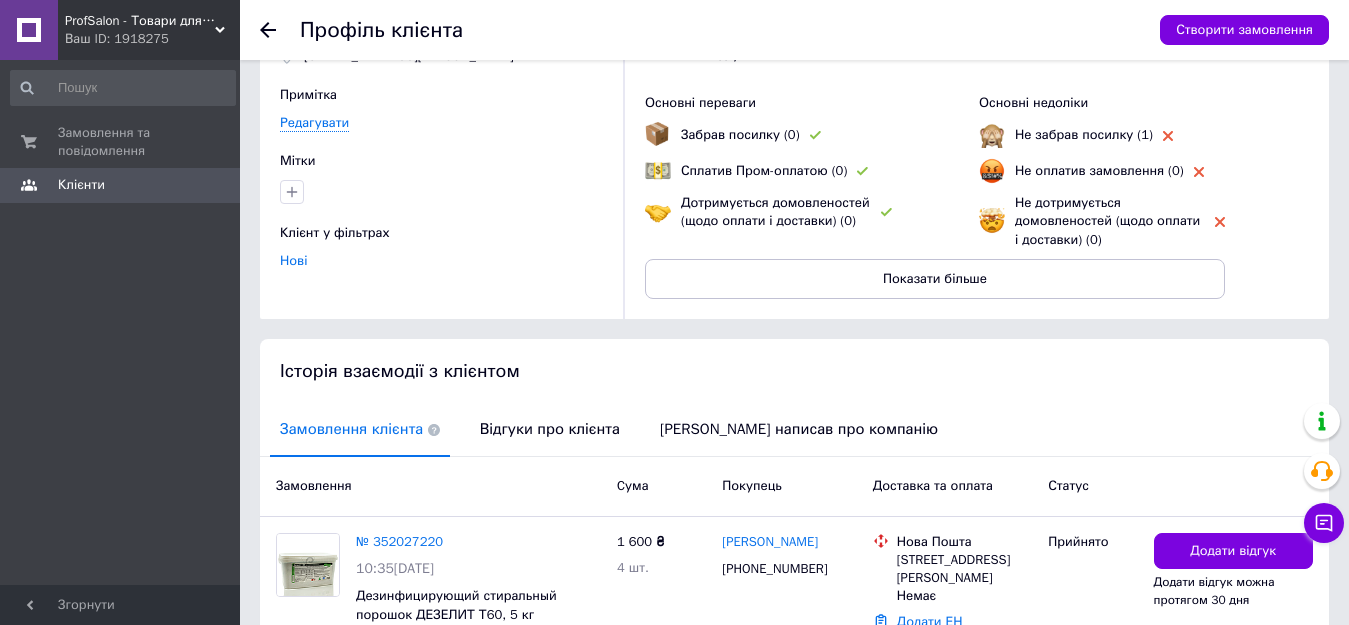 scroll, scrollTop: 283, scrollLeft: 0, axis: vertical 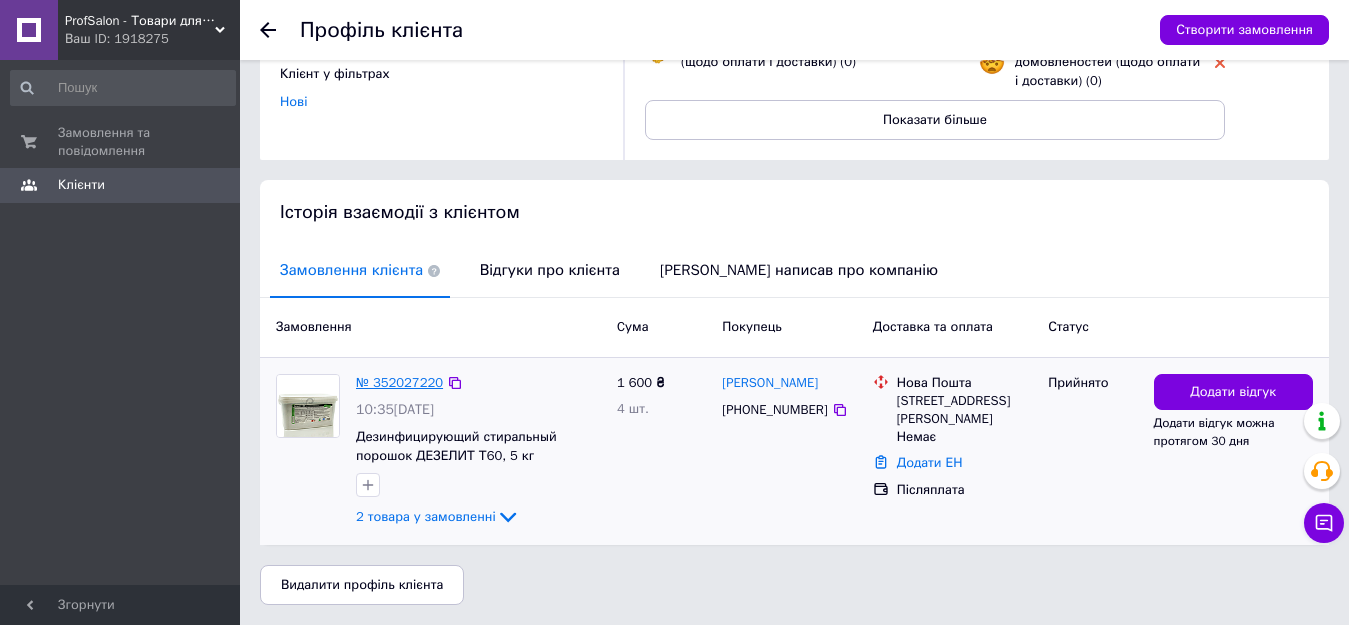 click on "№ 352027220" at bounding box center (399, 382) 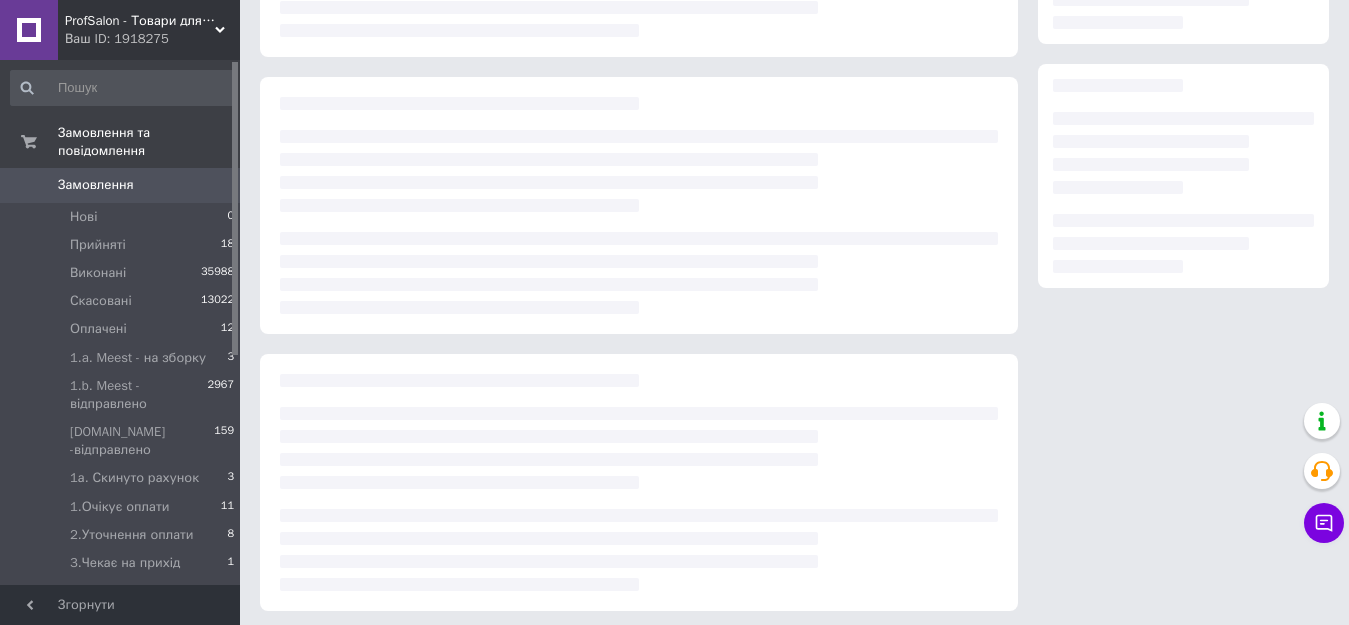 scroll, scrollTop: 0, scrollLeft: 0, axis: both 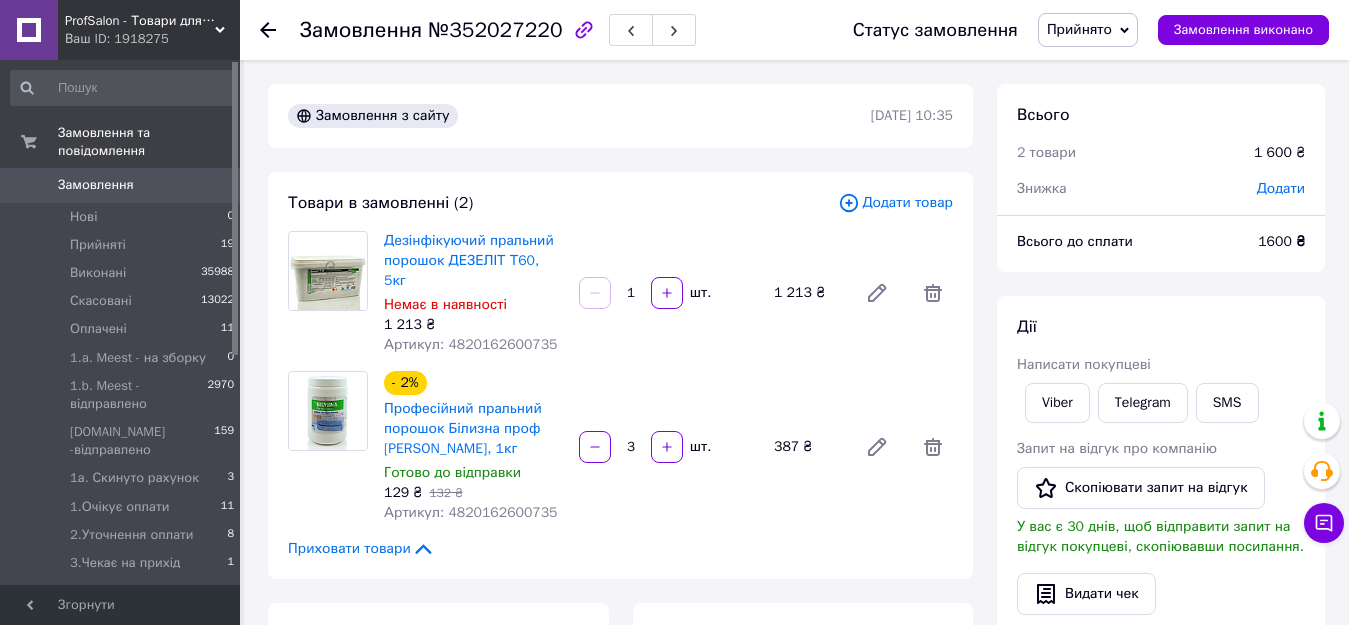 click on "Прийнято" at bounding box center [1079, 29] 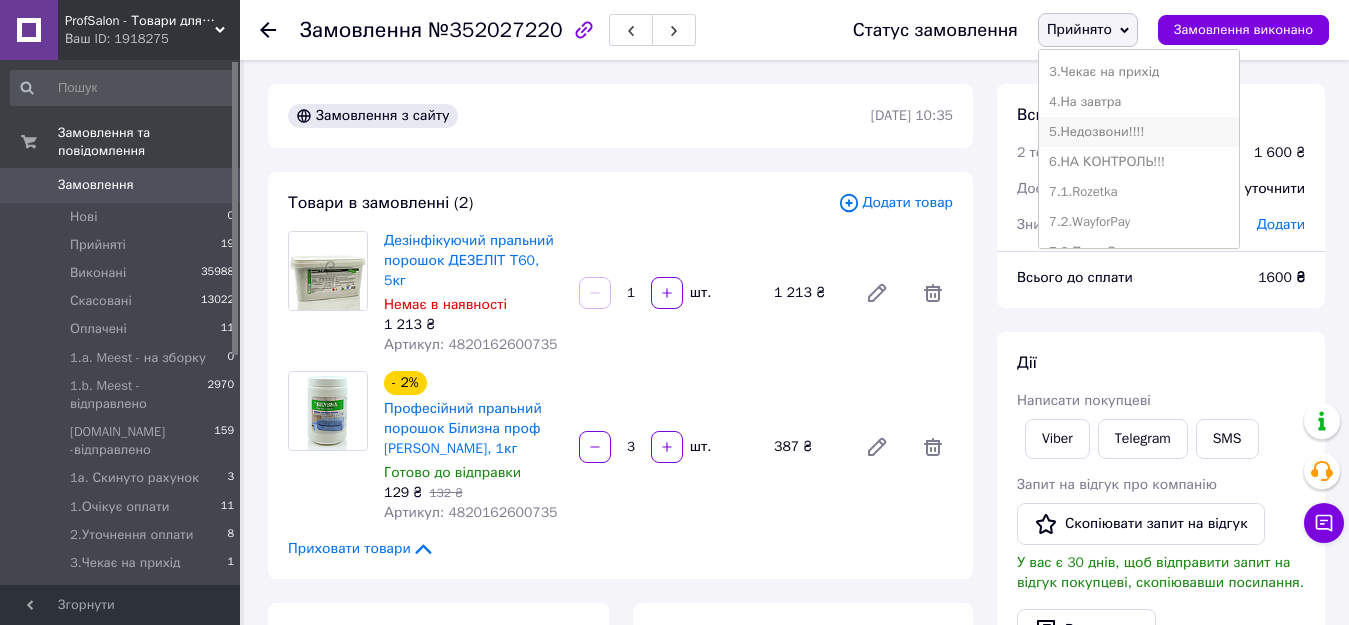 scroll, scrollTop: 400, scrollLeft: 0, axis: vertical 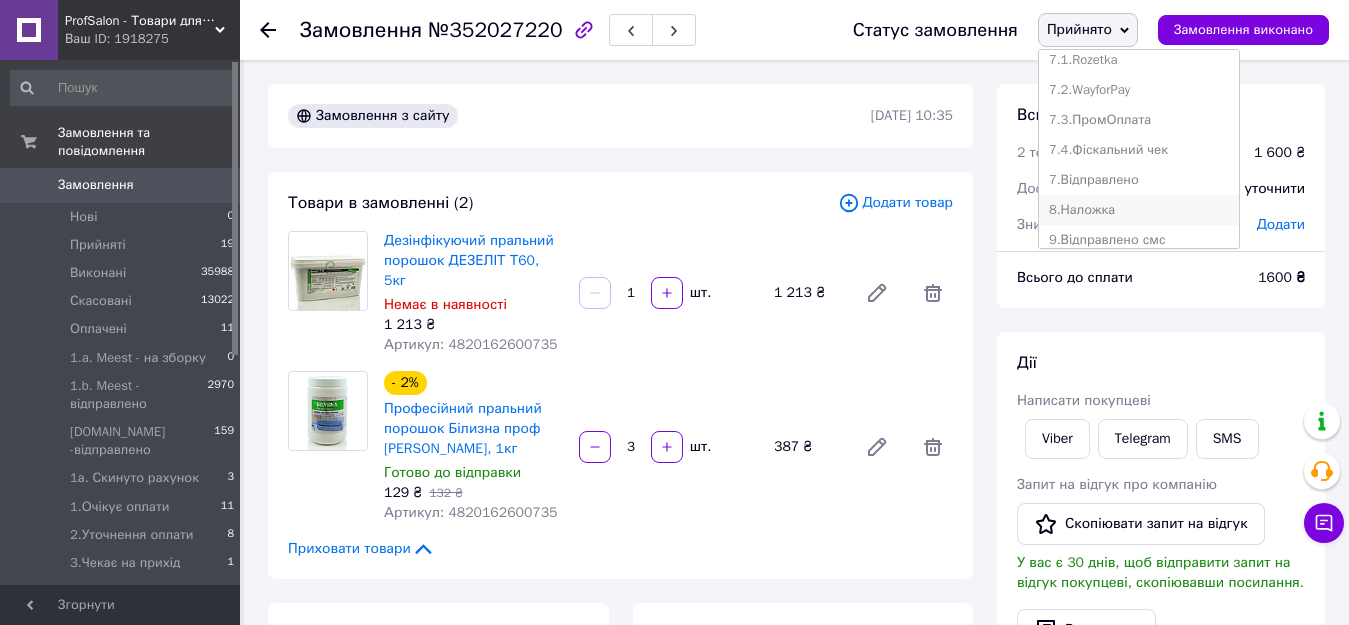 click on "8.Наложка" at bounding box center [1139, 210] 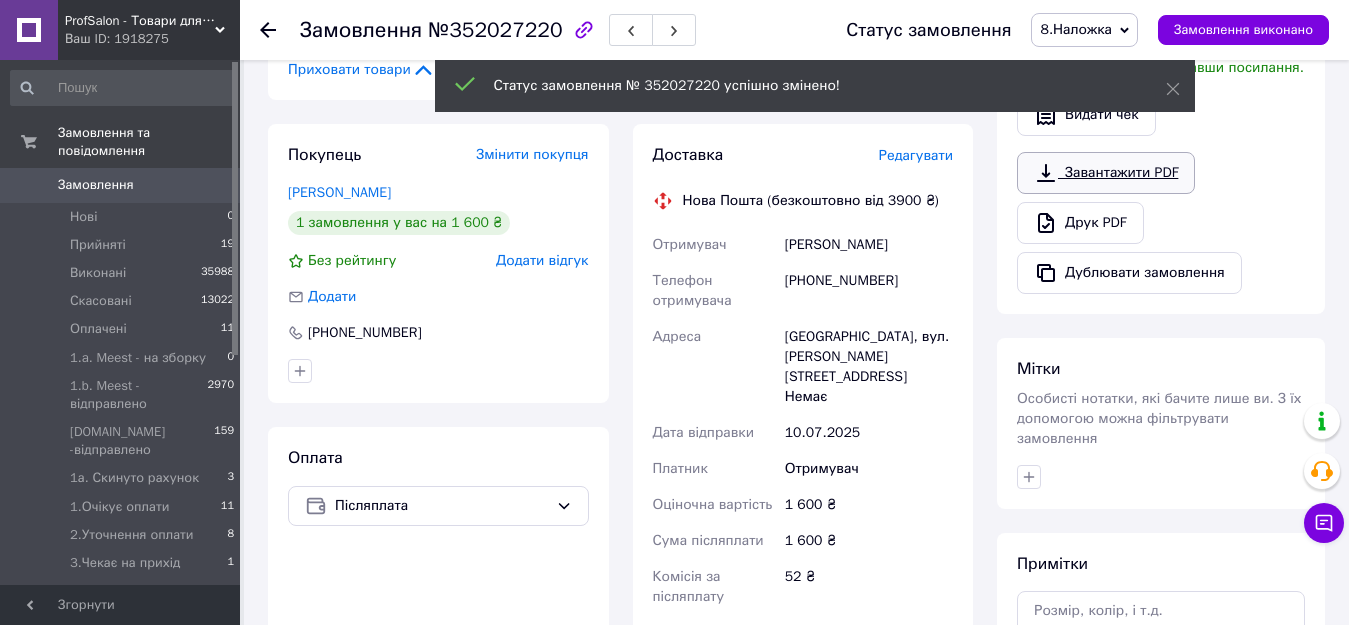 scroll, scrollTop: 700, scrollLeft: 0, axis: vertical 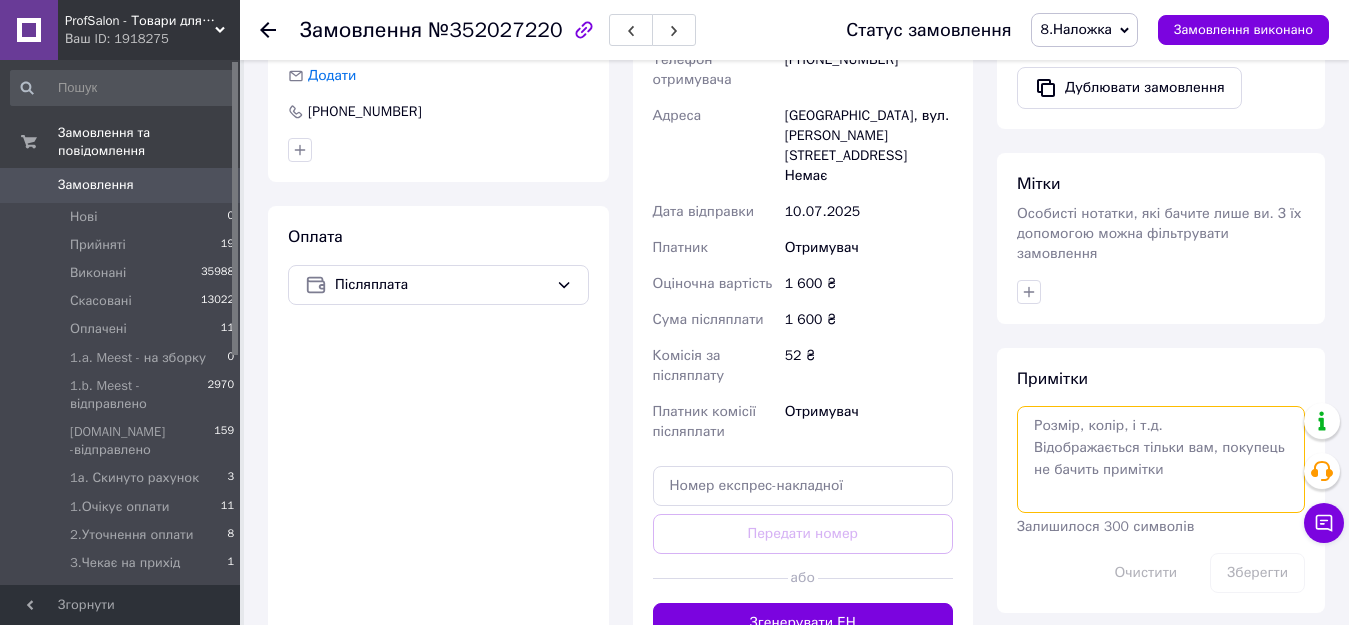click at bounding box center (1161, 459) 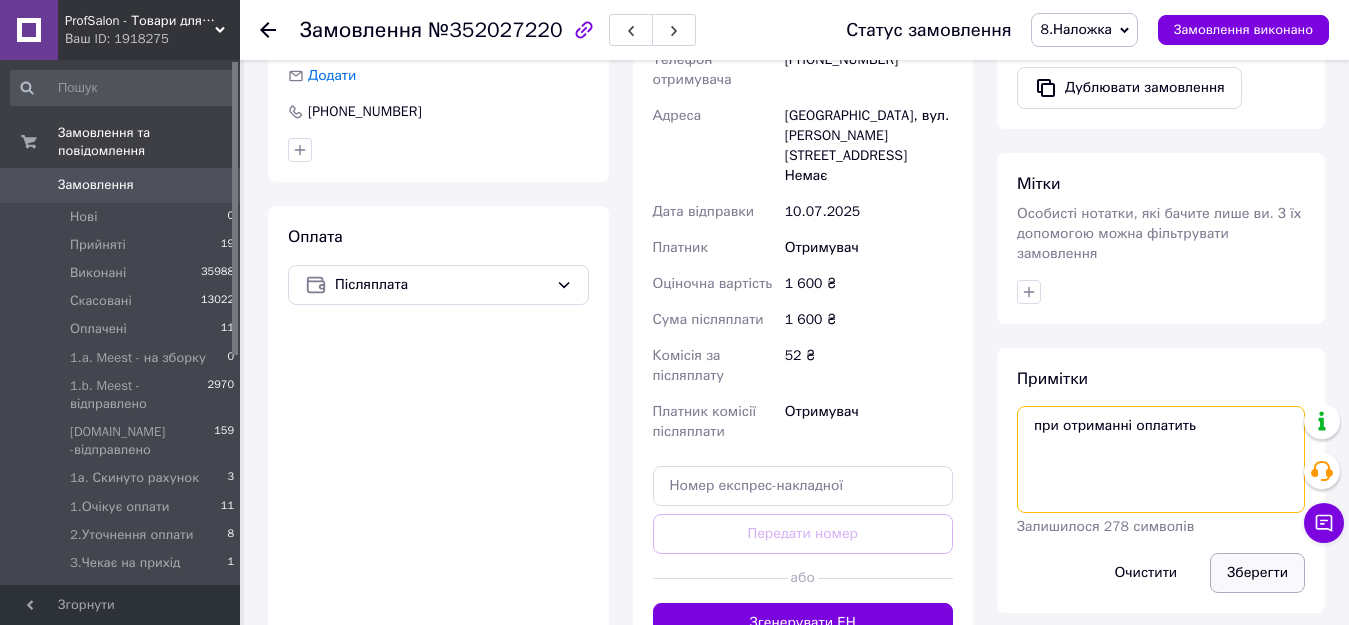 type on "при отриманні оплатить" 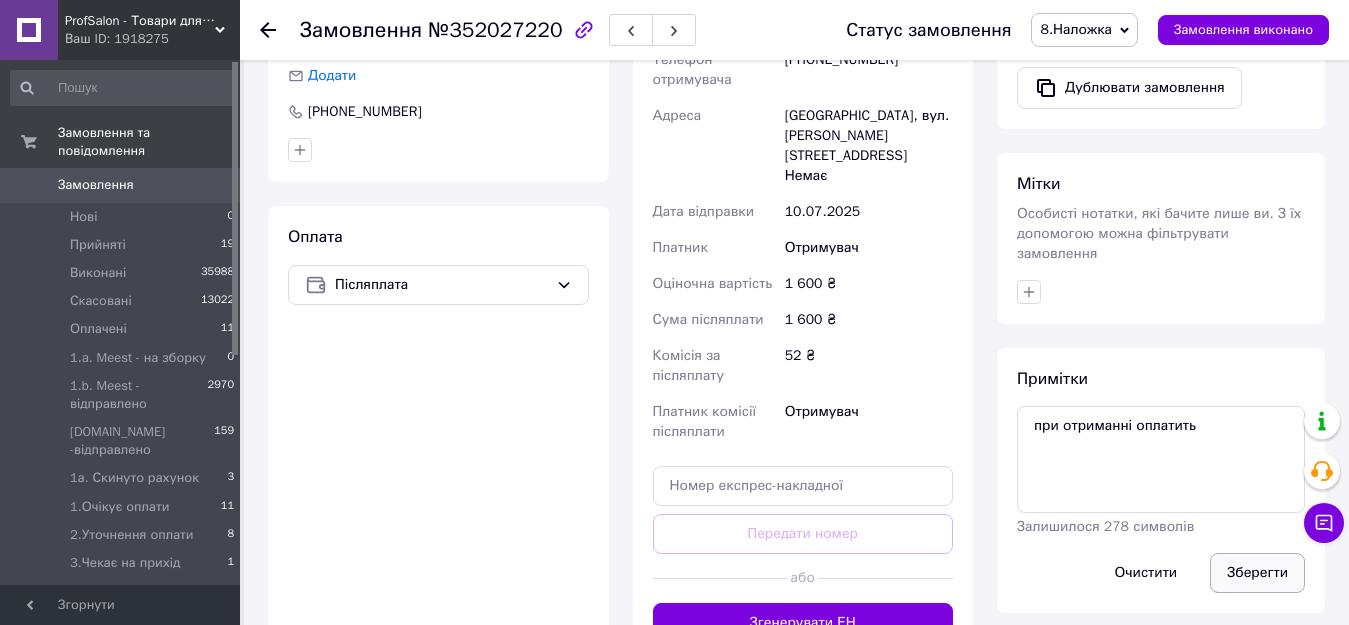 click on "Зберегти" at bounding box center [1257, 573] 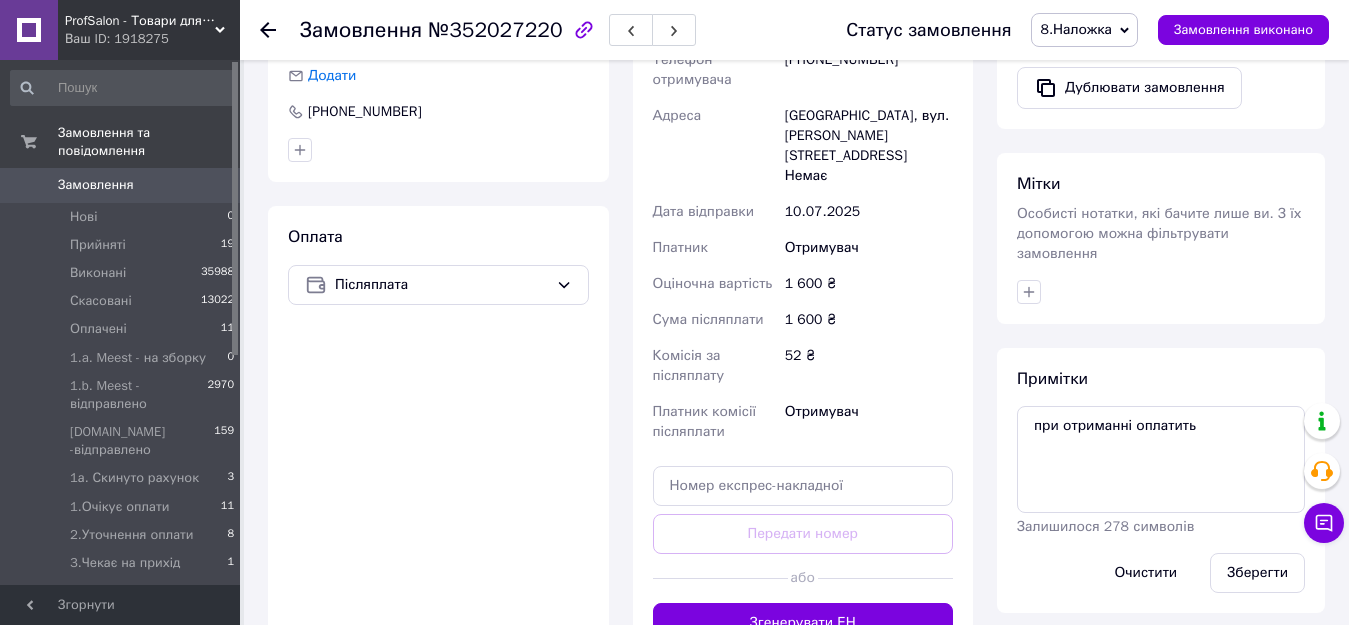 click on "Замовлення" at bounding box center (96, 185) 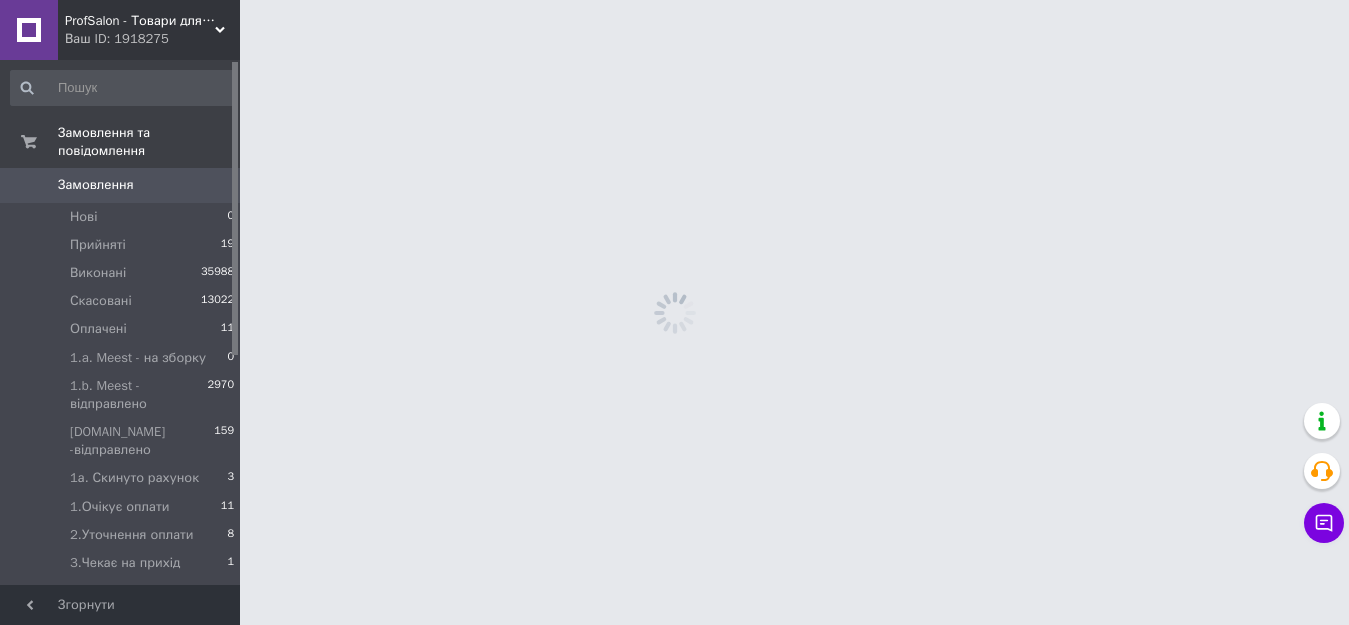 scroll, scrollTop: 0, scrollLeft: 0, axis: both 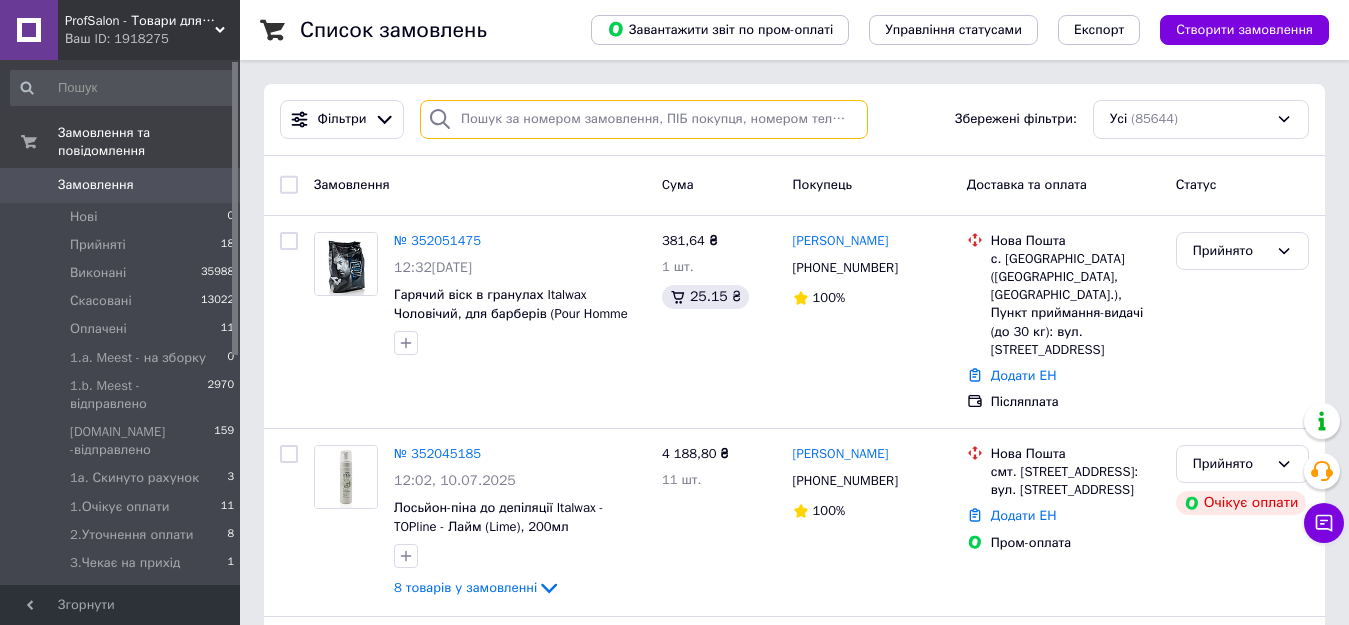 paste on "+380999060969" 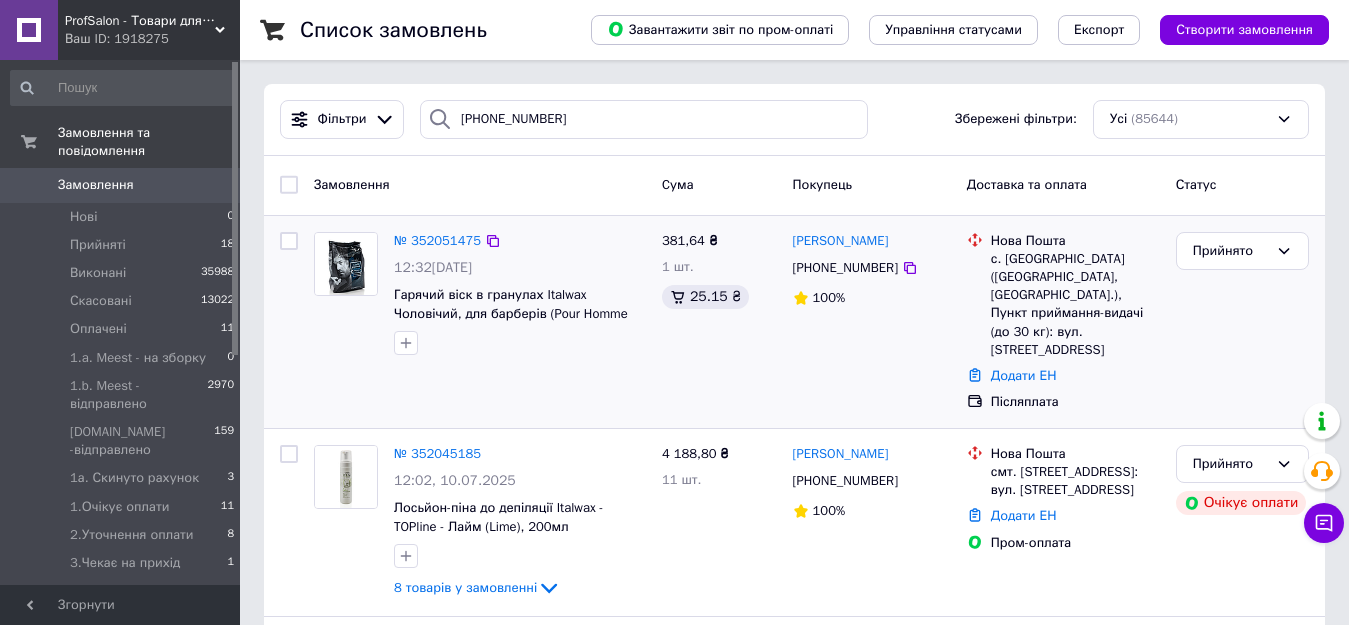 click on "381,64 ₴" at bounding box center [690, 240] 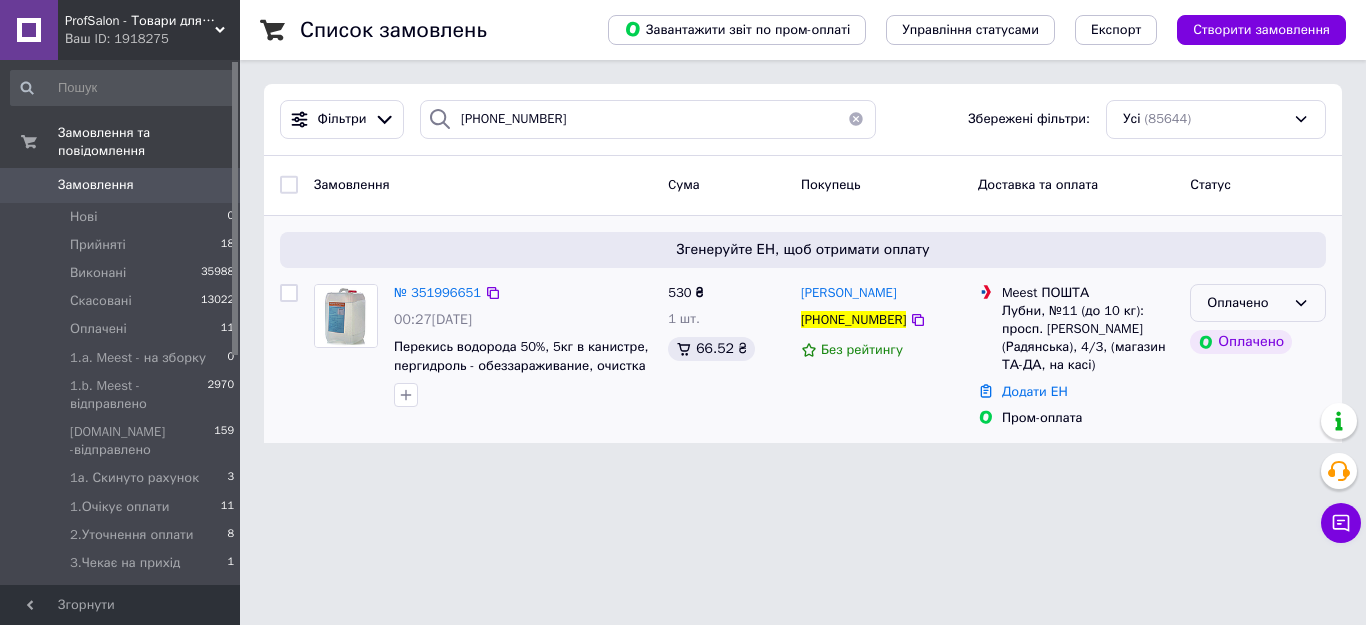 click on "Оплачено" at bounding box center (1246, 303) 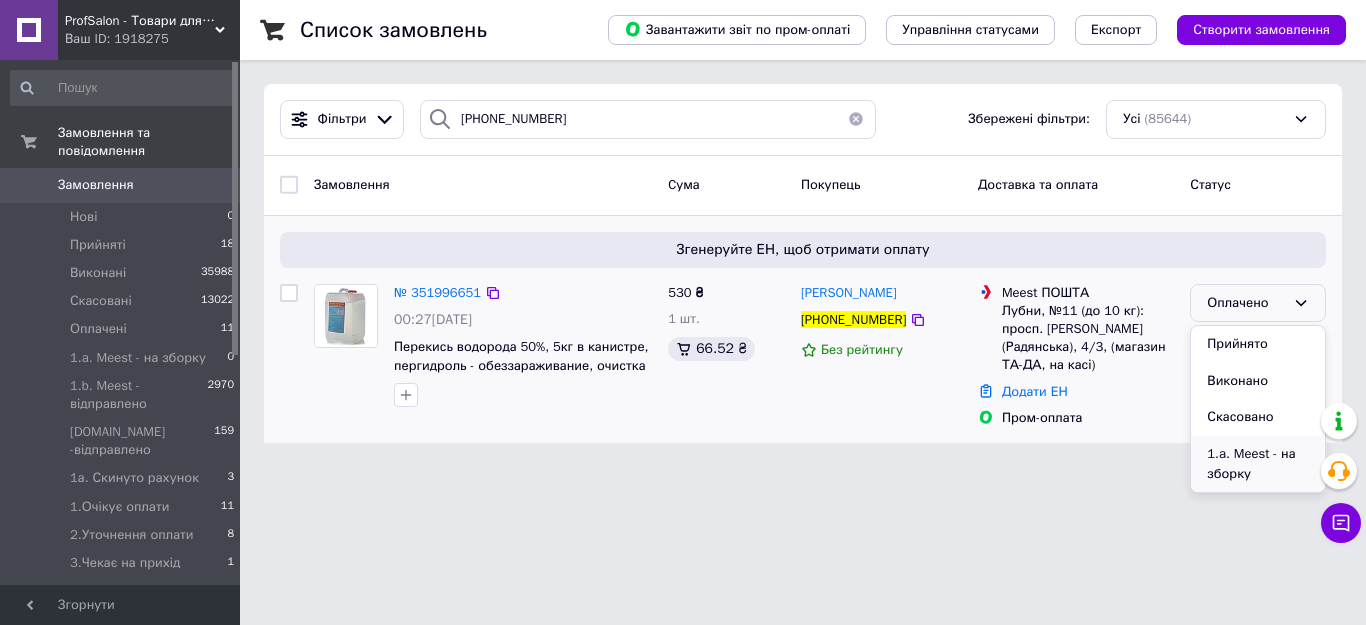 click on "1.a. Meest - на зборку" at bounding box center [1258, 464] 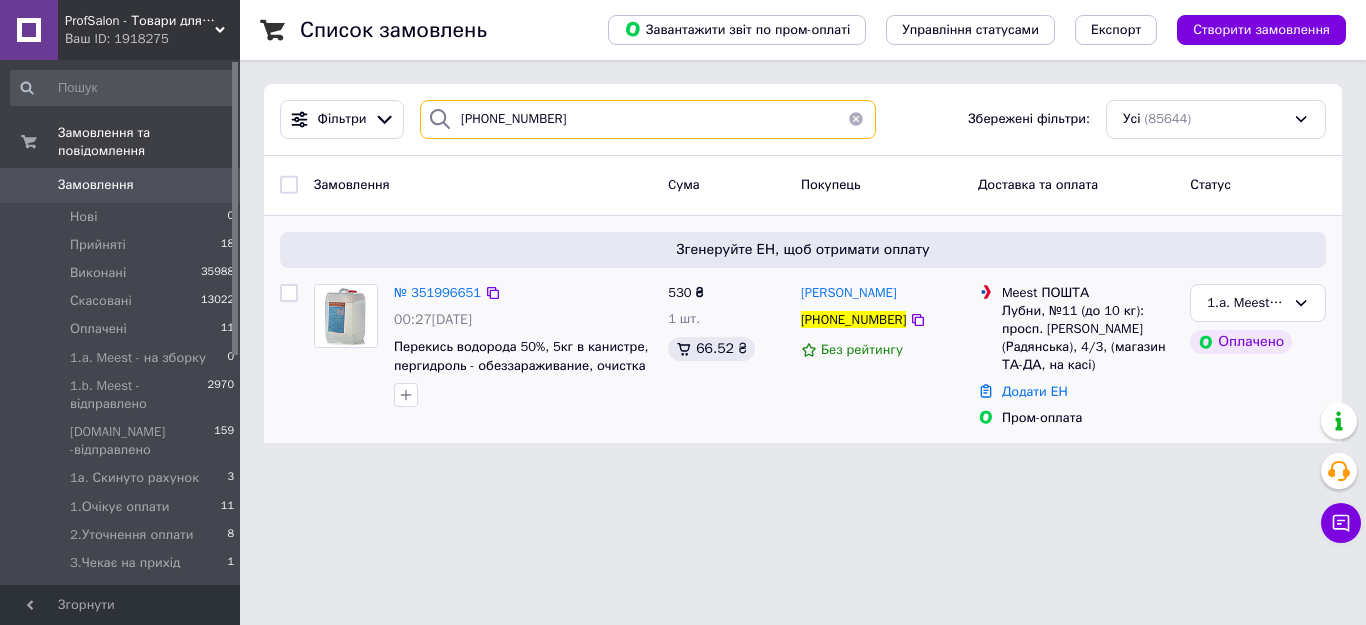drag, startPoint x: 580, startPoint y: 126, endPoint x: 448, endPoint y: 118, distance: 132.2422 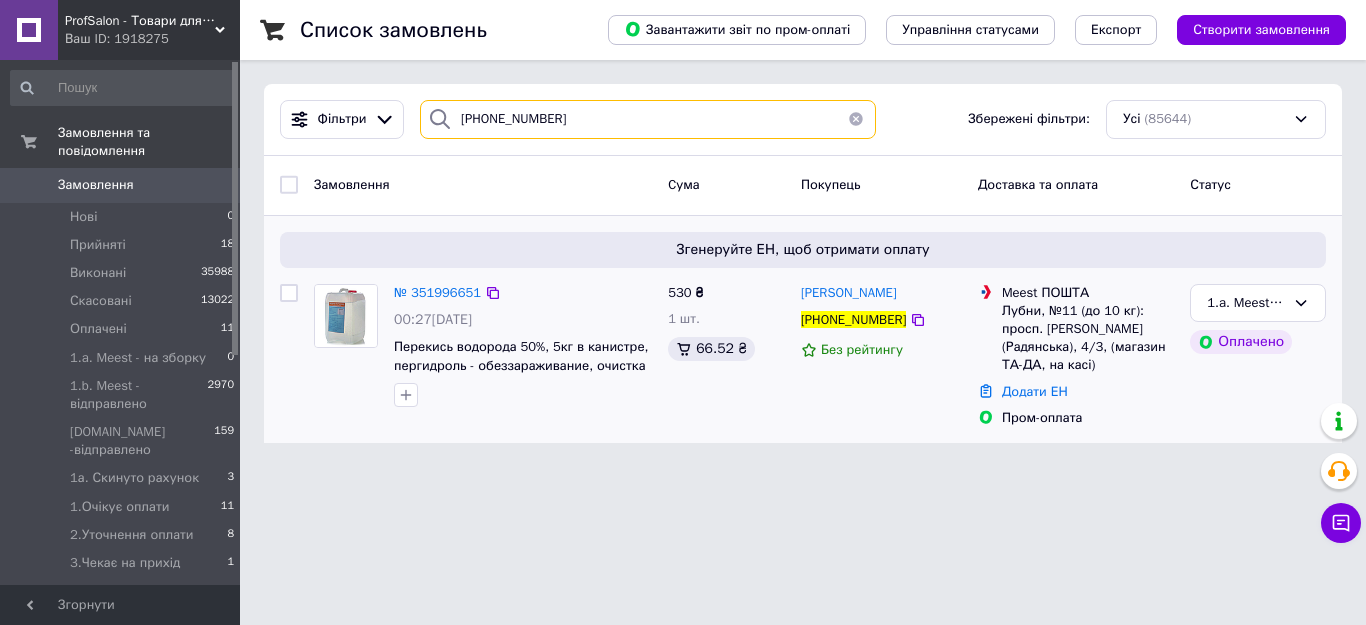 paste on "79113362" 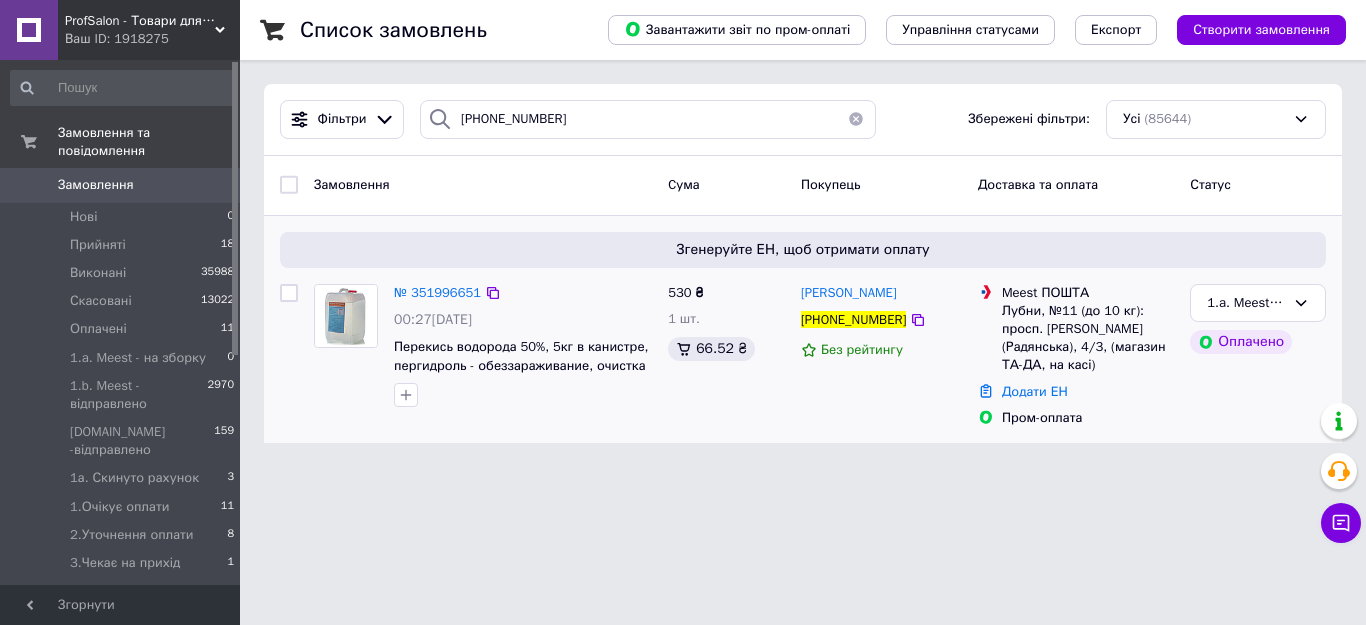 click on "Замовлення" at bounding box center [483, 185] 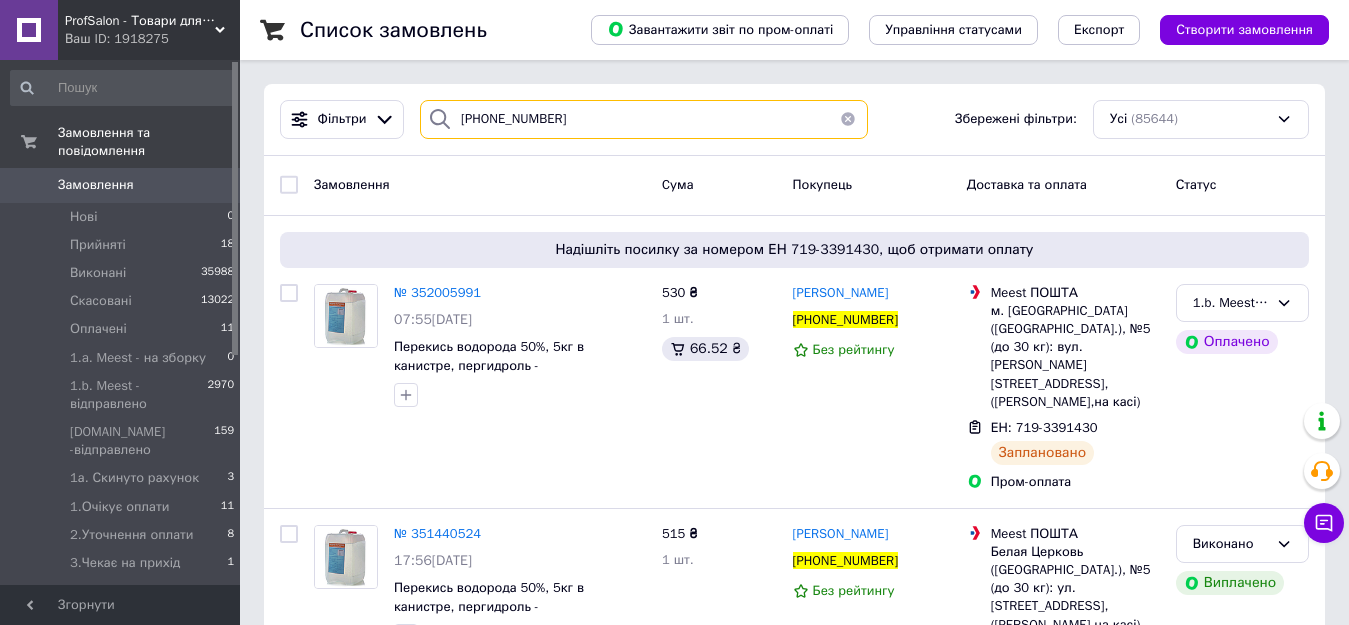 drag, startPoint x: 593, startPoint y: 124, endPoint x: 457, endPoint y: 115, distance: 136.29747 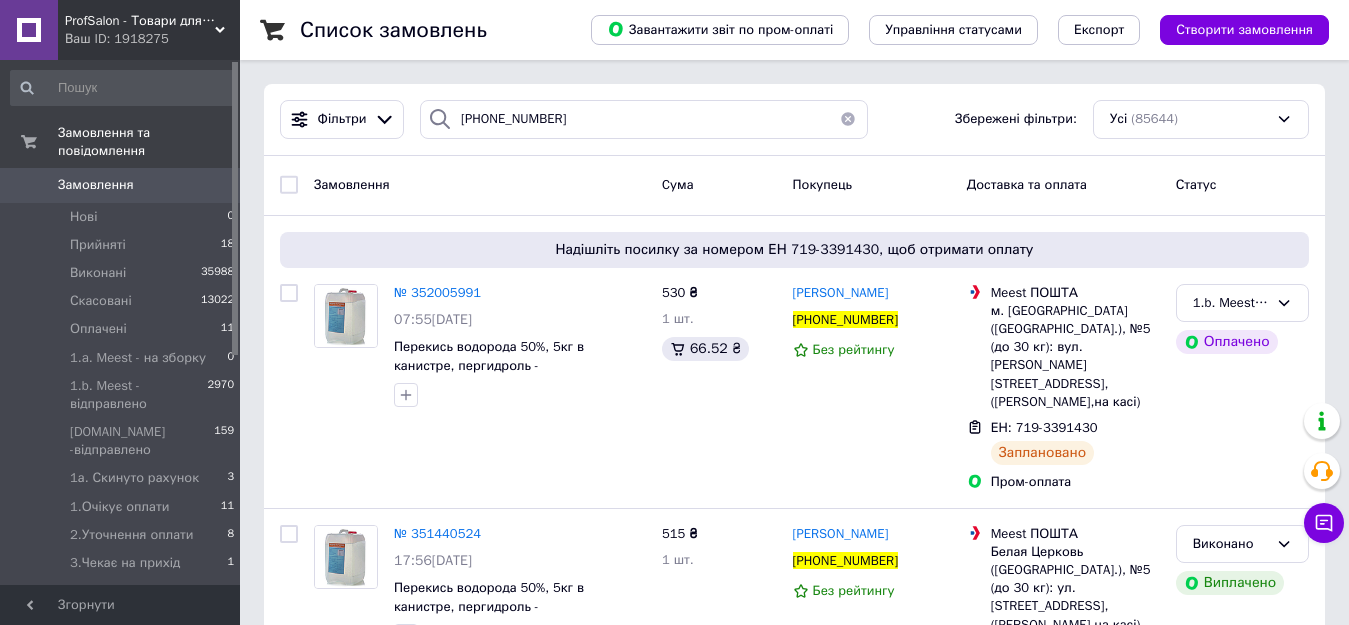 click on "Замовлення" at bounding box center (480, 185) 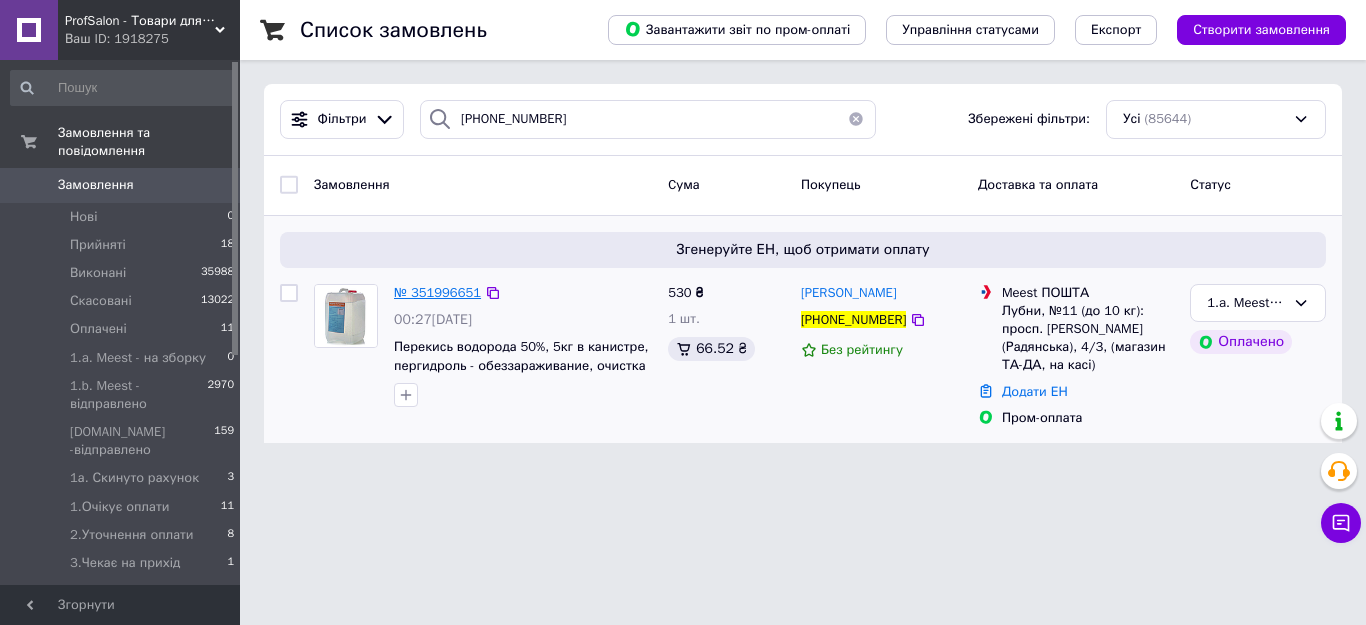 click on "№ 351996651" at bounding box center [437, 292] 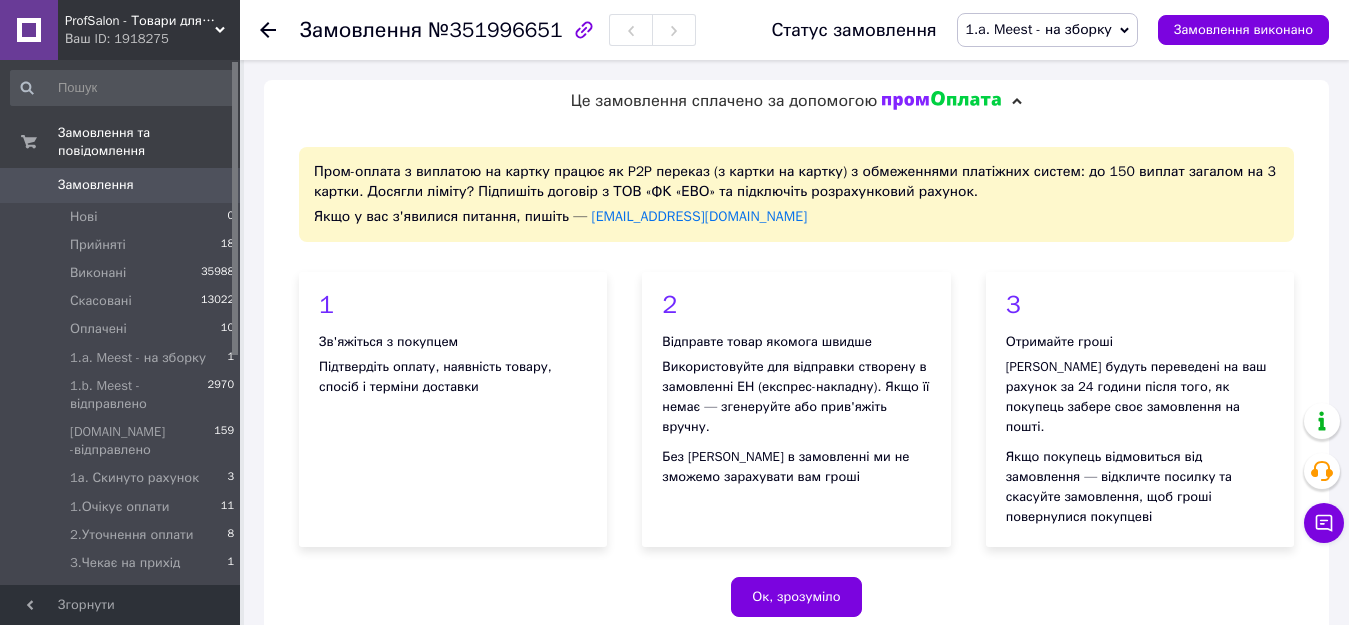 click on "Замовлення" at bounding box center [96, 185] 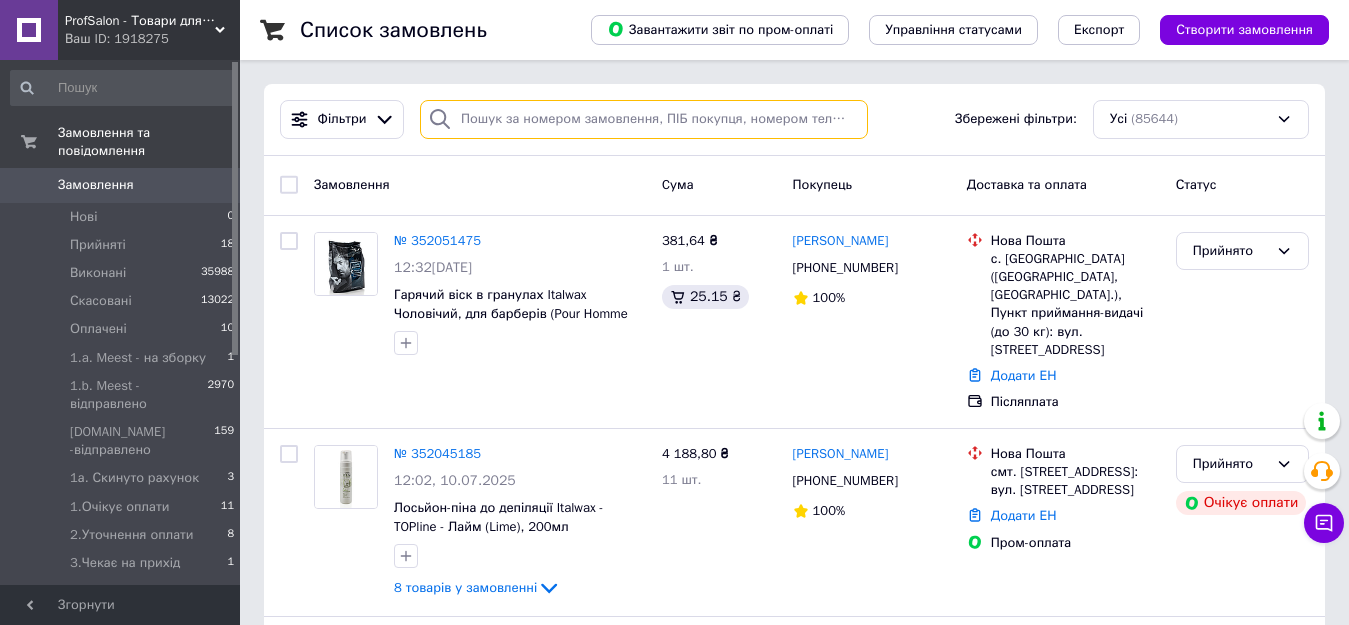 paste on "+380958727979" 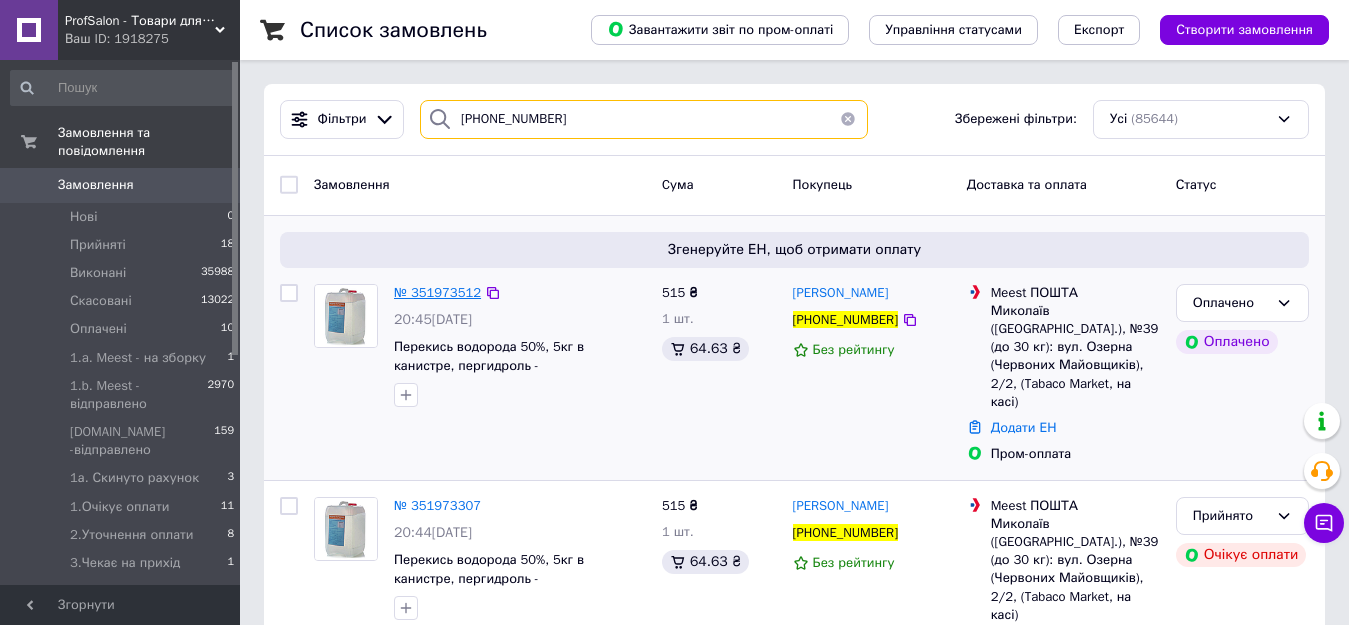 type on "+380958727979" 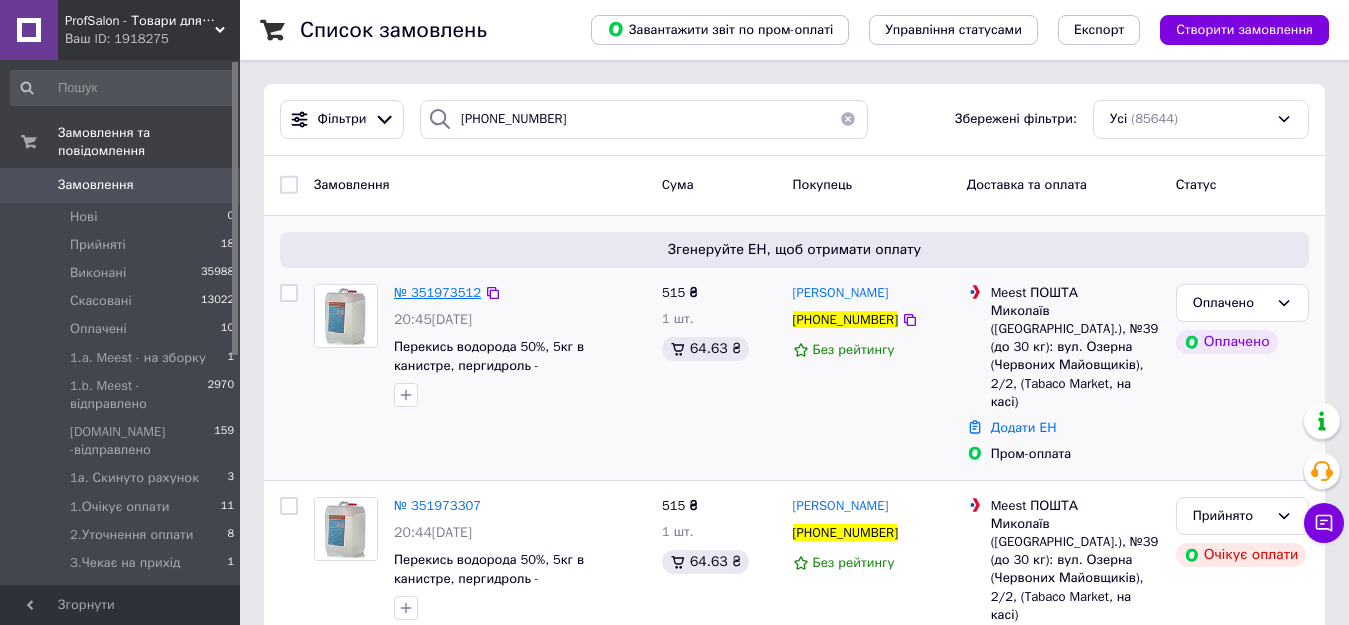 click on "№ 351973512" at bounding box center [437, 292] 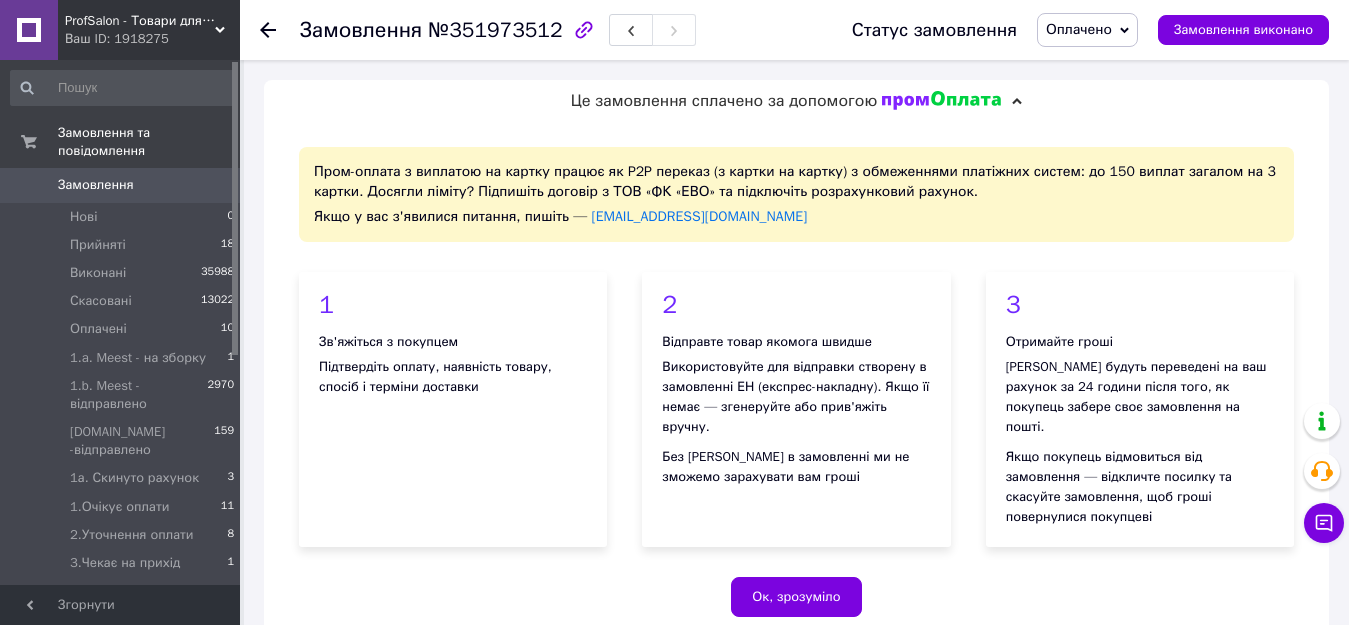 click on "Оплачено" at bounding box center (1079, 29) 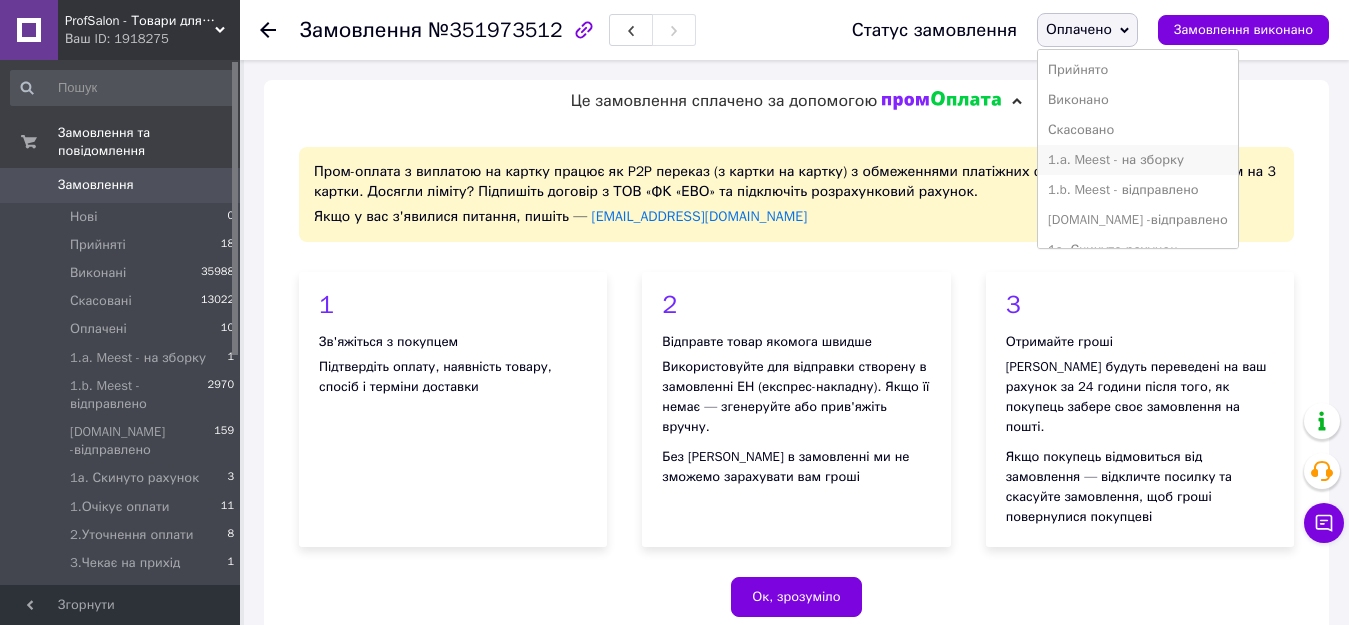 click on "1.a. Meest - на зборку" at bounding box center [1138, 160] 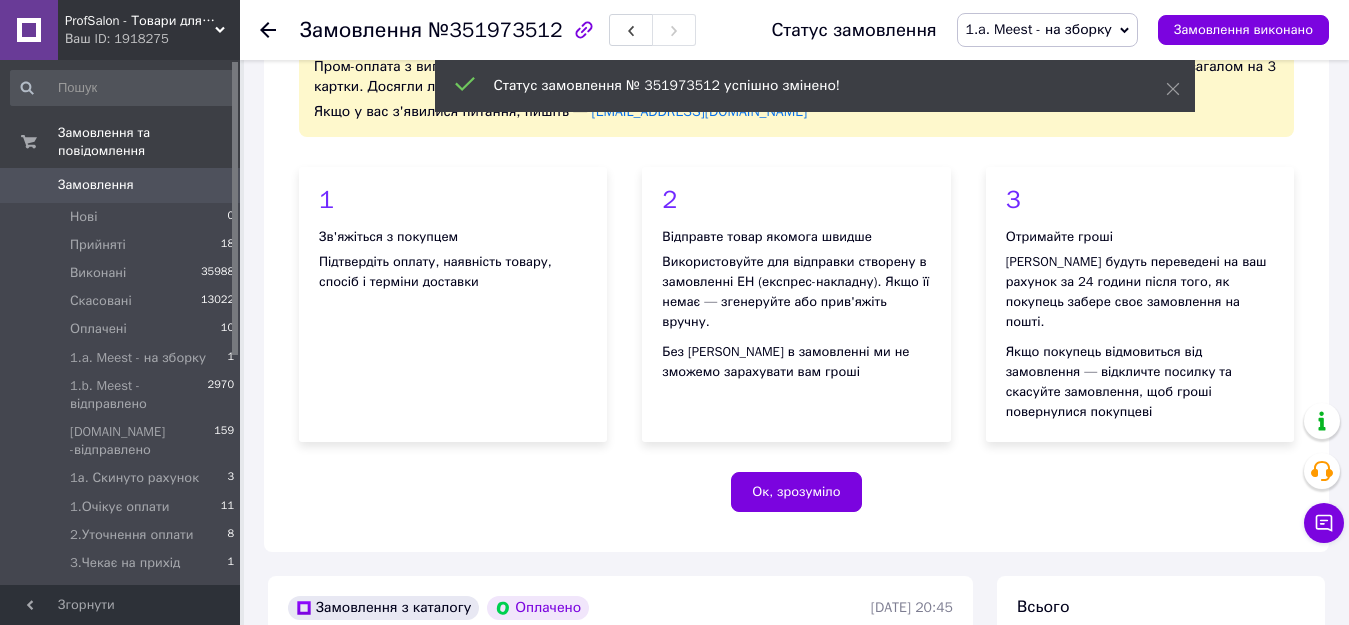 scroll, scrollTop: 0, scrollLeft: 0, axis: both 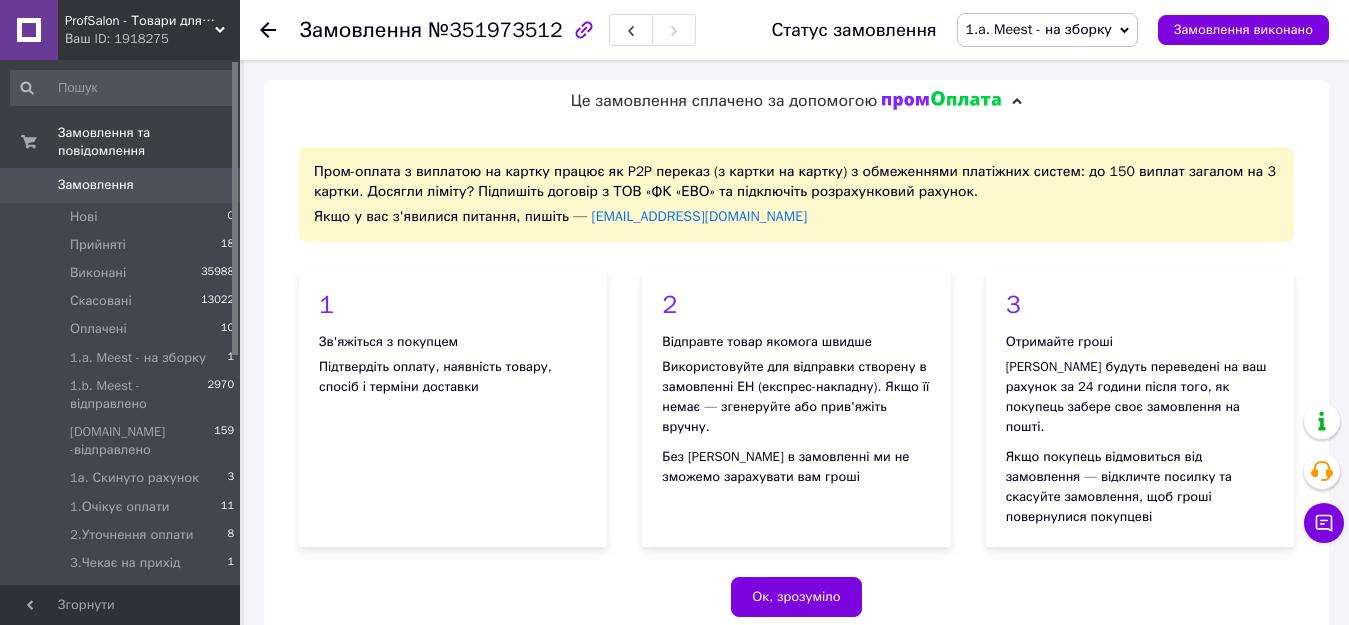 click on "Замовлення" at bounding box center (361, 30) 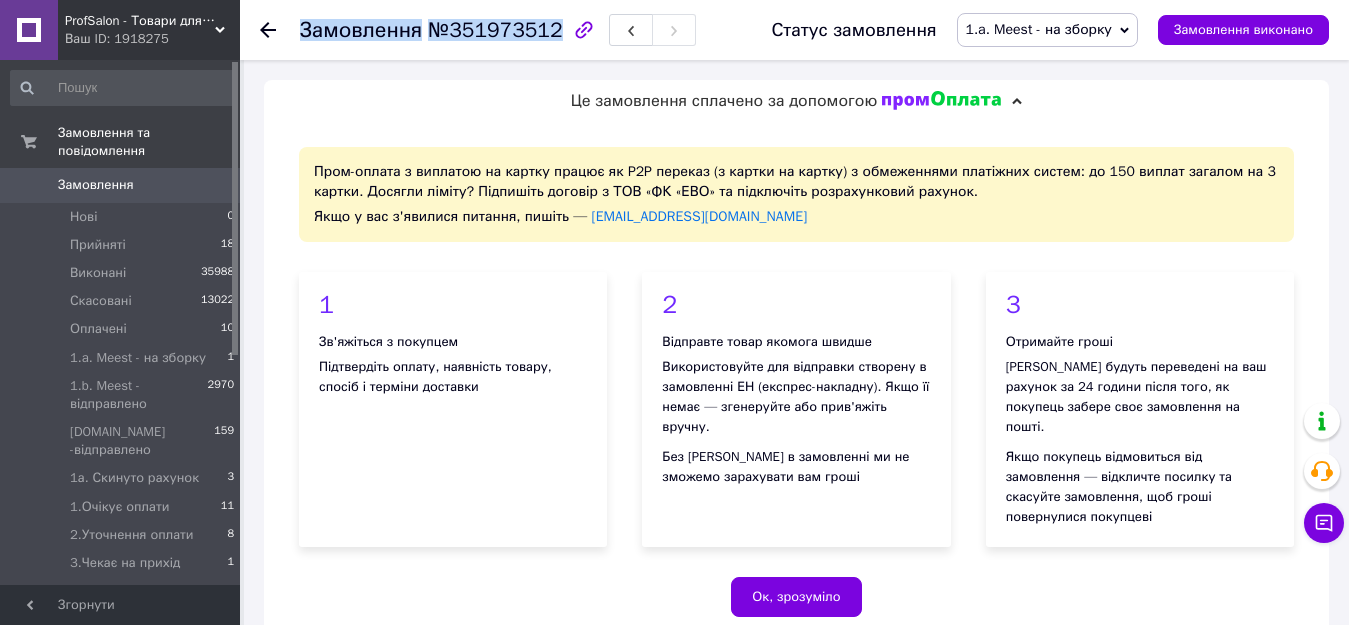 click on "Замовлення" at bounding box center [361, 30] 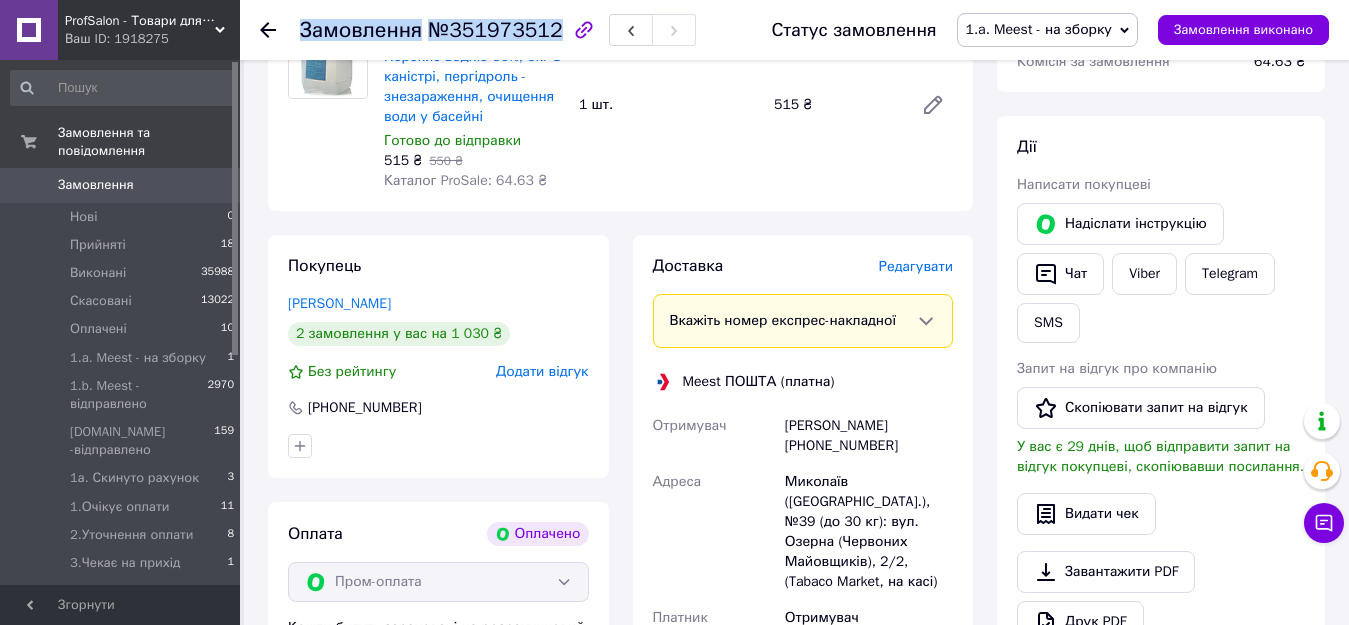 scroll, scrollTop: 800, scrollLeft: 0, axis: vertical 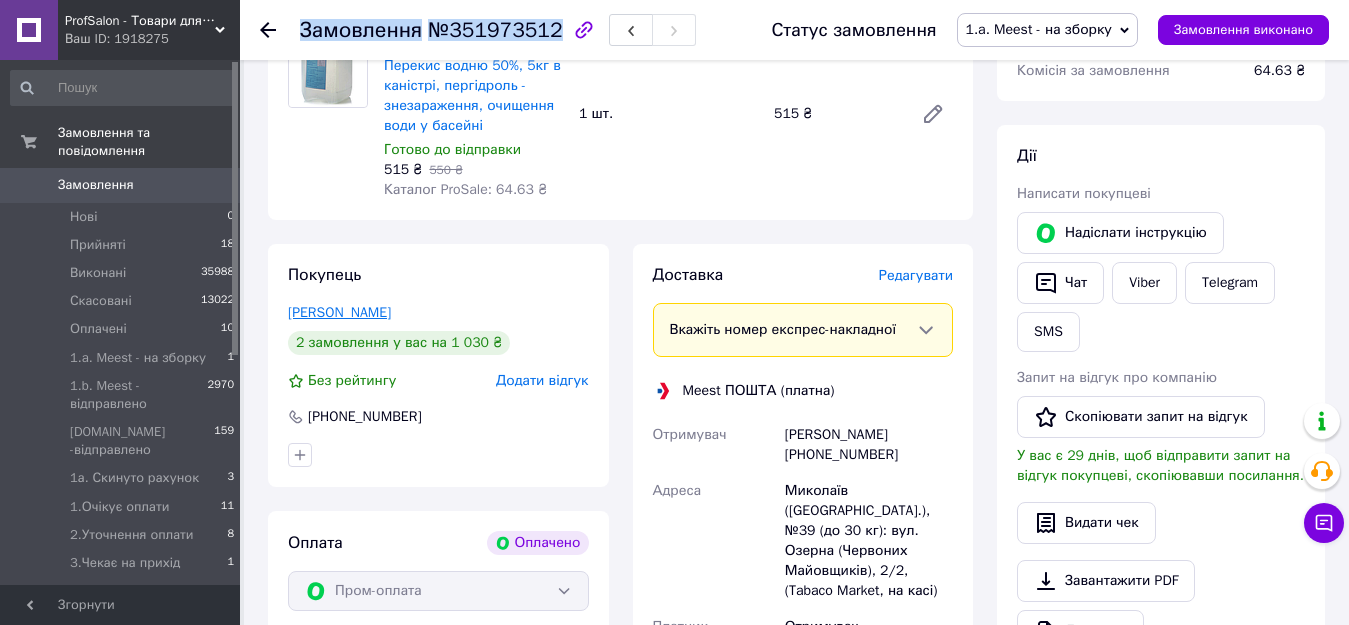 click on "Сауляк Екатерина" at bounding box center [339, 312] 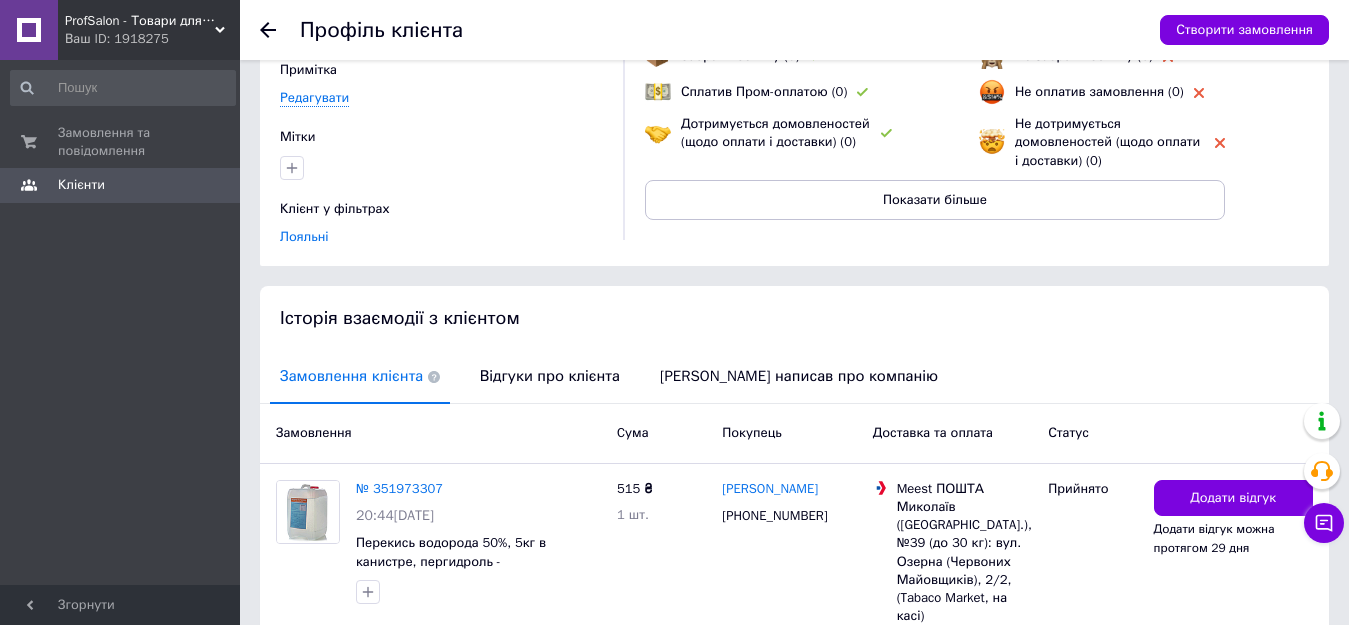 scroll, scrollTop: 500, scrollLeft: 0, axis: vertical 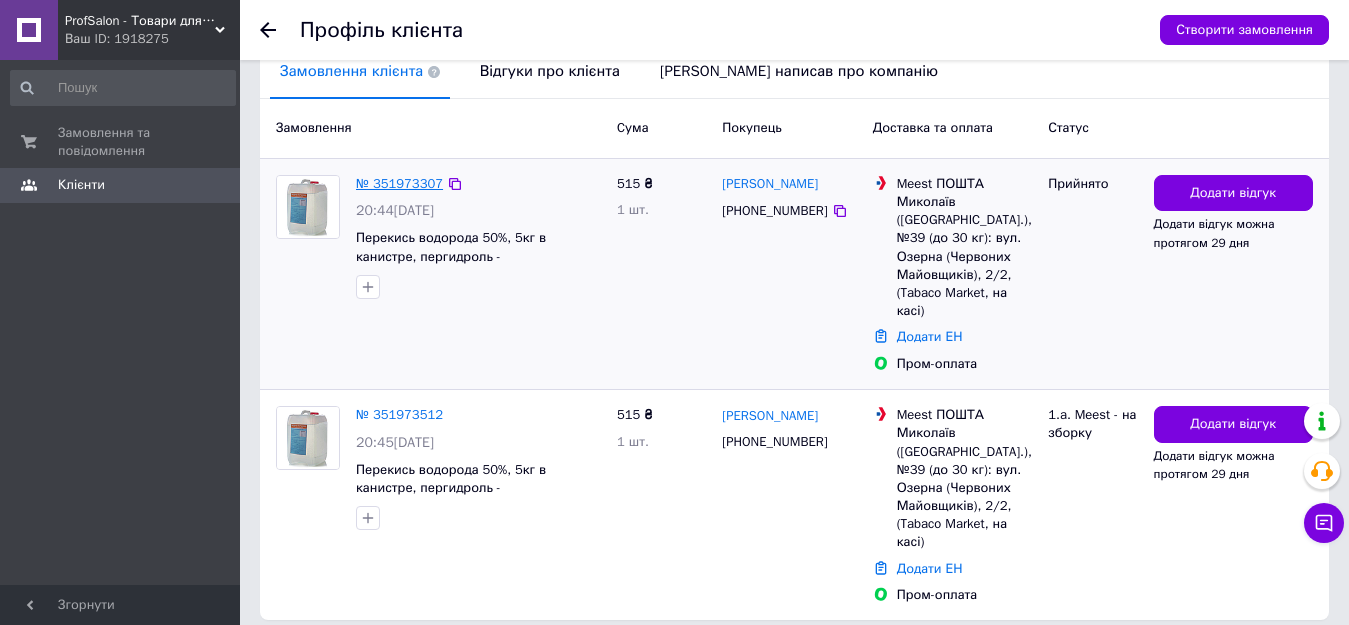 click on "№ 351973307" at bounding box center (399, 183) 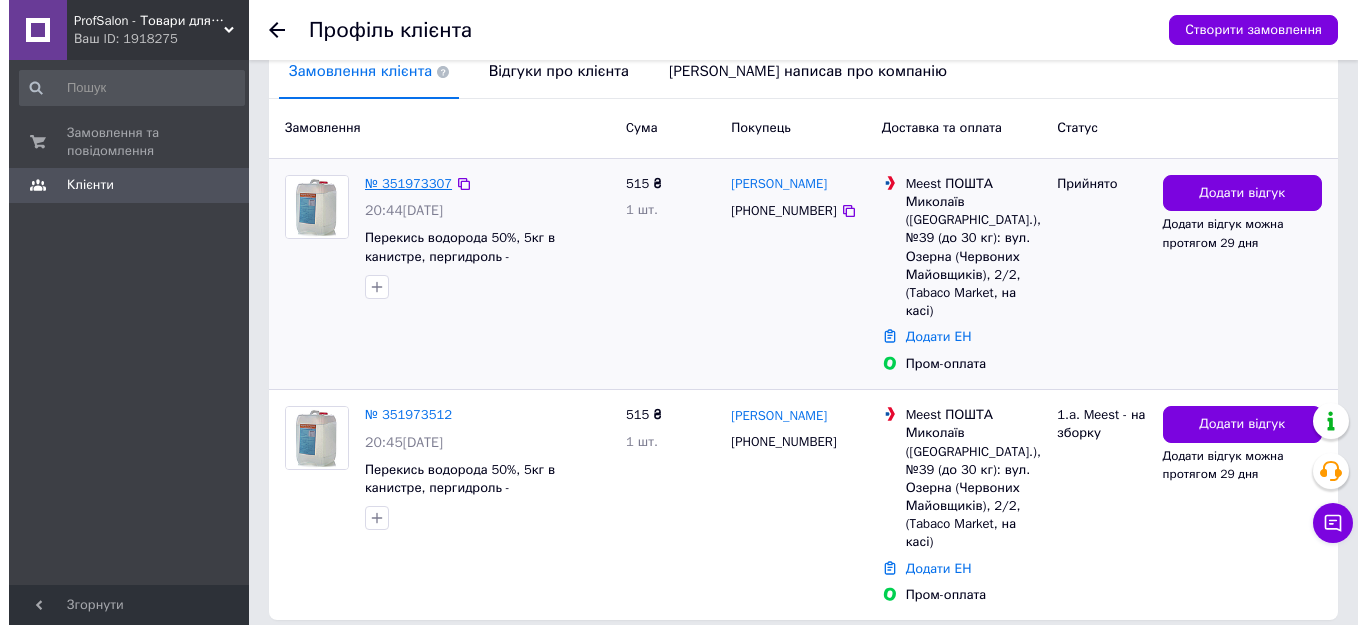 scroll, scrollTop: 0, scrollLeft: 0, axis: both 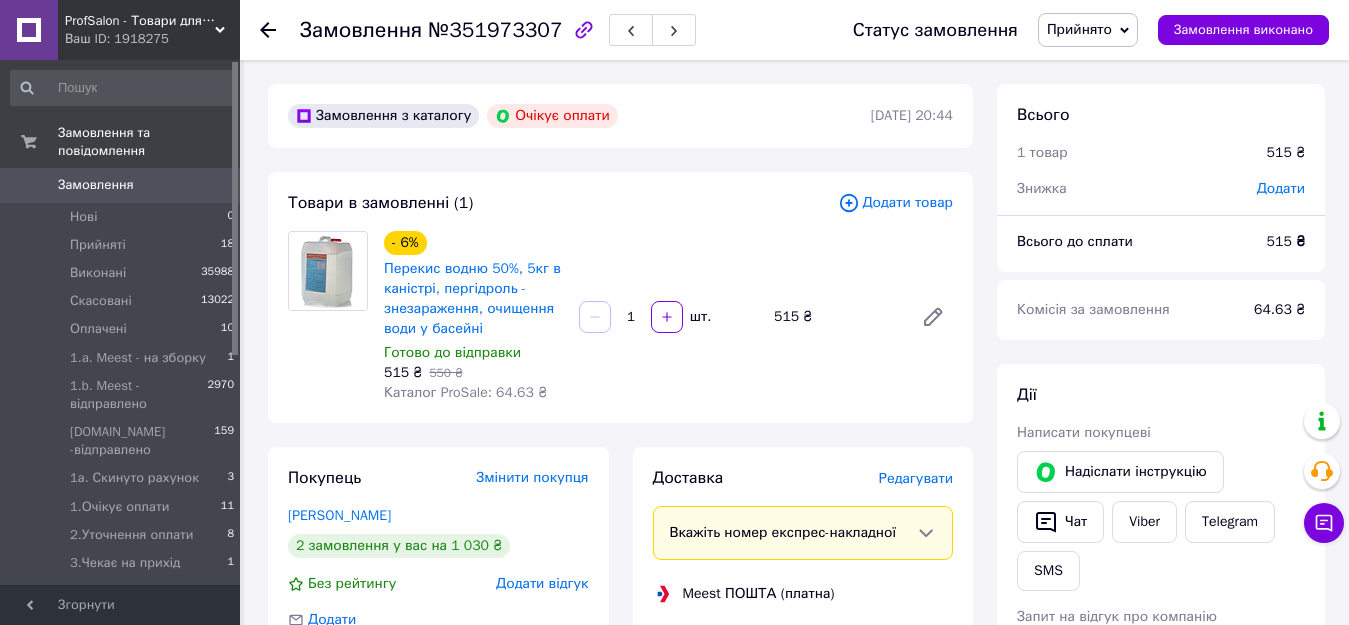 click on "Прийнято" at bounding box center [1079, 29] 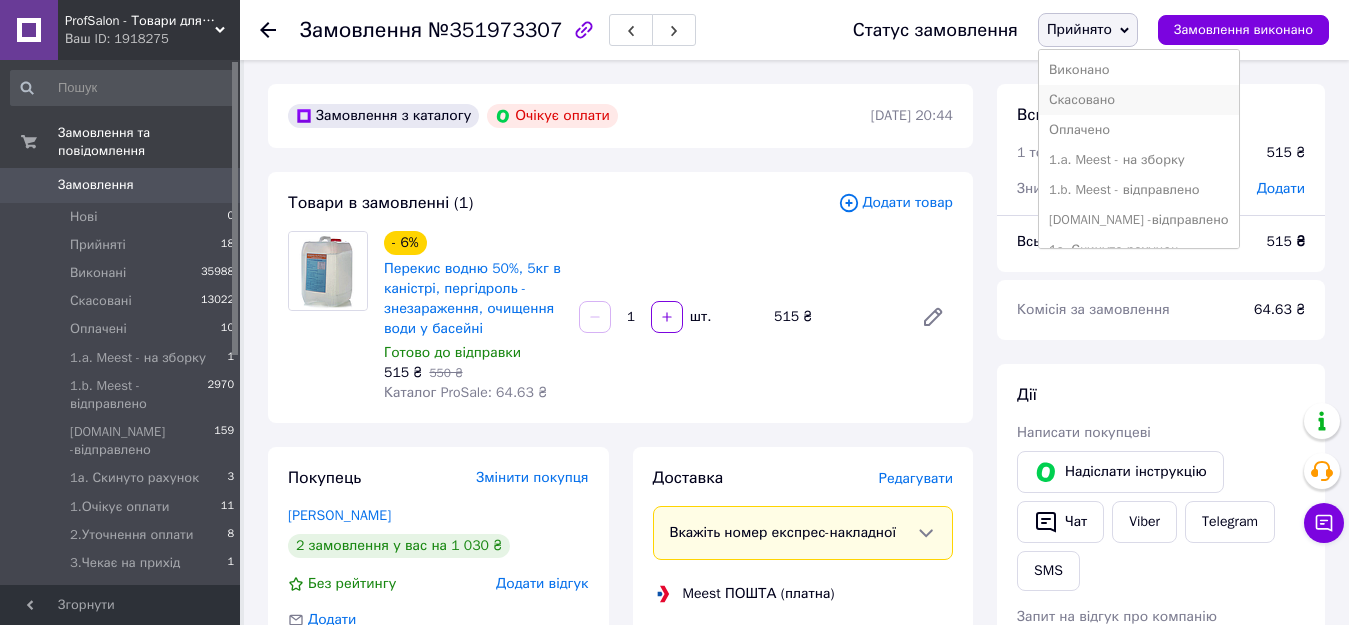 click on "Скасовано" at bounding box center [1139, 100] 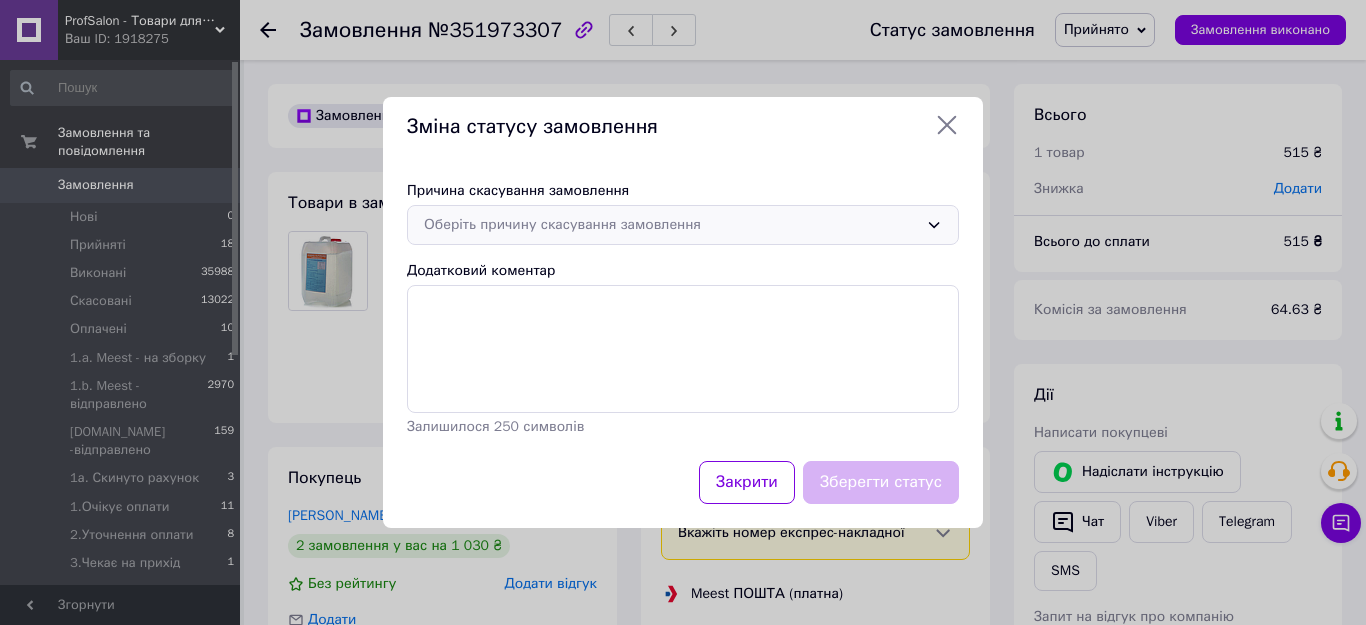 click on "Оберіть причину скасування замовлення" at bounding box center (671, 225) 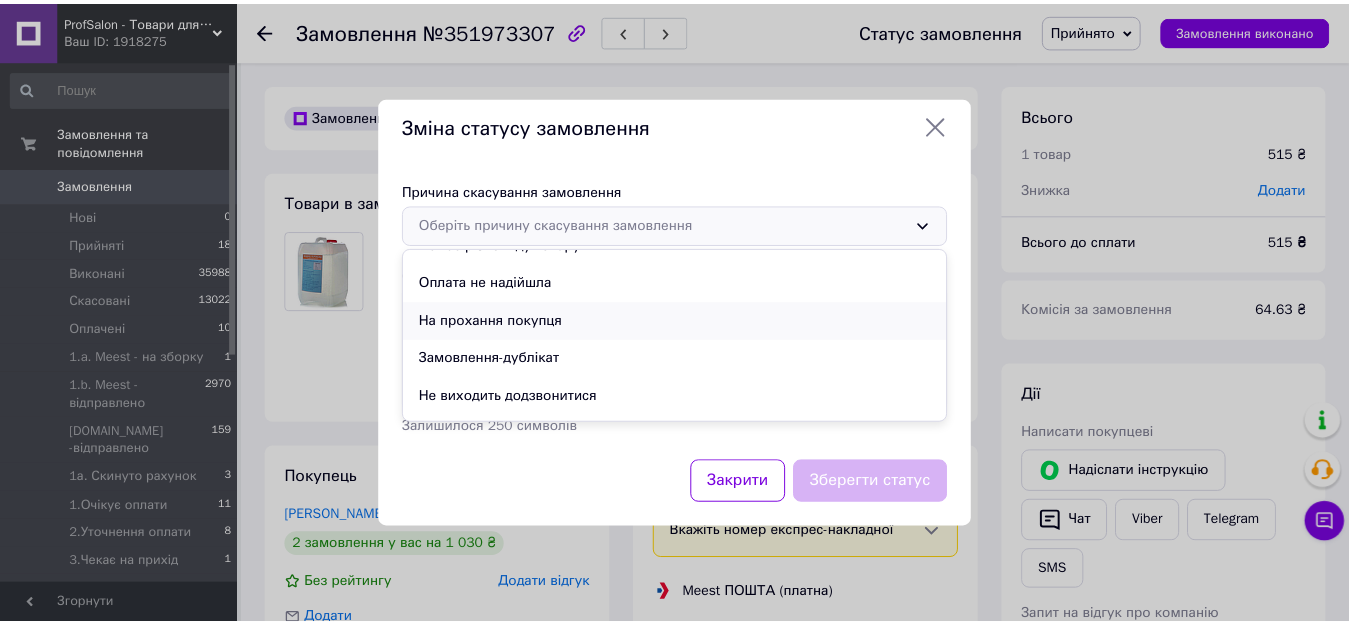 scroll, scrollTop: 93, scrollLeft: 0, axis: vertical 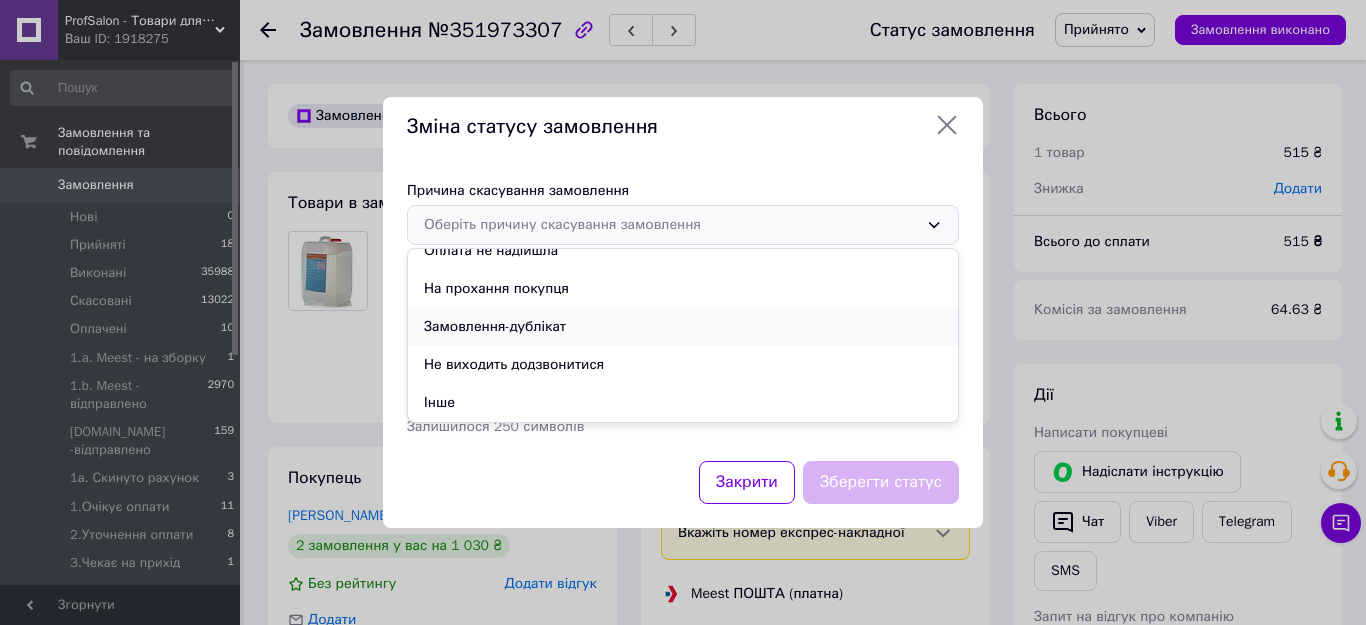 click on "Замовлення-дублікат" at bounding box center [683, 327] 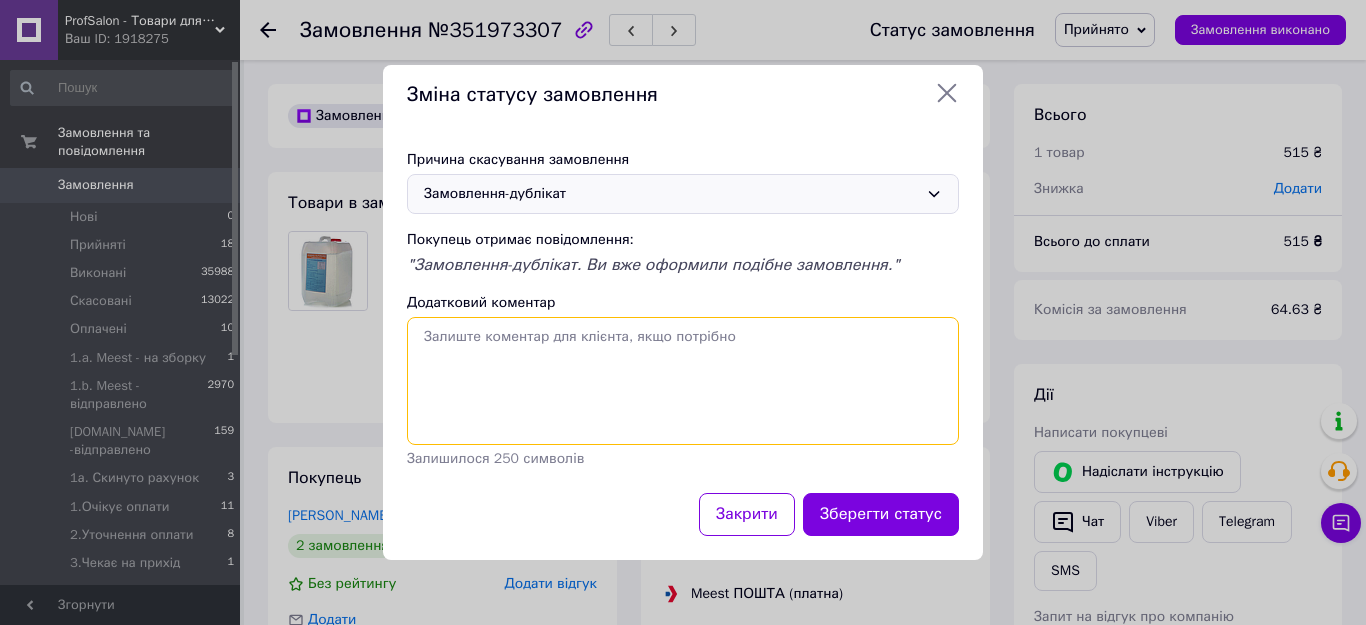 paste on "Замовлення№351973512" 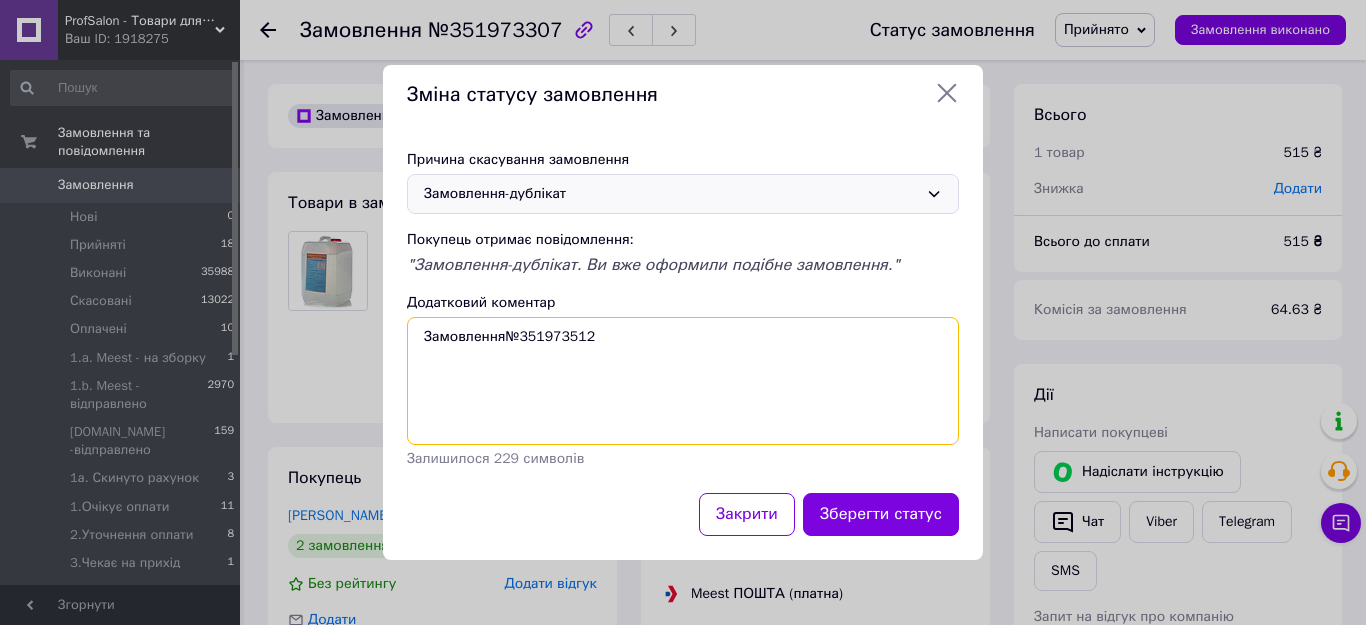 click on "Замовлення№351973512" at bounding box center [683, 381] 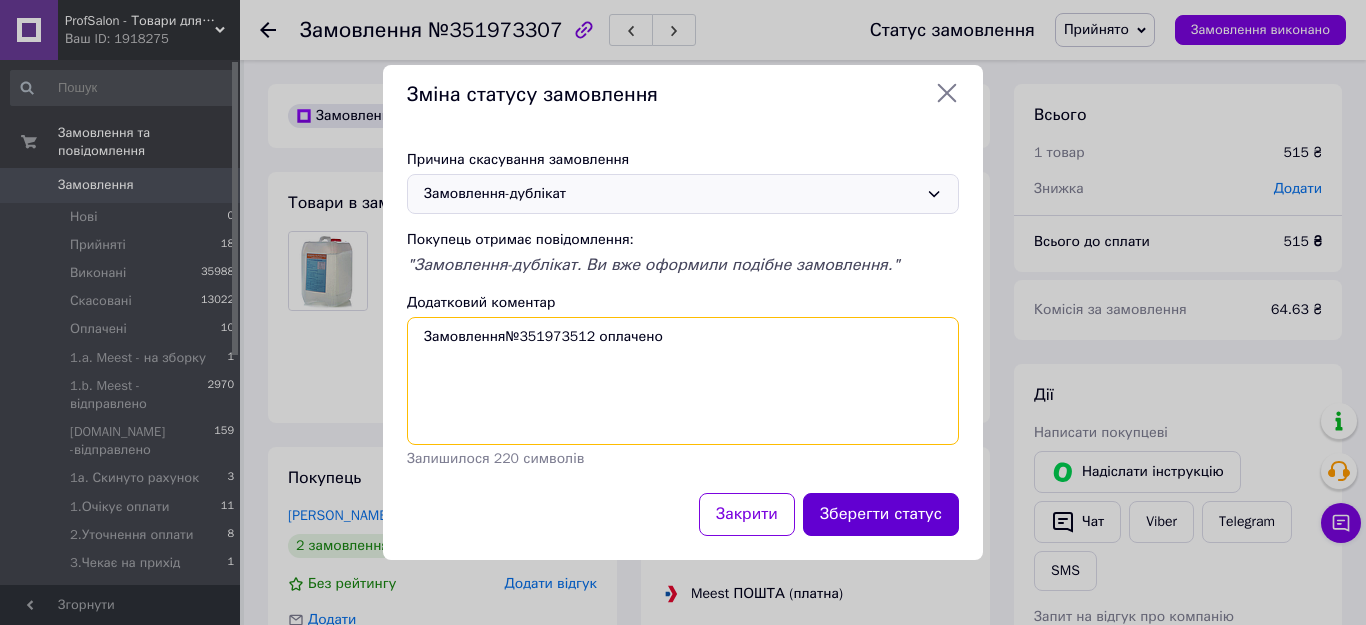type on "Замовлення№351973512 оплачено" 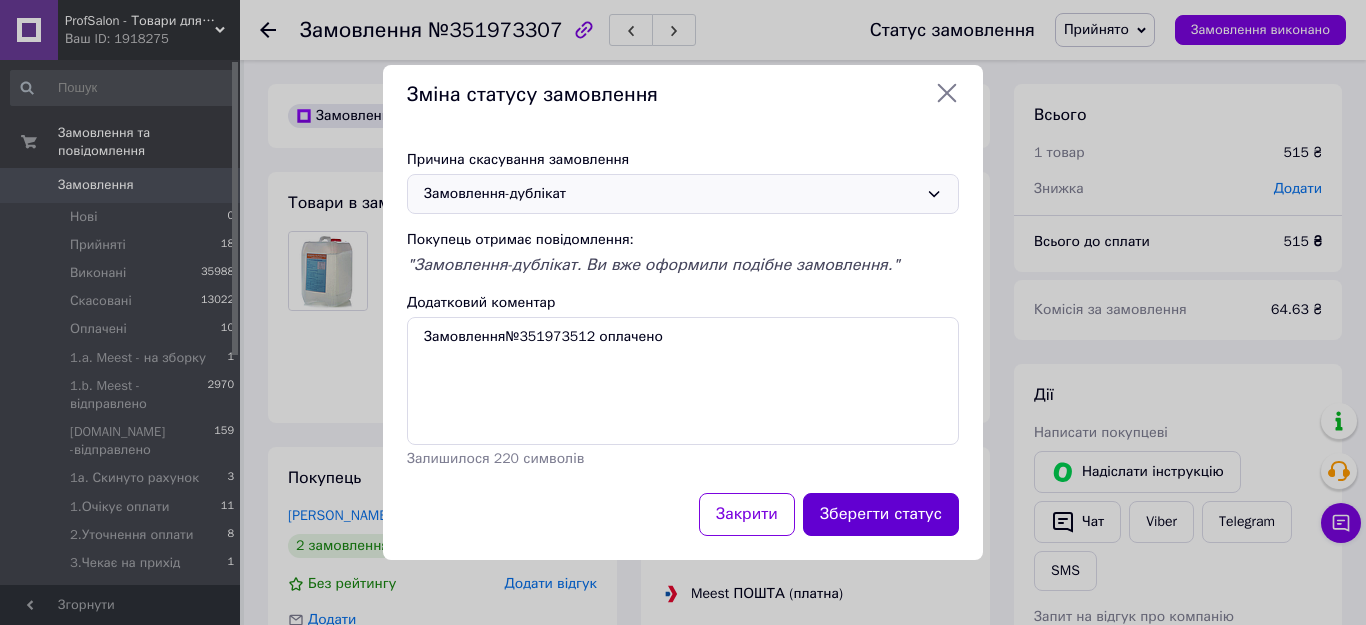 click on "Зберегти статус" at bounding box center (881, 514) 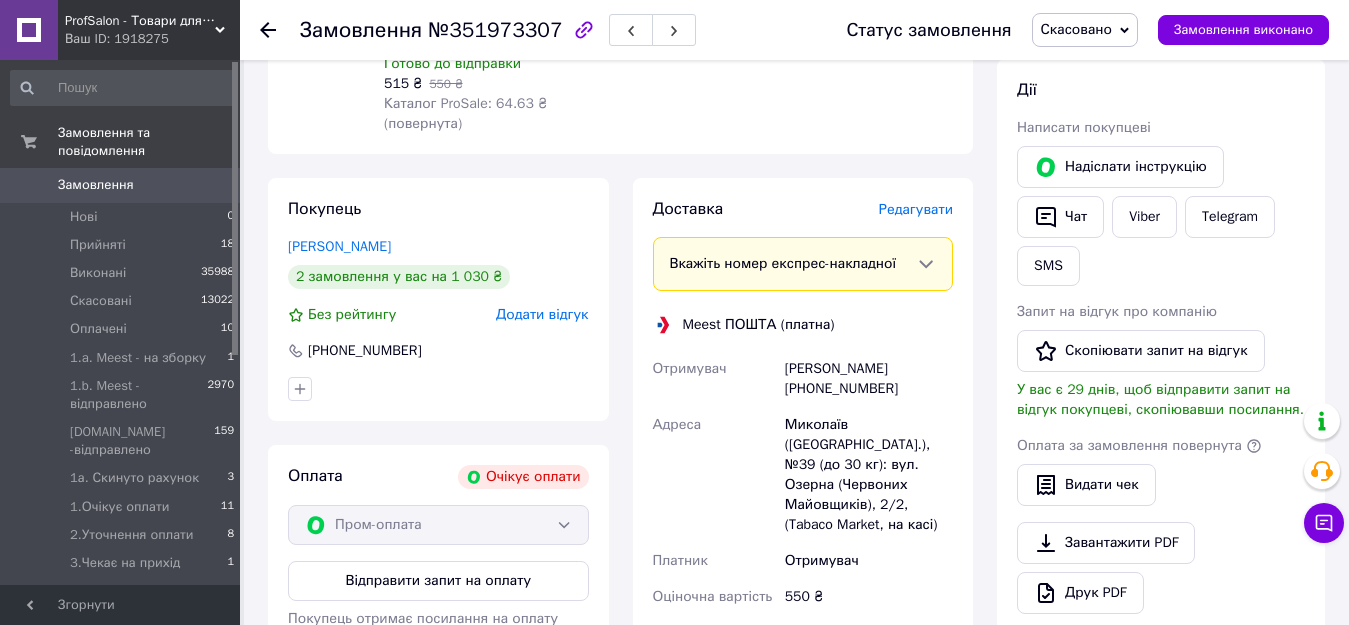 scroll, scrollTop: 300, scrollLeft: 0, axis: vertical 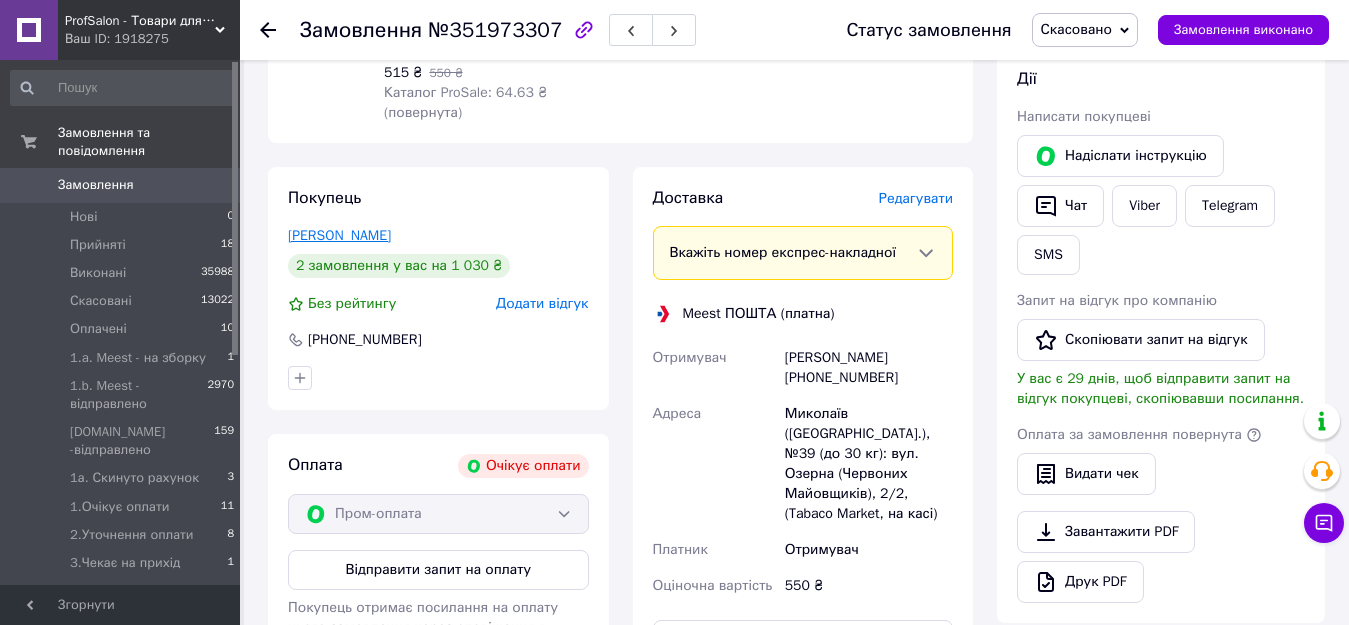 click on "Сауляк Екатерина" at bounding box center (339, 235) 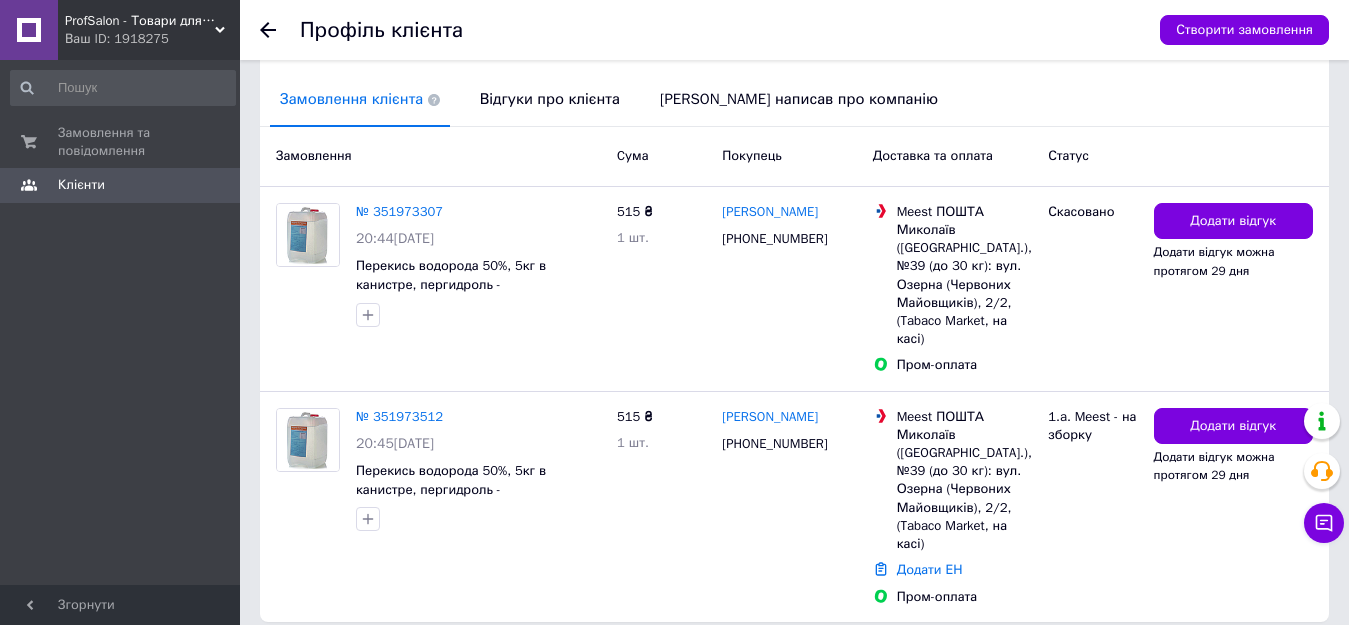 scroll, scrollTop: 500, scrollLeft: 0, axis: vertical 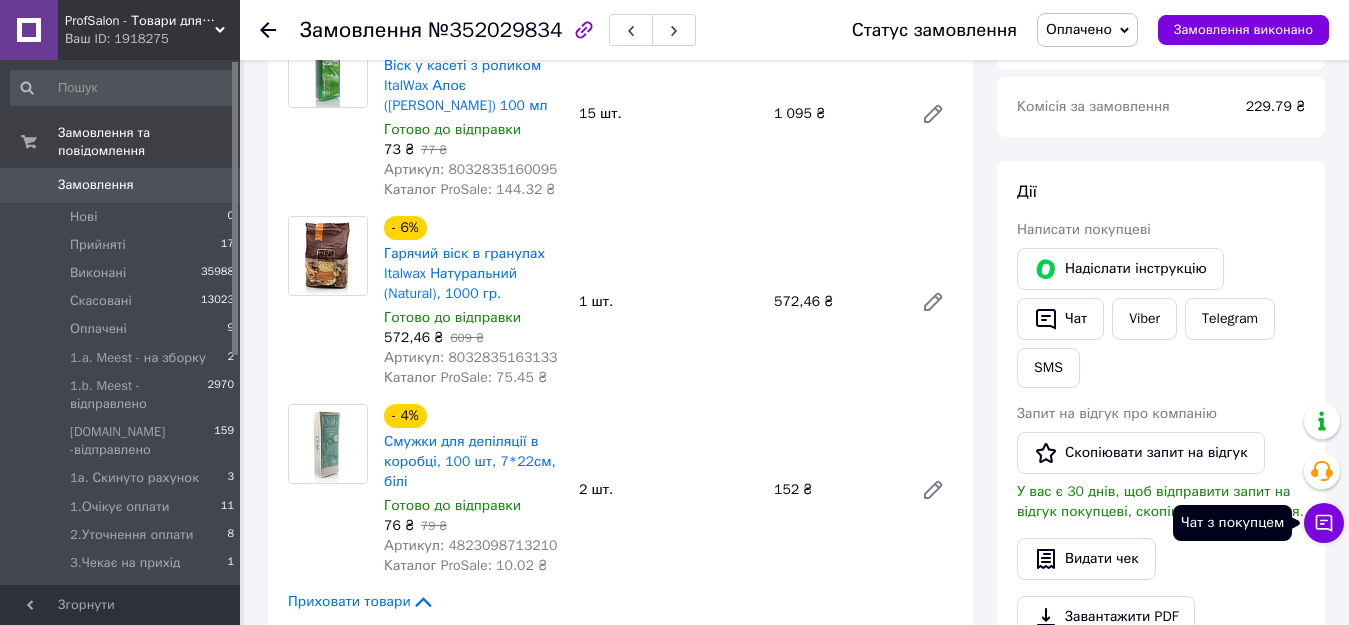 click 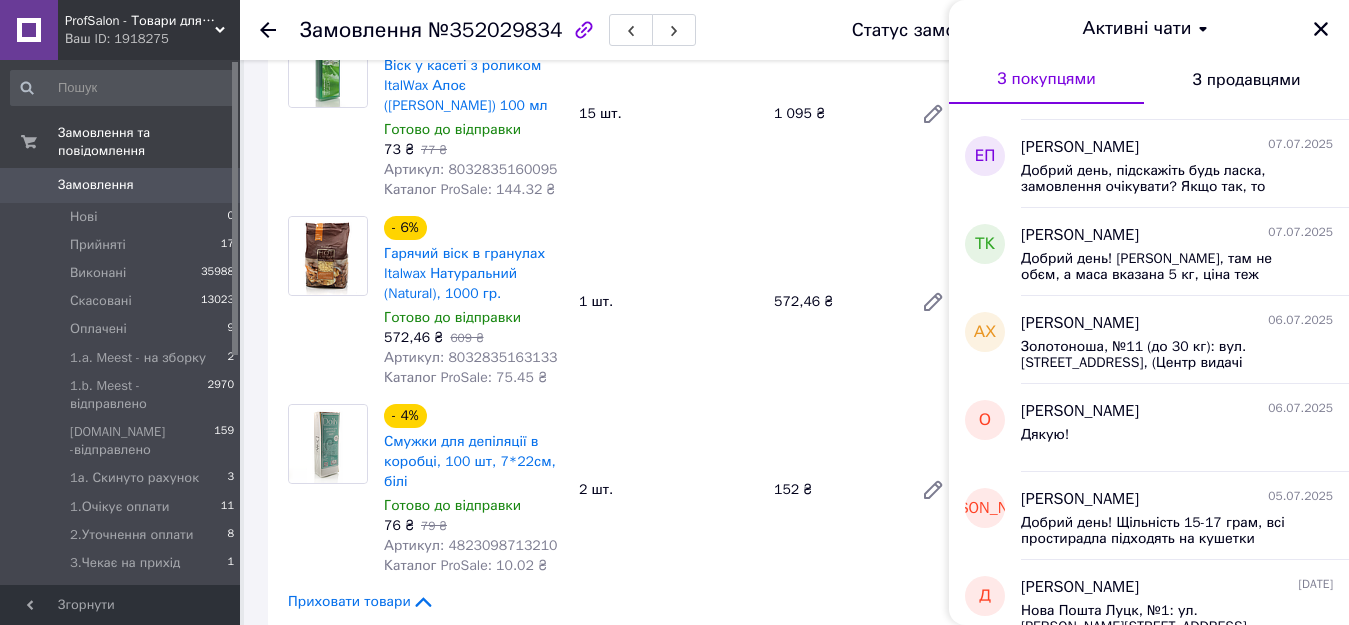 scroll, scrollTop: 700, scrollLeft: 0, axis: vertical 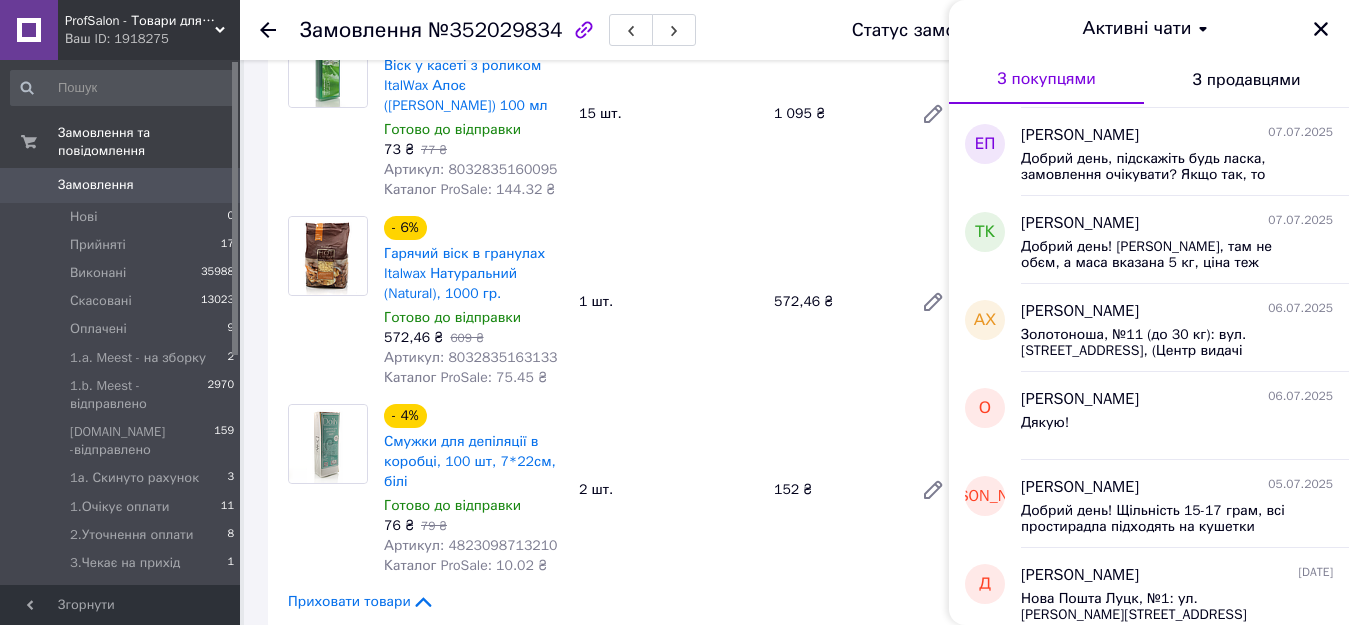click on "2 шт." at bounding box center [668, 490] 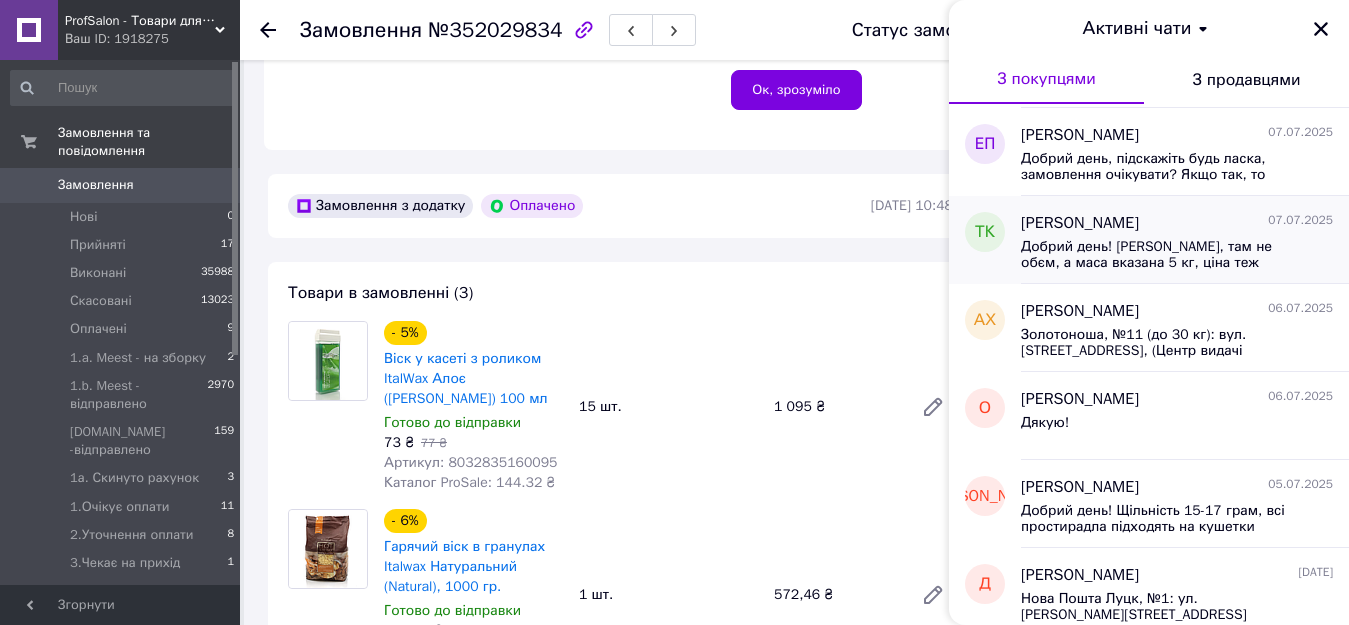 scroll, scrollTop: 400, scrollLeft: 0, axis: vertical 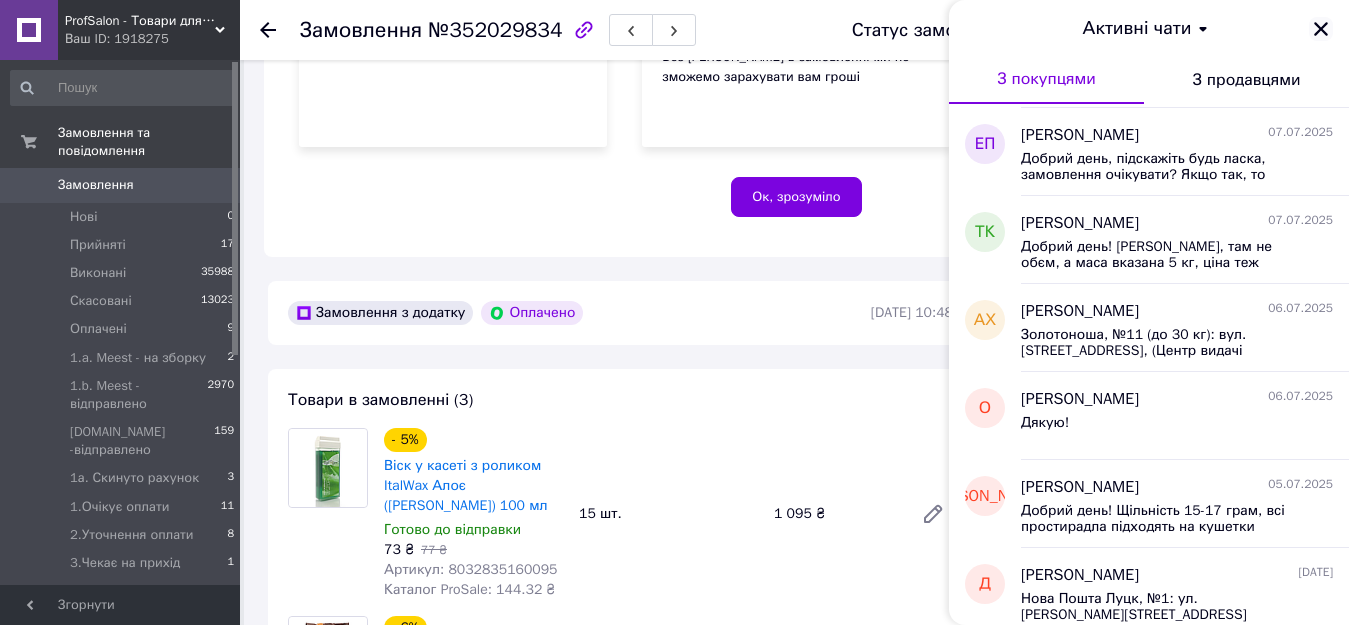 click 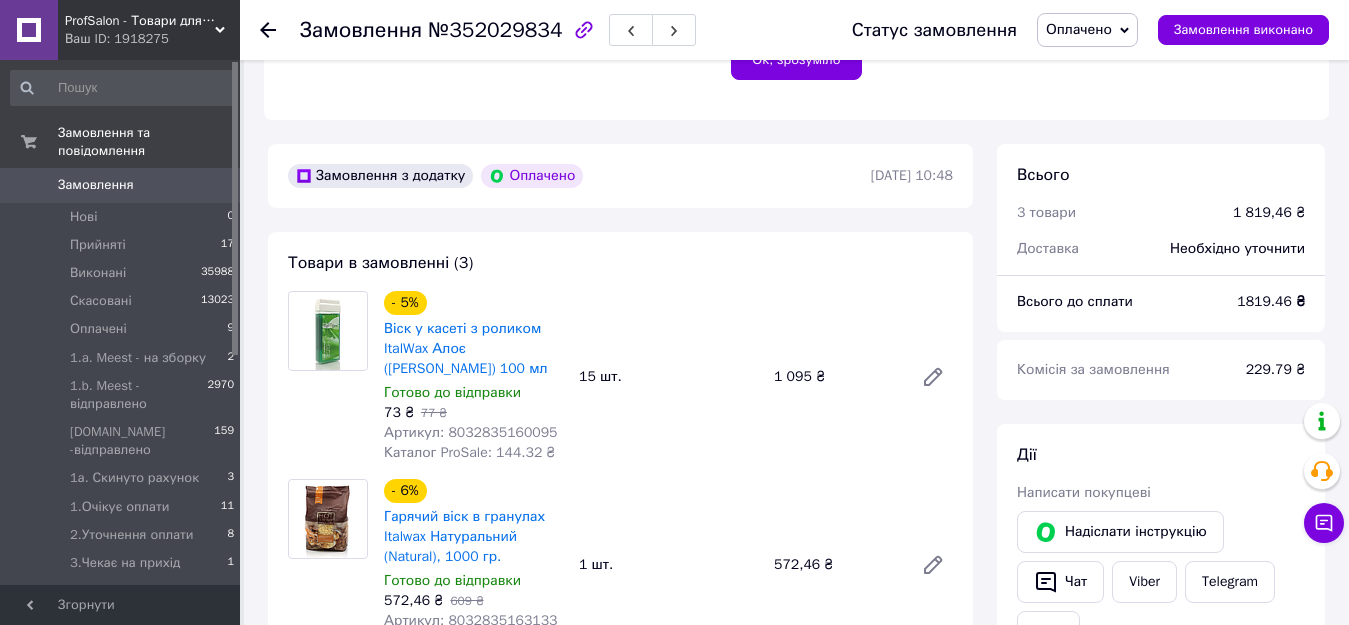 scroll, scrollTop: 800, scrollLeft: 0, axis: vertical 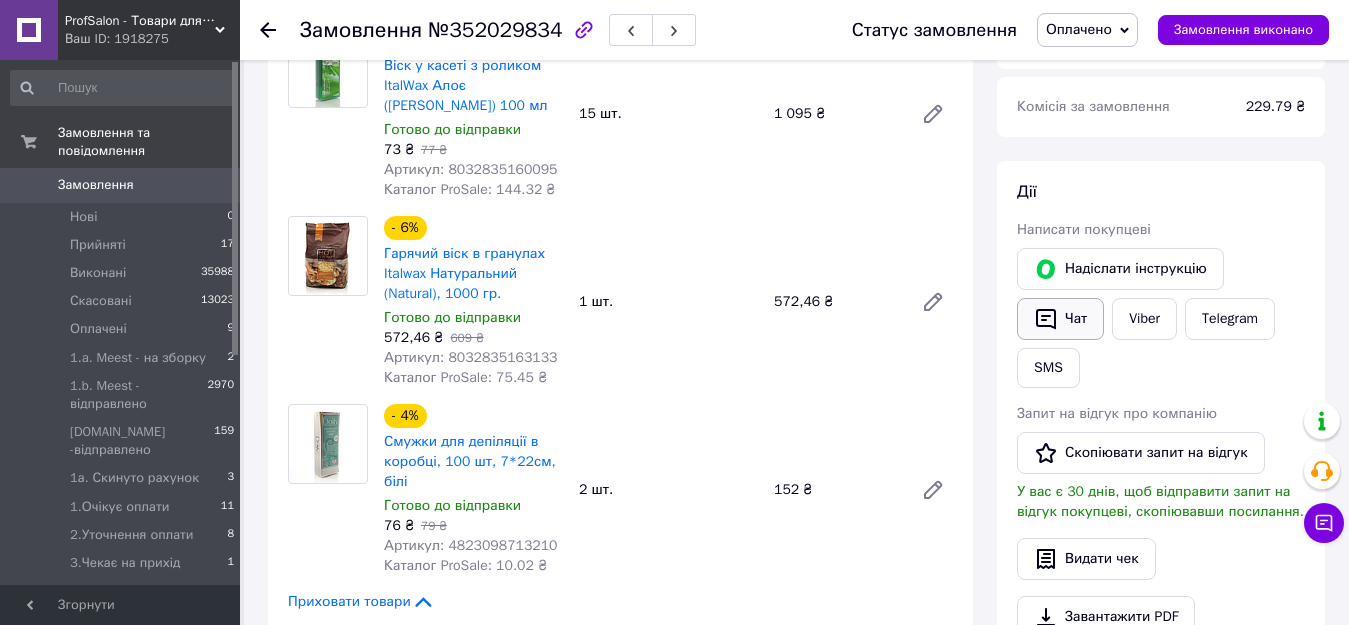 click on "Чат" at bounding box center [1060, 319] 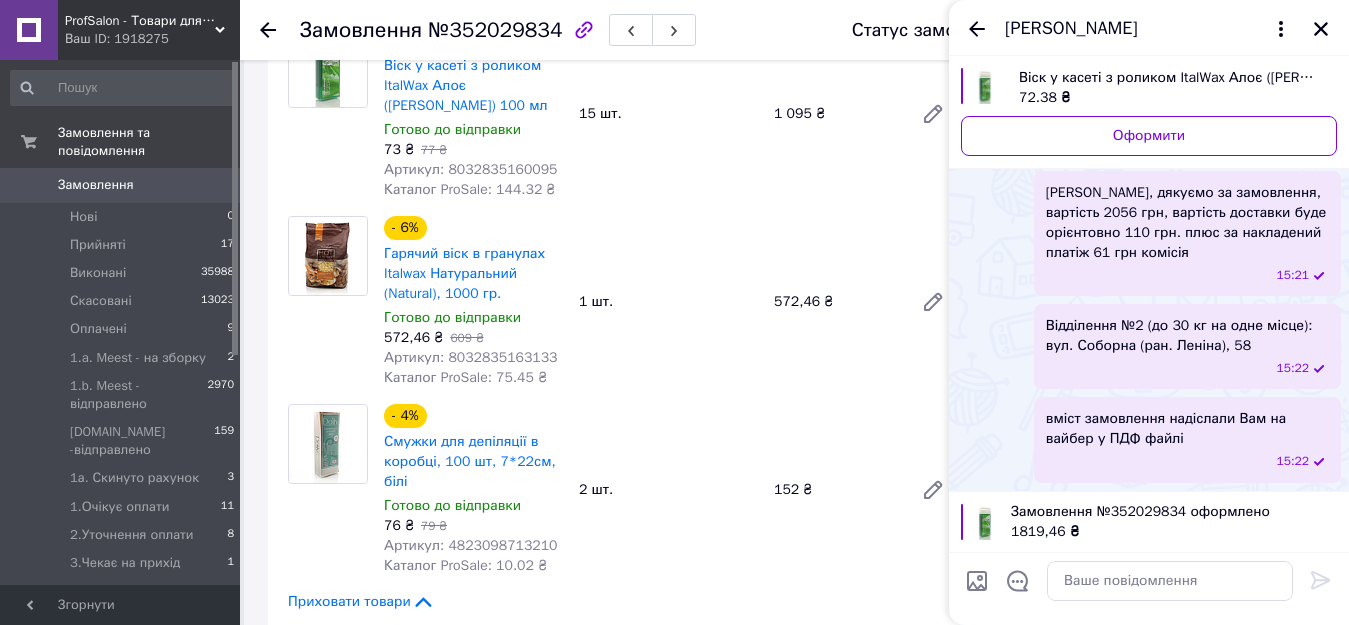 scroll, scrollTop: 3323, scrollLeft: 0, axis: vertical 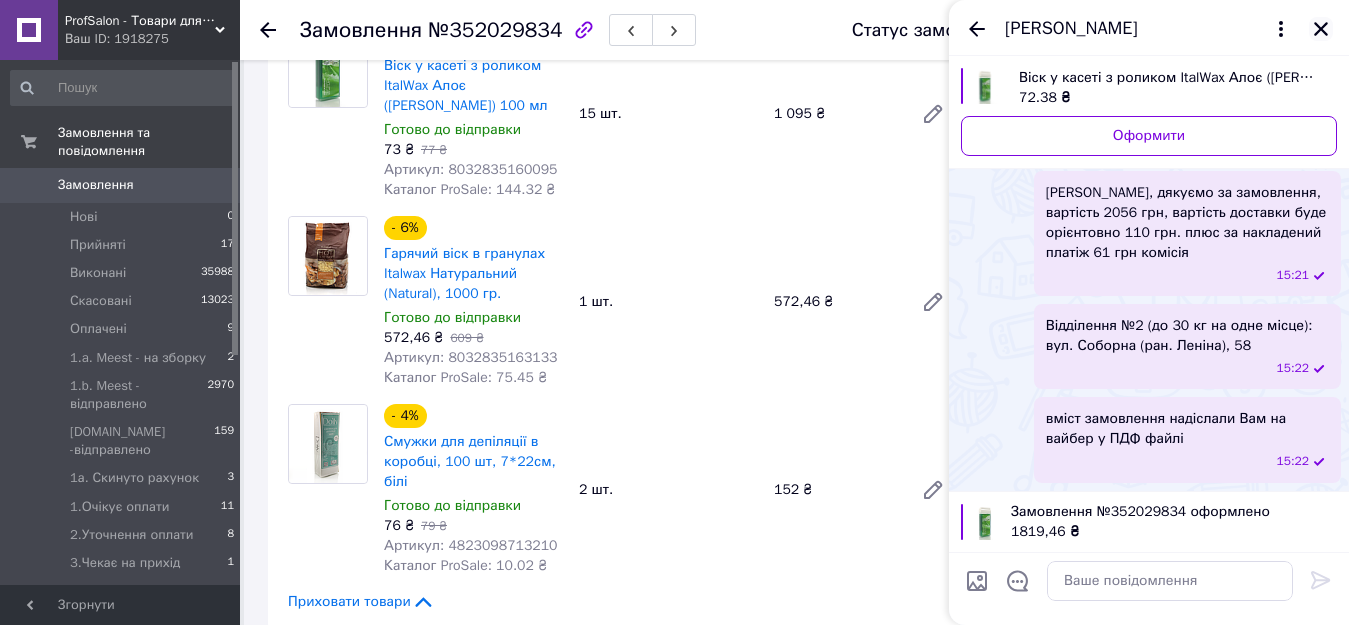 click 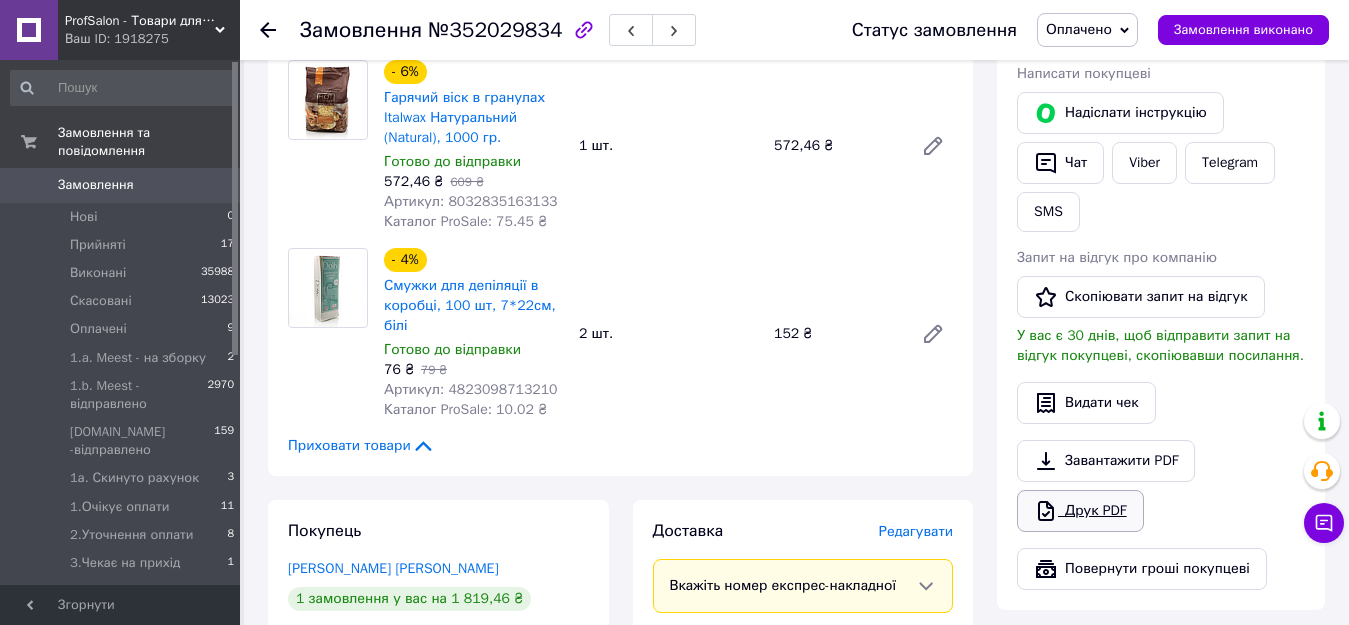 scroll, scrollTop: 900, scrollLeft: 0, axis: vertical 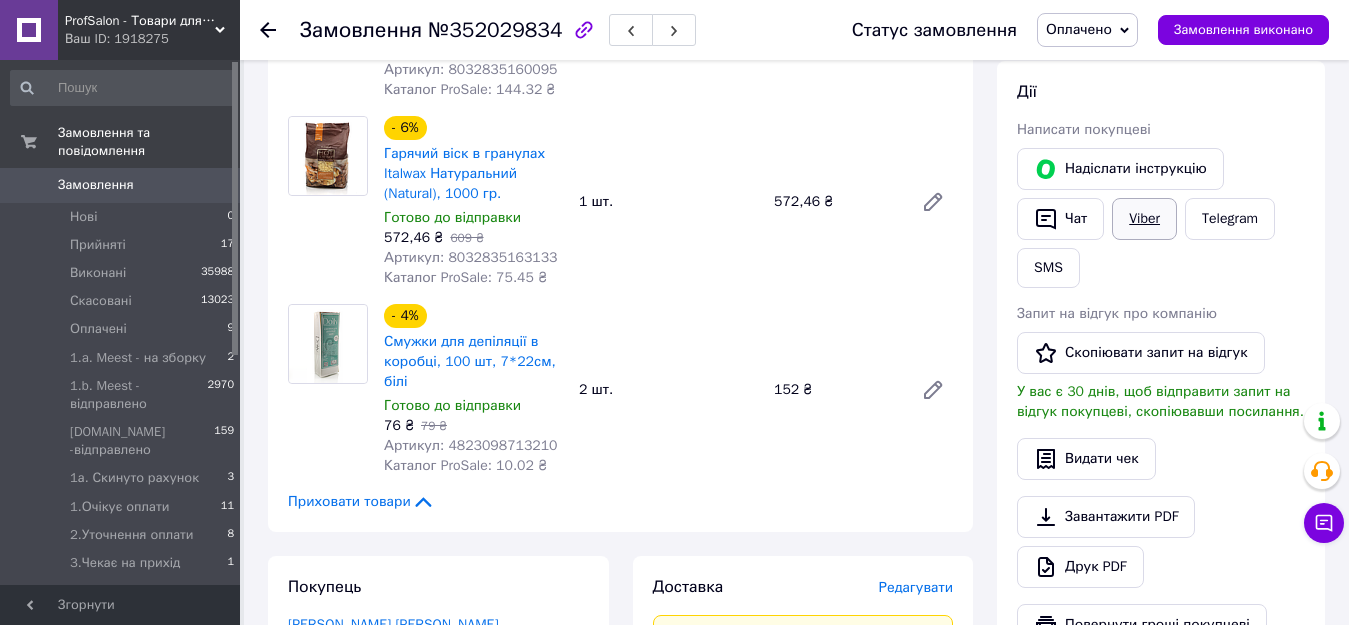 click on "Viber" at bounding box center [1144, 219] 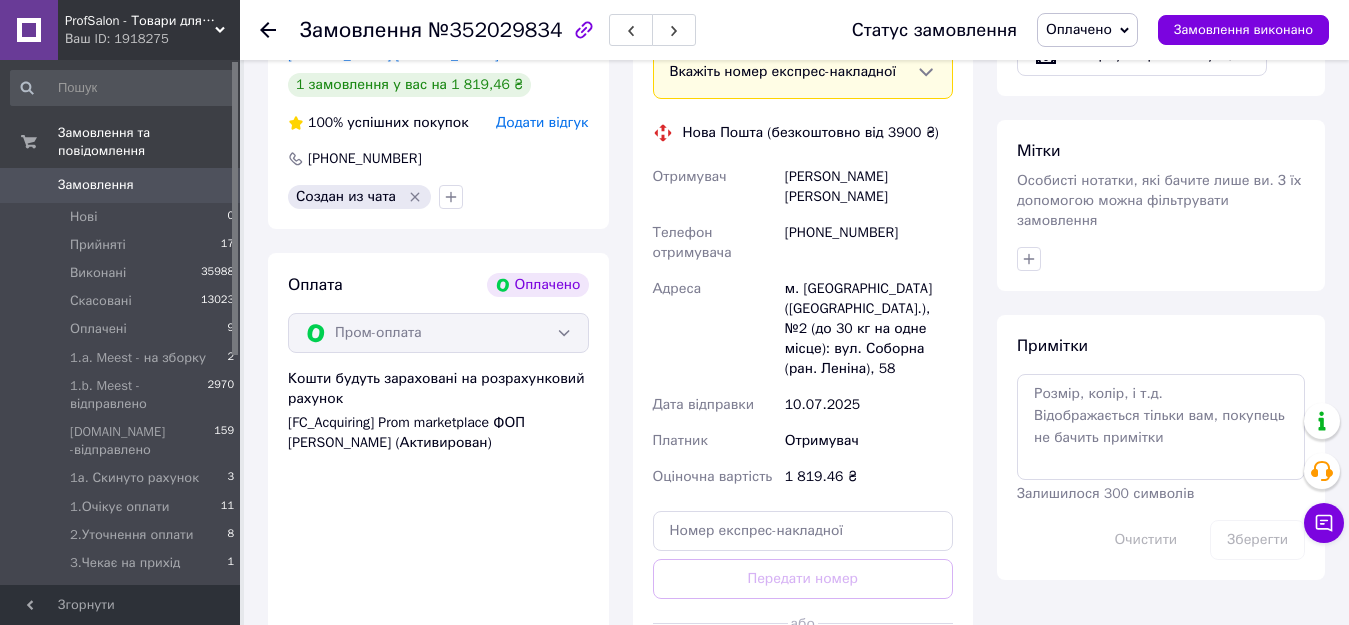 scroll, scrollTop: 1500, scrollLeft: 0, axis: vertical 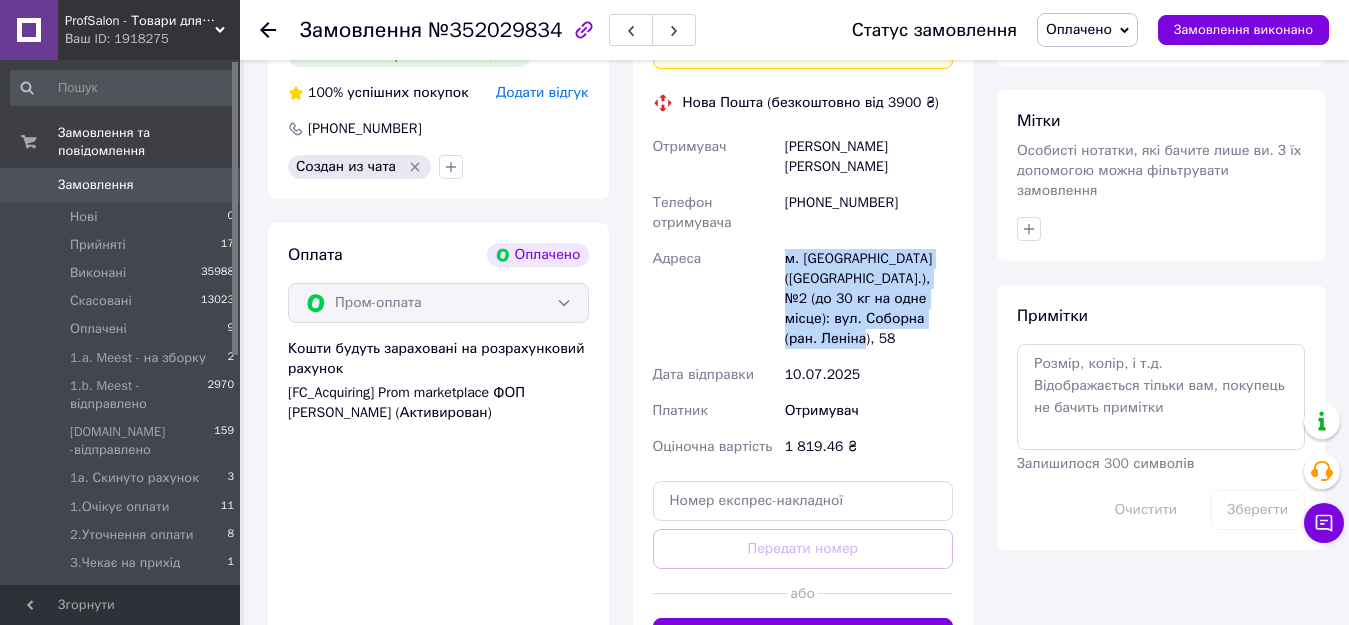 drag, startPoint x: 782, startPoint y: 218, endPoint x: 870, endPoint y: 307, distance: 125.1599 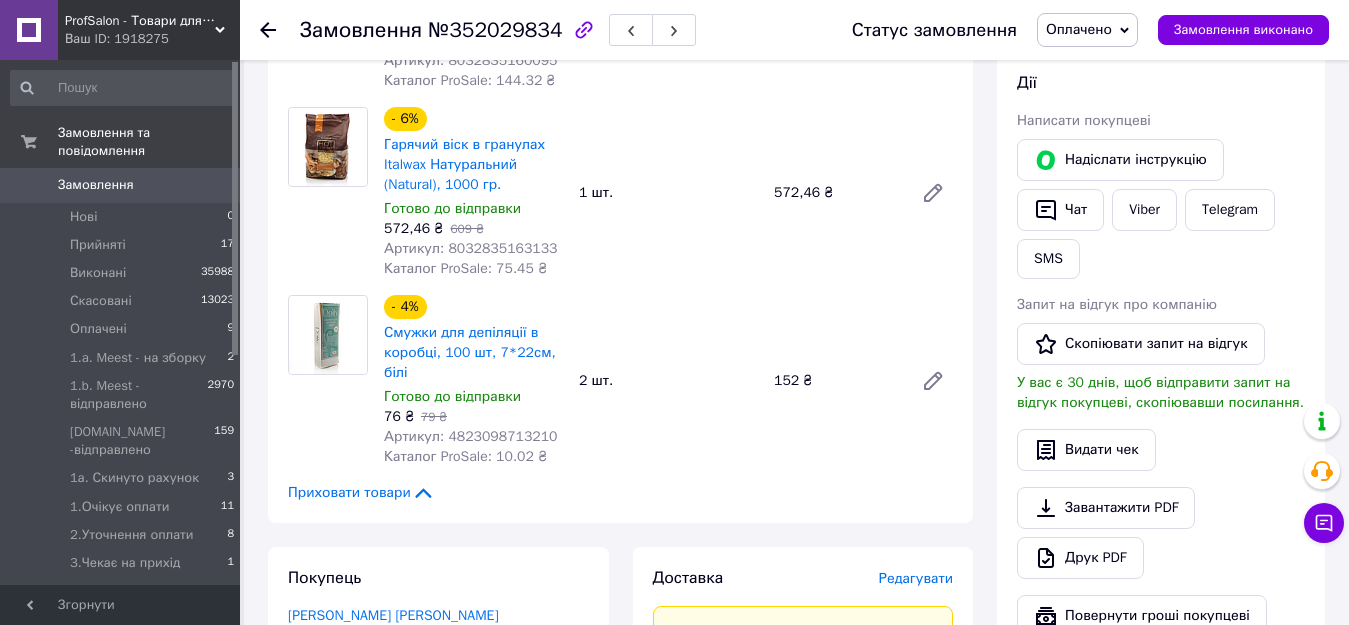 scroll, scrollTop: 900, scrollLeft: 0, axis: vertical 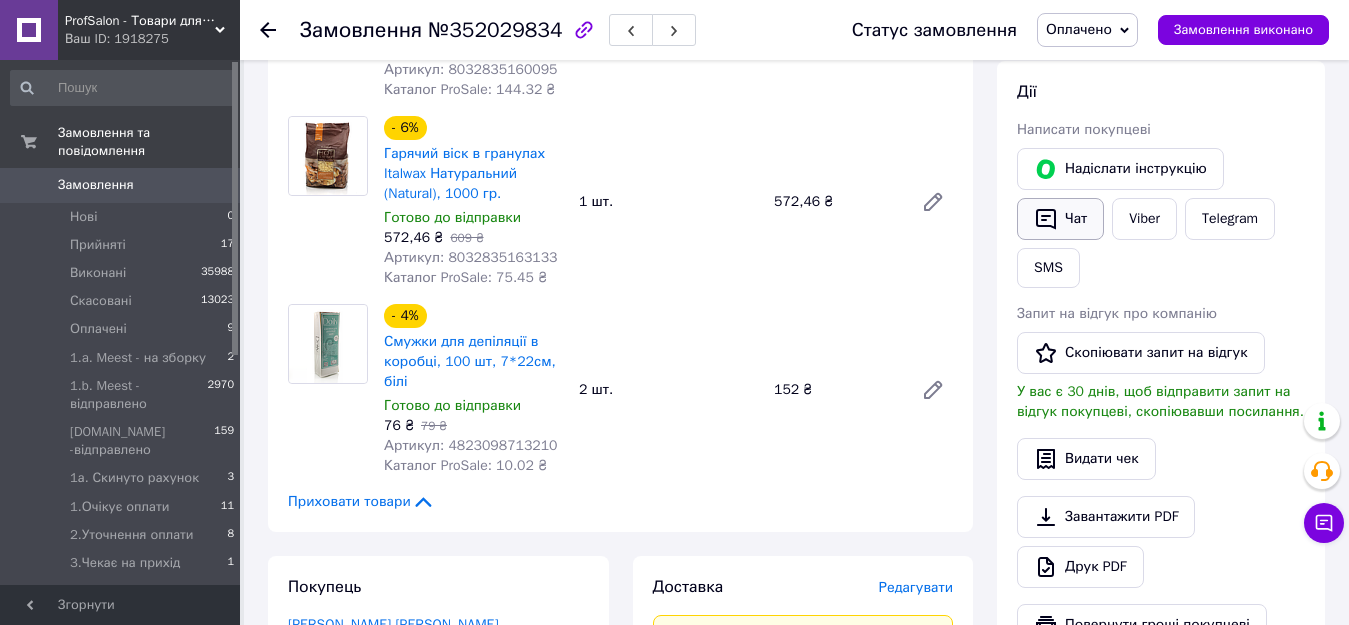 click on "Чат" at bounding box center (1060, 219) 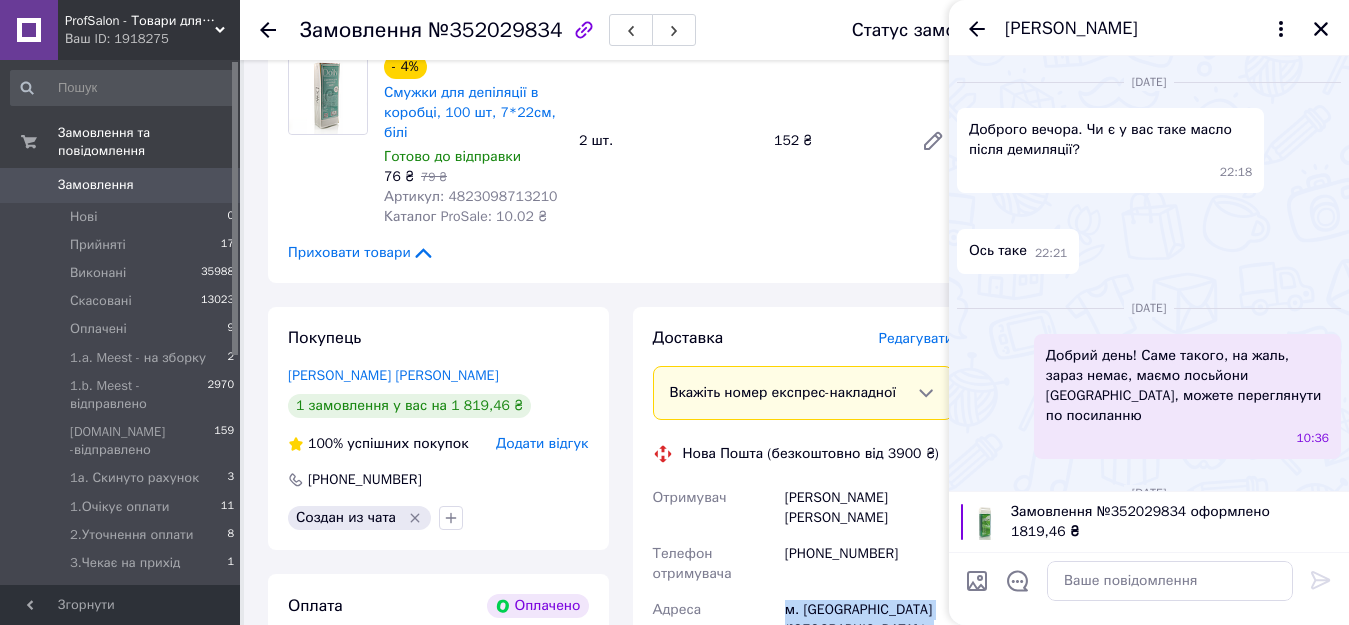 scroll, scrollTop: 1200, scrollLeft: 0, axis: vertical 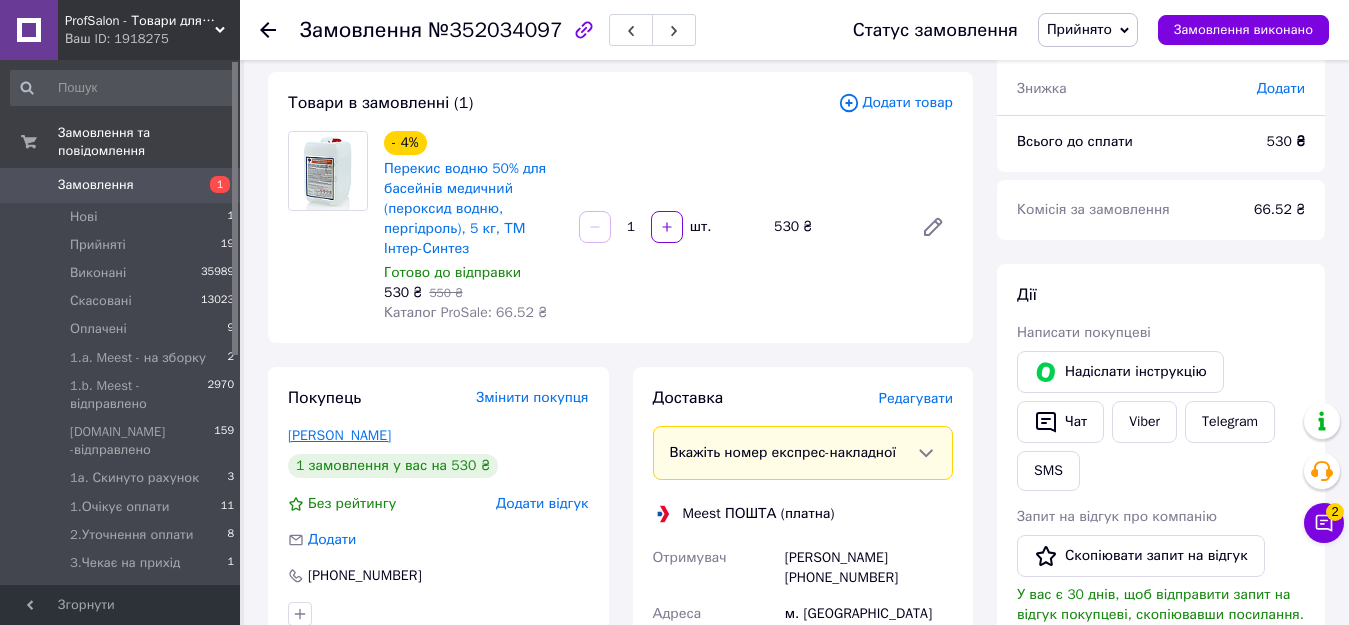 click on "[PERSON_NAME]" at bounding box center (339, 435) 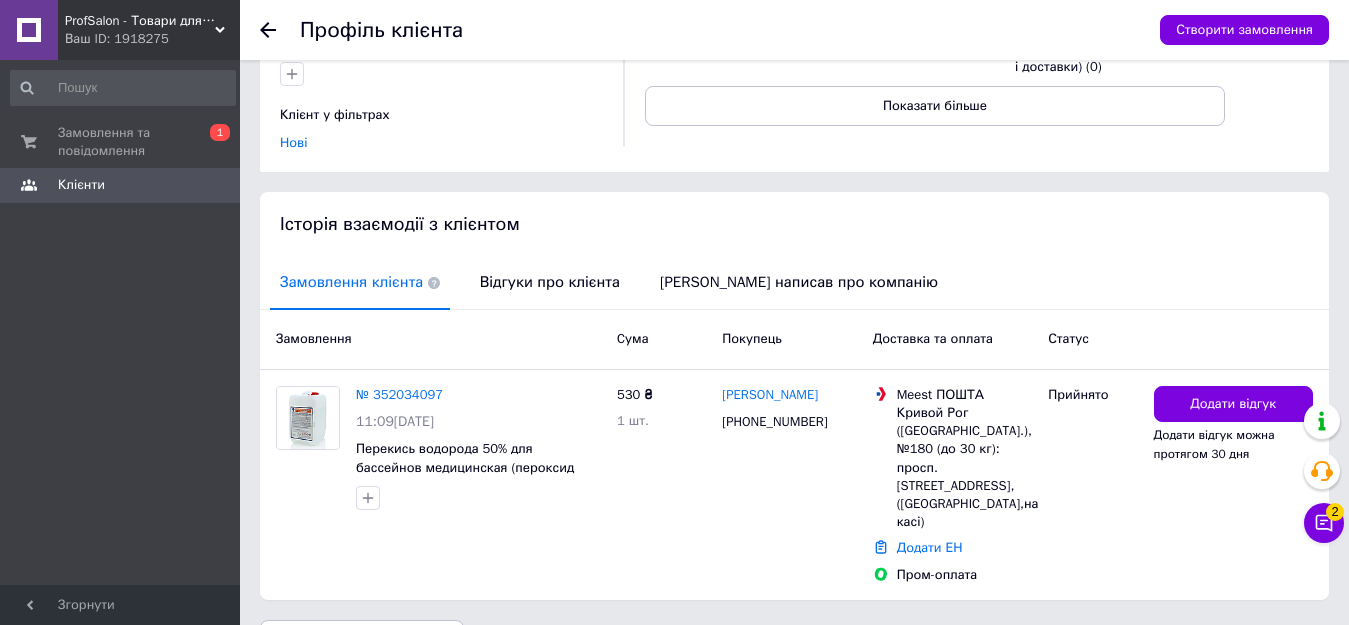 scroll, scrollTop: 290, scrollLeft: 0, axis: vertical 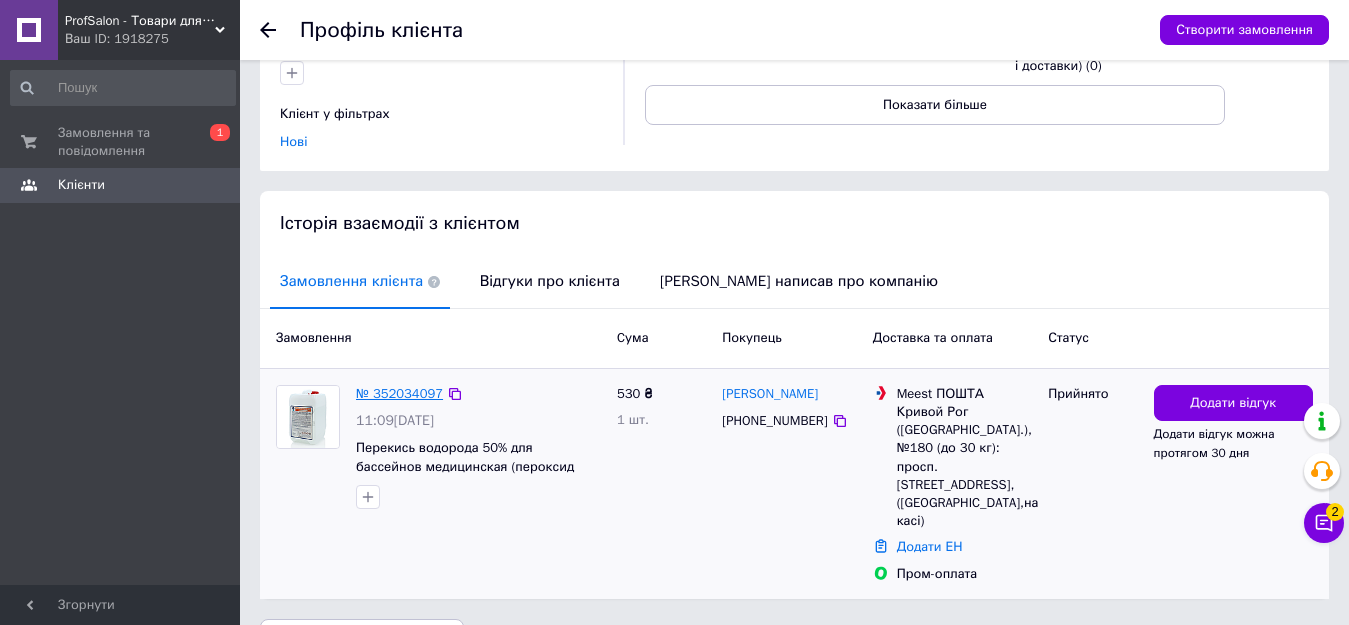 click on "№ 352034097" at bounding box center (399, 393) 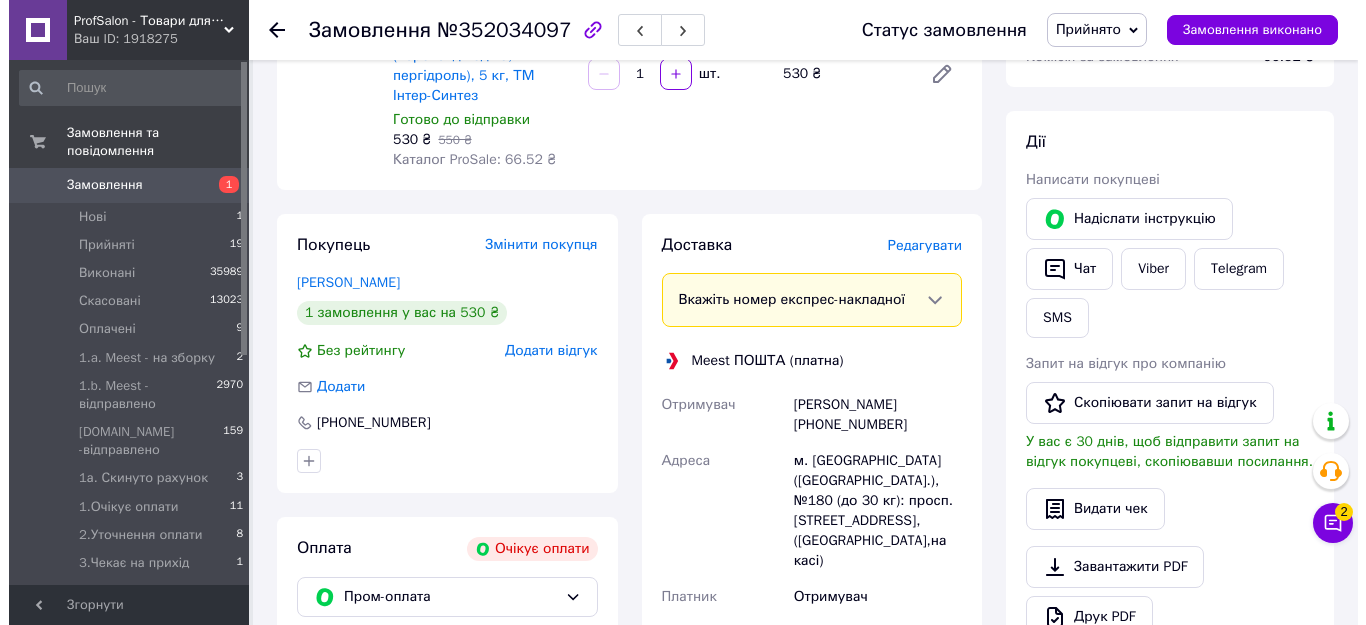 scroll, scrollTop: 300, scrollLeft: 0, axis: vertical 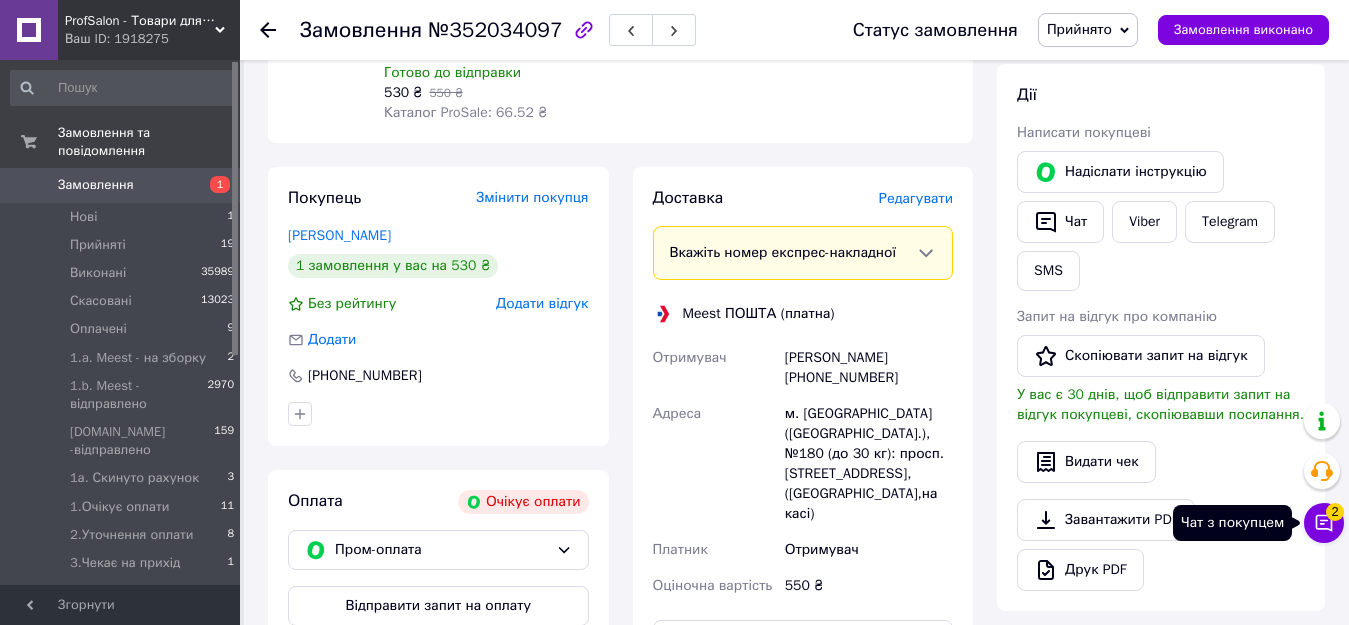 click 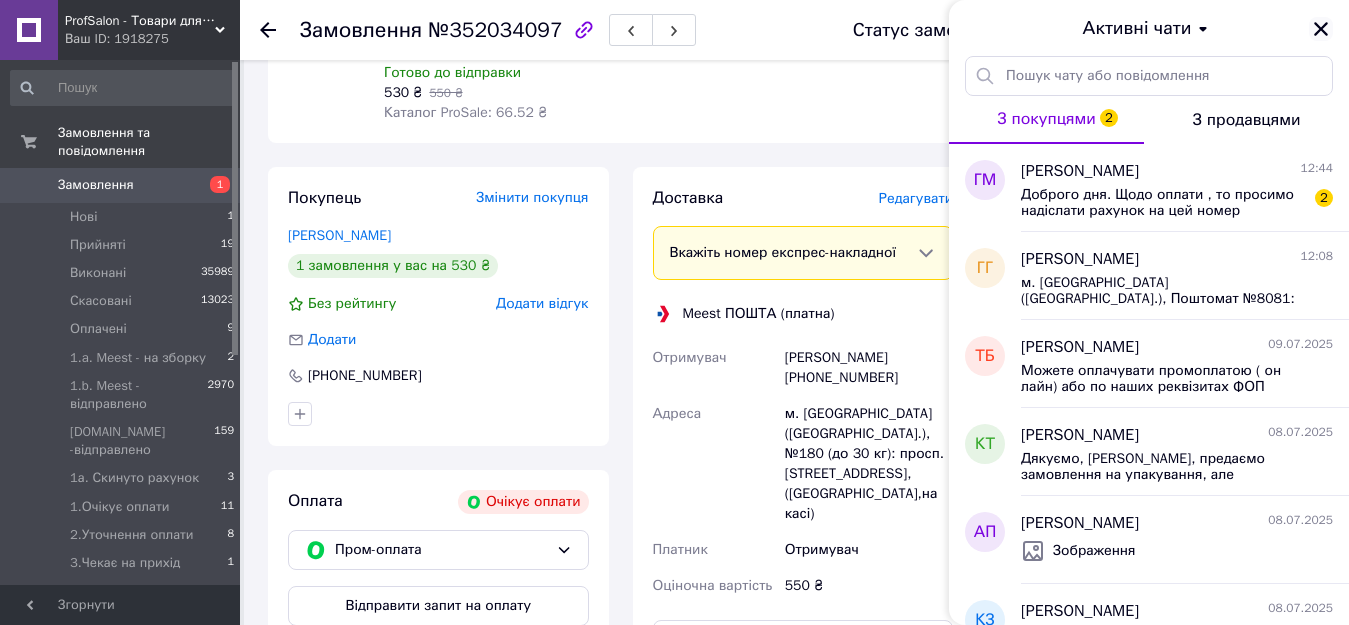click 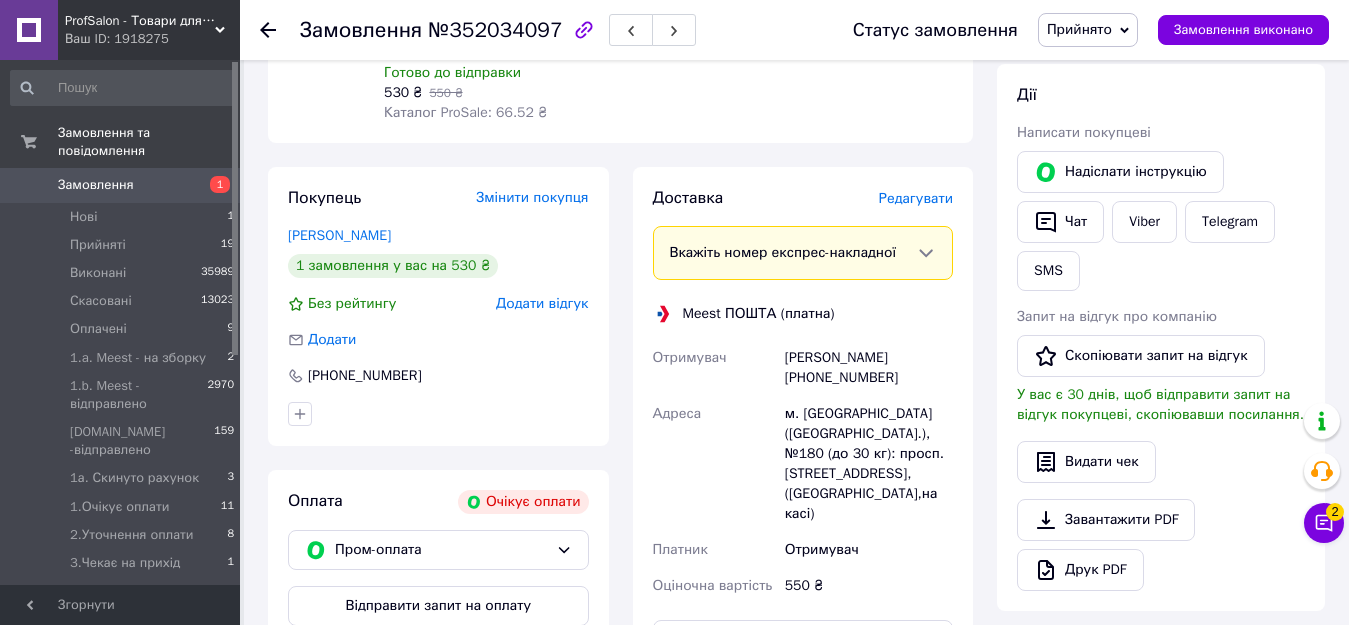 click 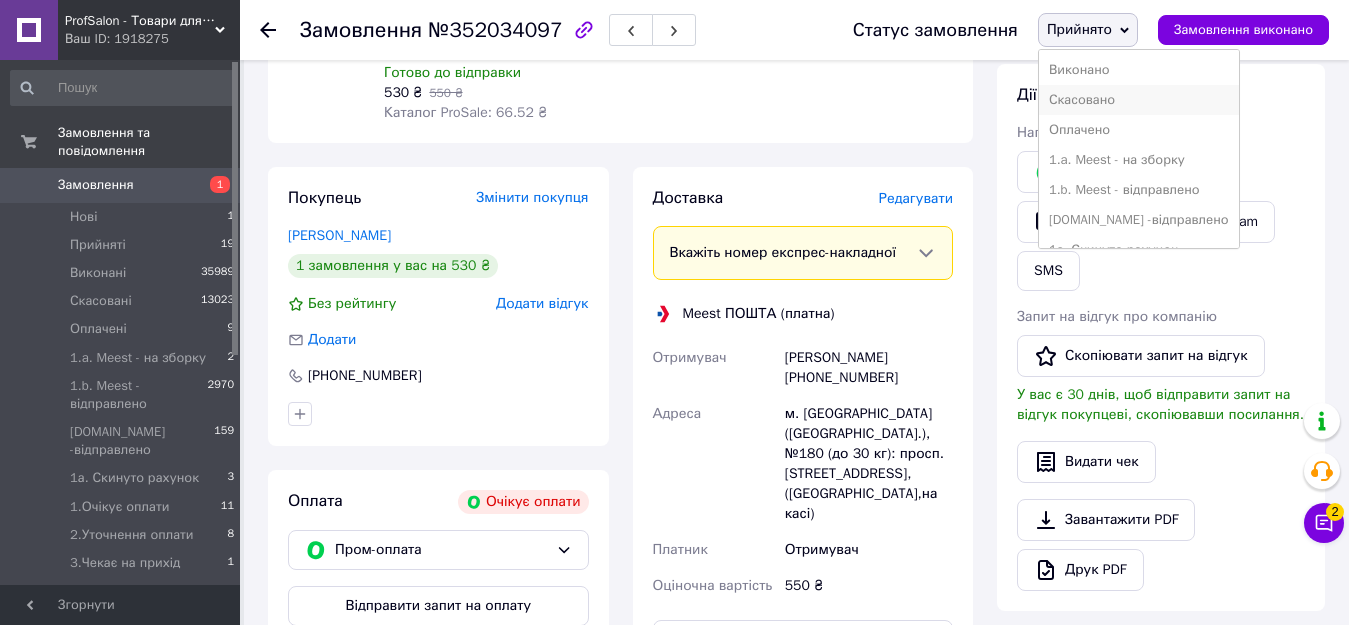 click on "Скасовано" at bounding box center (1139, 100) 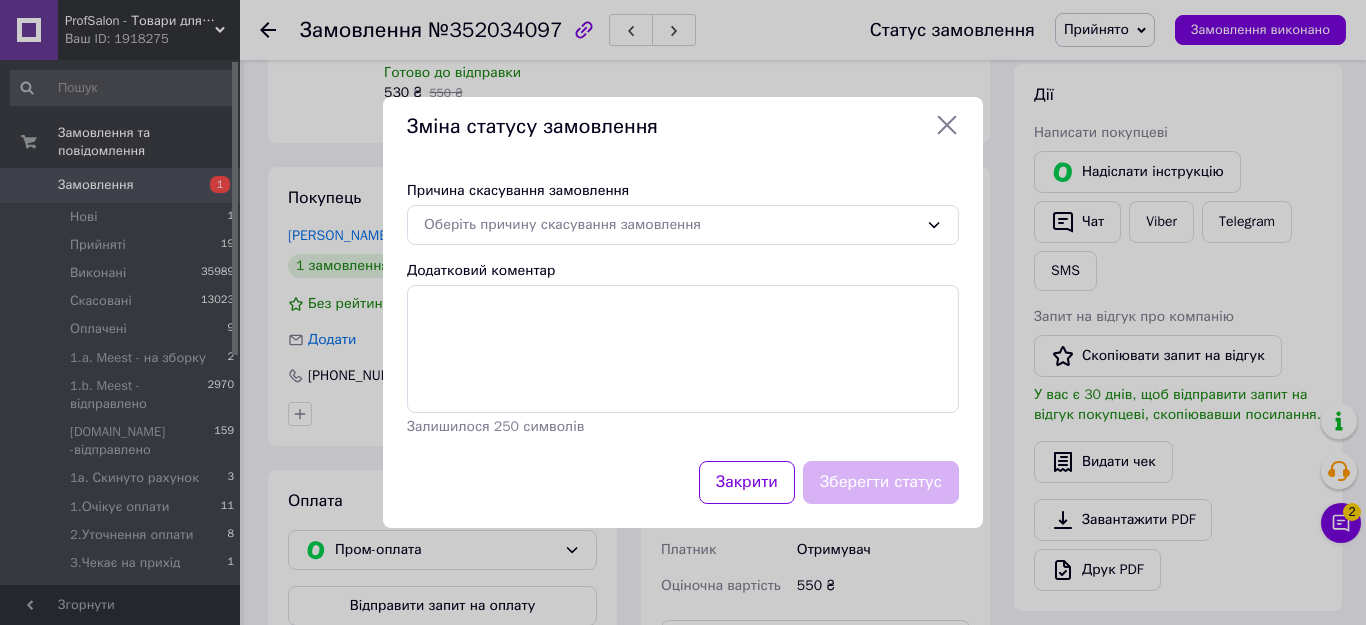 click on "Причина скасування замовлення Оберіть причину скасування замовлення Додатковий коментар Залишилося 250 символів" at bounding box center (683, 309) 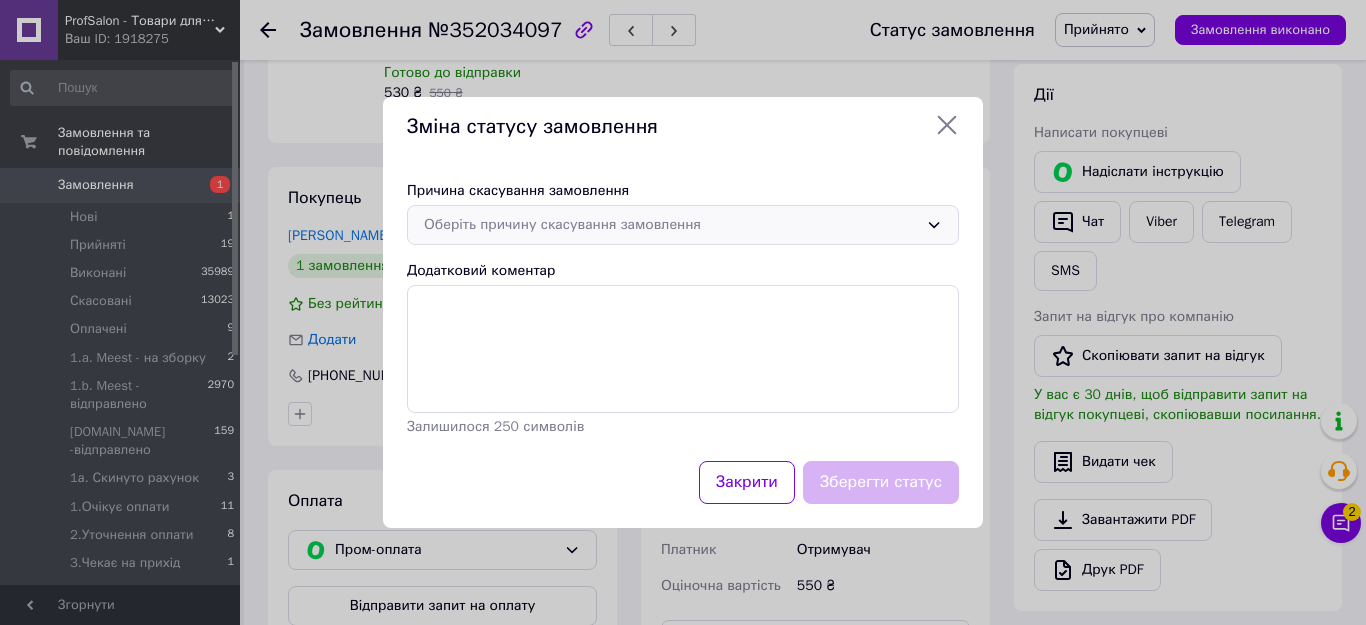 click on "Оберіть причину скасування замовлення" at bounding box center [671, 225] 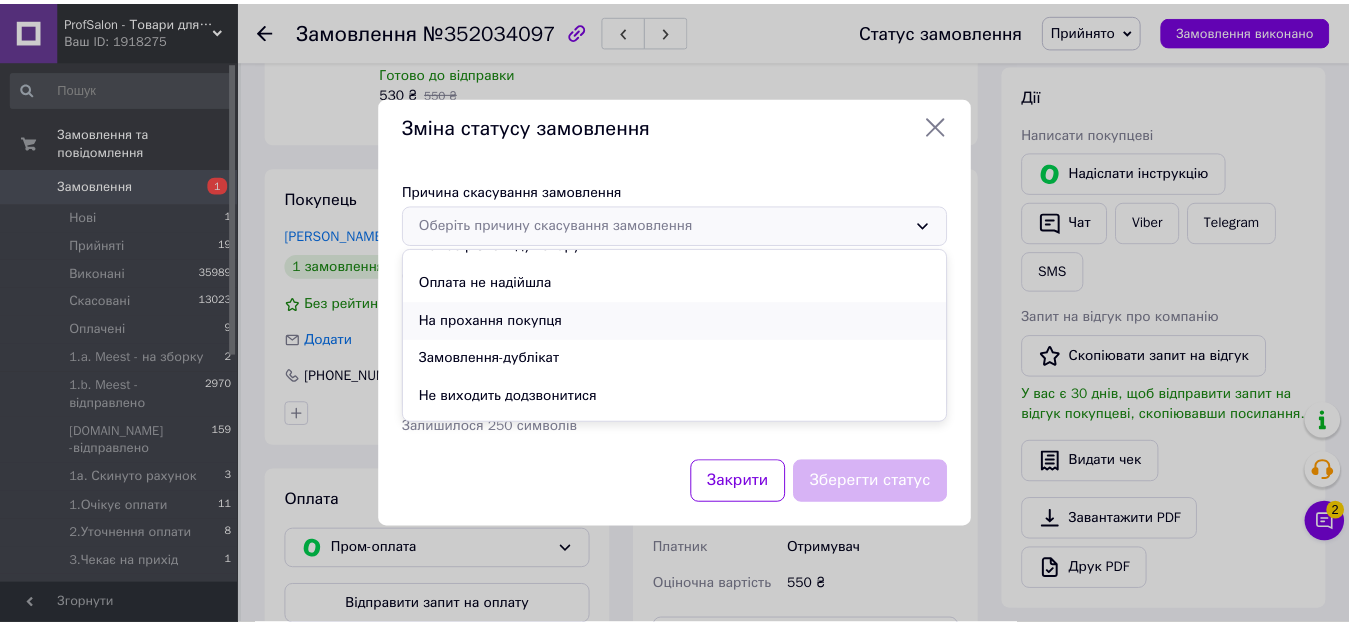 scroll, scrollTop: 93, scrollLeft: 0, axis: vertical 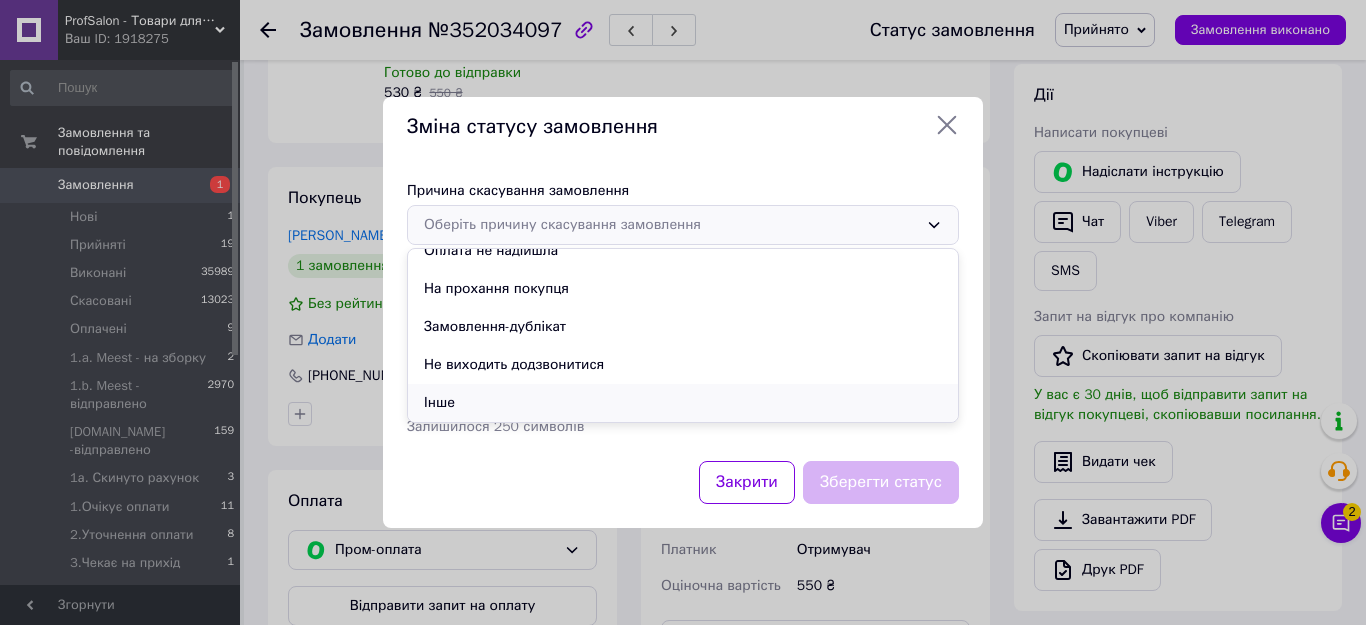 click on "Інше" at bounding box center [683, 403] 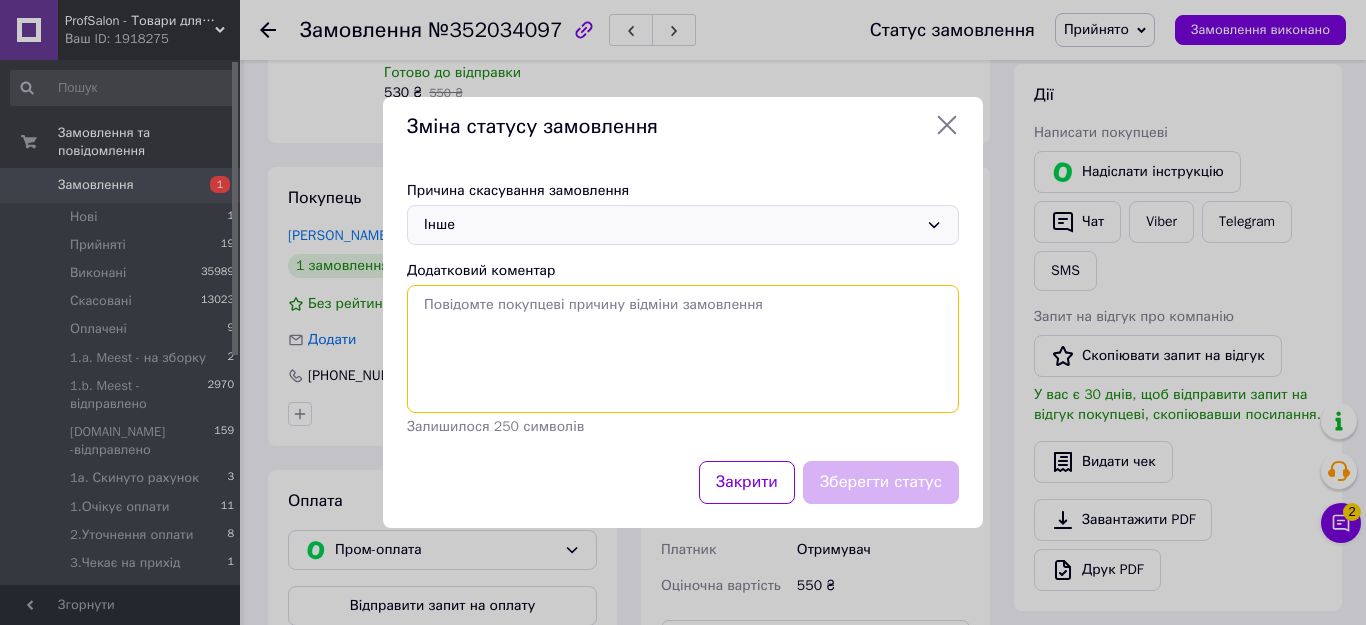 click on "Додатковий коментар" at bounding box center [683, 349] 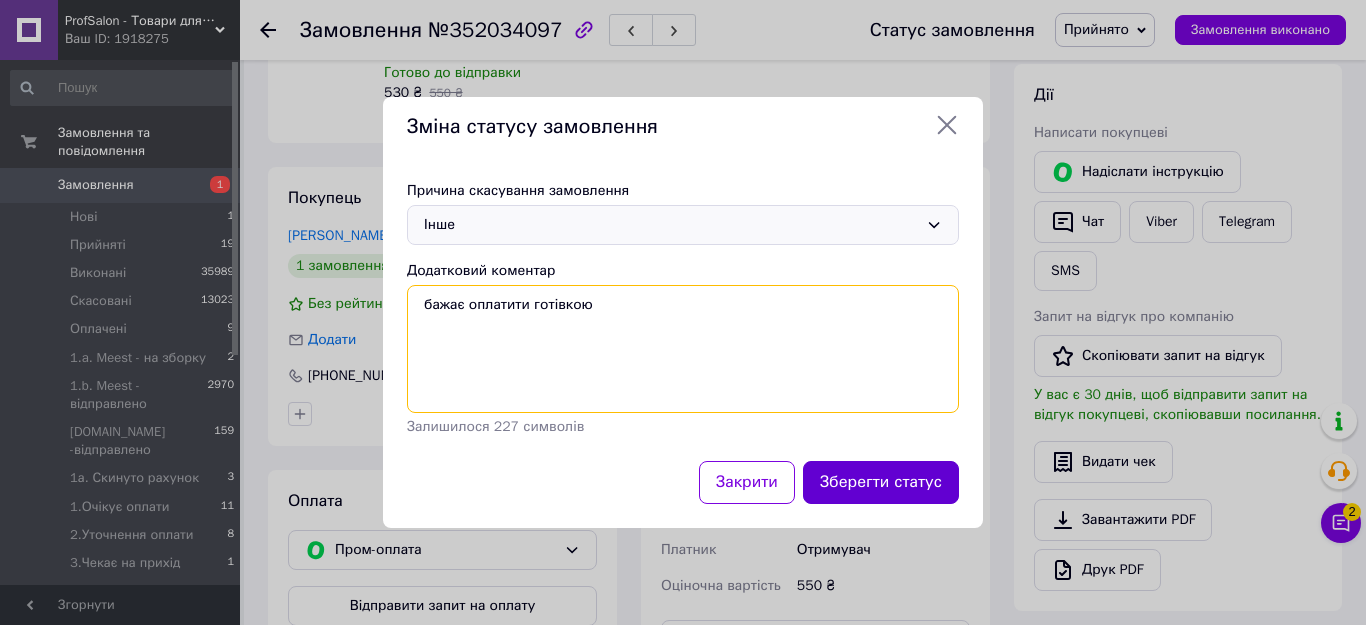 type on "бажає оплатити готівкою" 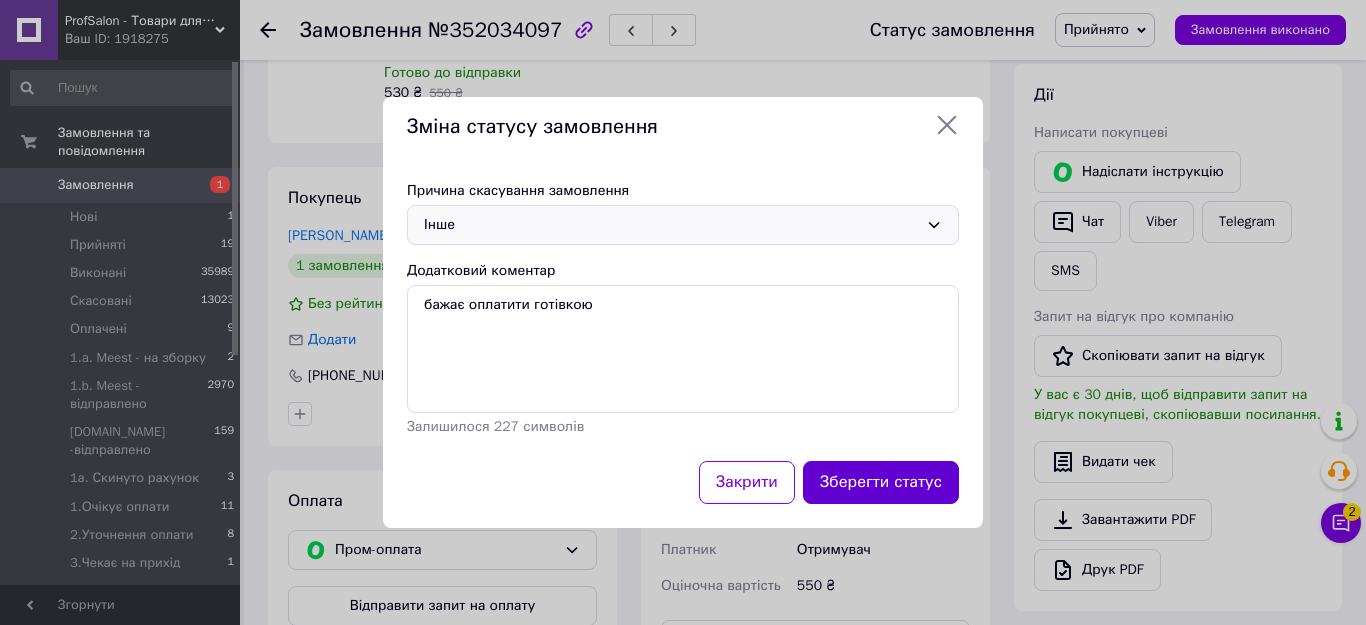 click on "Зберегти статус" at bounding box center [881, 482] 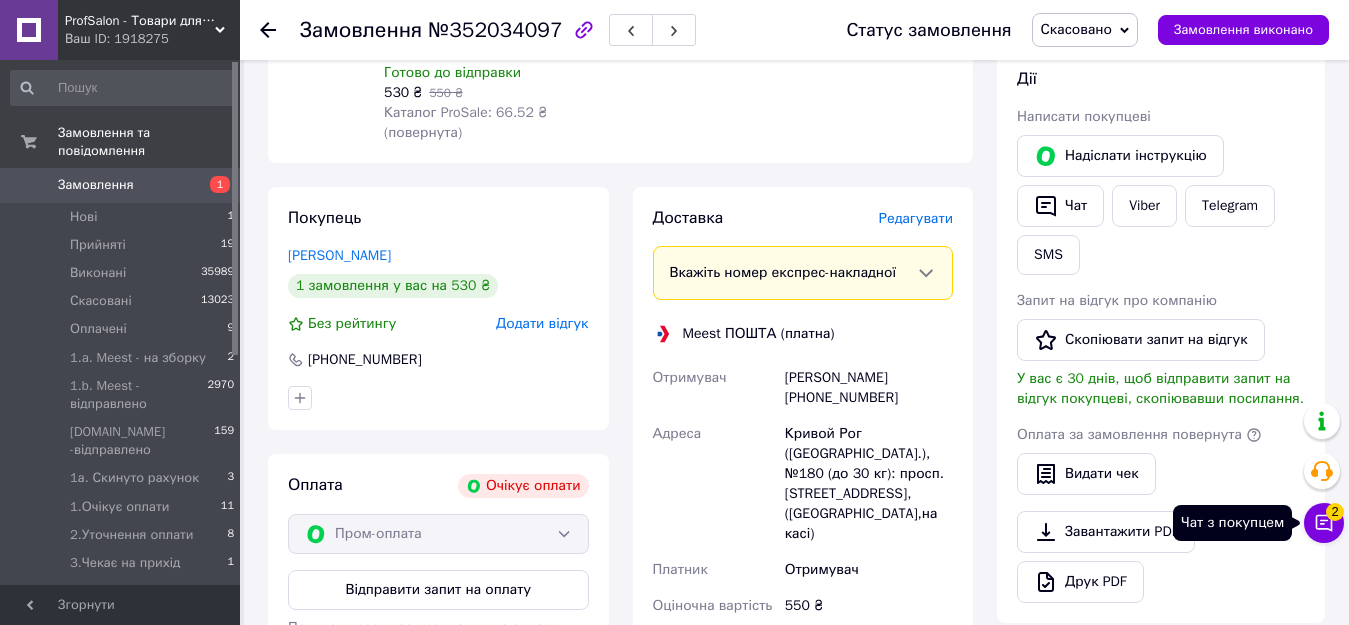 click 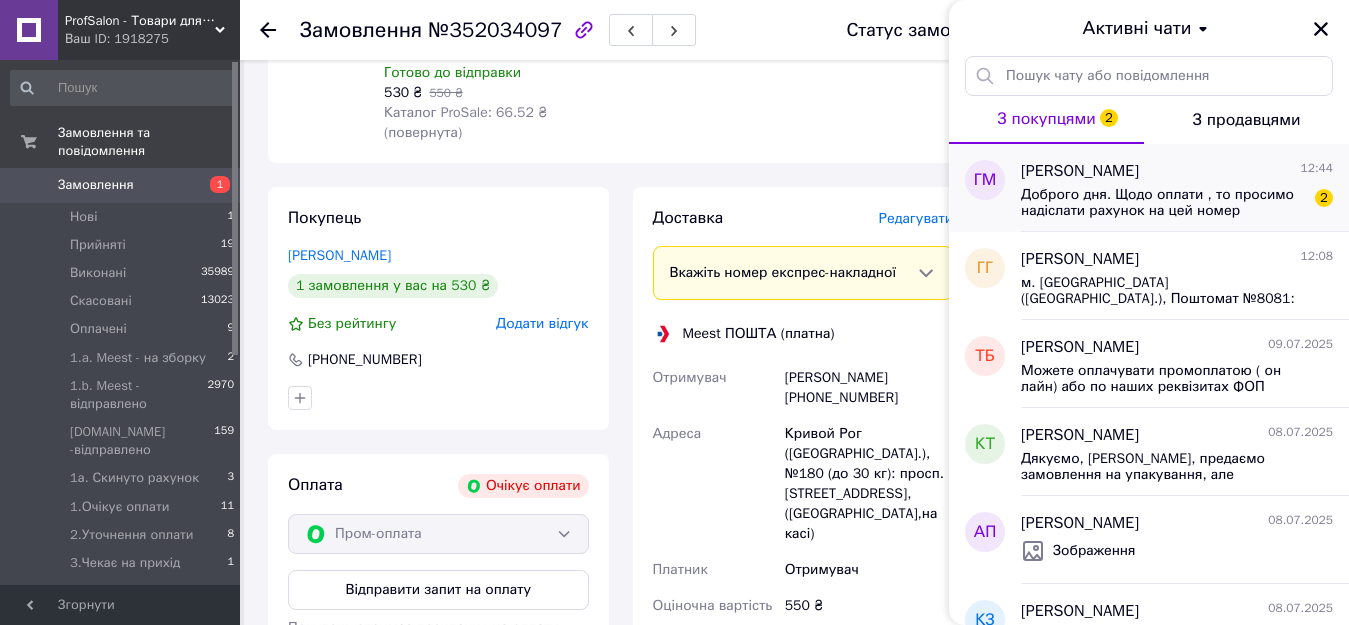 click on "Доброго дня. Щодо оплати , то просимо надіслати рахунок на цей номер телефону - 0975866263 Назарій. Дякуємо, гарного дня." at bounding box center (1163, 203) 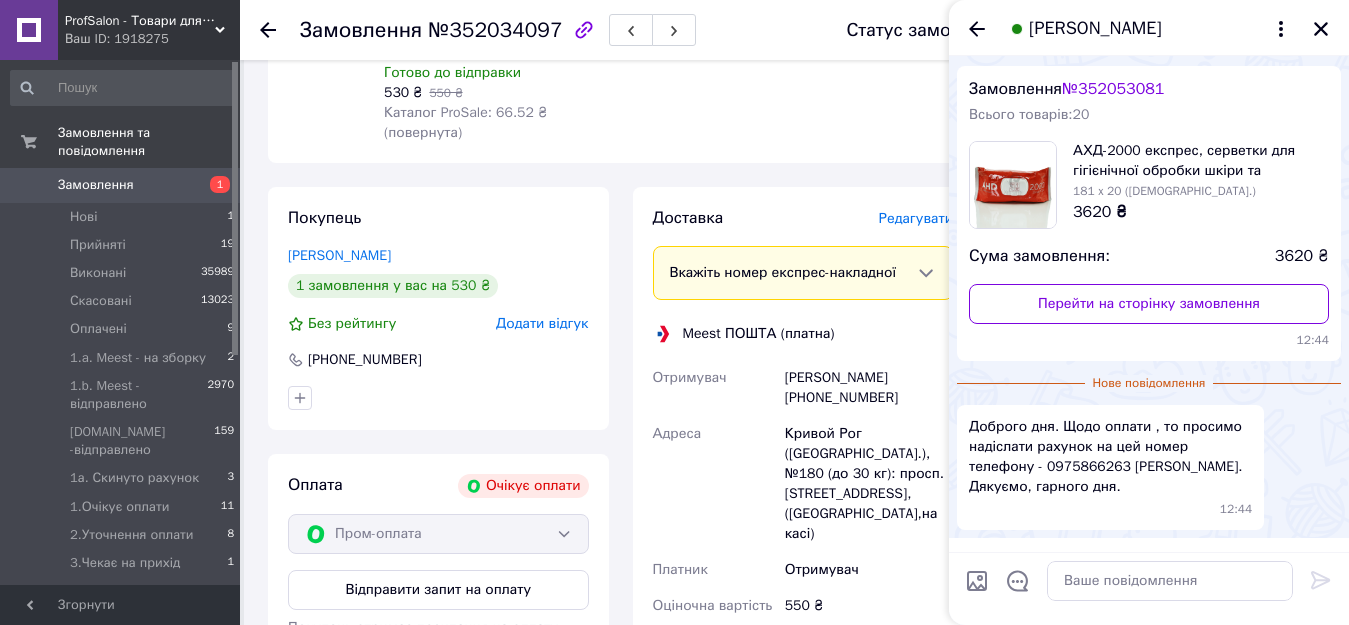 scroll, scrollTop: 81, scrollLeft: 0, axis: vertical 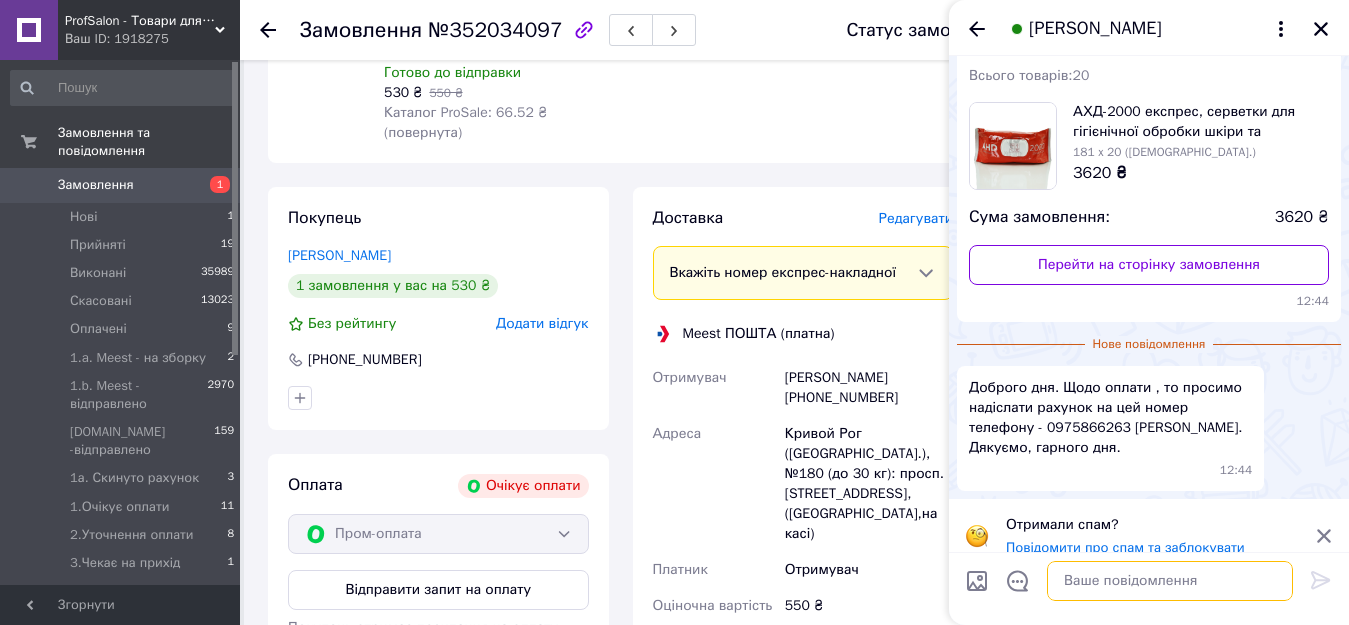 click at bounding box center [1170, 581] 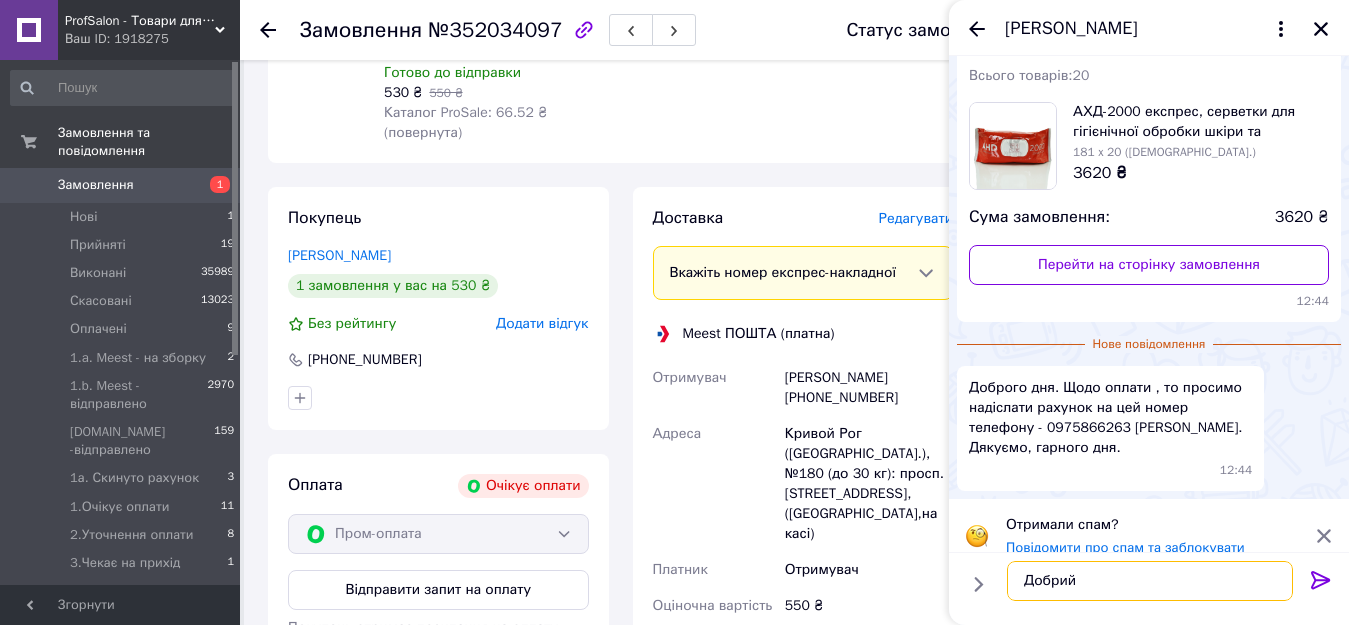 click on "Добрий" at bounding box center (1150, 581) 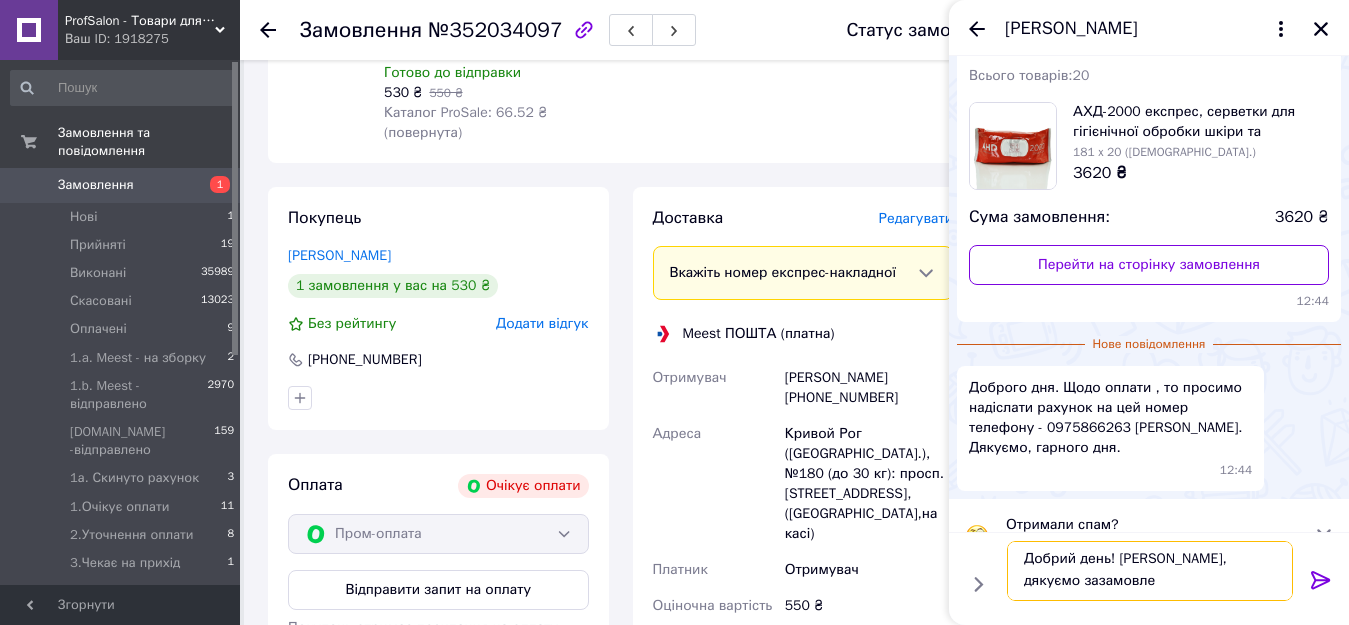 scroll, scrollTop: 2, scrollLeft: 0, axis: vertical 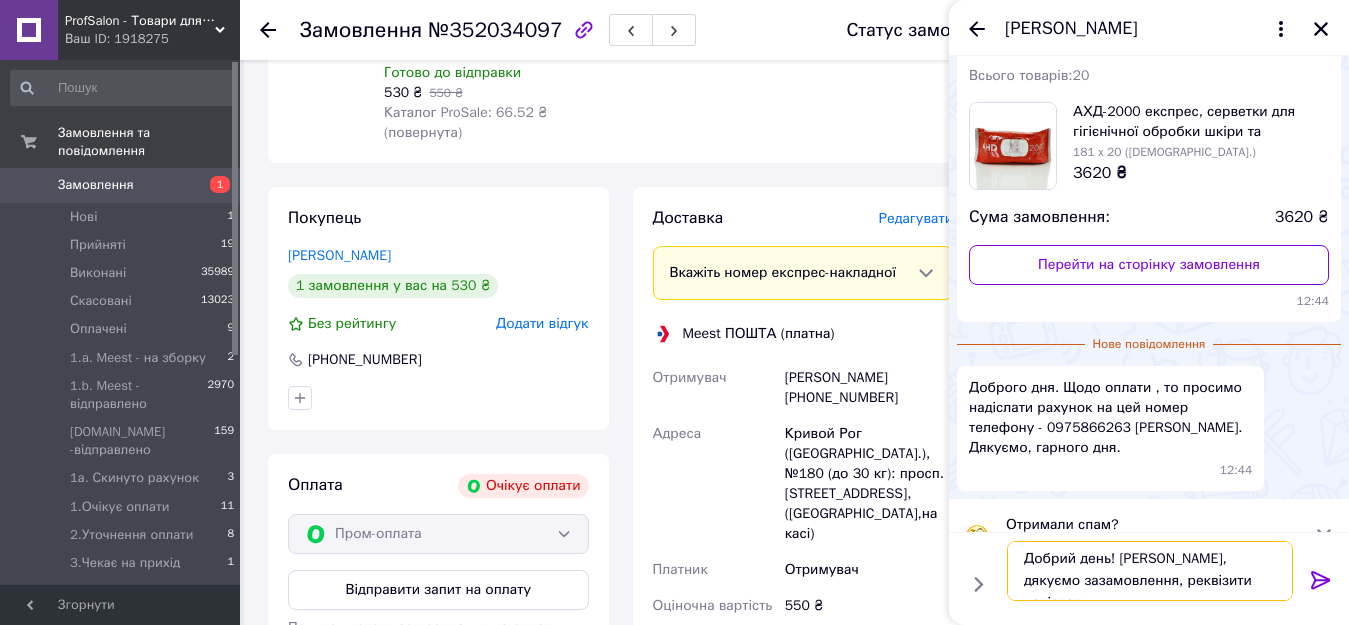 click on "Добрий день! Марія, дякуємо зазамовлення, реквізити надіслали" at bounding box center [1150, 571] 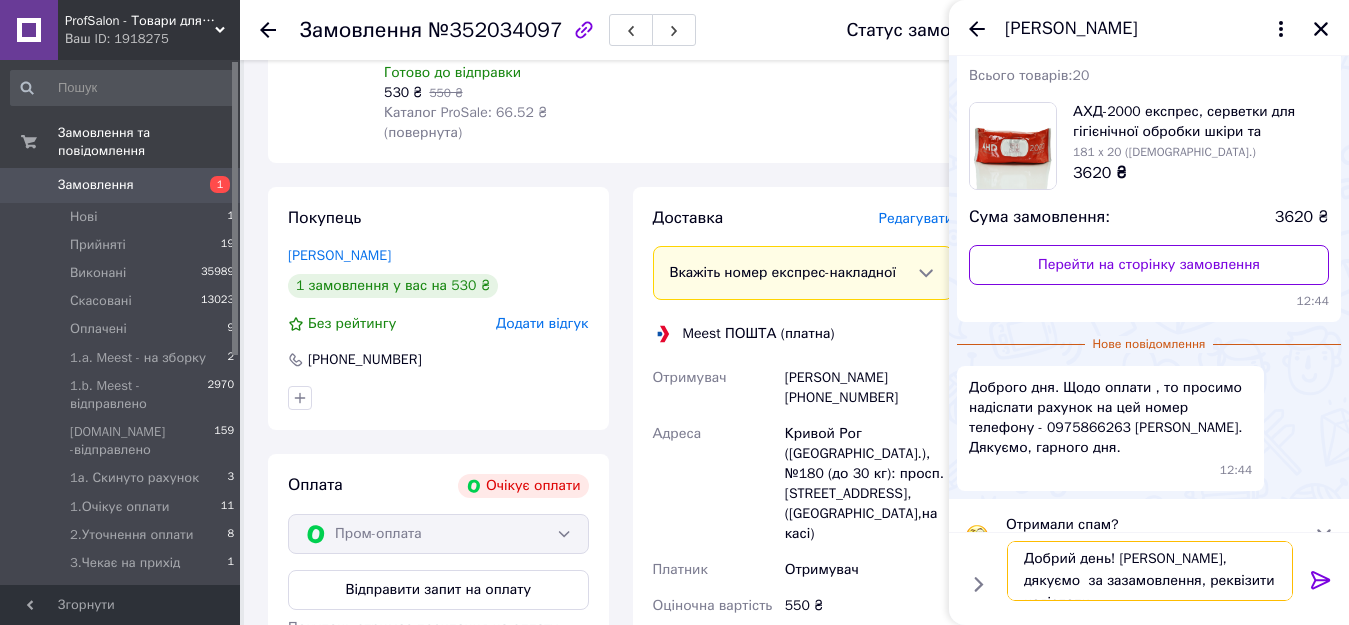 click on "Добрий день! Марія, дякуємо  за зазамовлення, реквізити надіслали" at bounding box center (1150, 571) 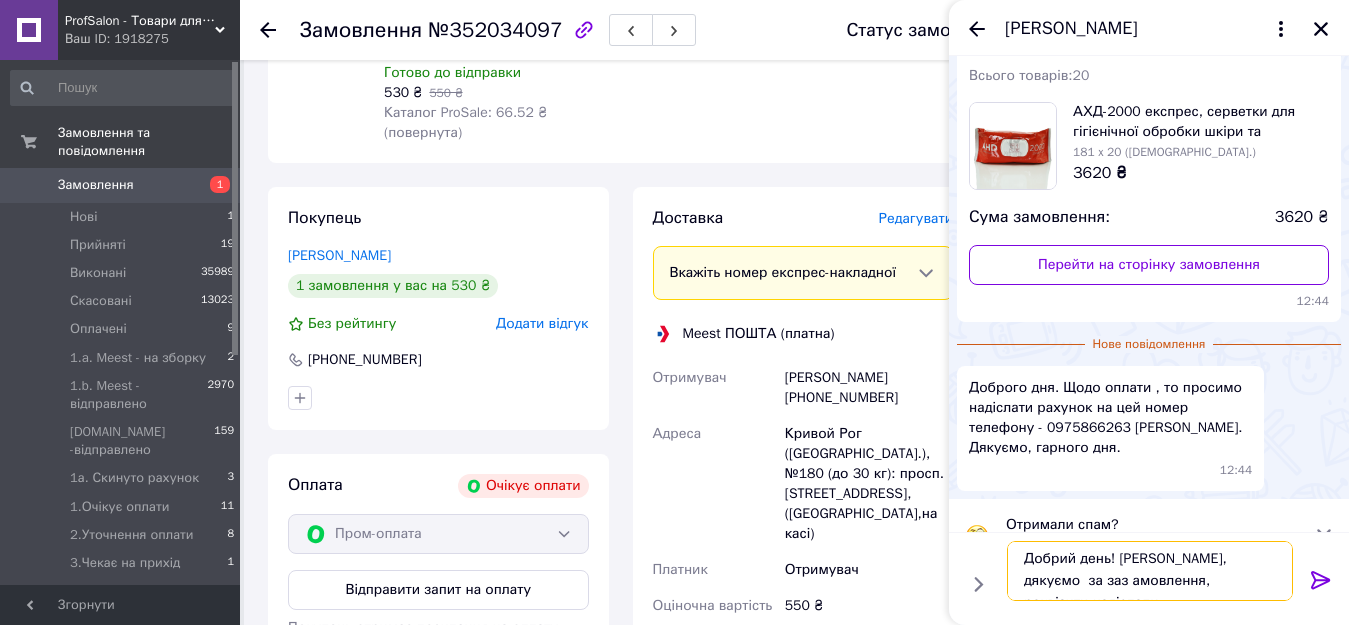 drag, startPoint x: 1257, startPoint y: 563, endPoint x: 1238, endPoint y: 563, distance: 19 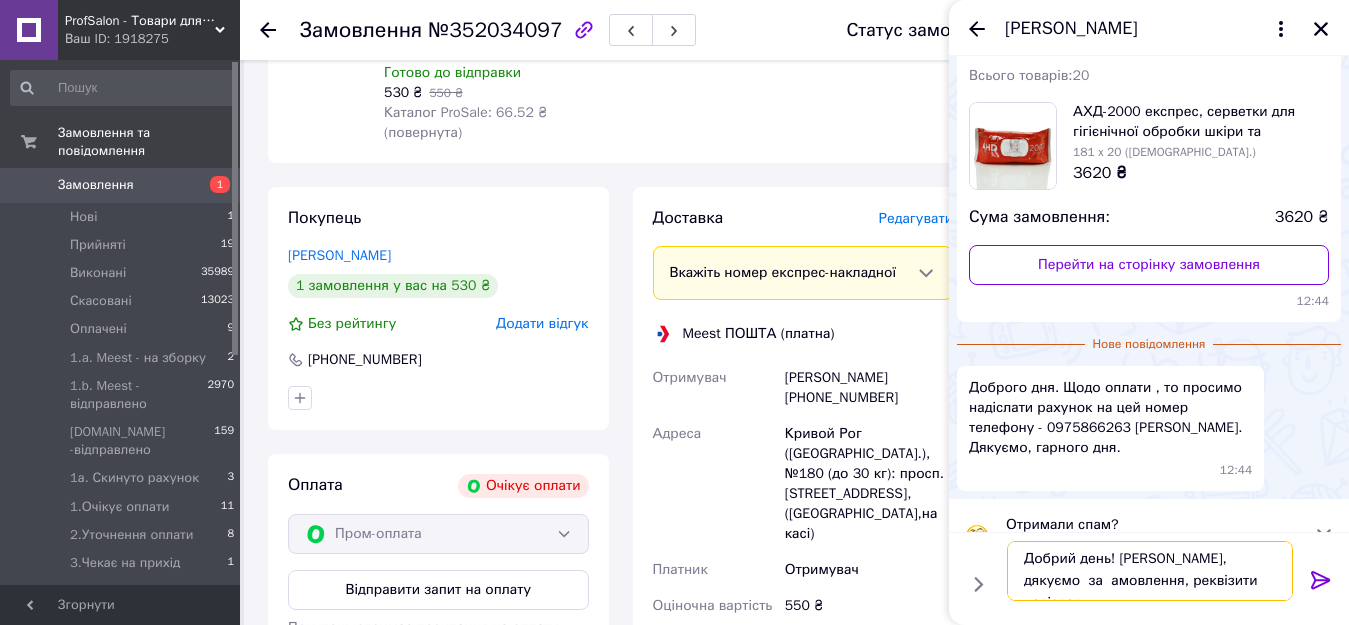click on "Добрий день! Марія, дякуємо  за  амовлення, реквізити надіслали" at bounding box center (1150, 571) 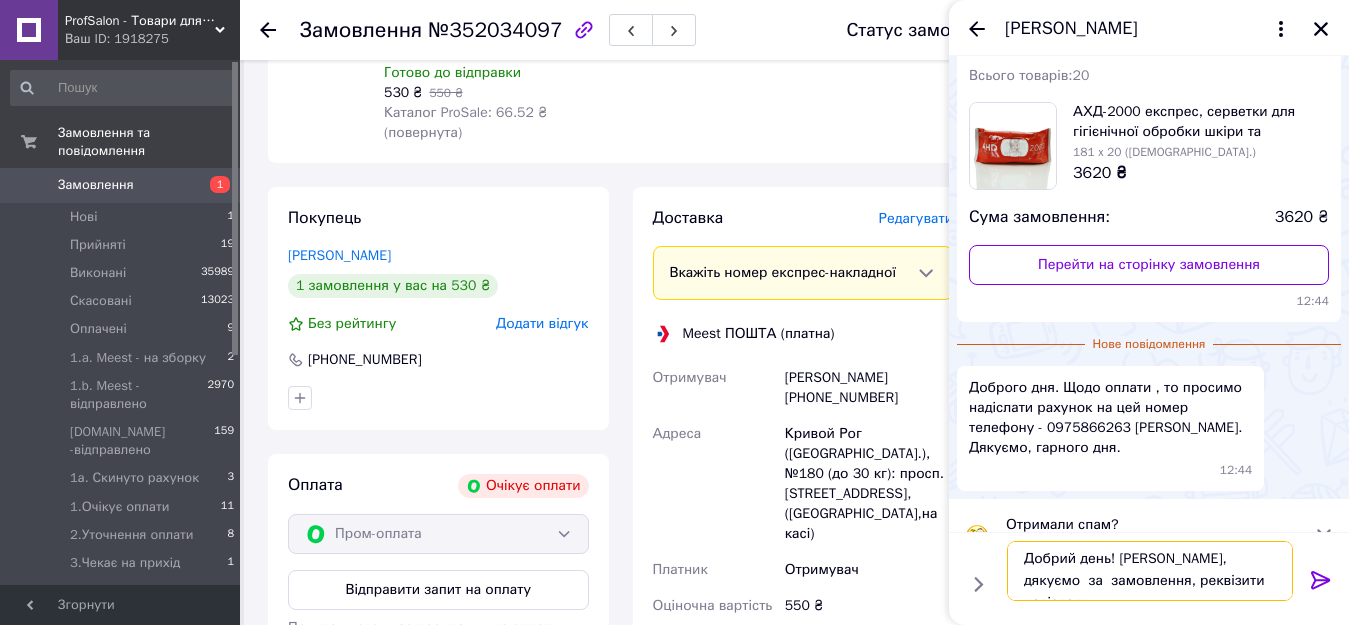 type on "Добрий день! Марія, дякуємо  за  замовлення, реквізити надіслали" 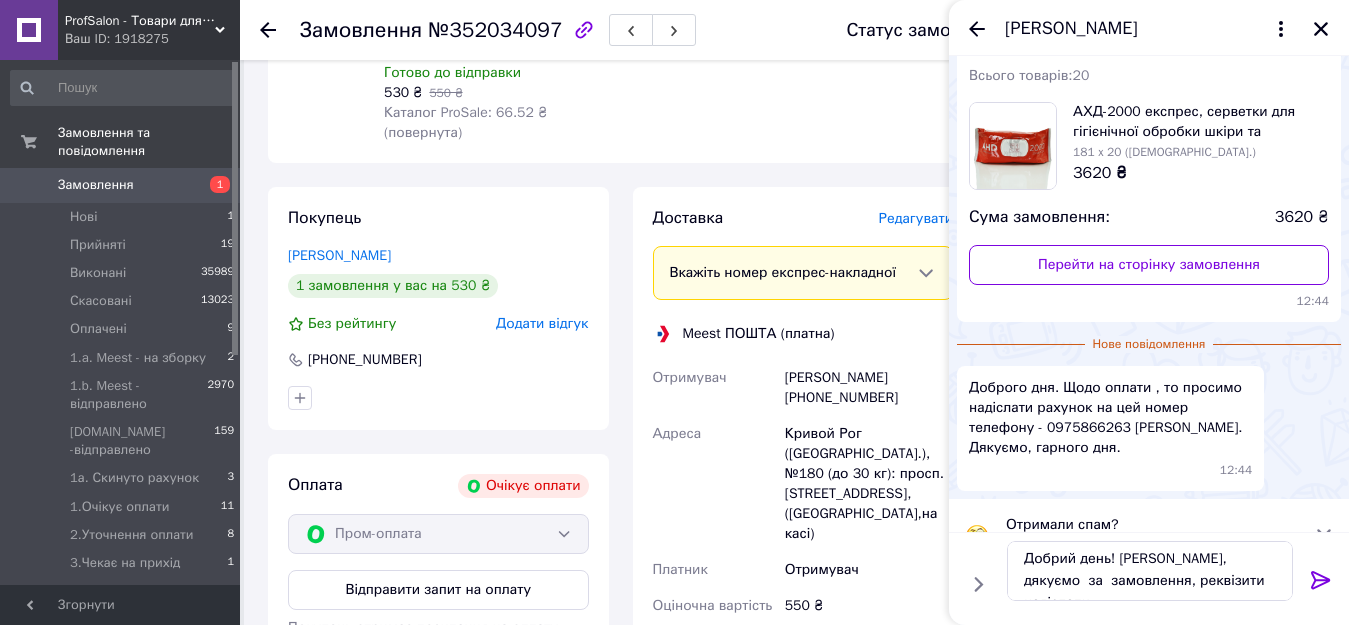 click 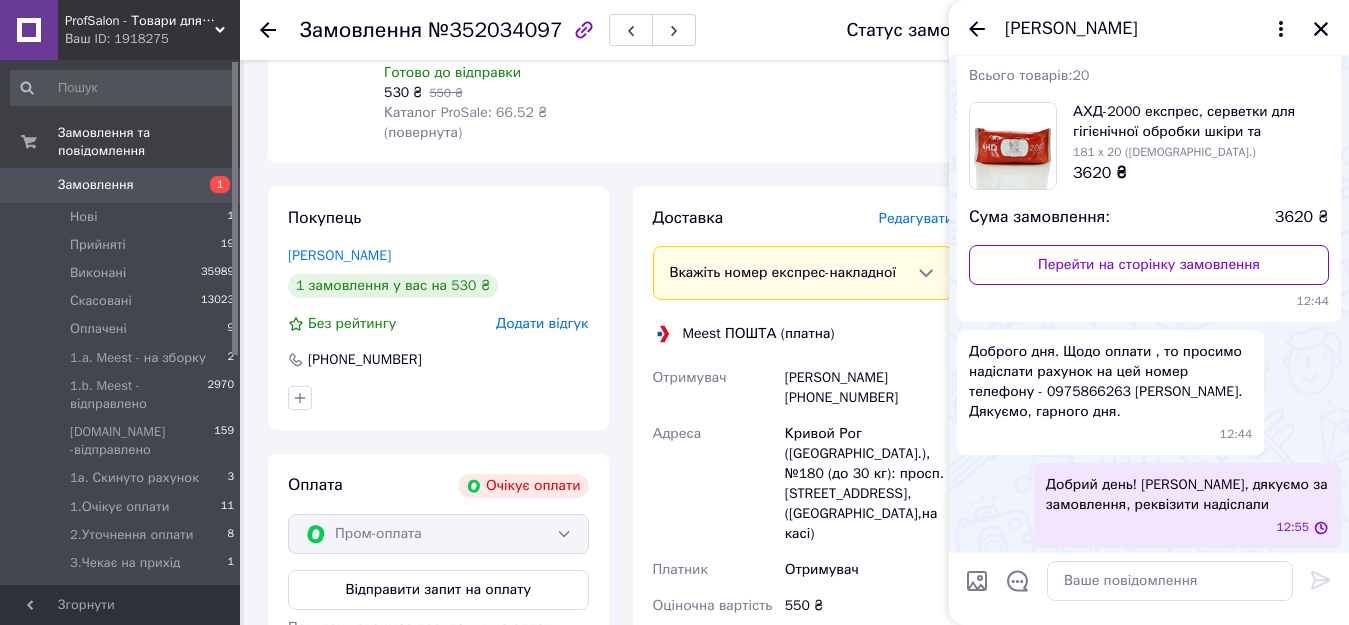 scroll, scrollTop: 0, scrollLeft: 0, axis: both 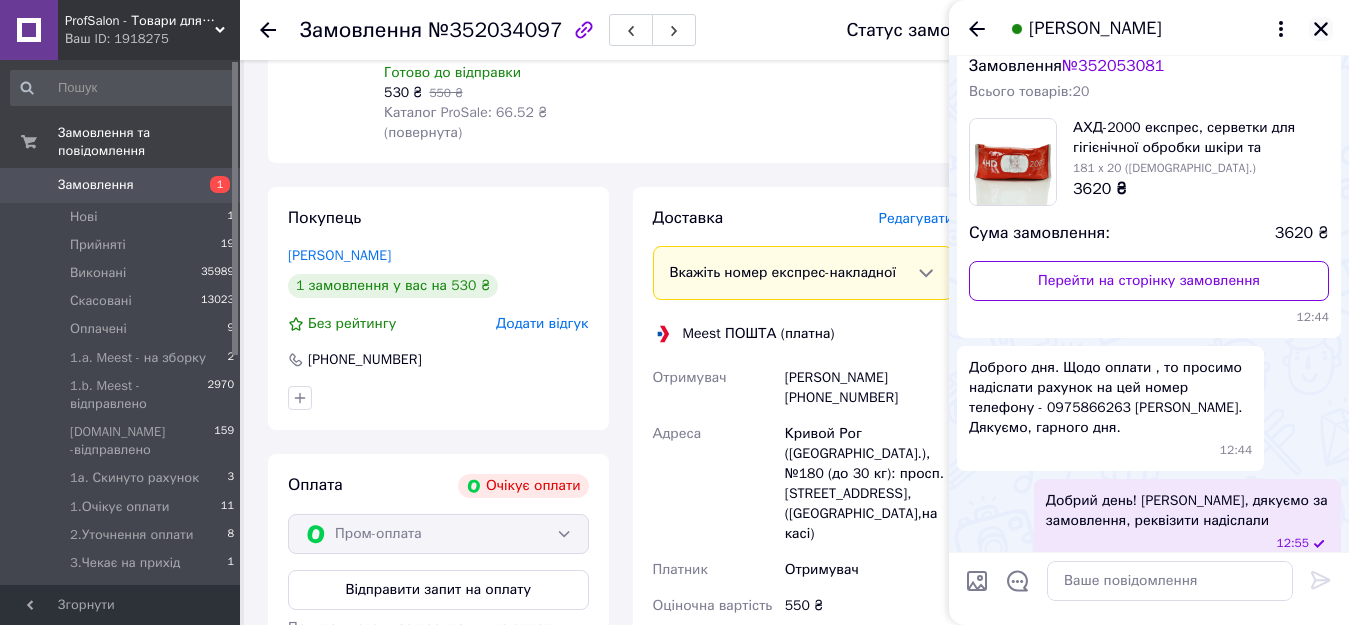 click 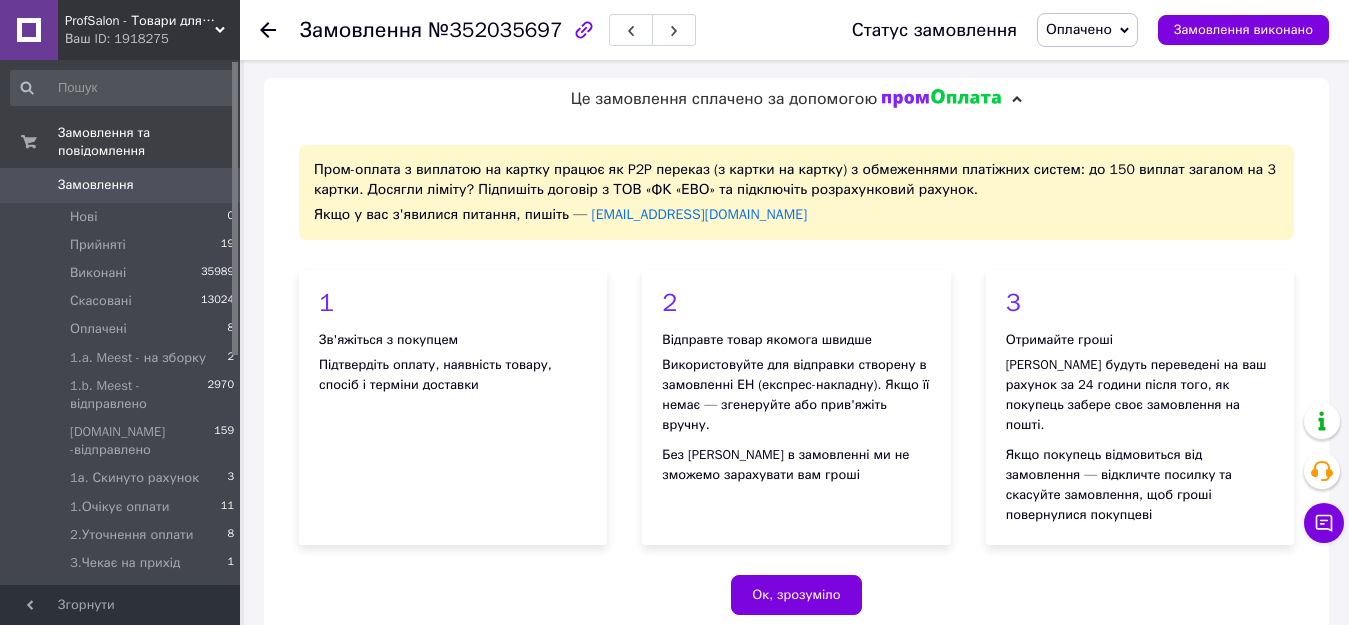 scroll, scrollTop: 600, scrollLeft: 0, axis: vertical 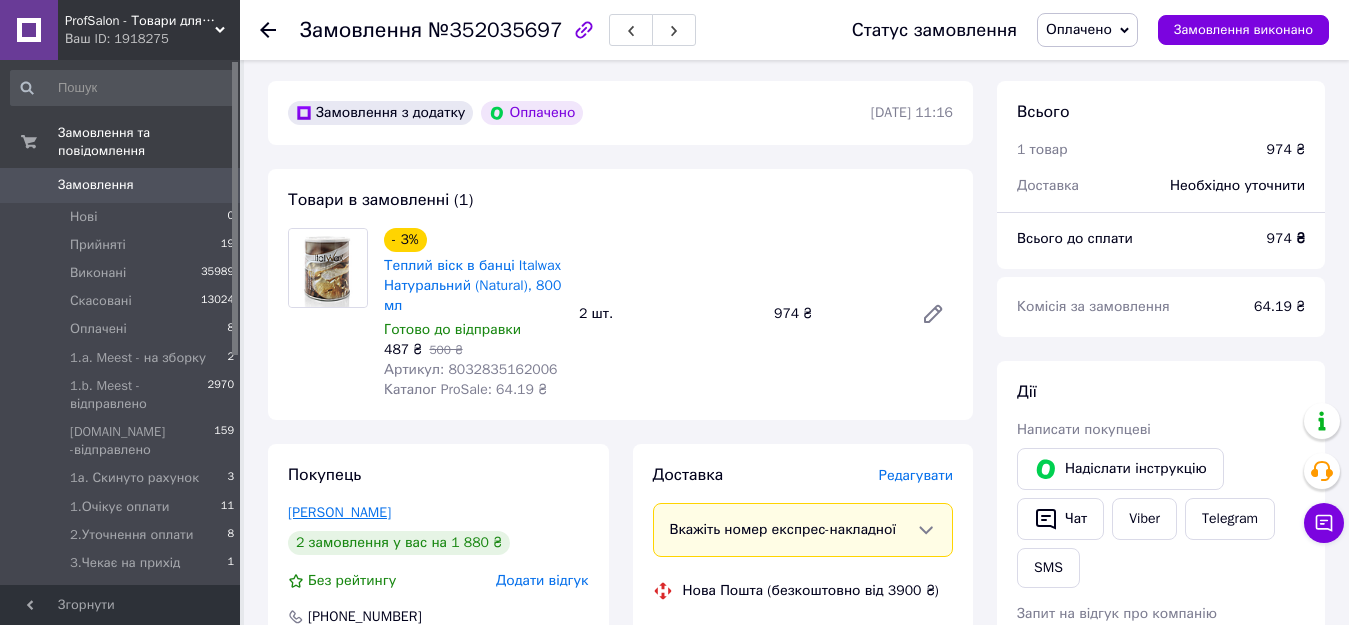 click on "[PERSON_NAME]" at bounding box center (339, 512) 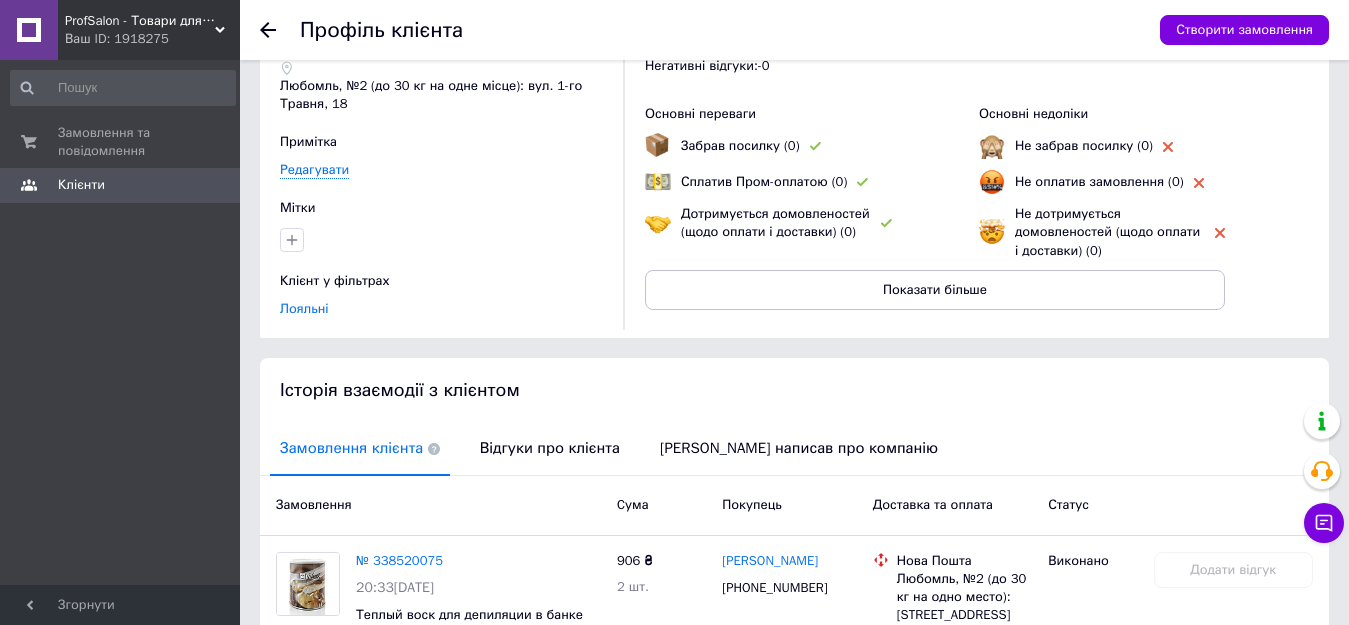 scroll, scrollTop: 458, scrollLeft: 0, axis: vertical 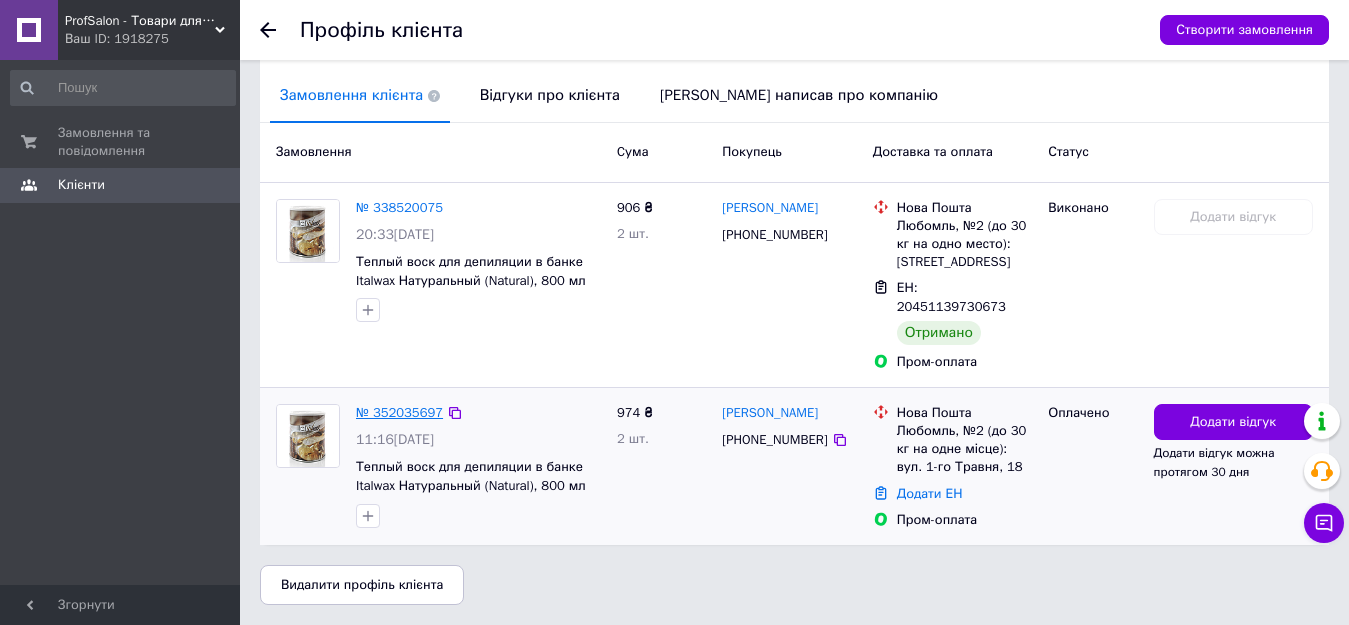 click on "№ 352035697" at bounding box center [399, 412] 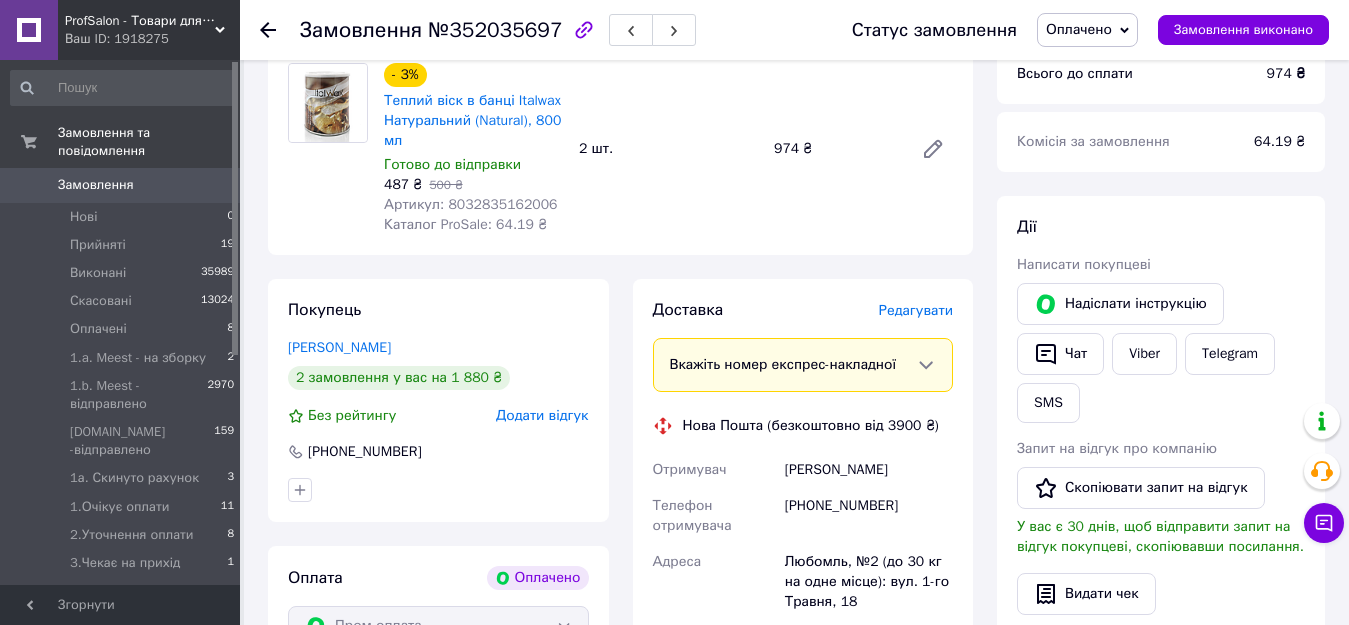 scroll, scrollTop: 800, scrollLeft: 0, axis: vertical 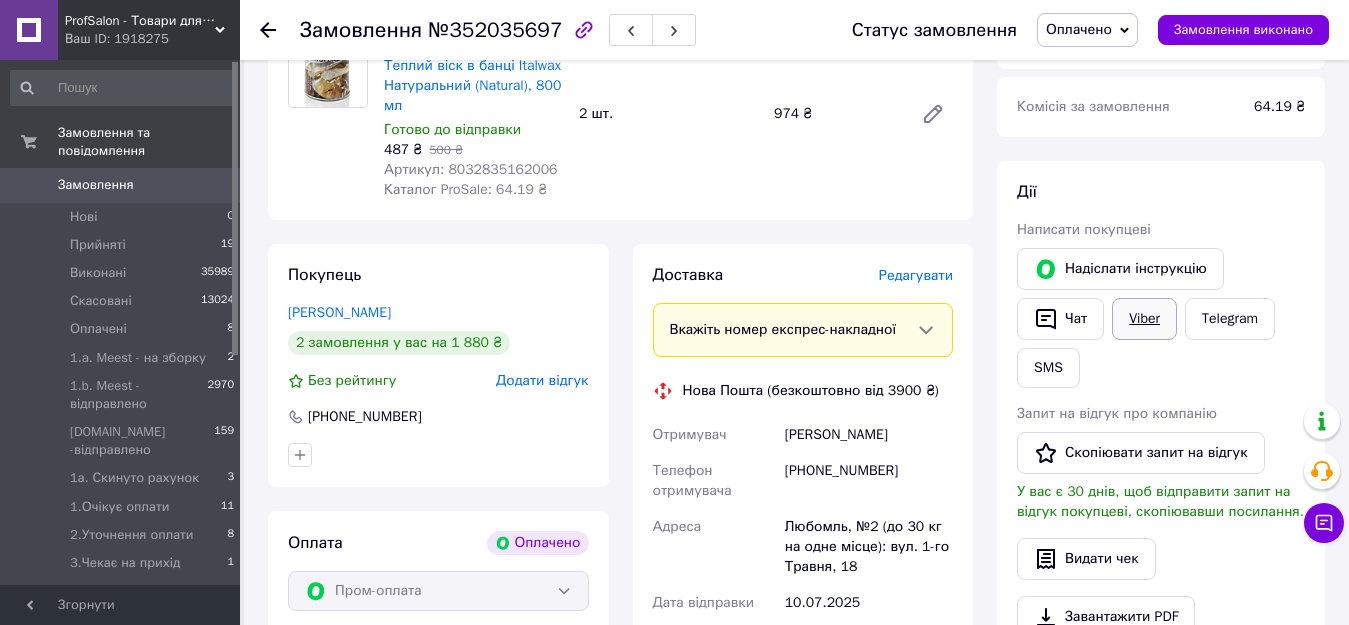 click on "Viber" at bounding box center (1144, 319) 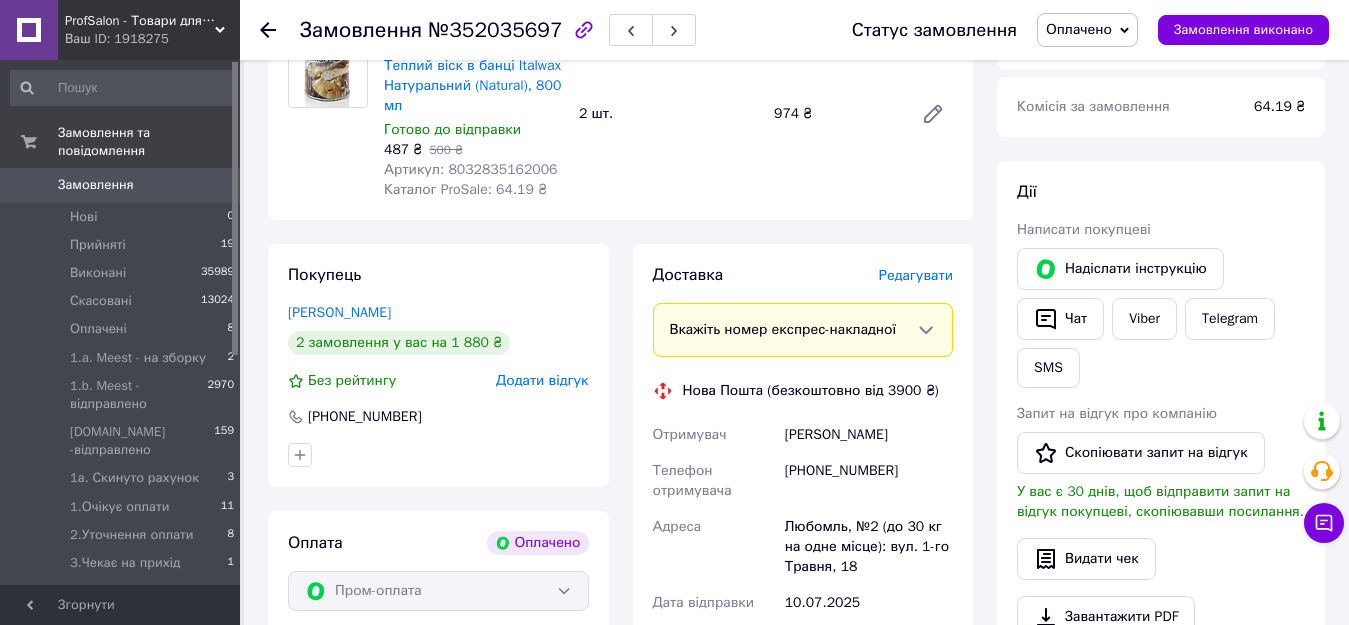 scroll, scrollTop: 900, scrollLeft: 0, axis: vertical 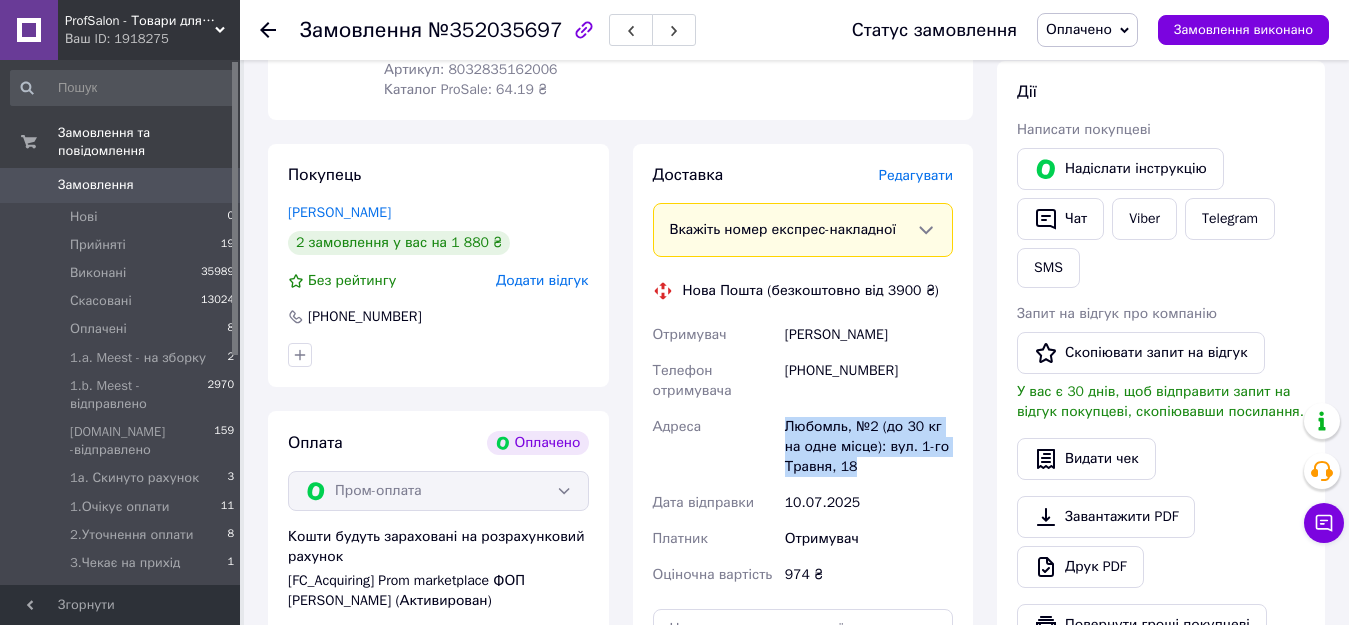 drag, startPoint x: 778, startPoint y: 409, endPoint x: 869, endPoint y: 451, distance: 100.22475 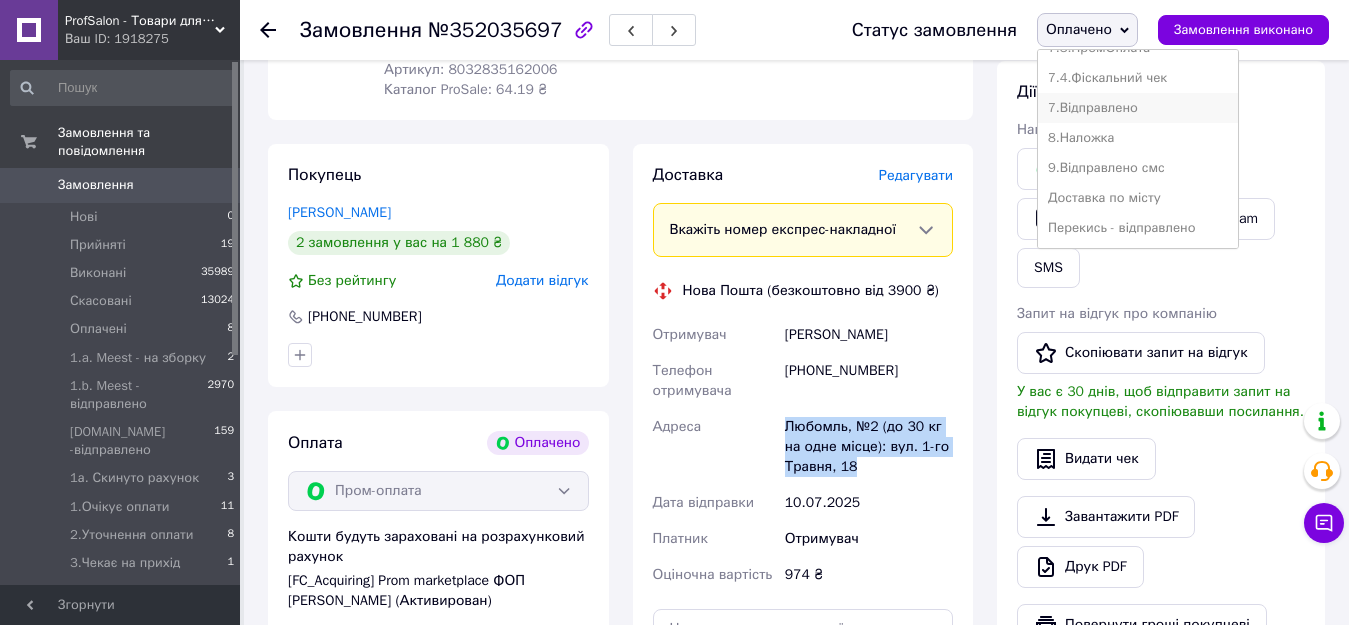 scroll, scrollTop: 372, scrollLeft: 0, axis: vertical 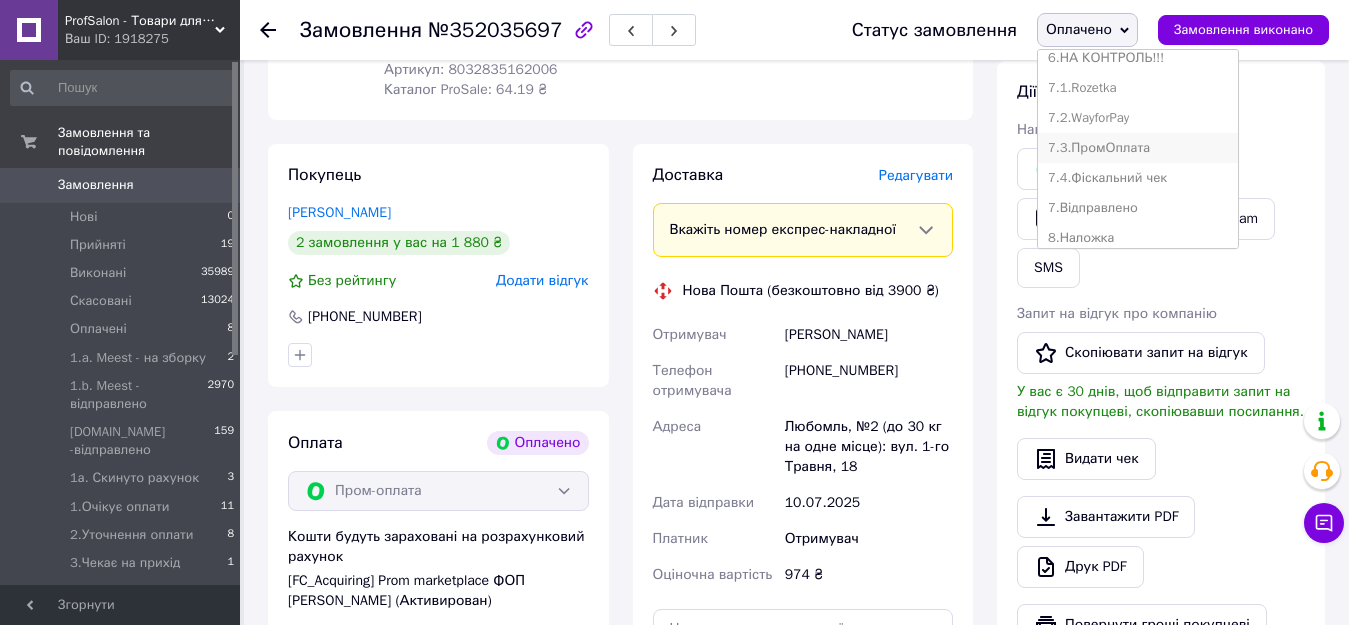 click on "7.3.ПромОплата" at bounding box center [1138, 148] 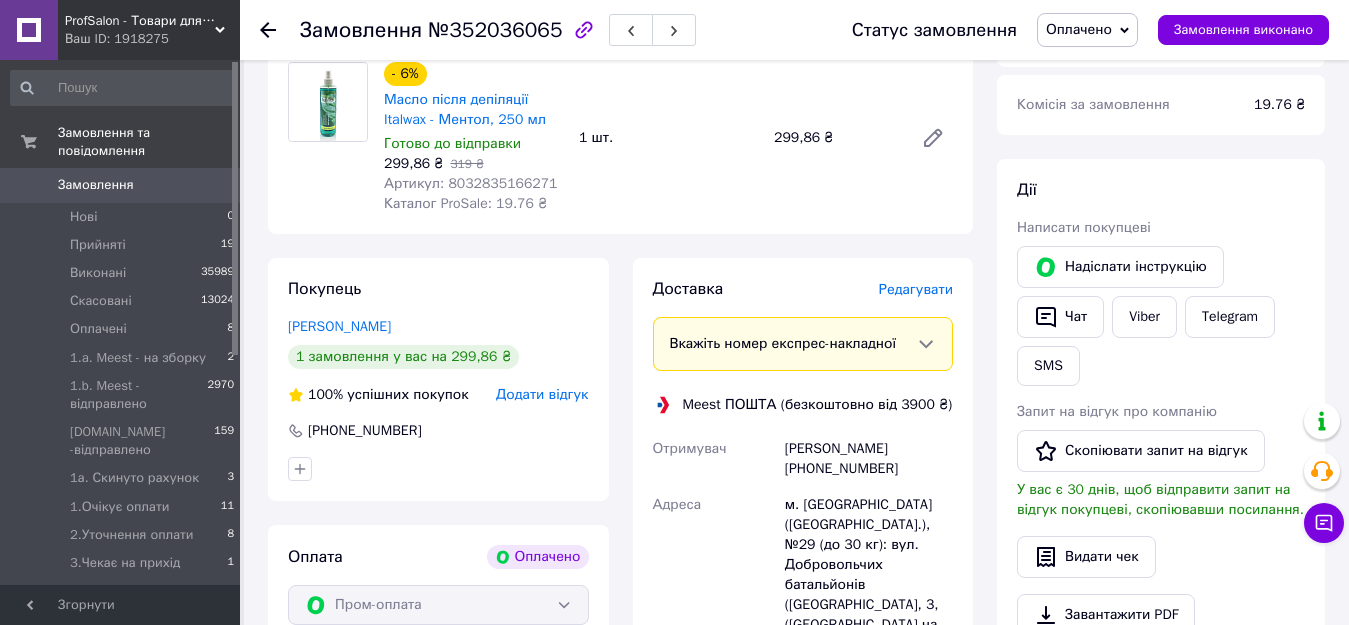 scroll, scrollTop: 800, scrollLeft: 0, axis: vertical 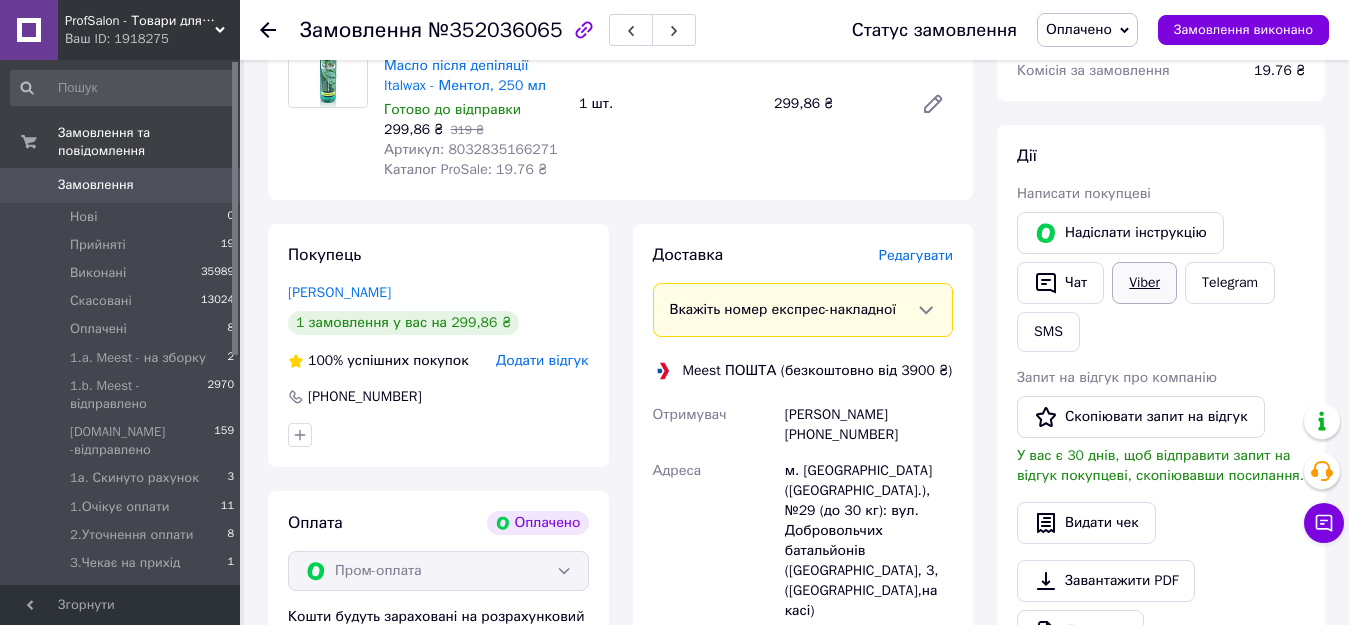 click on "Viber" at bounding box center (1144, 283) 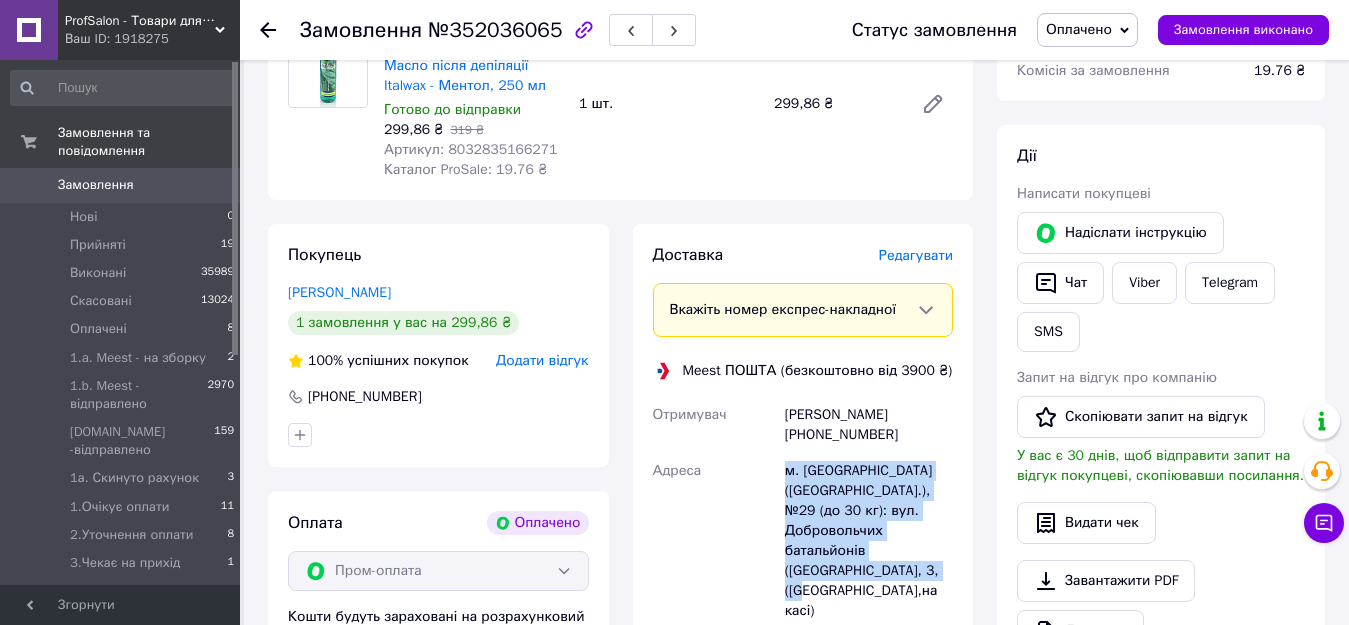 drag, startPoint x: 783, startPoint y: 452, endPoint x: 914, endPoint y: 554, distance: 166.0271 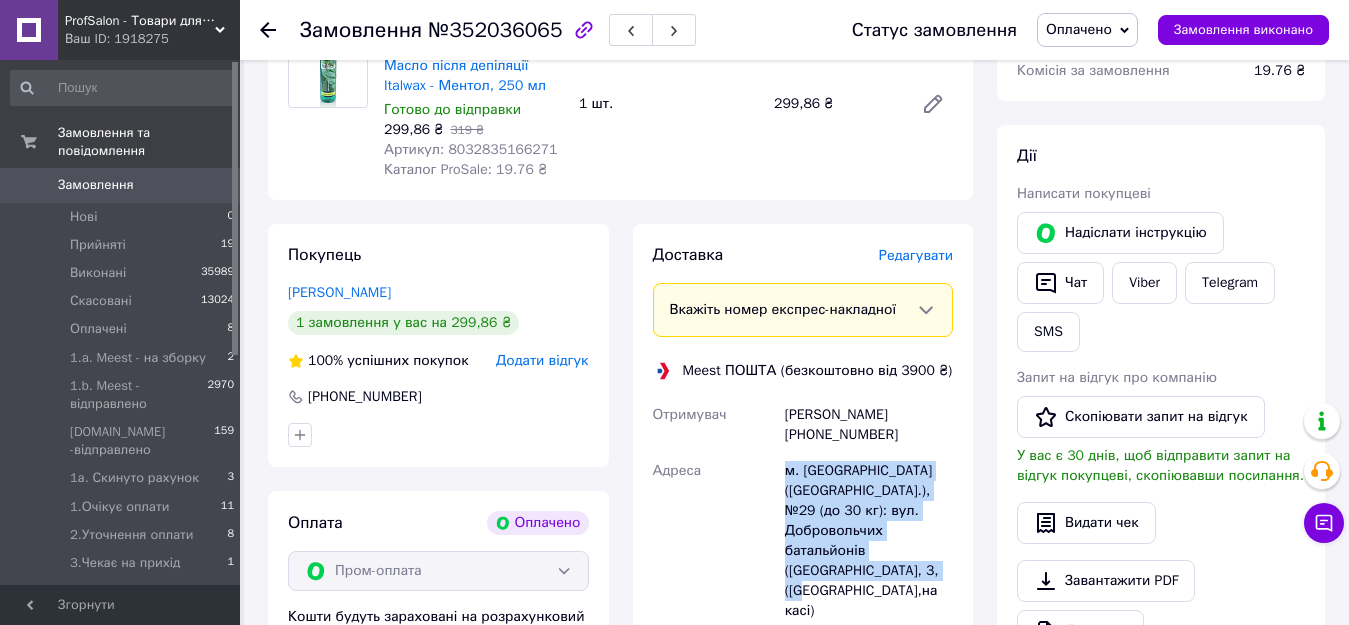 copy on "м. [GEOGRAPHIC_DATA] ([GEOGRAPHIC_DATA].), №29 (до 30 кг): вул. Добровольчих батальйонів ([GEOGRAPHIC_DATA], 3, ([GEOGRAPHIC_DATA],на касі)" 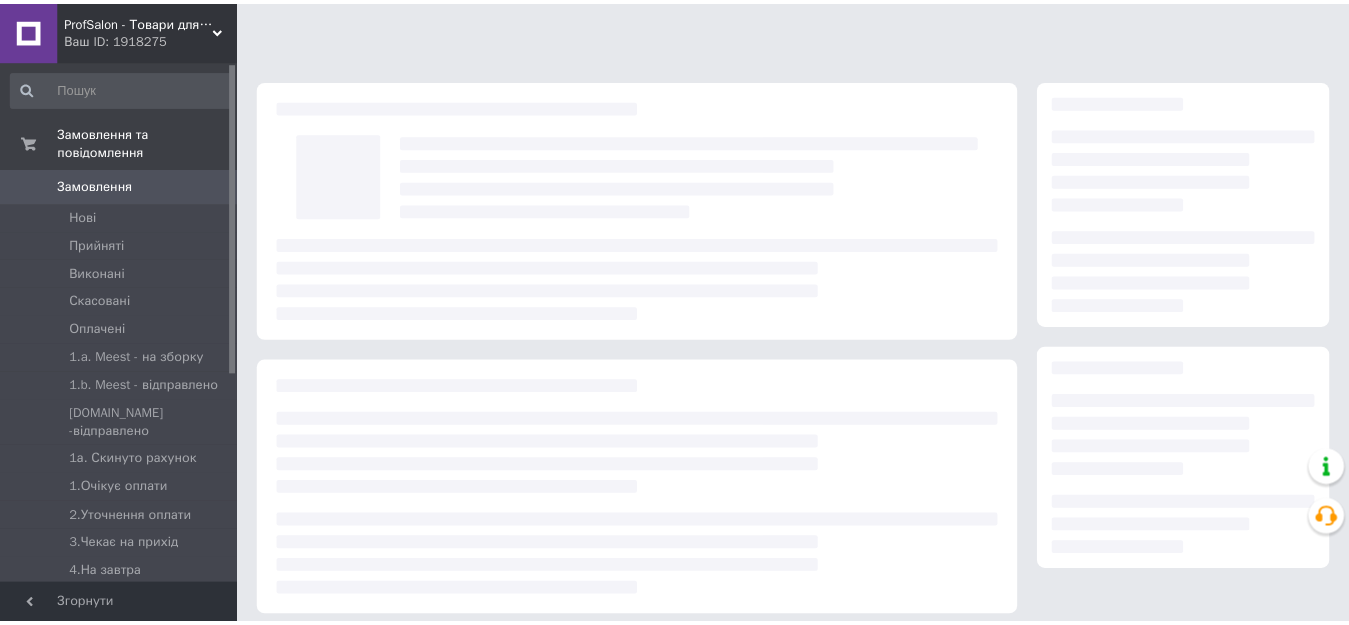 scroll, scrollTop: 0, scrollLeft: 0, axis: both 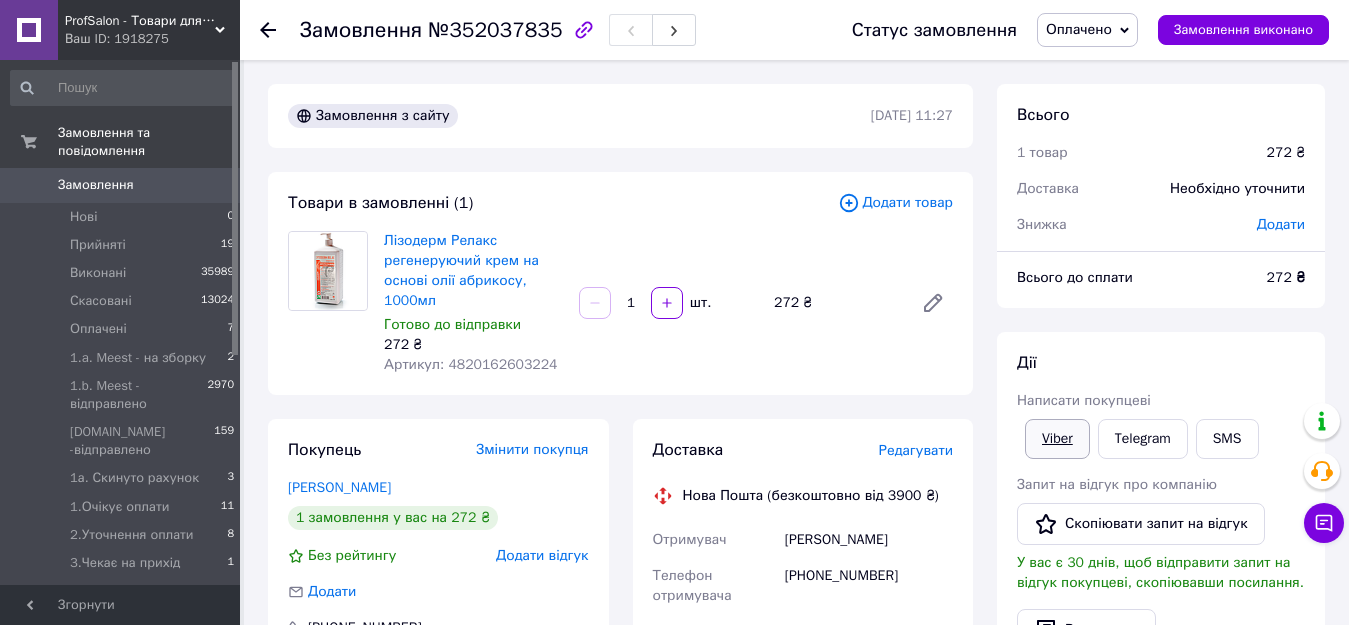 click on "Viber" at bounding box center [1057, 439] 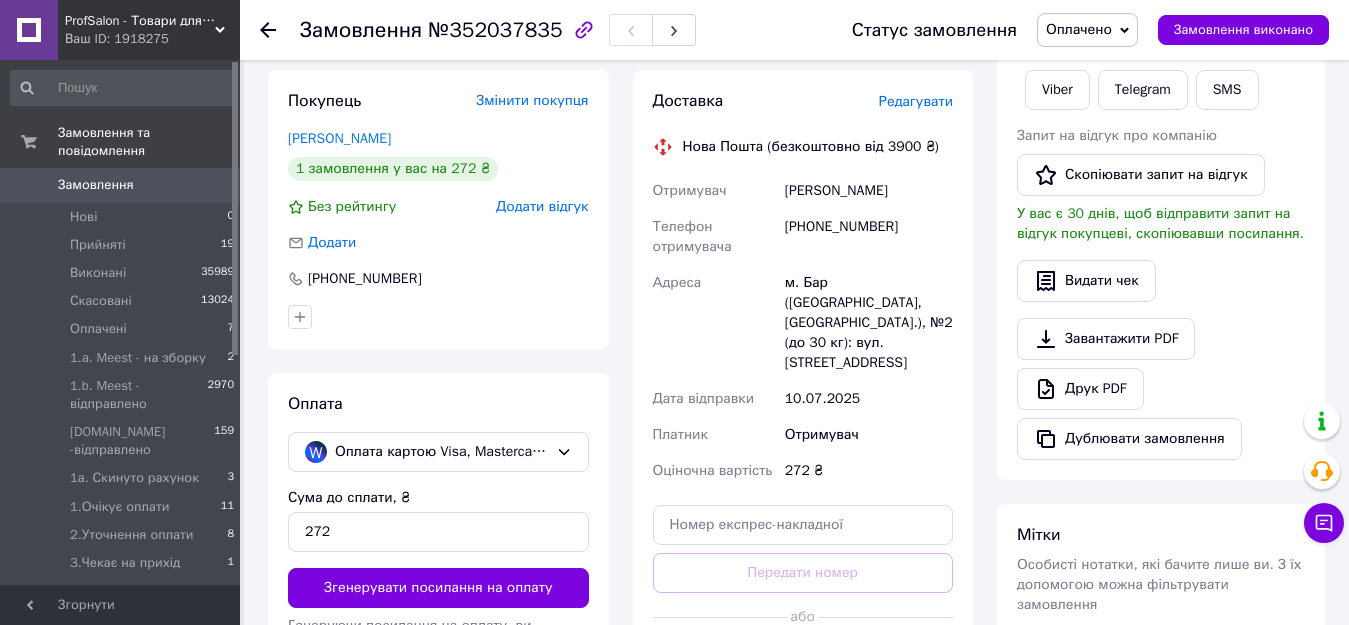 scroll, scrollTop: 400, scrollLeft: 0, axis: vertical 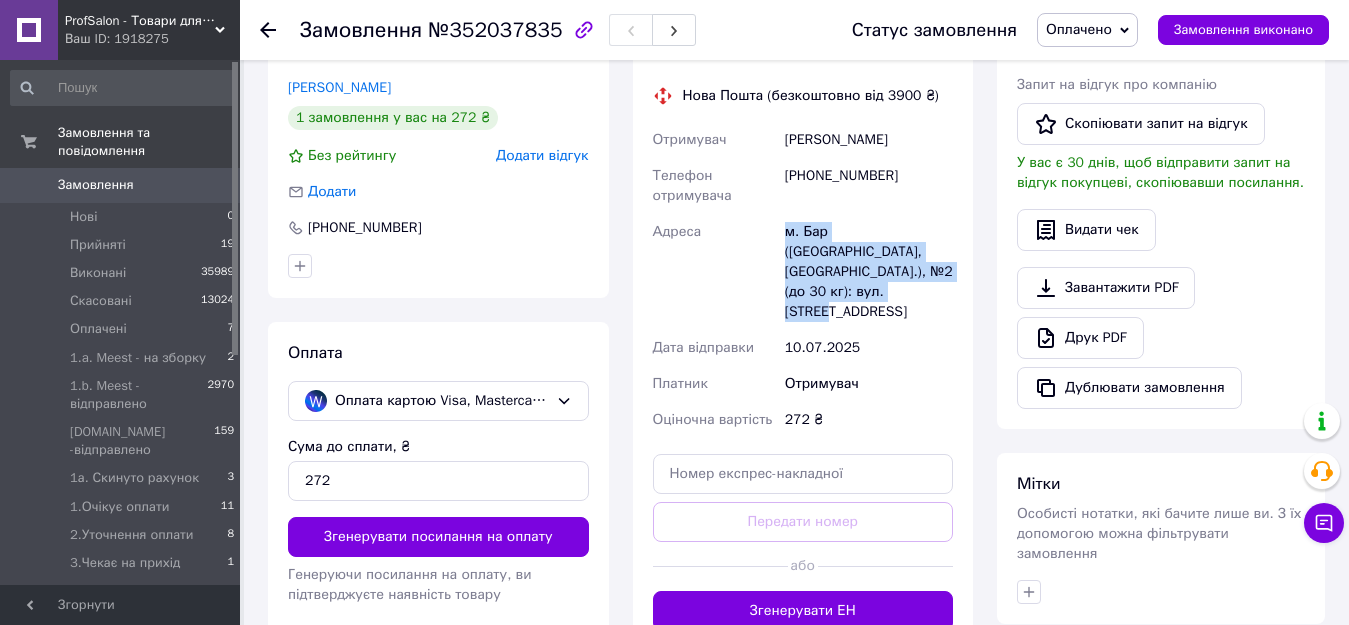 drag, startPoint x: 777, startPoint y: 244, endPoint x: 839, endPoint y: 282, distance: 72.718636 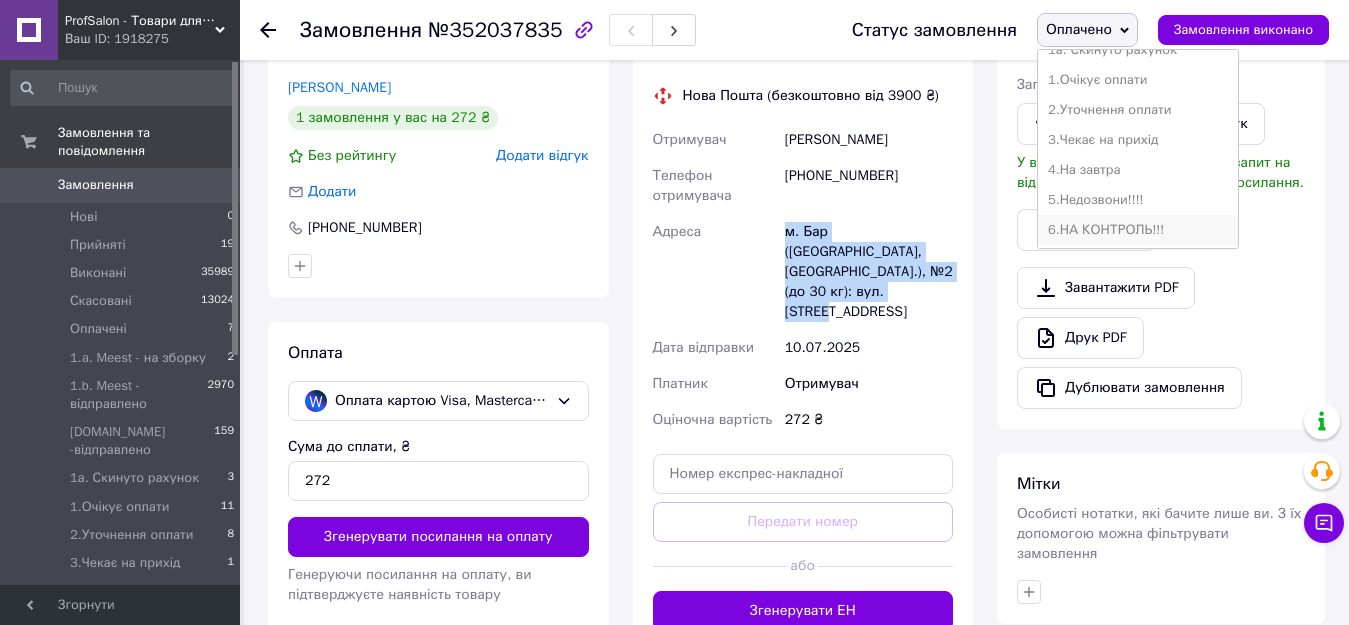 scroll, scrollTop: 300, scrollLeft: 0, axis: vertical 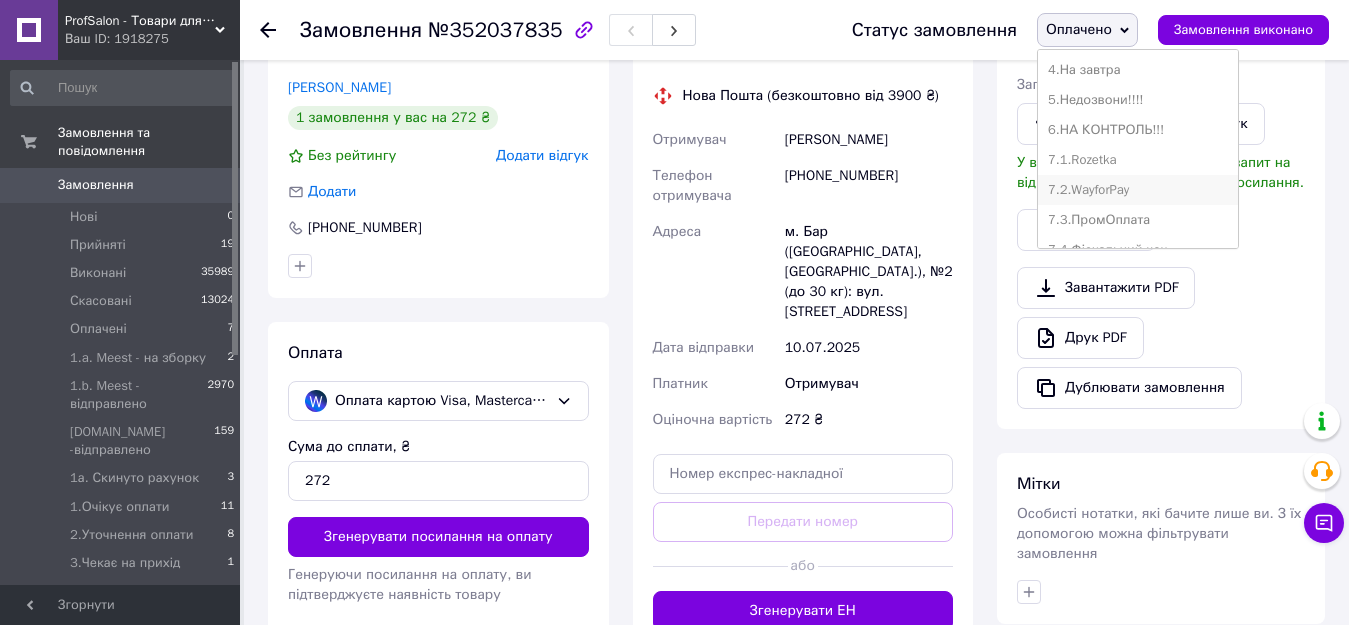 click on "7.2.WayforPay" at bounding box center (1138, 190) 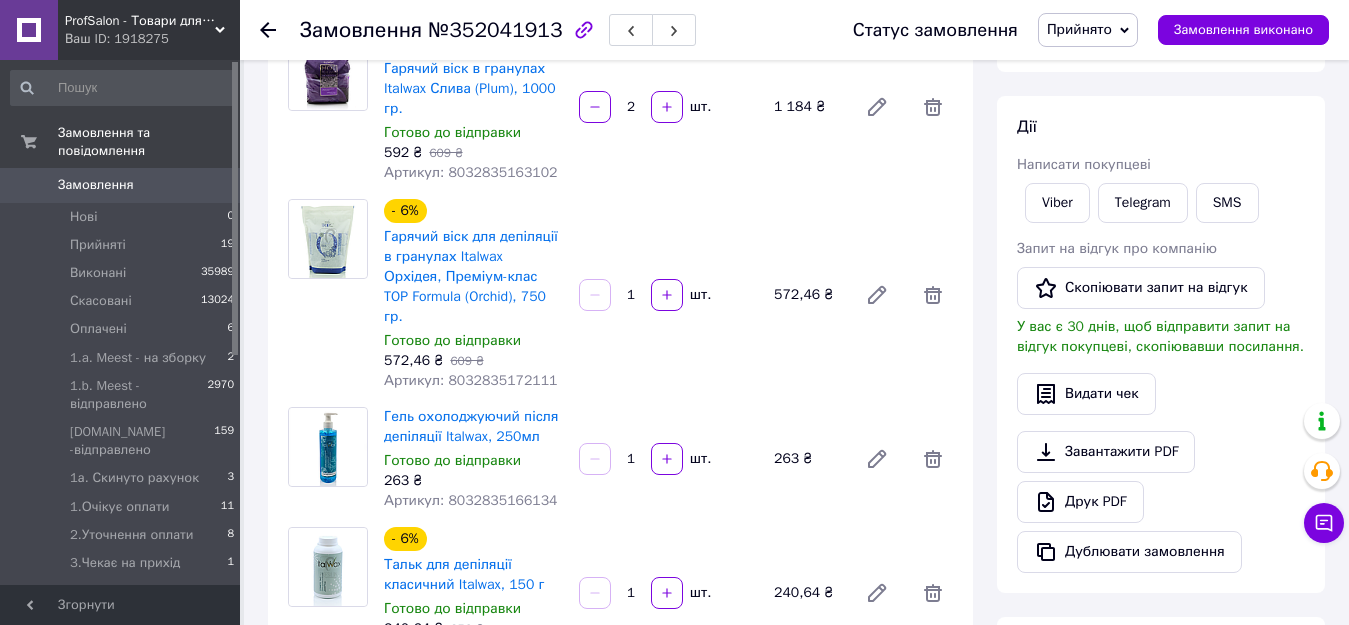 scroll, scrollTop: 400, scrollLeft: 0, axis: vertical 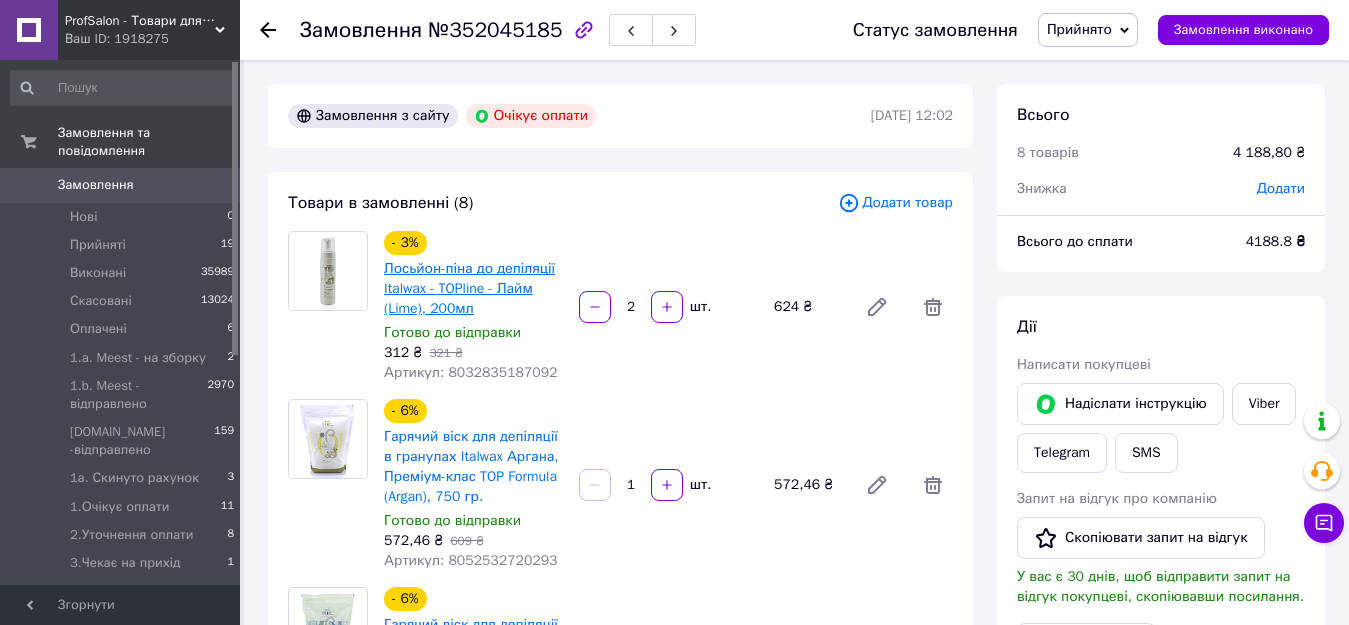 click on "Лосьйон-піна до депіляції Italwax - TOPline - Лайм (Lime), 200мл" at bounding box center [469, 288] 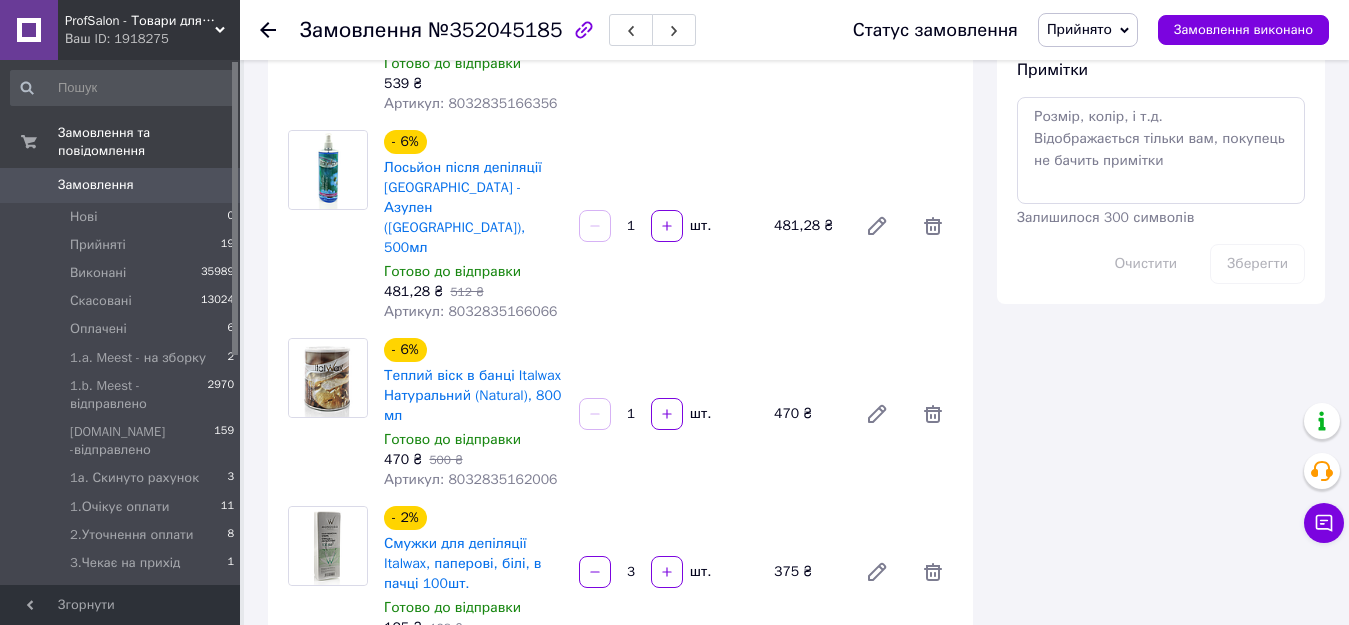 scroll, scrollTop: 1100, scrollLeft: 0, axis: vertical 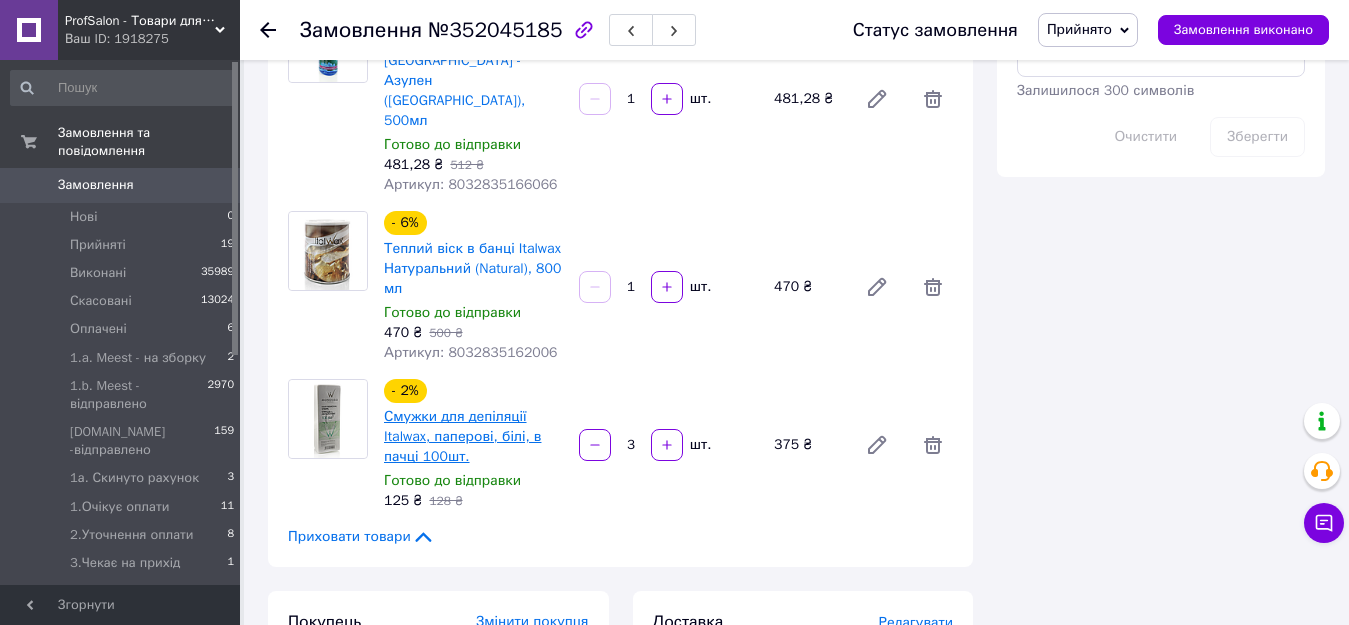 click on "Смужки для депіляції Italwax, паперові, білі, в пачці 100шт." at bounding box center [462, 436] 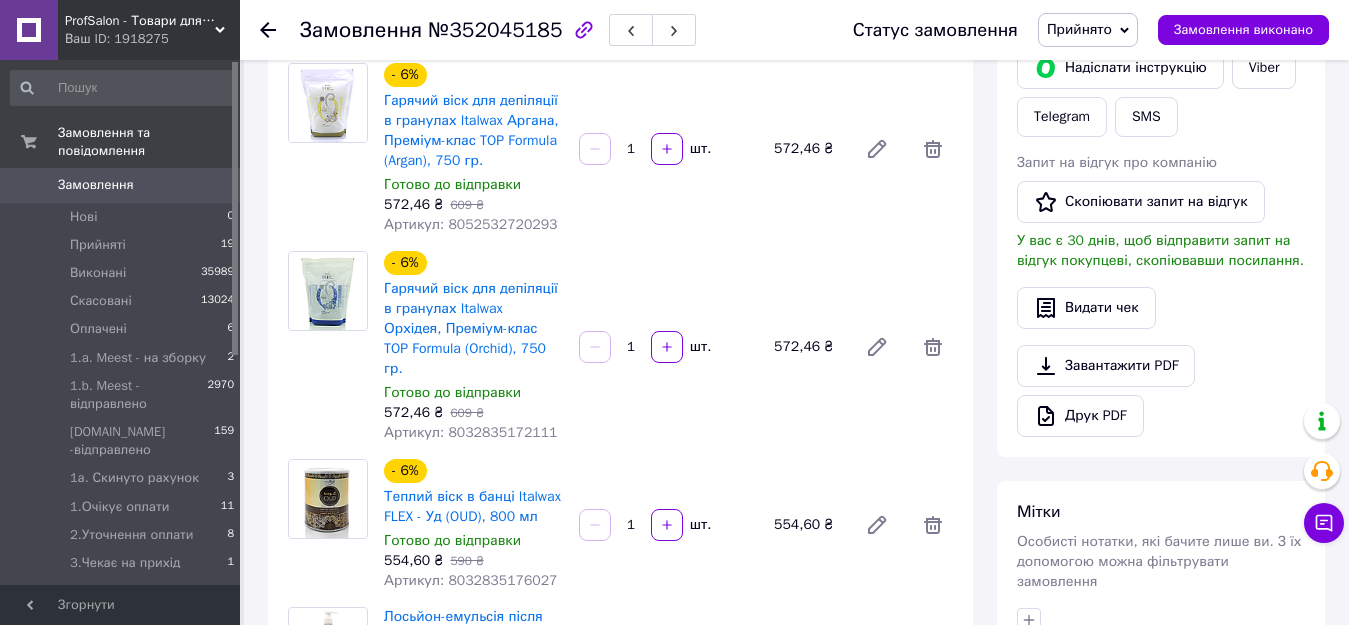 scroll, scrollTop: 300, scrollLeft: 0, axis: vertical 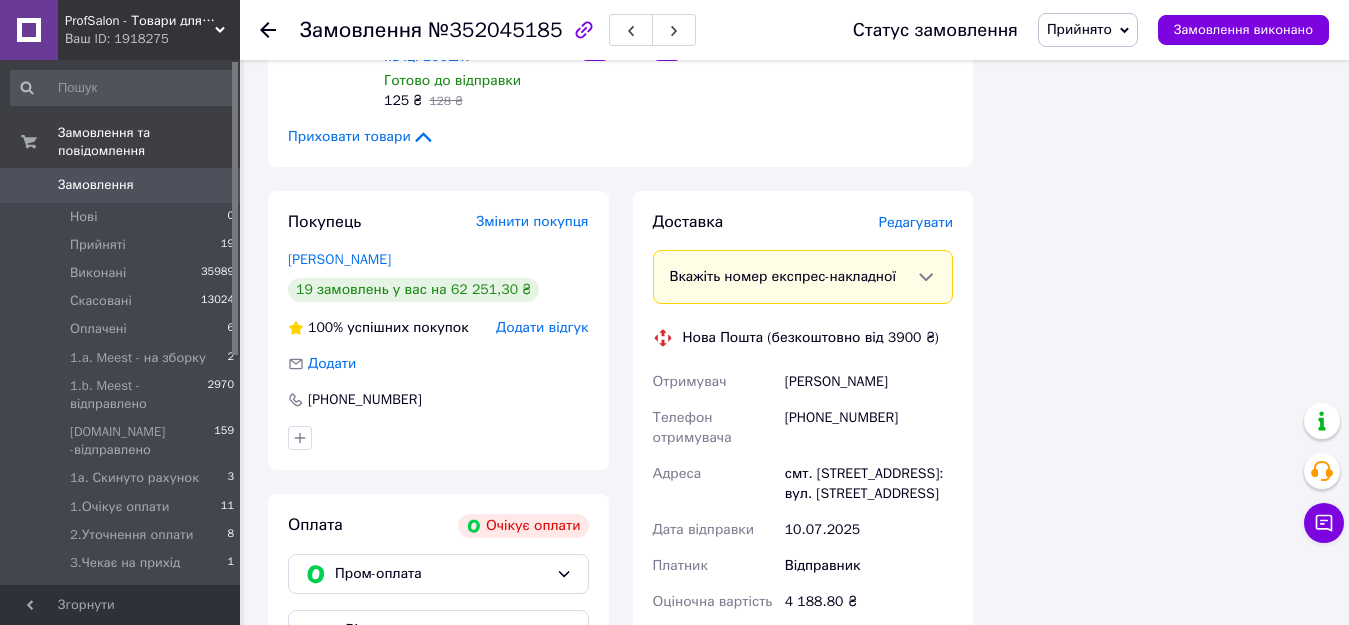 click on "Прийнято" at bounding box center (1088, 30) 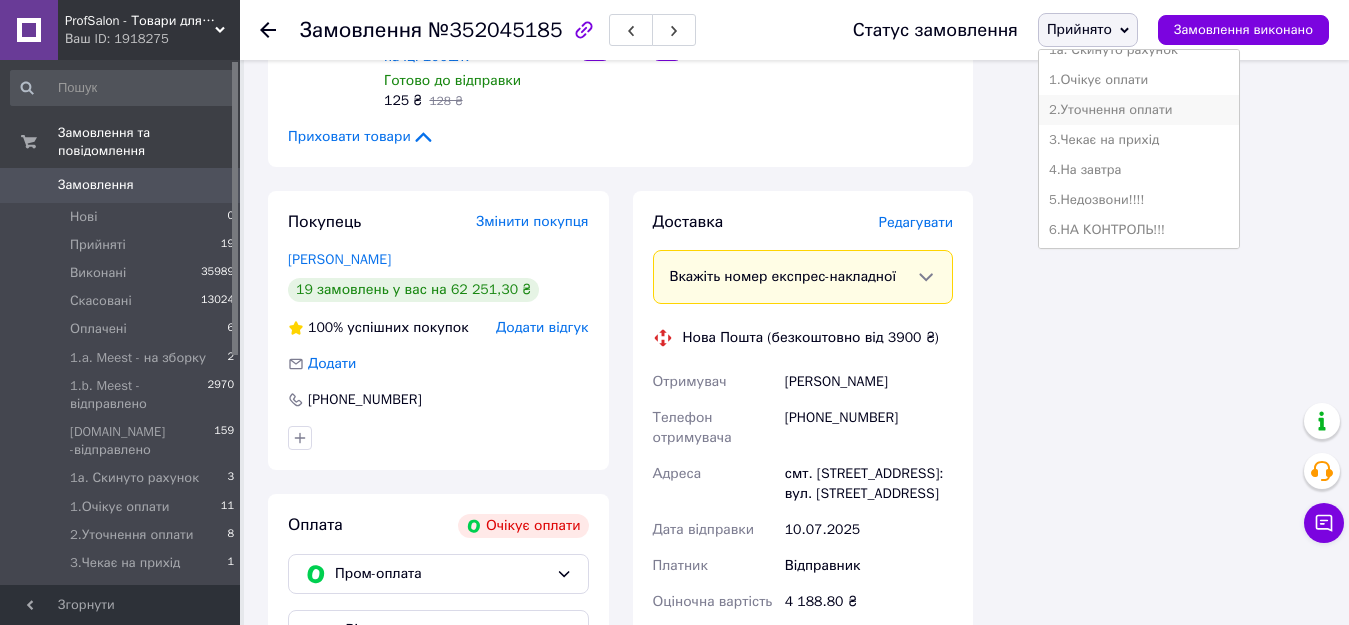 scroll, scrollTop: 100, scrollLeft: 0, axis: vertical 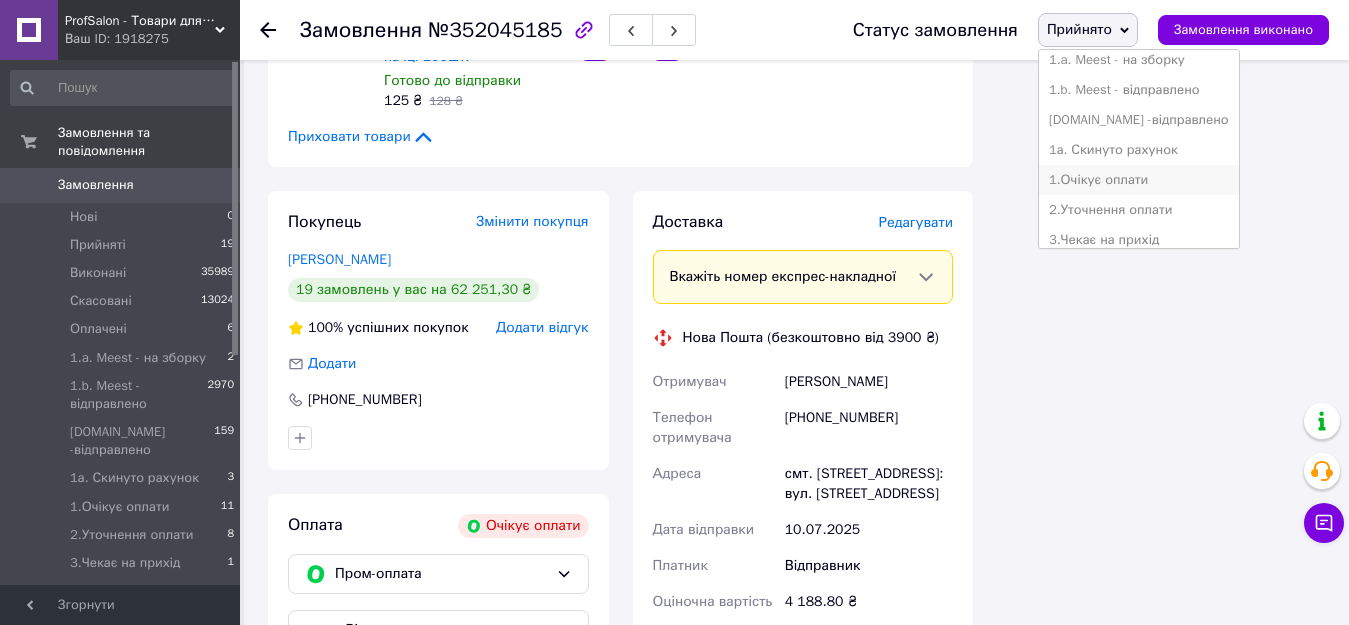 click on "1.Очікує оплати" at bounding box center [1139, 180] 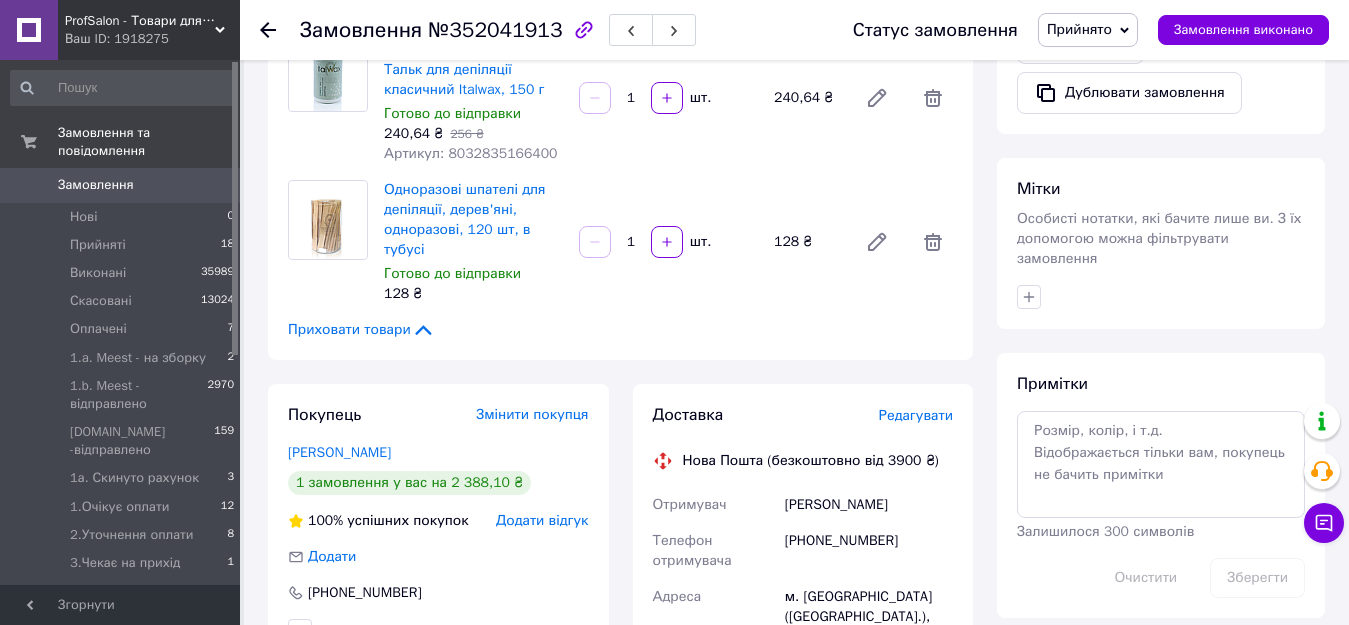 scroll, scrollTop: 700, scrollLeft: 0, axis: vertical 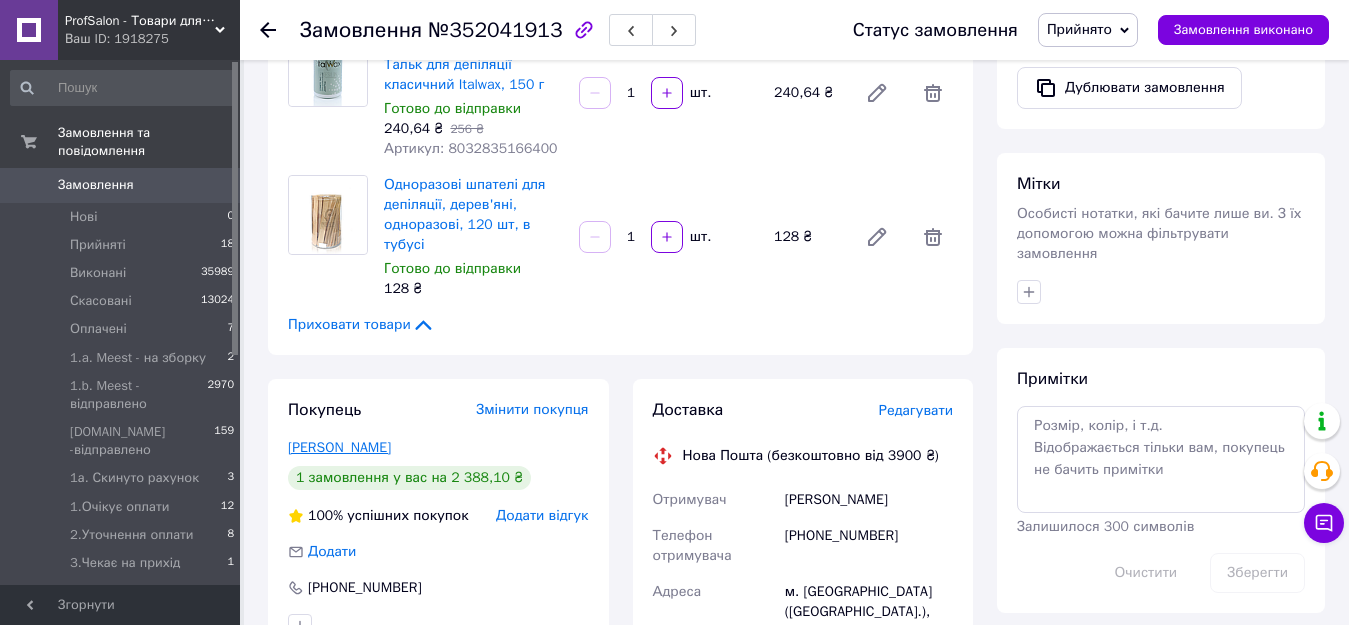 click on "[PERSON_NAME]" at bounding box center [339, 447] 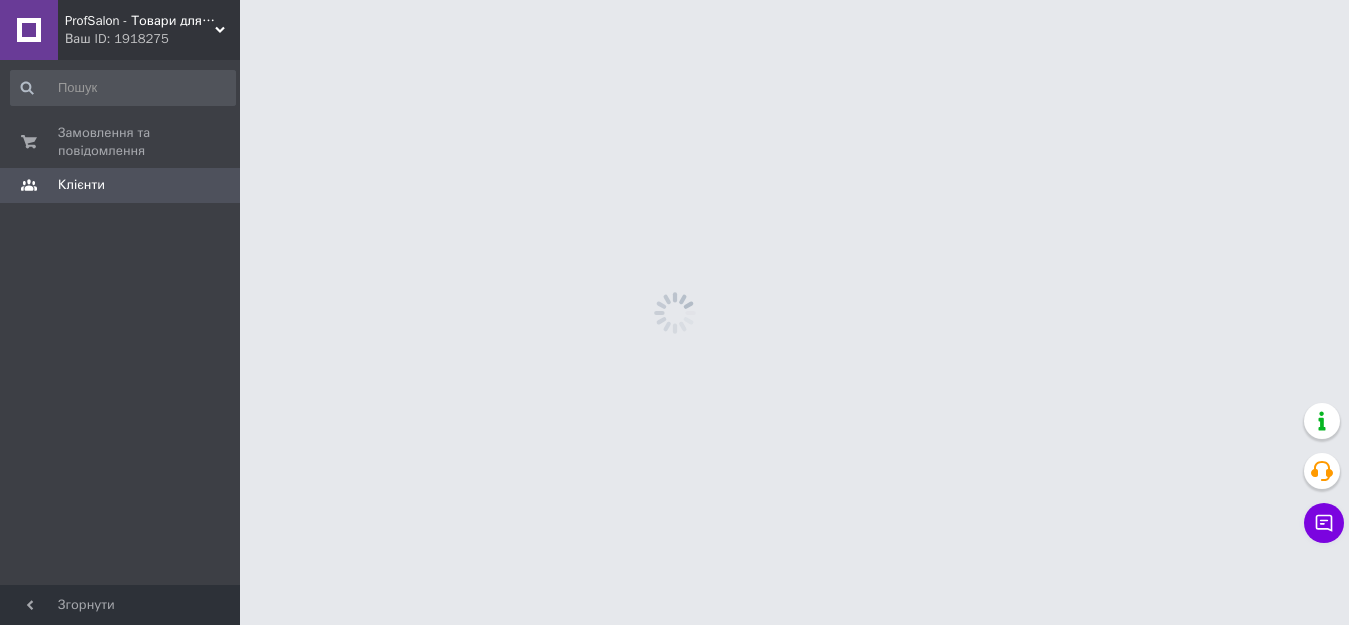 scroll, scrollTop: 0, scrollLeft: 0, axis: both 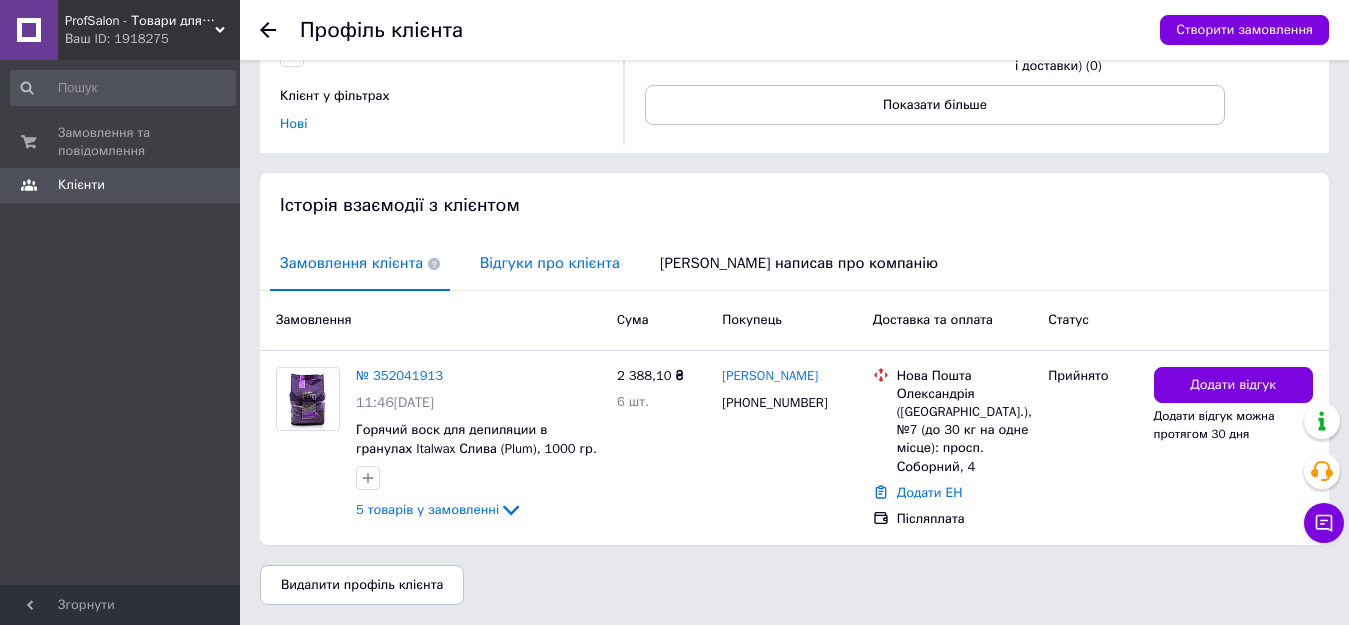 click on "Відгуки про клієнта" at bounding box center [550, 263] 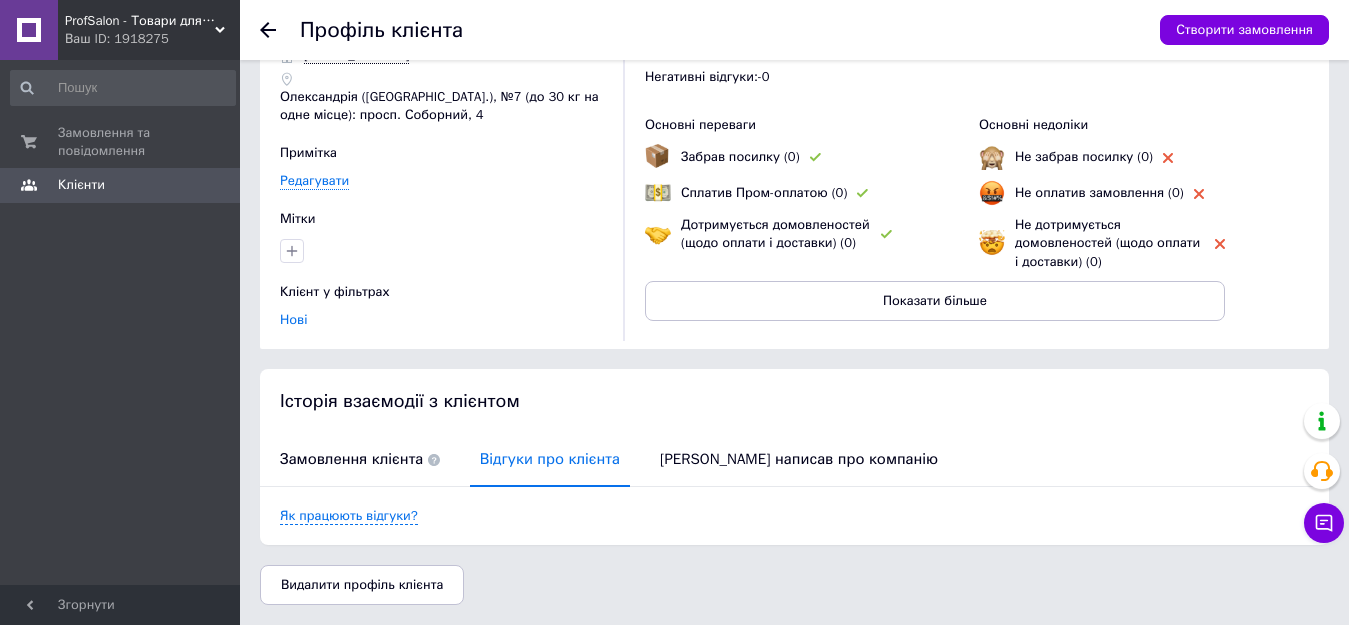 scroll, scrollTop: 94, scrollLeft: 0, axis: vertical 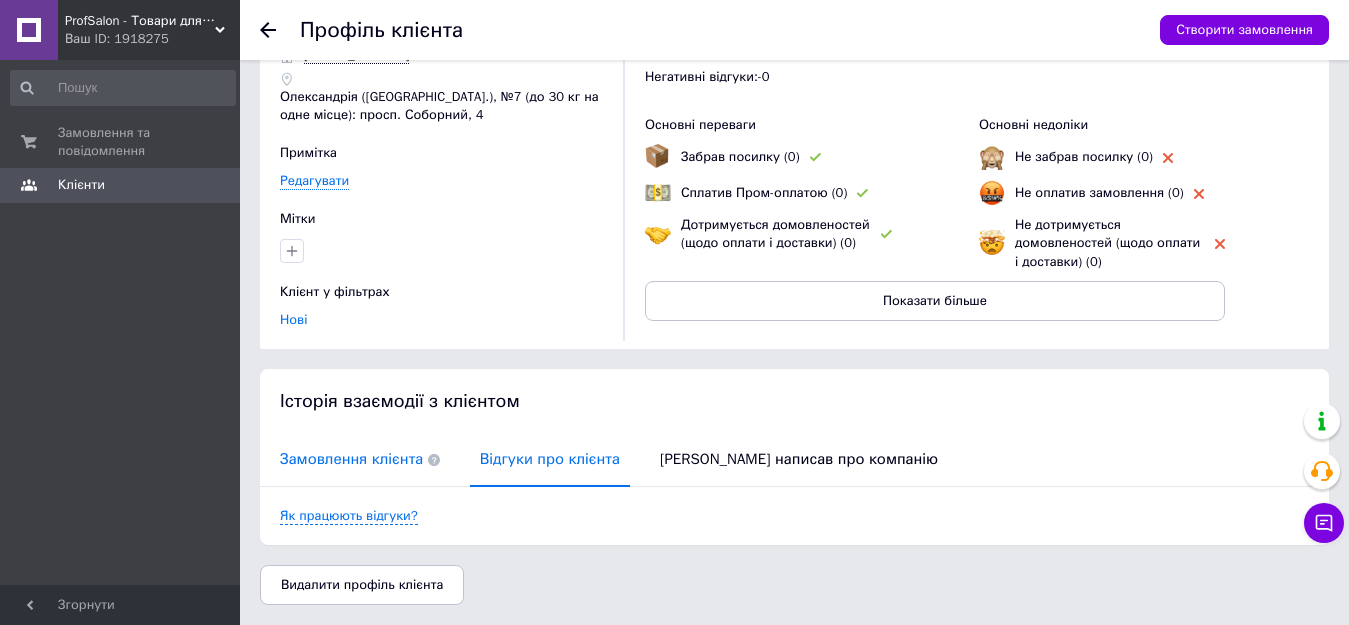 click on "Замовлення клієнта" at bounding box center (360, 459) 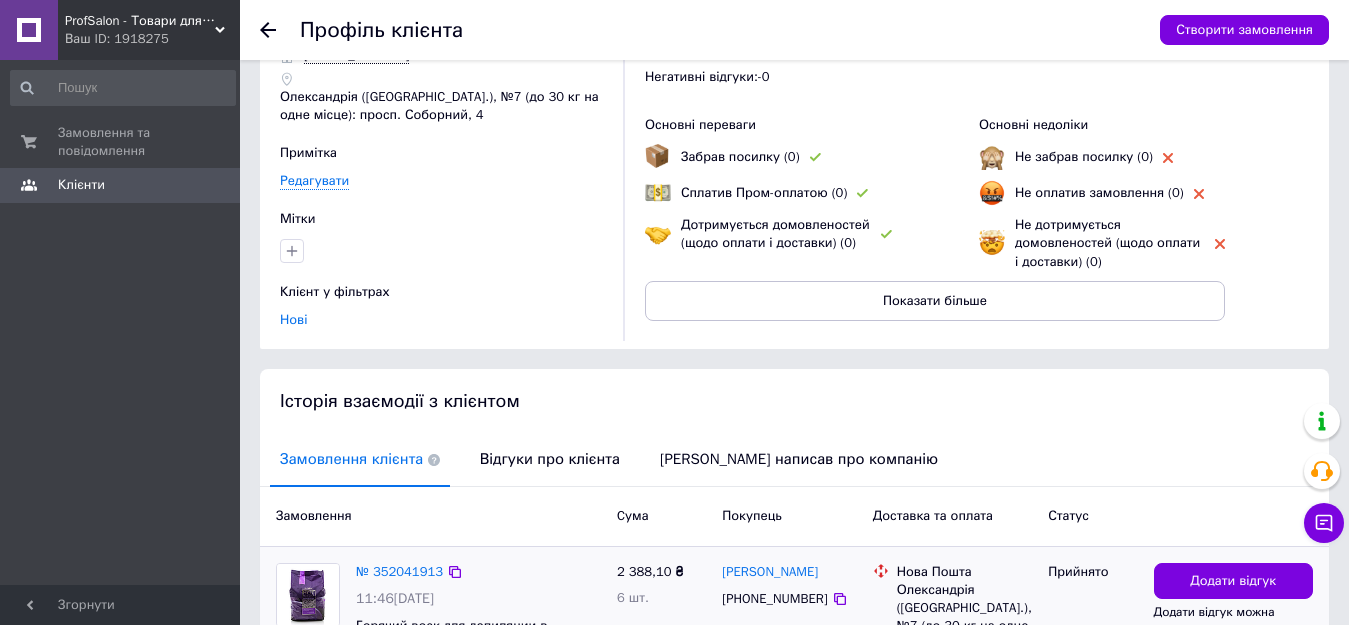 scroll, scrollTop: 290, scrollLeft: 0, axis: vertical 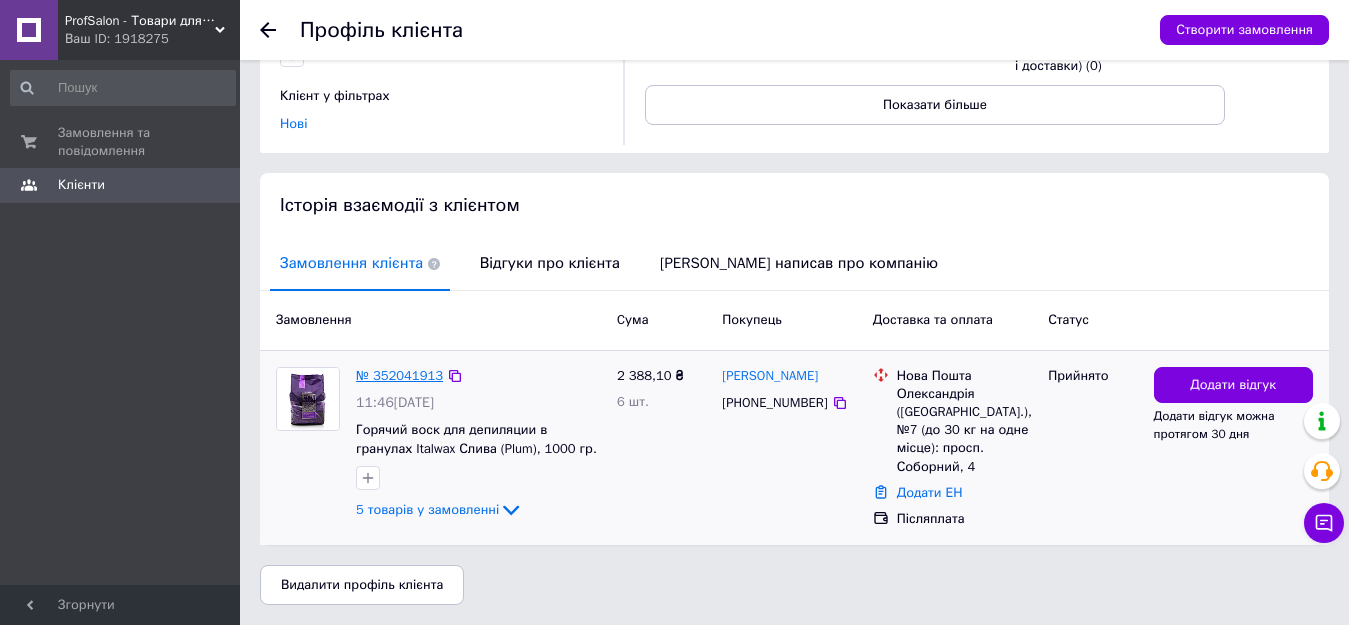click on "№ 352041913" at bounding box center (399, 375) 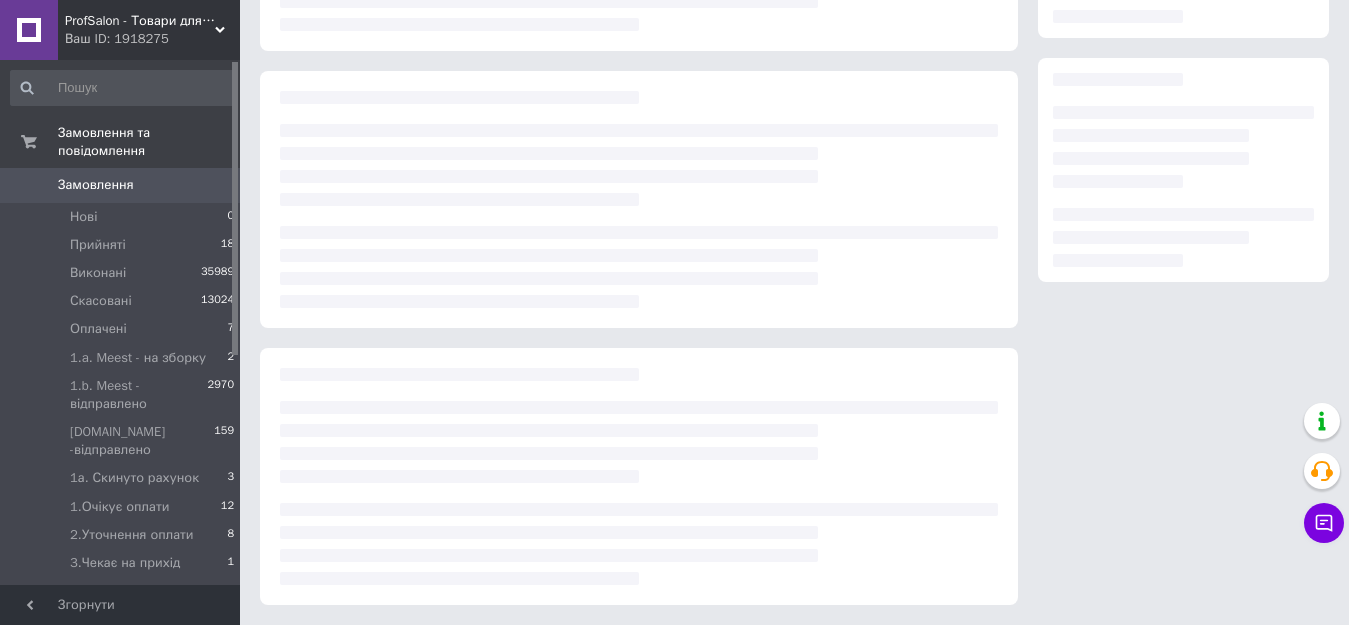 scroll, scrollTop: 0, scrollLeft: 0, axis: both 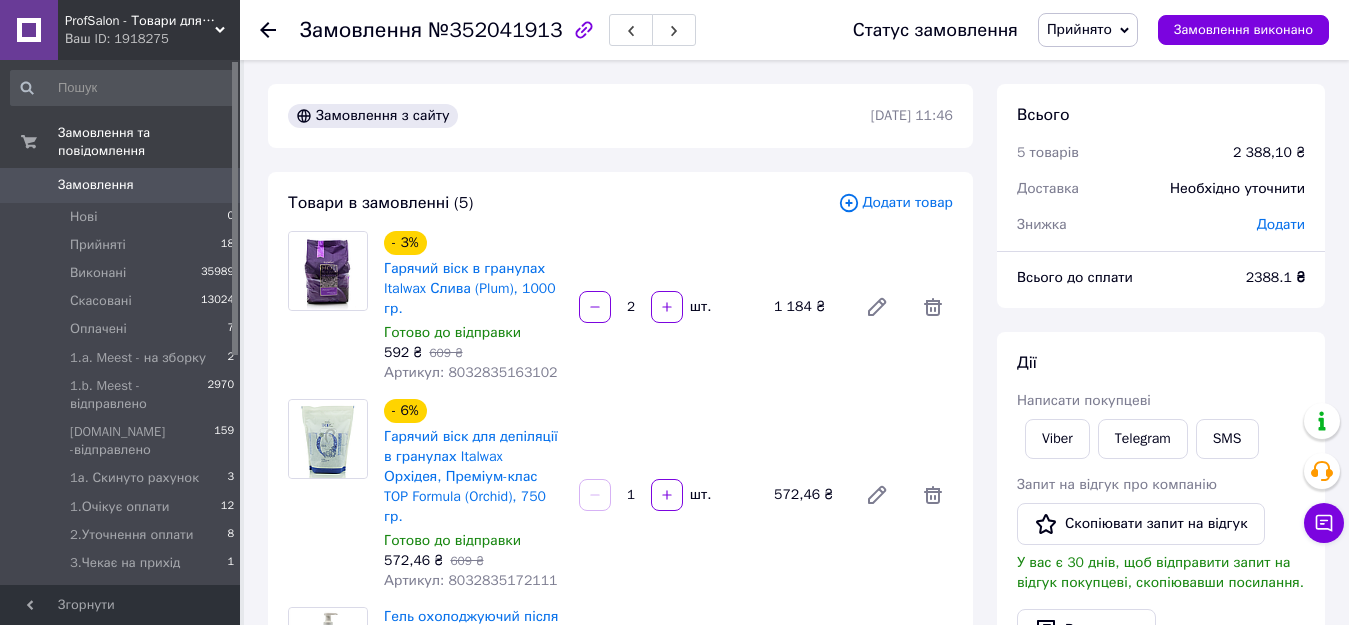click on "Написати покупцеві" at bounding box center [1084, 400] 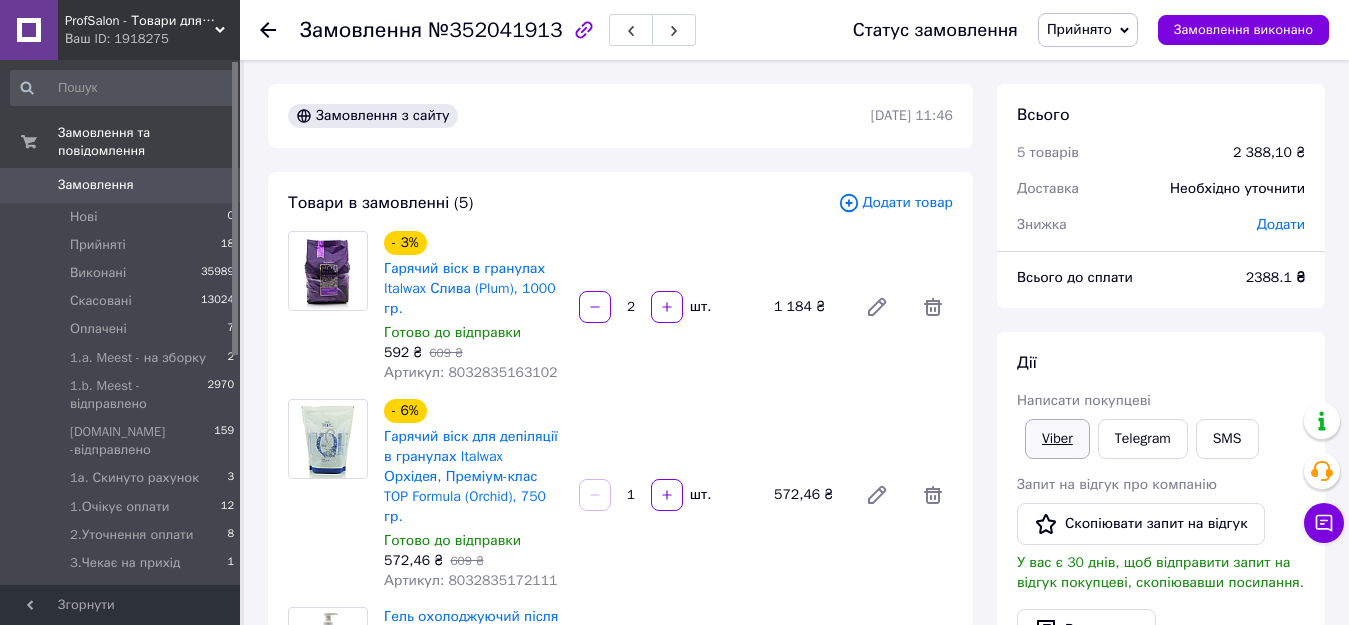 click on "Viber" at bounding box center (1057, 439) 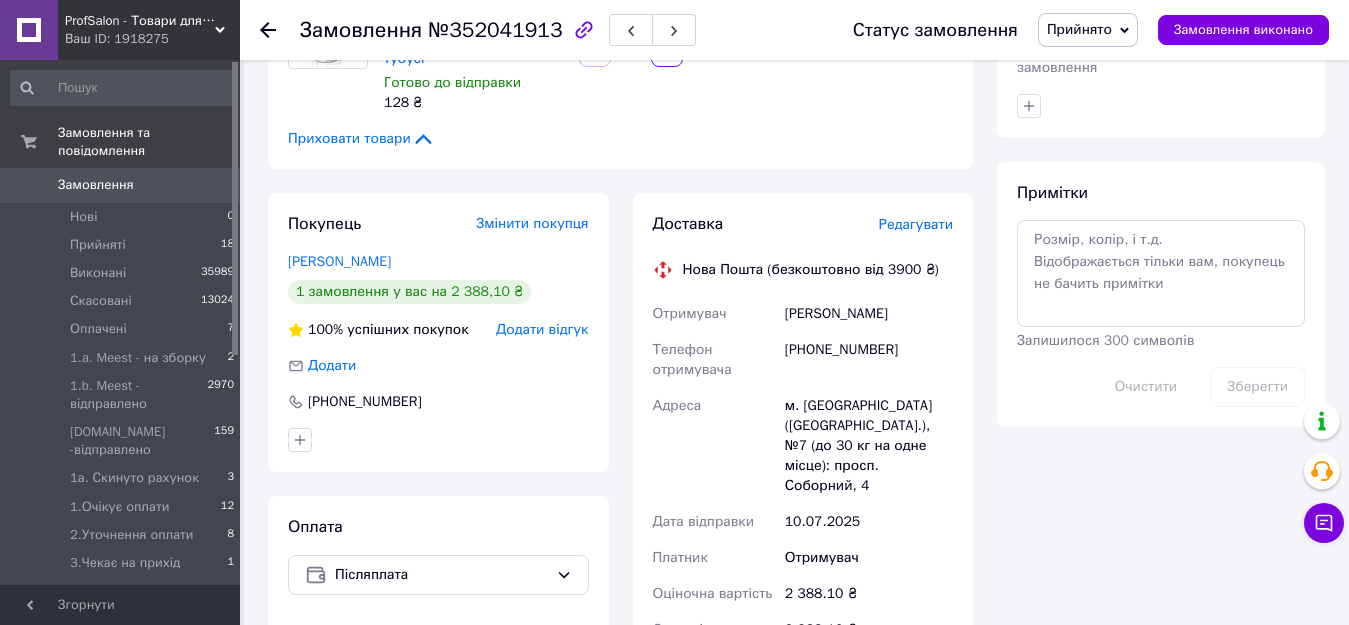 scroll, scrollTop: 900, scrollLeft: 0, axis: vertical 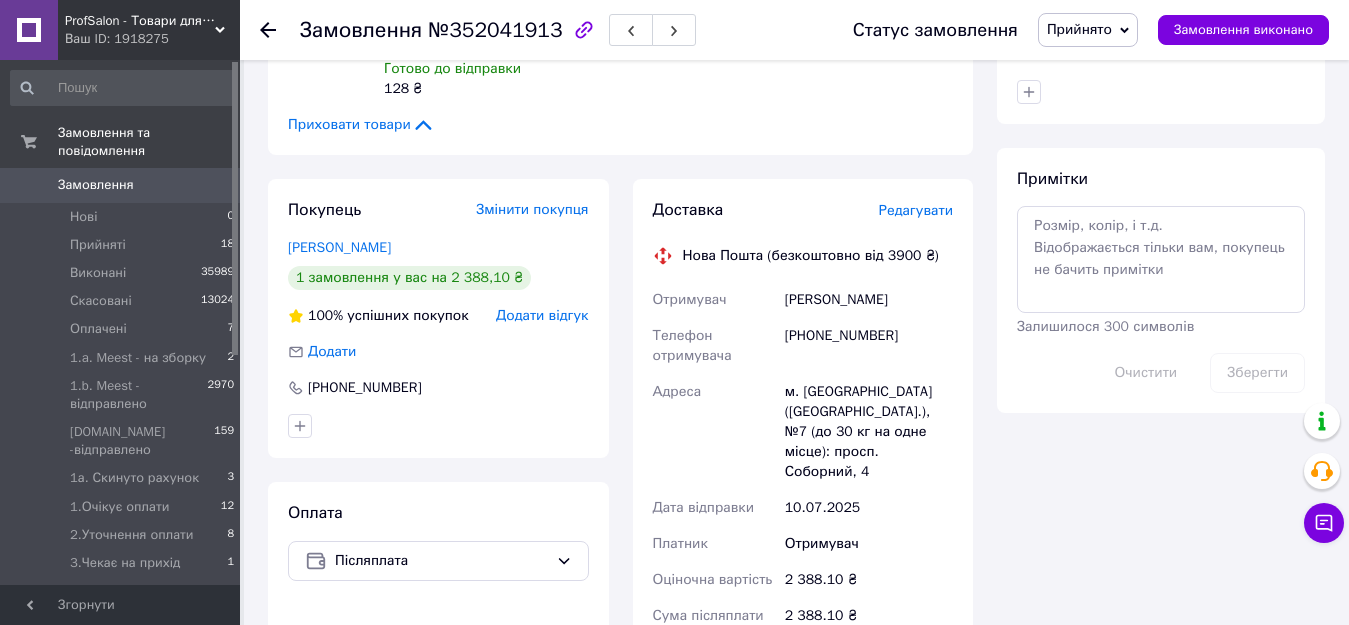 click on "Прийнято" at bounding box center [1079, 29] 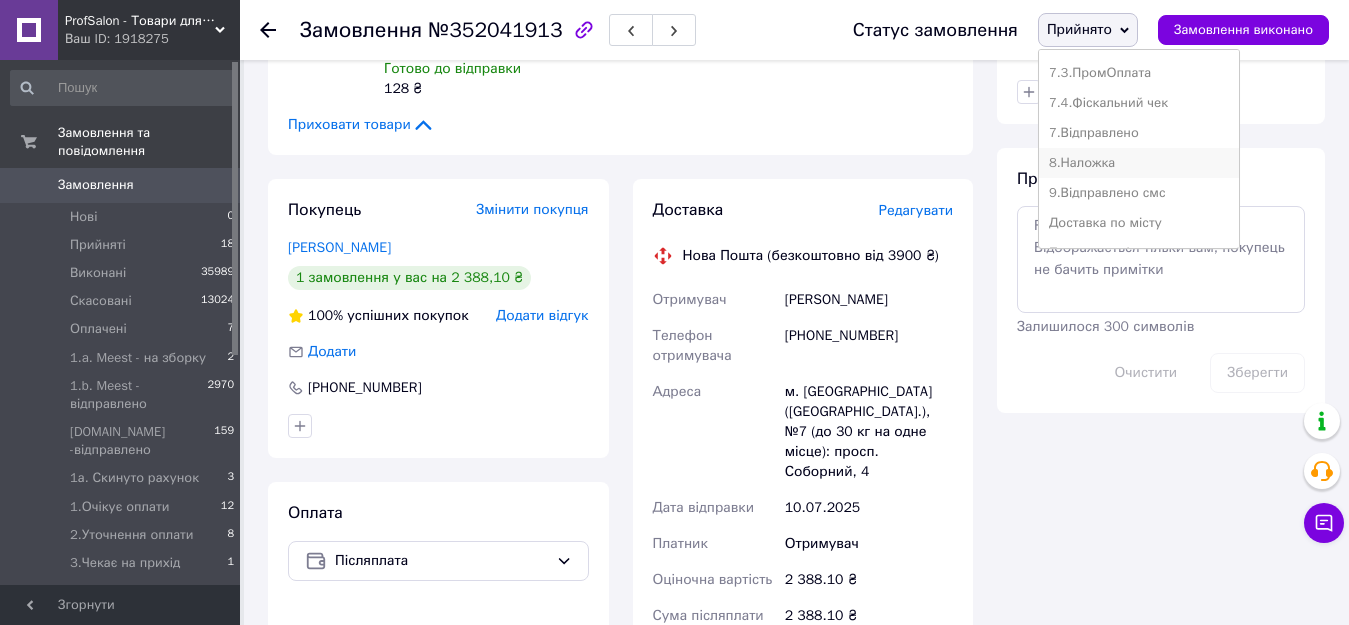 scroll, scrollTop: 472, scrollLeft: 0, axis: vertical 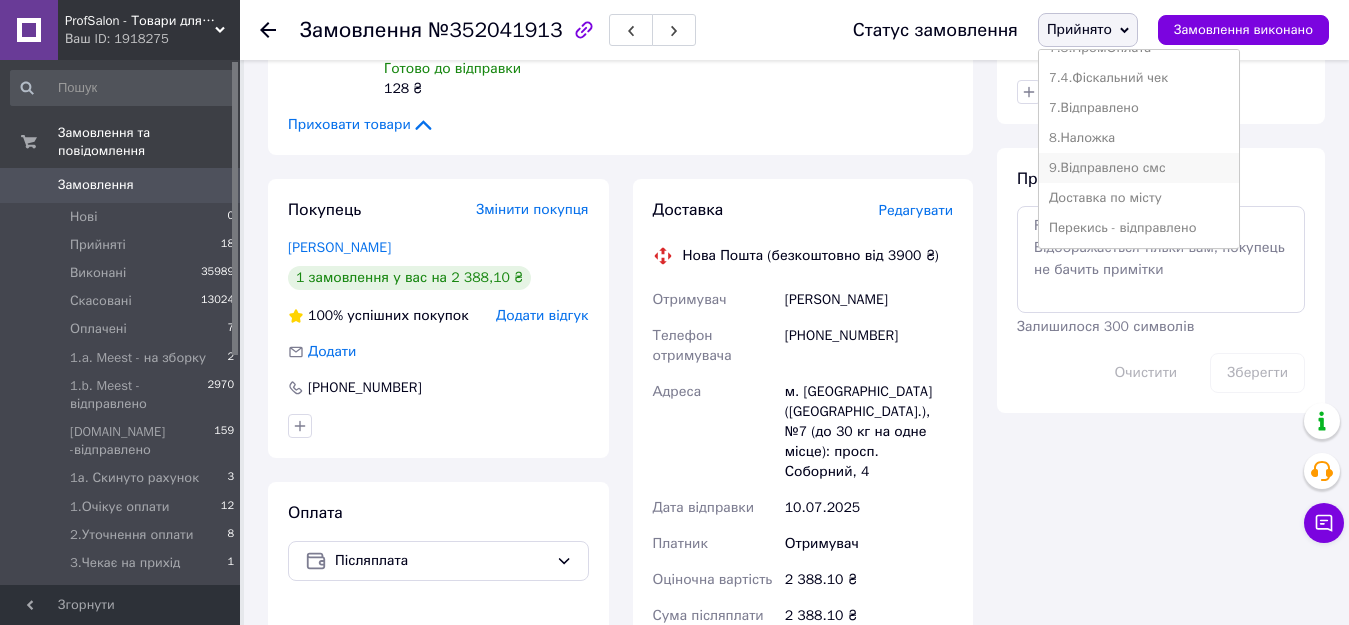 click on "9.Відправлено смс" at bounding box center (1139, 168) 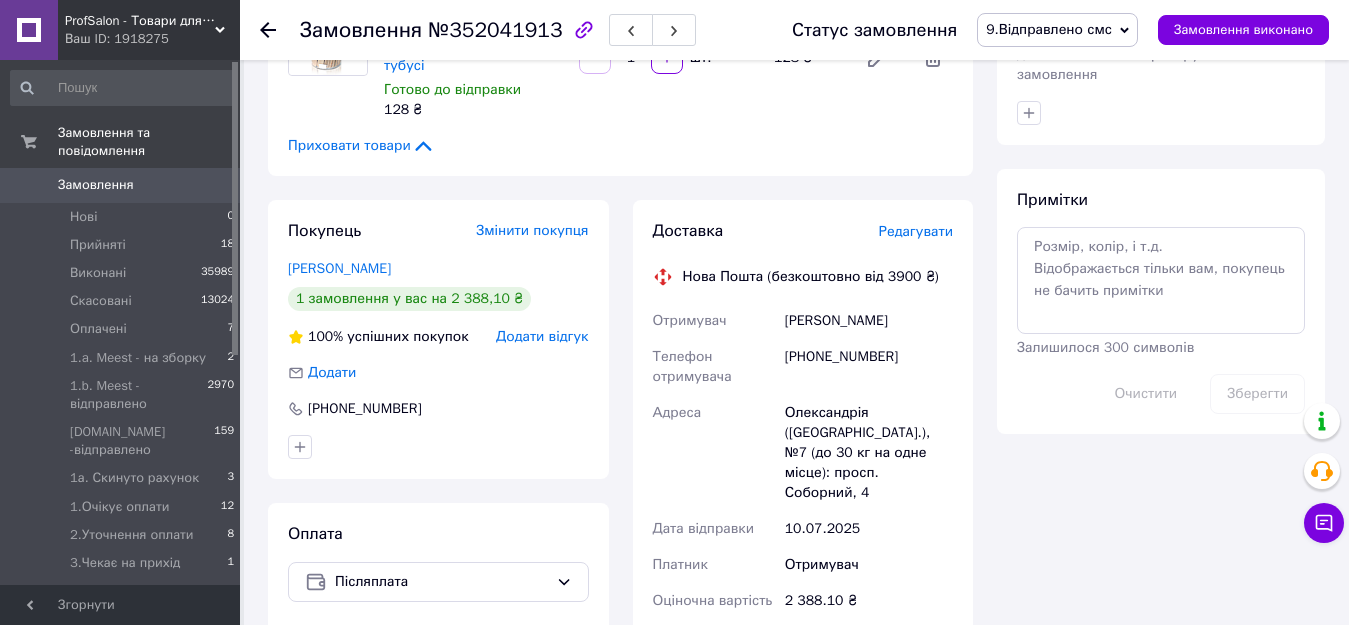 scroll, scrollTop: 1000, scrollLeft: 0, axis: vertical 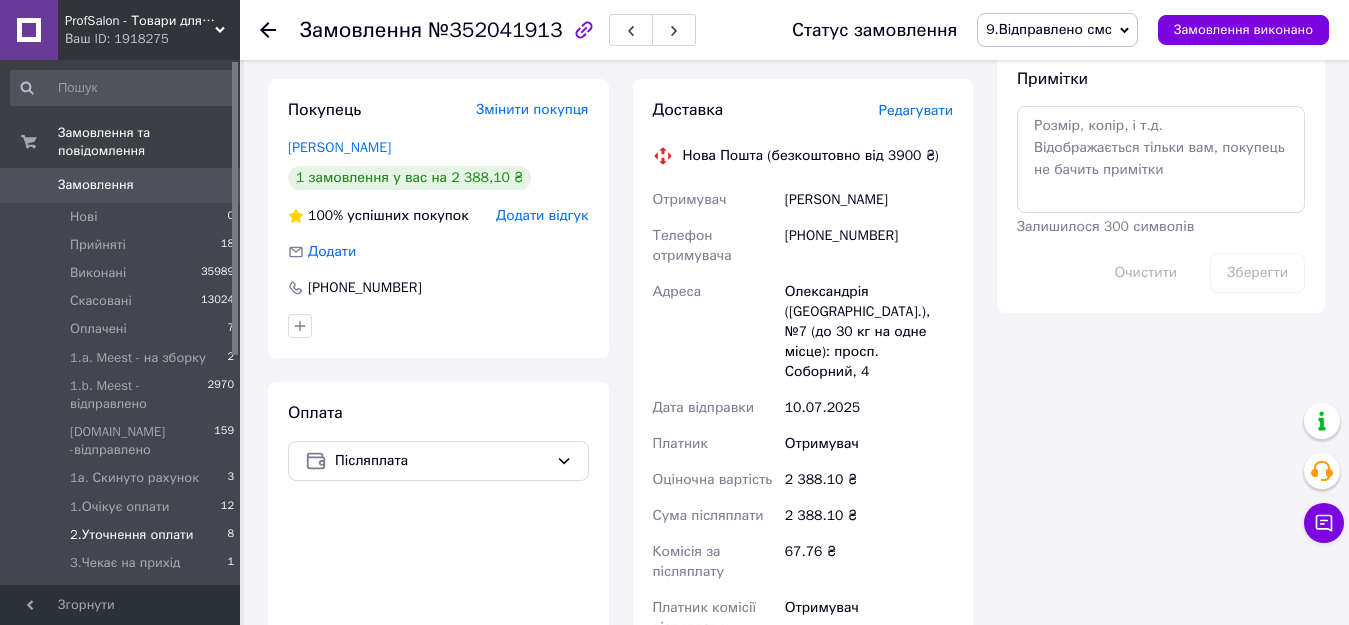 click on "2.Уточнення оплати 8" at bounding box center [123, 535] 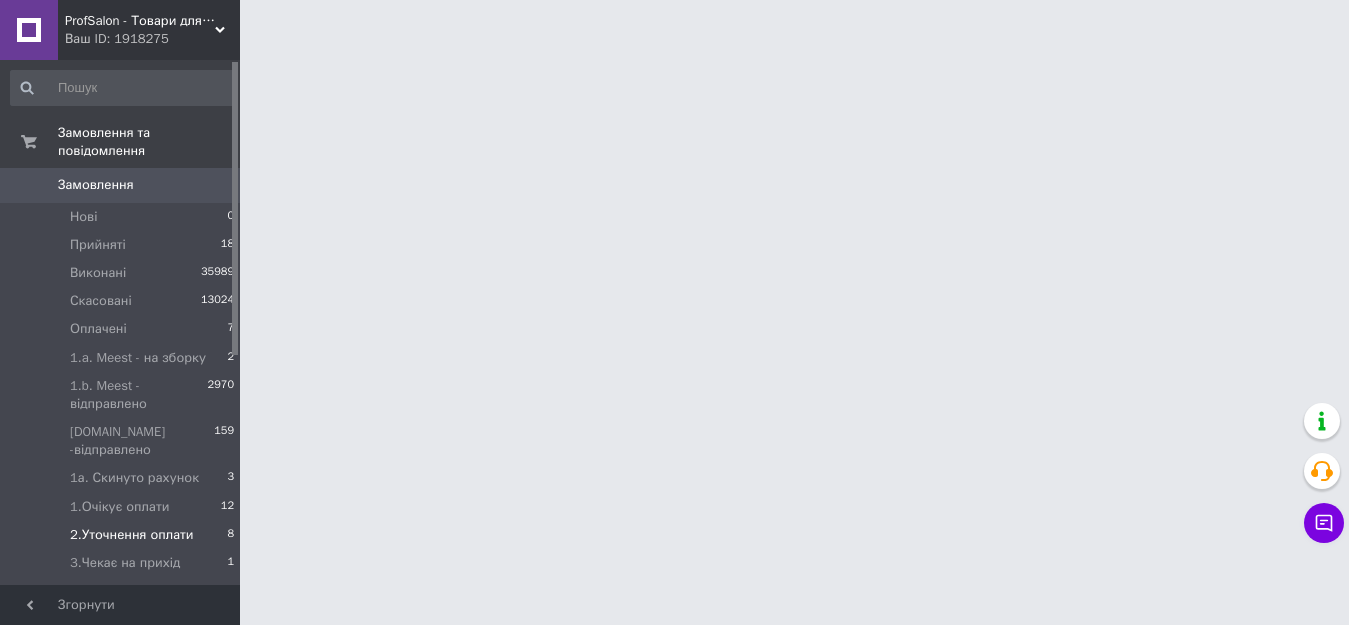 scroll, scrollTop: 0, scrollLeft: 0, axis: both 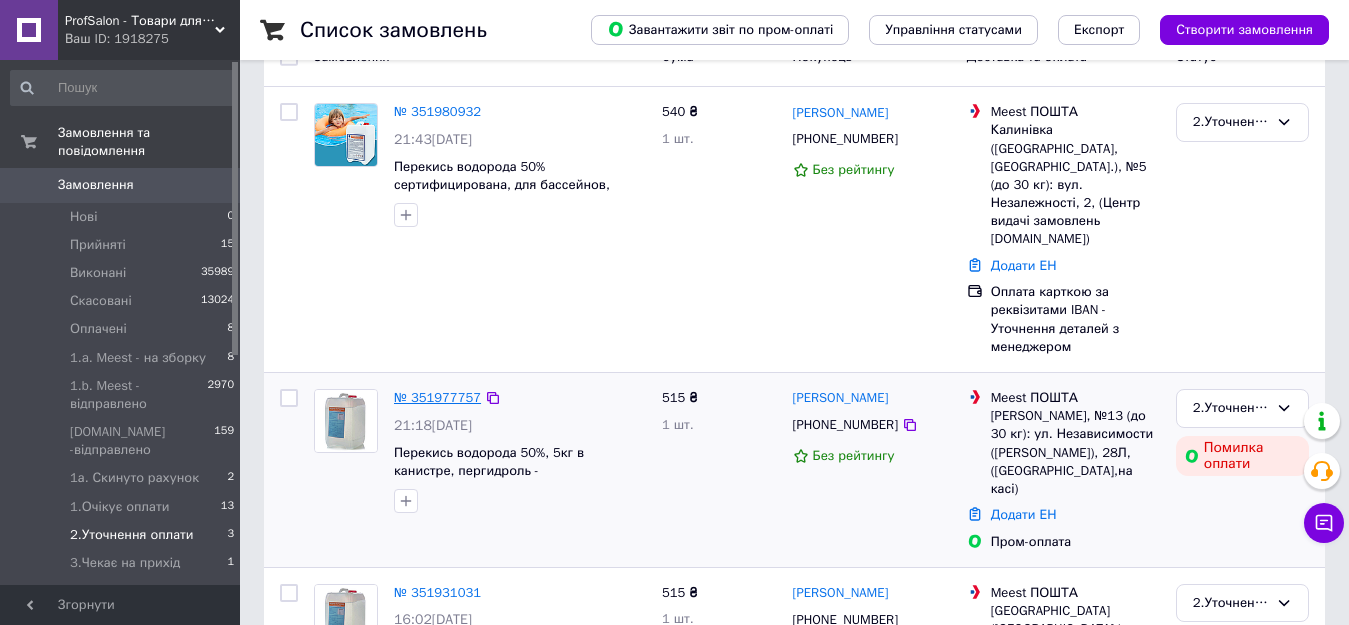 click on "№ 351977757" at bounding box center (437, 397) 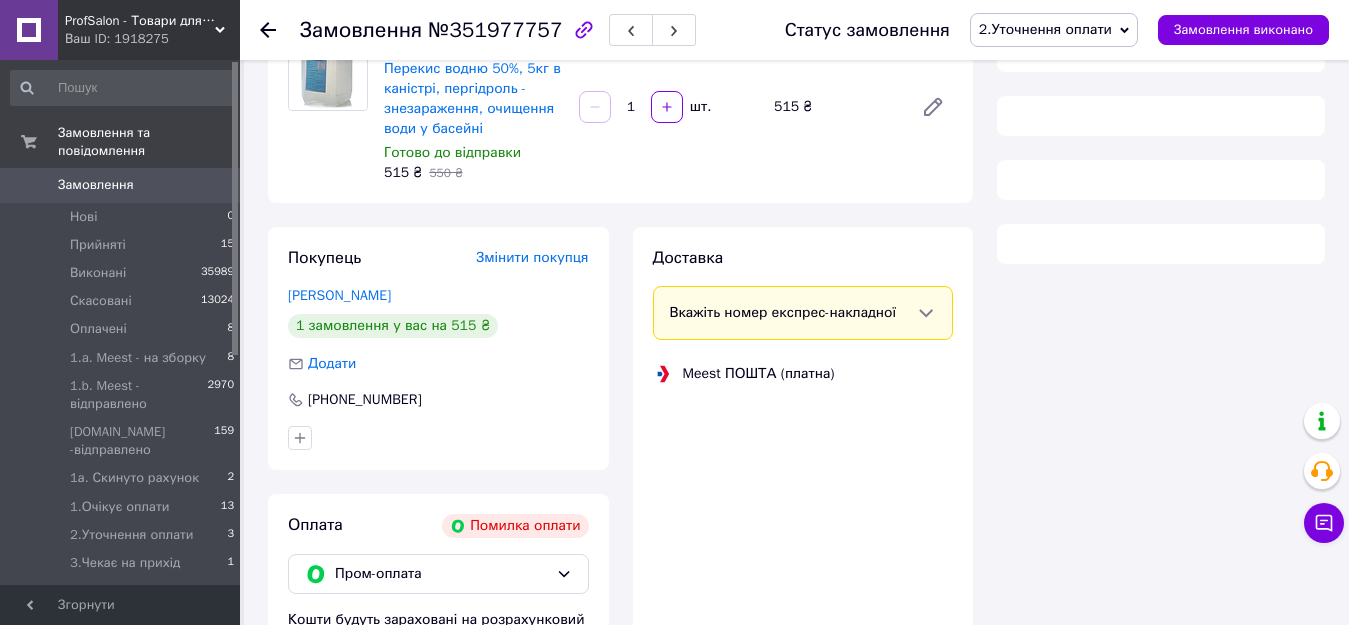 click on "2.Уточнення оплати" at bounding box center (1045, 29) 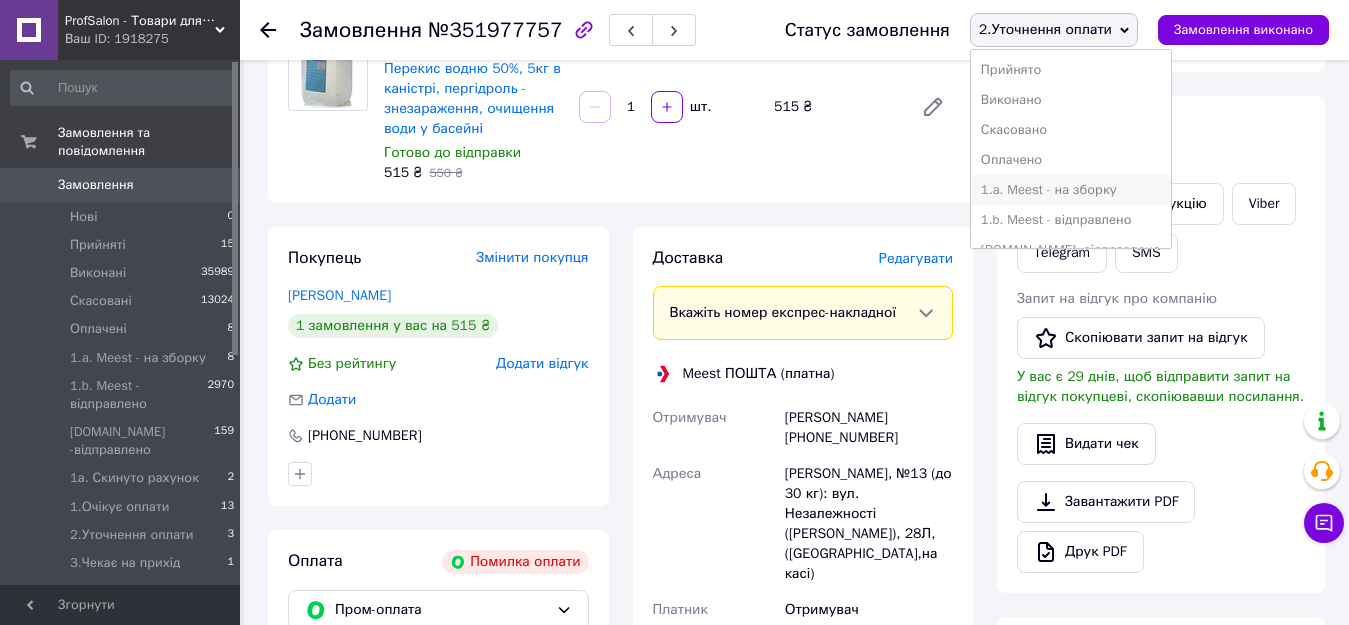 click on "1.a. Meest - на зборку" at bounding box center (1071, 190) 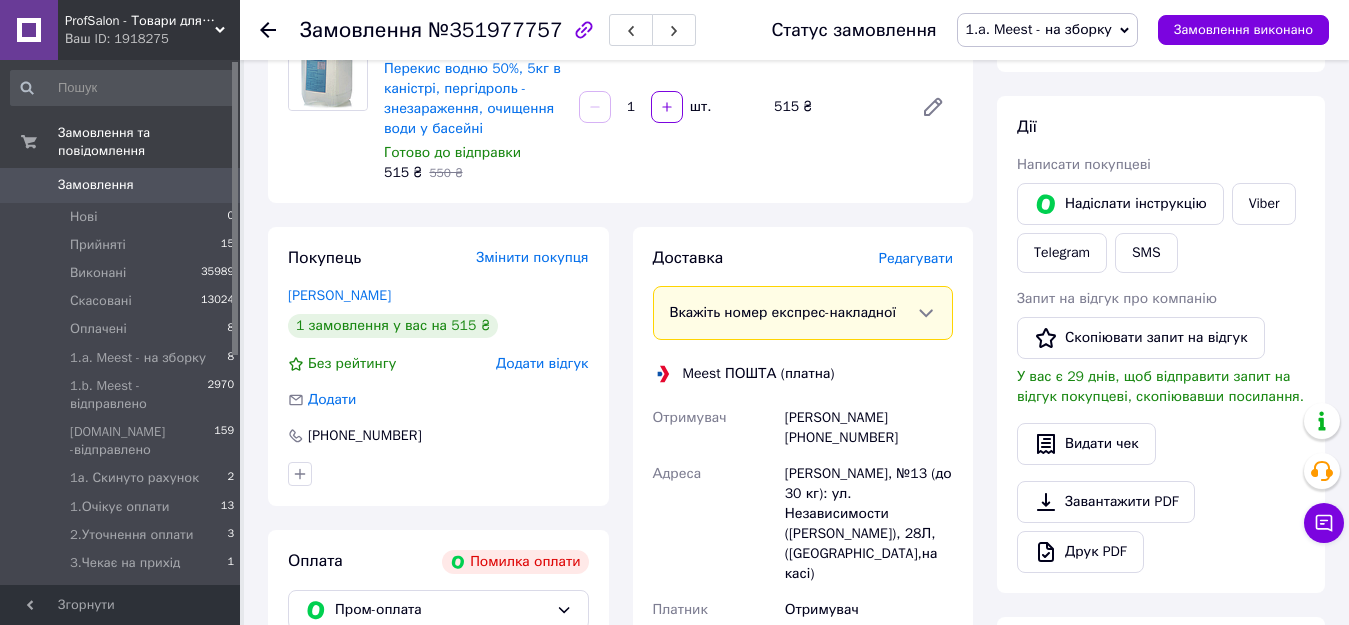drag, startPoint x: 893, startPoint y: 441, endPoint x: 782, endPoint y: 441, distance: 111 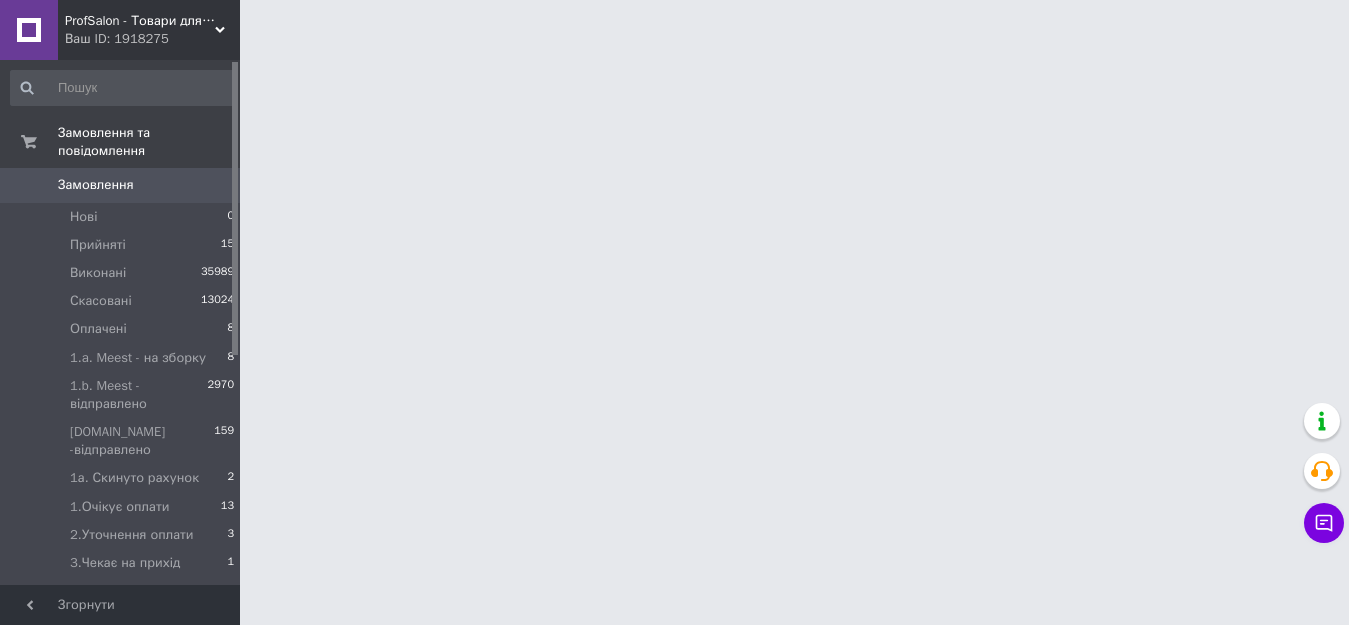 scroll, scrollTop: 0, scrollLeft: 0, axis: both 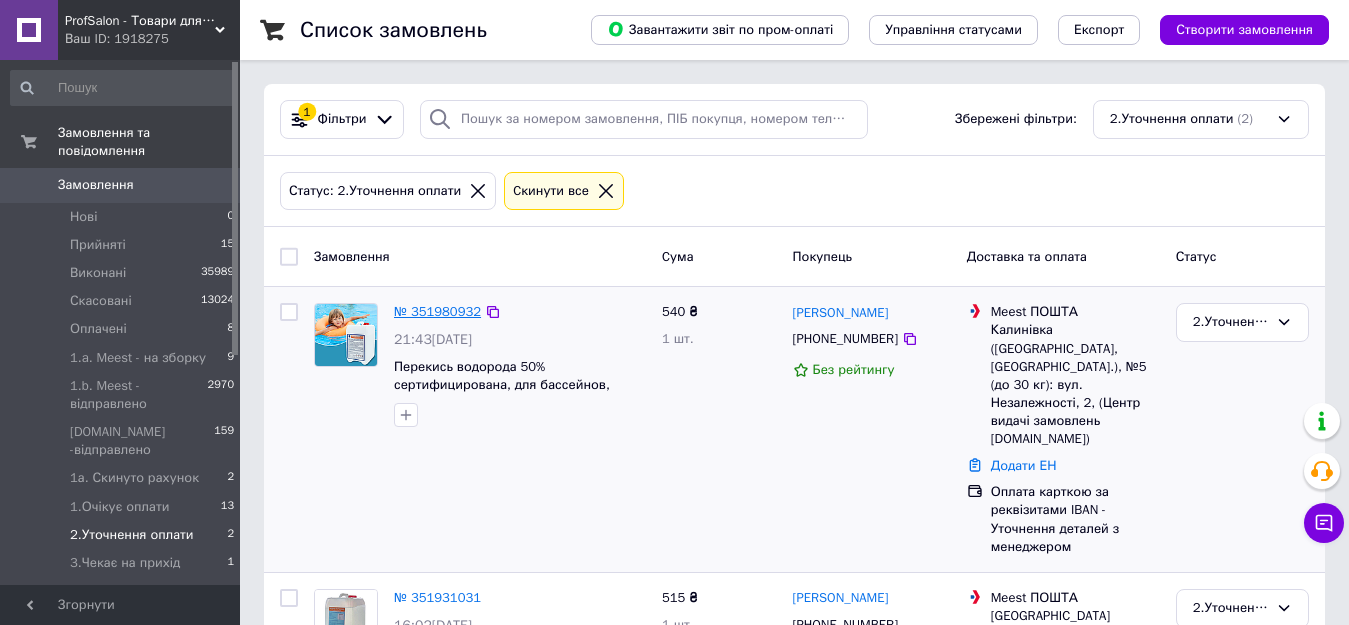 click on "№ 351980932" at bounding box center (437, 311) 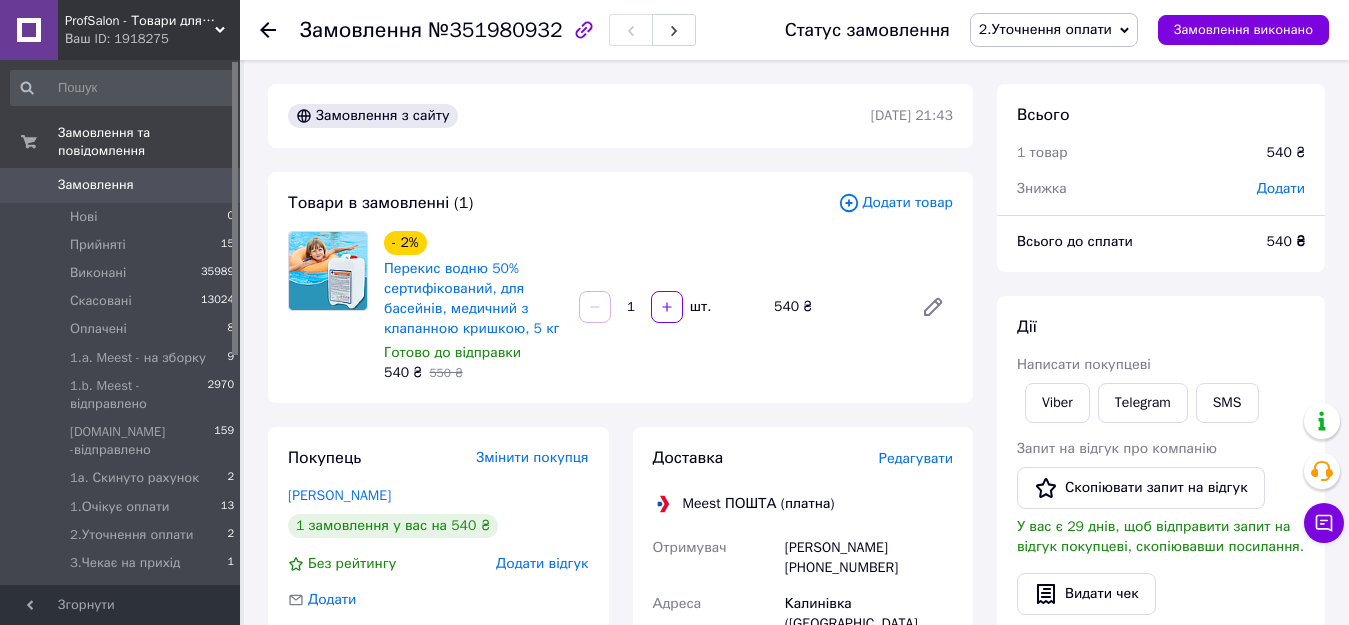 click on "2.Уточнення оплати" at bounding box center [1045, 29] 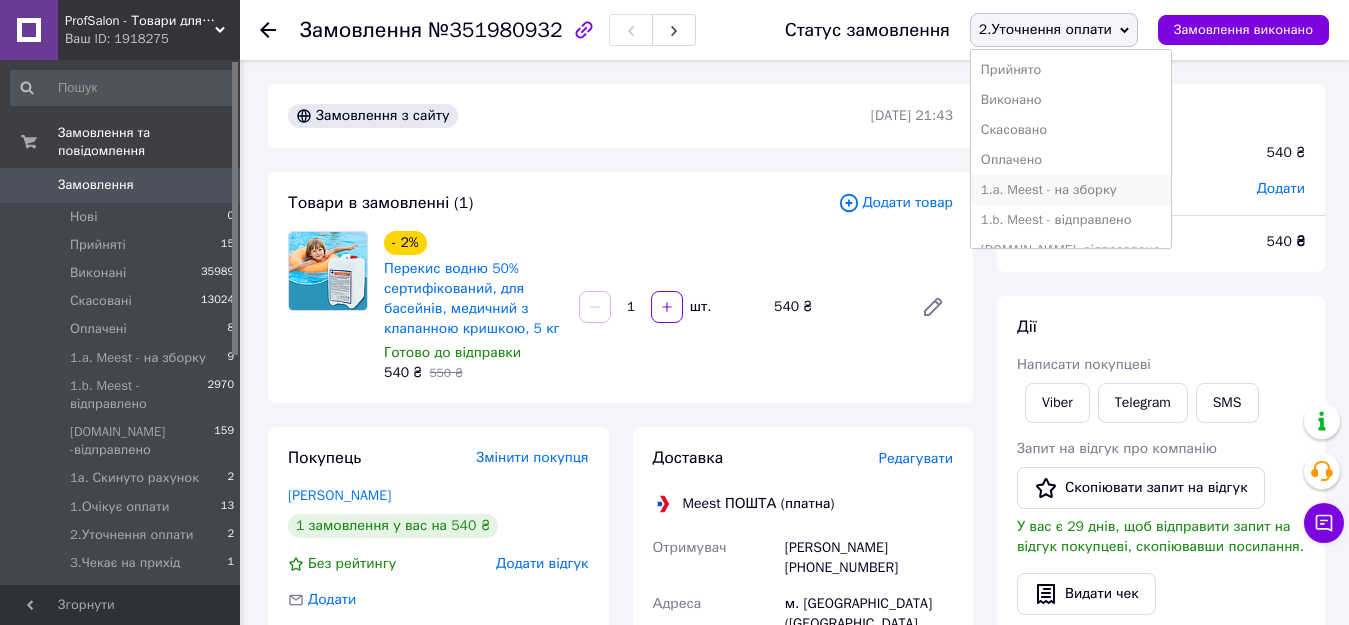click on "1.a. Meest - на зборку" at bounding box center (1071, 190) 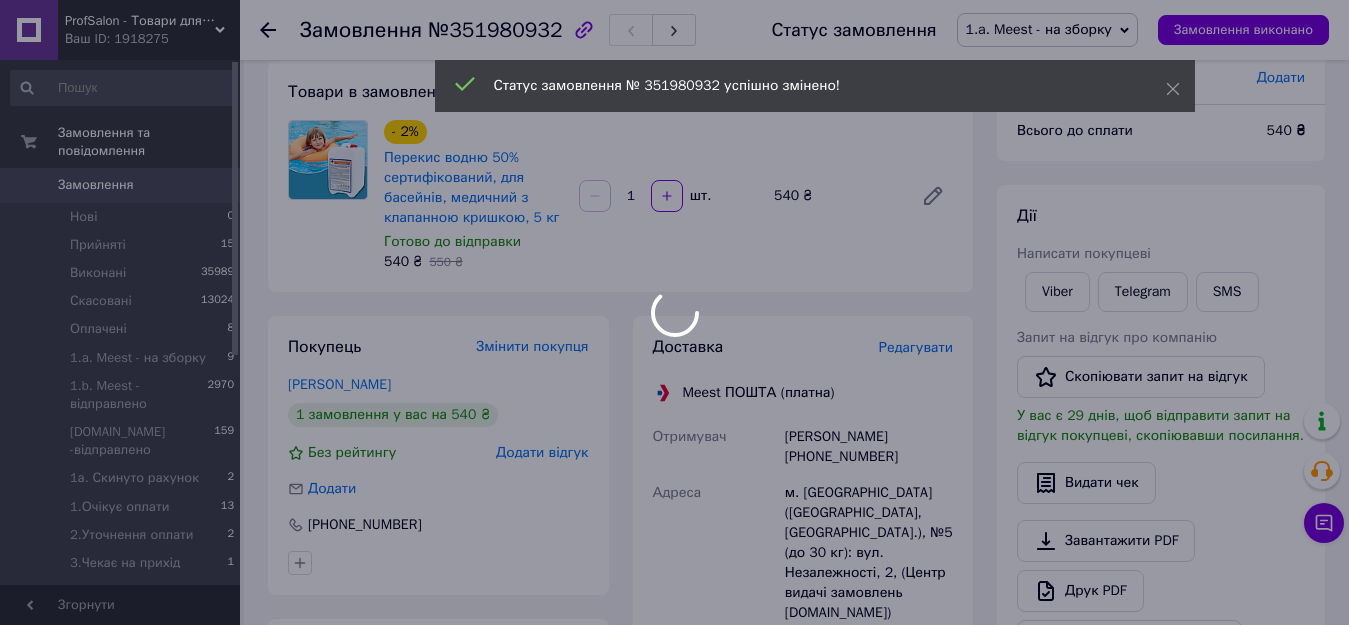 scroll, scrollTop: 300, scrollLeft: 0, axis: vertical 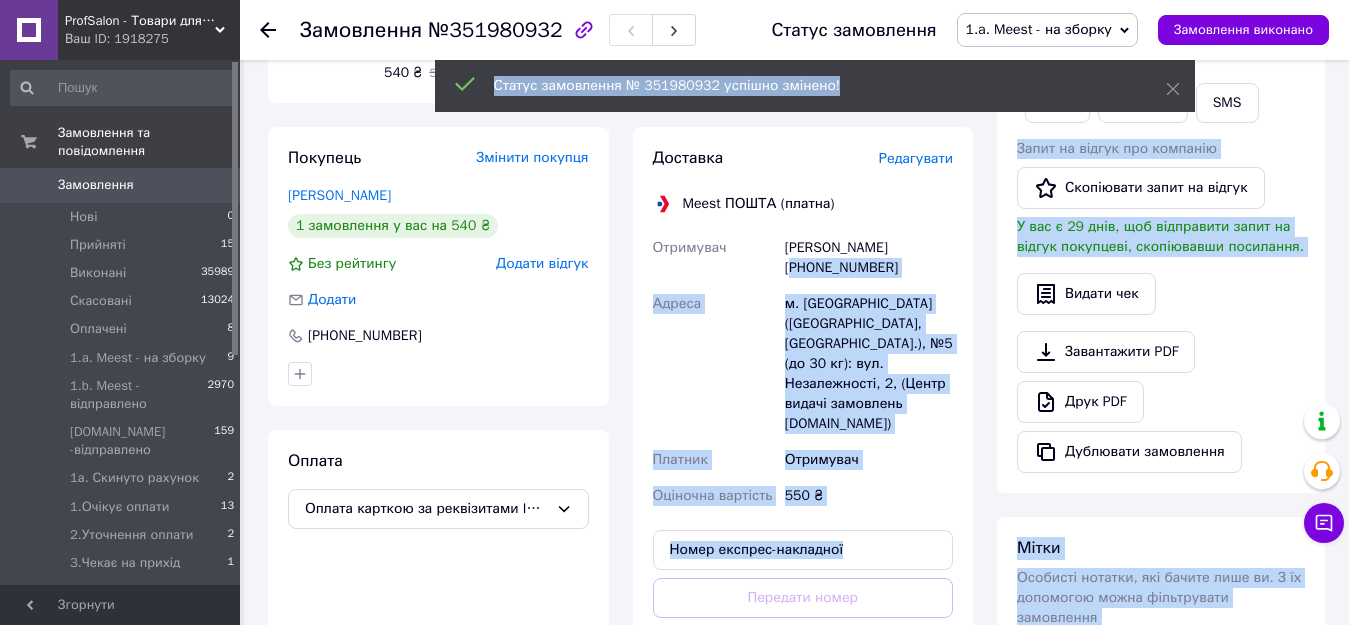 drag, startPoint x: 895, startPoint y: 270, endPoint x: 790, endPoint y: 274, distance: 105.076164 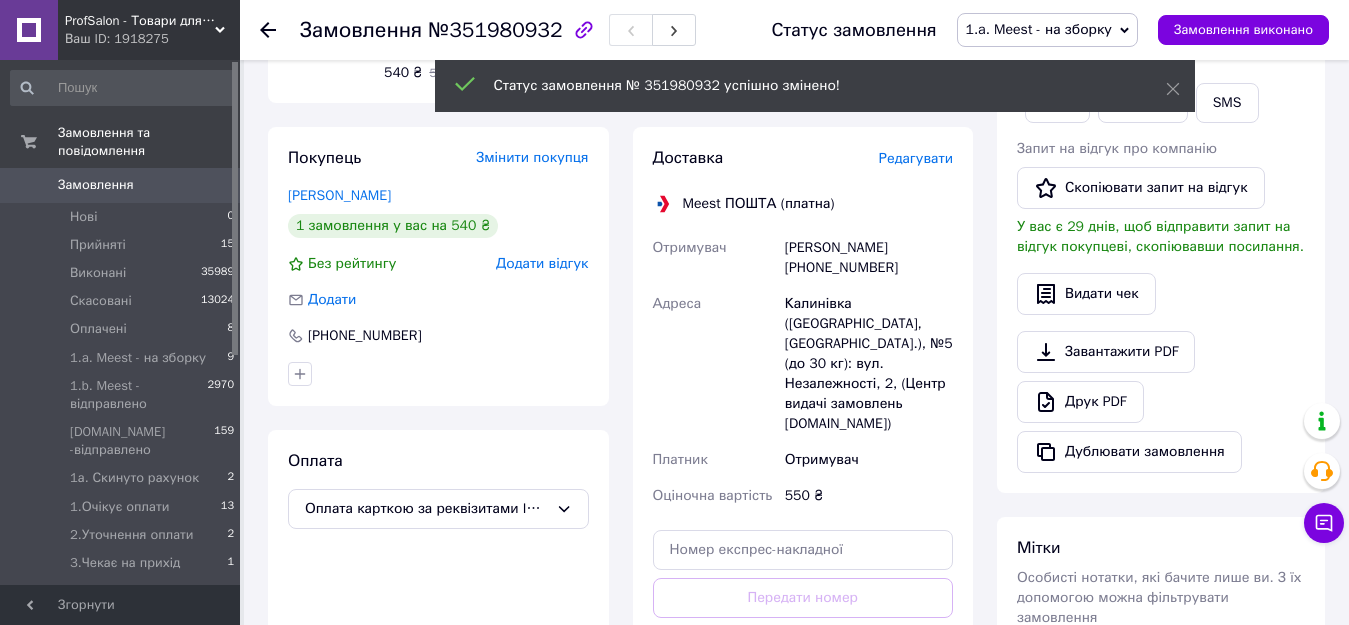 click on "Наталя Харчук +380984759102" at bounding box center (869, 258) 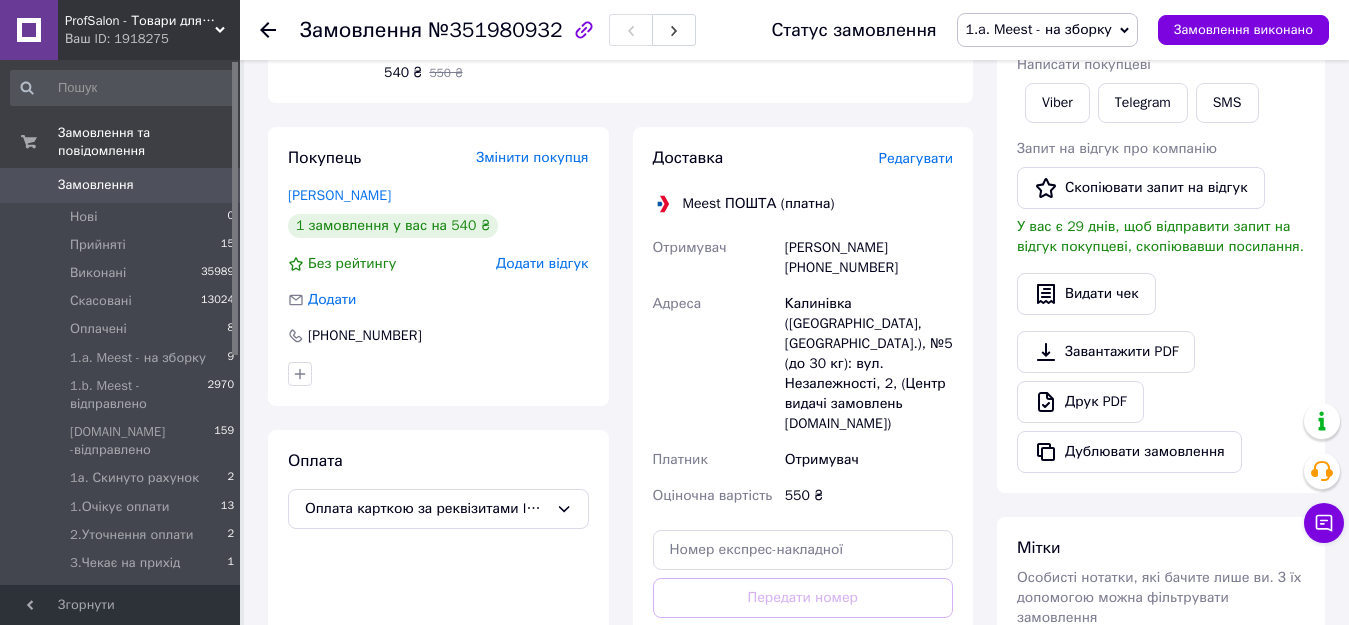 click on "Наталя Харчук +380984759102" at bounding box center (869, 258) 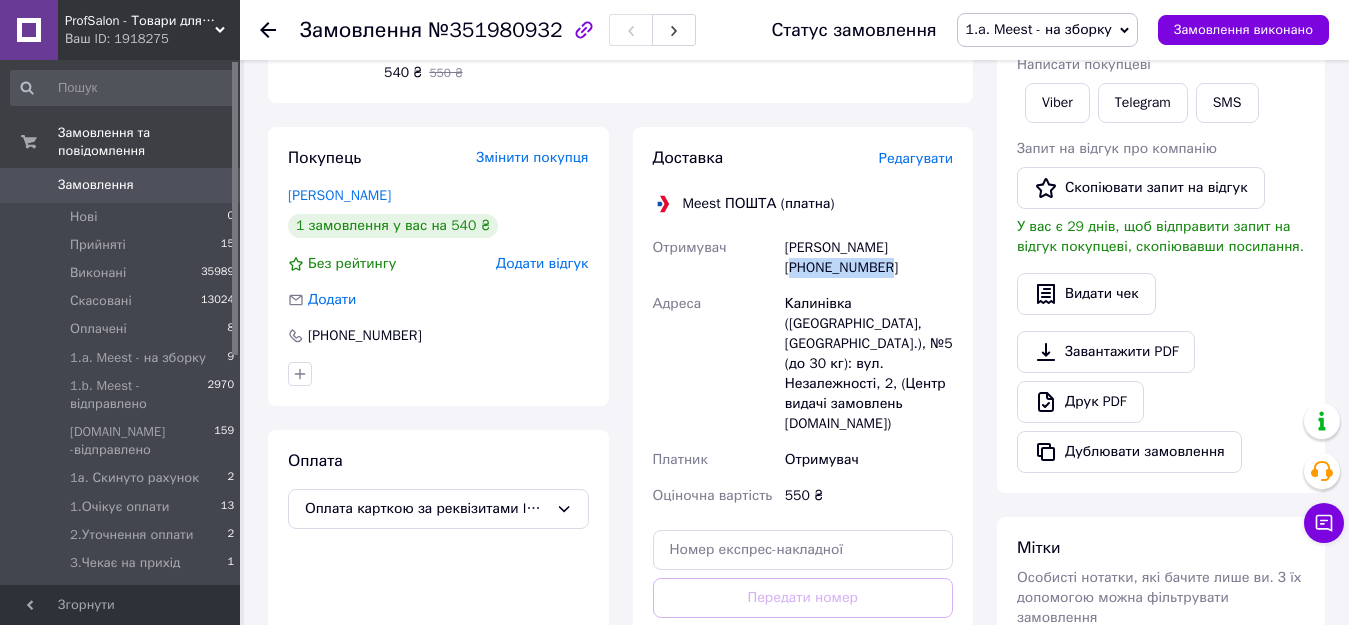 click on "Наталя Харчук +380984759102" at bounding box center (869, 258) 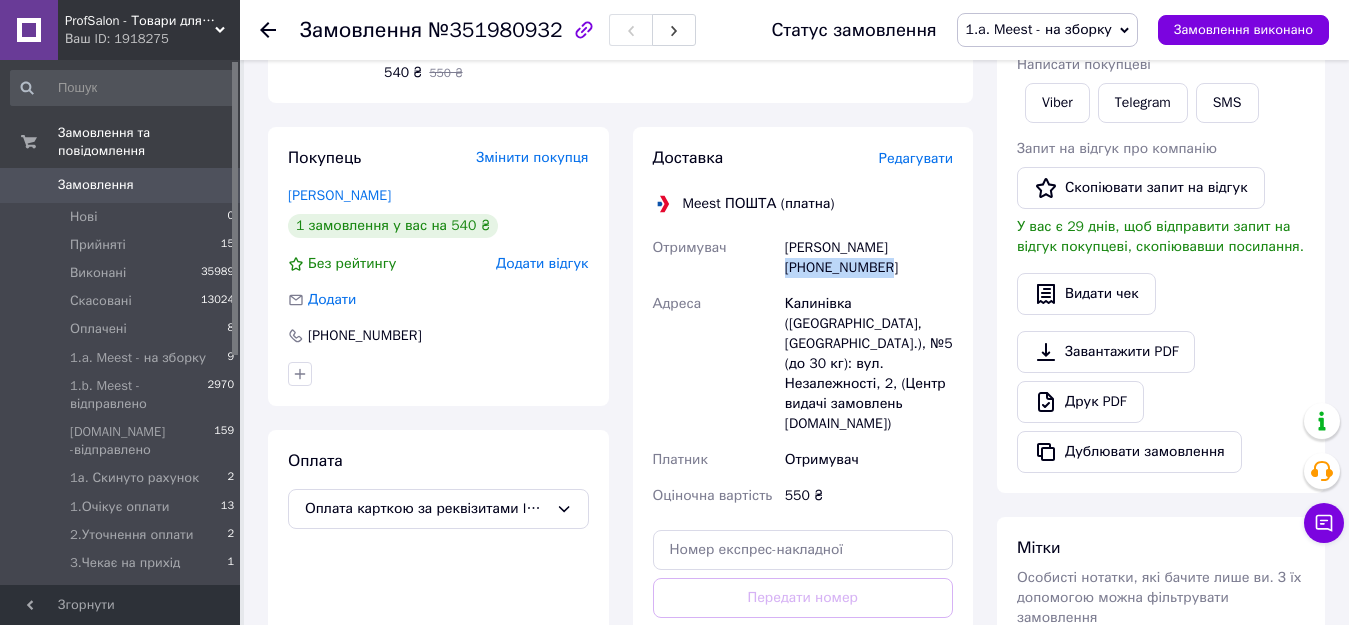 drag, startPoint x: 904, startPoint y: 262, endPoint x: 788, endPoint y: 272, distance: 116.43024 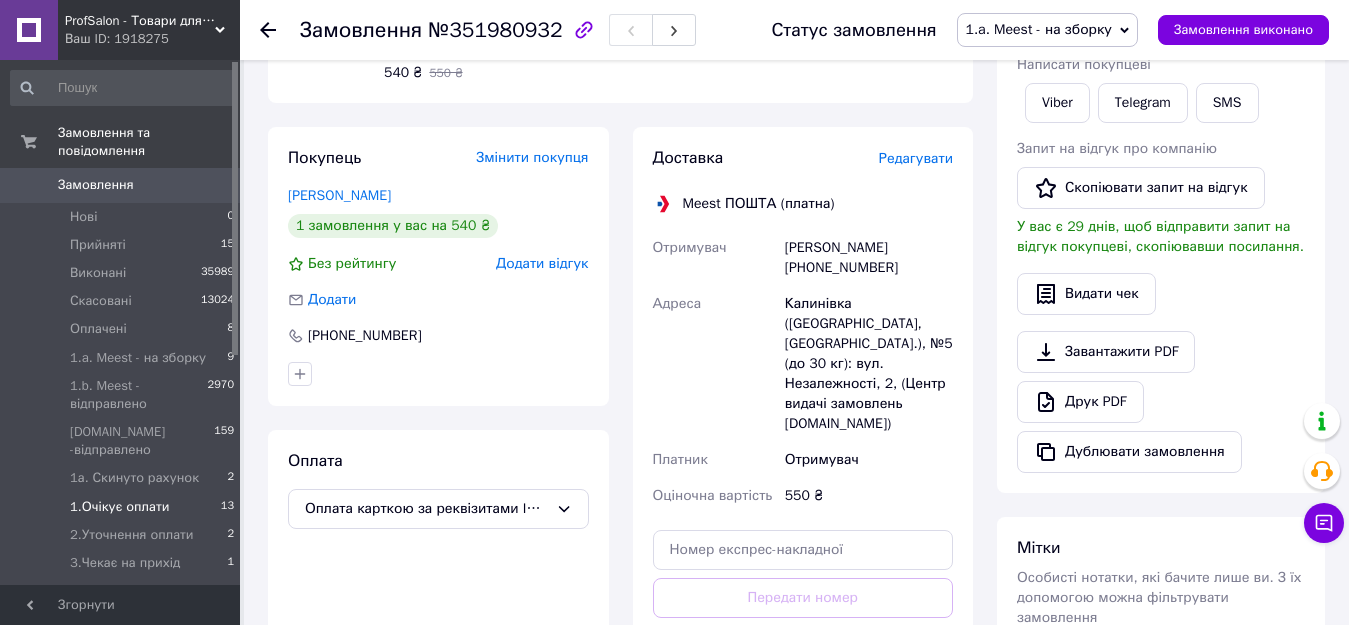 click on "1.Очікує оплати" at bounding box center [119, 507] 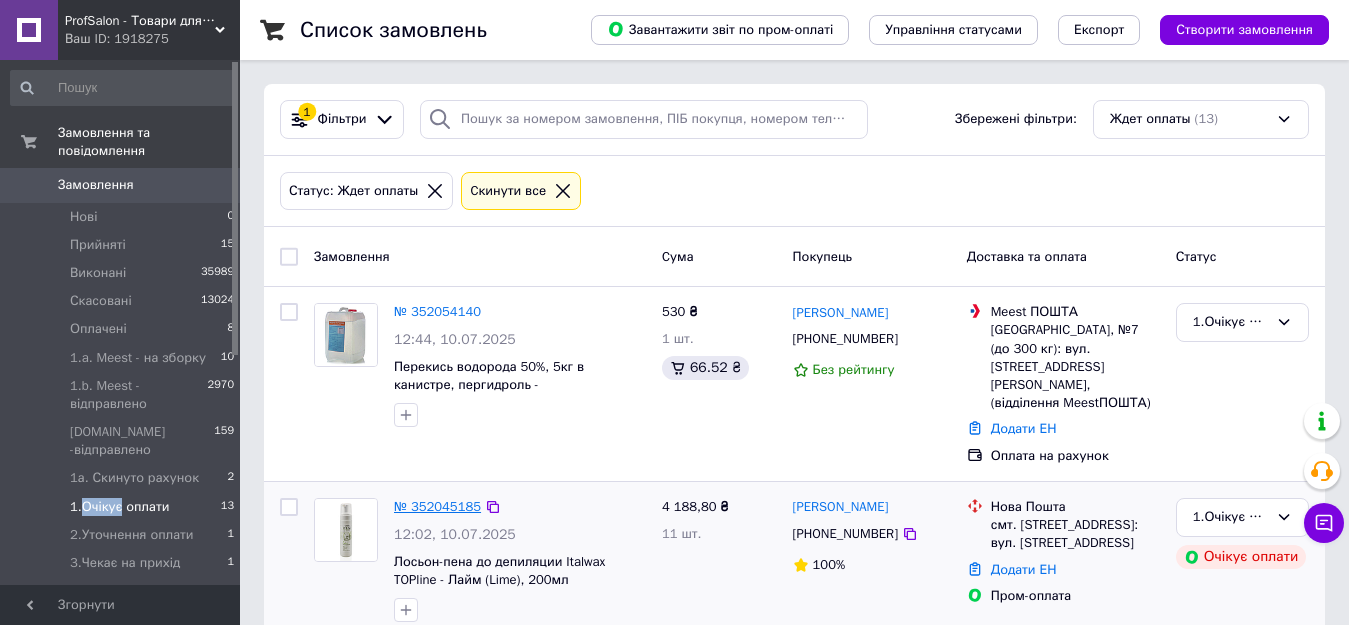 click on "№ 352045185" at bounding box center (437, 506) 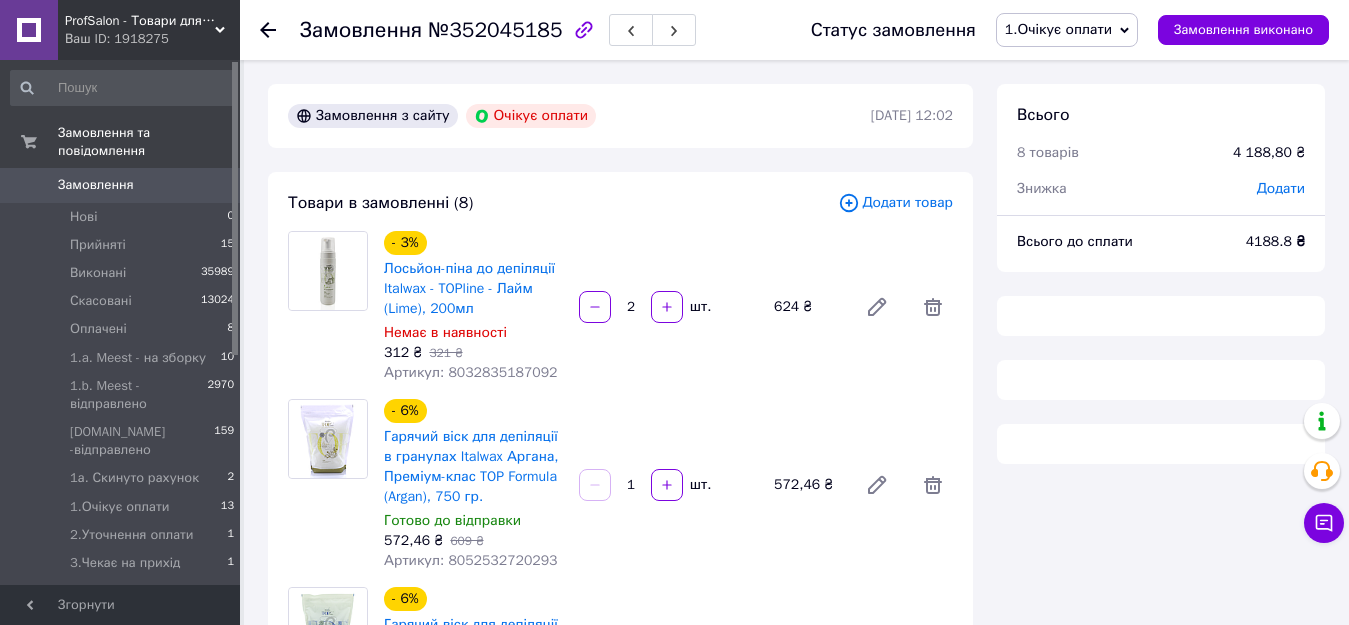 click on "1.Очікує оплати" at bounding box center (1058, 29) 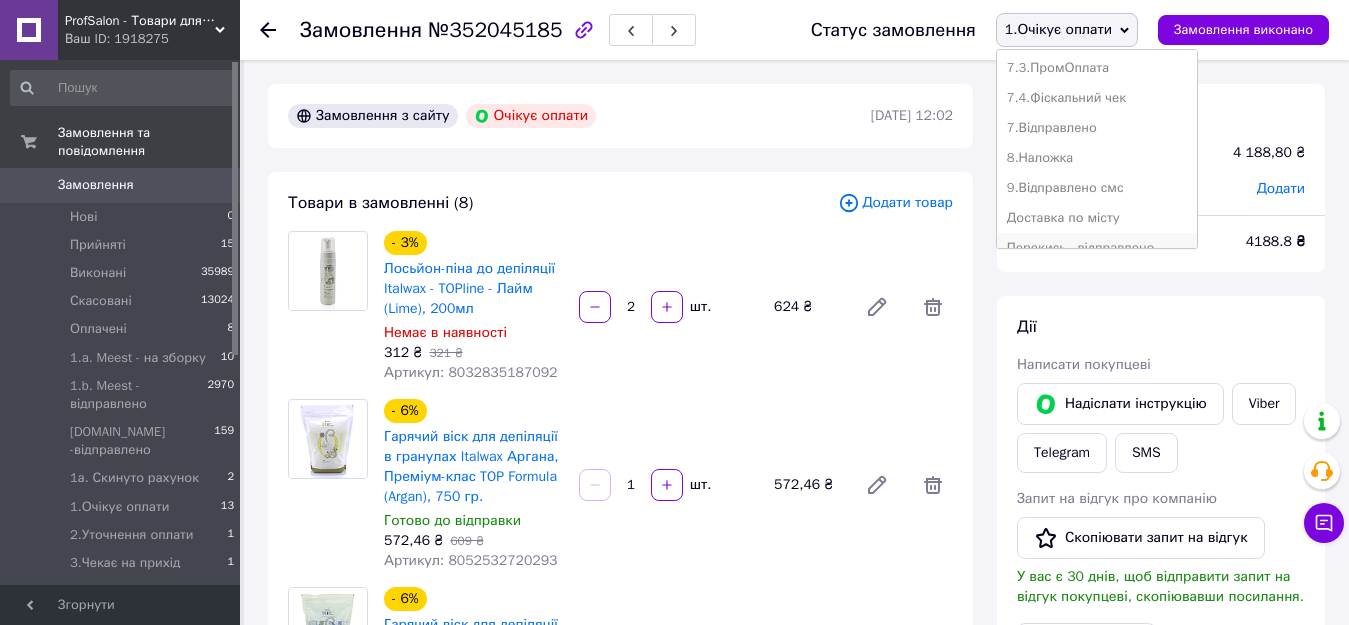 scroll, scrollTop: 472, scrollLeft: 0, axis: vertical 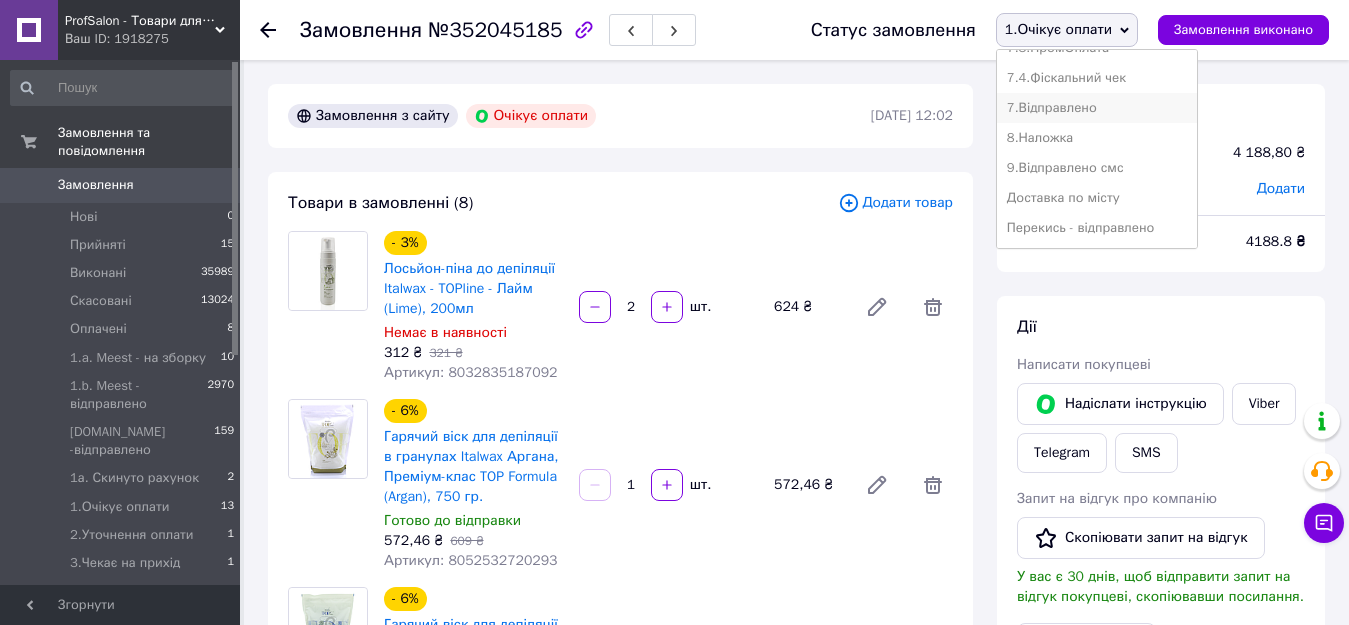 click on "7.Відправлено" at bounding box center [1097, 108] 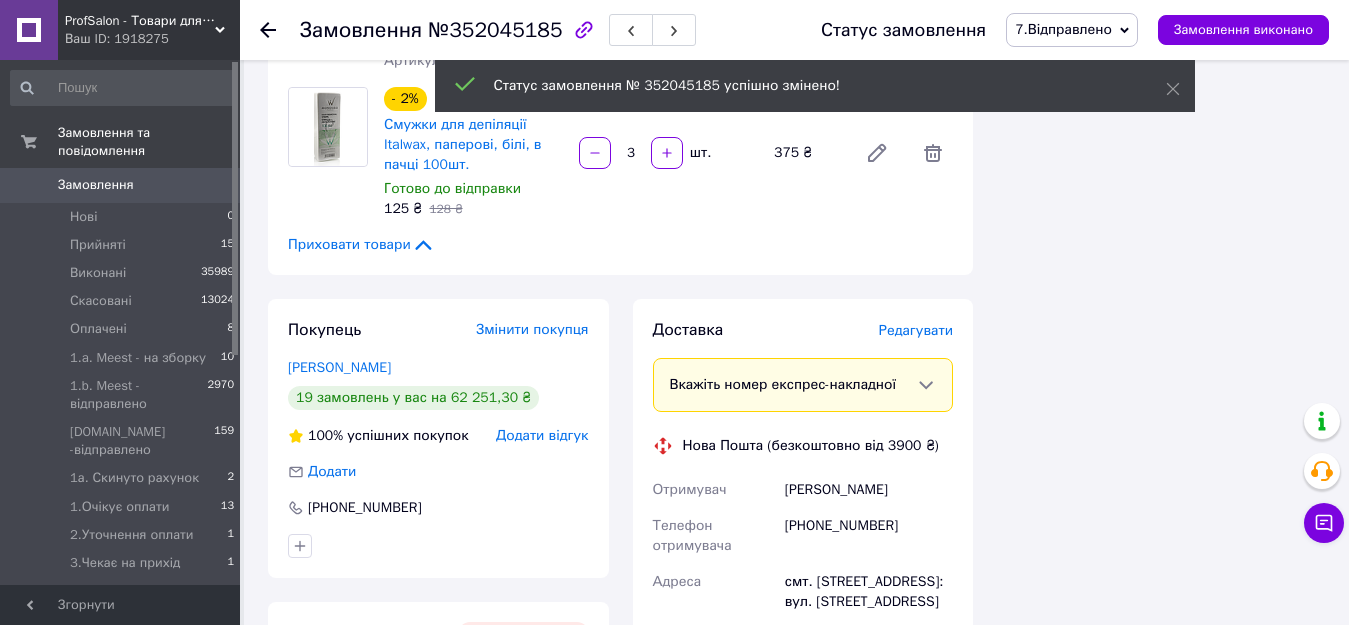 scroll, scrollTop: 1500, scrollLeft: 0, axis: vertical 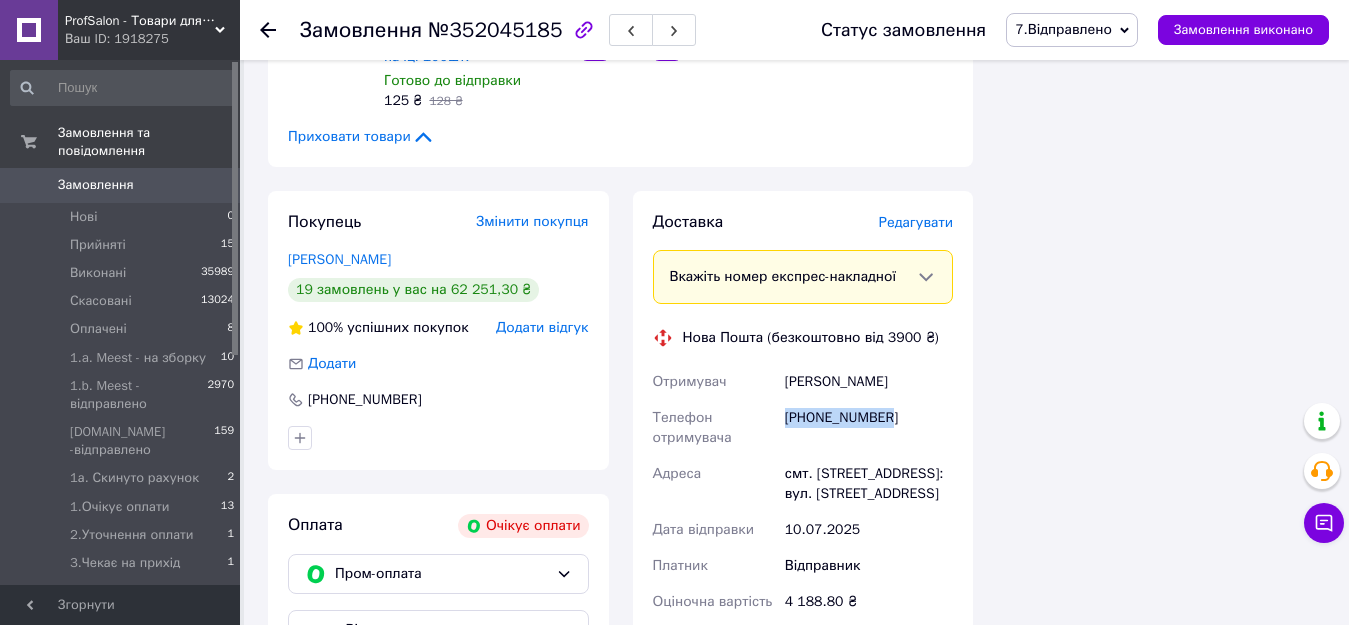 drag, startPoint x: 893, startPoint y: 360, endPoint x: 783, endPoint y: 355, distance: 110.11358 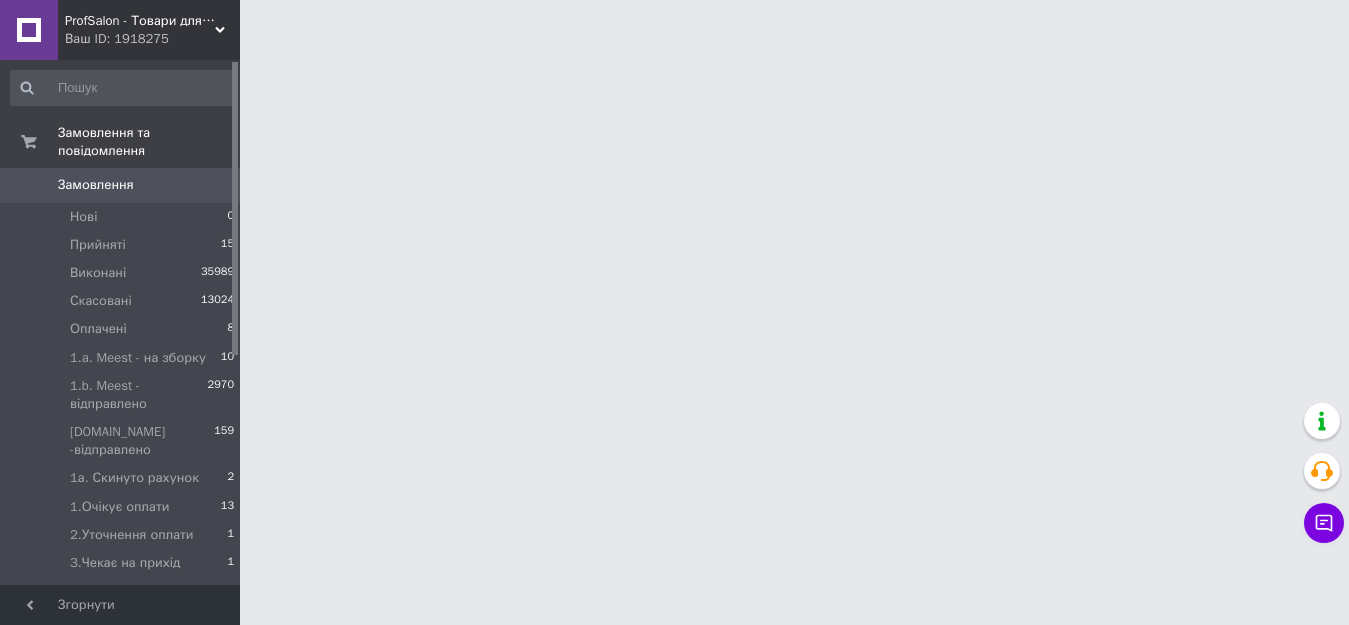 scroll, scrollTop: 0, scrollLeft: 0, axis: both 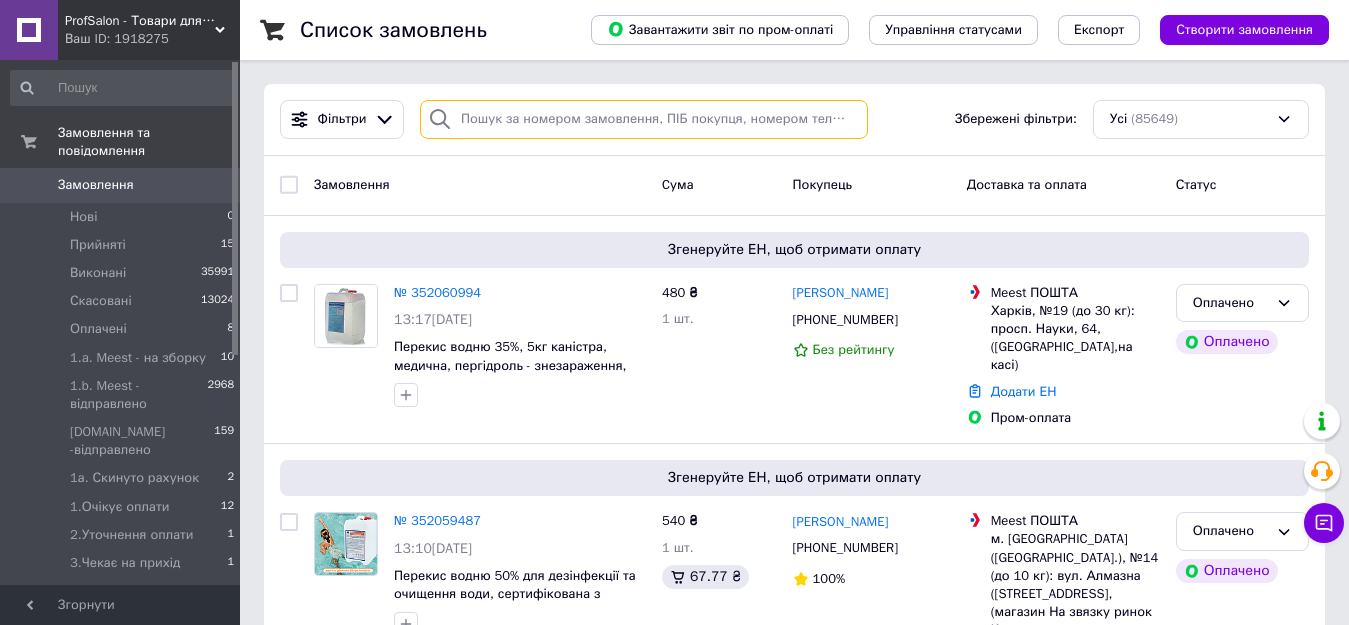 paste on "[PHONE_NUMBER]" 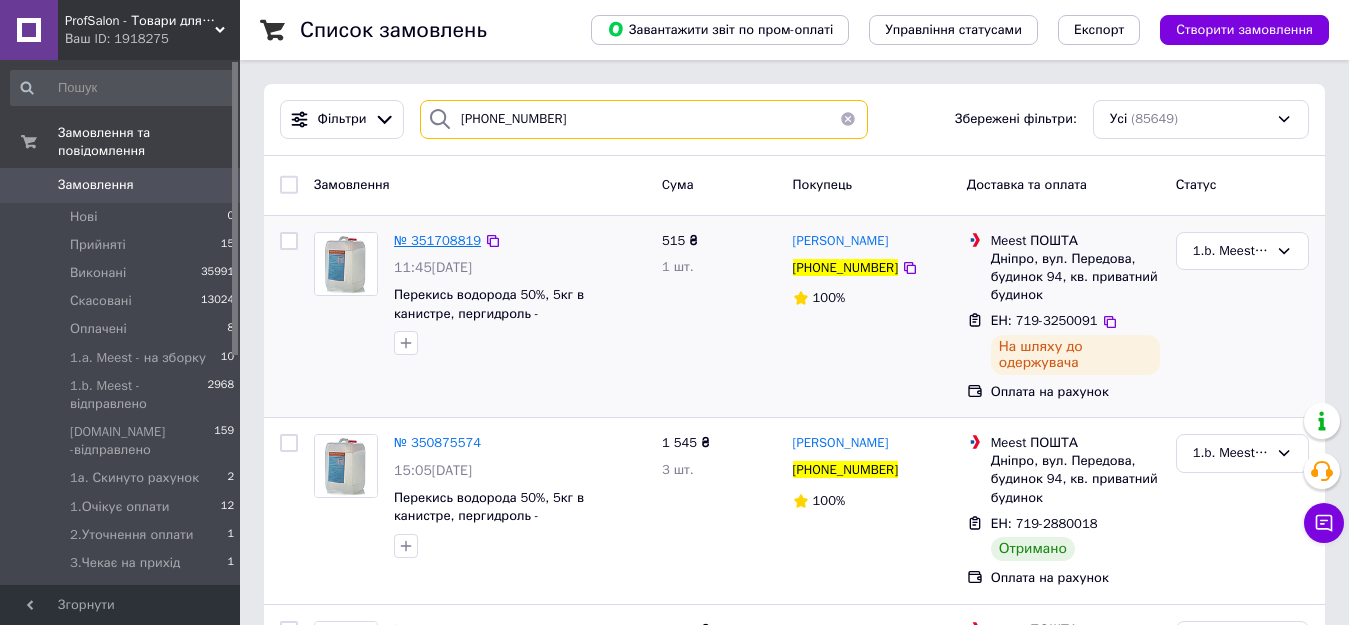 type on "[PHONE_NUMBER]" 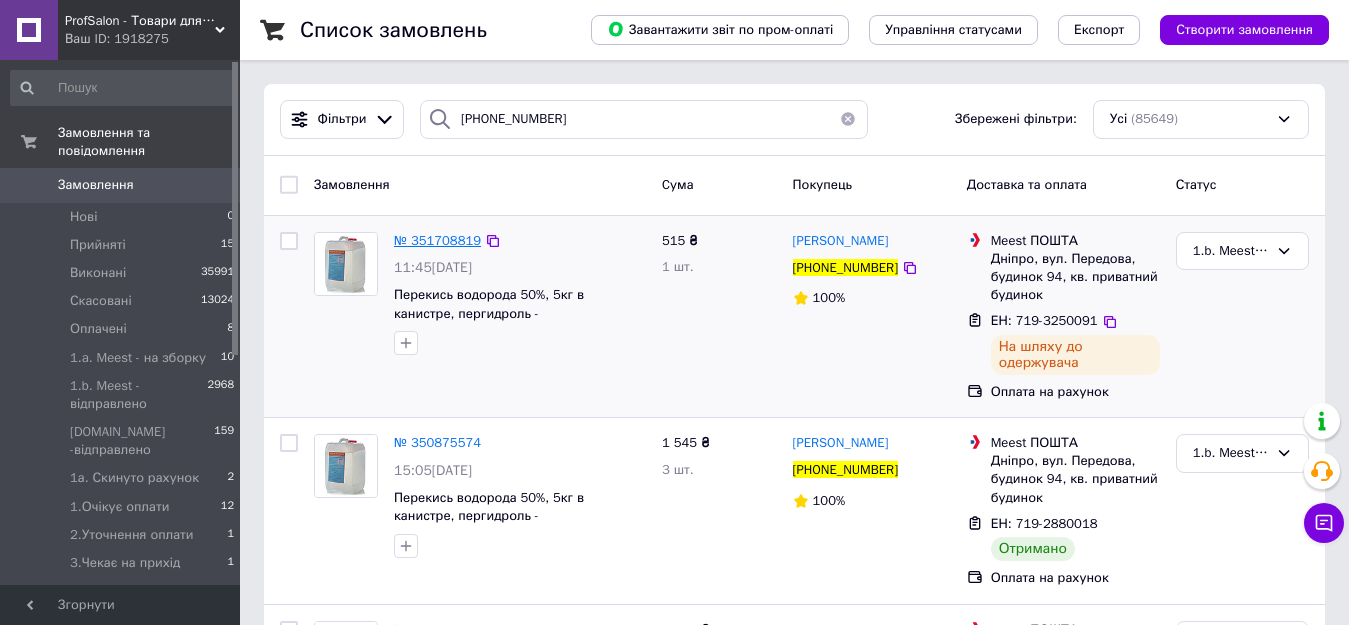 click on "№ 351708819" at bounding box center (437, 240) 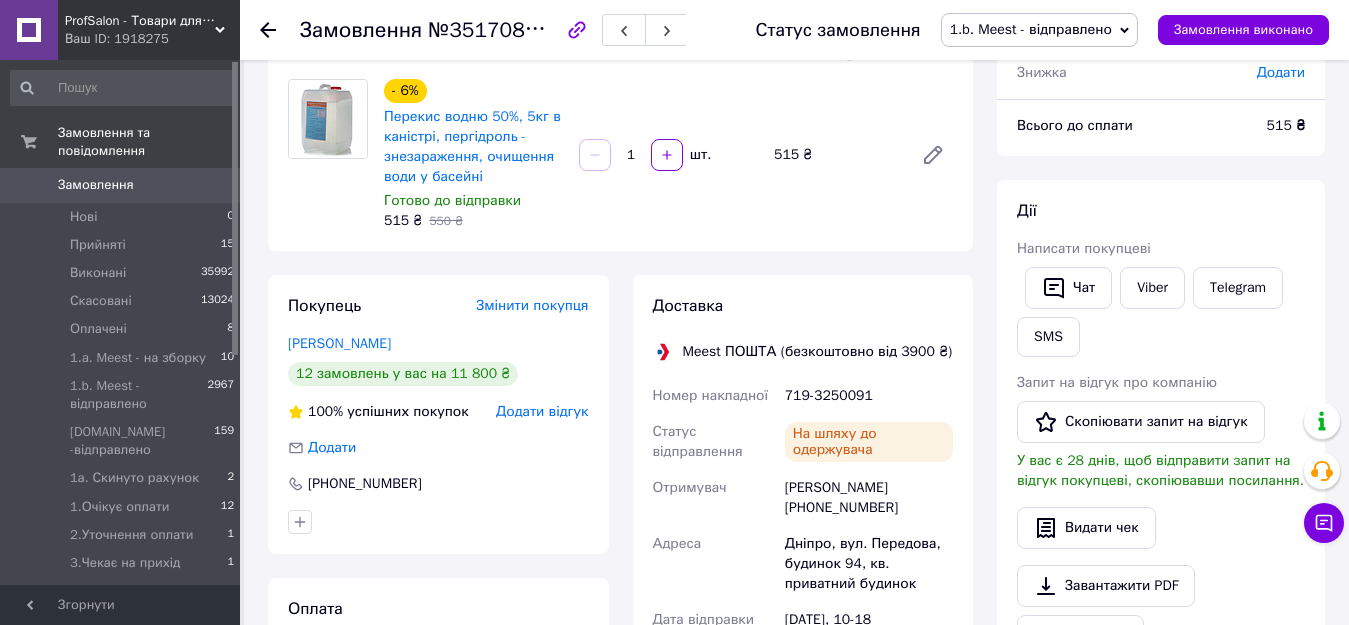 scroll, scrollTop: 200, scrollLeft: 0, axis: vertical 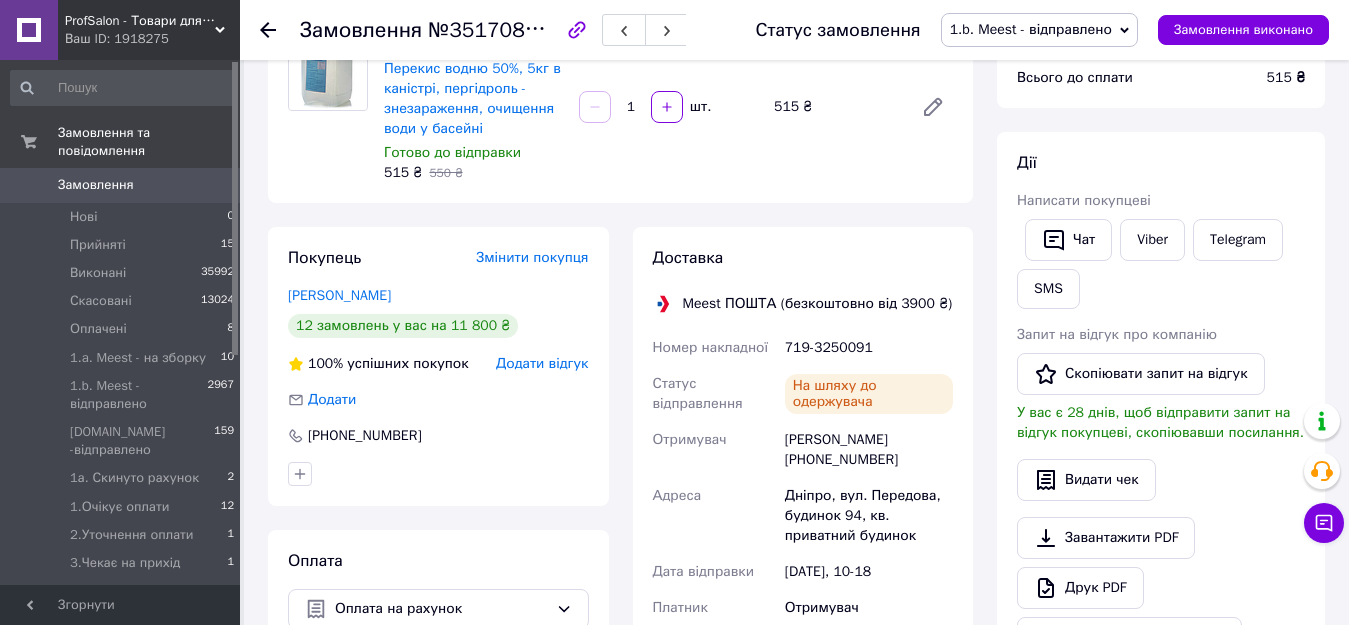 click 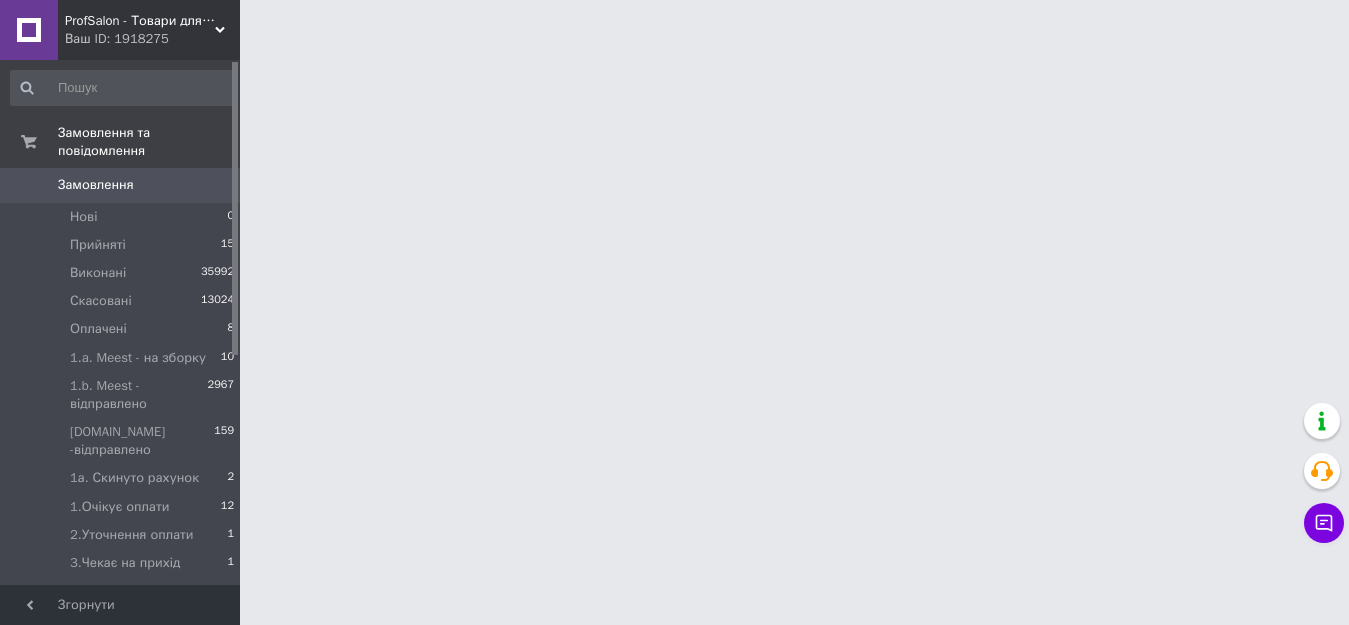 scroll, scrollTop: 0, scrollLeft: 0, axis: both 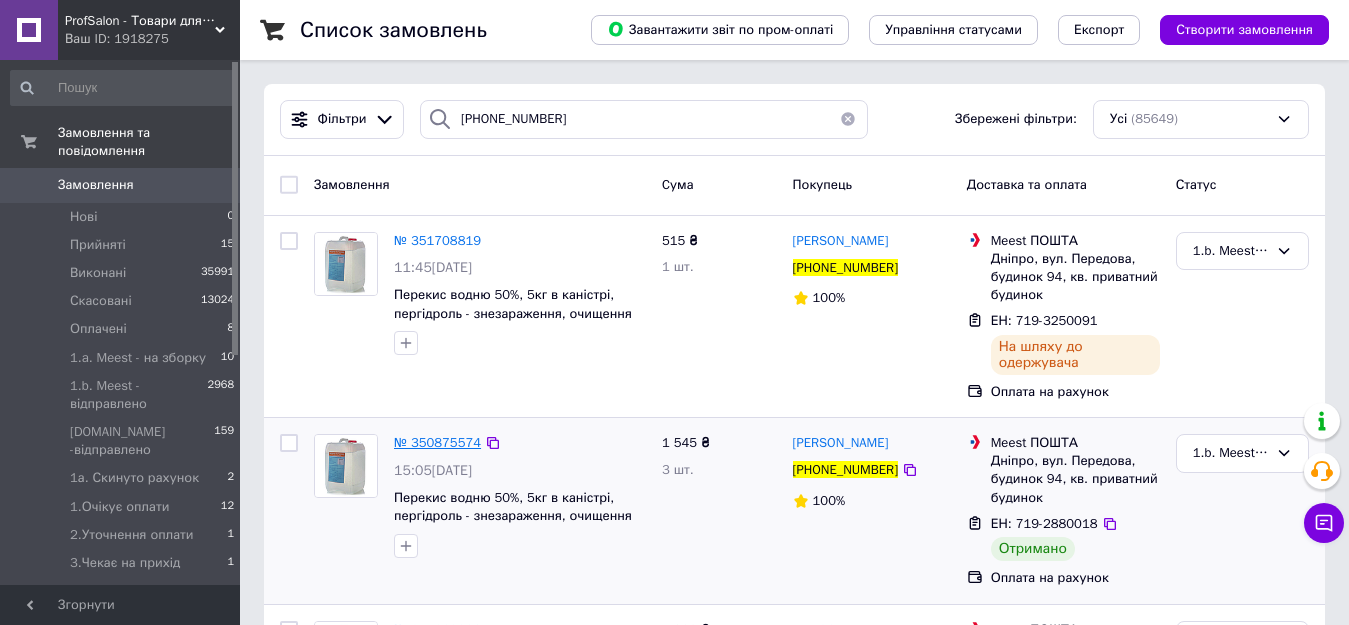 click on "№ 350875574" at bounding box center (437, 442) 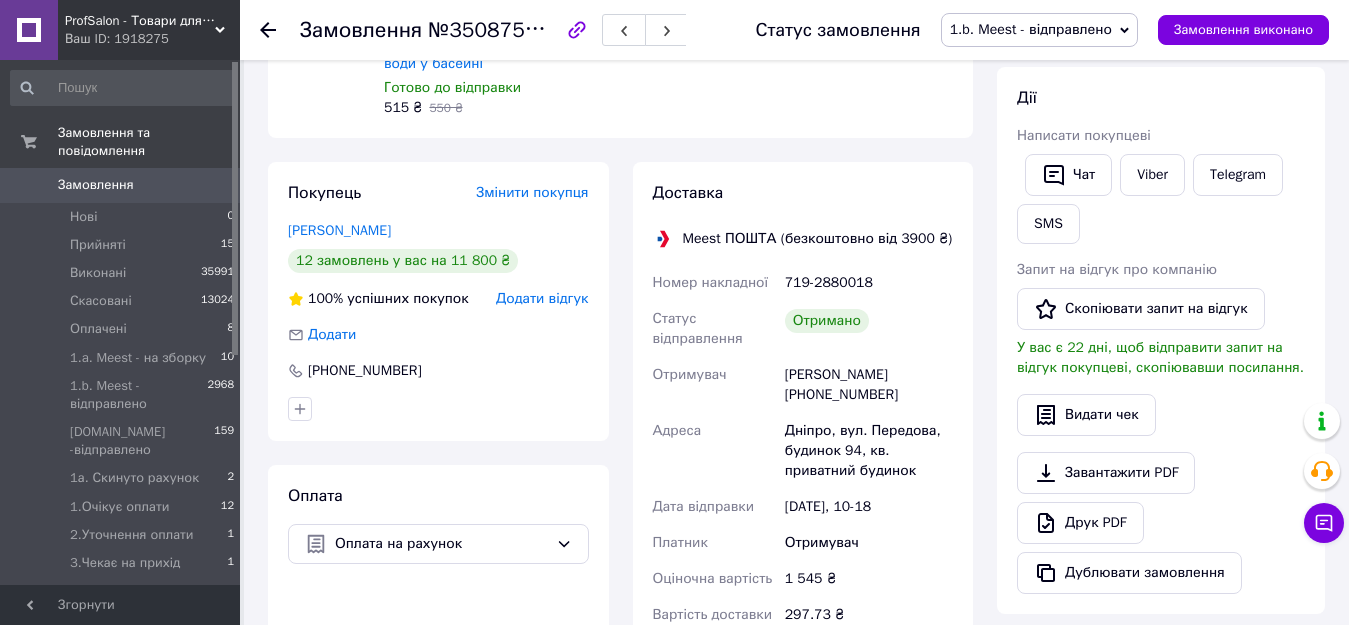 scroll, scrollTop: 300, scrollLeft: 0, axis: vertical 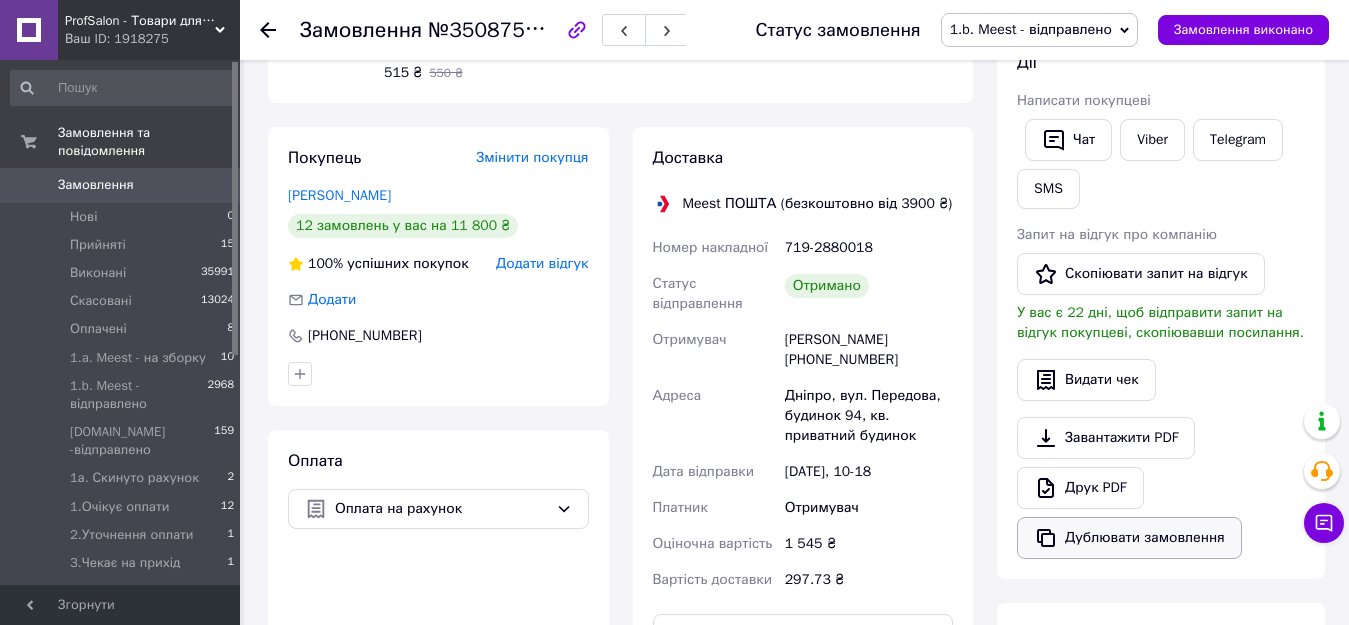 click on "Дублювати замовлення" at bounding box center [1129, 538] 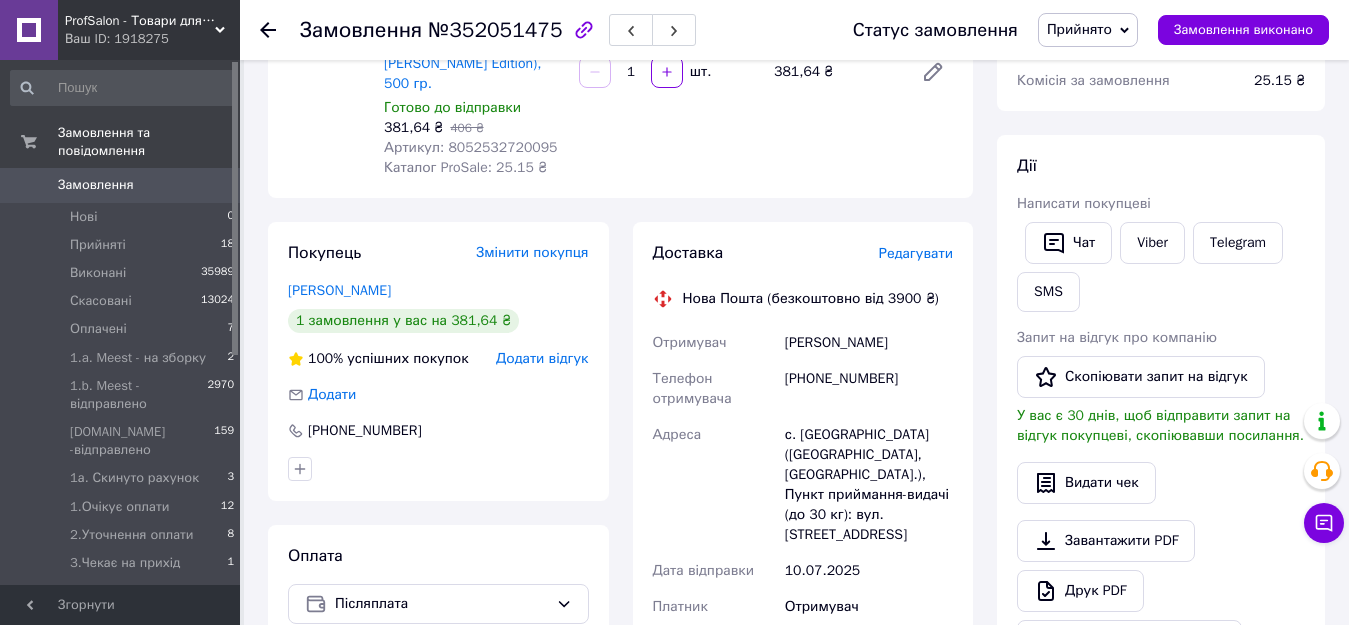 scroll, scrollTop: 300, scrollLeft: 0, axis: vertical 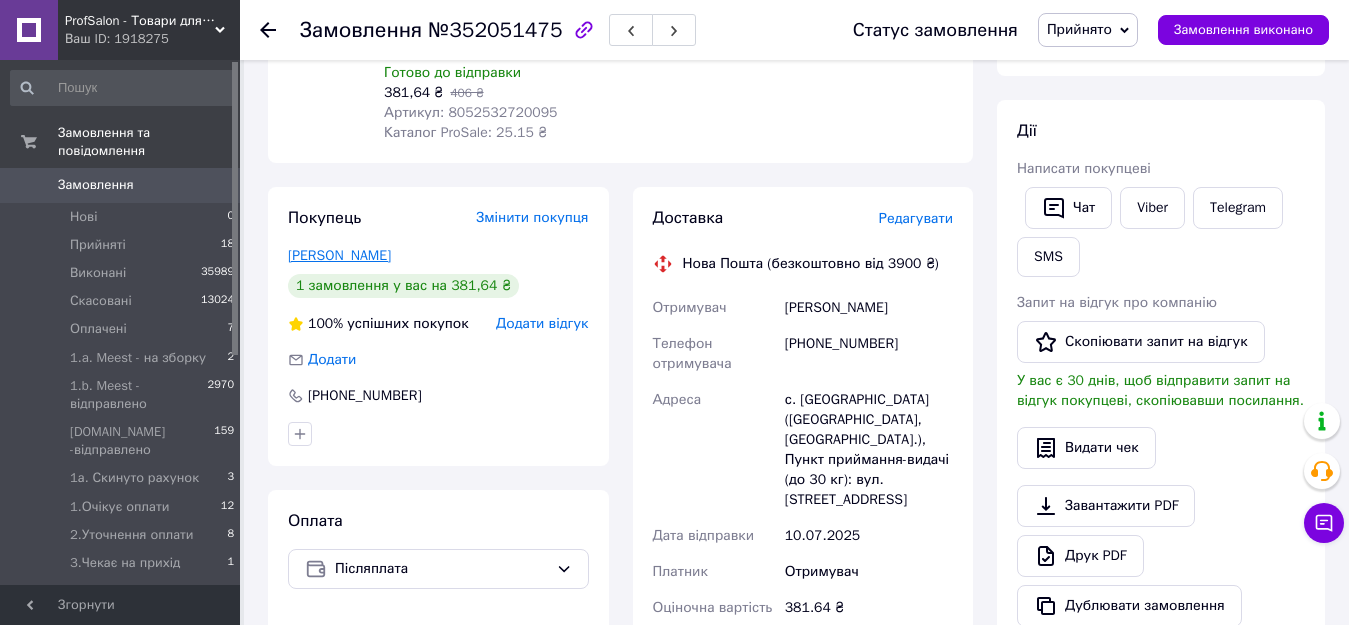 click on "[PERSON_NAME]" at bounding box center [339, 255] 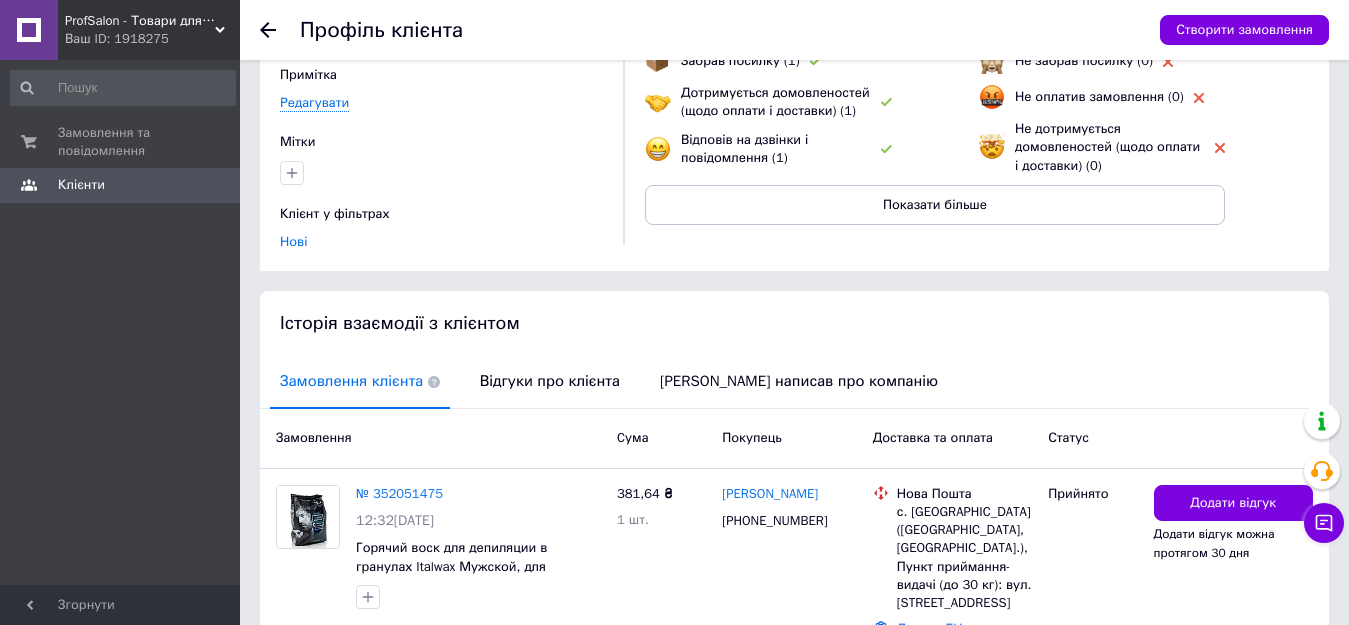 scroll, scrollTop: 200, scrollLeft: 0, axis: vertical 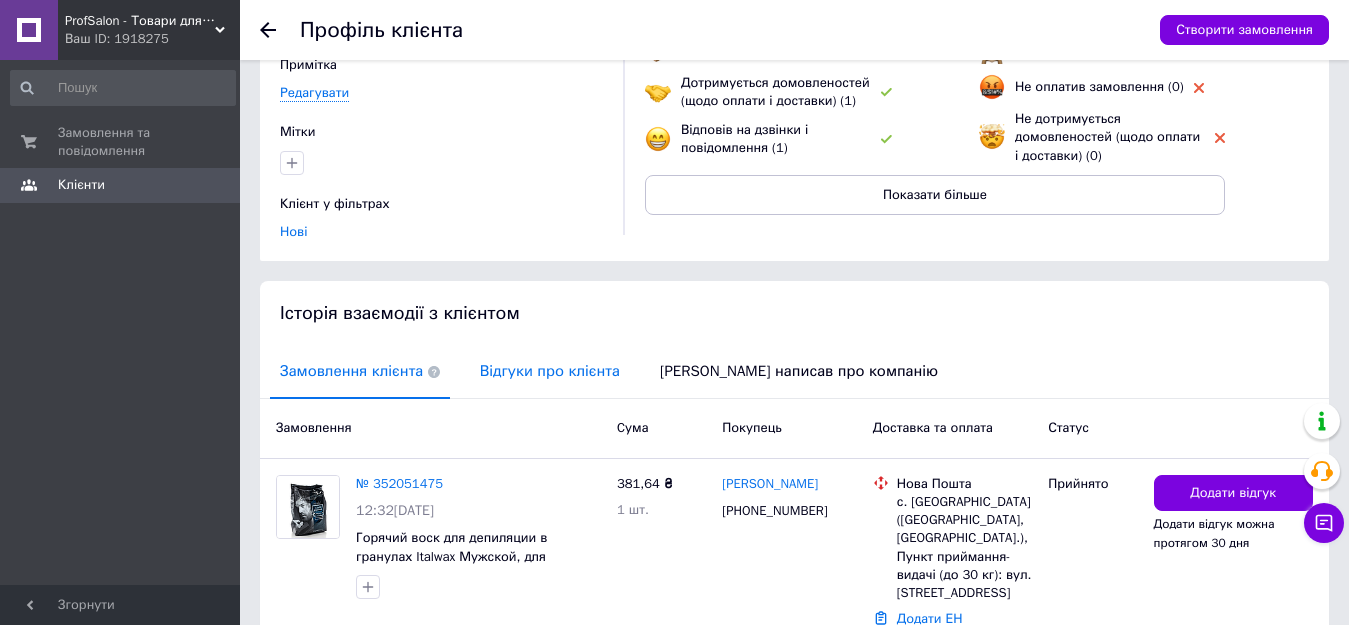 click on "Відгуки про клієнта" at bounding box center [550, 371] 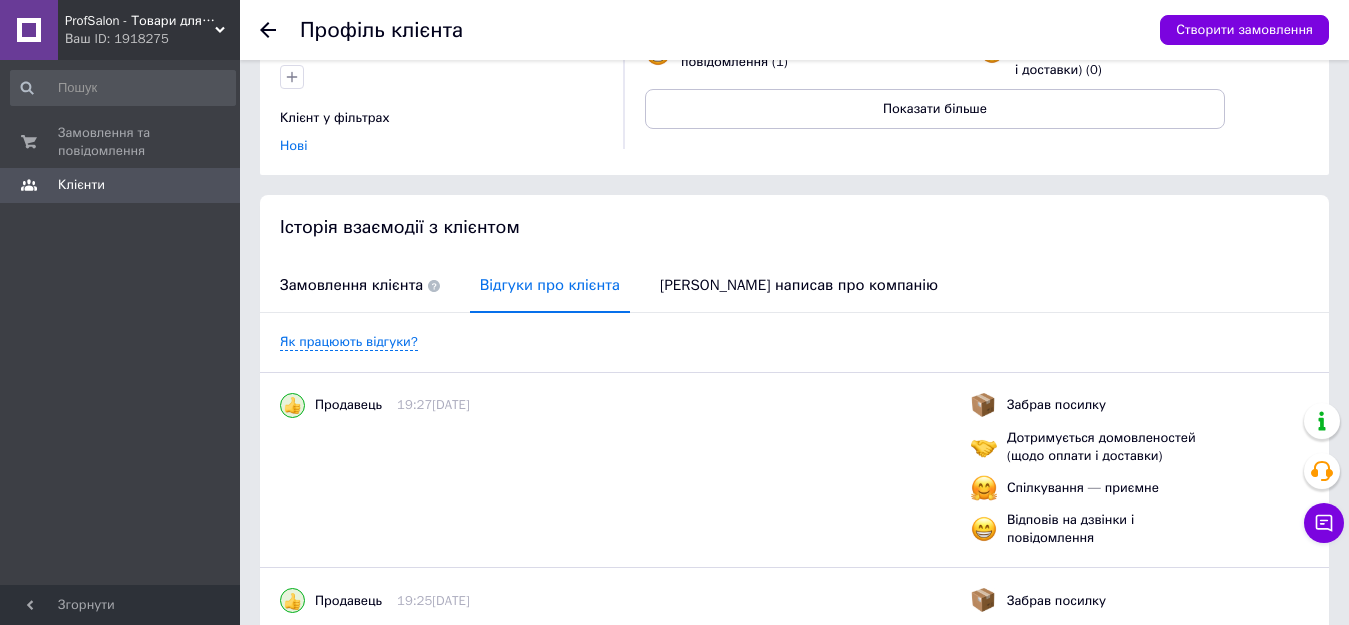 scroll, scrollTop: 285, scrollLeft: 0, axis: vertical 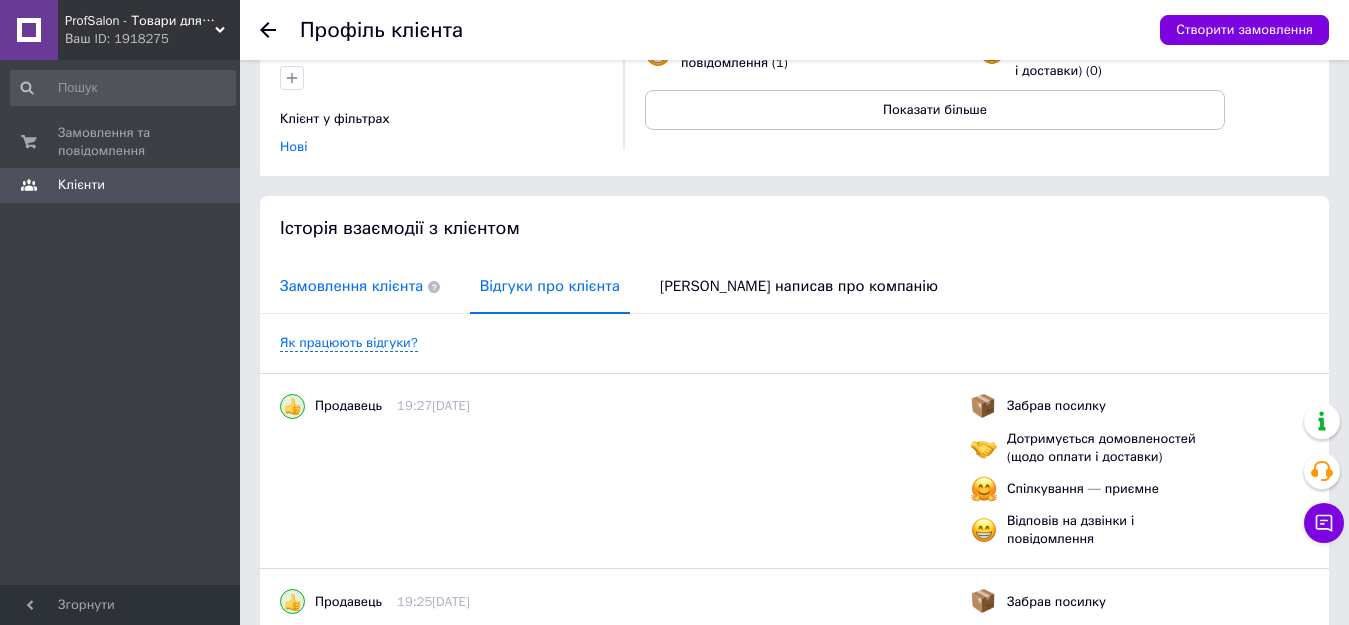 click on "Замовлення клієнта" at bounding box center (360, 286) 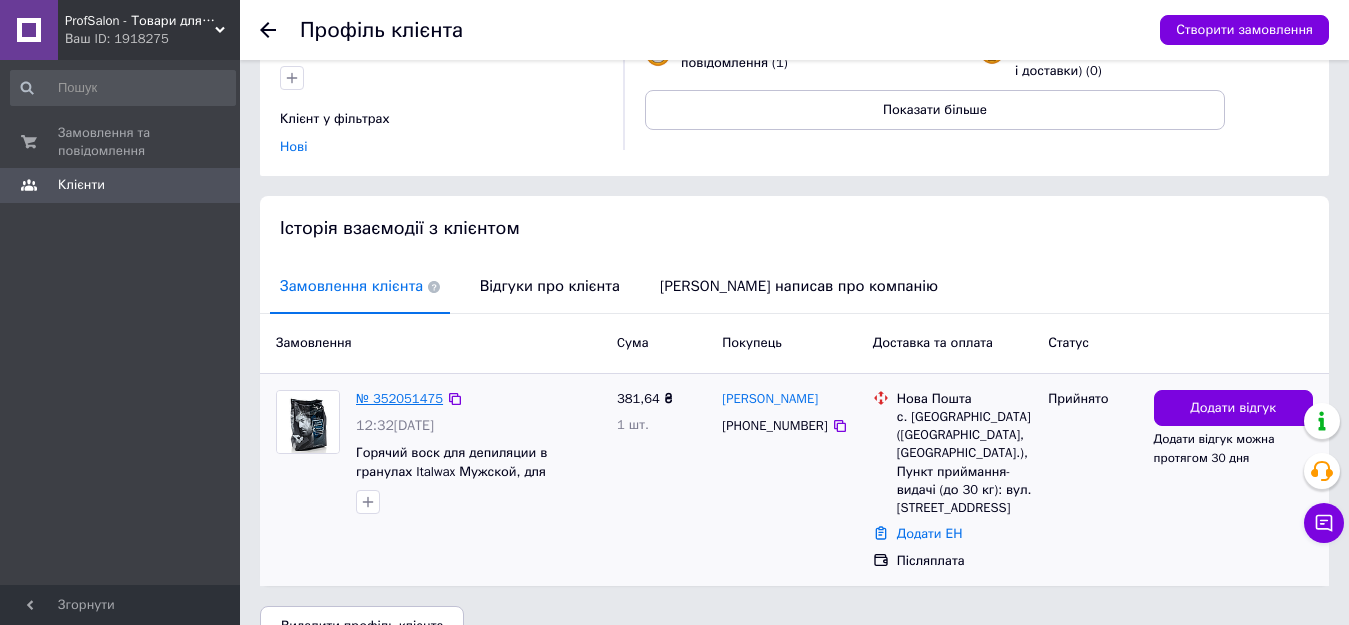 click on "№ 352051475" at bounding box center [399, 398] 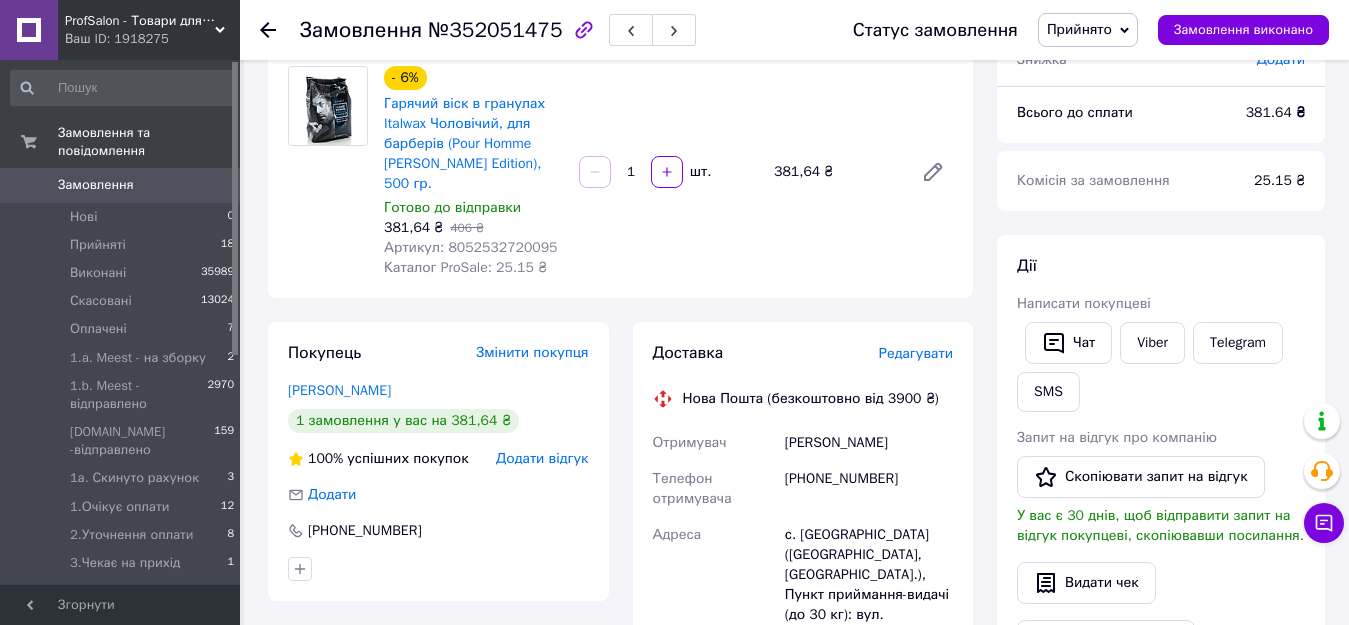 scroll, scrollTop: 200, scrollLeft: 0, axis: vertical 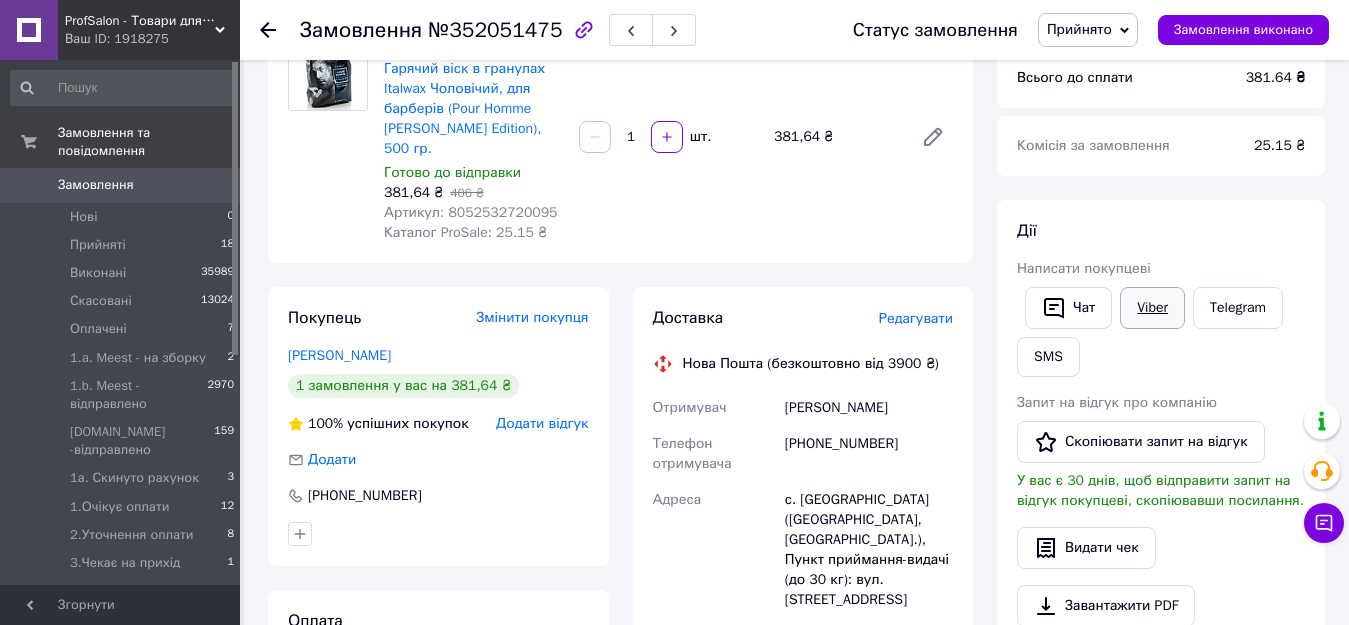 click on "Viber" at bounding box center (1152, 308) 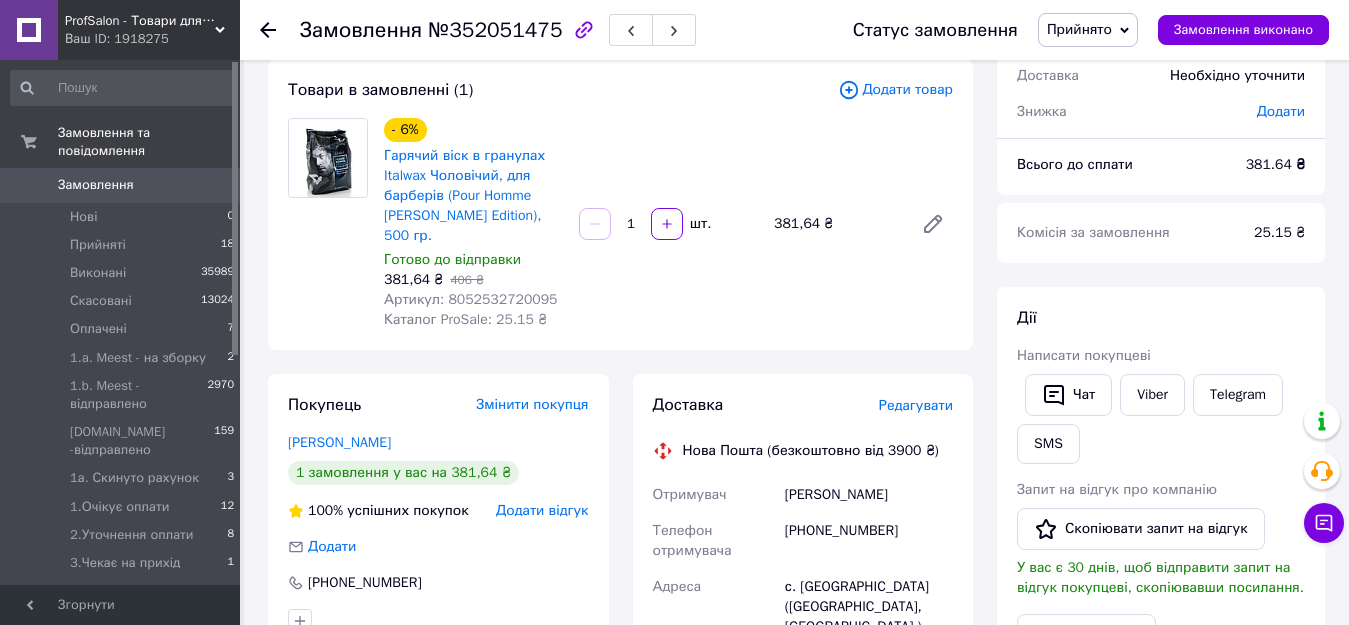 scroll, scrollTop: 400, scrollLeft: 0, axis: vertical 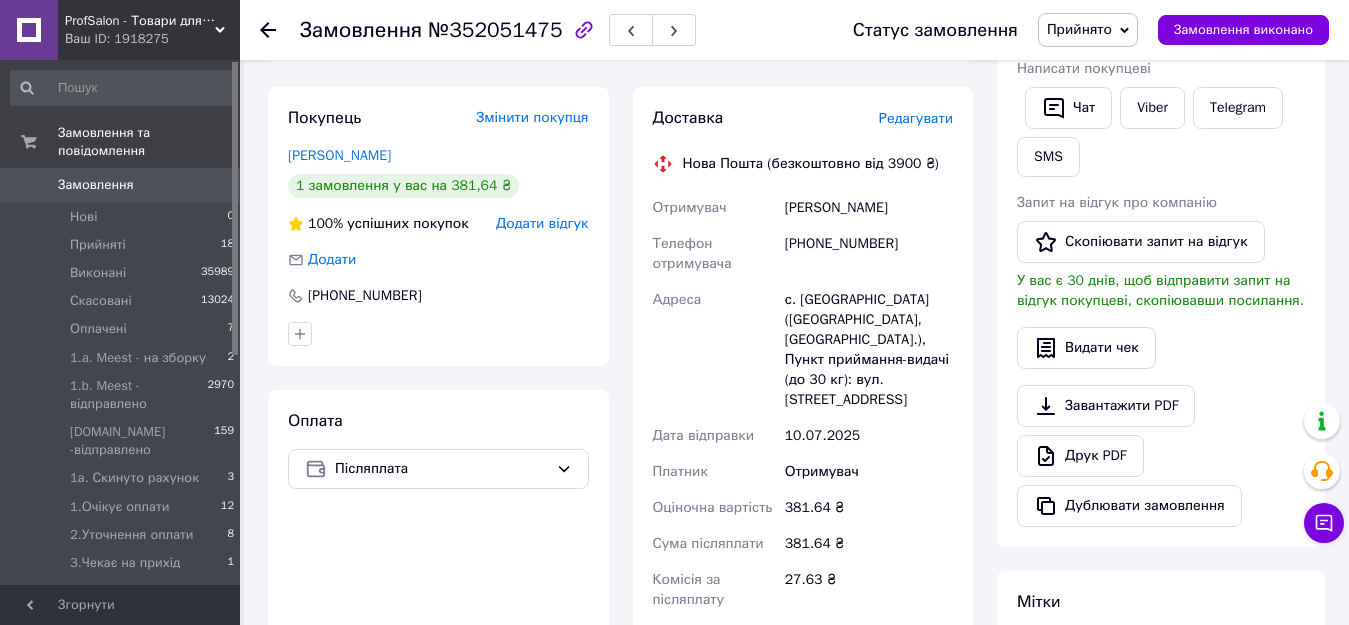 click on "Прийнято" at bounding box center [1079, 29] 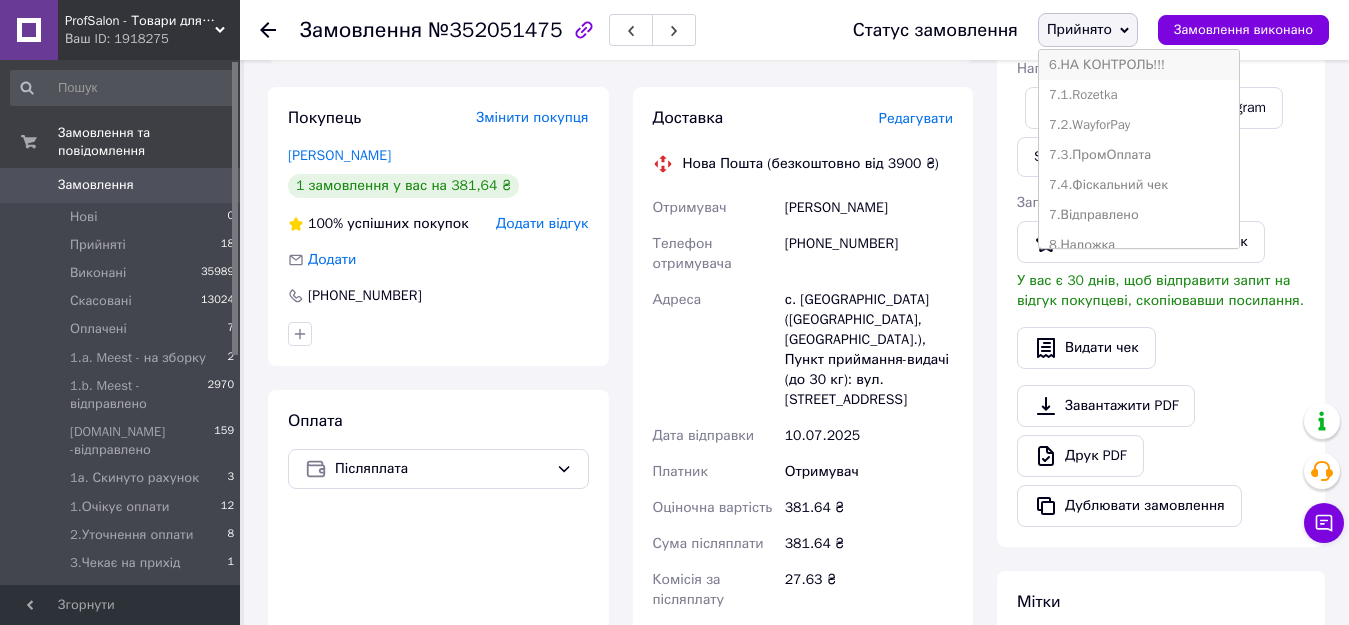 scroll, scrollTop: 400, scrollLeft: 0, axis: vertical 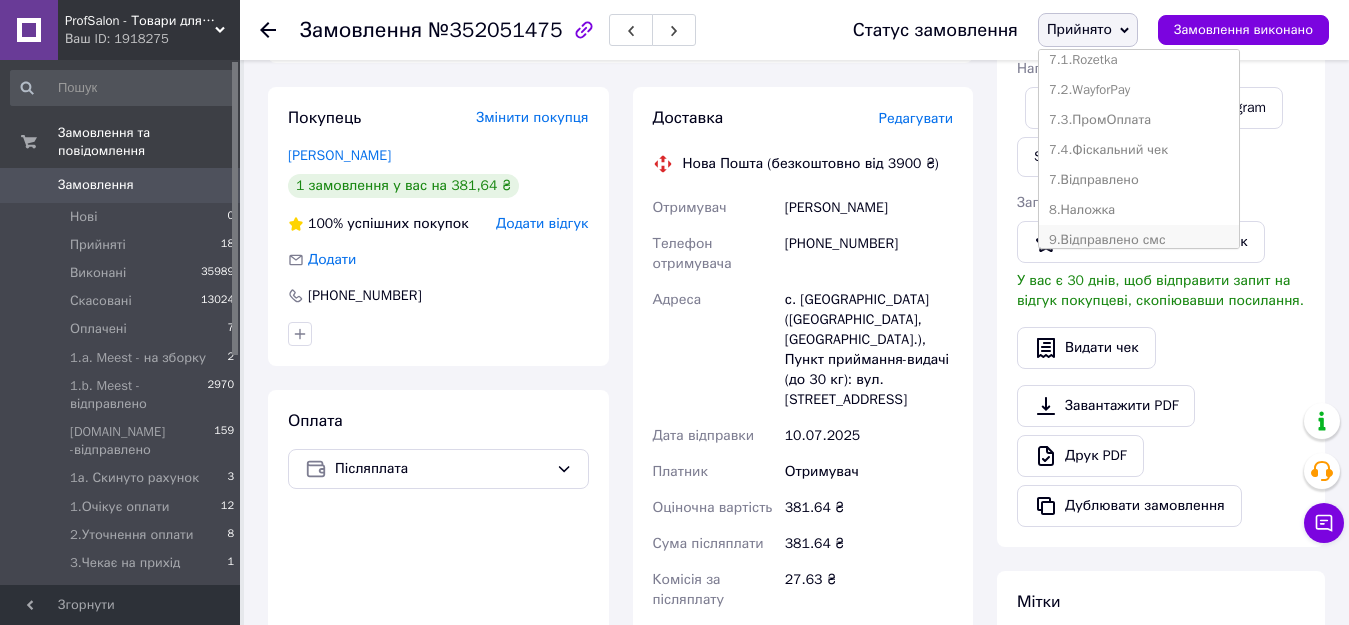 click on "9.Відправлено смс" at bounding box center [1139, 240] 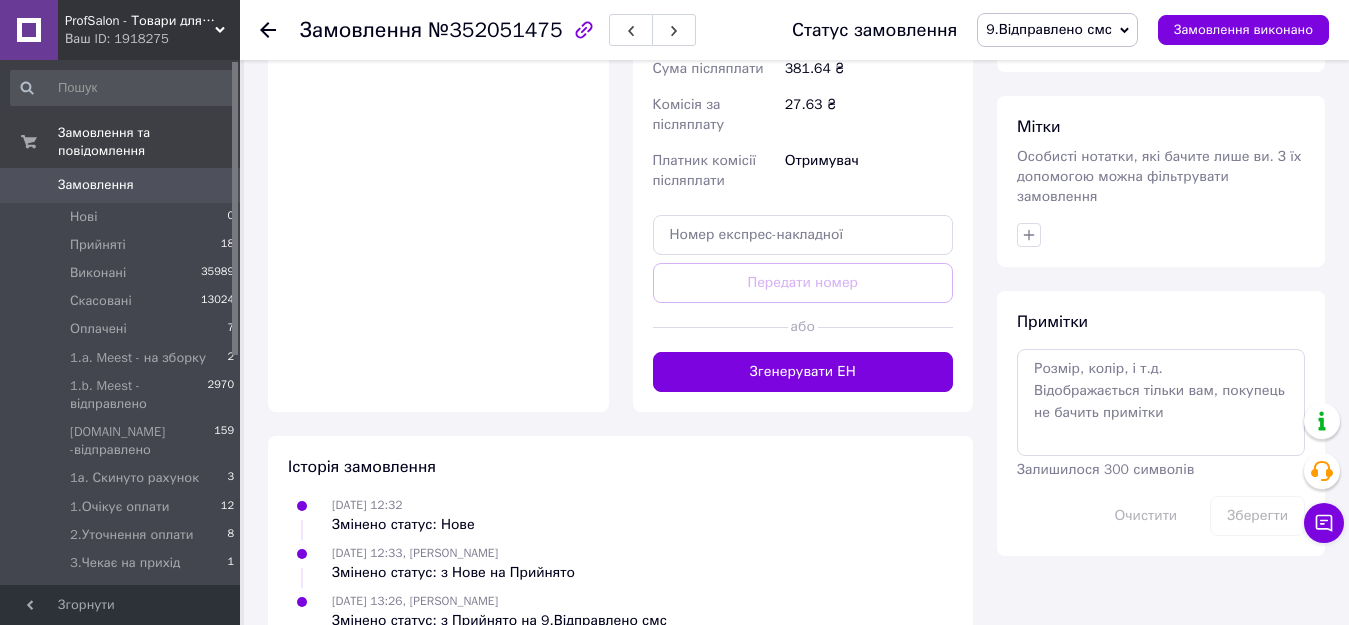 scroll, scrollTop: 885, scrollLeft: 0, axis: vertical 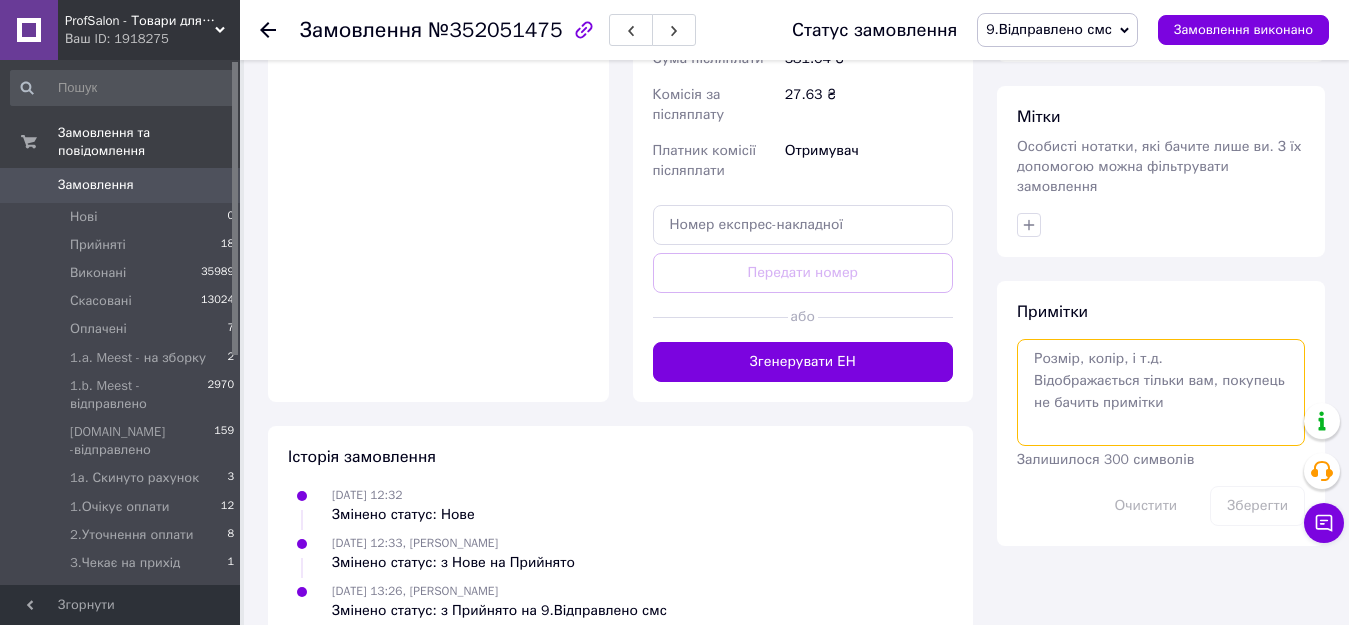 drag, startPoint x: 1072, startPoint y: 405, endPoint x: 1043, endPoint y: 436, distance: 42.44997 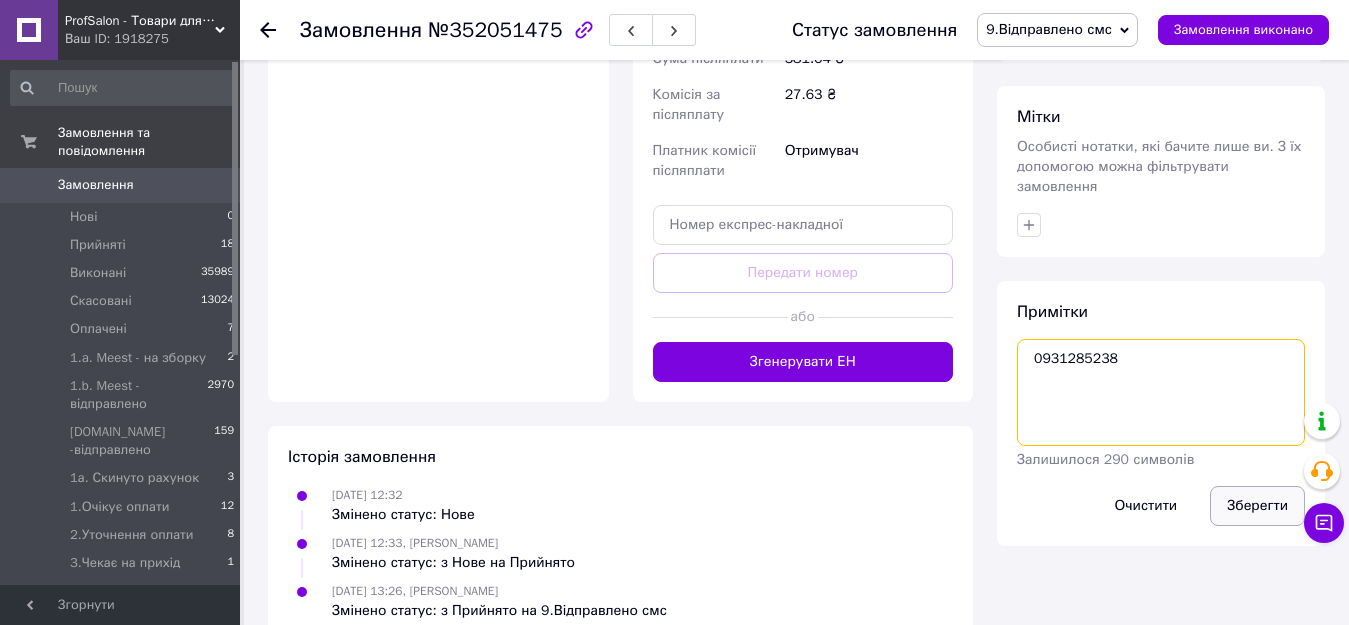 type on "0931285238" 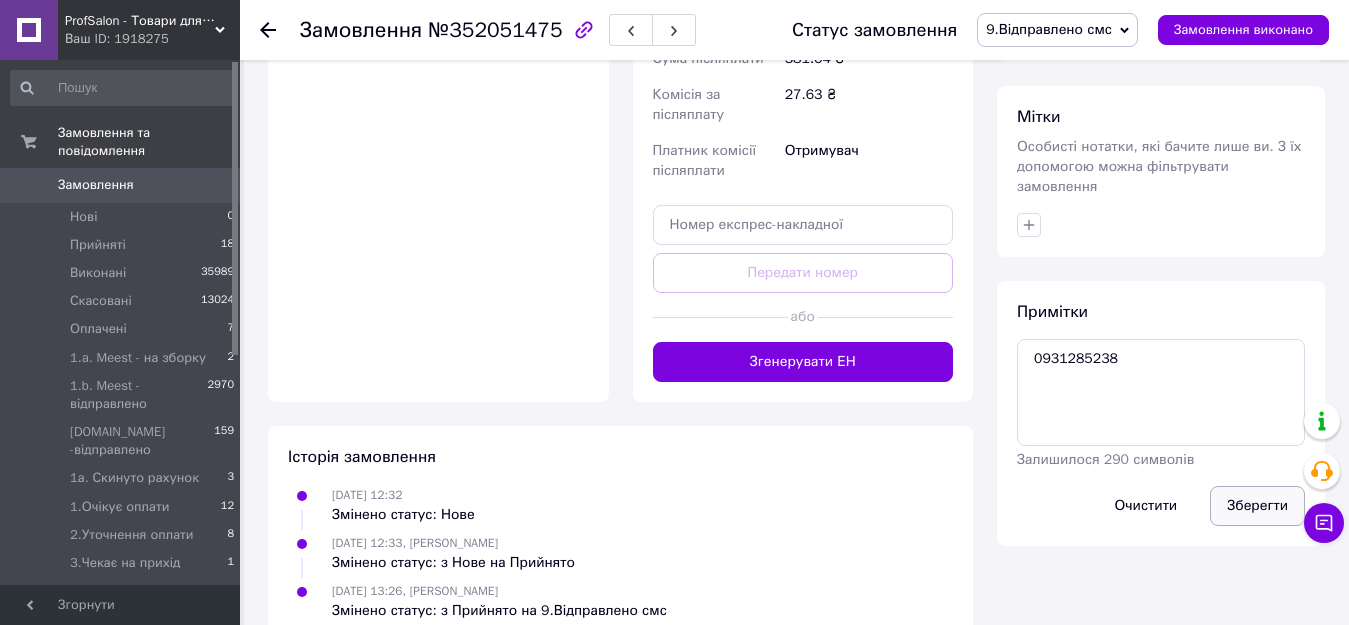 click on "Зберегти" at bounding box center (1257, 506) 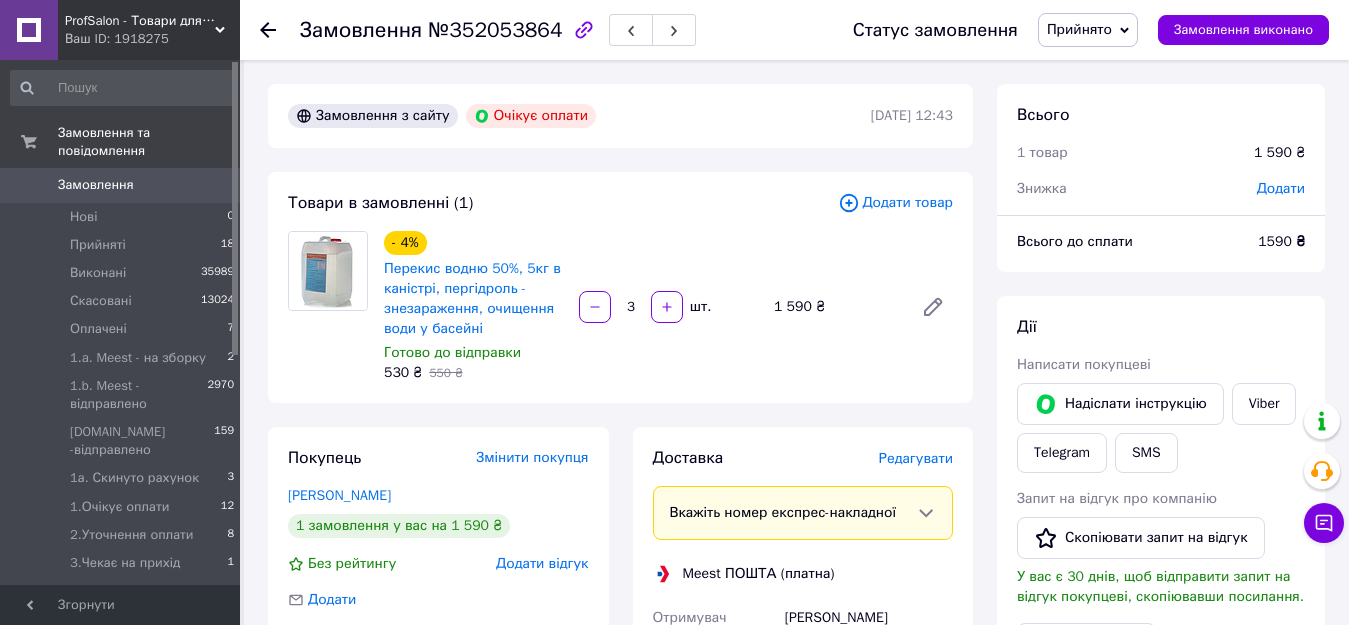 scroll, scrollTop: 100, scrollLeft: 0, axis: vertical 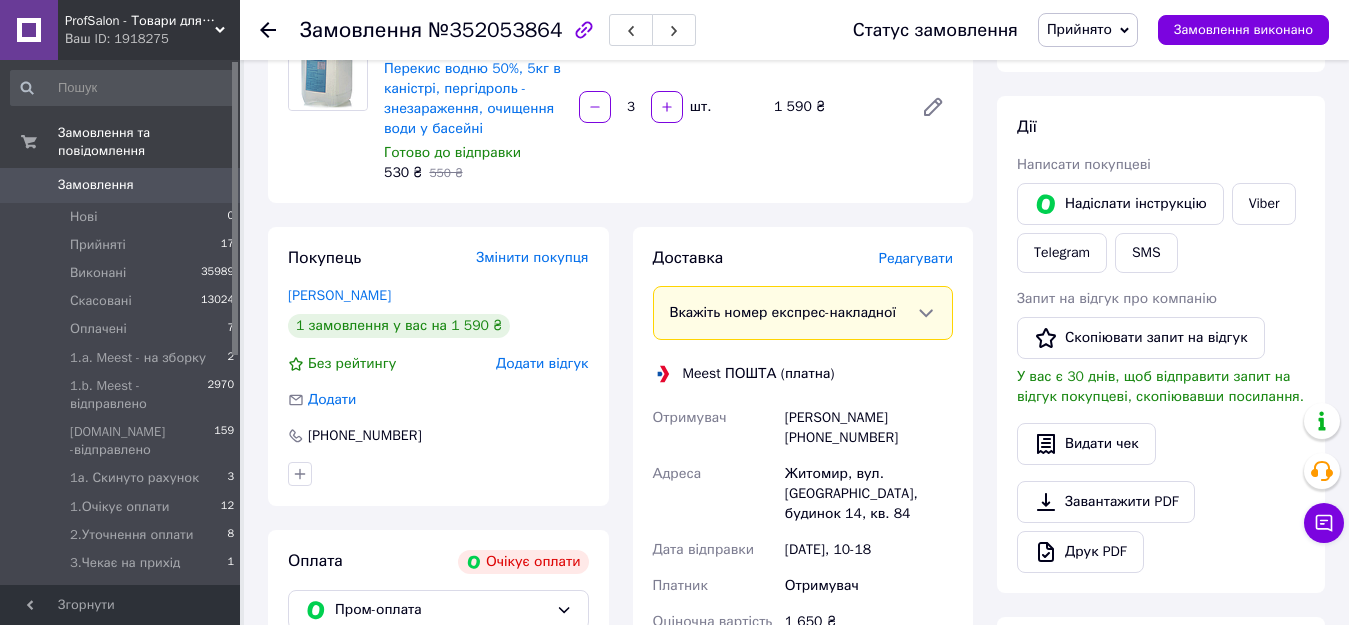 click on "Редагувати" at bounding box center [916, 258] 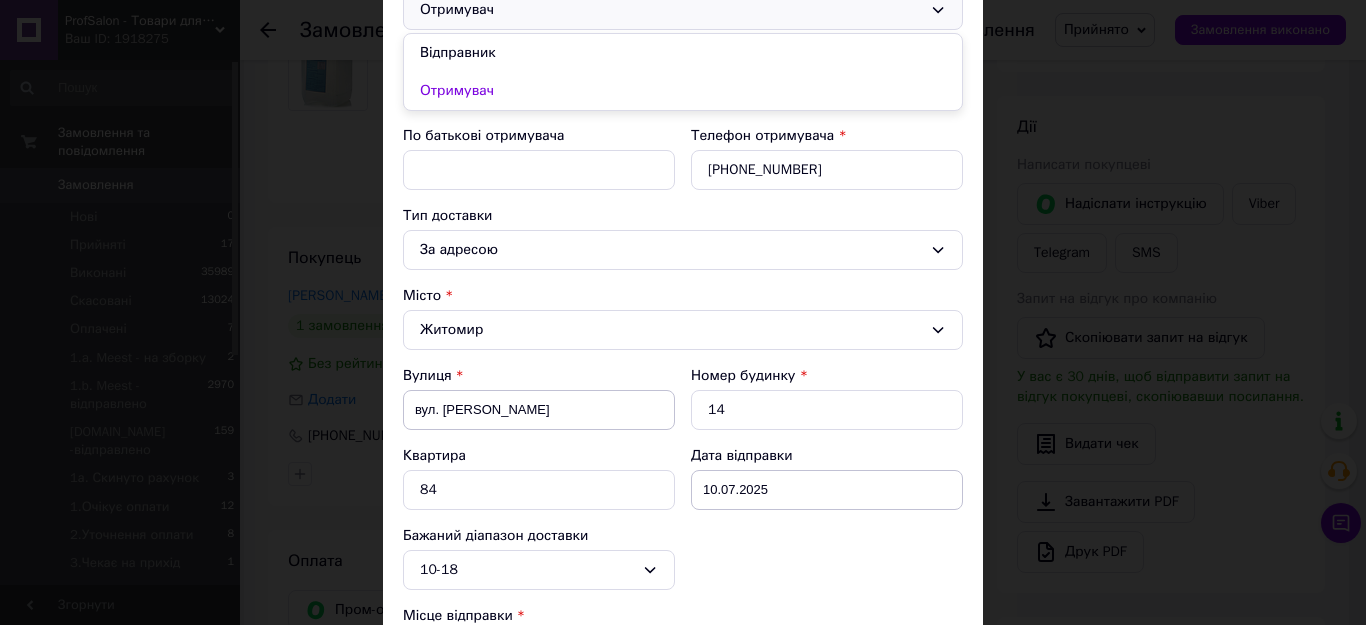 scroll, scrollTop: 300, scrollLeft: 0, axis: vertical 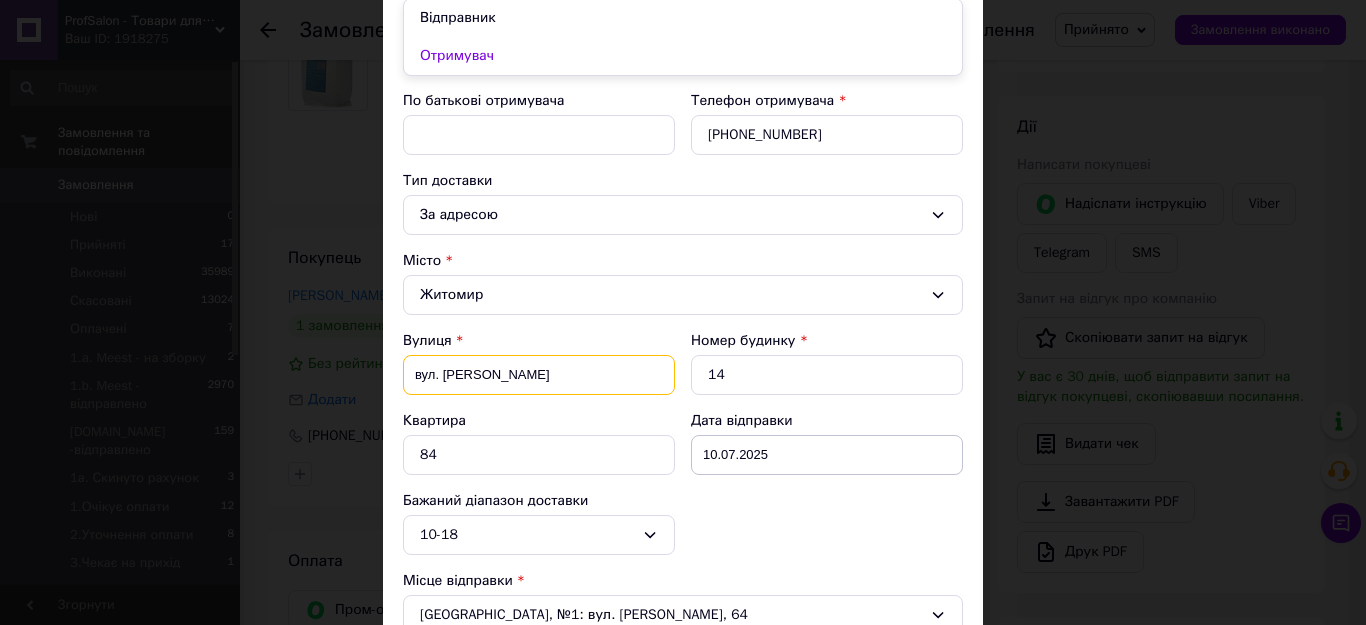 click on "вул. Клосовського" at bounding box center (539, 375) 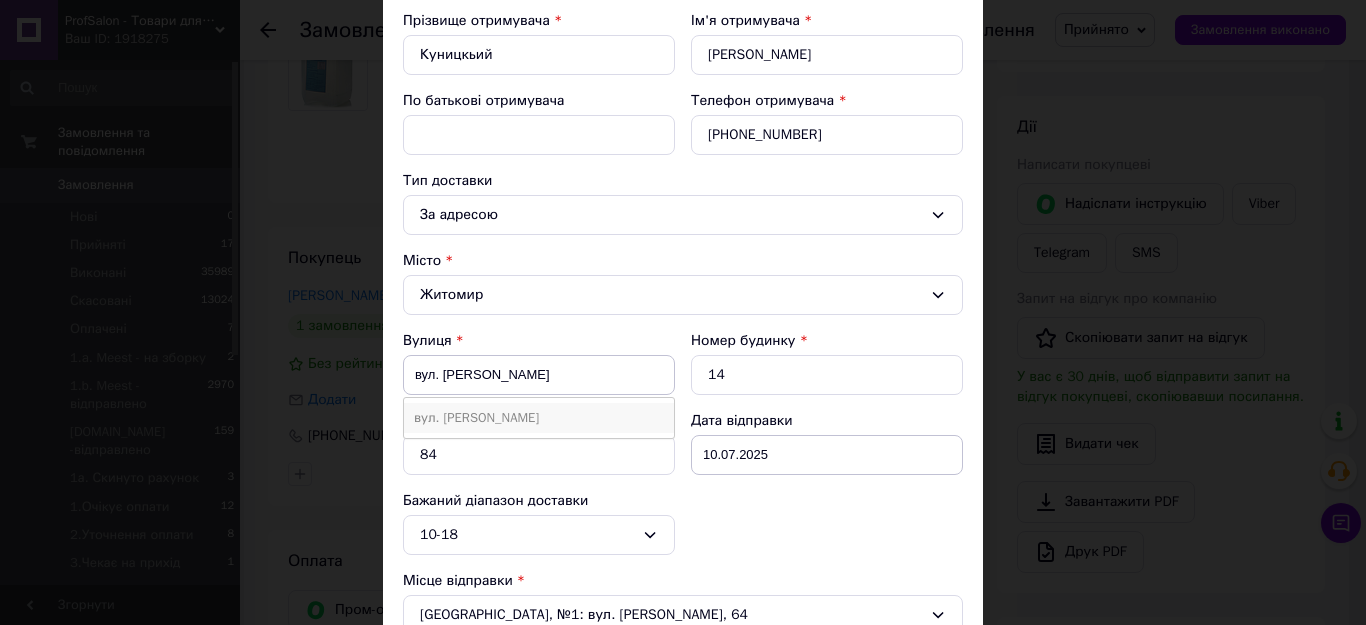 click on "вул. Клосовського" at bounding box center [539, 418] 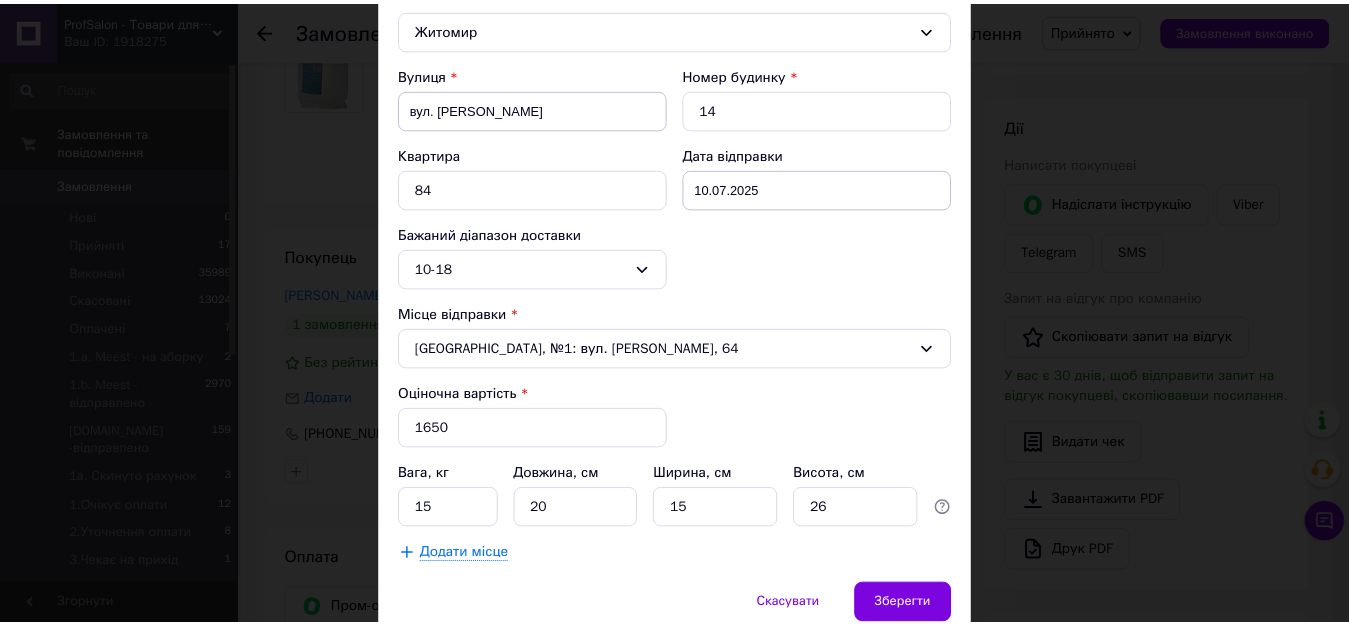 scroll, scrollTop: 656, scrollLeft: 0, axis: vertical 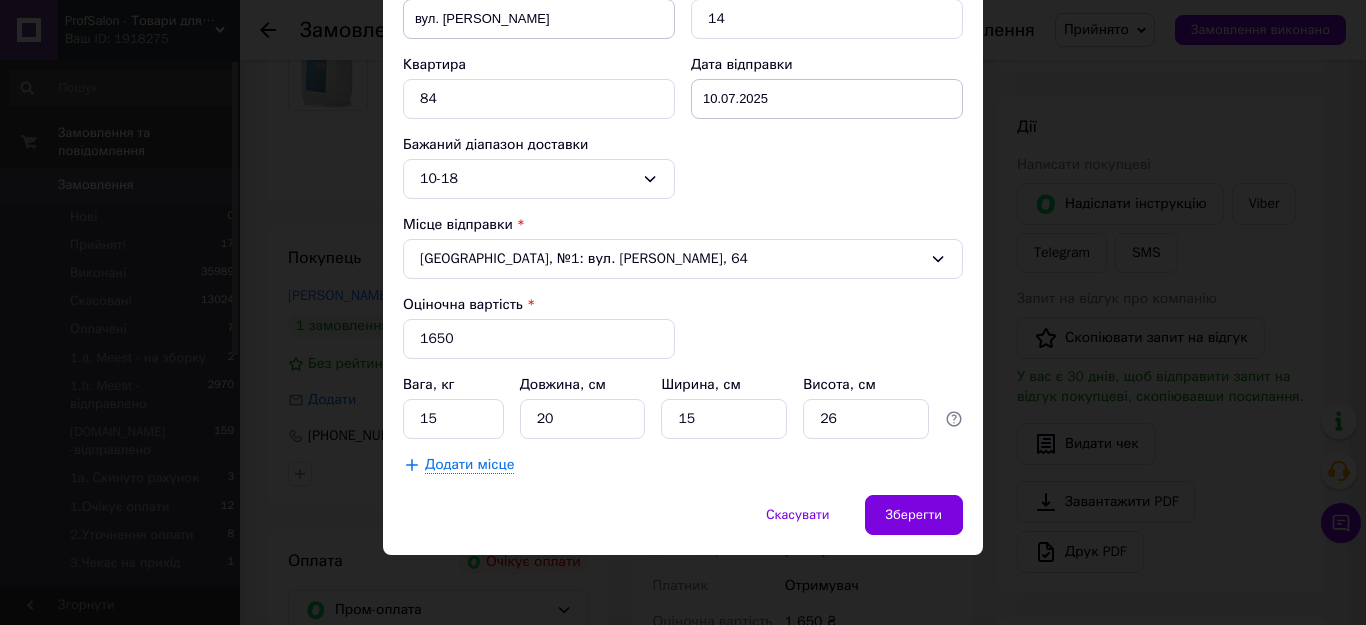 click on "Скасувати   Зберегти" at bounding box center (683, 525) 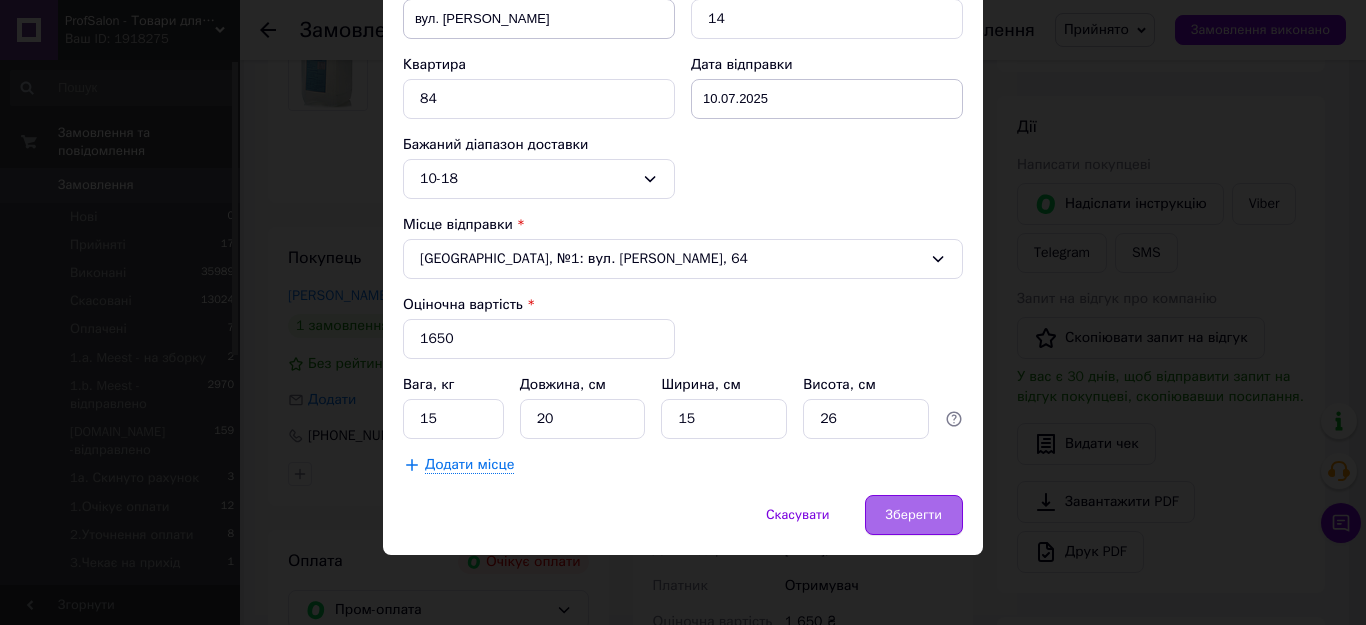 click on "Зберегти" at bounding box center (914, 515) 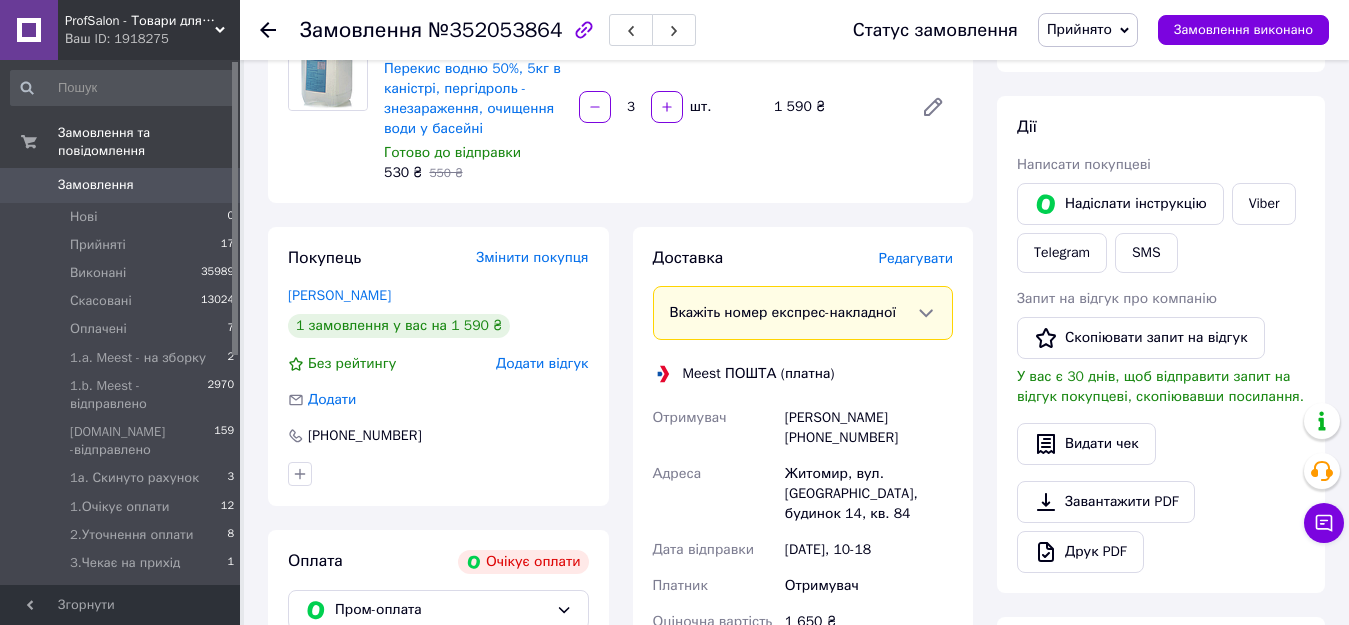 click on "Покупець Змінити покупця Куницкьий Антон 1 замовлення у вас на 1 590 ₴ Без рейтингу   Додати відгук Додати +380978416313" at bounding box center (438, 366) 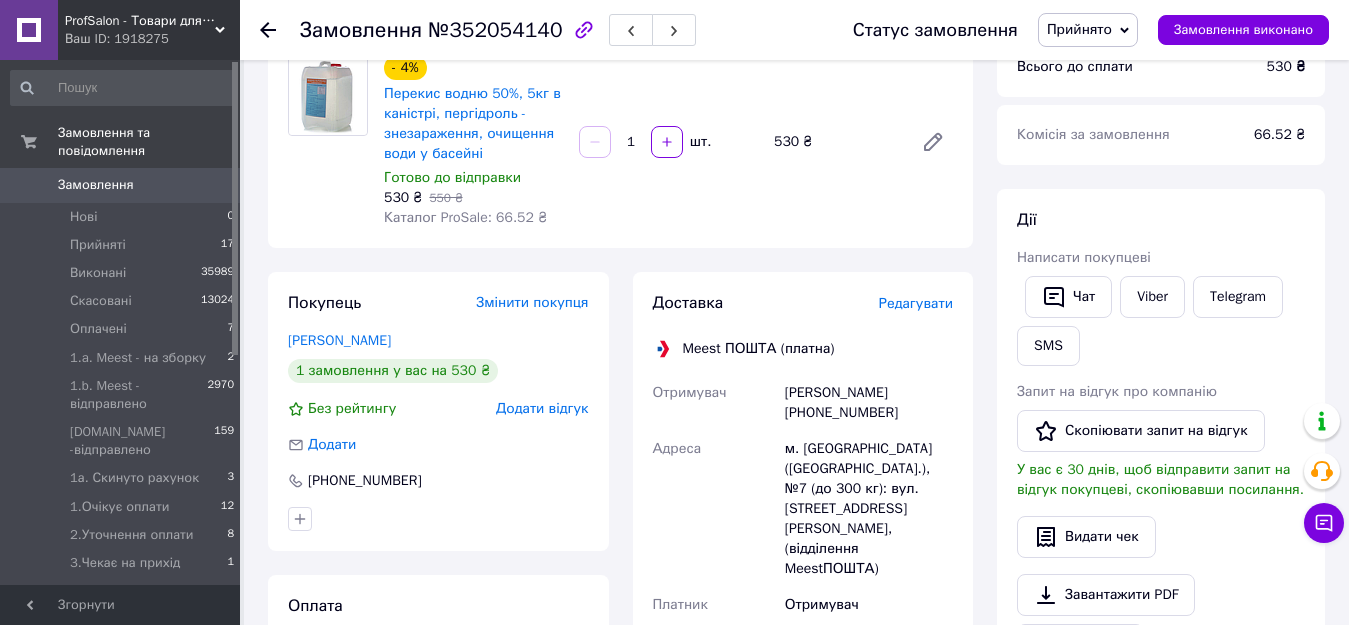 scroll, scrollTop: 200, scrollLeft: 0, axis: vertical 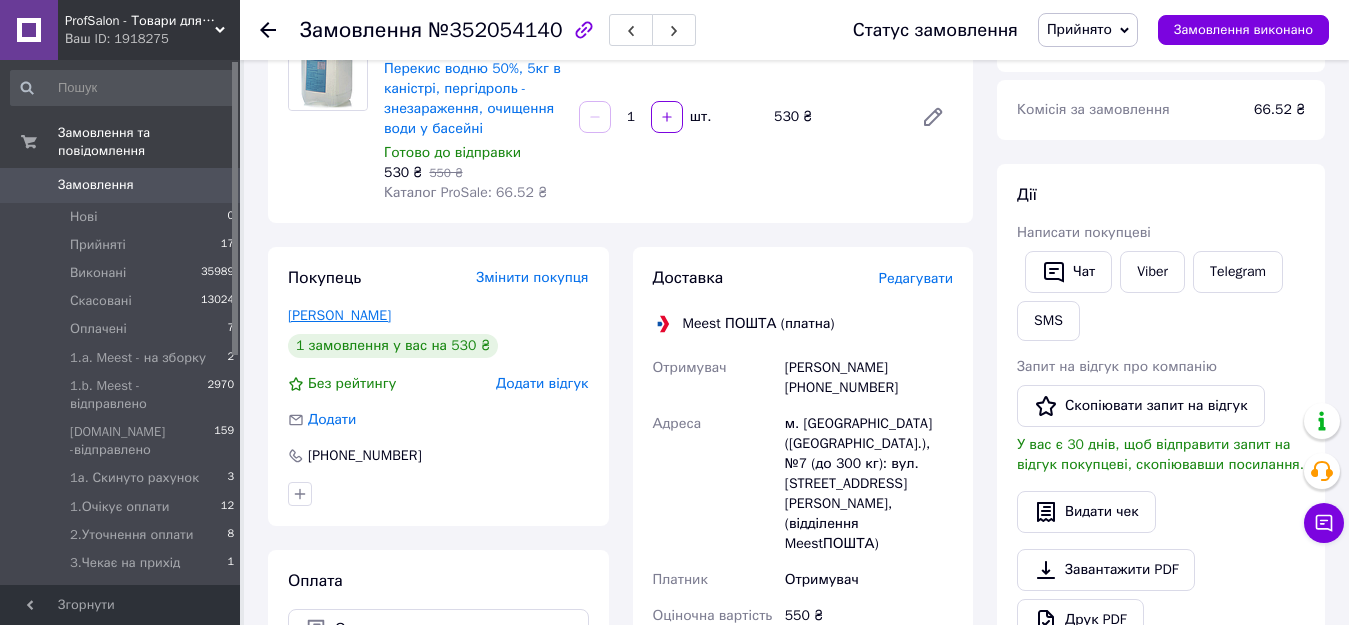 click on "[PERSON_NAME]" at bounding box center [339, 315] 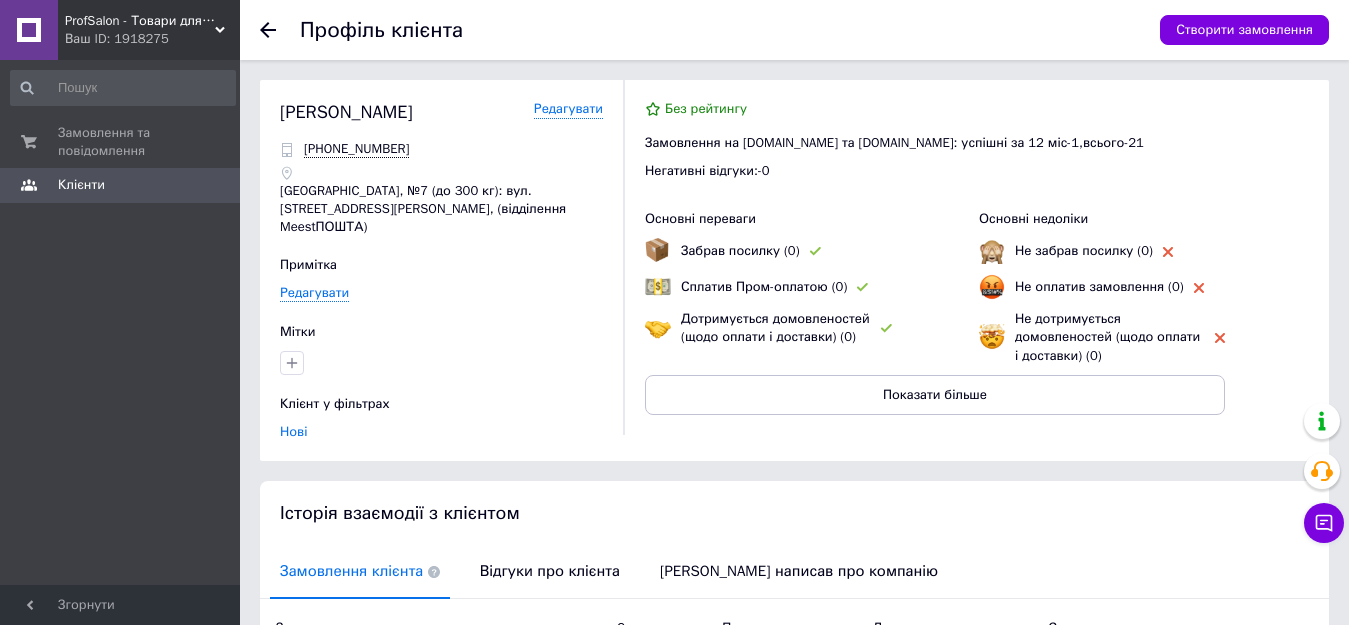 scroll, scrollTop: 290, scrollLeft: 0, axis: vertical 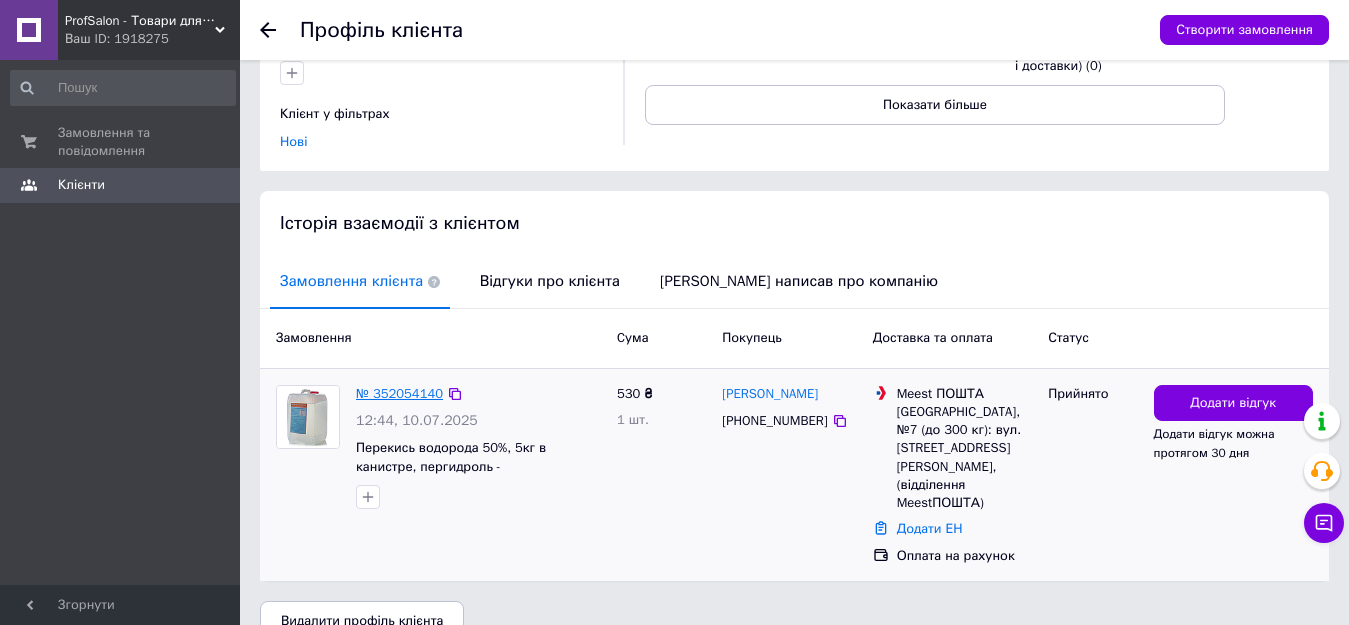 click on "№ 352054140" at bounding box center (399, 393) 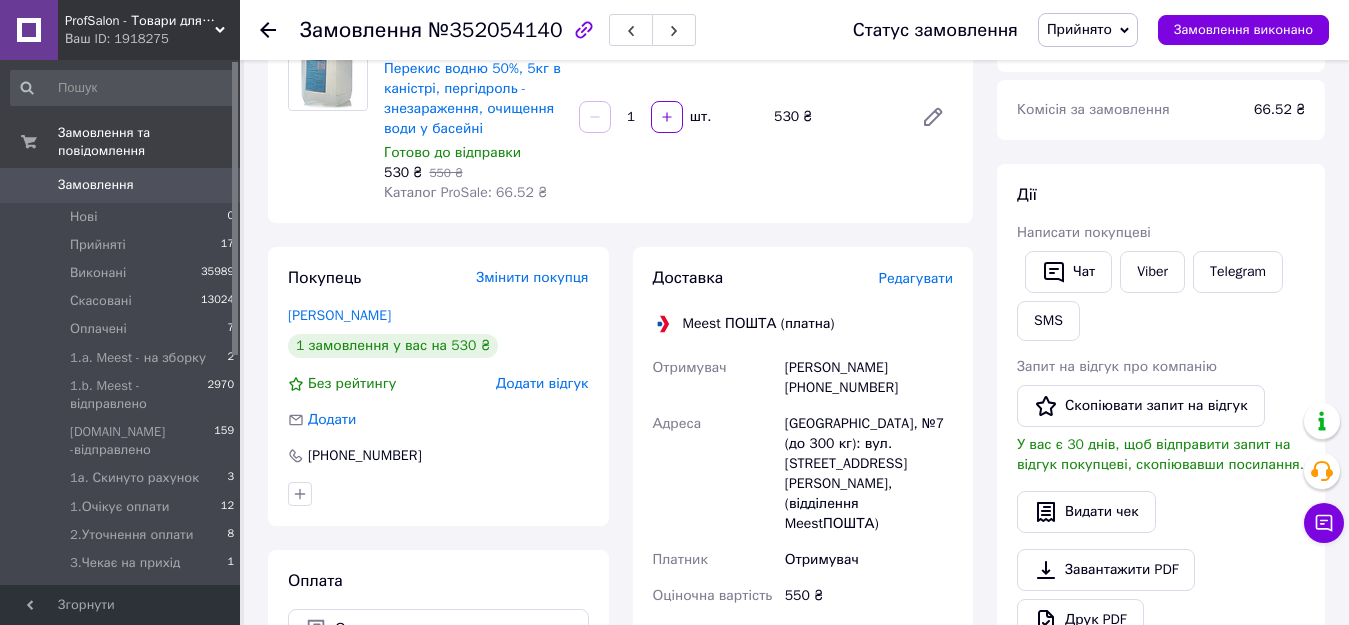 scroll, scrollTop: 300, scrollLeft: 0, axis: vertical 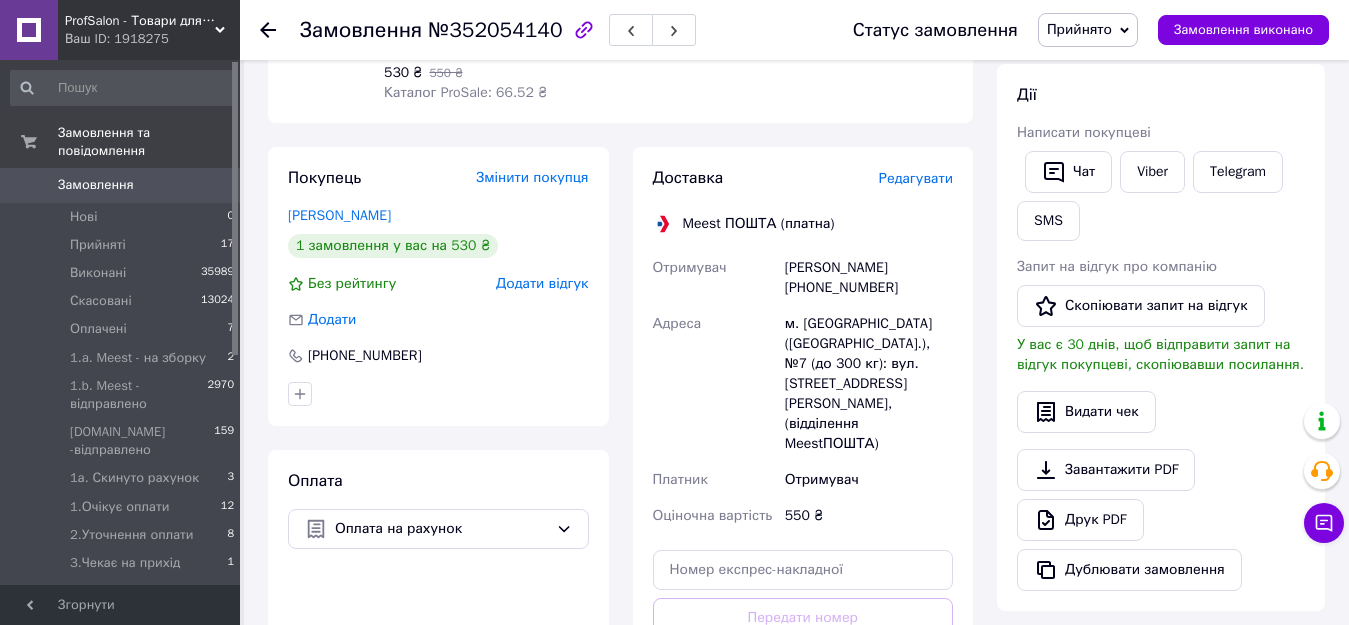 click on "Прийнято" at bounding box center [1079, 29] 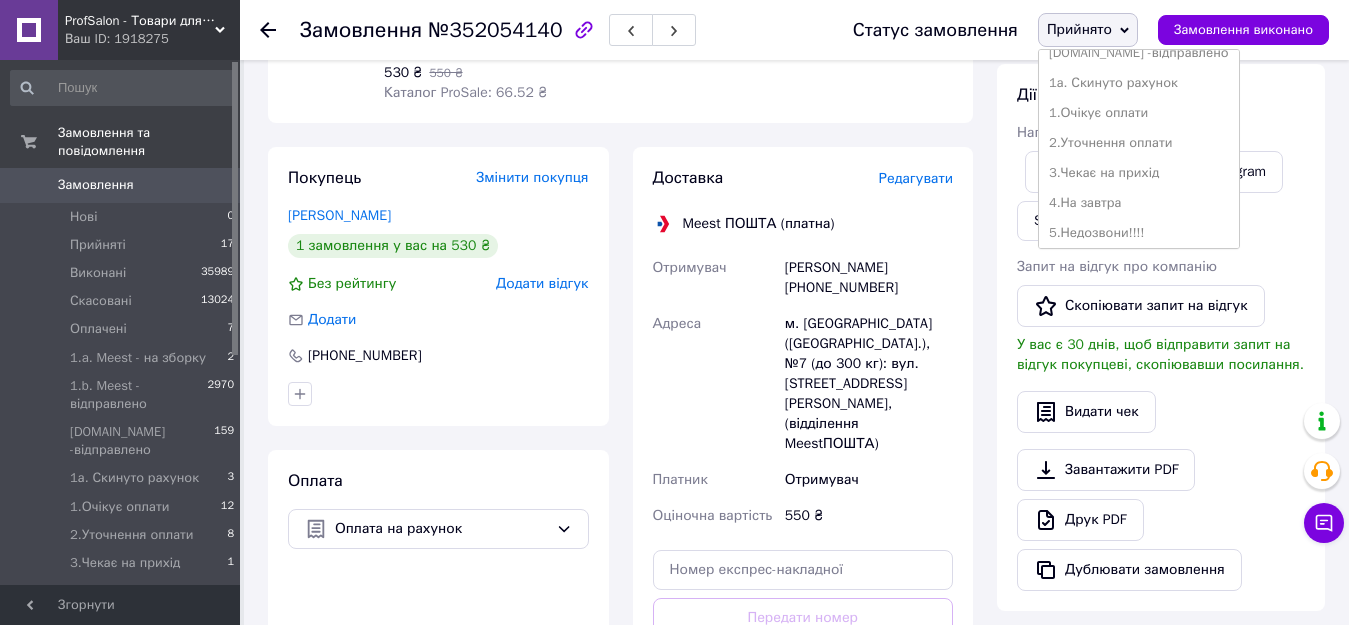scroll, scrollTop: 200, scrollLeft: 0, axis: vertical 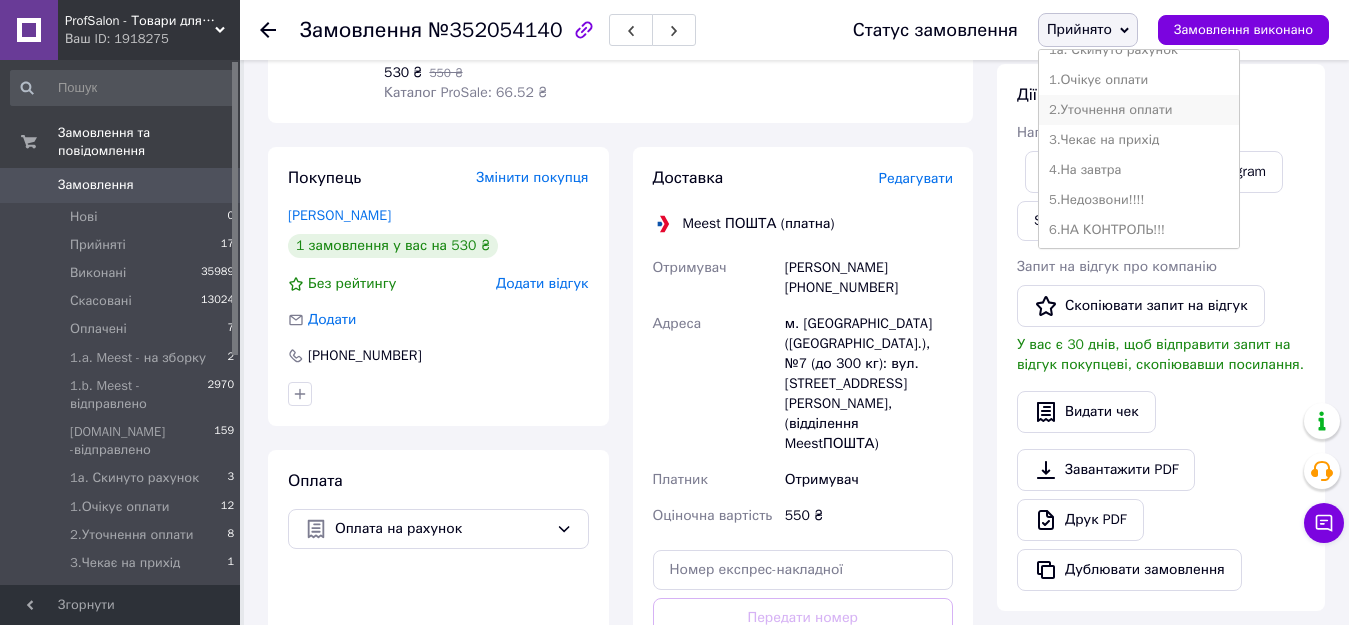 click on "2.Уточнення оплати" at bounding box center (1139, 110) 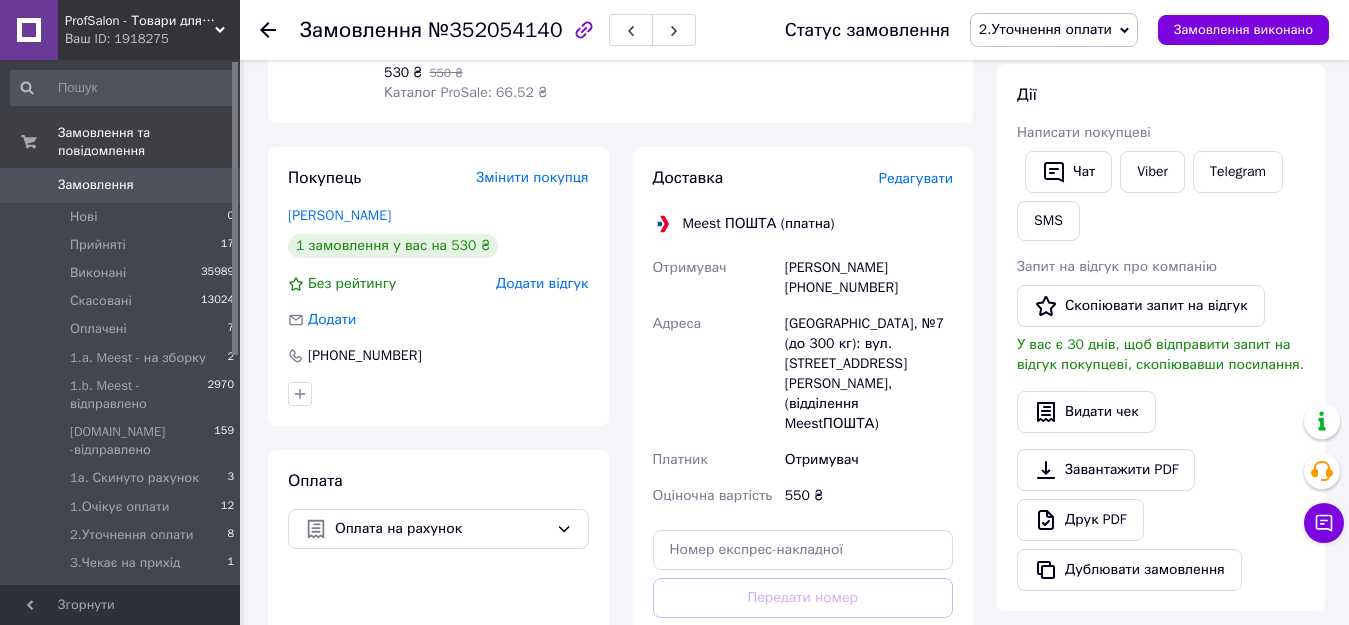 click on "2.Уточнення оплати" at bounding box center [1054, 30] 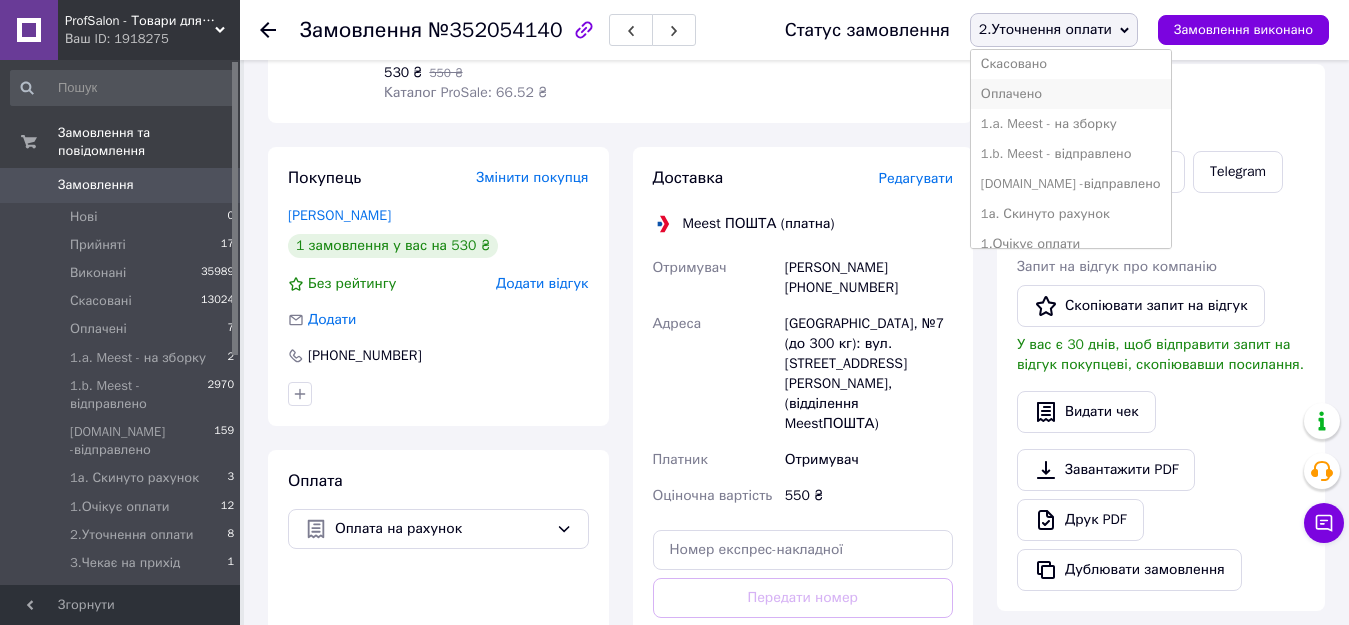 scroll, scrollTop: 100, scrollLeft: 0, axis: vertical 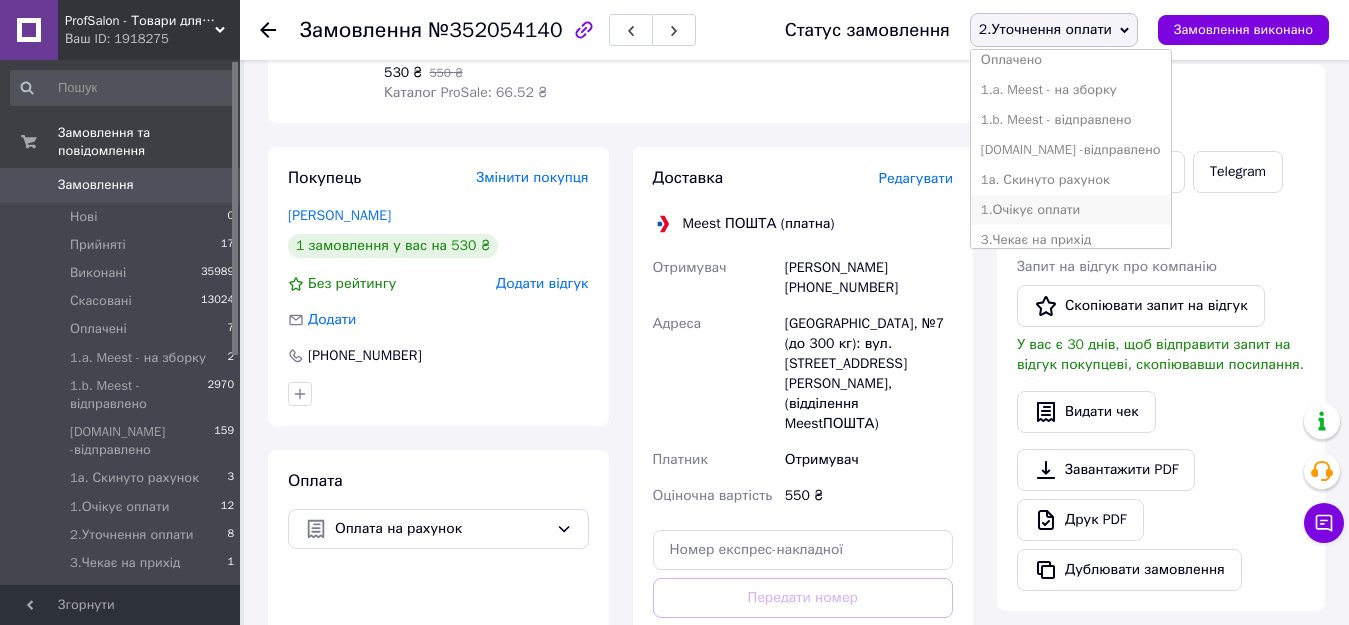 click on "1.Очікує оплати" at bounding box center (1071, 210) 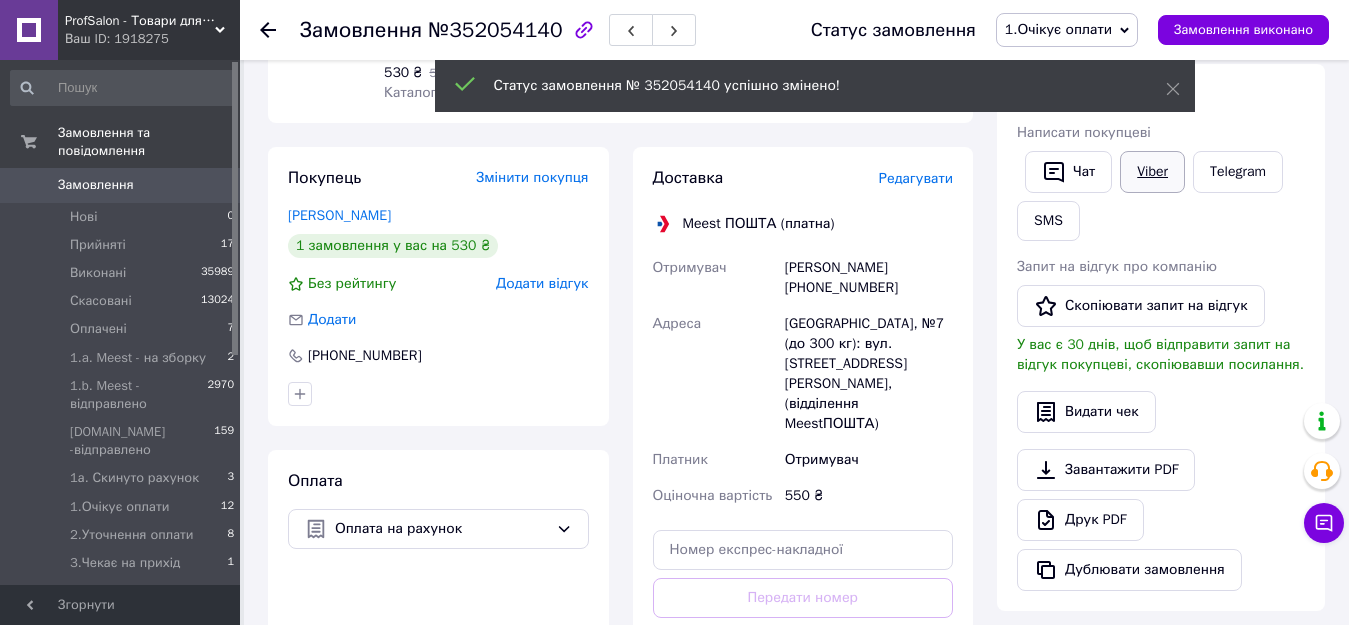 click on "Viber" at bounding box center [1152, 172] 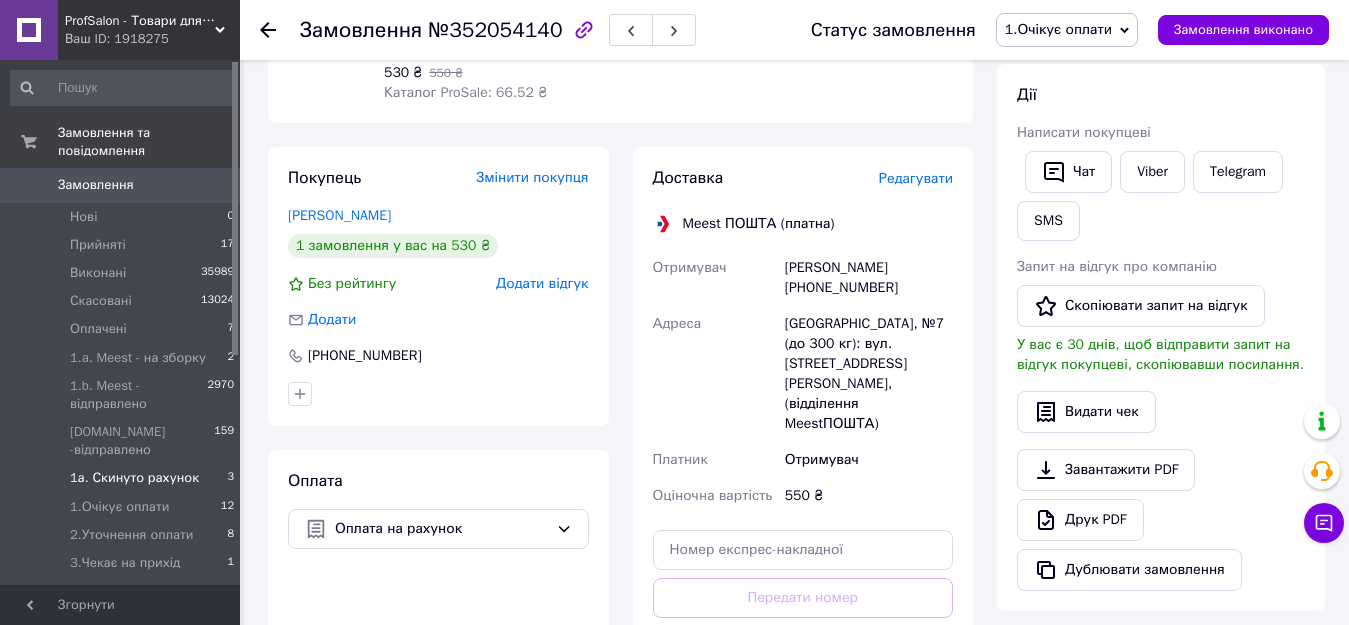 click on "1а. Скинуто рахунок" at bounding box center (134, 478) 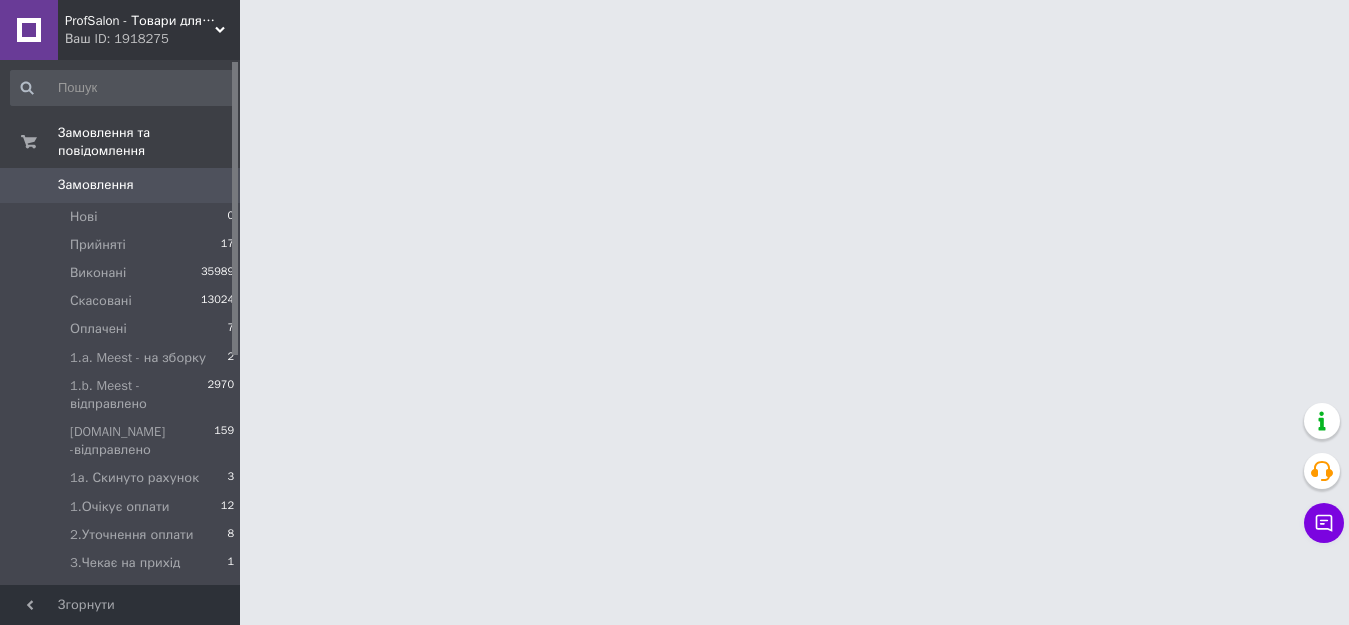 scroll, scrollTop: 0, scrollLeft: 0, axis: both 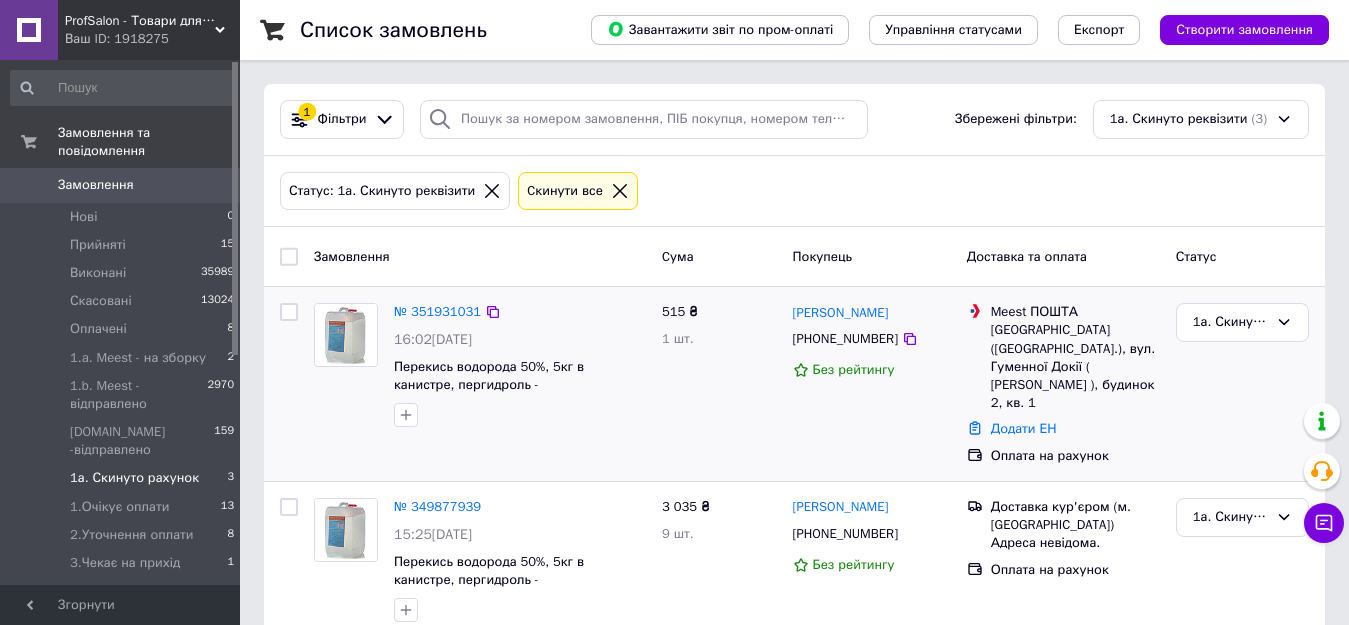 click on "№ 351931031" at bounding box center [437, 312] 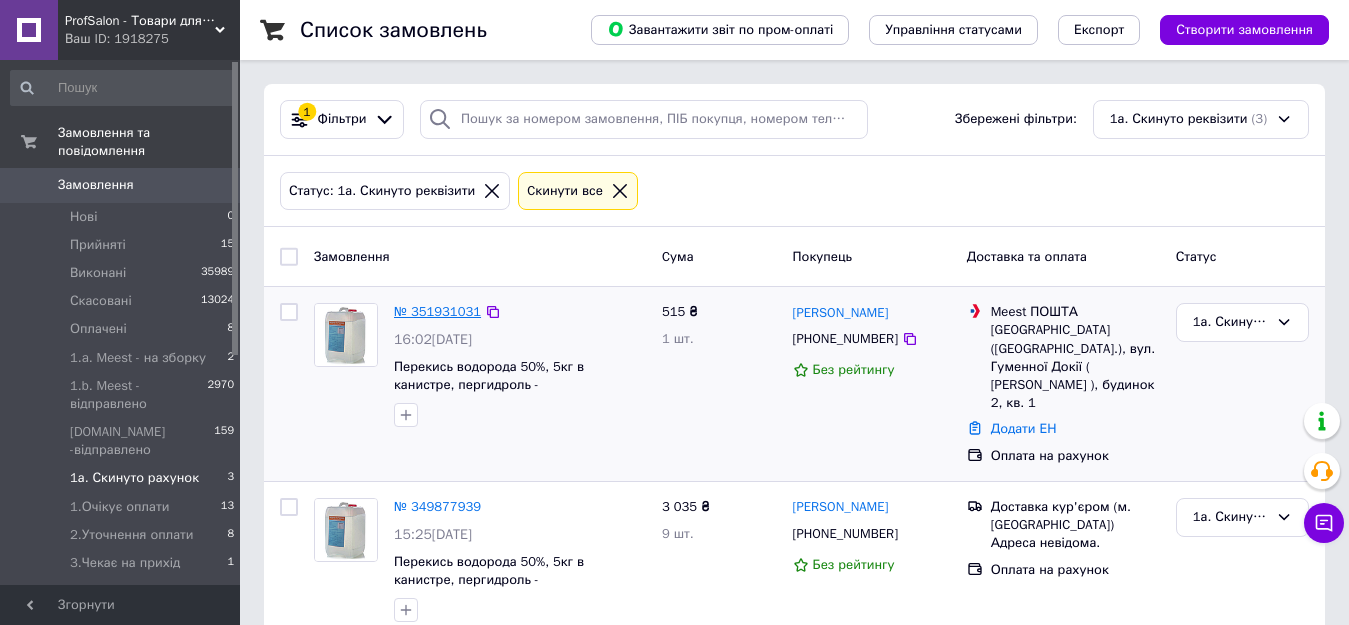 click on "№ 351931031" at bounding box center [437, 311] 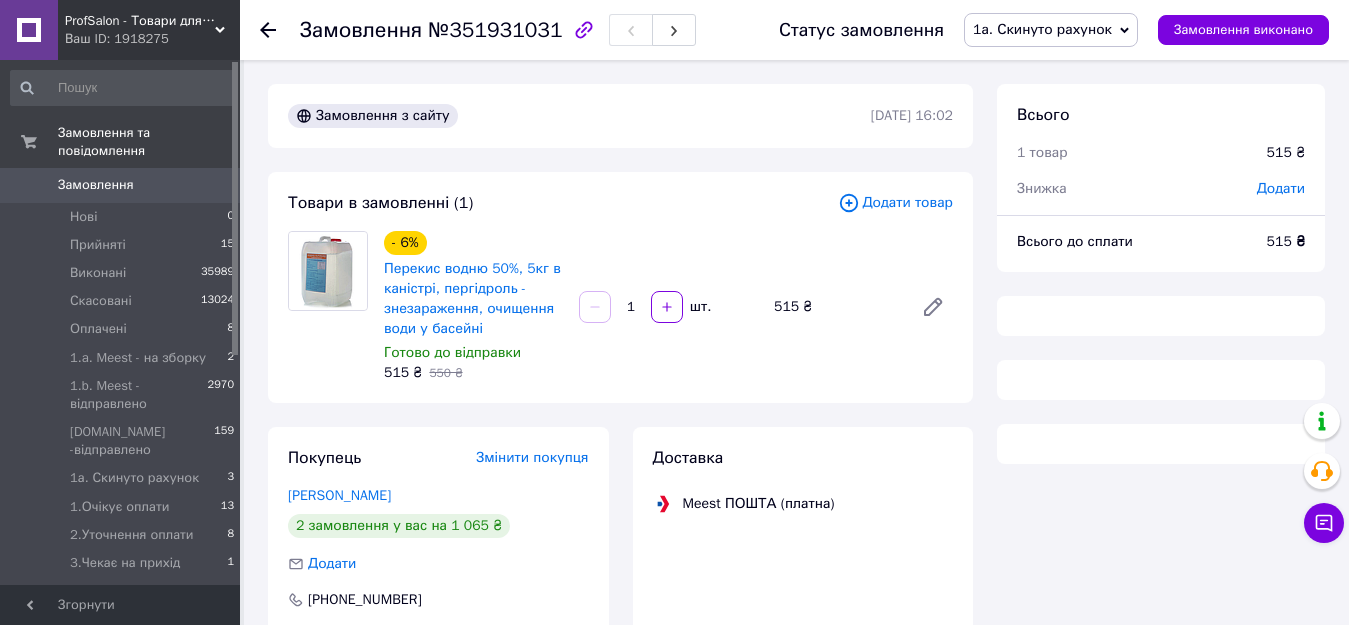 click on "1а. Скинуто рахунок" at bounding box center (1042, 29) 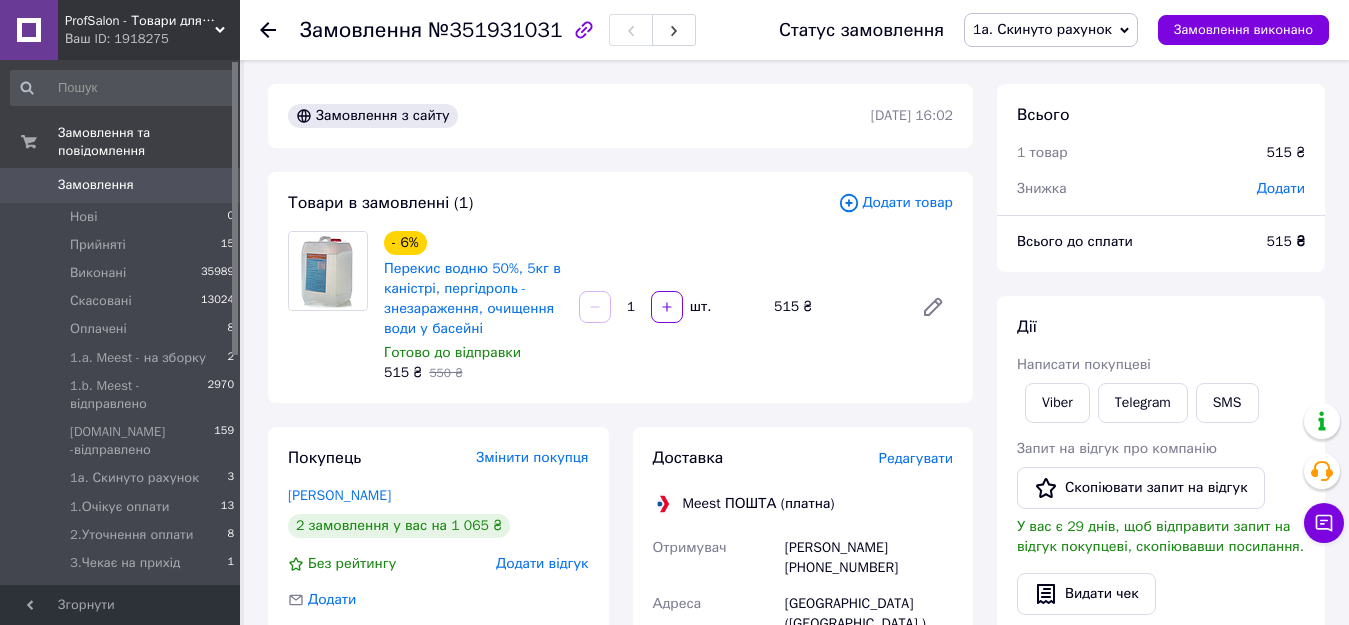 click on "1а. Скинуто рахунок" at bounding box center [1042, 29] 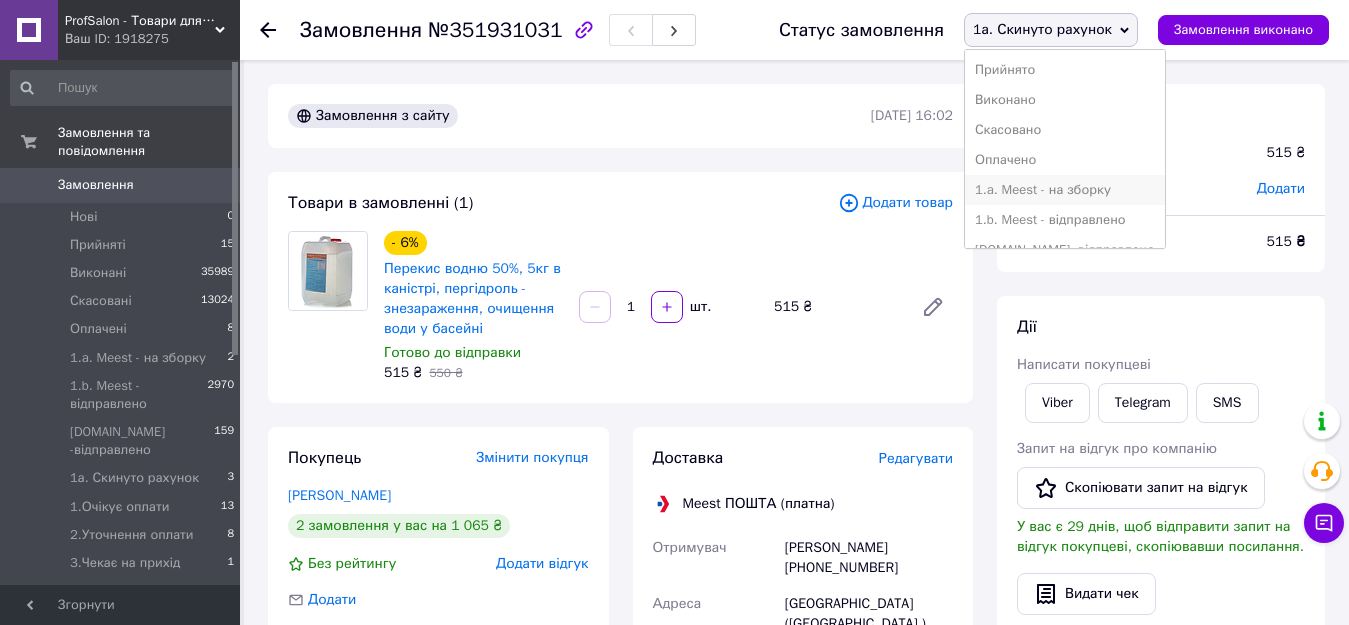 click on "1.a. Meest - на зборку" at bounding box center (1065, 190) 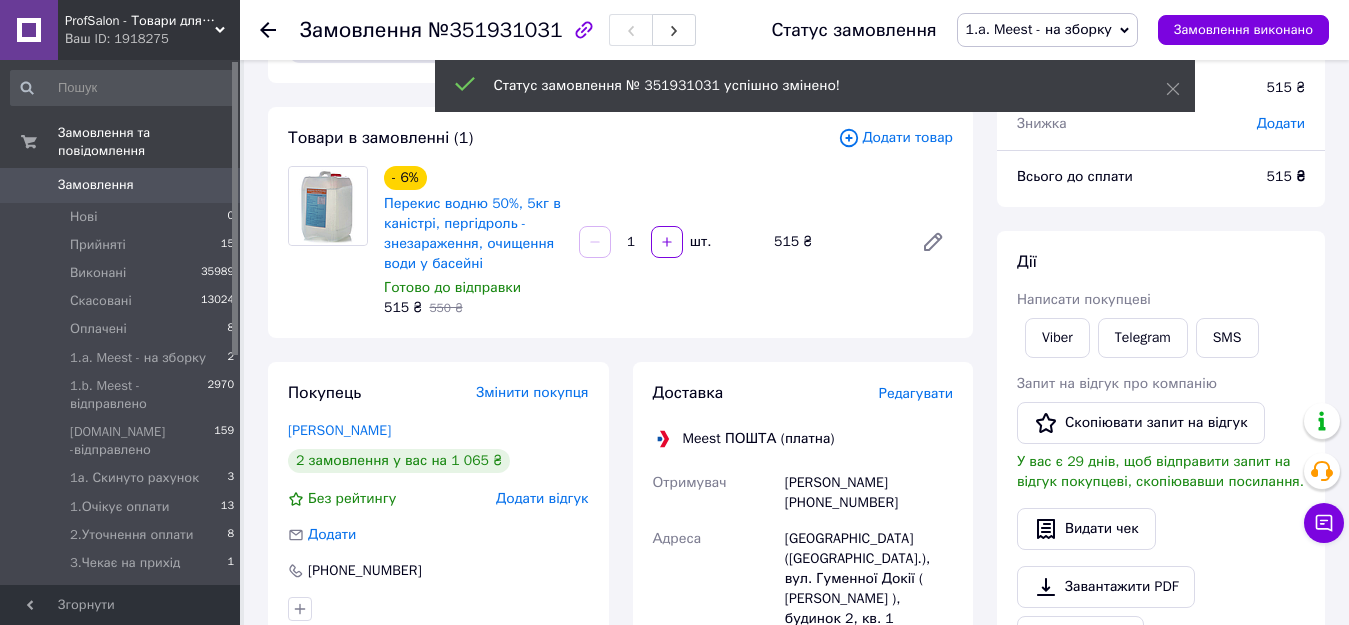 scroll, scrollTop: 200, scrollLeft: 0, axis: vertical 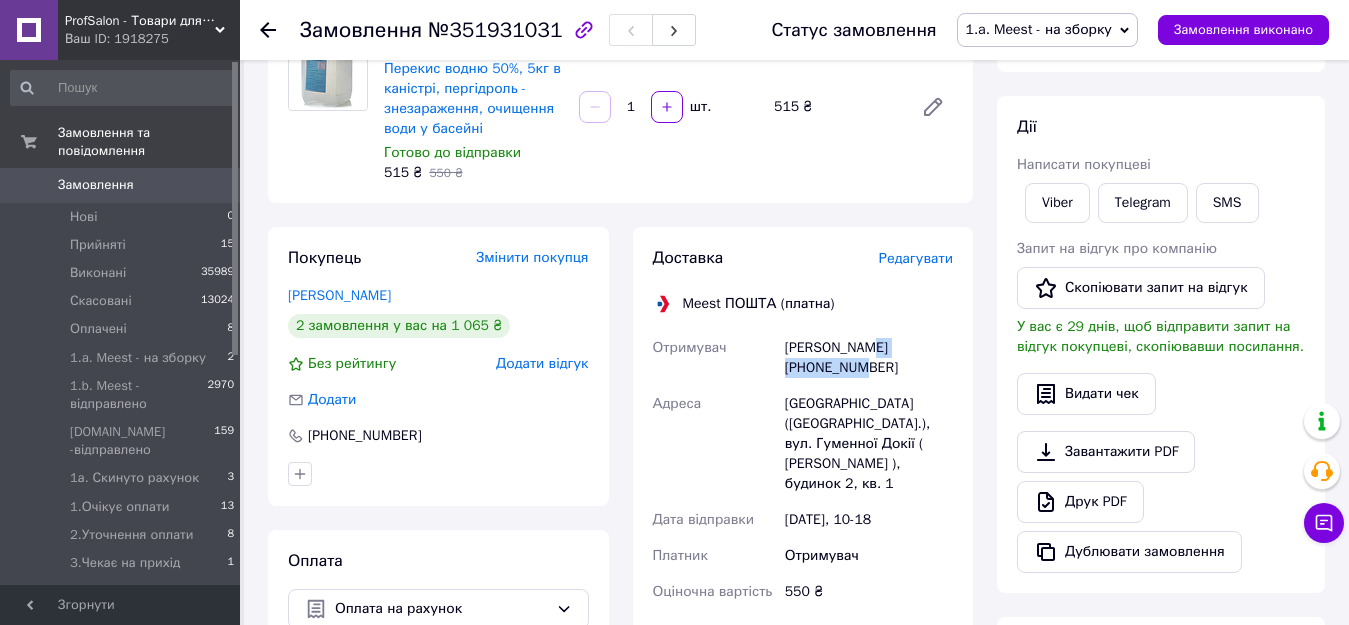drag, startPoint x: 883, startPoint y: 365, endPoint x: 787, endPoint y: 369, distance: 96.0833 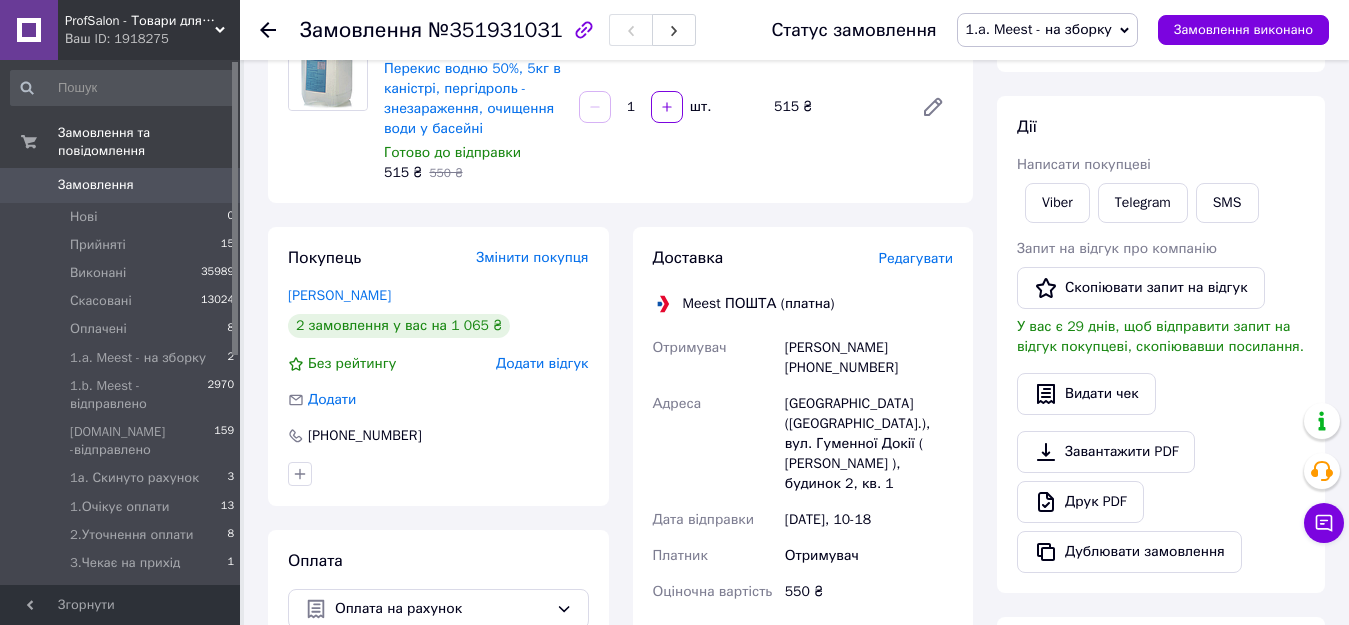 click on "1.a. Meest - на зборку" at bounding box center (1039, 29) 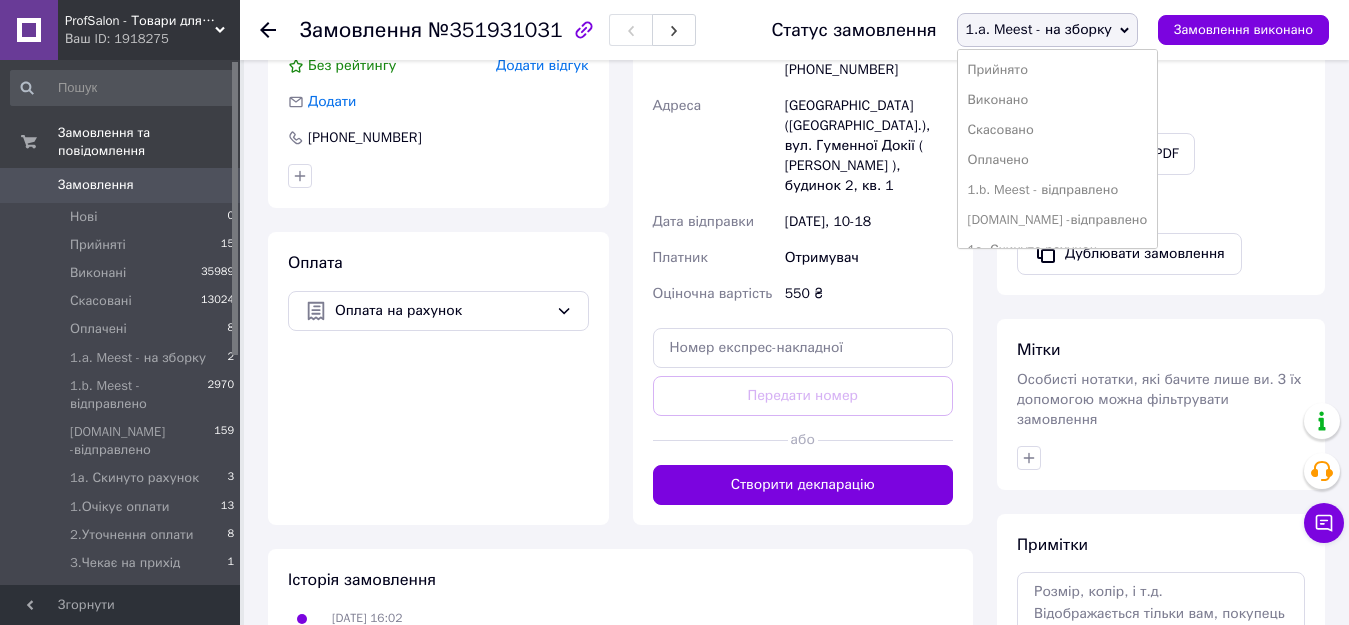 scroll, scrollTop: 500, scrollLeft: 0, axis: vertical 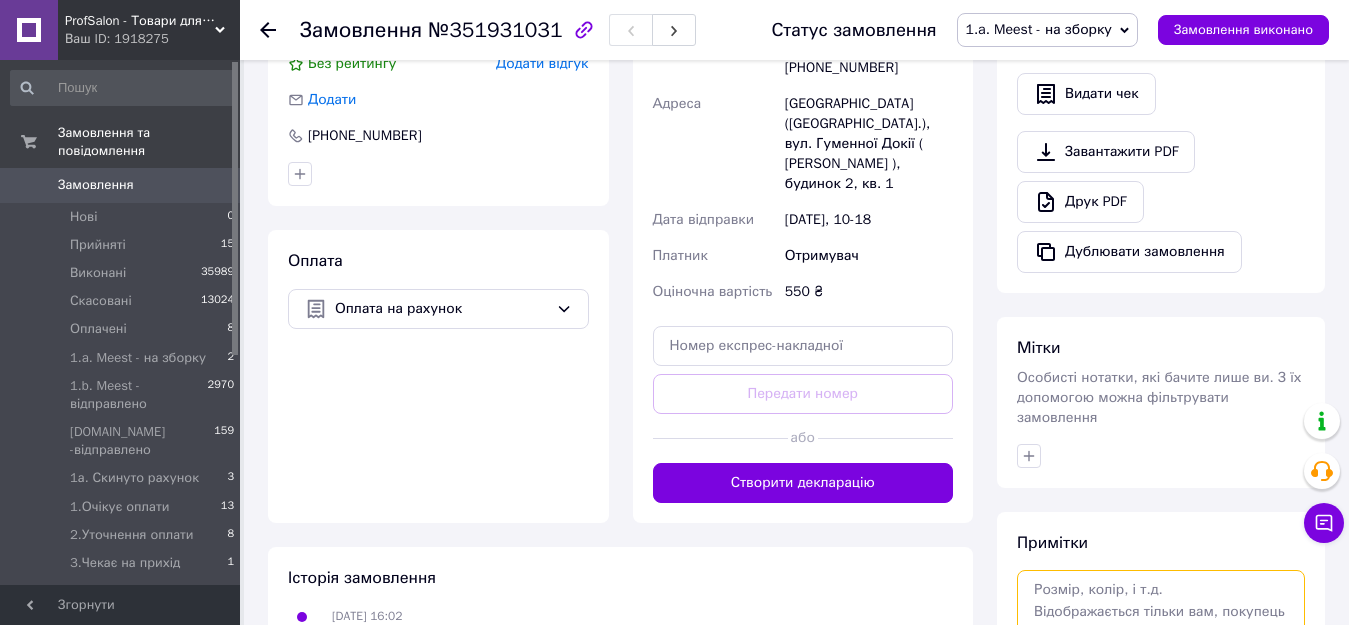 click at bounding box center (1161, 623) 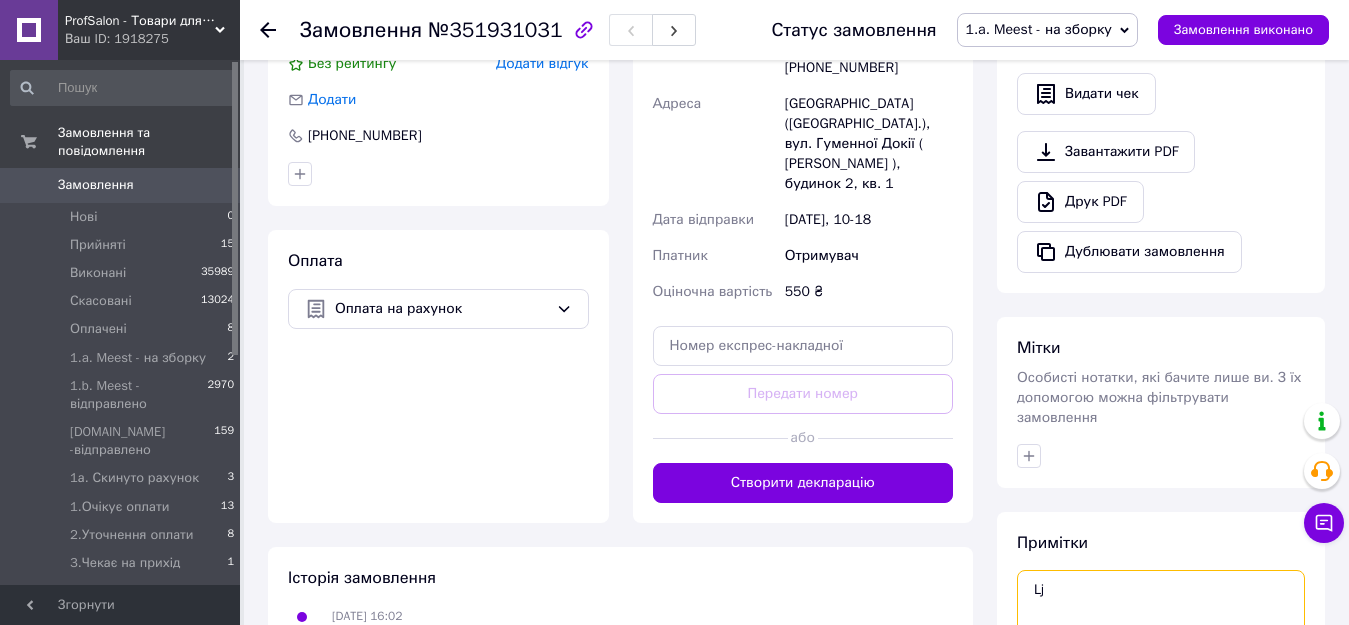 type on "L" 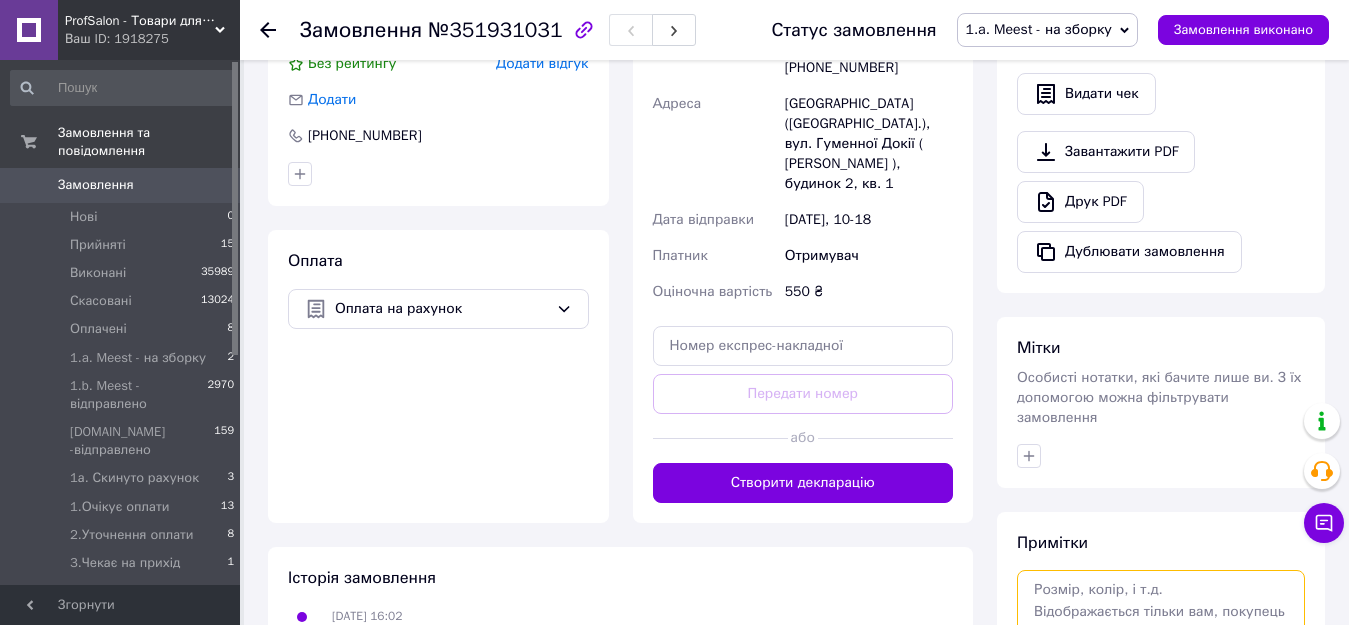 click at bounding box center [1161, 623] 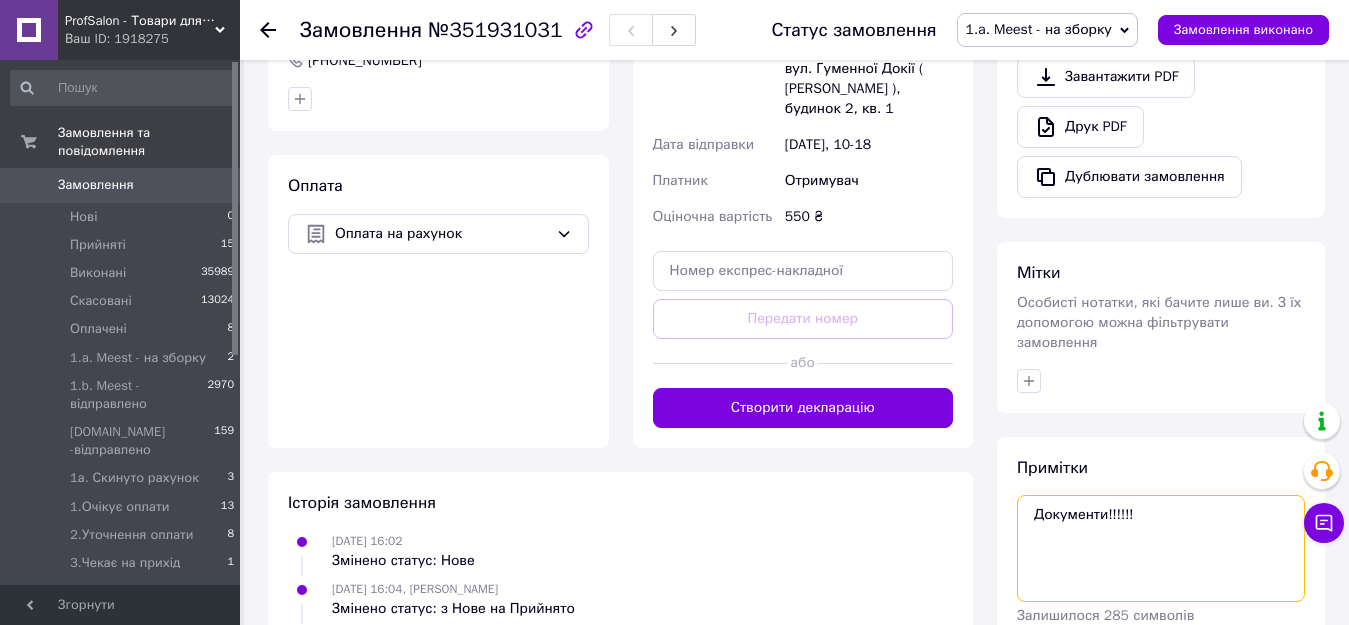 scroll, scrollTop: 669, scrollLeft: 0, axis: vertical 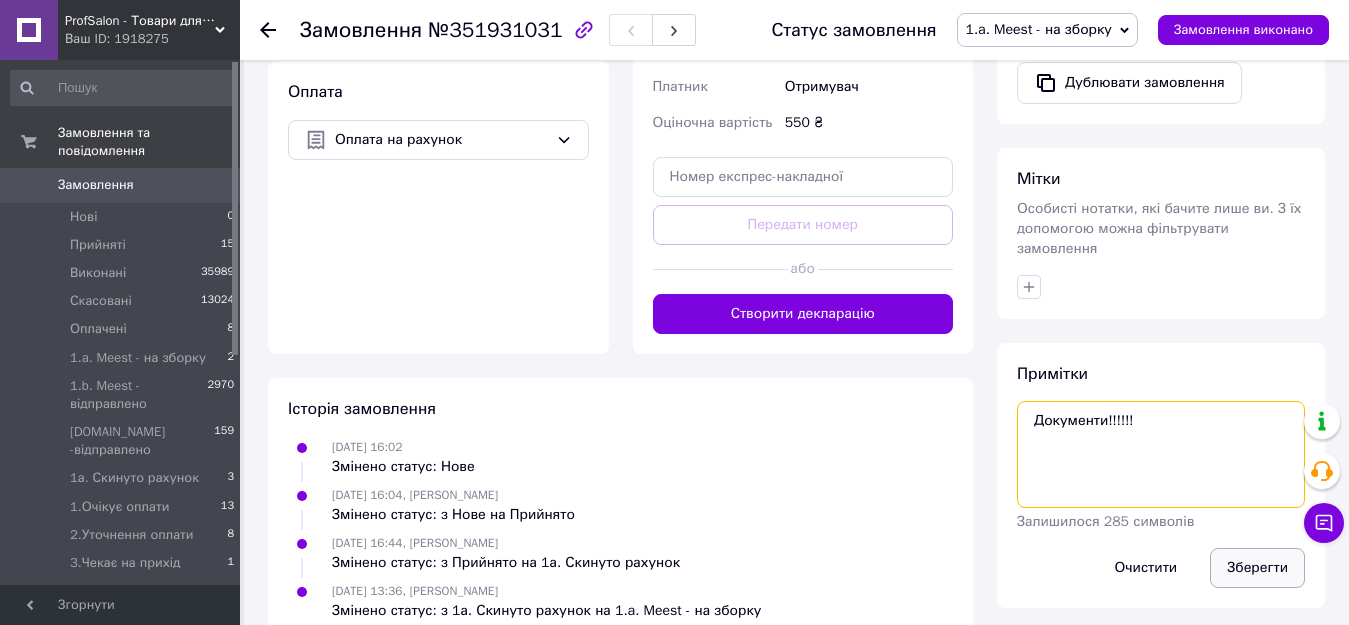 type on "Документи!!!!!!" 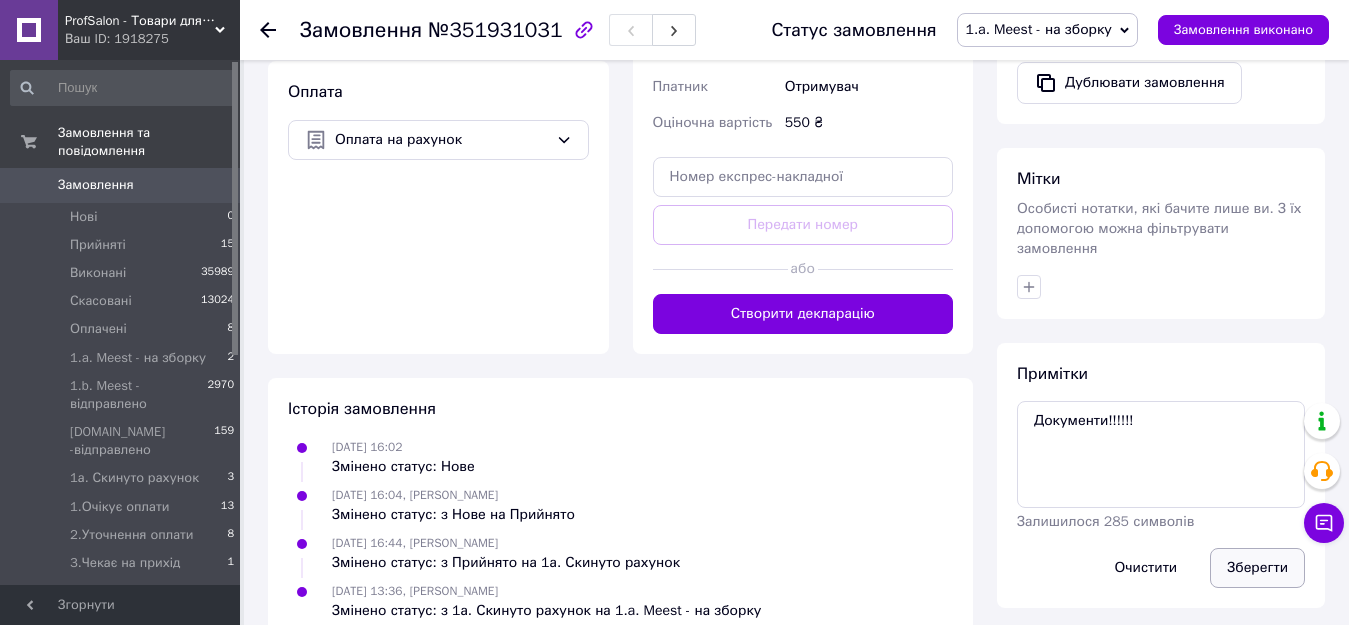 click on "Зберегти" at bounding box center [1257, 568] 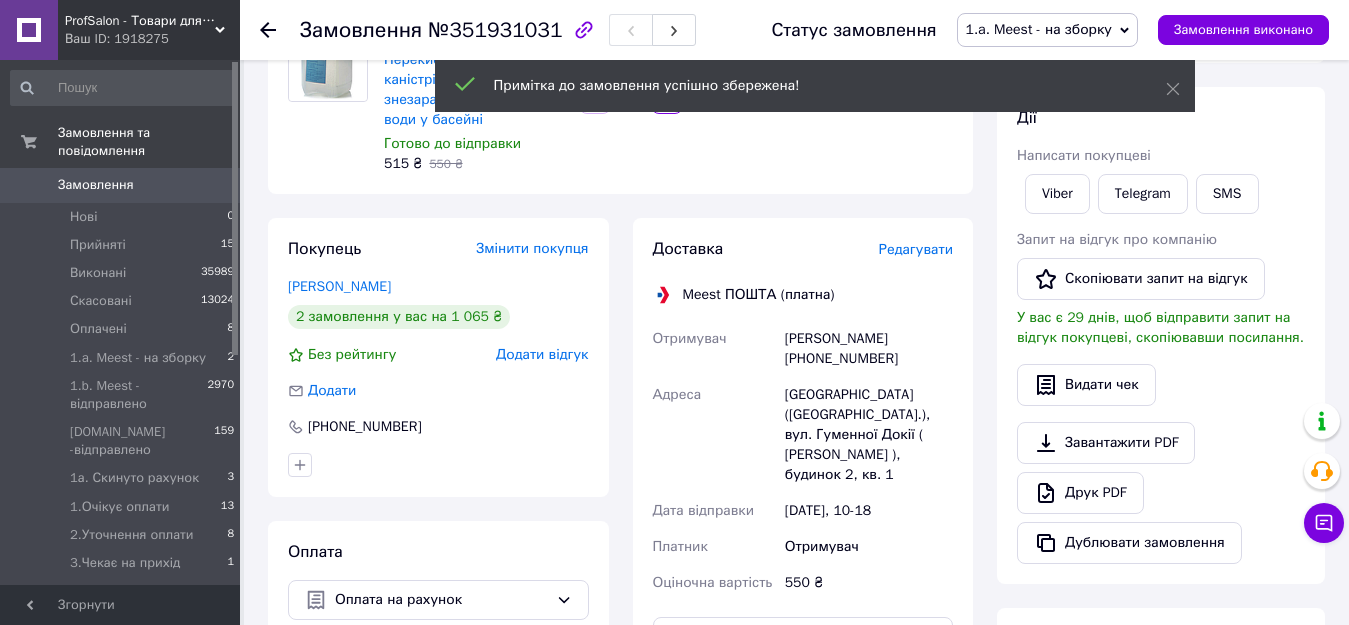 scroll, scrollTop: 169, scrollLeft: 0, axis: vertical 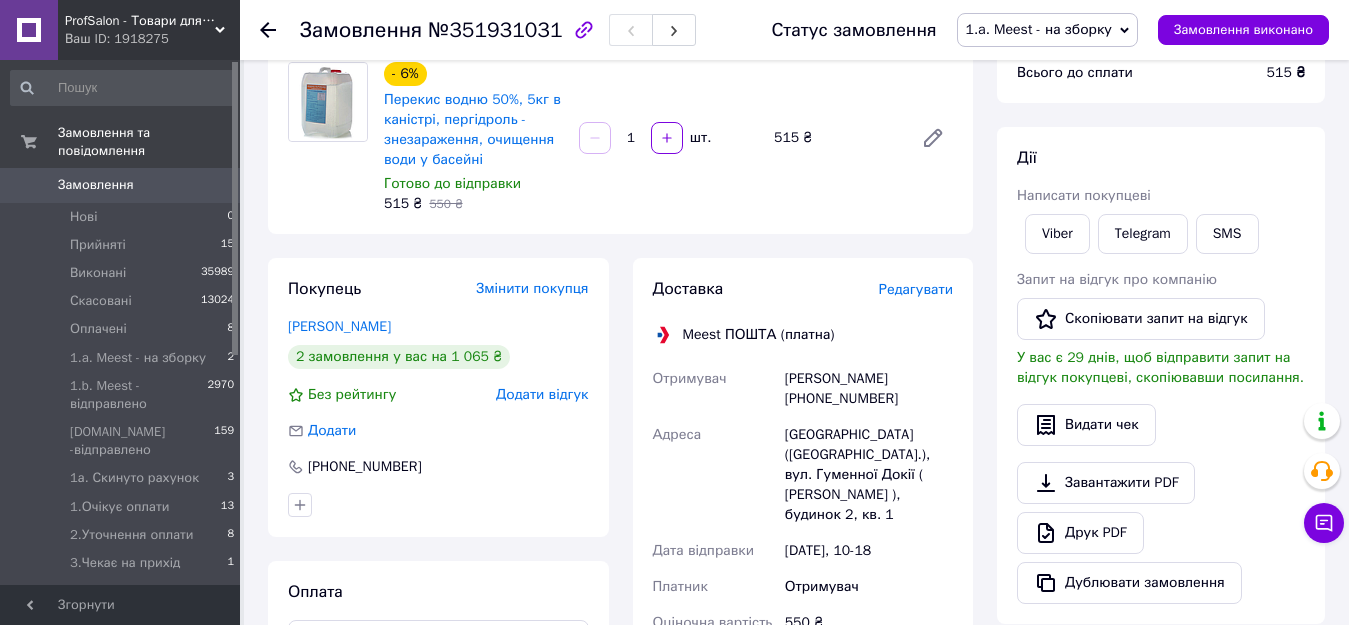 click on "1.a. Meest - на зборку" at bounding box center (1039, 29) 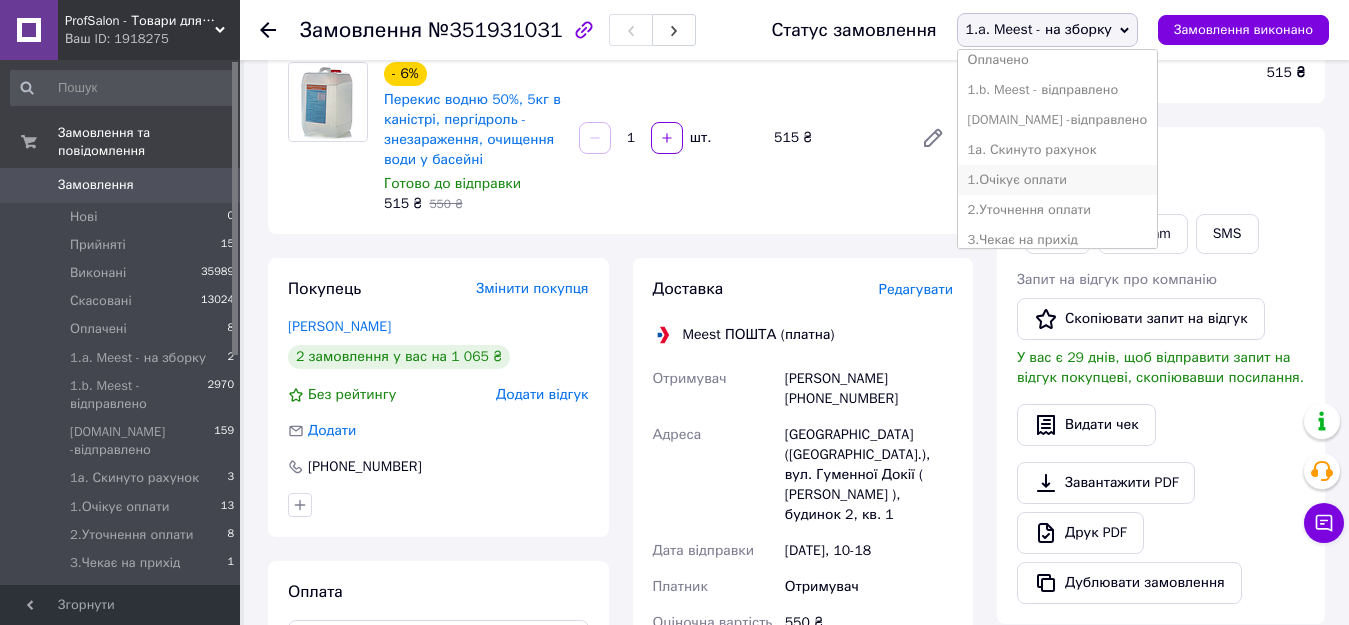 scroll, scrollTop: 200, scrollLeft: 0, axis: vertical 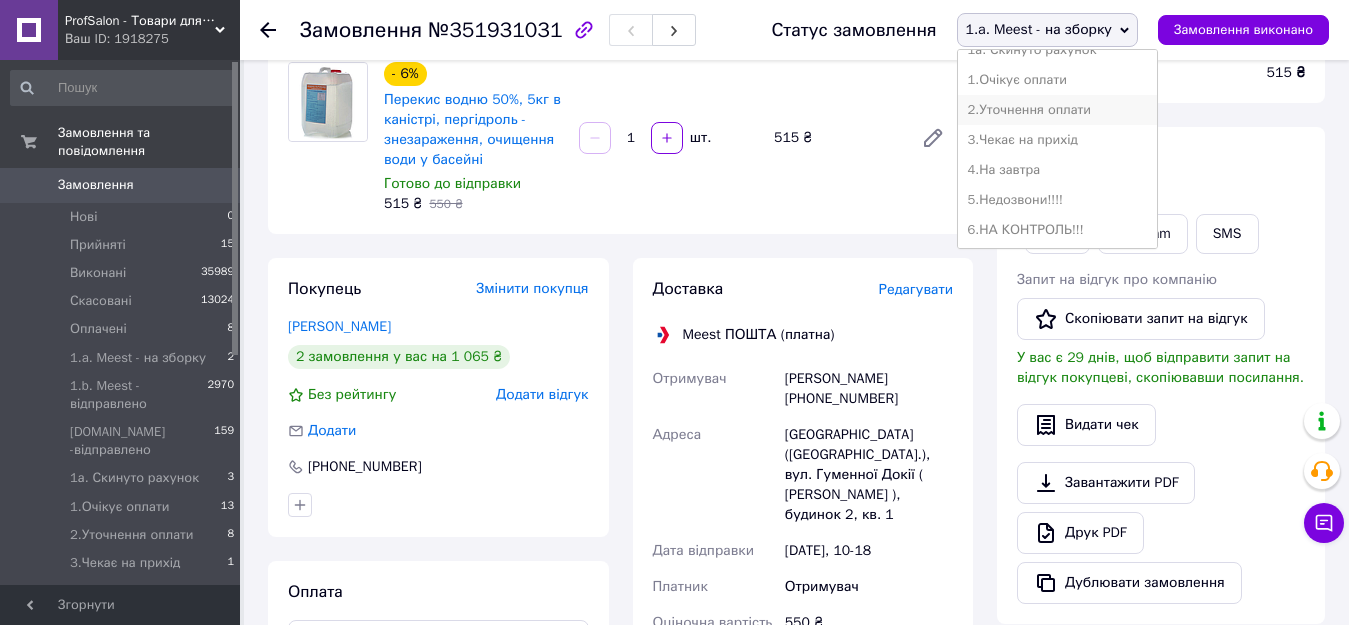 click on "2.Уточнення оплати" at bounding box center (1058, 110) 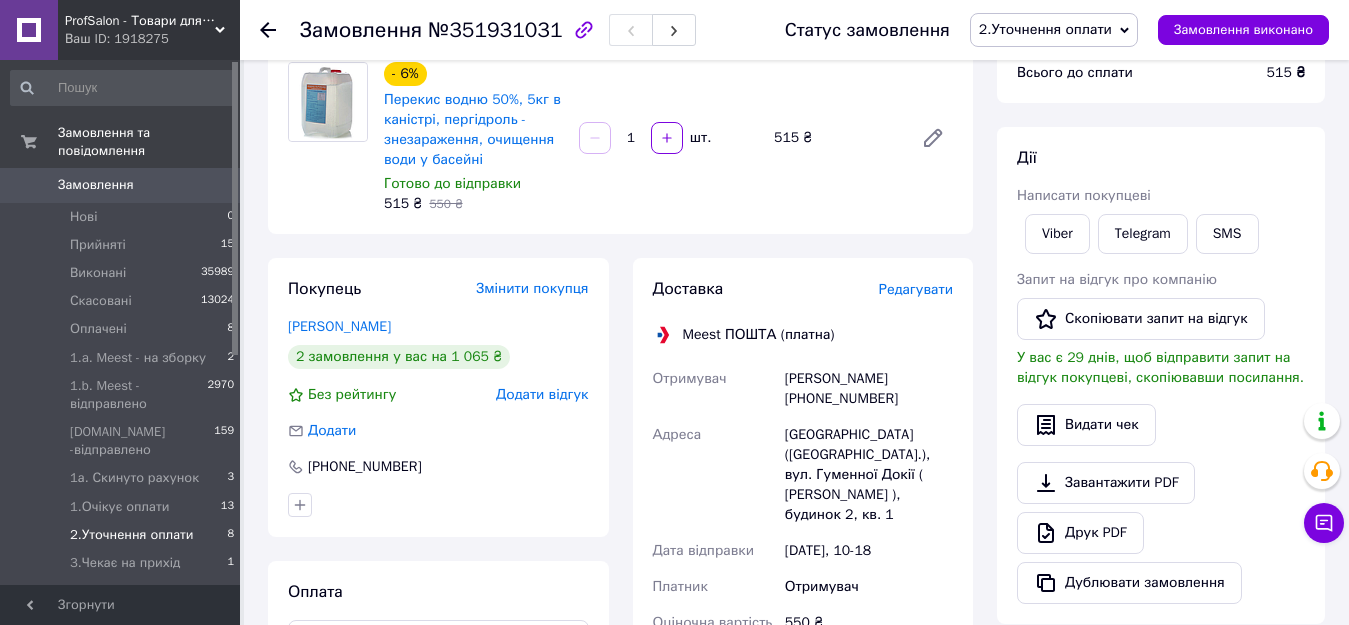 click on "2.Уточнення оплати 8" at bounding box center (123, 535) 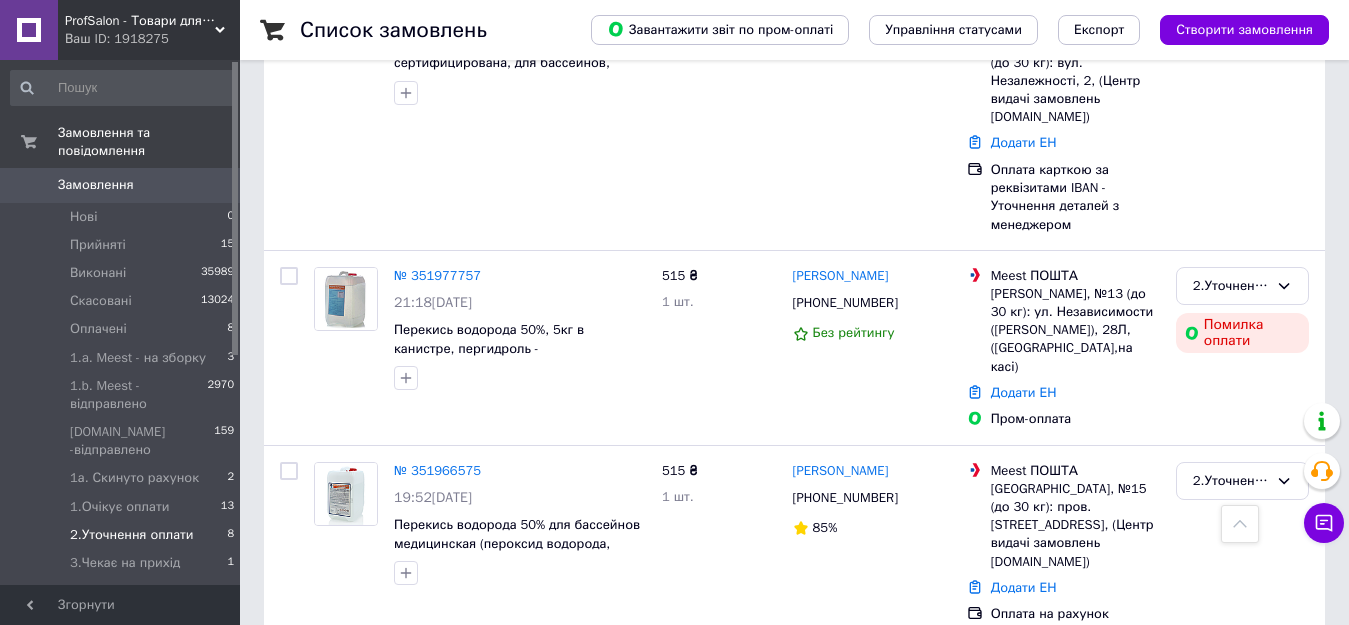 scroll, scrollTop: 1020, scrollLeft: 0, axis: vertical 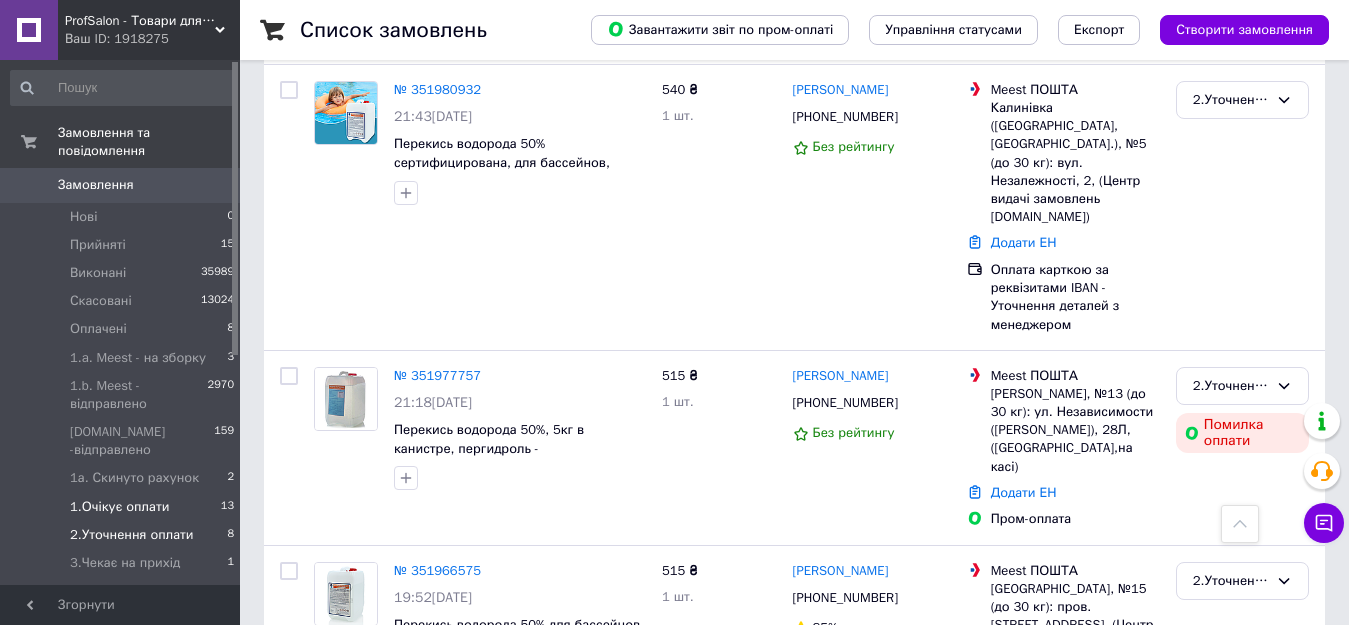 click on "1.Очікує оплати 13" at bounding box center [123, 507] 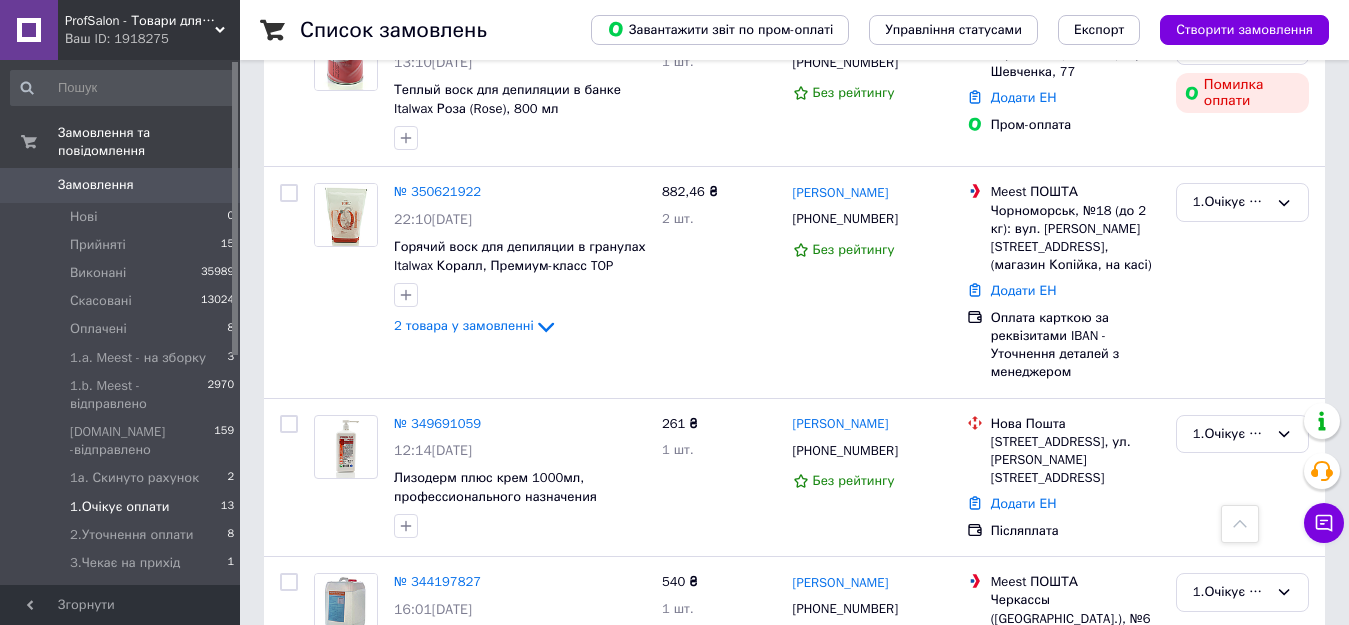 scroll, scrollTop: 2033, scrollLeft: 0, axis: vertical 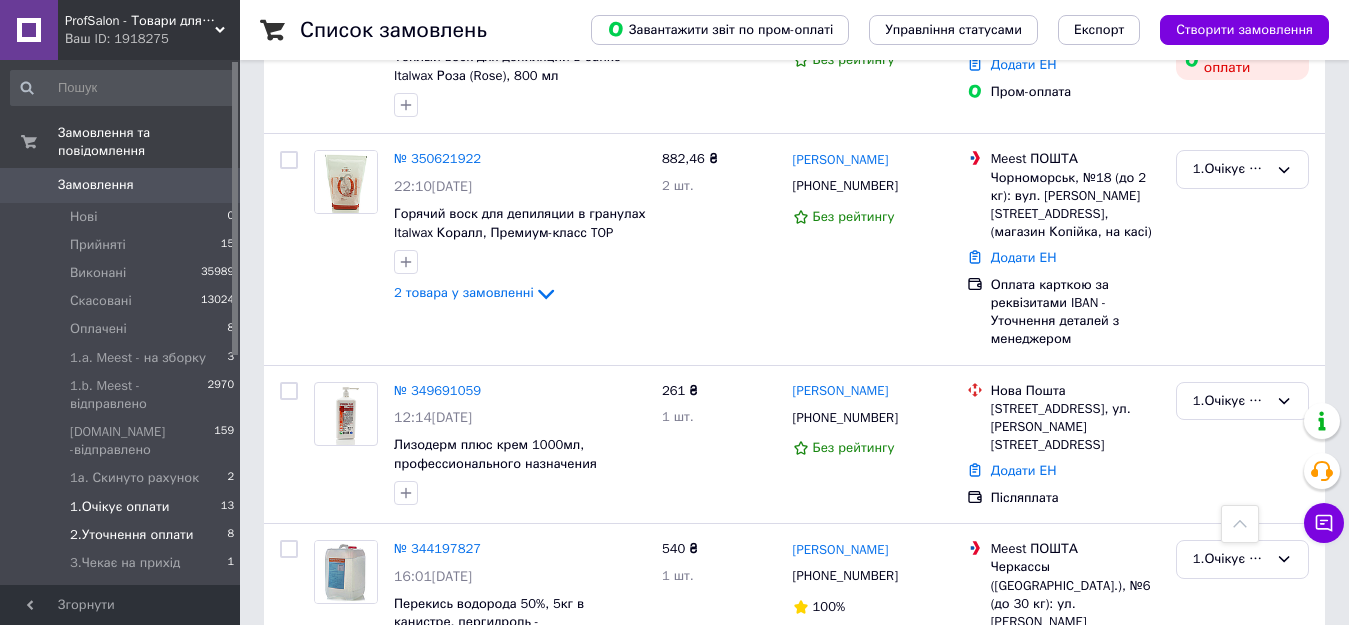 click on "2.Уточнення оплати" at bounding box center [132, 535] 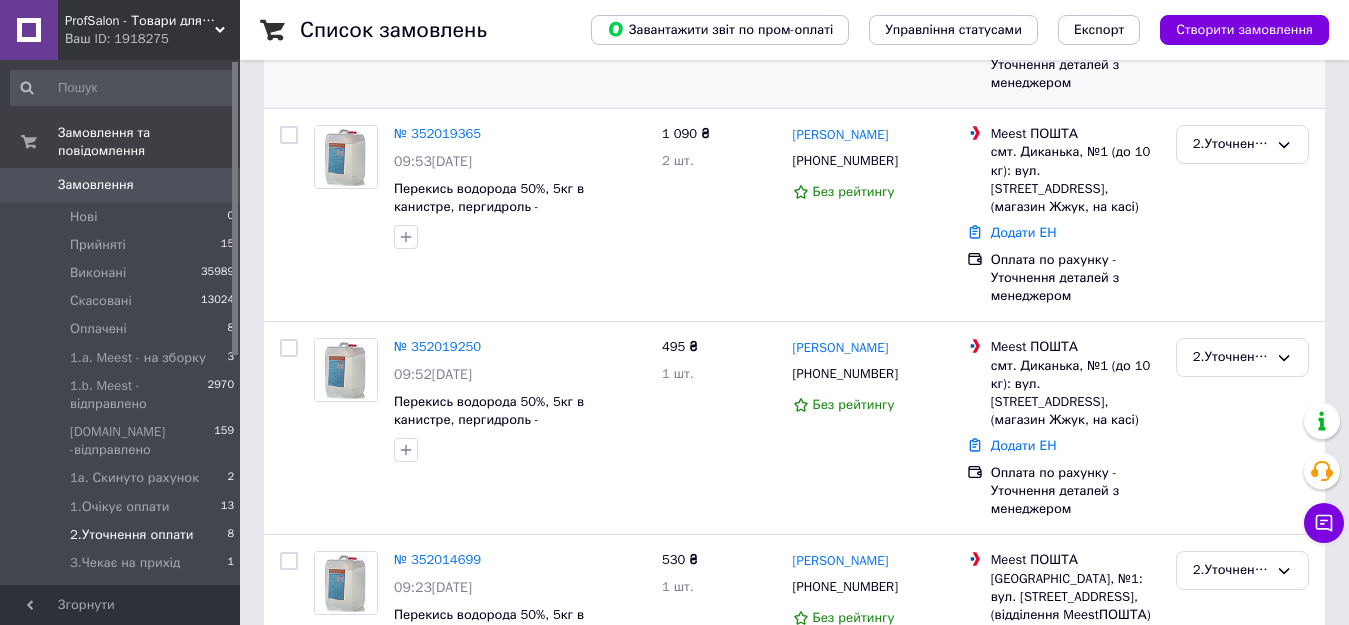 scroll, scrollTop: 400, scrollLeft: 0, axis: vertical 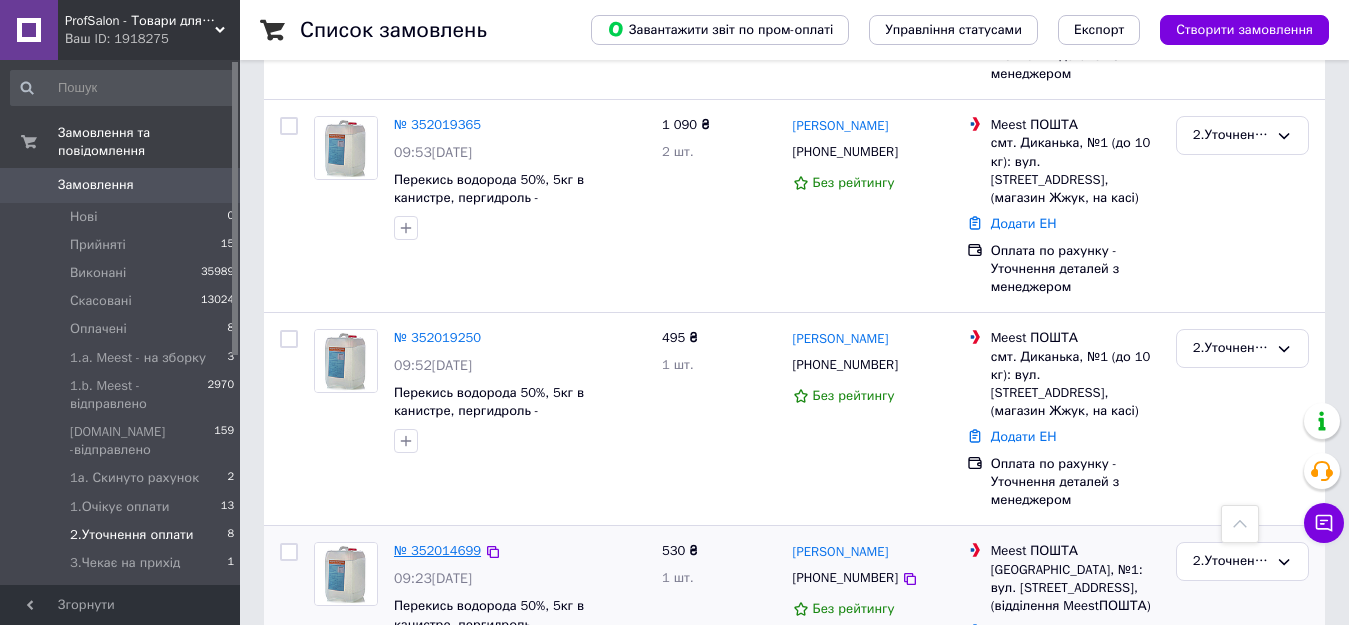 click on "№ 352014699" at bounding box center (437, 550) 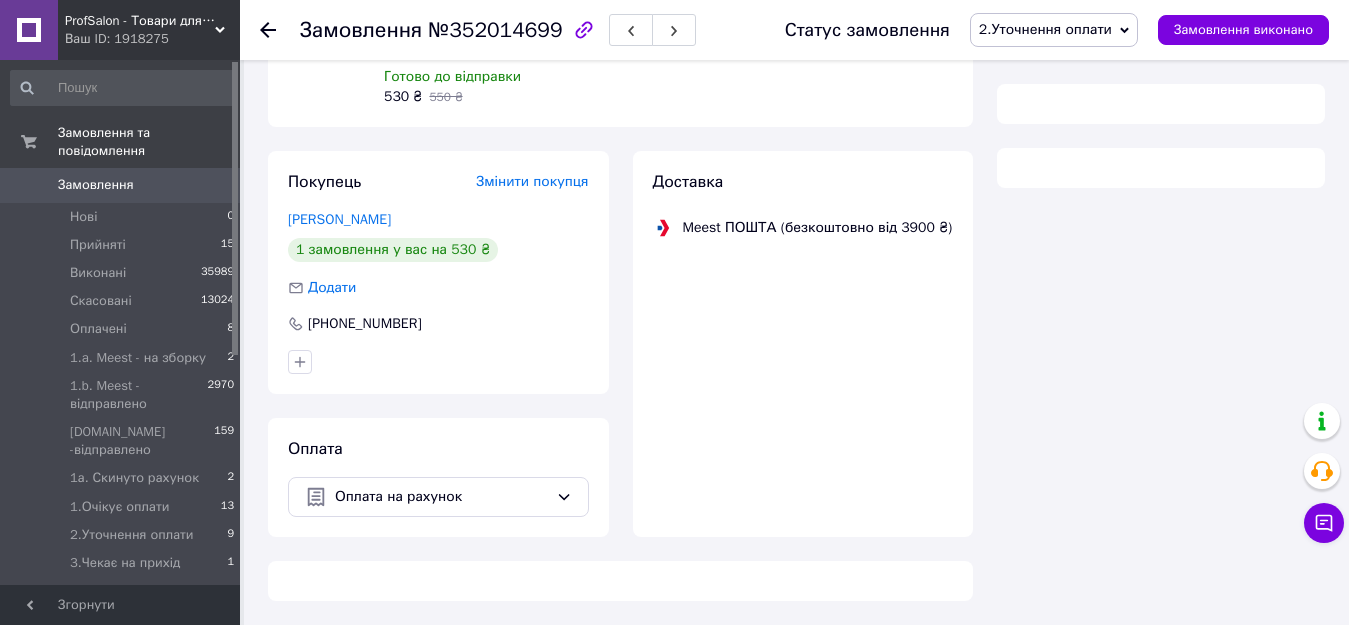 scroll, scrollTop: 400, scrollLeft: 0, axis: vertical 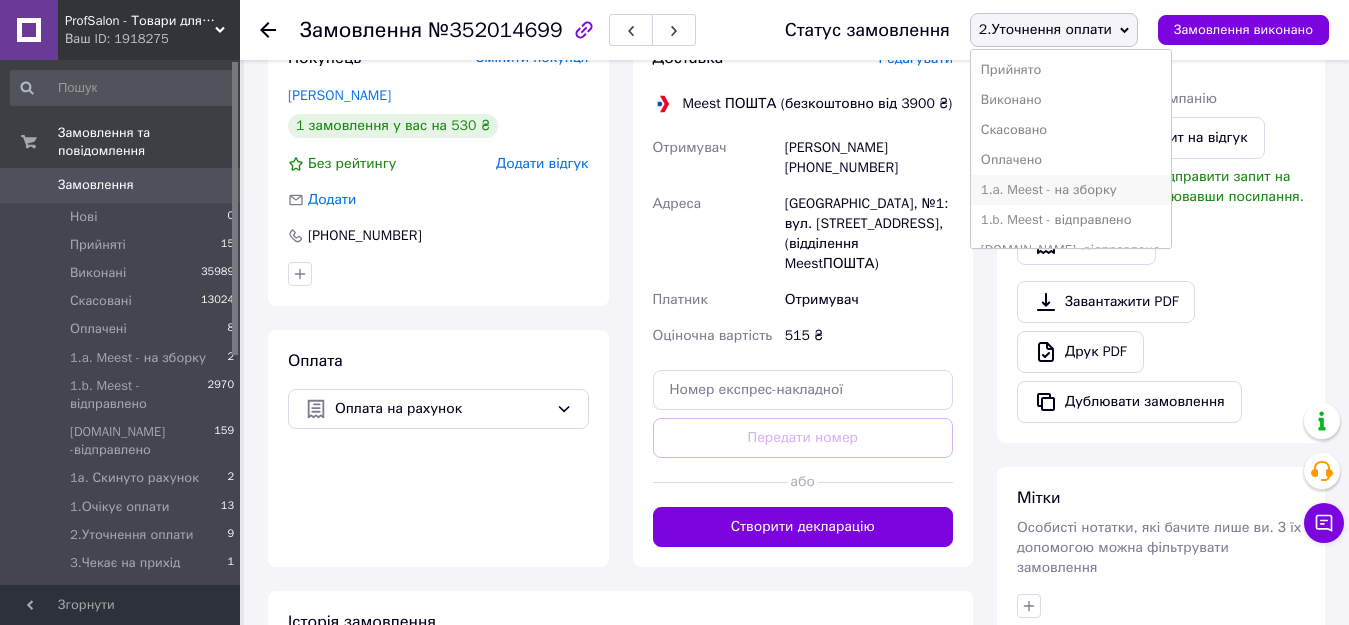 click on "1.a. Meest - на зборку" at bounding box center [1071, 190] 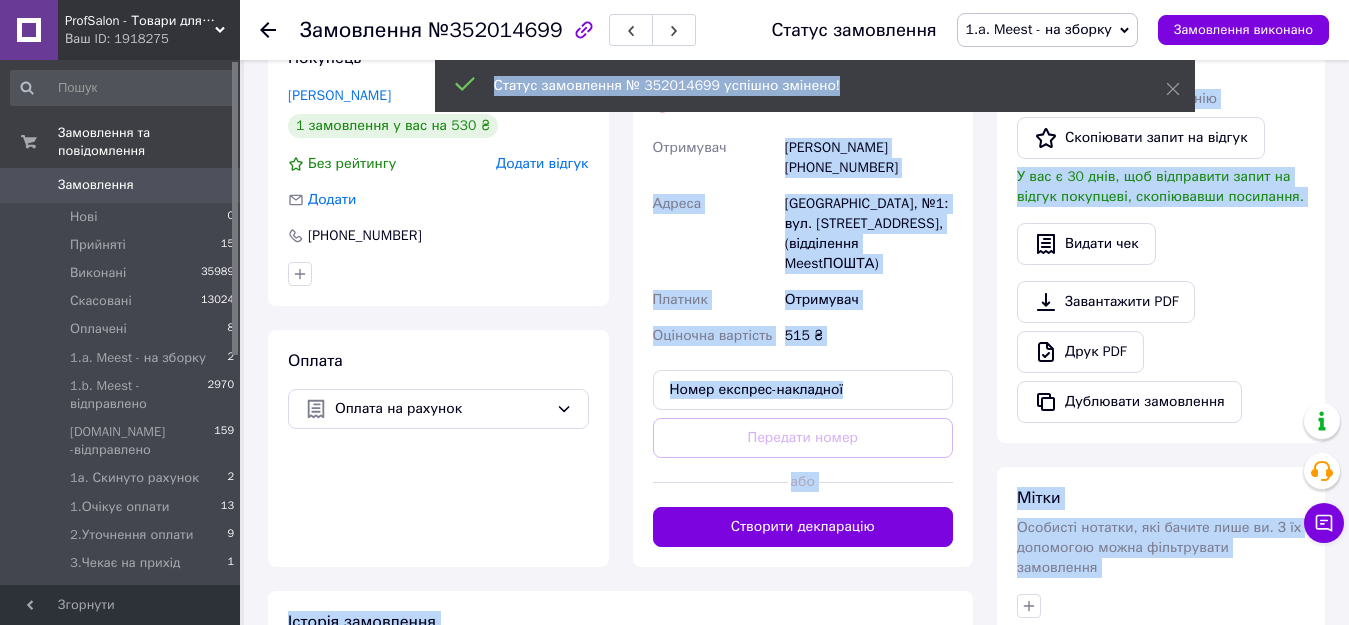drag, startPoint x: 890, startPoint y: 166, endPoint x: 777, endPoint y: 166, distance: 113 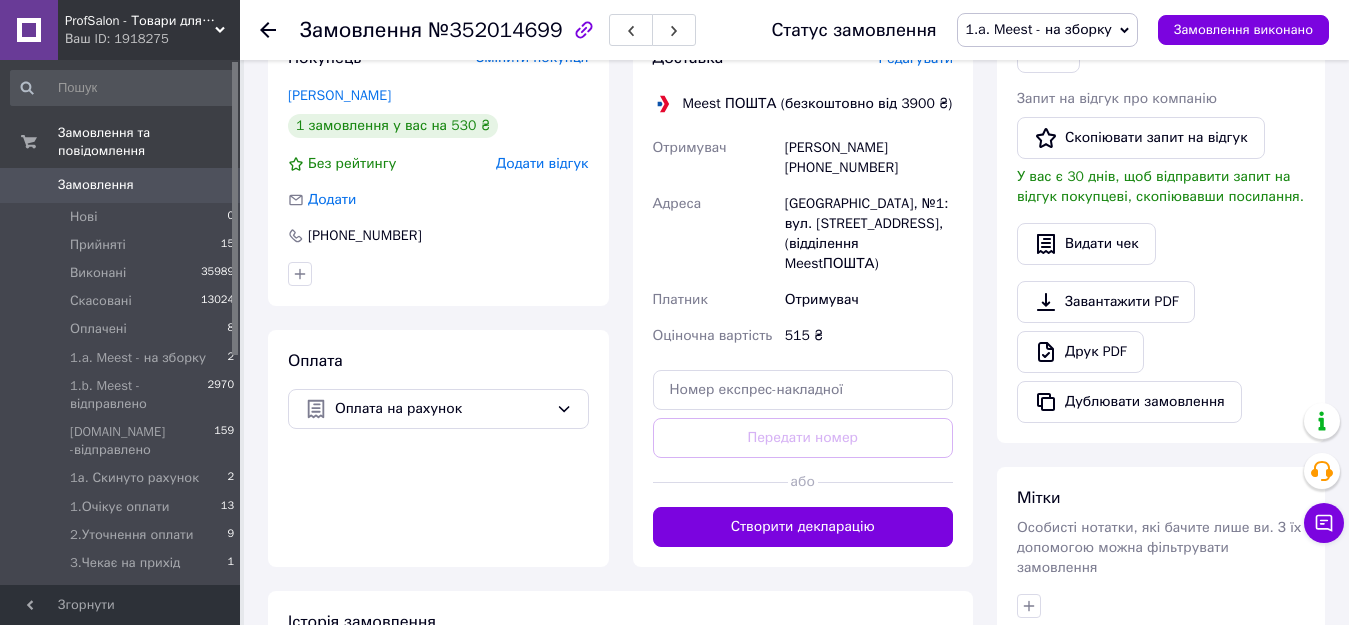 drag, startPoint x: 890, startPoint y: 169, endPoint x: 785, endPoint y: 173, distance: 105.076164 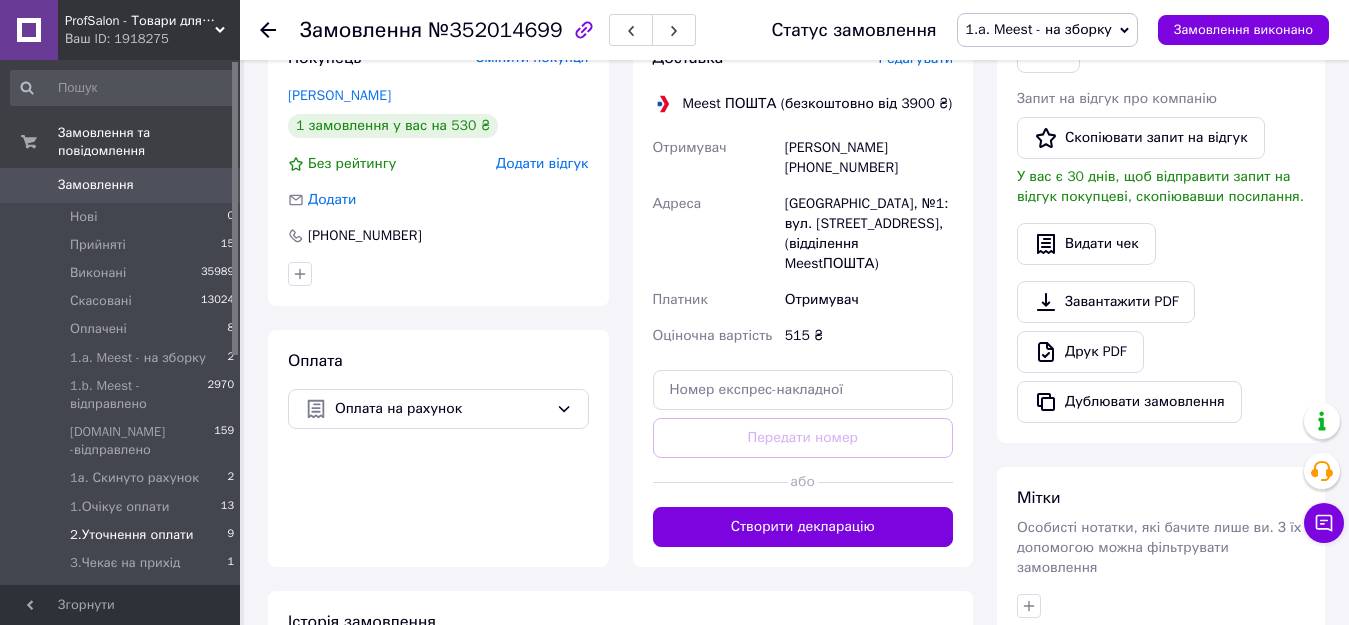 click on "2.Уточнення оплати" at bounding box center [132, 535] 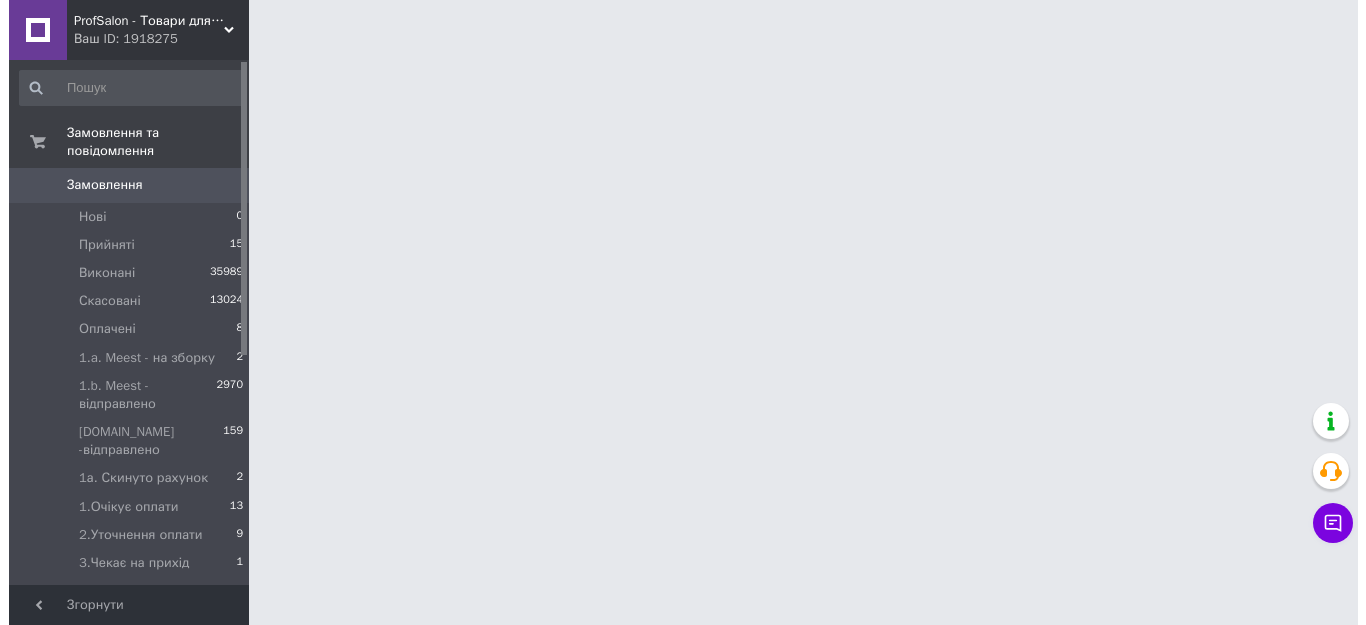 scroll, scrollTop: 0, scrollLeft: 0, axis: both 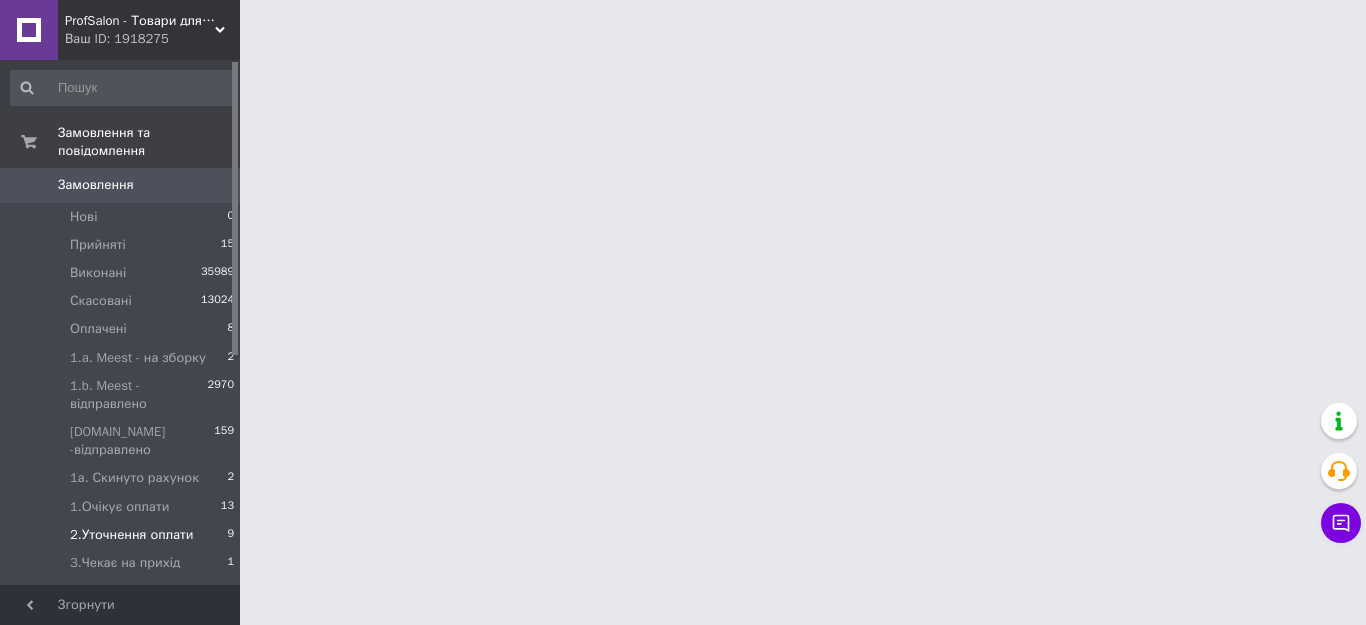 click on "2.Уточнення оплати" at bounding box center [132, 535] 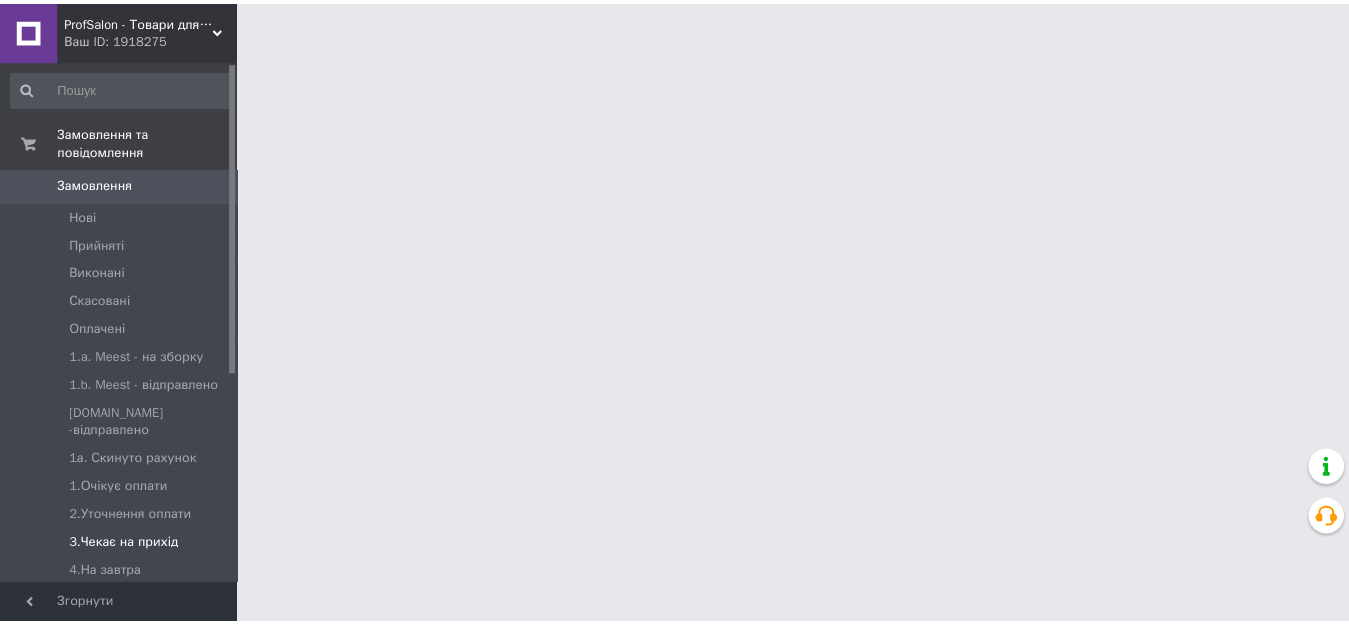 scroll, scrollTop: 0, scrollLeft: 0, axis: both 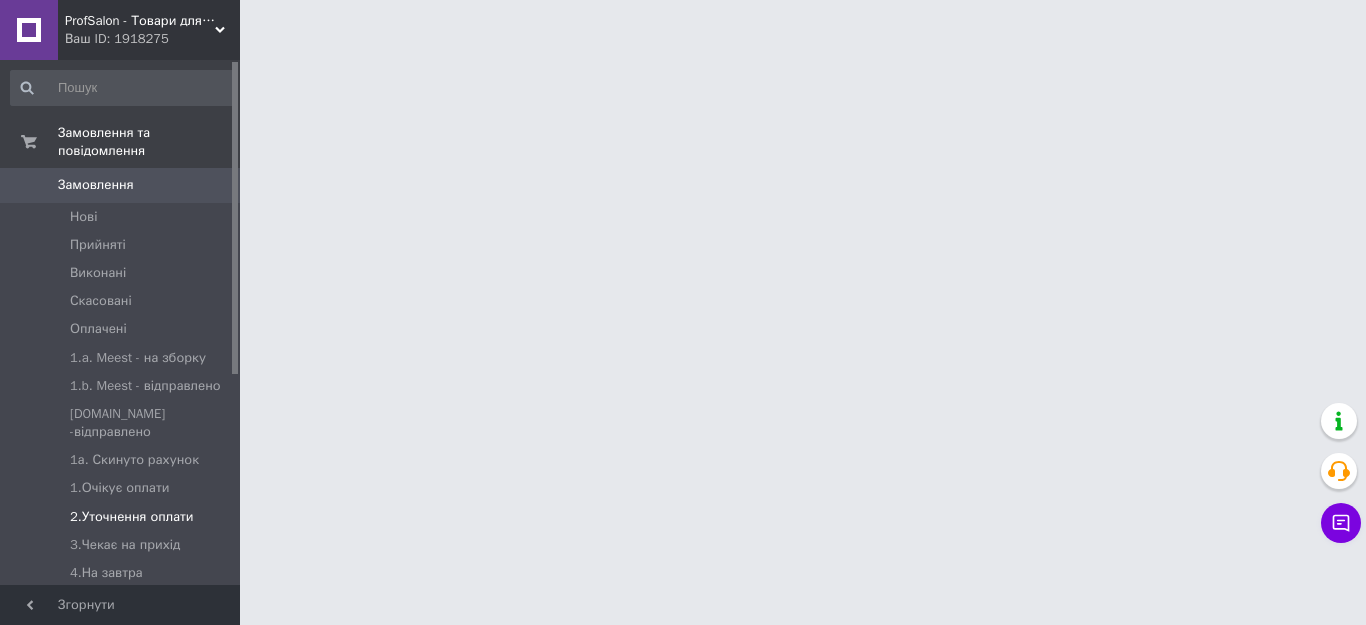 click on "2.Уточнення оплати" at bounding box center [132, 517] 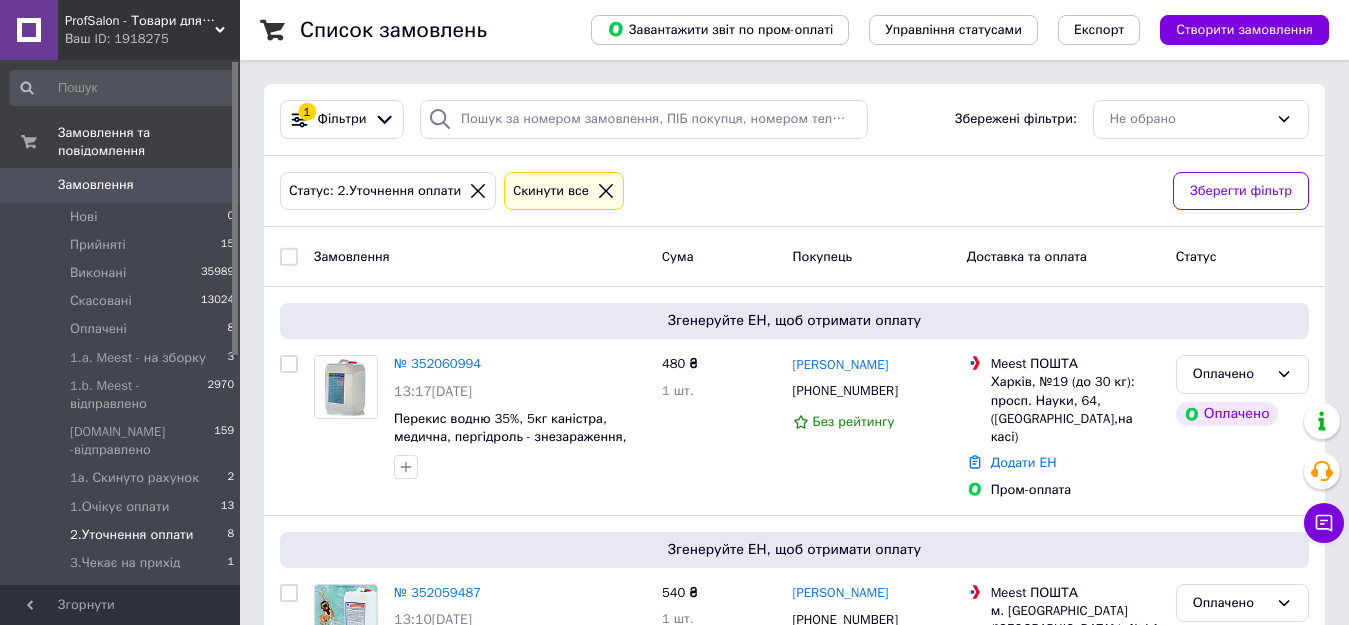 click on "2.Уточнення оплати" at bounding box center [132, 535] 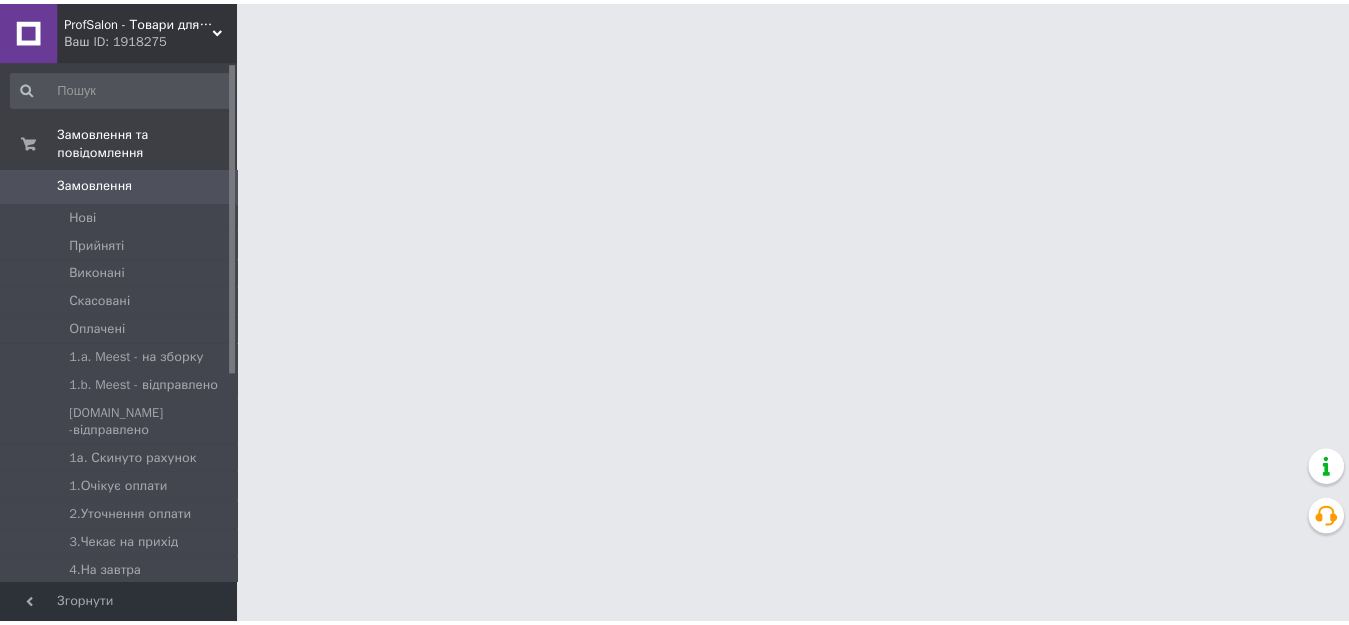 scroll, scrollTop: 0, scrollLeft: 0, axis: both 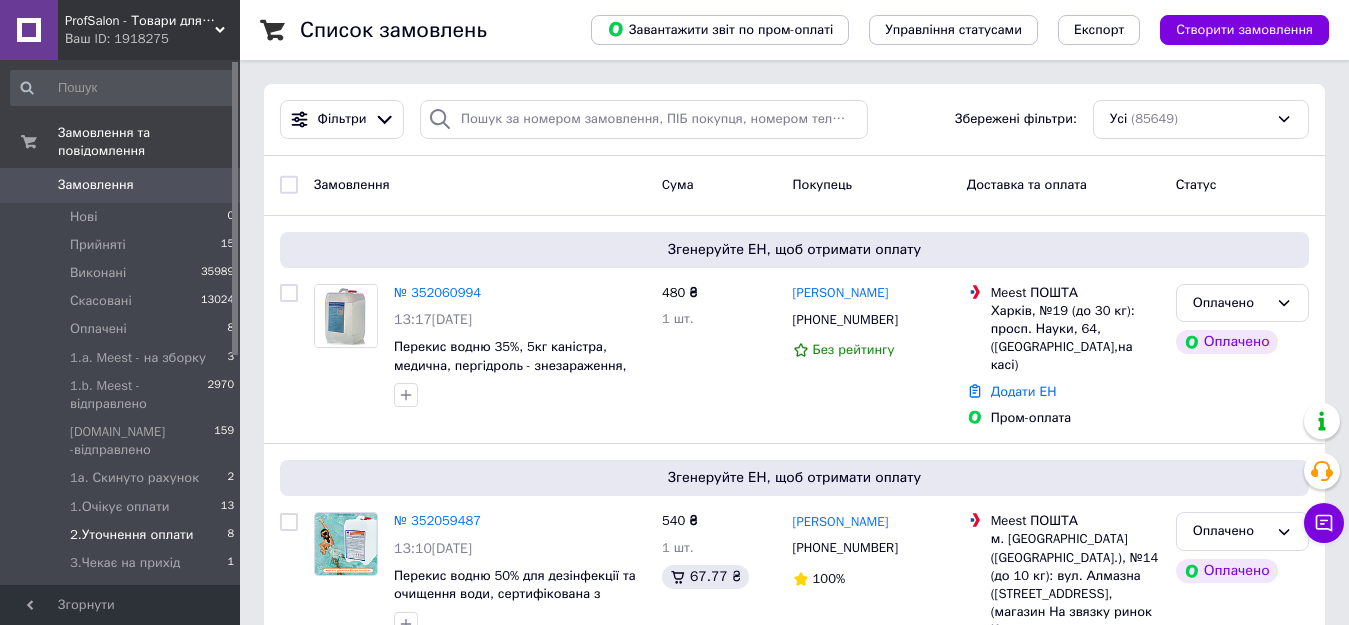 click on "2.Уточнення оплати" at bounding box center (132, 535) 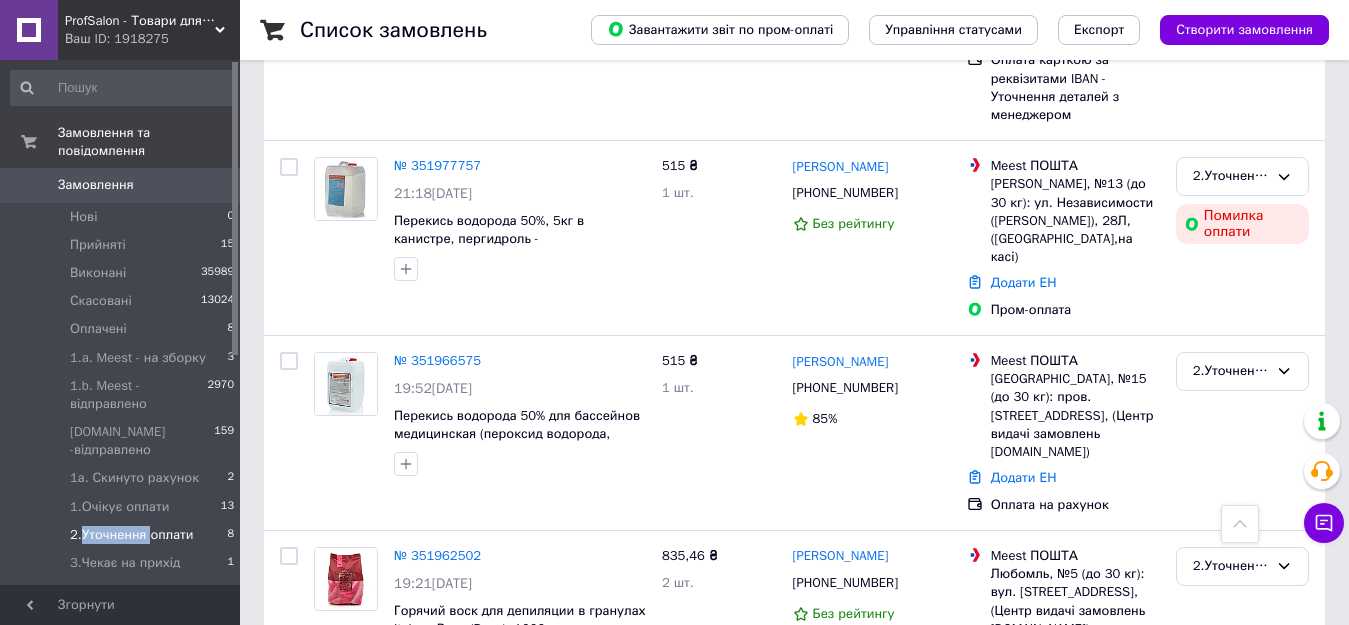 scroll, scrollTop: 1100, scrollLeft: 0, axis: vertical 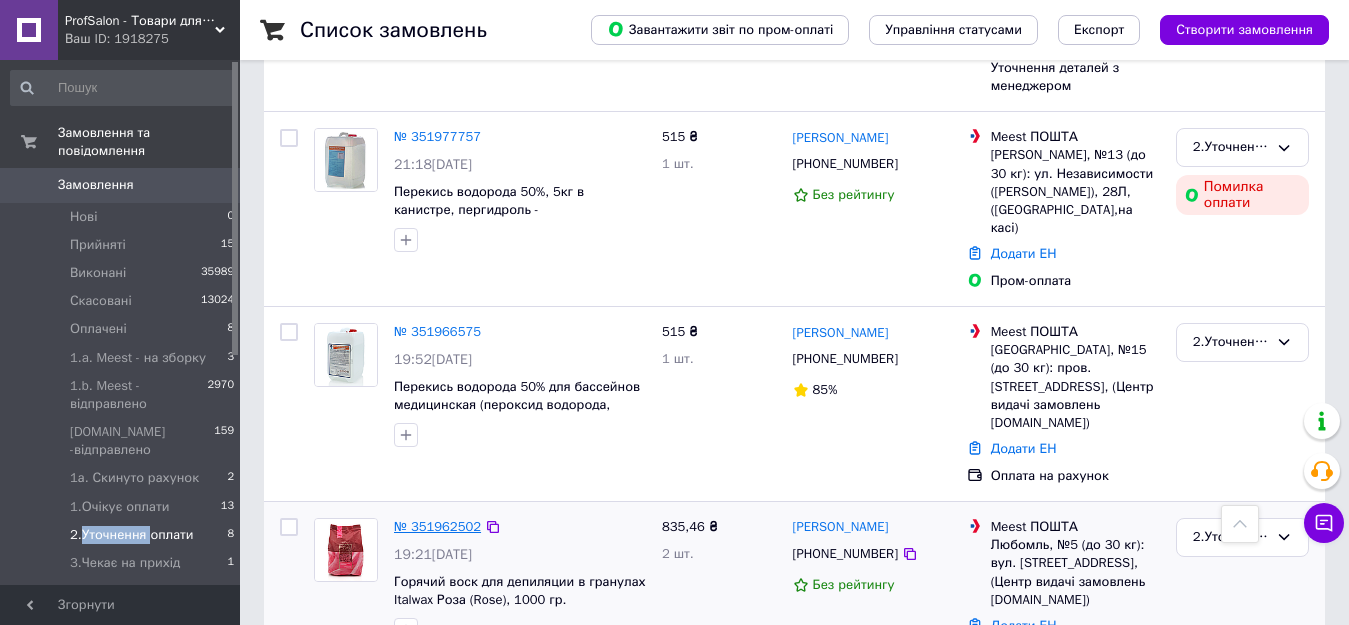 click on "№ 351962502" at bounding box center (437, 526) 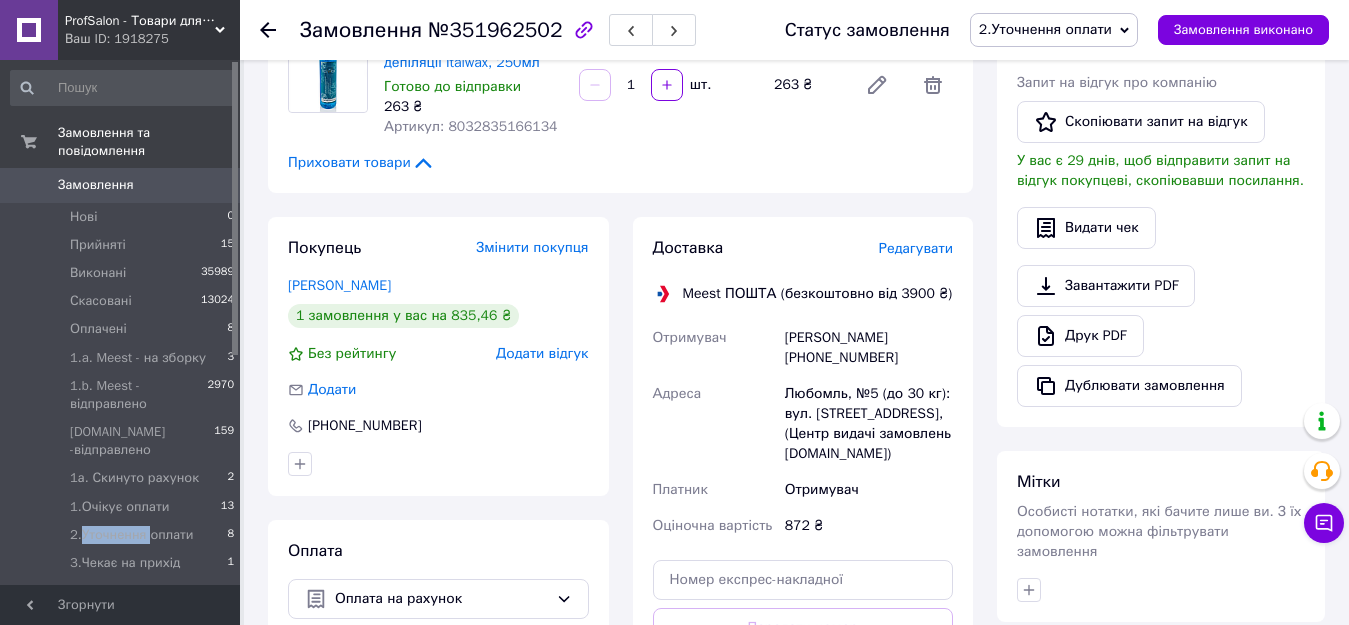 scroll, scrollTop: 400, scrollLeft: 0, axis: vertical 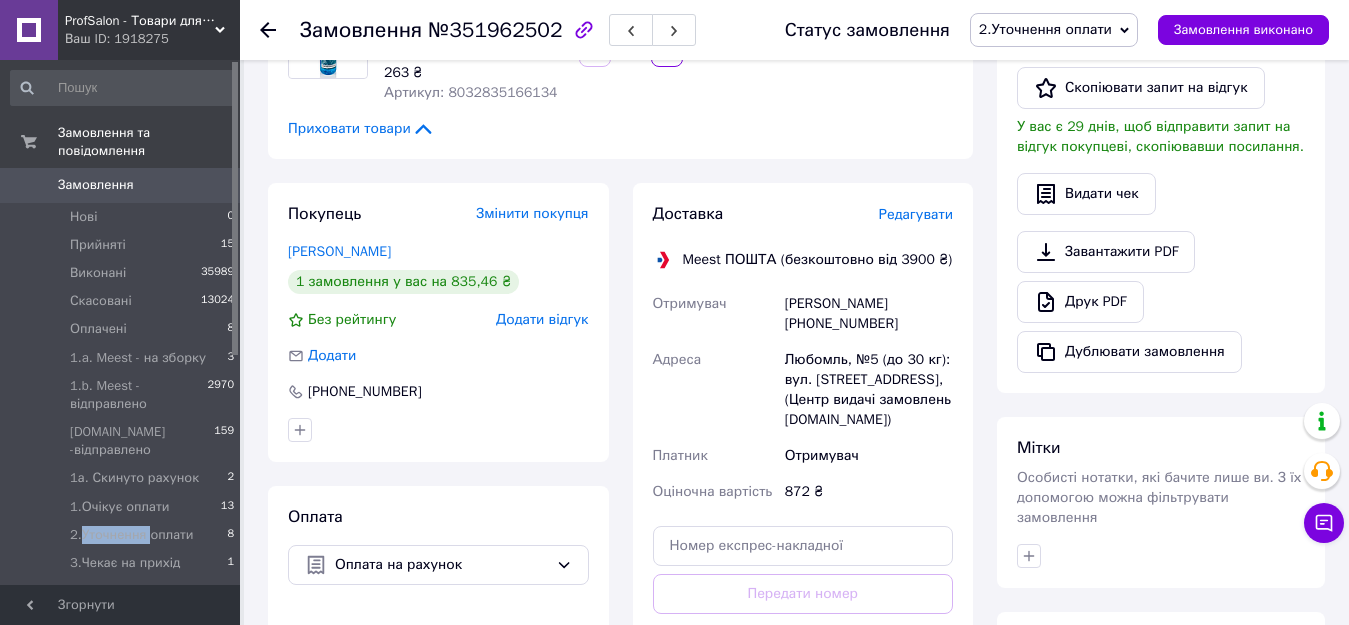 click on "2.Уточнення оплати" at bounding box center [1045, 29] 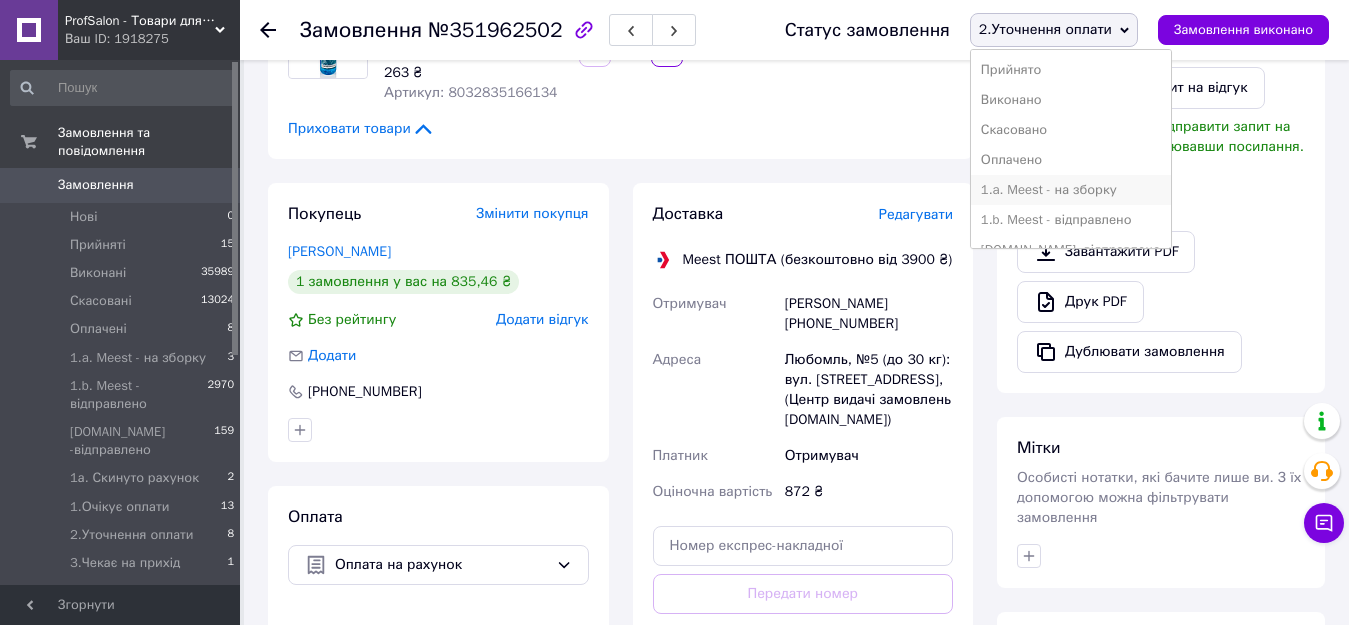 click on "1.a. Meest - на зборку" at bounding box center [1071, 190] 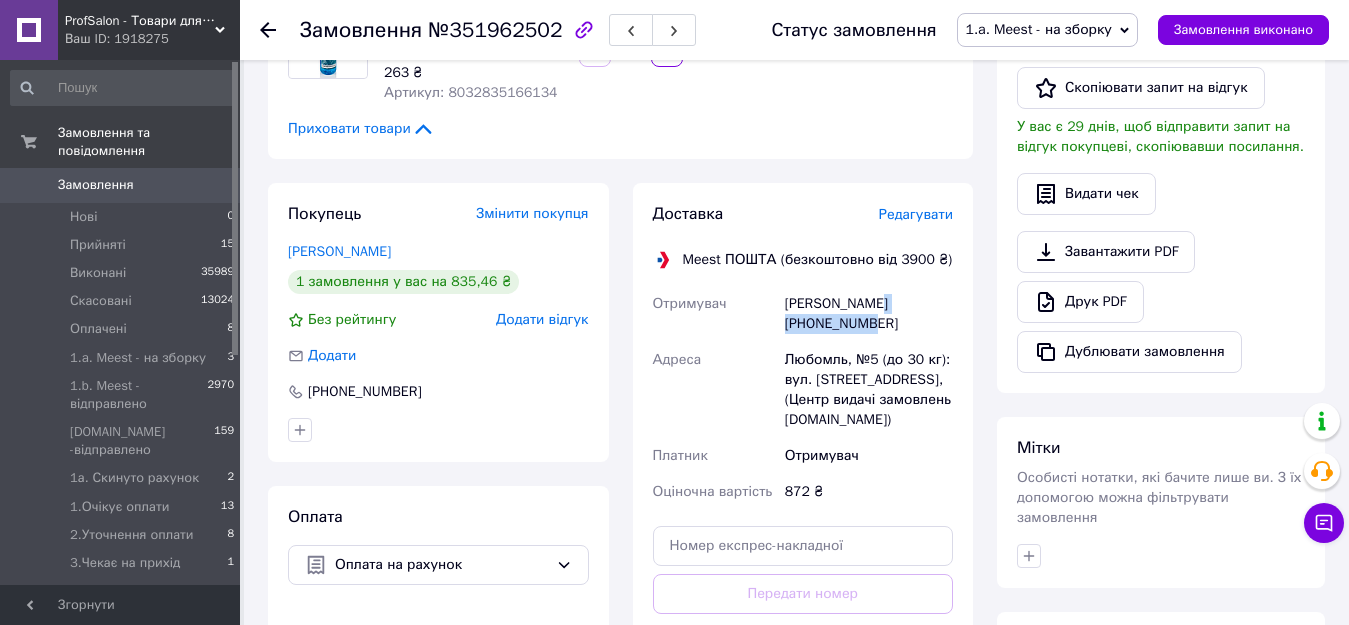 drag, startPoint x: 903, startPoint y: 299, endPoint x: 787, endPoint y: 303, distance: 116.06895 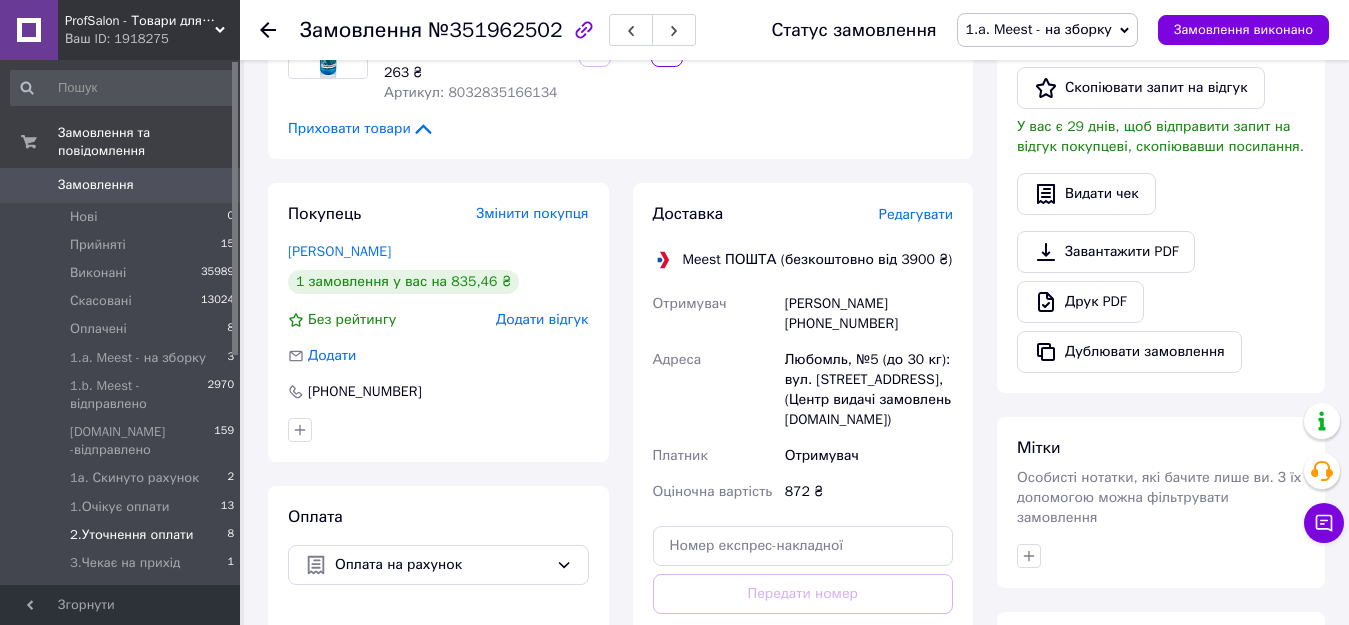click on "2.Уточнення оплати 8" at bounding box center [123, 535] 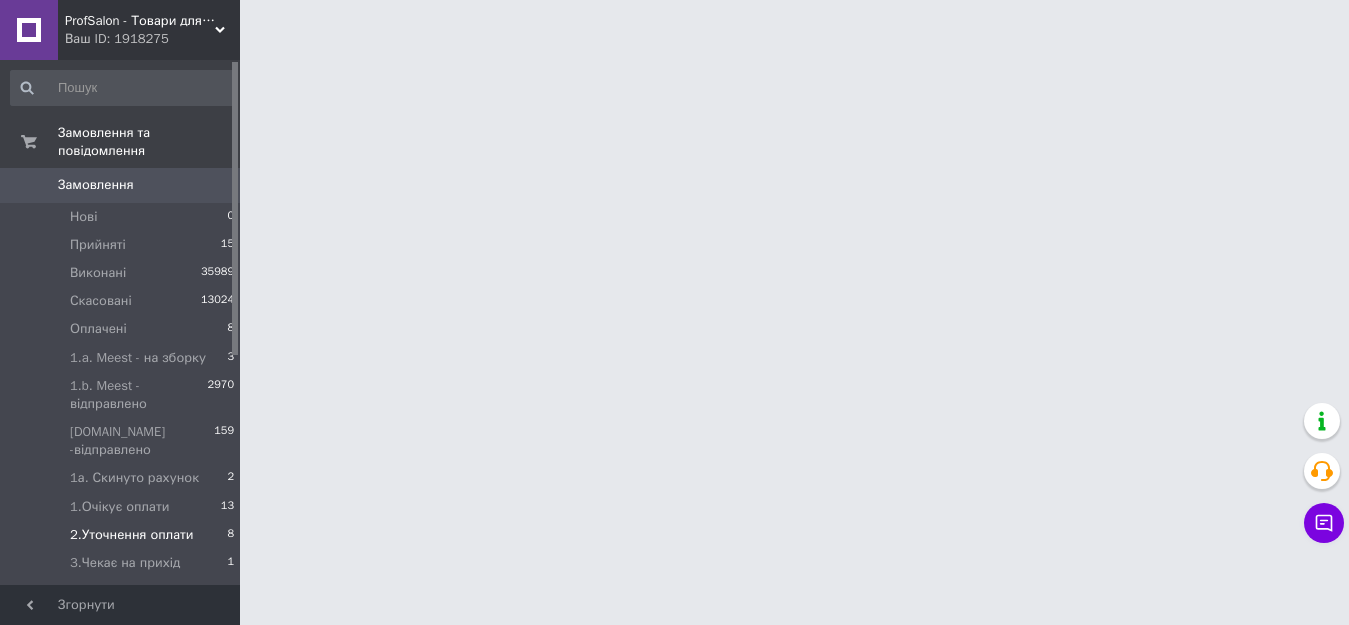 scroll, scrollTop: 0, scrollLeft: 0, axis: both 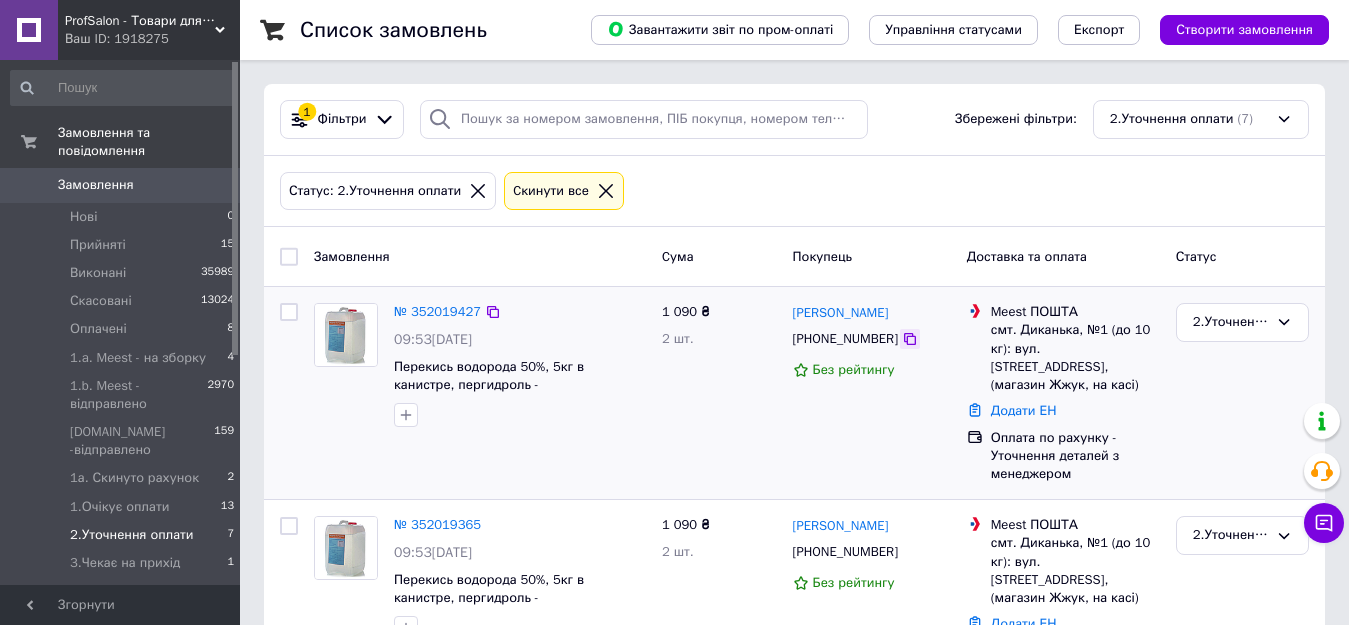 click 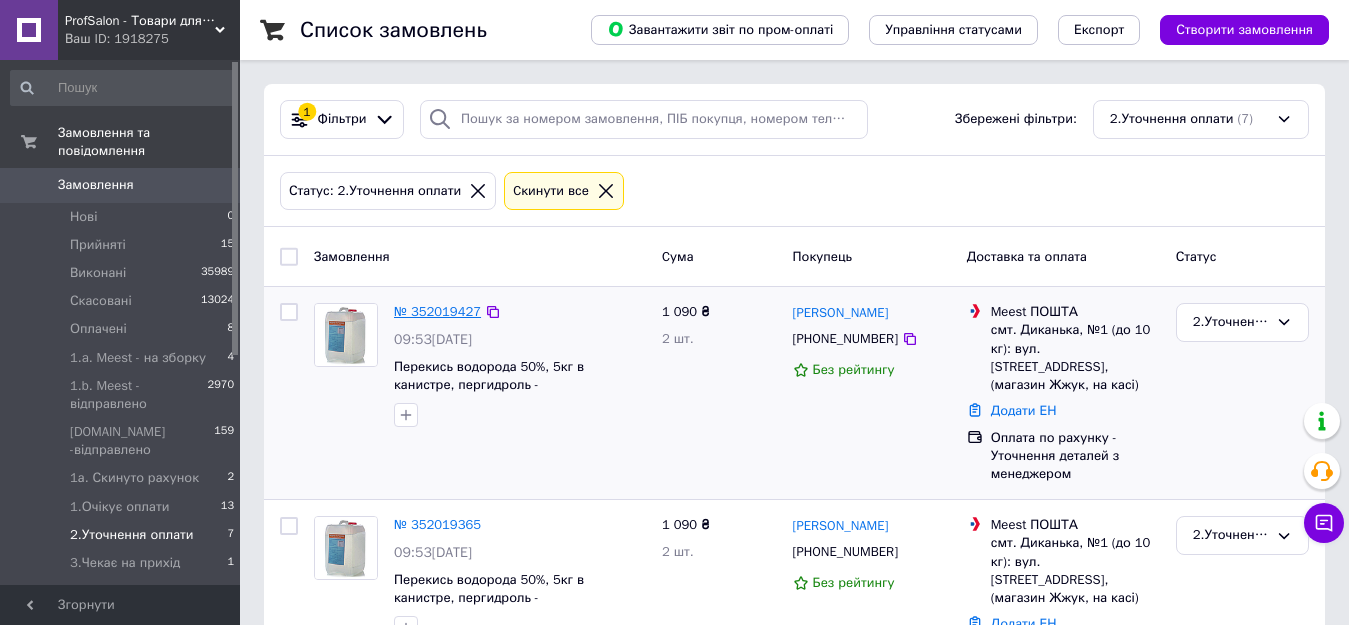 click on "№ 352019427" at bounding box center (437, 311) 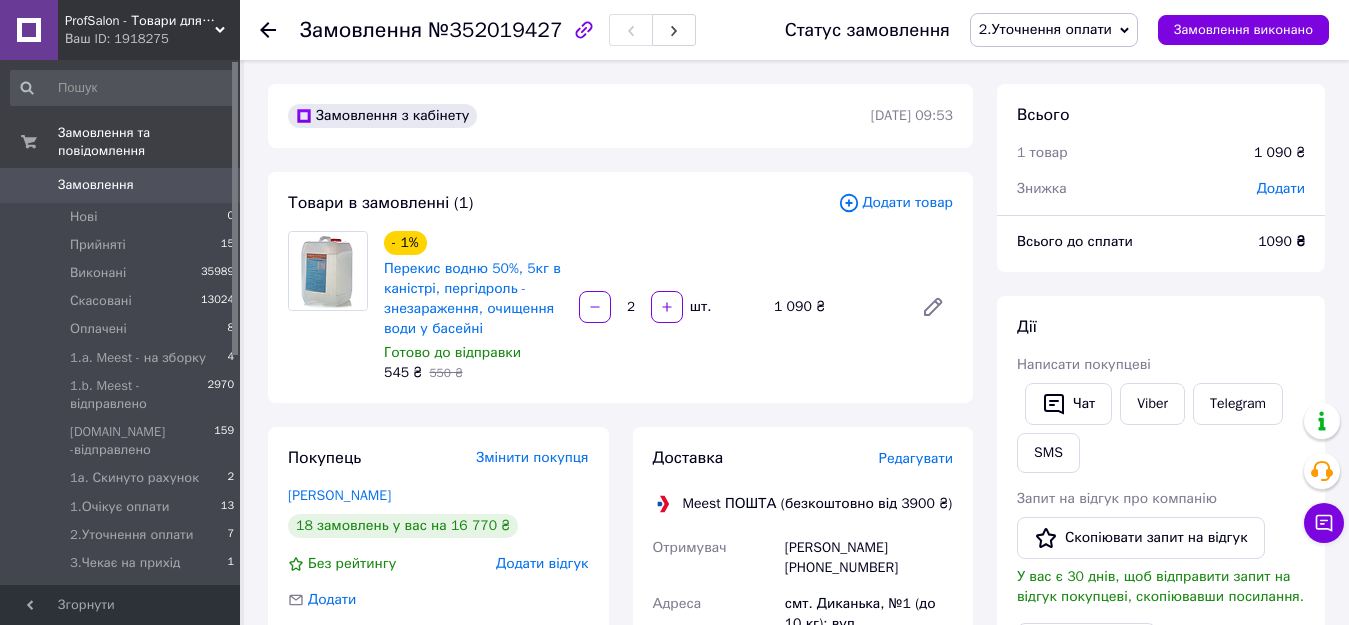 click on "2.Уточнення оплати" at bounding box center (1045, 29) 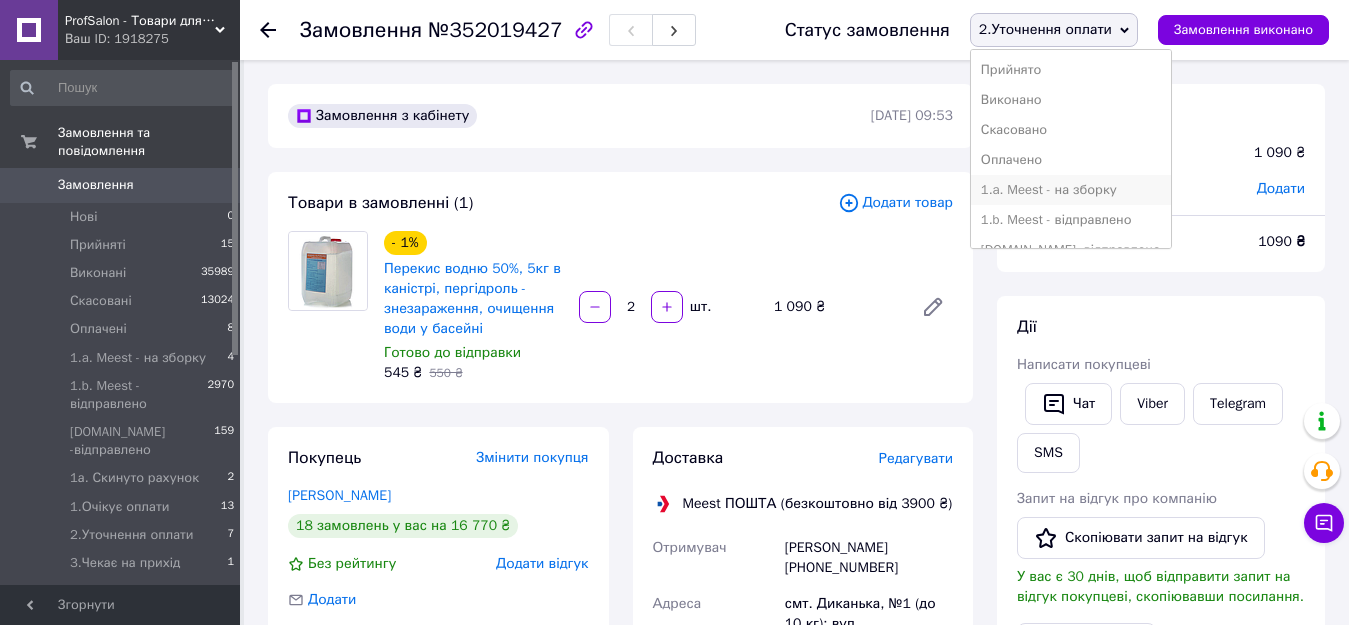 click on "1.a. Meest - на зборку" at bounding box center (1071, 190) 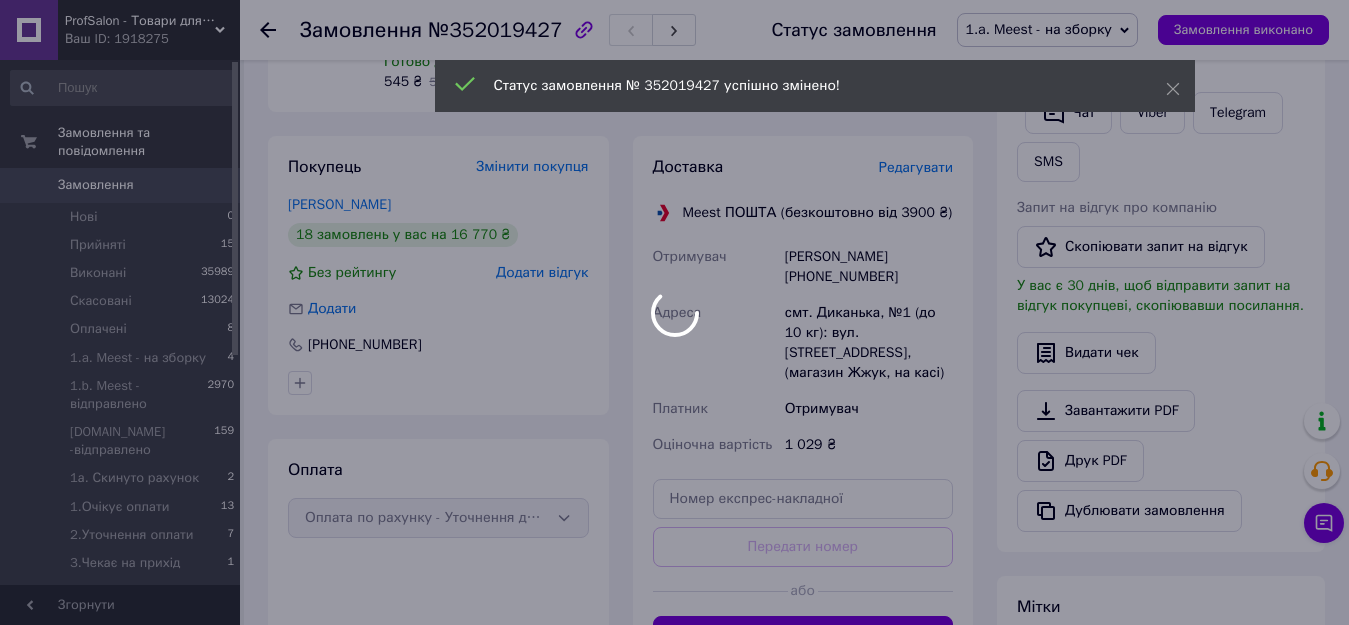 scroll, scrollTop: 300, scrollLeft: 0, axis: vertical 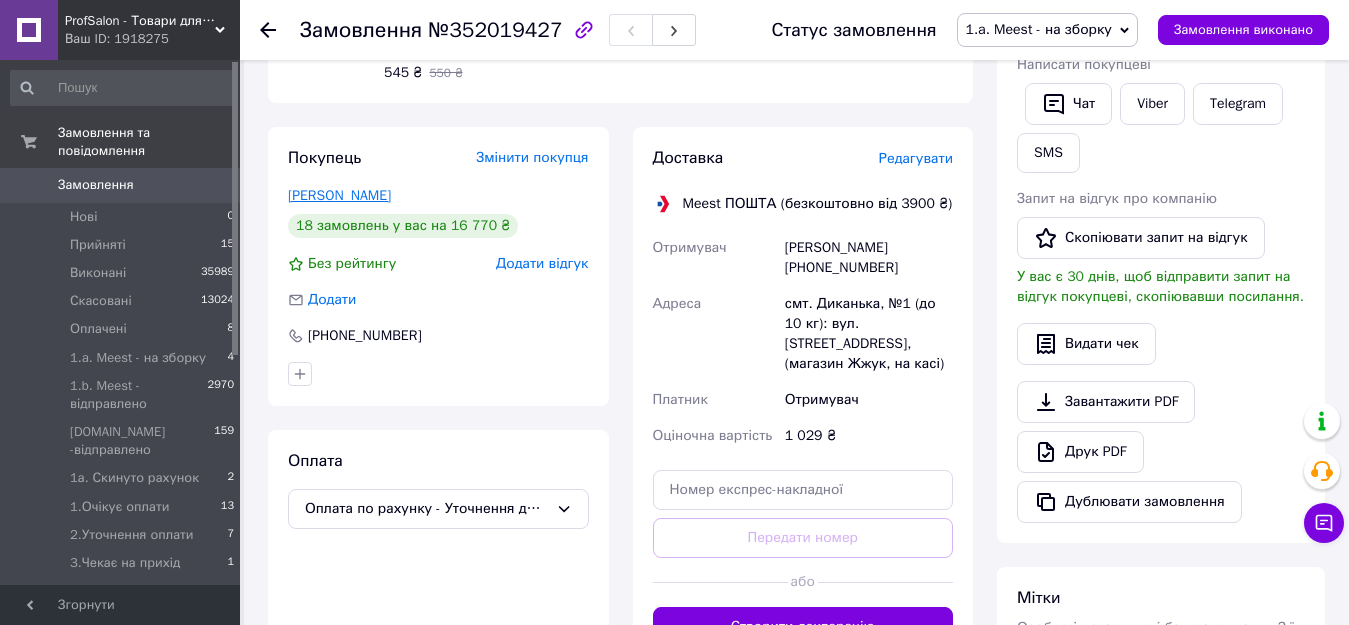 click on "Кузьменко Микола" at bounding box center [339, 195] 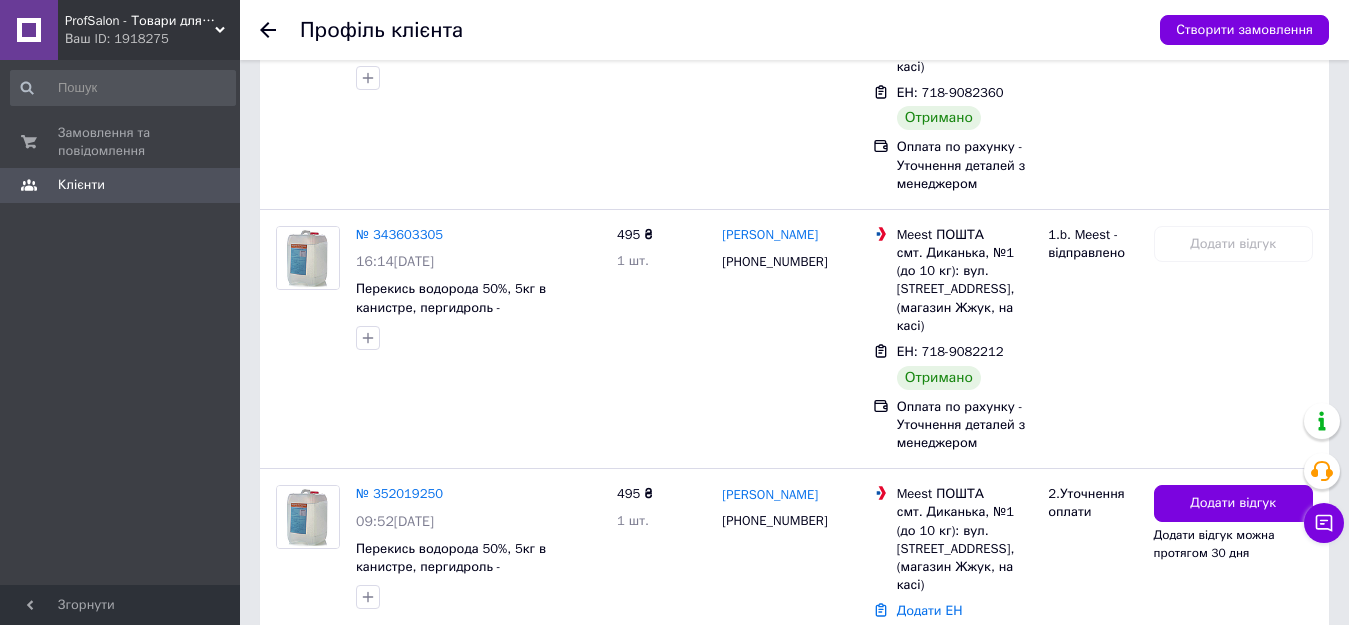scroll, scrollTop: 3600, scrollLeft: 0, axis: vertical 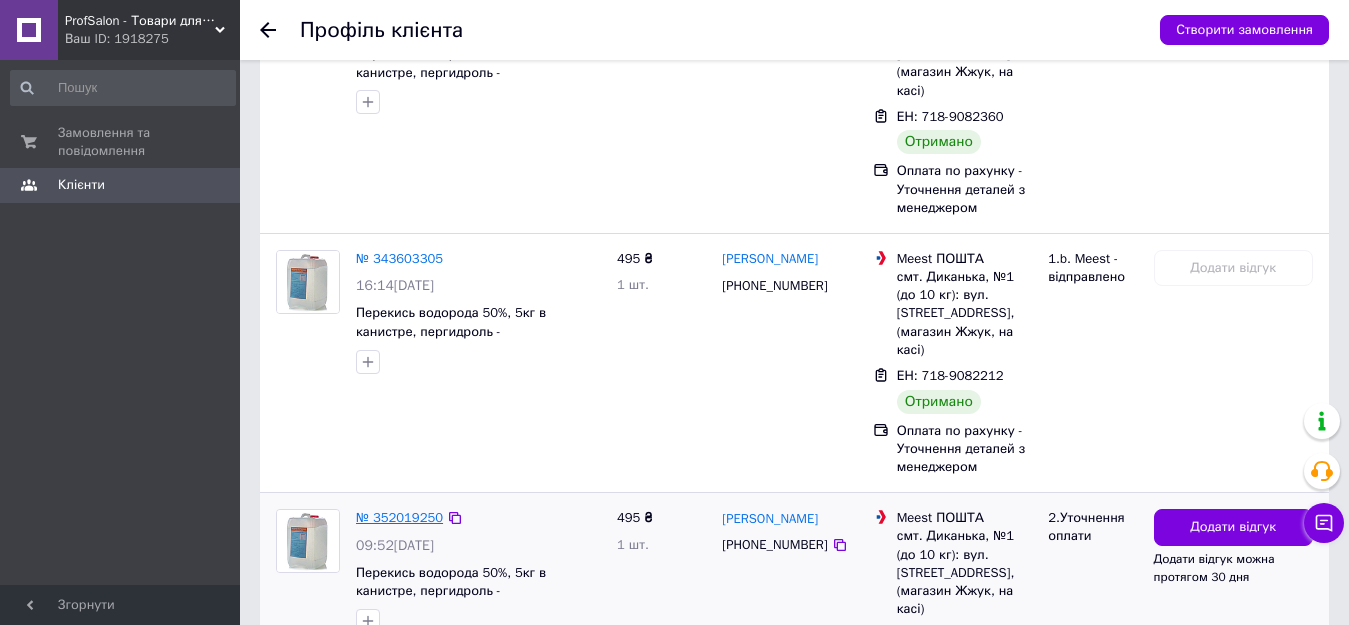 click on "№ 352019250" at bounding box center (399, 517) 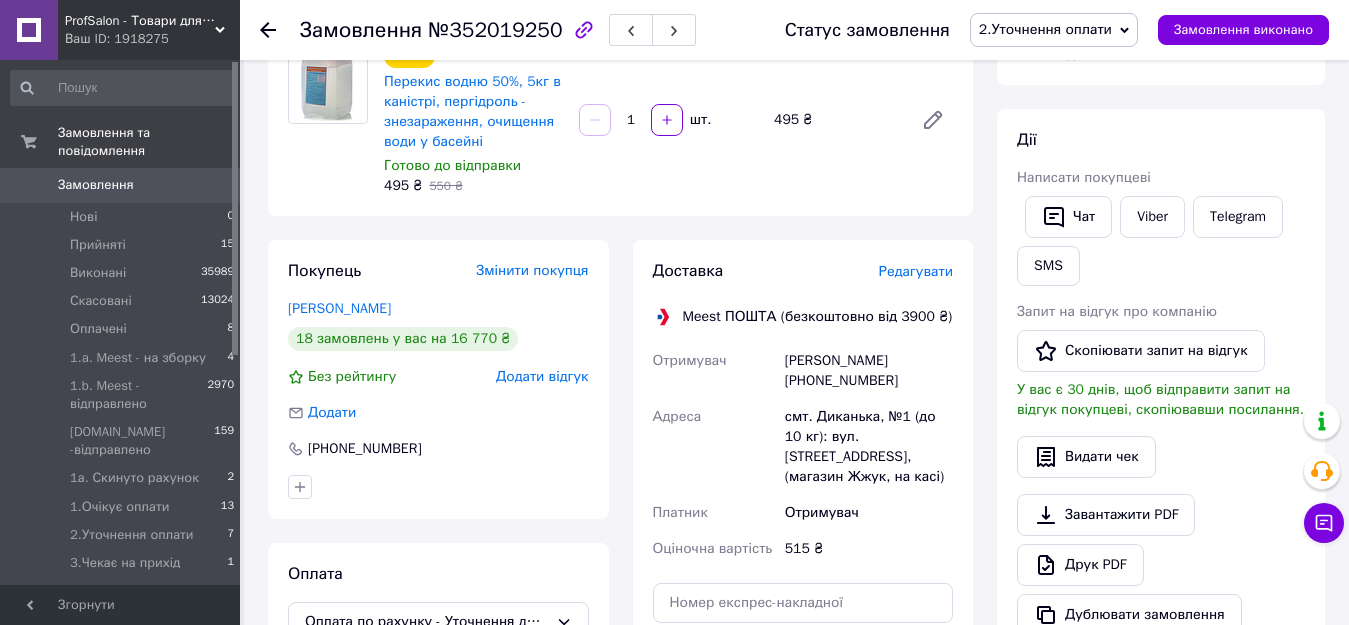 scroll, scrollTop: 200, scrollLeft: 0, axis: vertical 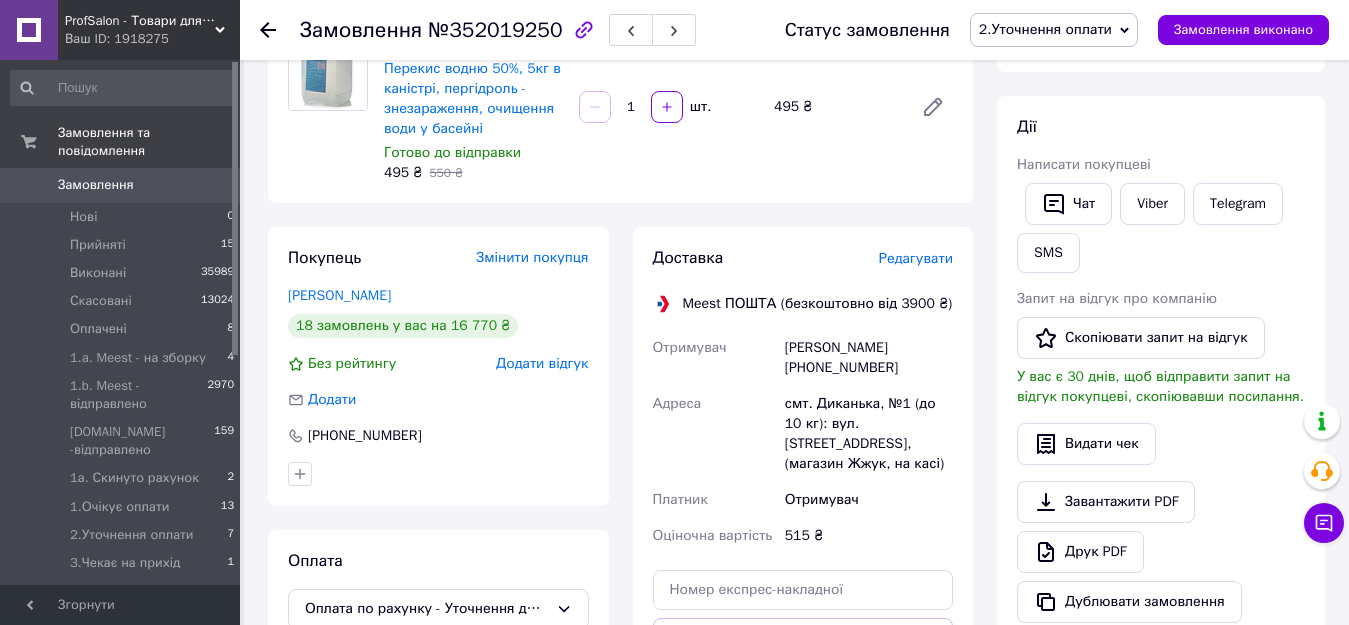 click on "2.Уточнення оплати" at bounding box center (1045, 29) 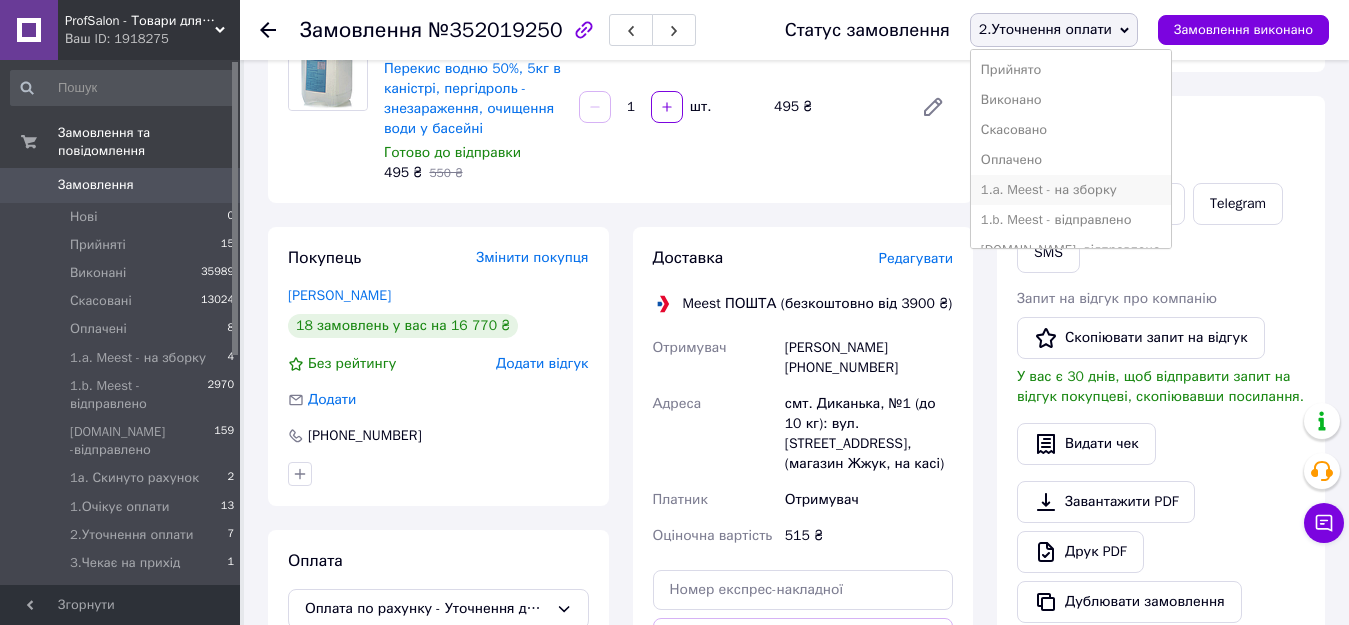 click on "1.a. Meest - на зборку" at bounding box center (1071, 190) 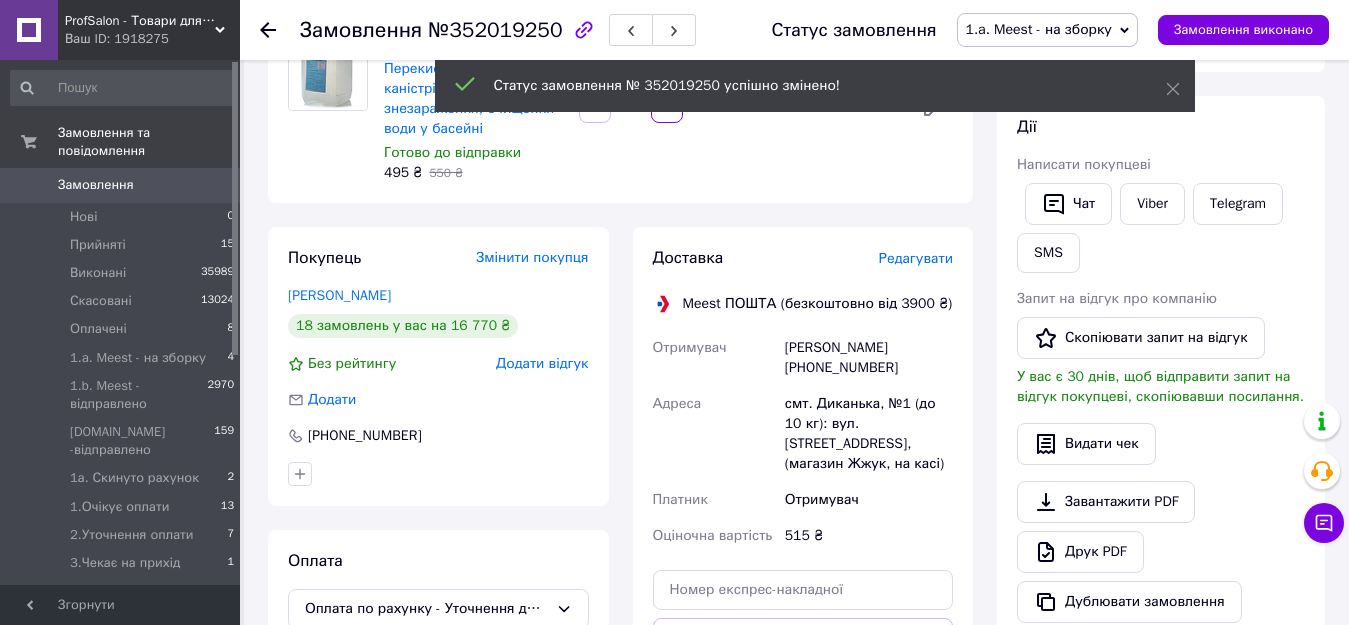 click 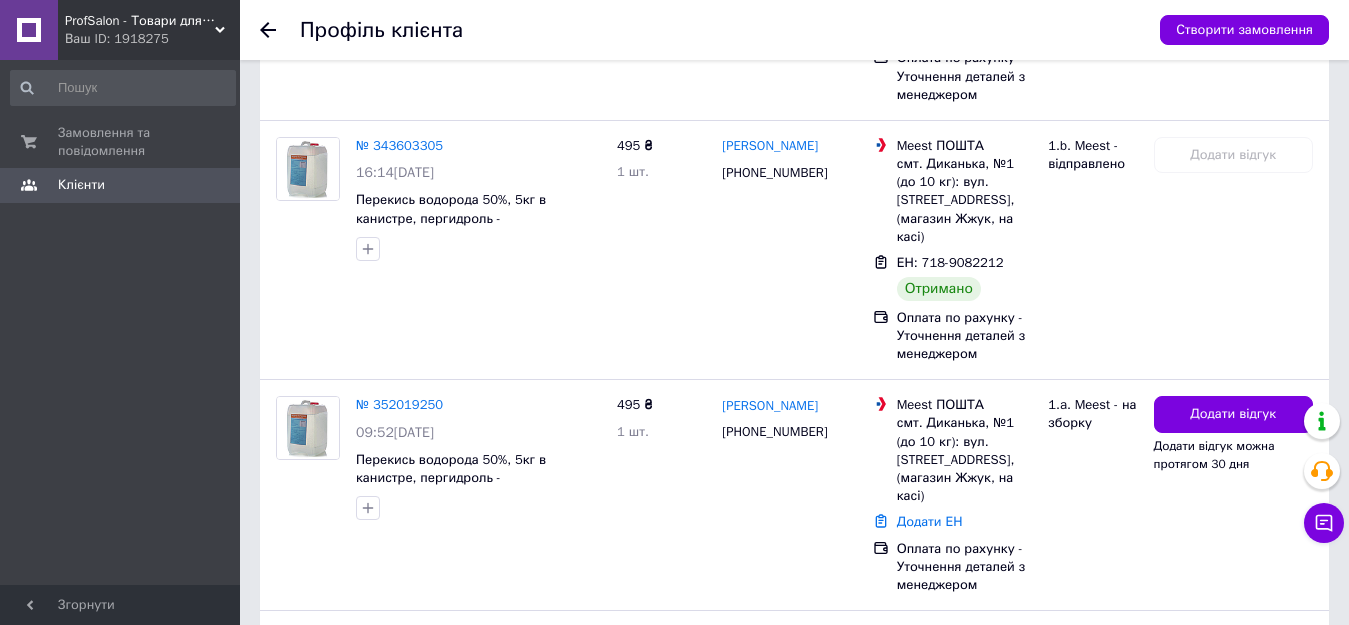 scroll, scrollTop: 3613, scrollLeft: 0, axis: vertical 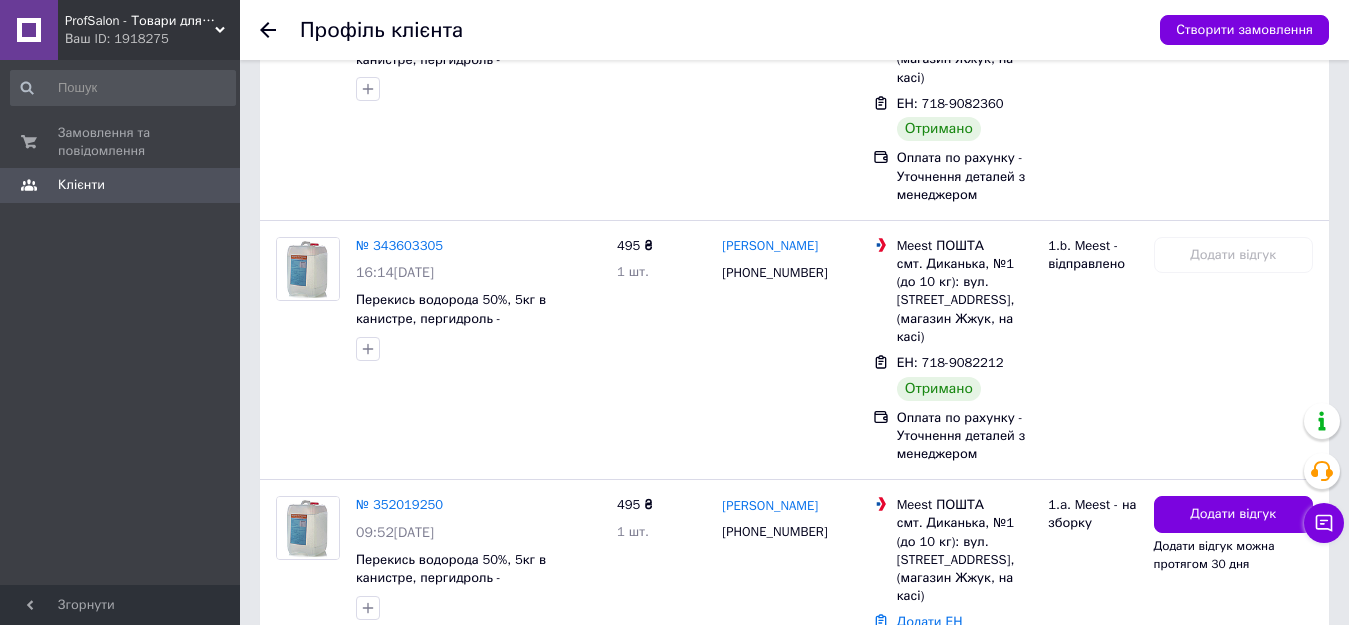 click on "№ 352019365" at bounding box center (399, 735) 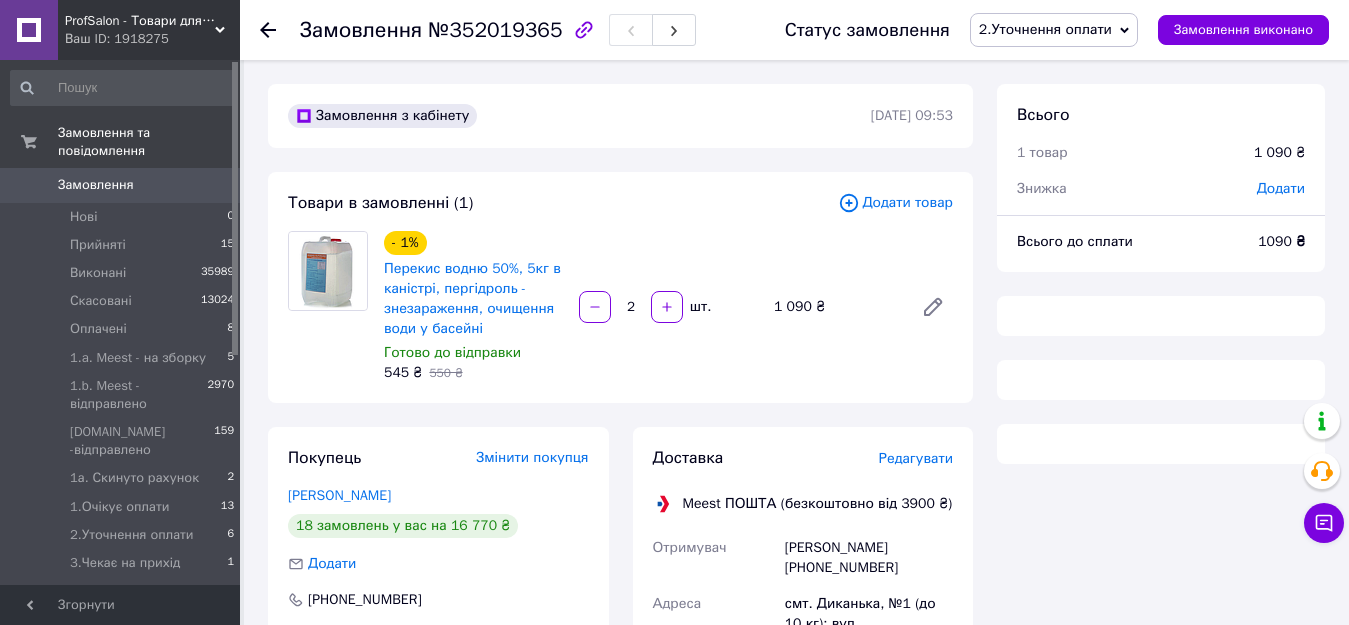 click on "2.Уточнення оплати" at bounding box center [1054, 30] 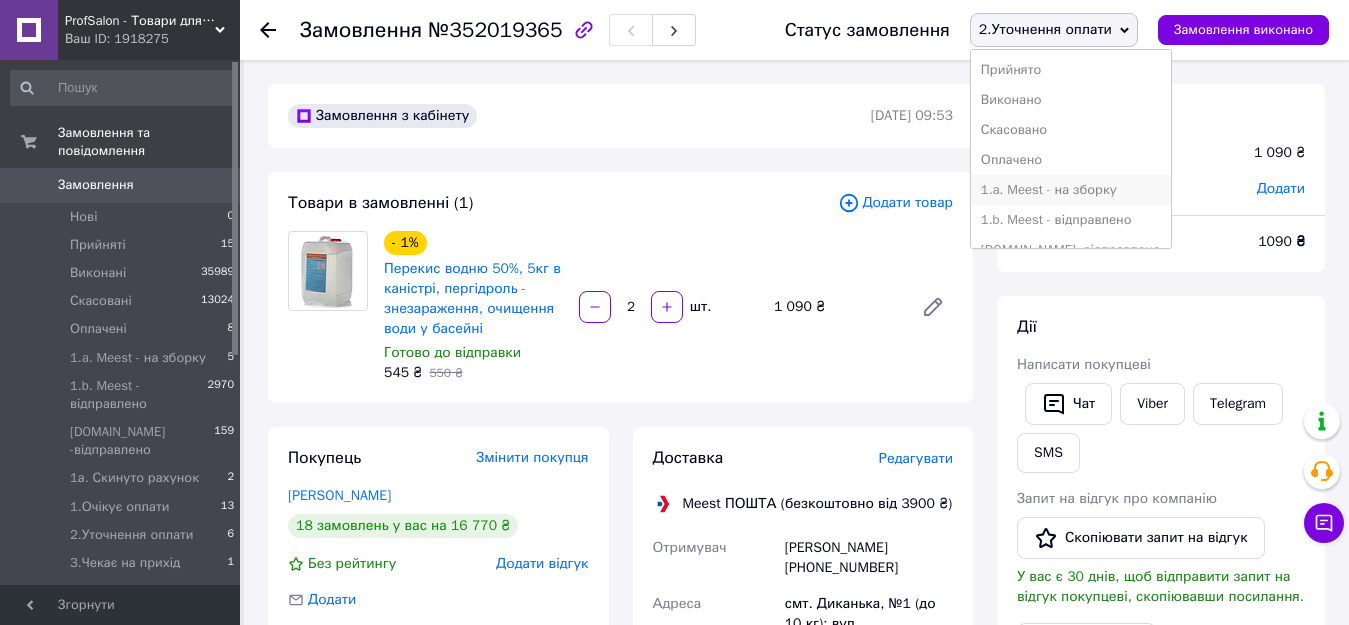 click on "1.a. Meest - на зборку" at bounding box center [1071, 190] 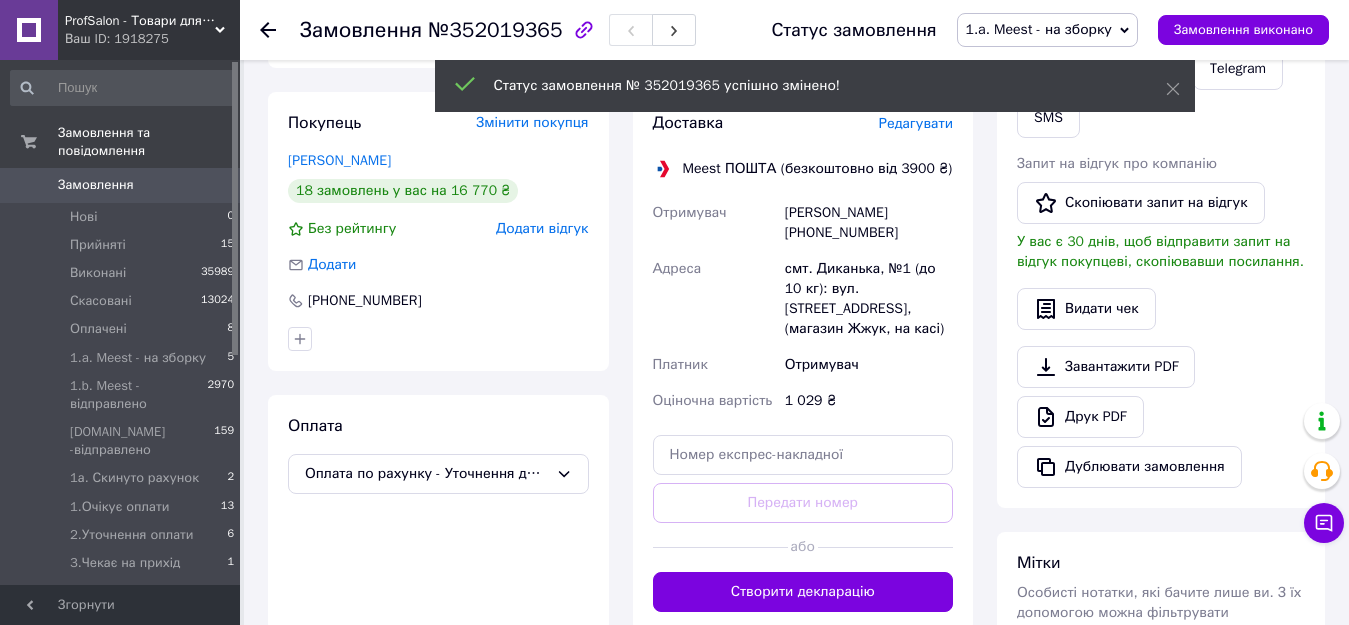 scroll, scrollTop: 300, scrollLeft: 0, axis: vertical 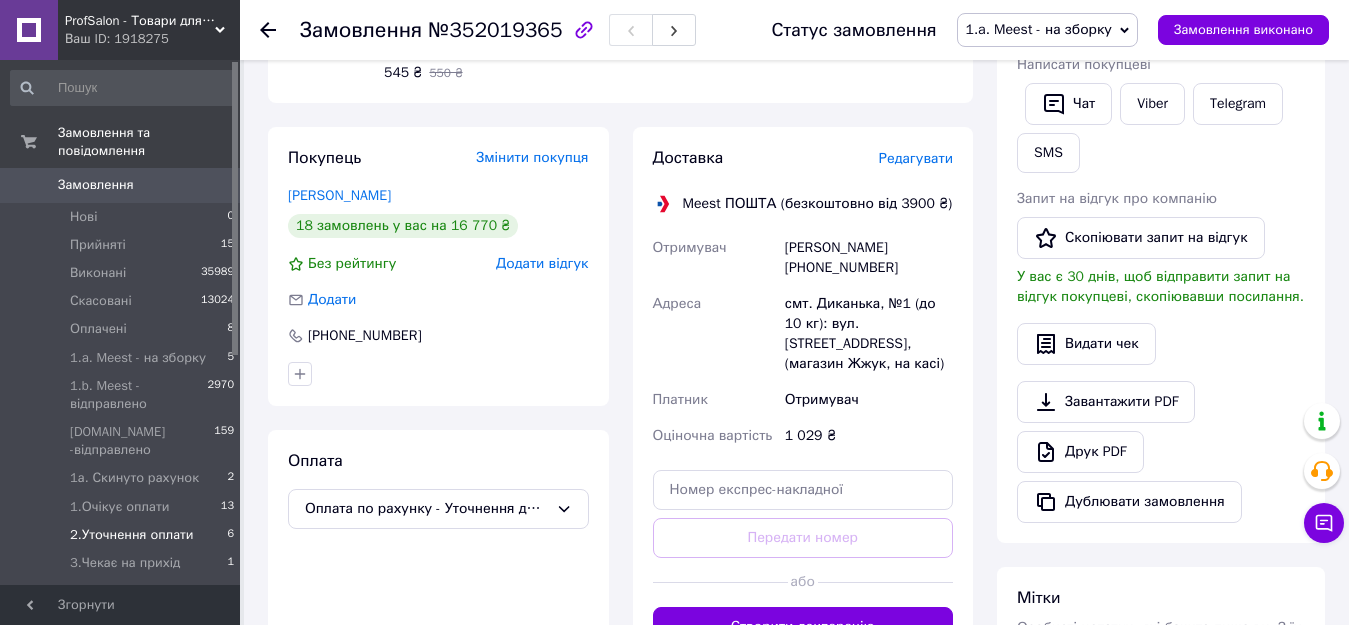click on "2.Уточнення оплати" at bounding box center [132, 535] 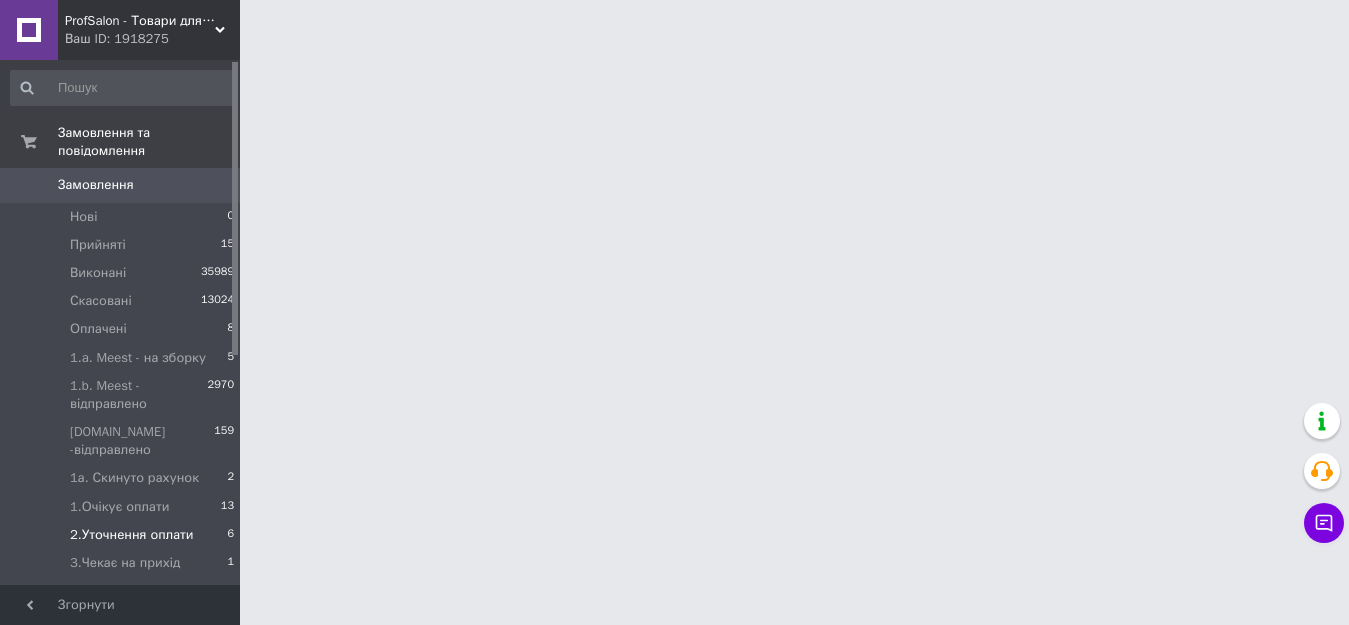 scroll, scrollTop: 0, scrollLeft: 0, axis: both 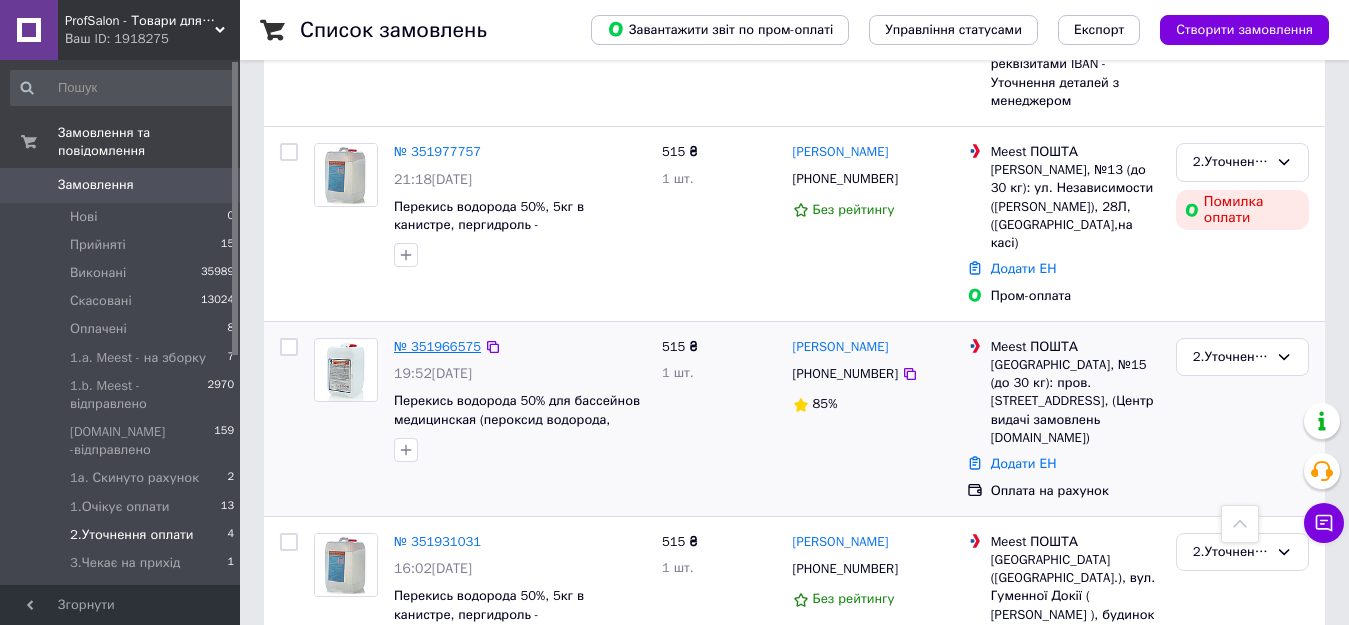 click on "№ 351966575" at bounding box center (437, 346) 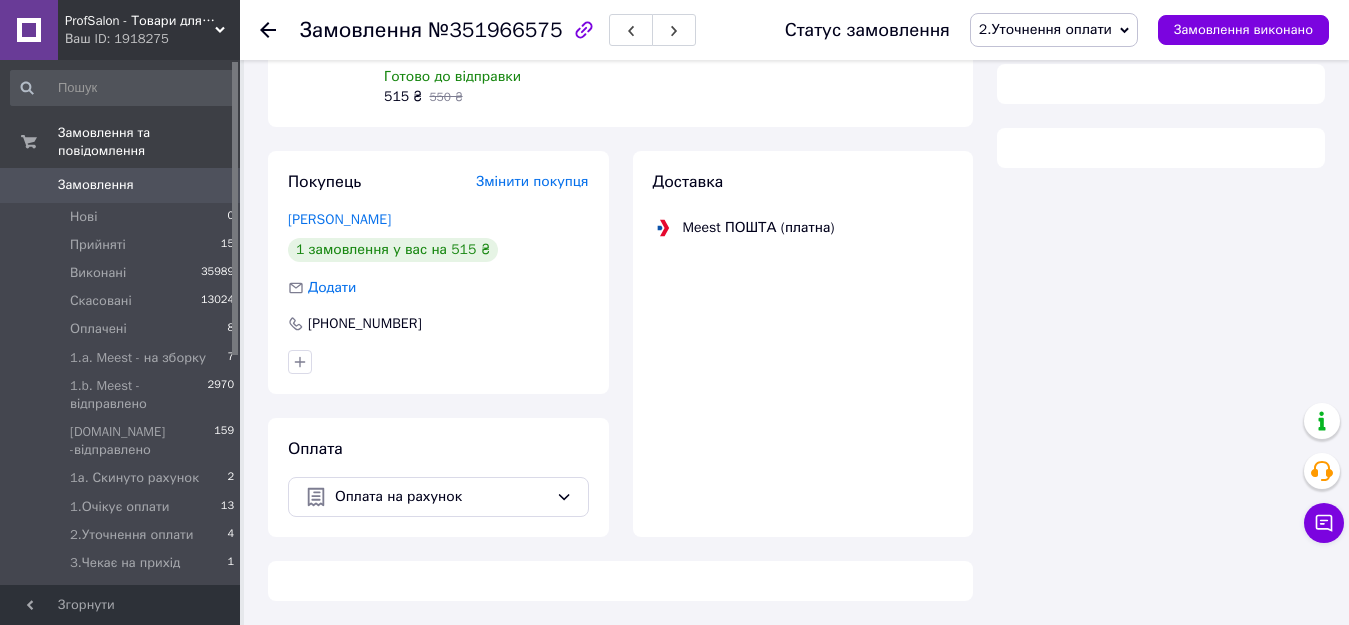 scroll, scrollTop: 446, scrollLeft: 0, axis: vertical 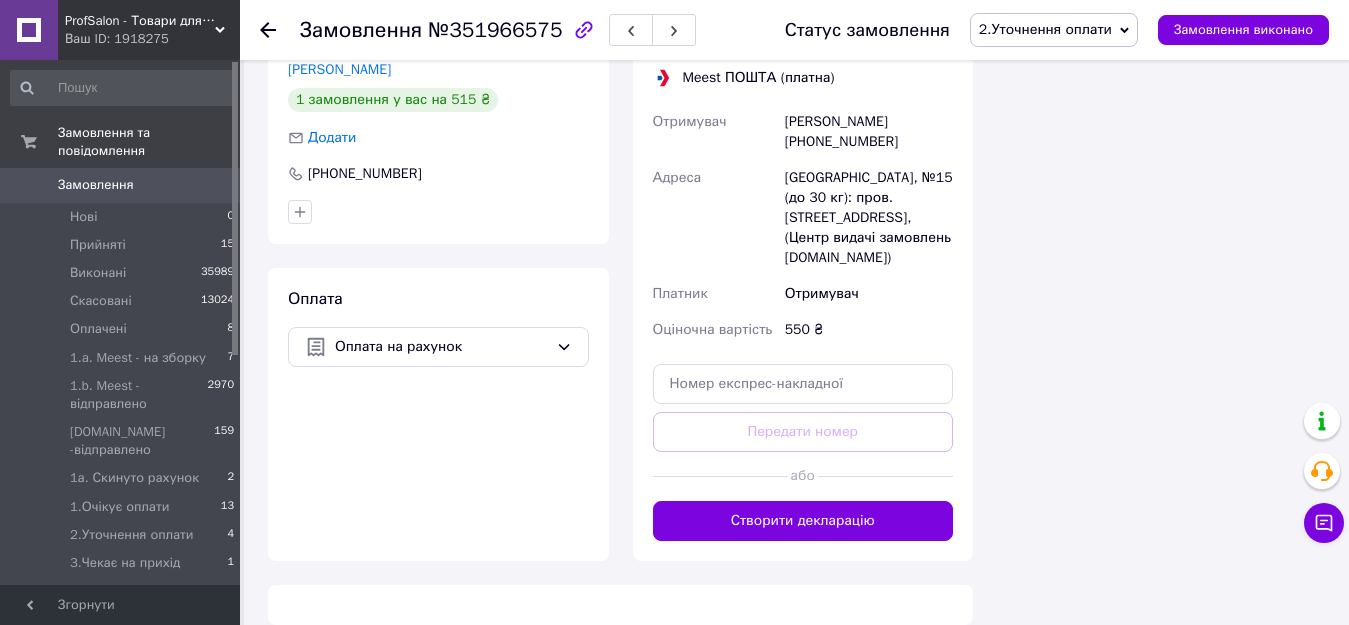 click on "2.Уточнення оплати" at bounding box center (1045, 29) 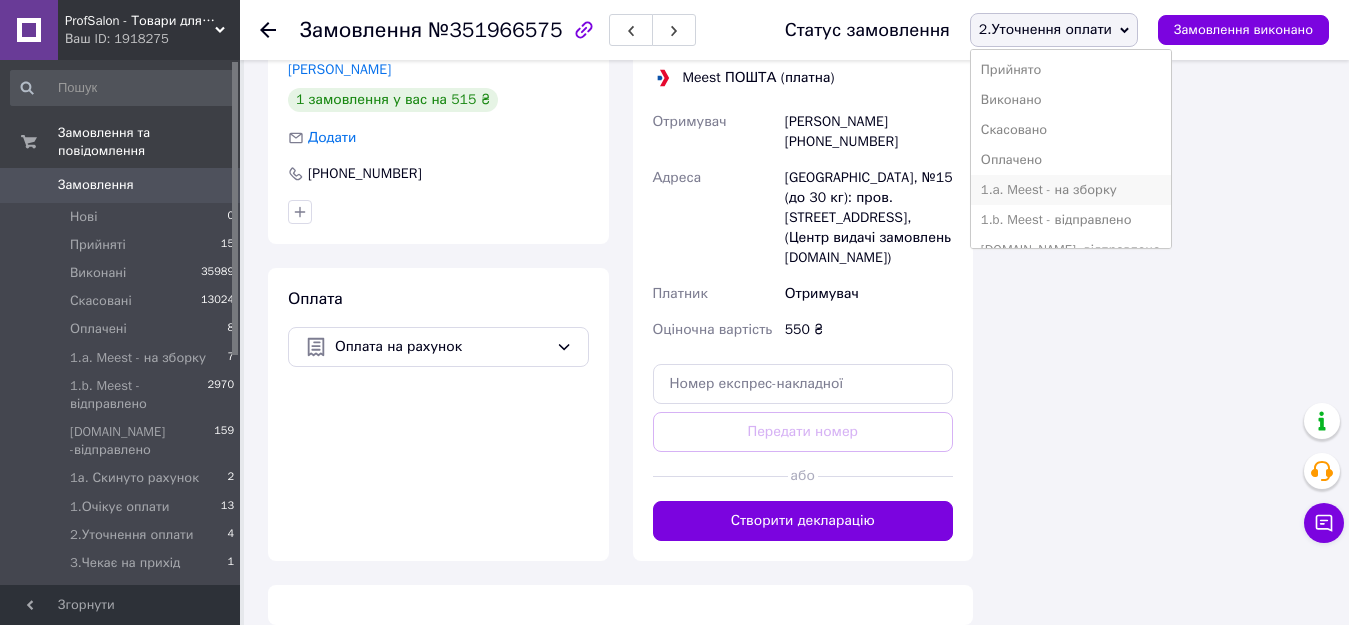 click on "1.a. Meest - на зборку" at bounding box center [1071, 190] 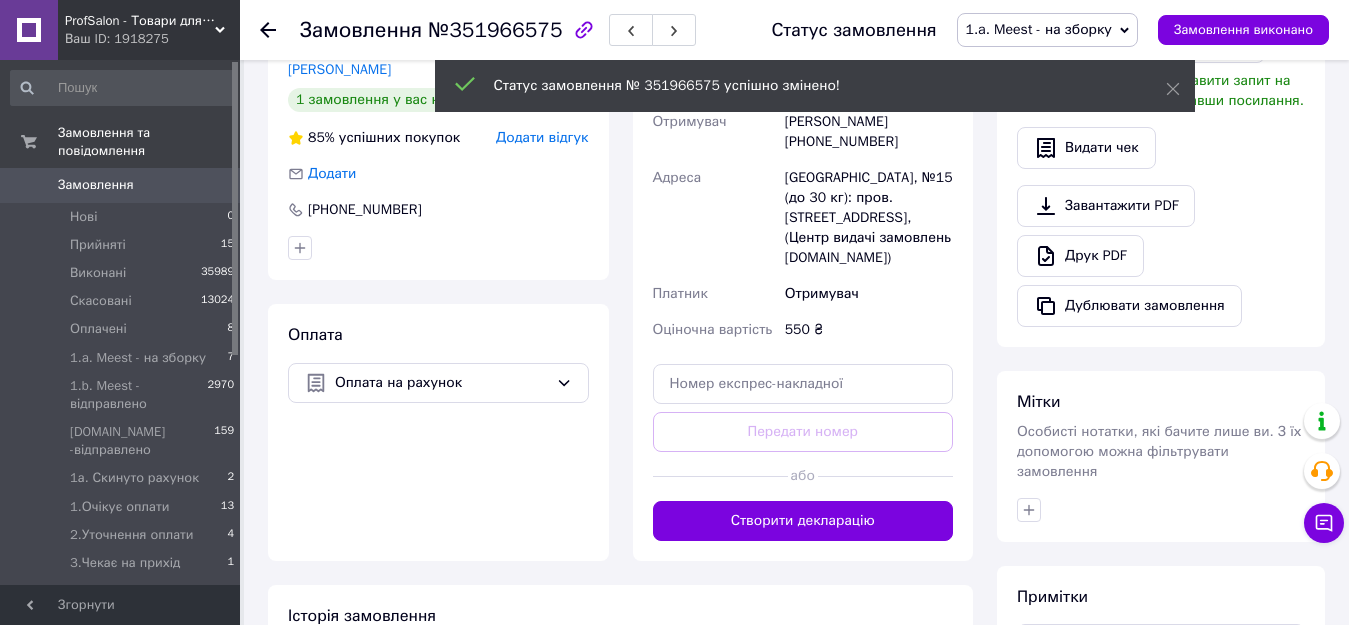drag, startPoint x: 915, startPoint y: 144, endPoint x: 783, endPoint y: 141, distance: 132.03409 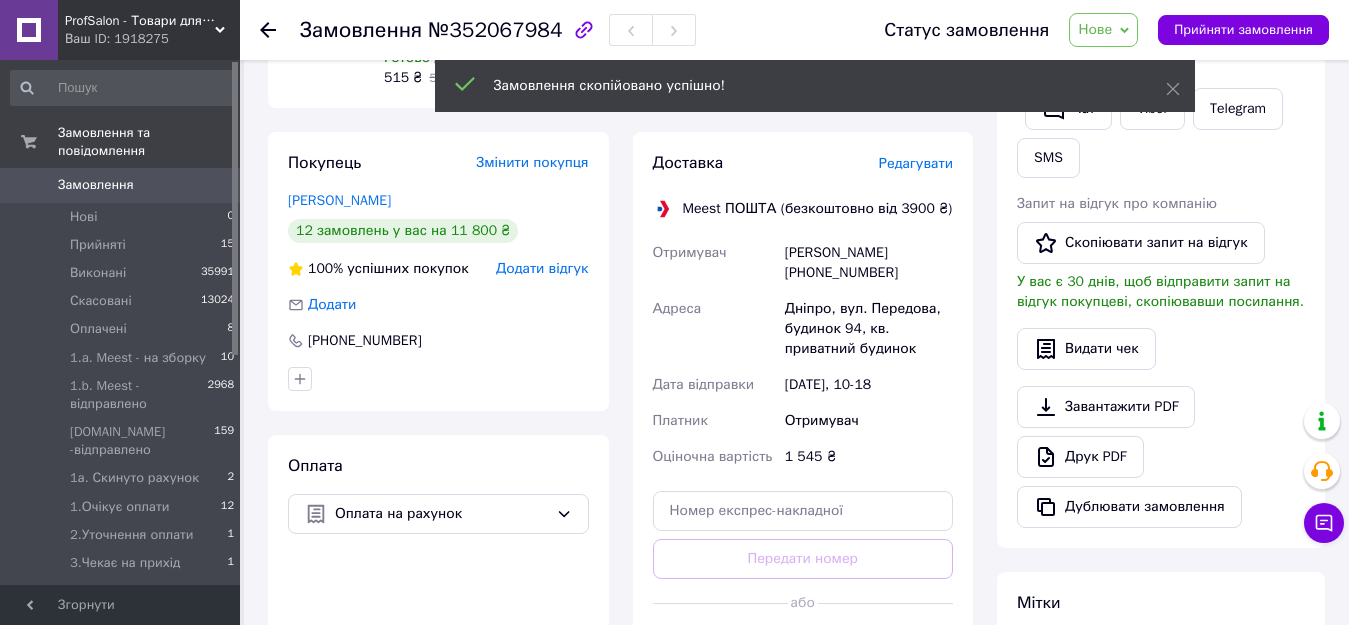 scroll, scrollTop: 300, scrollLeft: 0, axis: vertical 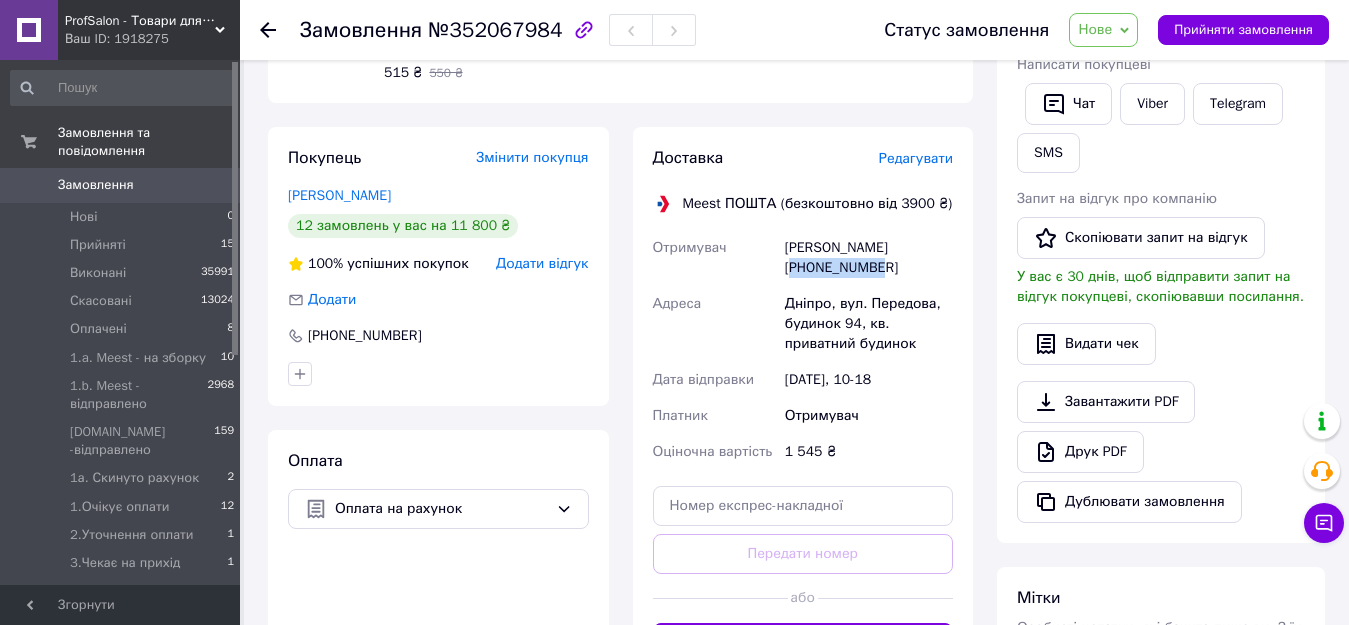 drag, startPoint x: 879, startPoint y: 271, endPoint x: 796, endPoint y: 269, distance: 83.02409 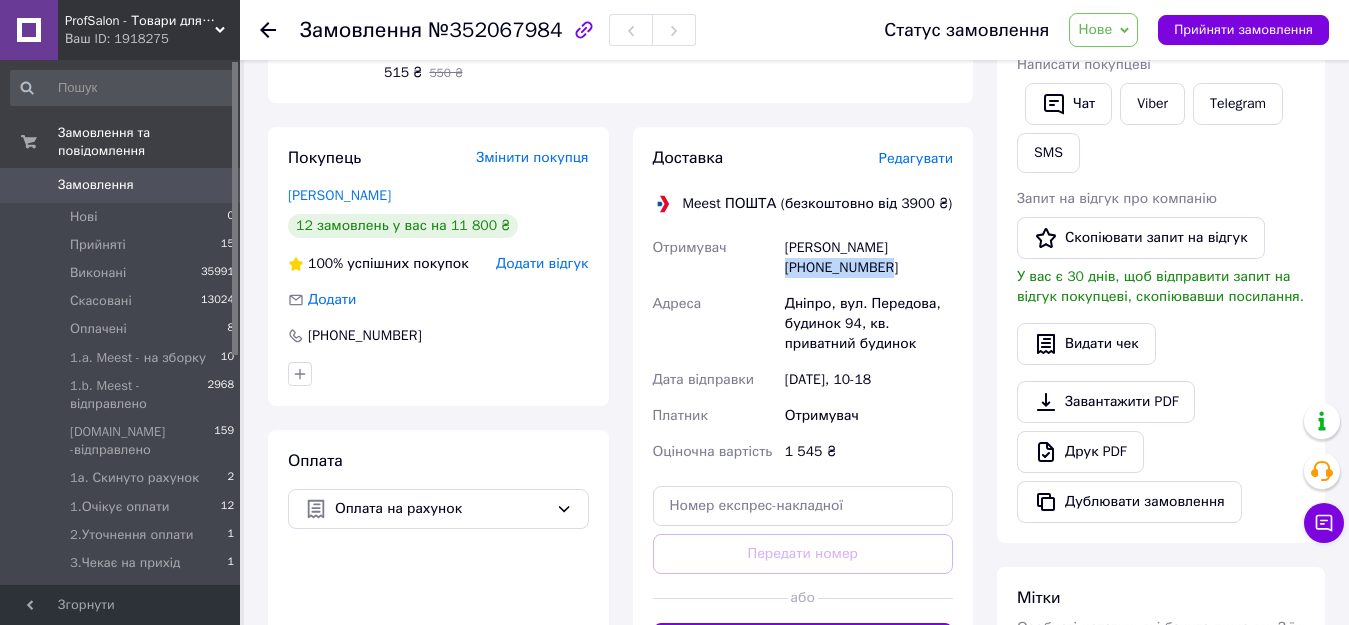 drag, startPoint x: 886, startPoint y: 274, endPoint x: 784, endPoint y: 274, distance: 102 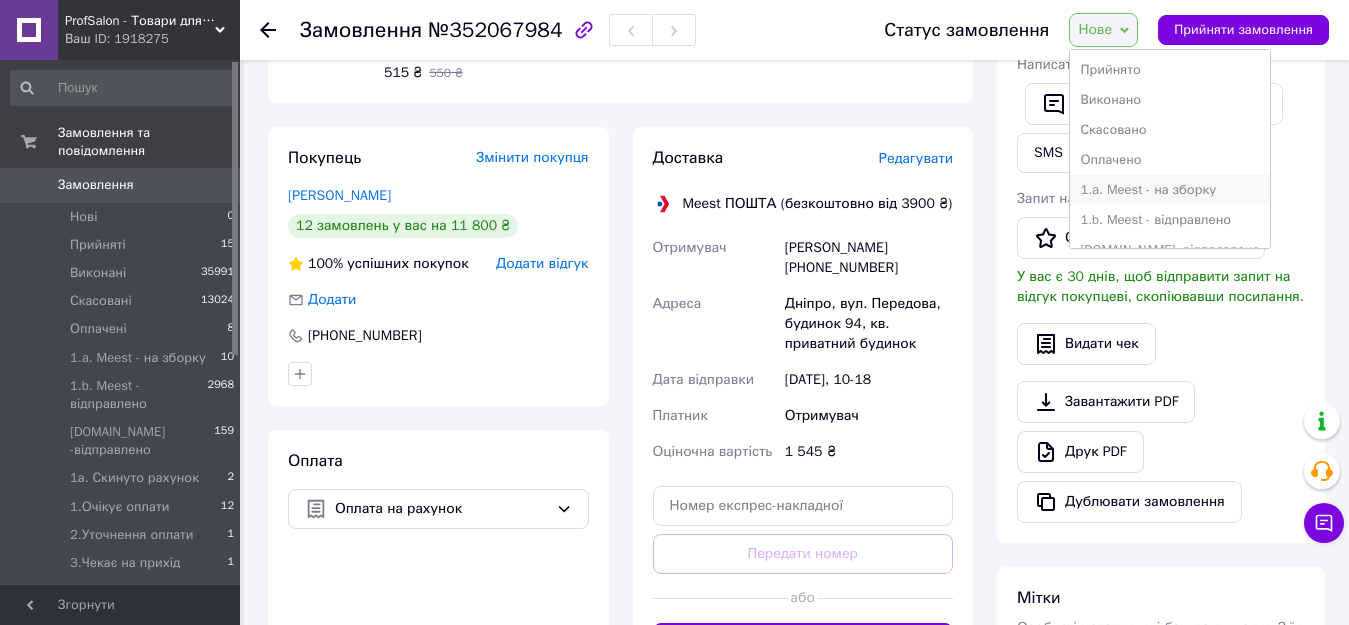 click on "1.a. Meest - на зборку" at bounding box center [1170, 190] 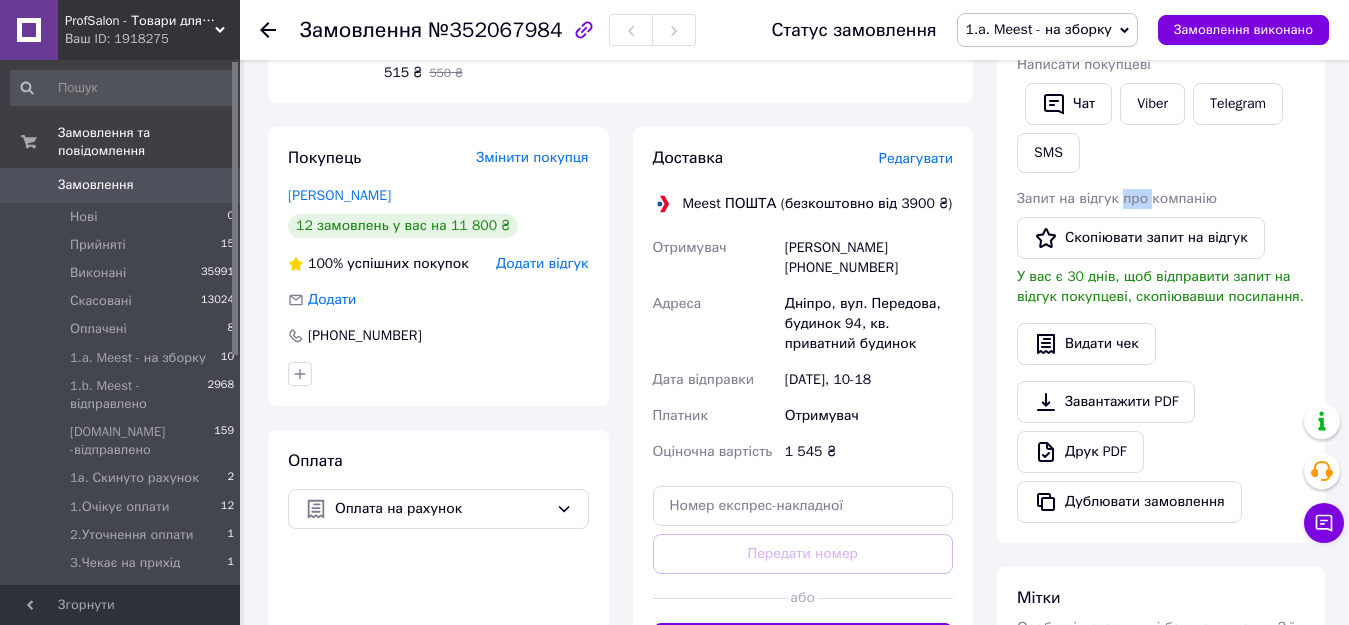 click on "Замовлення 0" at bounding box center (123, 185) 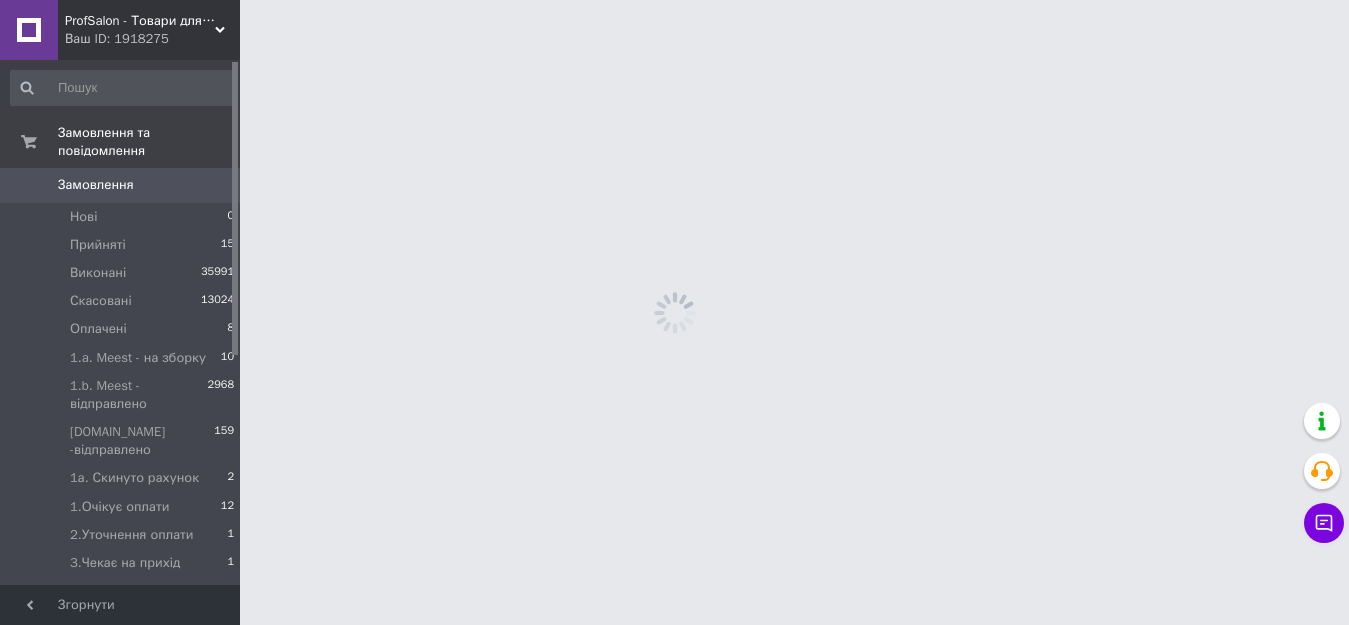 scroll, scrollTop: 0, scrollLeft: 0, axis: both 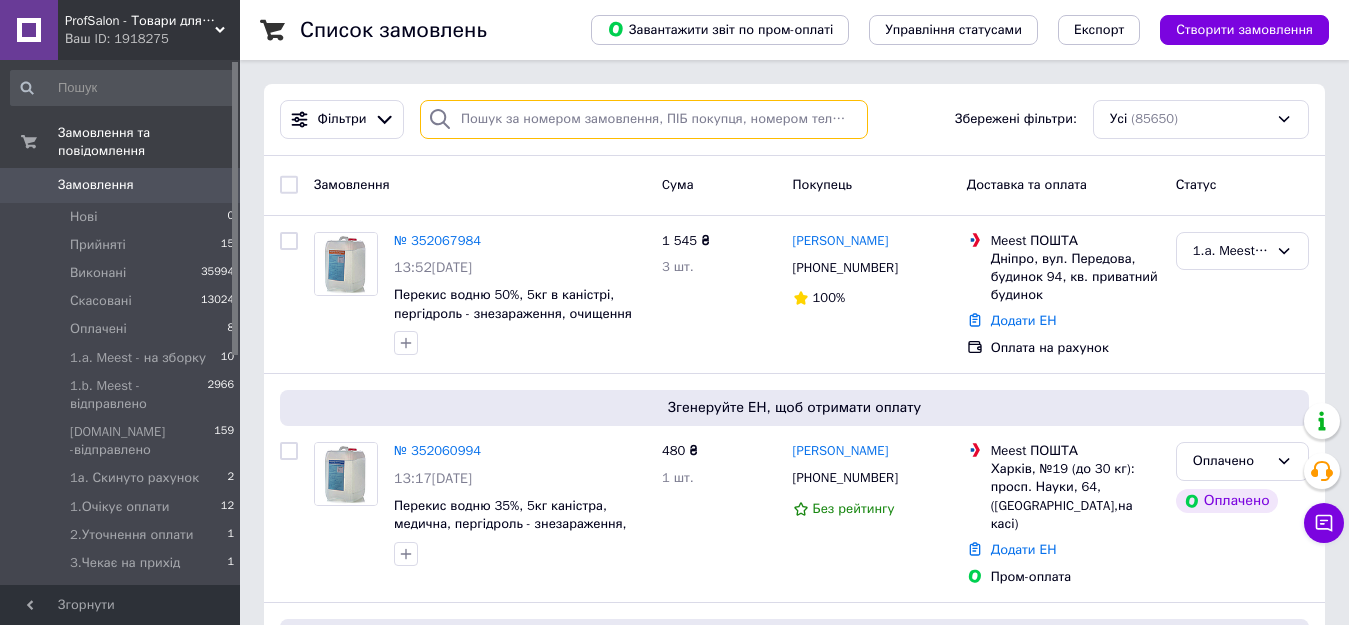 paste on "[PHONE_NUMBER]" 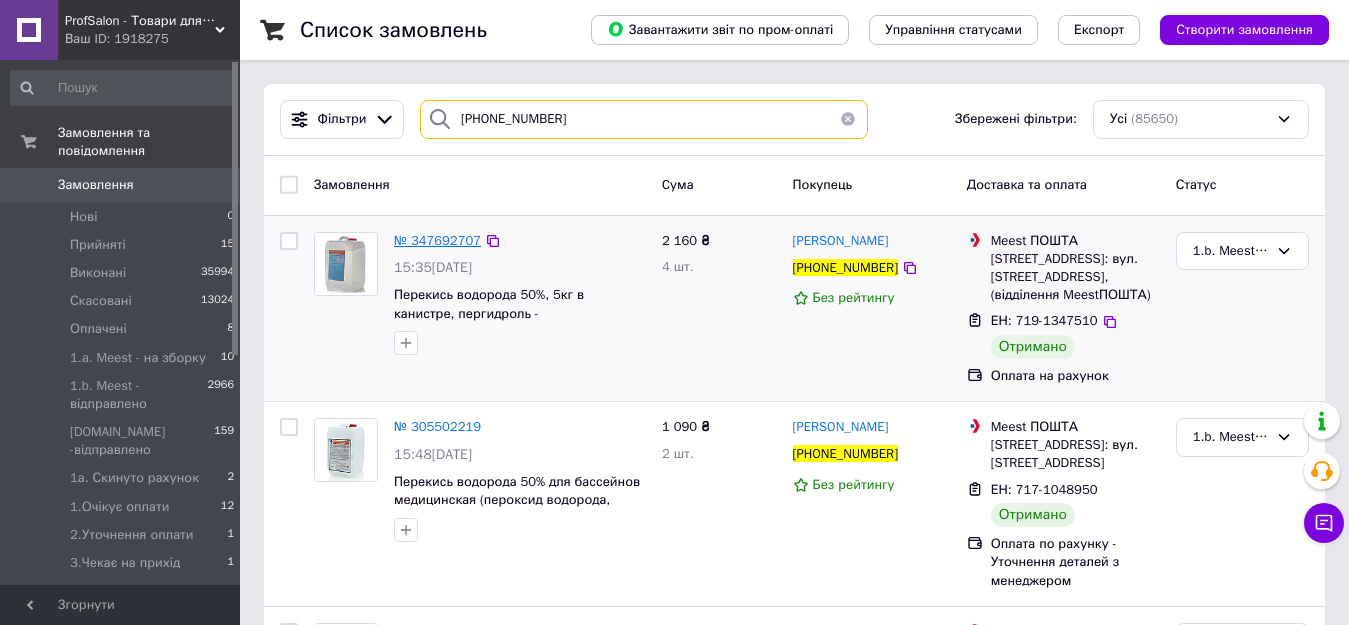 type on "[PHONE_NUMBER]" 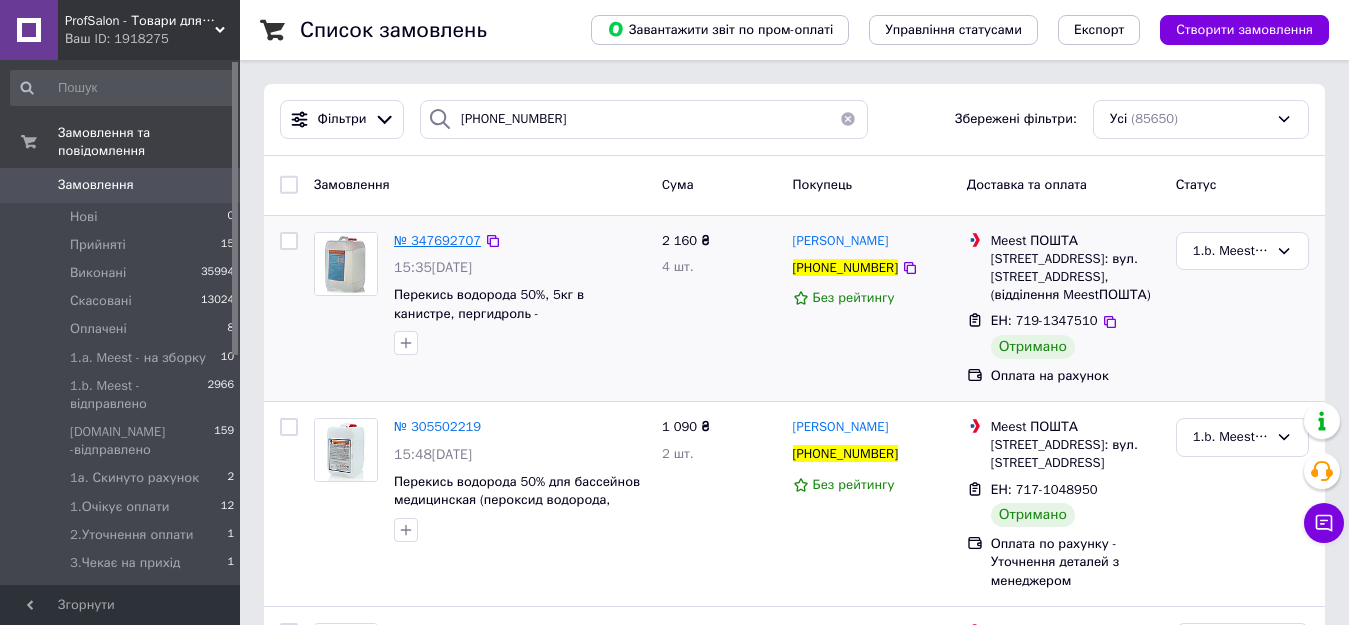 click on "№ 347692707" at bounding box center (437, 240) 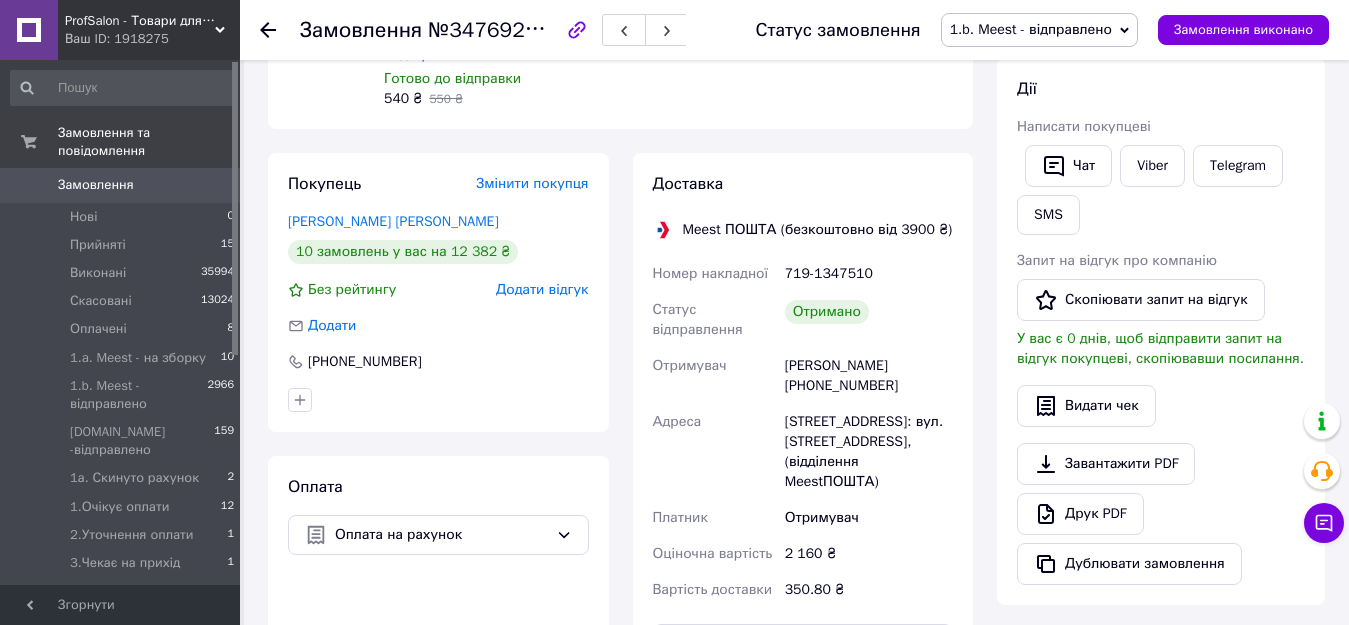 scroll, scrollTop: 300, scrollLeft: 0, axis: vertical 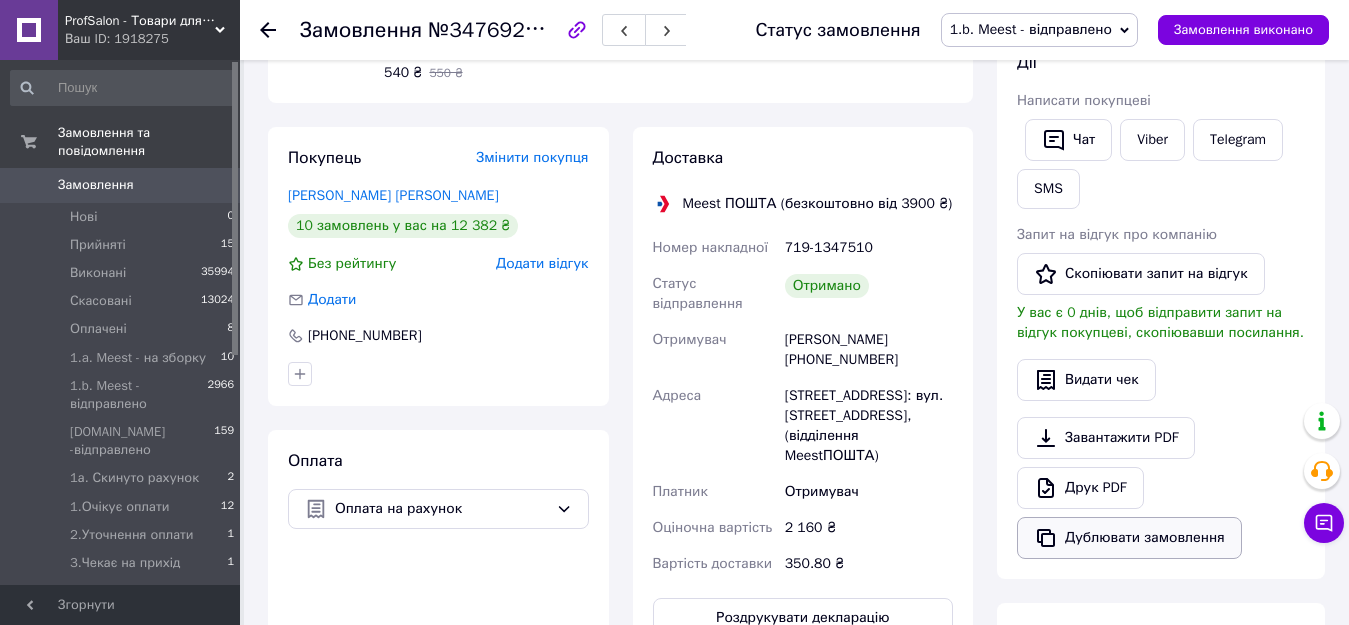 click on "Дублювати замовлення" at bounding box center [1129, 538] 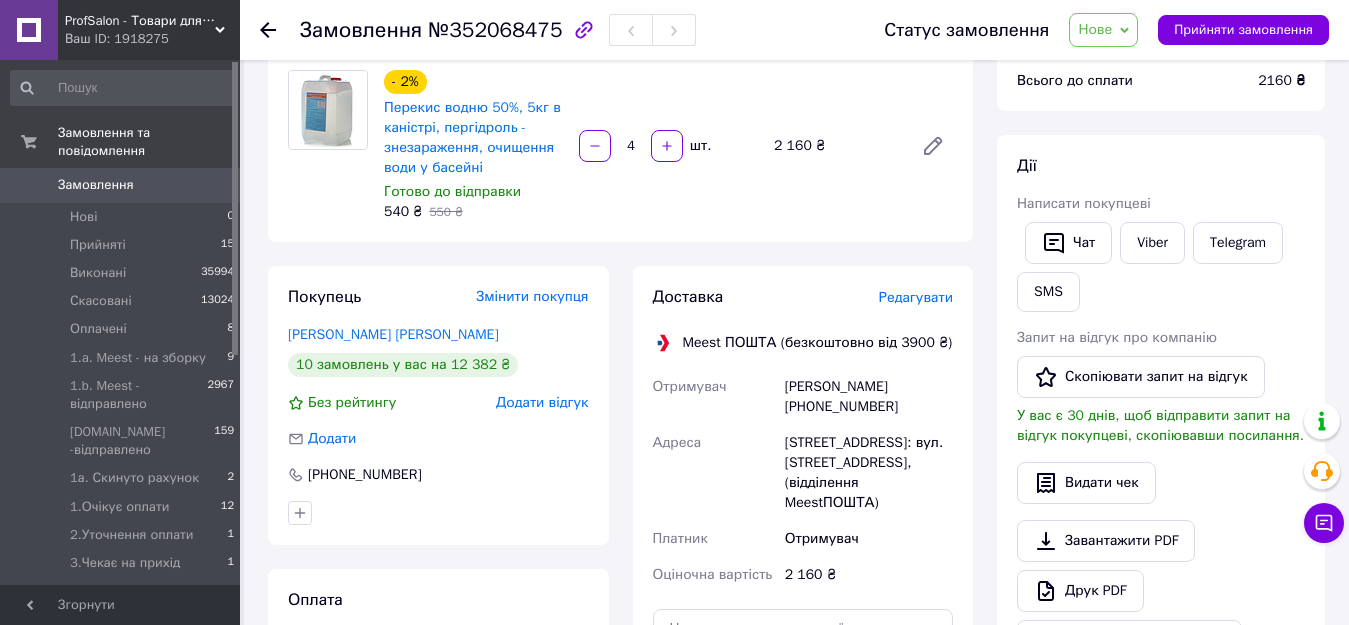 scroll, scrollTop: 200, scrollLeft: 0, axis: vertical 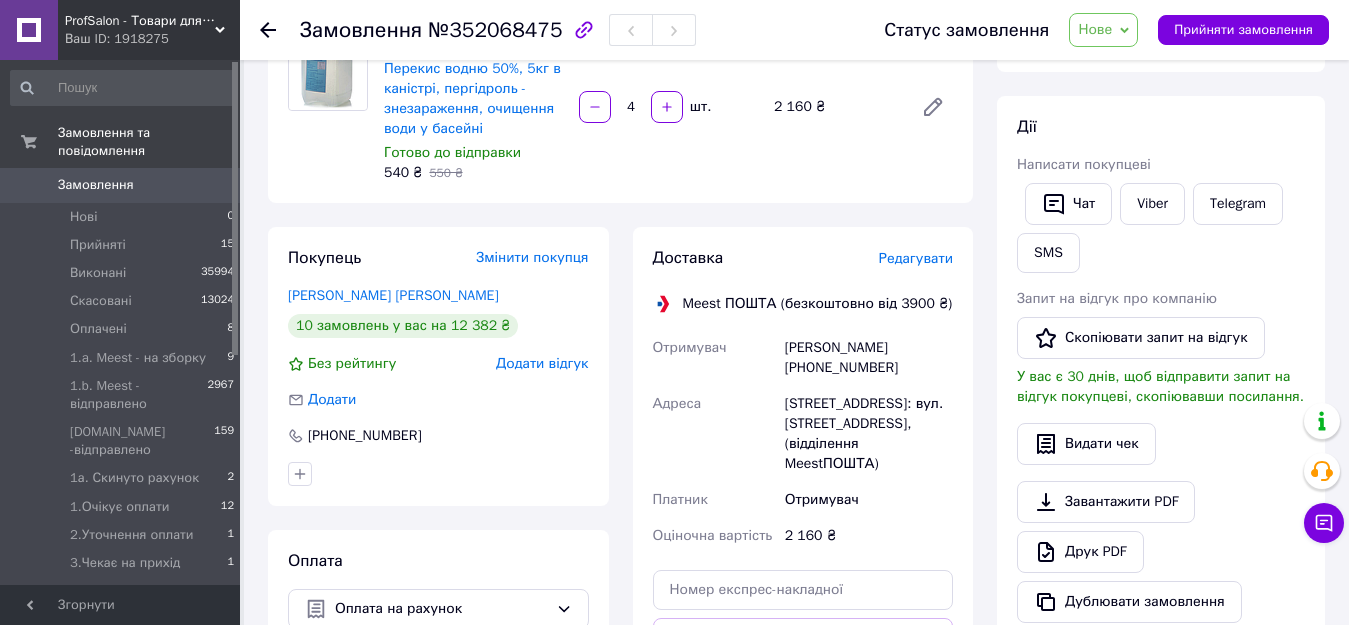 click on "Нове" at bounding box center (1103, 30) 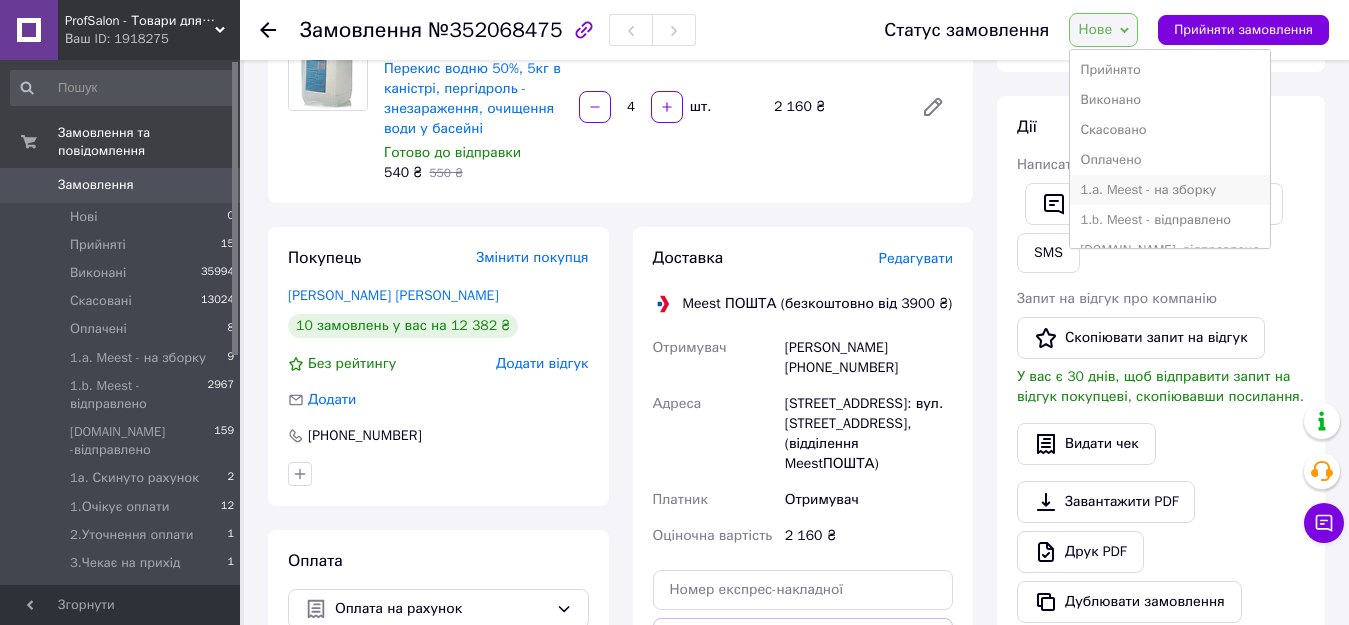 click on "1.a. Meest - на зборку" at bounding box center [1170, 190] 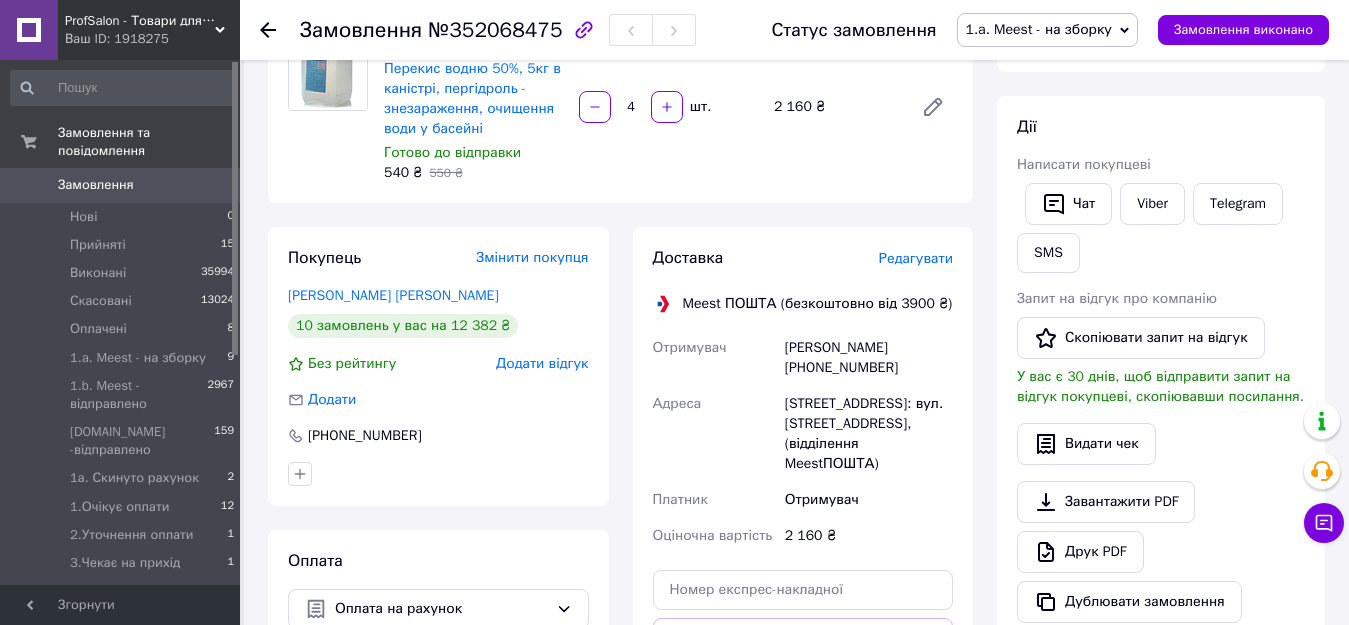 click on "Замовлення" at bounding box center (121, 185) 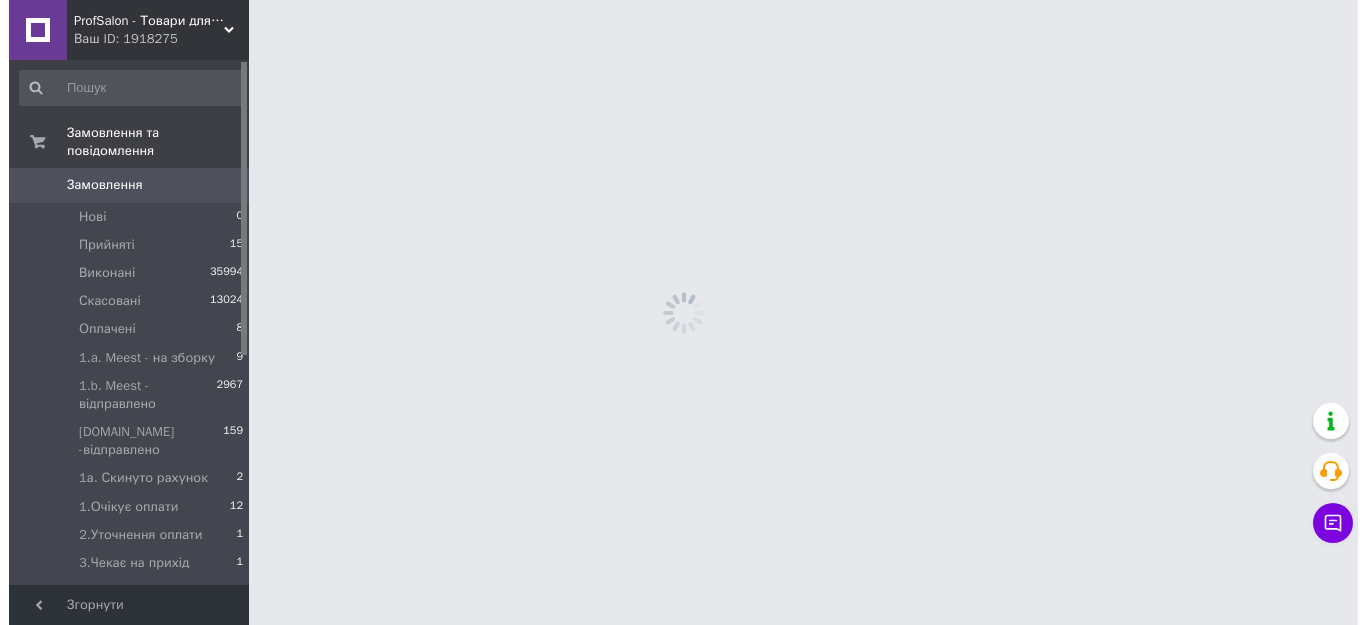 scroll, scrollTop: 0, scrollLeft: 0, axis: both 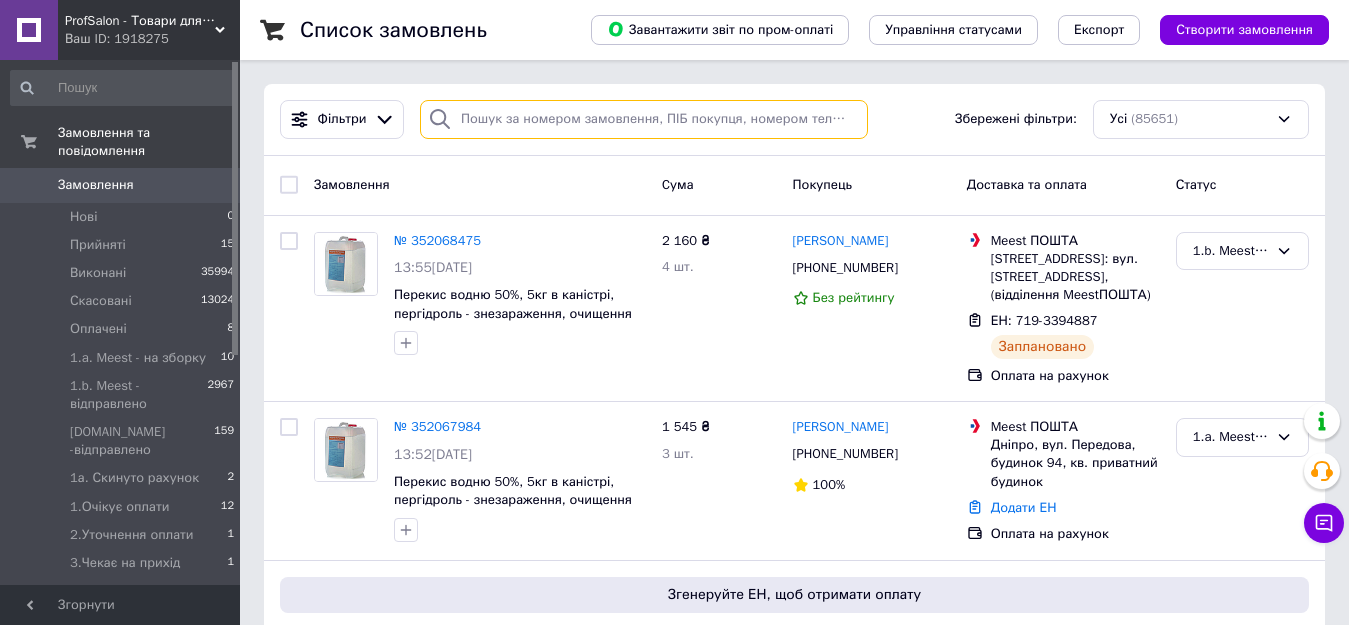 paste on "[PHONE_NUMBER]" 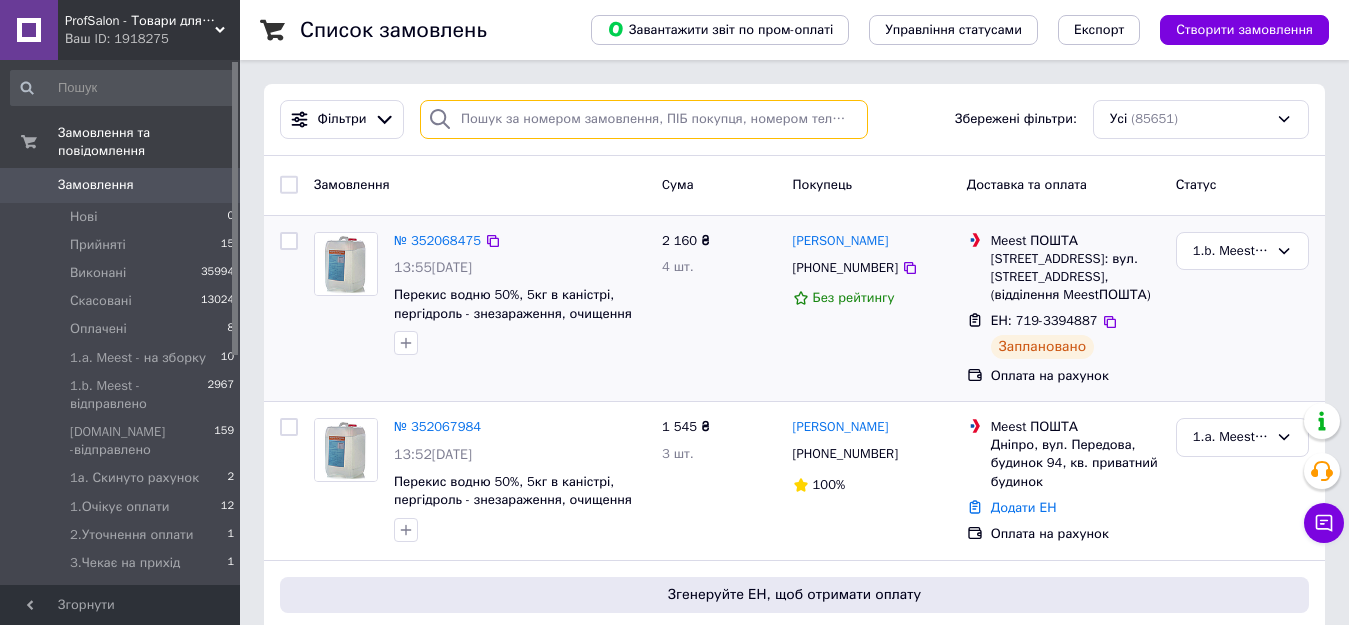 type on "[PHONE_NUMBER]" 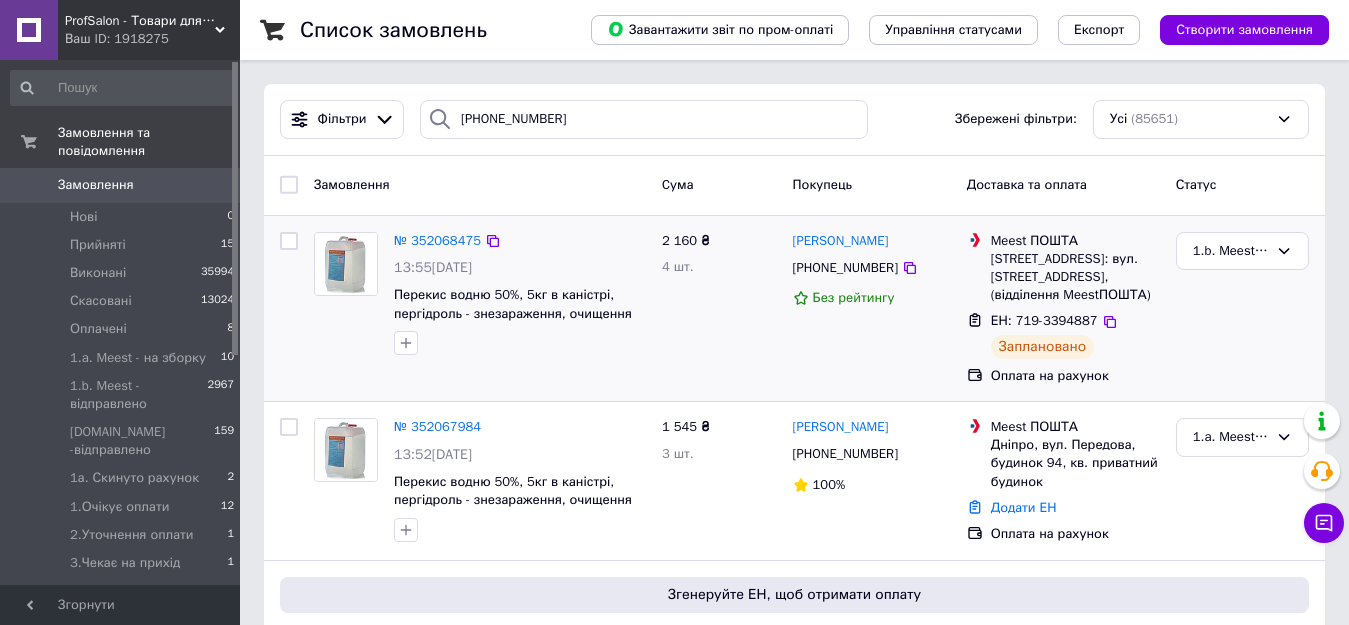 click on "2 160 ₴ 4 шт." at bounding box center (719, 309) 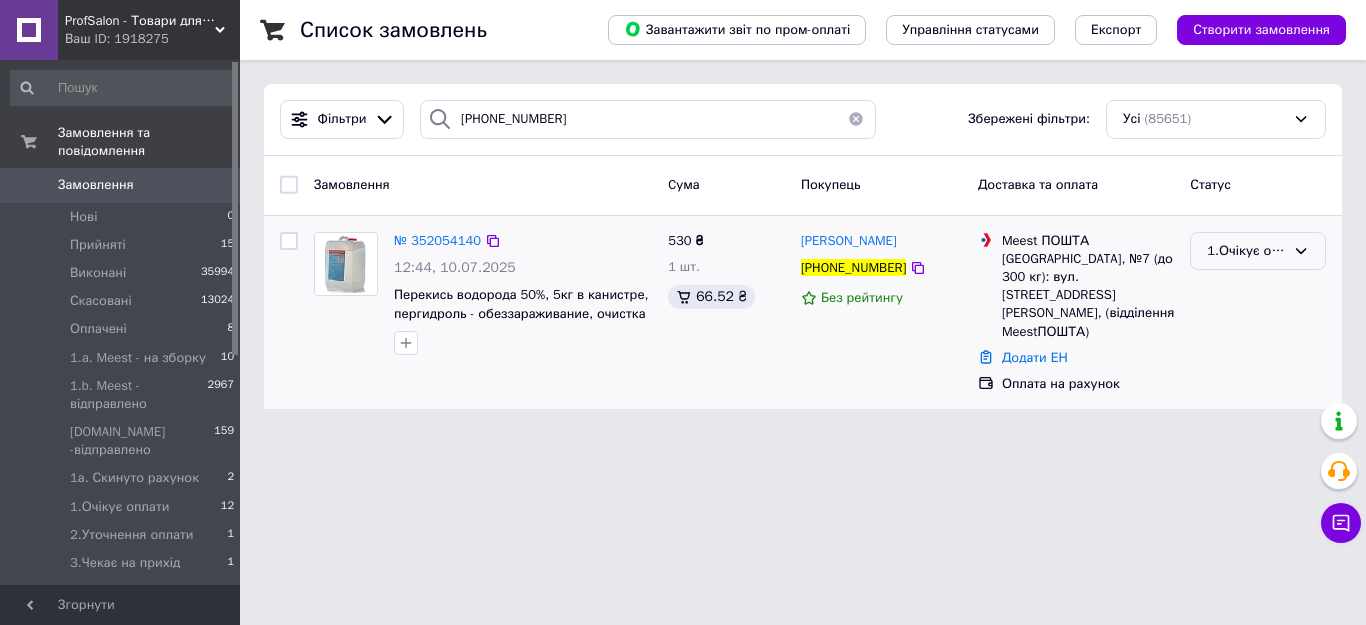 click on "1.Очікує оплати" at bounding box center (1246, 251) 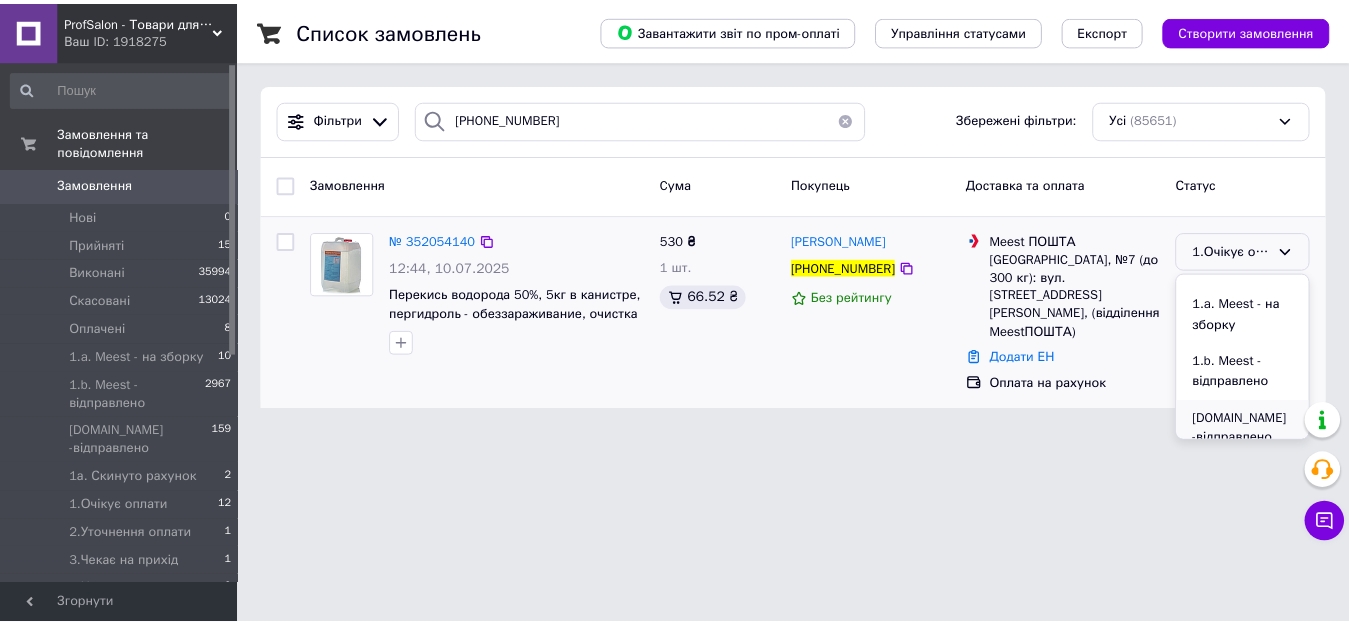 scroll, scrollTop: 100, scrollLeft: 0, axis: vertical 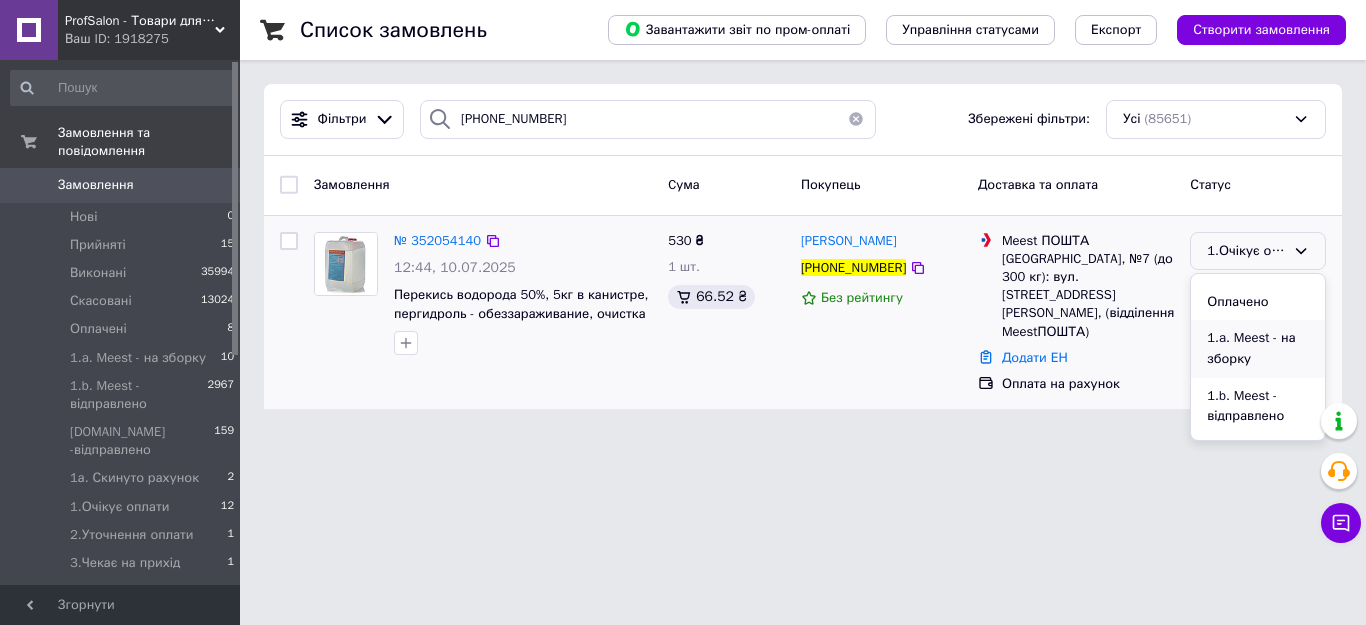 click on "1.a. Meest - на зборку" at bounding box center [1258, 348] 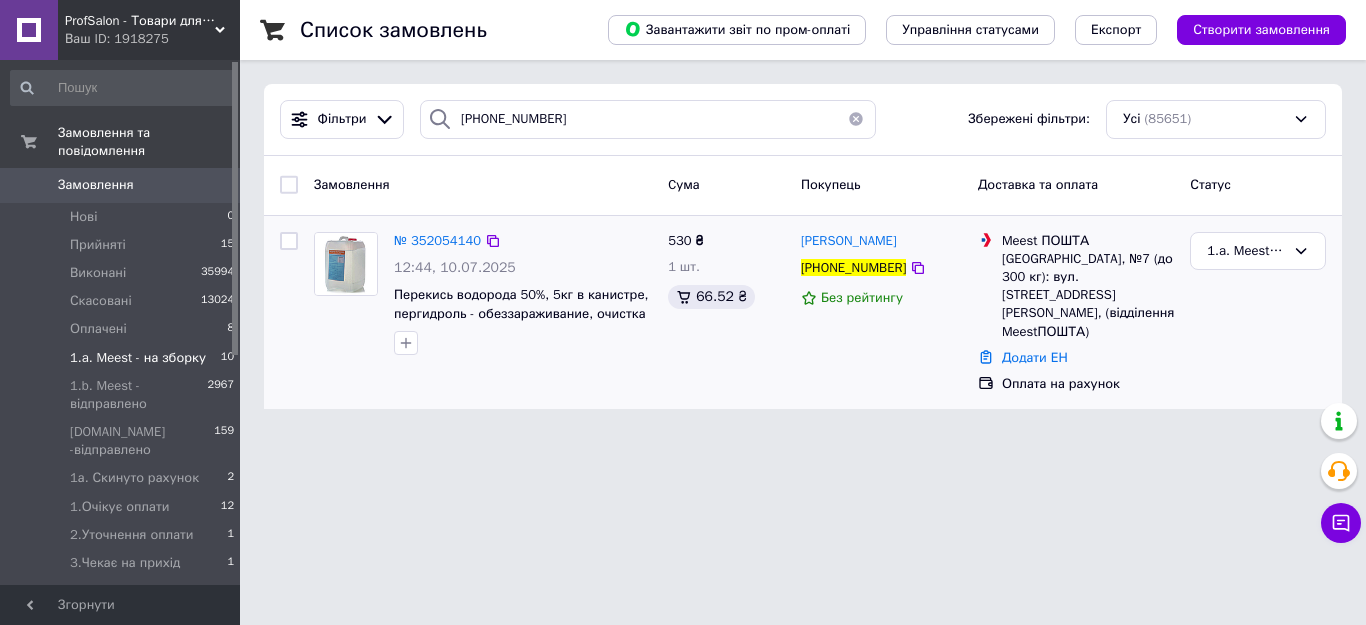 click on "1.a. Meest - на зборку" at bounding box center (138, 358) 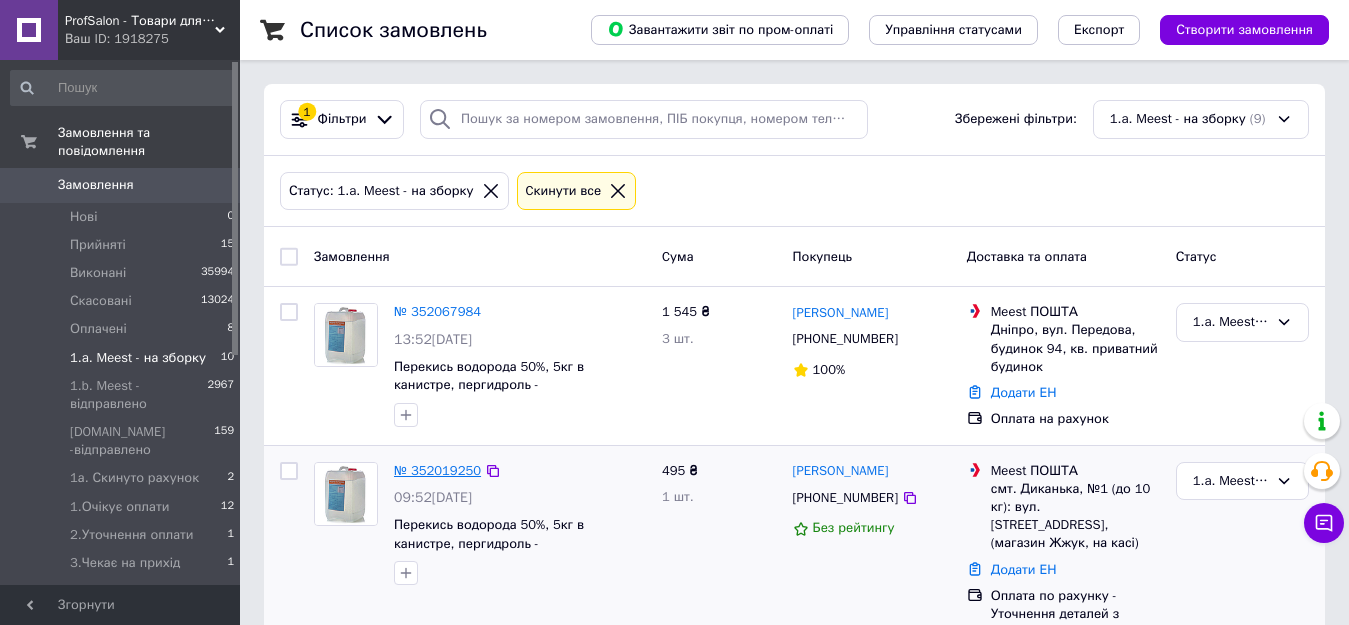 click on "№ 352019250" at bounding box center (437, 470) 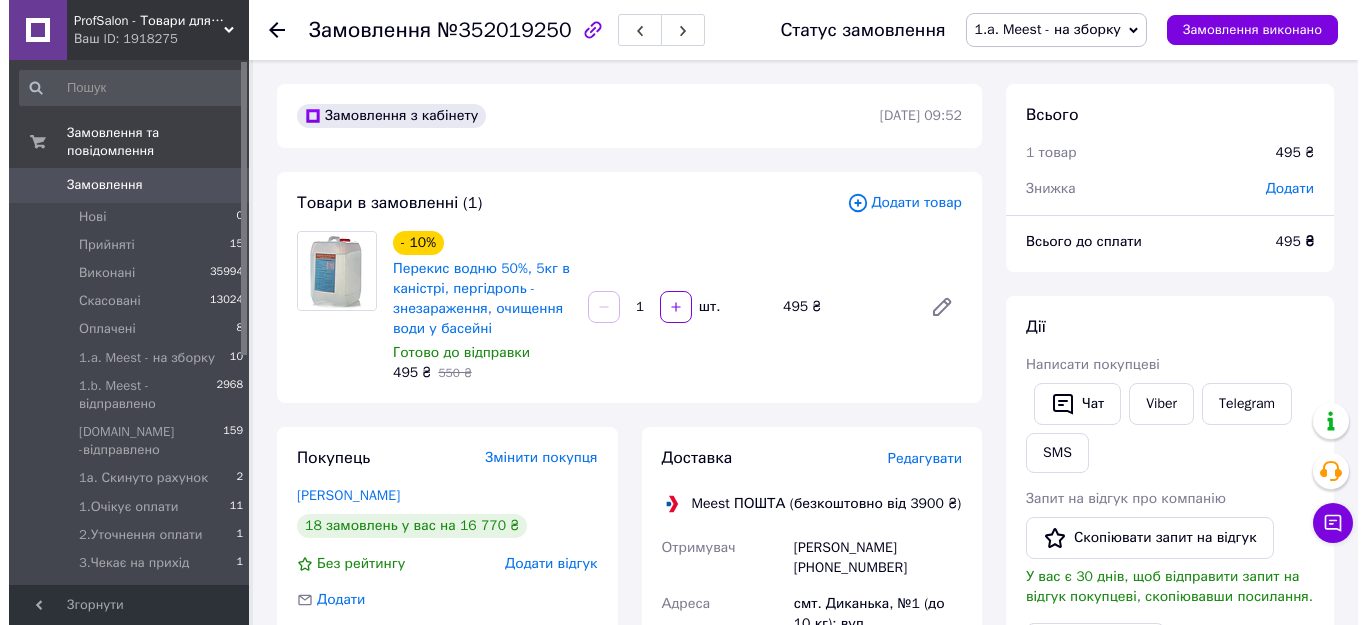 scroll, scrollTop: 300, scrollLeft: 0, axis: vertical 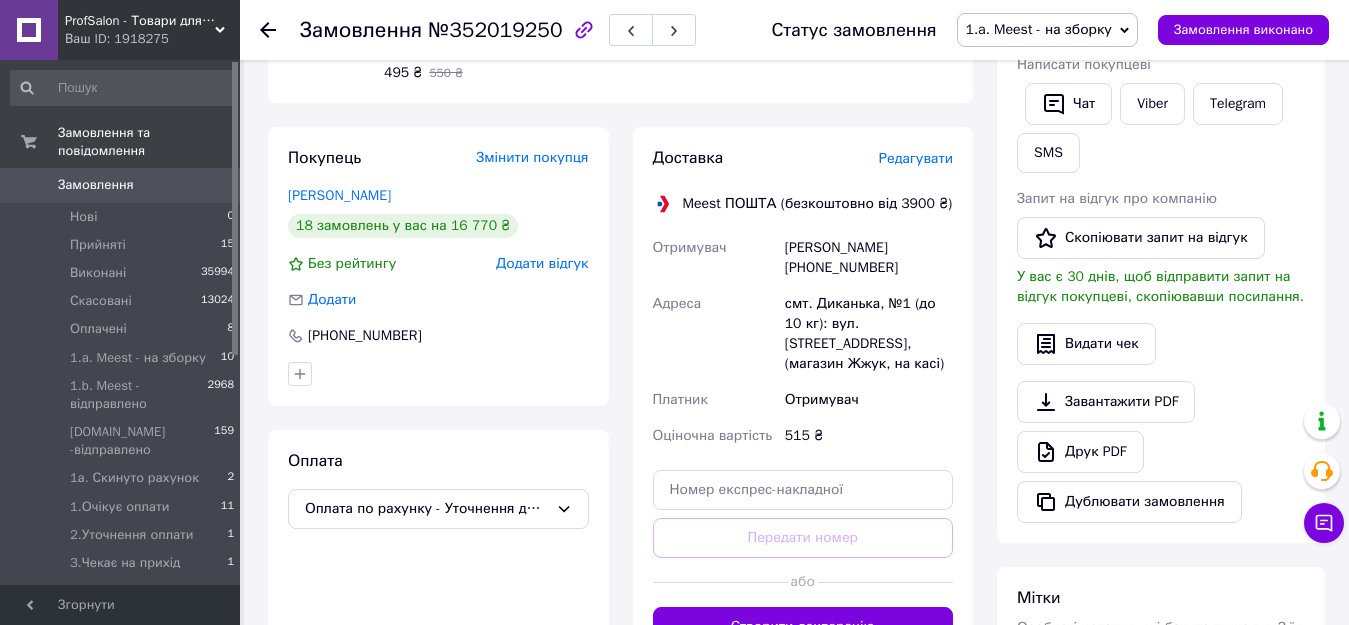 click on "Редагувати" at bounding box center [916, 158] 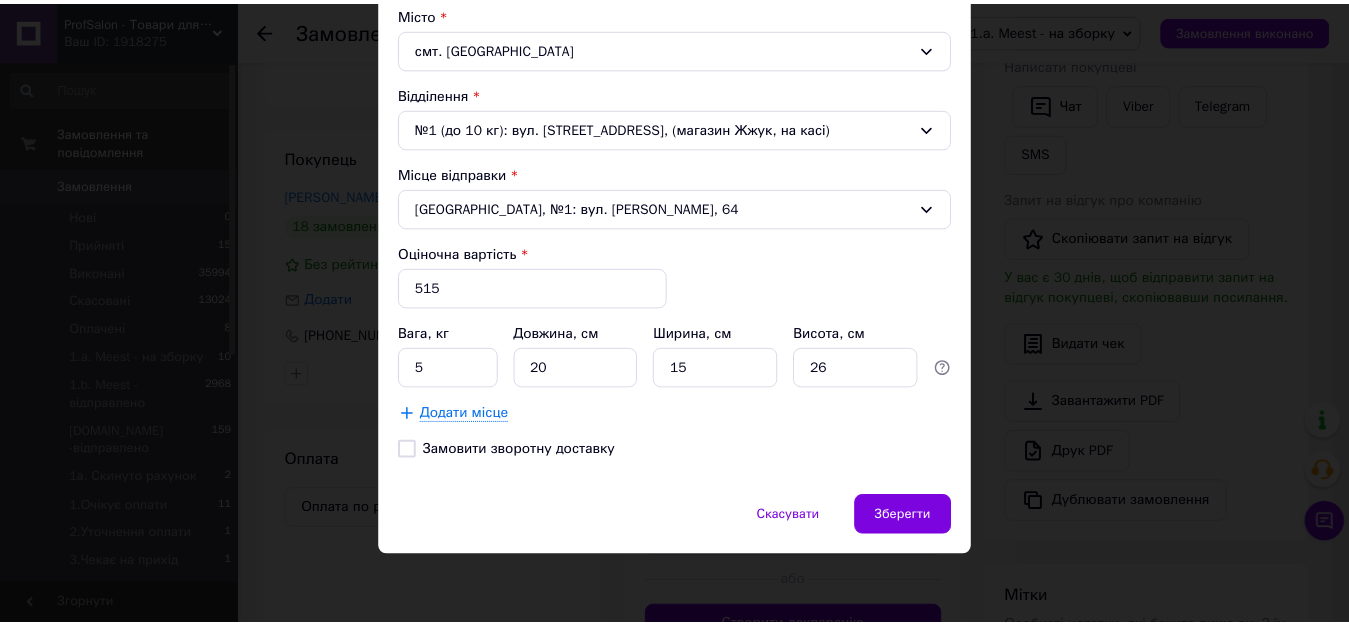 scroll, scrollTop: 548, scrollLeft: 0, axis: vertical 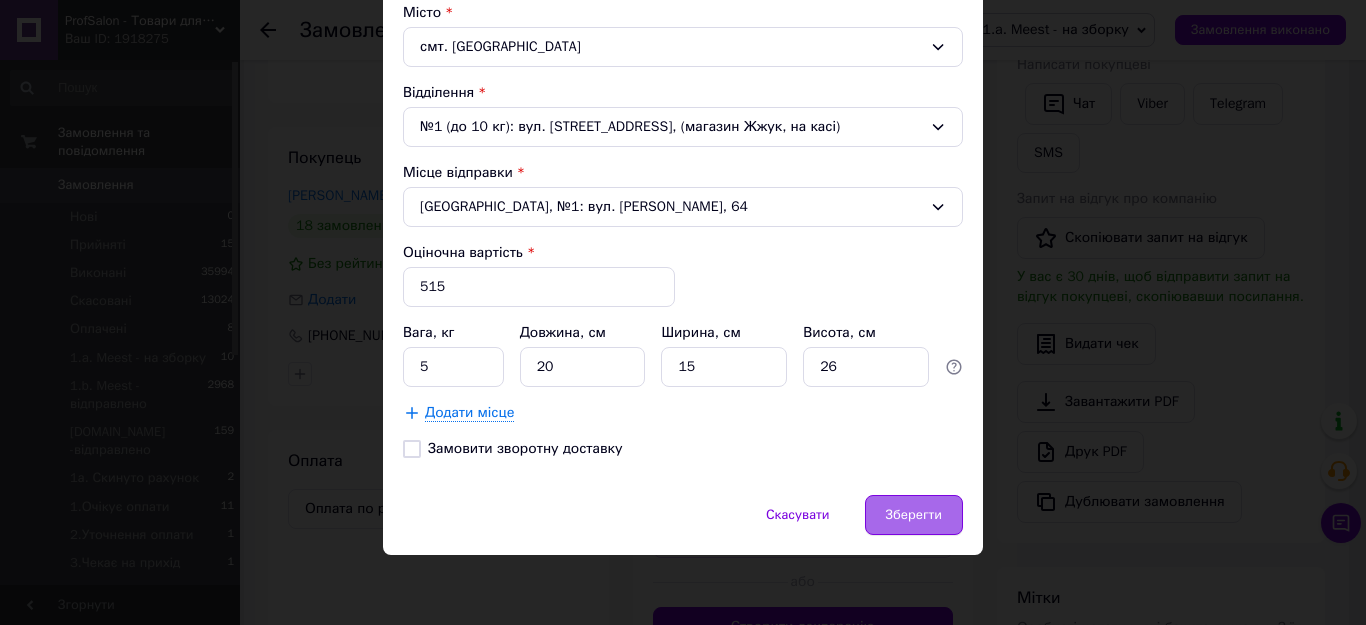 click on "Зберегти" at bounding box center (914, 515) 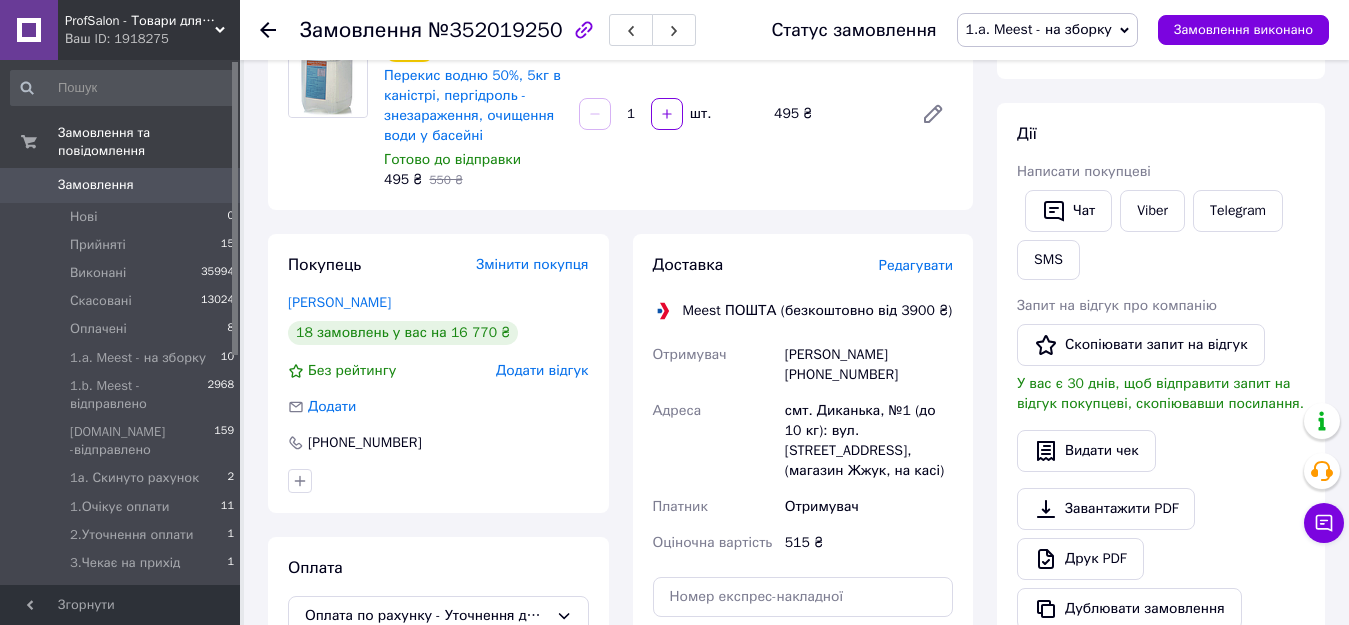 scroll, scrollTop: 200, scrollLeft: 0, axis: vertical 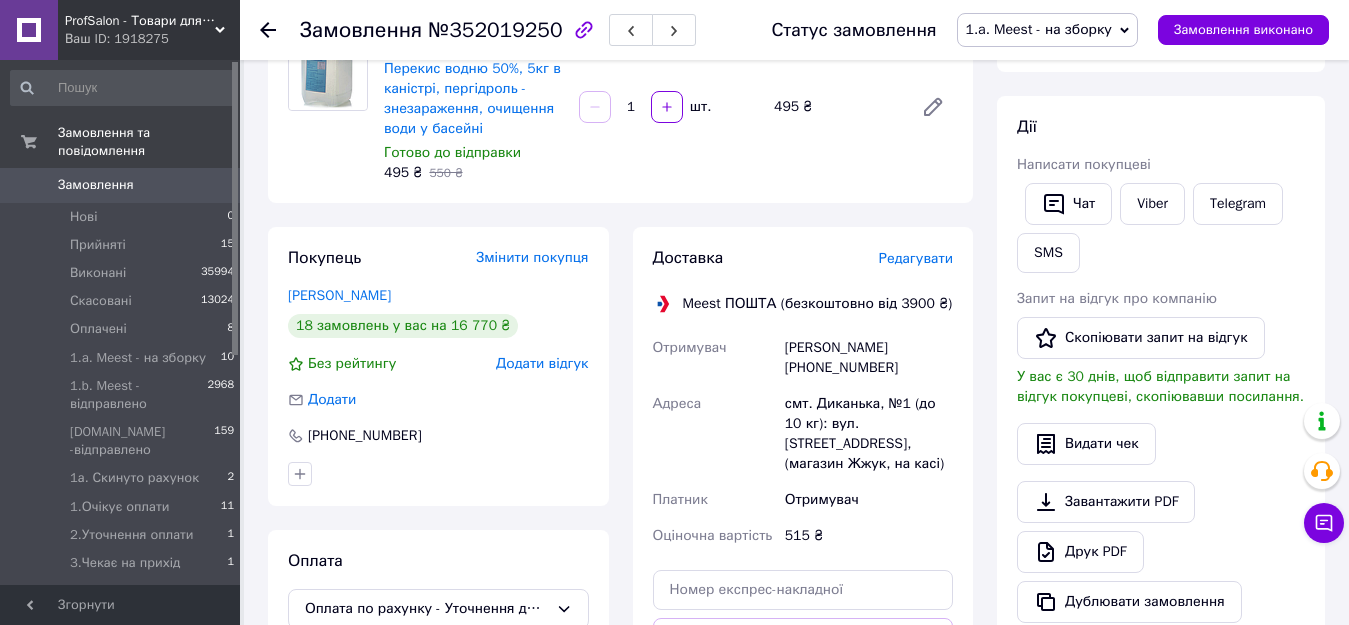 click on "Замовлення 0" at bounding box center (123, 185) 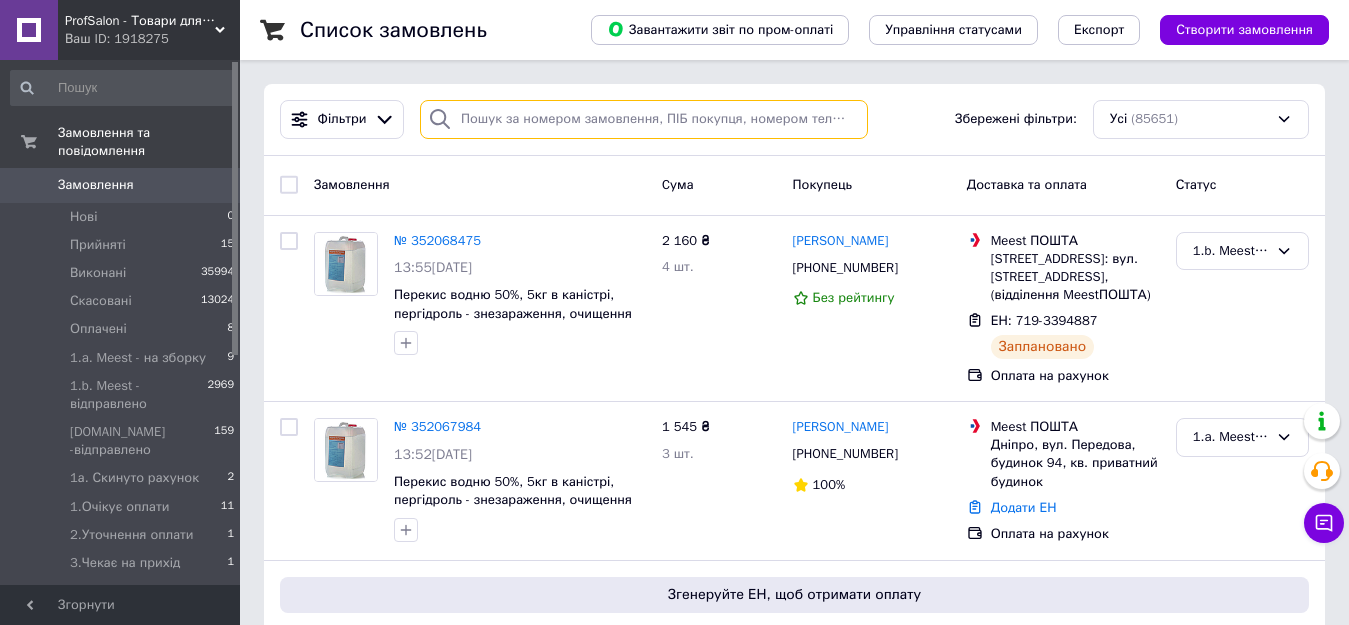 paste on "+380964222966" 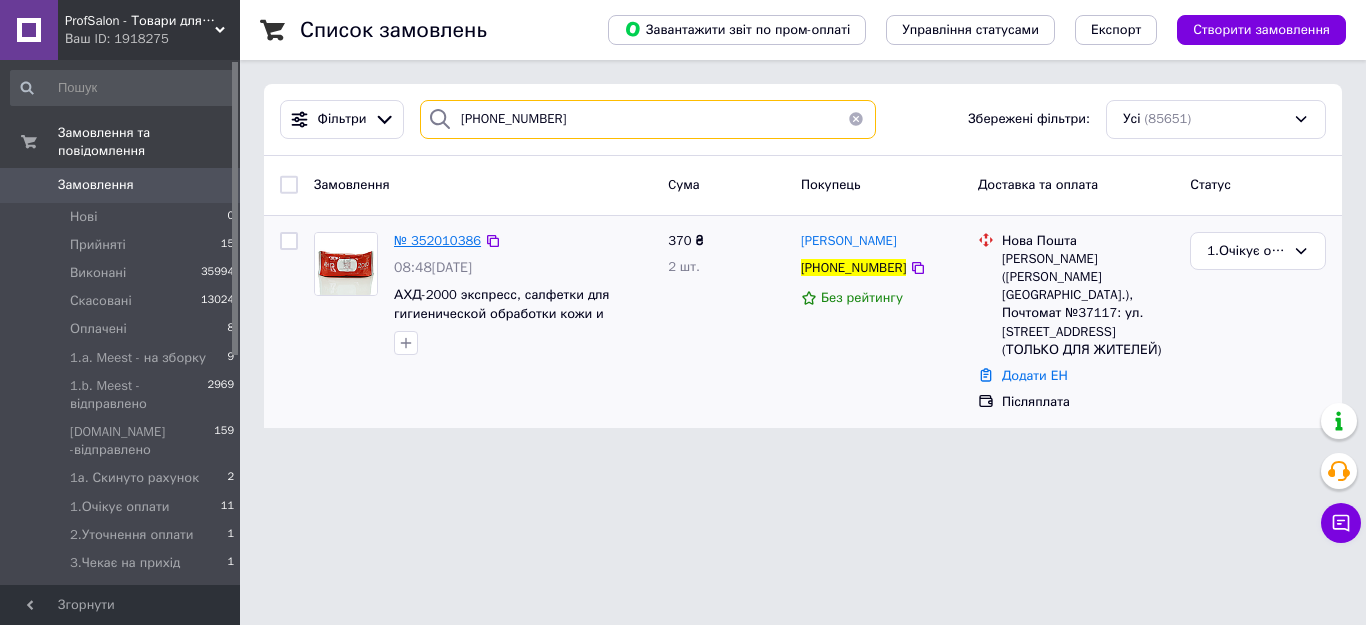 type on "+380964222966" 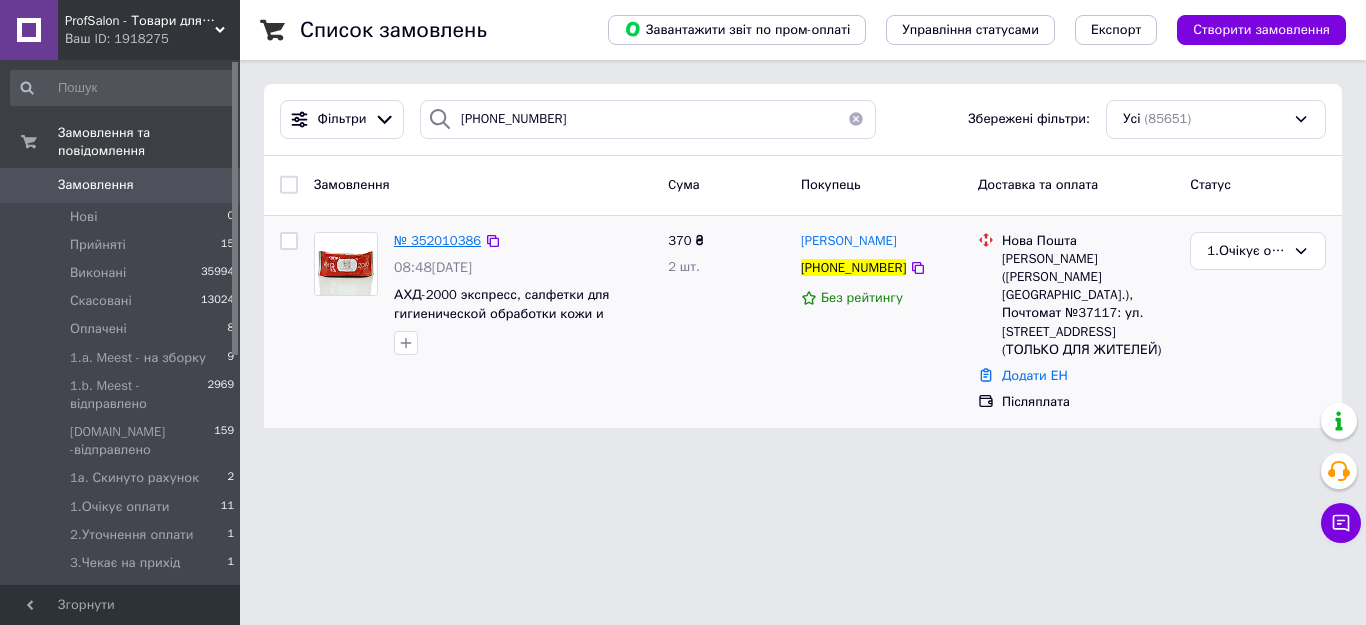 click on "№ 352010386" at bounding box center (437, 240) 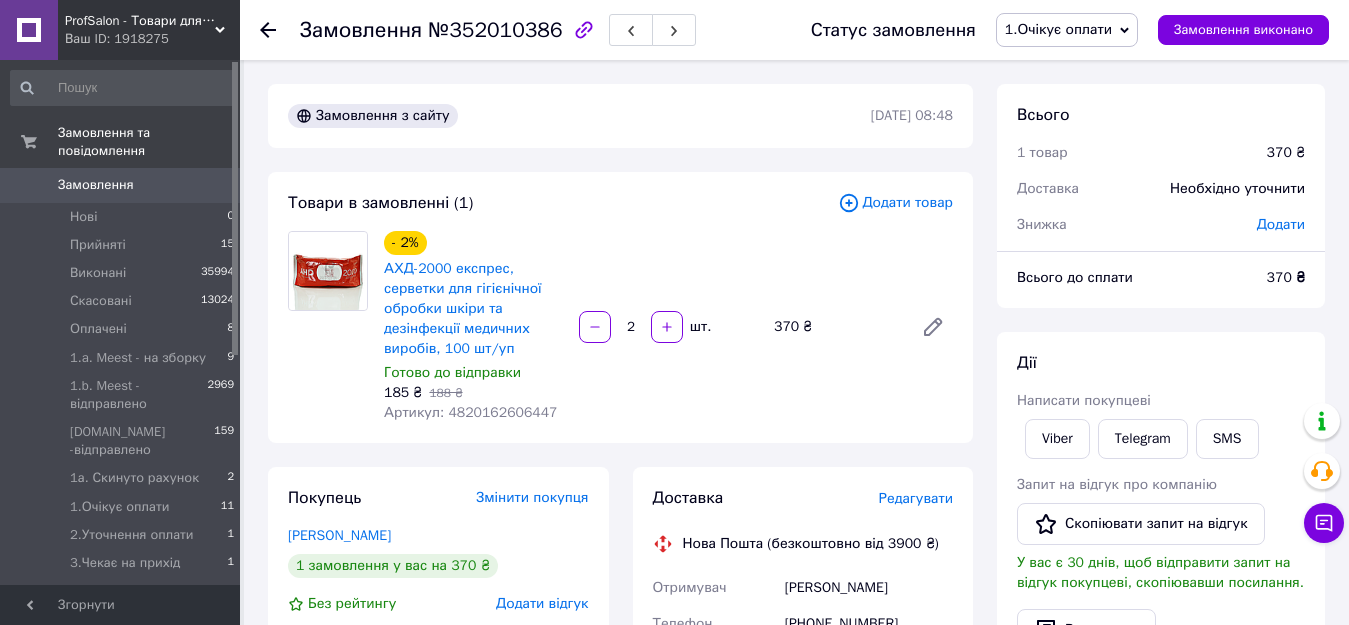 click on "1.Очікує оплати" at bounding box center [1058, 29] 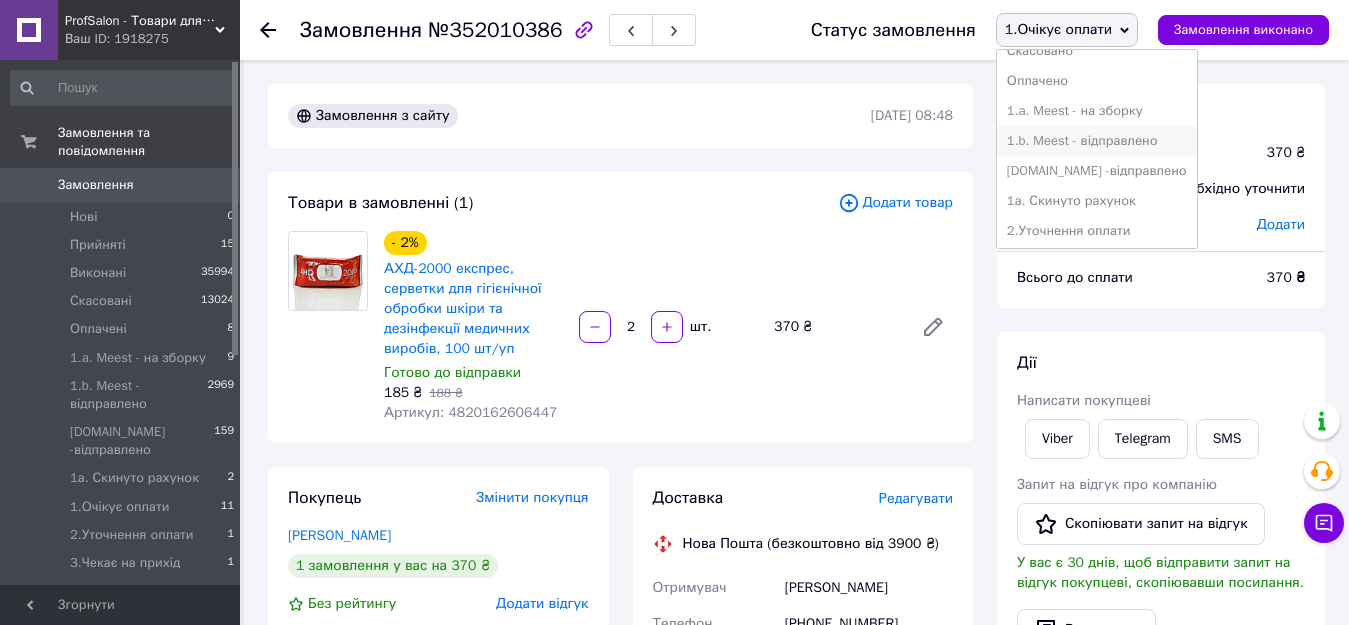 scroll, scrollTop: 100, scrollLeft: 0, axis: vertical 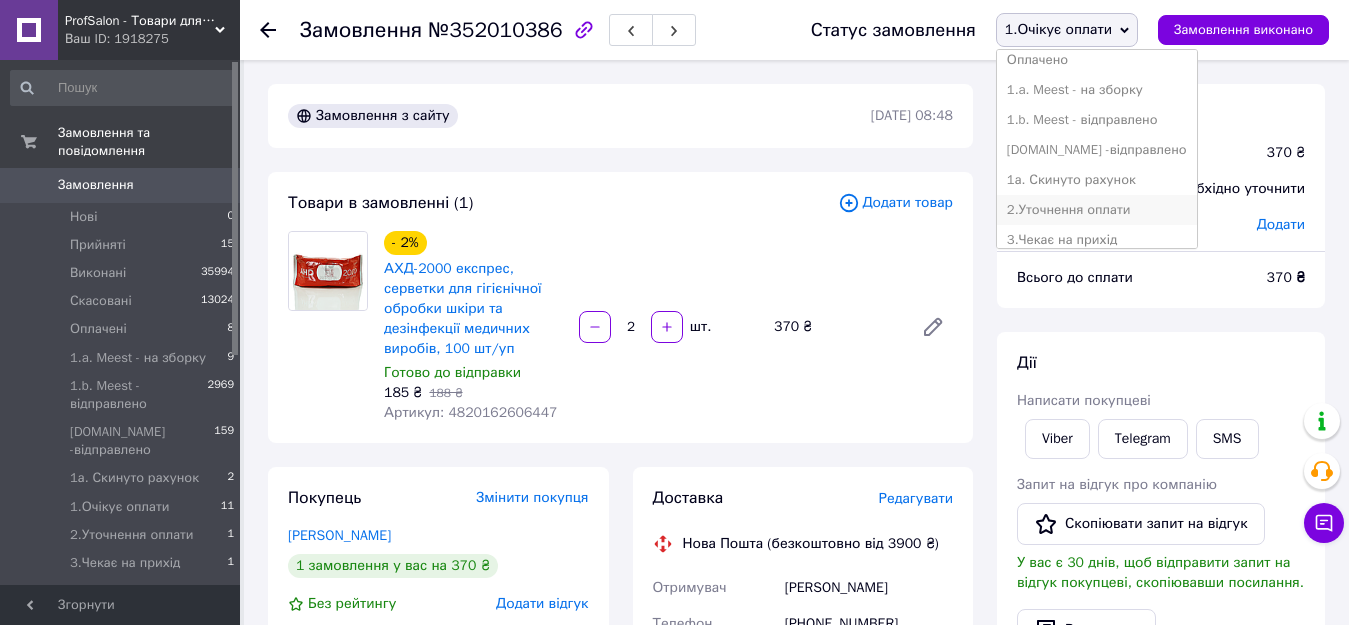 click on "2.Уточнення оплати" at bounding box center [1097, 210] 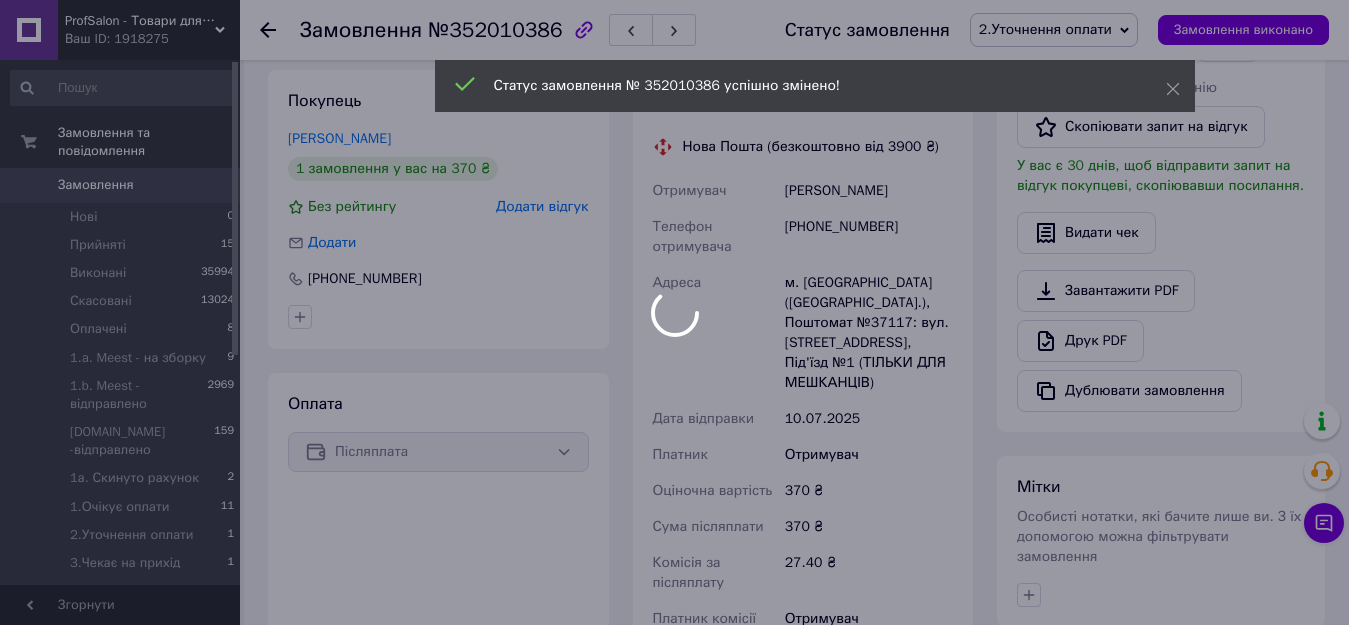 scroll, scrollTop: 400, scrollLeft: 0, axis: vertical 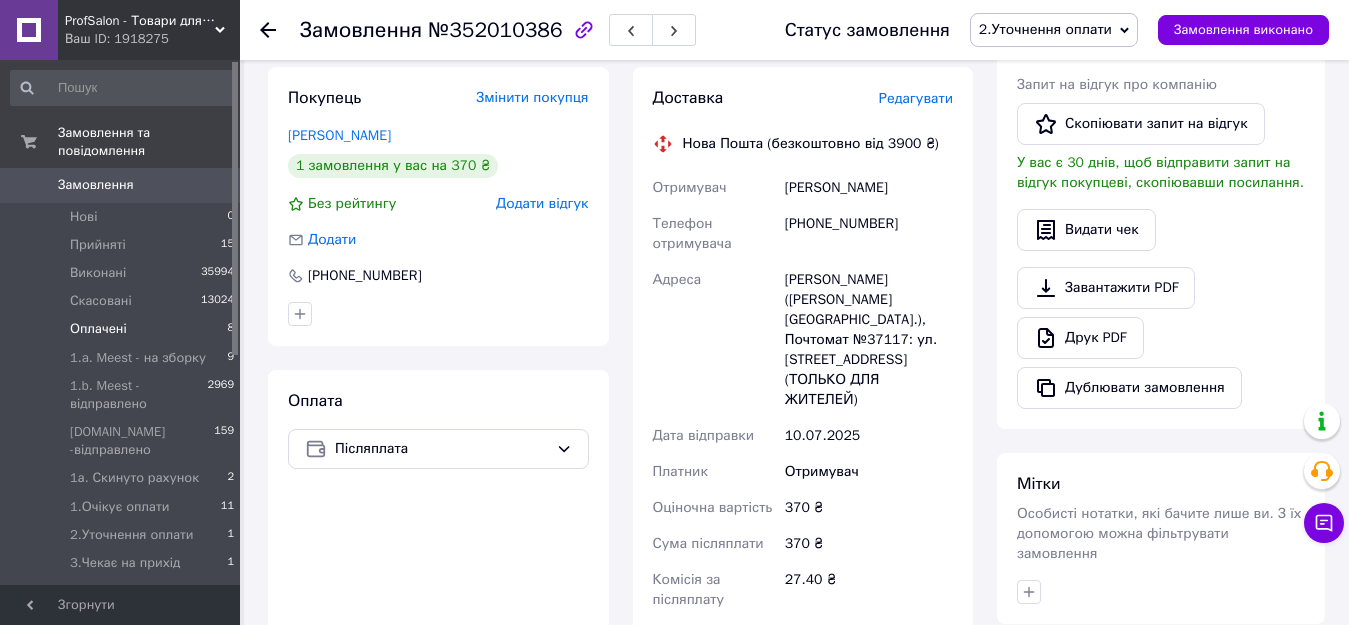 click on "Оплачені" at bounding box center (98, 329) 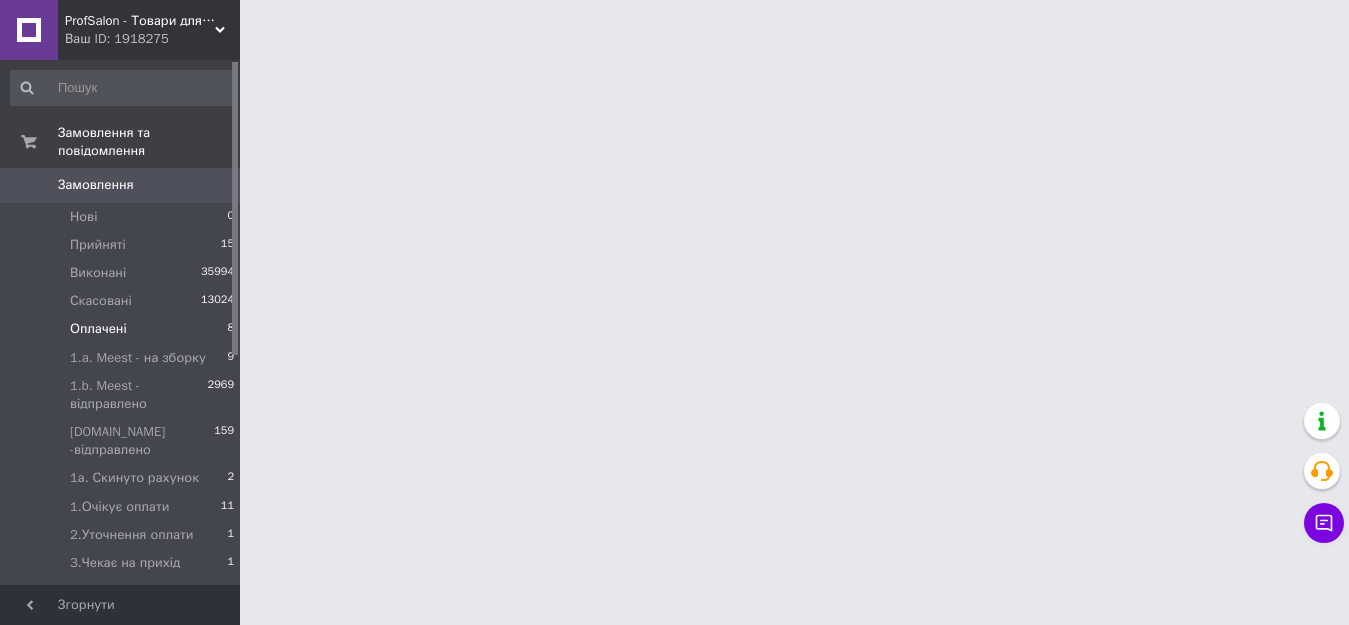 scroll, scrollTop: 0, scrollLeft: 0, axis: both 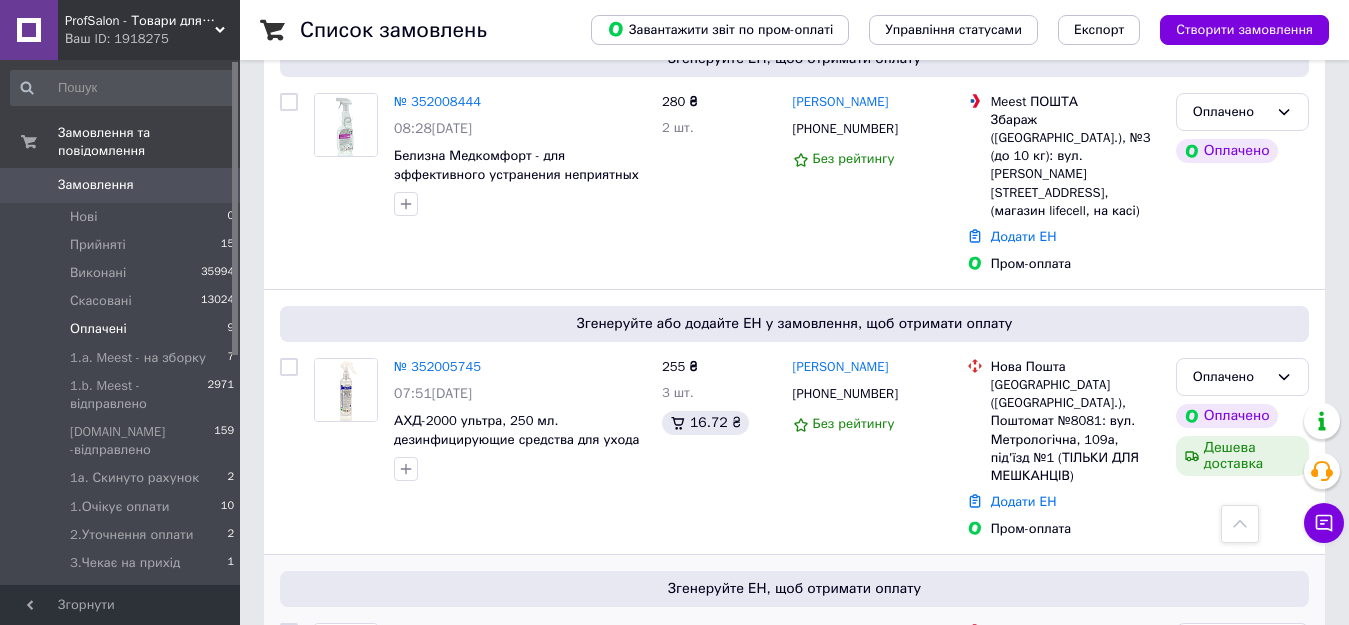 click on "№ 351988566" at bounding box center (437, 631) 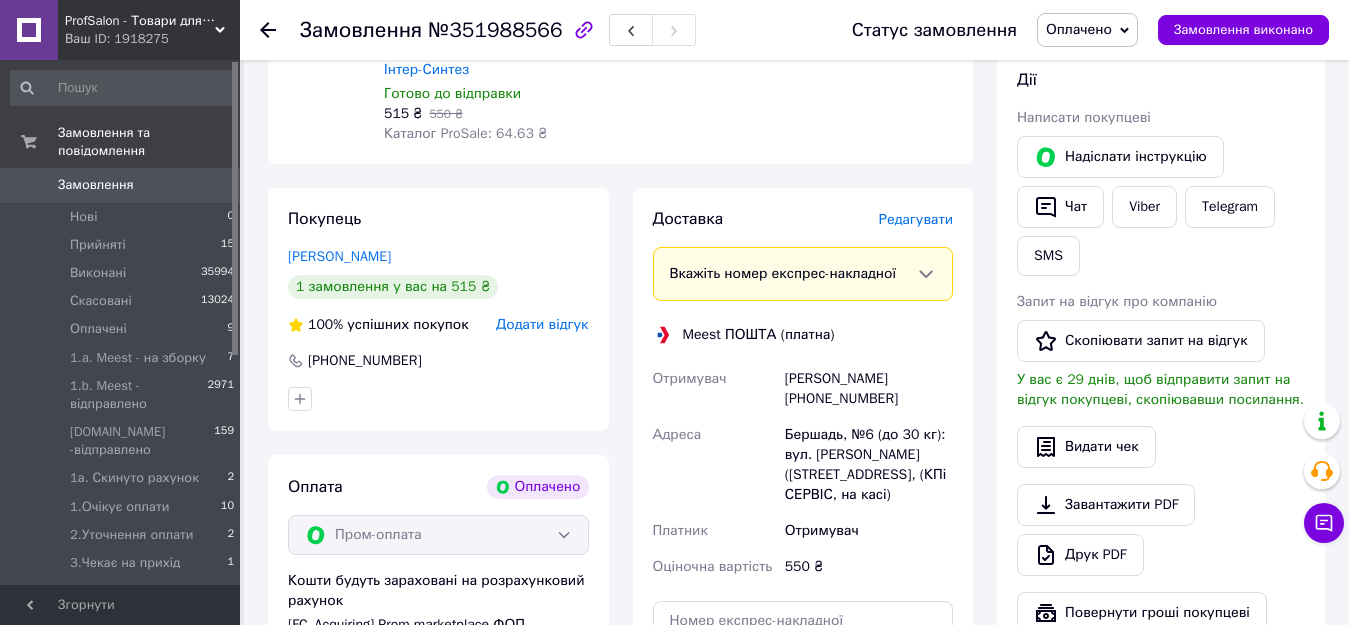 scroll, scrollTop: 873, scrollLeft: 0, axis: vertical 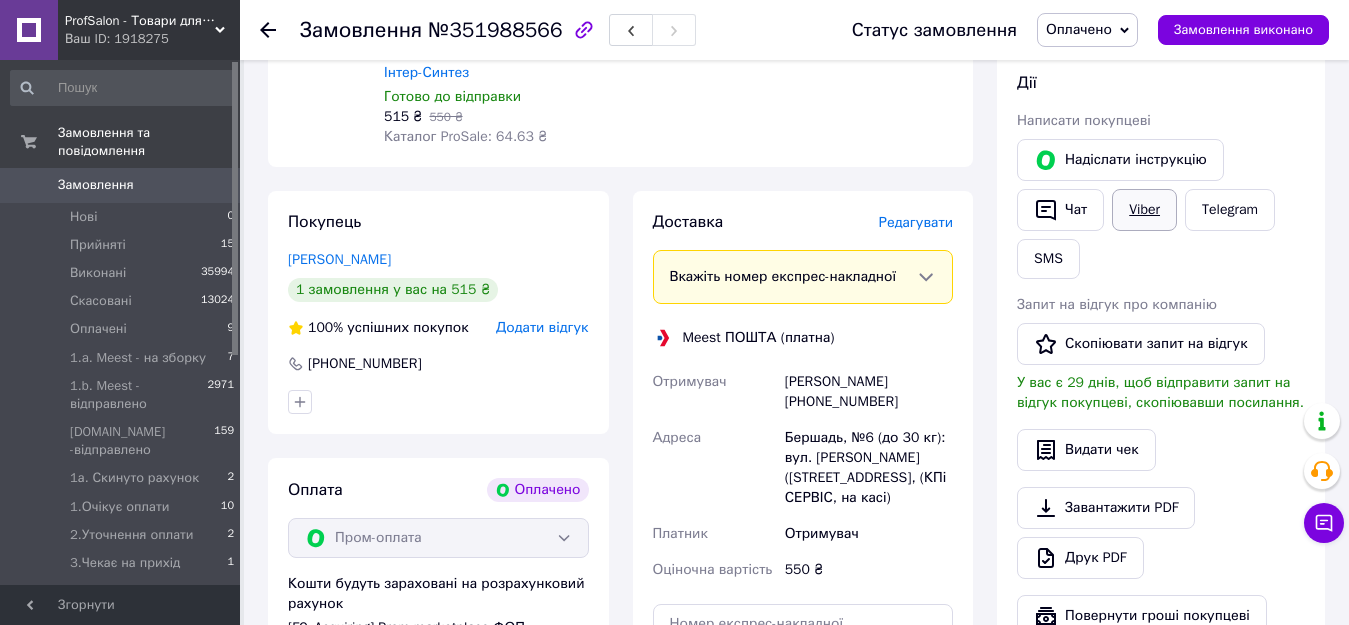 click on "Viber" at bounding box center [1144, 210] 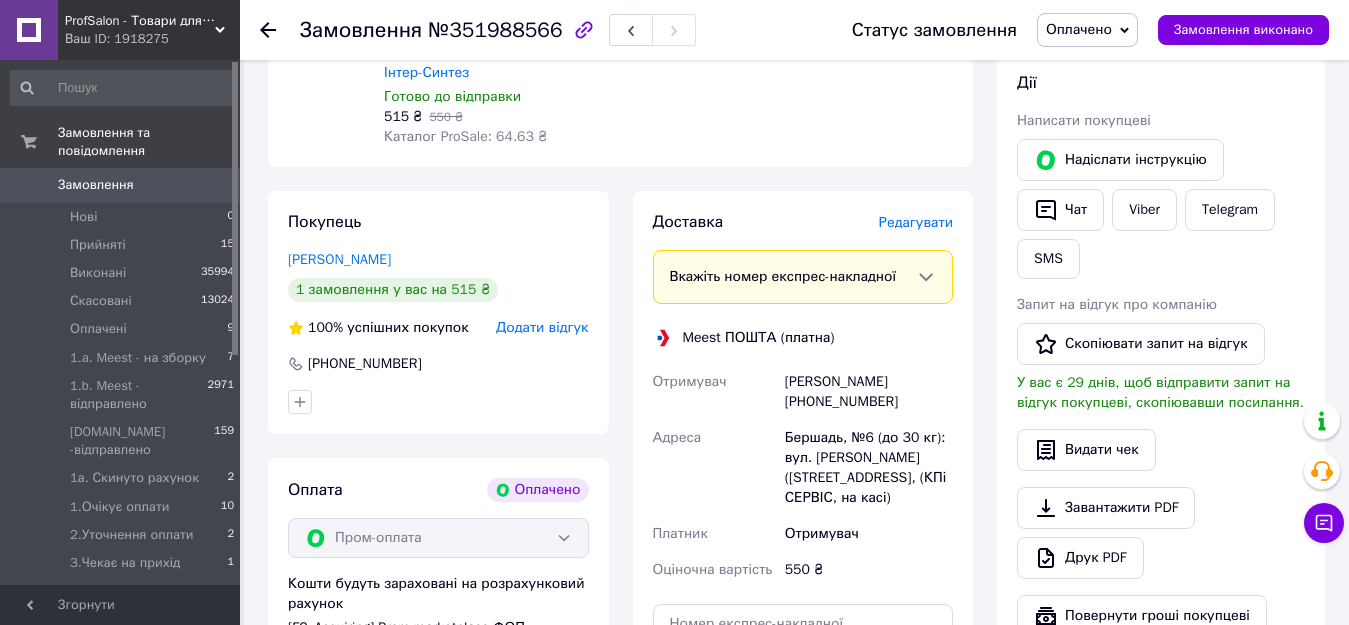 click on "Оплачено" at bounding box center [1087, 30] 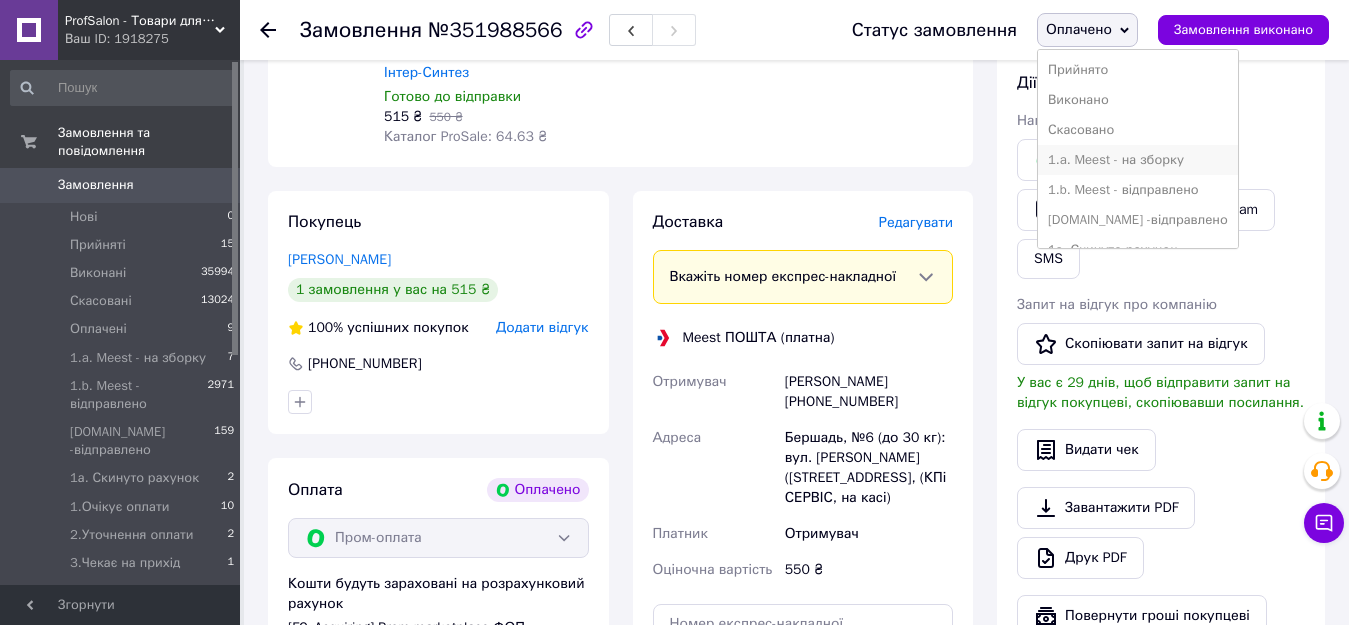 click on "1.a. Meest - на зборку" at bounding box center [1138, 160] 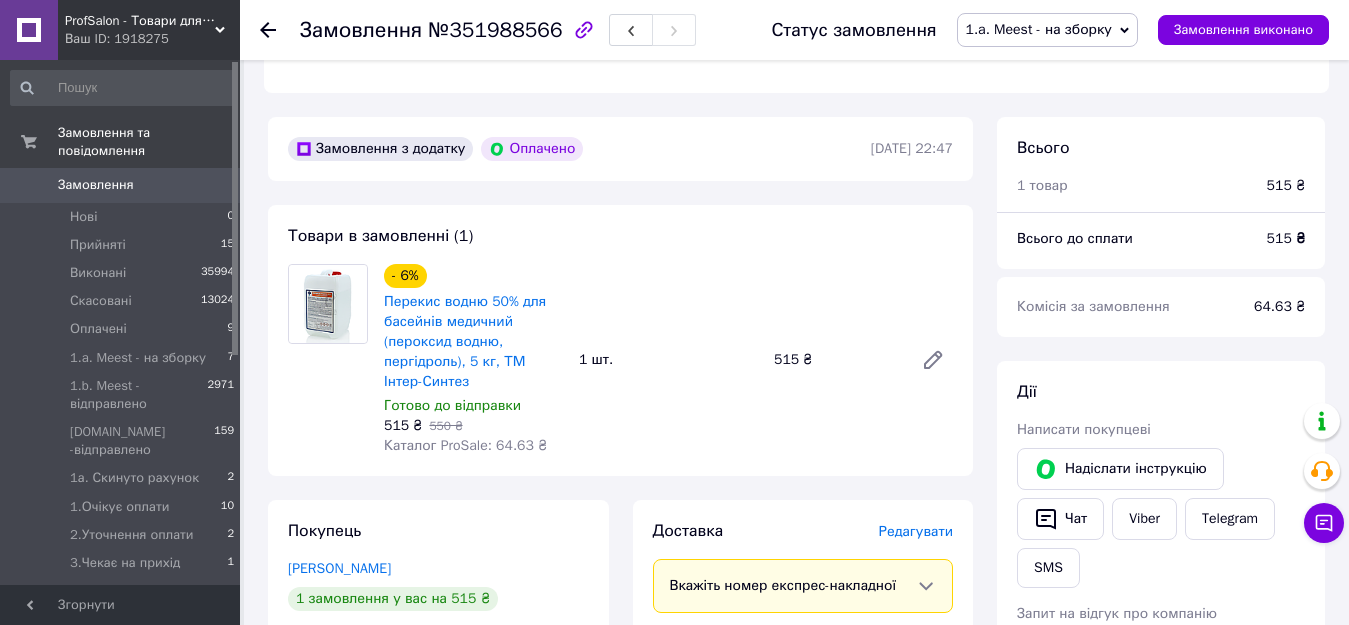 scroll, scrollTop: 573, scrollLeft: 0, axis: vertical 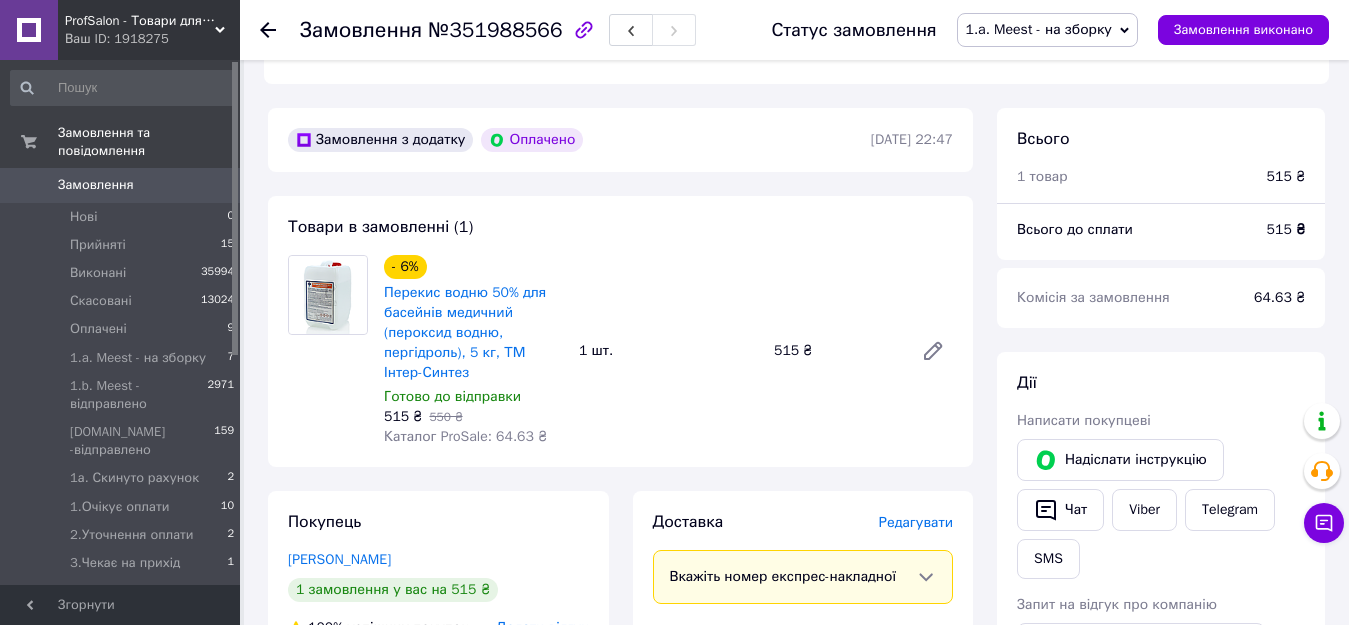 click 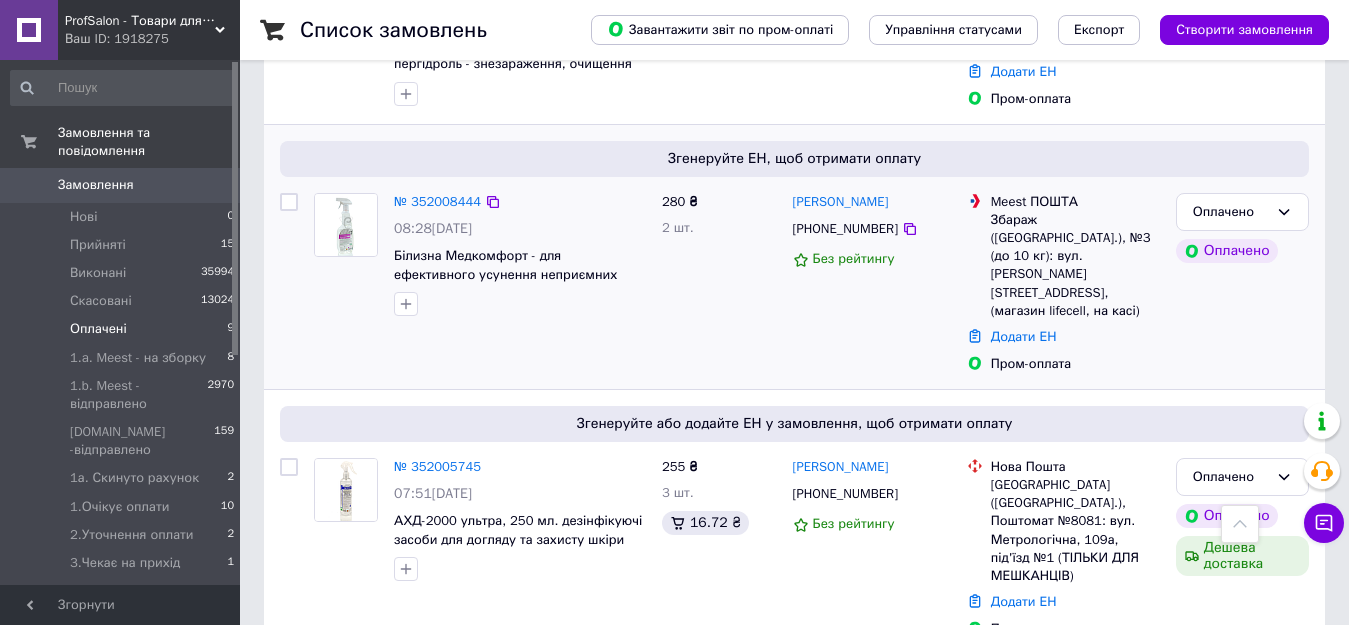 scroll, scrollTop: 1562, scrollLeft: 0, axis: vertical 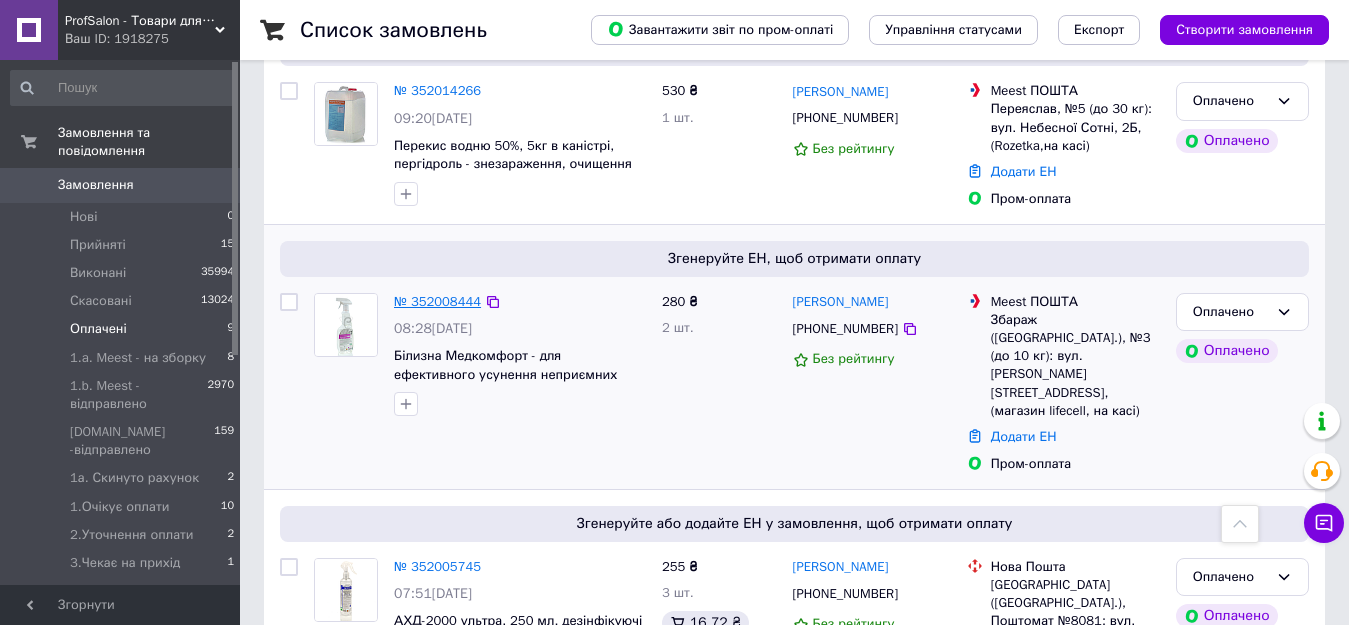 click on "№ 352008444" at bounding box center [437, 301] 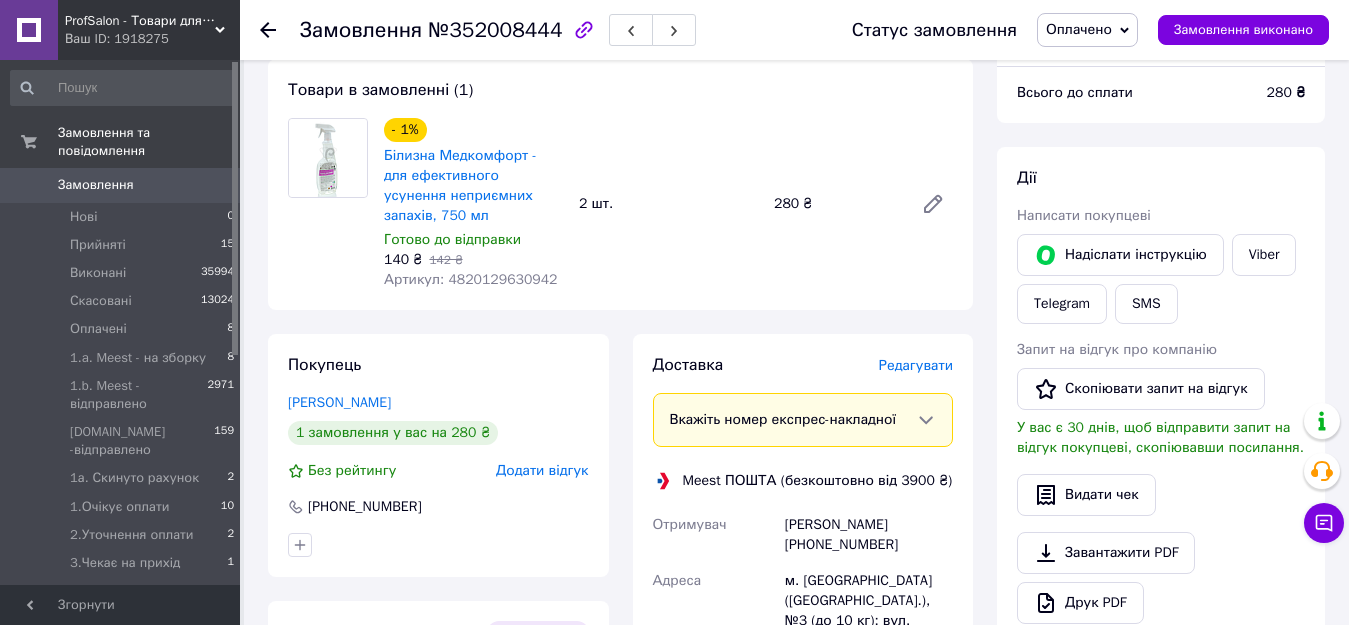 scroll, scrollTop: 600, scrollLeft: 0, axis: vertical 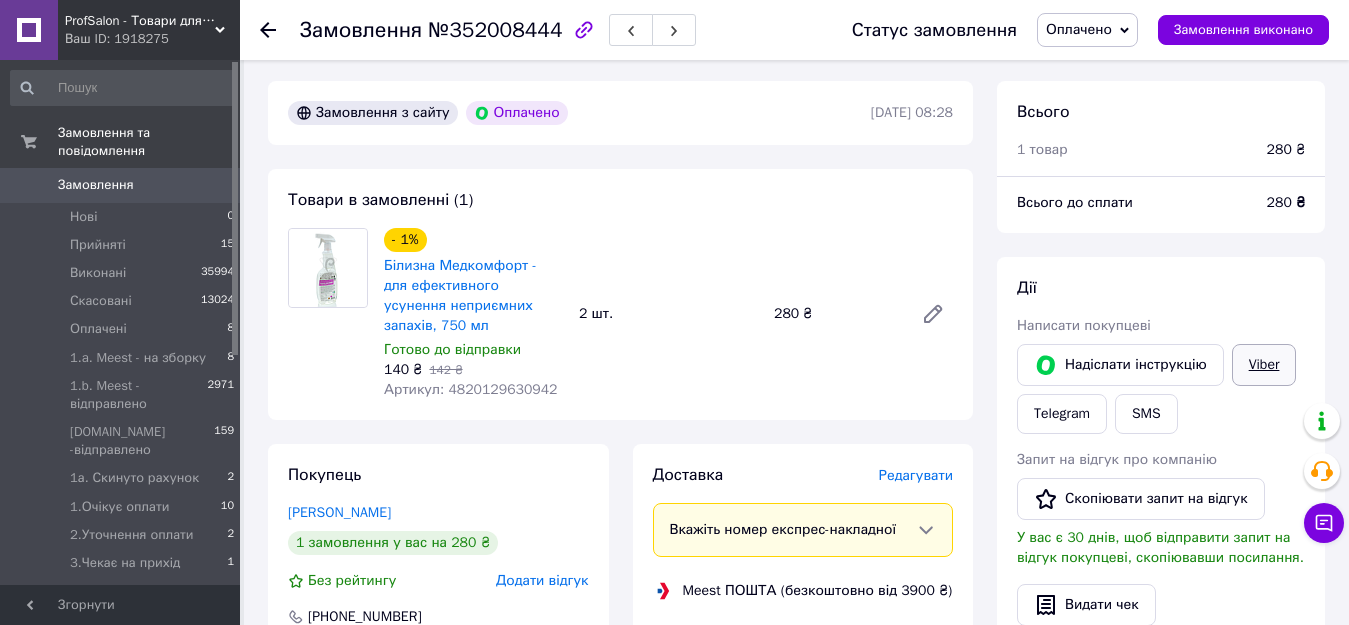 click on "Viber" at bounding box center (1264, 365) 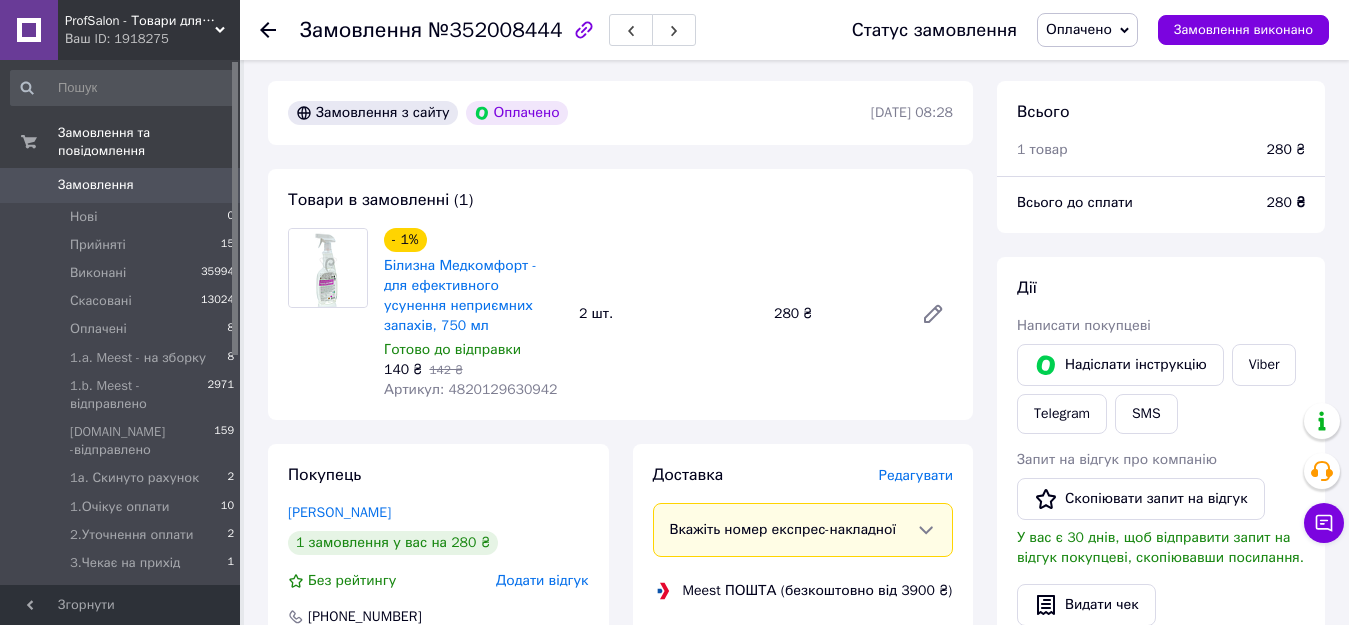 click on "Замовлення №352008444 Статус замовлення Оплачено Прийнято Виконано Скасовано 1.a. Meest - на зборку 1.b. Meest - відправлено 1.c.Delivery -відправлено 1а. Скинуто рахунок 1.Очікує оплати 2.Уточнення оплати 3.Чекає на прихід 4.На завтра 5.Недозвони!!!! 6.НА КОНТРОЛЬ!!! 7.1.Rozetka 7.2.WayforPay 7.3.ПромОплата 7.4.Фіскальний чек 7.Відправлено 8.Наложка 9.Відправлено смс  Доставка по місту Перекись - відправлено Замовлення виконано" at bounding box center (794, 30) 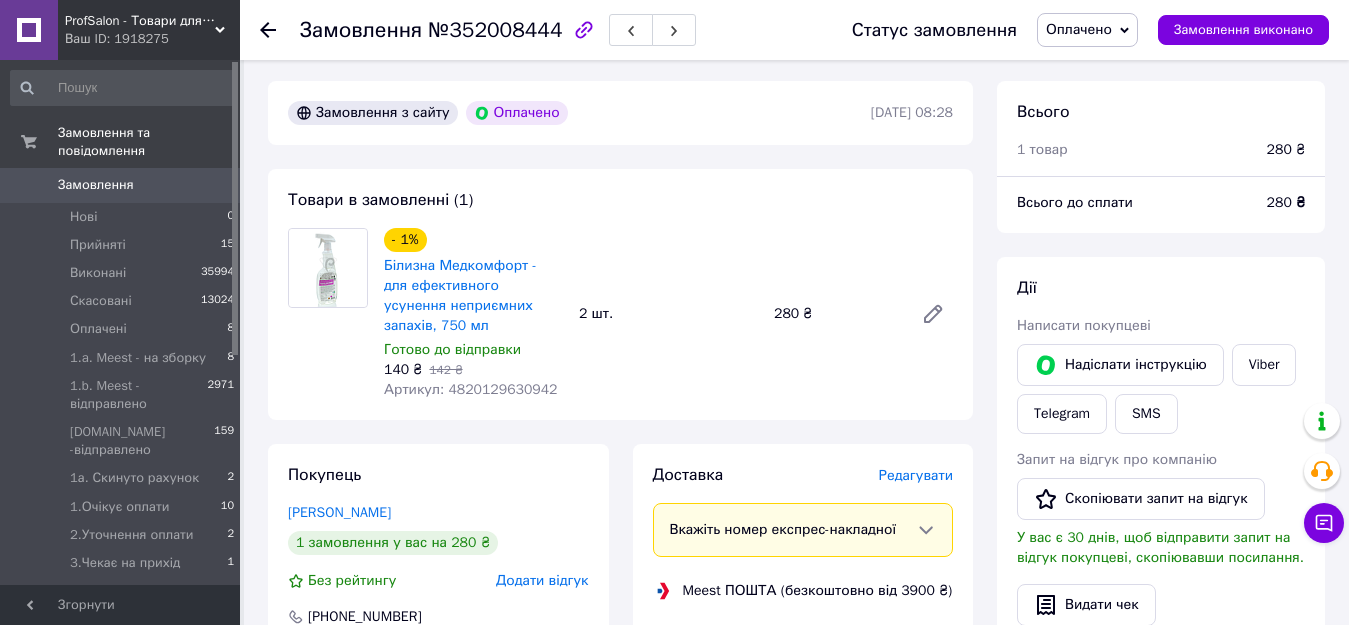 click 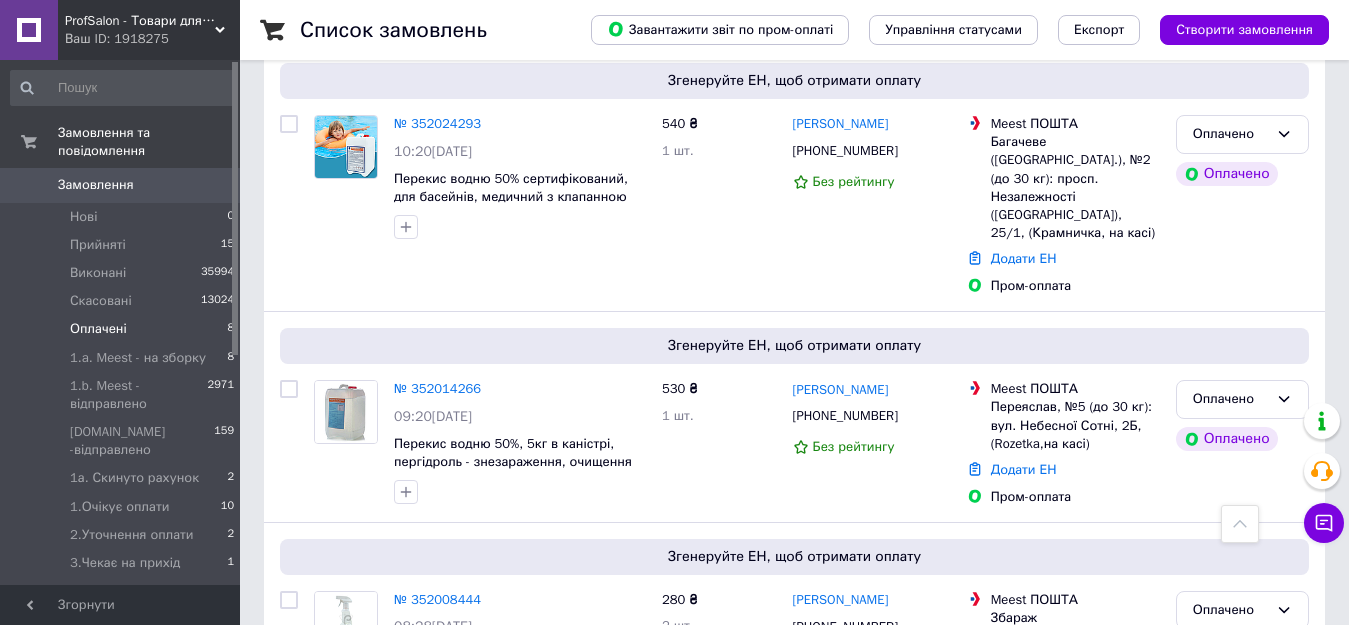 scroll, scrollTop: 1233, scrollLeft: 0, axis: vertical 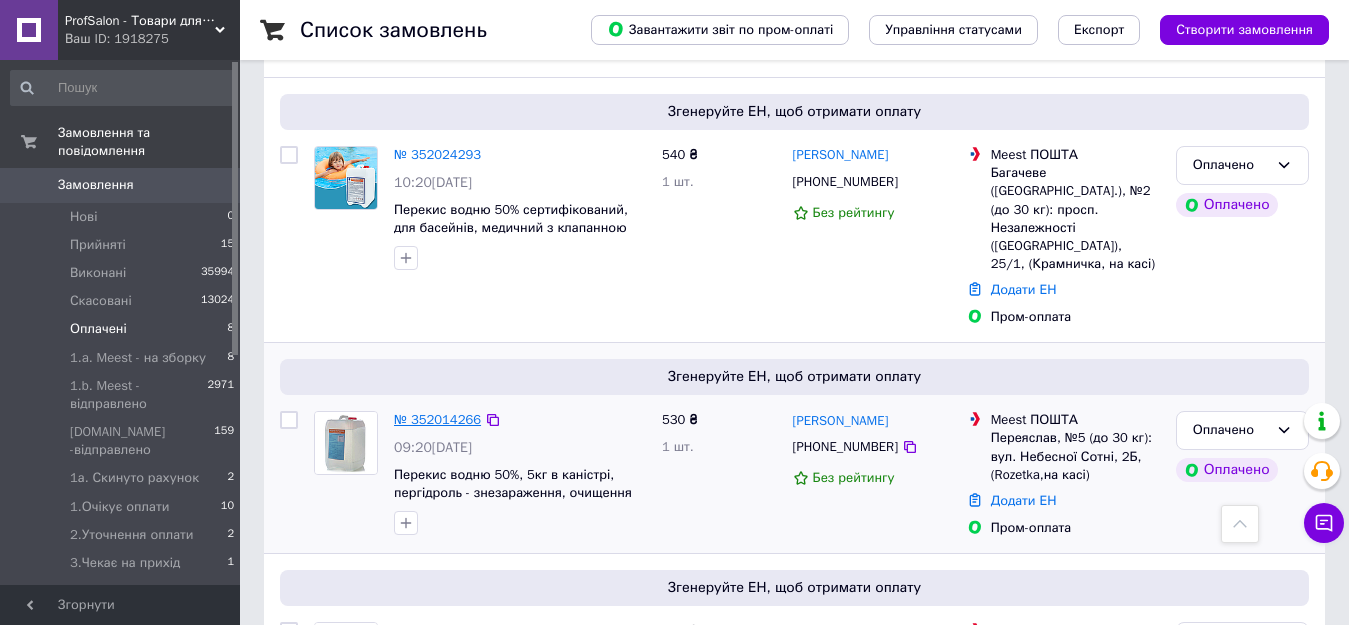 click on "№ 352014266" at bounding box center (437, 419) 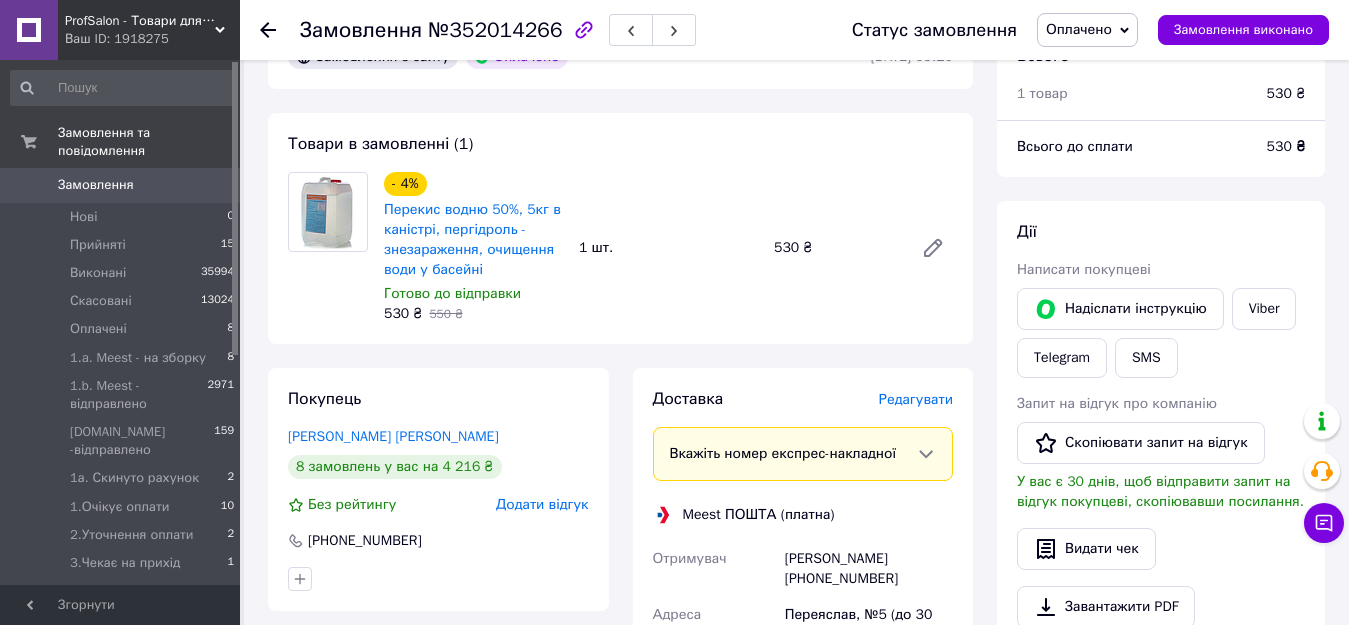 scroll, scrollTop: 633, scrollLeft: 0, axis: vertical 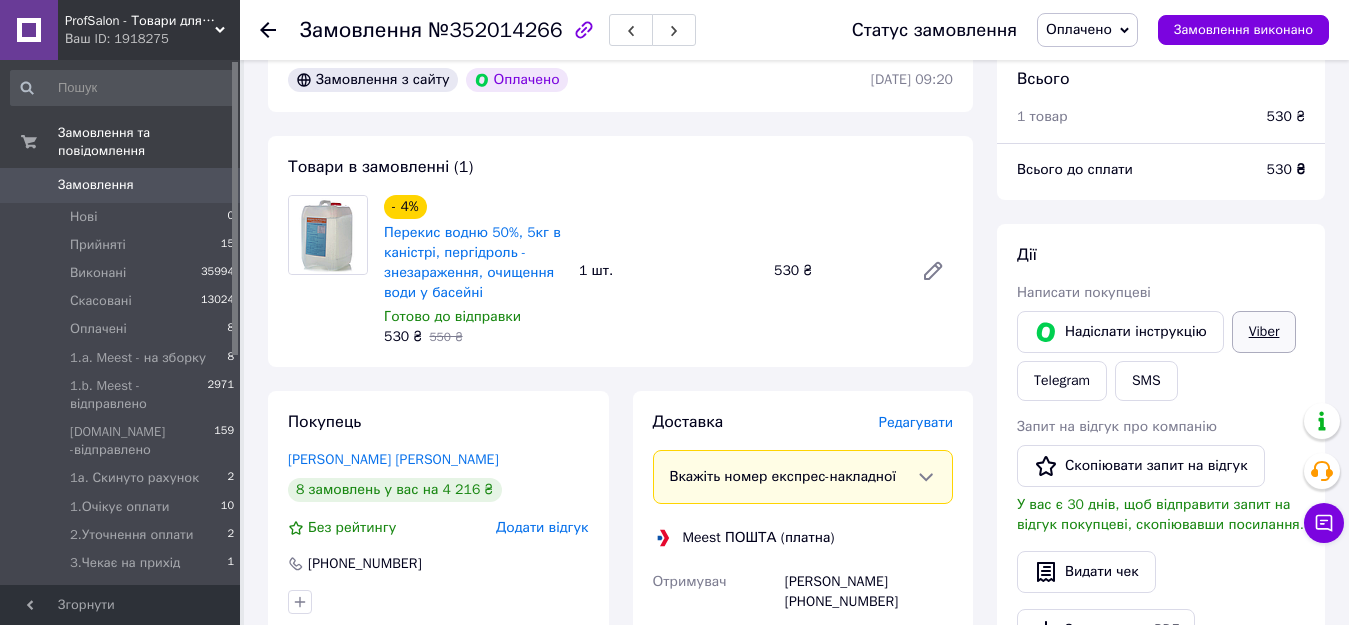 click on "Viber" at bounding box center [1264, 332] 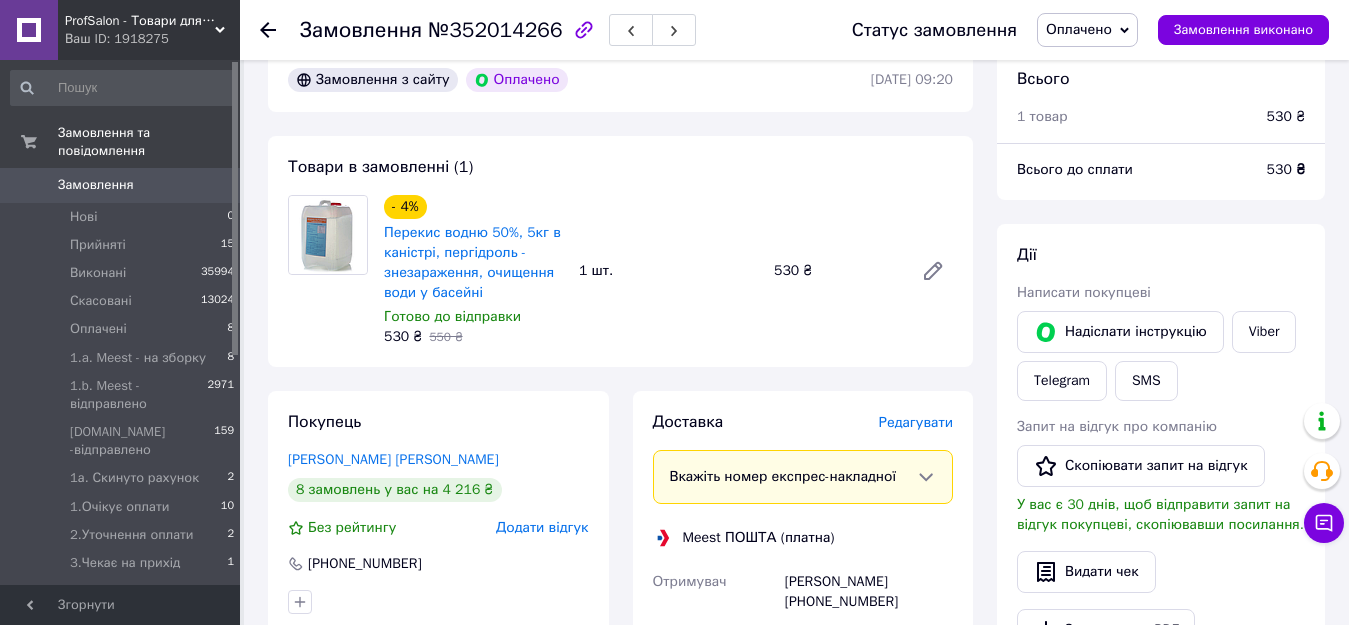 drag, startPoint x: 1081, startPoint y: 23, endPoint x: 1081, endPoint y: 92, distance: 69 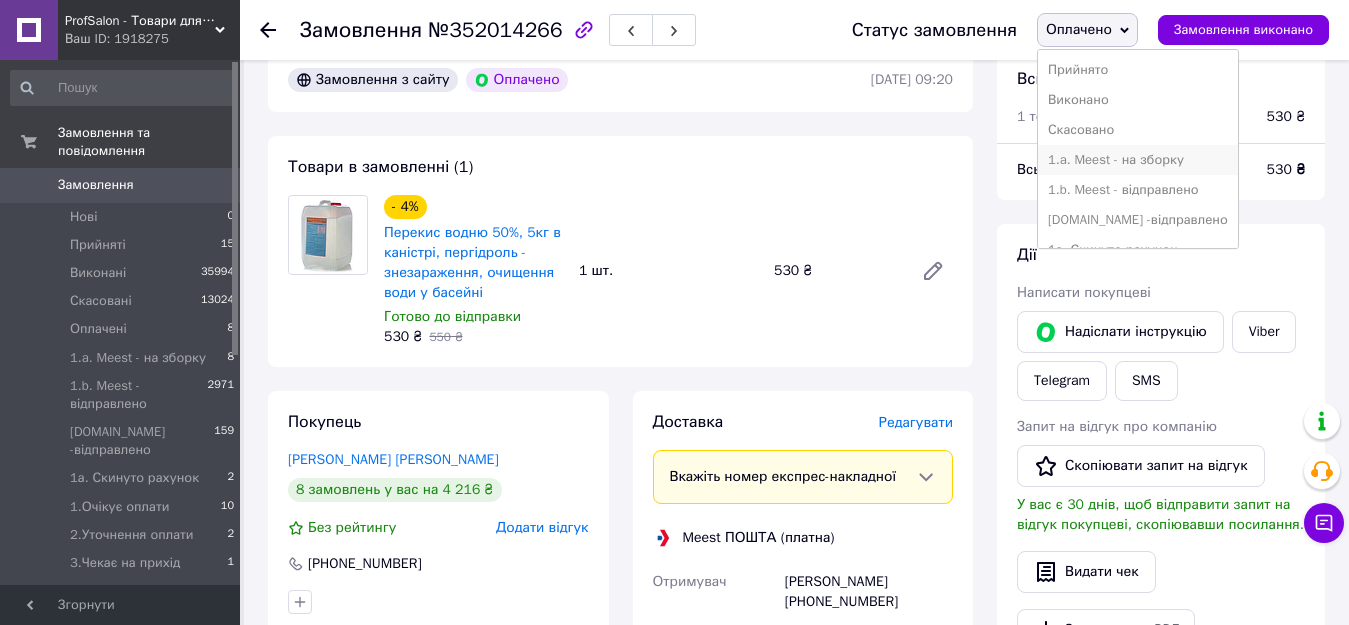 click on "1.a. Meest - на зборку" at bounding box center [1138, 160] 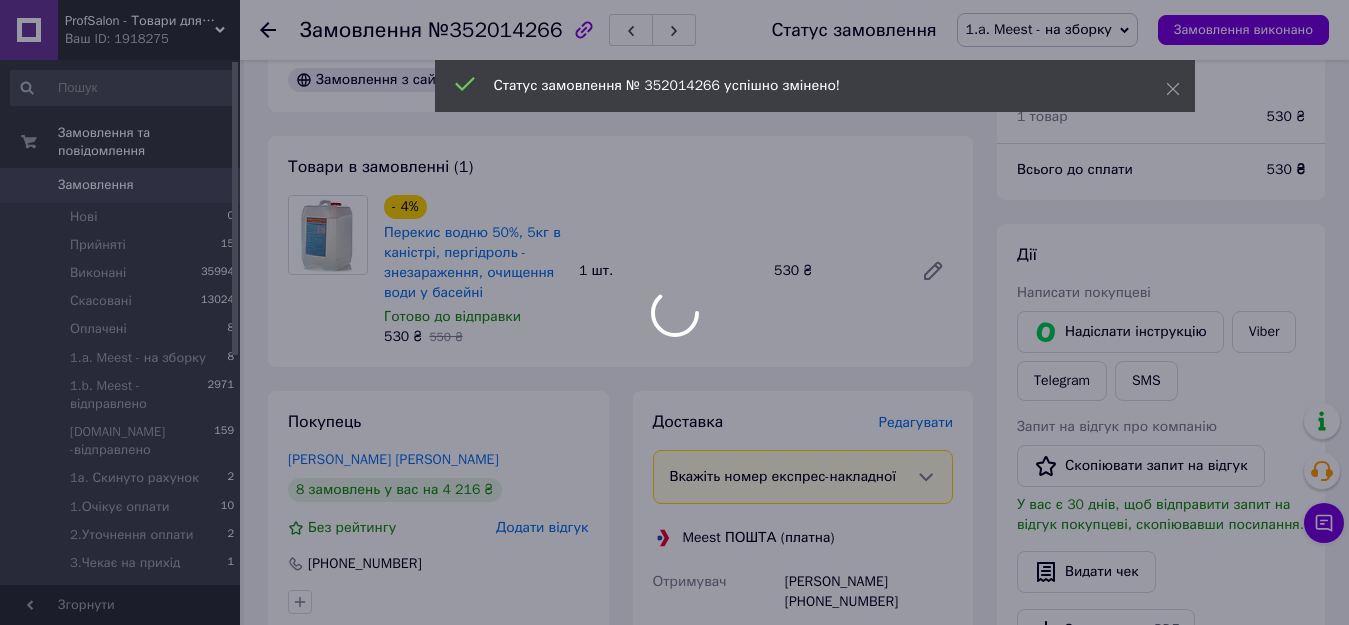 click at bounding box center [674, 312] 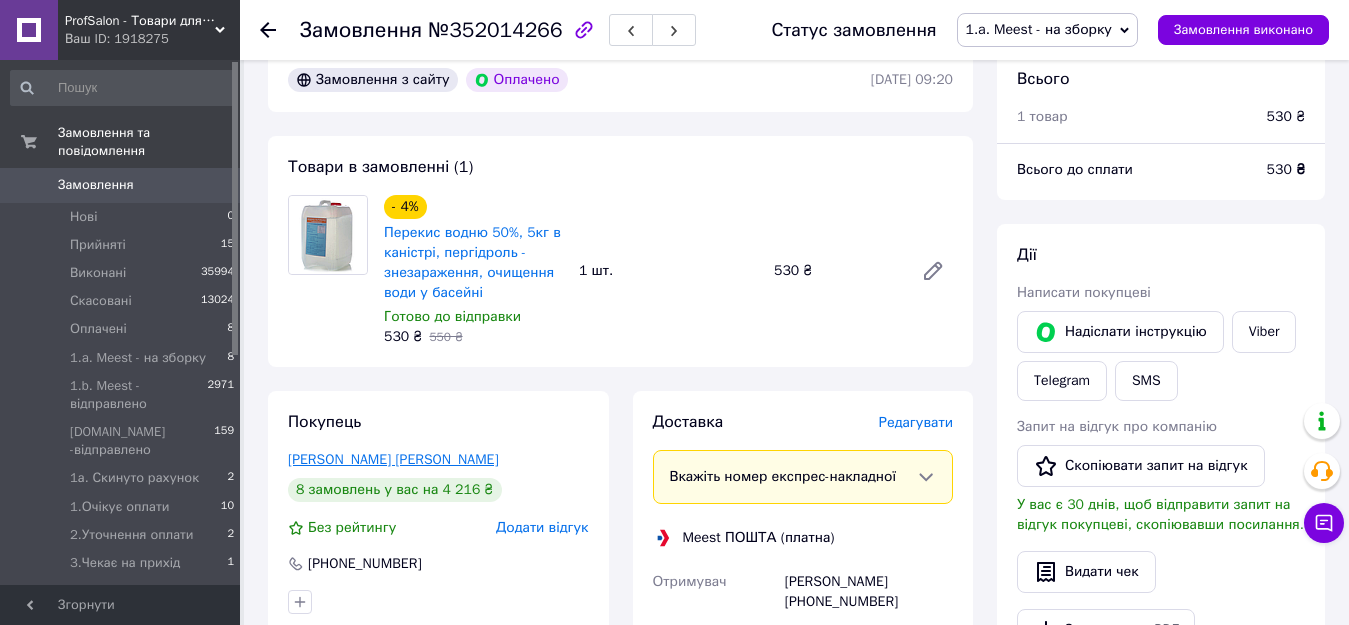 click on "Аландарєва Світлана" at bounding box center [393, 459] 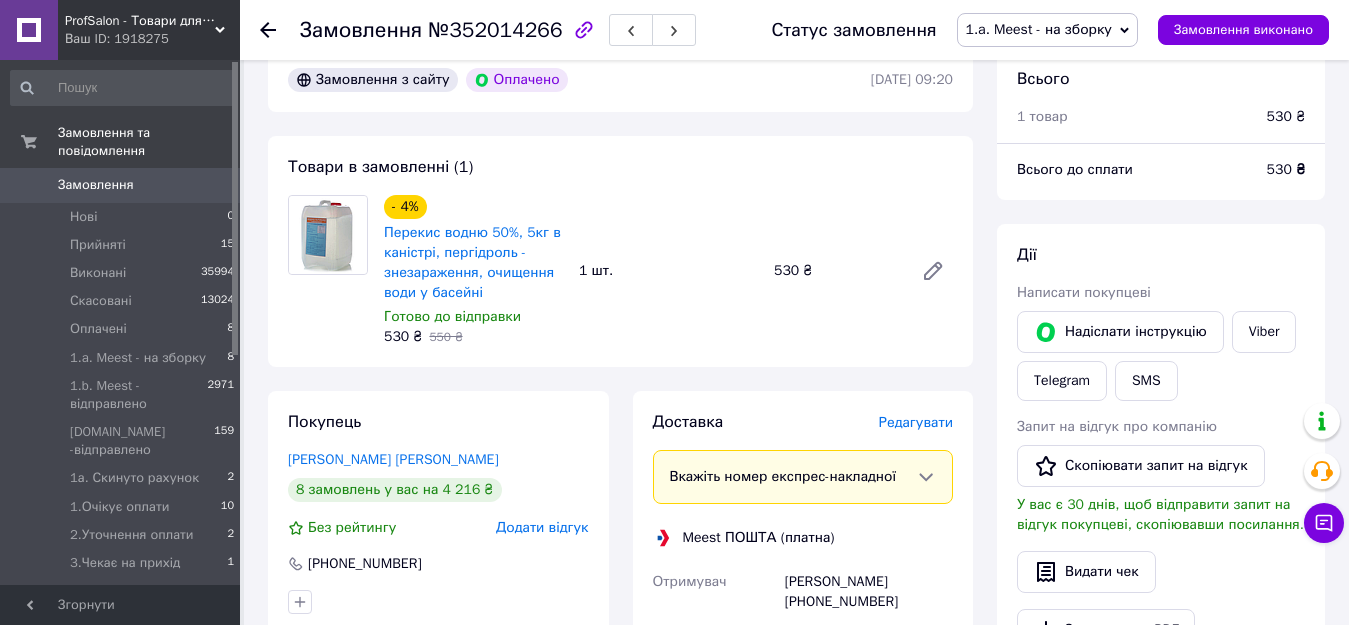 click on "ProfSalon - Товари для професіоналів Ваш ID: 1918275 Сайт ProfSalon - Товари для професіоналі... Кабінет покупця Перевірити стан системи Сторінка на порталі Ольга менеджер Dezin Довідка Вийти Замовлення та повідомлення Замовлення 0 Нові 0 Прийняті 15 Виконані 35994 Скасовані 13024 Оплачені 8 1.a. Meest - на зборку 8 1.b. Meest - відправлено 2971 1.c.Delivery -відправлено 159 1а. Скинуто рахунок 2 1.Очікує оплати 10 2.Уточнення оплати 2 3.Чекає на прихід 1 4.На завтра 0 5.Недозвони!!!! 0 6.НА КОНТРОЛЬ!!! 2 7.1.Rozetka 0 7.2.WayforPay 1 7.3.ПромОплата 15 7.4.Фіскальний чек 0 15482 16733 36 1" at bounding box center (674, 329) 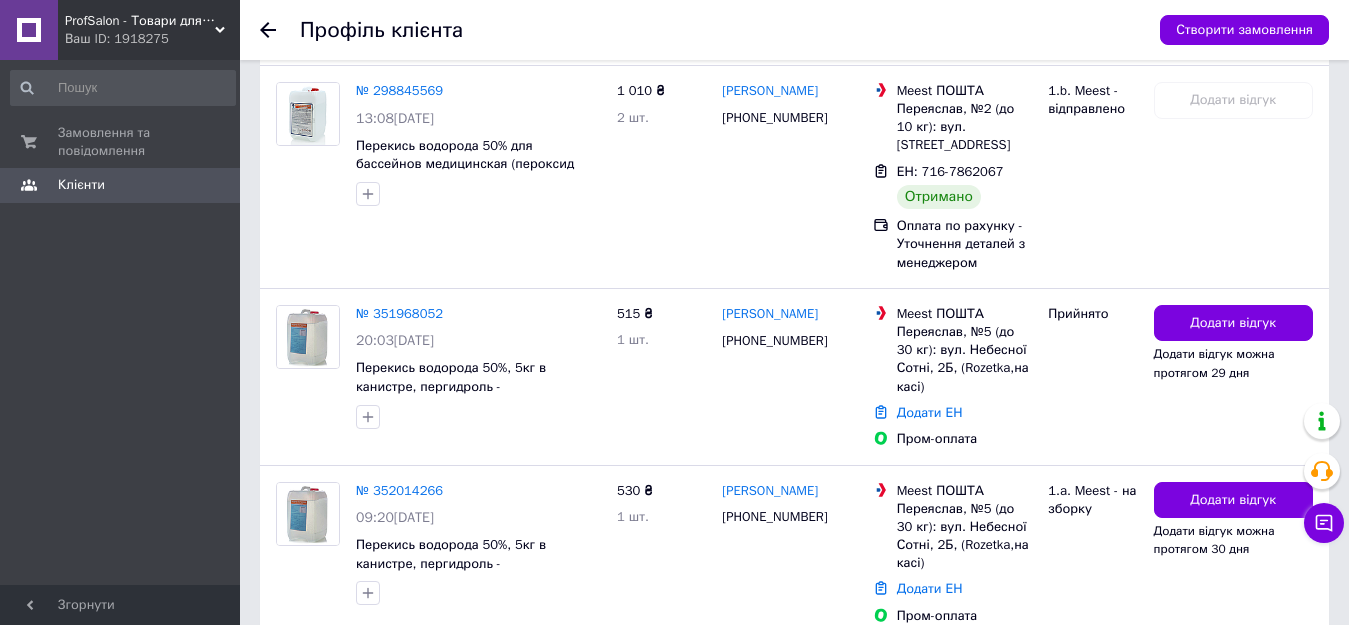 scroll, scrollTop: 1841, scrollLeft: 0, axis: vertical 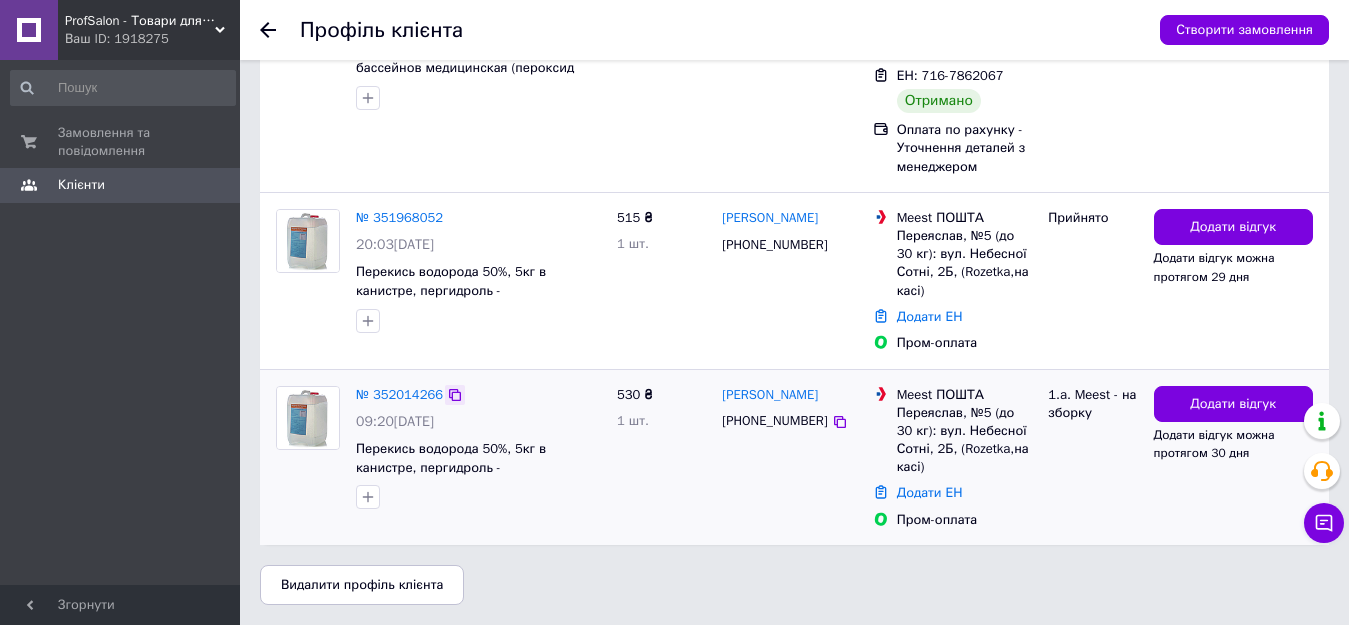 click 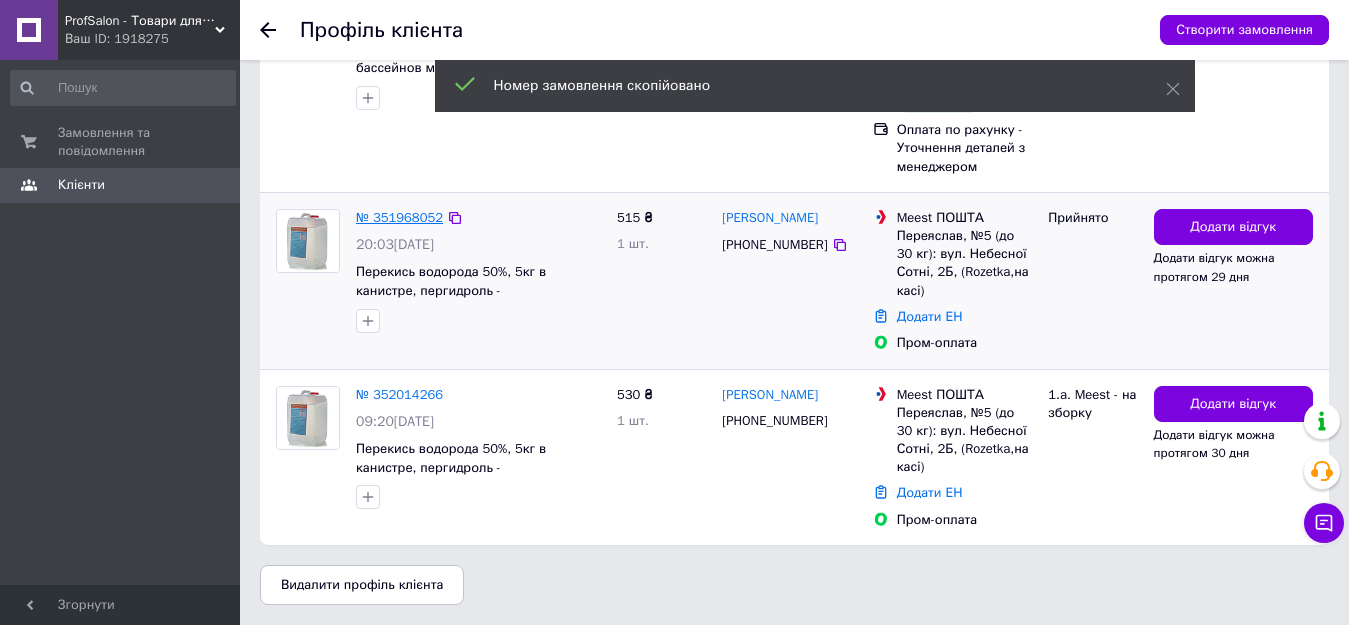 click on "№ 351968052" at bounding box center [399, 217] 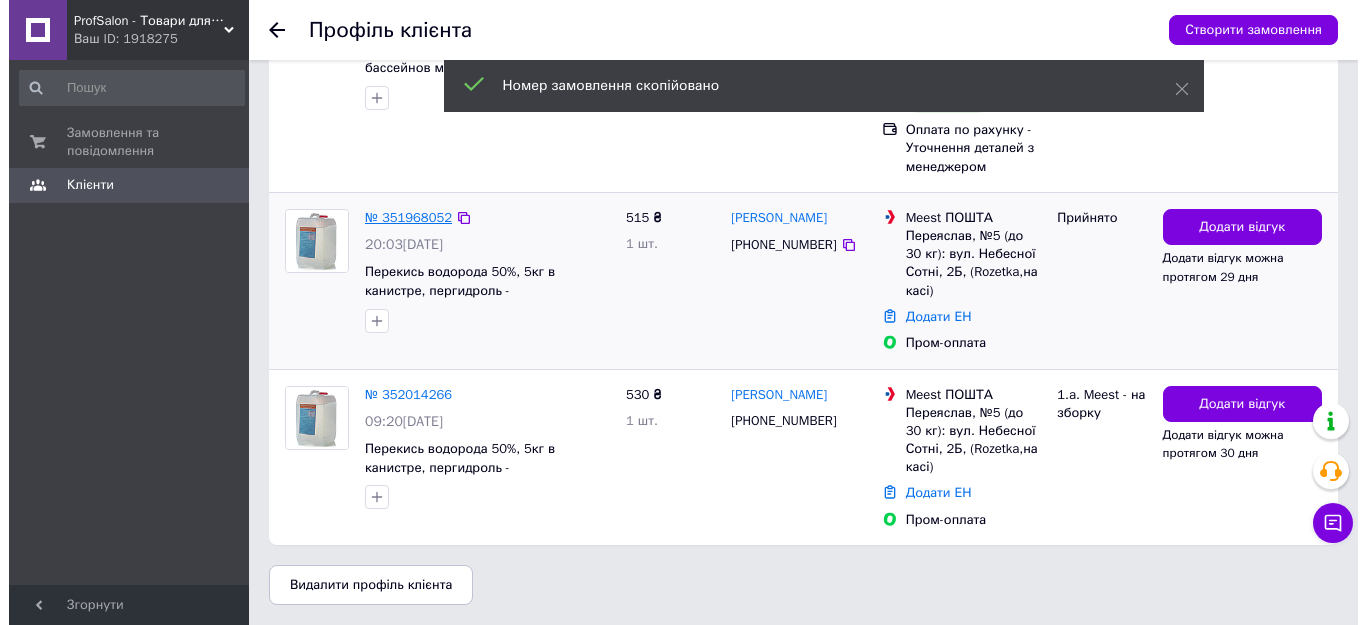 scroll, scrollTop: 0, scrollLeft: 0, axis: both 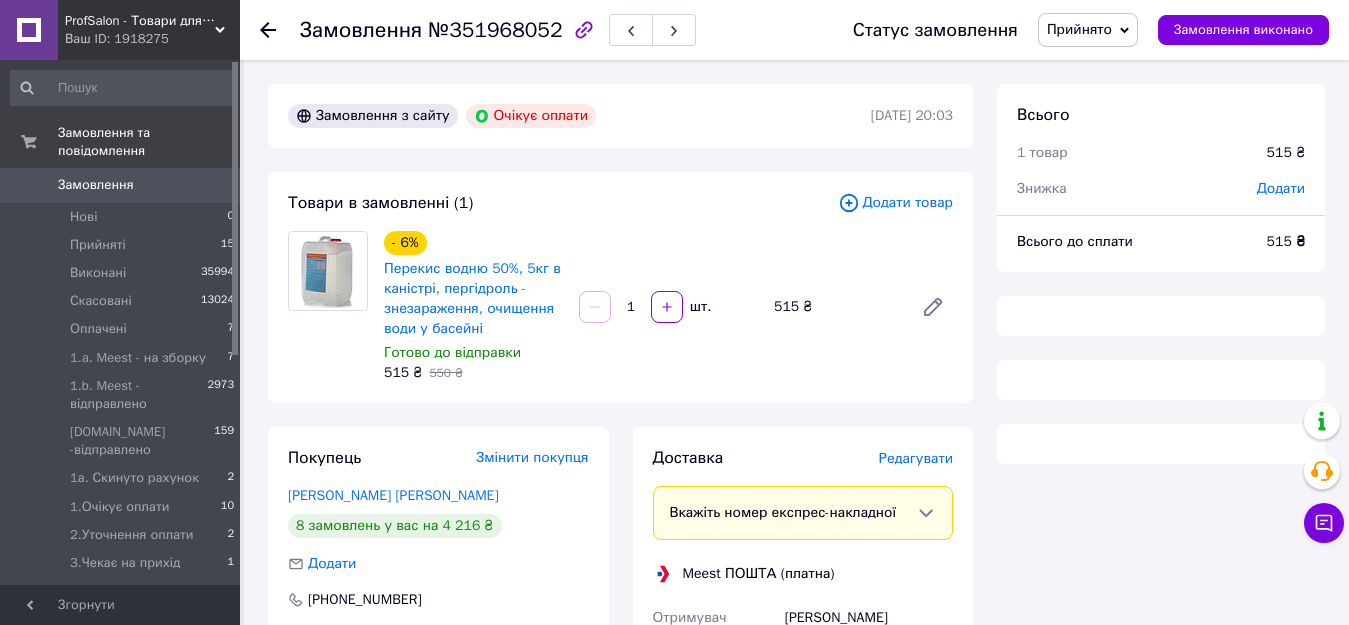 click on "Прийнято" at bounding box center [1079, 29] 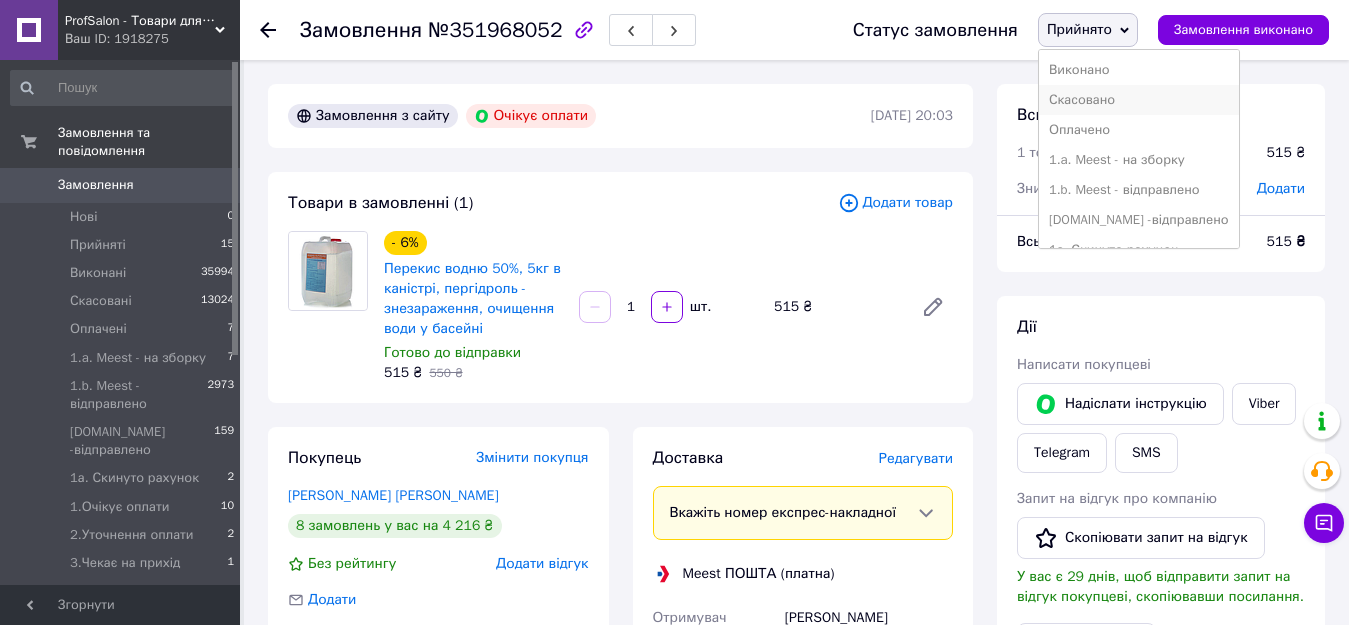 click on "Скасовано" at bounding box center [1139, 100] 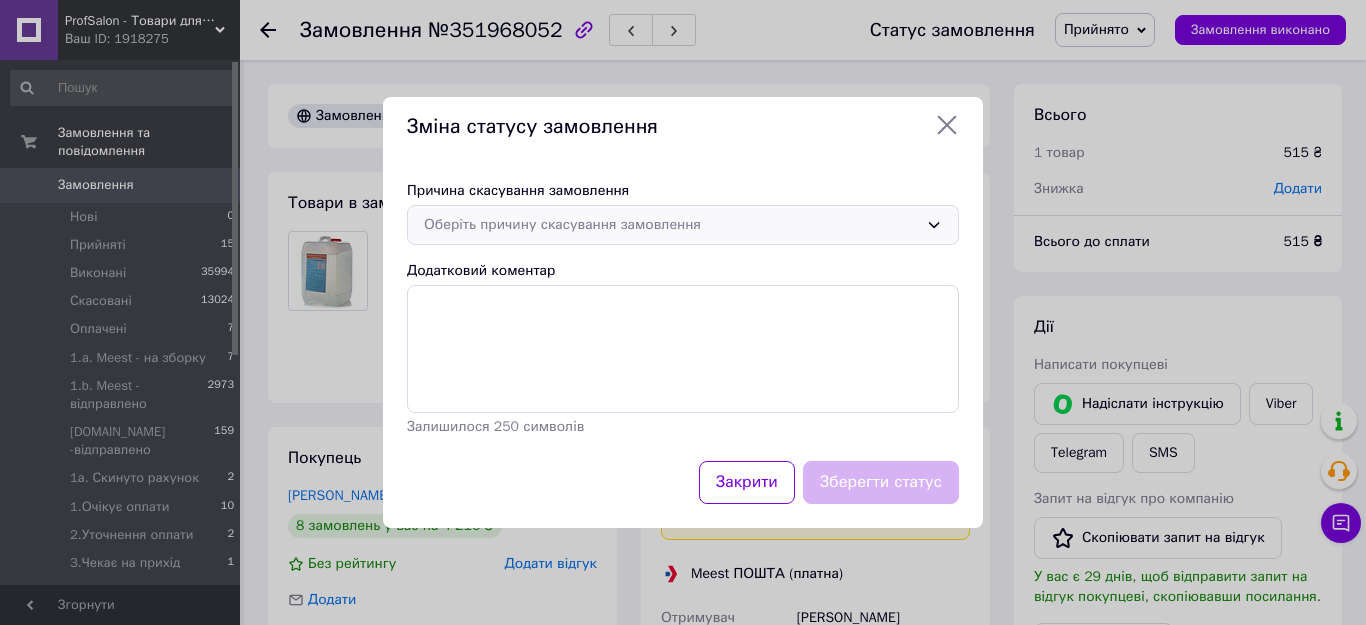 click on "Оберіть причину скасування замовлення" at bounding box center [671, 225] 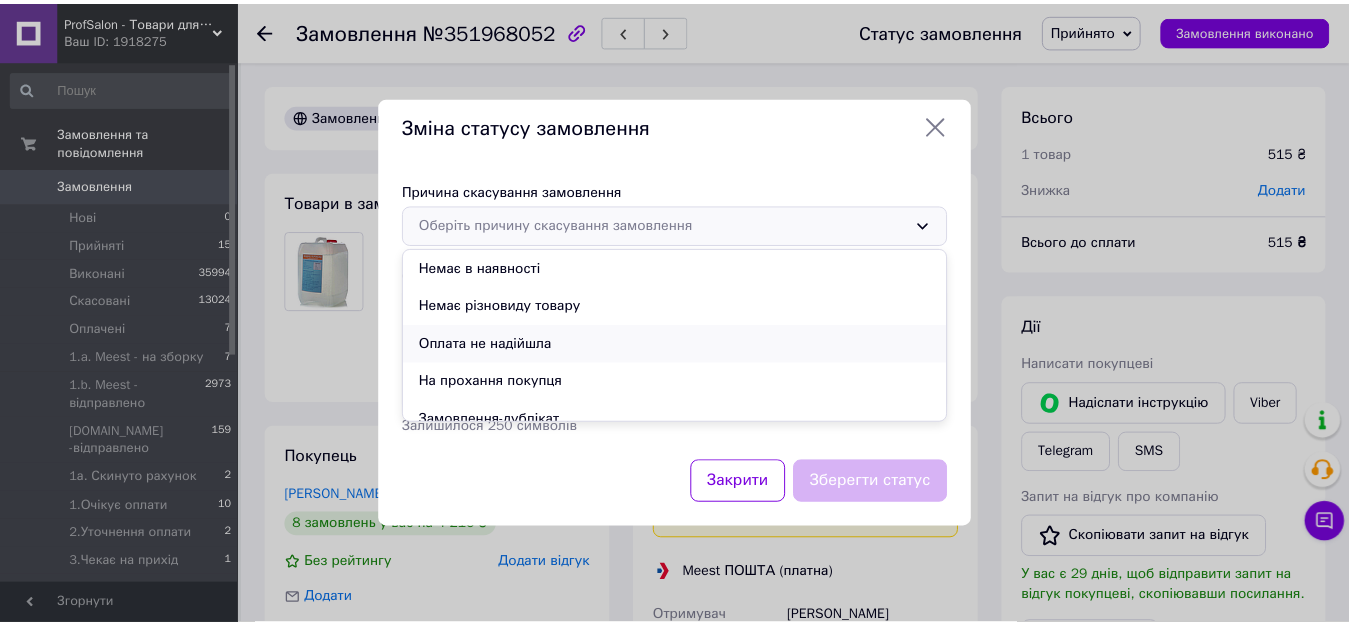 scroll, scrollTop: 93, scrollLeft: 0, axis: vertical 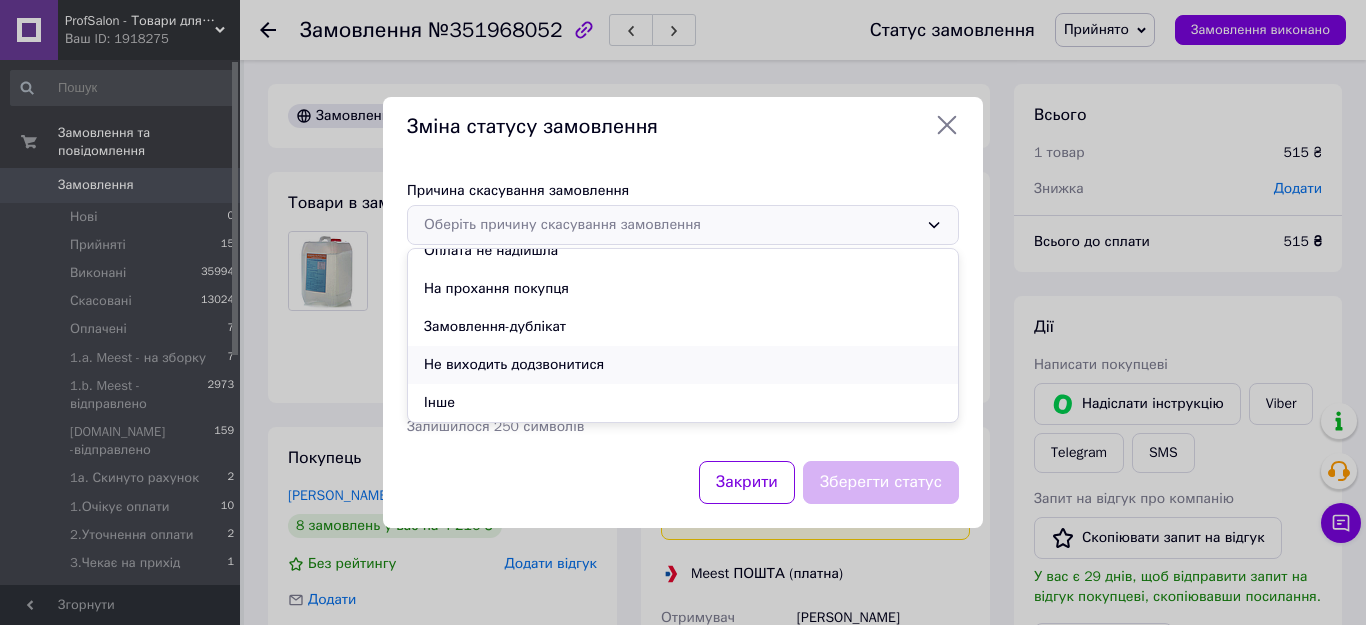 click on "Не виходить додзвонитися" at bounding box center [683, 365] 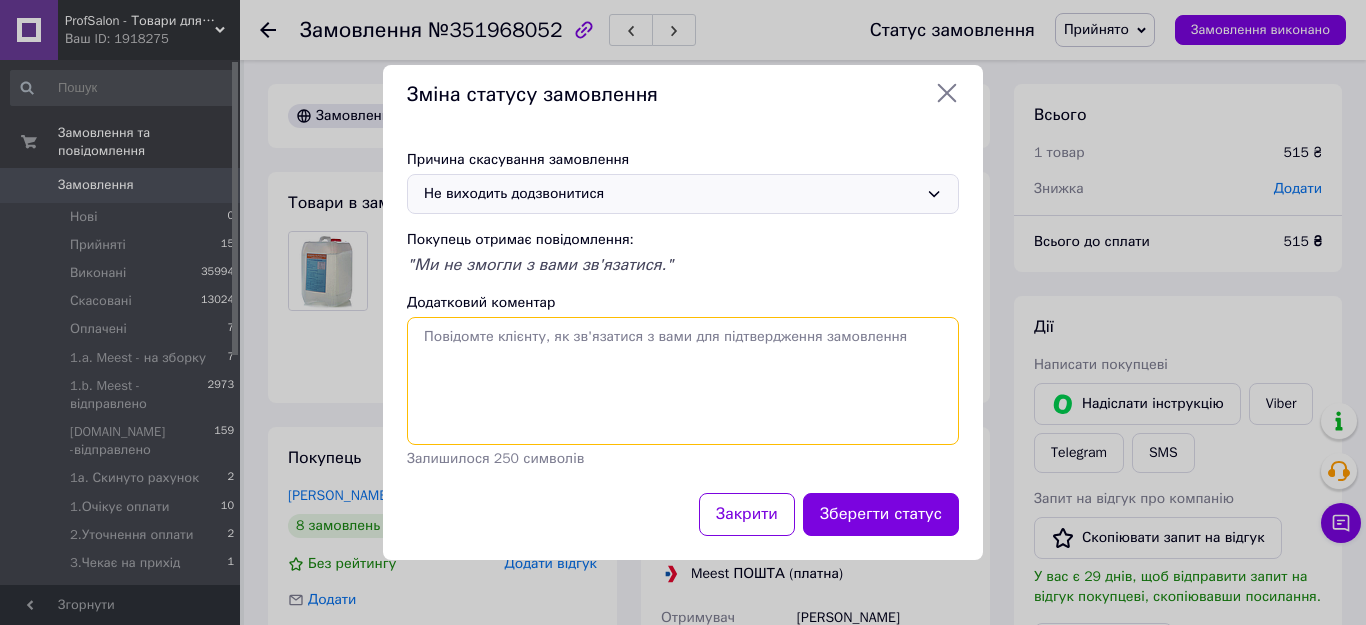 paste on "352014266" 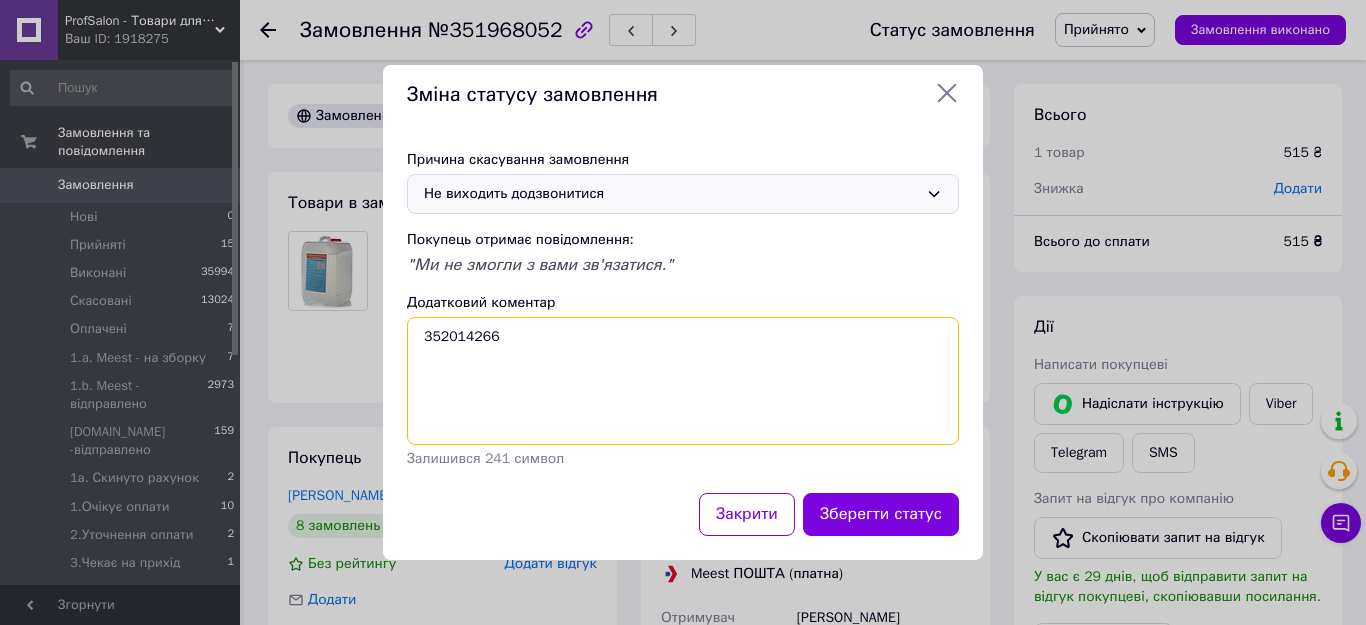 click on "352014266" at bounding box center (683, 381) 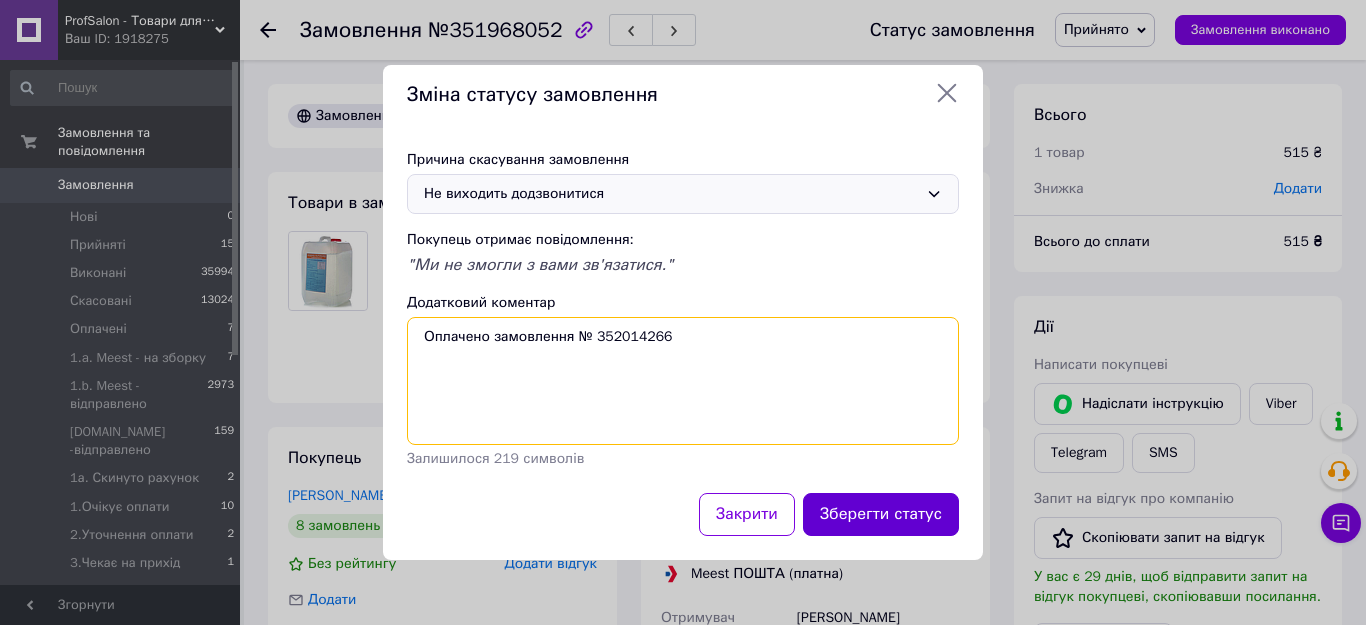 type on "Оплачено замовлення № 352014266" 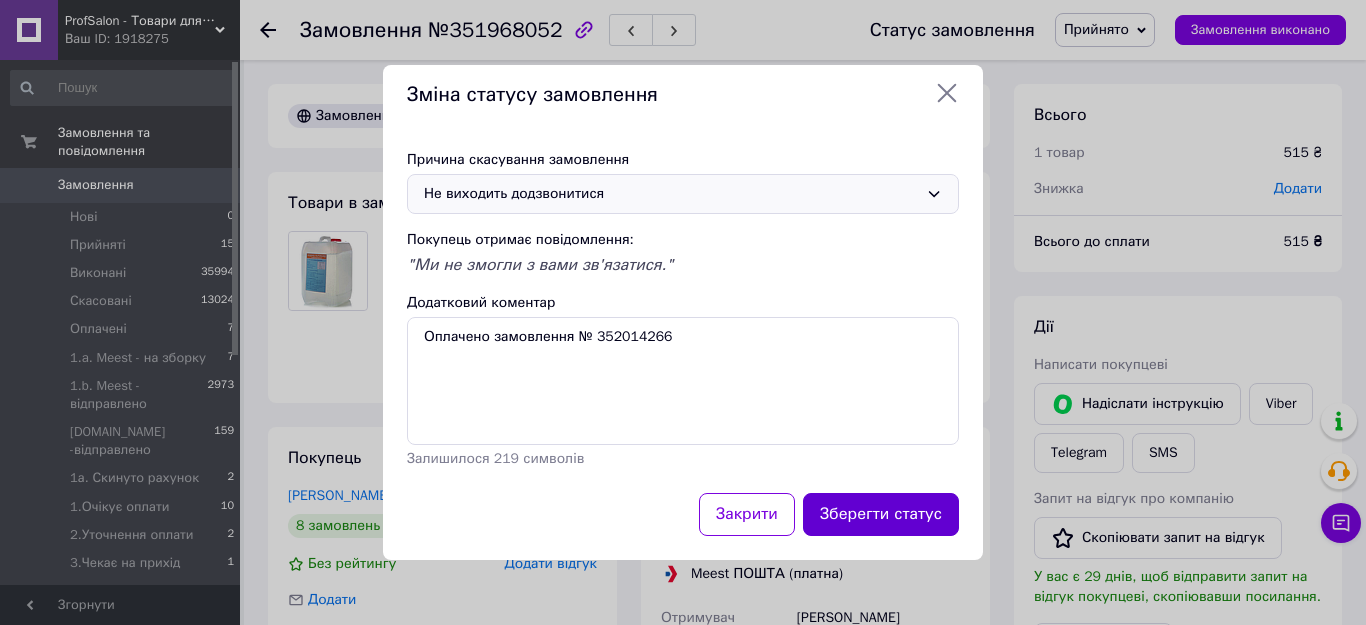 click on "Зберегти статус" at bounding box center [881, 514] 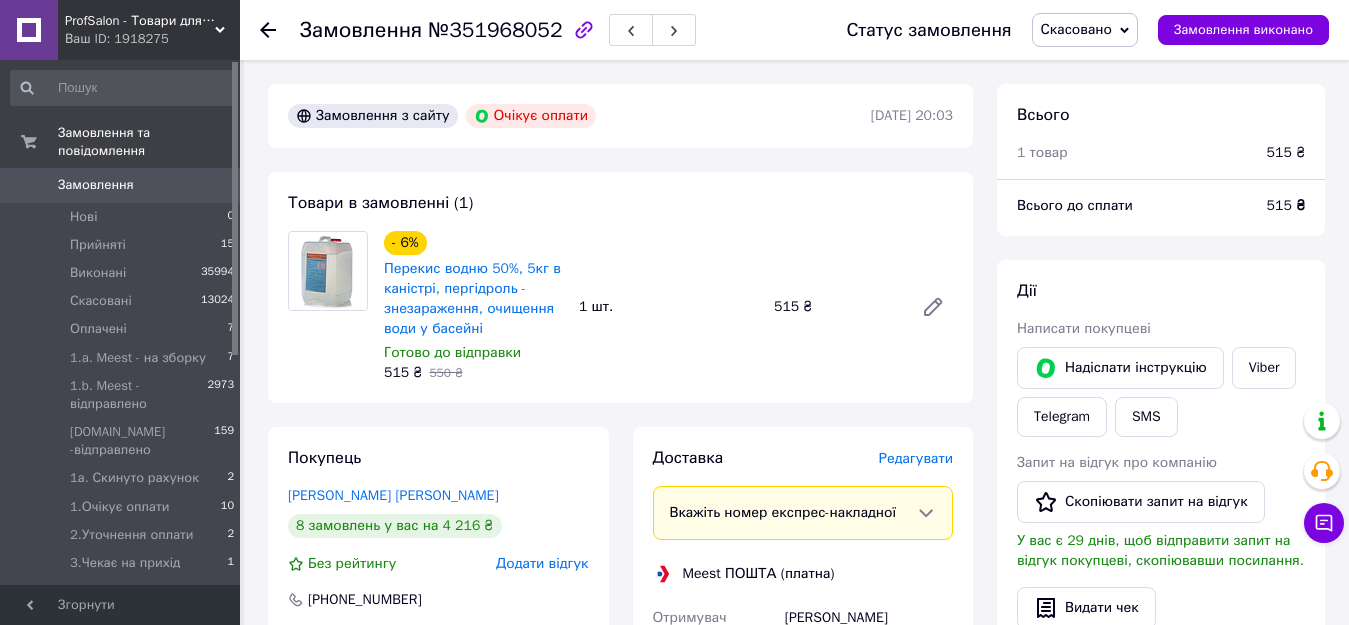 click 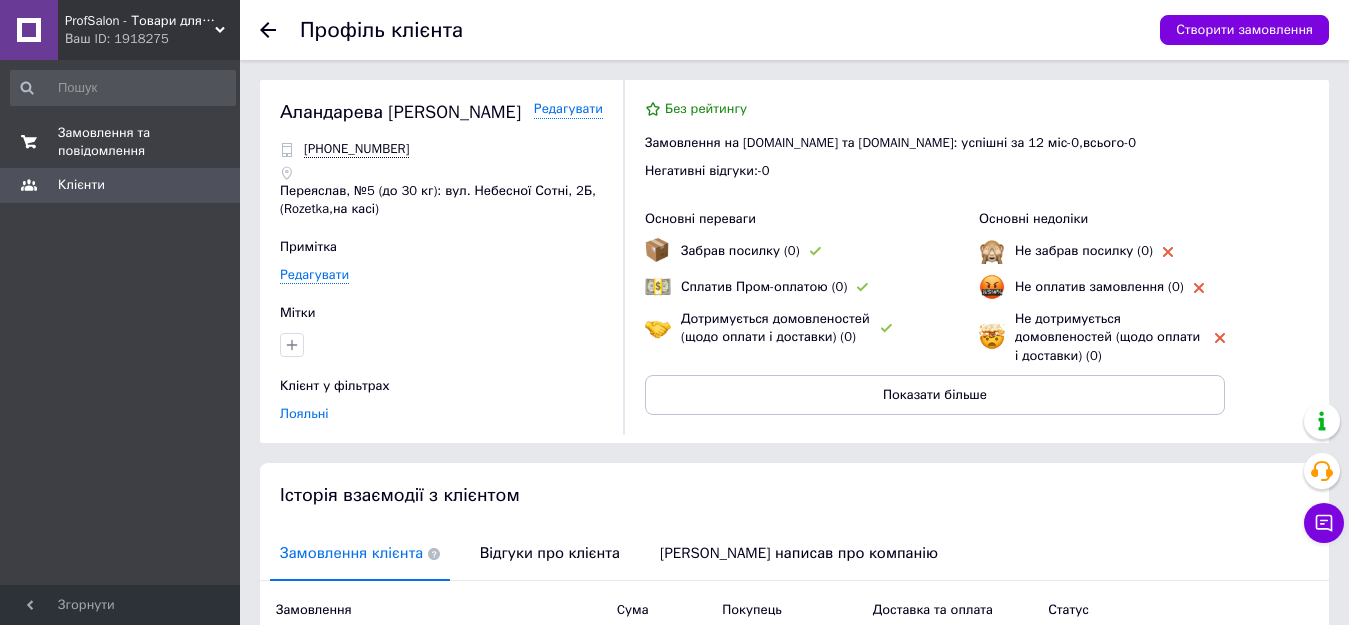 click on "Замовлення та повідомлення" at bounding box center [121, 142] 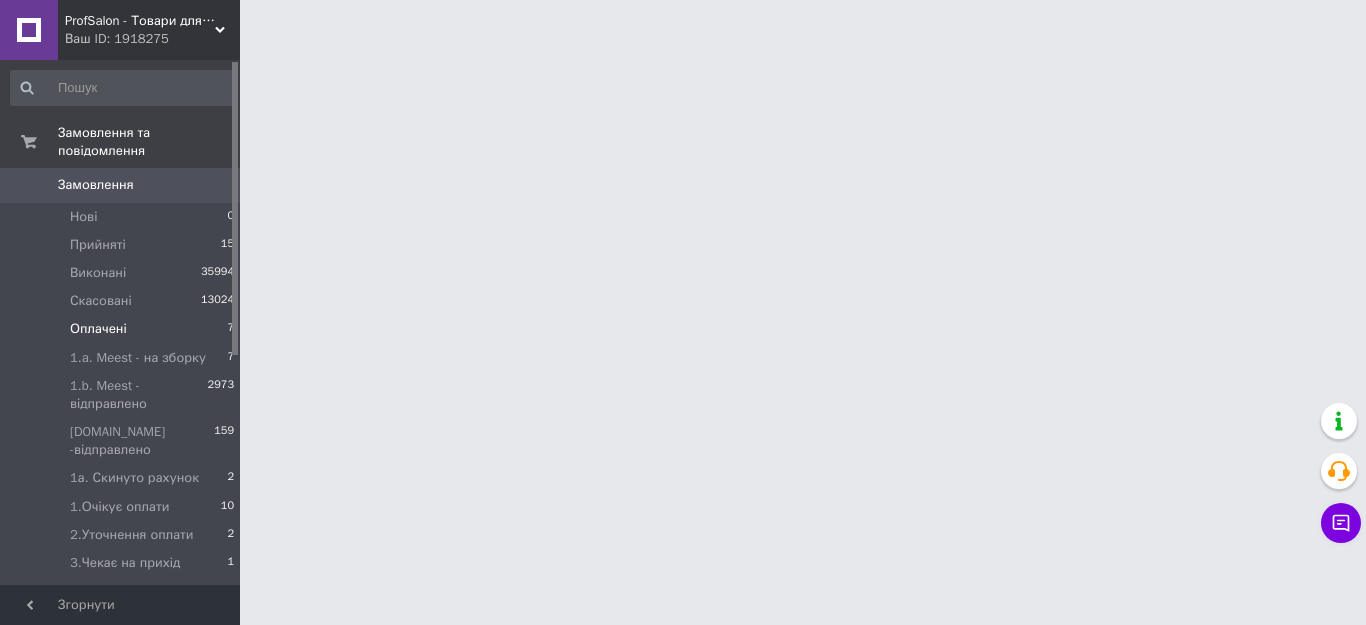 click on "Оплачені 7" at bounding box center [123, 329] 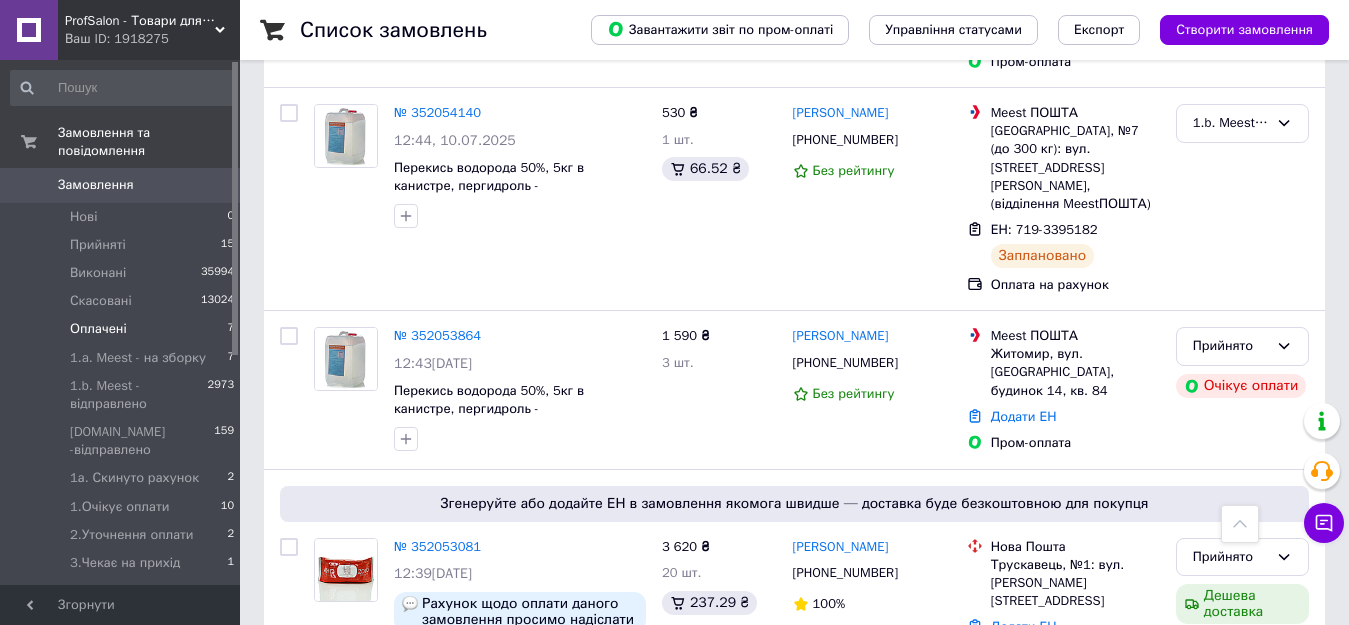 scroll, scrollTop: 1300, scrollLeft: 0, axis: vertical 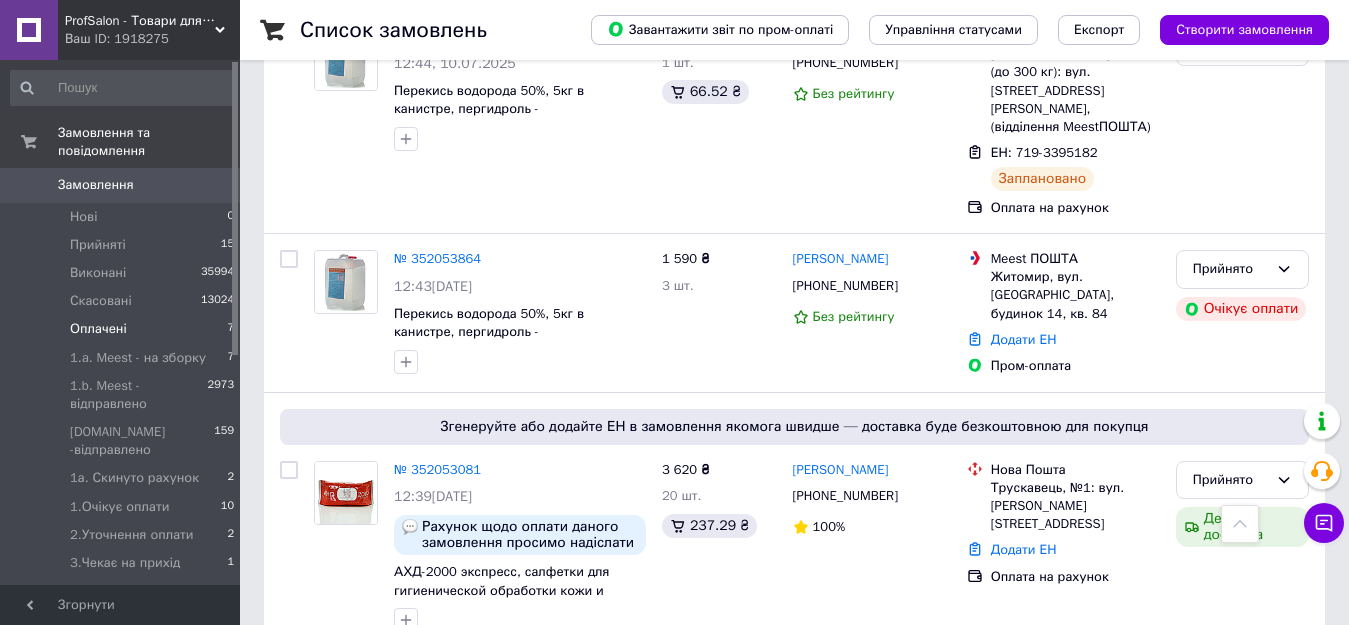 click on "Оплачені" at bounding box center (98, 329) 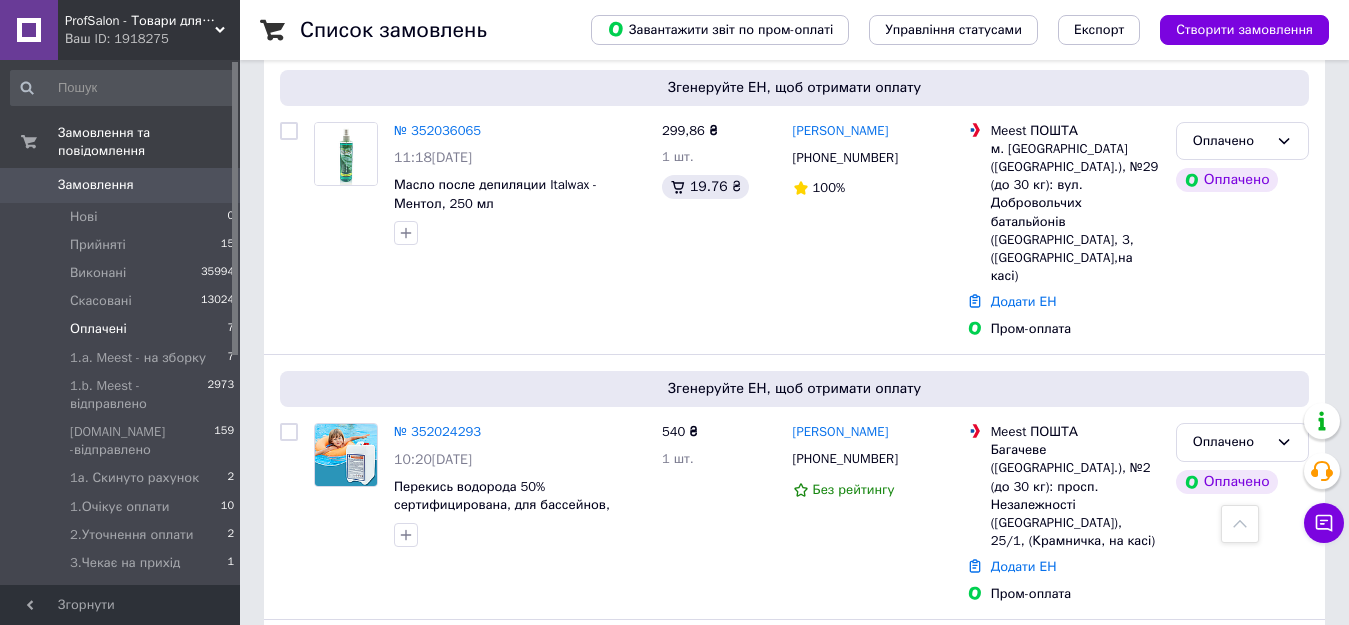 scroll, scrollTop: 922, scrollLeft: 0, axis: vertical 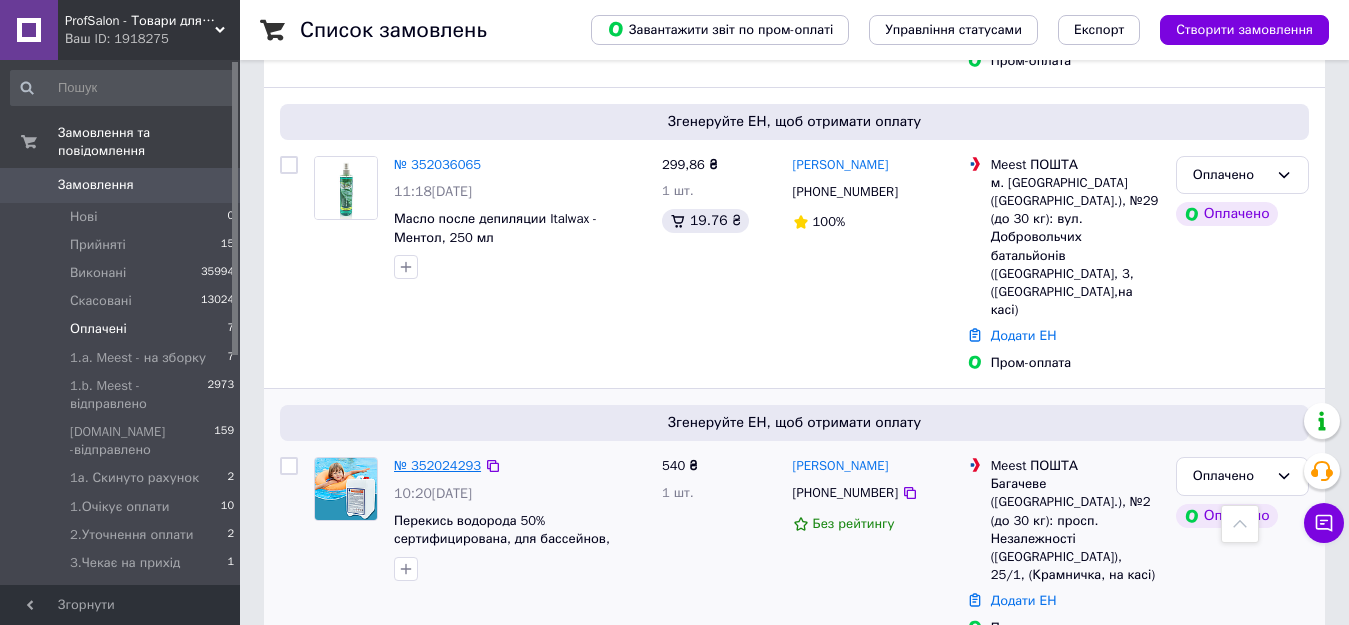 click on "№ 352024293" at bounding box center (437, 465) 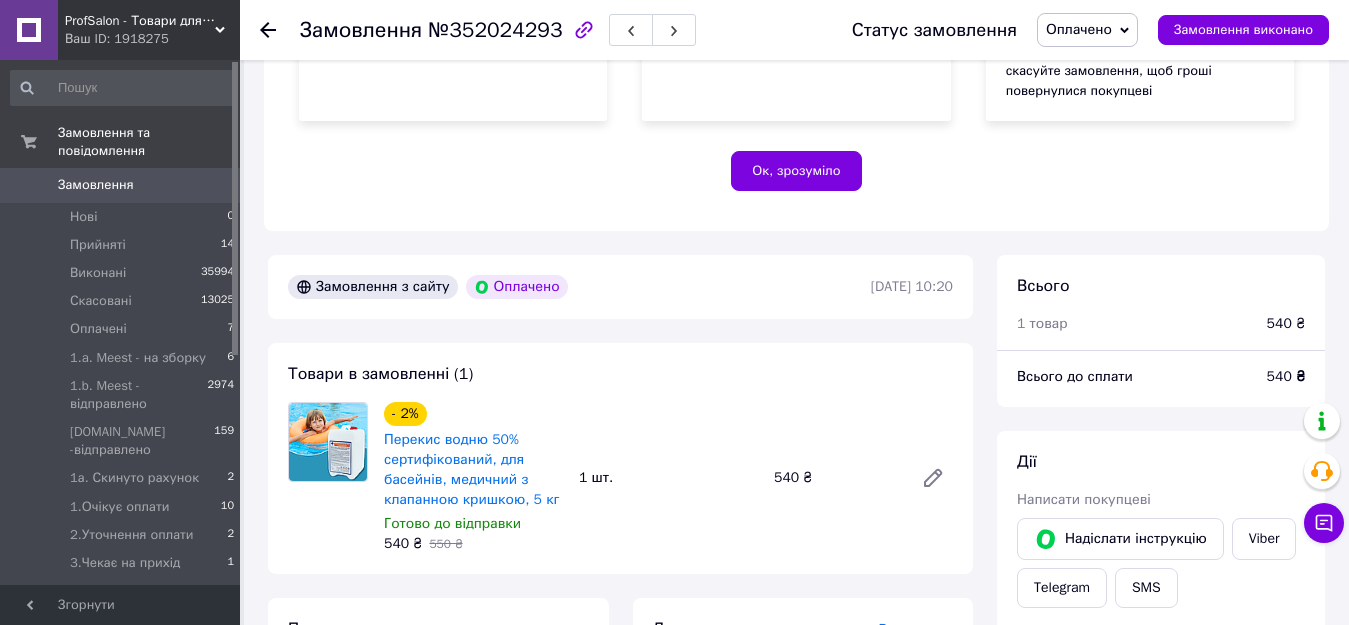scroll, scrollTop: 422, scrollLeft: 0, axis: vertical 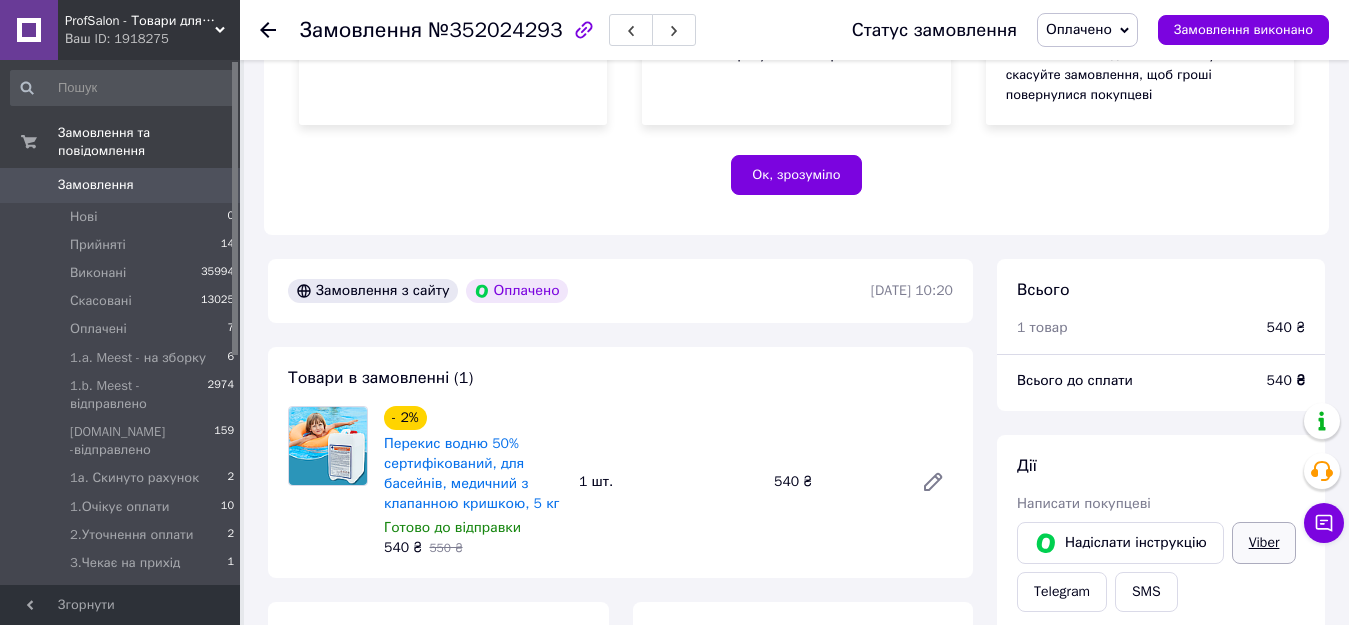 click on "Viber" at bounding box center [1264, 543] 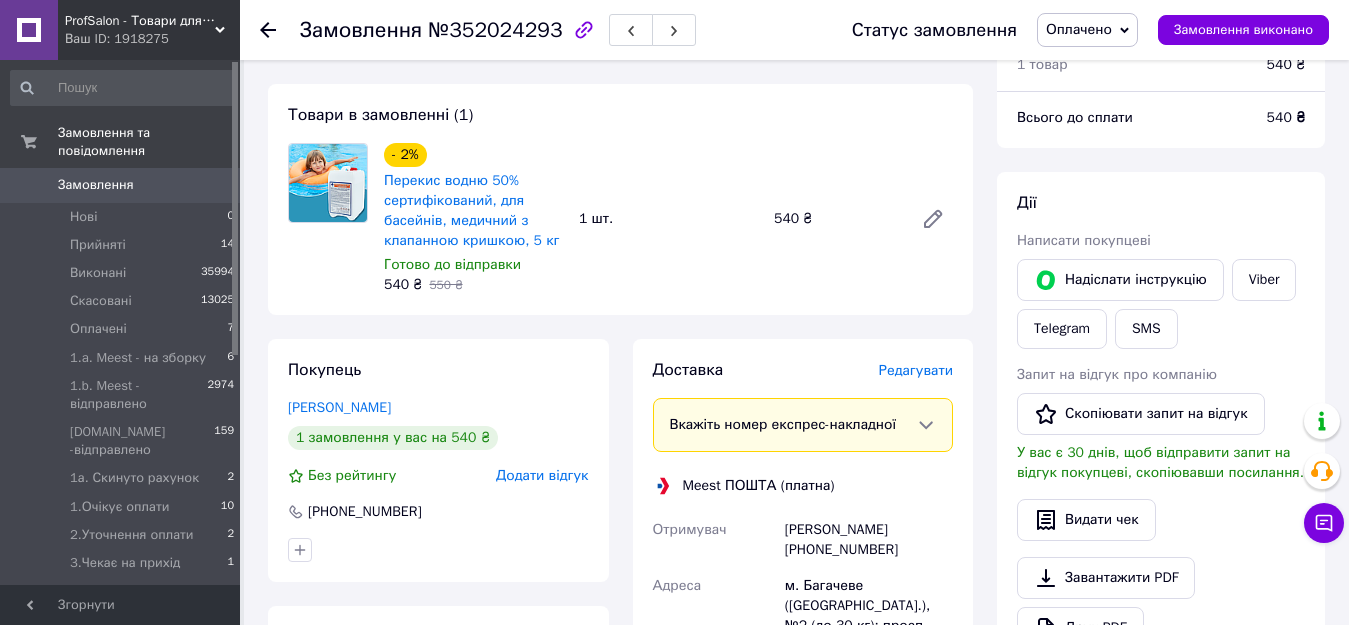 scroll, scrollTop: 722, scrollLeft: 0, axis: vertical 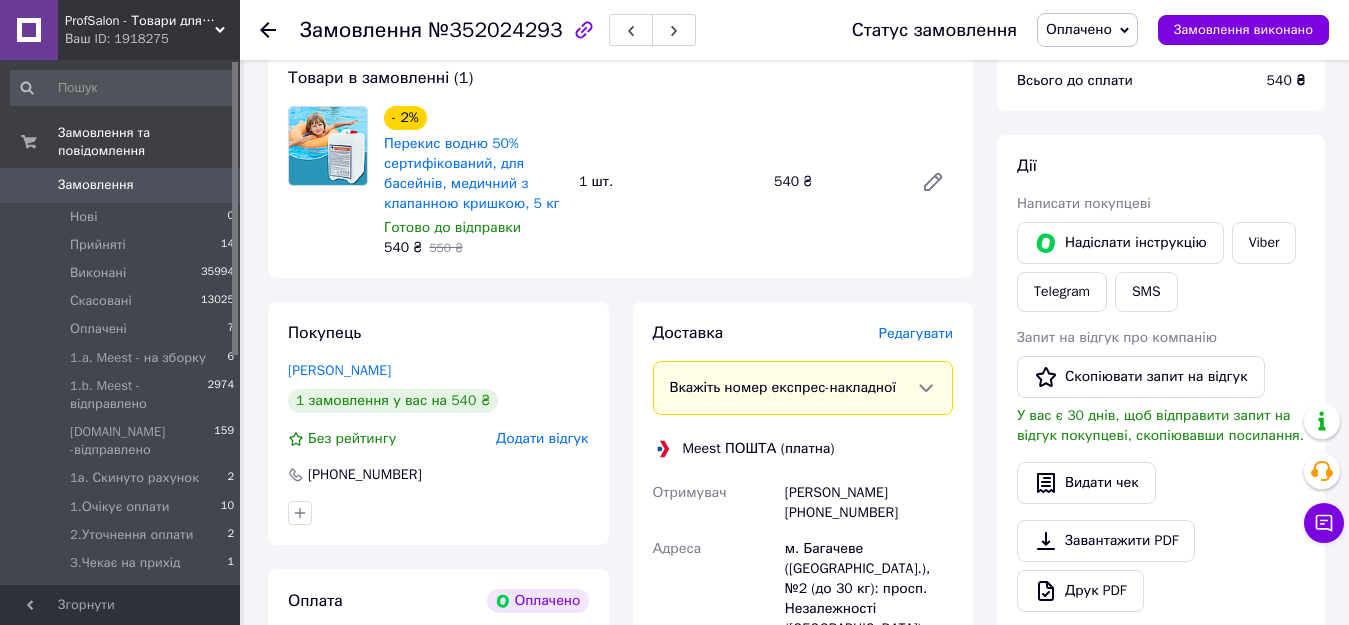 click 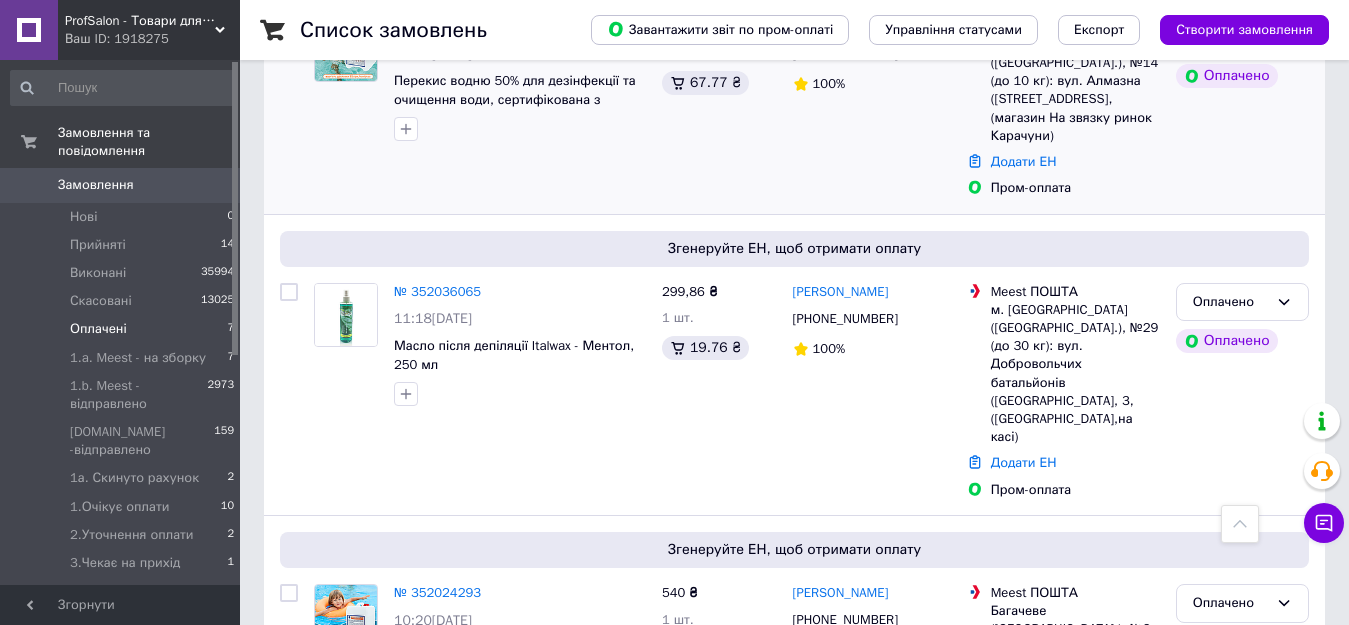 scroll, scrollTop: 900, scrollLeft: 0, axis: vertical 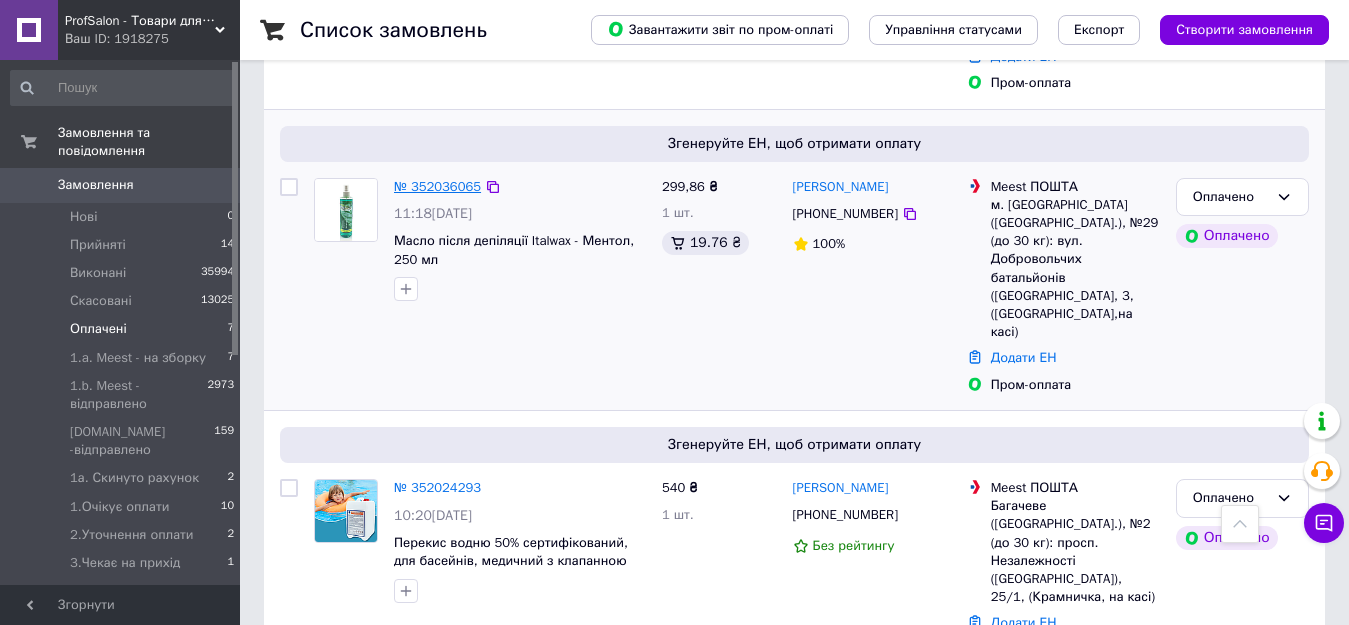 click on "№ 352036065" at bounding box center (437, 186) 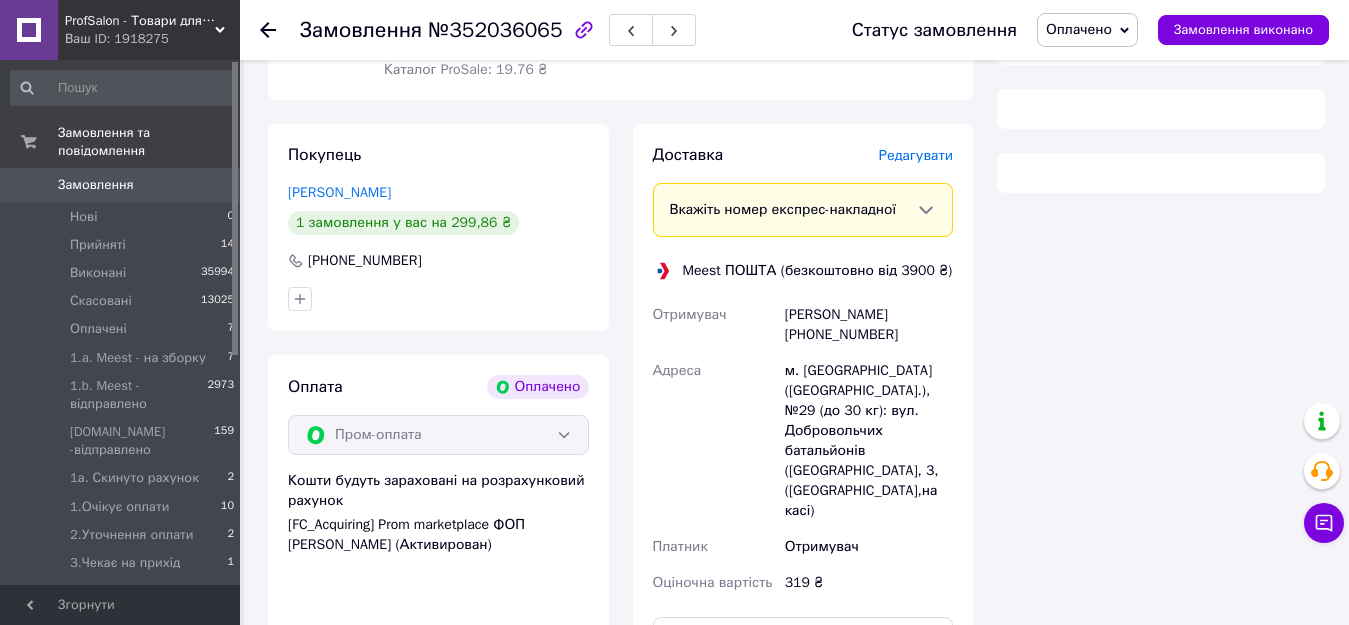 scroll, scrollTop: 600, scrollLeft: 0, axis: vertical 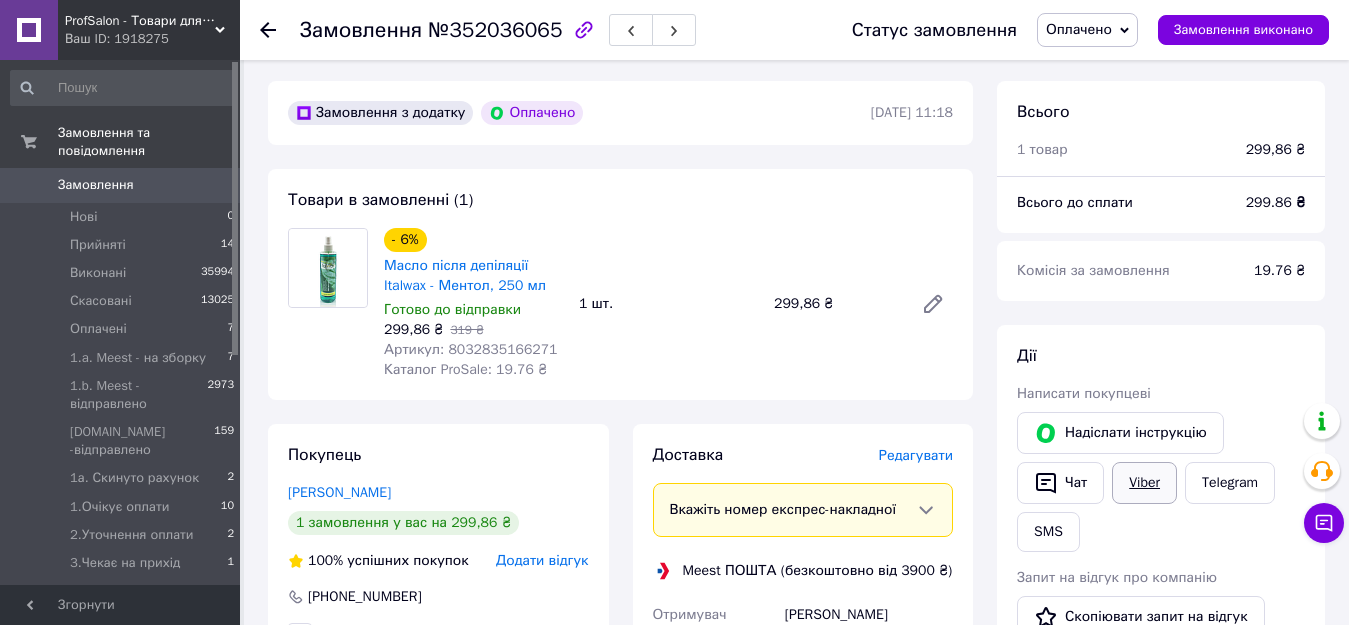 click on "Viber" at bounding box center [1144, 483] 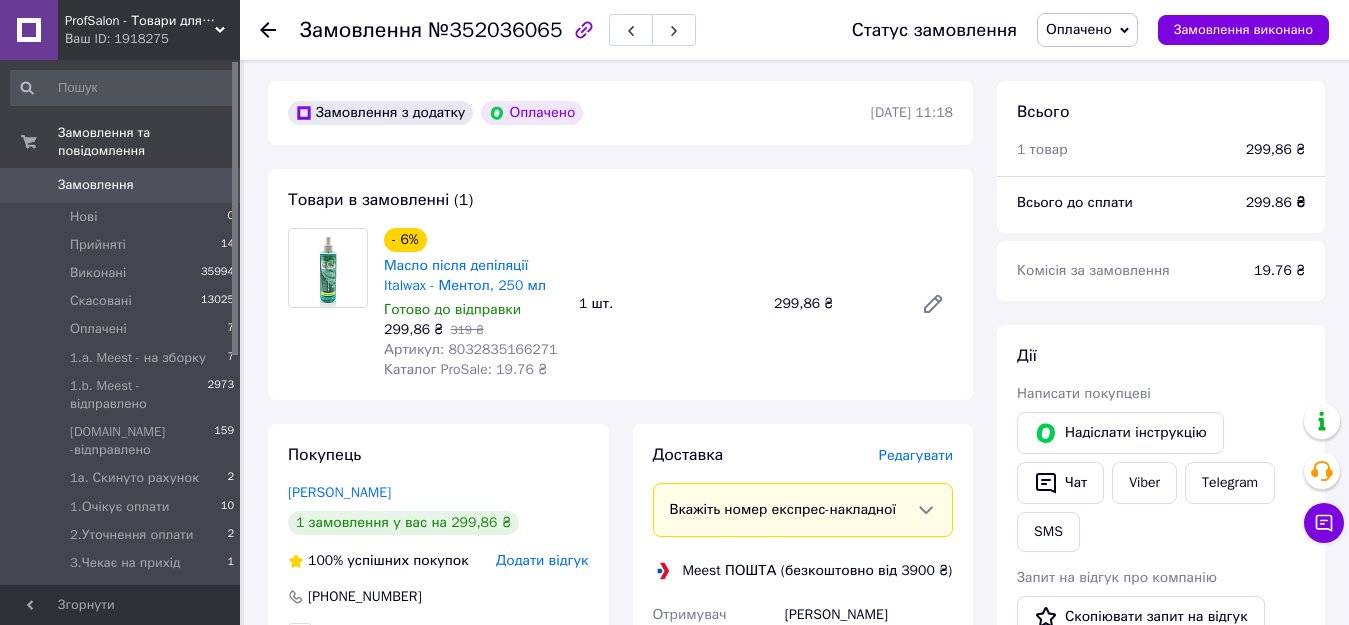 click on "Оплачено" at bounding box center (1079, 29) 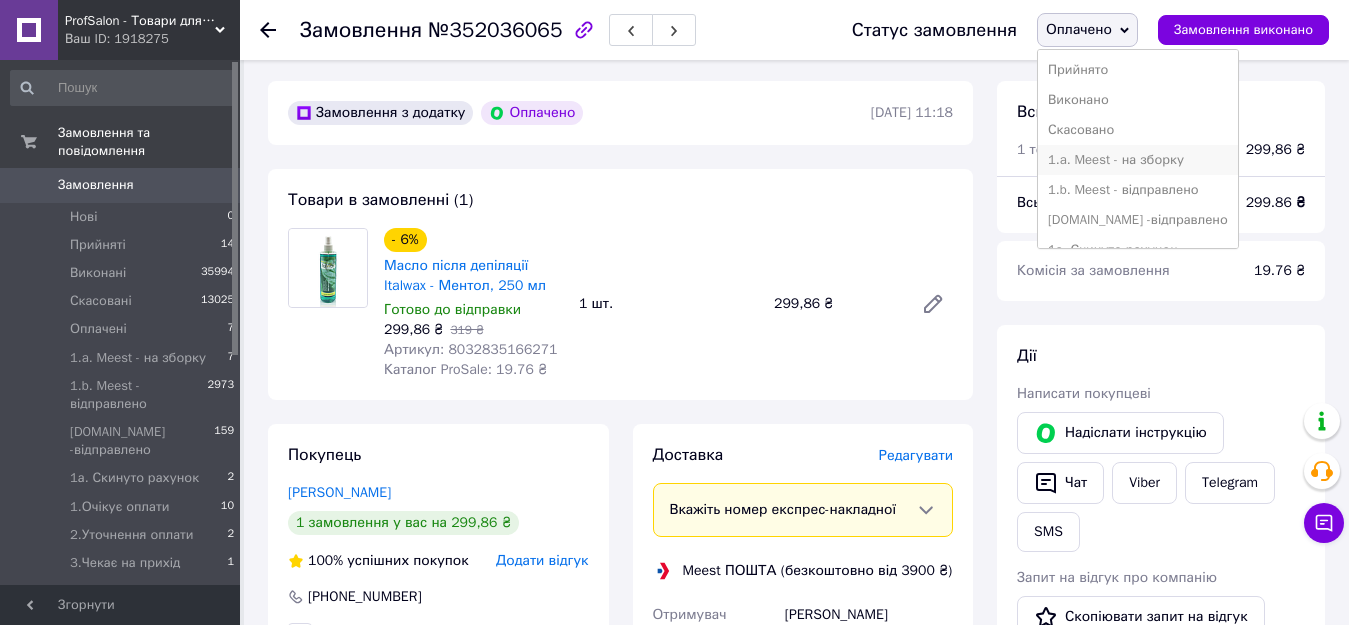 click on "1.a. Meest - на зборку" at bounding box center (1138, 160) 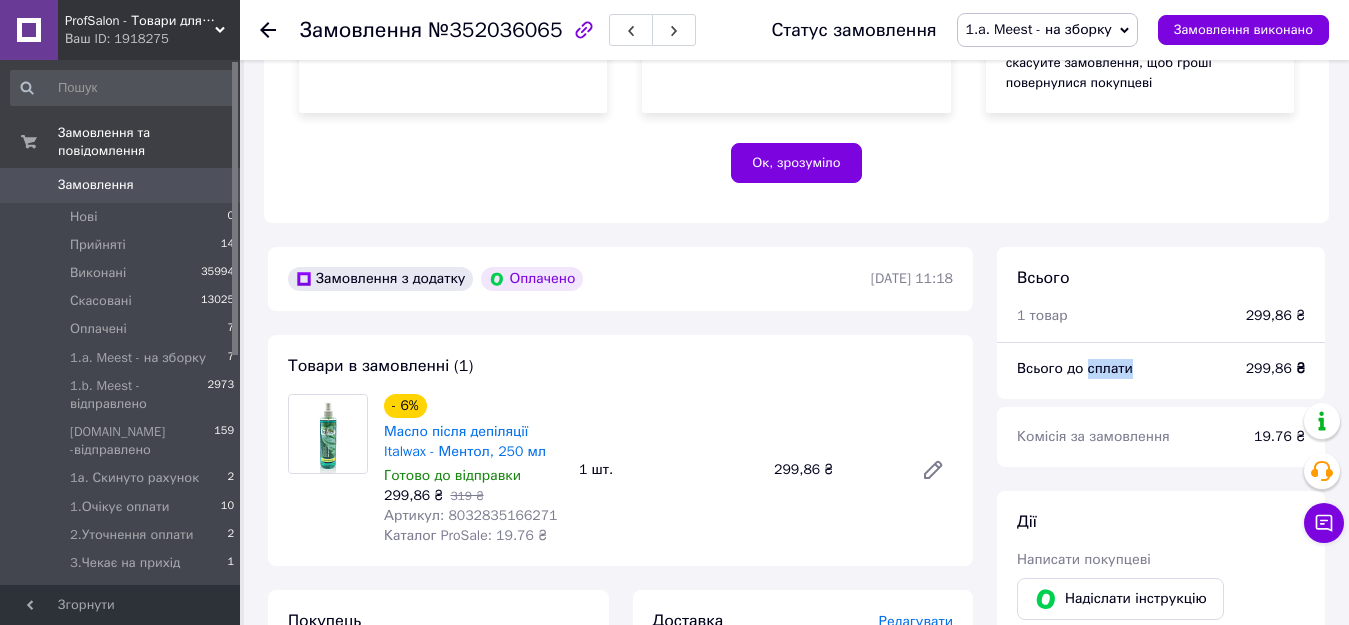 scroll, scrollTop: 400, scrollLeft: 0, axis: vertical 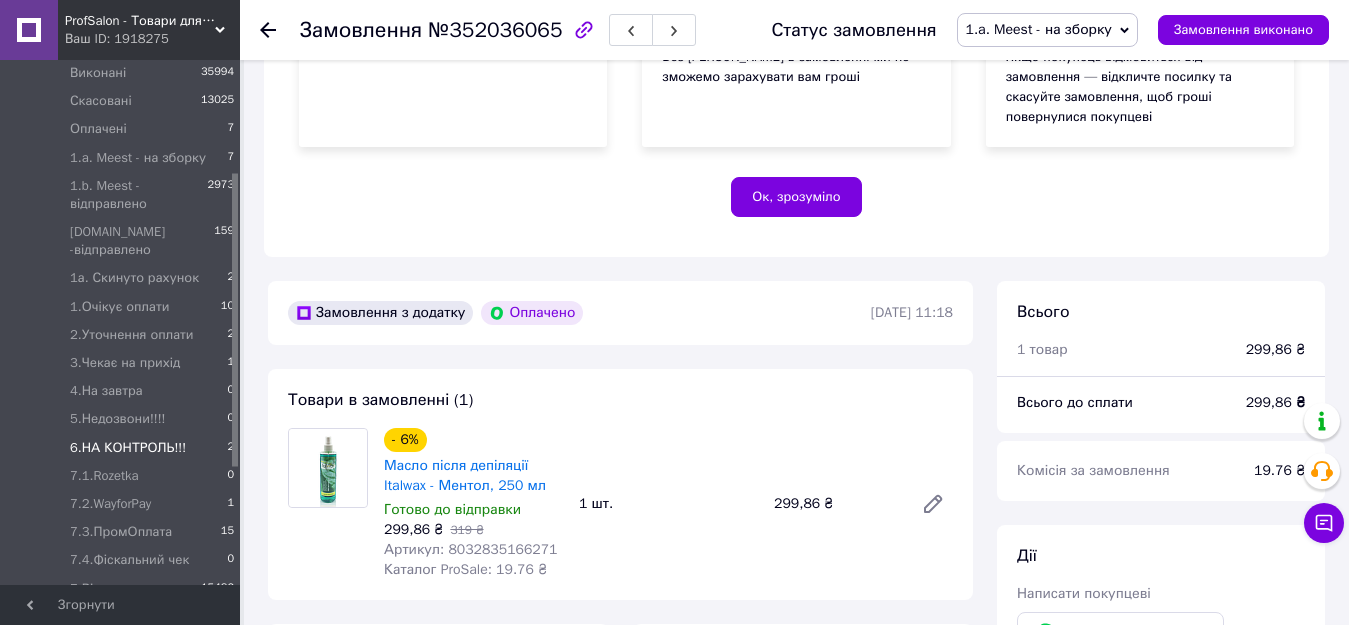click on "6.НА КОНТРОЛЬ!!! 2" at bounding box center (123, 448) 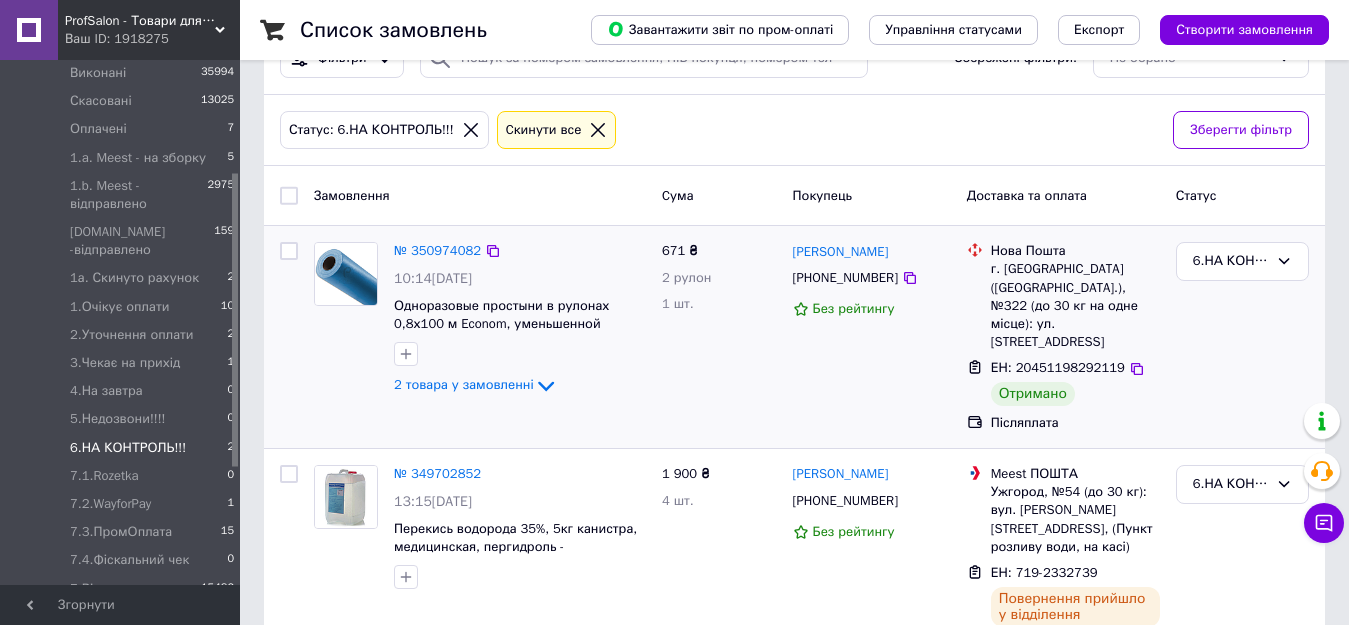 scroll, scrollTop: 92, scrollLeft: 0, axis: vertical 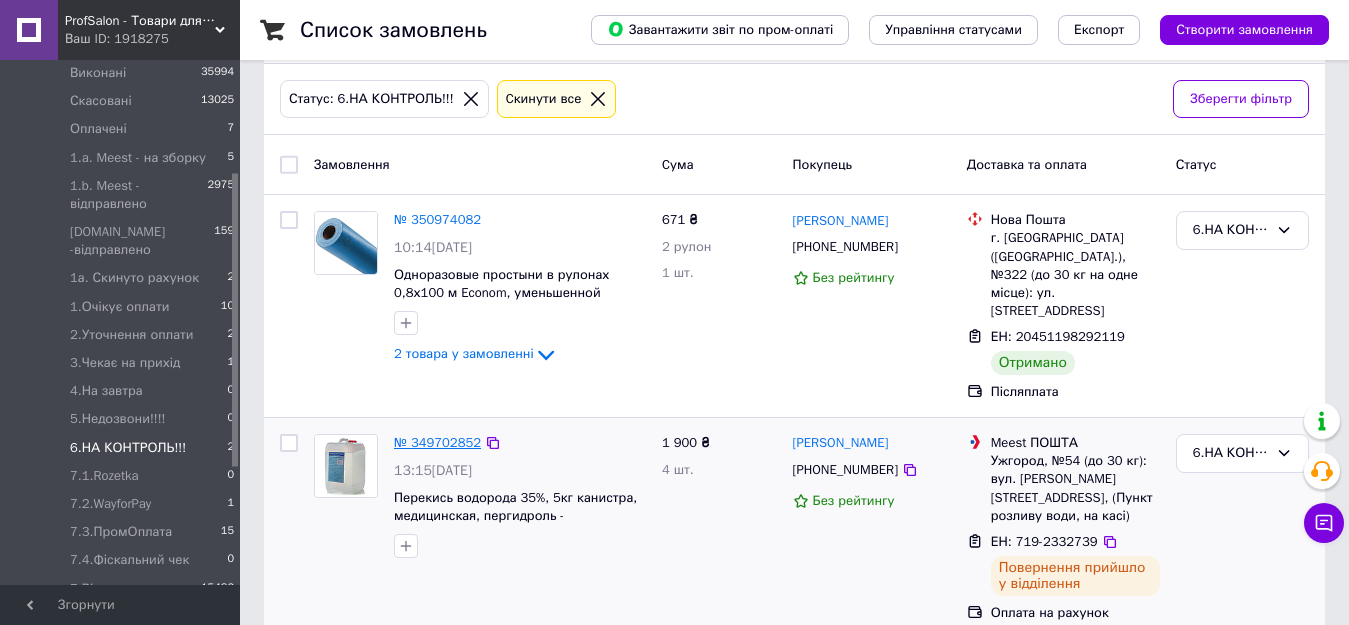 click on "№ 349702852" at bounding box center (437, 442) 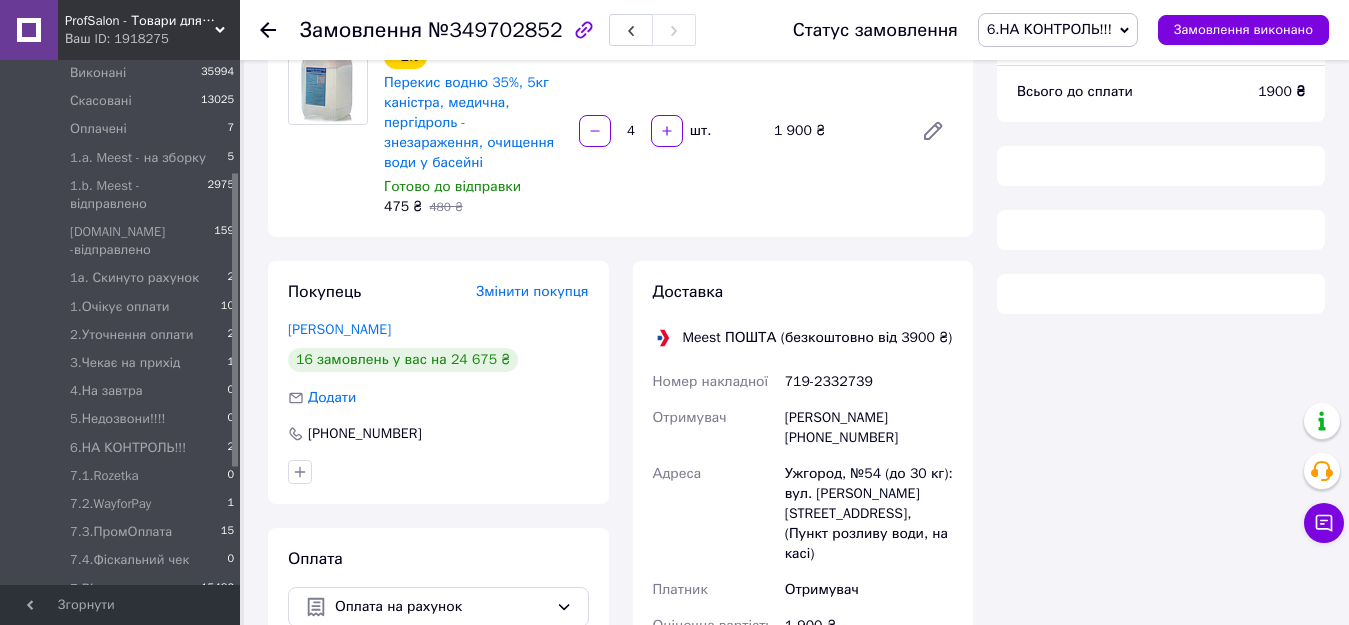 scroll, scrollTop: 421, scrollLeft: 0, axis: vertical 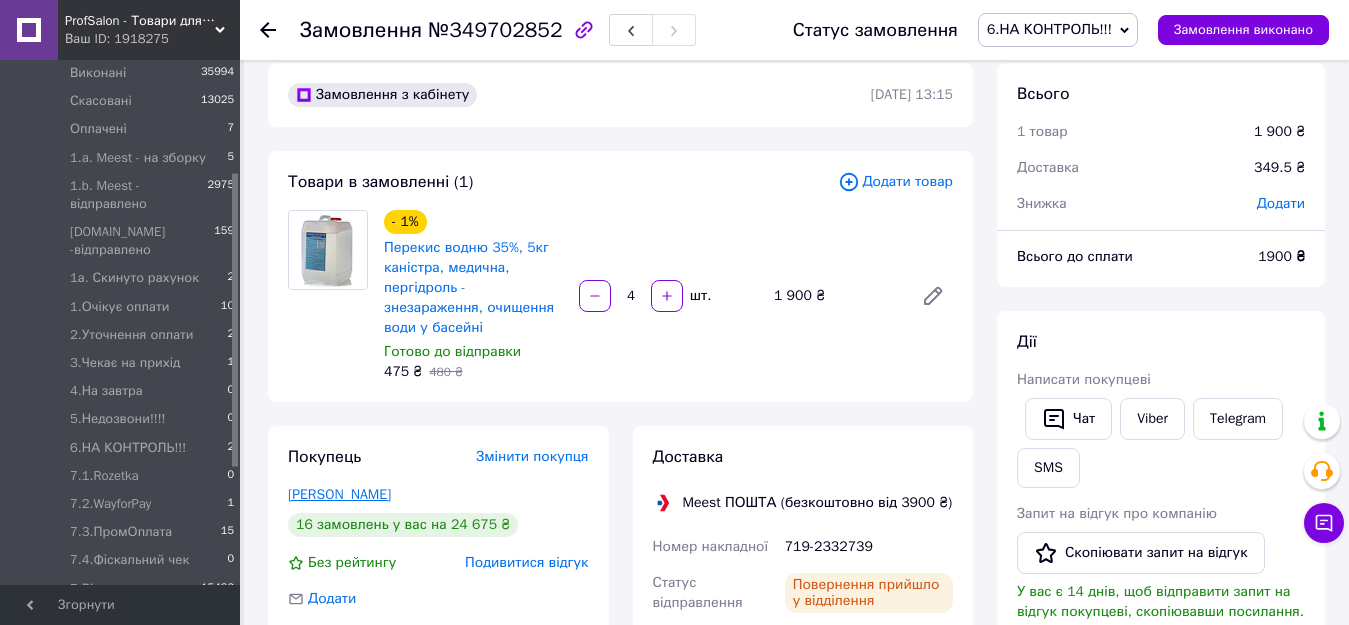 click on "Галь Тетяна" at bounding box center [339, 494] 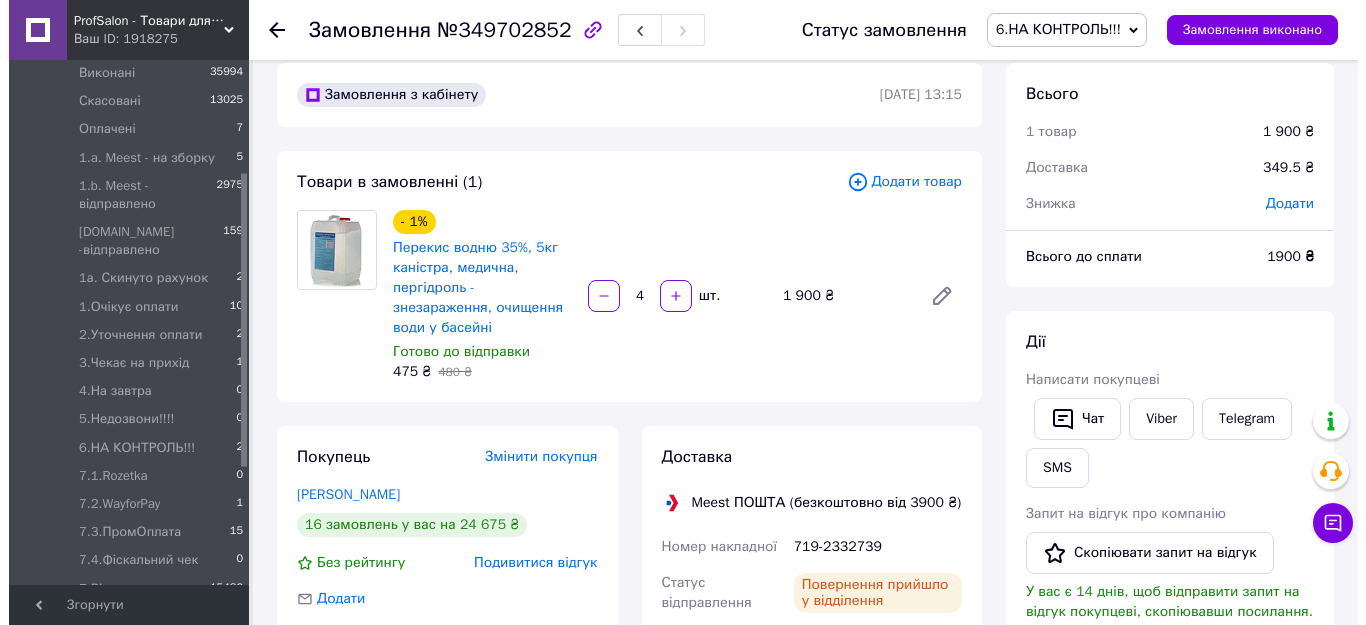 scroll, scrollTop: 0, scrollLeft: 0, axis: both 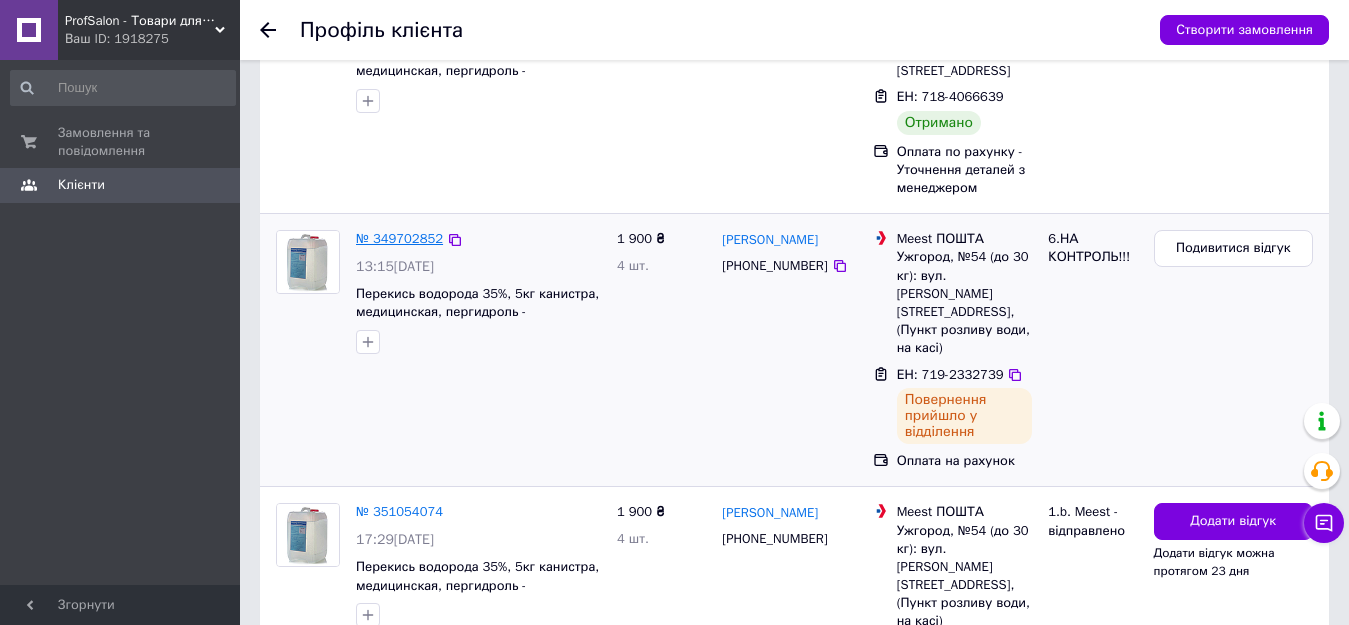 click on "№ 349702852" at bounding box center [399, 238] 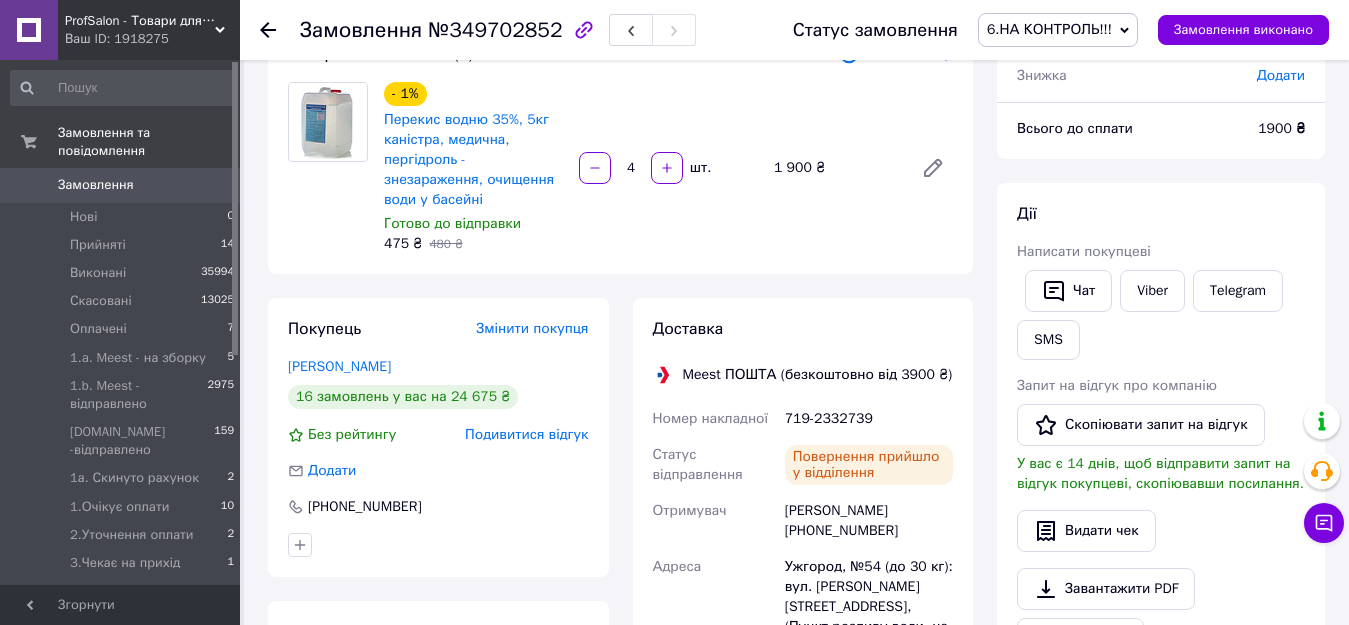 scroll, scrollTop: 300, scrollLeft: 0, axis: vertical 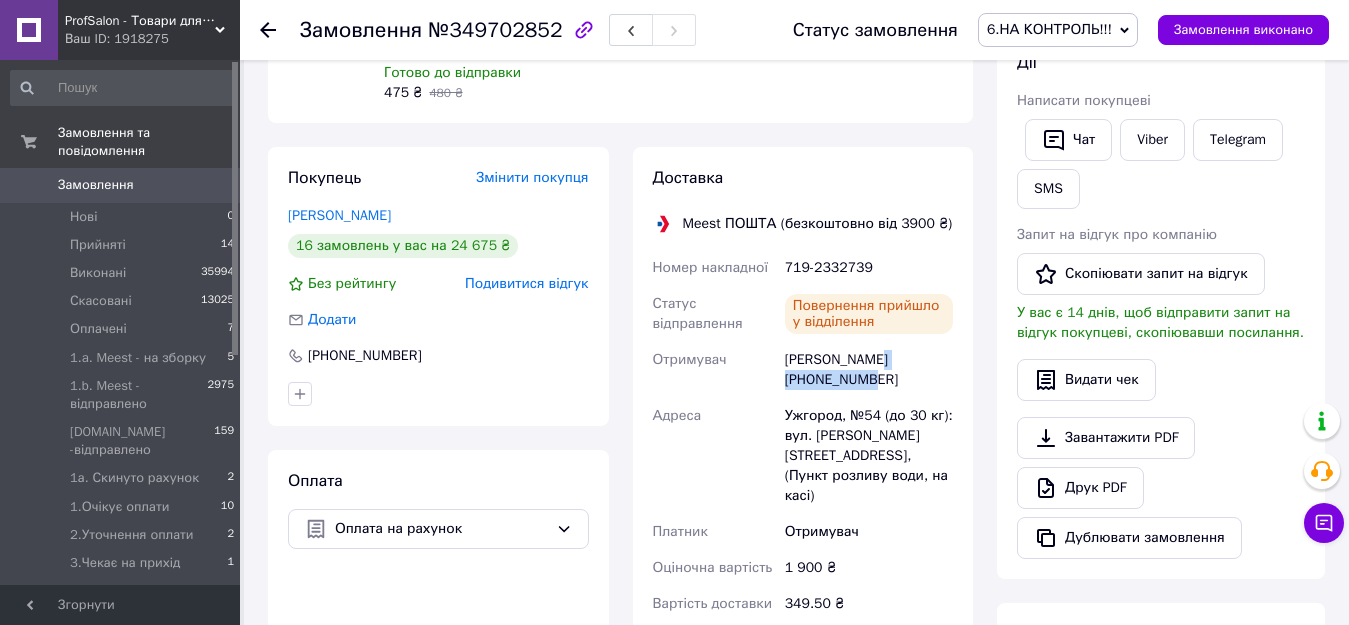 drag, startPoint x: 895, startPoint y: 368, endPoint x: 784, endPoint y: 363, distance: 111.11256 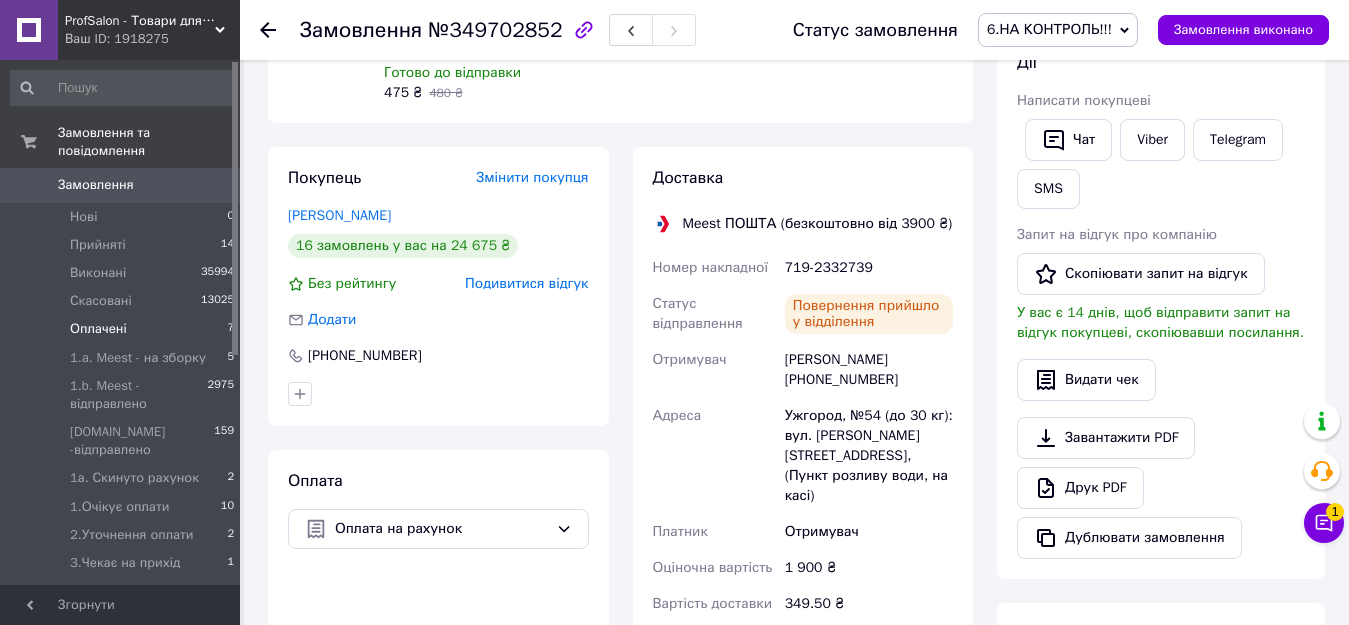click on "Оплачені" at bounding box center (98, 329) 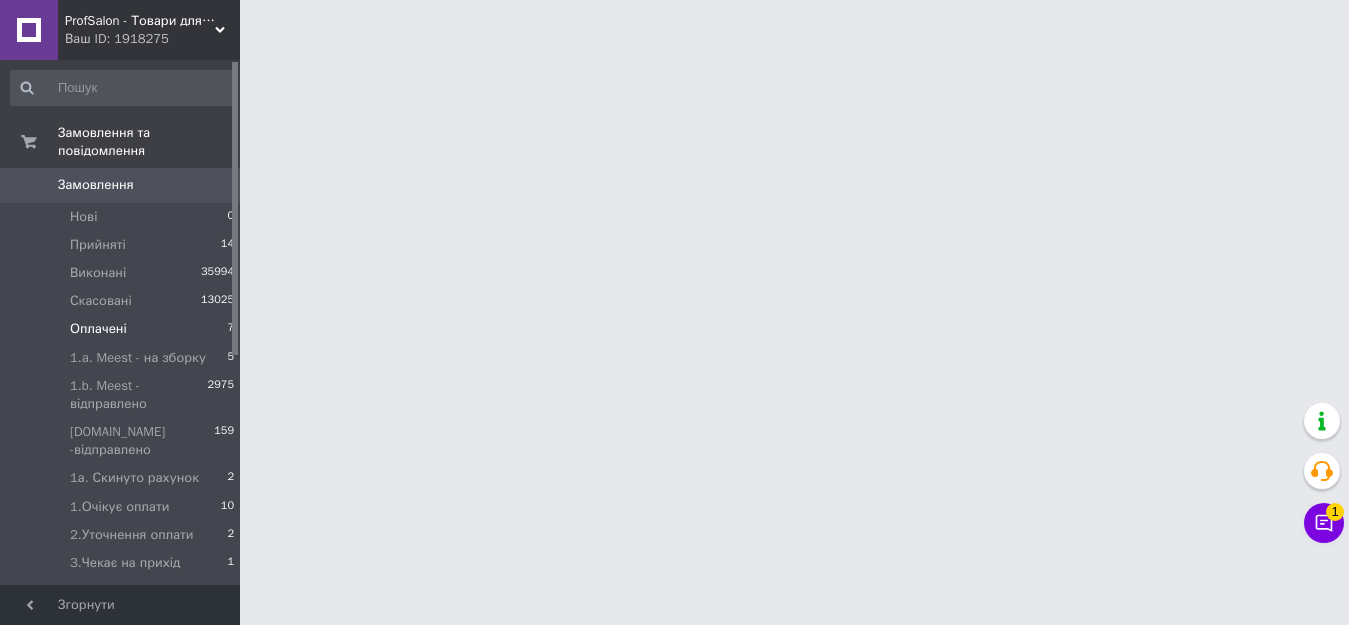 scroll, scrollTop: 0, scrollLeft: 0, axis: both 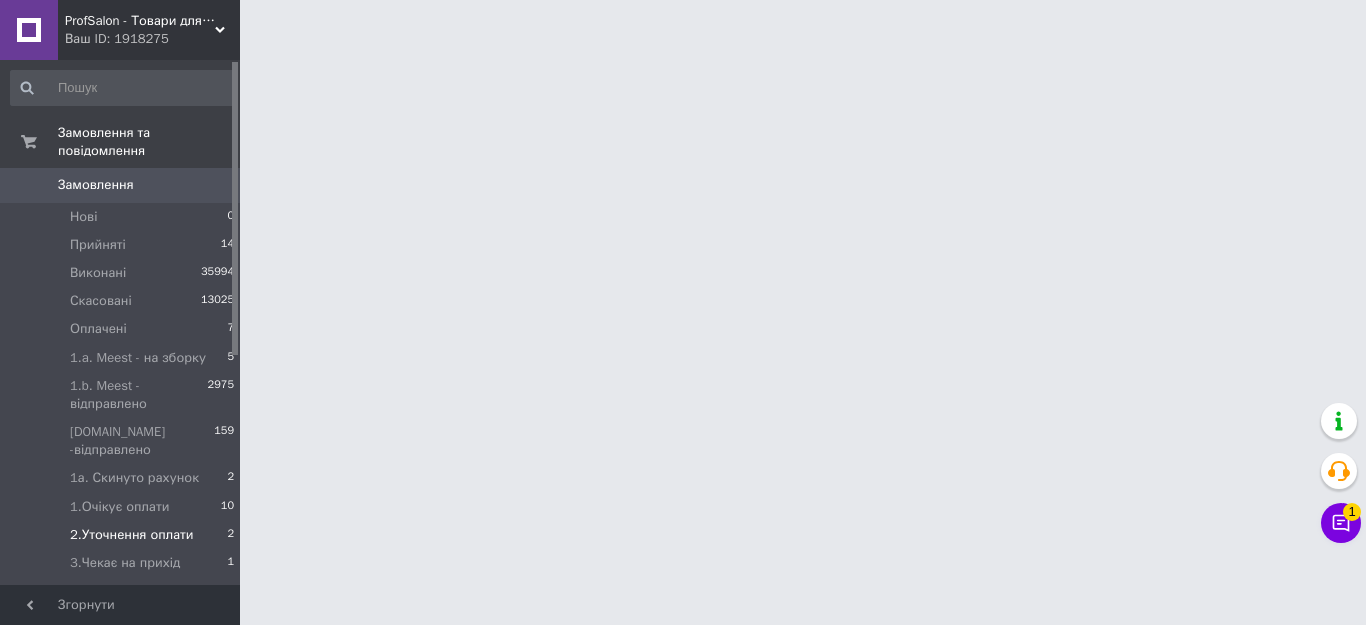 click on "2.Уточнення оплати" at bounding box center [132, 535] 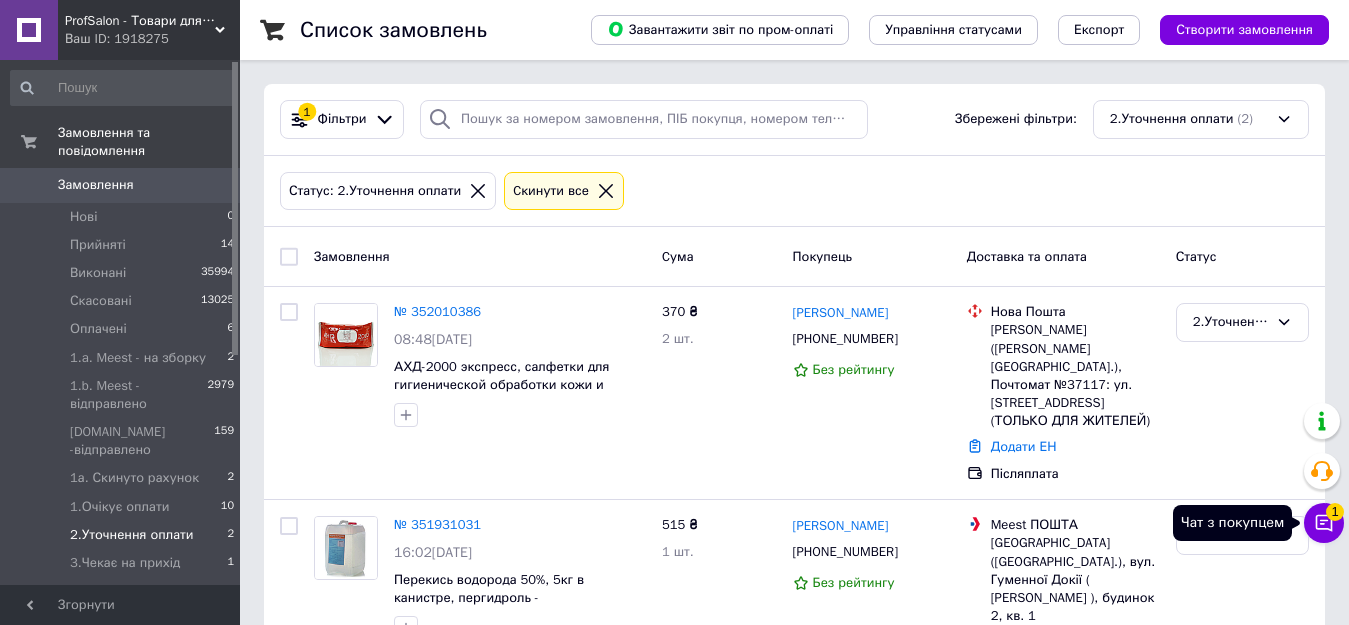 click on "Чат з покупцем 1" at bounding box center [1324, 523] 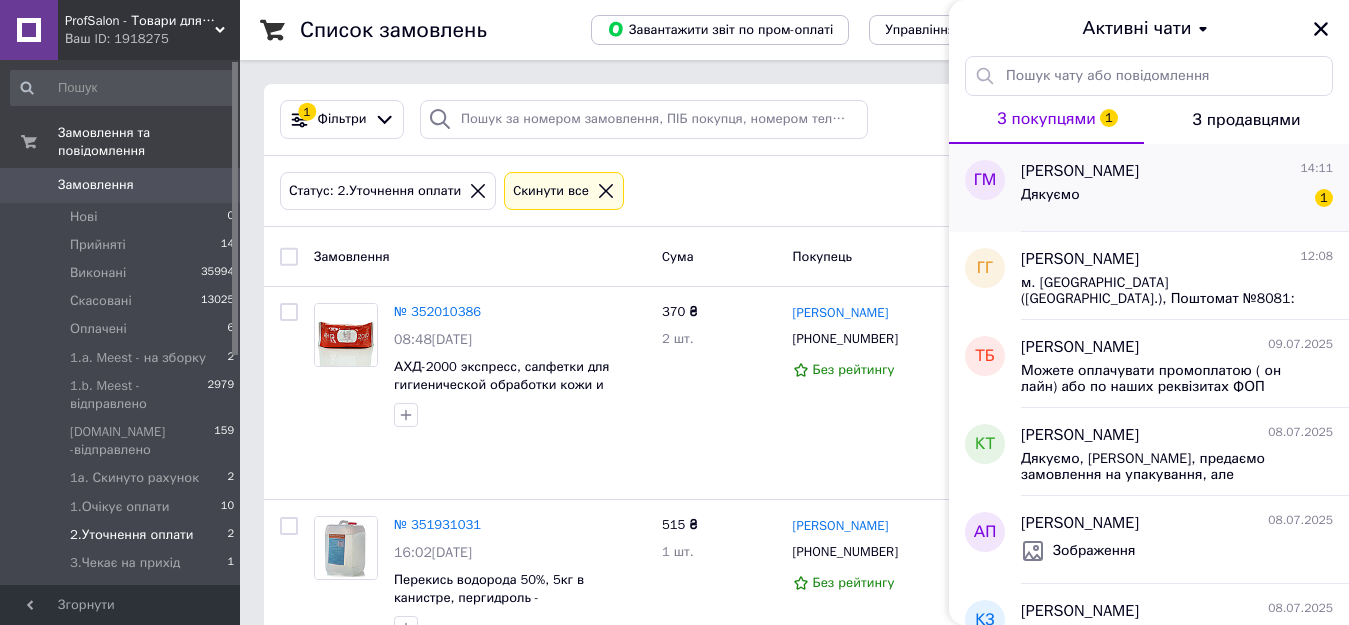 click on "Дякуємо" at bounding box center (1050, 195) 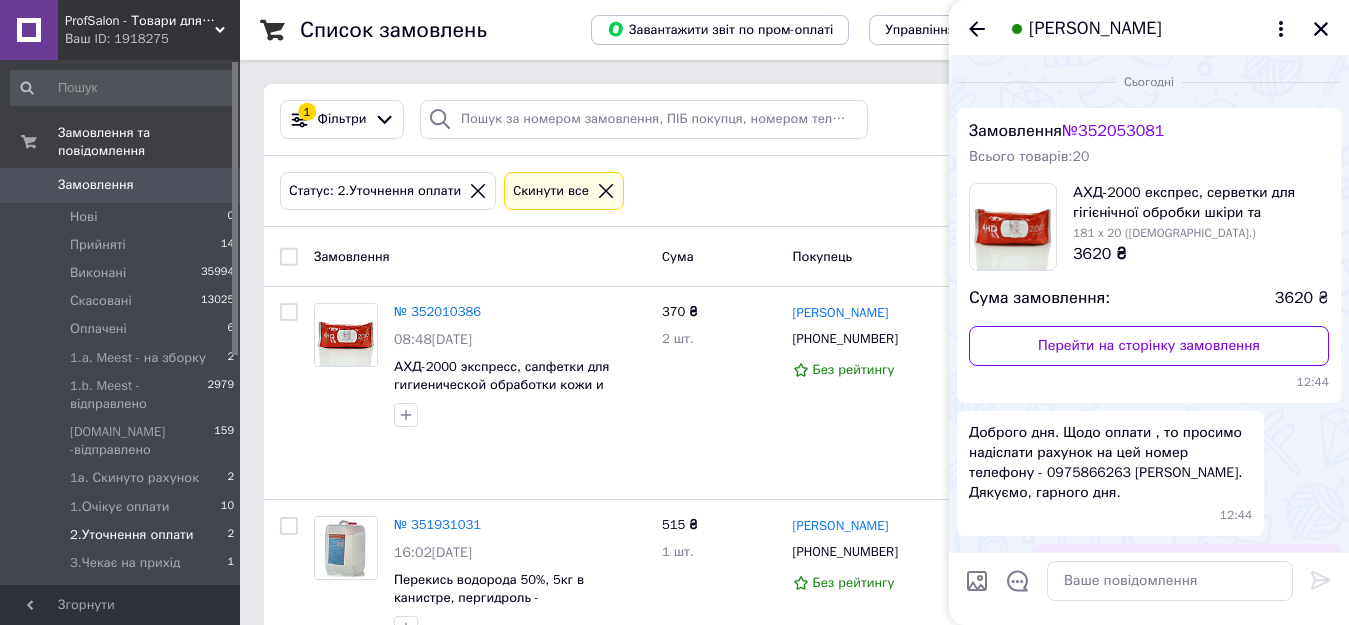 scroll, scrollTop: 154, scrollLeft: 0, axis: vertical 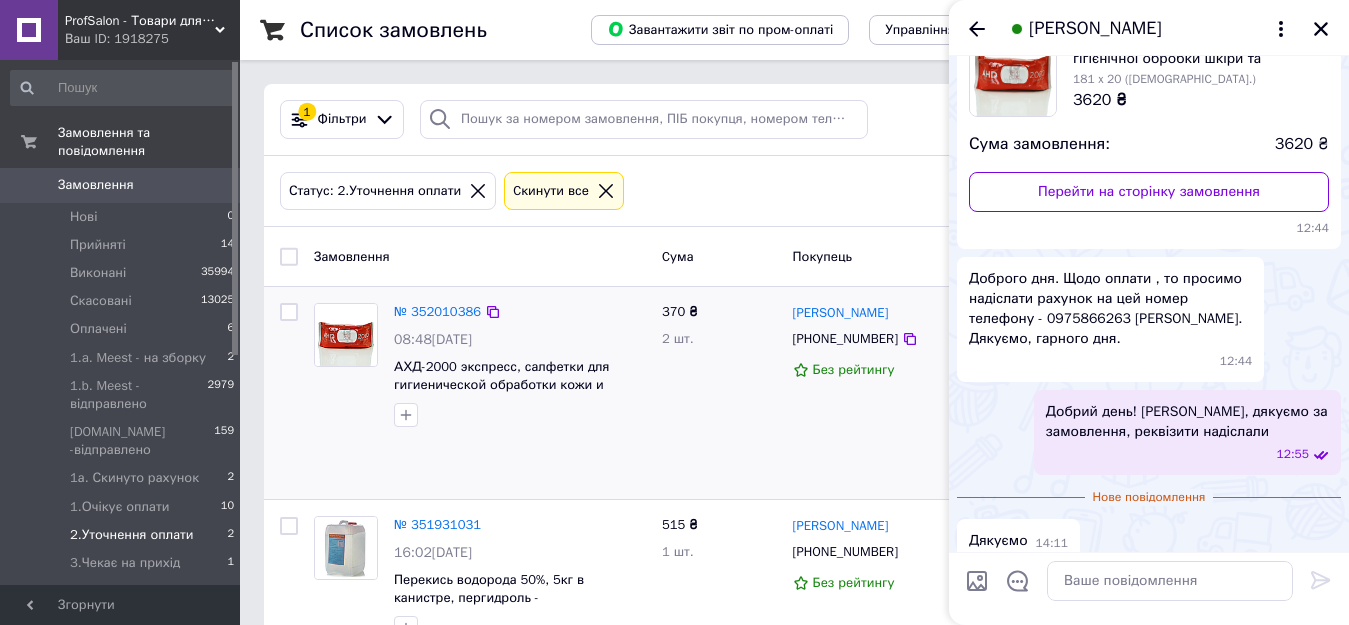 click on "№ 352010386 08:48, 10.07.2025 АХД-2000 экспресс, салфетки для гигиенической обработки кожи и дезинфекции медицинских изделий, 100 шт/уп" at bounding box center [480, 393] 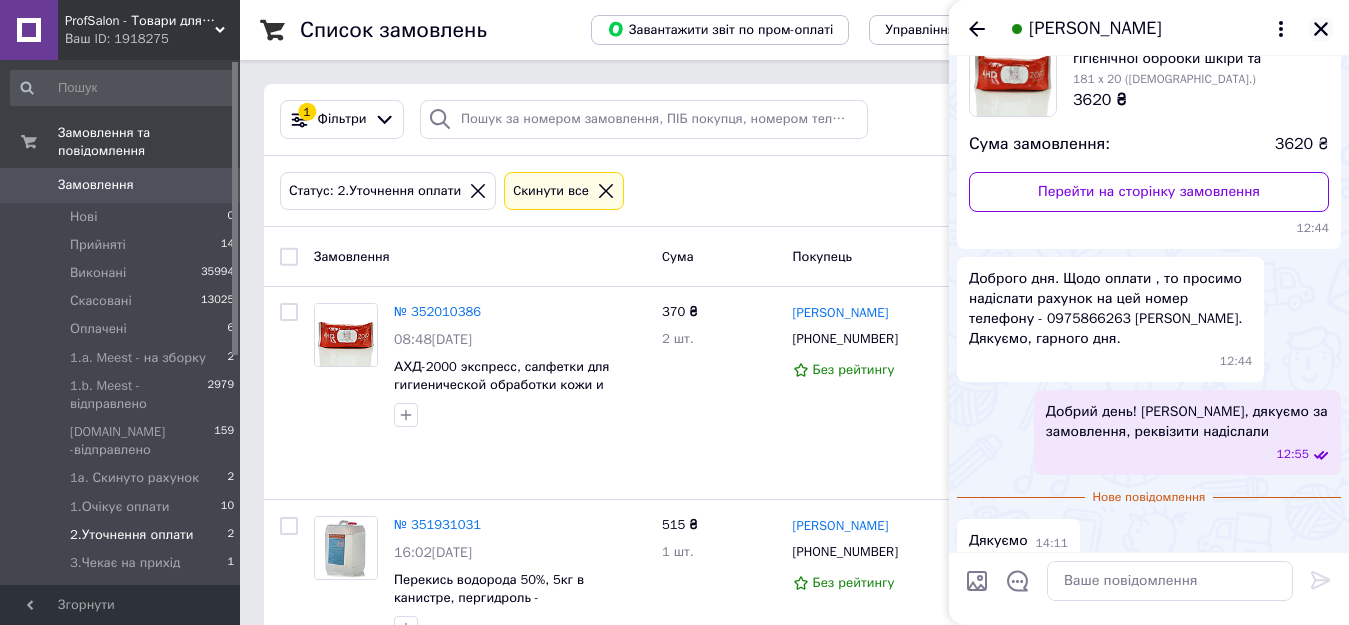 click at bounding box center (1321, 29) 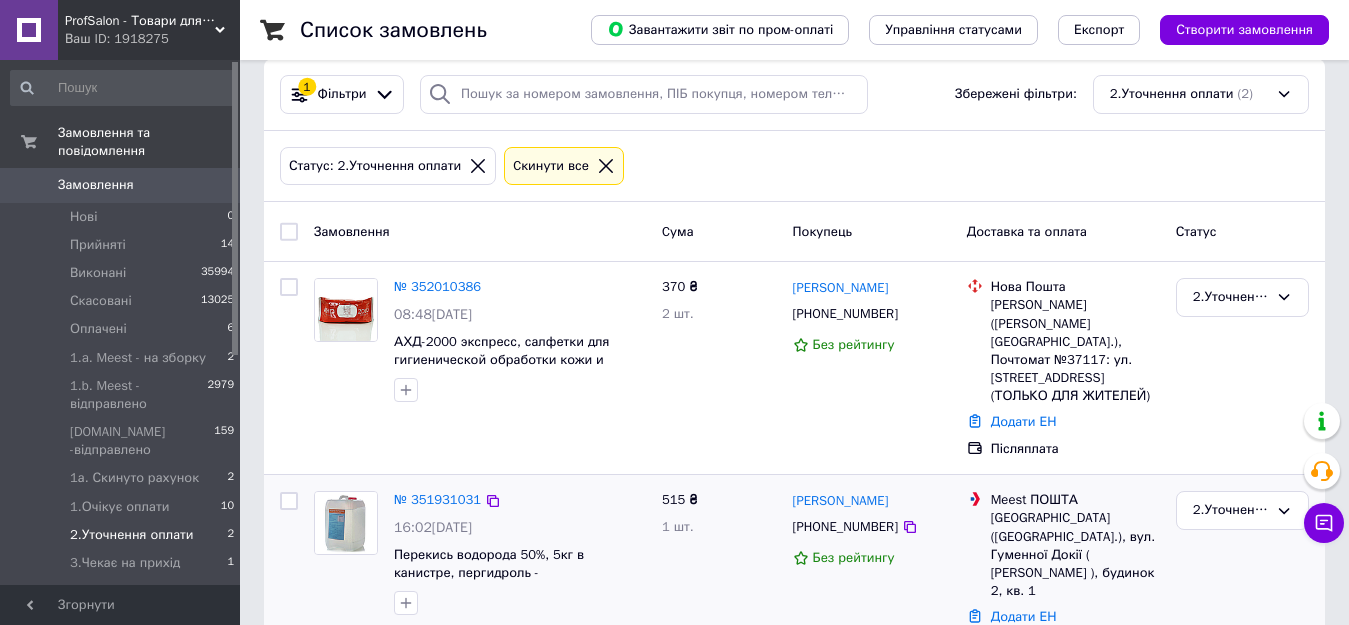 scroll, scrollTop: 39, scrollLeft: 0, axis: vertical 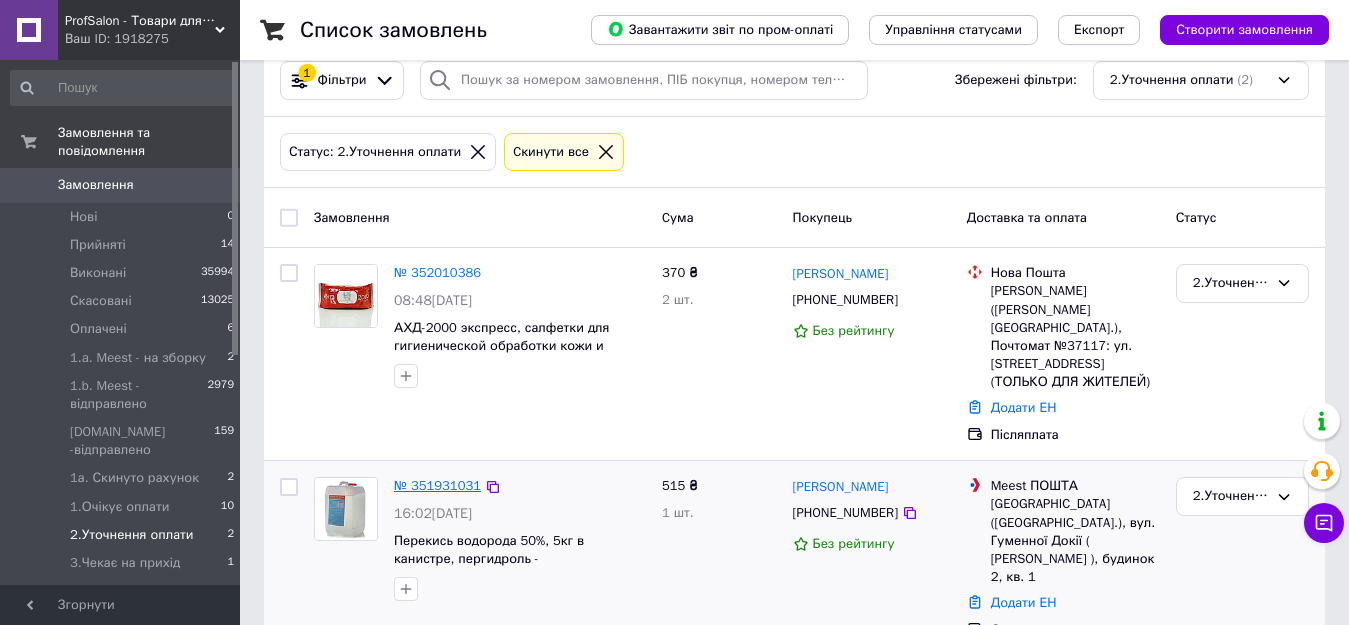 click on "№ 351931031" at bounding box center (437, 485) 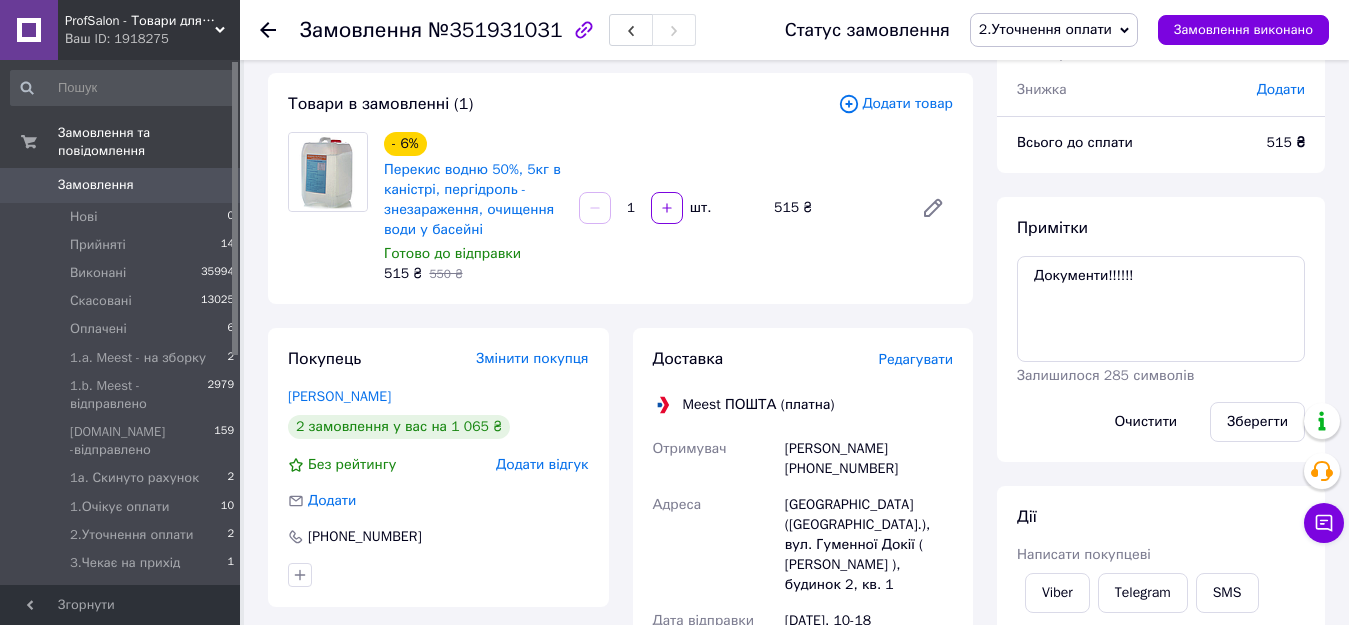 scroll, scrollTop: 100, scrollLeft: 0, axis: vertical 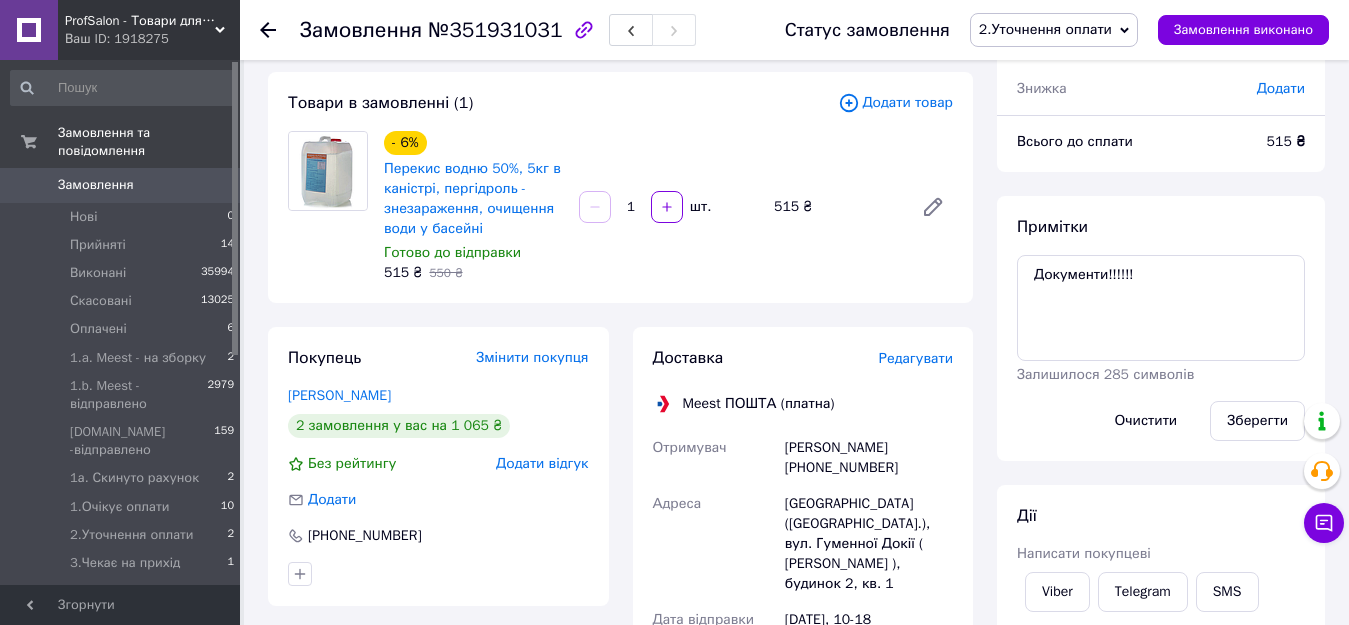 click on "2.Уточнення оплати" at bounding box center [1054, 30] 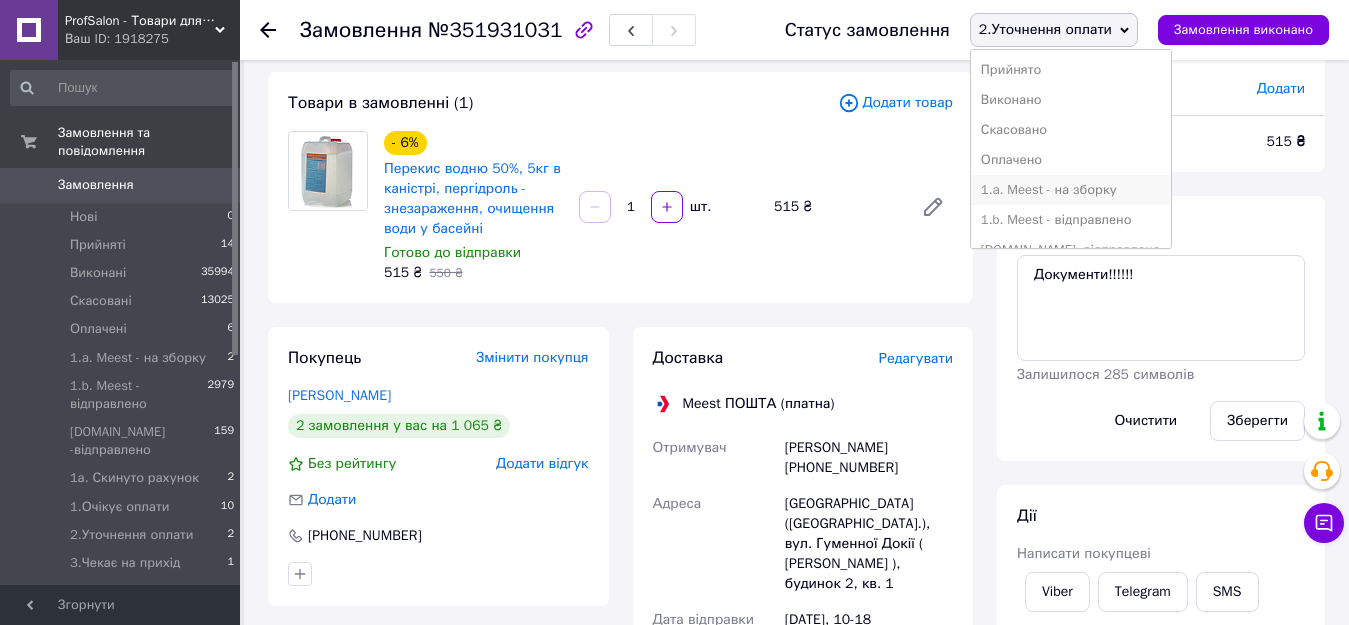 click on "1.a. Meest - на зборку" at bounding box center (1071, 190) 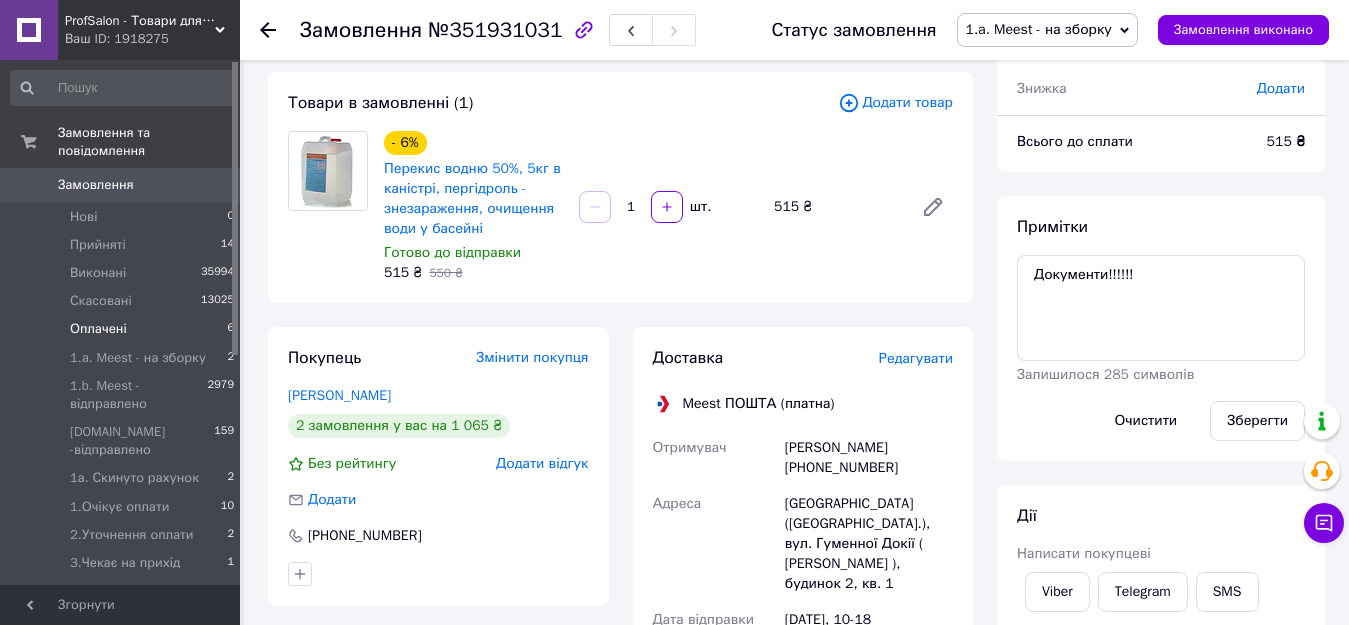 click on "Оплачені" at bounding box center [98, 329] 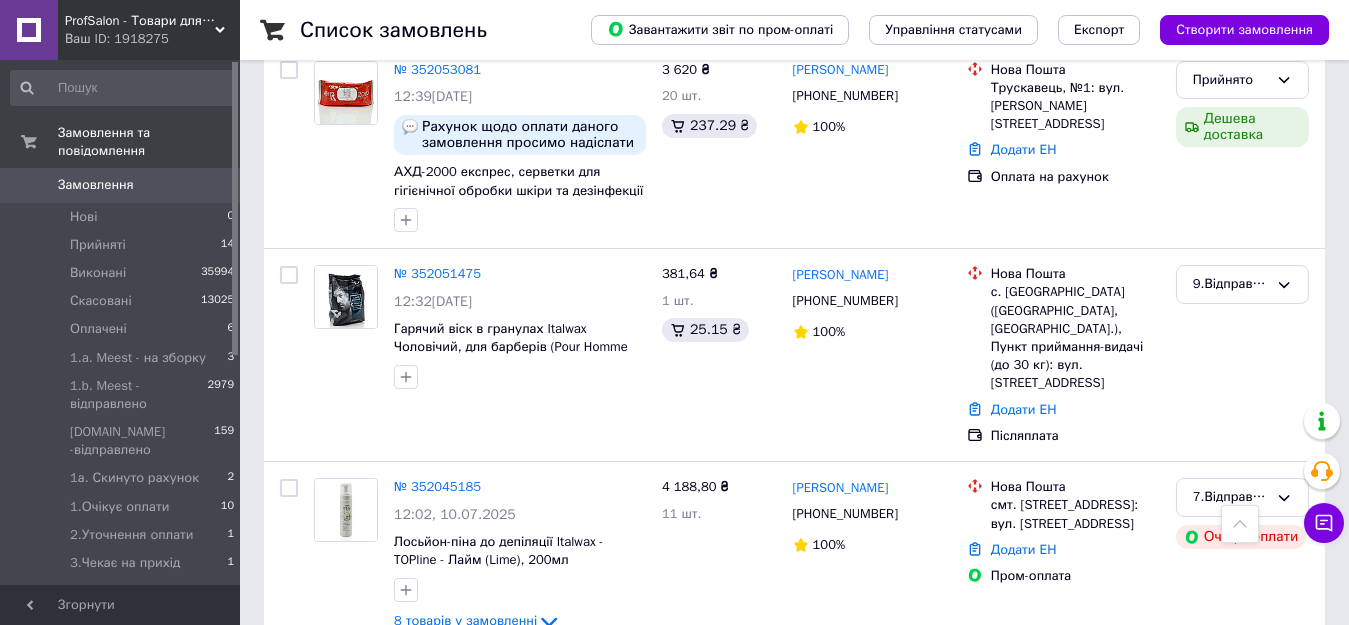 scroll, scrollTop: 2000, scrollLeft: 0, axis: vertical 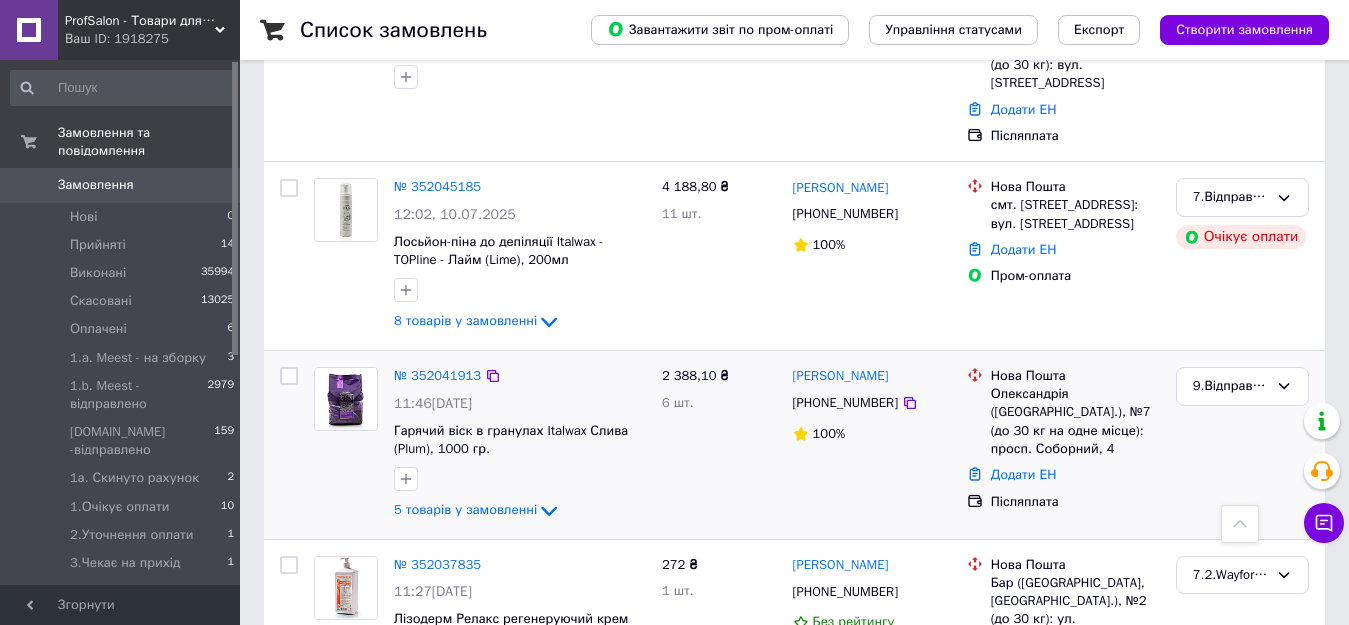 drag, startPoint x: 89, startPoint y: 310, endPoint x: 355, endPoint y: 332, distance: 266.90823 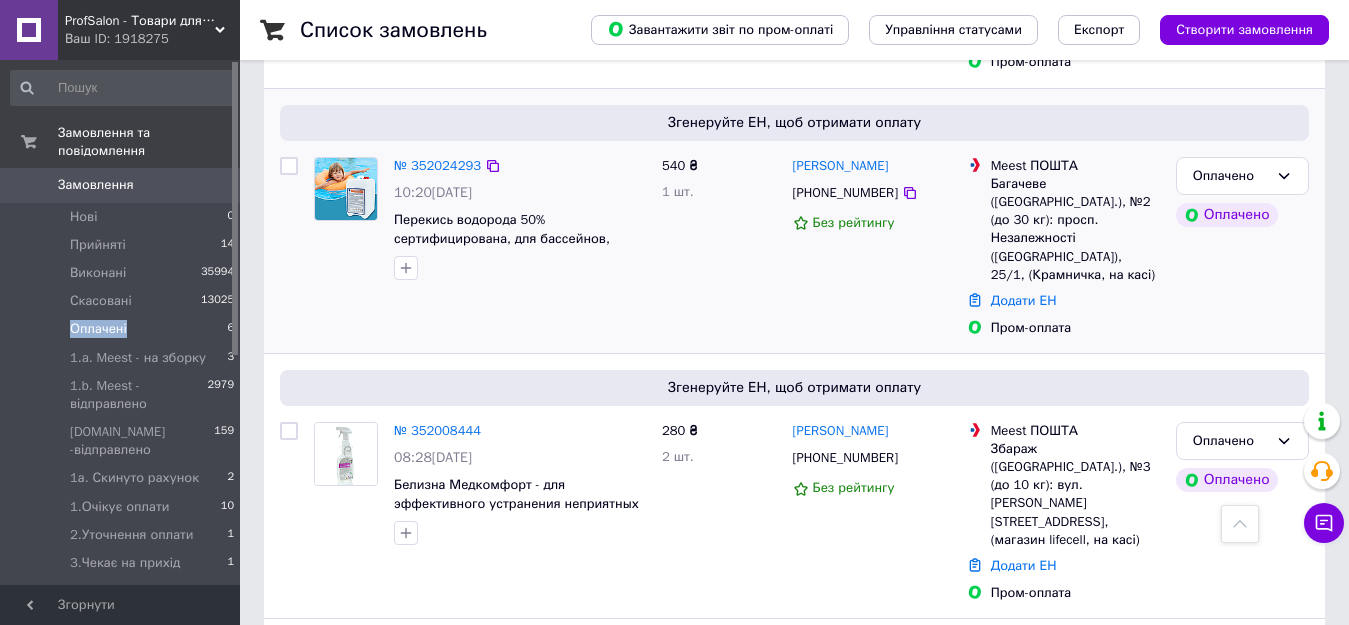 scroll, scrollTop: 1075, scrollLeft: 0, axis: vertical 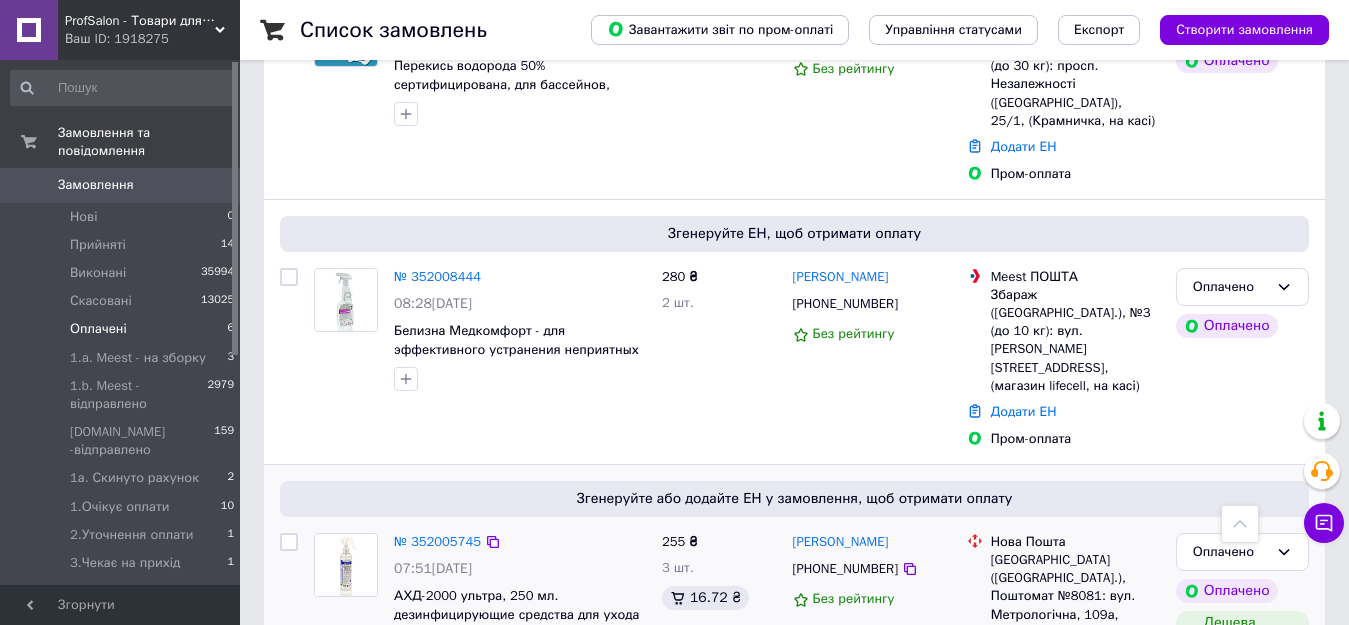 click on "№ 352005745" at bounding box center (437, 542) 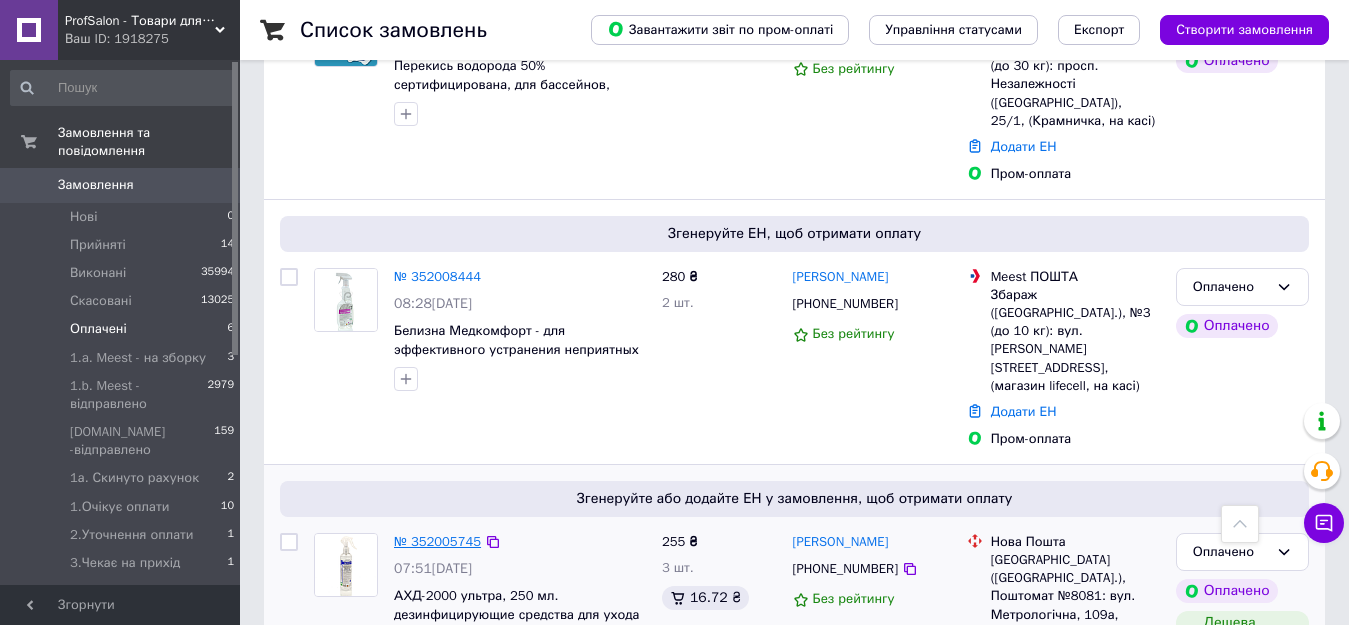 click on "№ 352005745" at bounding box center (437, 541) 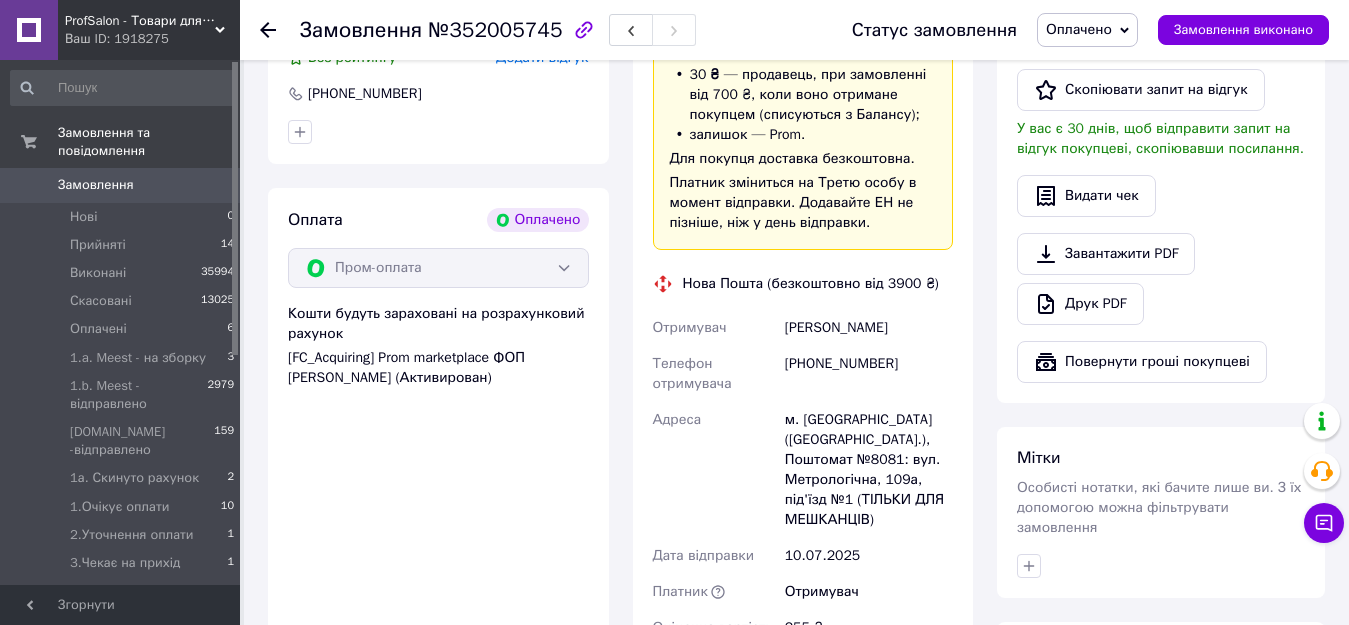 scroll, scrollTop: 1175, scrollLeft: 0, axis: vertical 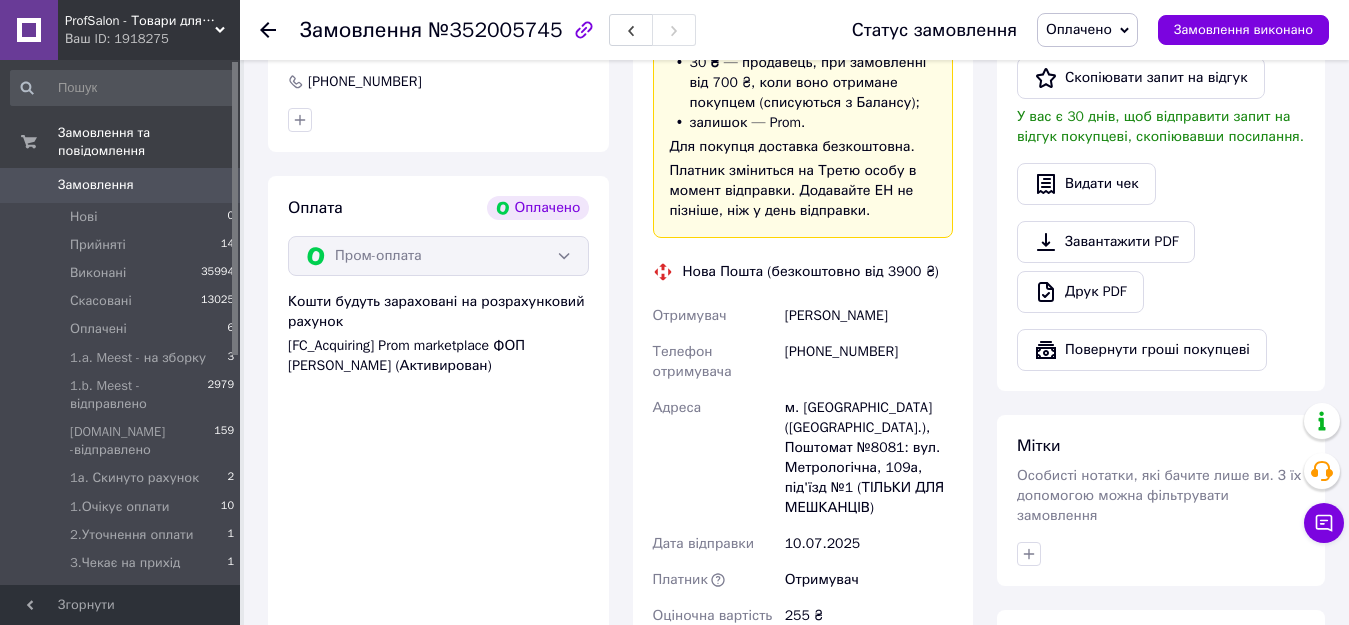 click on "Оплачено" at bounding box center [1079, 29] 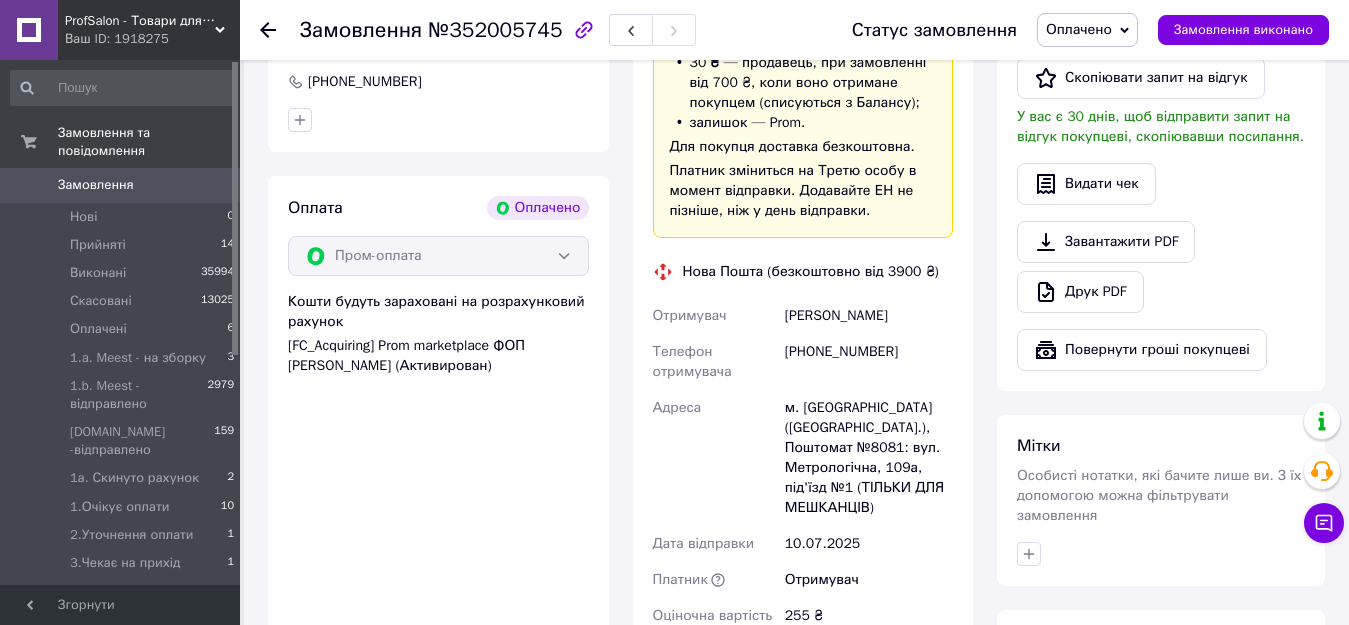 click on "Оплачено" at bounding box center (1079, 29) 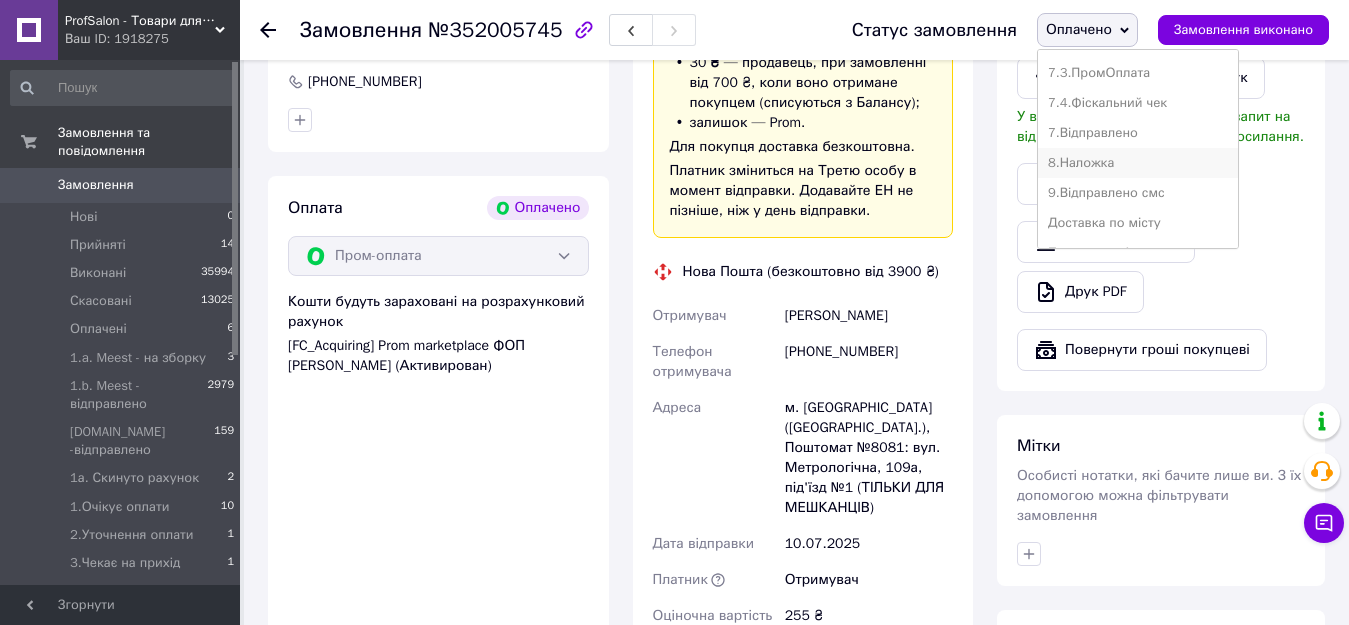 scroll, scrollTop: 472, scrollLeft: 0, axis: vertical 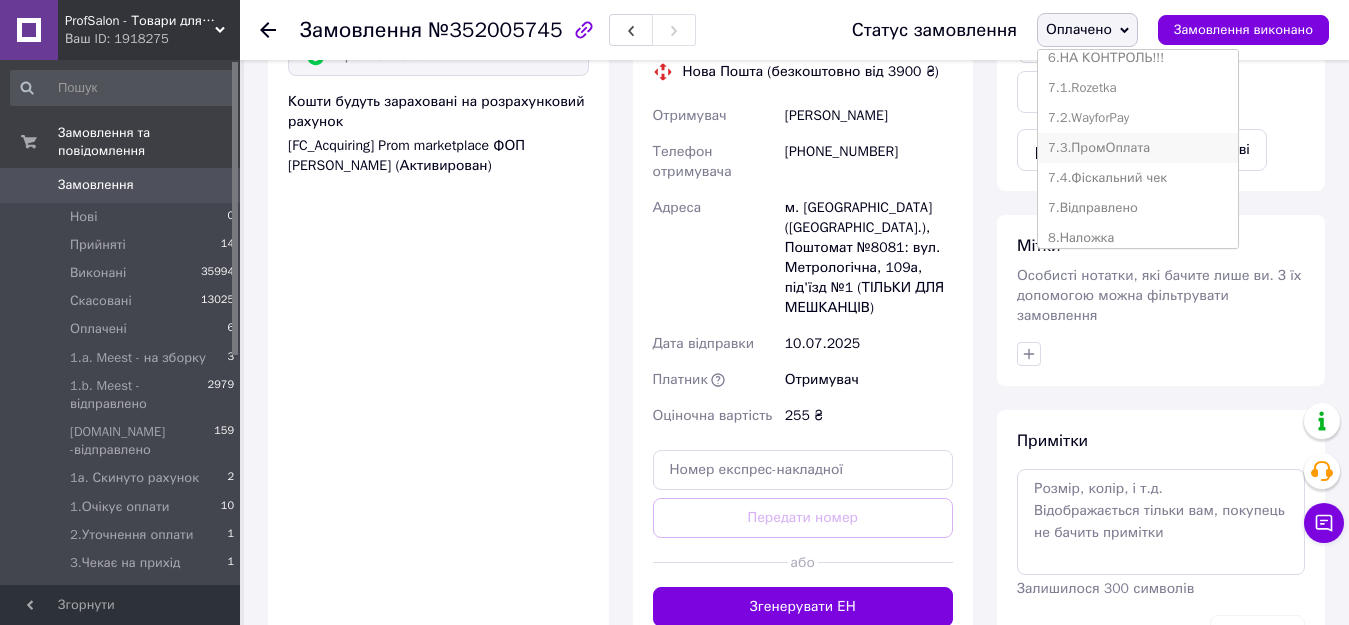 click on "7.3.ПромОплата" at bounding box center [1138, 148] 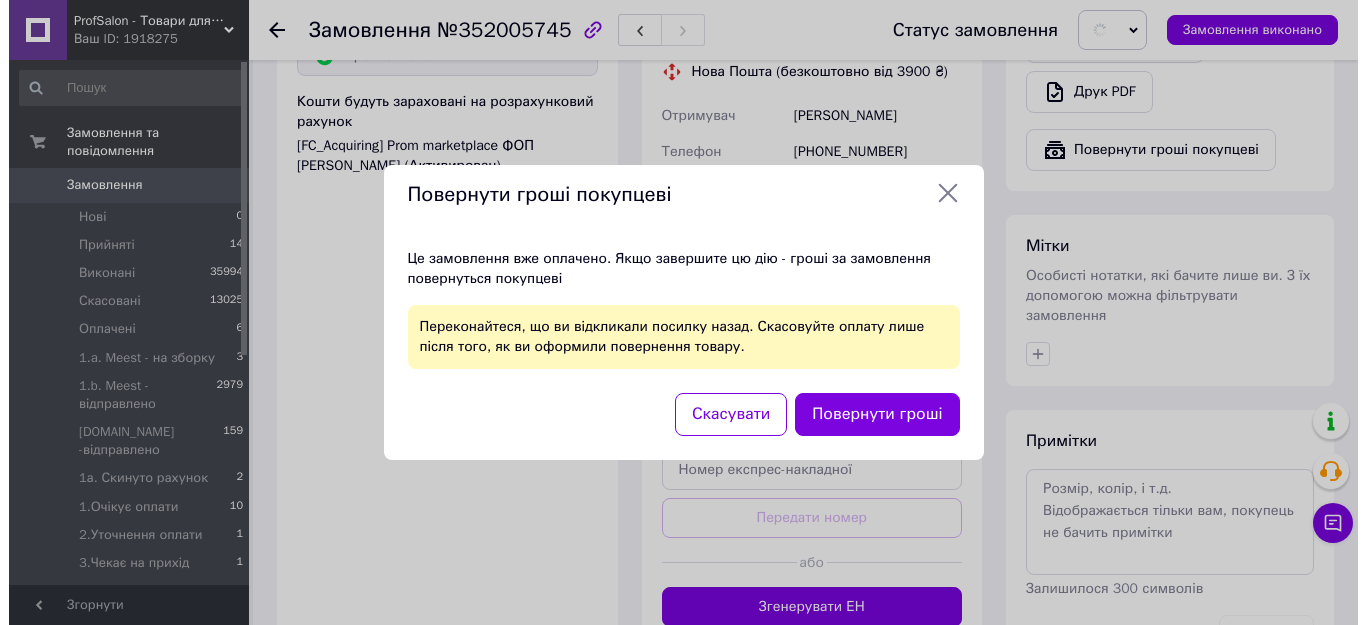 scroll, scrollTop: 1355, scrollLeft: 0, axis: vertical 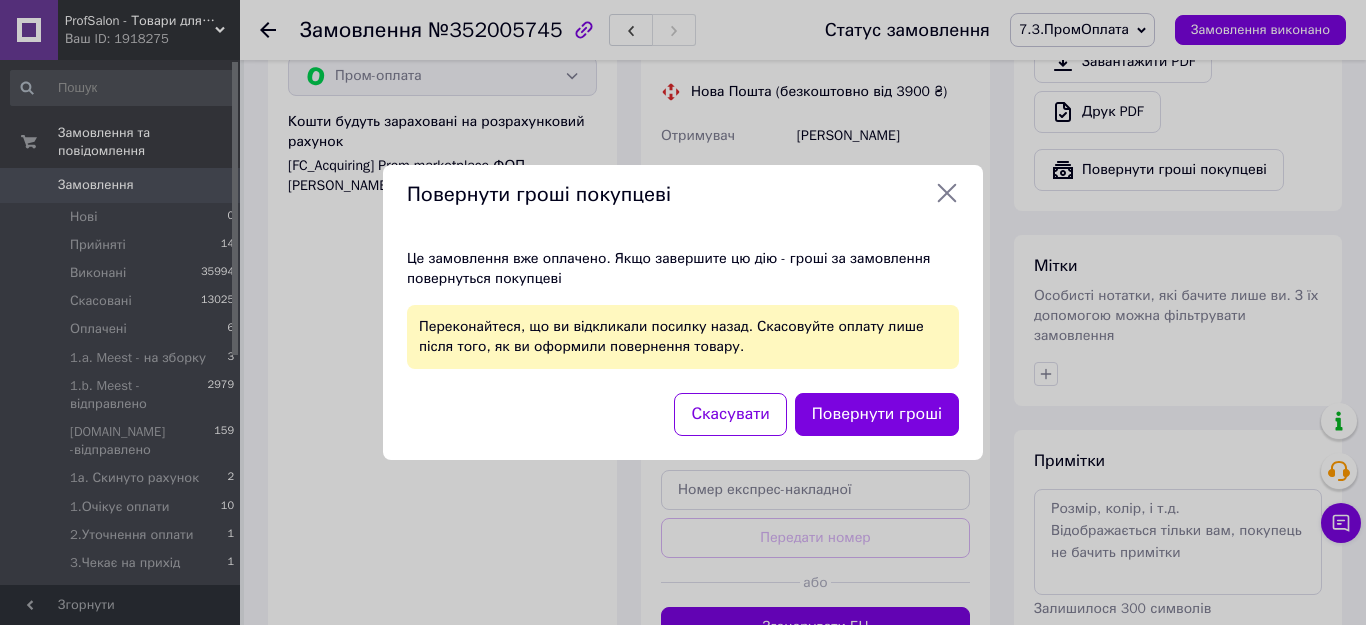 click 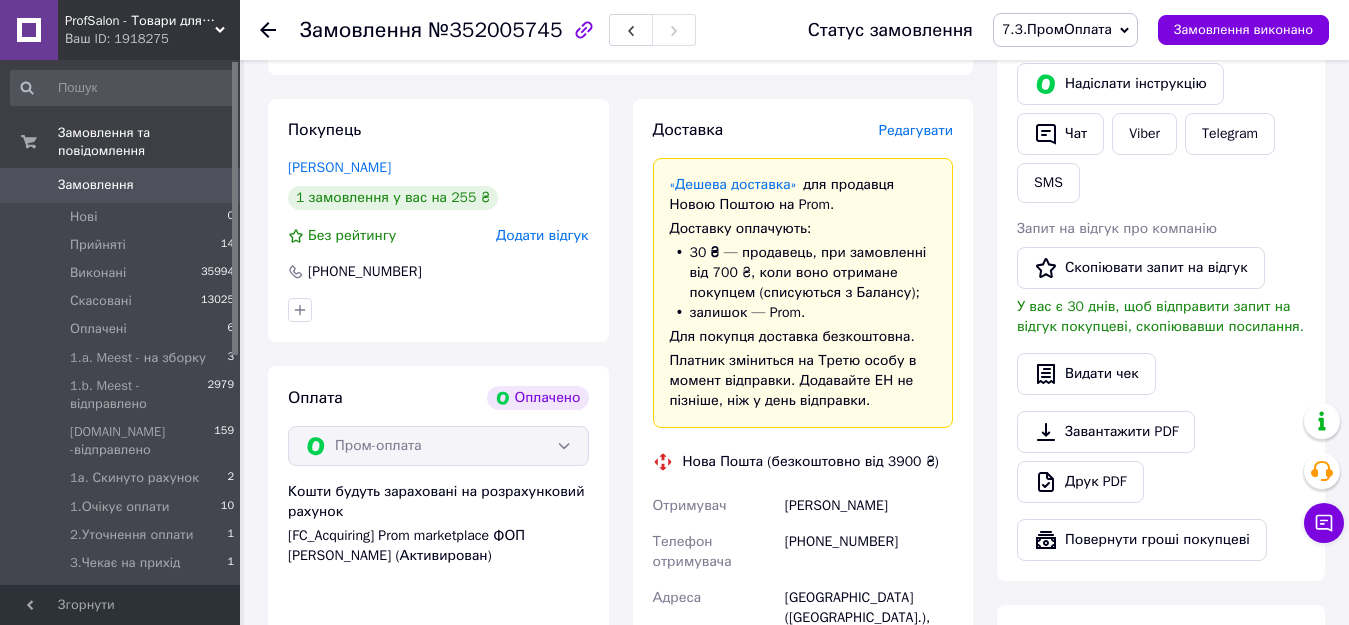 scroll, scrollTop: 1175, scrollLeft: 0, axis: vertical 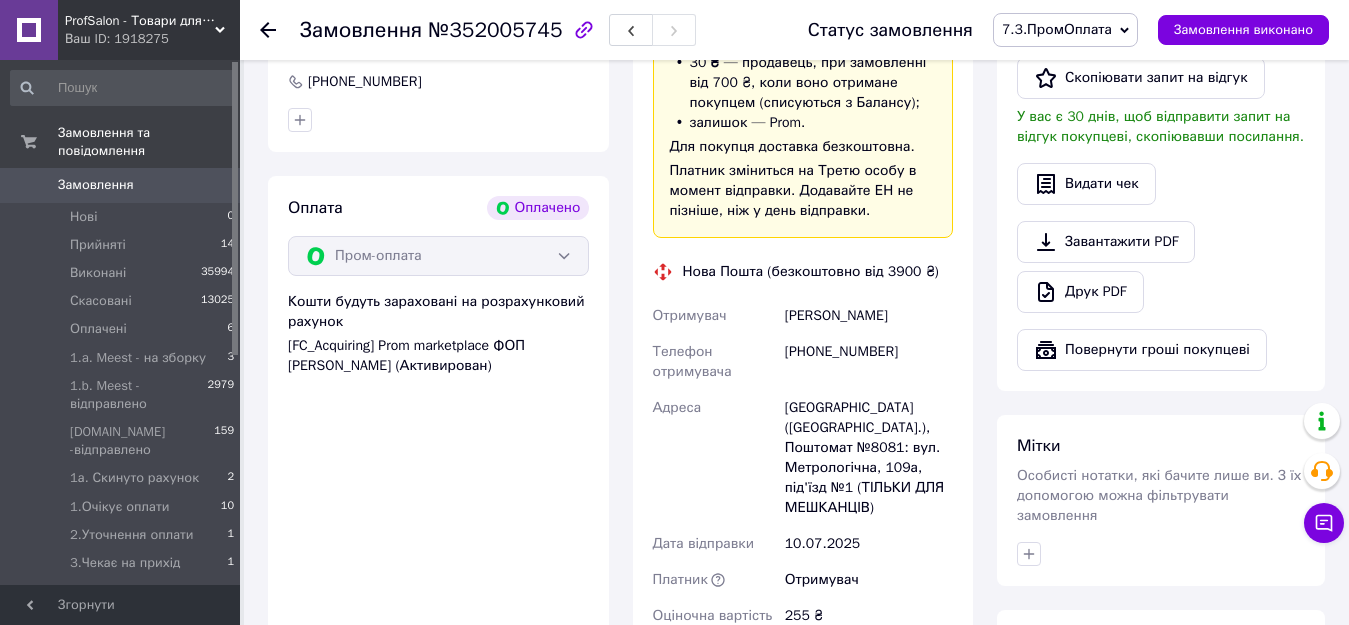 click on "+380737204978" at bounding box center [869, 362] 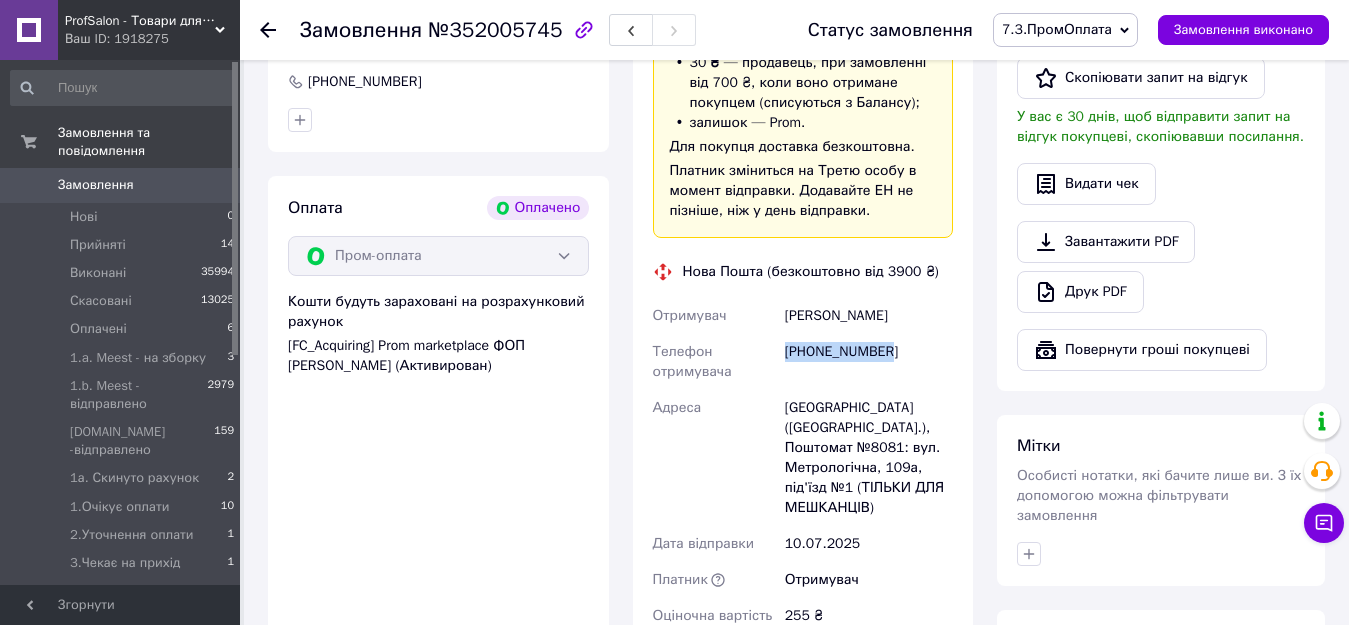drag, startPoint x: 884, startPoint y: 334, endPoint x: 785, endPoint y: 331, distance: 99.04544 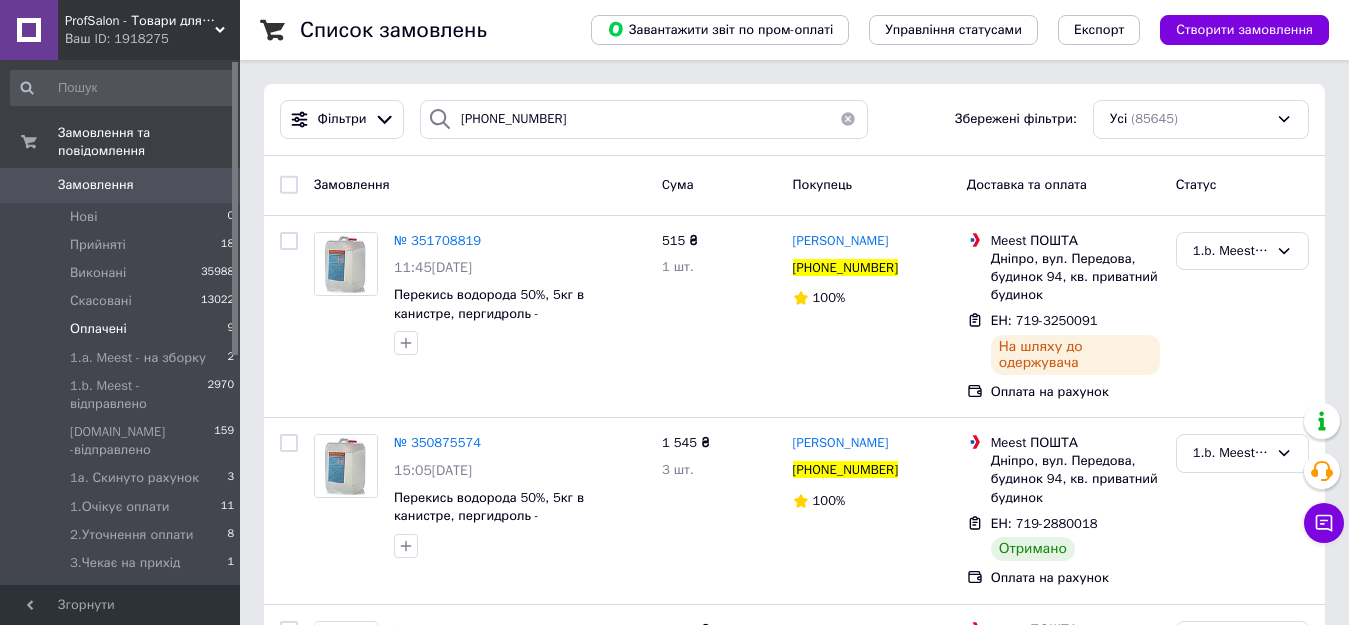 click on "Ваш ID: 1918275" at bounding box center (152, 39) 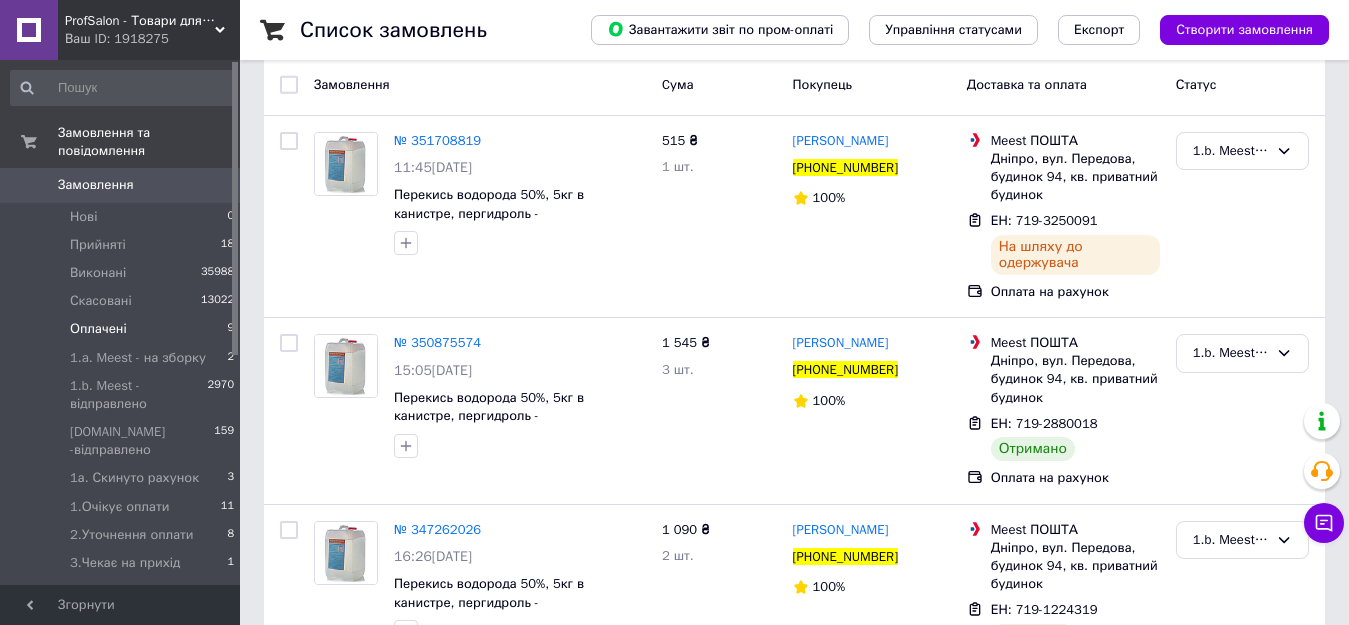 scroll, scrollTop: 100, scrollLeft: 0, axis: vertical 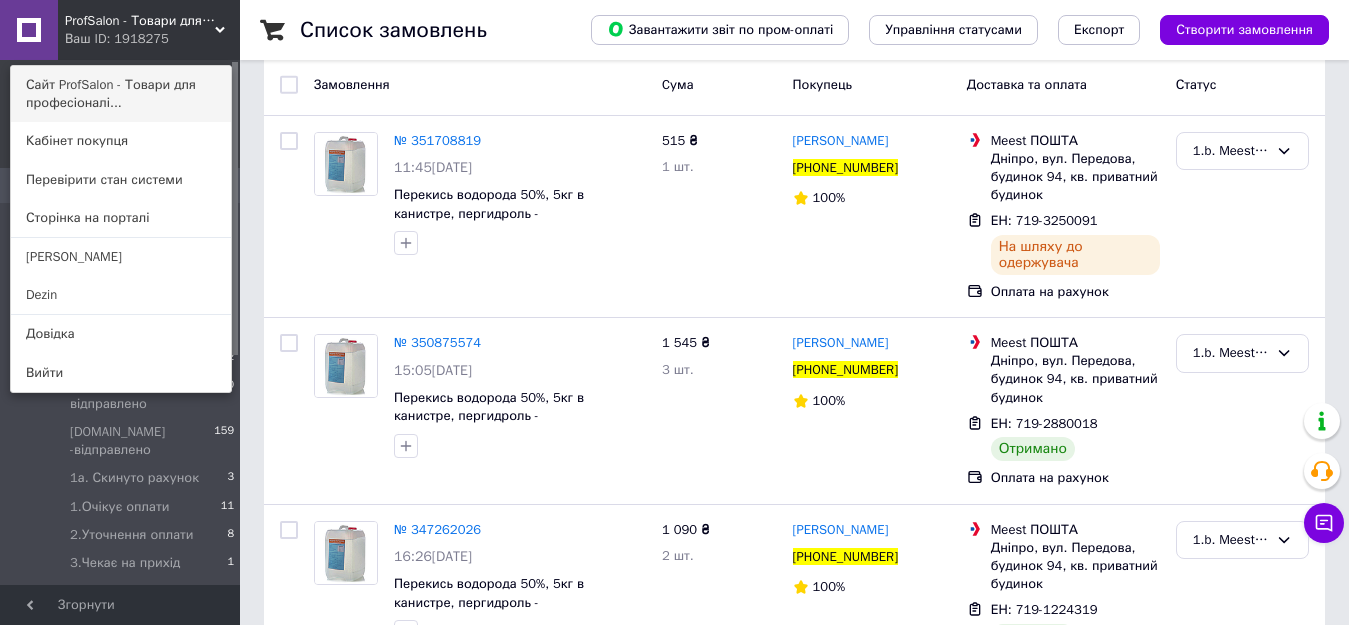 click on "Сайт ProfSalon - Товари для професіоналі..." at bounding box center (121, 94) 